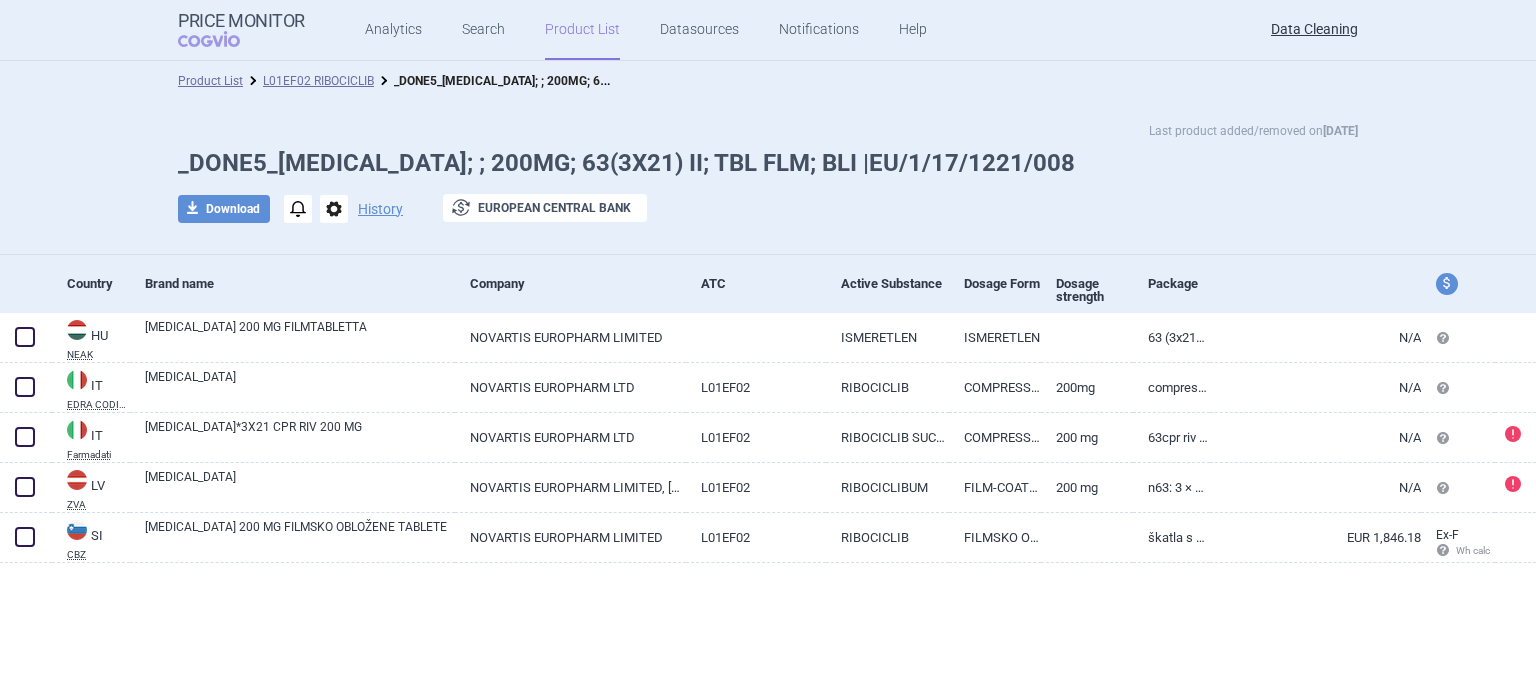 scroll, scrollTop: 0, scrollLeft: 0, axis: both 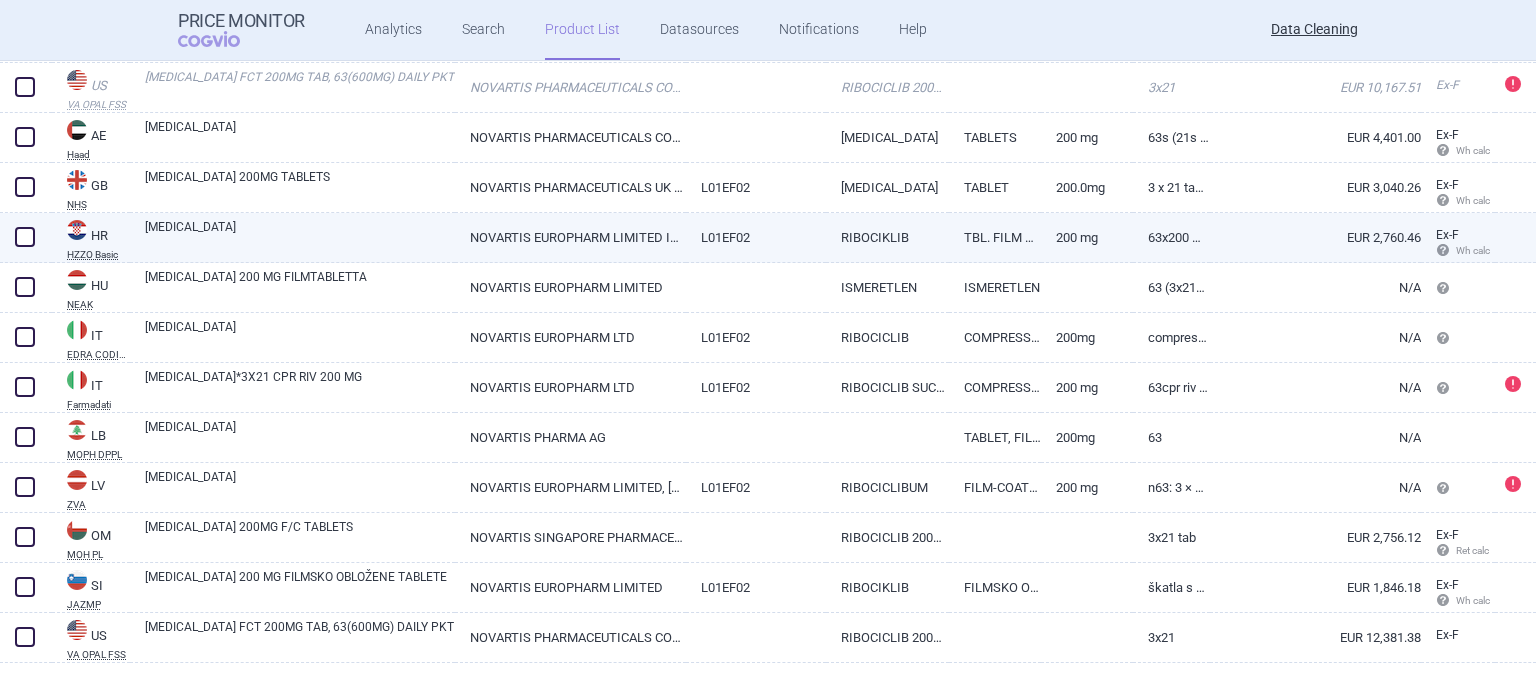 click on "NOVARTIS EUROPHARM LIMITED IRSKA" at bounding box center [570, 237] 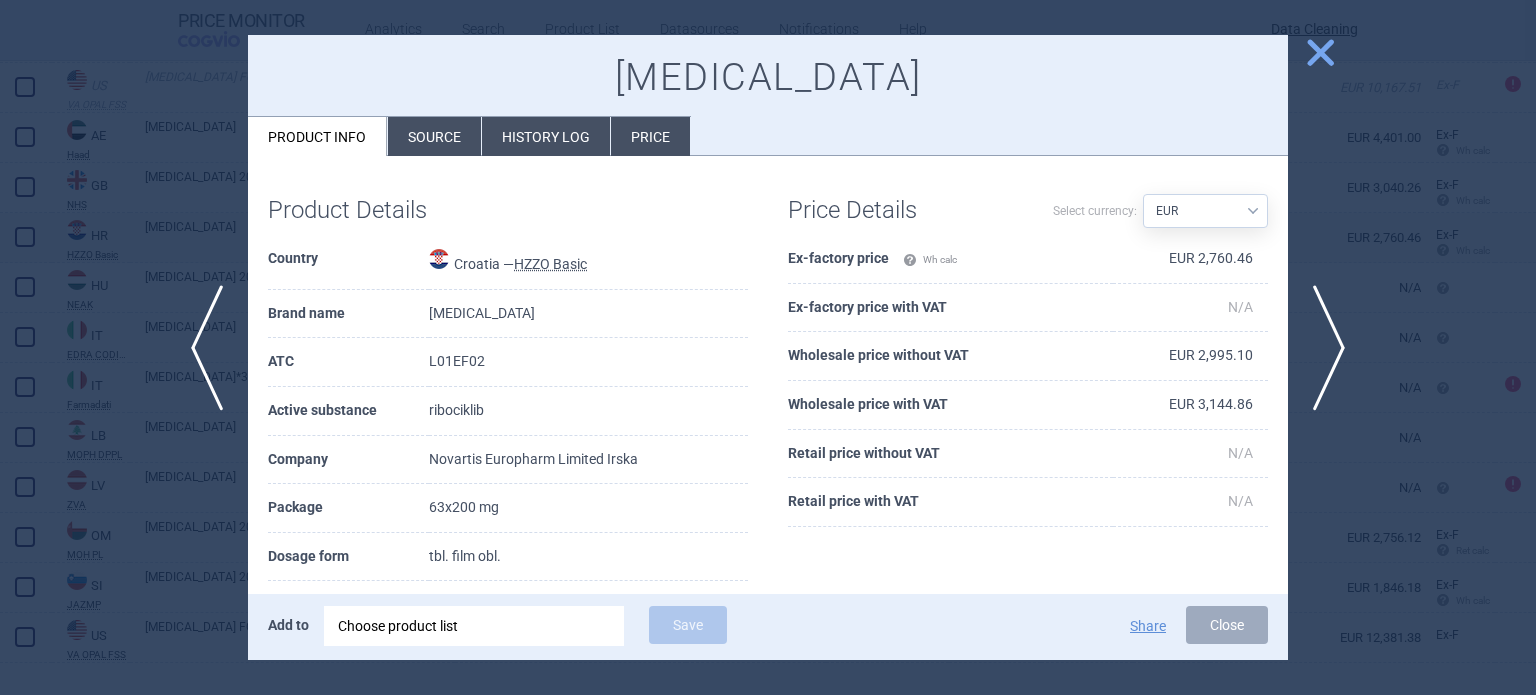 click on "Source" at bounding box center [434, 136] 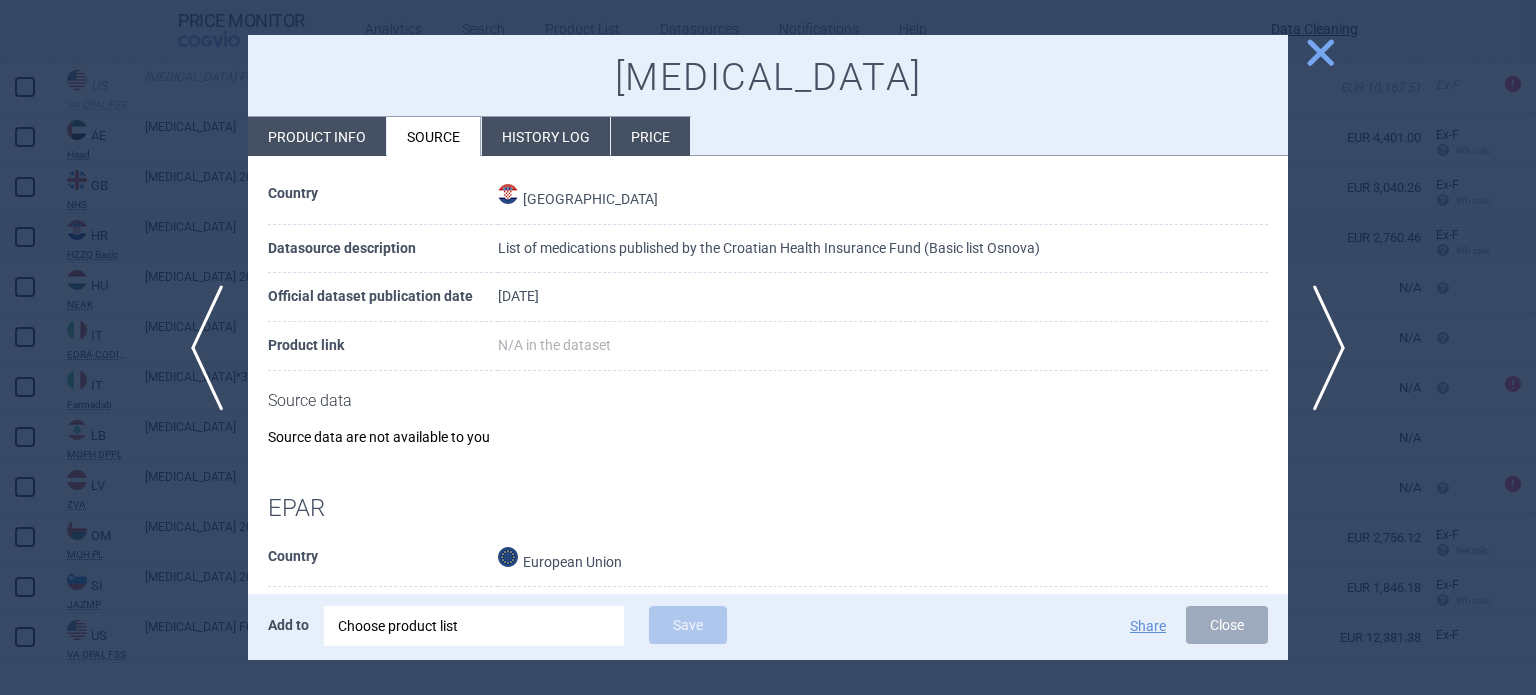 scroll, scrollTop: 100, scrollLeft: 0, axis: vertical 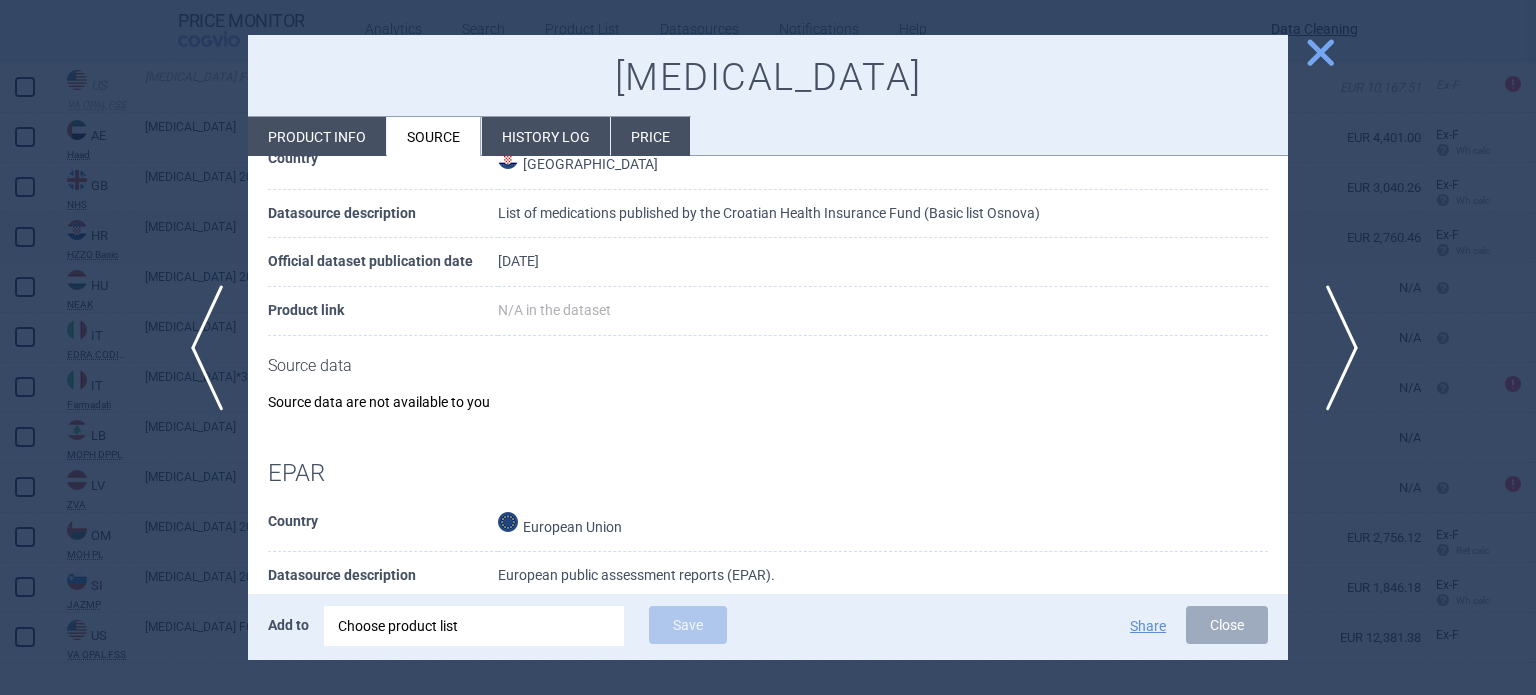 click on "next" at bounding box center (1335, 348) 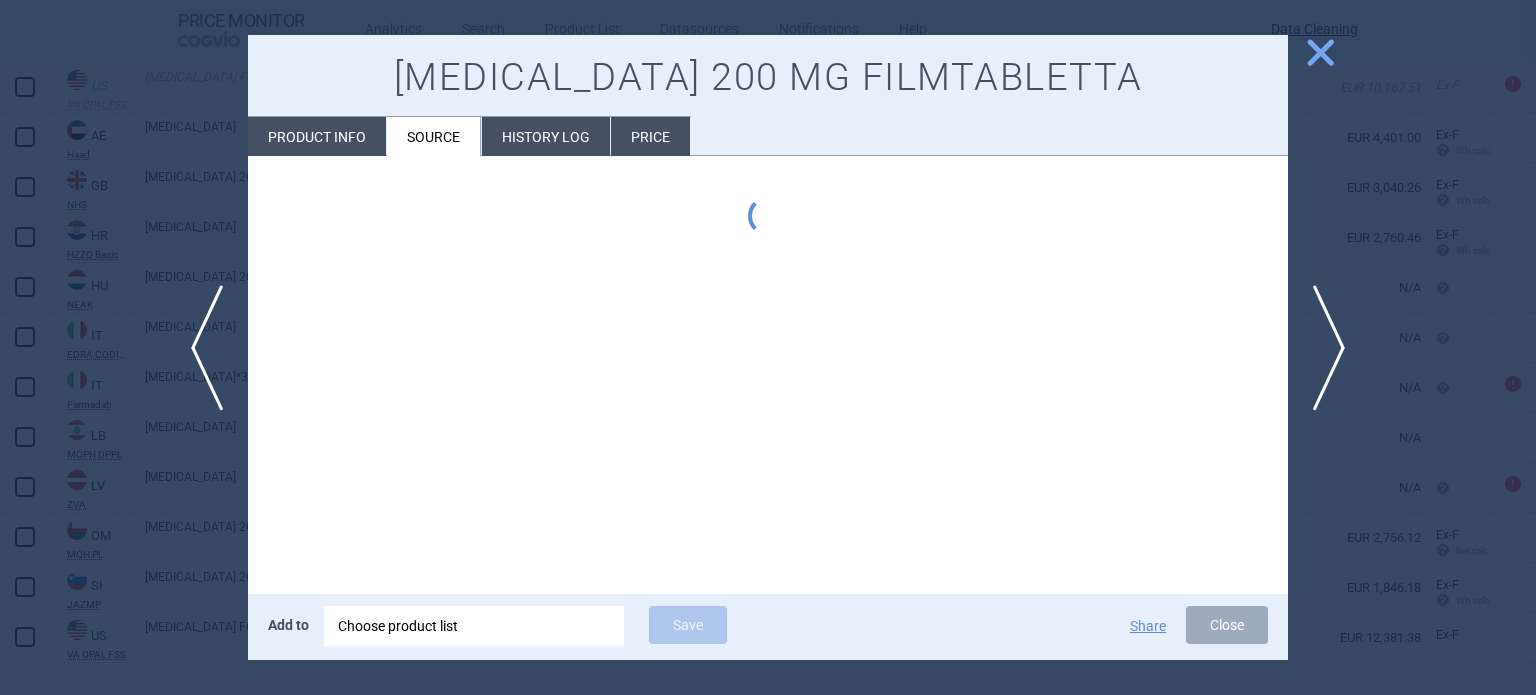 scroll, scrollTop: 0, scrollLeft: 0, axis: both 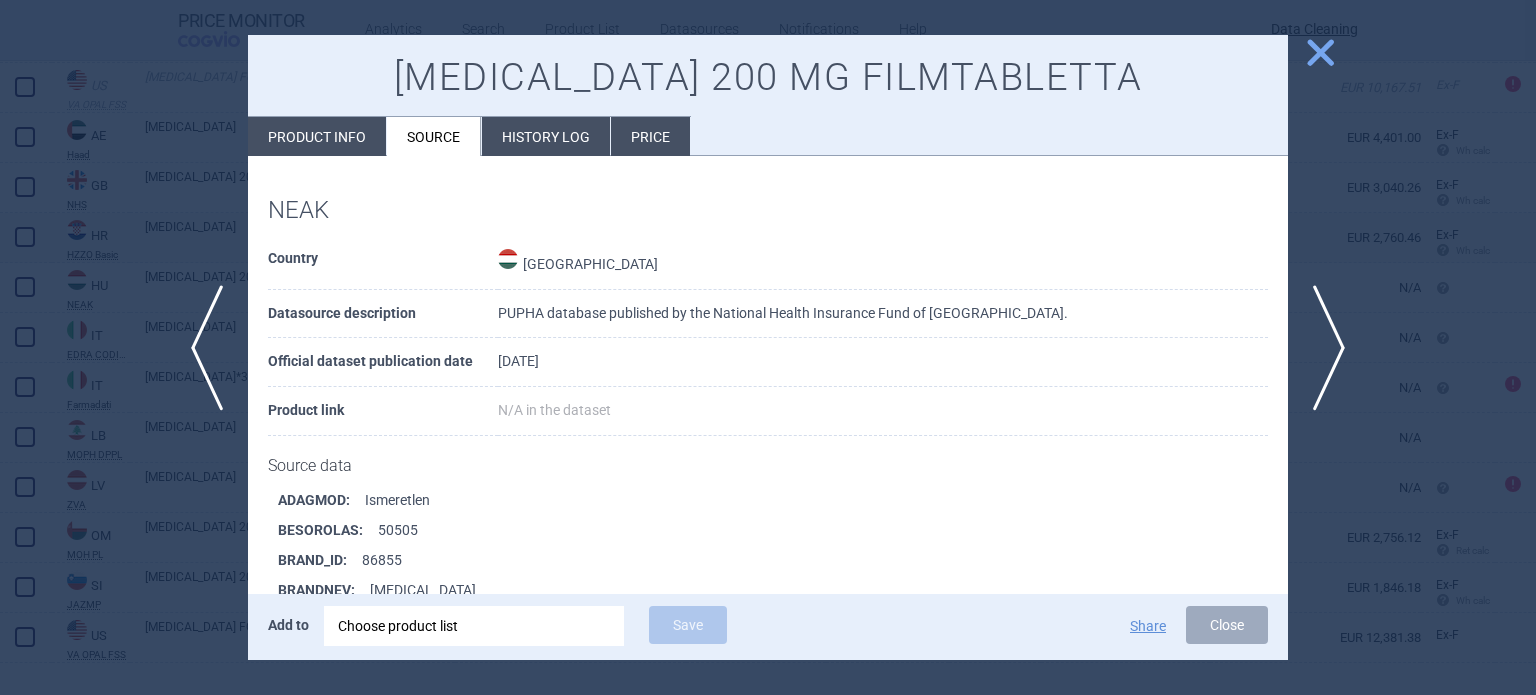 type 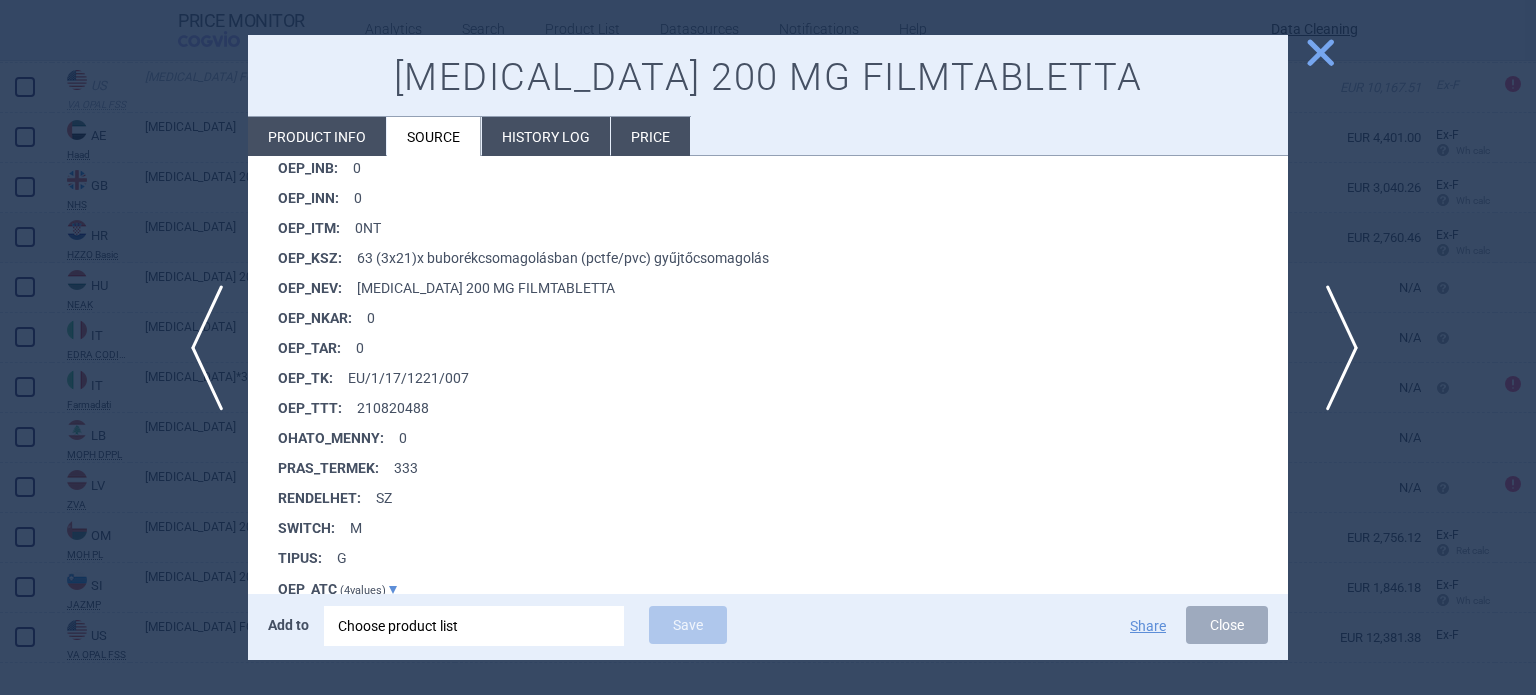 click on "next" at bounding box center (1335, 348) 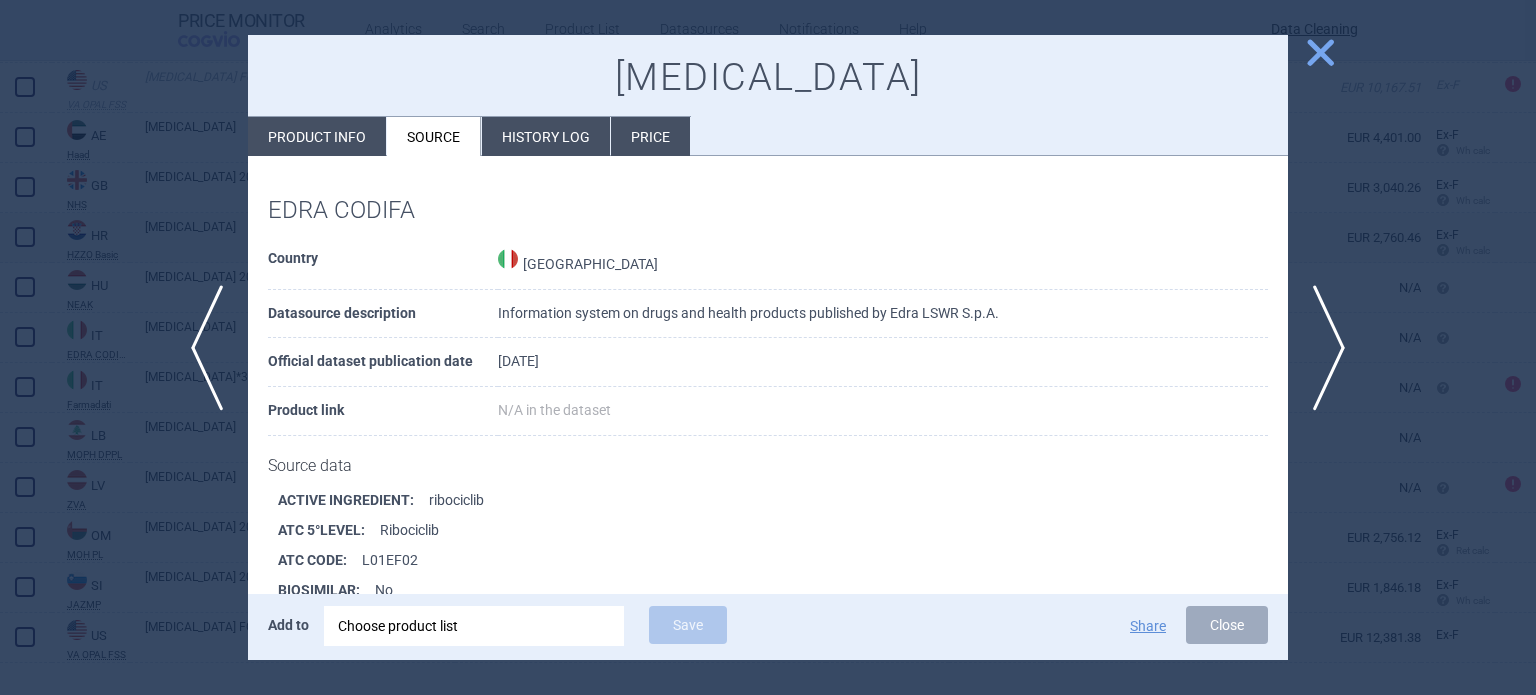 scroll, scrollTop: 272, scrollLeft: 0, axis: vertical 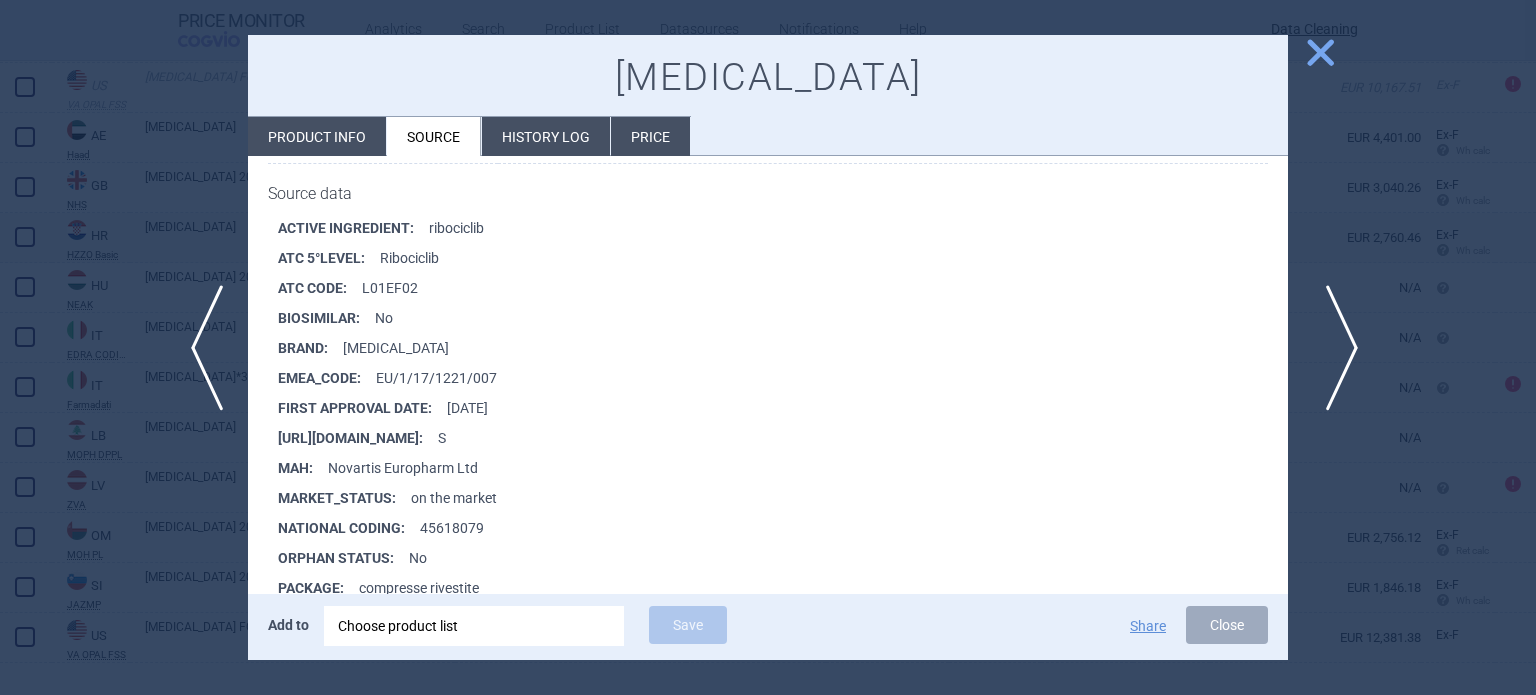 click on "next" at bounding box center (1335, 348) 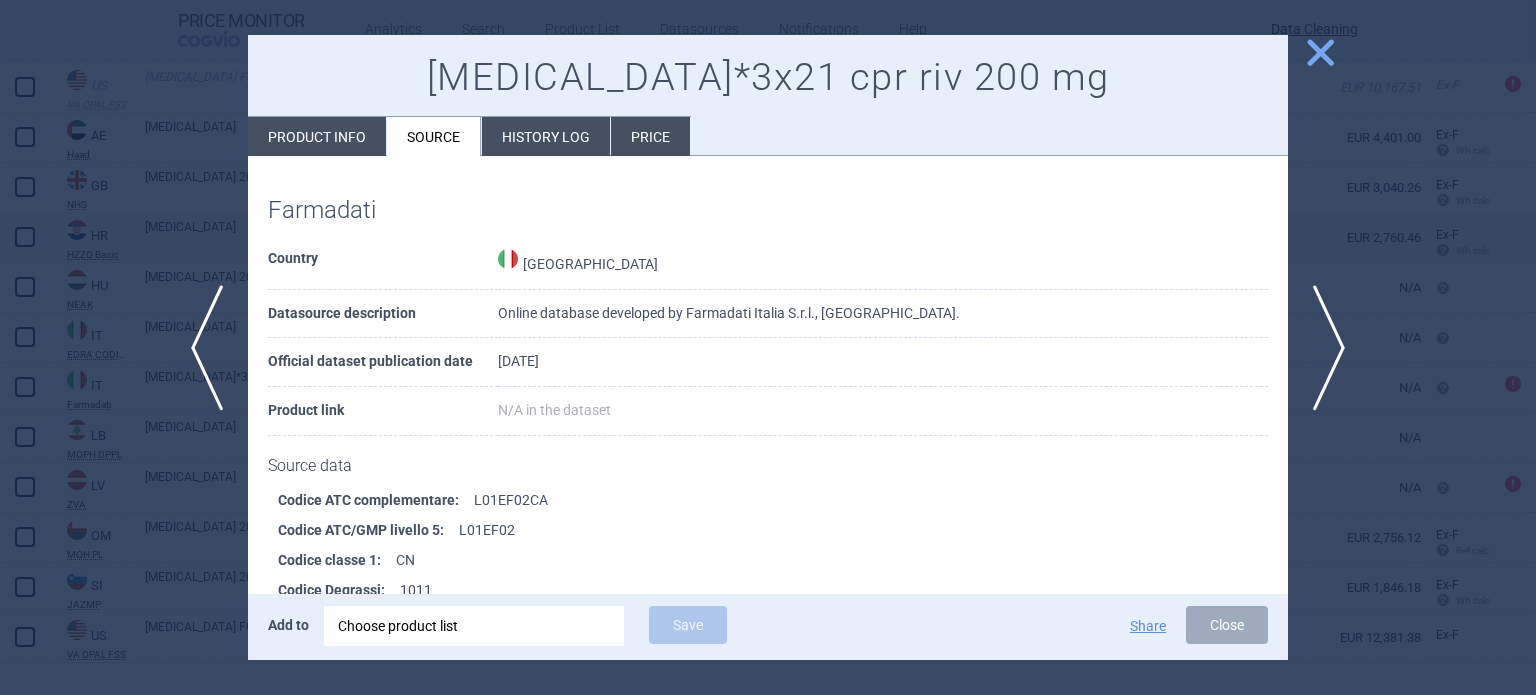 scroll, scrollTop: 1480, scrollLeft: 0, axis: vertical 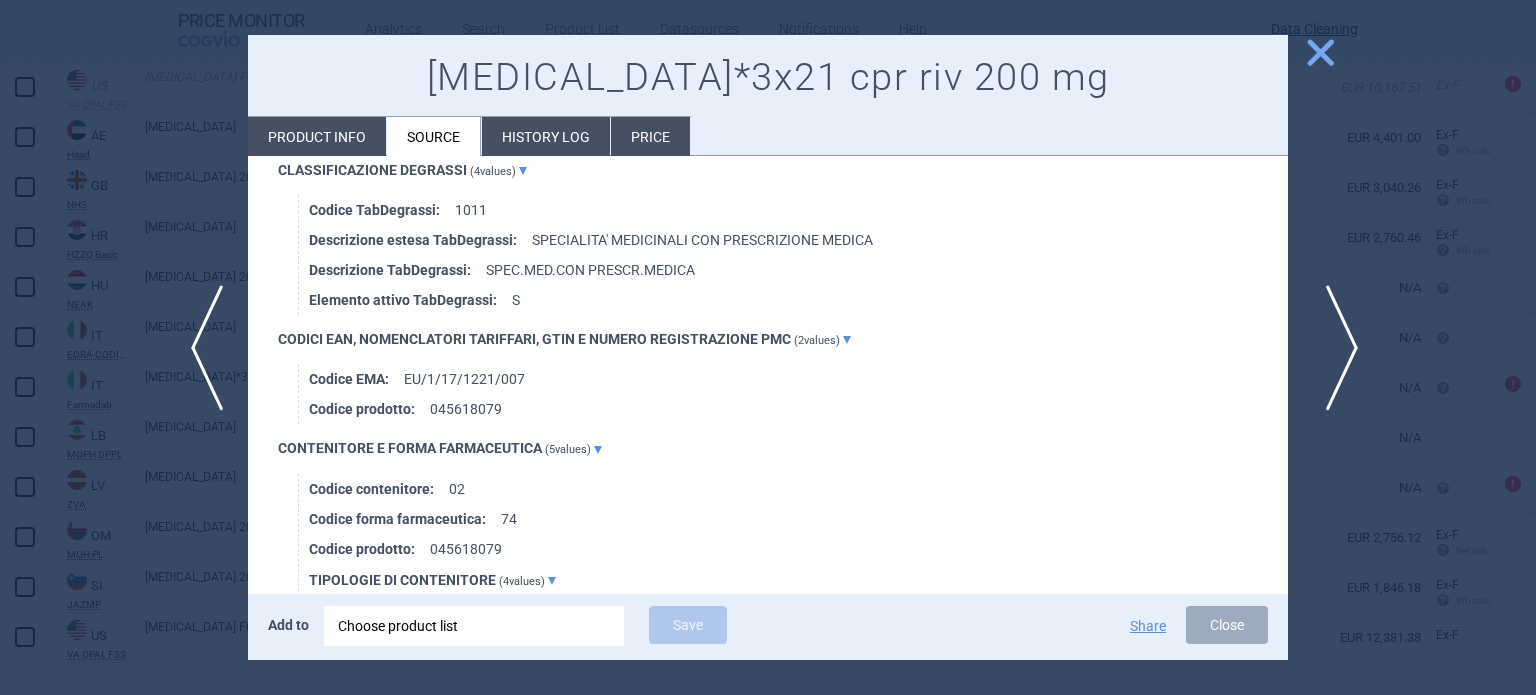 click on "next" at bounding box center (1335, 348) 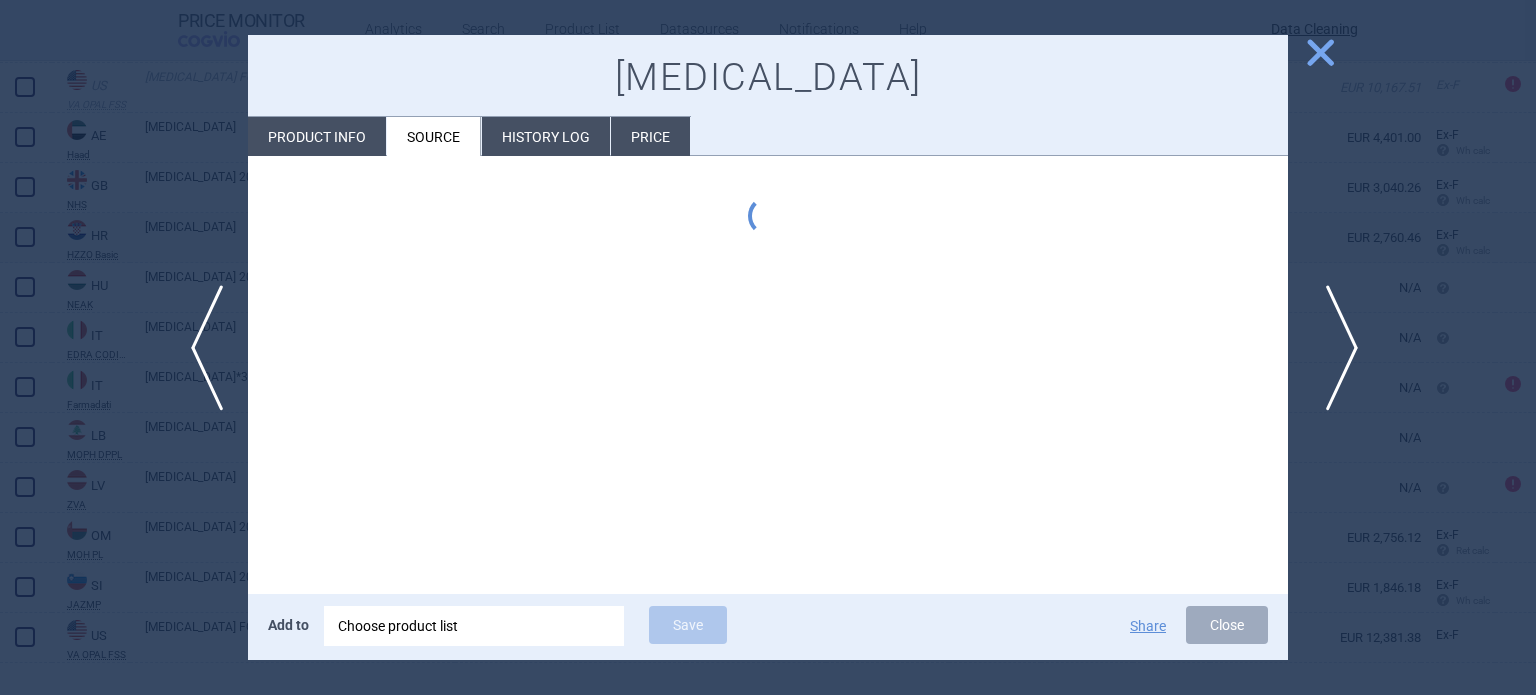 scroll, scrollTop: 0, scrollLeft: 0, axis: both 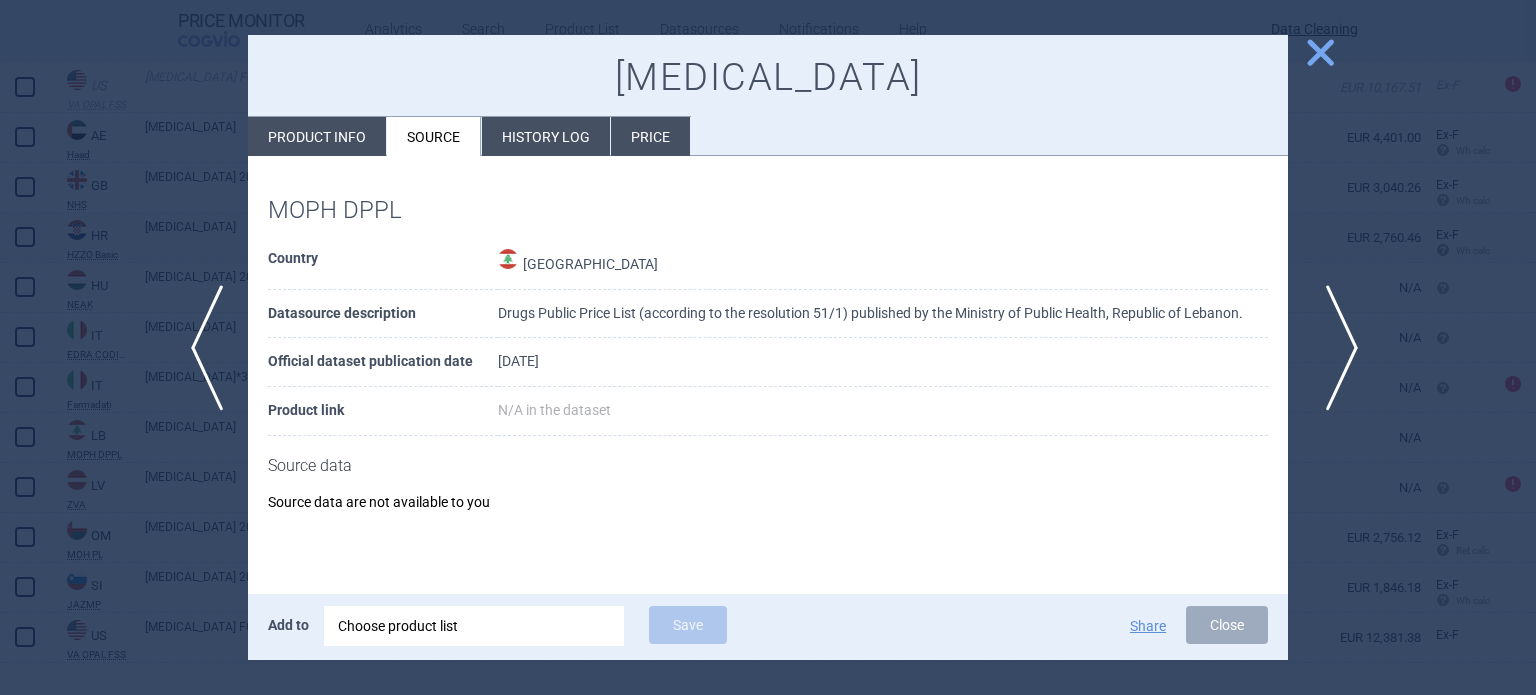 click on "next" at bounding box center (1335, 348) 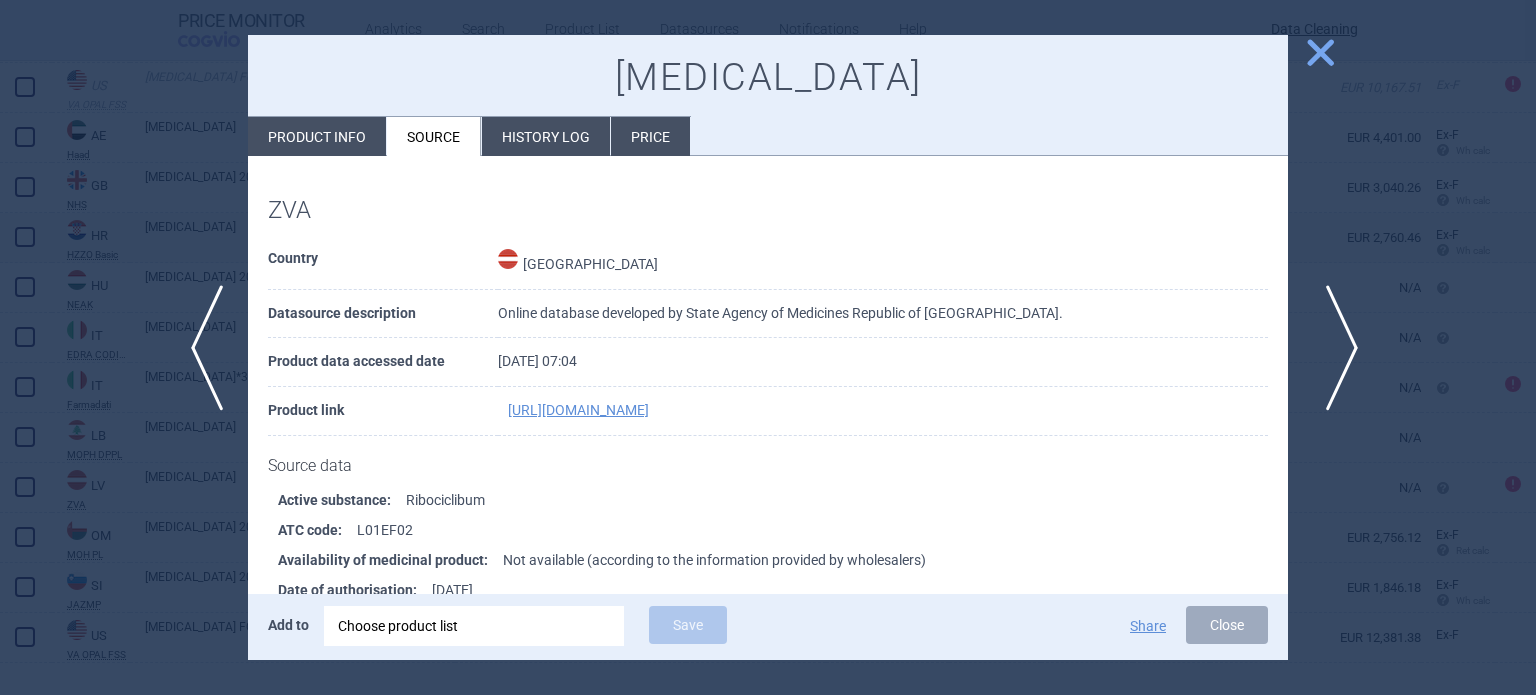 click on "next" at bounding box center [1335, 348] 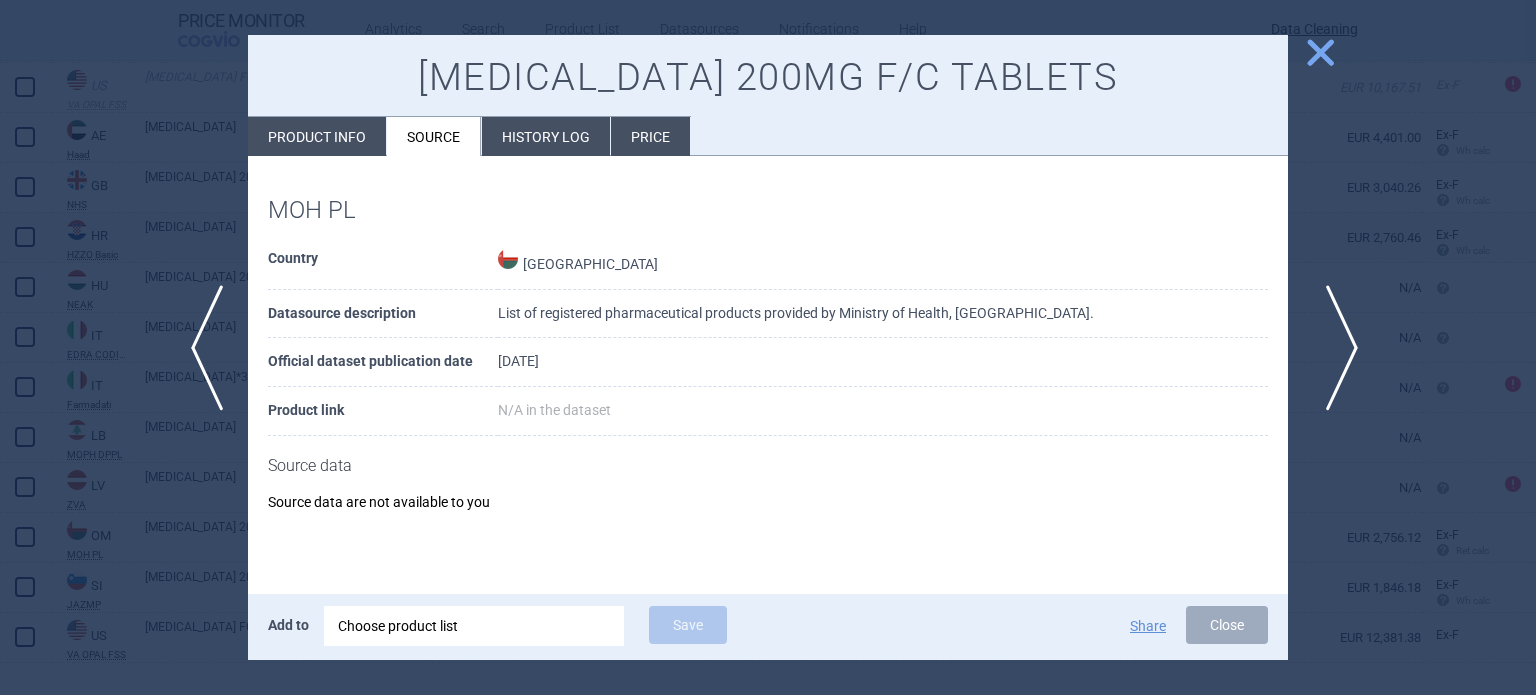 click on "next" at bounding box center (1335, 348) 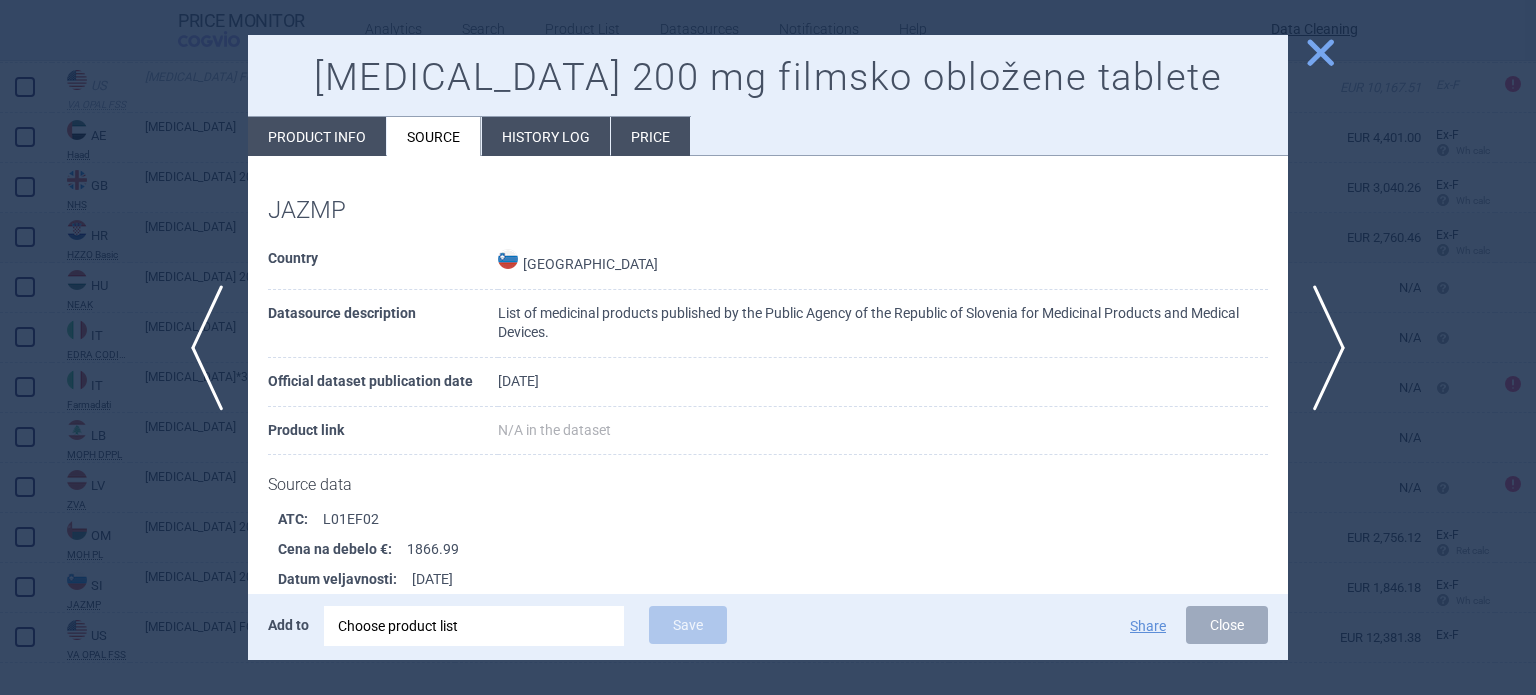 click on "Product info" at bounding box center [317, 136] 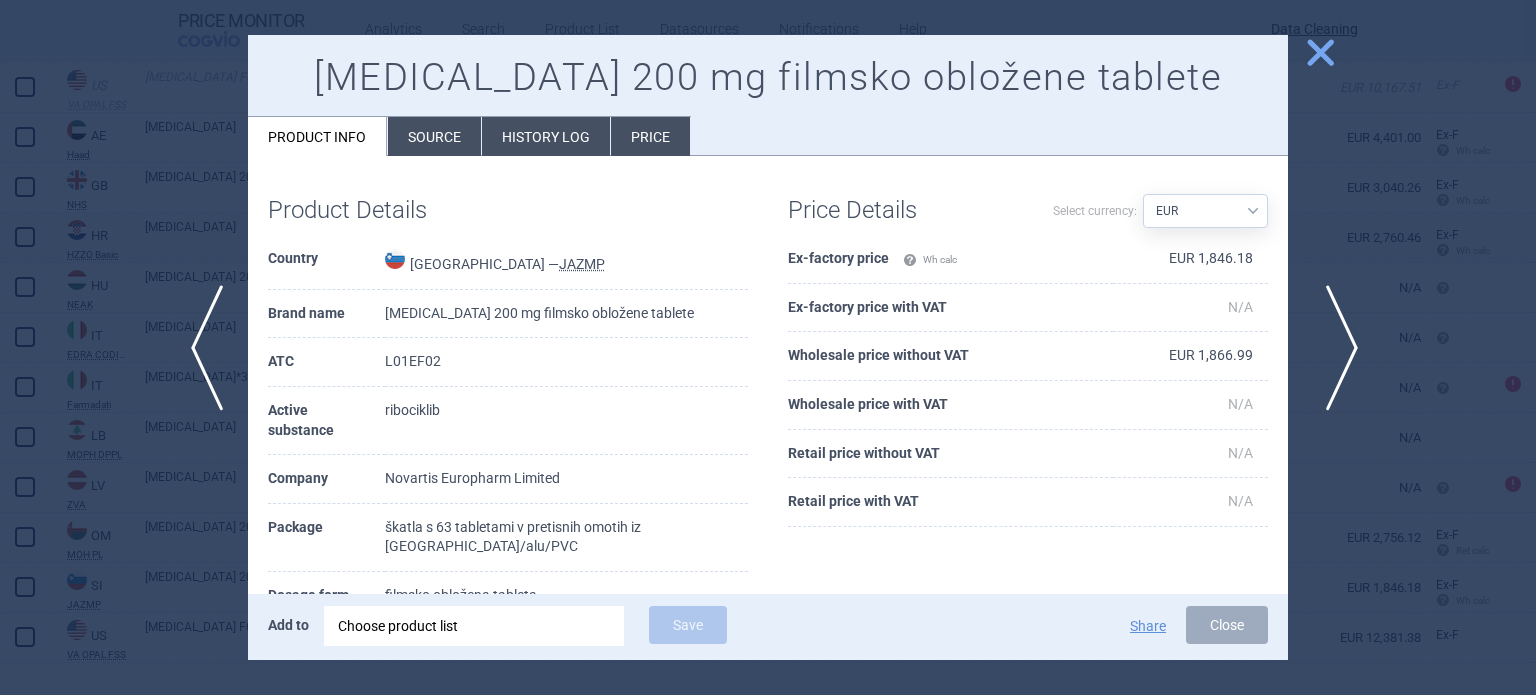 click on "next" at bounding box center [1335, 348] 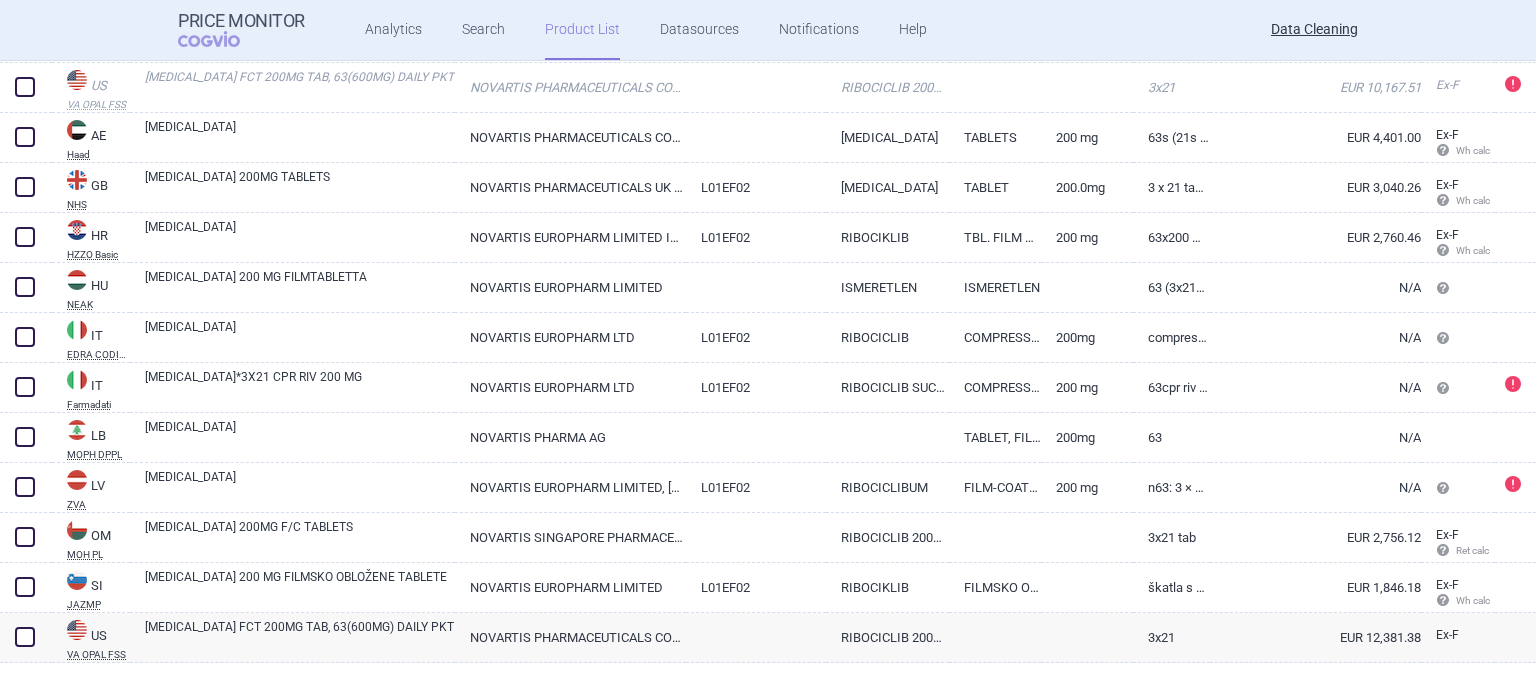 scroll, scrollTop: 0, scrollLeft: 0, axis: both 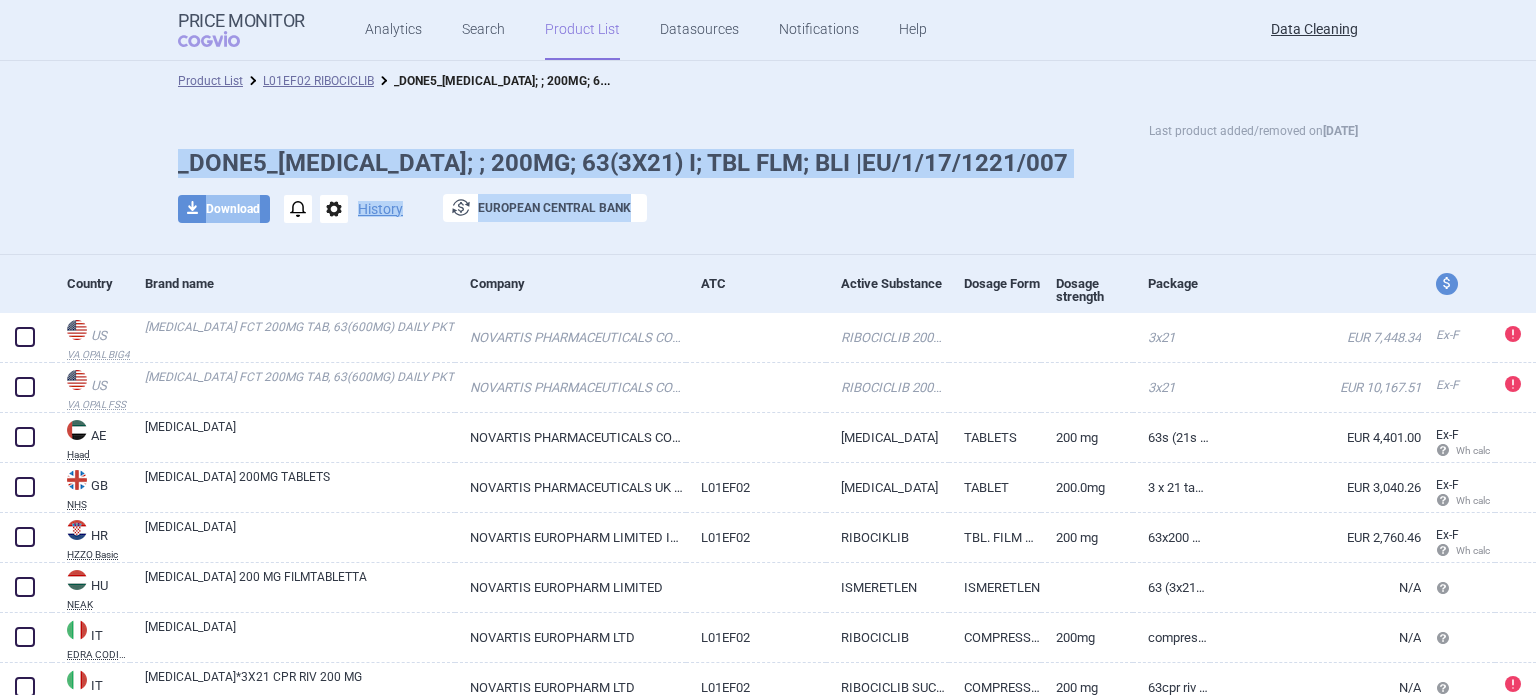 drag, startPoint x: 648, startPoint y: 205, endPoint x: 166, endPoint y: 149, distance: 485.24222 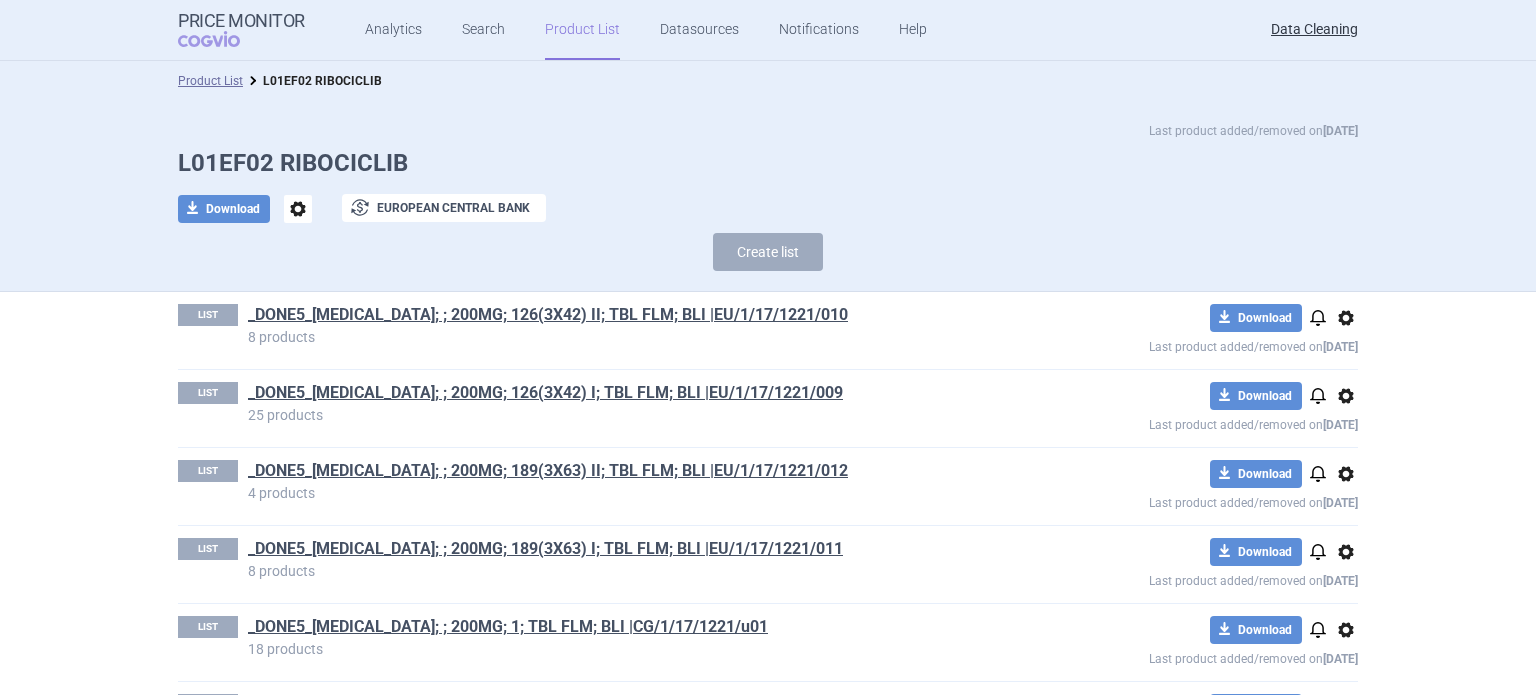scroll, scrollTop: 0, scrollLeft: 0, axis: both 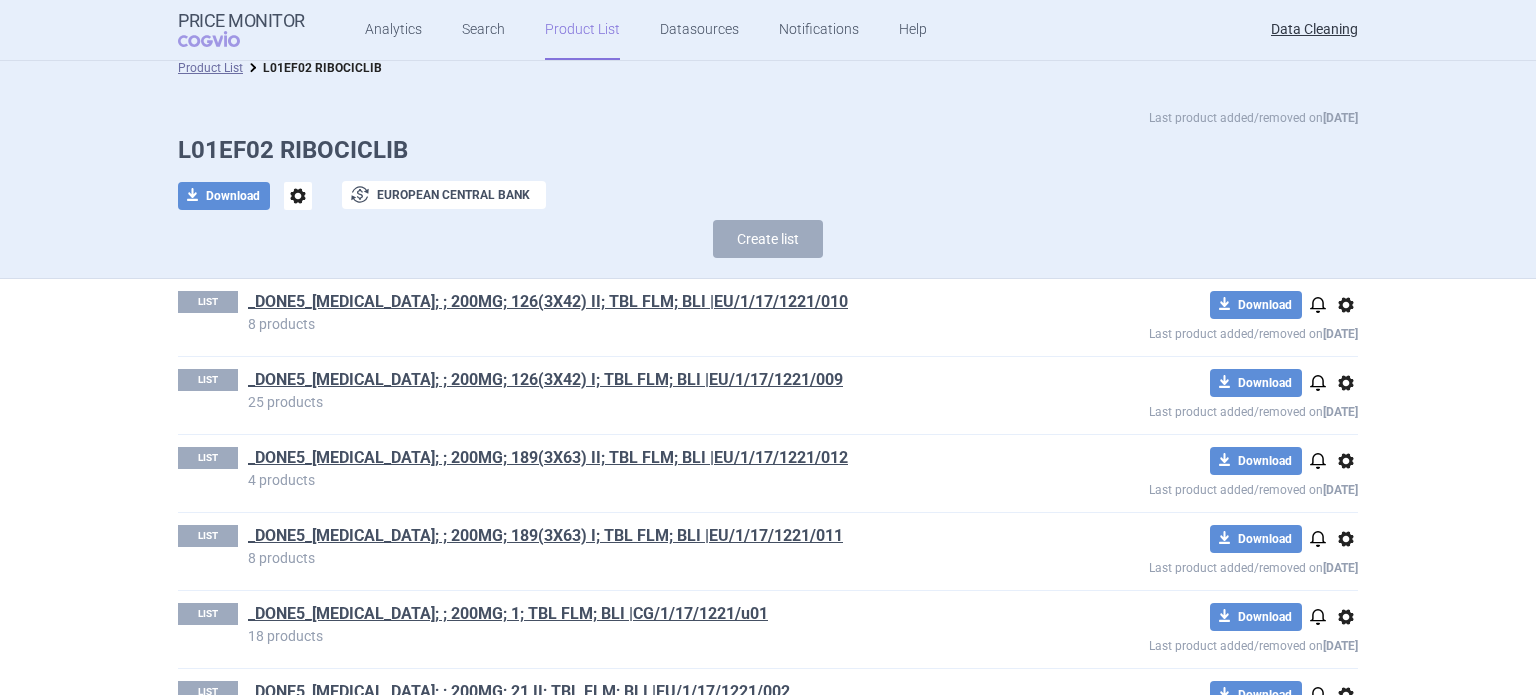 drag, startPoint x: 509, startPoint y: 294, endPoint x: 534, endPoint y: 306, distance: 27.730848 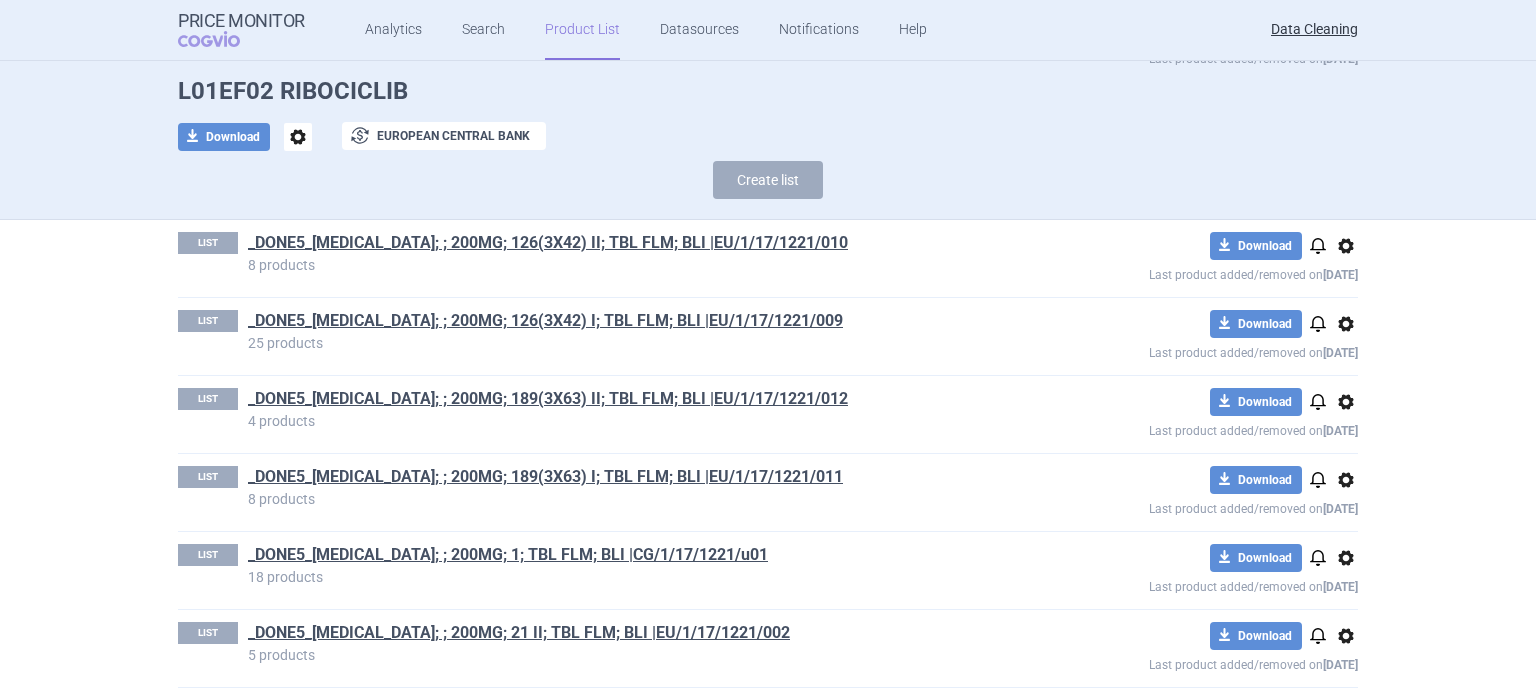 scroll, scrollTop: 100, scrollLeft: 0, axis: vertical 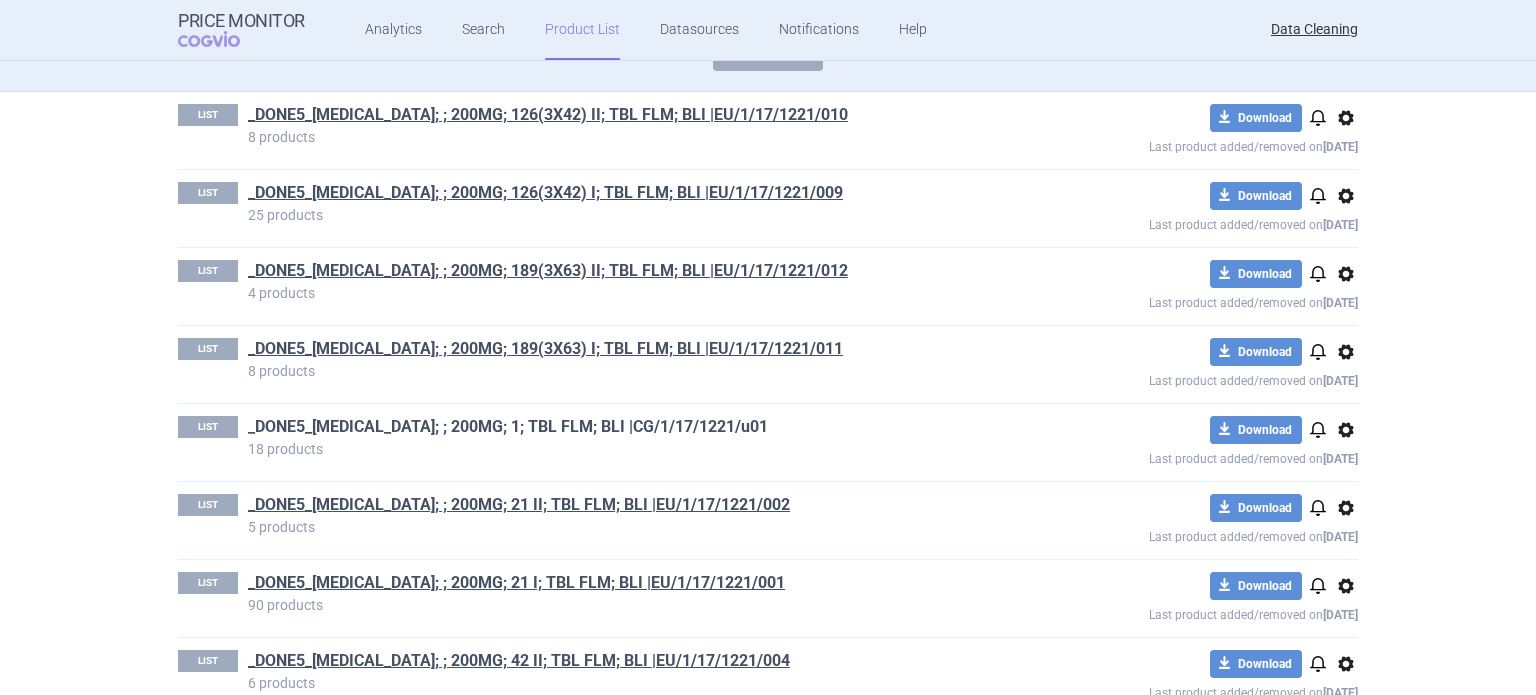 click on "_DONE5_KISQALI; ; 200MG; 1; TBL FLM; BLI |CG/1/17/1221/u01" at bounding box center [508, 427] 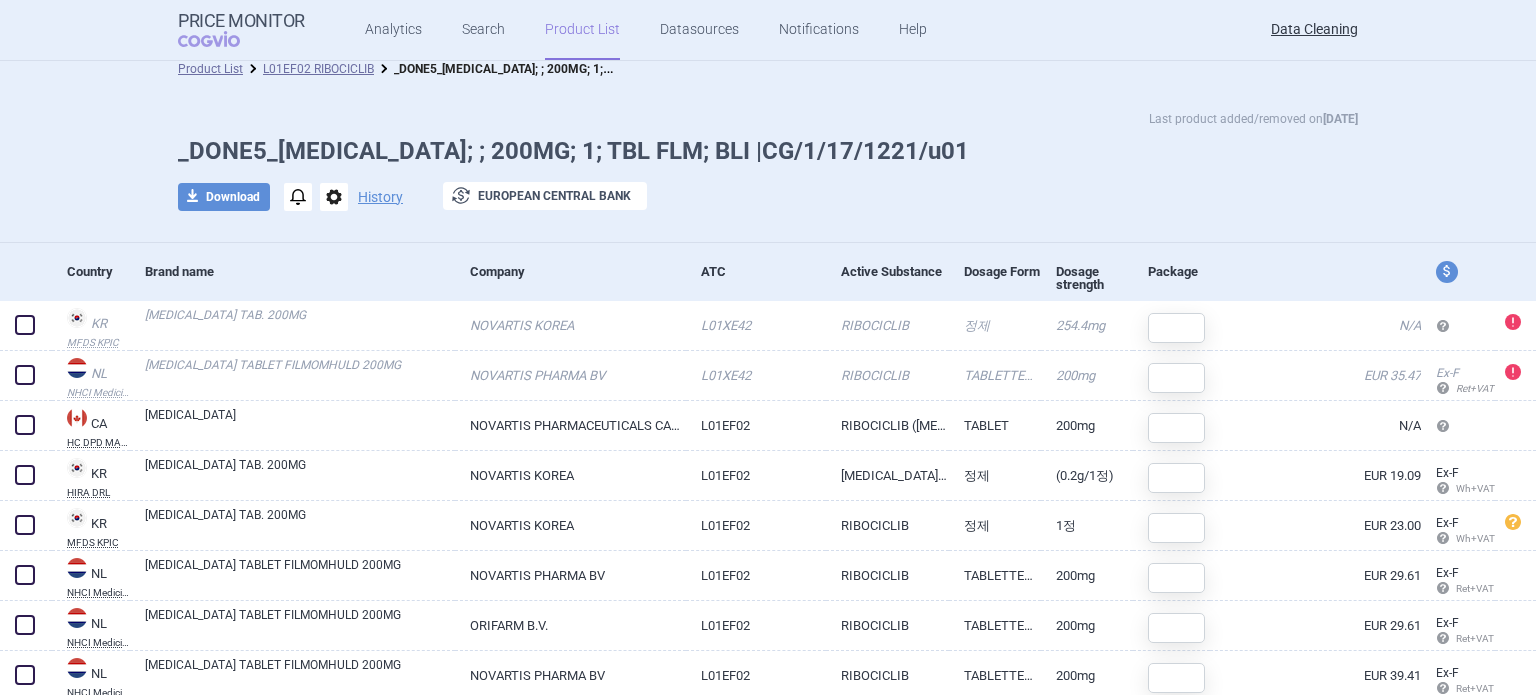scroll, scrollTop: 0, scrollLeft: 0, axis: both 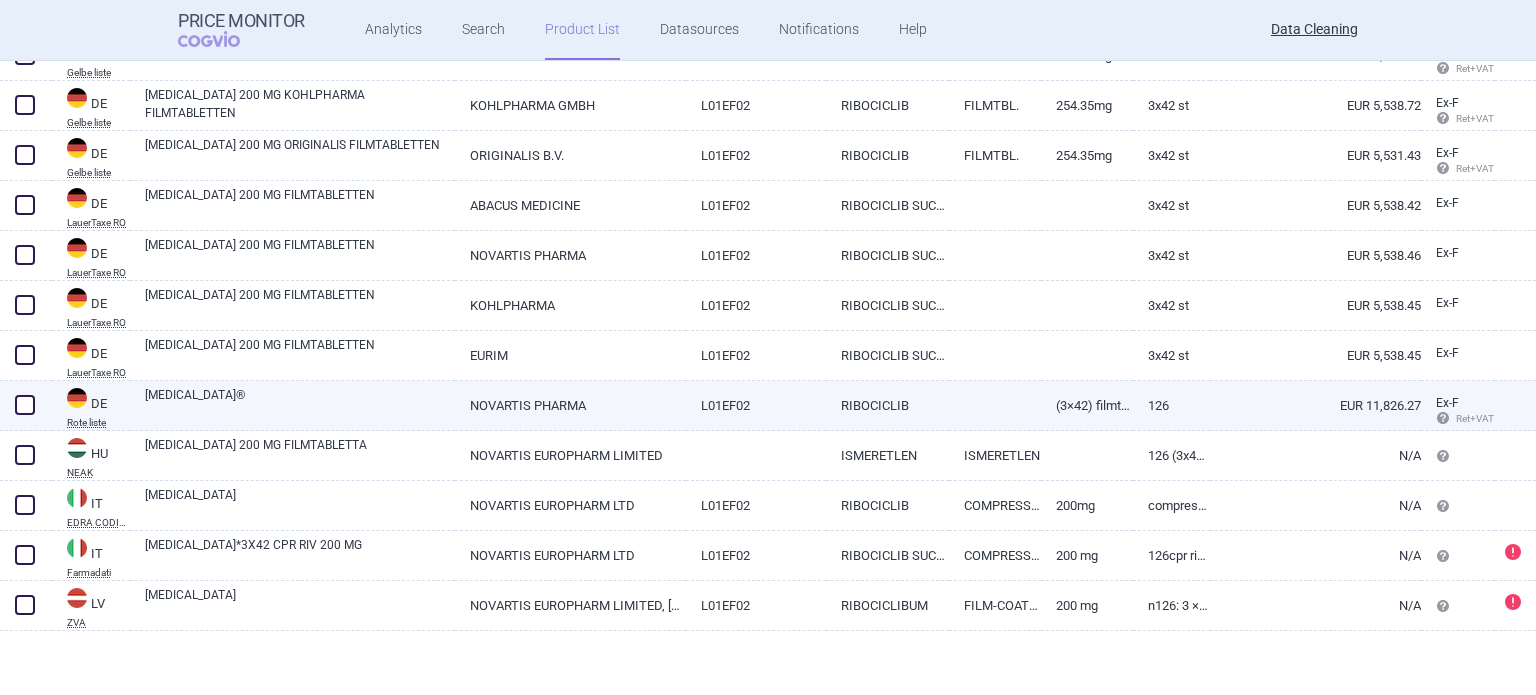 click on "KISQALI®" at bounding box center (292, 406) 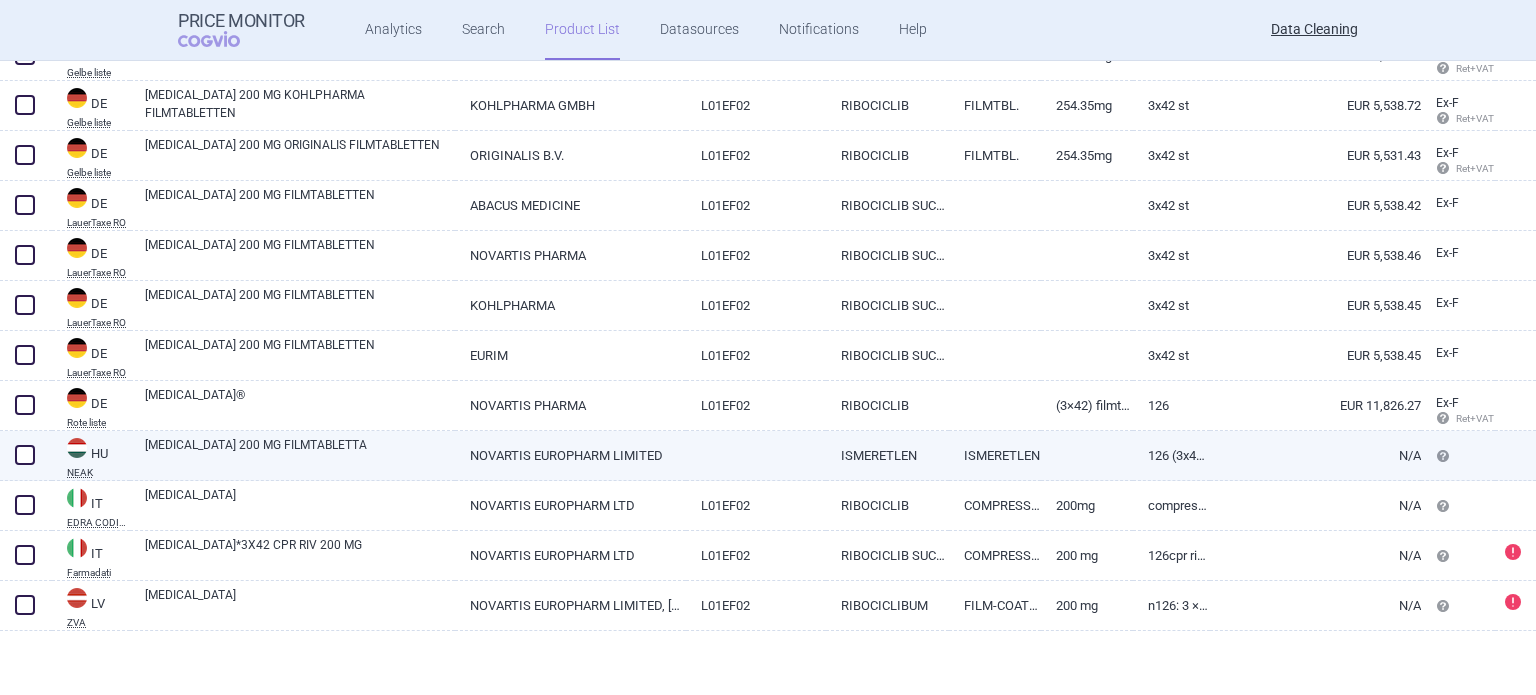 click on "[MEDICAL_DATA] 200 MG FILMTABLETTA" at bounding box center (300, 454) 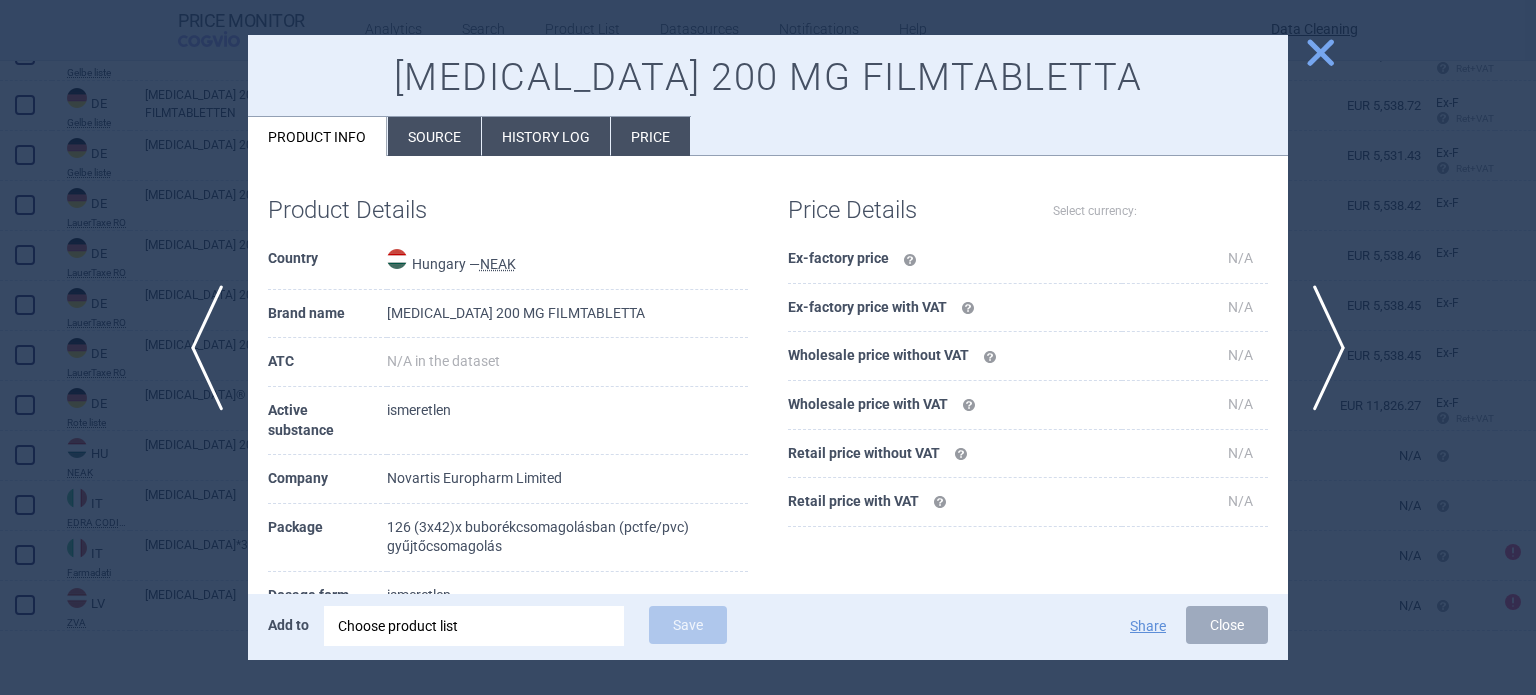 select on "EUR" 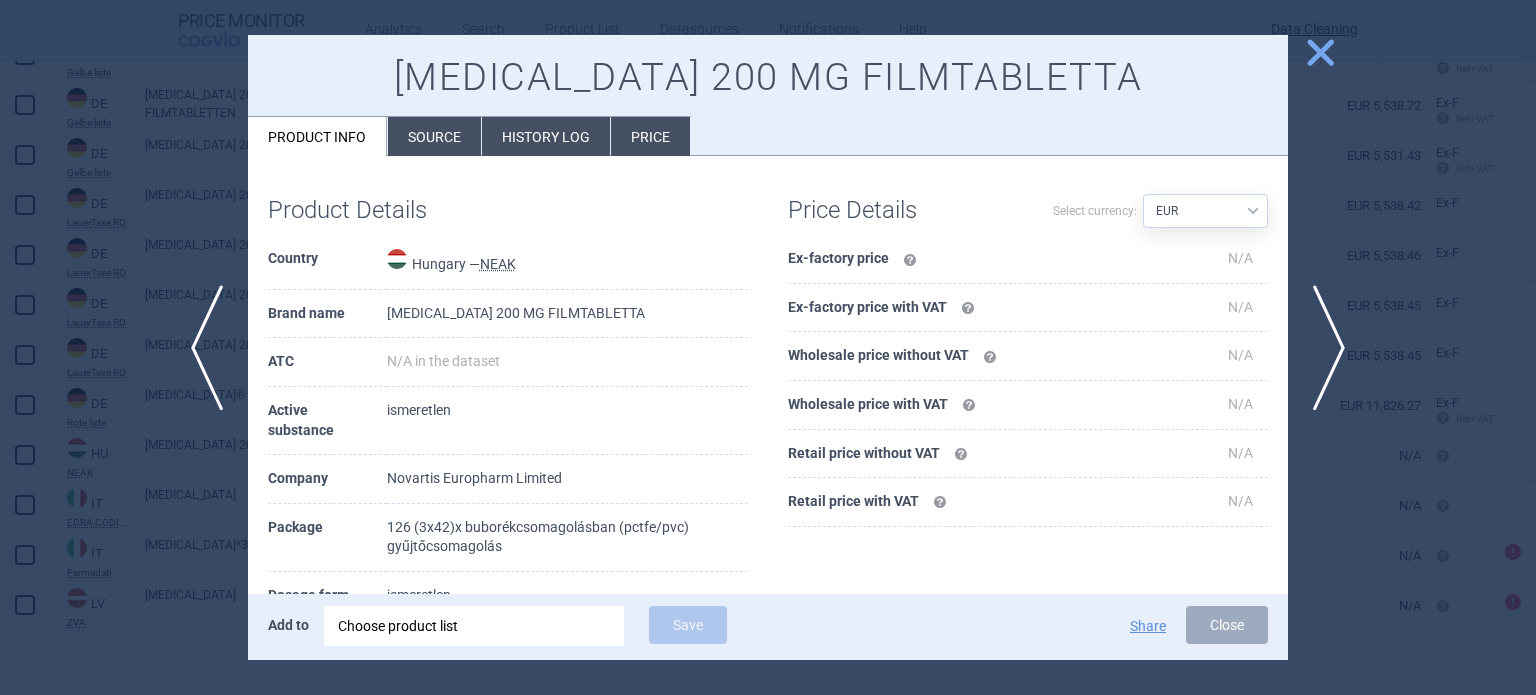 click on "Source" at bounding box center [434, 136] 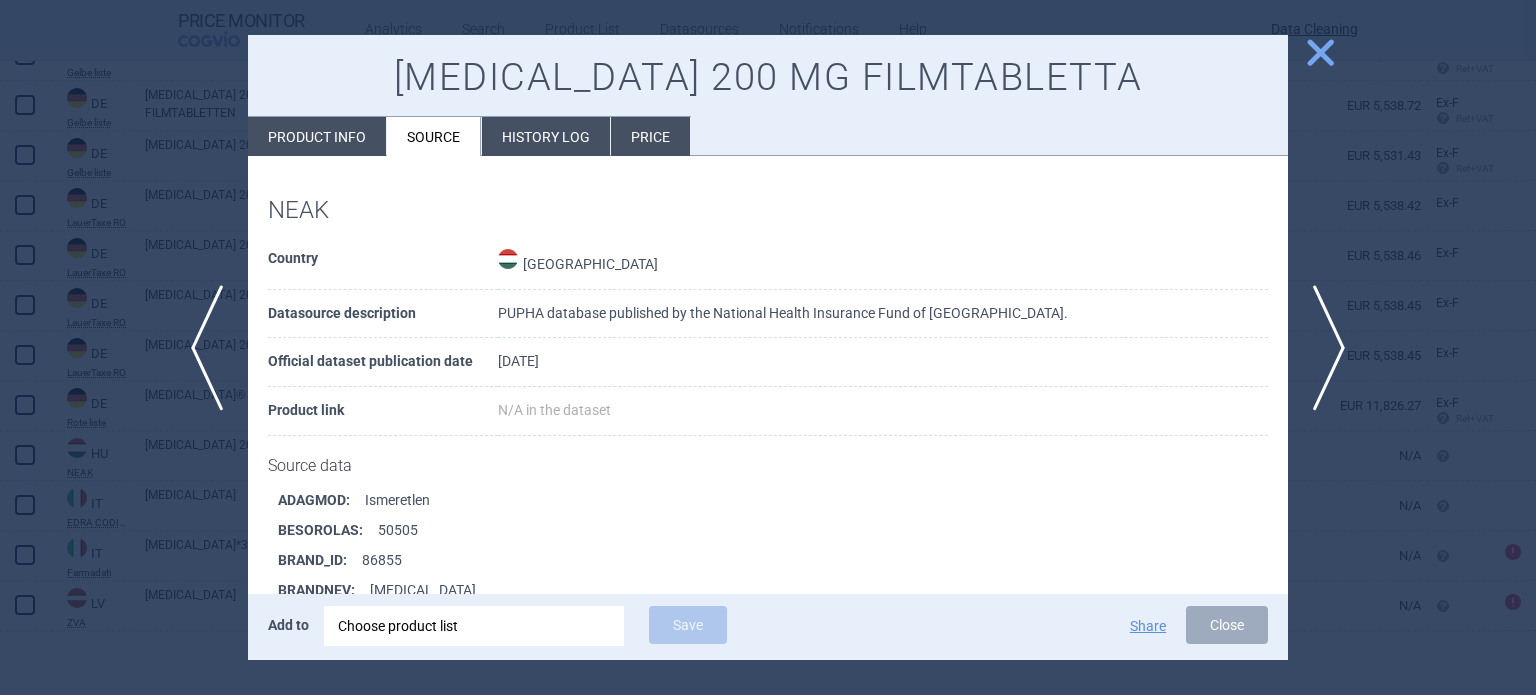 scroll, scrollTop: 1592, scrollLeft: 0, axis: vertical 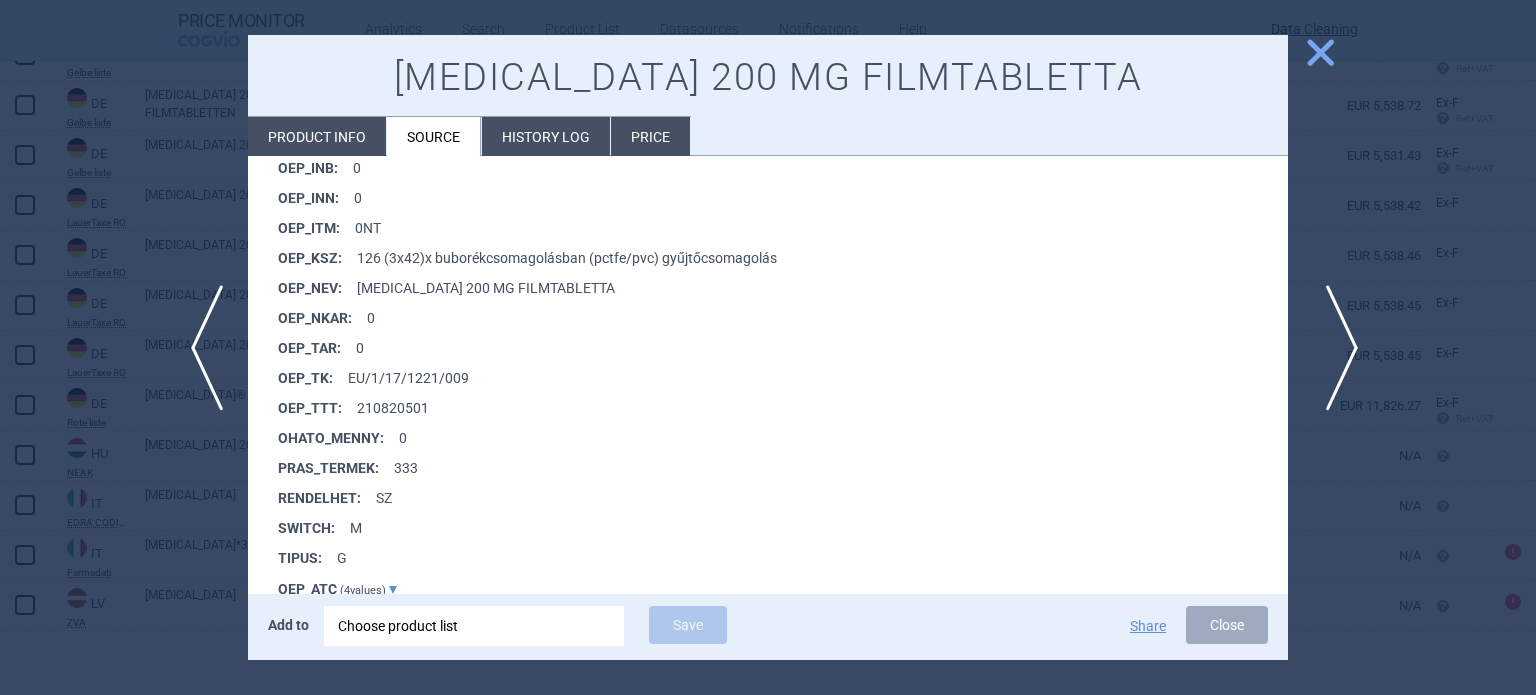 click on "next" at bounding box center (1335, 348) 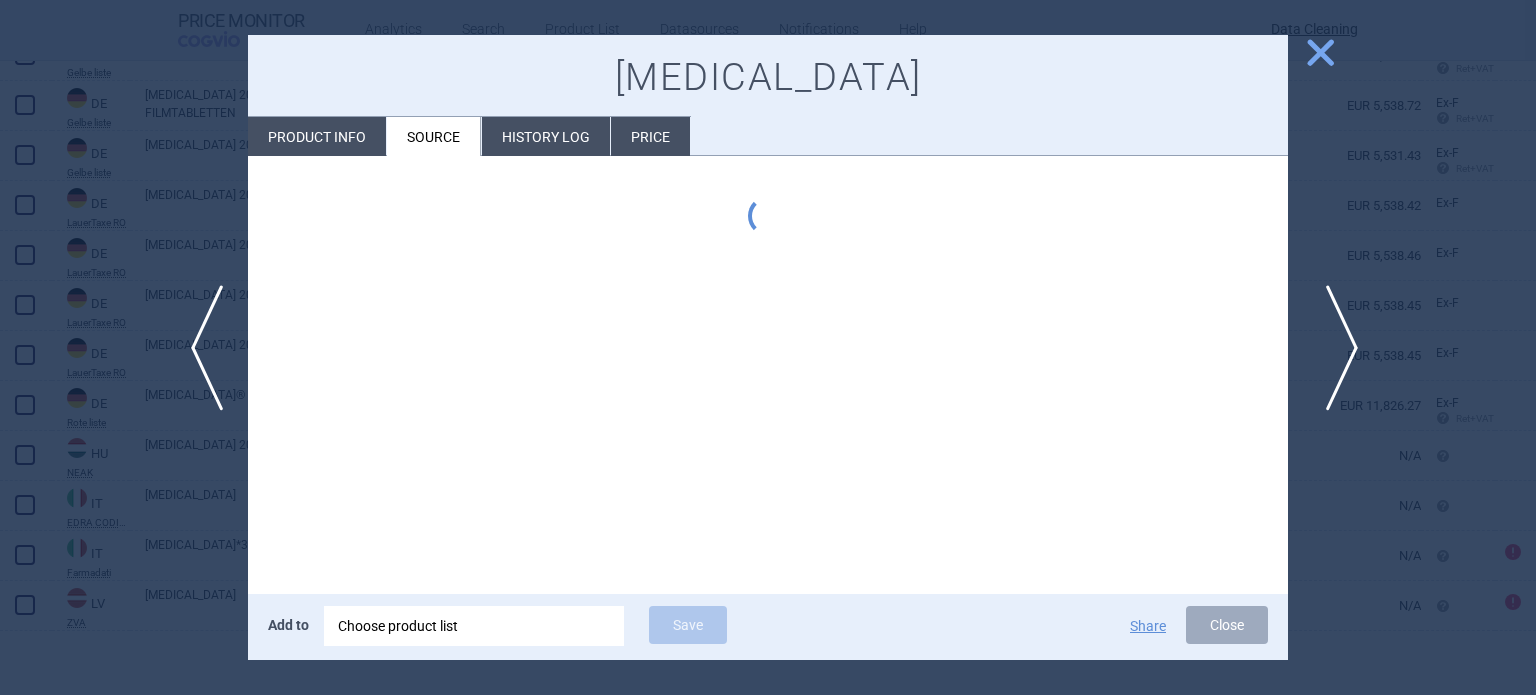 scroll, scrollTop: 0, scrollLeft: 0, axis: both 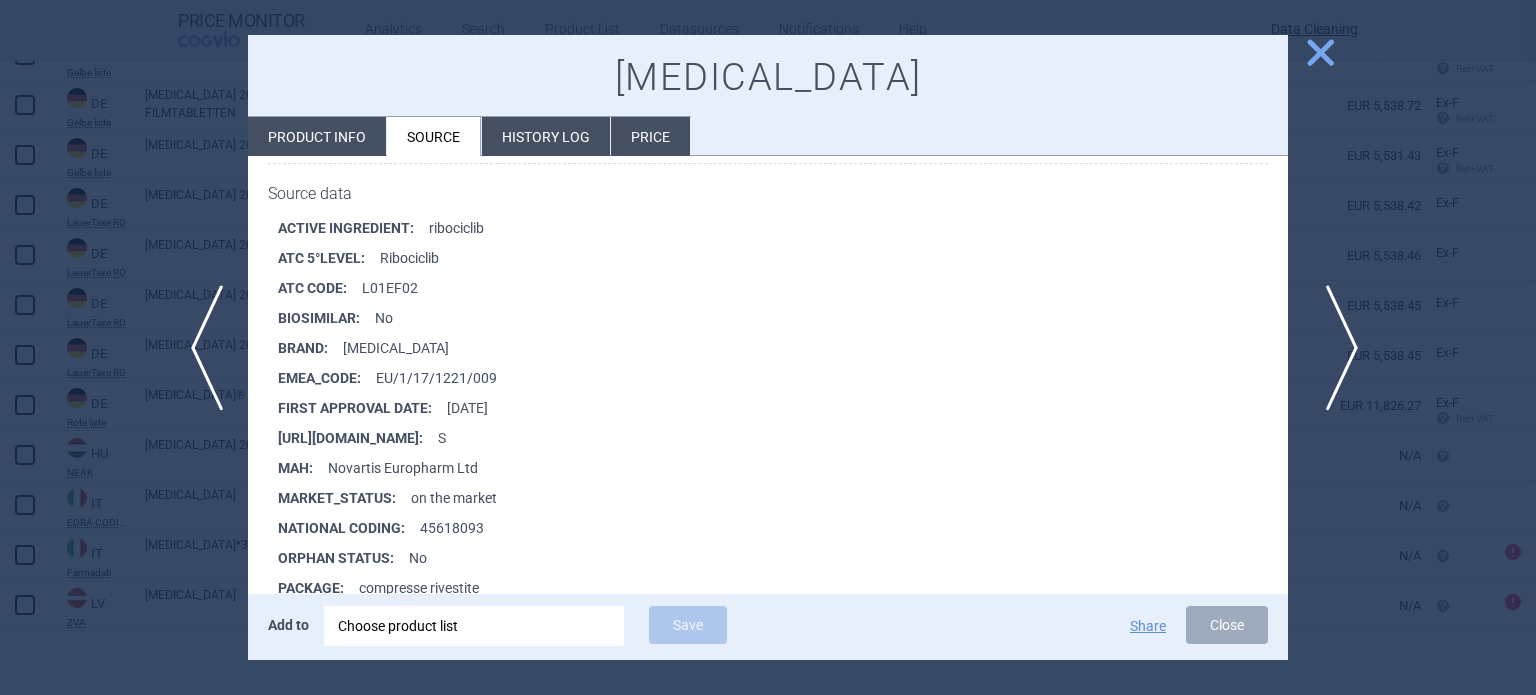 click on "next" at bounding box center [1335, 348] 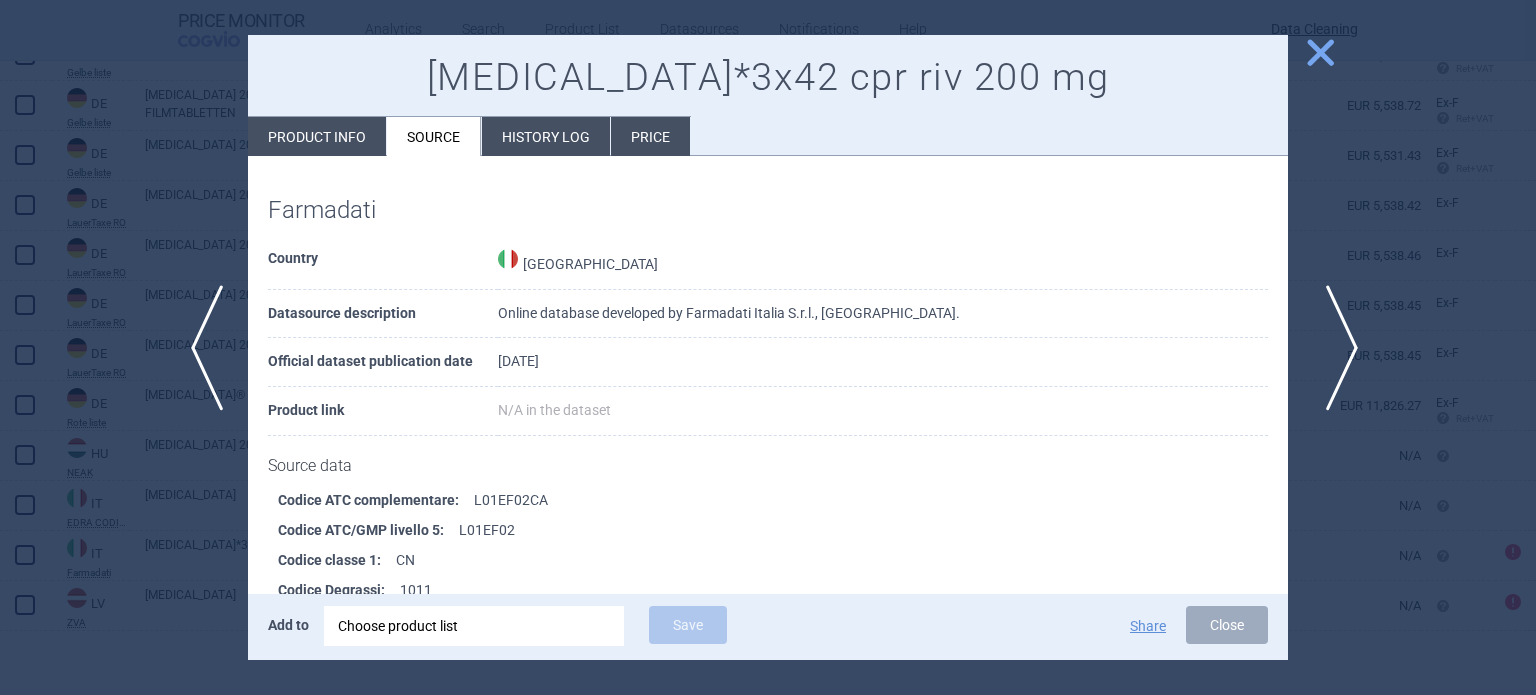 scroll, scrollTop: 1480, scrollLeft: 0, axis: vertical 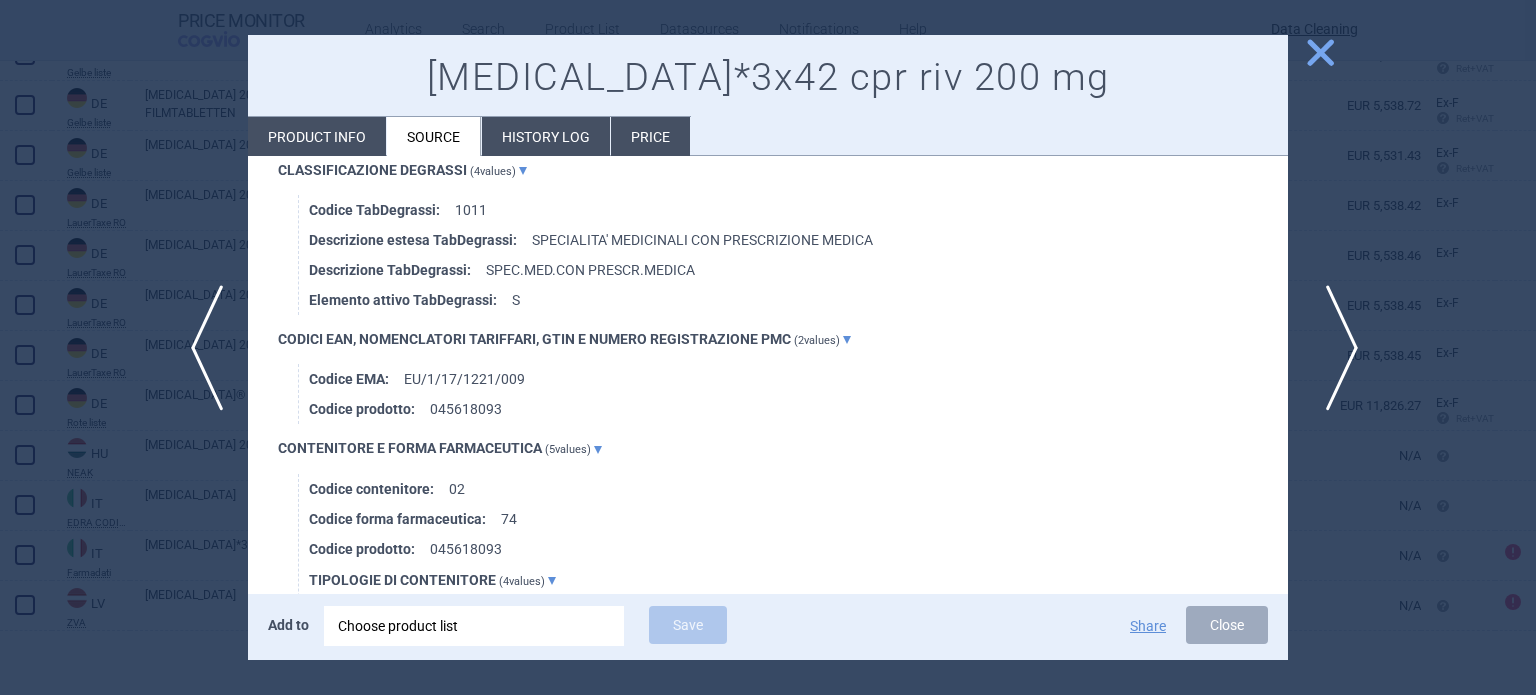 click on "next" at bounding box center (1335, 348) 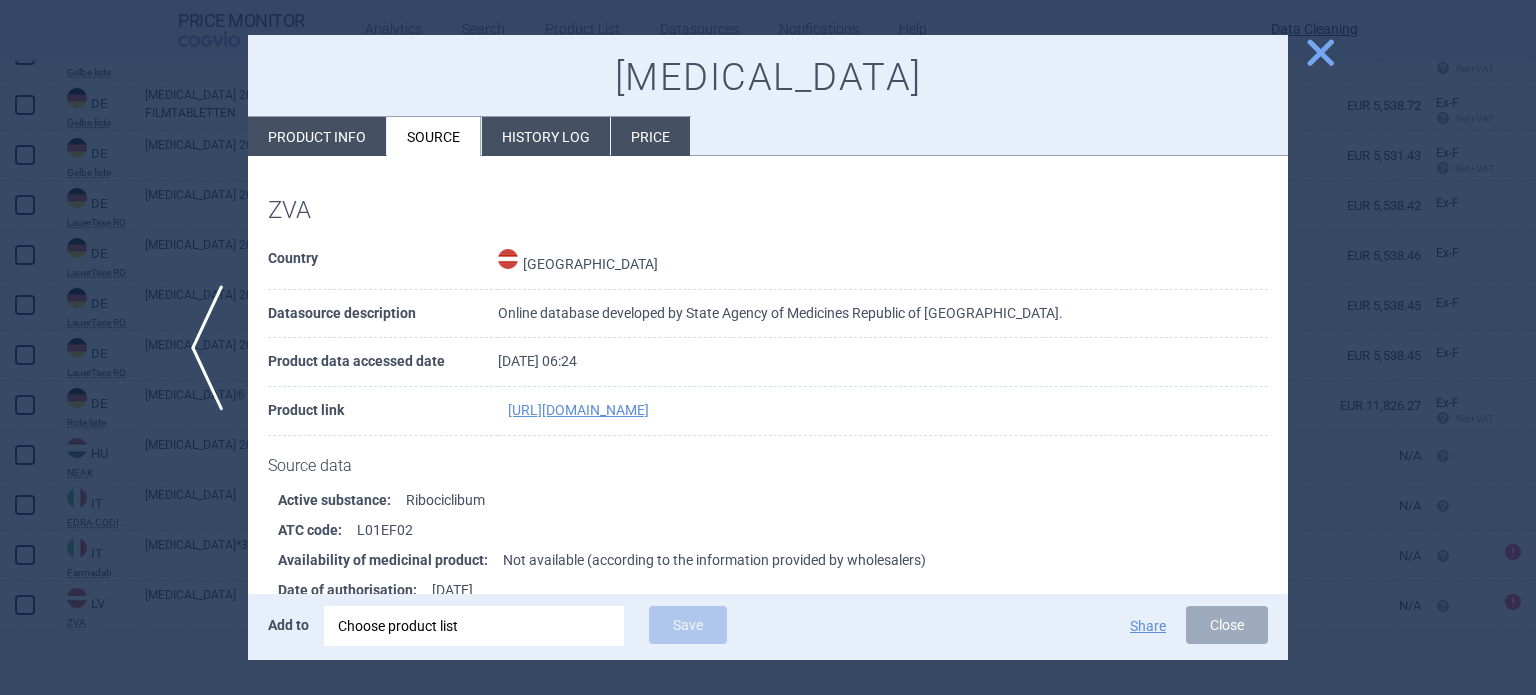 click at bounding box center (768, 347) 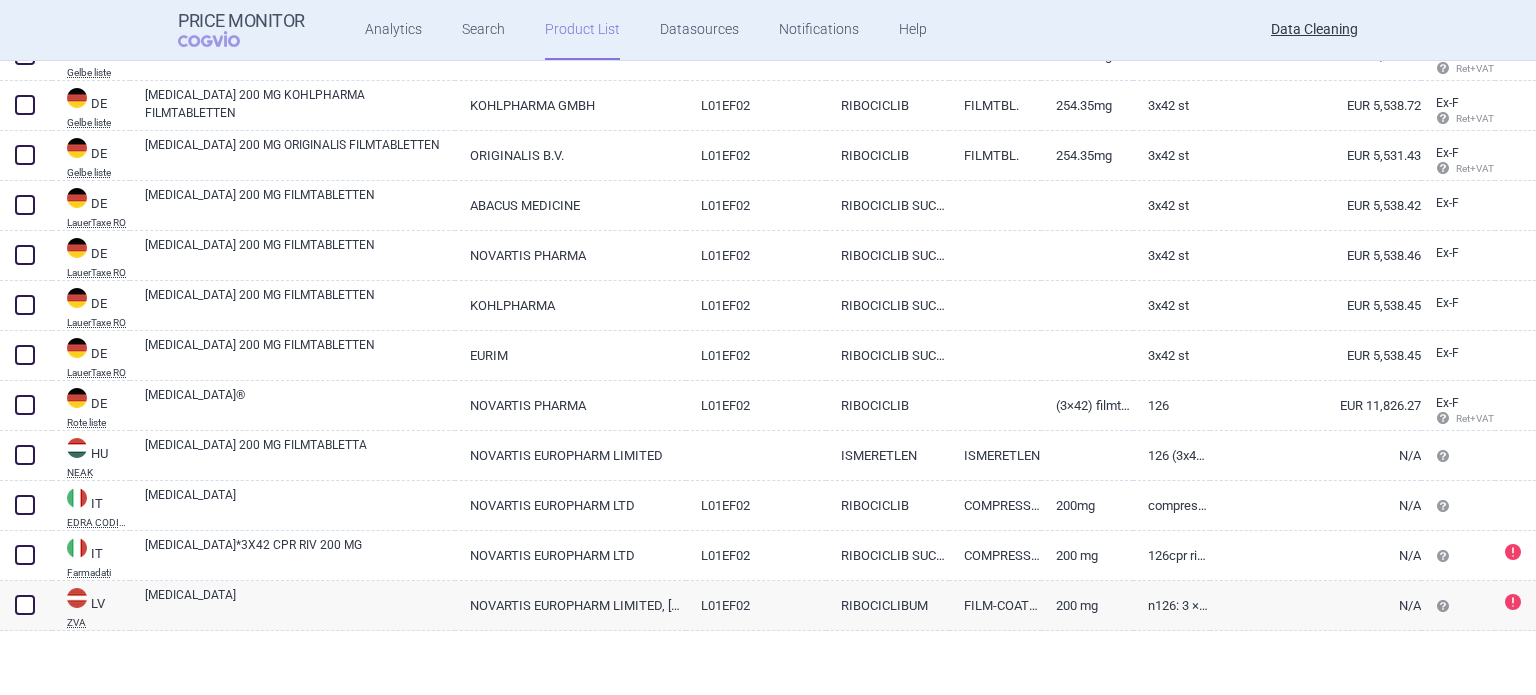 scroll, scrollTop: 0, scrollLeft: 0, axis: both 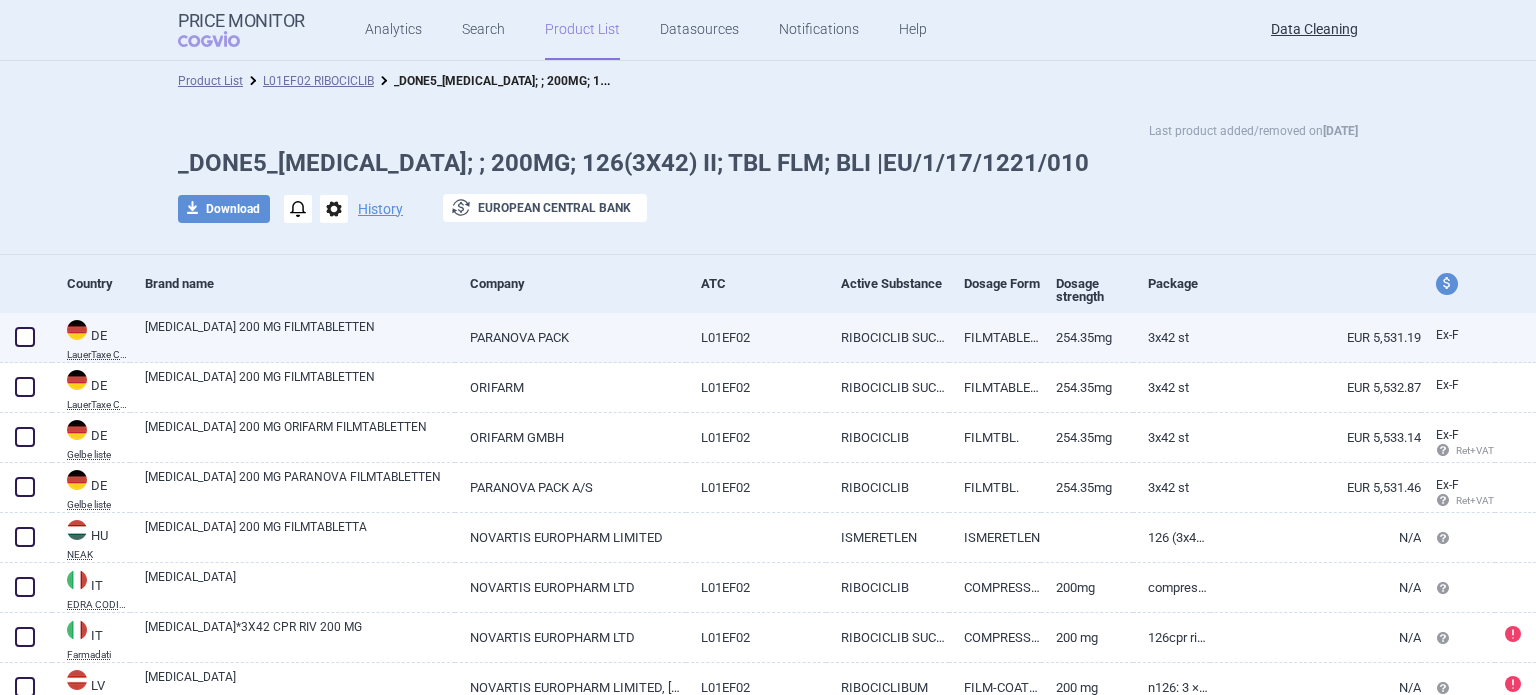 click on "[MEDICAL_DATA] 200 MG FILMTABLETTEN" at bounding box center (300, 336) 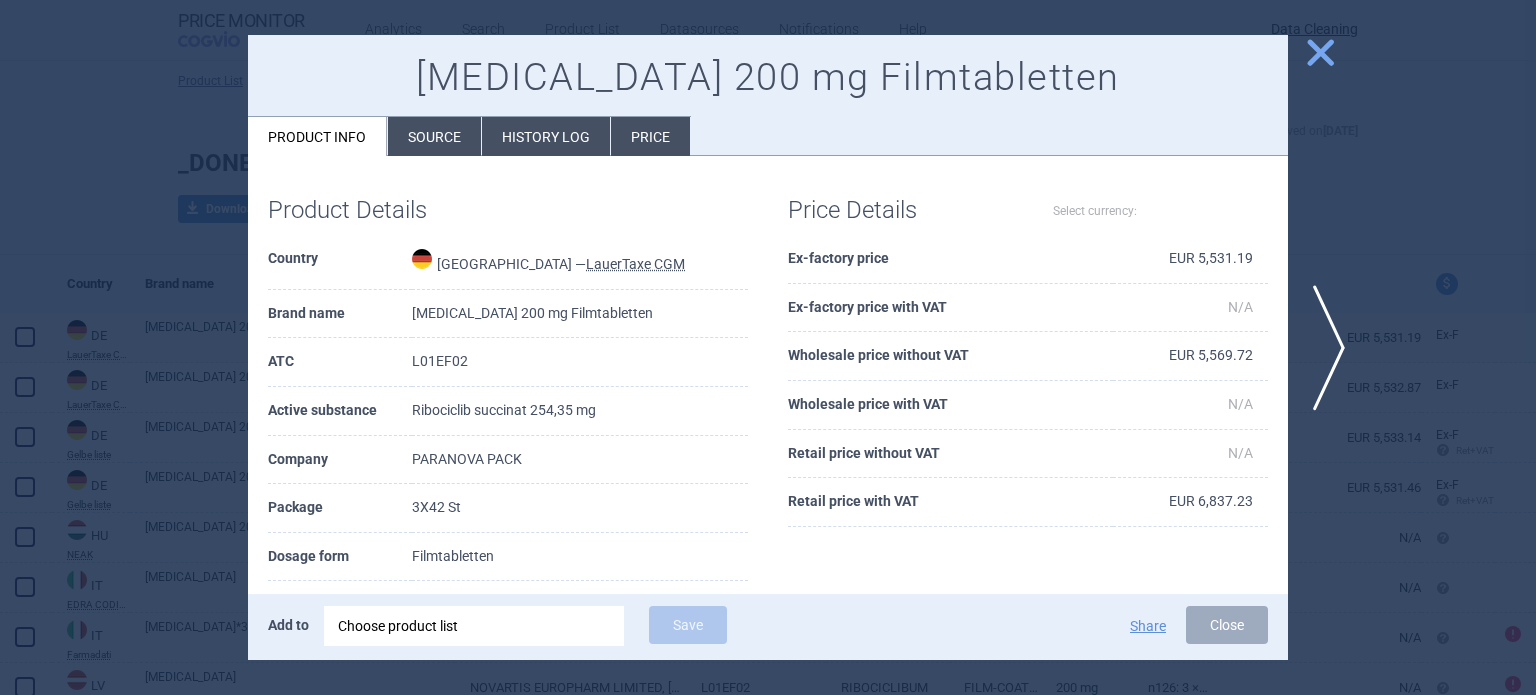 select on "EUR" 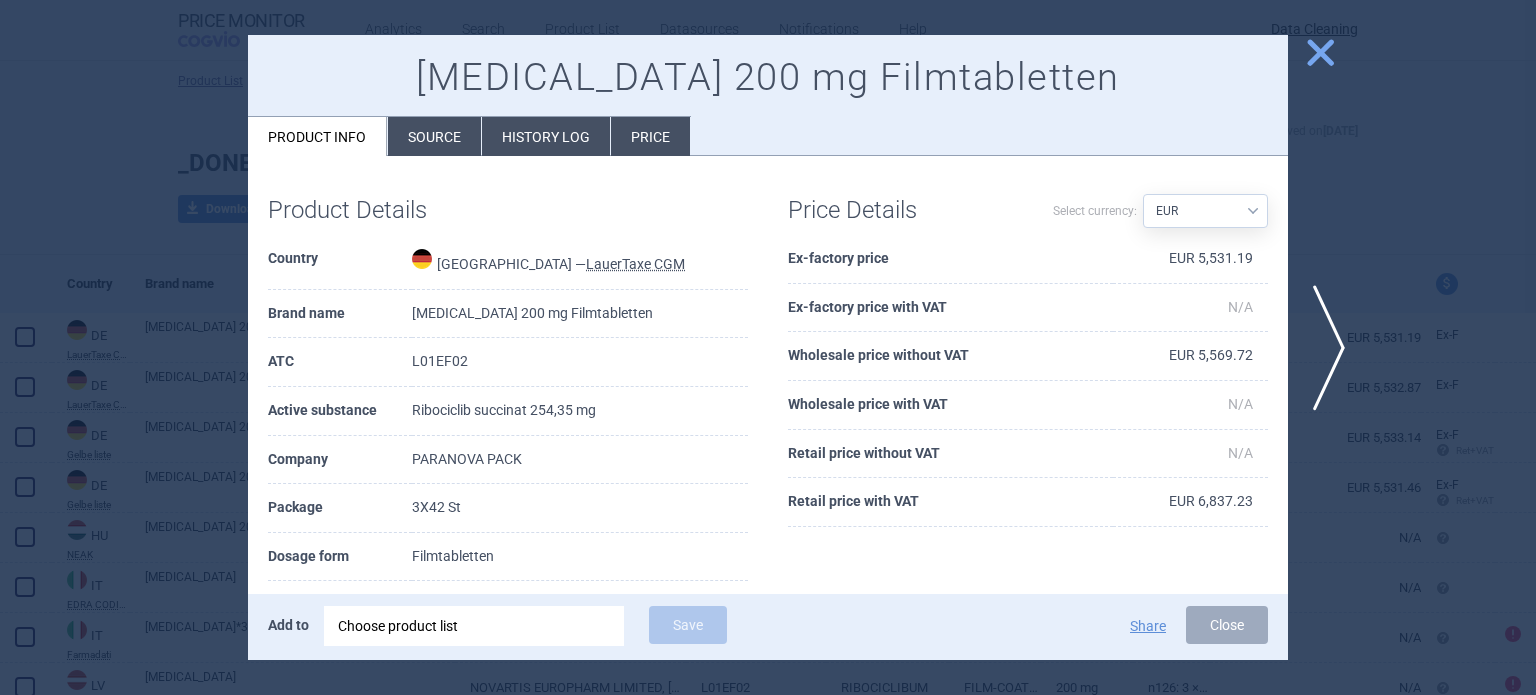 click on "Source" at bounding box center (434, 136) 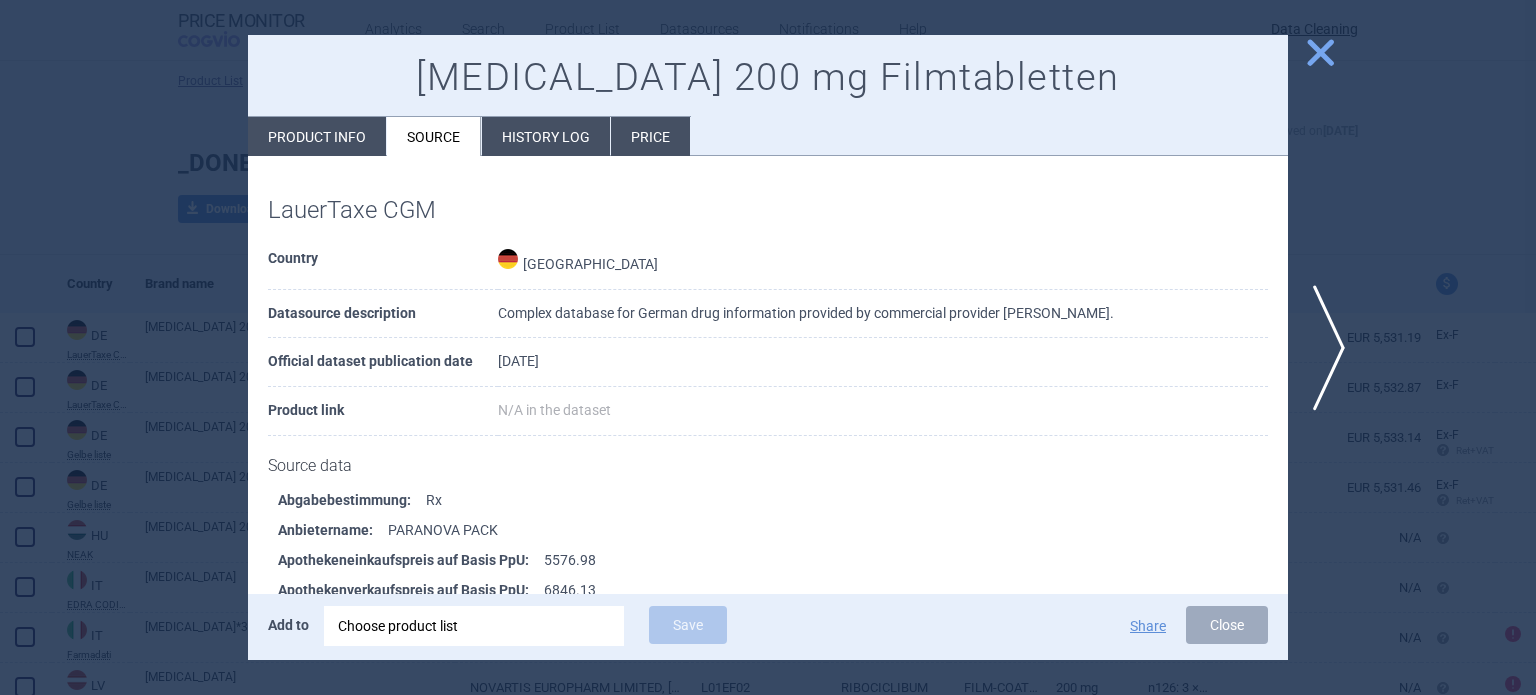 scroll, scrollTop: 1658, scrollLeft: 0, axis: vertical 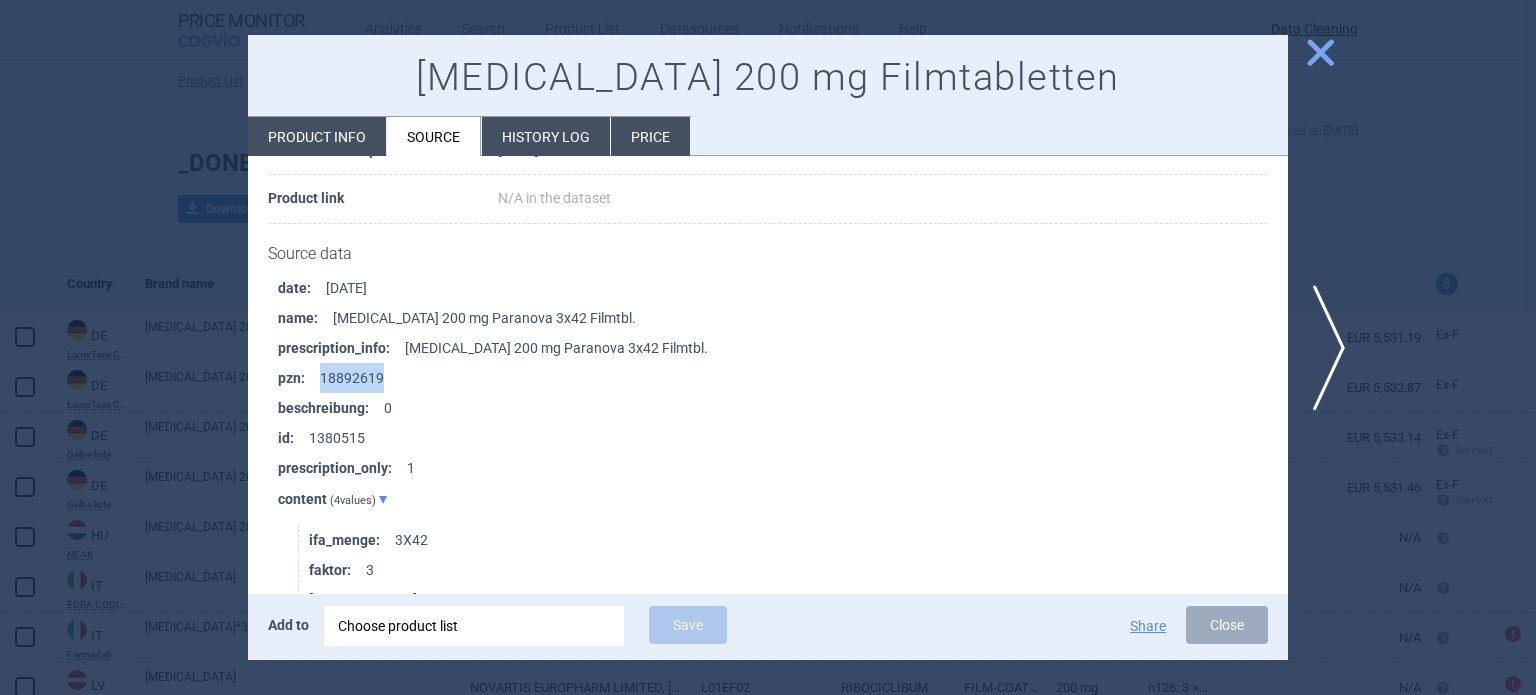 drag, startPoint x: 425, startPoint y: 385, endPoint x: 319, endPoint y: 380, distance: 106.11786 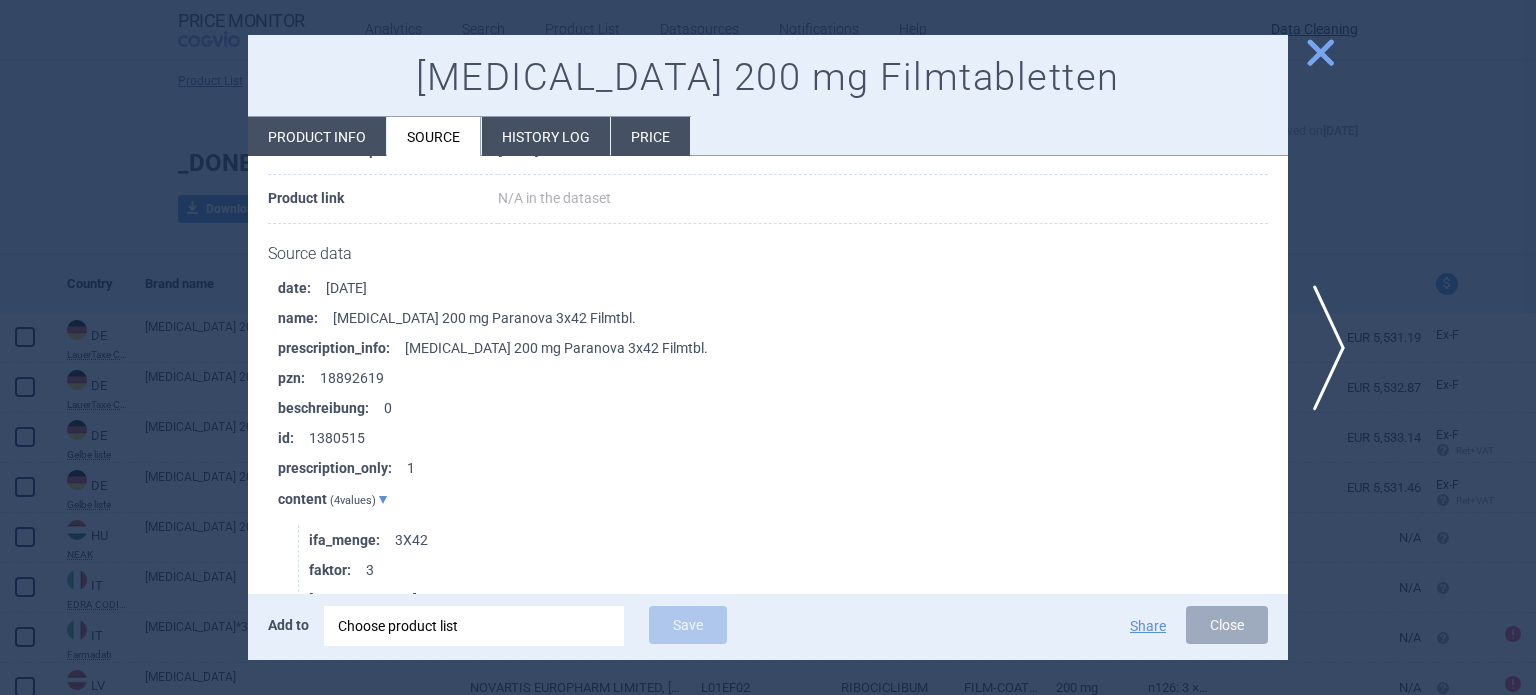 click 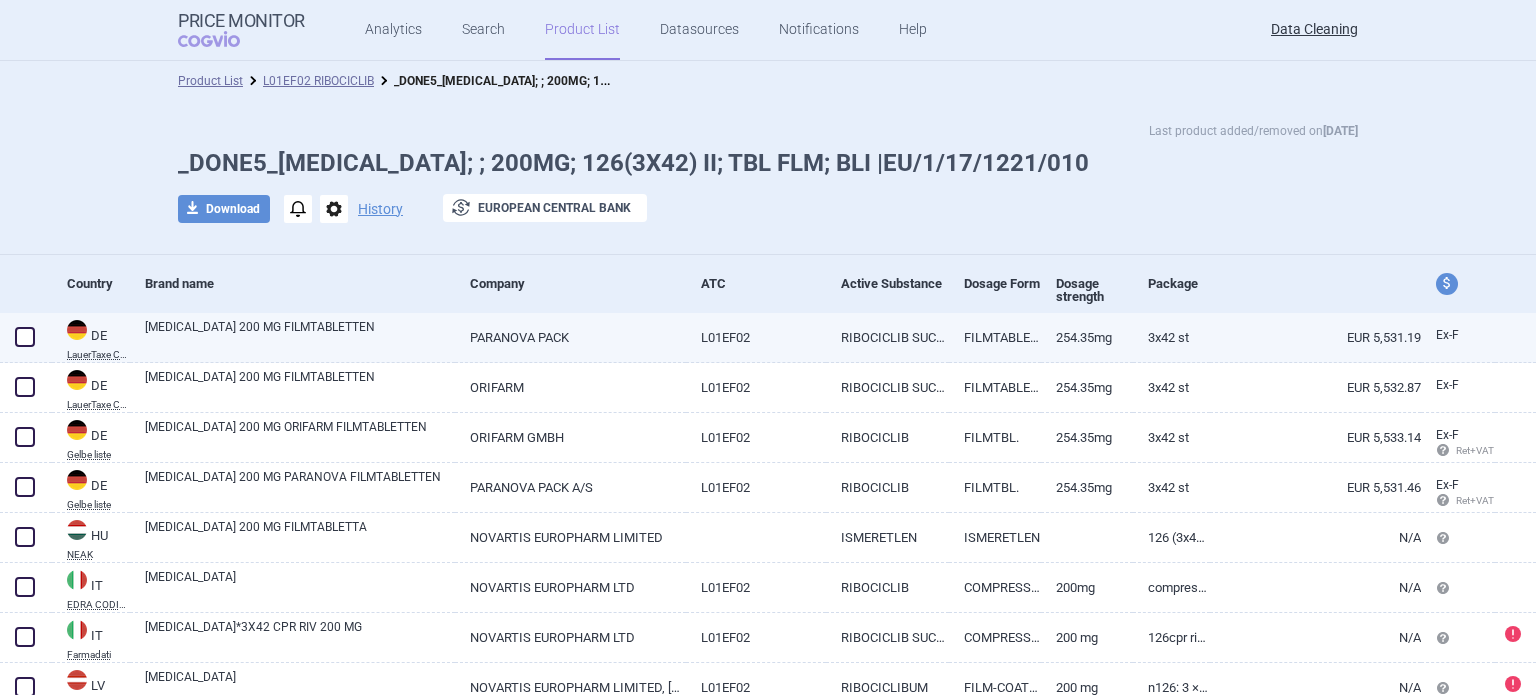 click 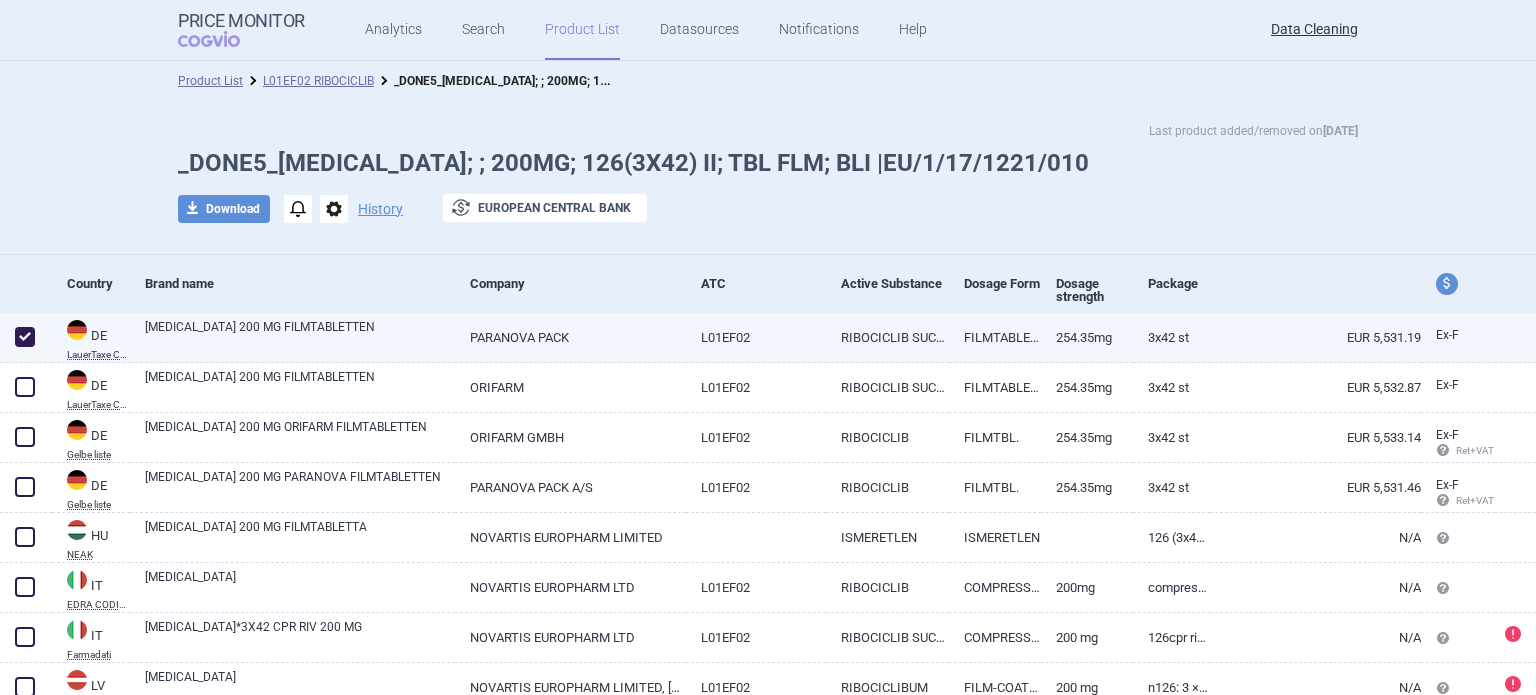 checkbox on "true" 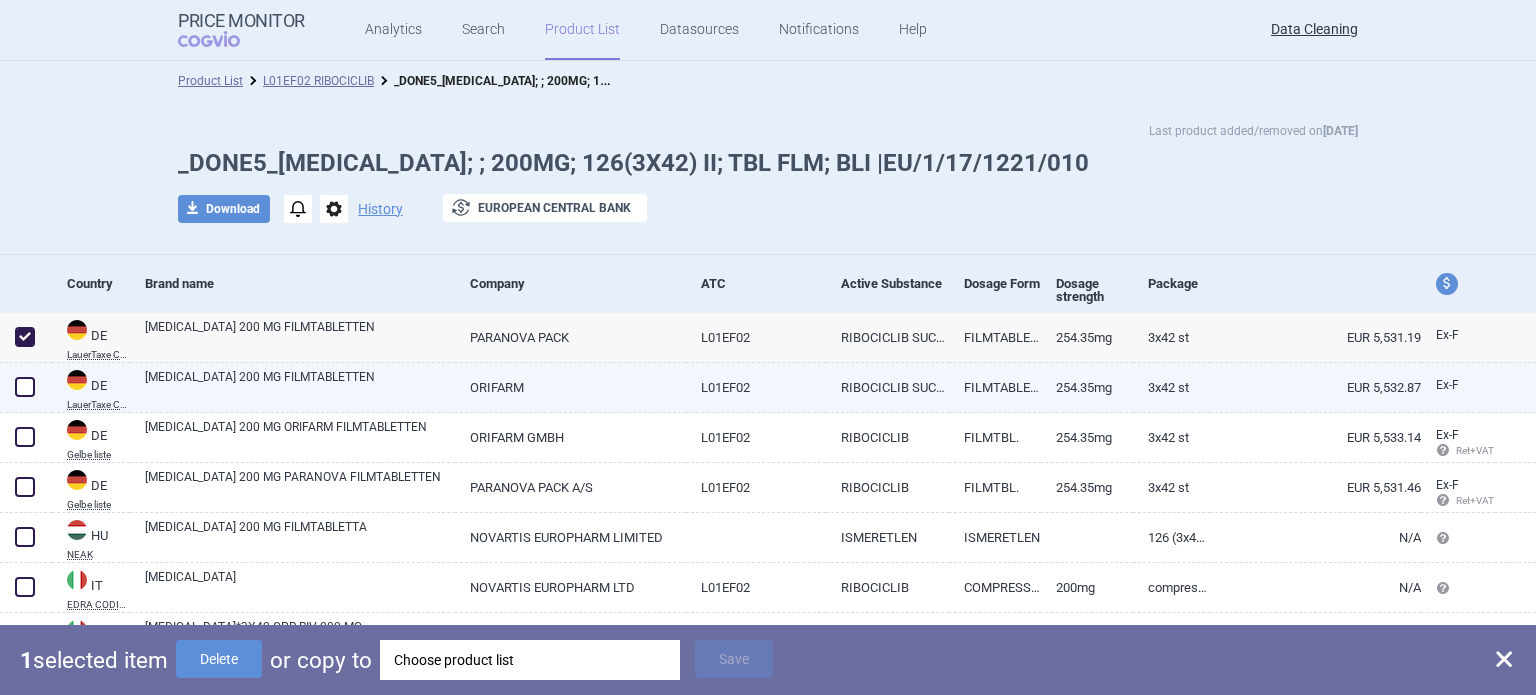 drag, startPoint x: 32, startPoint y: 373, endPoint x: 27, endPoint y: 395, distance: 22.561028 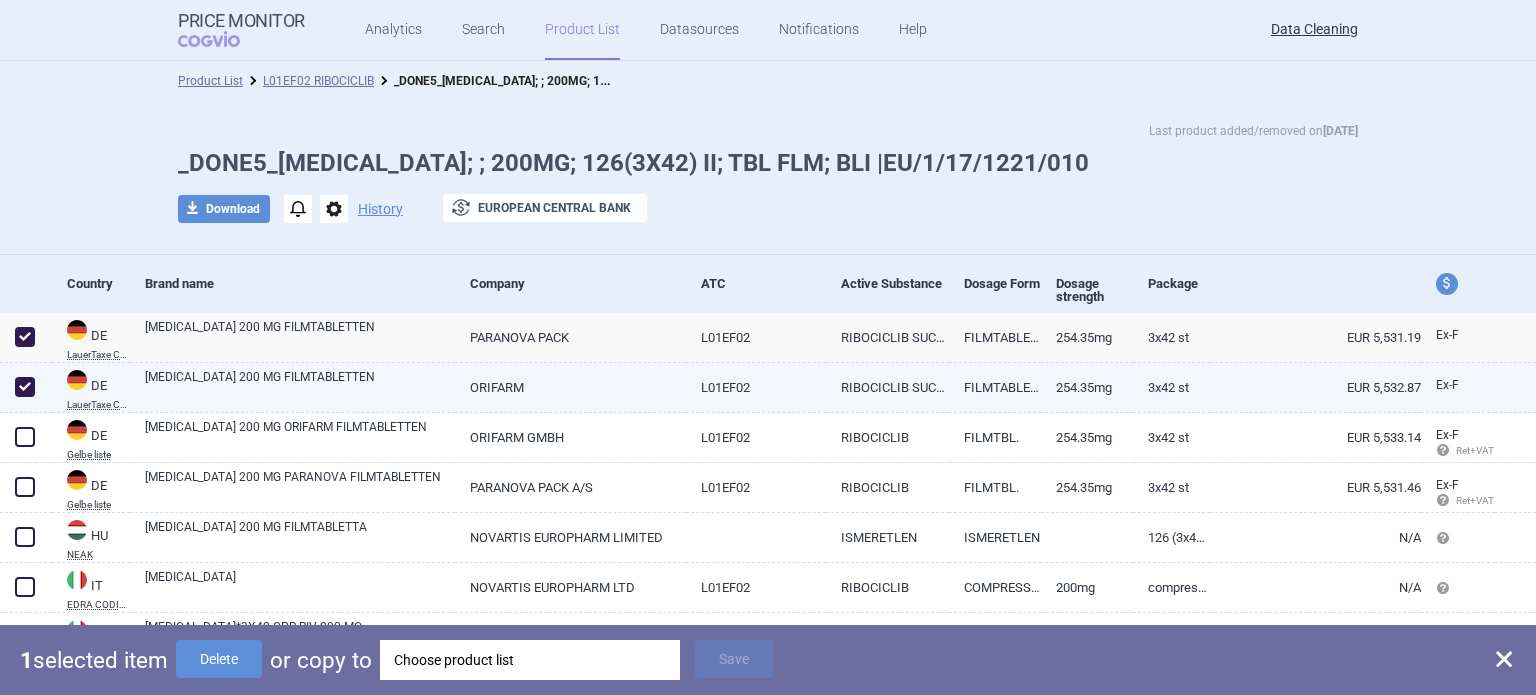 checkbox on "true" 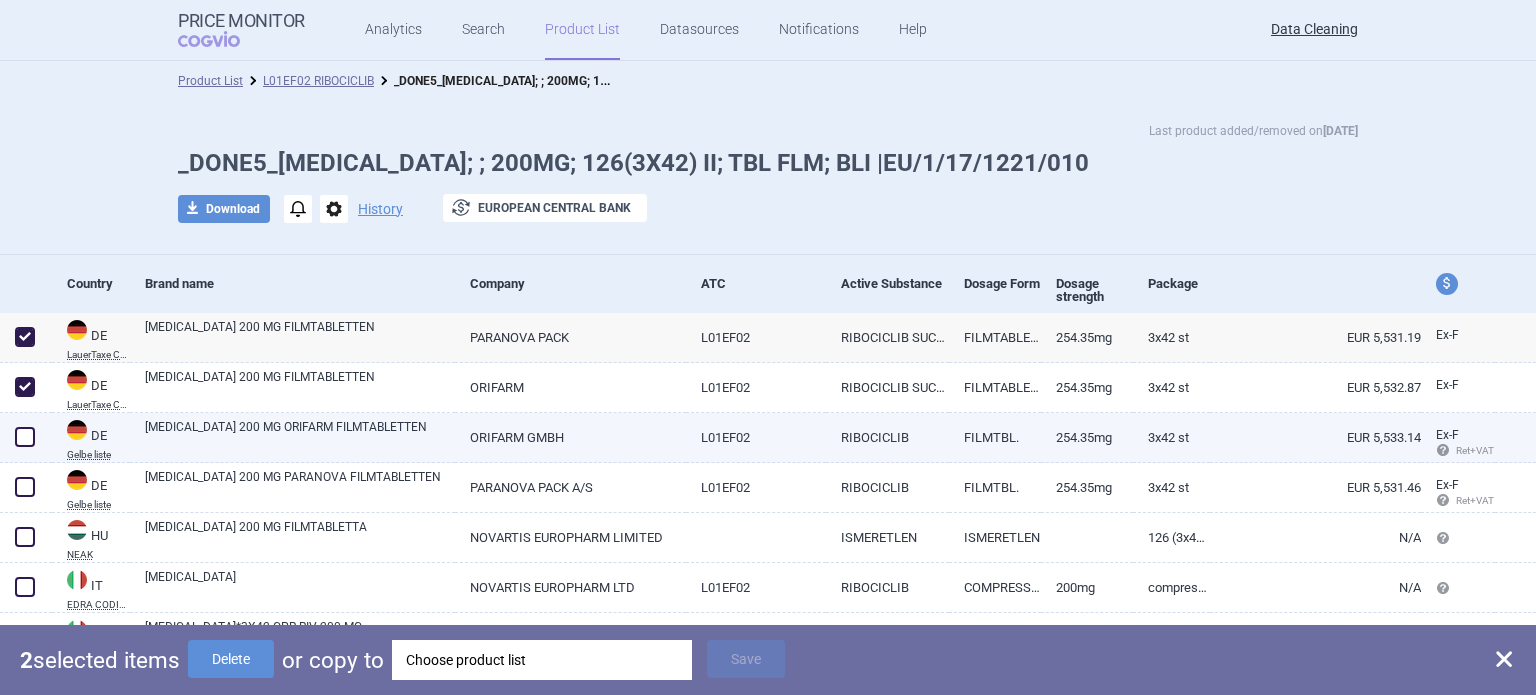 click 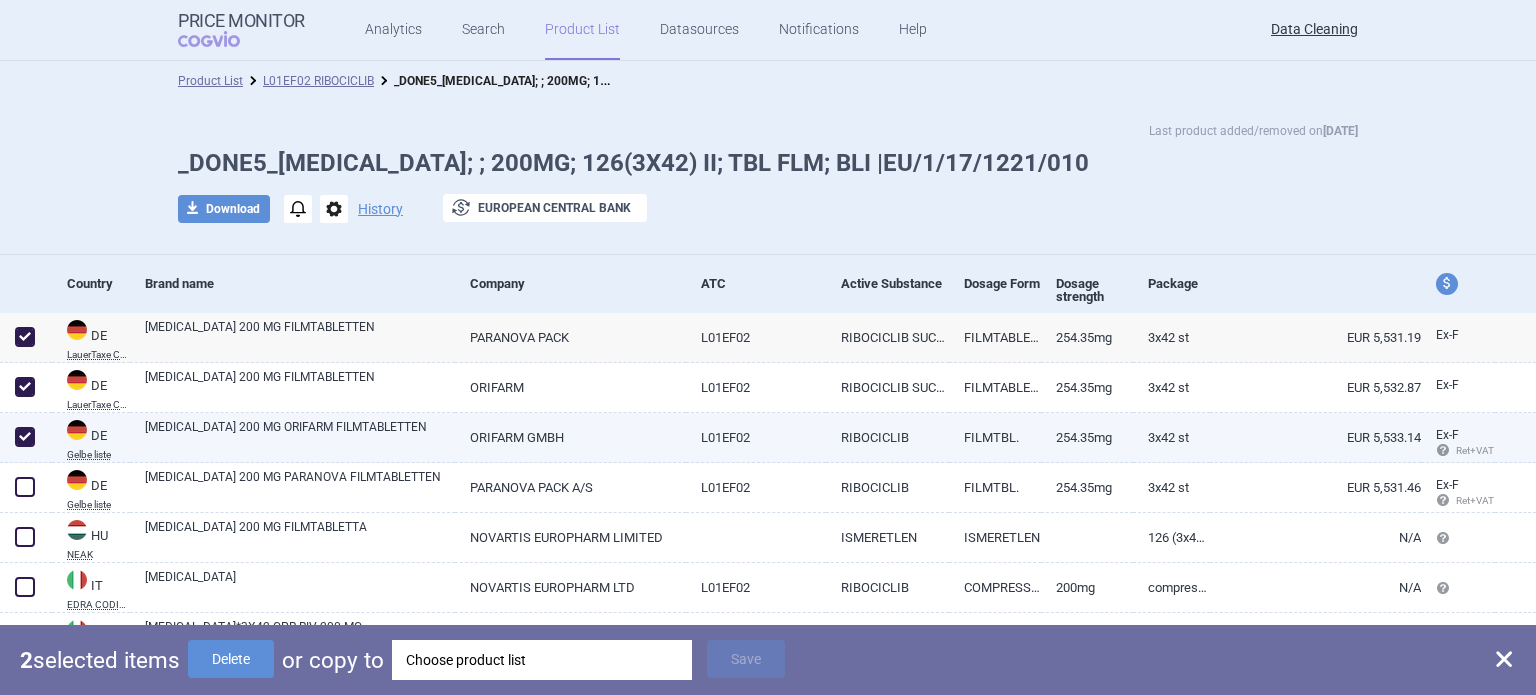checkbox on "true" 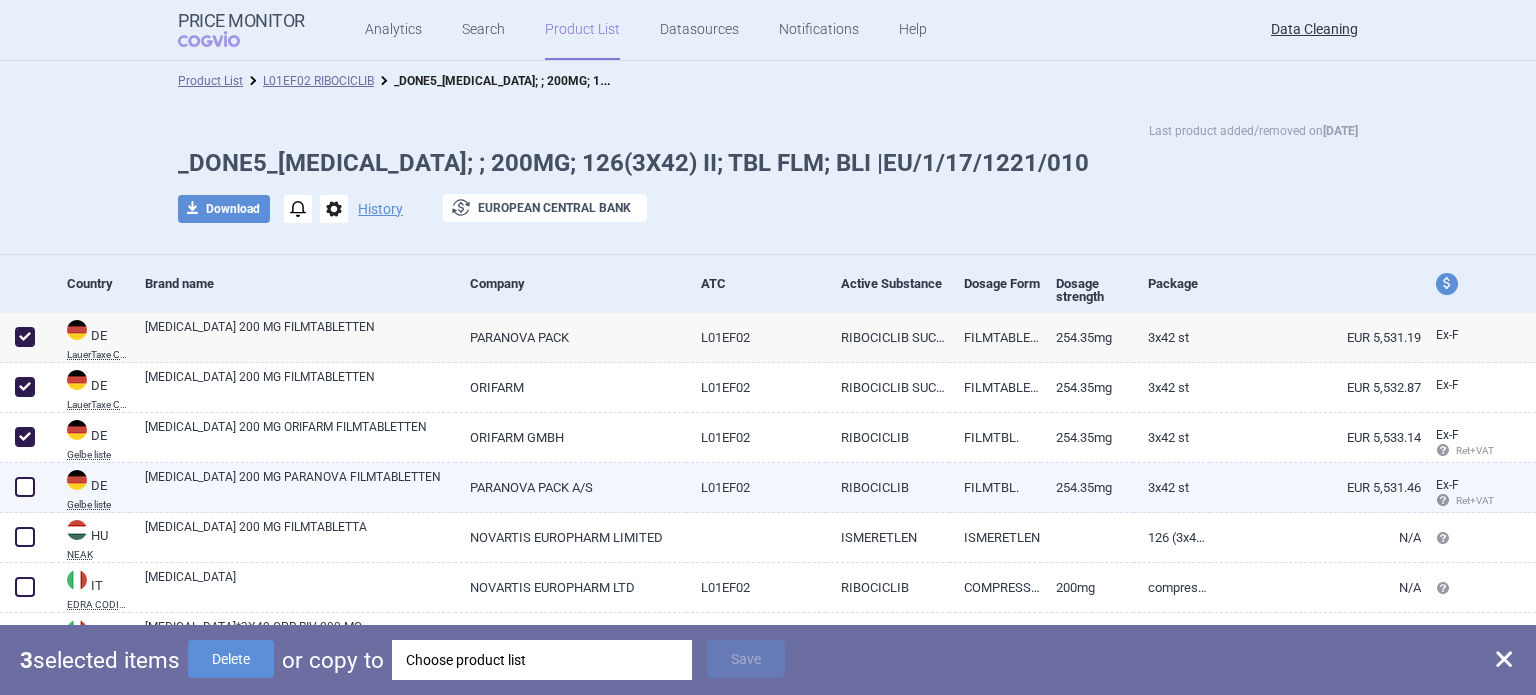 click 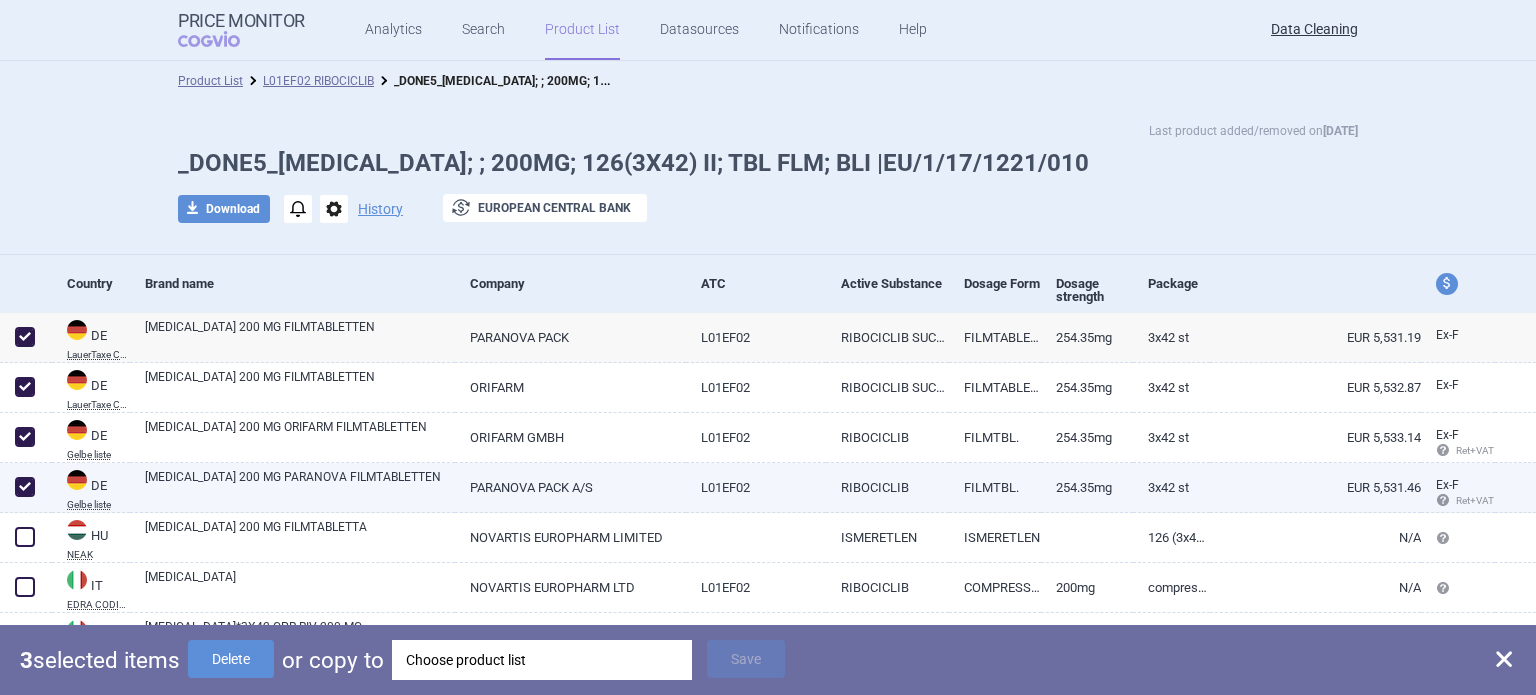 checkbox on "true" 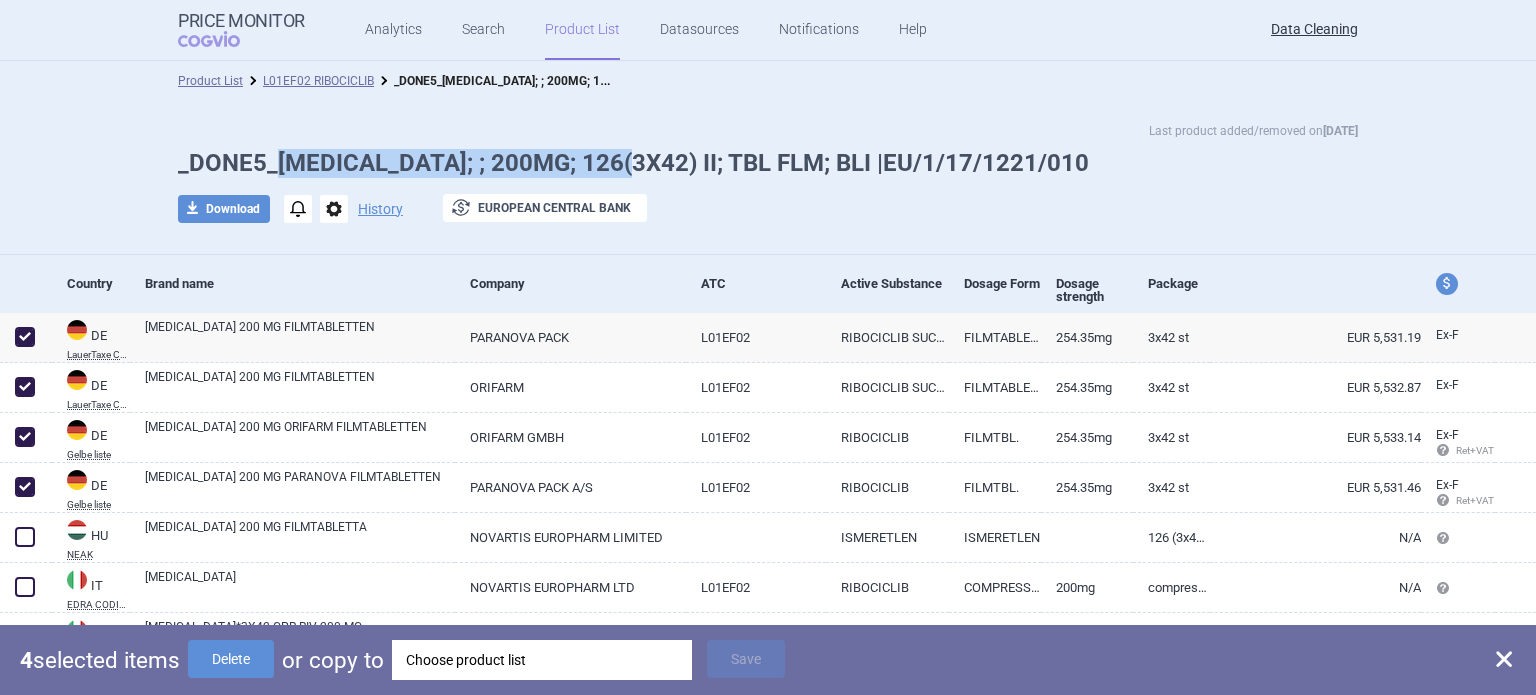 drag, startPoint x: 268, startPoint y: 158, endPoint x: 600, endPoint y: 157, distance: 332.0015 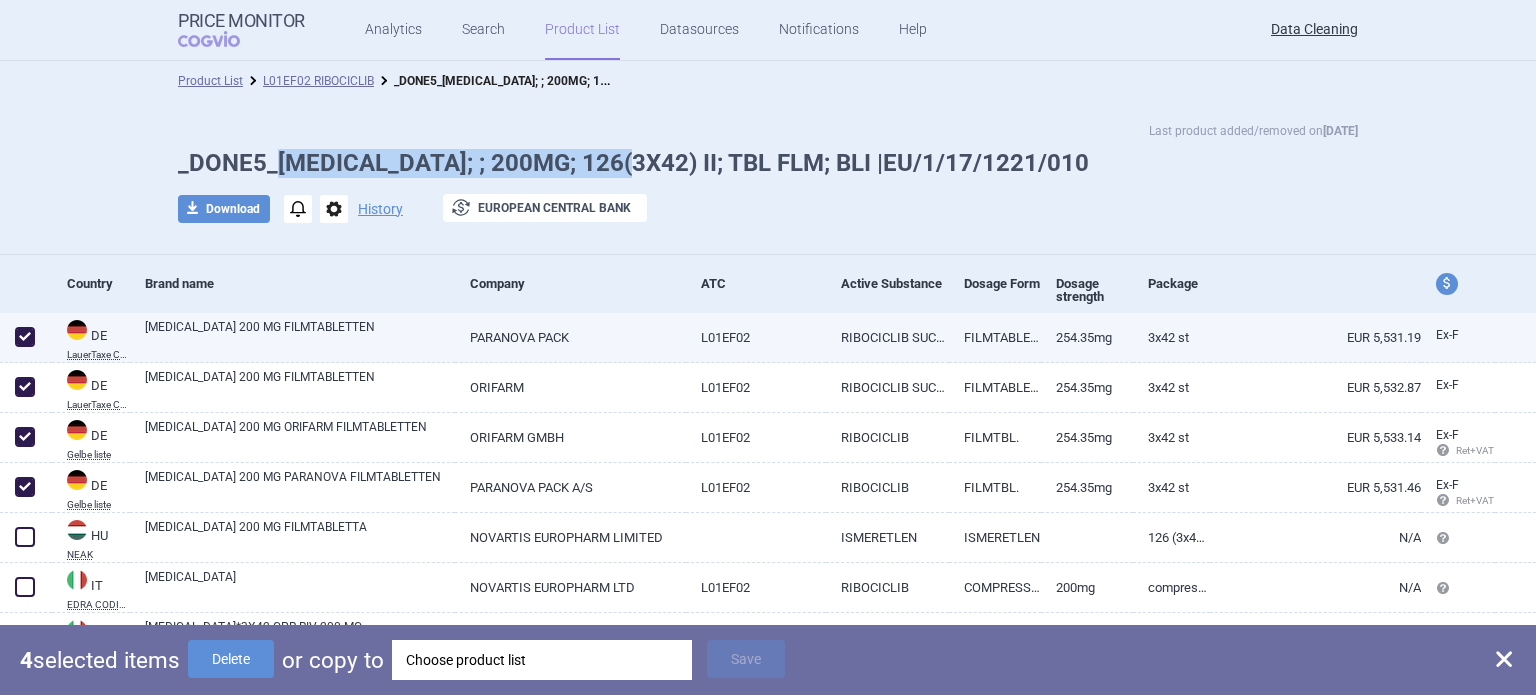 copy on "KISQALI; ; 200MG; 126(3X42) I" 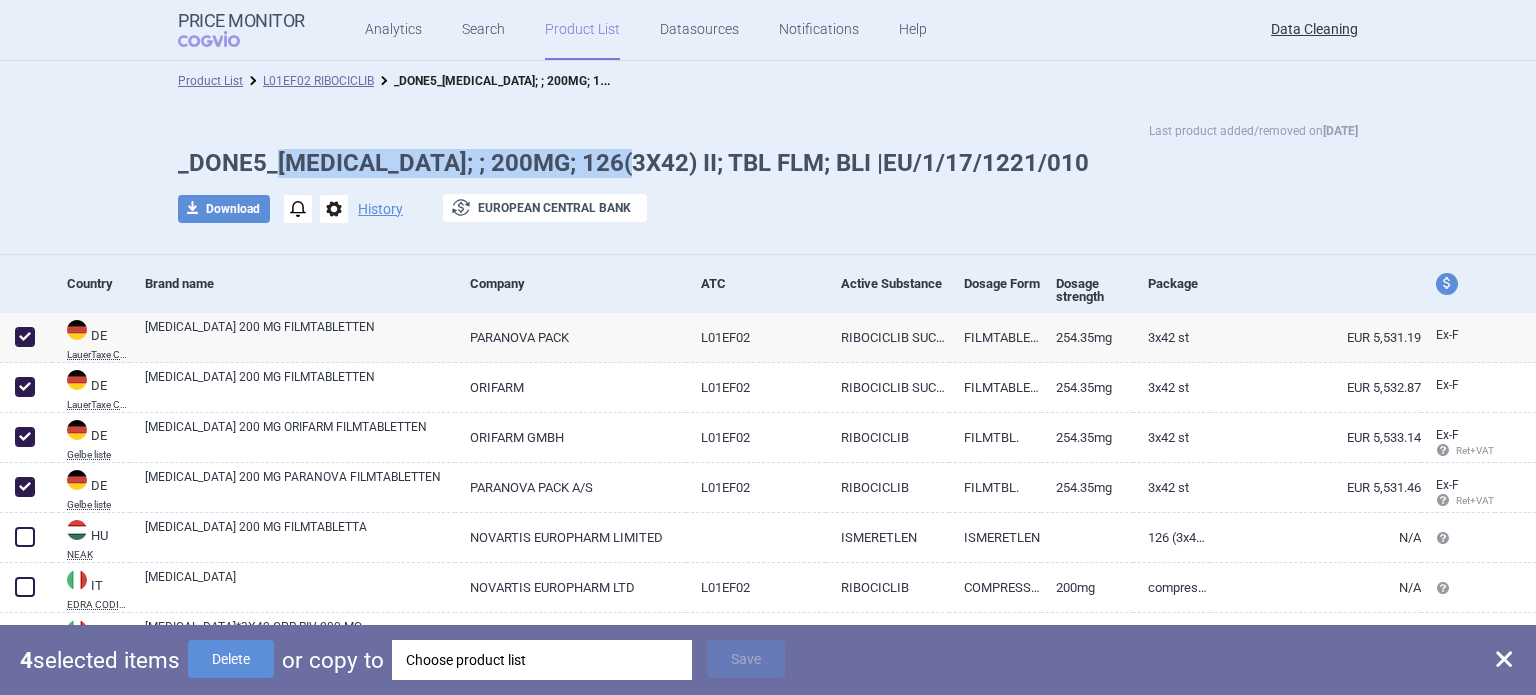click on "Choose product list" 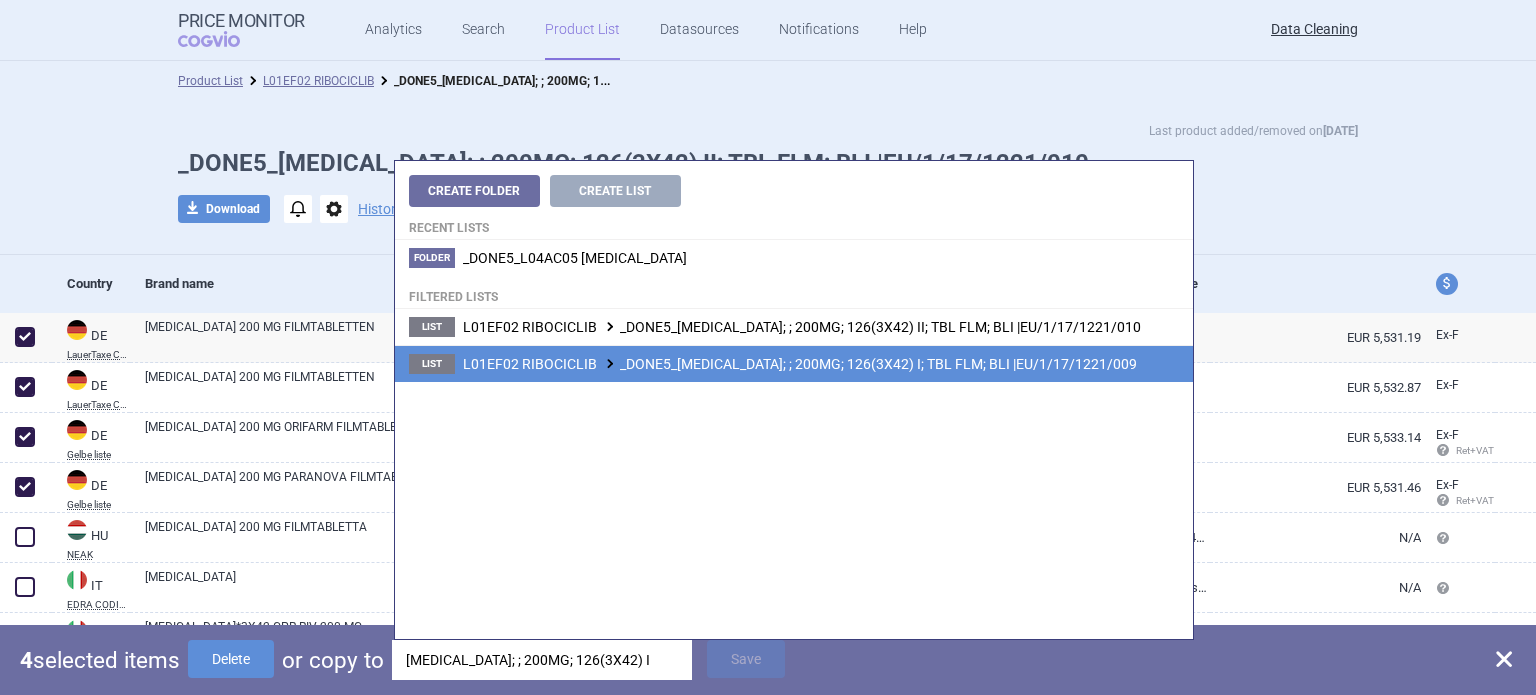 type on "KISQALI; ; 200MG; 126(3X42) I" 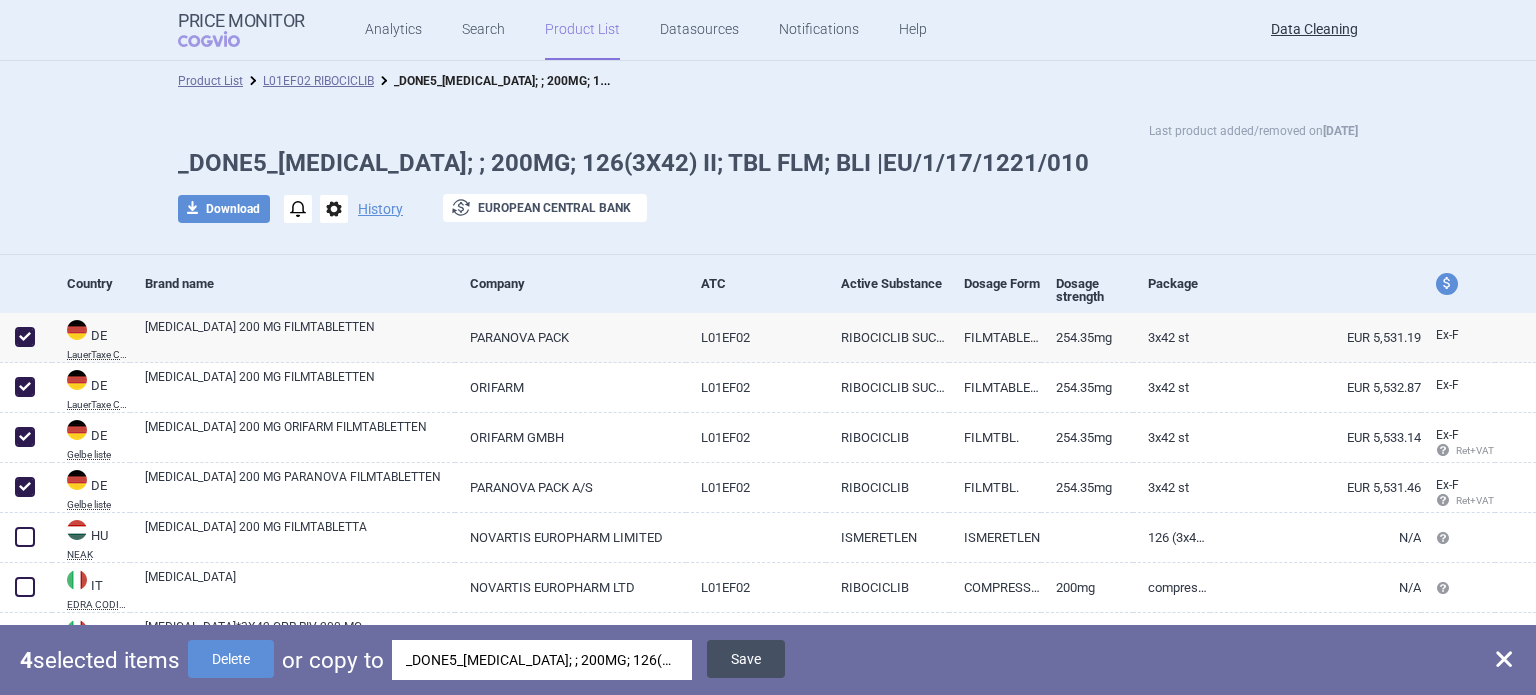 click on "Save" 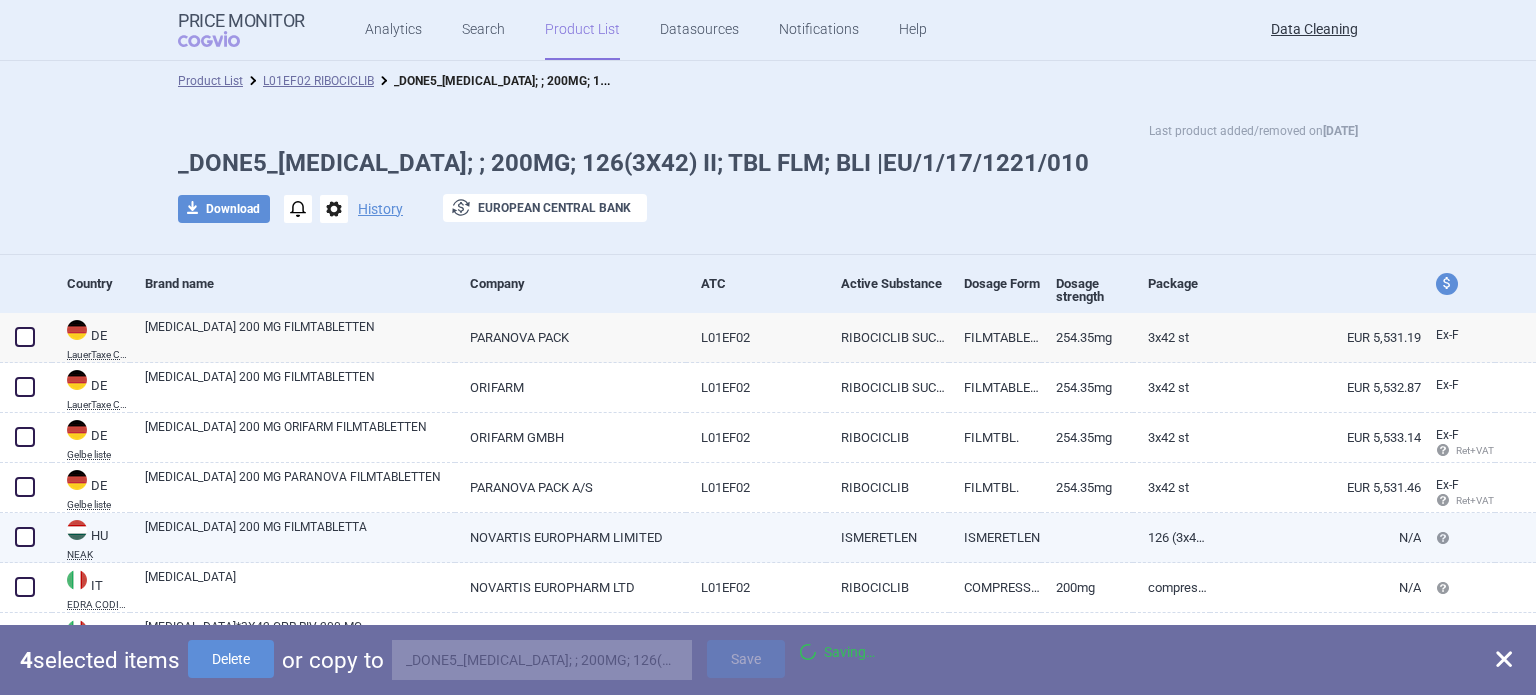 checkbox on "false" 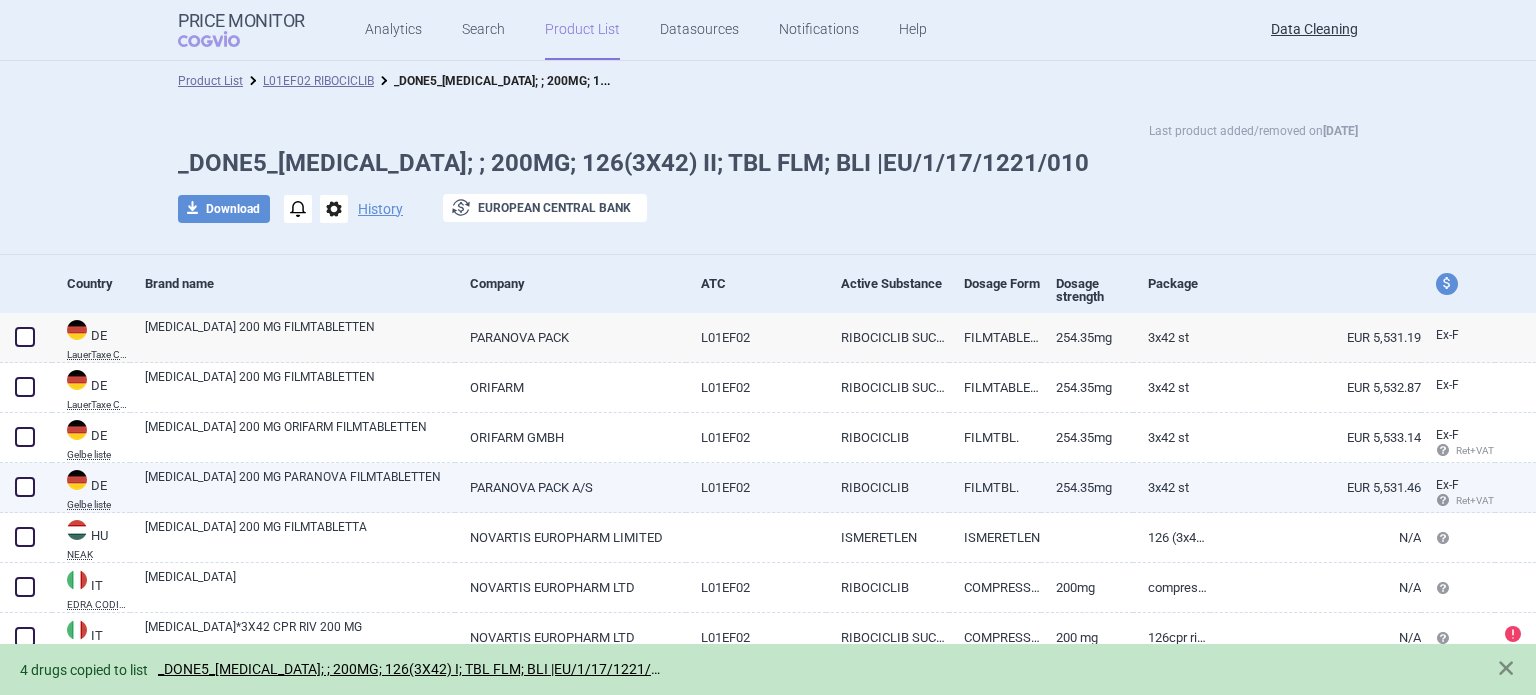 click 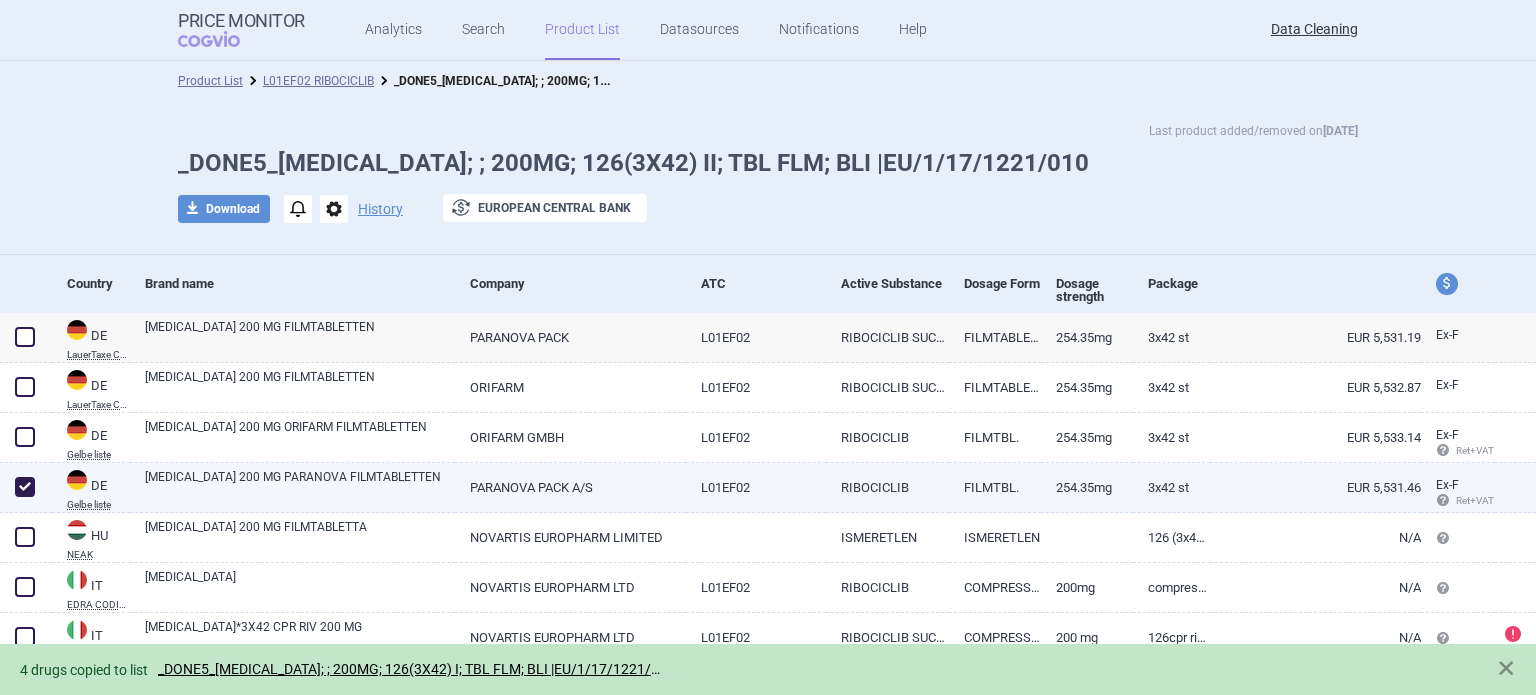 checkbox on "true" 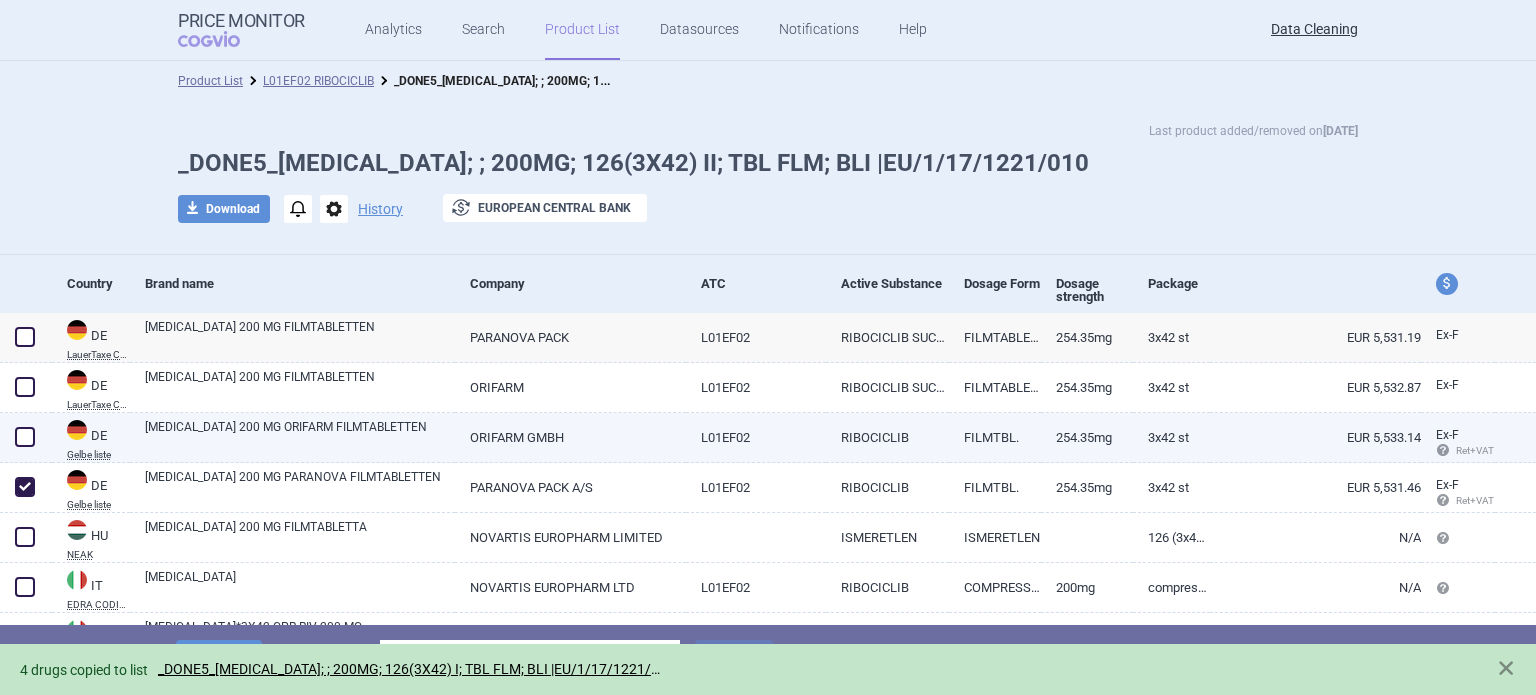 click 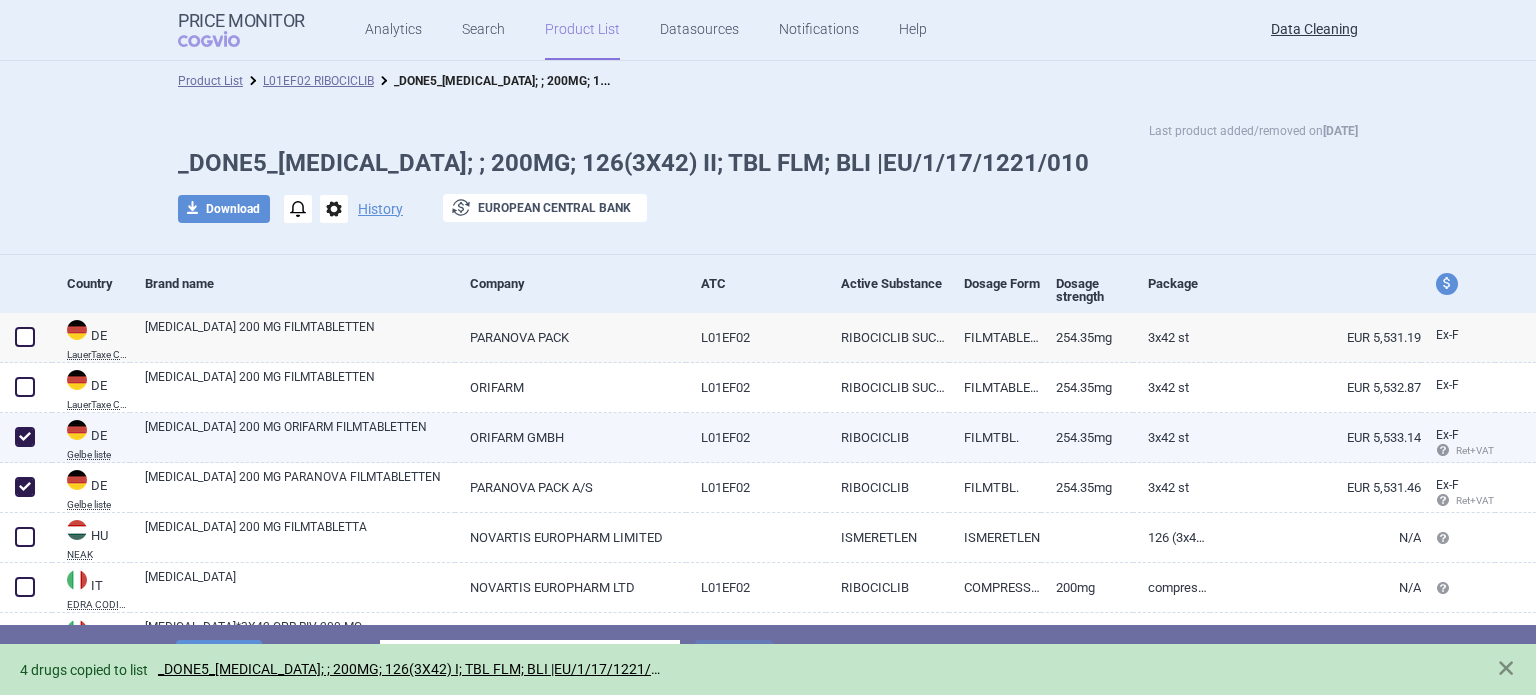 checkbox on "true" 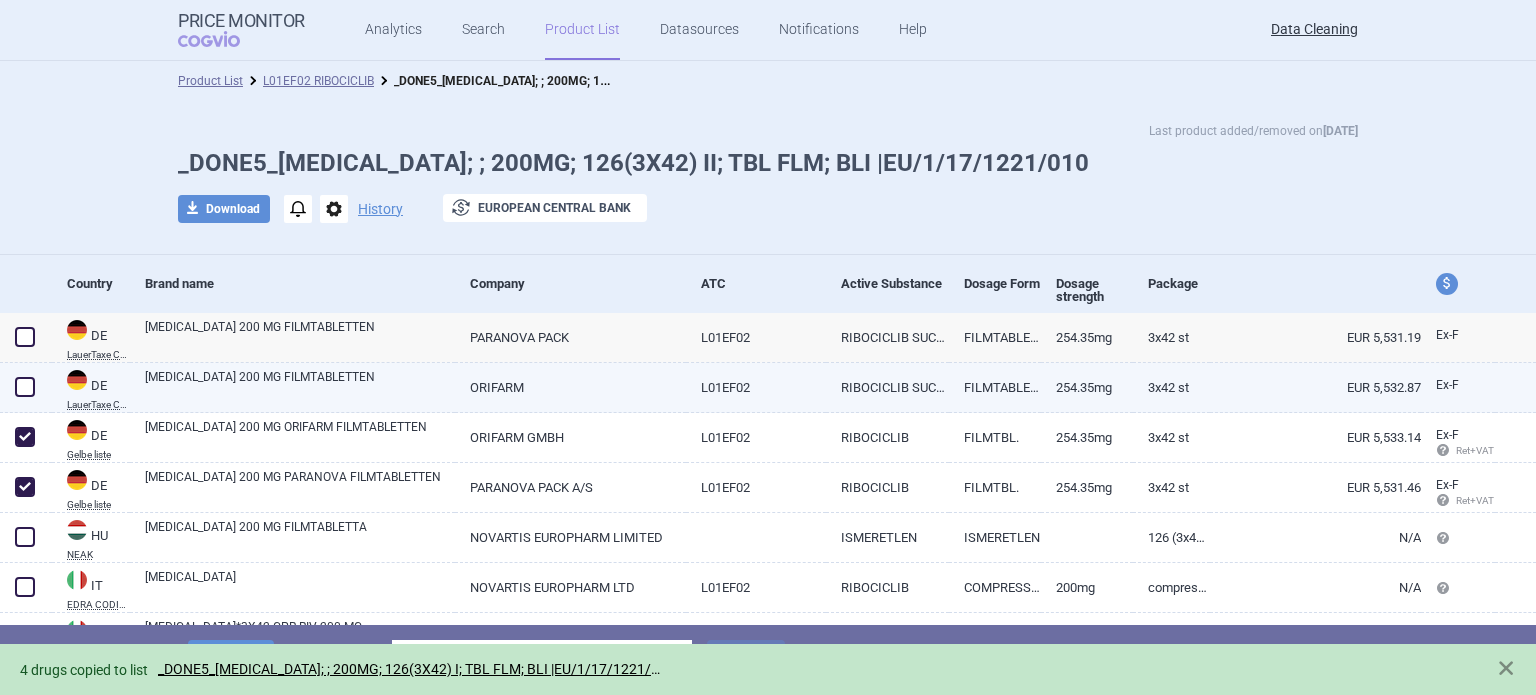 click 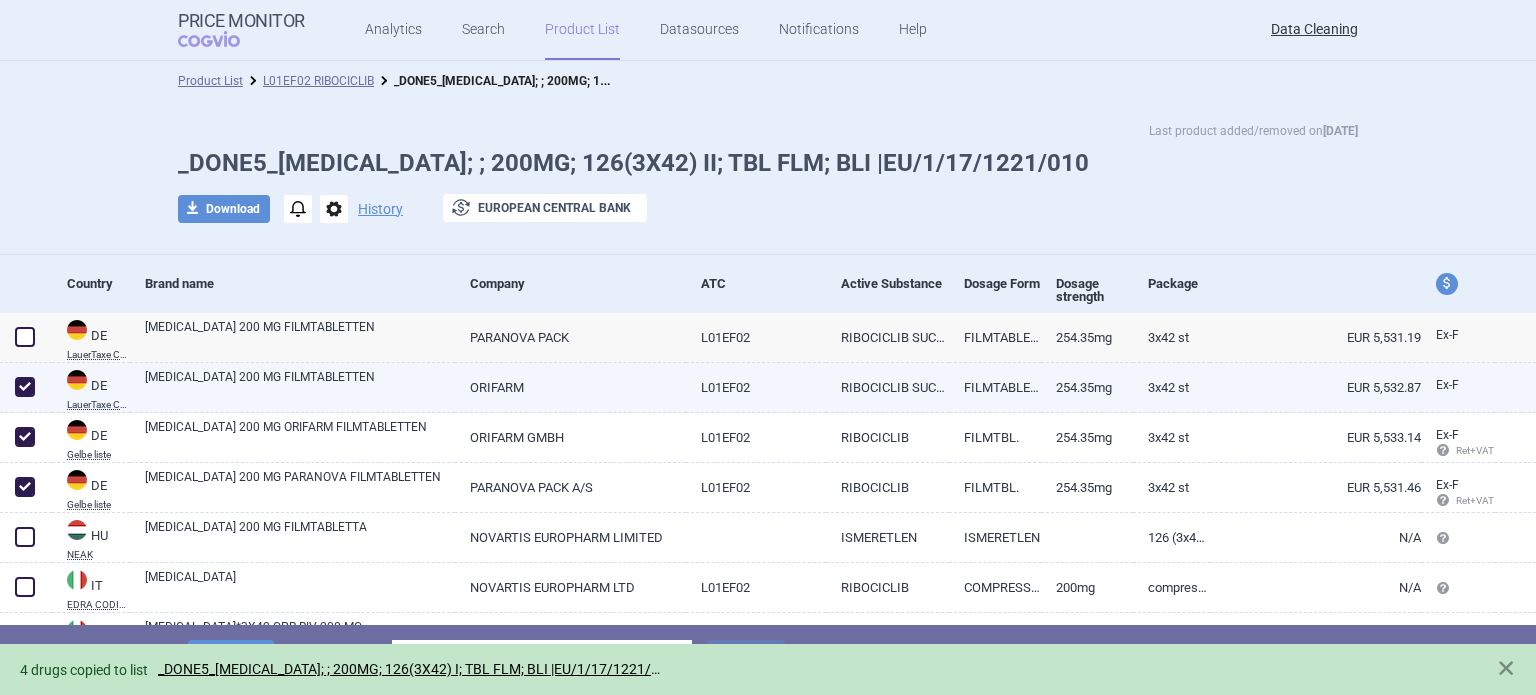 checkbox on "true" 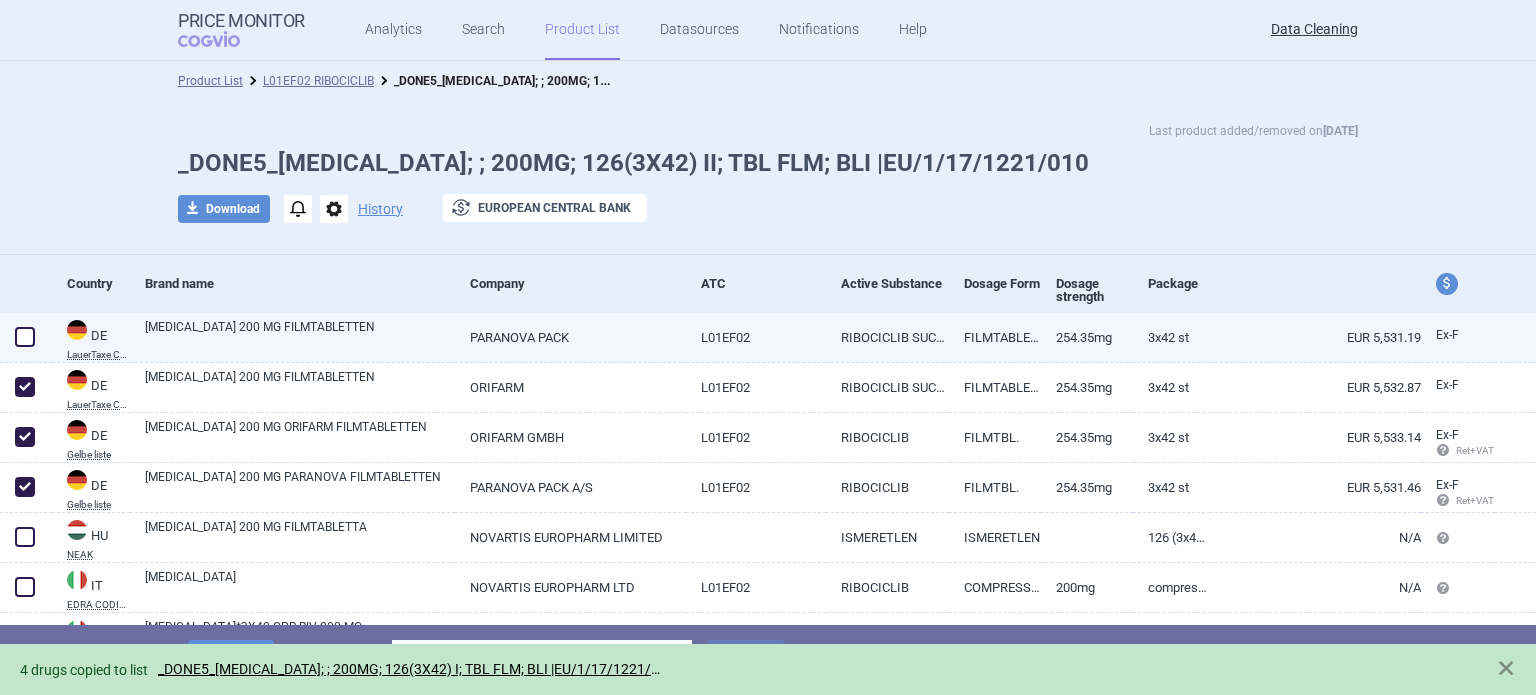 click 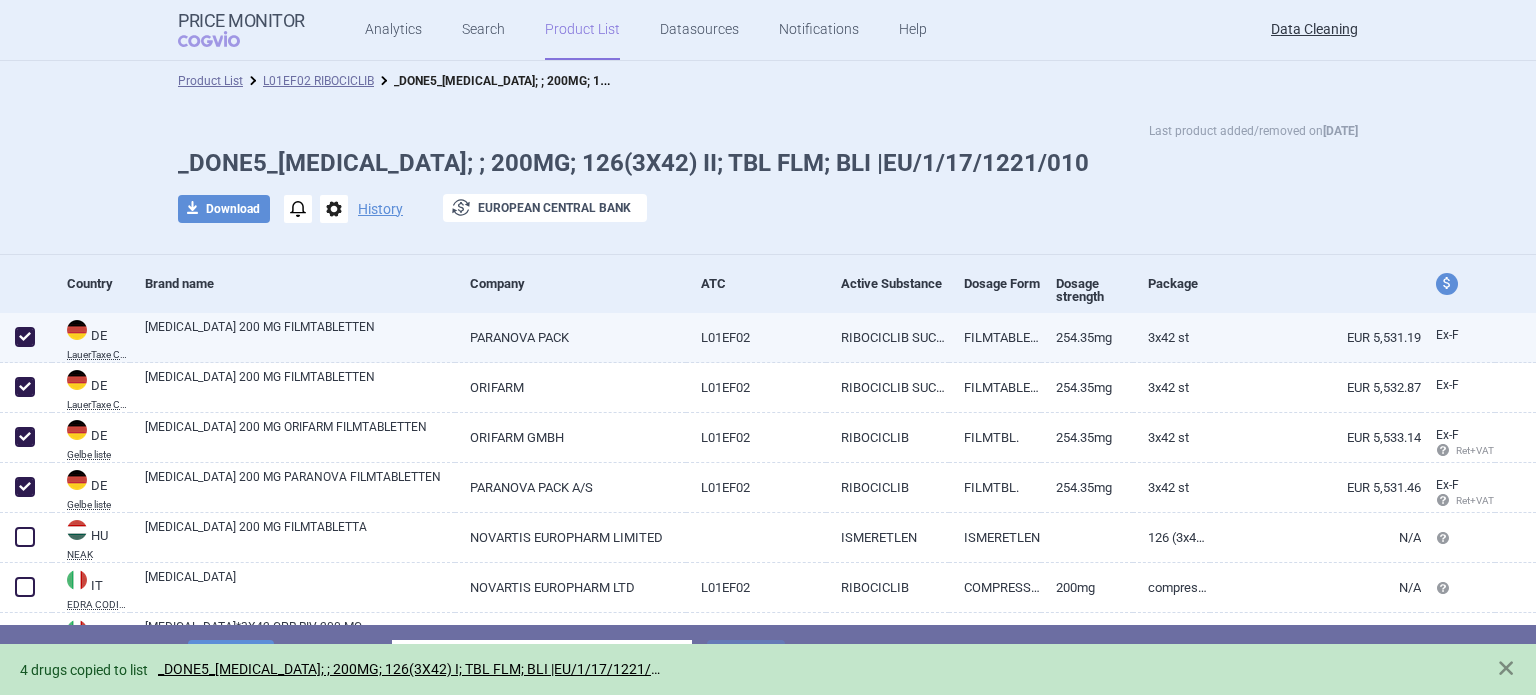 checkbox on "true" 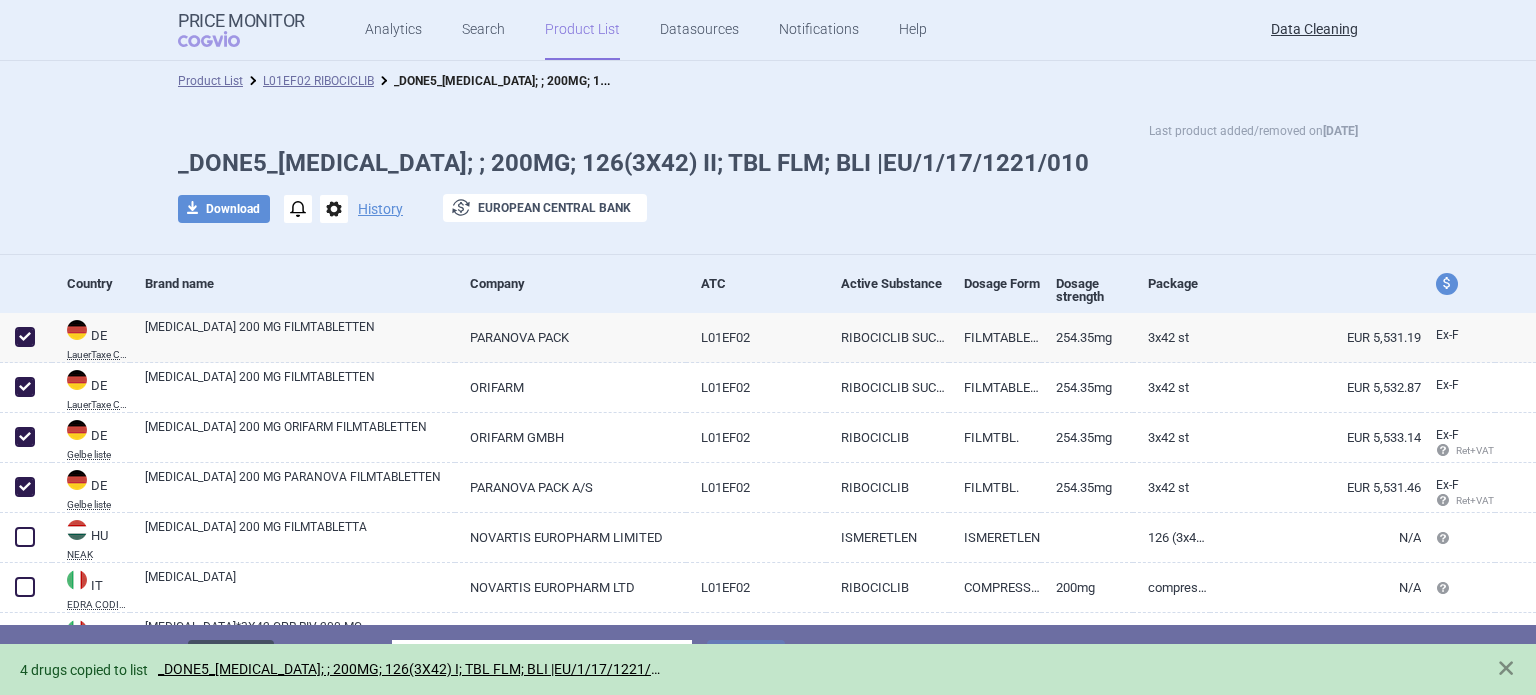 click on "Delete" 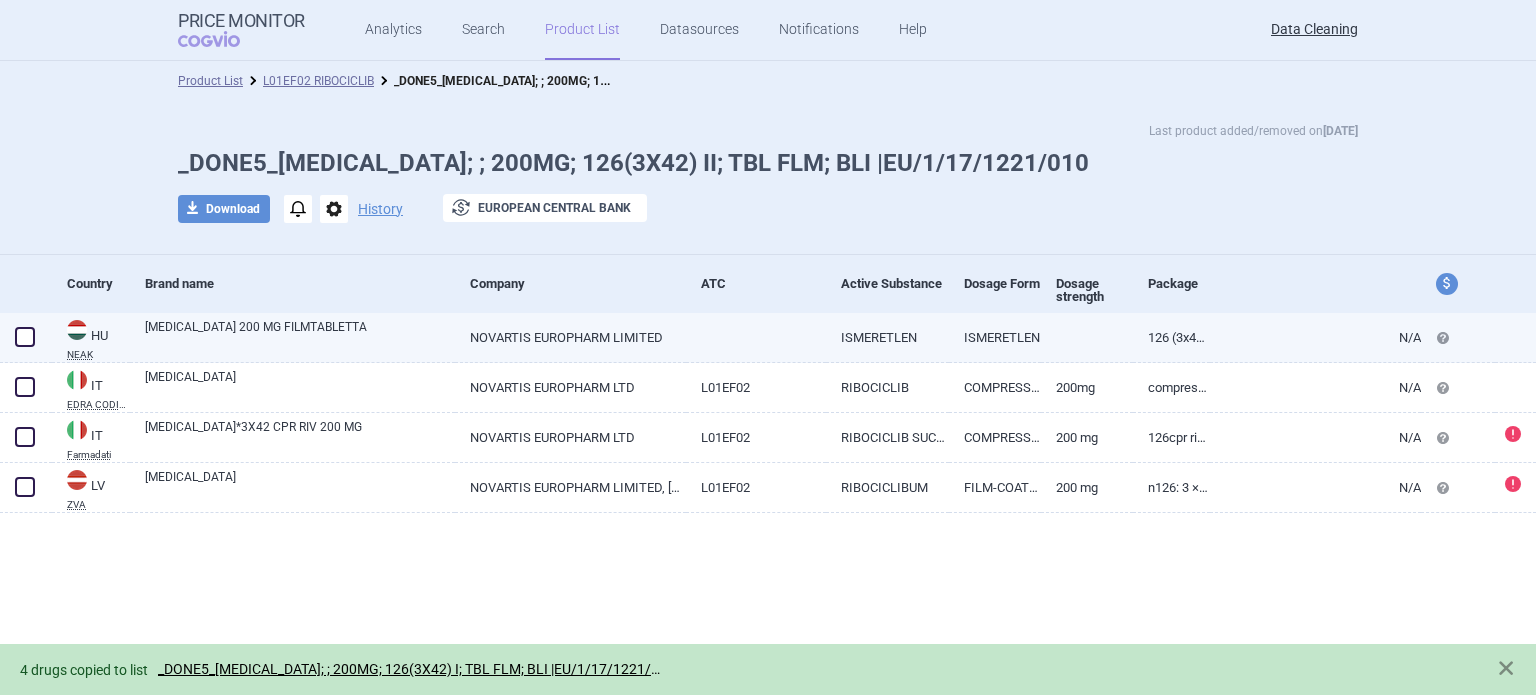 click on "NOVARTIS EUROPHARM LIMITED" 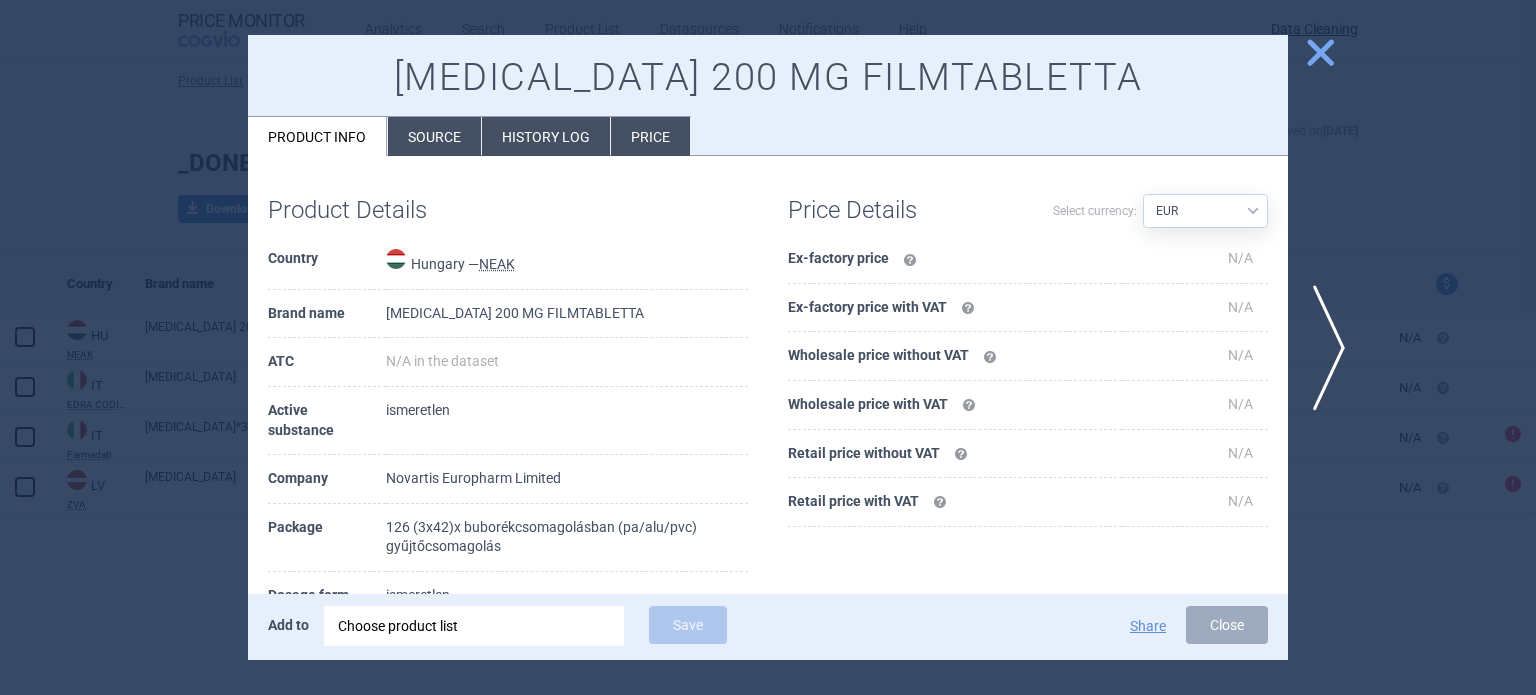 click on "Source" 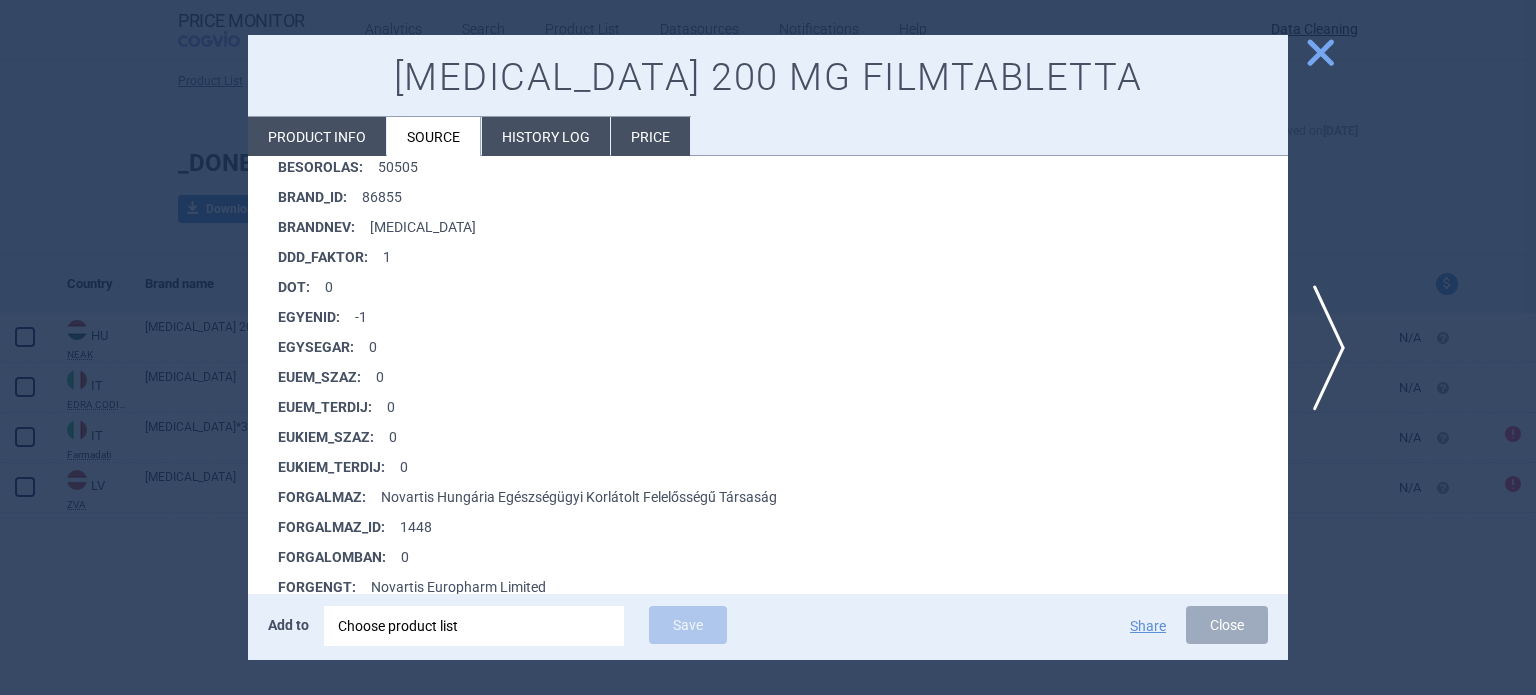 scroll, scrollTop: 1592, scrollLeft: 0, axis: vertical 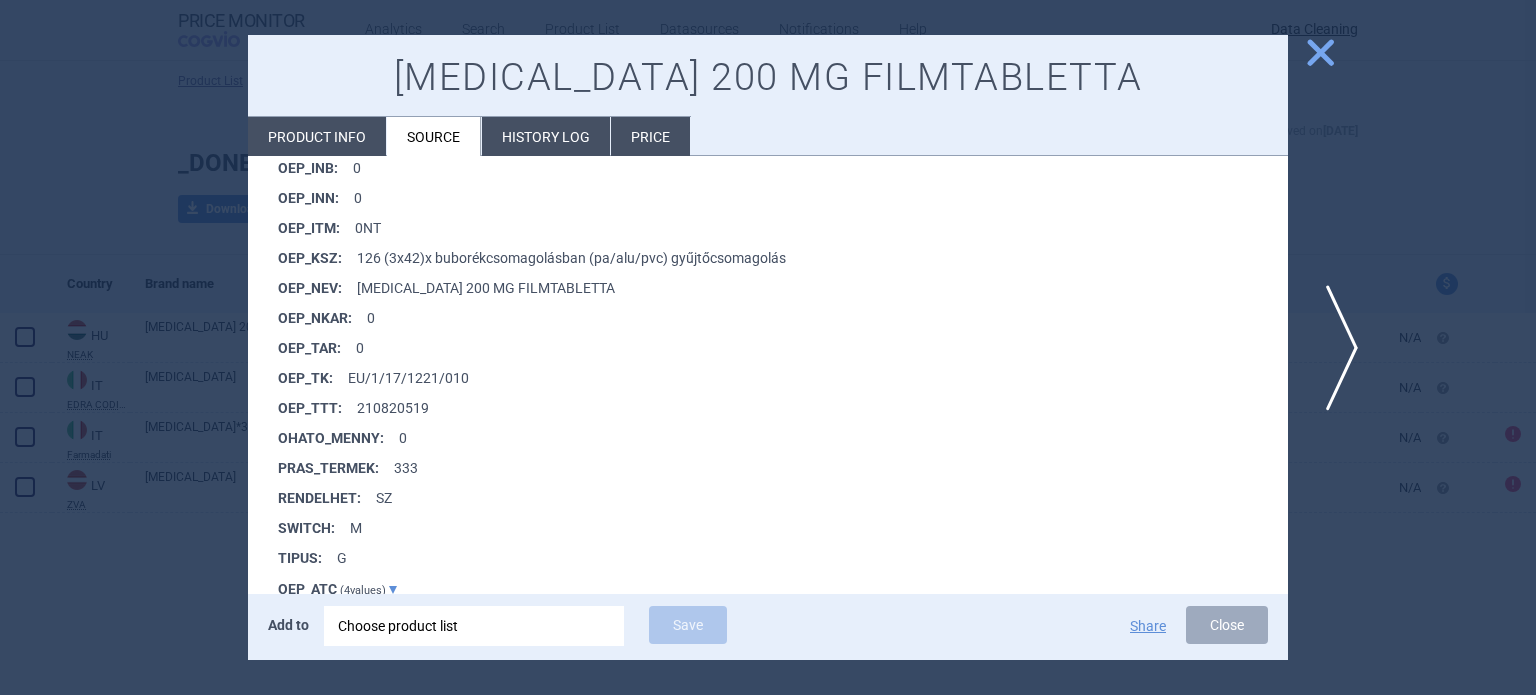 click on "next" 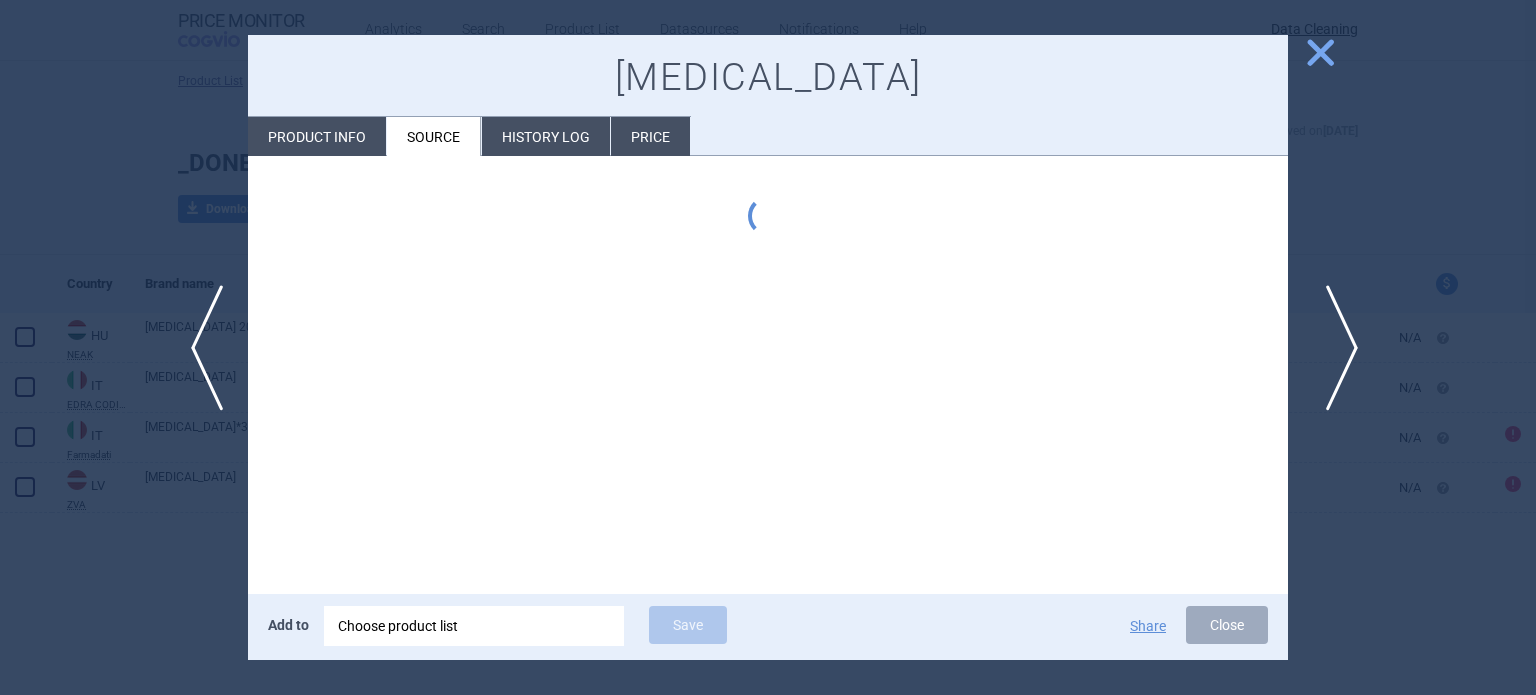 type 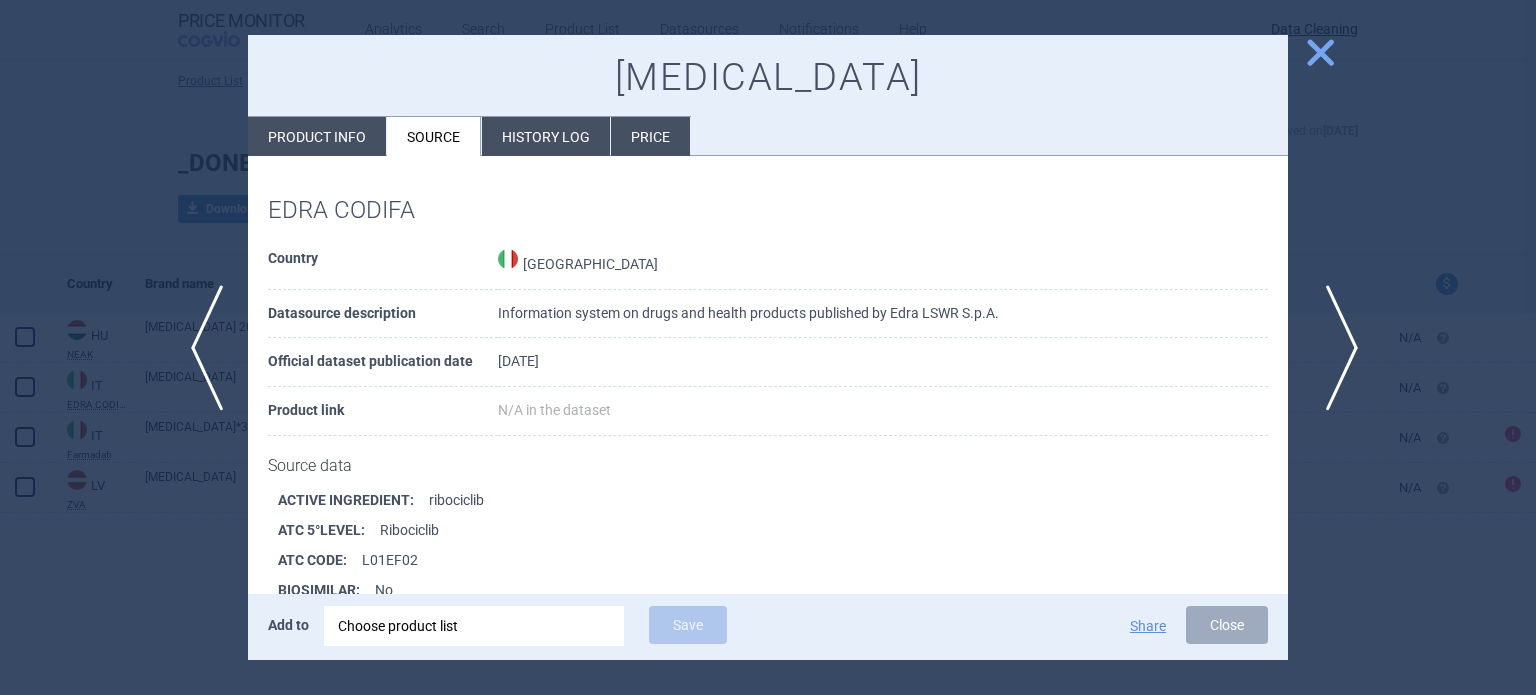 scroll, scrollTop: 272, scrollLeft: 0, axis: vertical 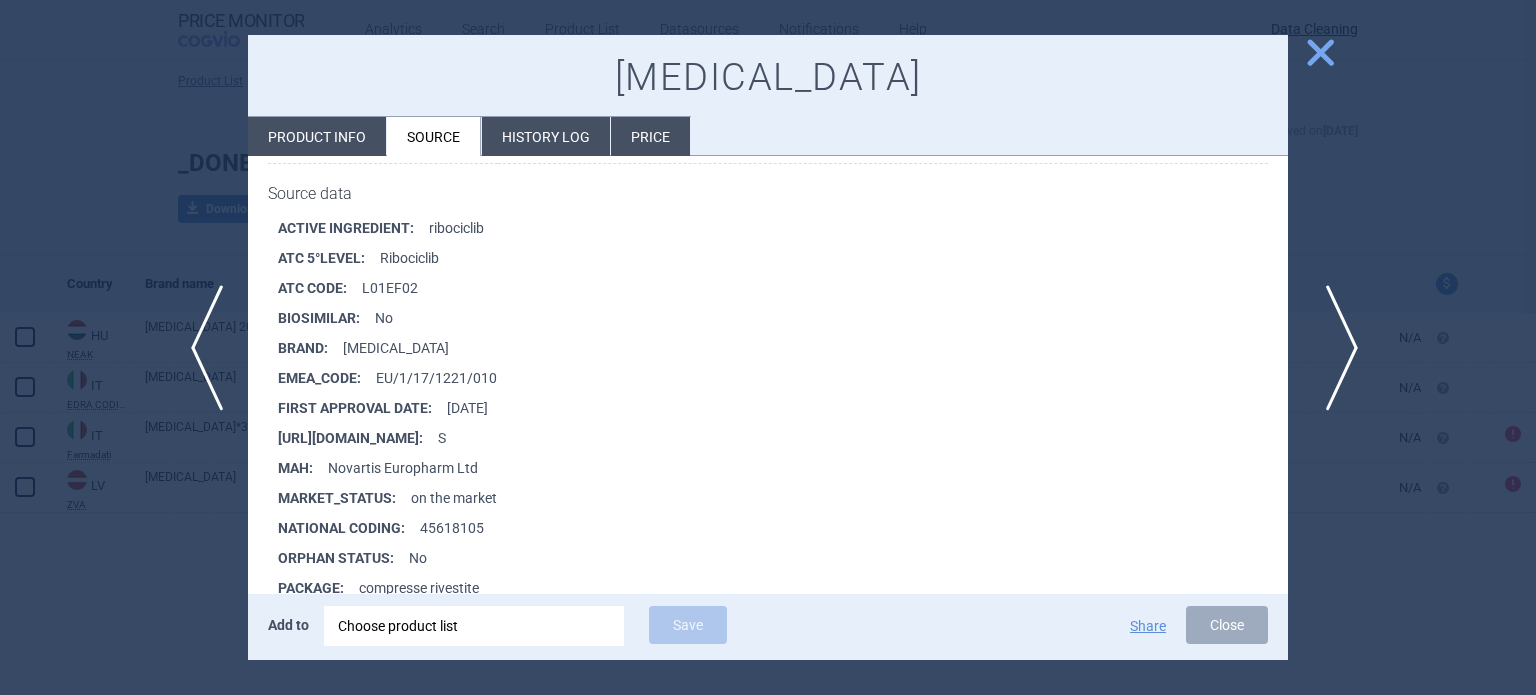 click on "next" 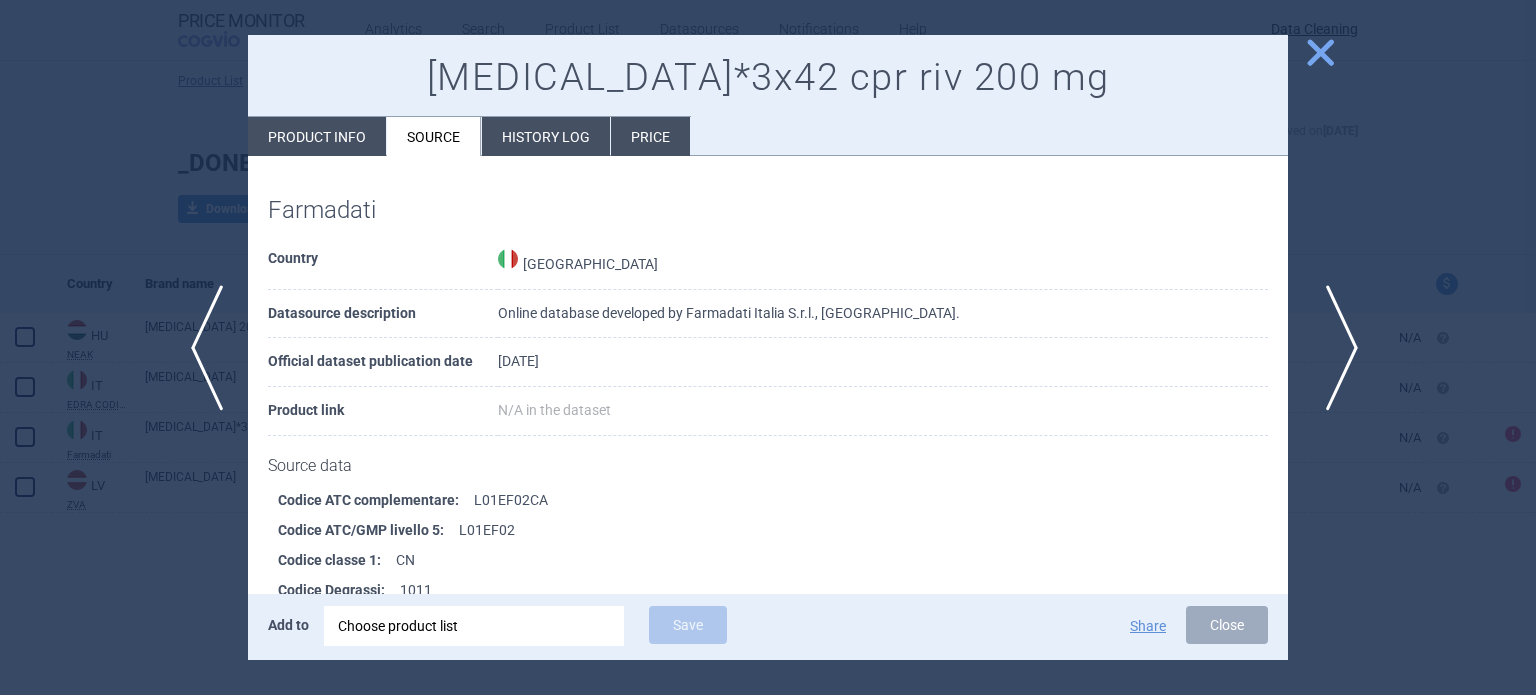 scroll, scrollTop: 1480, scrollLeft: 0, axis: vertical 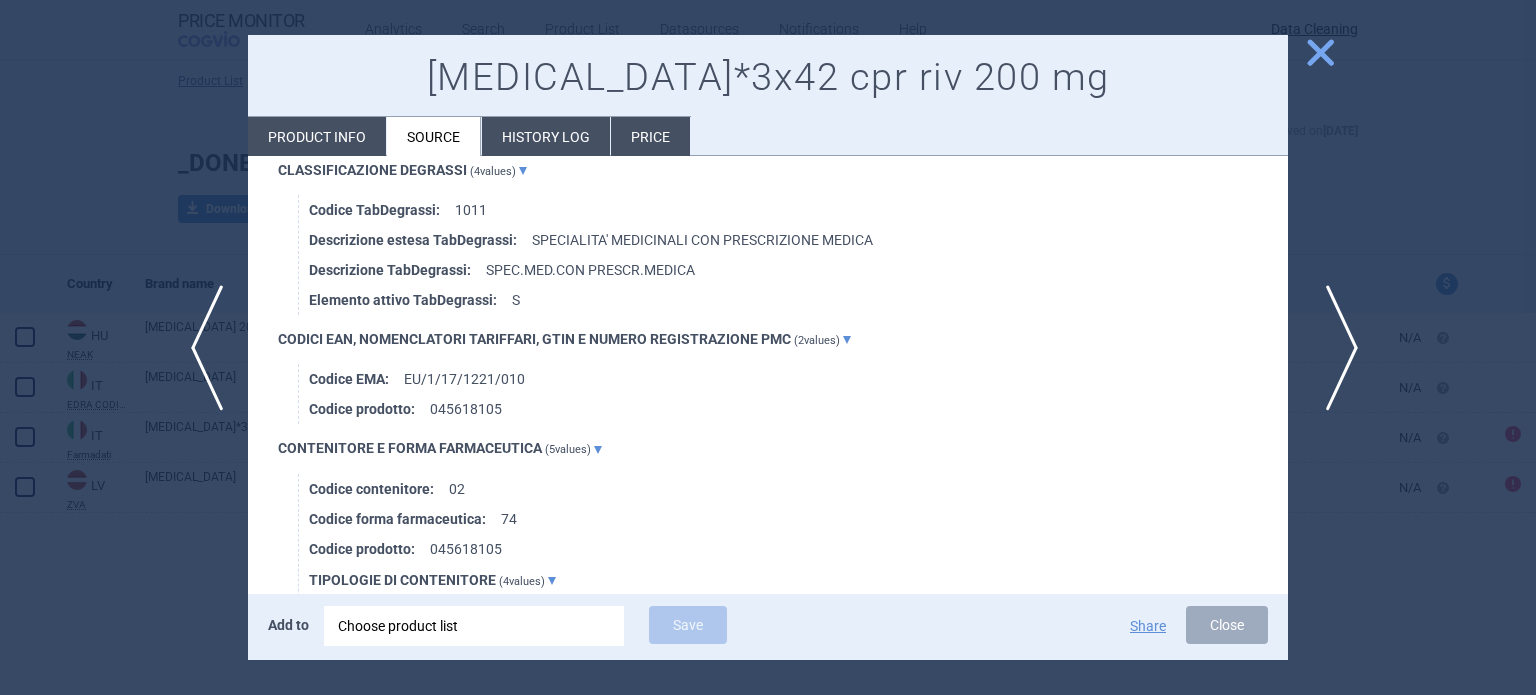 click on "next" 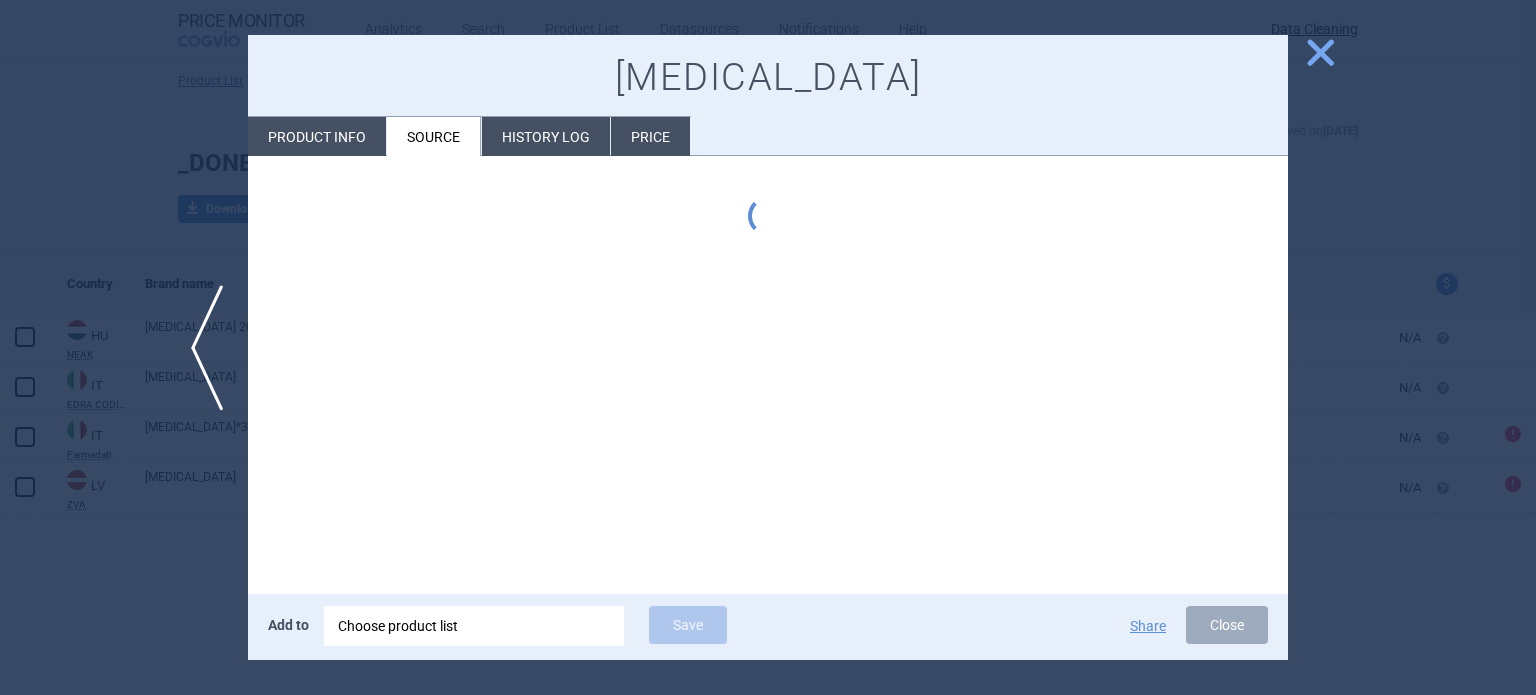 scroll, scrollTop: 0, scrollLeft: 0, axis: both 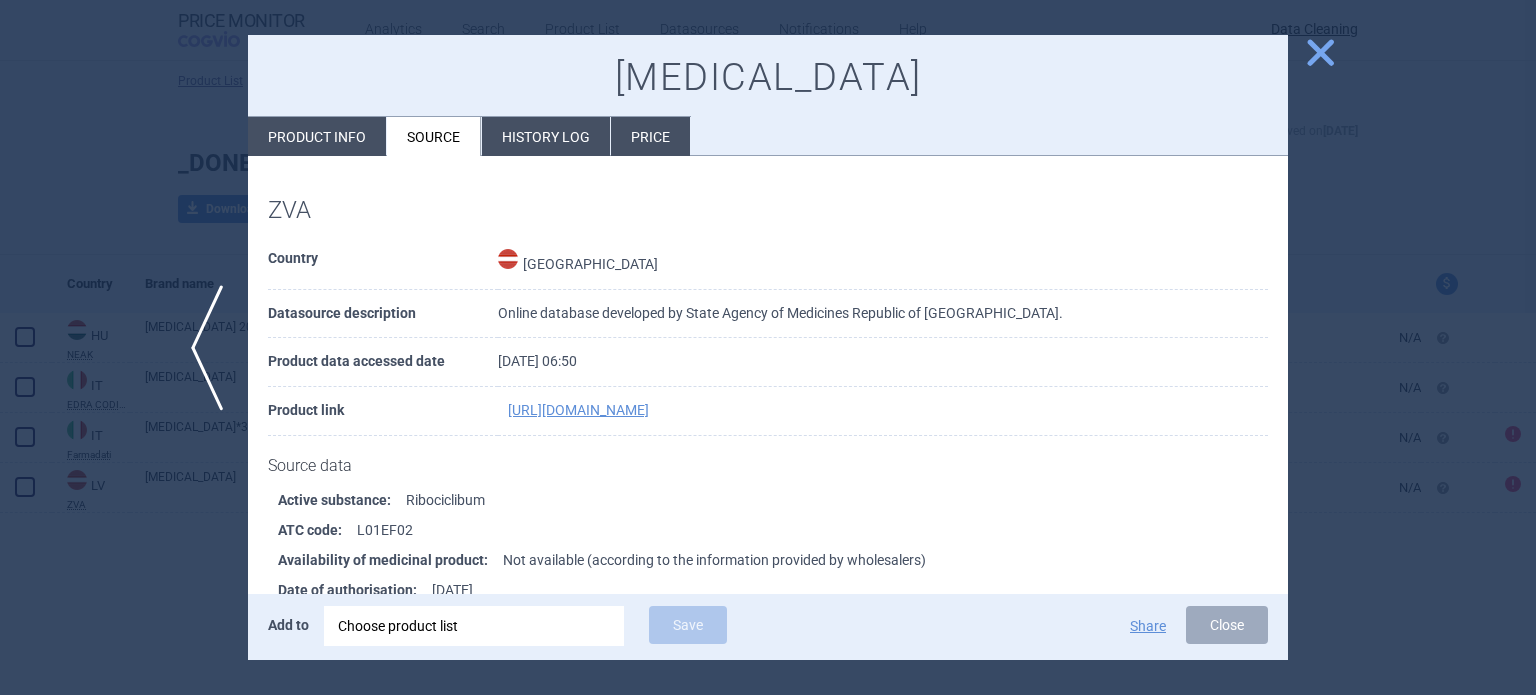 click 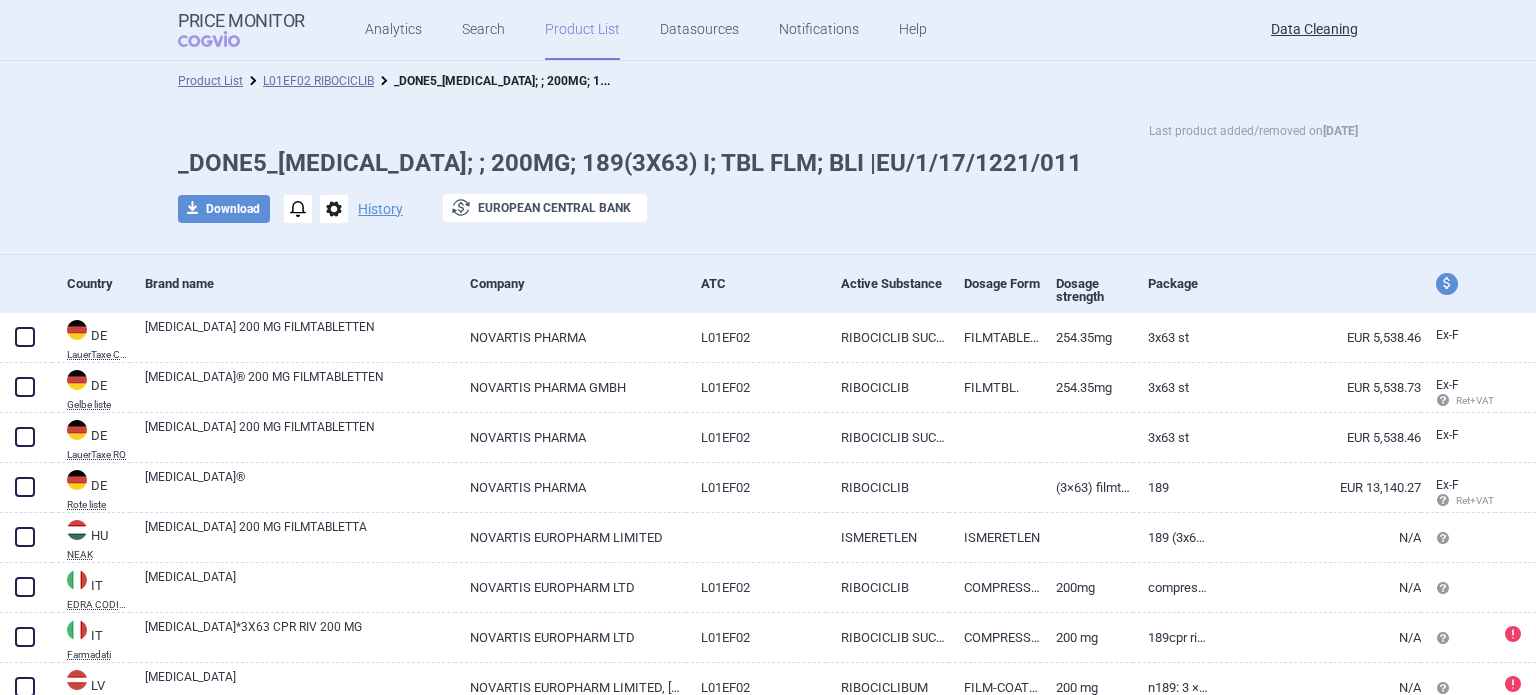 scroll, scrollTop: 0, scrollLeft: 0, axis: both 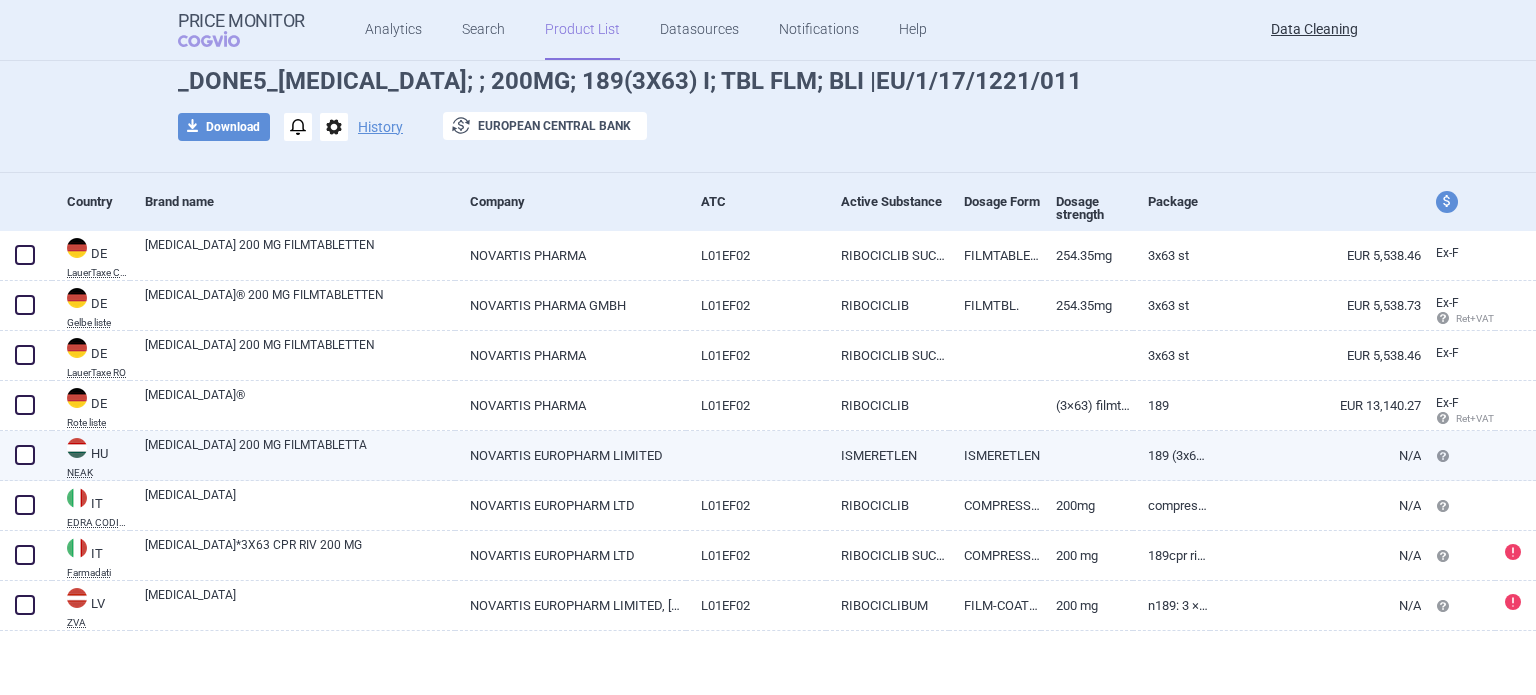 click on "[MEDICAL_DATA] 200 MG FILMTABLETTA" at bounding box center [300, 454] 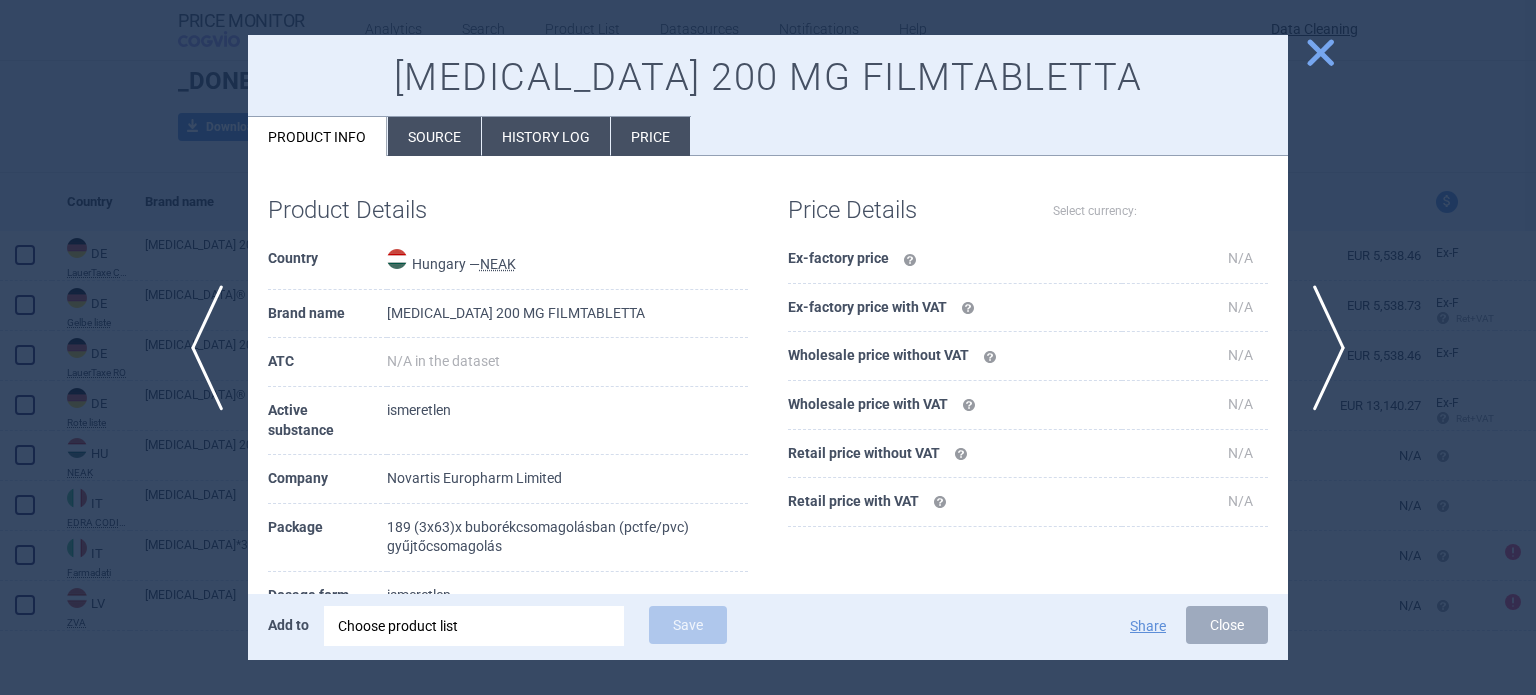 select on "EUR" 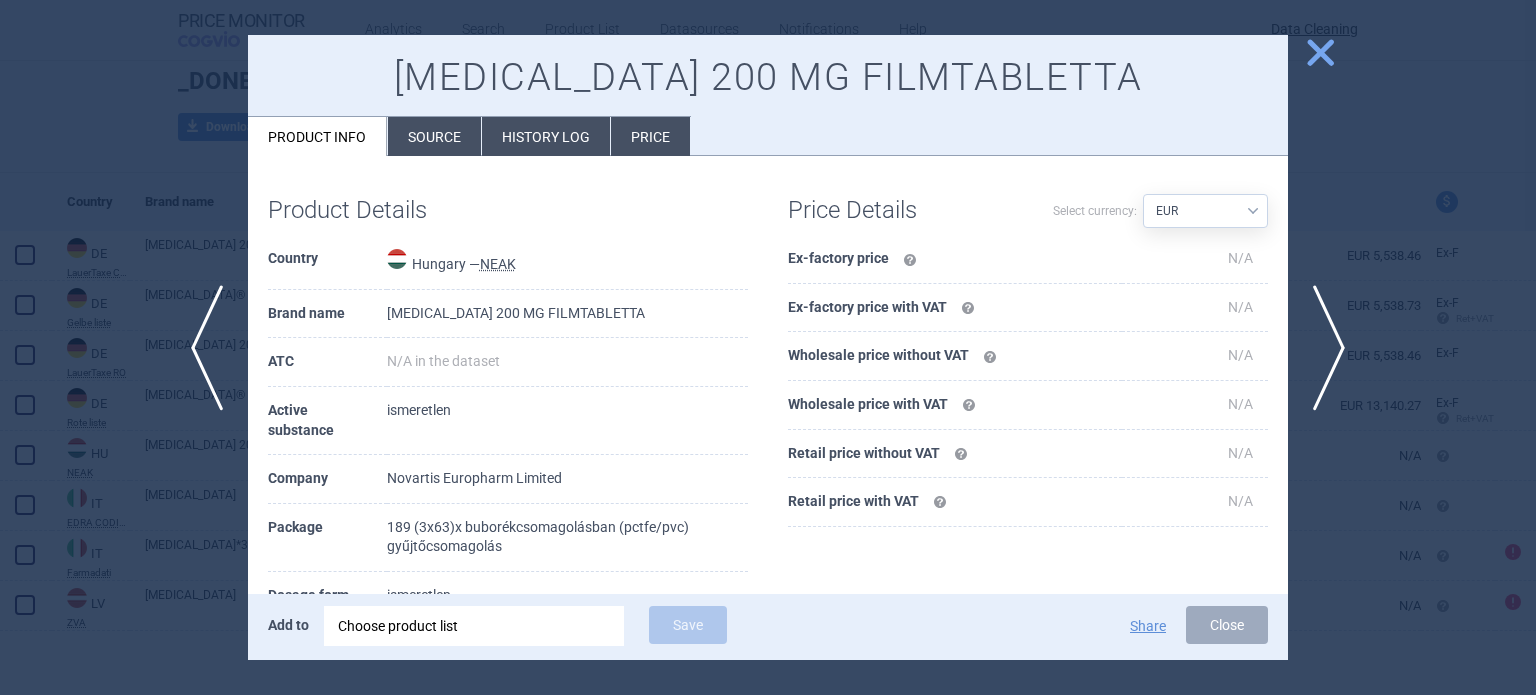 click on "Source" at bounding box center [434, 136] 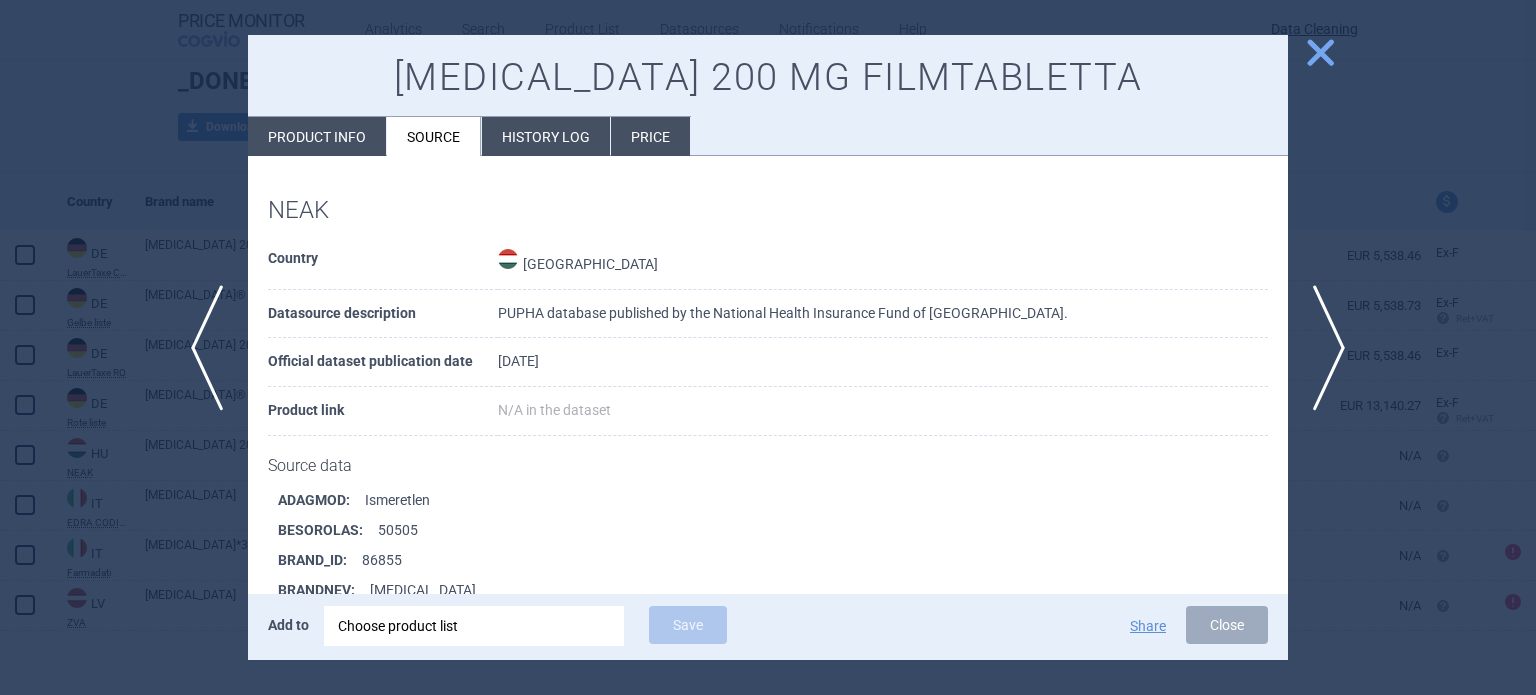 scroll, scrollTop: 1592, scrollLeft: 0, axis: vertical 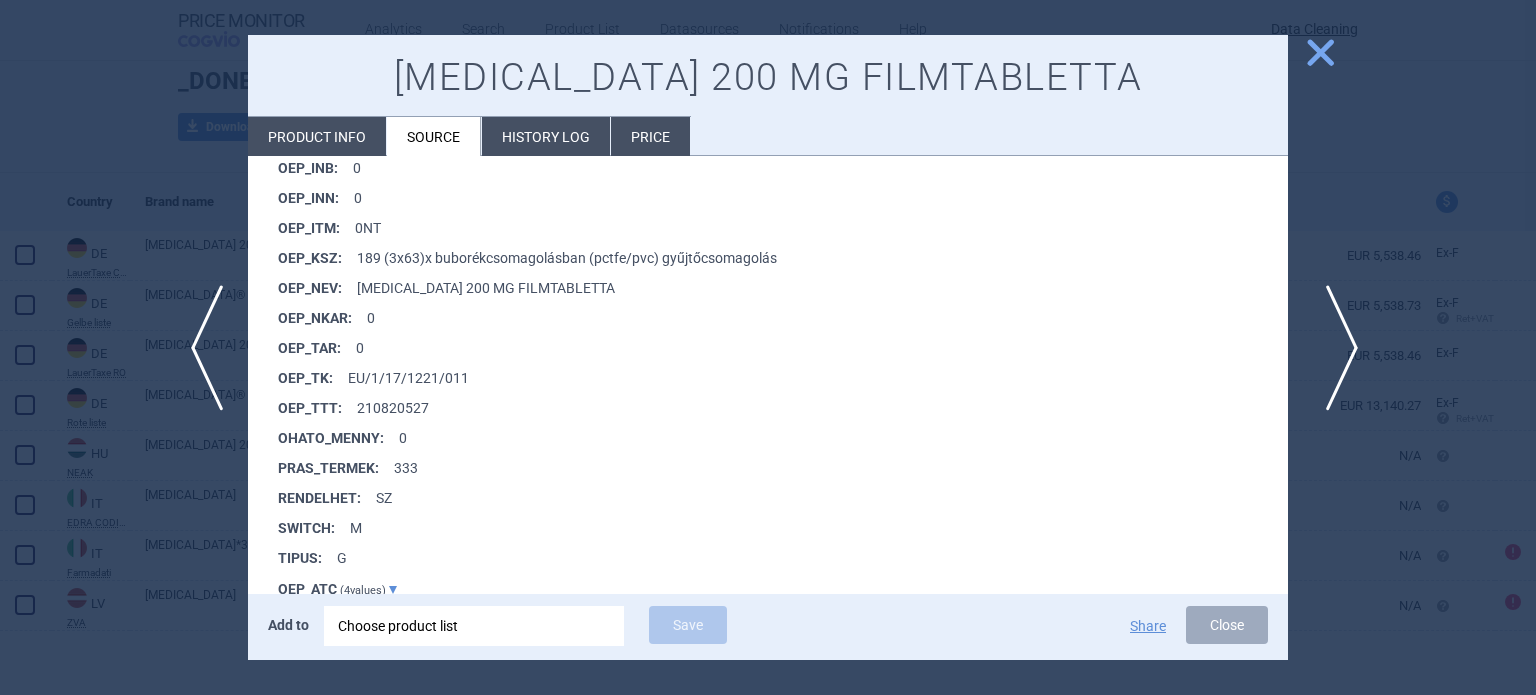 click on "next" at bounding box center (1335, 348) 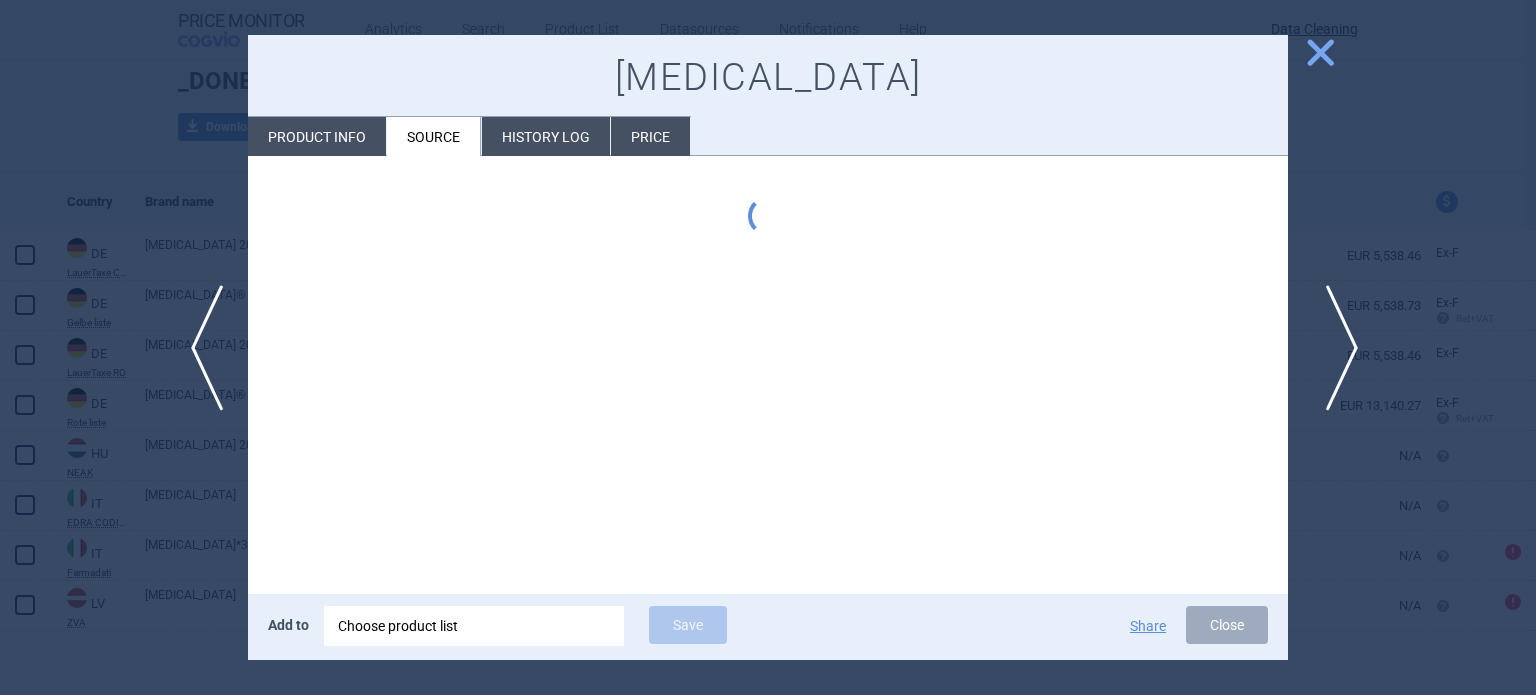 scroll, scrollTop: 0, scrollLeft: 0, axis: both 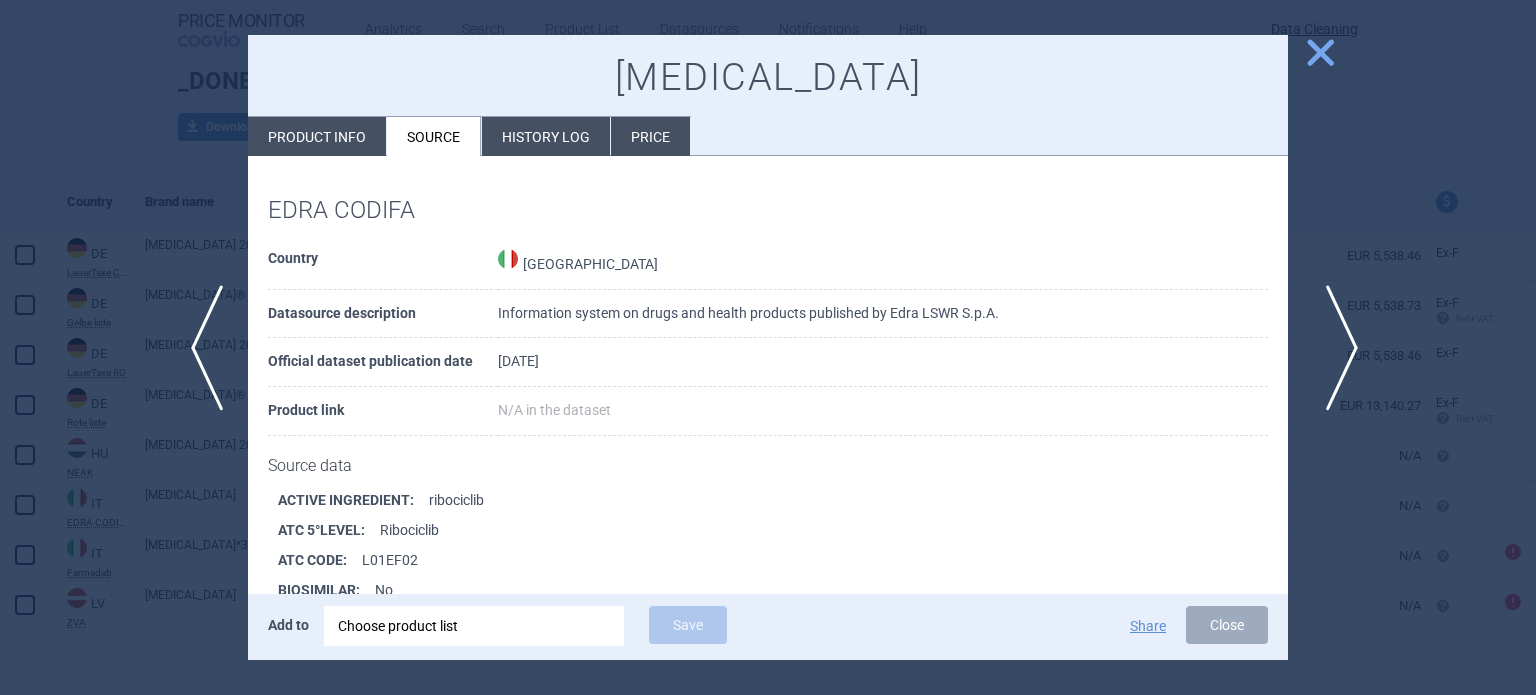 type 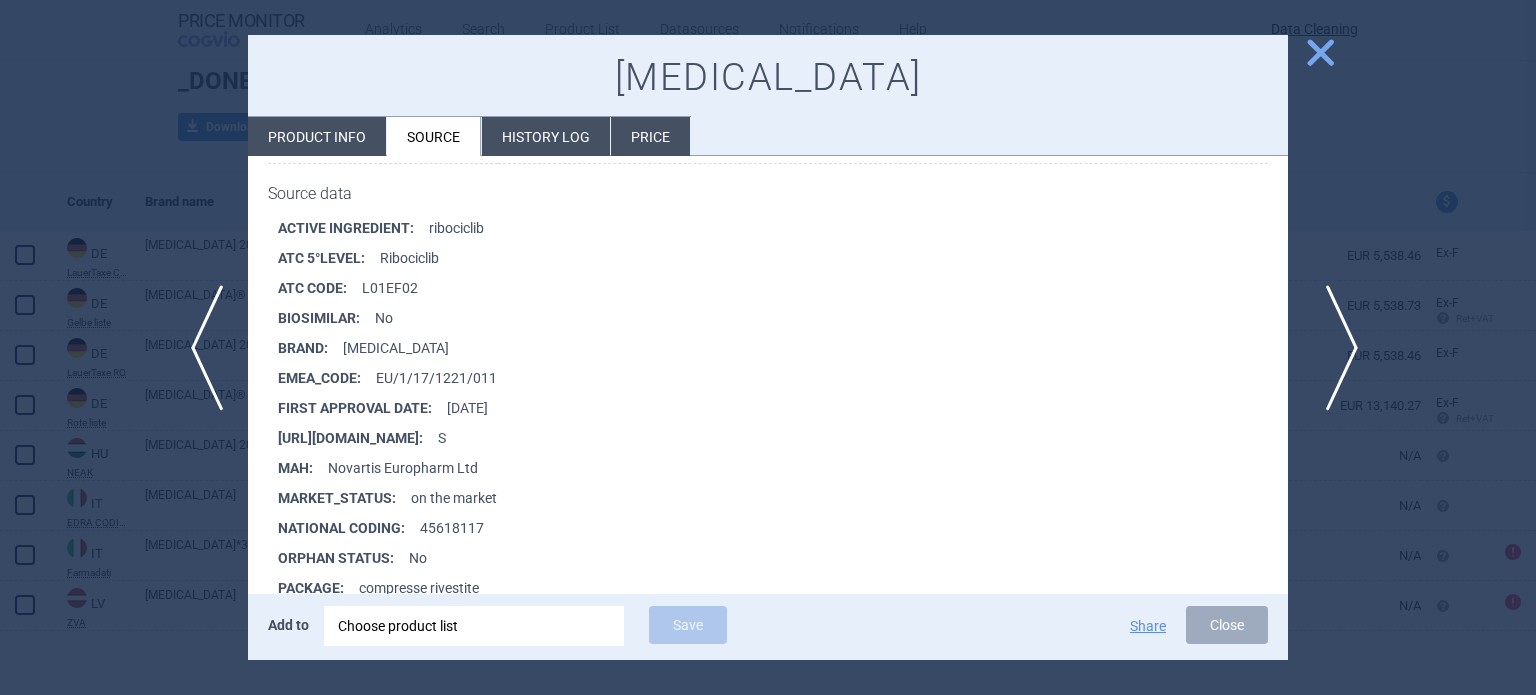 click on "next" at bounding box center [1335, 348] 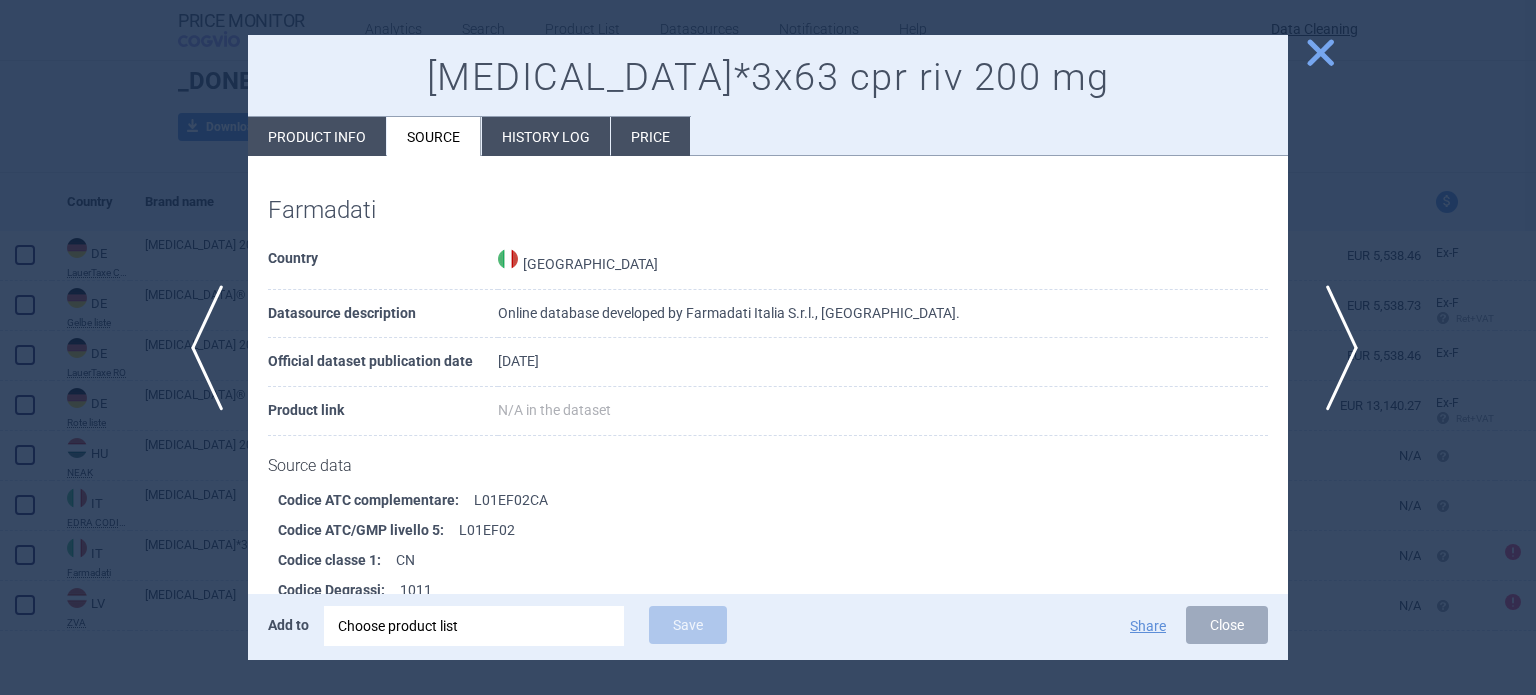scroll, scrollTop: 1480, scrollLeft: 0, axis: vertical 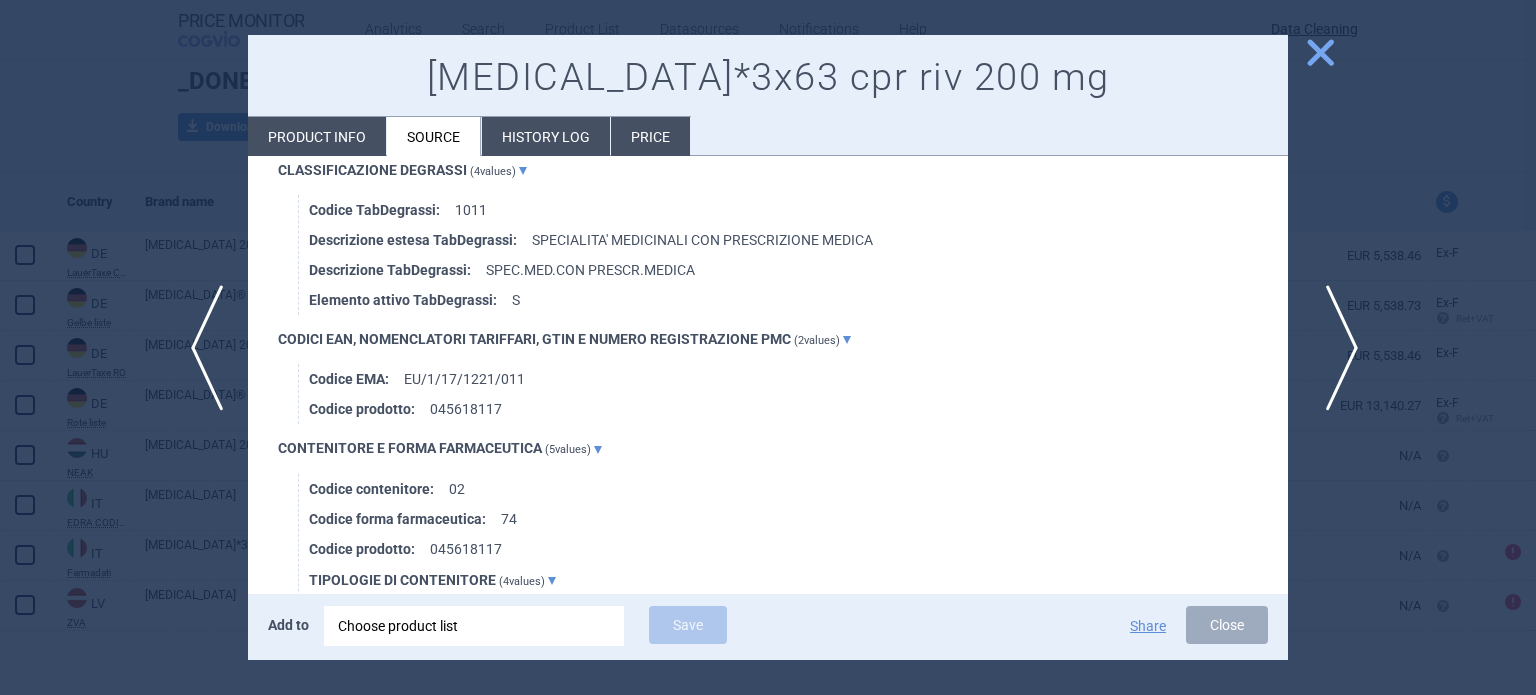 click on "next" at bounding box center (1335, 348) 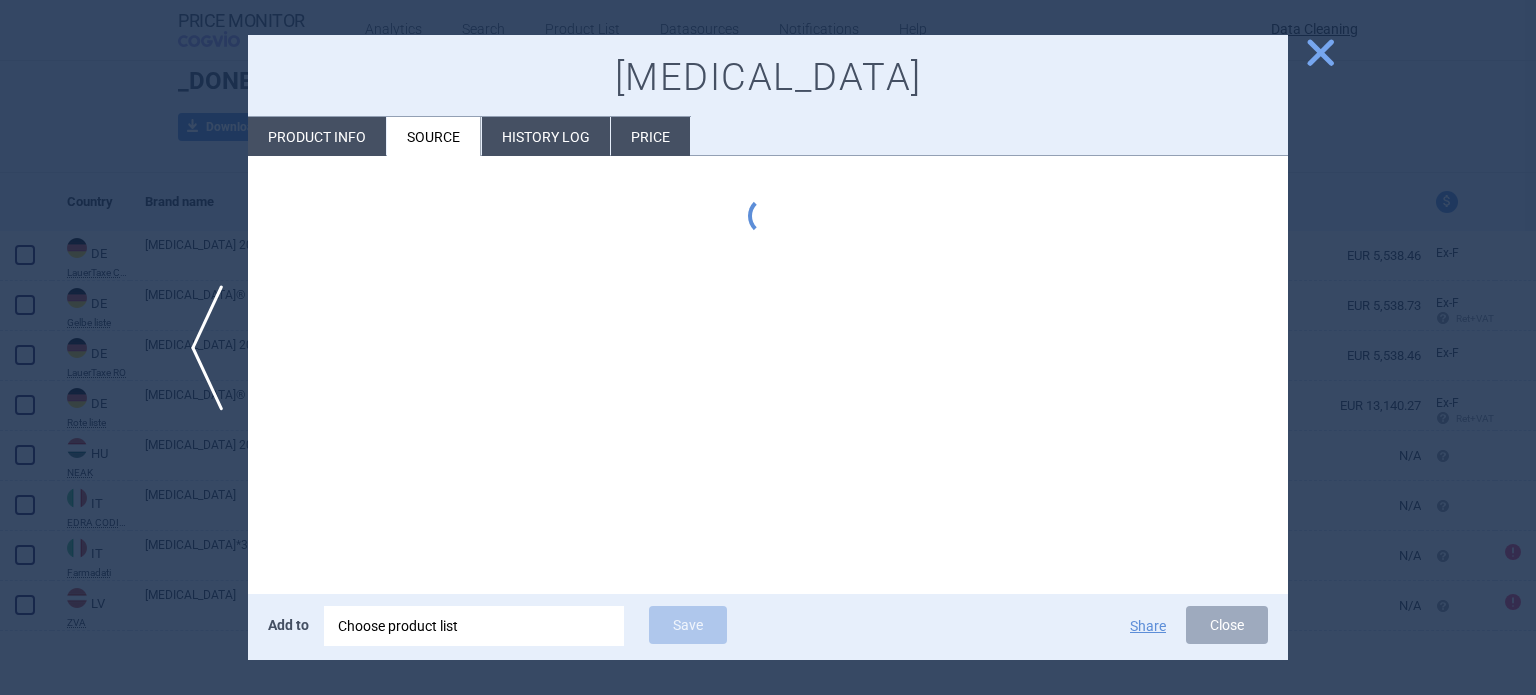 scroll, scrollTop: 0, scrollLeft: 0, axis: both 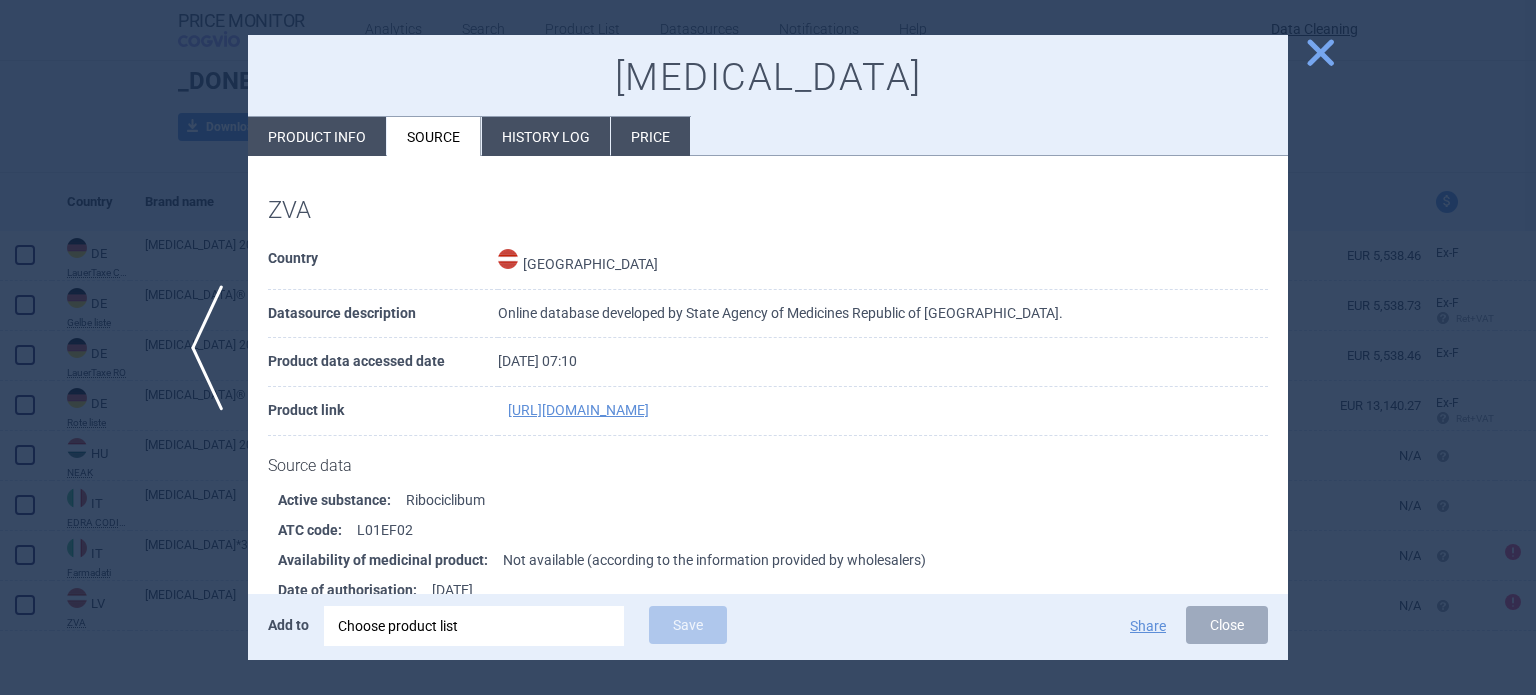click at bounding box center (768, 347) 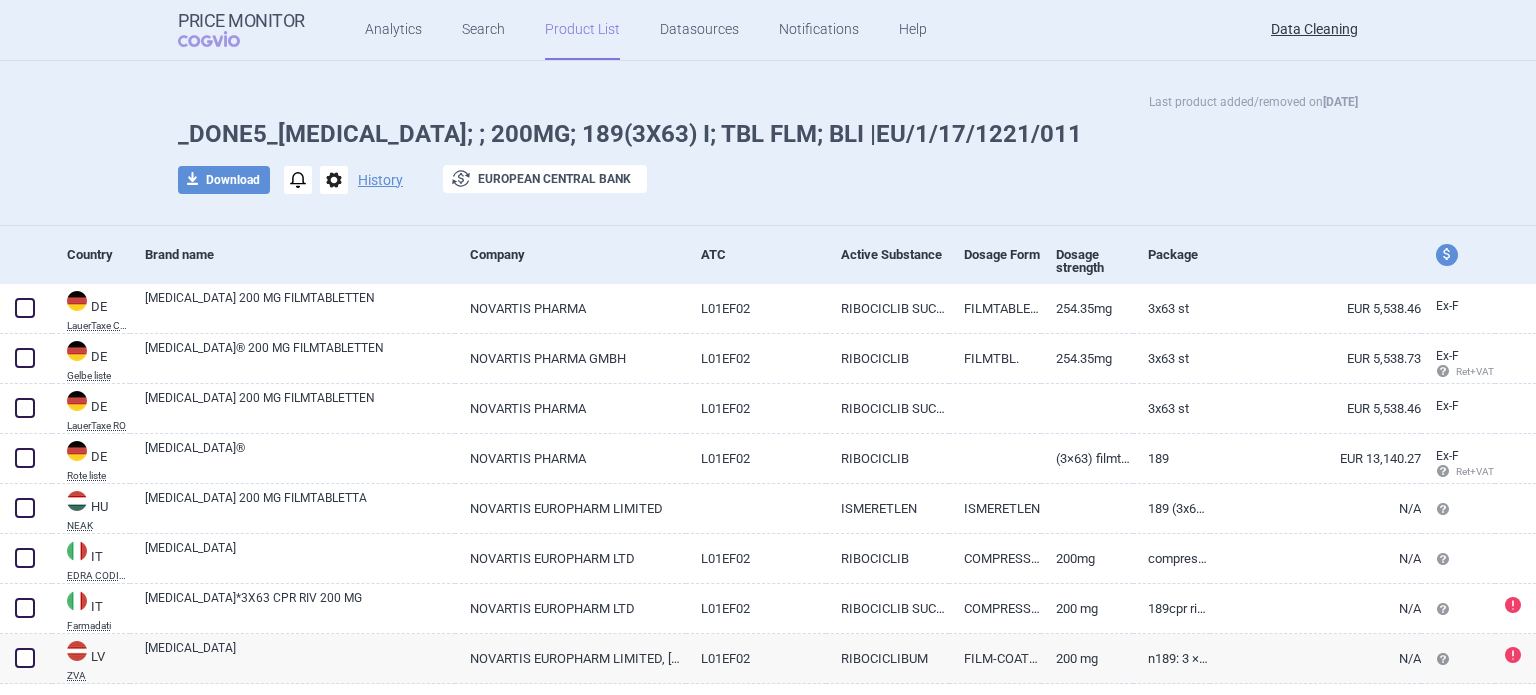scroll, scrollTop: 0, scrollLeft: 0, axis: both 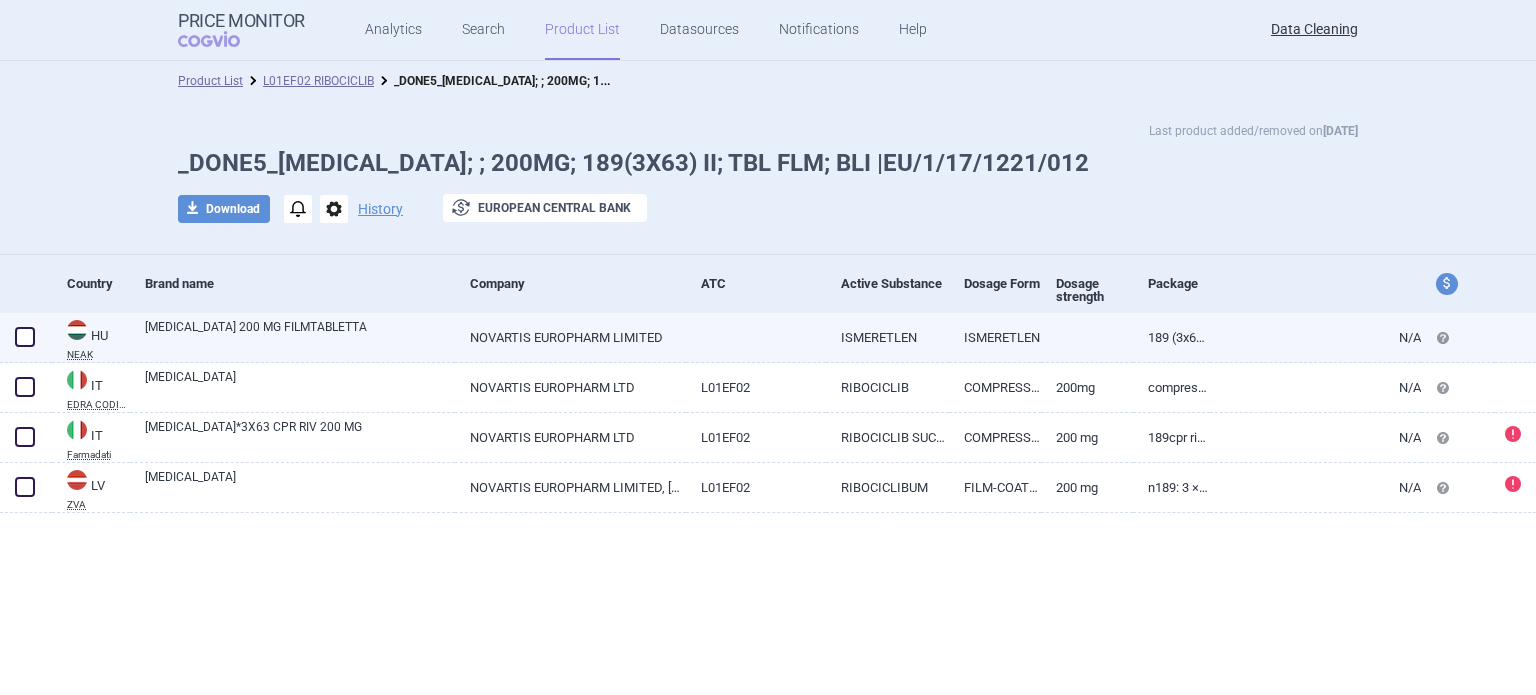 click on "[MEDICAL_DATA] 200 MG FILMTABLETTA" at bounding box center (300, 336) 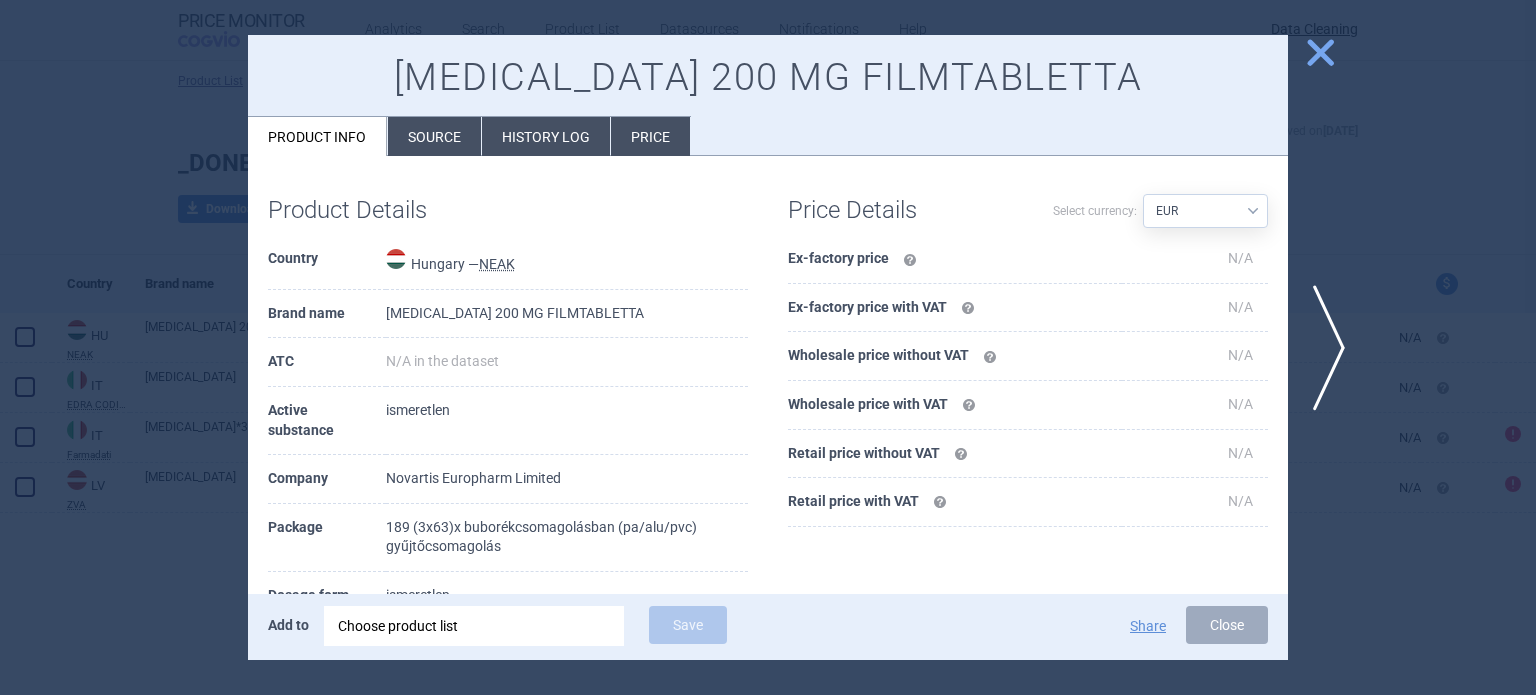 click on "Source" at bounding box center [434, 136] 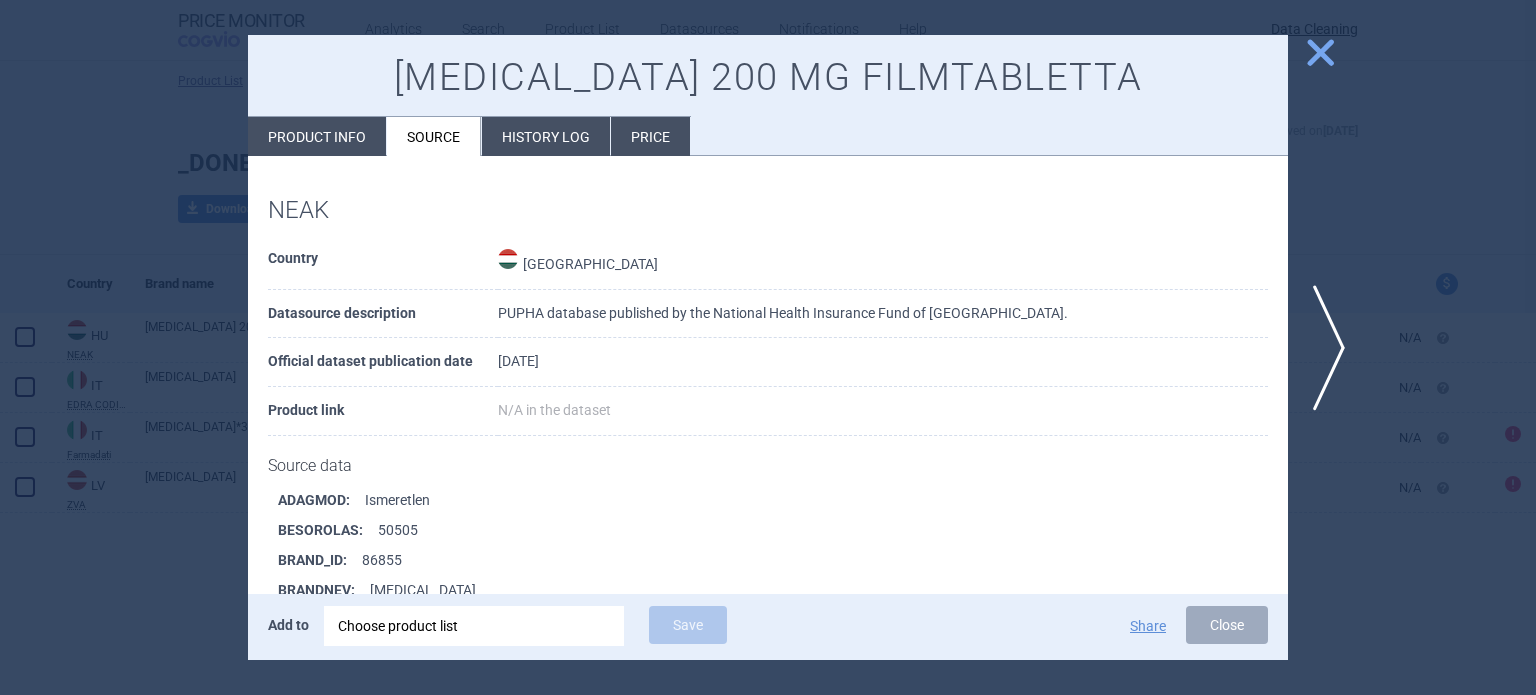 scroll, scrollTop: 1592, scrollLeft: 0, axis: vertical 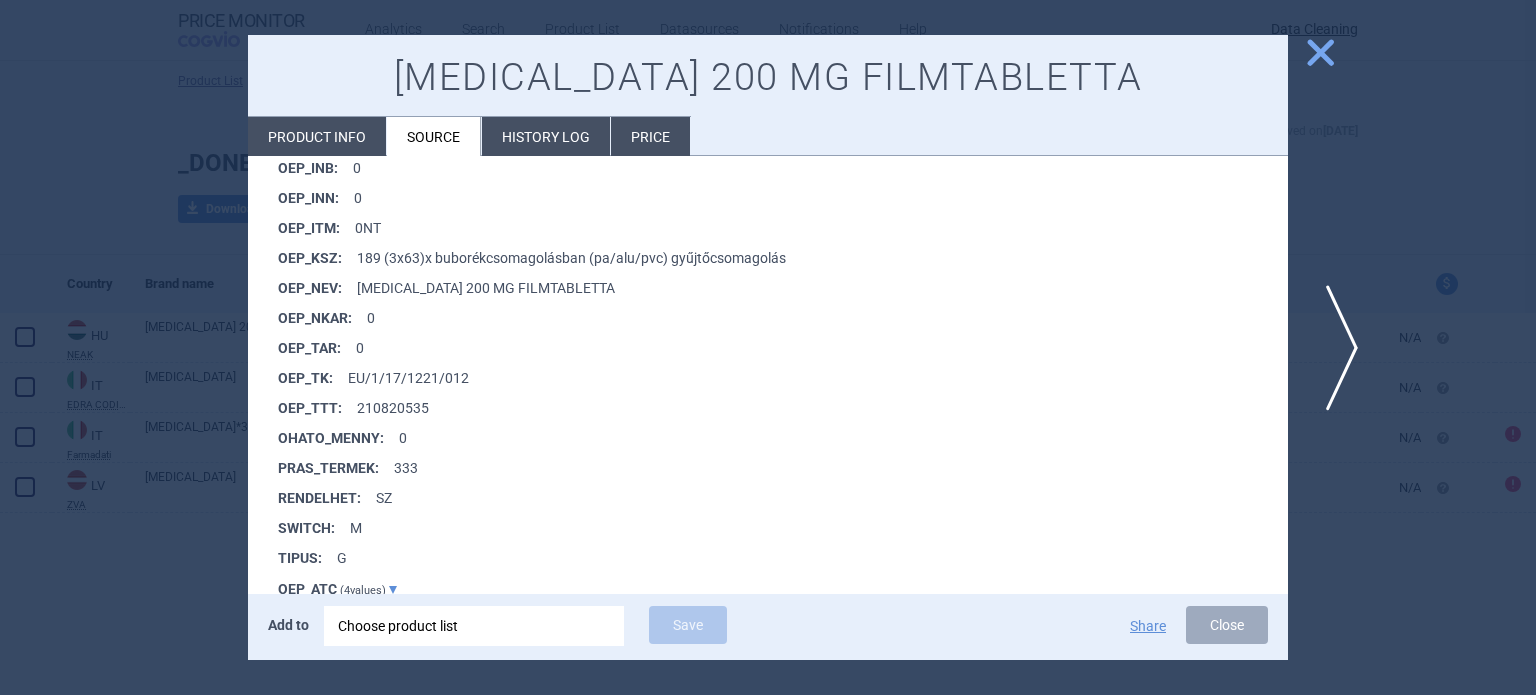 click on "next" at bounding box center [1335, 348] 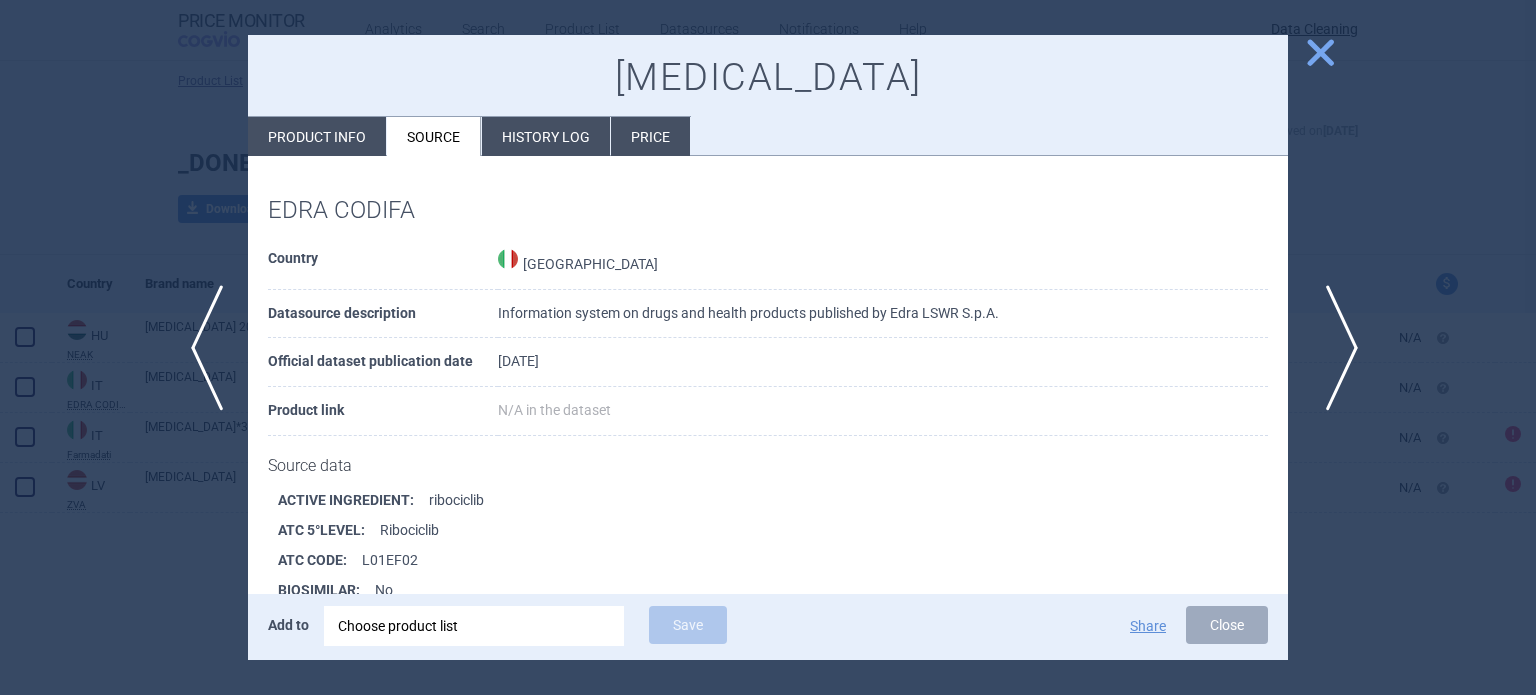 type 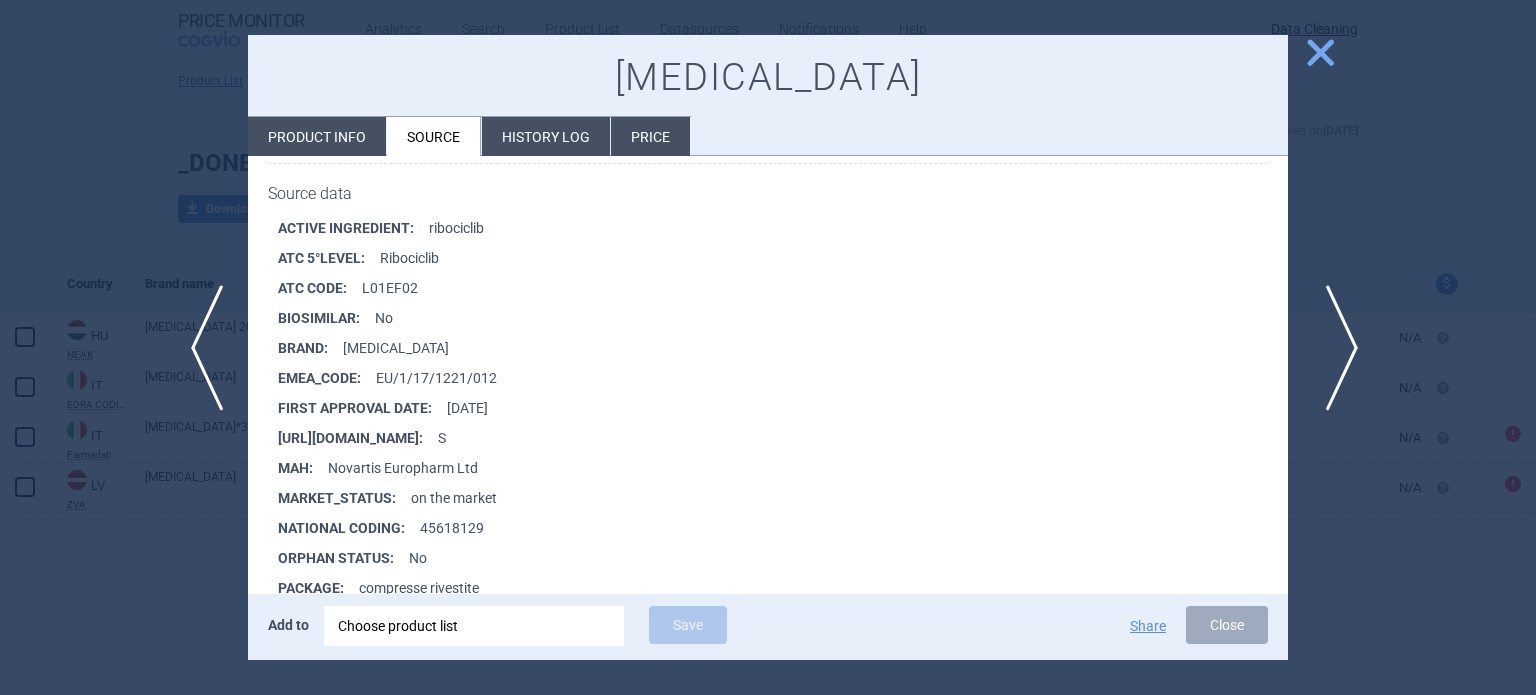 click on "next" at bounding box center [1335, 348] 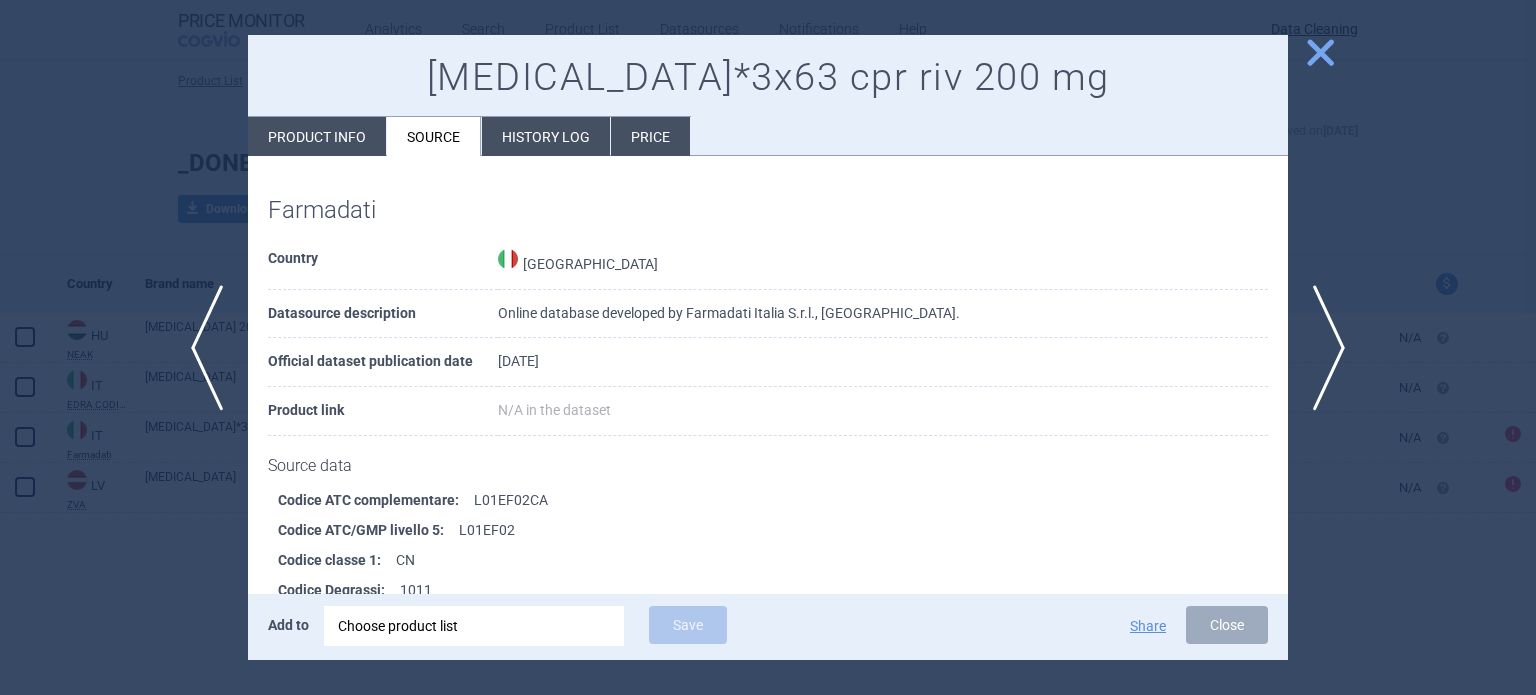 scroll, scrollTop: 1480, scrollLeft: 0, axis: vertical 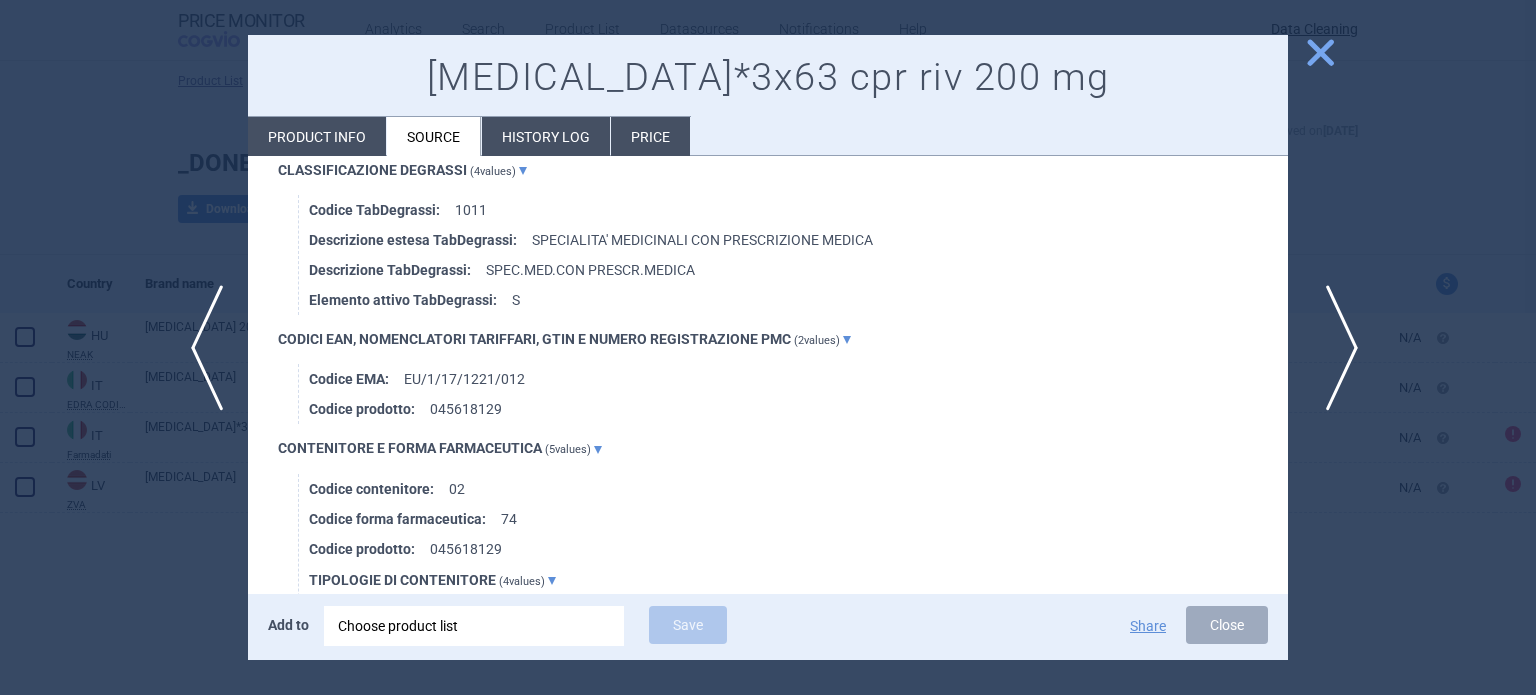click on "next" at bounding box center (1335, 348) 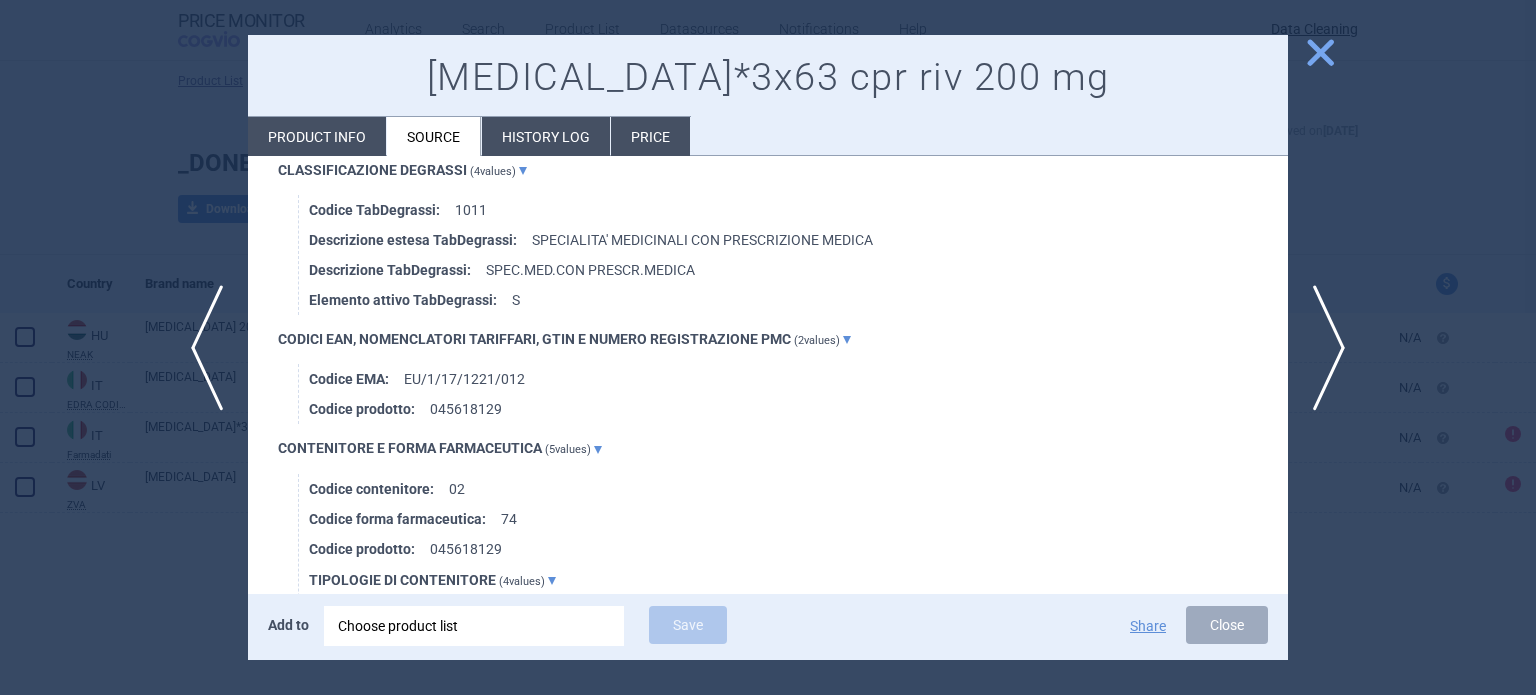 scroll, scrollTop: 0, scrollLeft: 0, axis: both 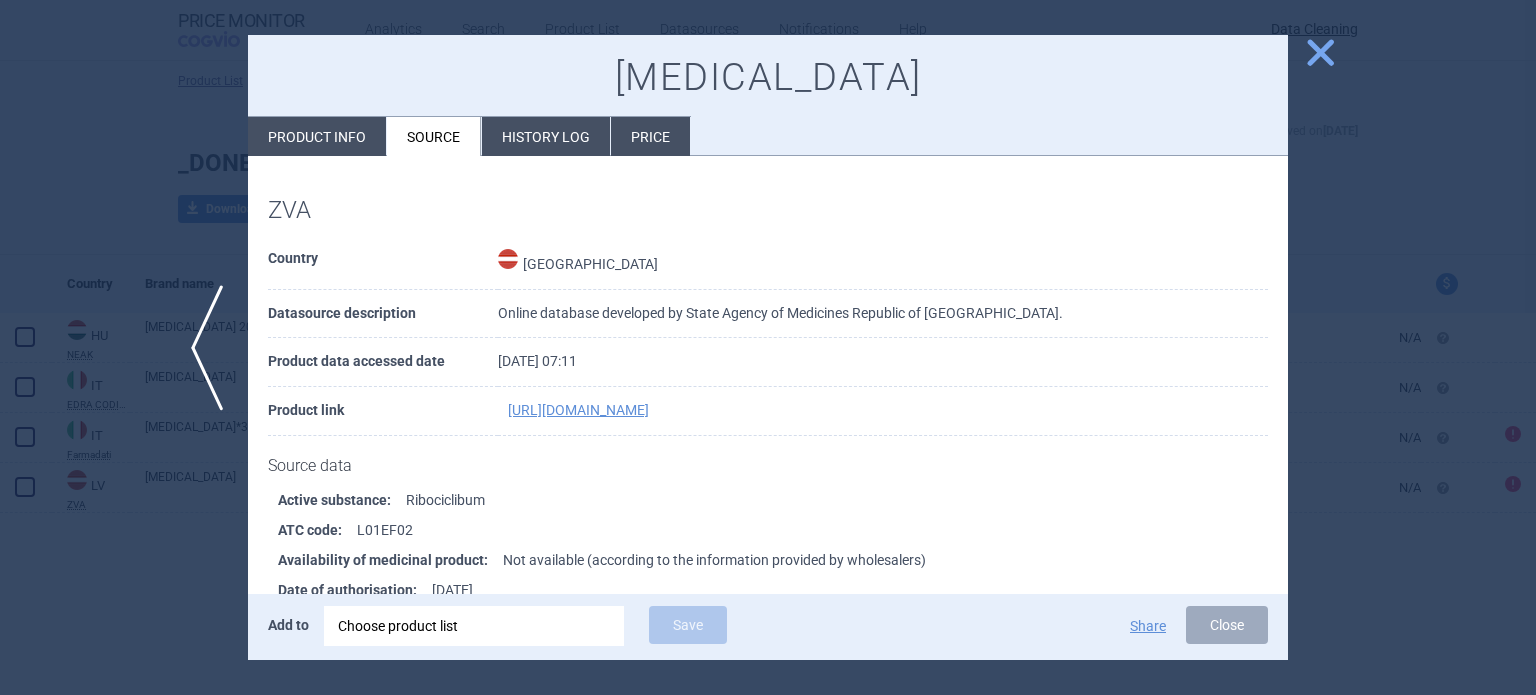 click at bounding box center (768, 347) 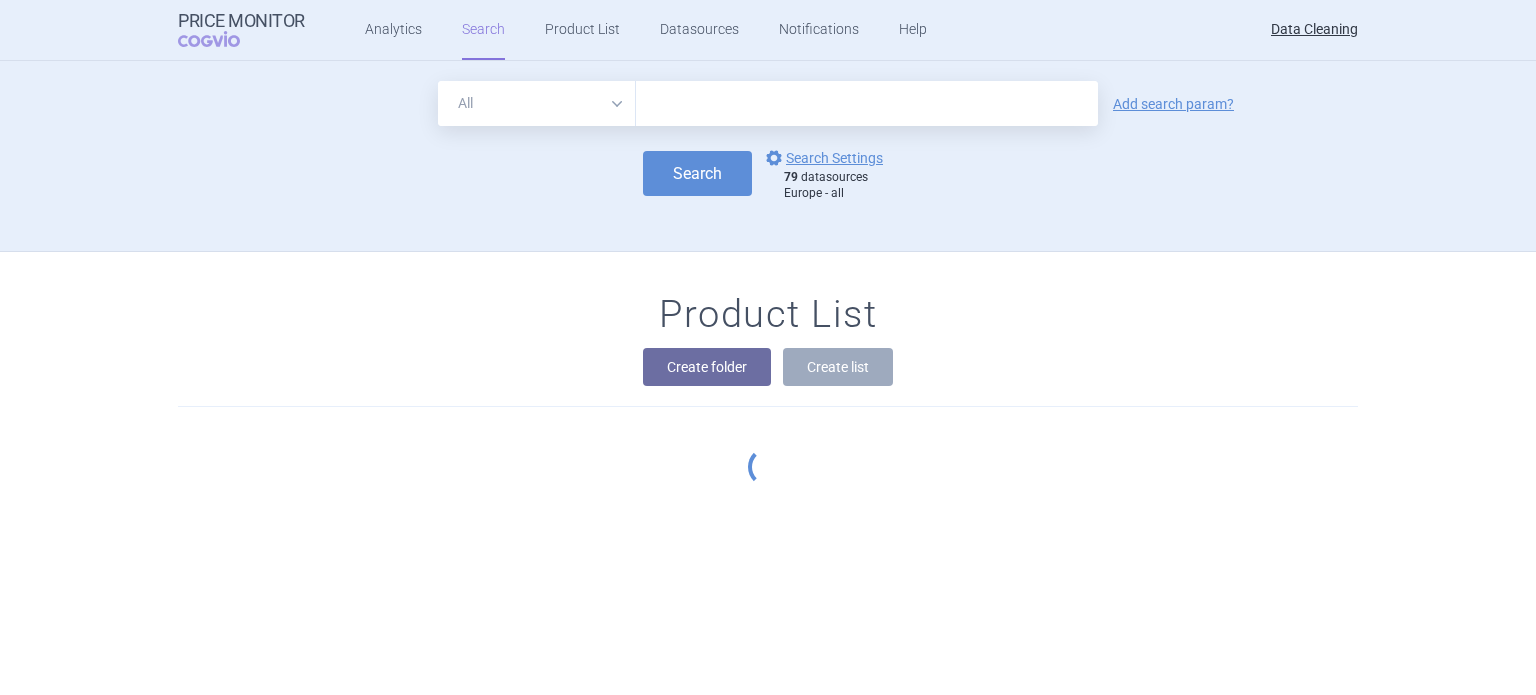 scroll, scrollTop: 0, scrollLeft: 0, axis: both 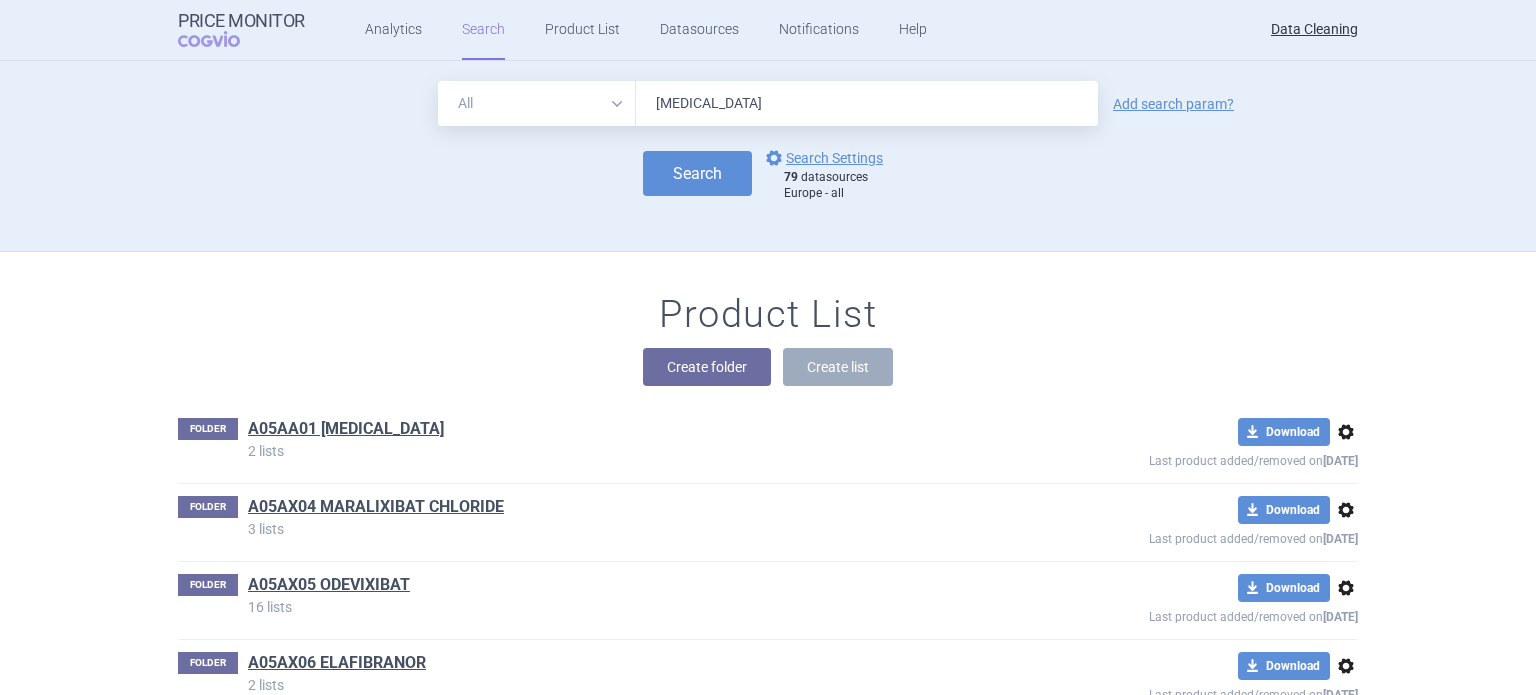 click on "Search" at bounding box center [697, 173] 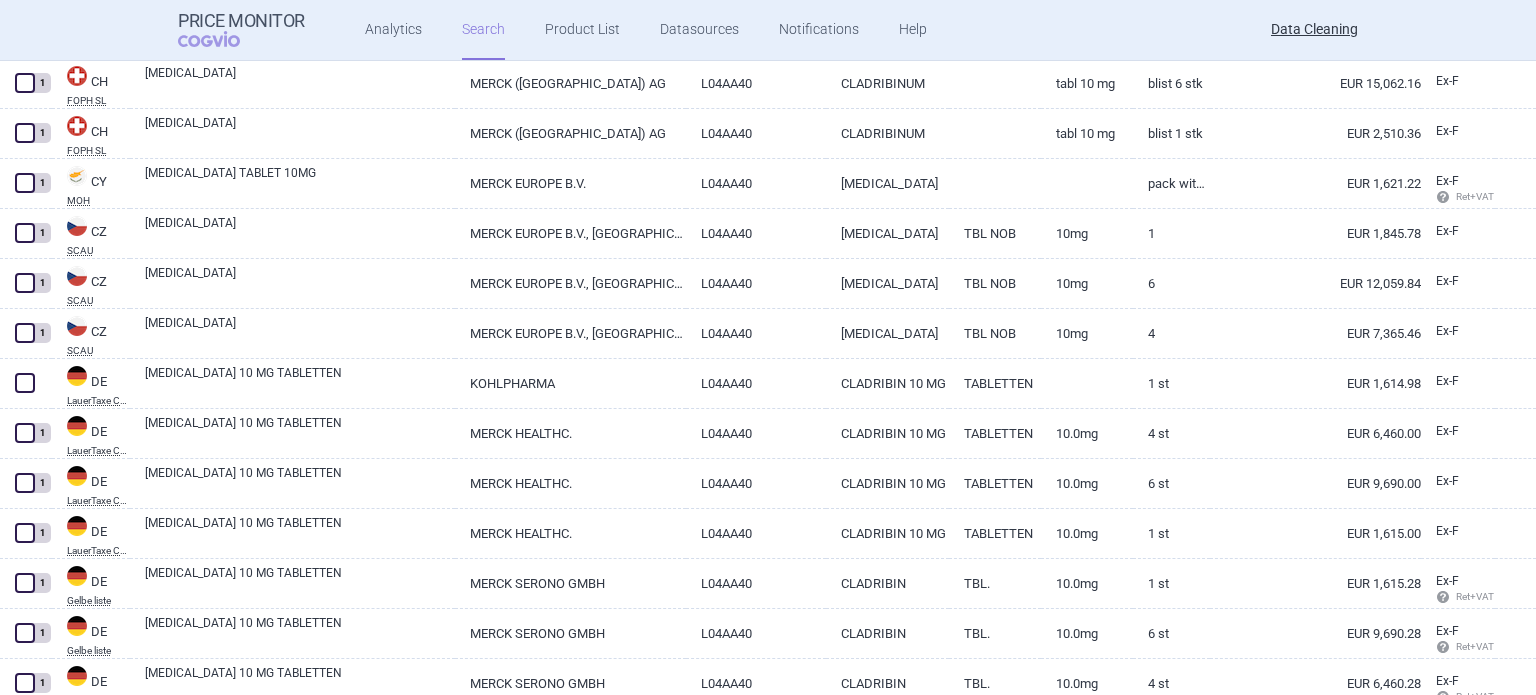 scroll, scrollTop: 1000, scrollLeft: 0, axis: vertical 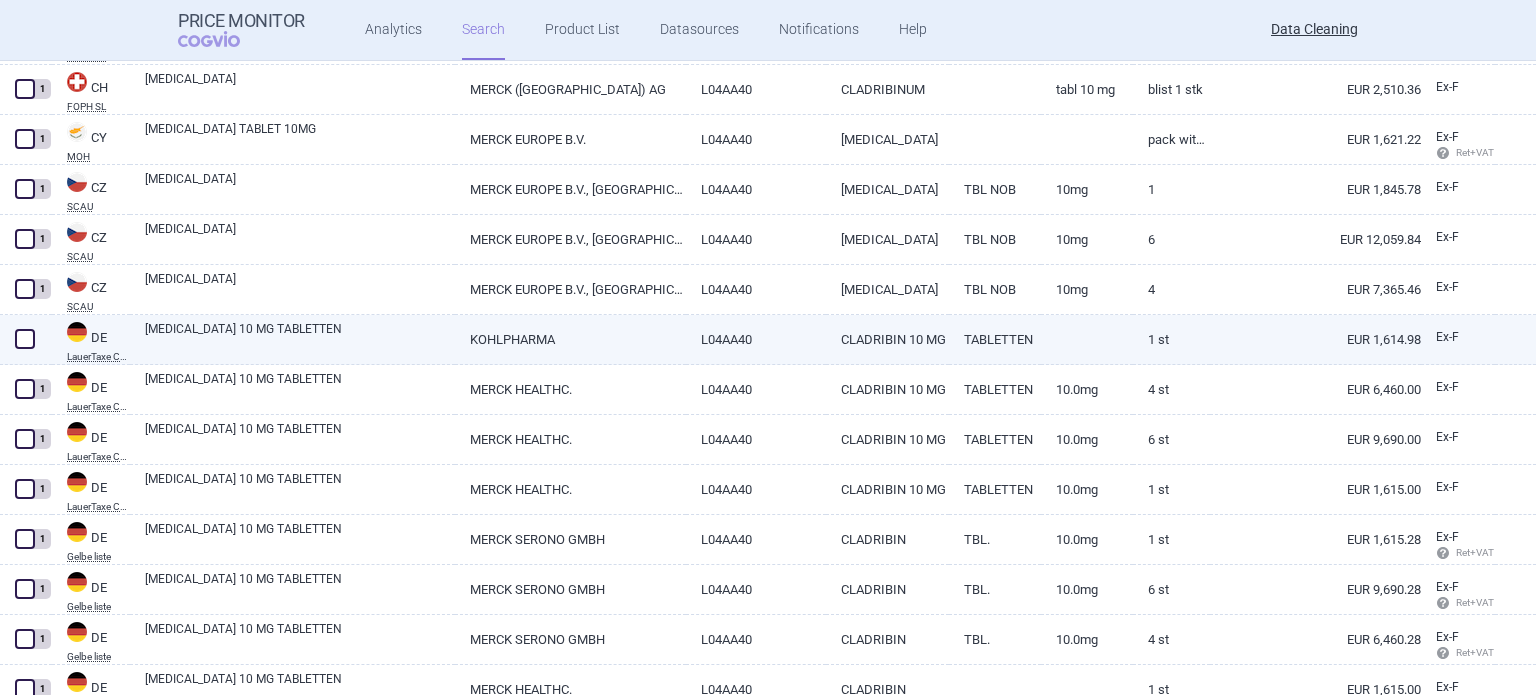 click on "MAVENCLAD 10 MG TABLETTEN" at bounding box center (300, 338) 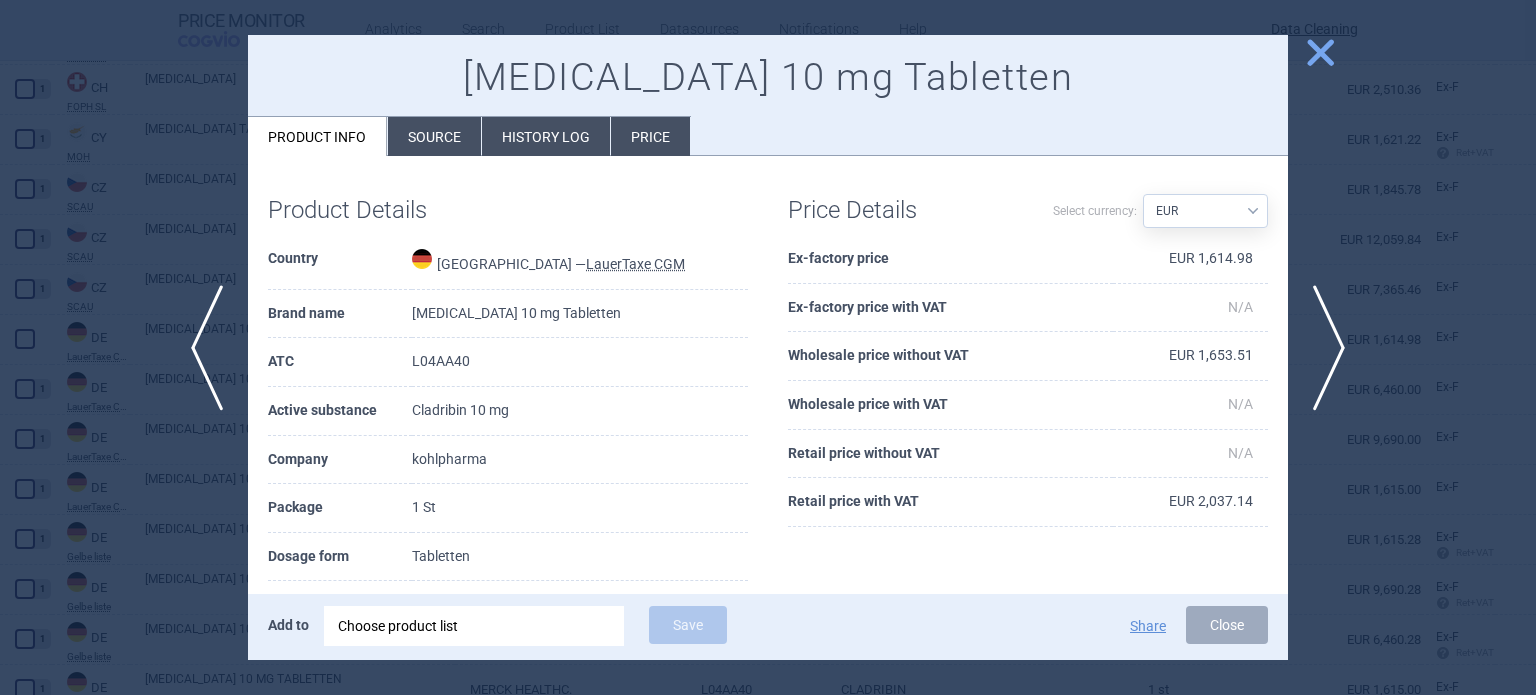 click on "Source" at bounding box center (434, 136) 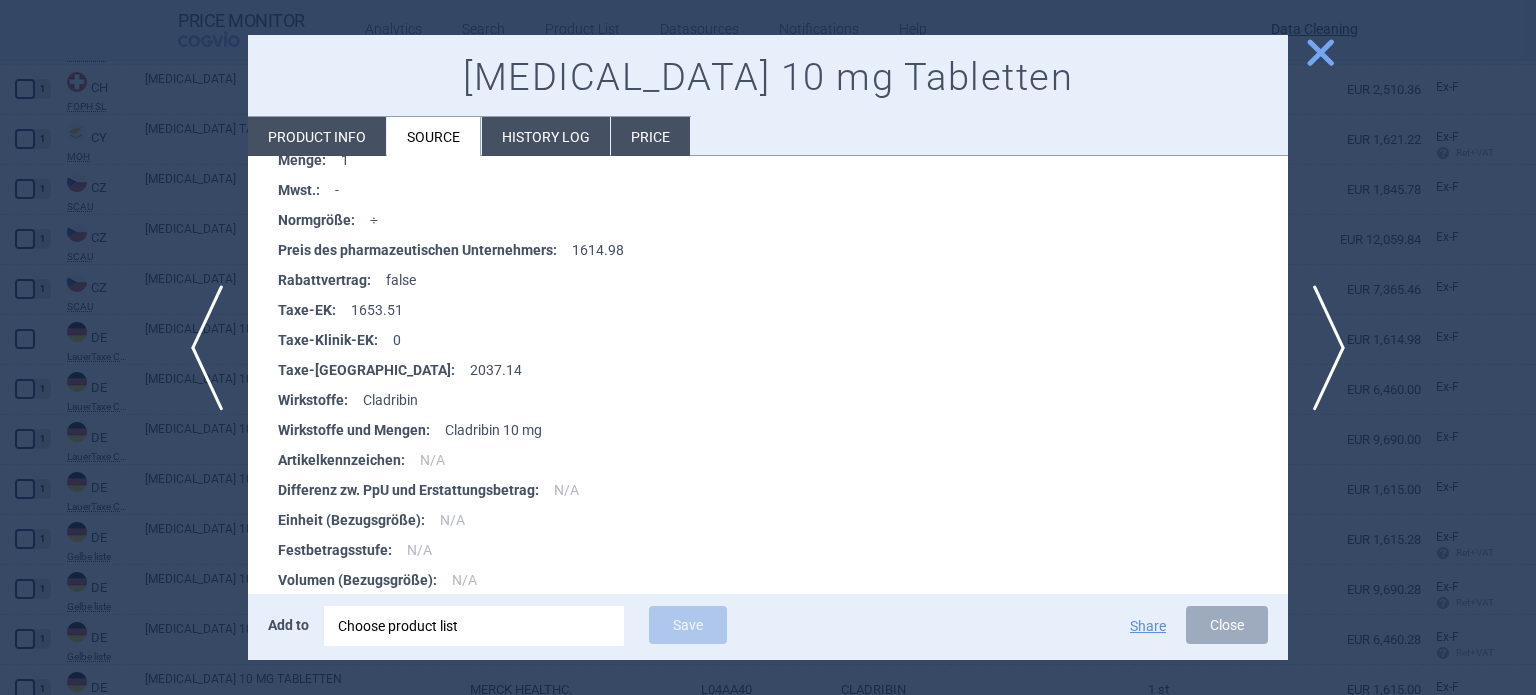 scroll, scrollTop: 1027, scrollLeft: 0, axis: vertical 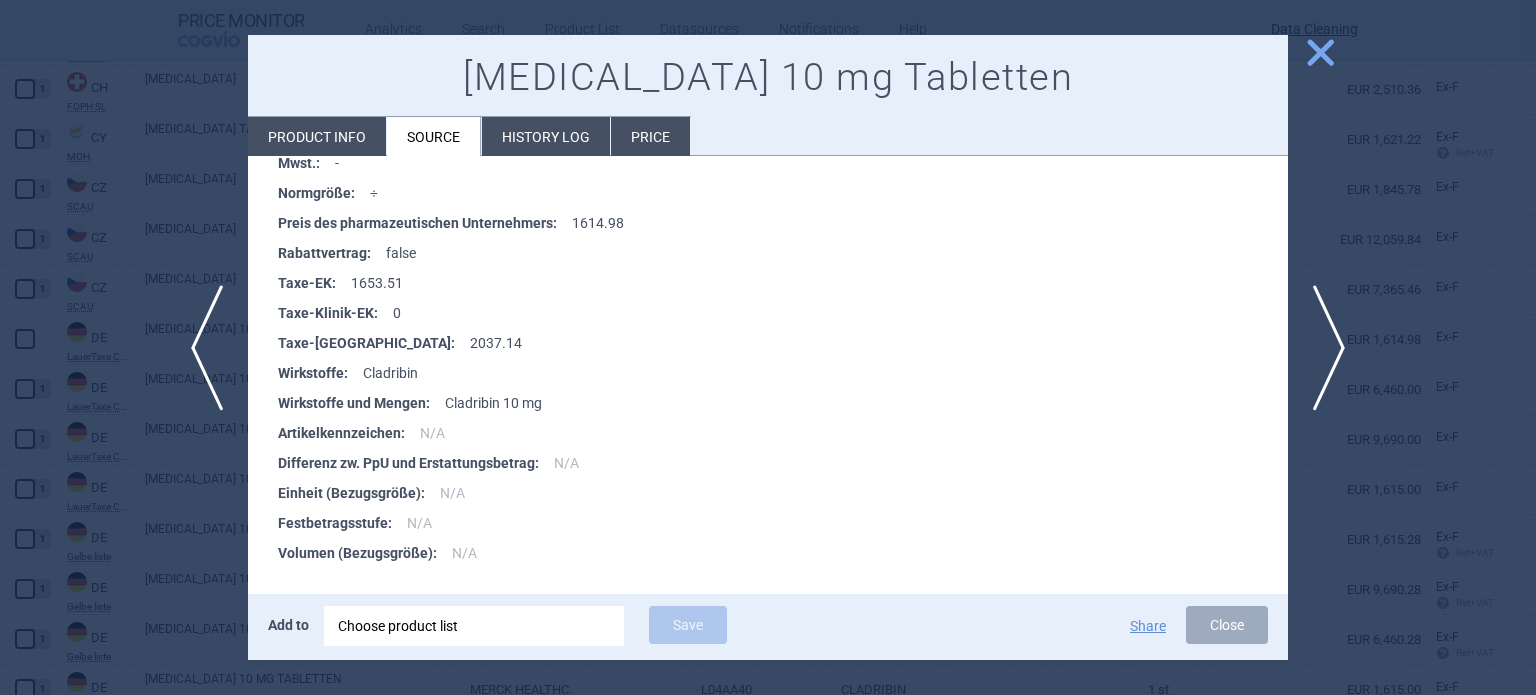 click at bounding box center [768, 347] 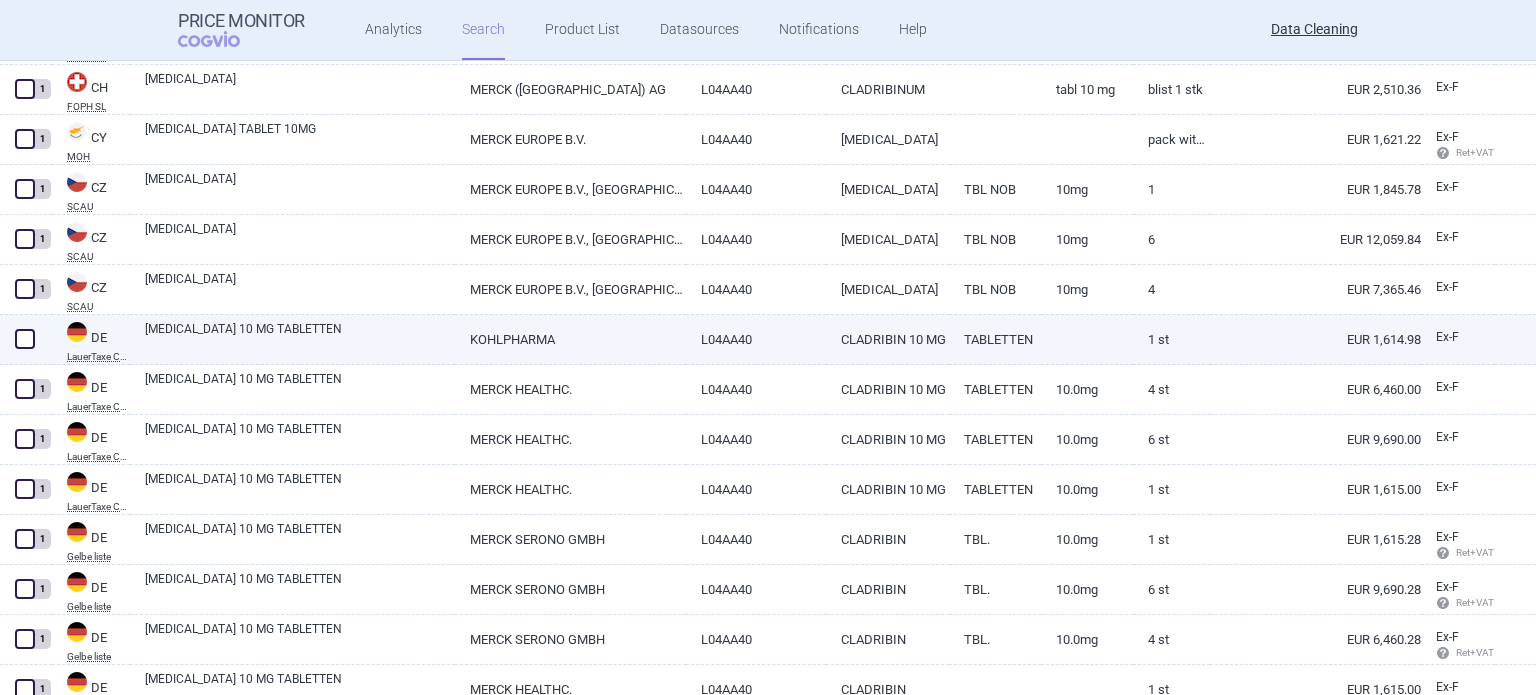 click at bounding box center [25, 339] 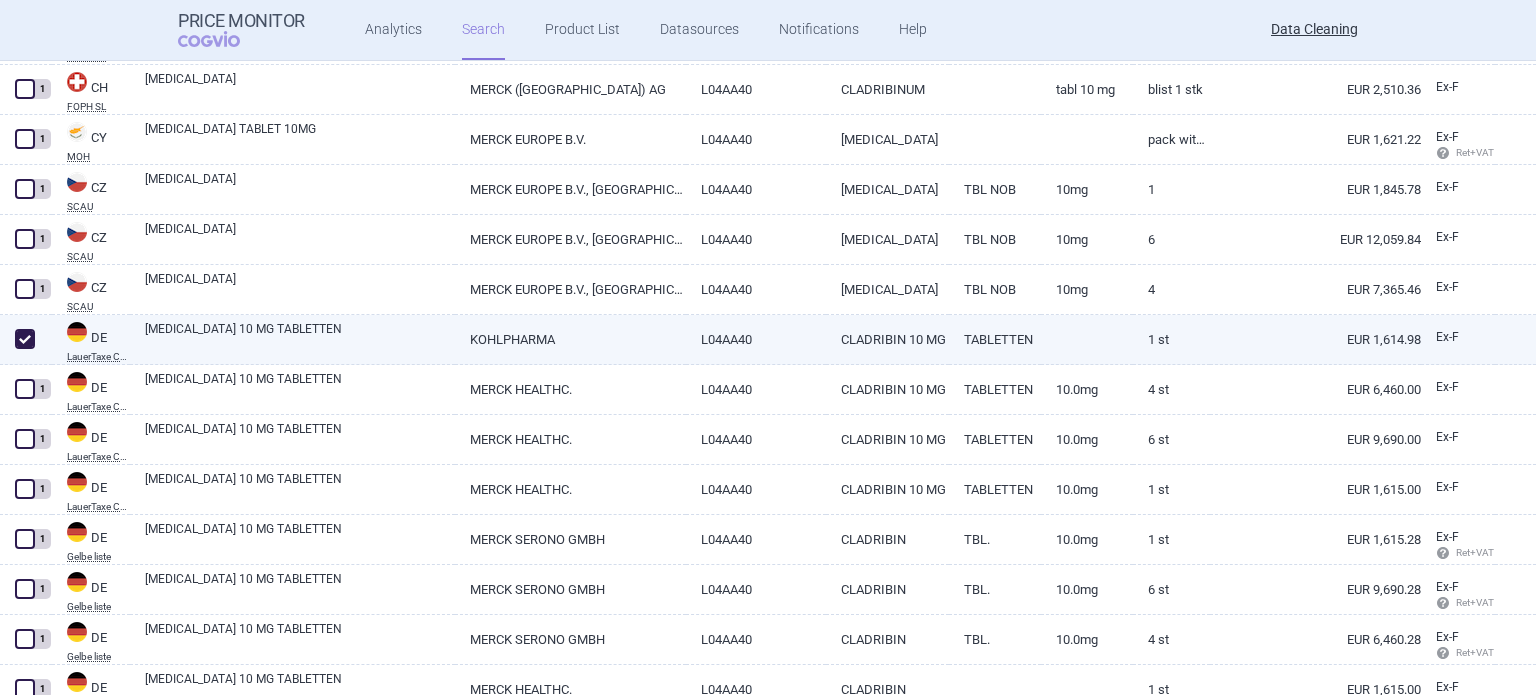 checkbox on "true" 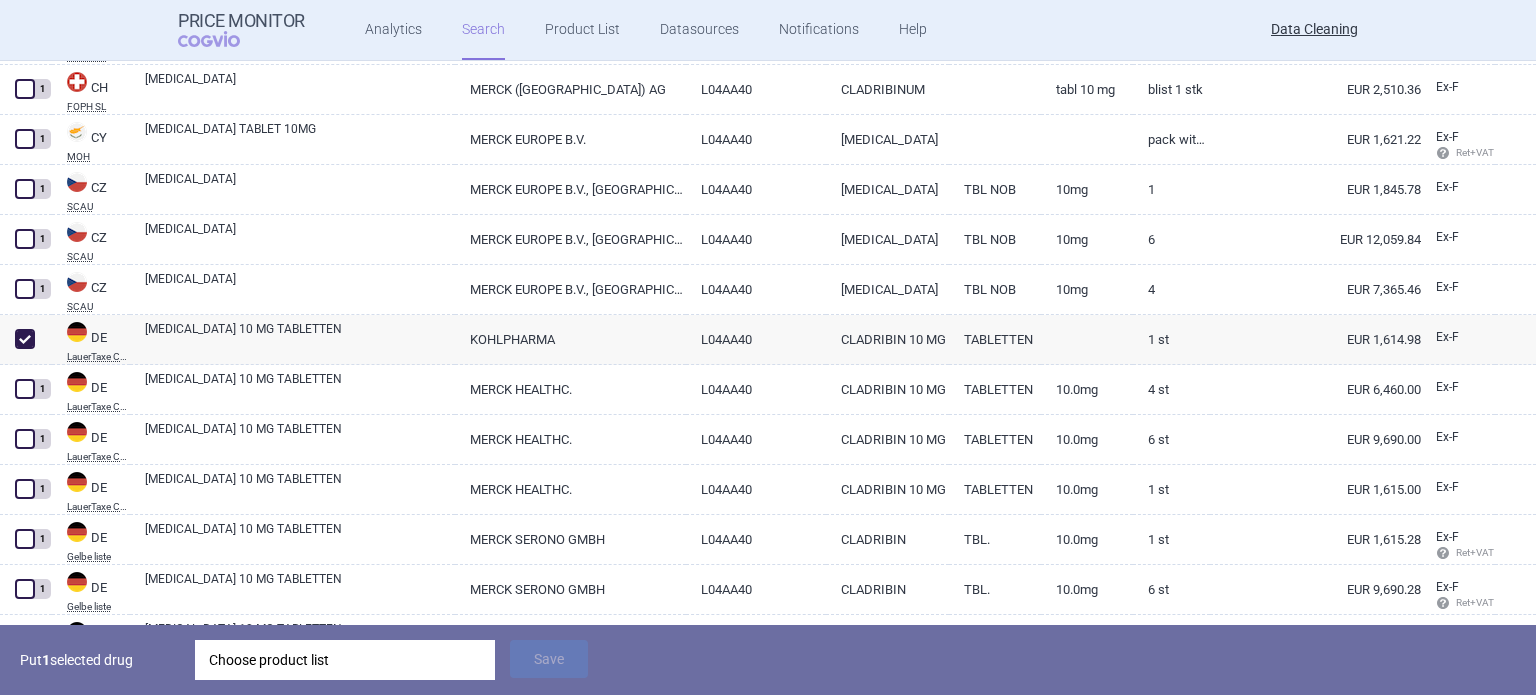 click on "Choose product list" at bounding box center (345, 660) 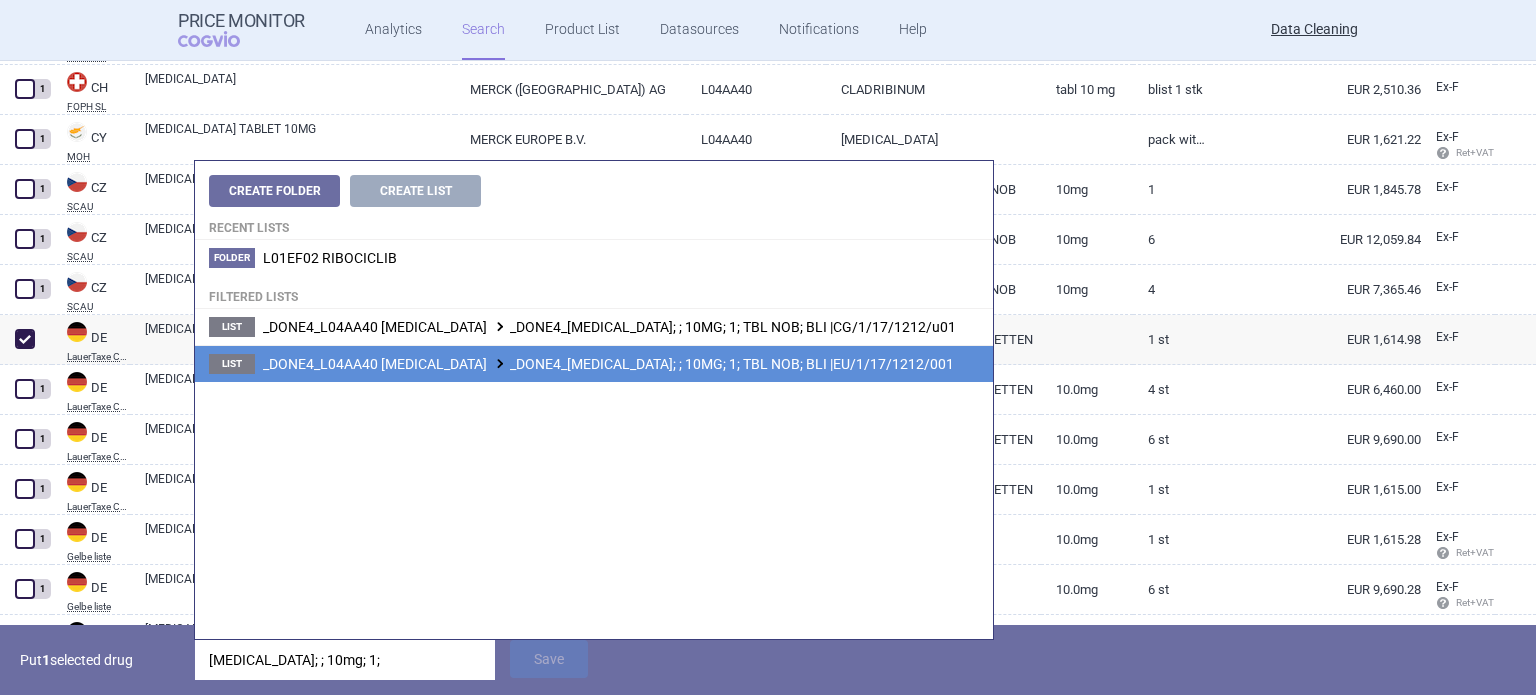 type on "mavenclad; ; 10mg; 1;" 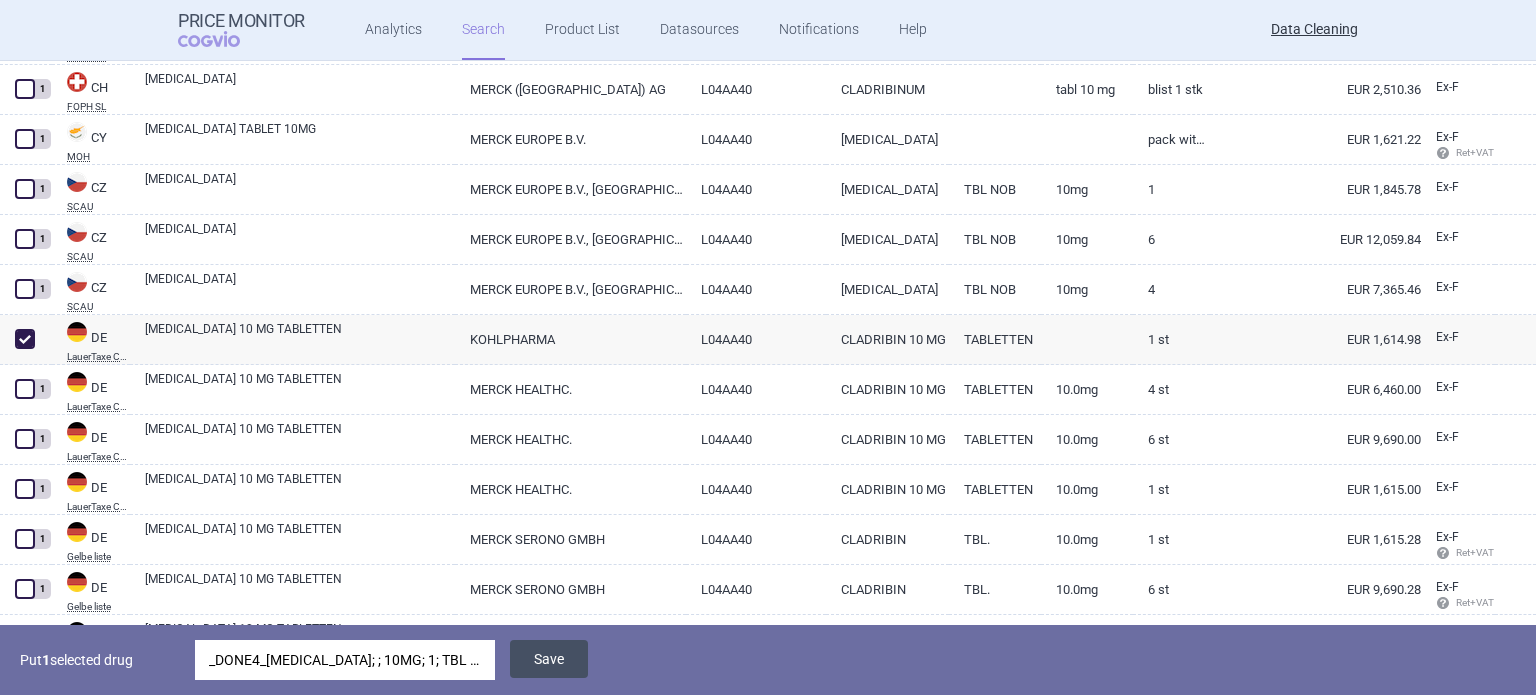 click on "Save" at bounding box center (549, 659) 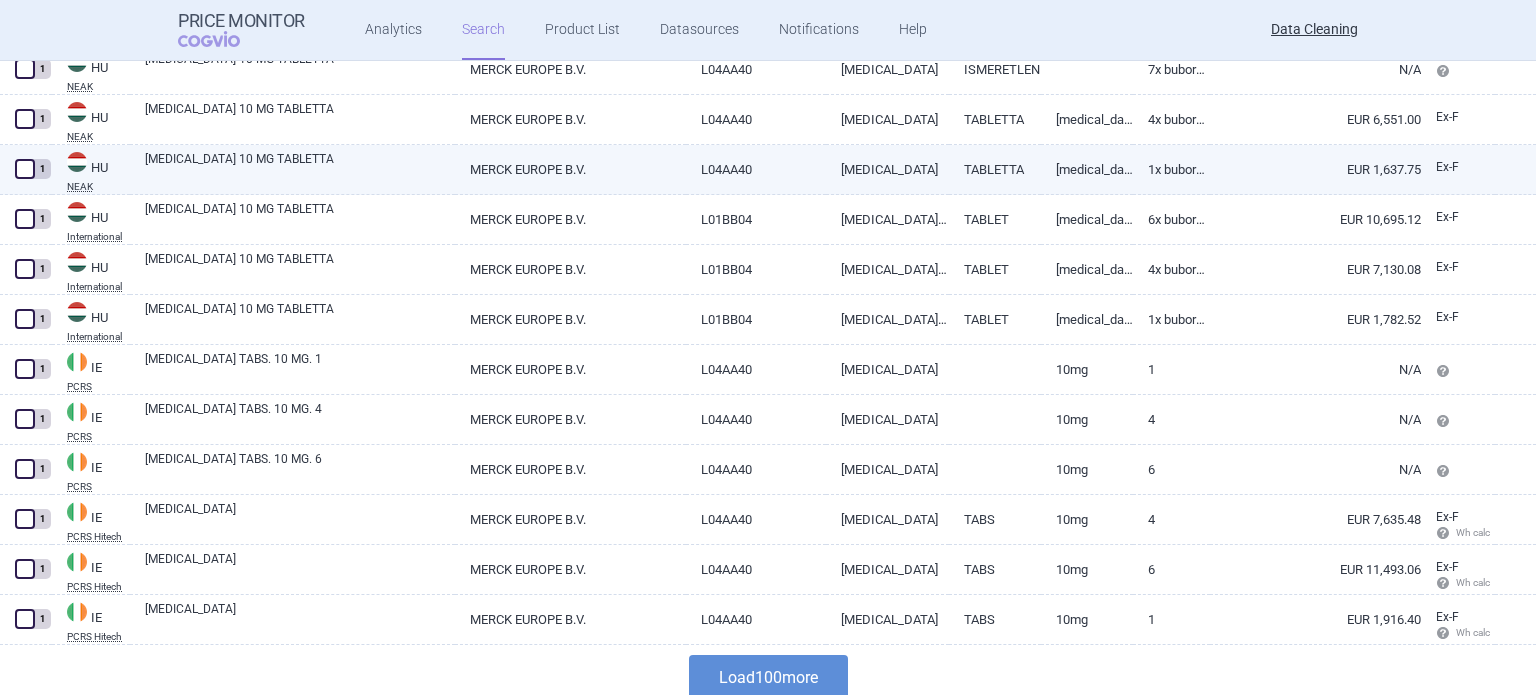 scroll, scrollTop: 4784, scrollLeft: 0, axis: vertical 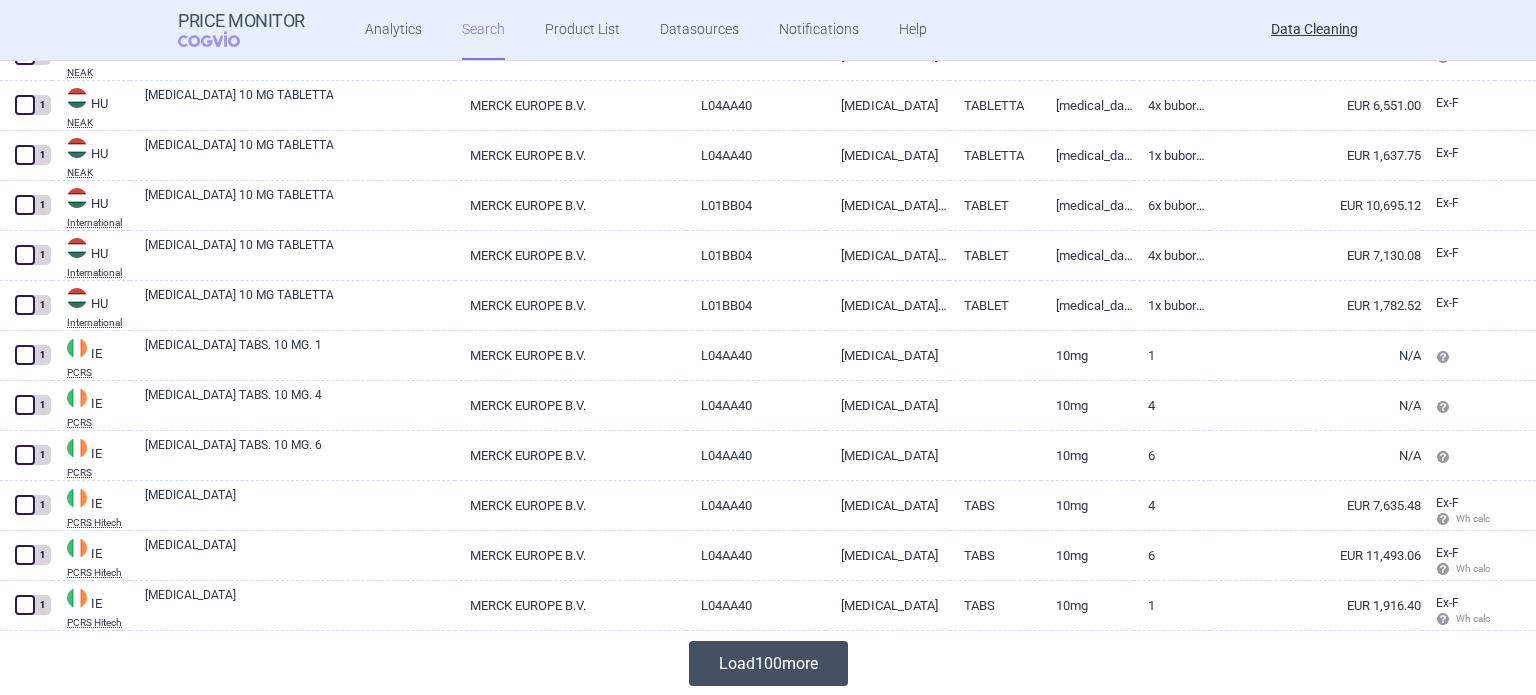 click on "Load  100  more" at bounding box center [768, 663] 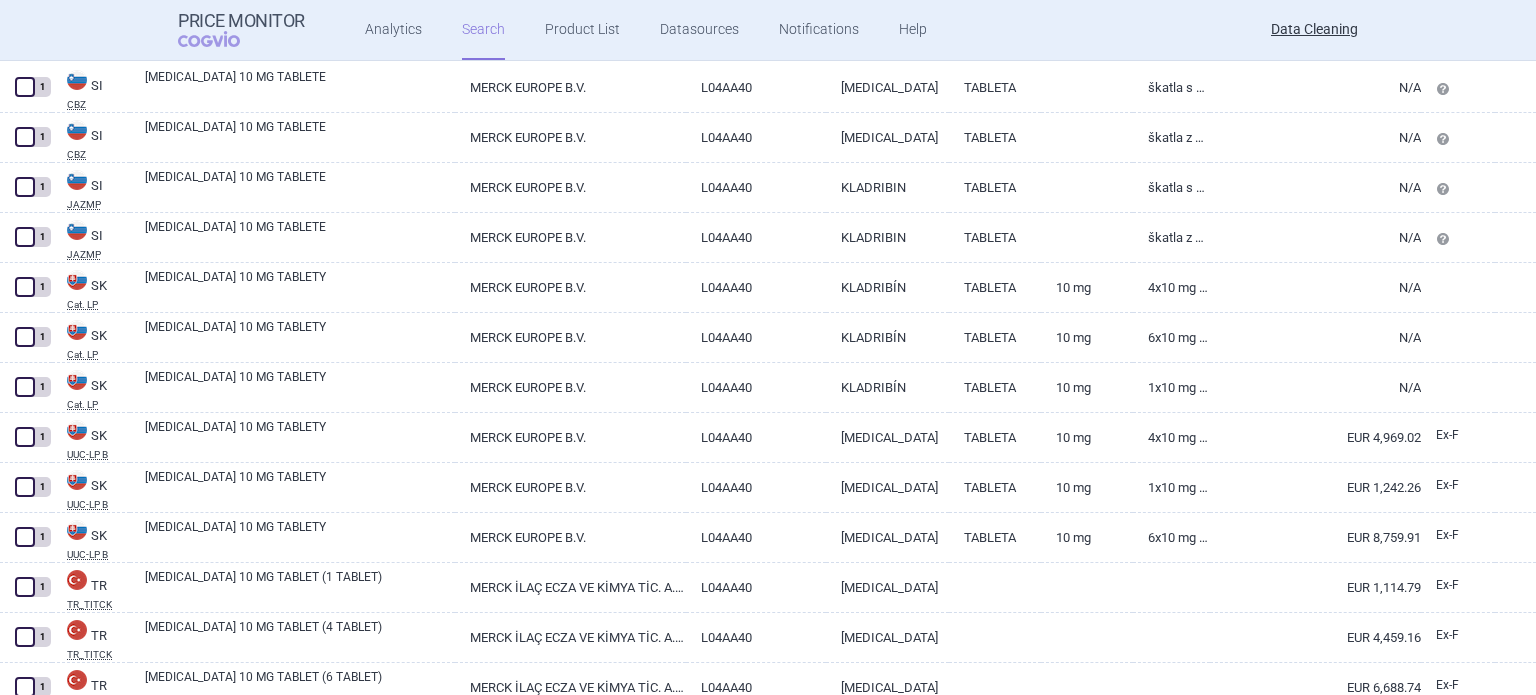 scroll, scrollTop: 9735, scrollLeft: 0, axis: vertical 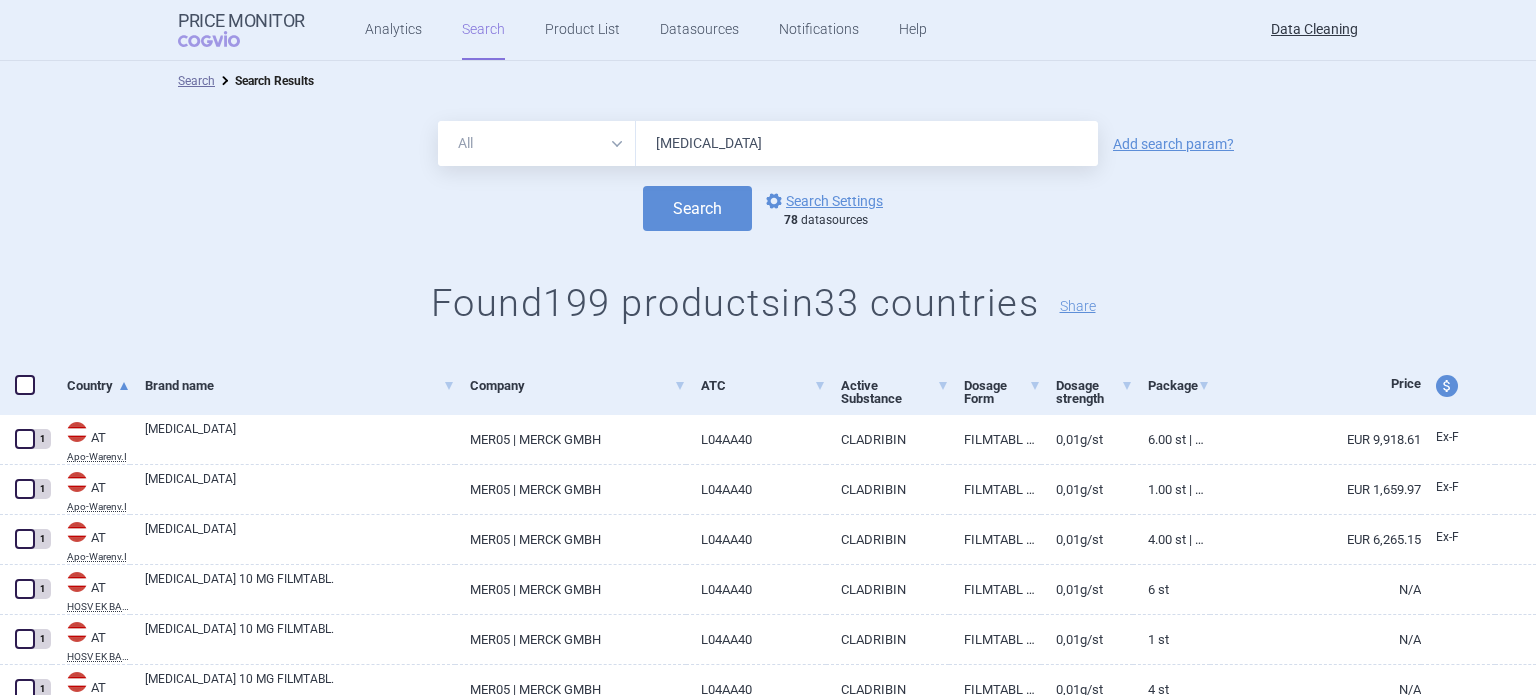 click on "[MEDICAL_DATA]" at bounding box center (867, 143) 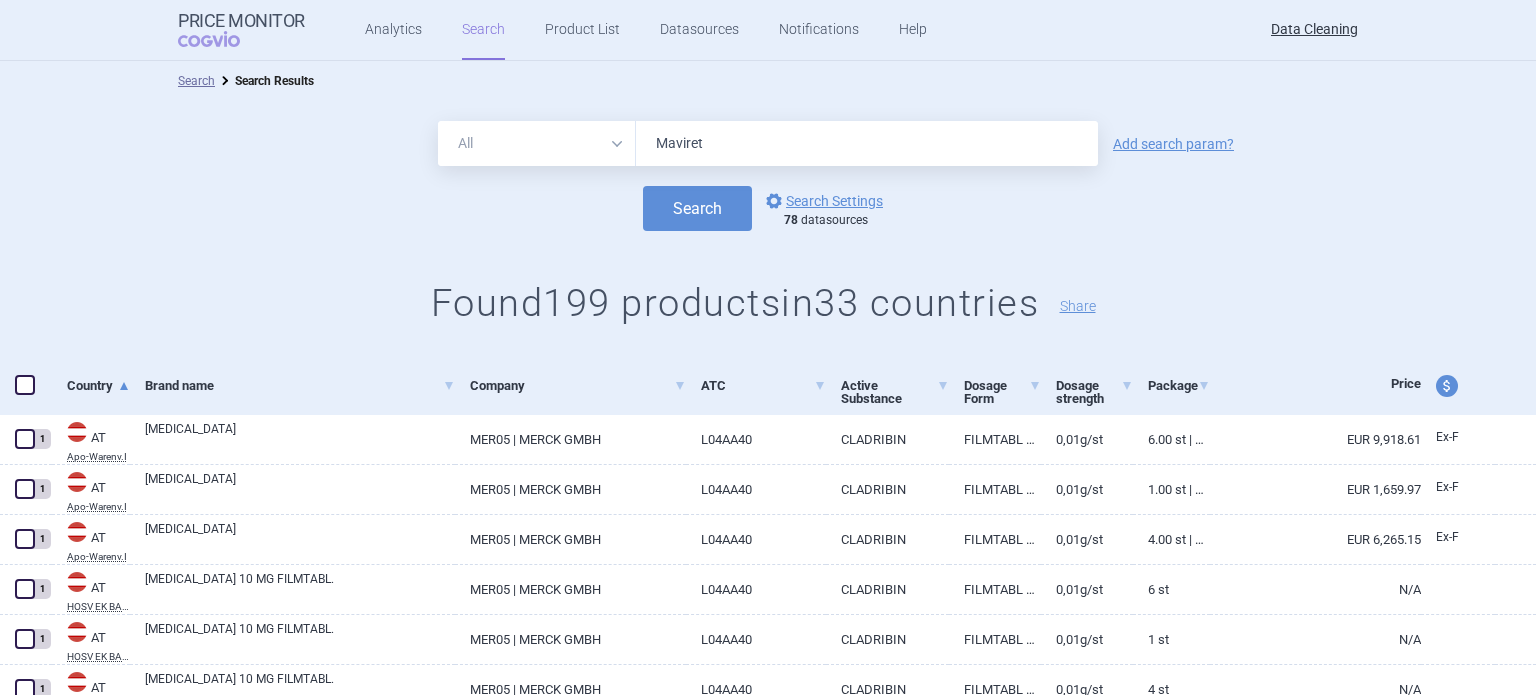 type on "Maviret" 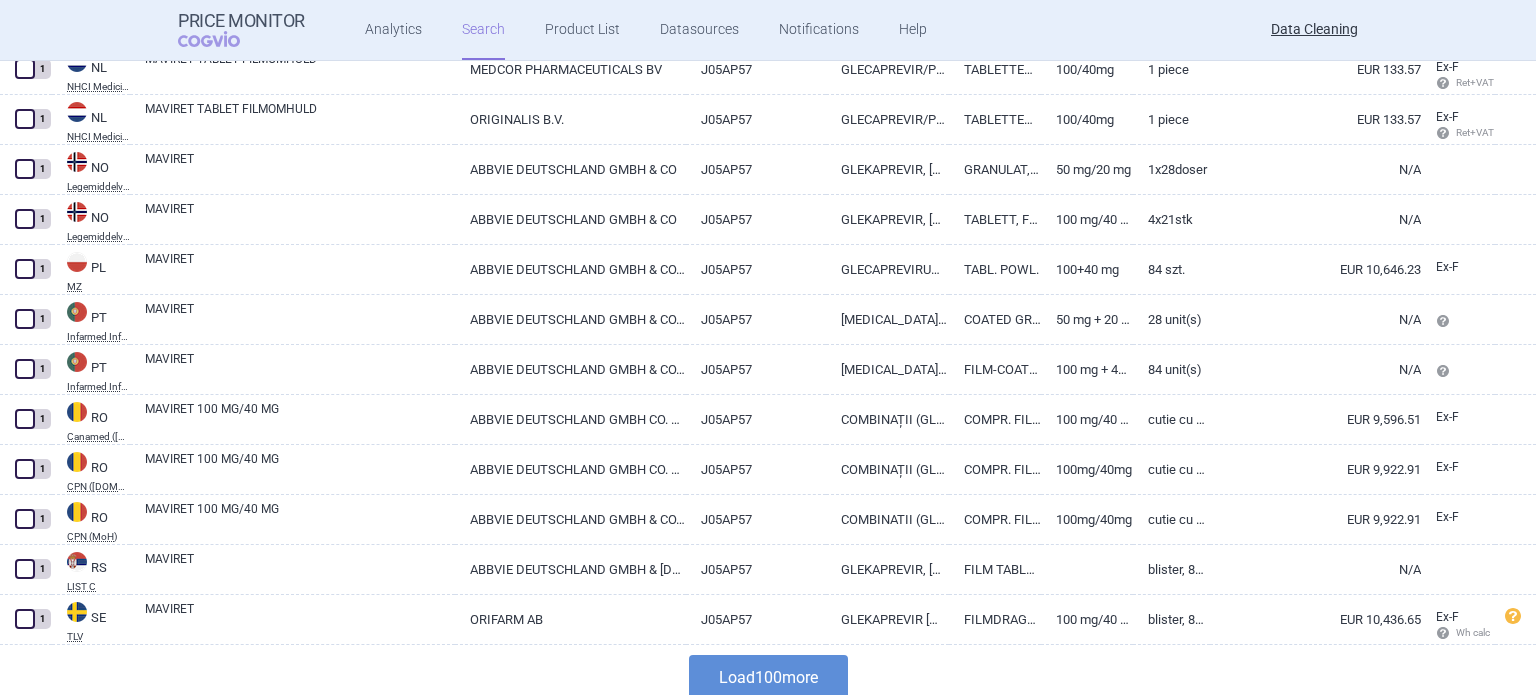 scroll, scrollTop: 4784, scrollLeft: 0, axis: vertical 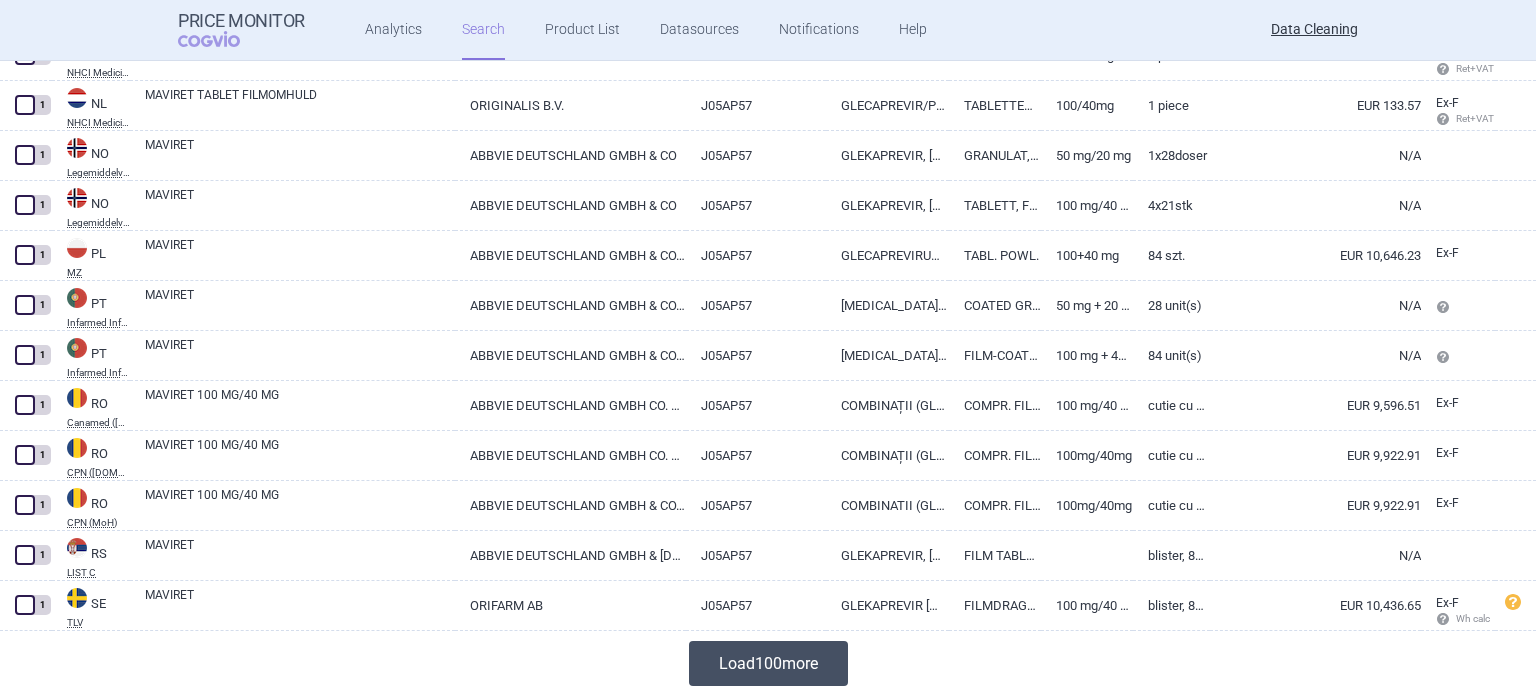 click on "Load  100  more" at bounding box center [768, 663] 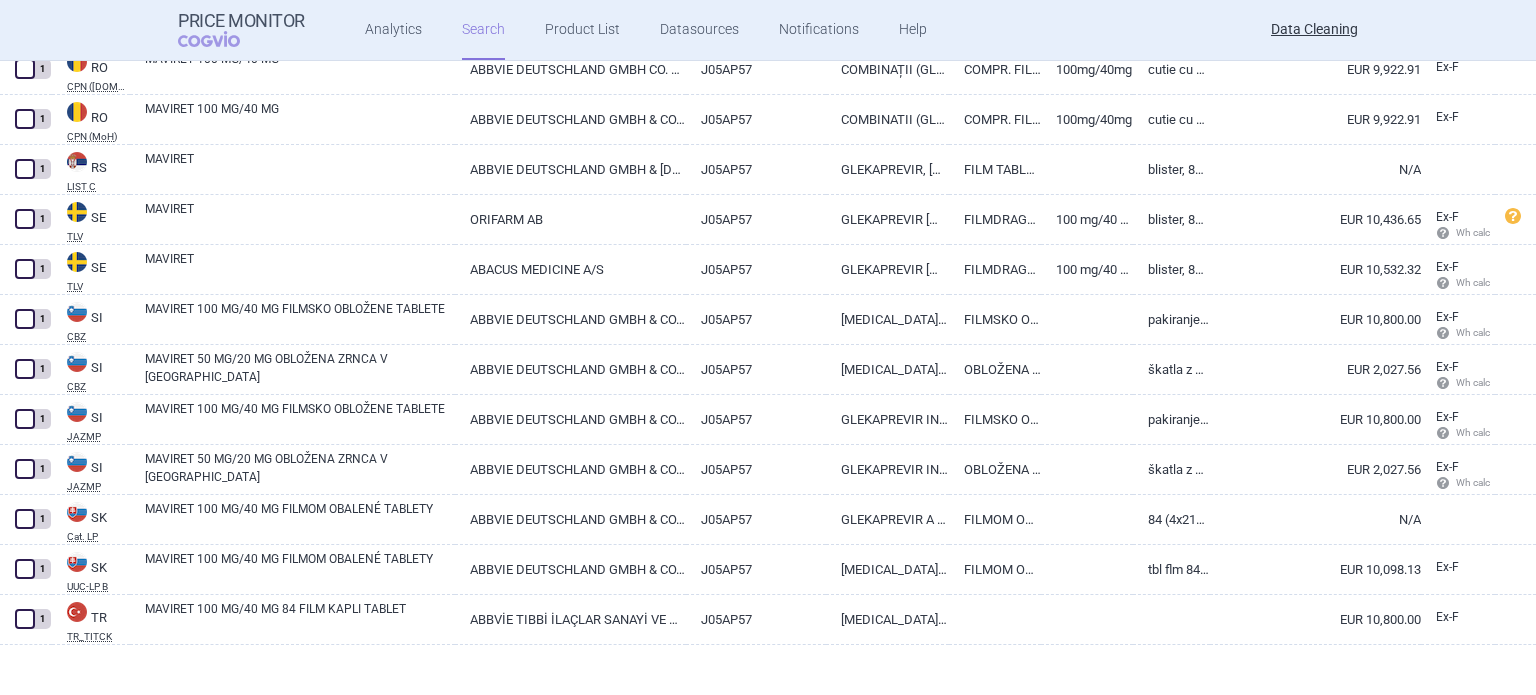 scroll, scrollTop: 5184, scrollLeft: 0, axis: vertical 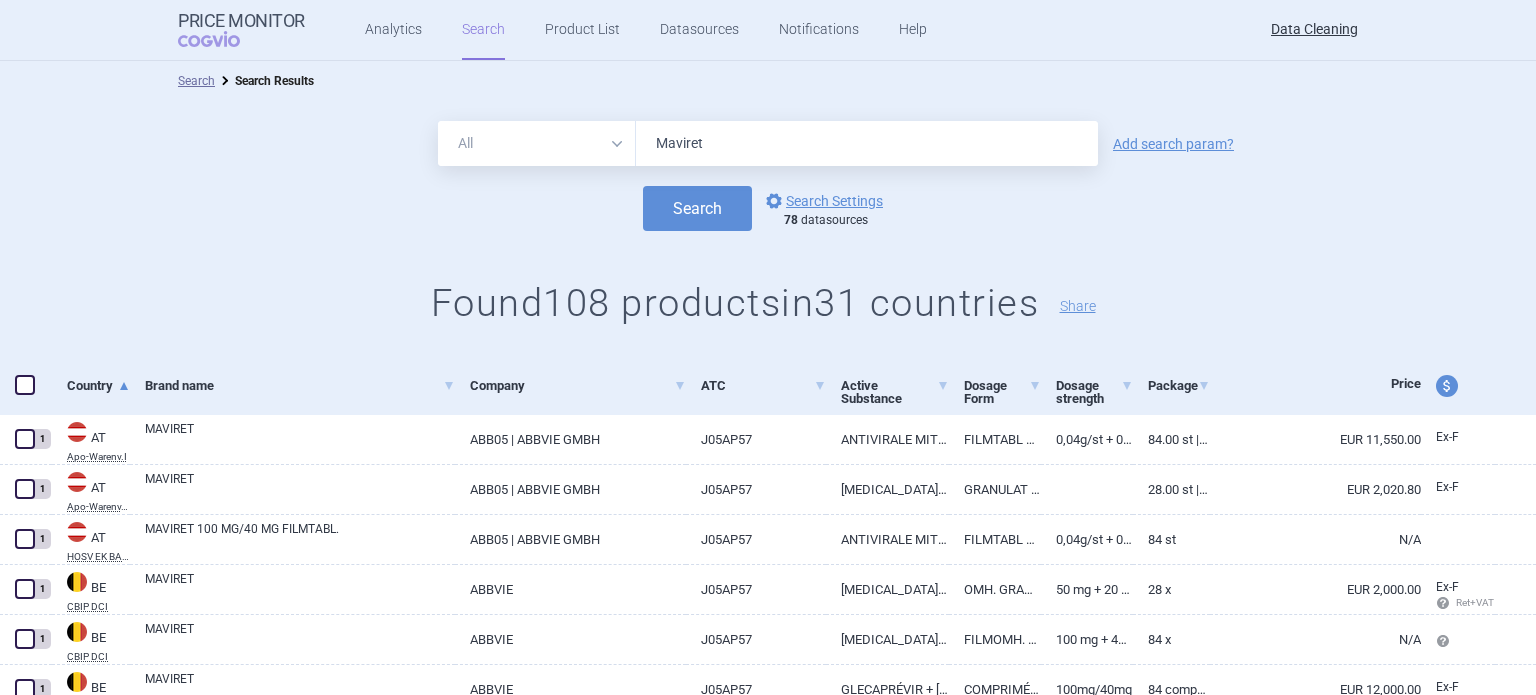 drag, startPoint x: 725, startPoint y: 137, endPoint x: 543, endPoint y: 158, distance: 183.20753 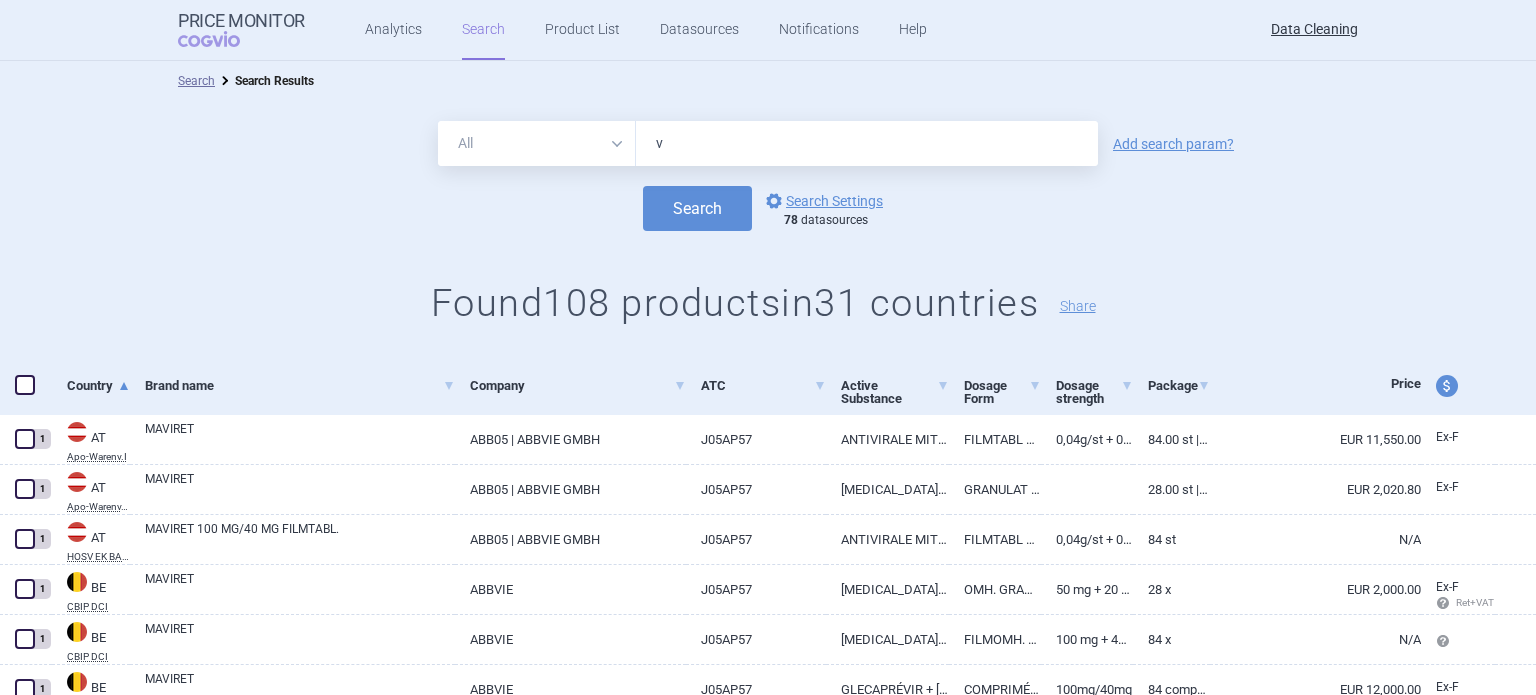 paste on "Vosevi" 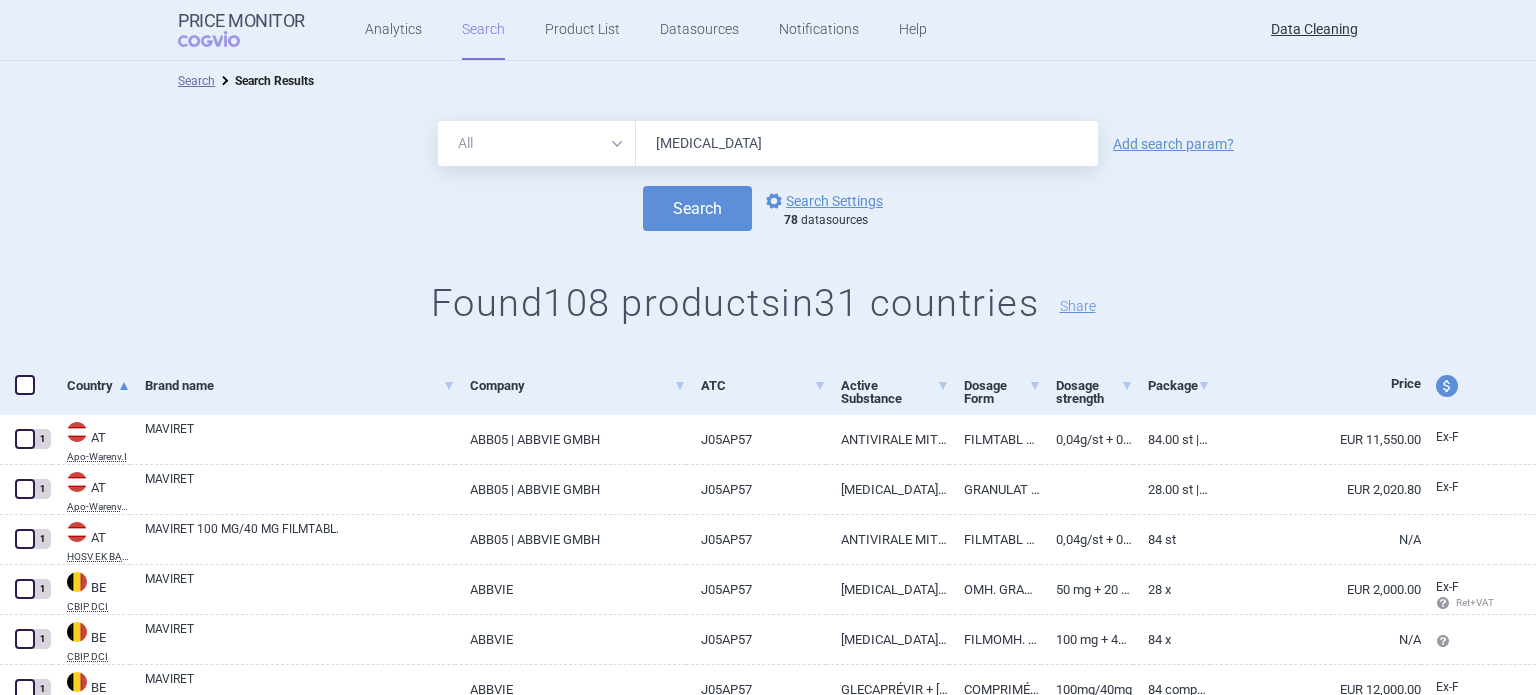 type on "Vosevi" 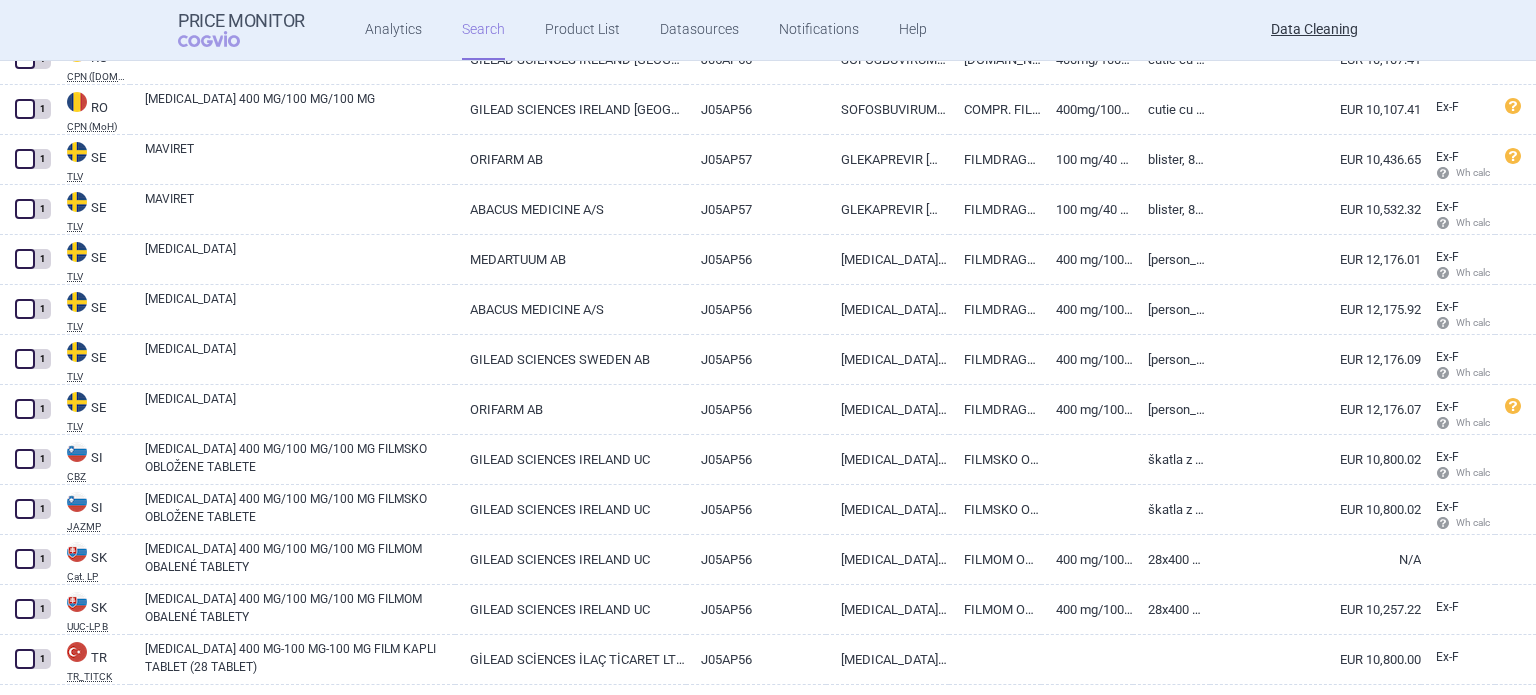 scroll, scrollTop: 4335, scrollLeft: 0, axis: vertical 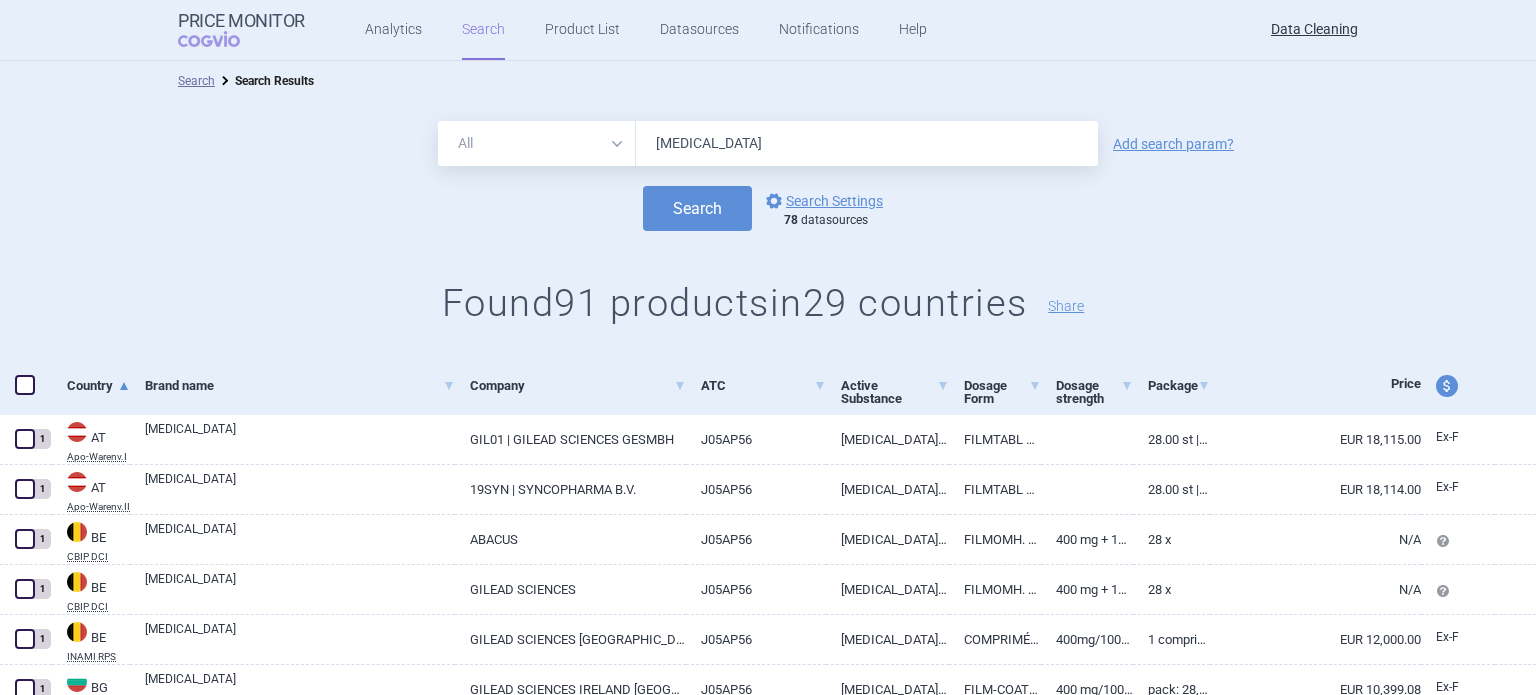 drag, startPoint x: 518, startPoint y: 146, endPoint x: 433, endPoint y: 146, distance: 85 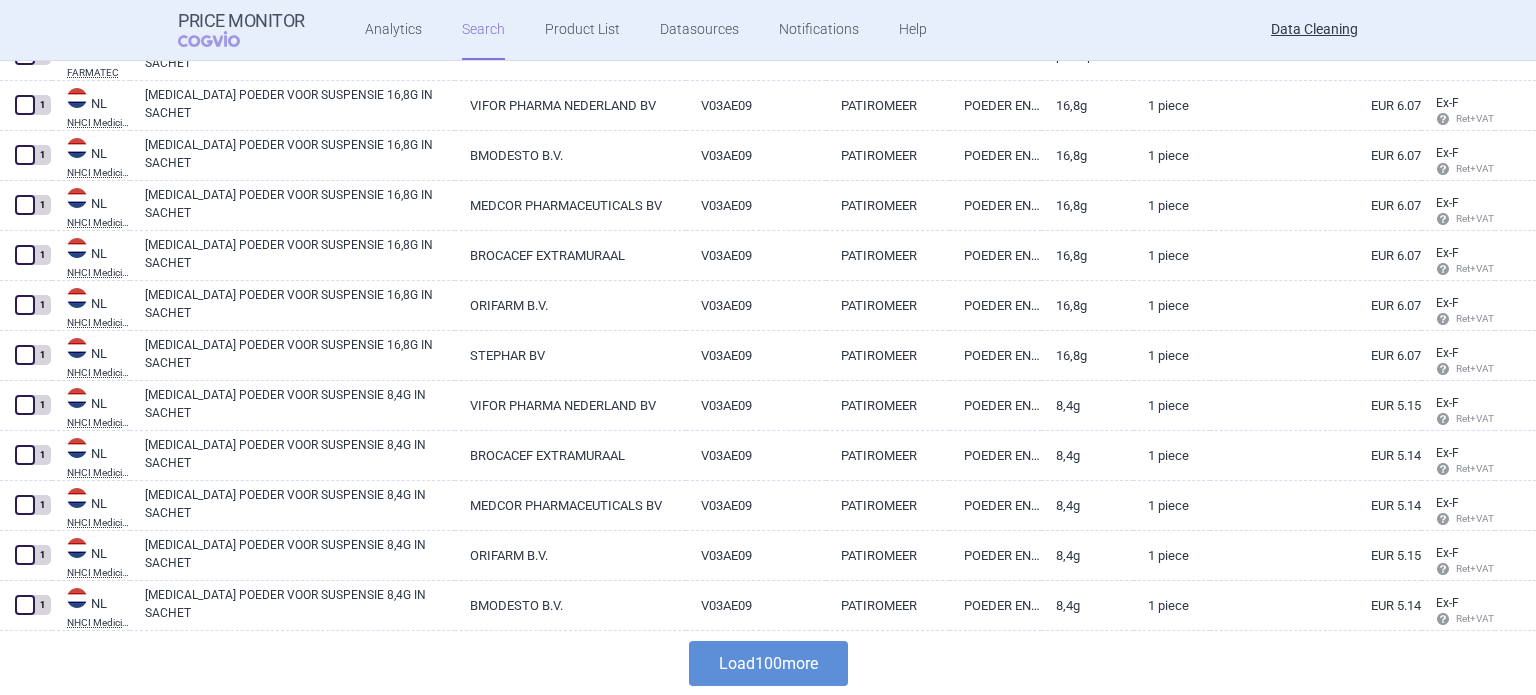 scroll, scrollTop: 4784, scrollLeft: 0, axis: vertical 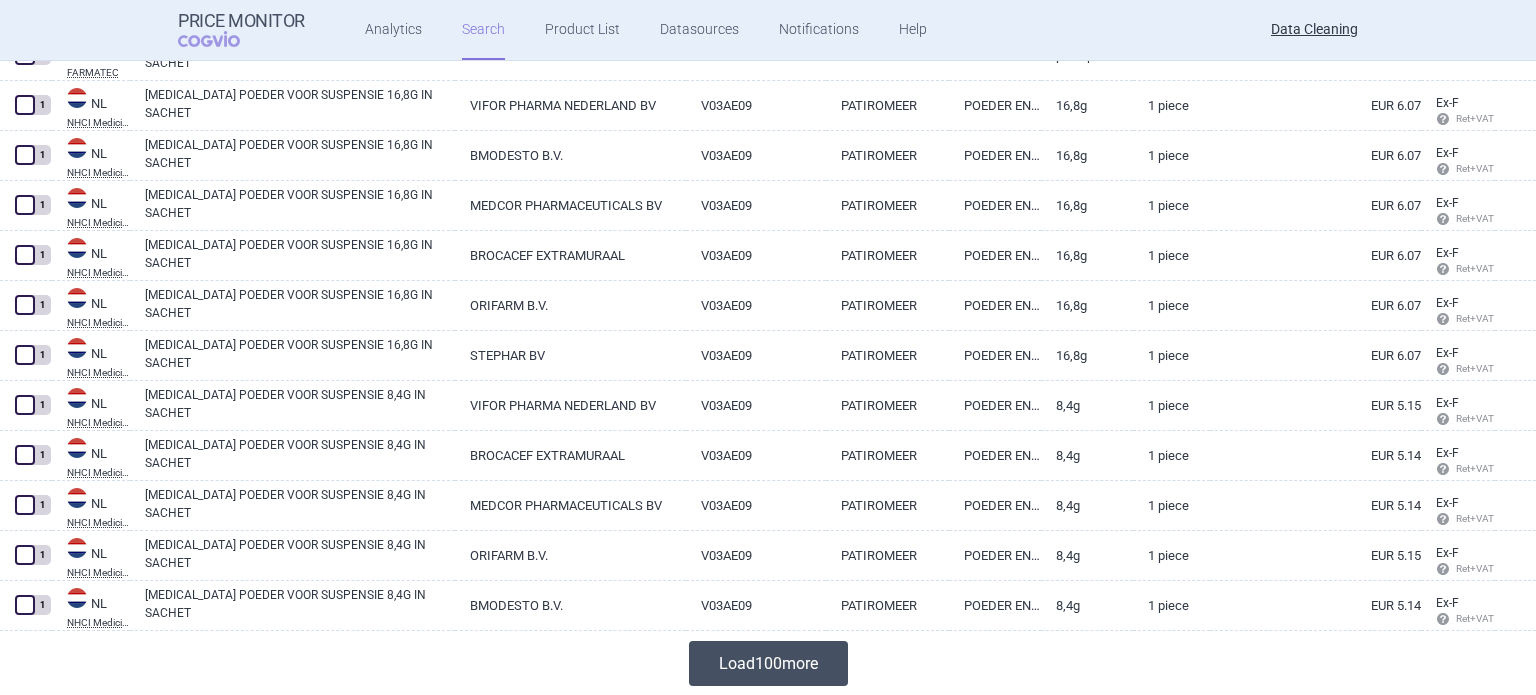 click on "Load  100  more" at bounding box center (768, 663) 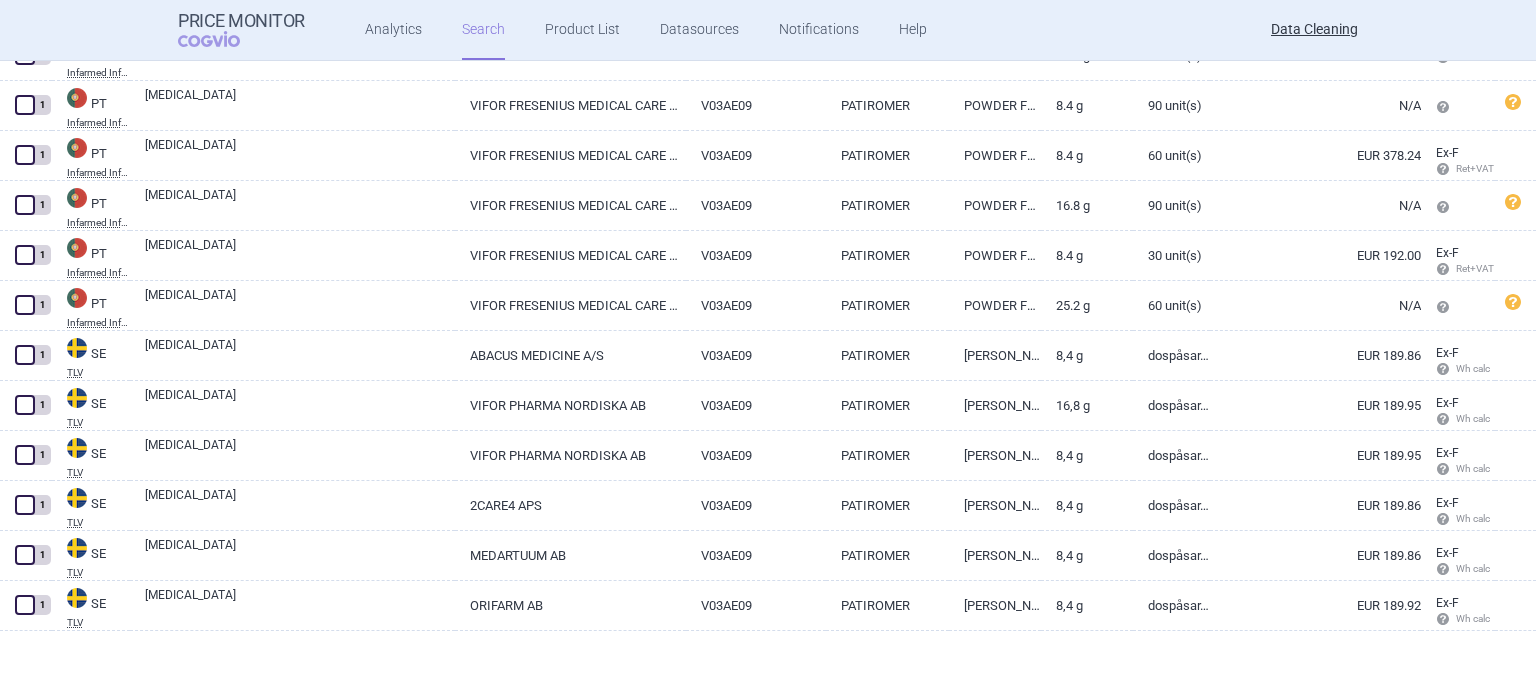 scroll, scrollTop: 5835, scrollLeft: 0, axis: vertical 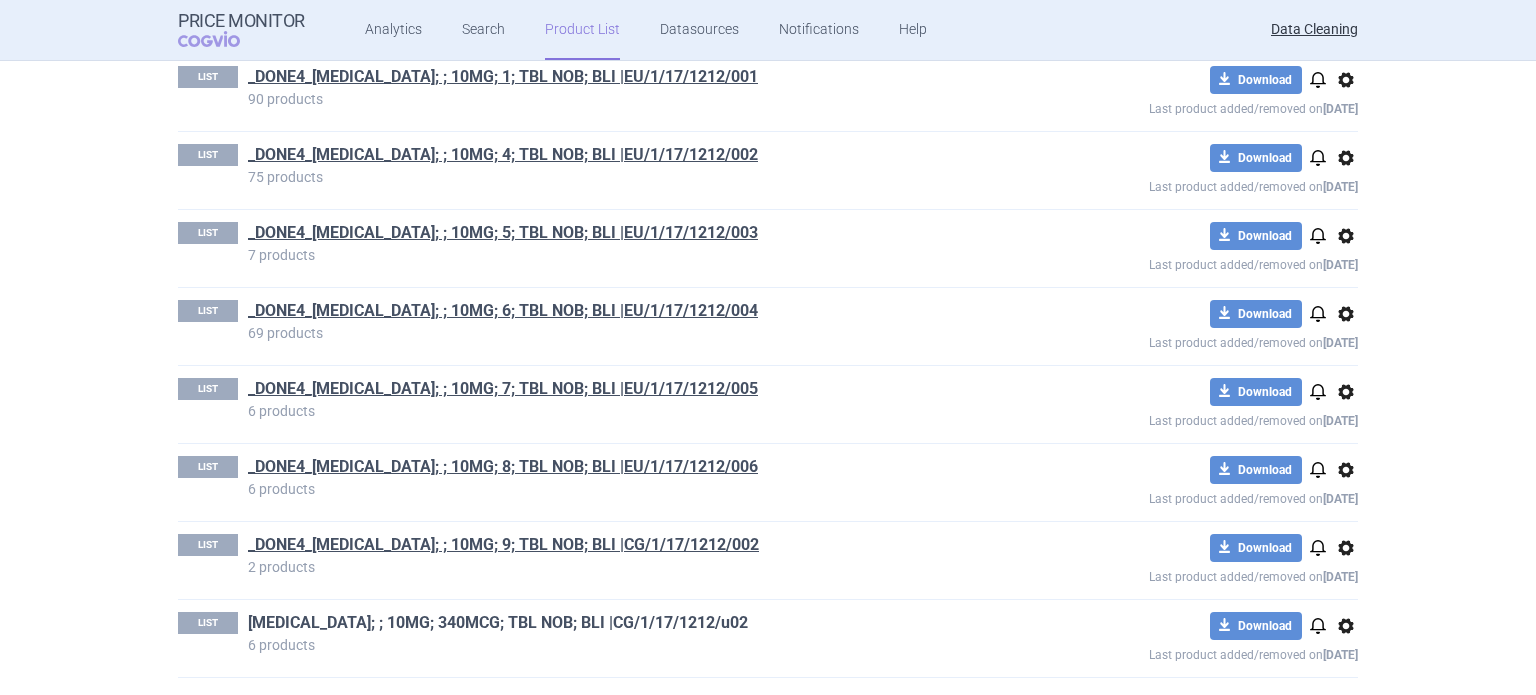 click on "MAVENCLAD; ; 10MG; 340MCG; TBL NOB; BLI |CG/1/17/1212/u02" at bounding box center [498, 623] 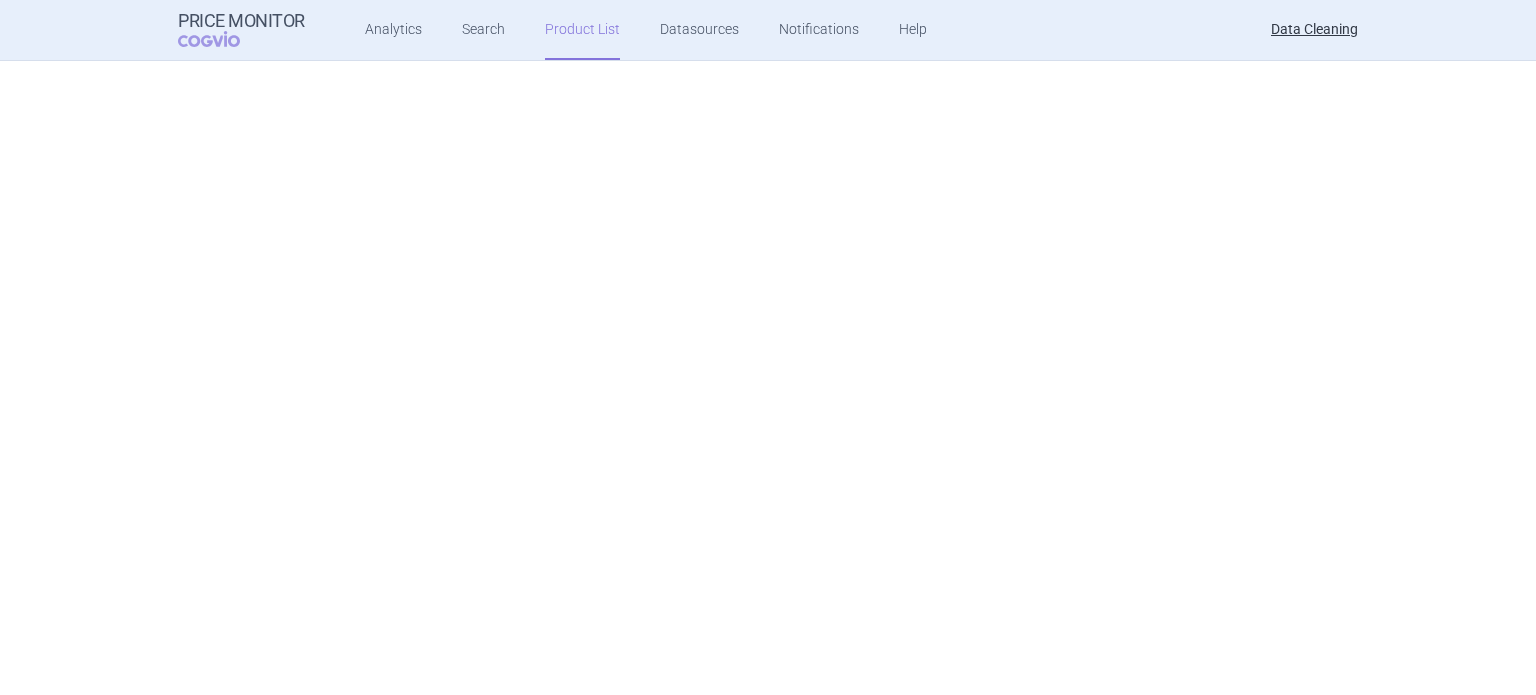 scroll, scrollTop: 0, scrollLeft: 0, axis: both 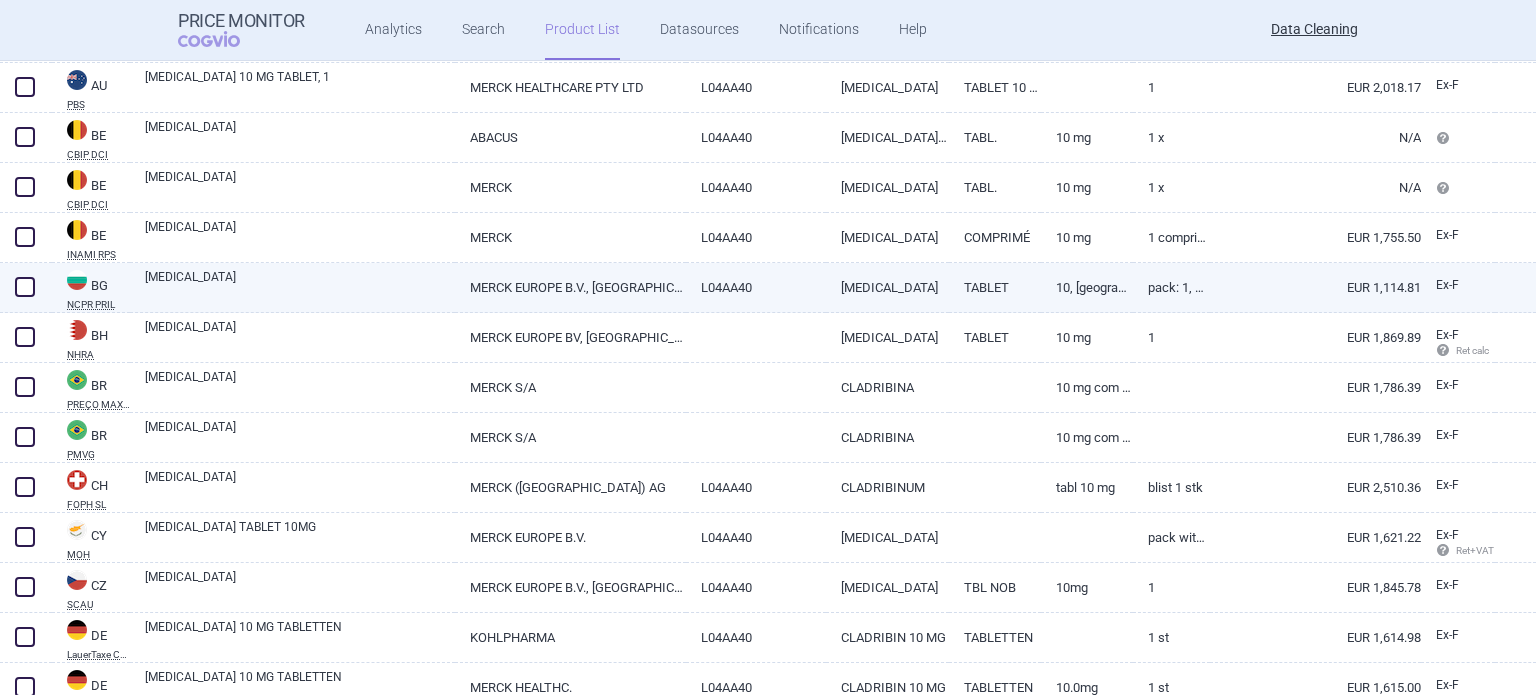 click at bounding box center (1171, 381) 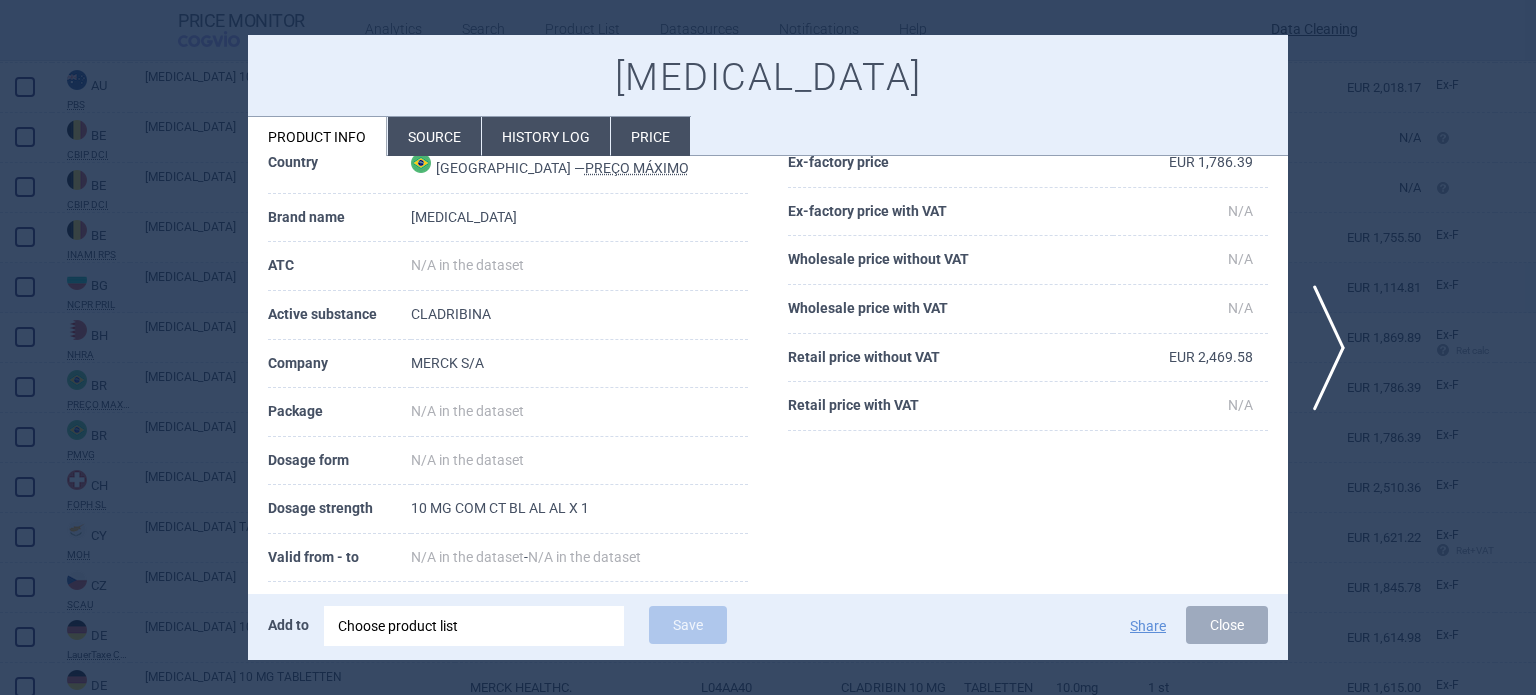 scroll, scrollTop: 100, scrollLeft: 0, axis: vertical 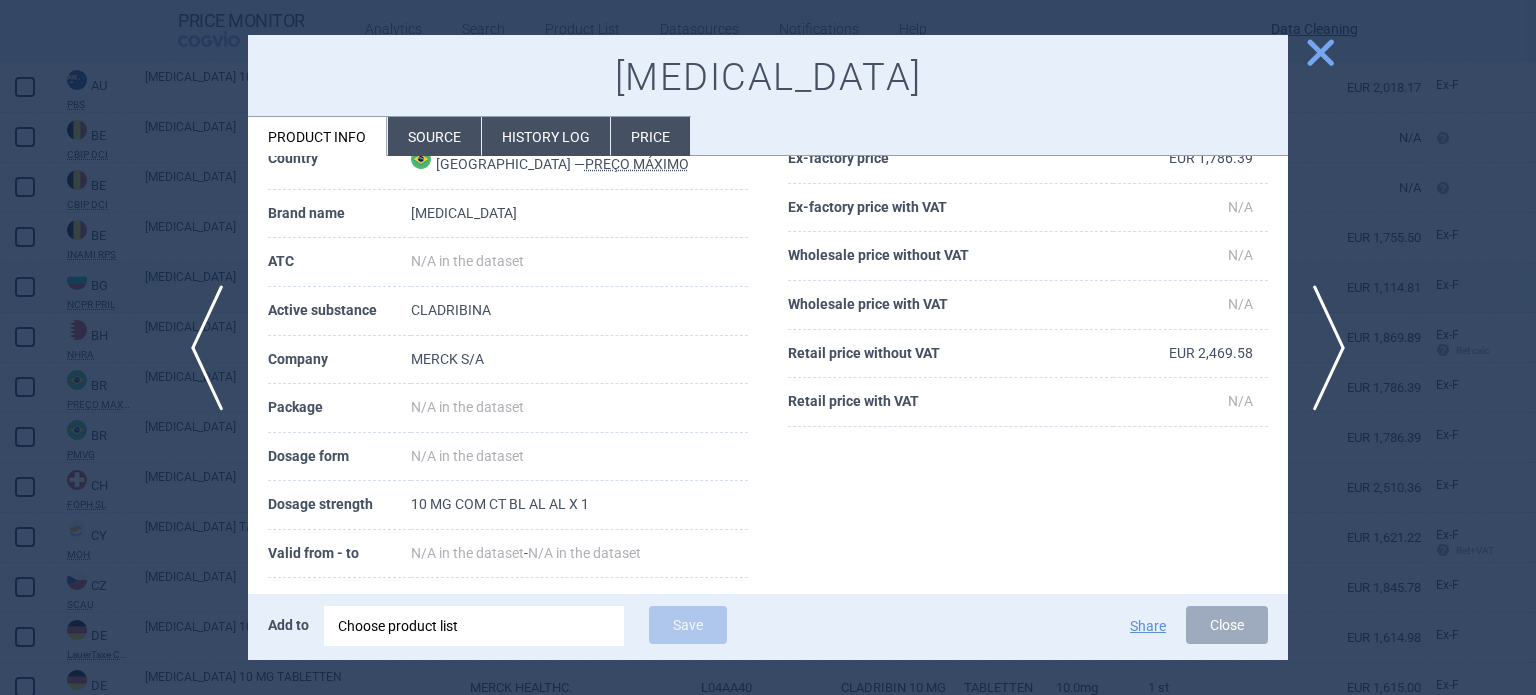 select on "EUR" 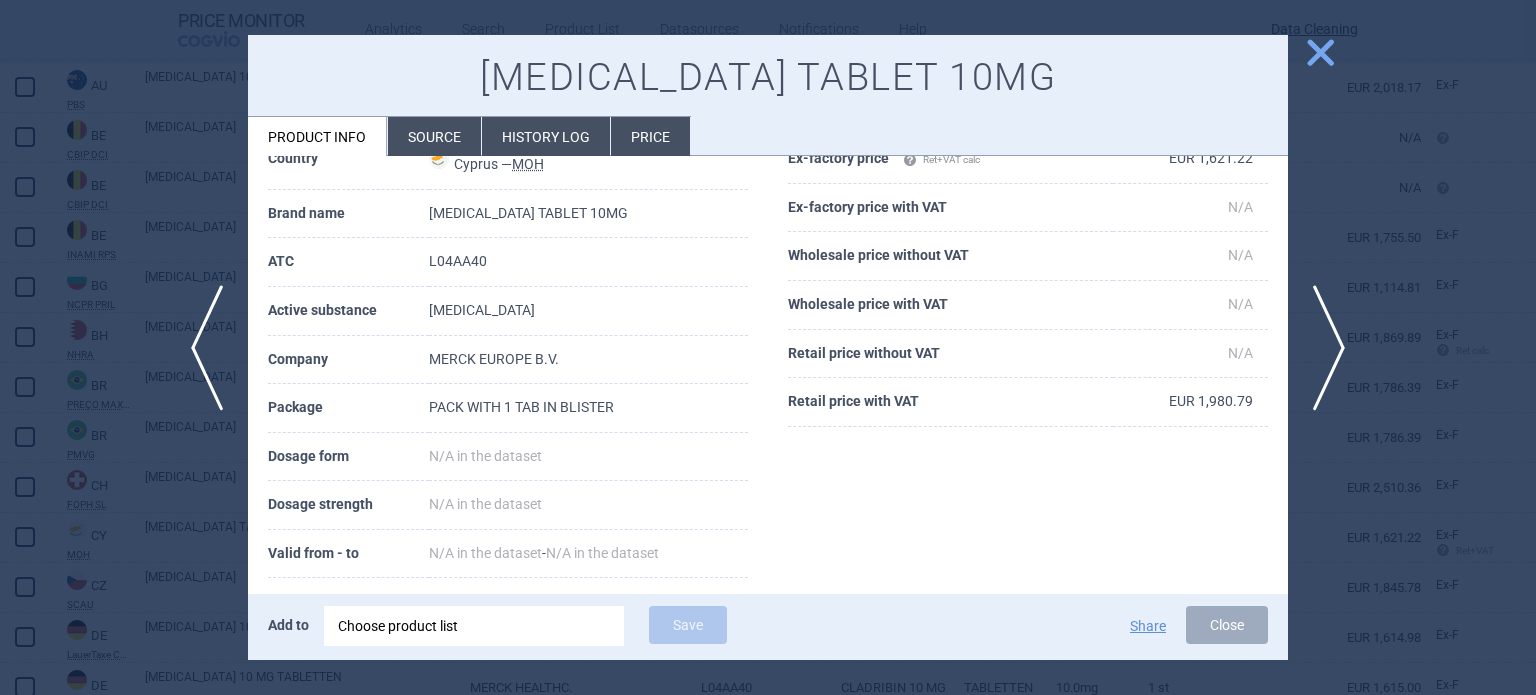 click at bounding box center [768, 347] 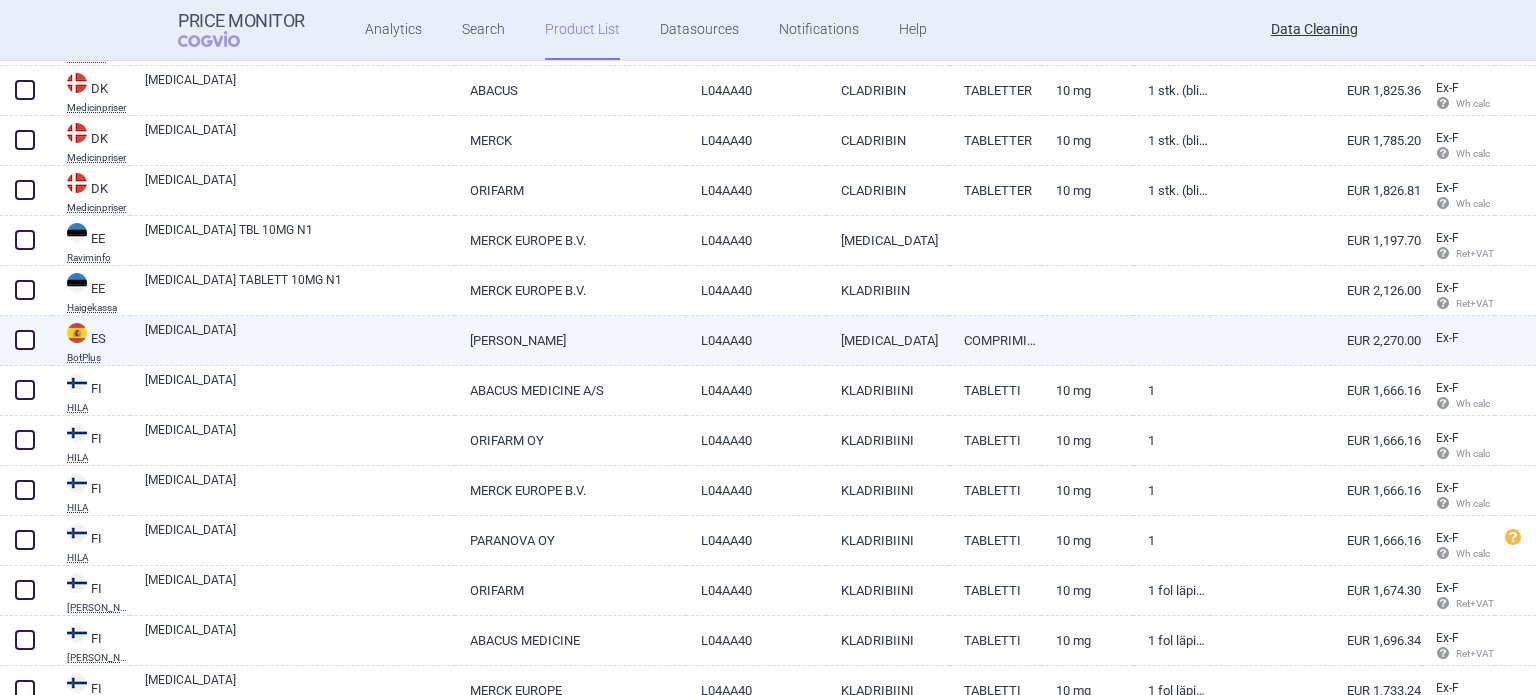 scroll, scrollTop: 1500, scrollLeft: 0, axis: vertical 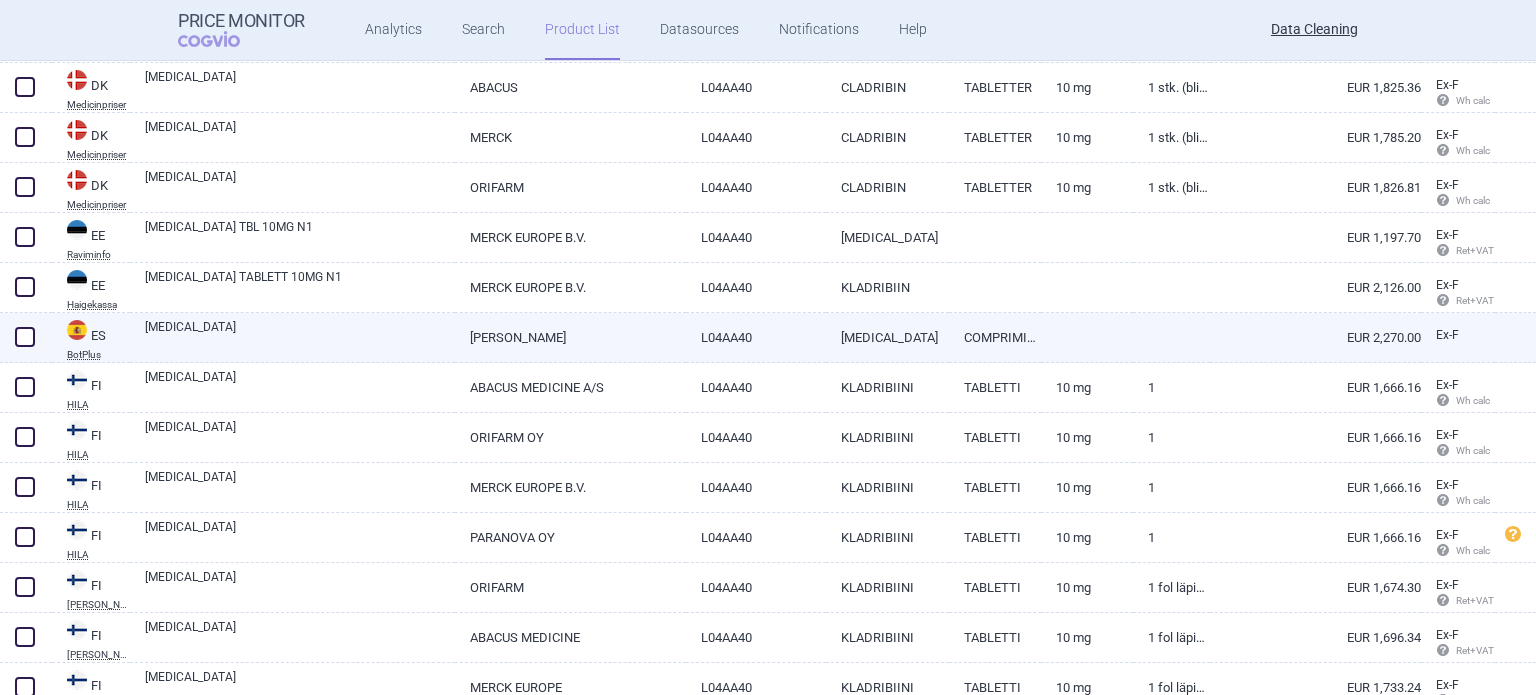 click on "[PERSON_NAME]" at bounding box center [570, 337] 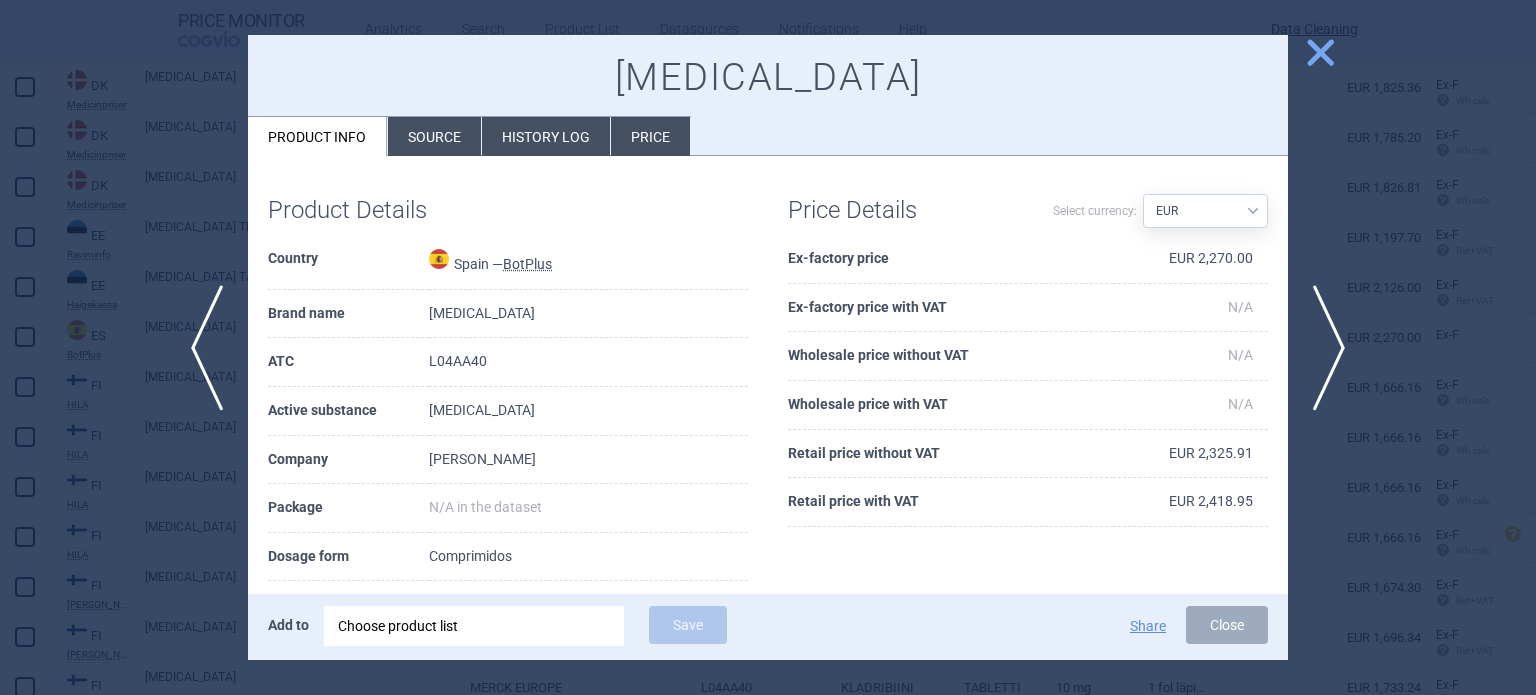 click on "Source" at bounding box center (434, 136) 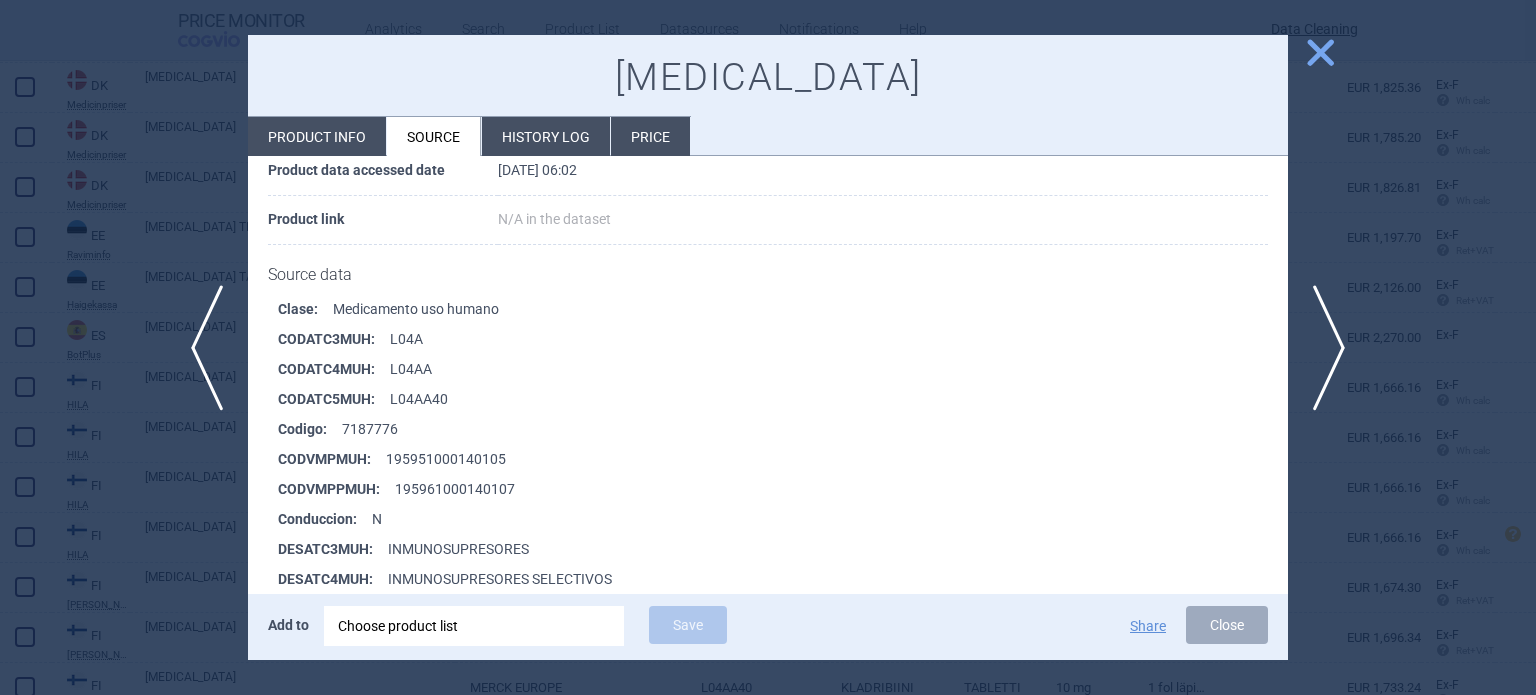 scroll, scrollTop: 300, scrollLeft: 0, axis: vertical 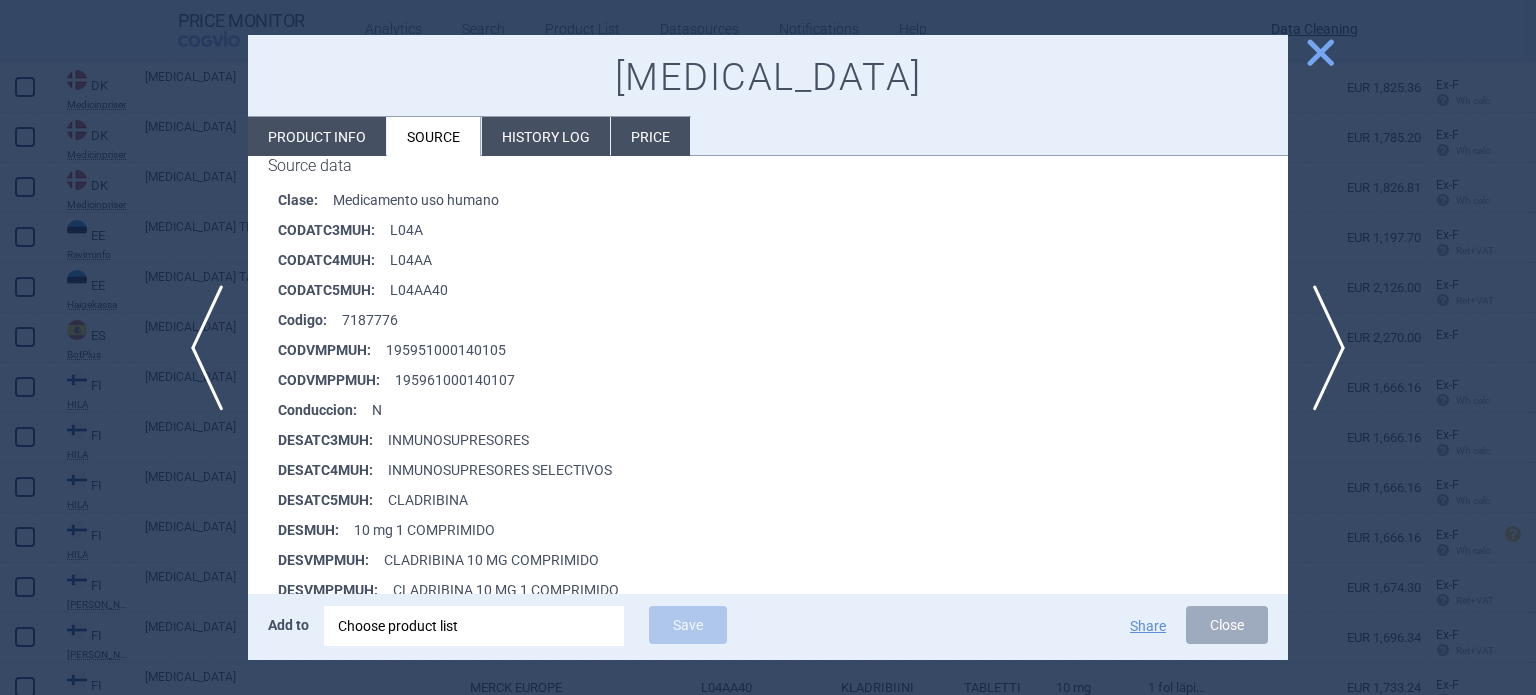 click at bounding box center [768, 347] 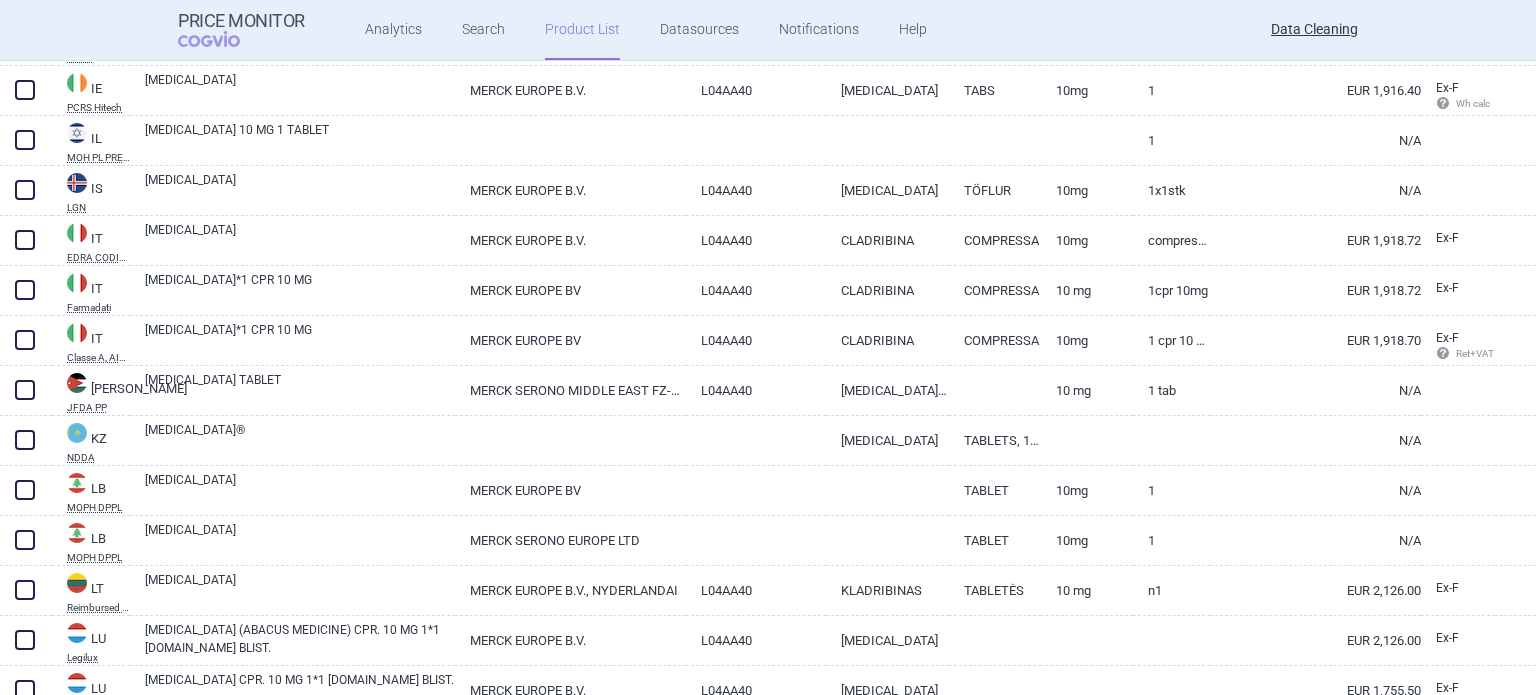 scroll, scrollTop: 2700, scrollLeft: 0, axis: vertical 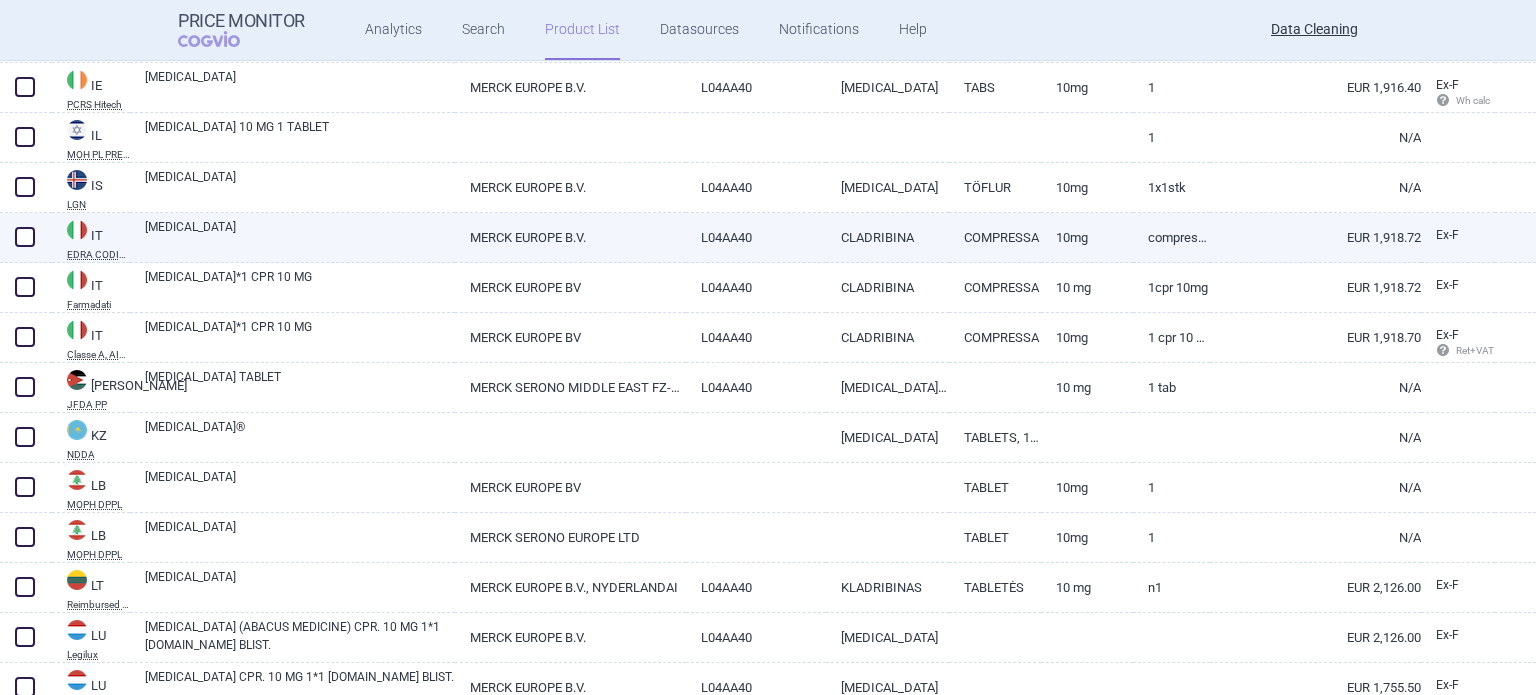 click on "MERCK EUROPE B.V." at bounding box center [570, 237] 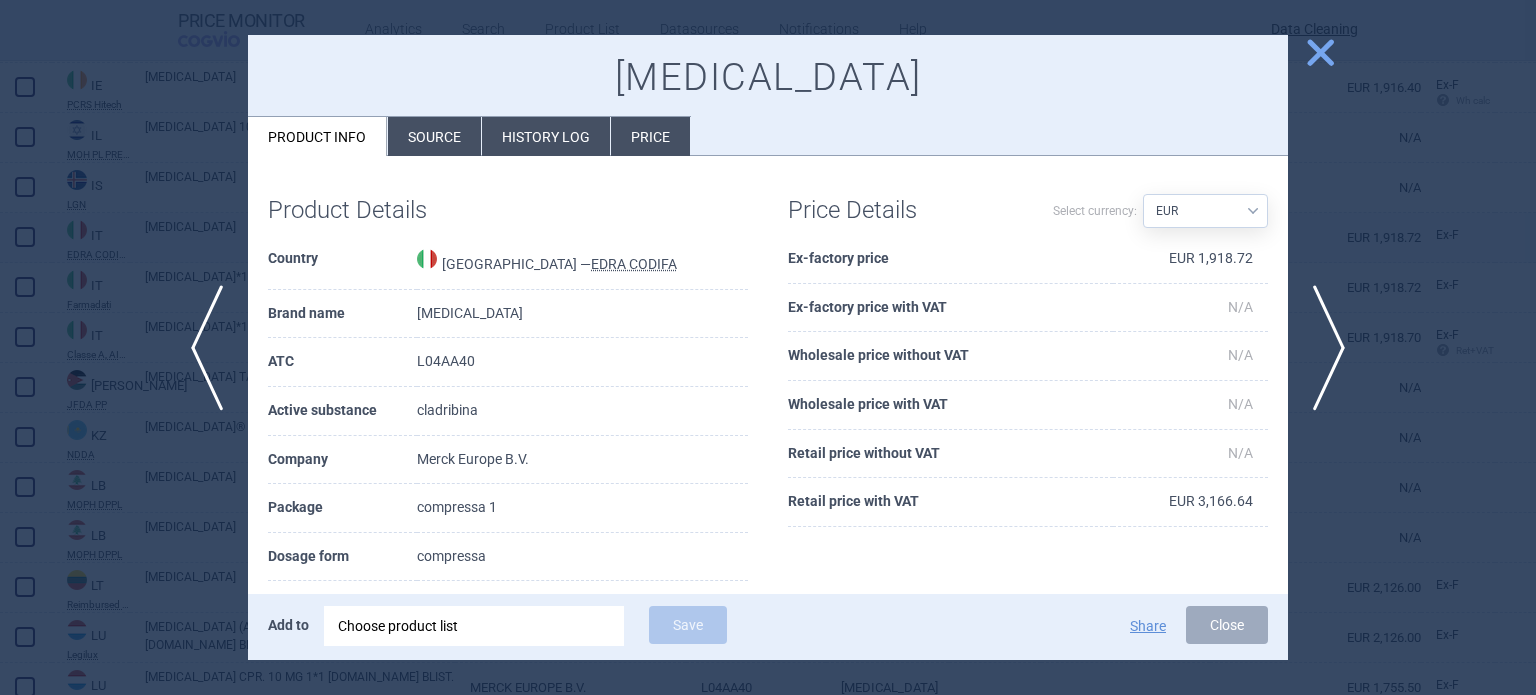 scroll, scrollTop: 100, scrollLeft: 0, axis: vertical 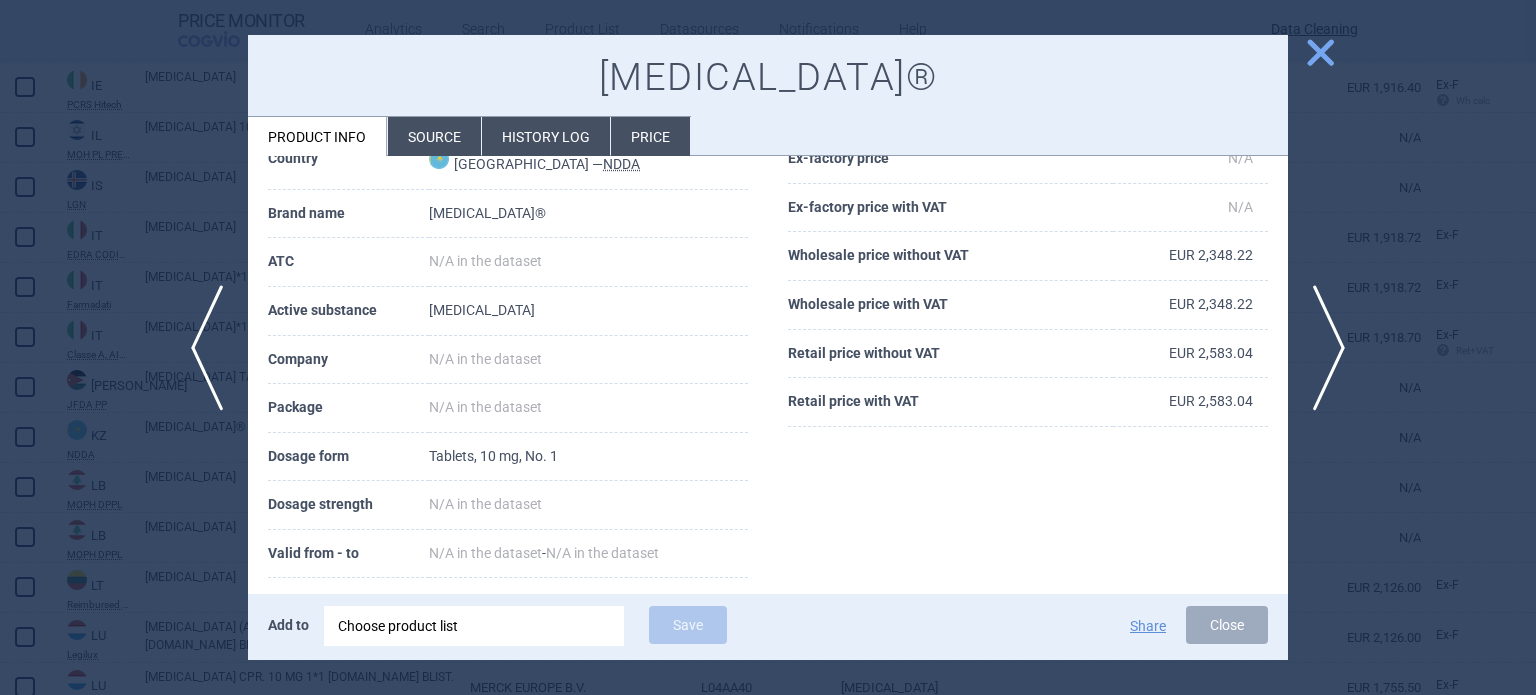 click at bounding box center [768, 347] 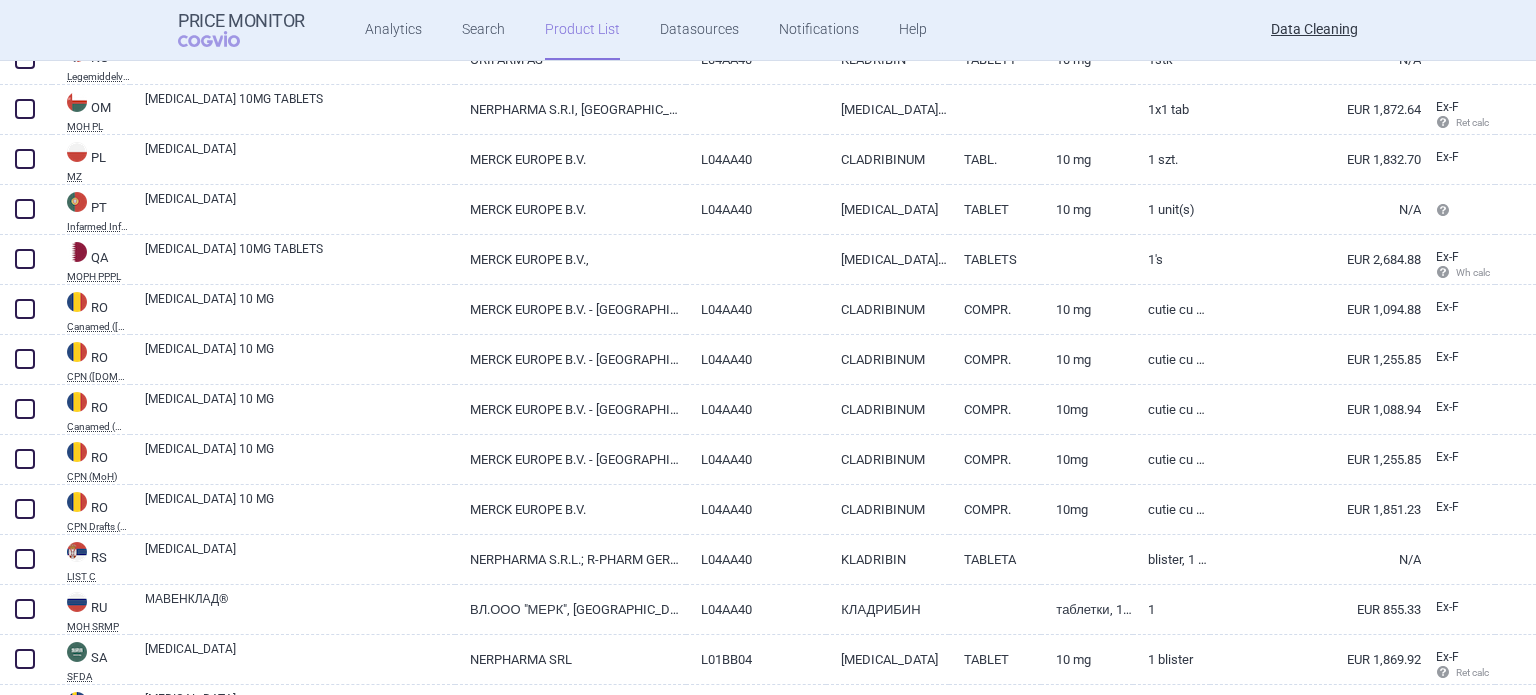 scroll, scrollTop: 3700, scrollLeft: 0, axis: vertical 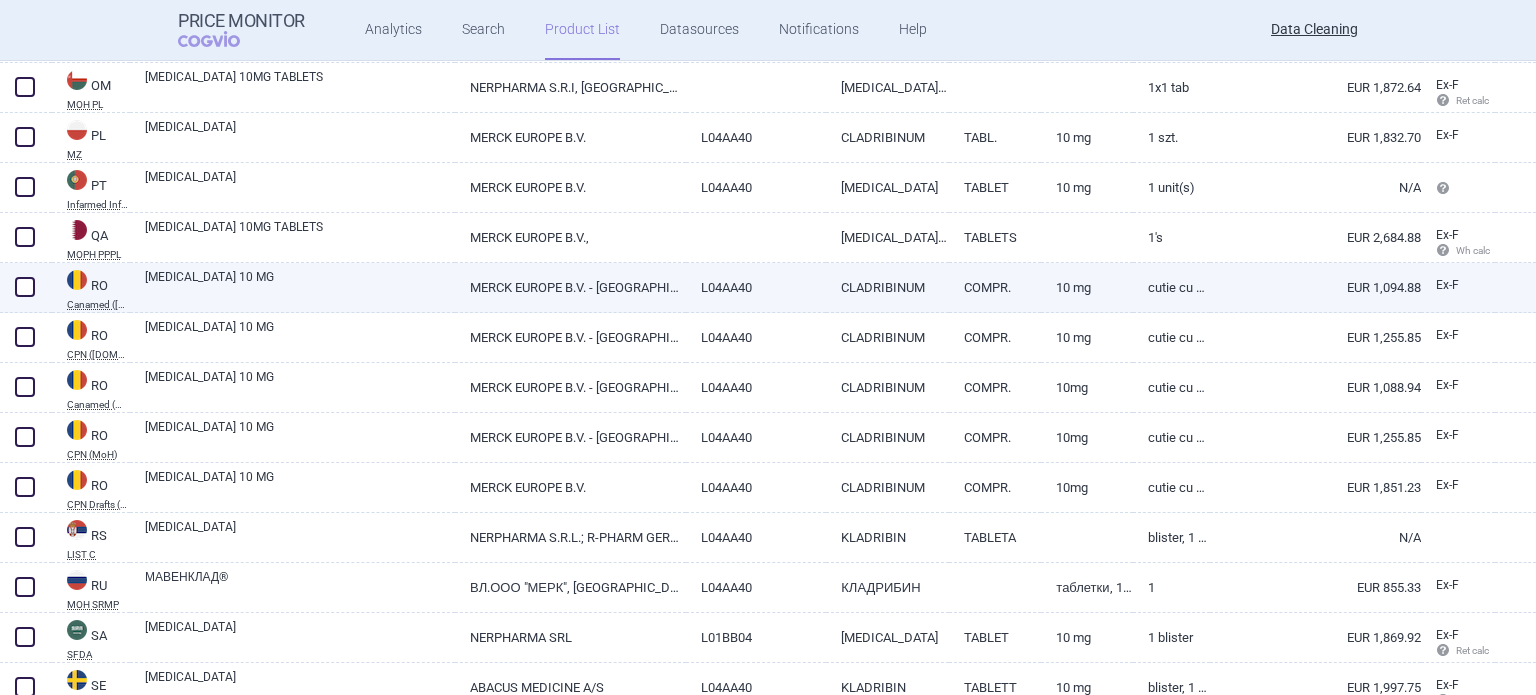 click on "L04AA40" at bounding box center [756, 287] 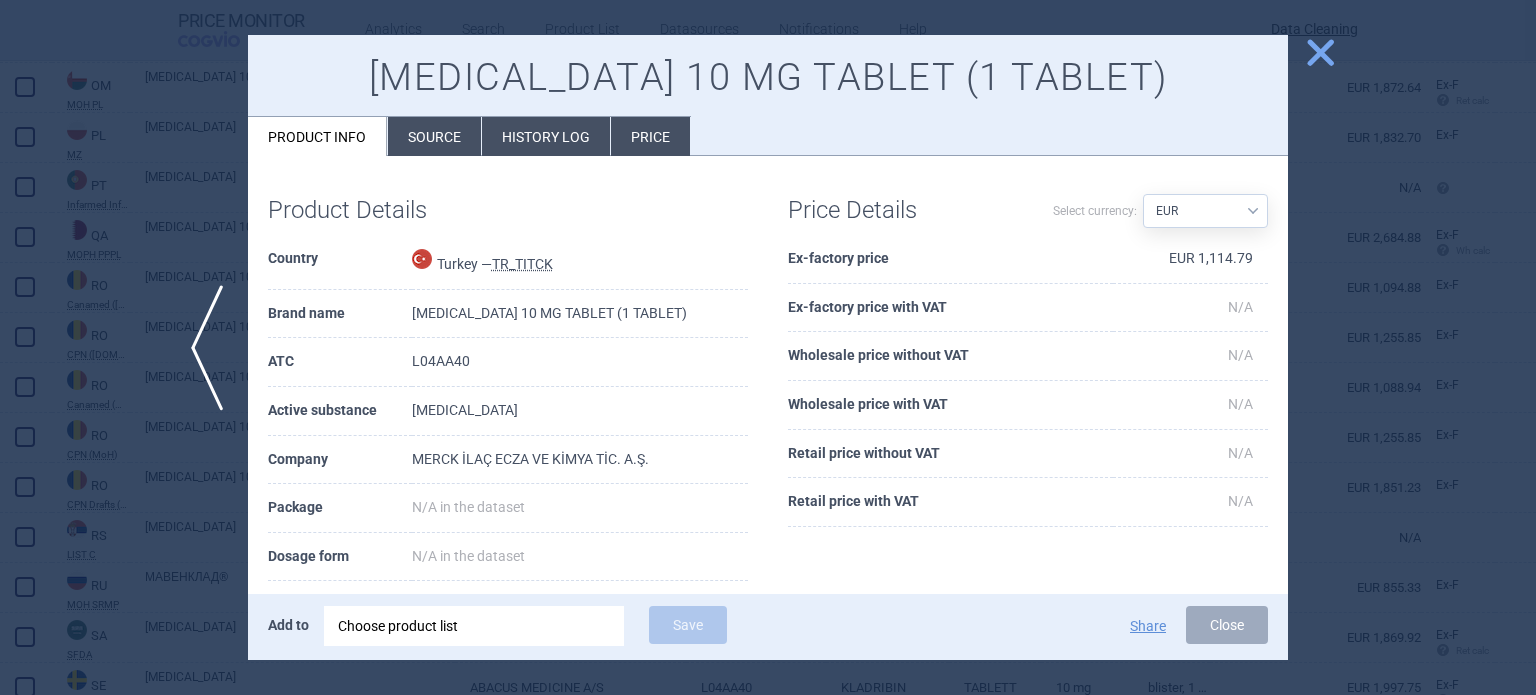 click at bounding box center [768, 347] 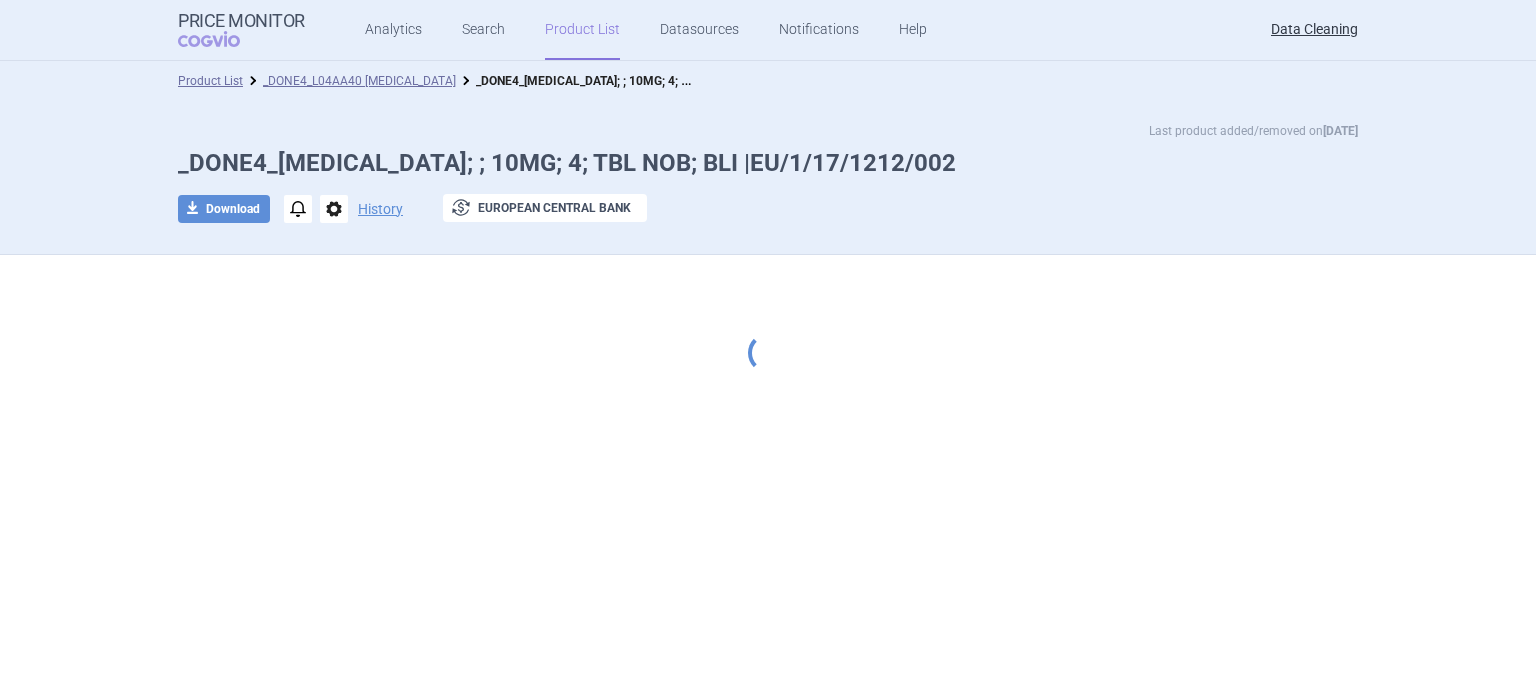 scroll, scrollTop: 0, scrollLeft: 0, axis: both 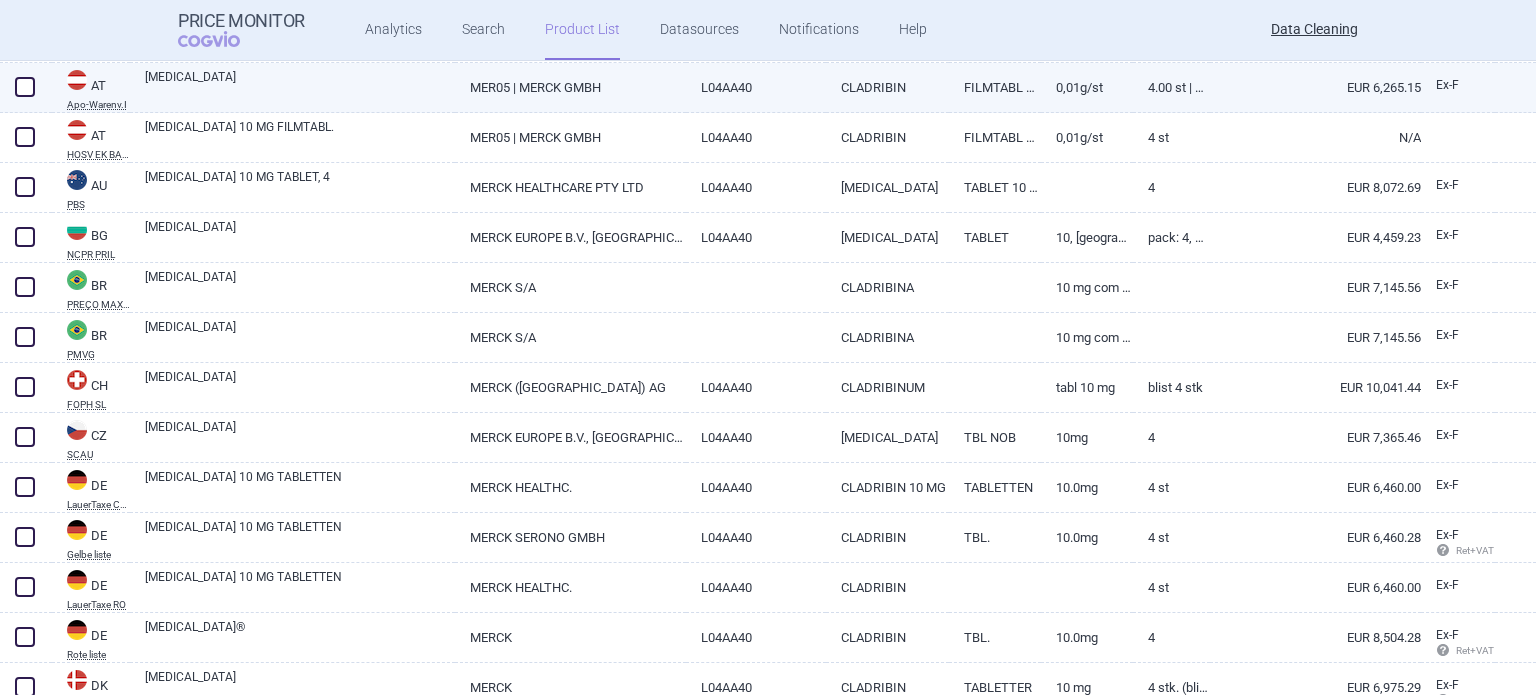 click on "10 MG COM CT BL AL AL X 4" at bounding box center (1087, 287) 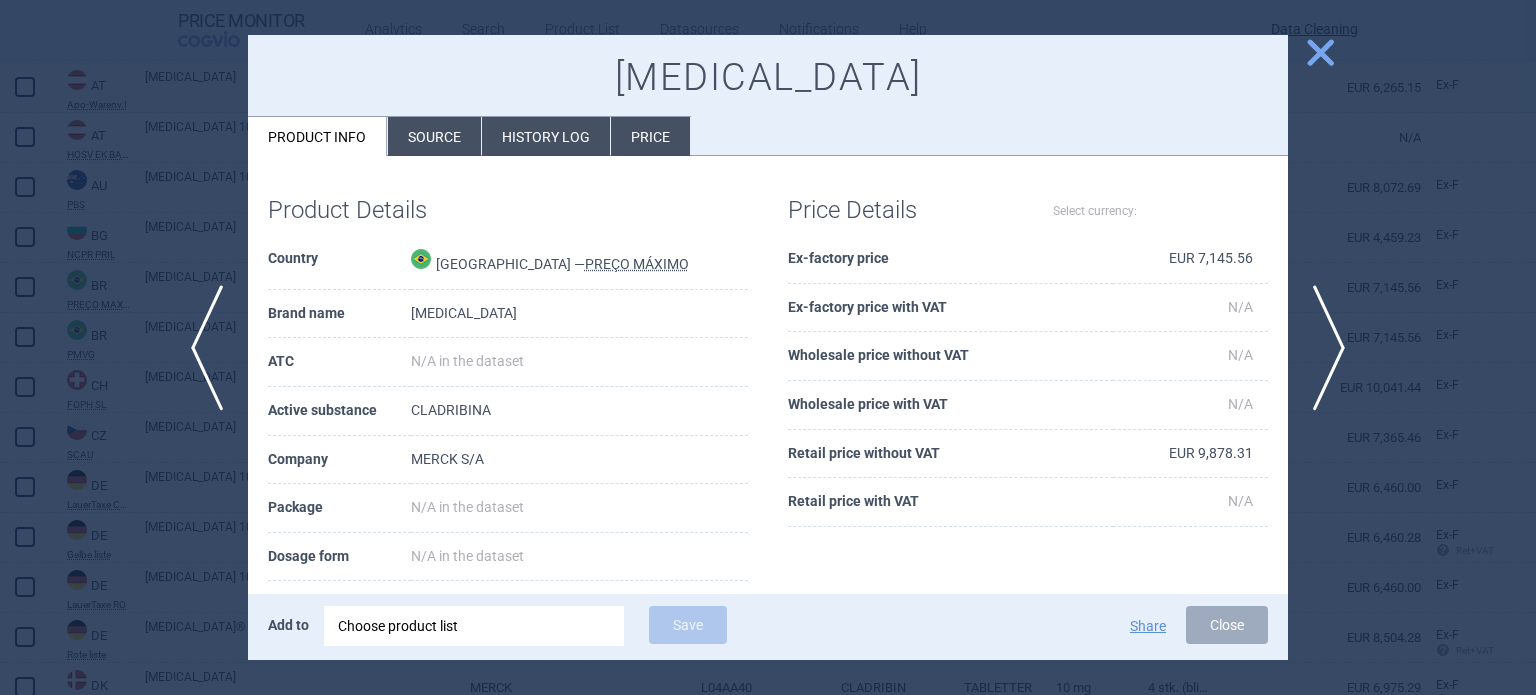select on "EUR" 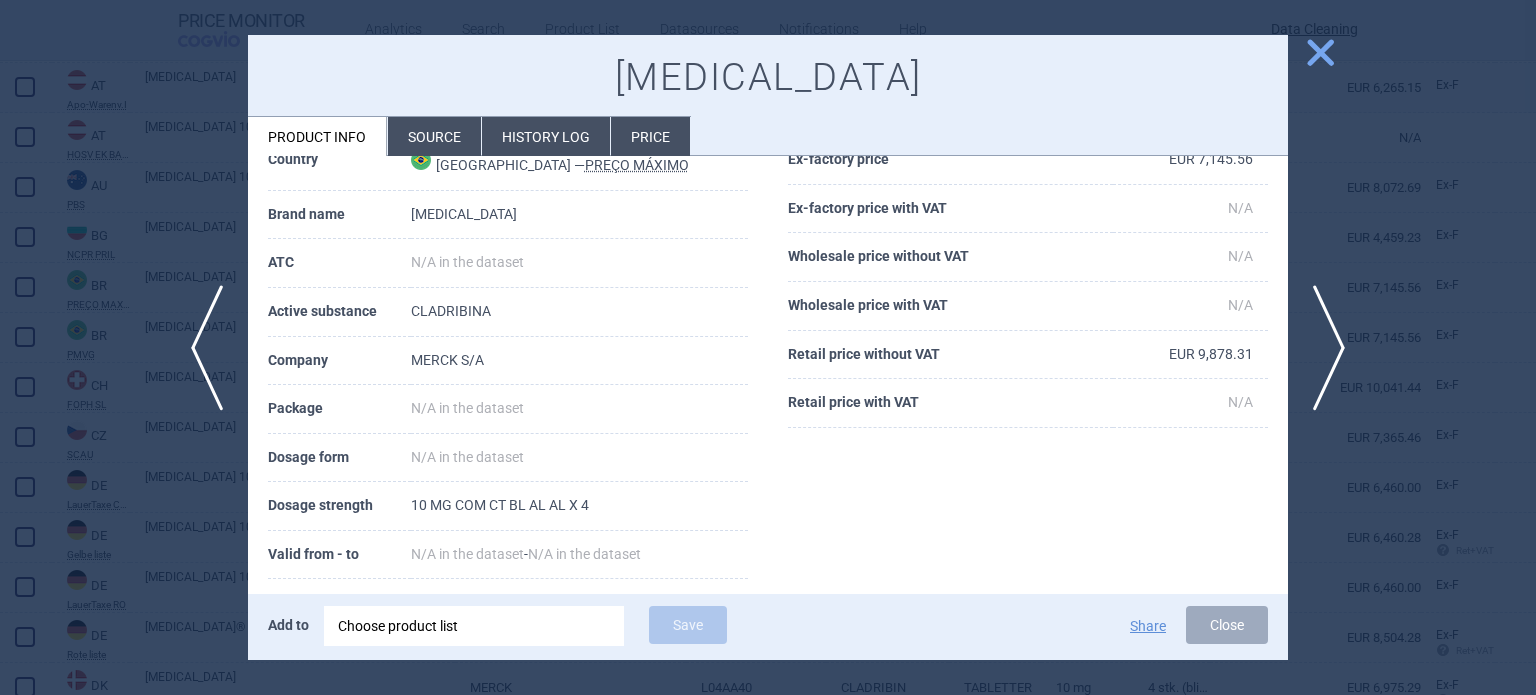 scroll, scrollTop: 100, scrollLeft: 0, axis: vertical 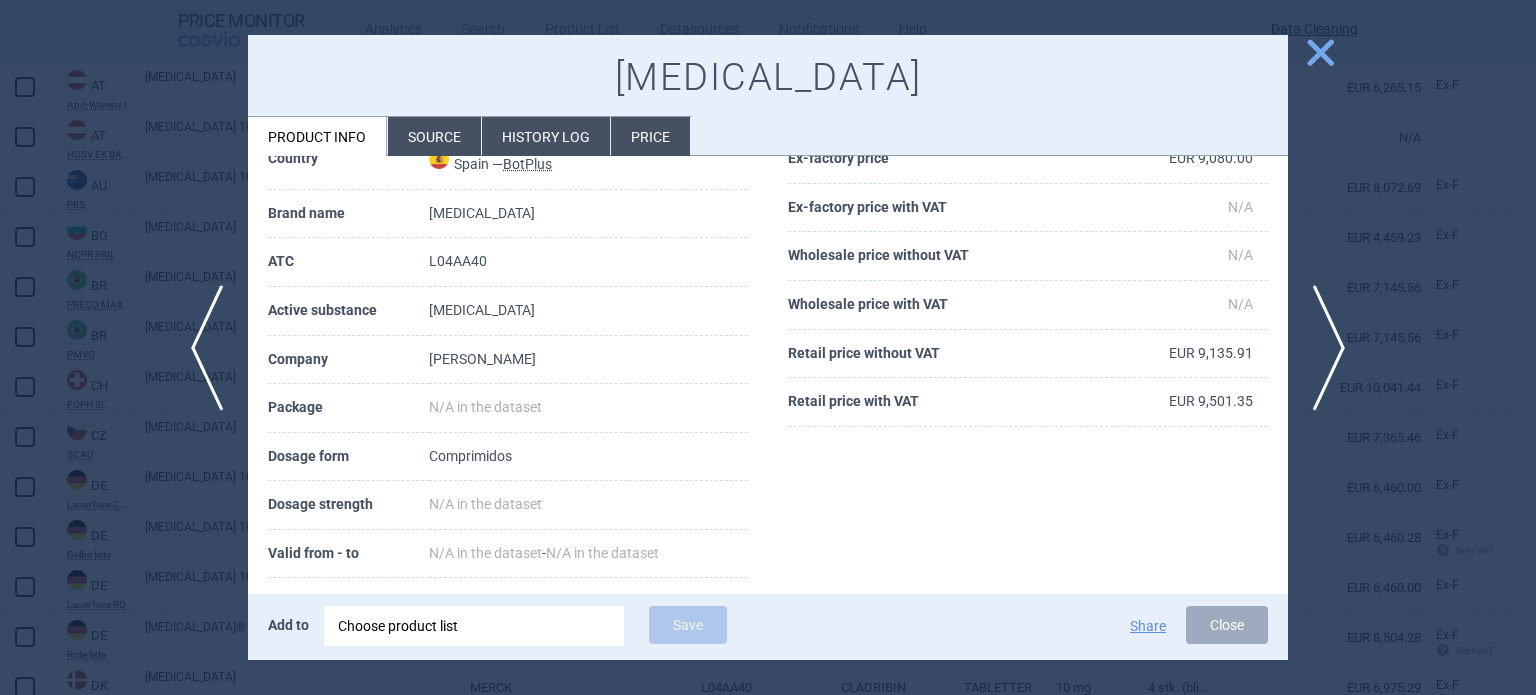 drag, startPoint x: 430, startPoint y: 133, endPoint x: 443, endPoint y: 123, distance: 16.40122 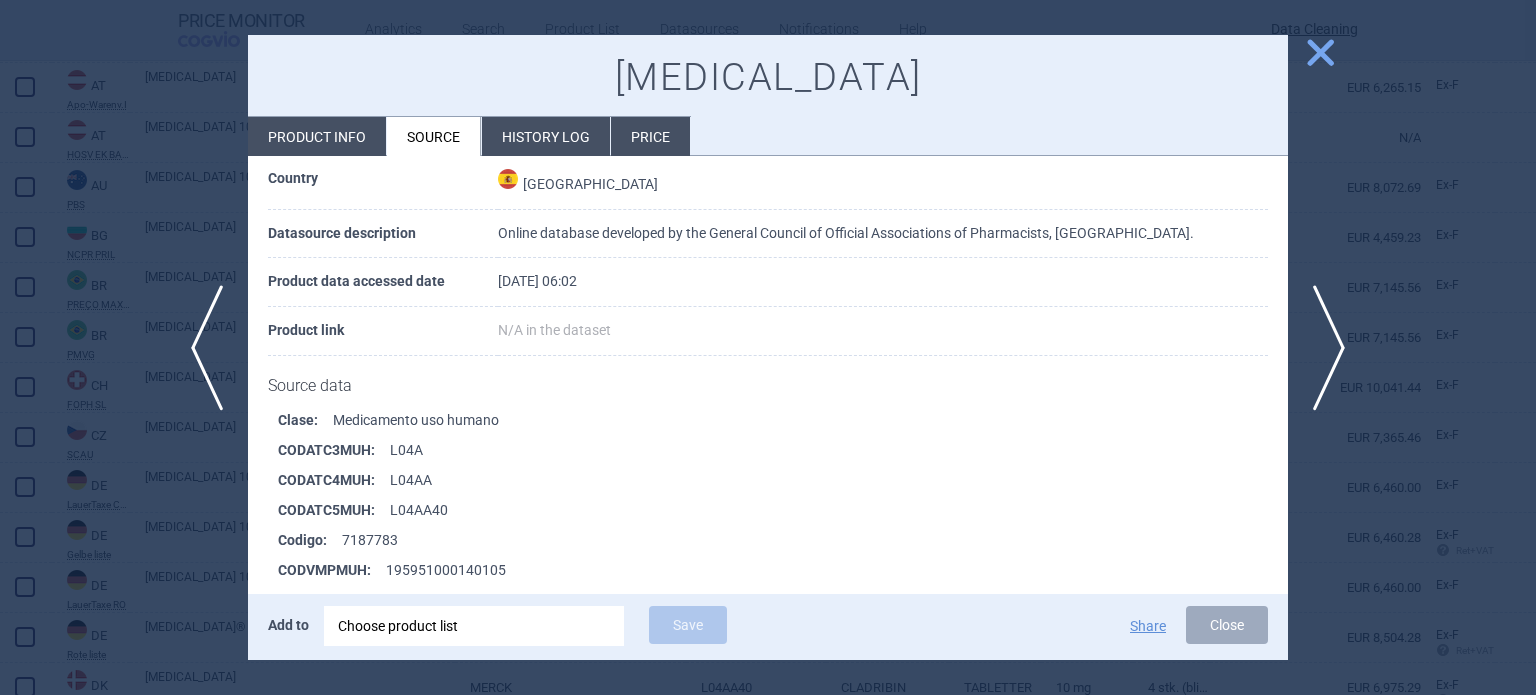 scroll, scrollTop: 400, scrollLeft: 0, axis: vertical 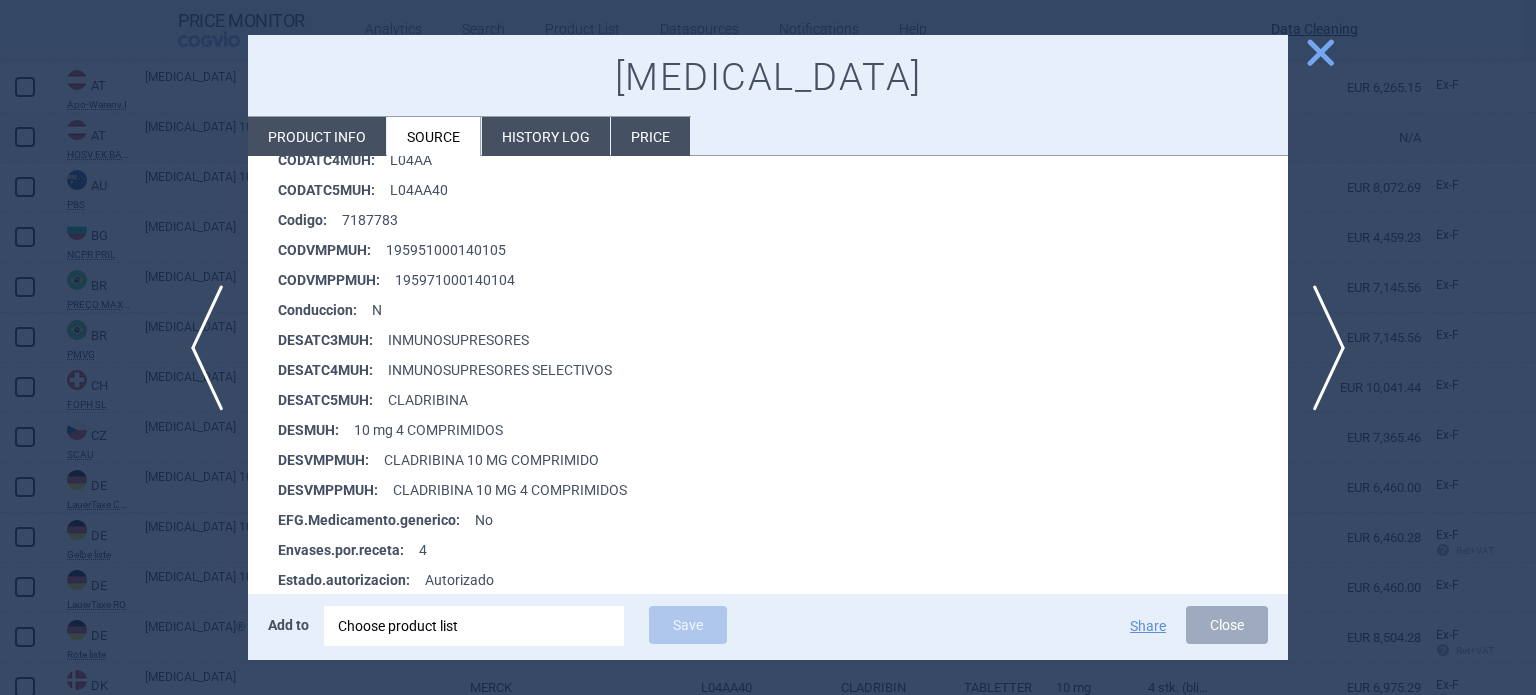 click at bounding box center (768, 347) 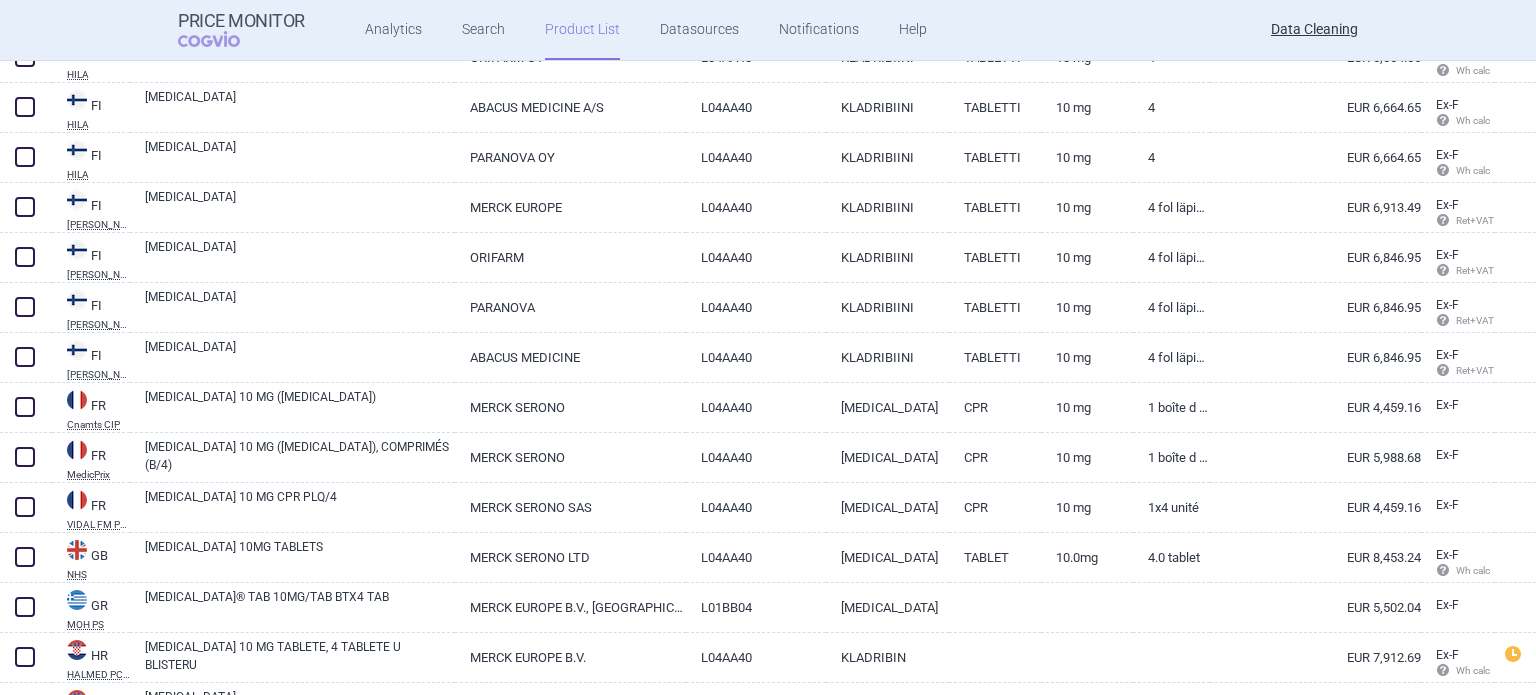 scroll, scrollTop: 1700, scrollLeft: 0, axis: vertical 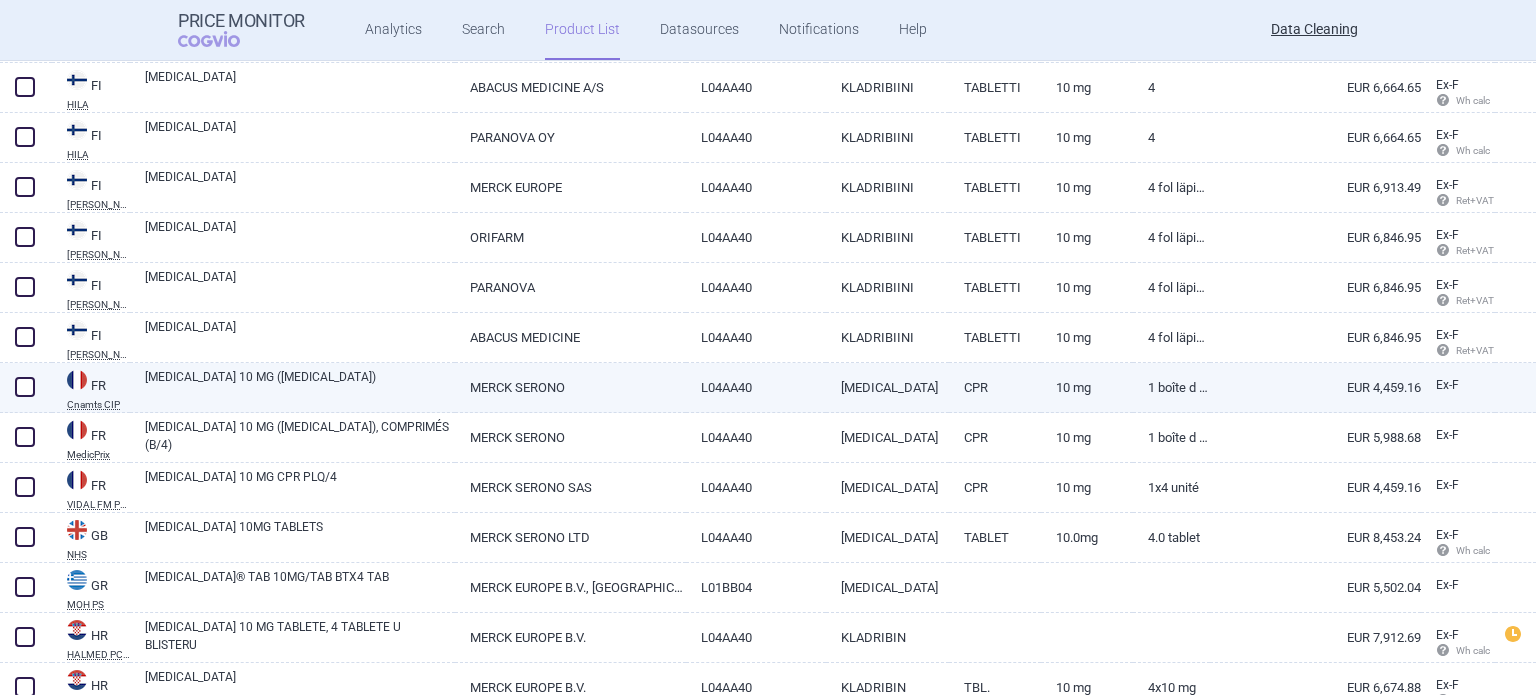 click on "L04AA40" at bounding box center [756, 387] 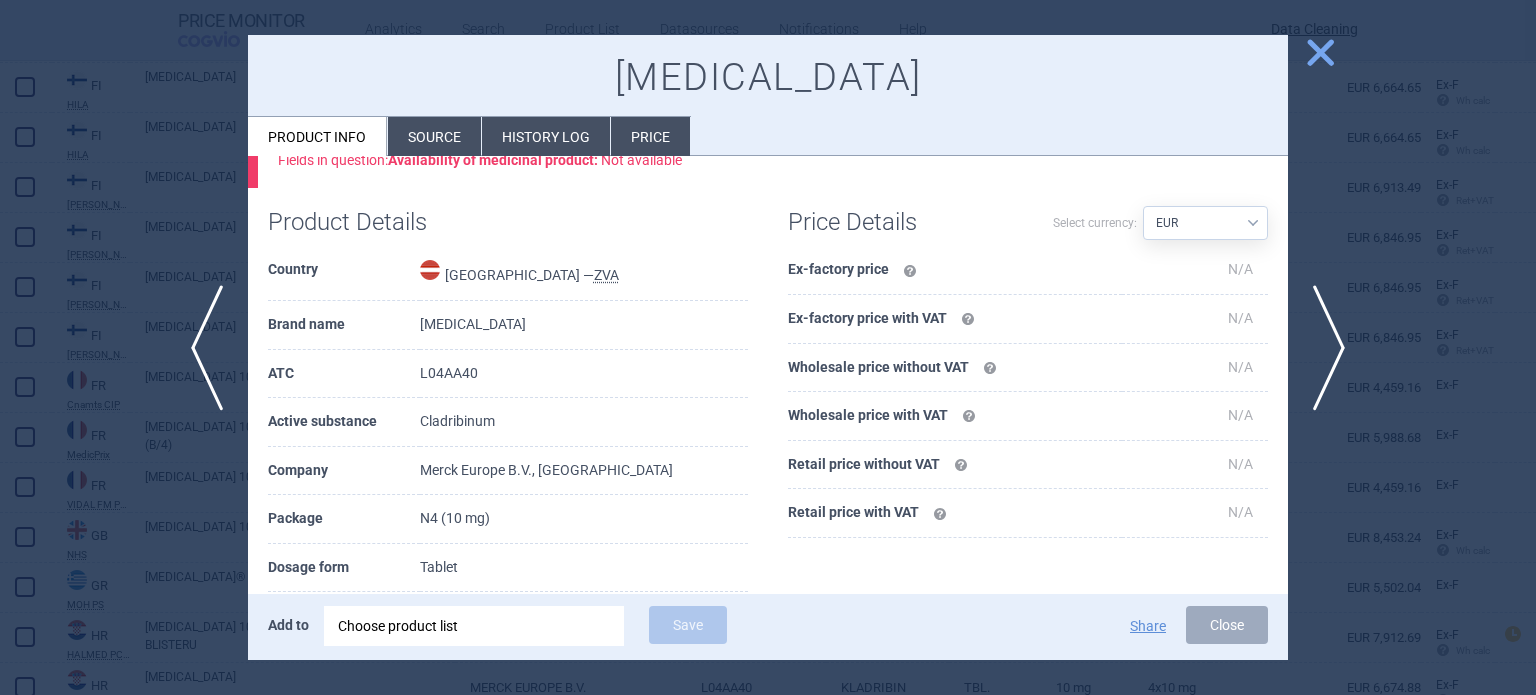 scroll, scrollTop: 100, scrollLeft: 0, axis: vertical 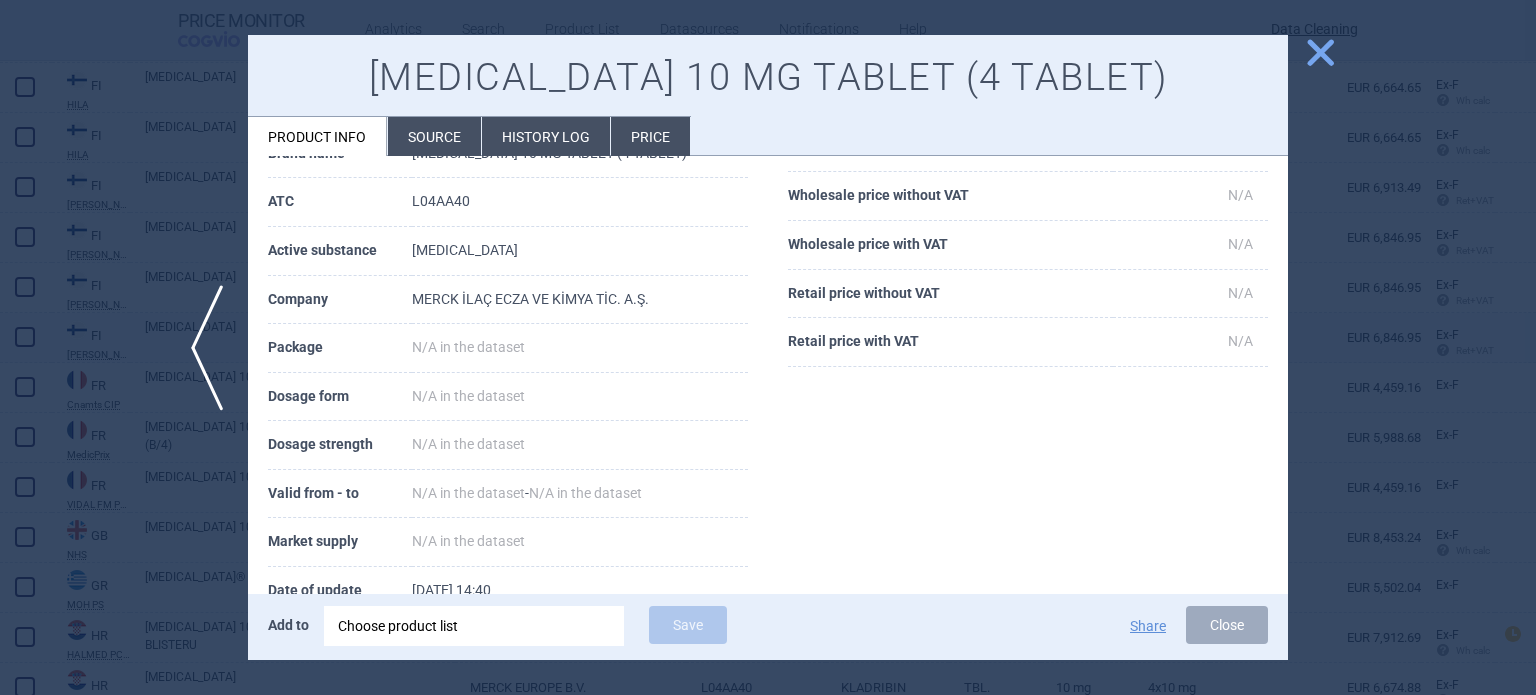 click at bounding box center (768, 347) 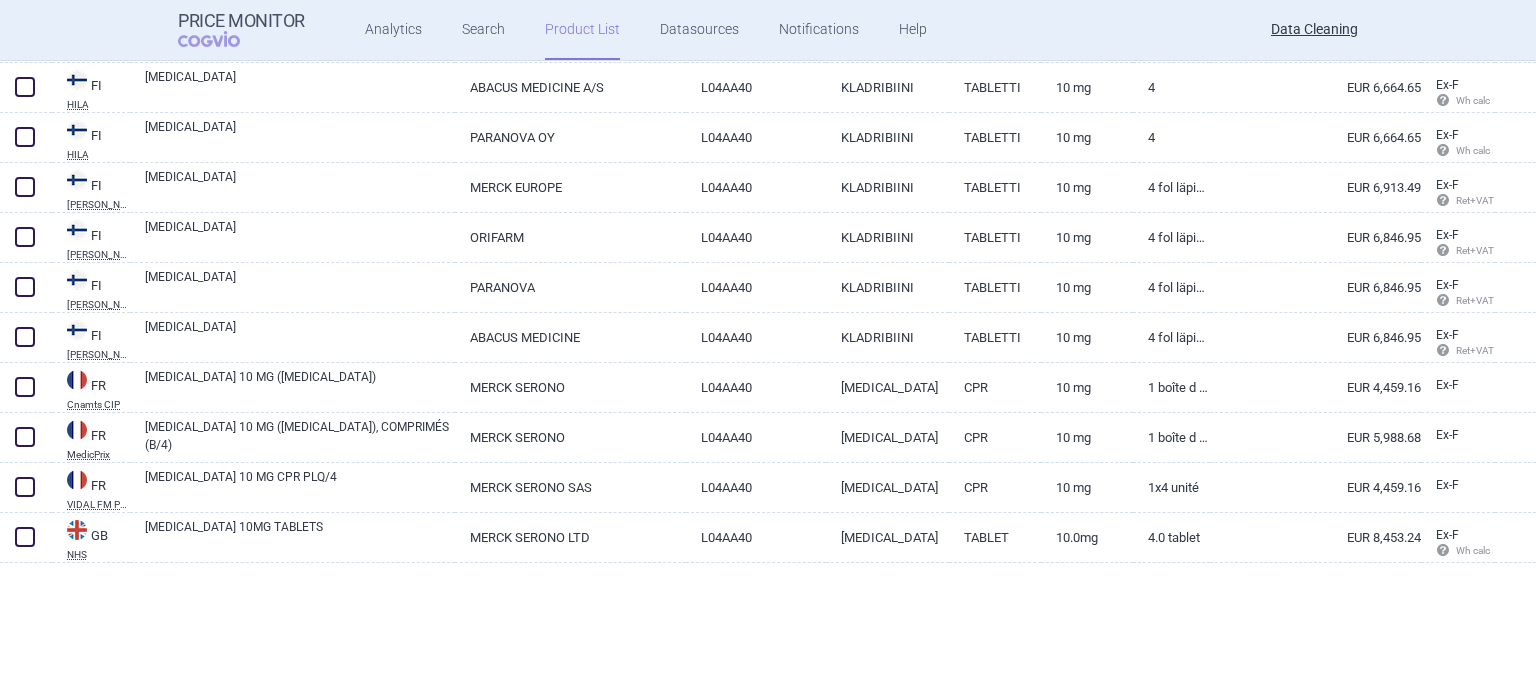 scroll, scrollTop: 0, scrollLeft: 0, axis: both 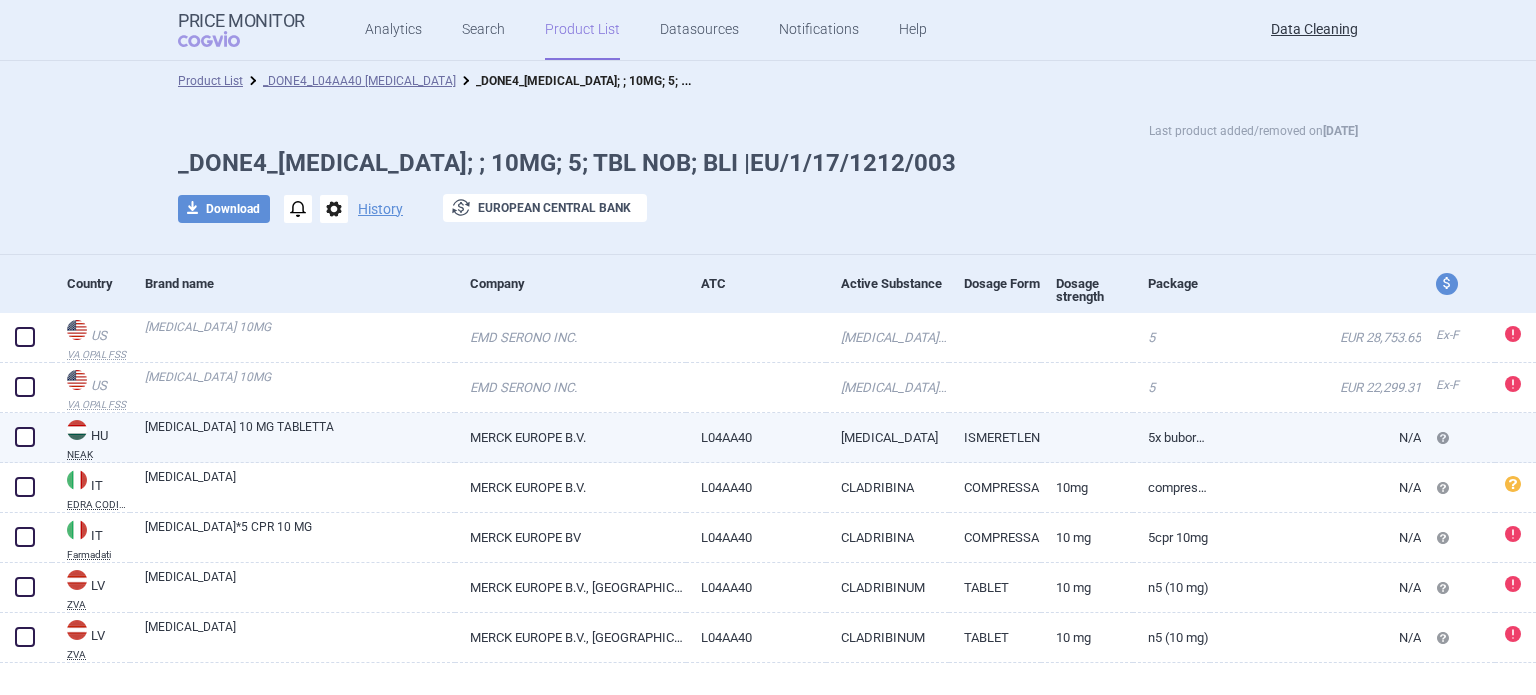 click on "MERCK EUROPE B.V." at bounding box center [570, 437] 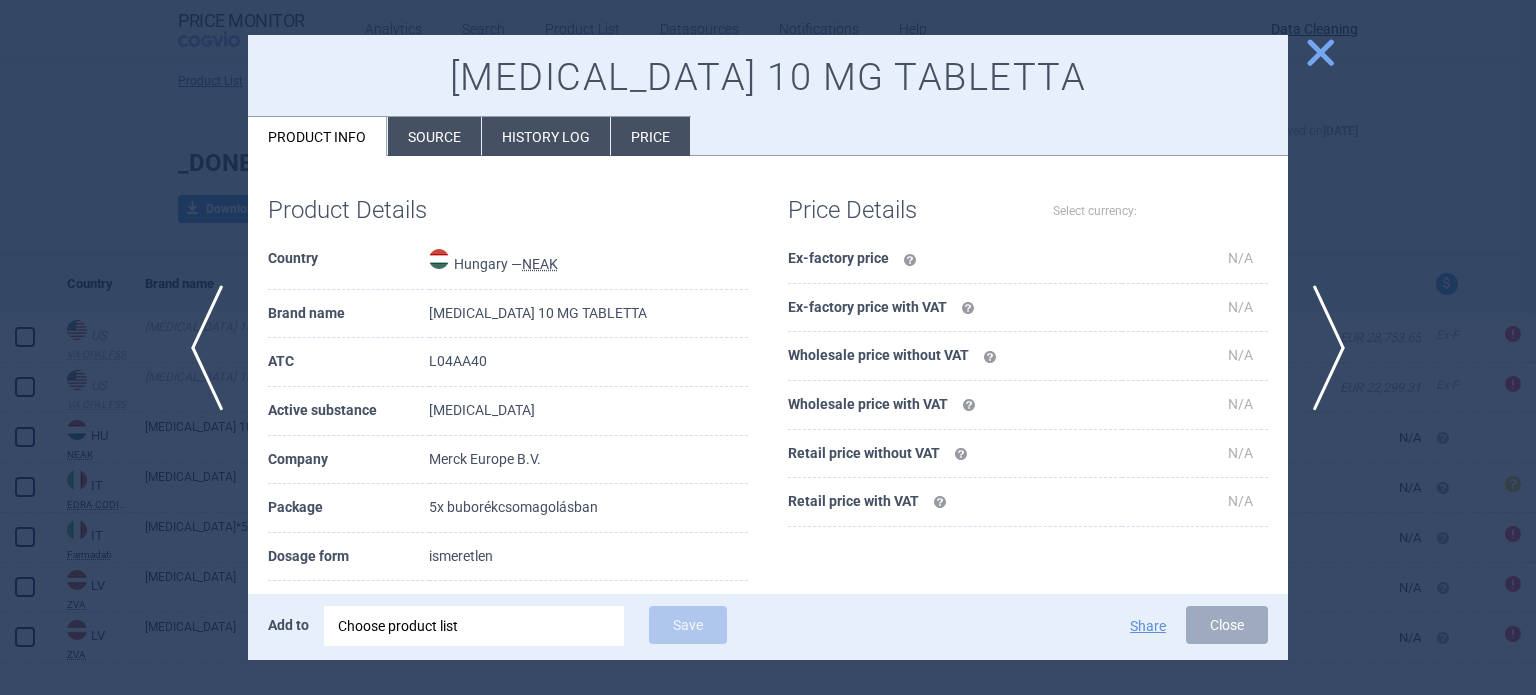 select on "EUR" 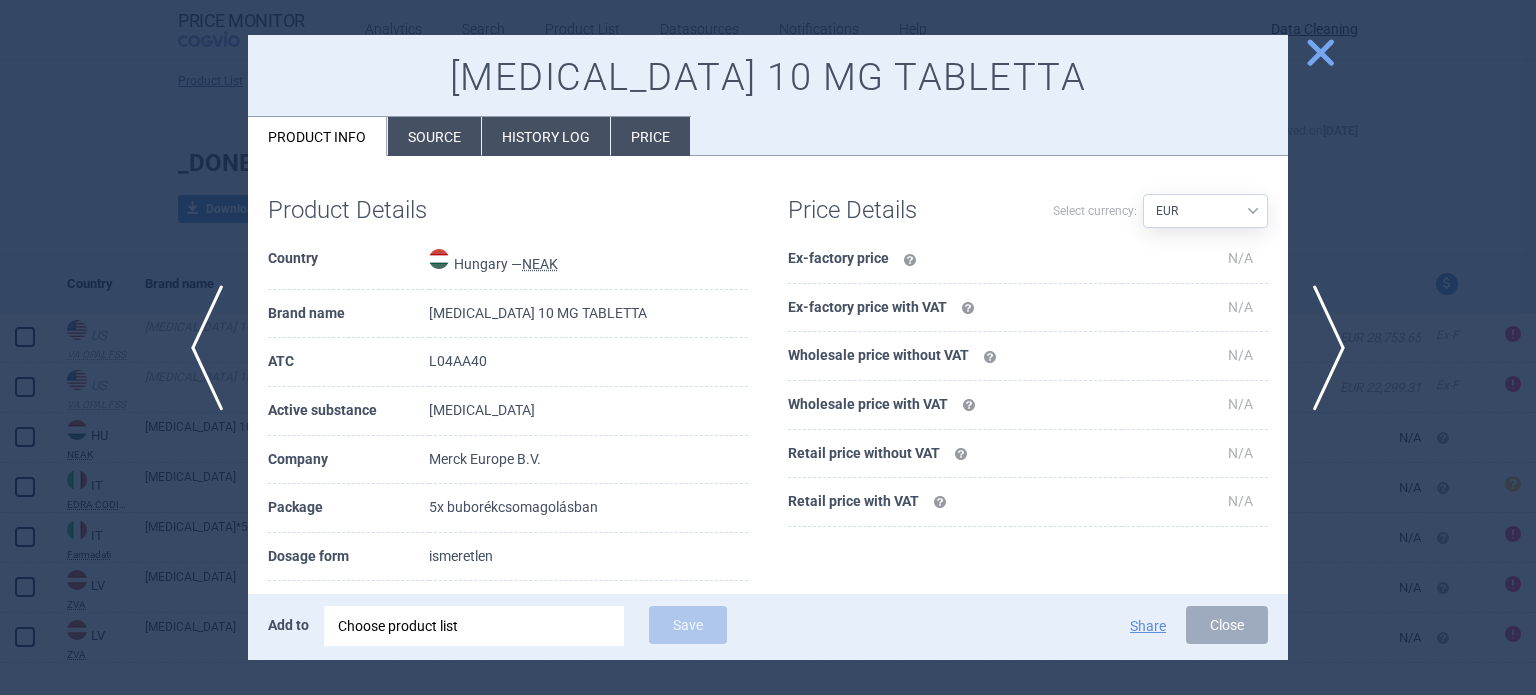 click on "Source" at bounding box center [434, 136] 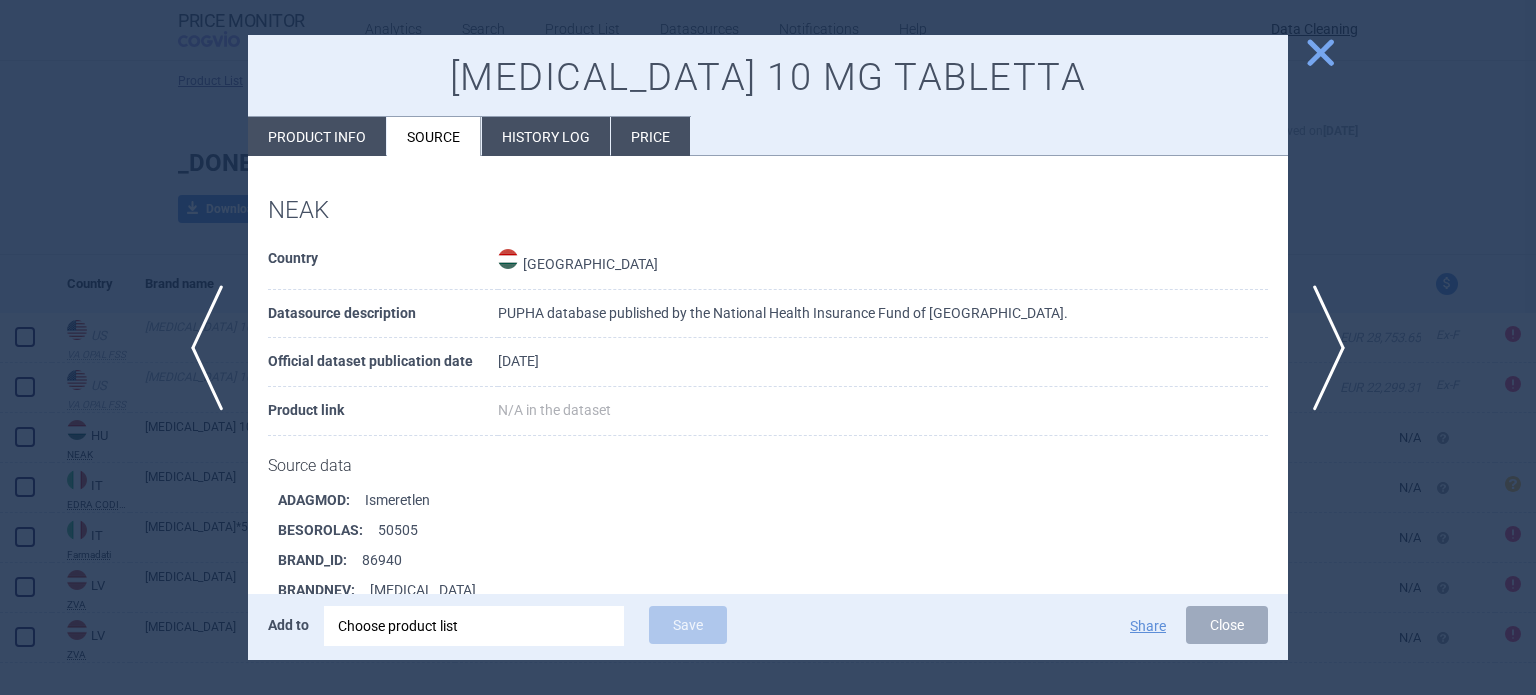 scroll, scrollTop: 1623, scrollLeft: 0, axis: vertical 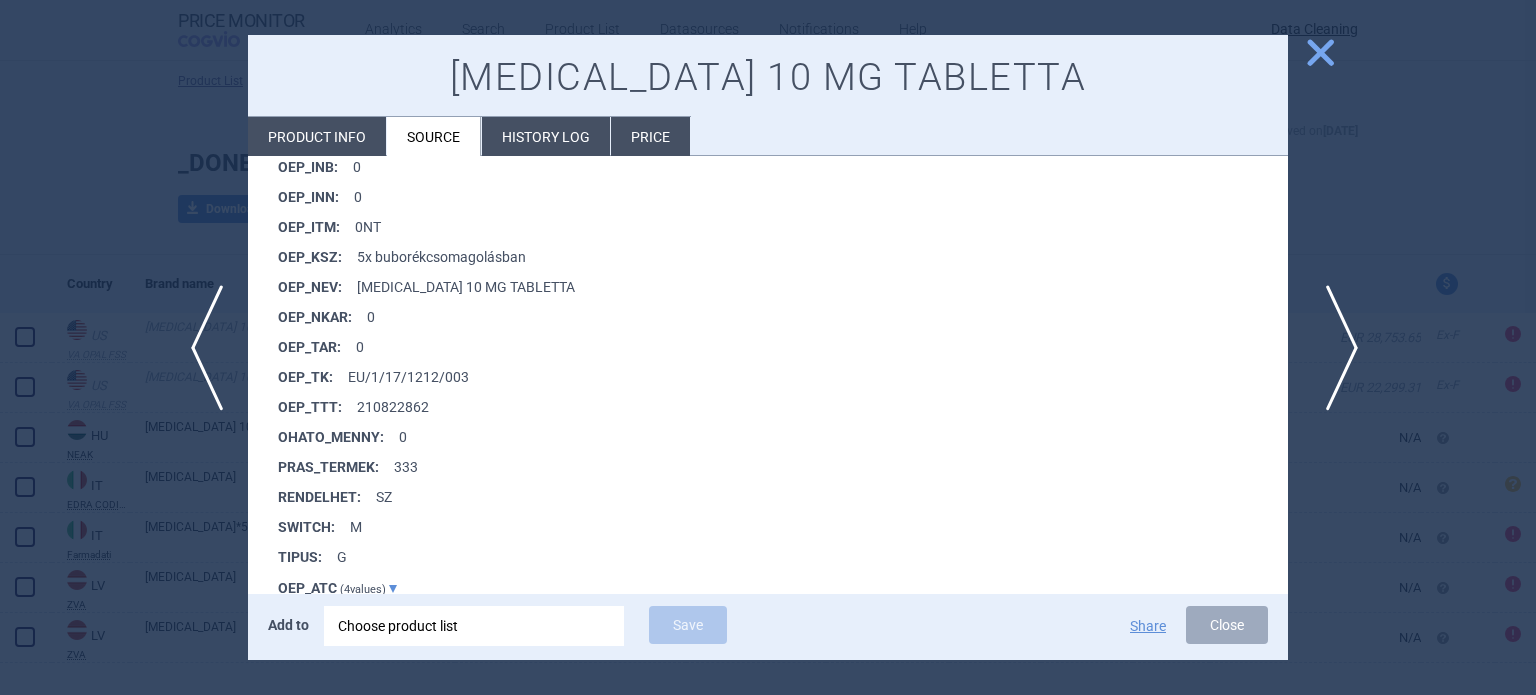 click on "next" at bounding box center [1335, 348] 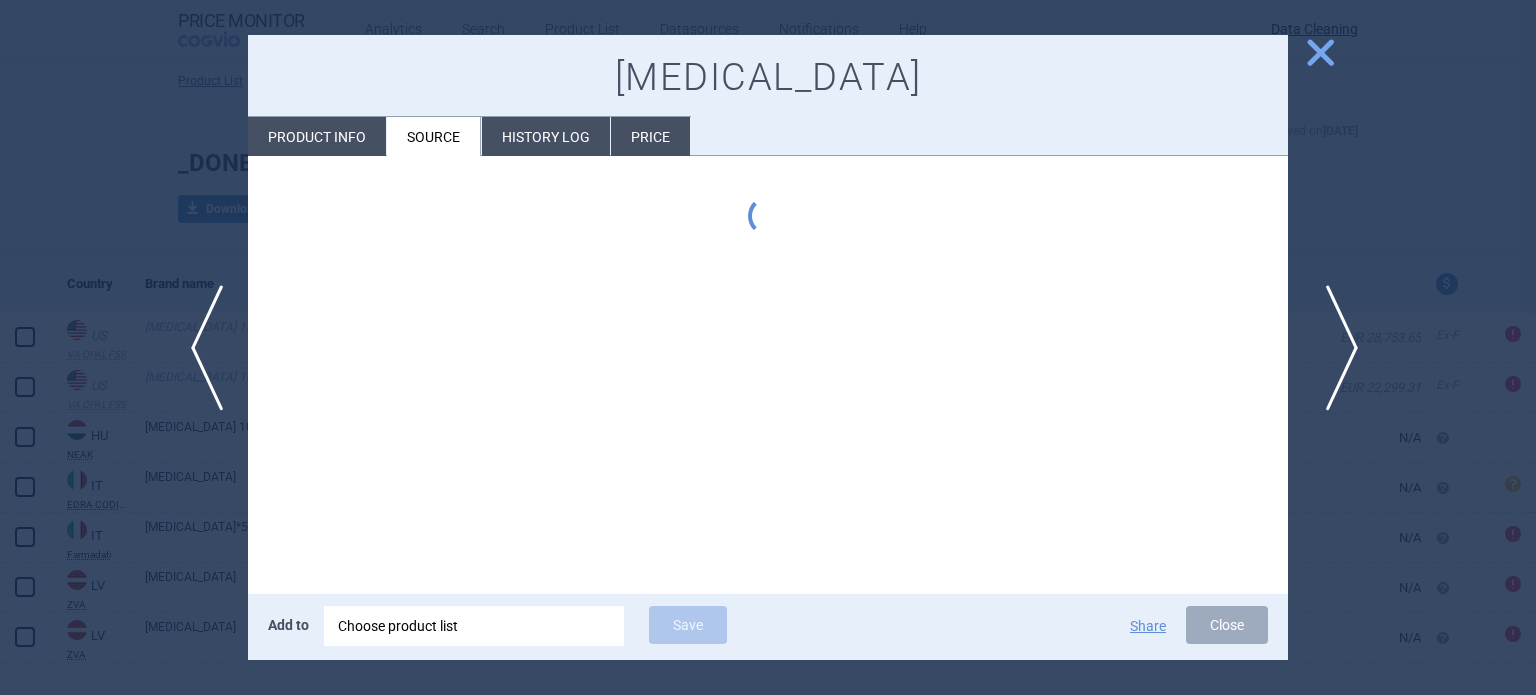 type 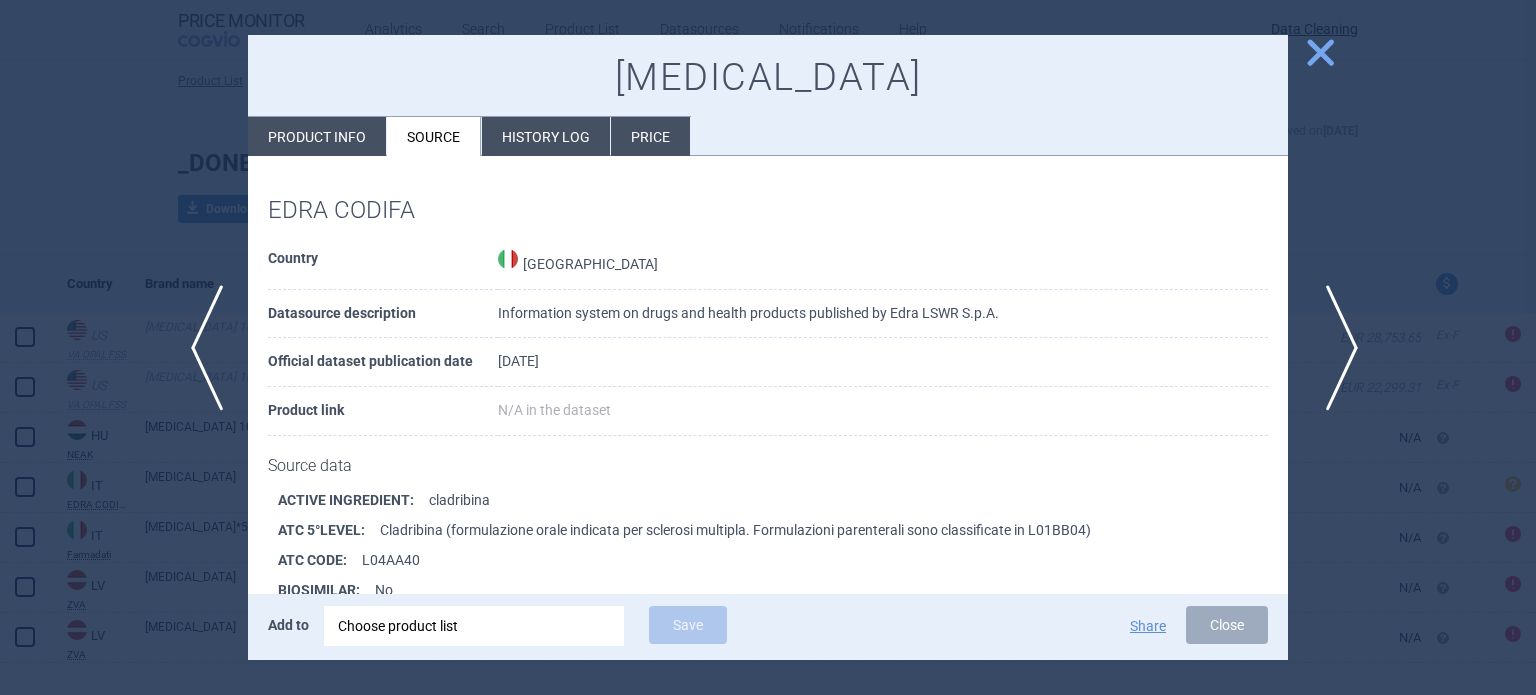 scroll, scrollTop: 272, scrollLeft: 0, axis: vertical 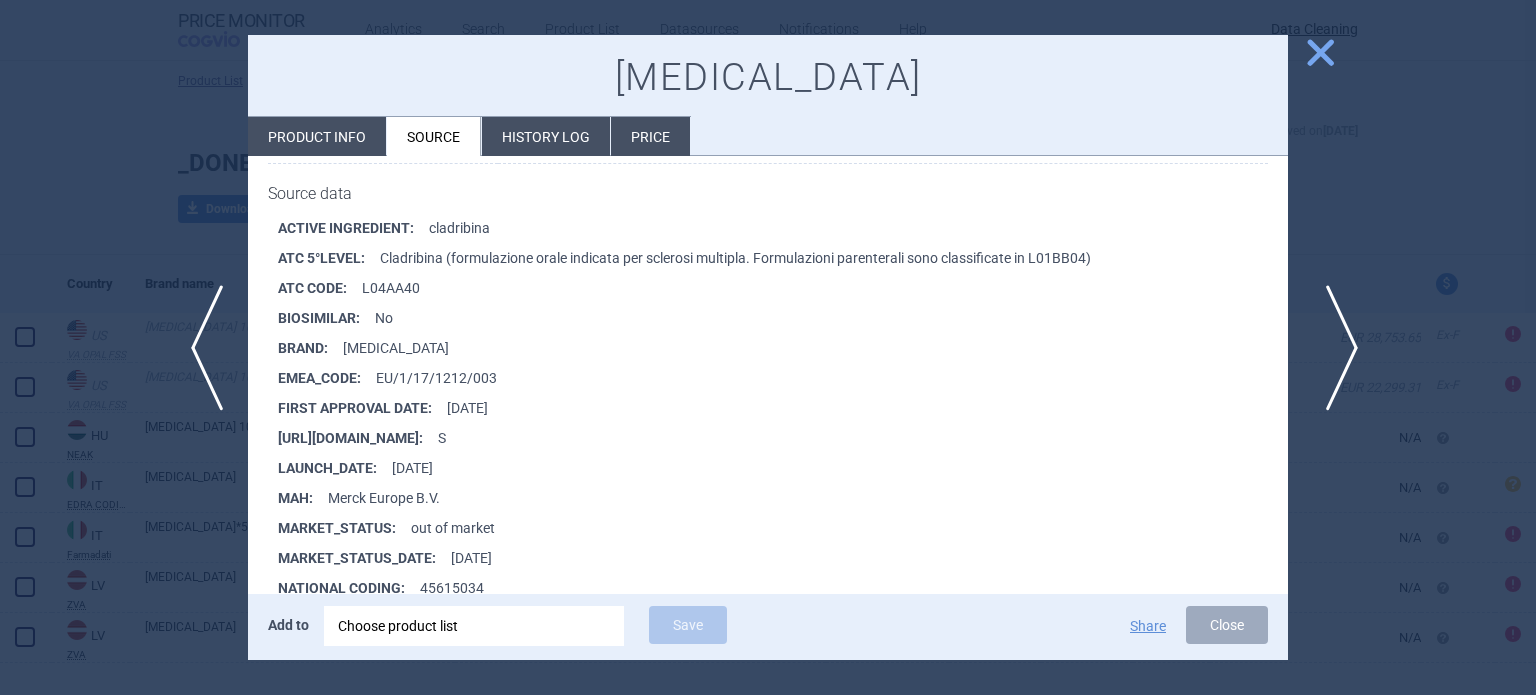 click on "next" at bounding box center [1335, 348] 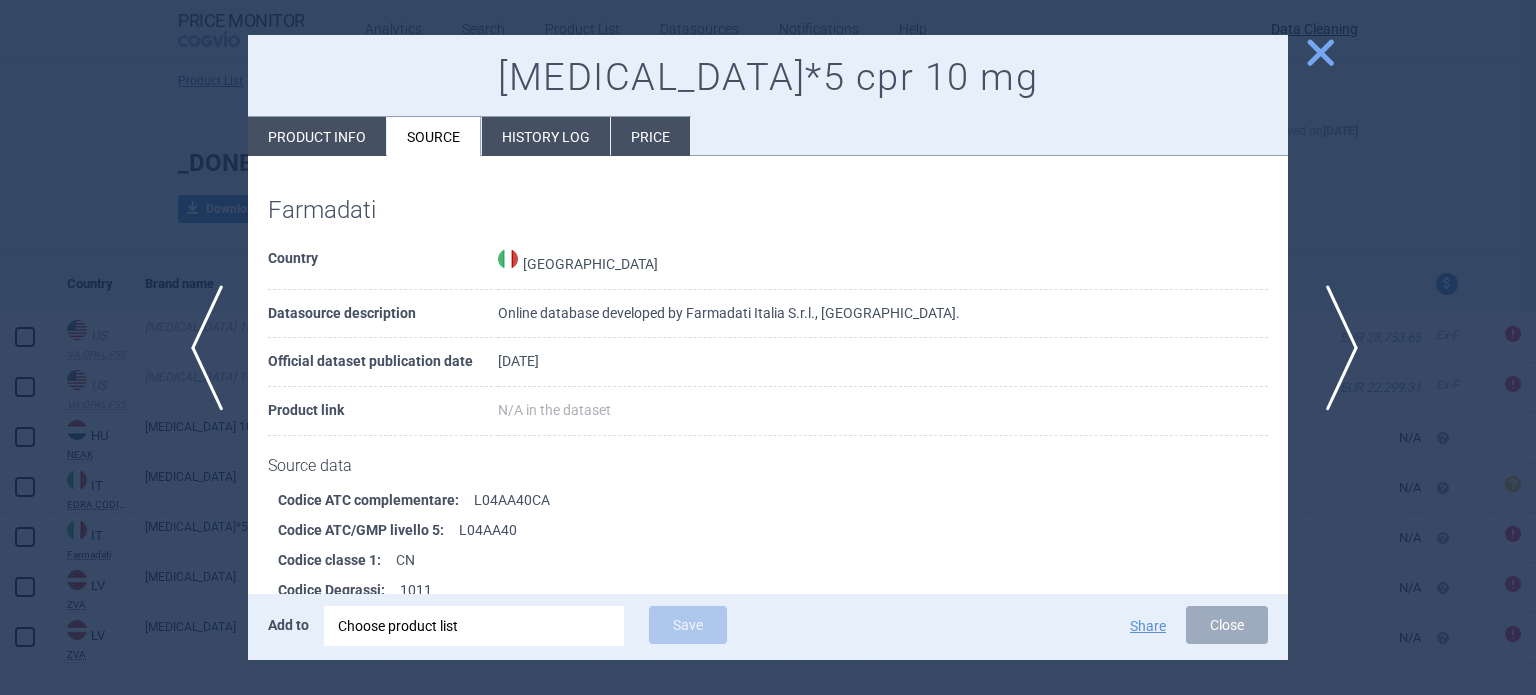 scroll, scrollTop: 1480, scrollLeft: 0, axis: vertical 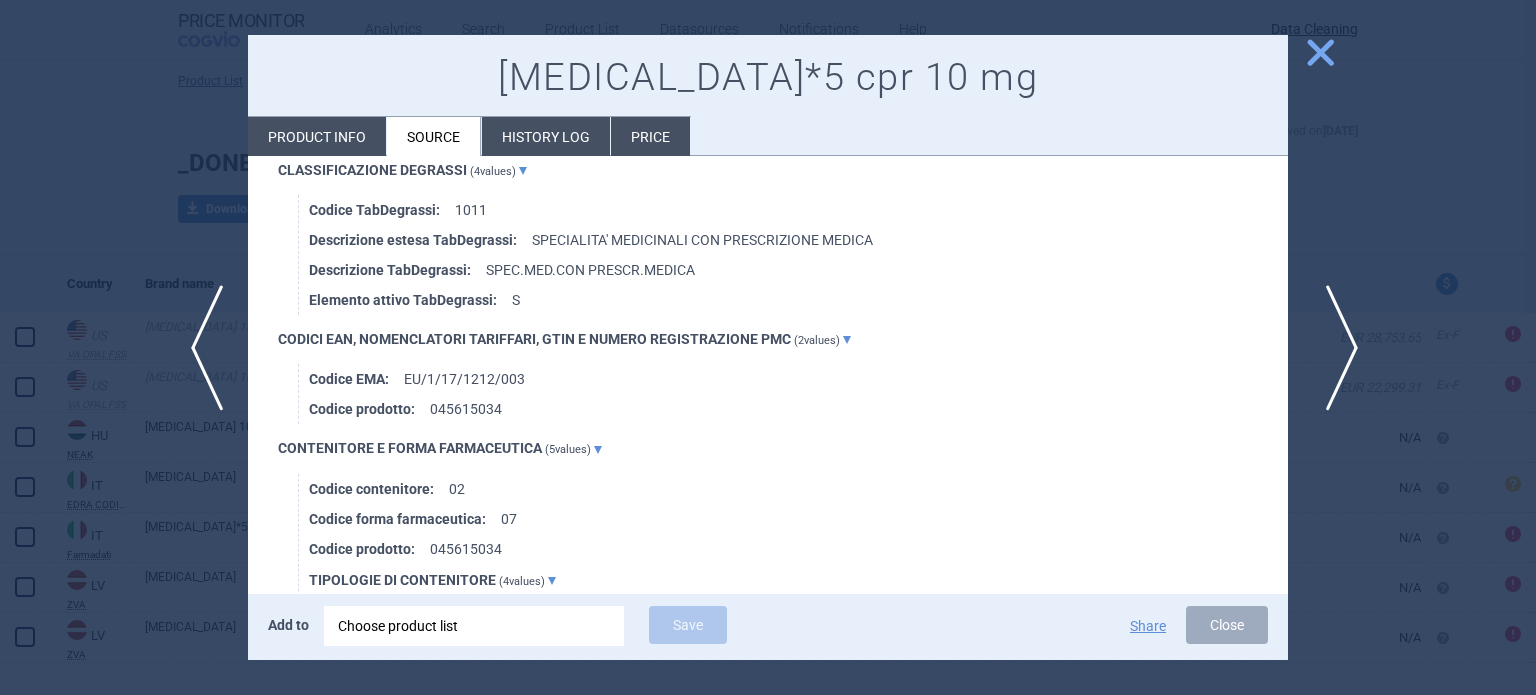 click on "next" at bounding box center [1335, 348] 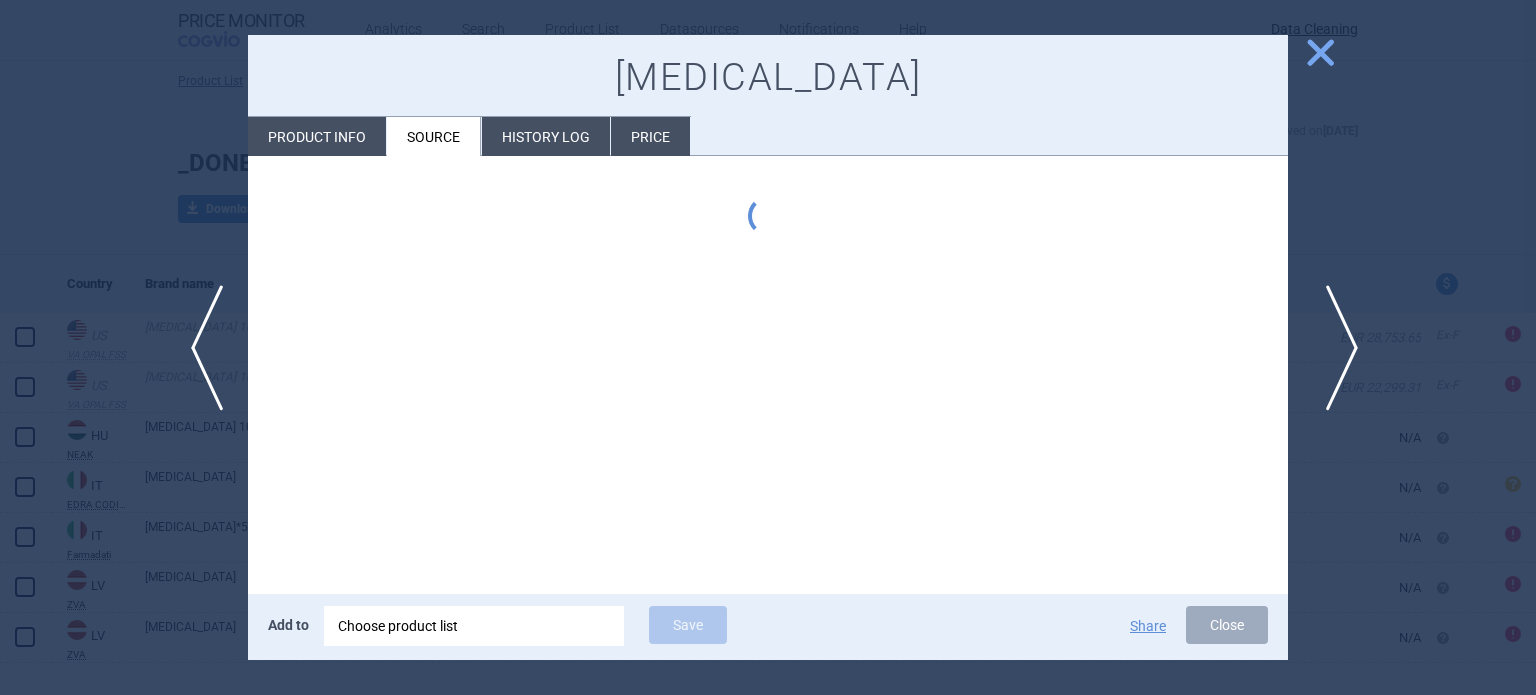 scroll, scrollTop: 0, scrollLeft: 0, axis: both 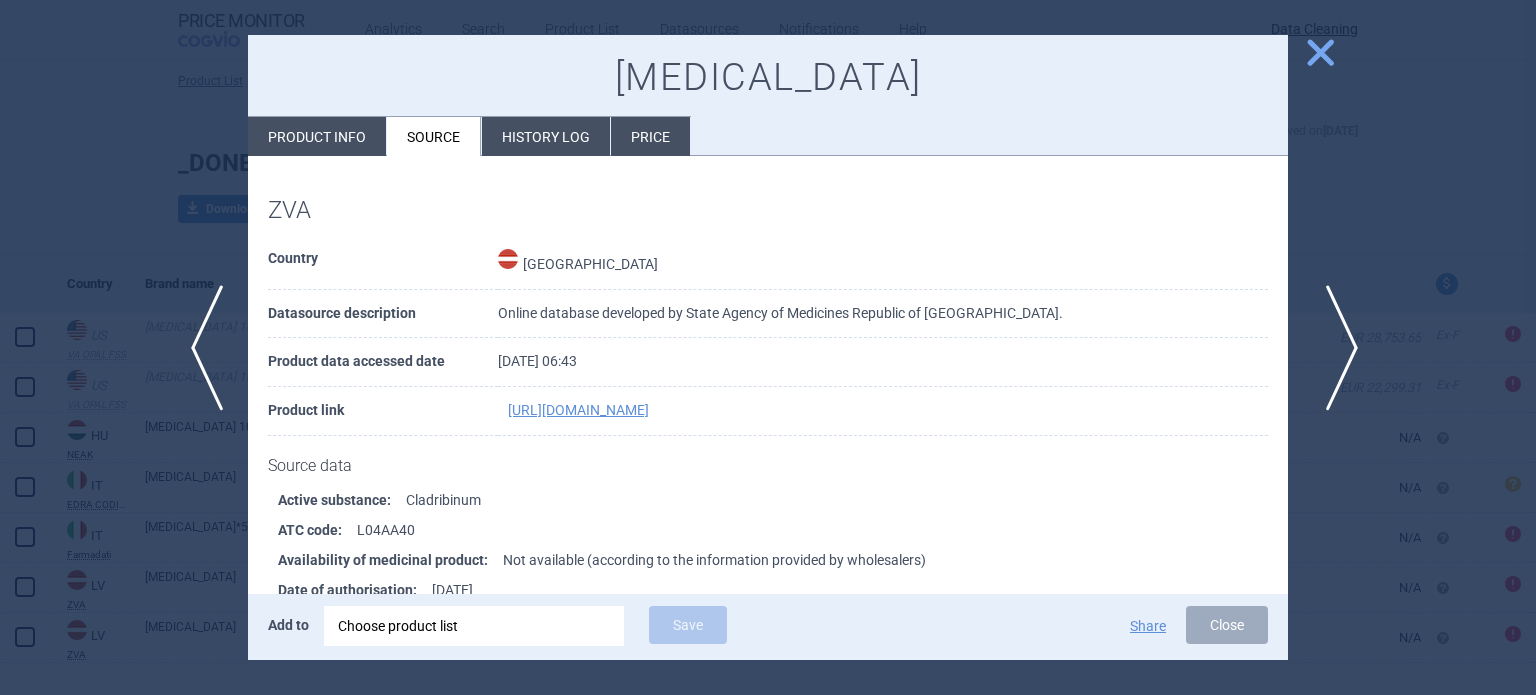 click on "next" at bounding box center (1335, 348) 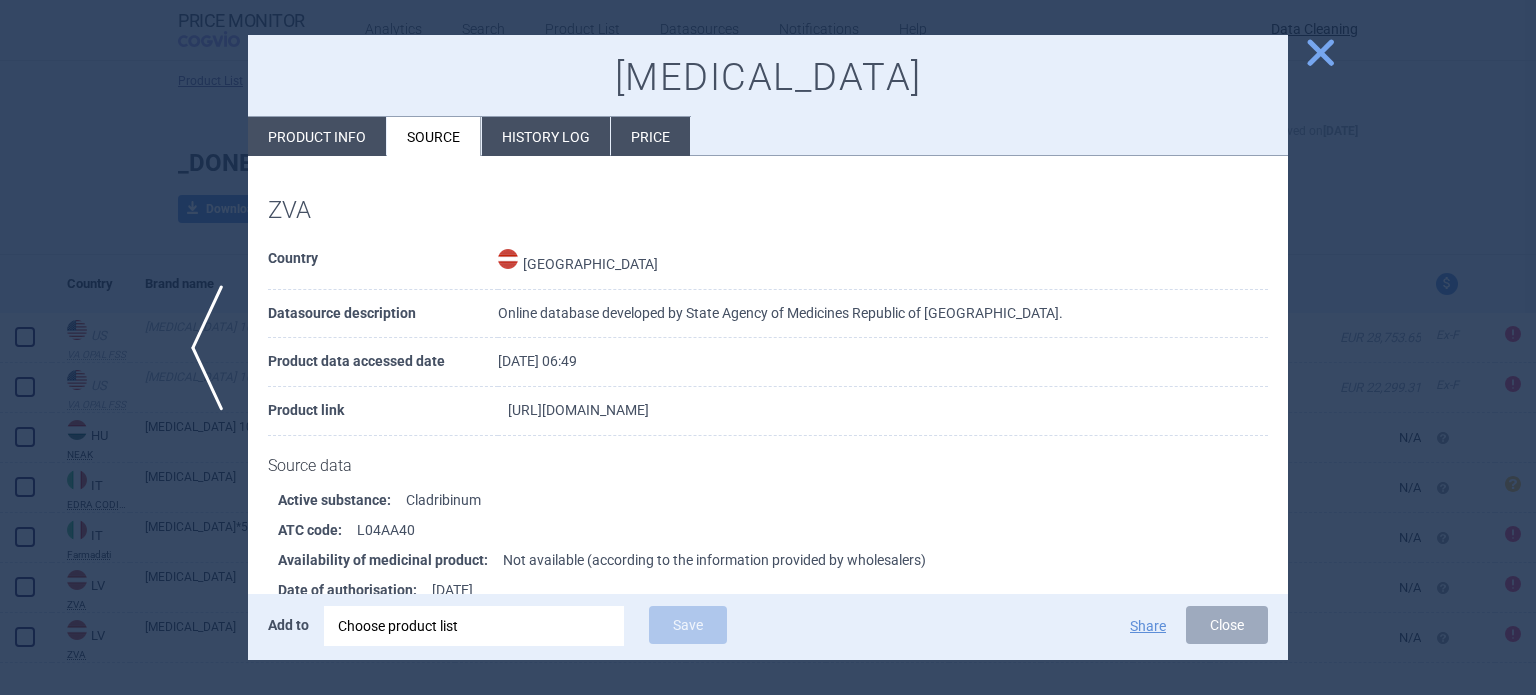 drag, startPoint x: 906, startPoint y: 411, endPoint x: 775, endPoint y: 411, distance: 131 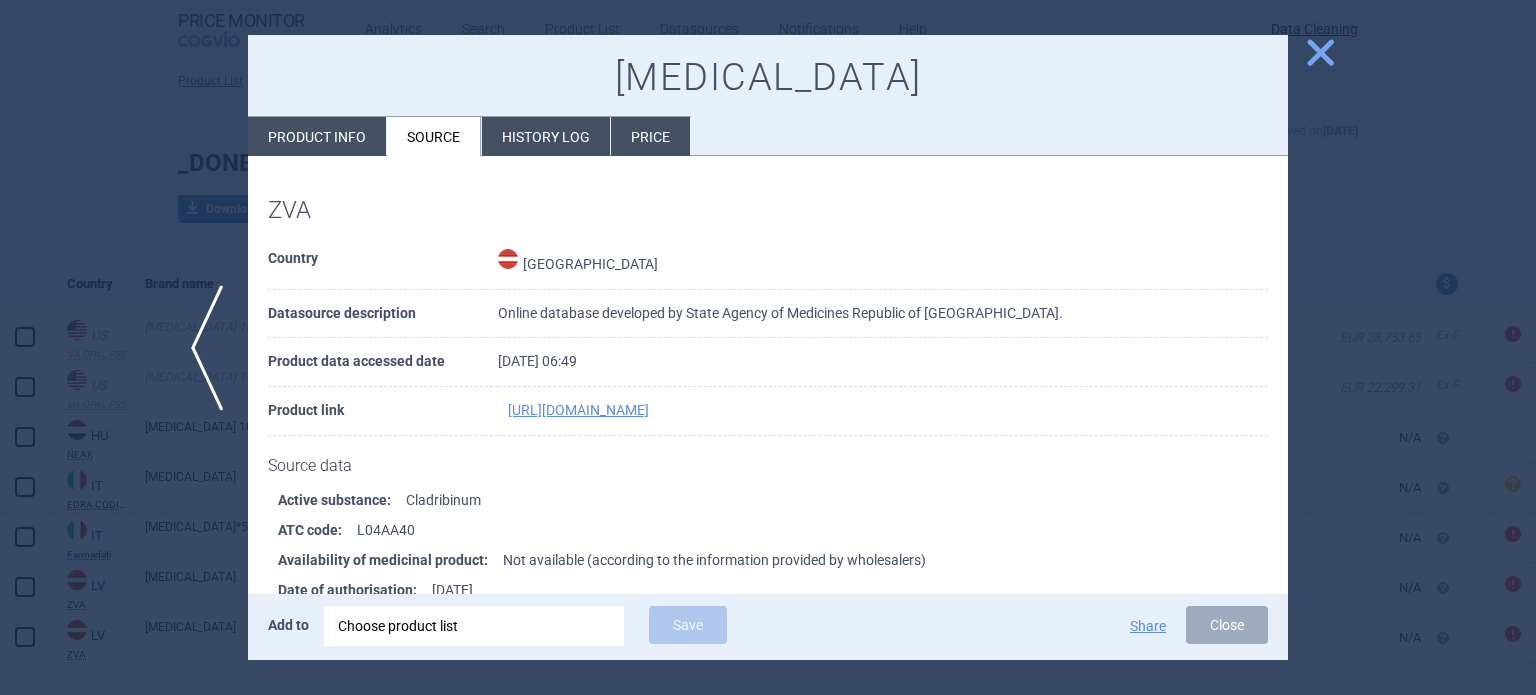 click at bounding box center [768, 347] 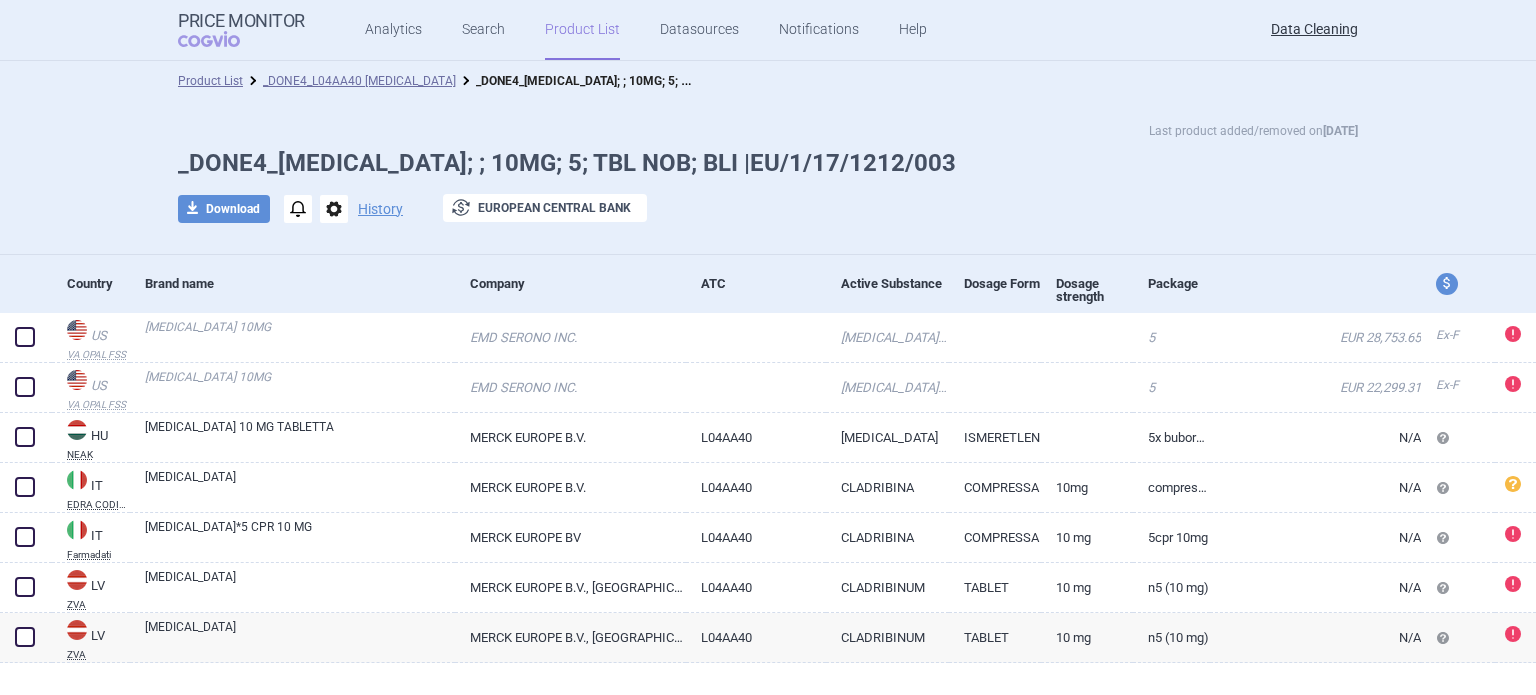 scroll, scrollTop: 32, scrollLeft: 0, axis: vertical 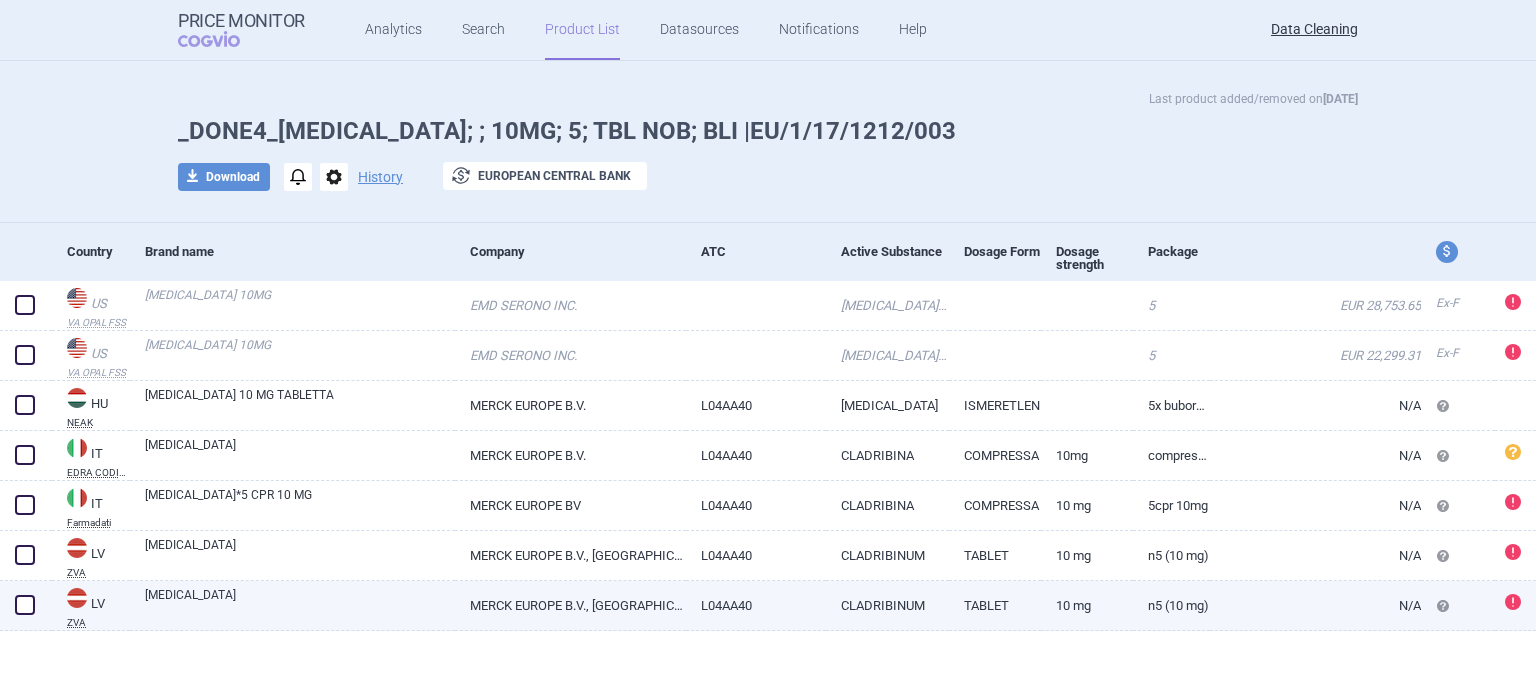 click at bounding box center (25, 605) 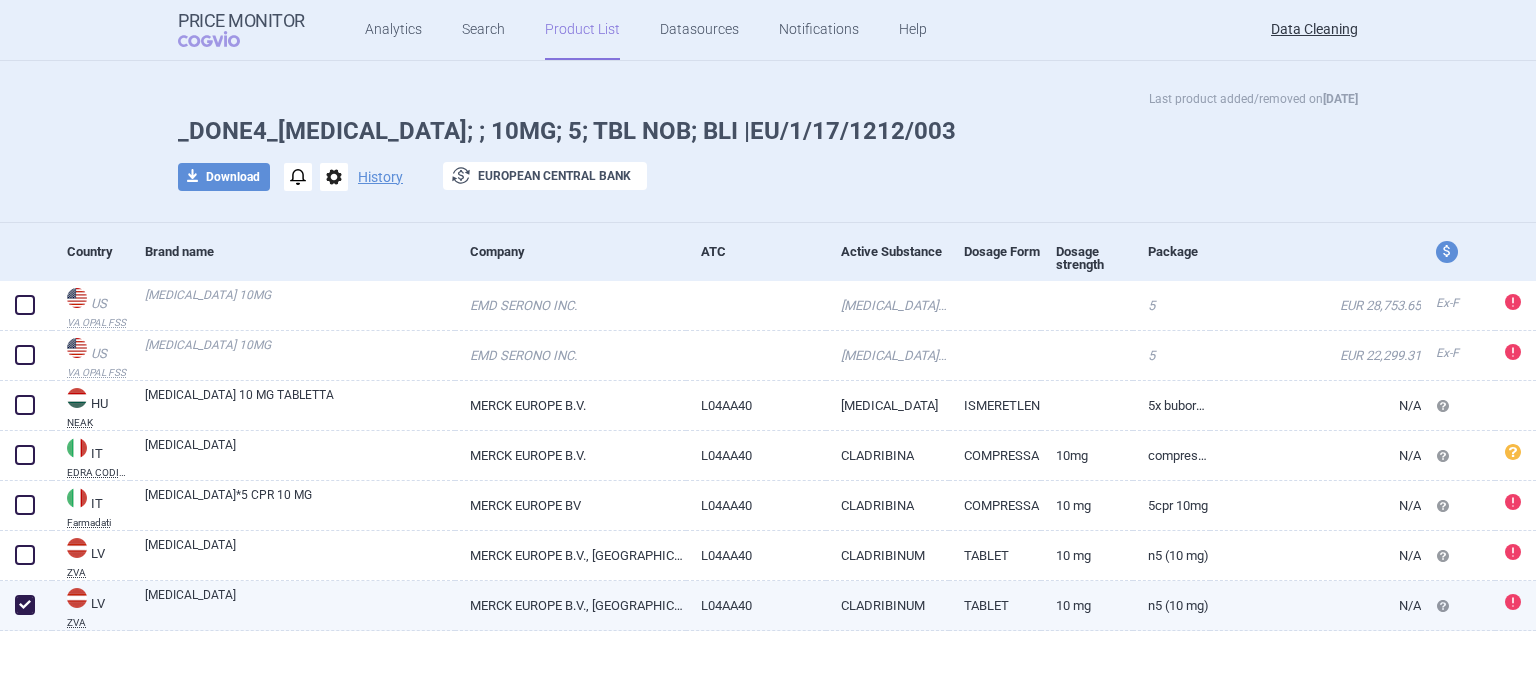 checkbox on "true" 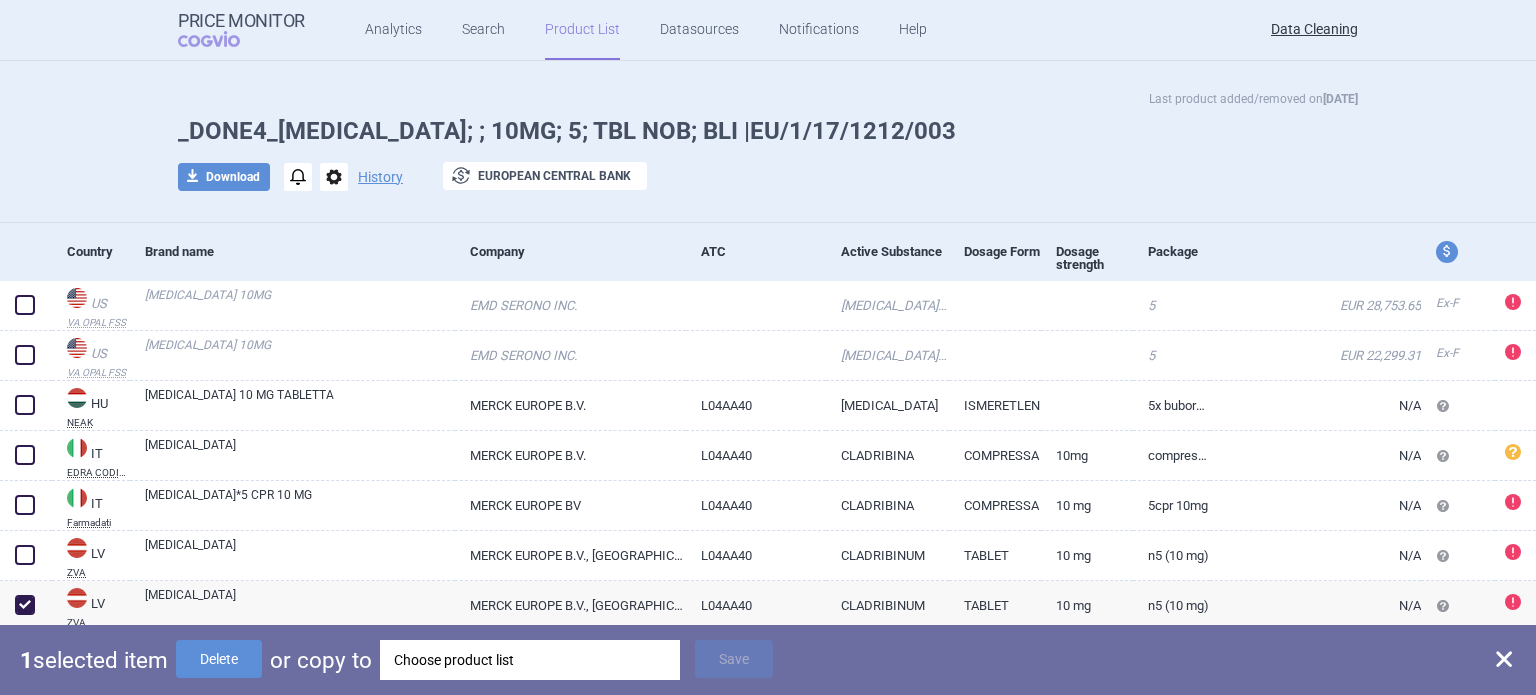 click on "Choose product list" at bounding box center (530, 660) 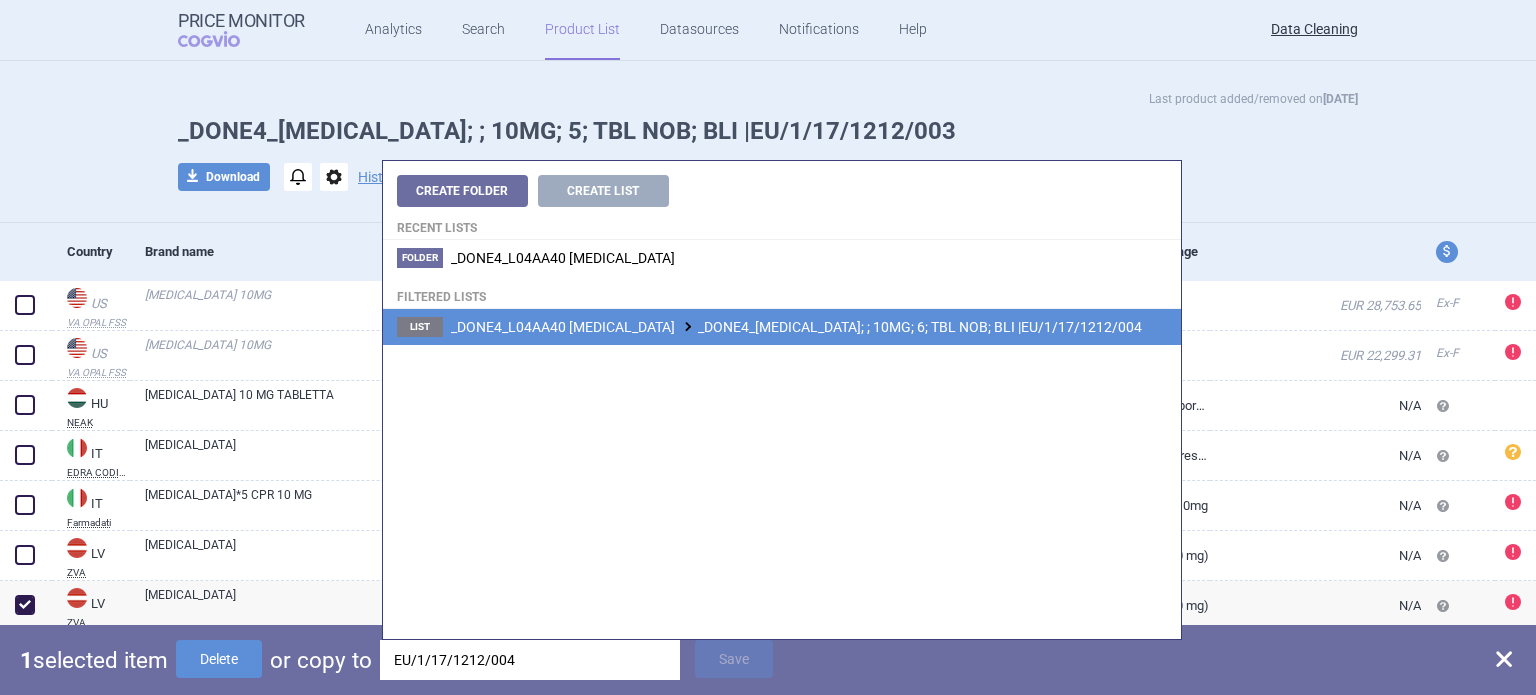 type on "EU/1/17/1212/004" 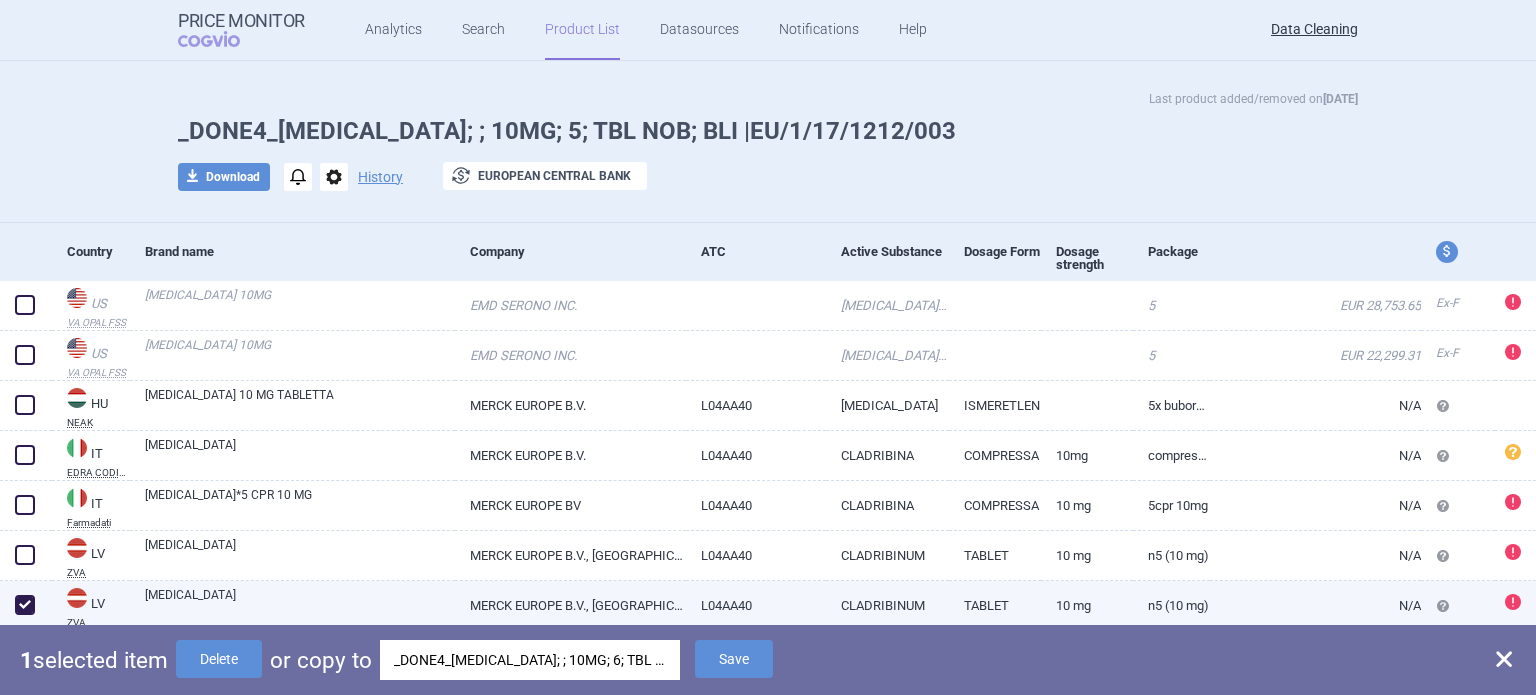 click on "MERCK EUROPE B.V., NETHERLANDS" at bounding box center [570, 605] 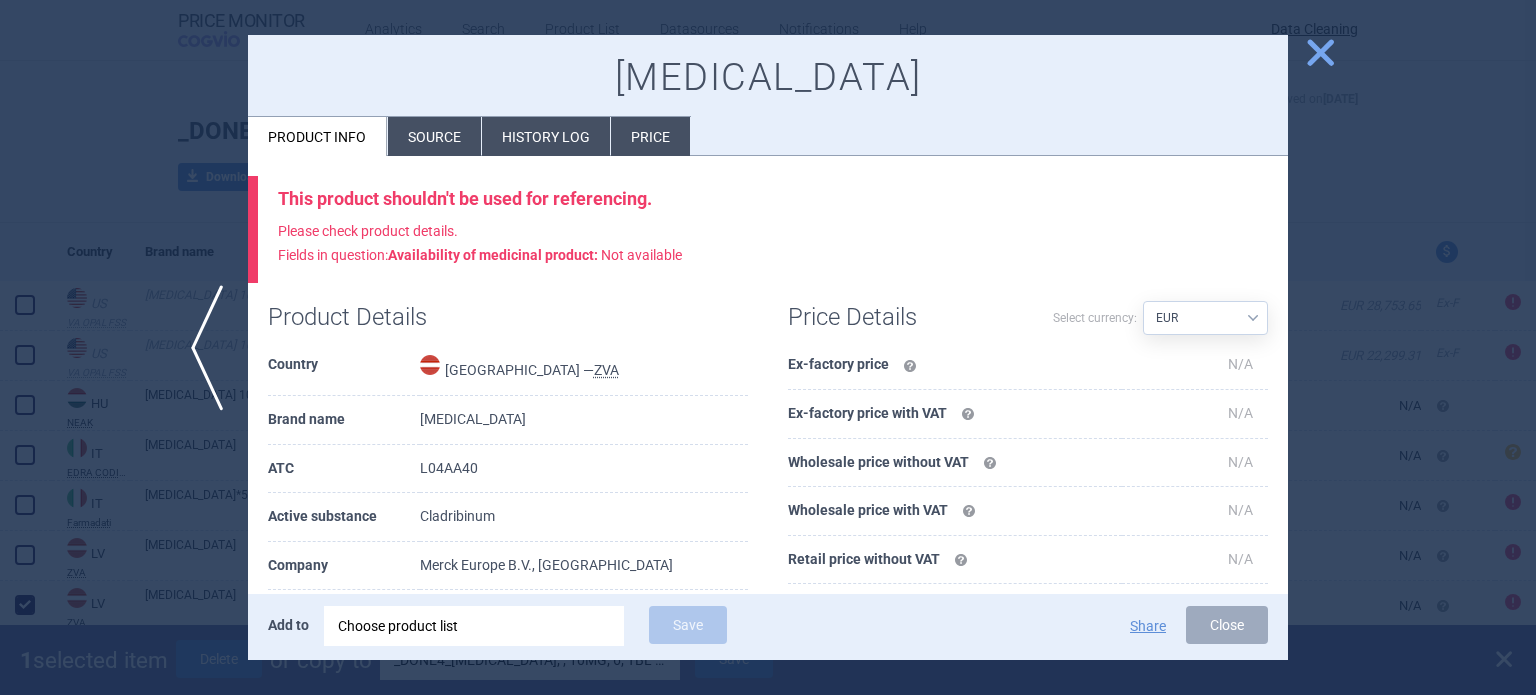 click on "Source" at bounding box center [434, 136] 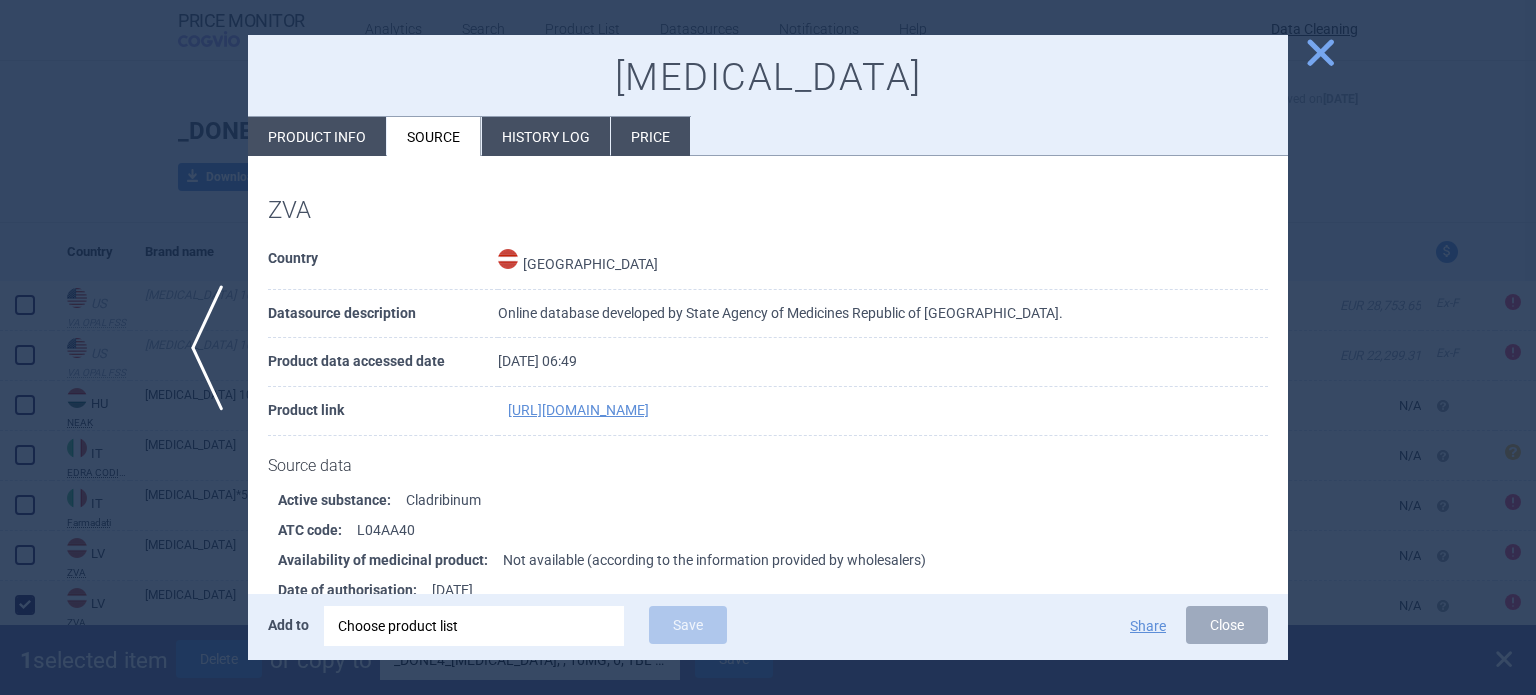 scroll, scrollTop: 0, scrollLeft: 0, axis: both 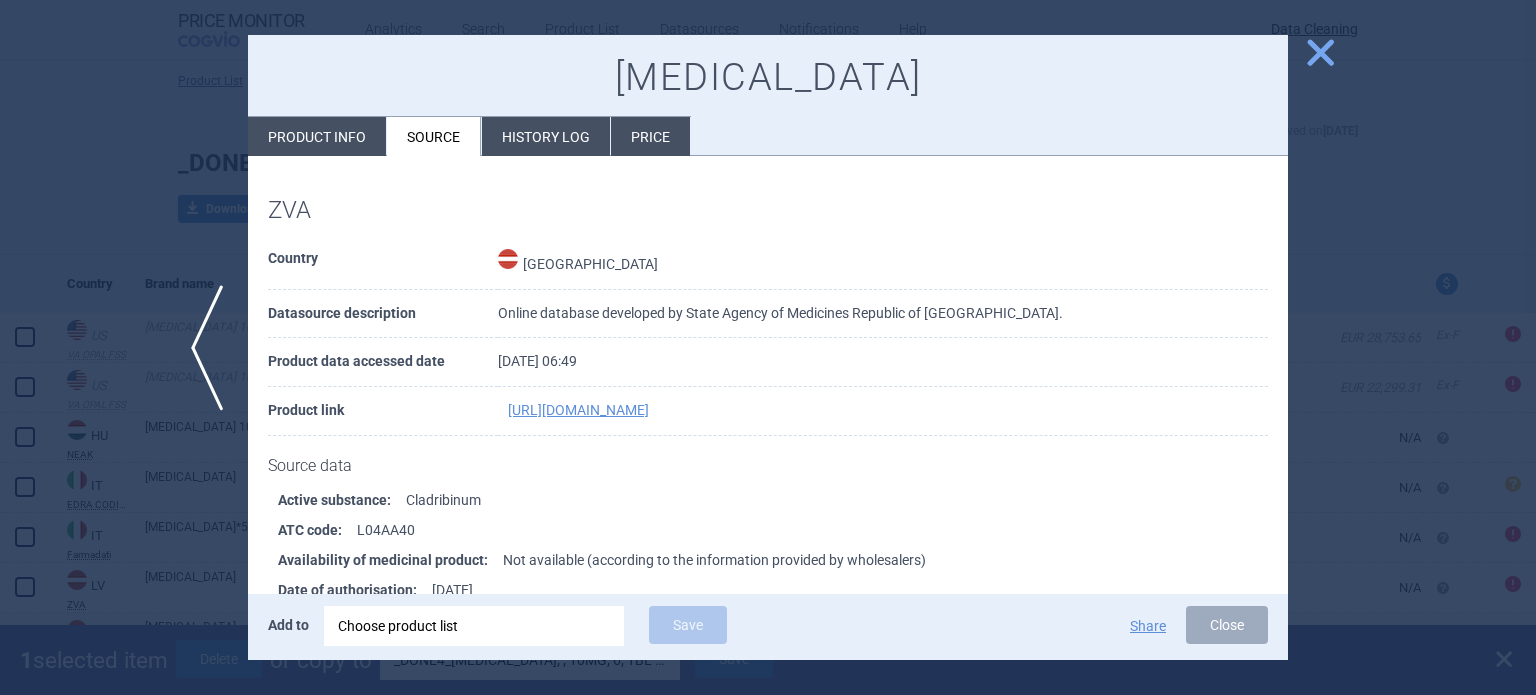 click at bounding box center (768, 347) 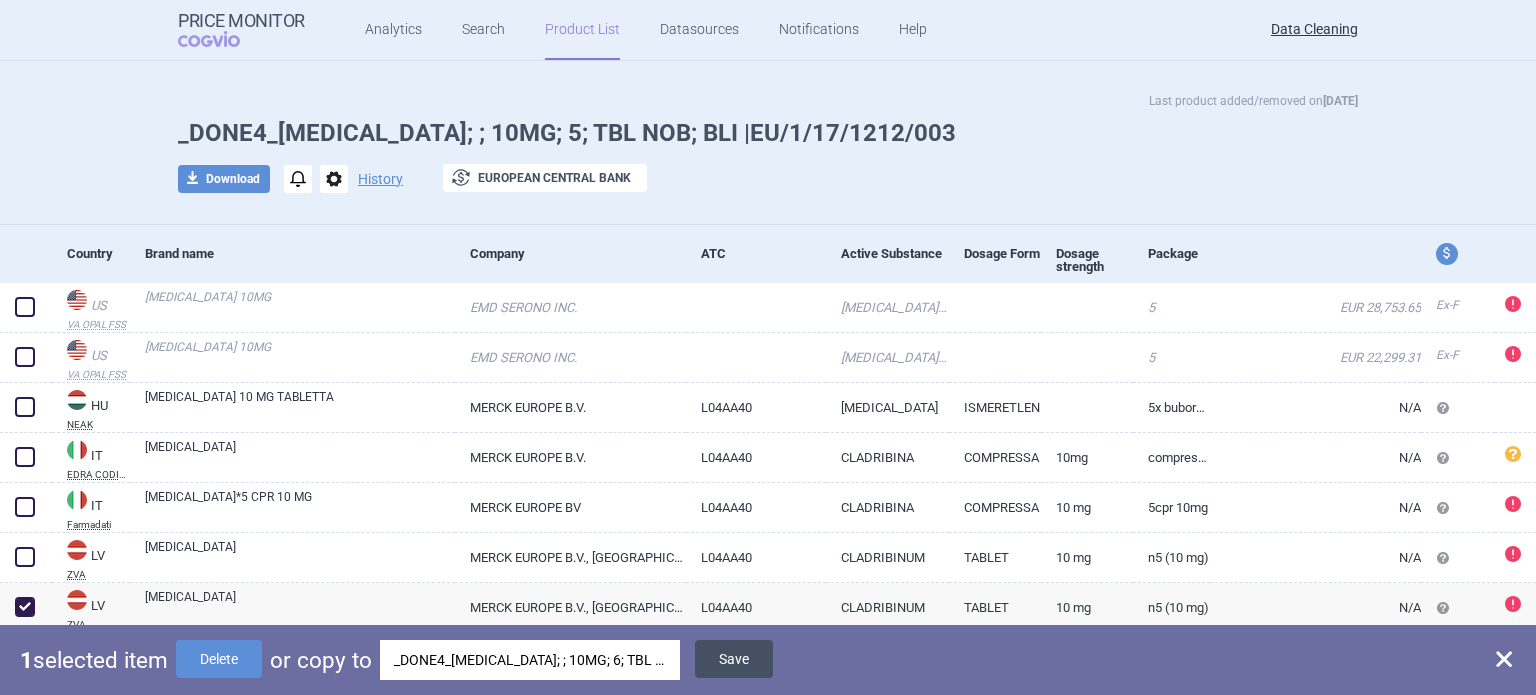 scroll, scrollTop: 32, scrollLeft: 0, axis: vertical 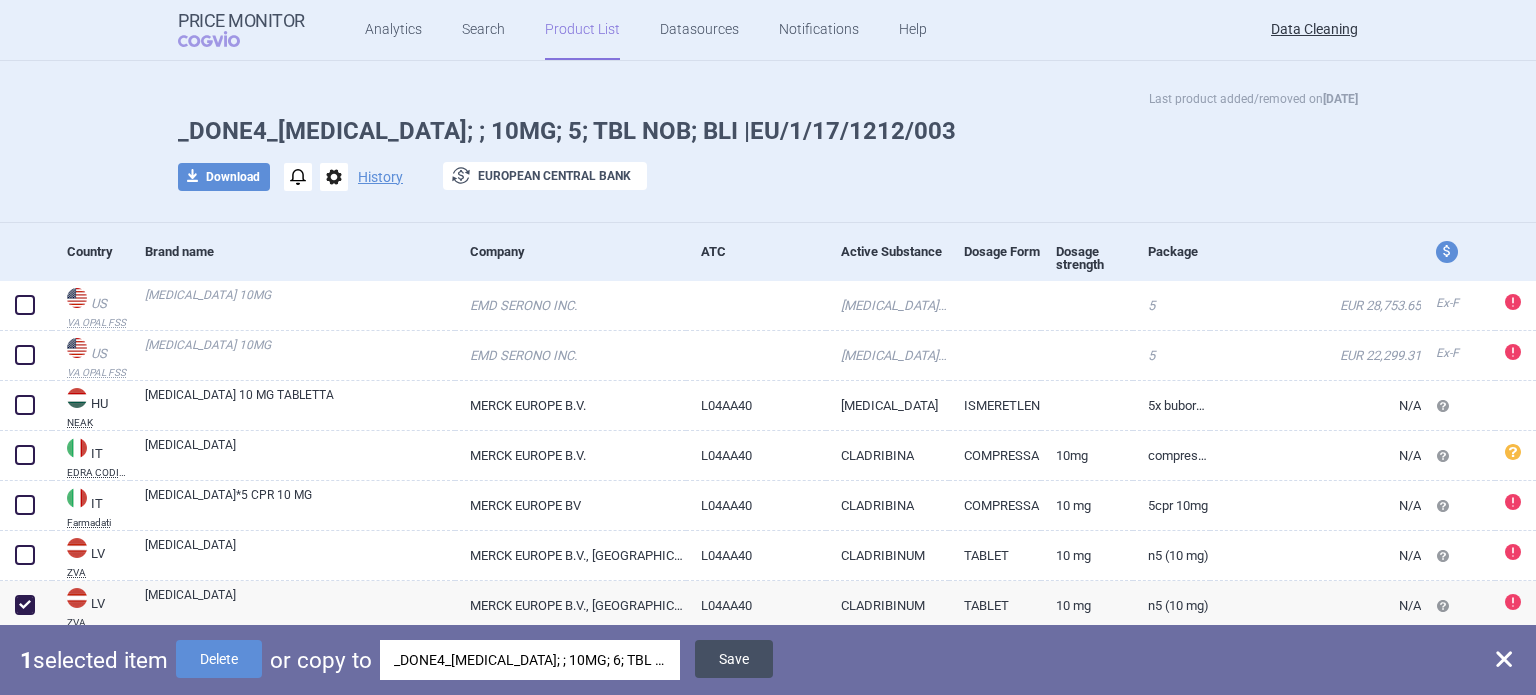 click on "Save" at bounding box center [734, 659] 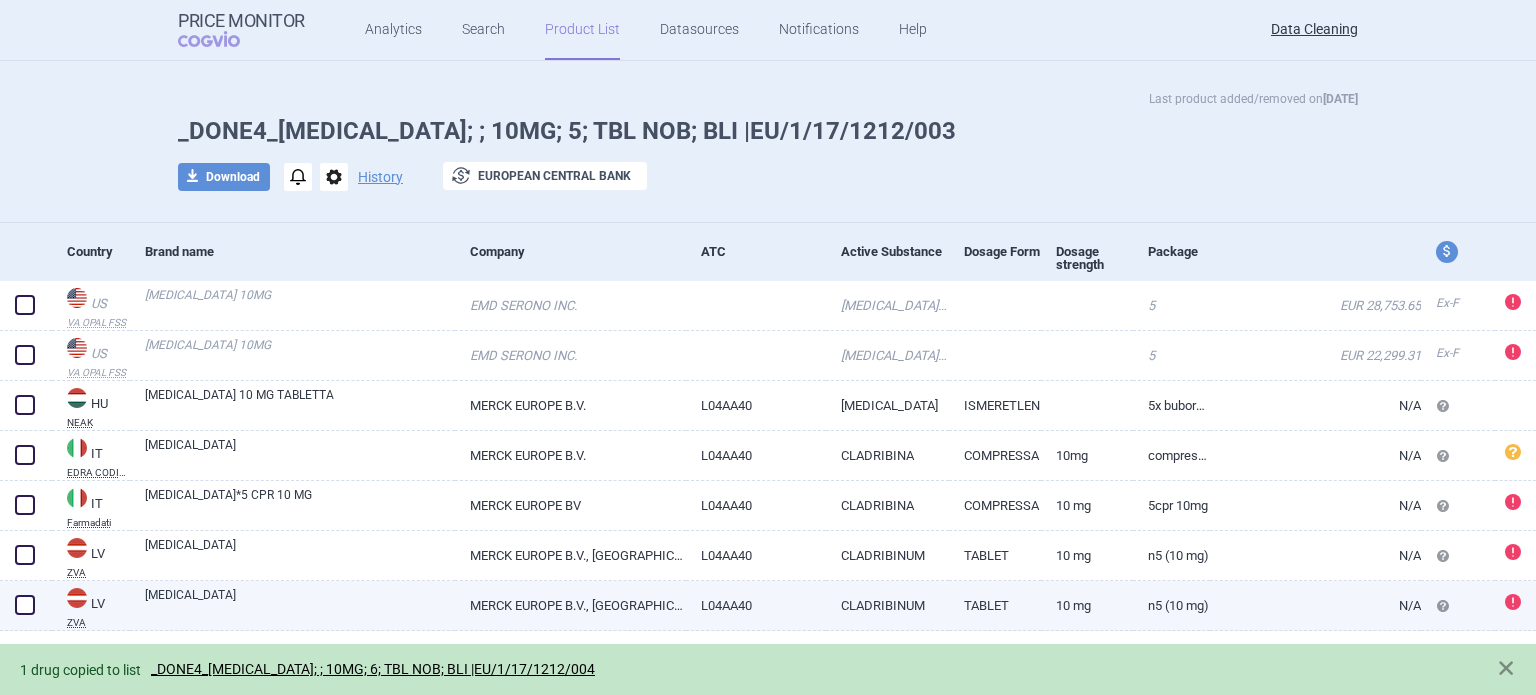 click at bounding box center (25, 605) 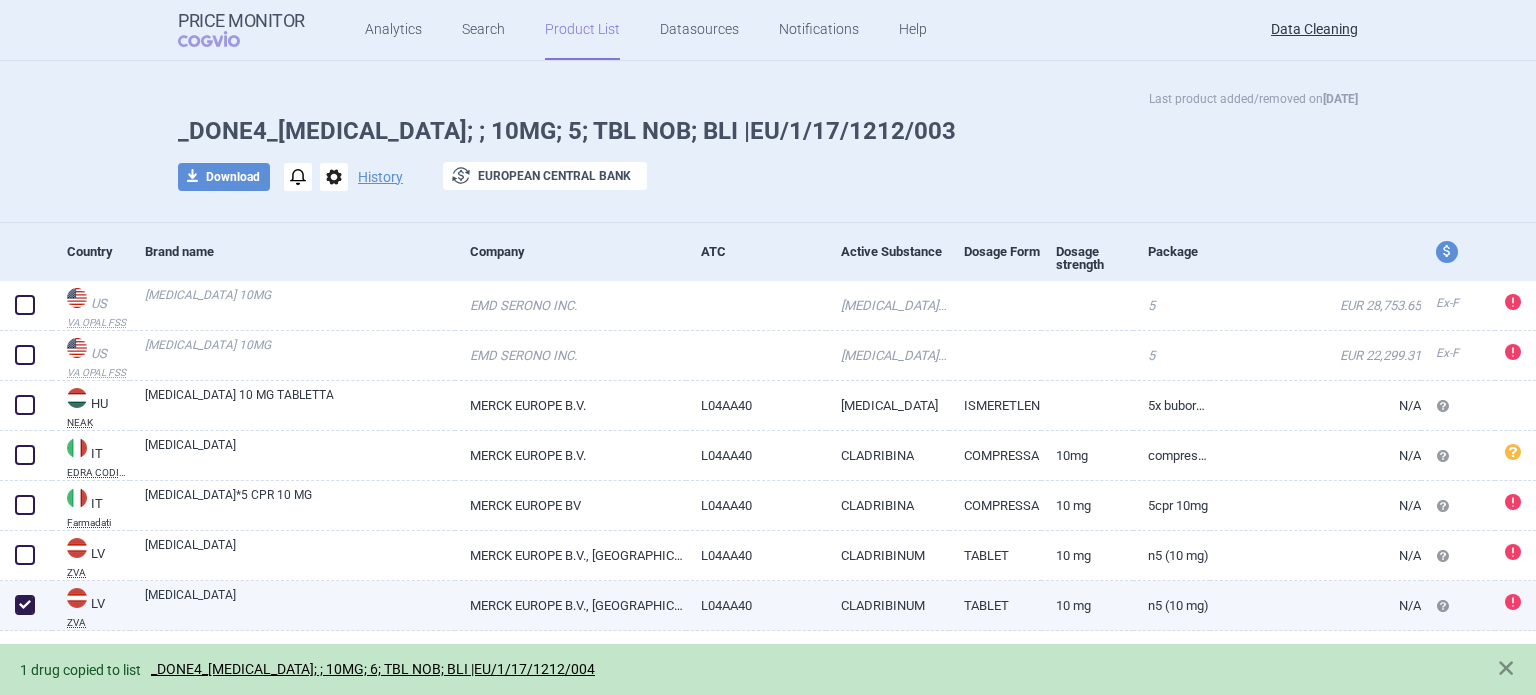 checkbox on "true" 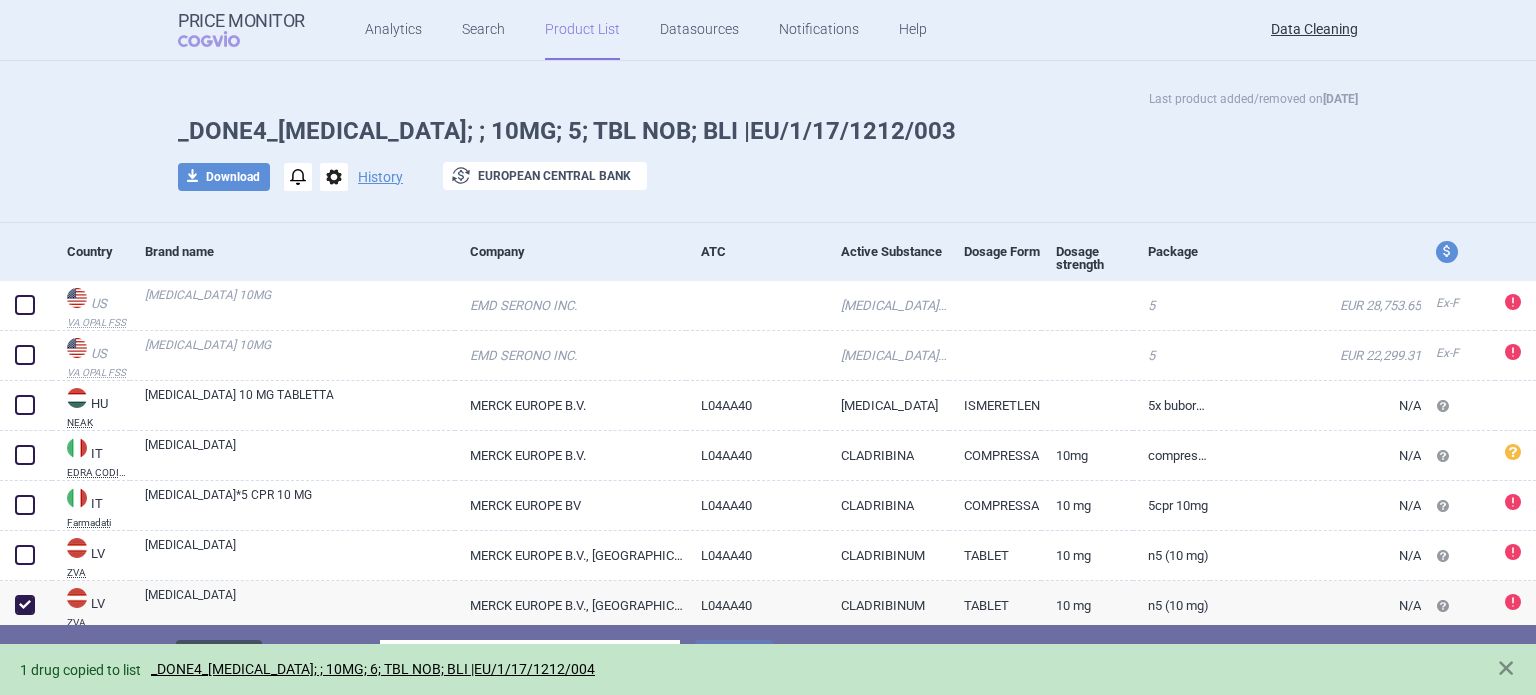 click on "Delete" at bounding box center [219, 659] 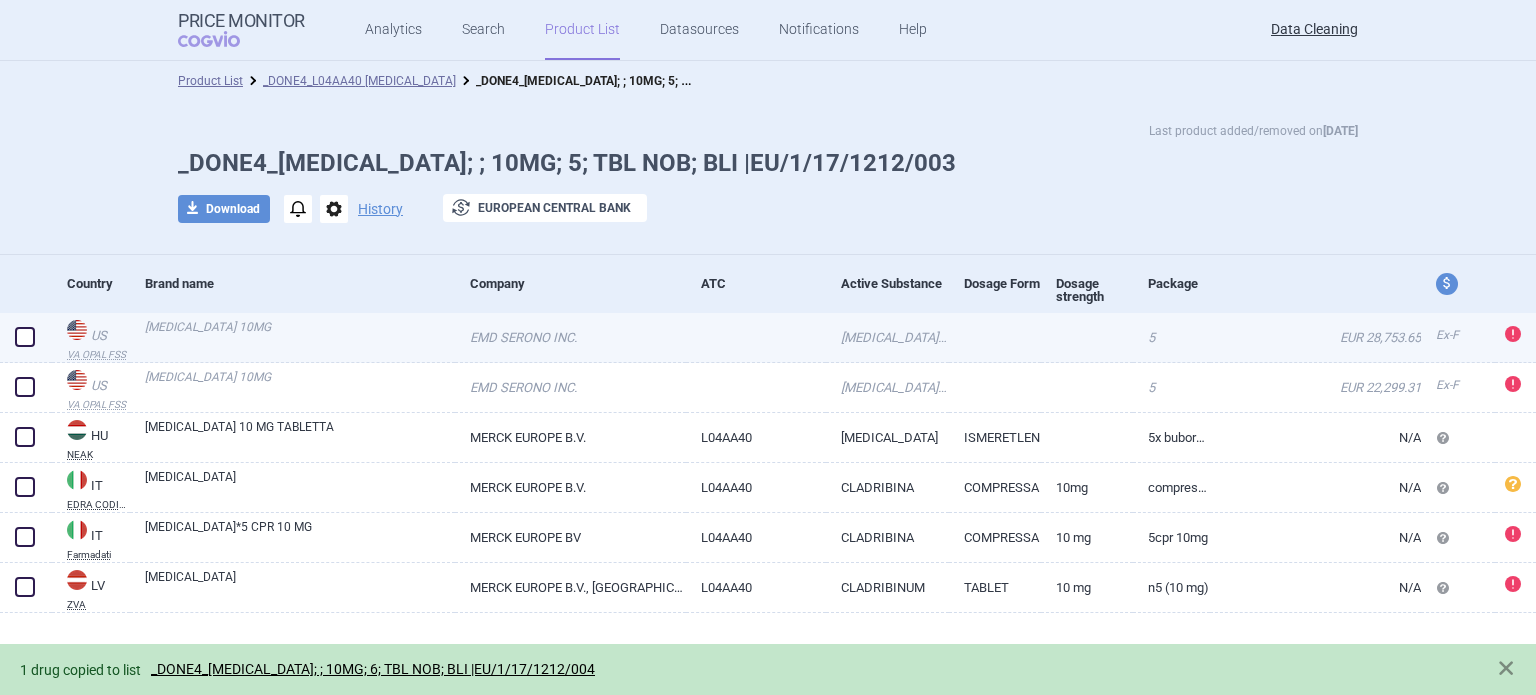 scroll, scrollTop: 0, scrollLeft: 0, axis: both 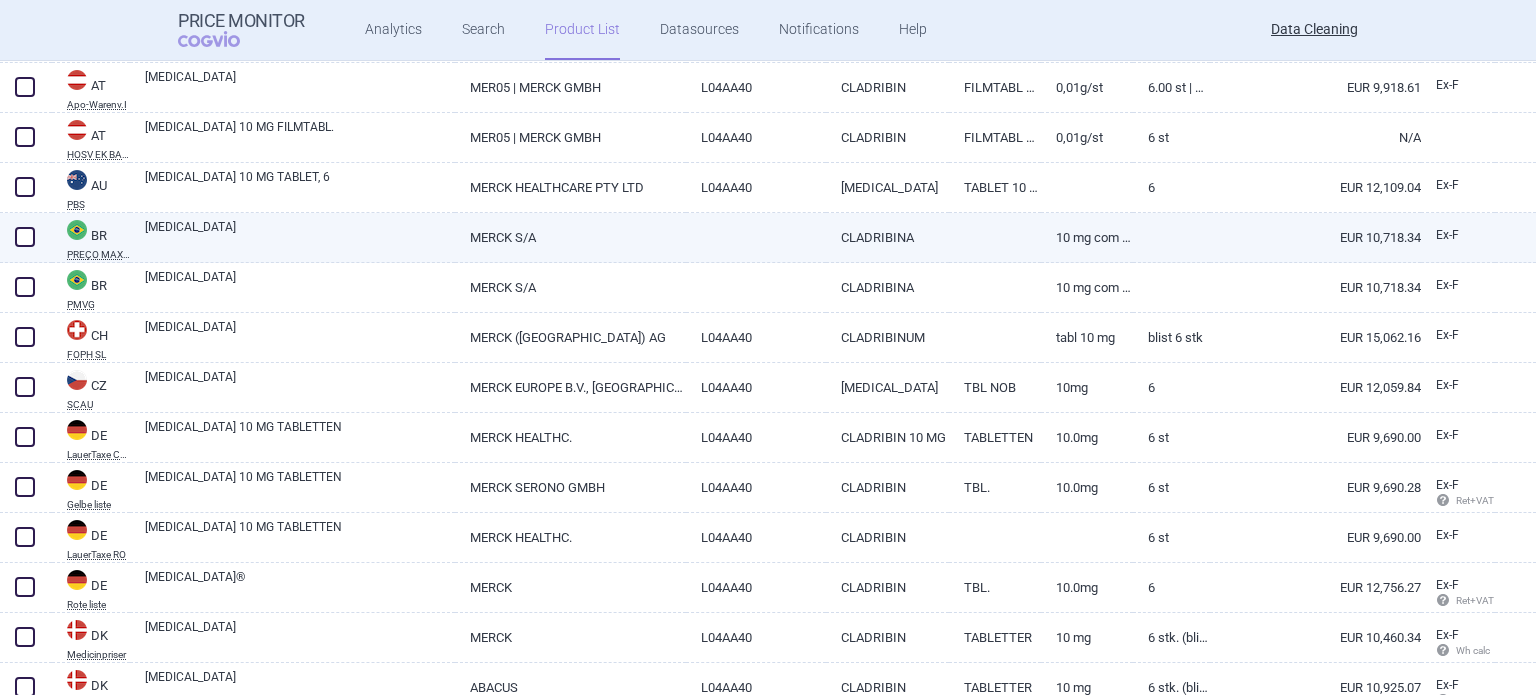 click at bounding box center (756, 231) 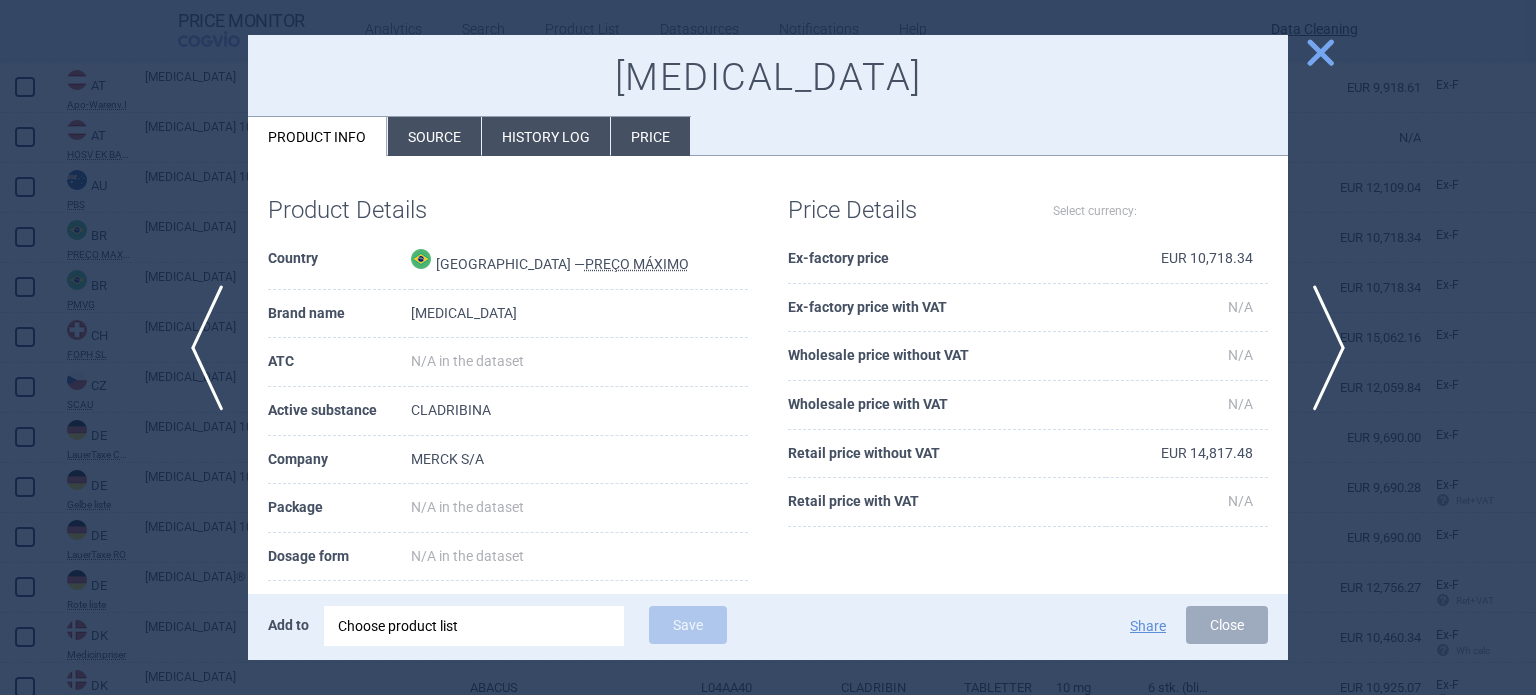 select on "EUR" 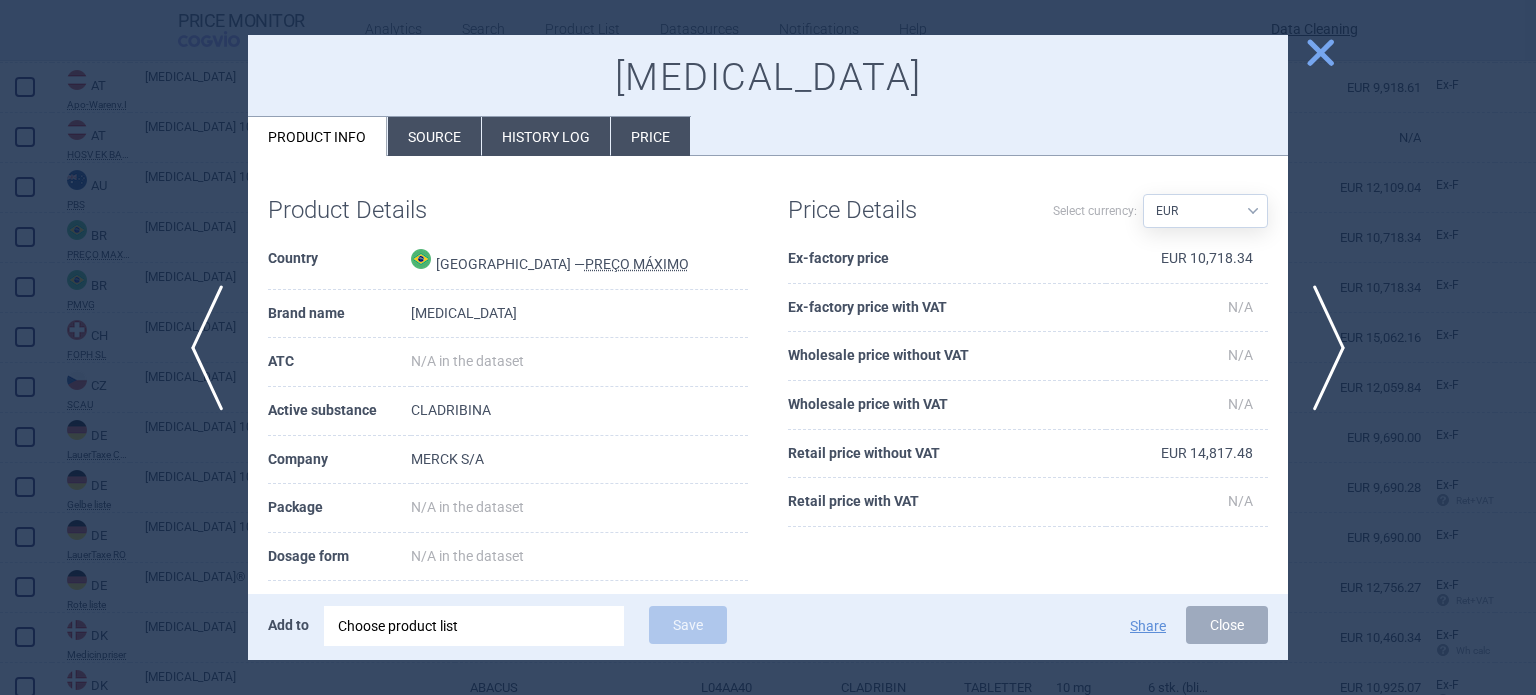 scroll, scrollTop: 100, scrollLeft: 0, axis: vertical 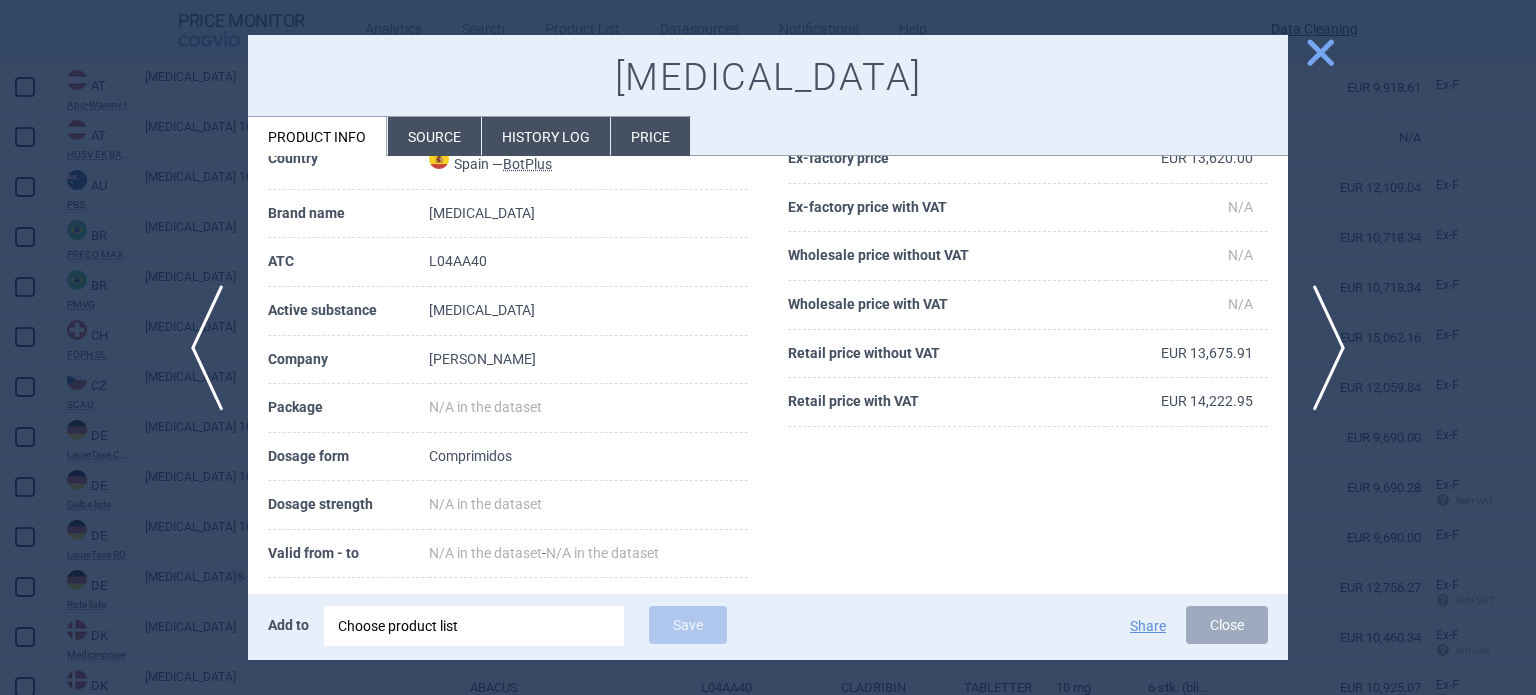 click on "Source" at bounding box center [434, 136] 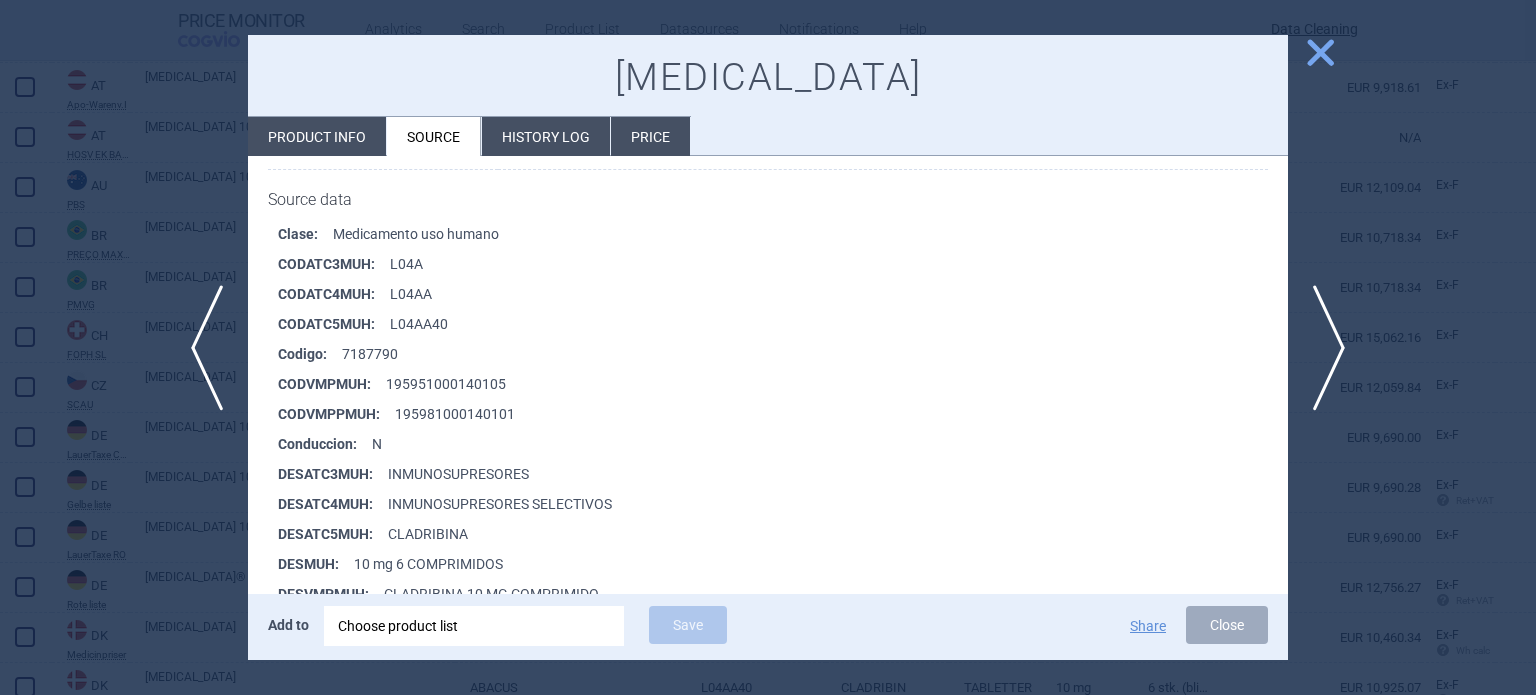scroll, scrollTop: 300, scrollLeft: 0, axis: vertical 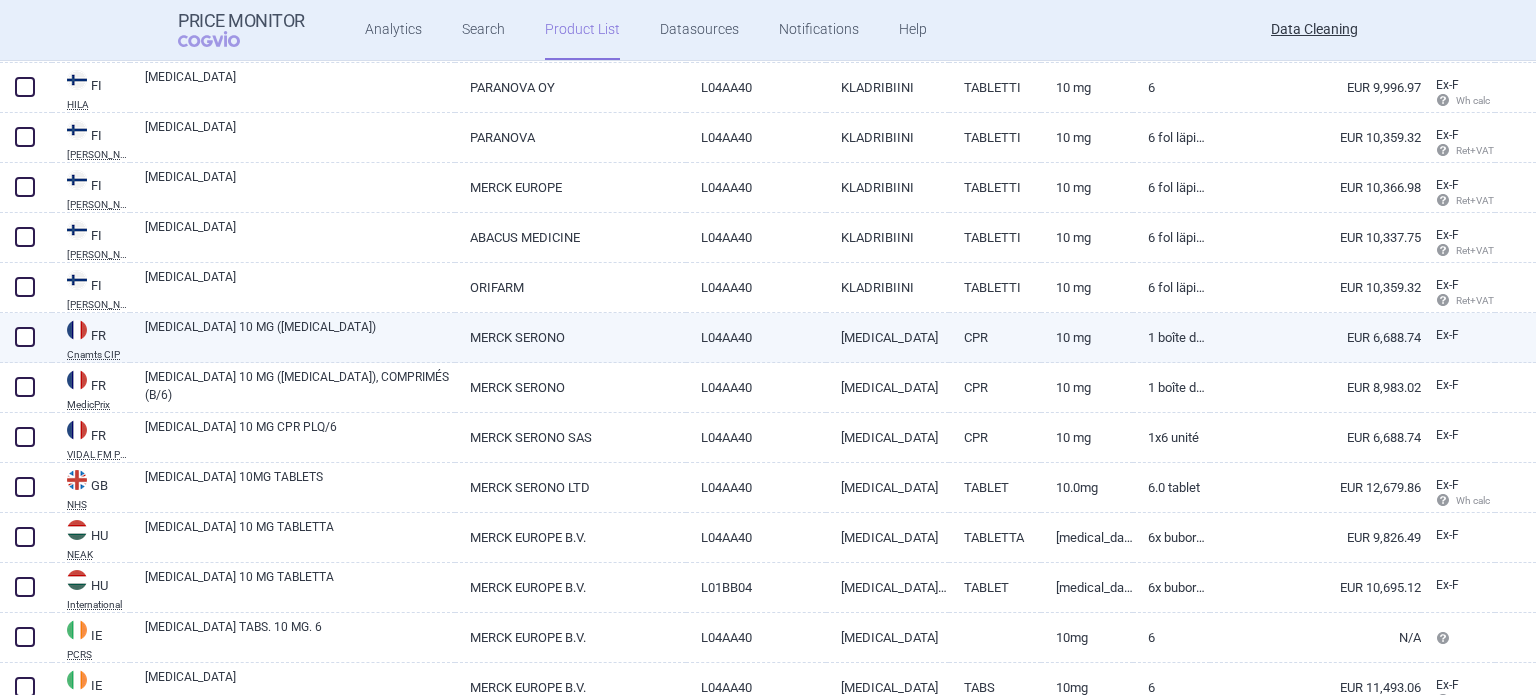 click on "10 mg" at bounding box center [1087, 337] 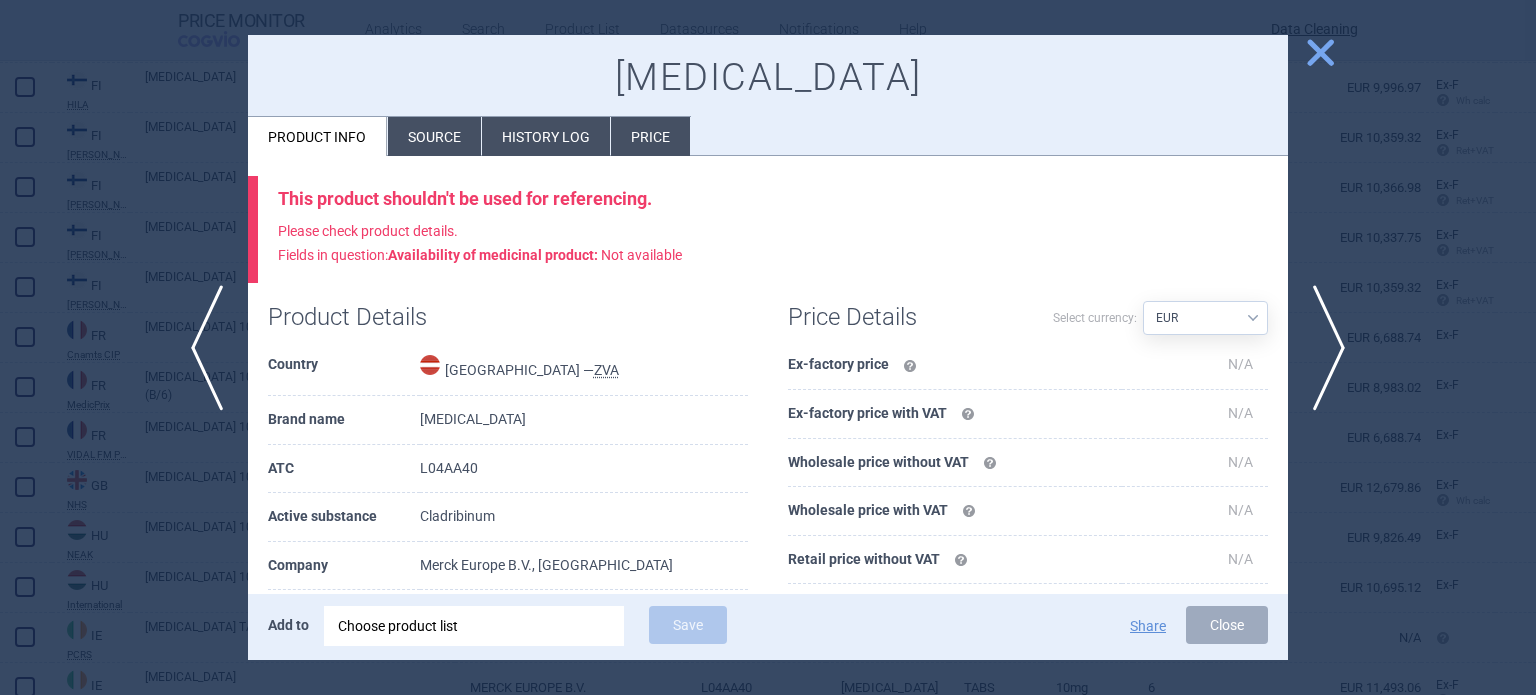 click on "Source" at bounding box center [434, 136] 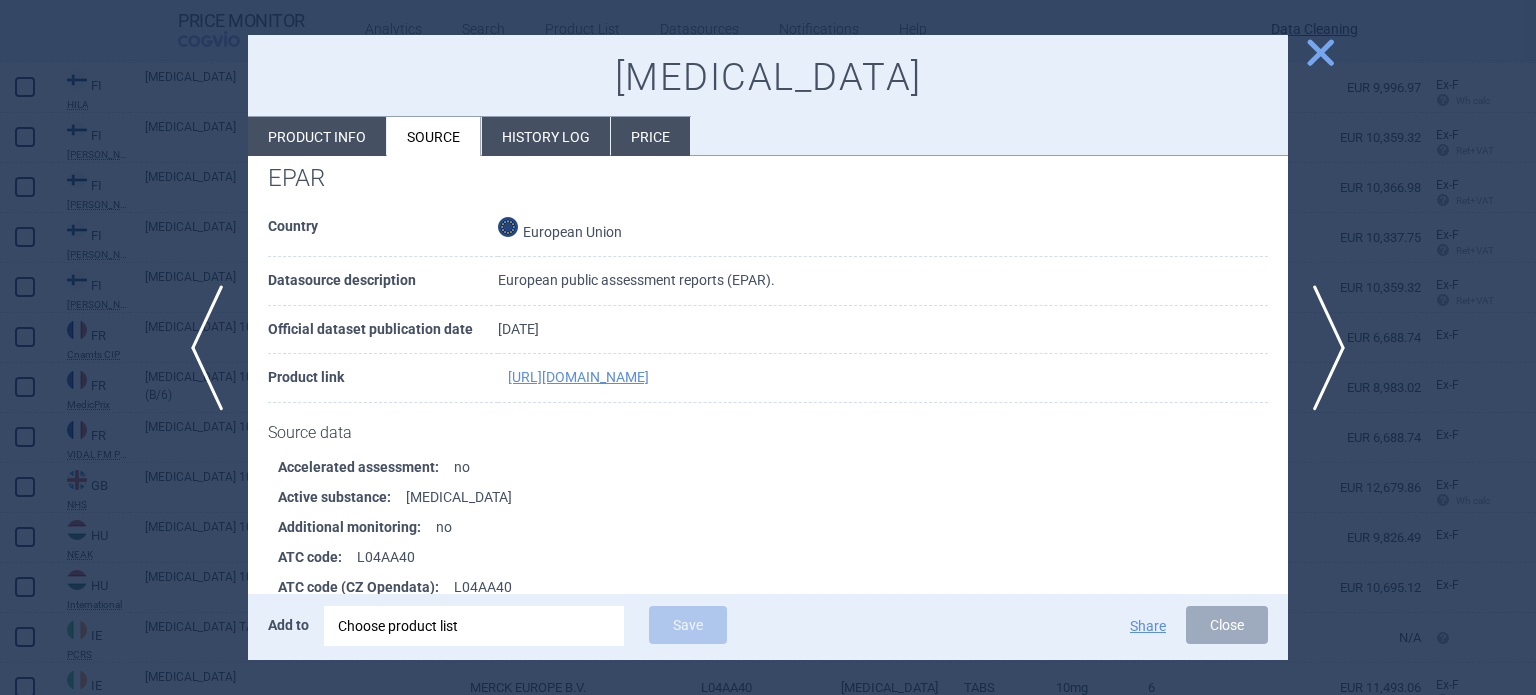scroll, scrollTop: 2018, scrollLeft: 0, axis: vertical 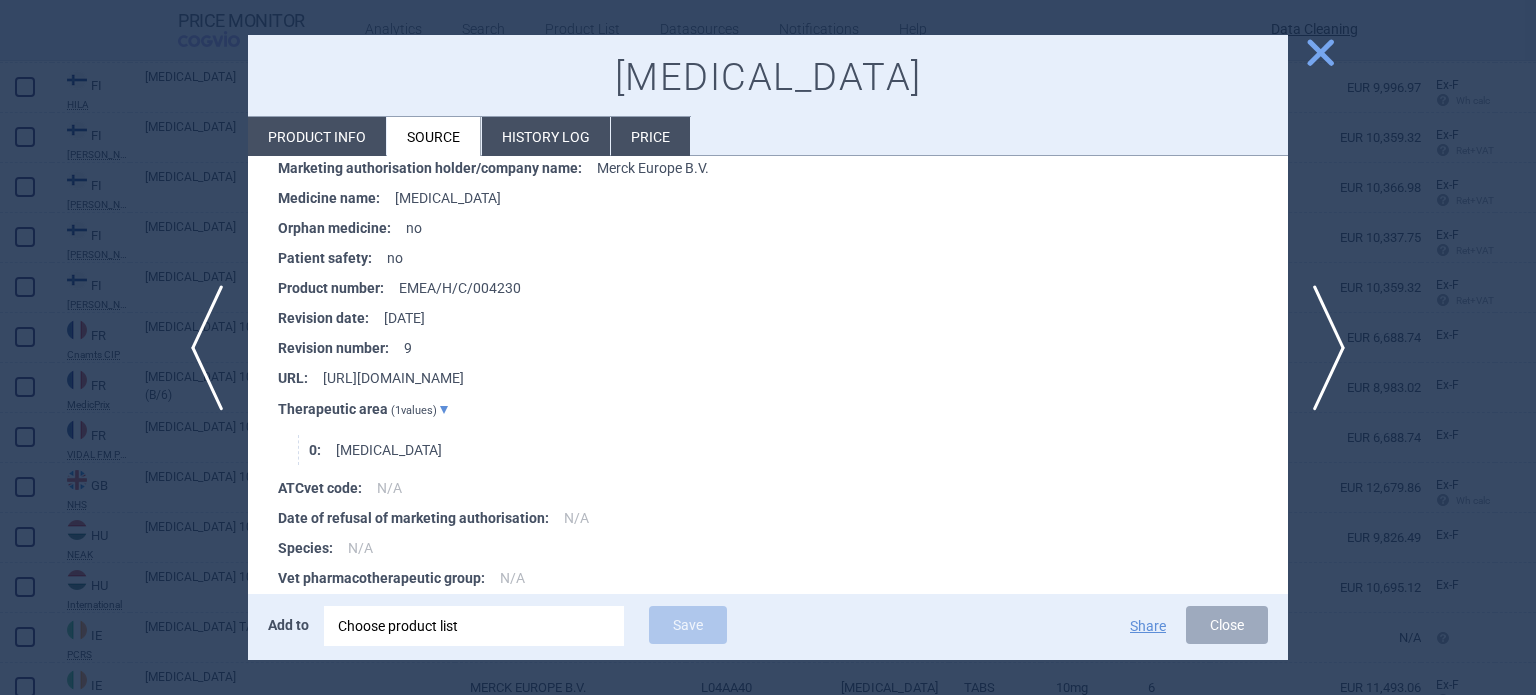 click on "Mavenclad Product info Source History log Price" at bounding box center (768, 96) 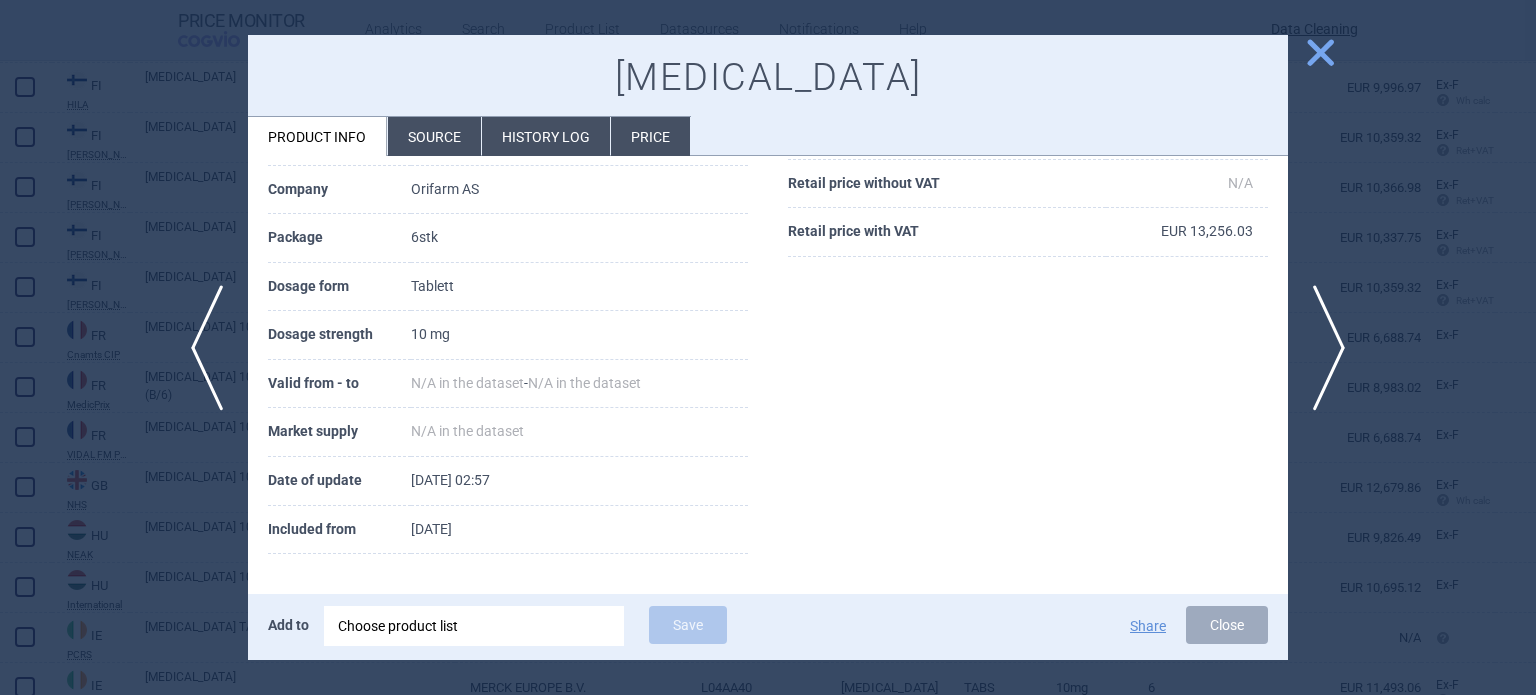 scroll, scrollTop: 267, scrollLeft: 0, axis: vertical 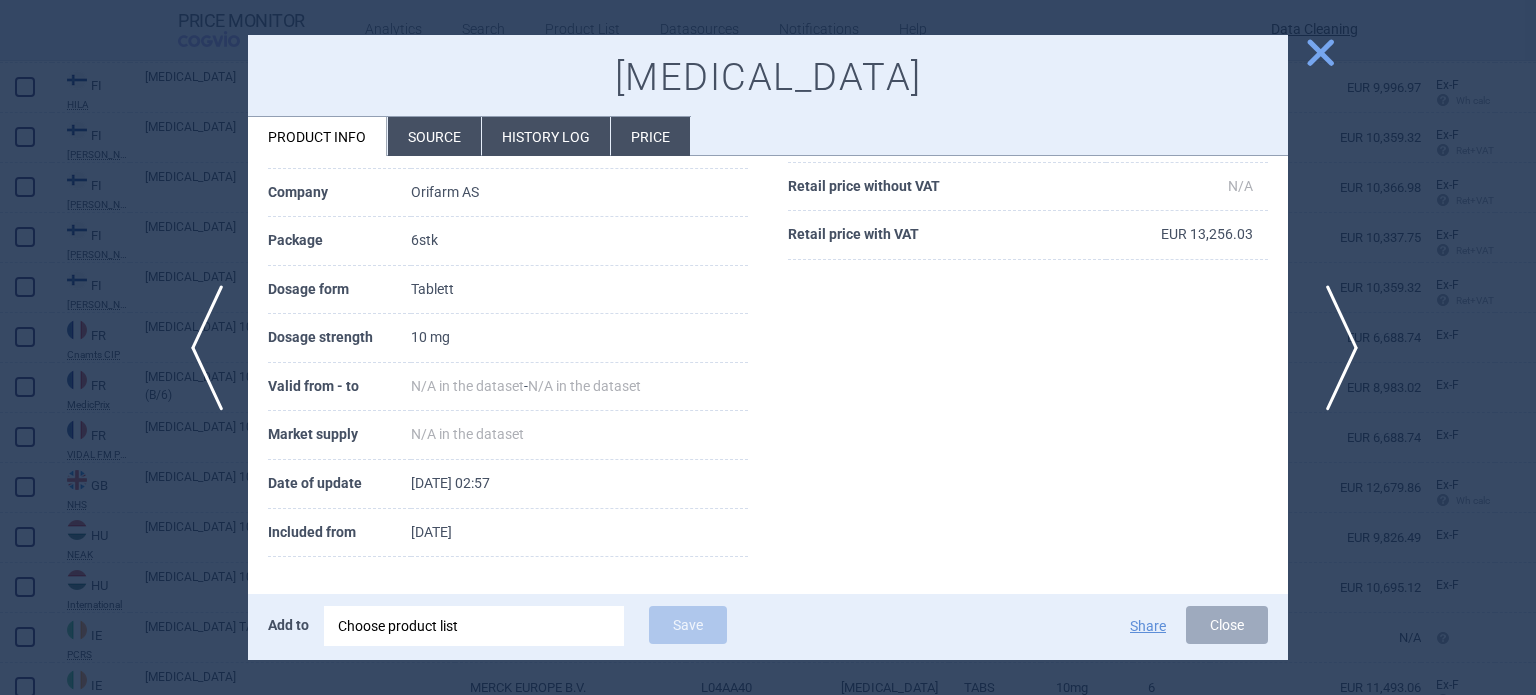 click on "next" at bounding box center (1335, 348) 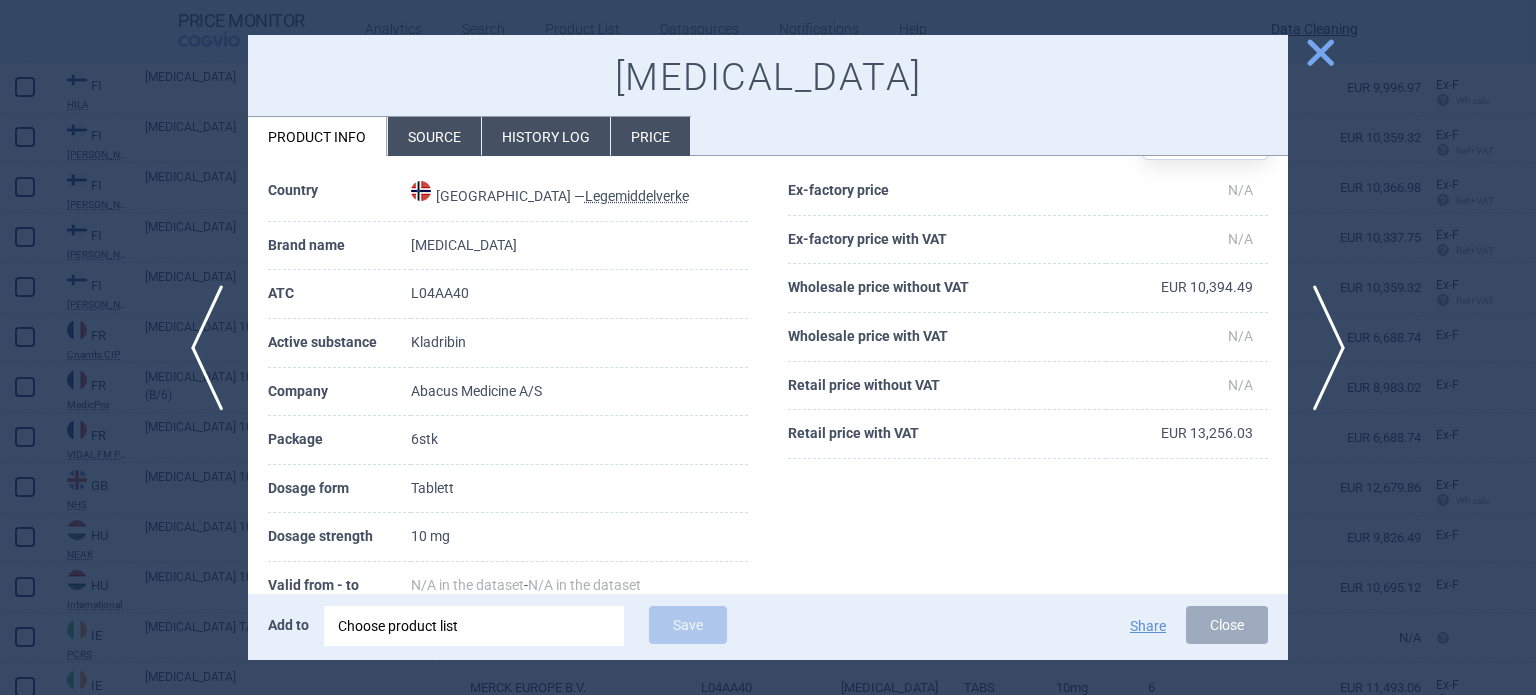 scroll, scrollTop: 0, scrollLeft: 0, axis: both 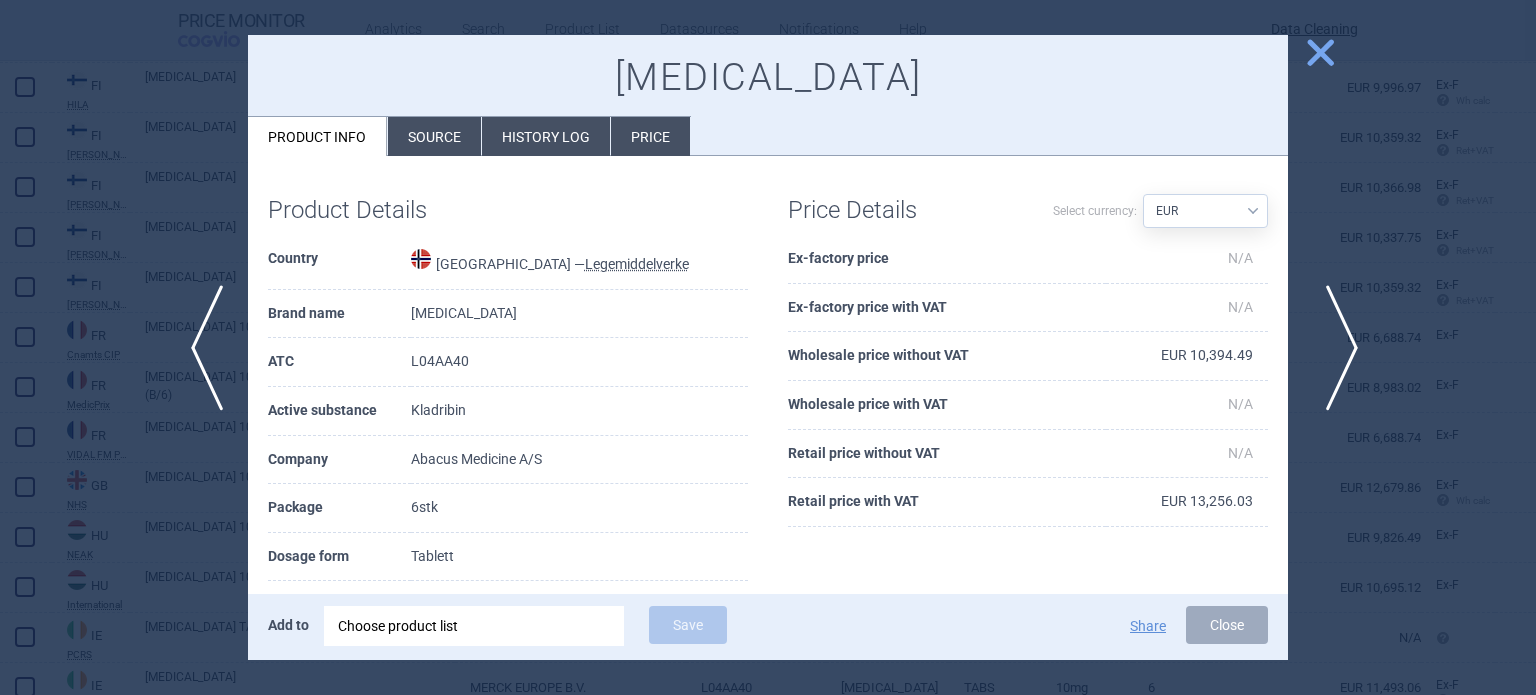 click on "next" at bounding box center [1335, 348] 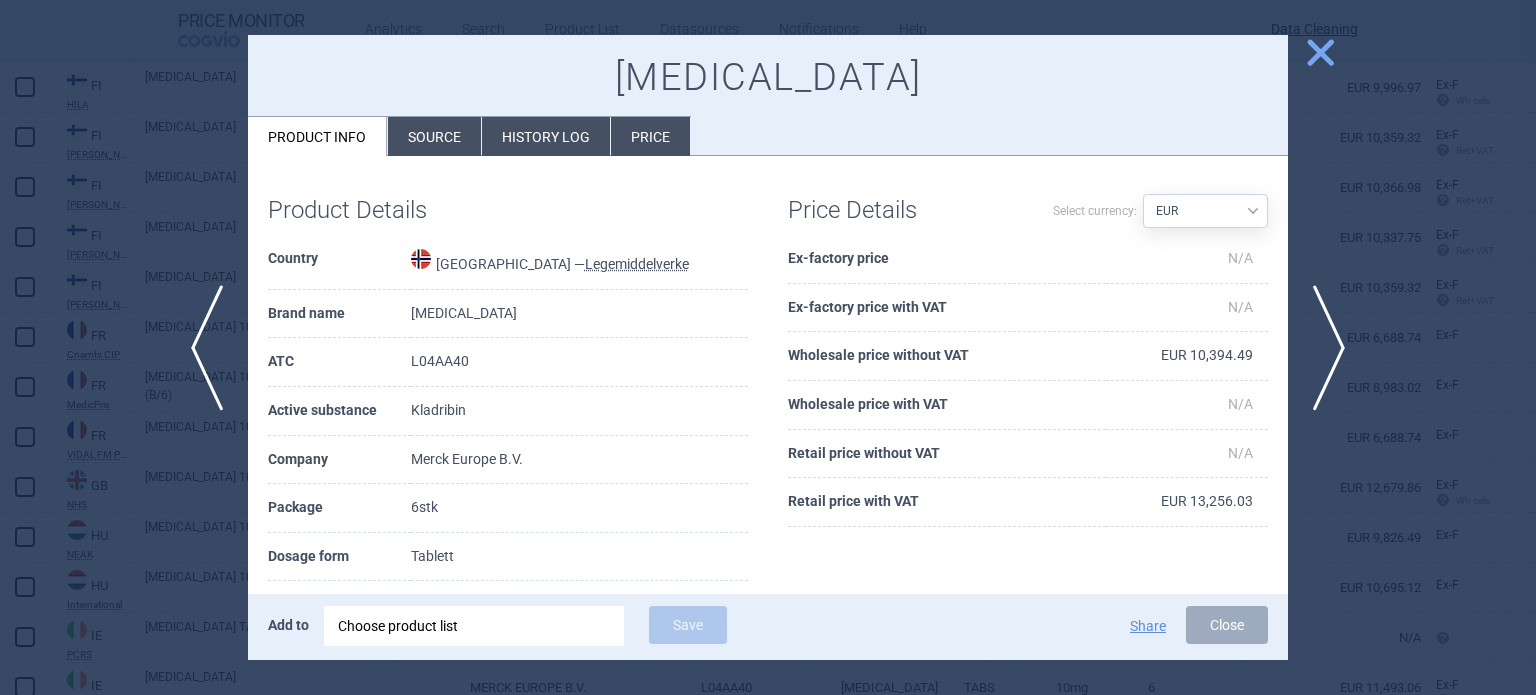 type 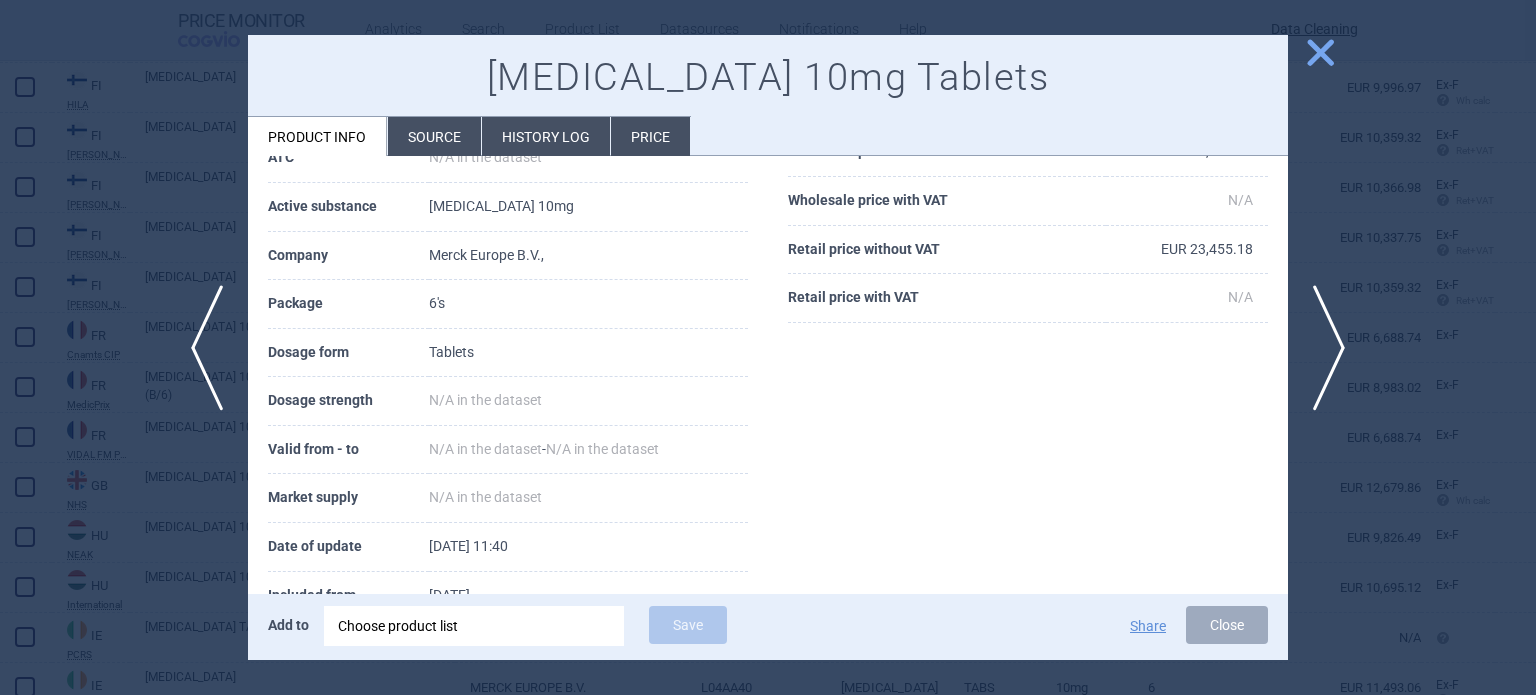 scroll, scrollTop: 98, scrollLeft: 0, axis: vertical 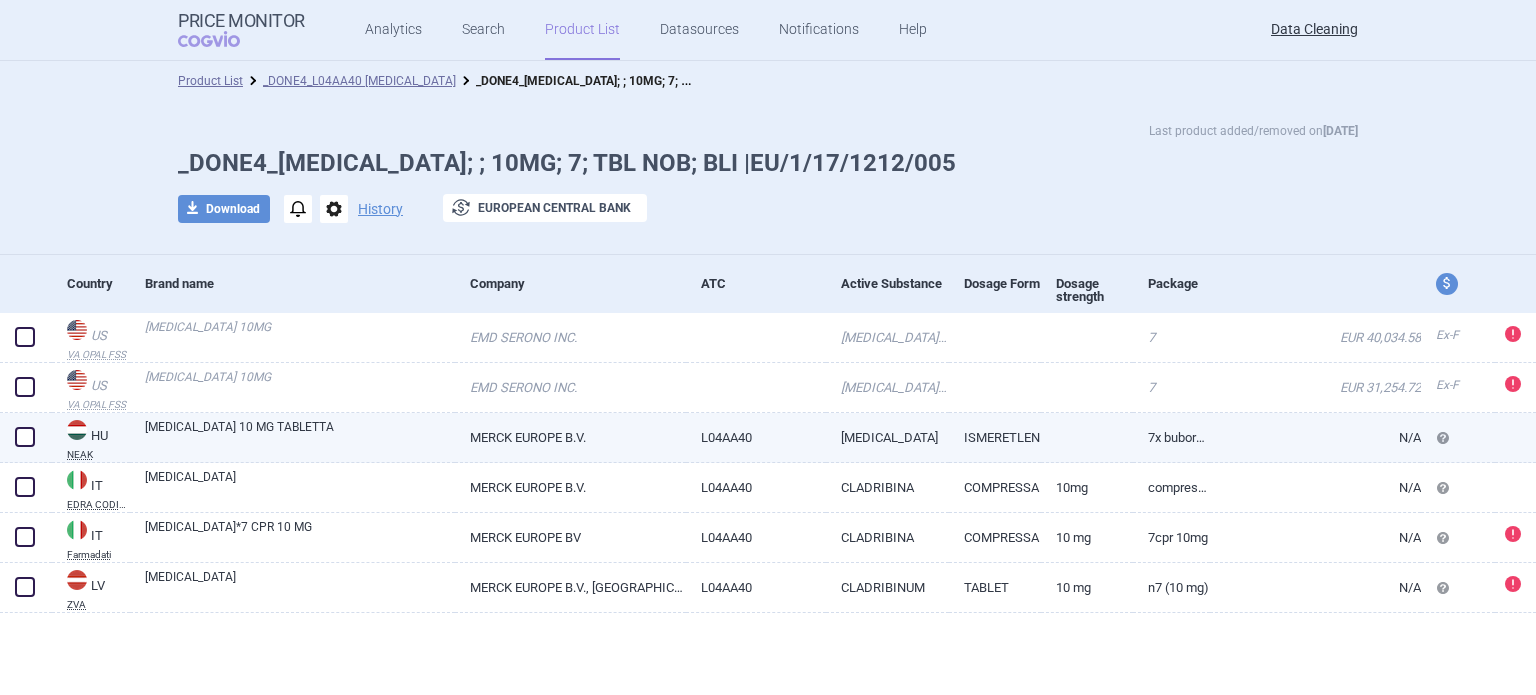 click on "[MEDICAL_DATA] 10 MG TABLETTA" at bounding box center (300, 436) 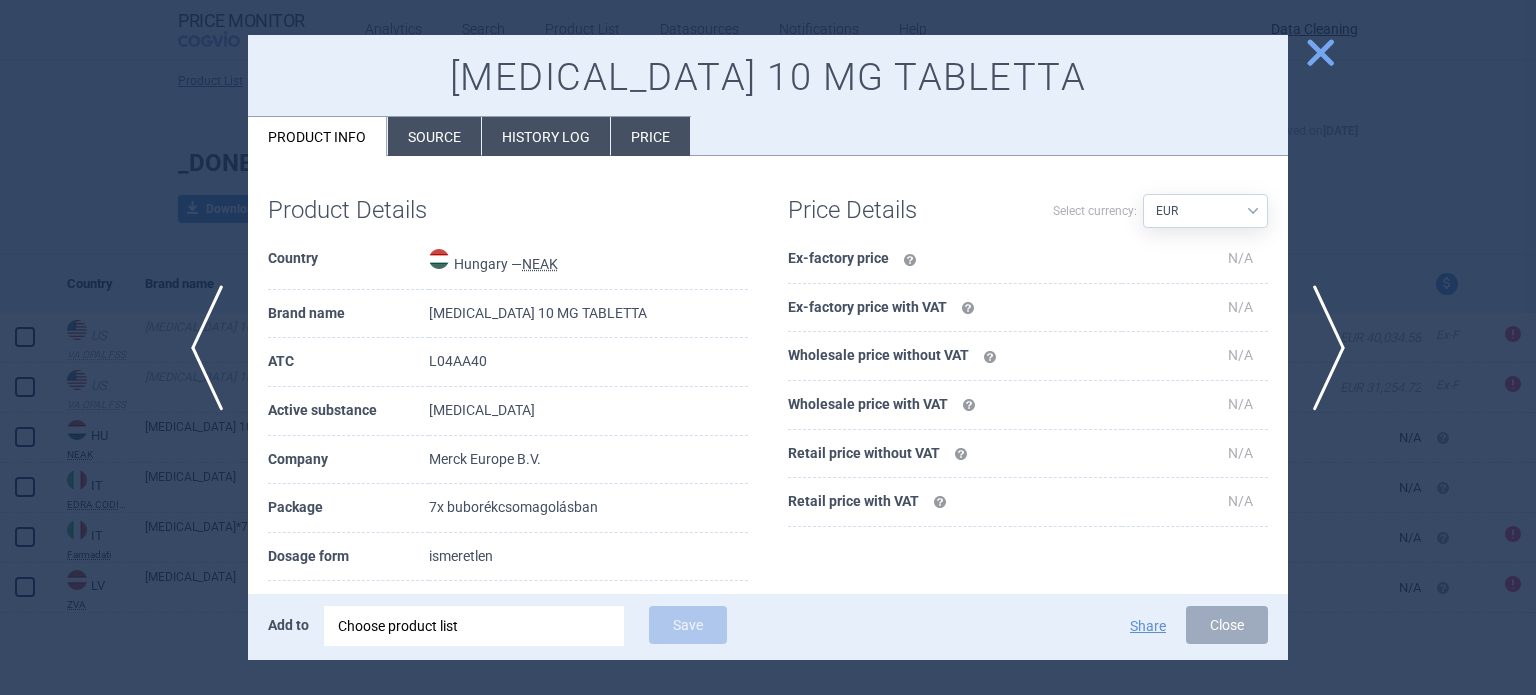 click on "Source" at bounding box center [434, 136] 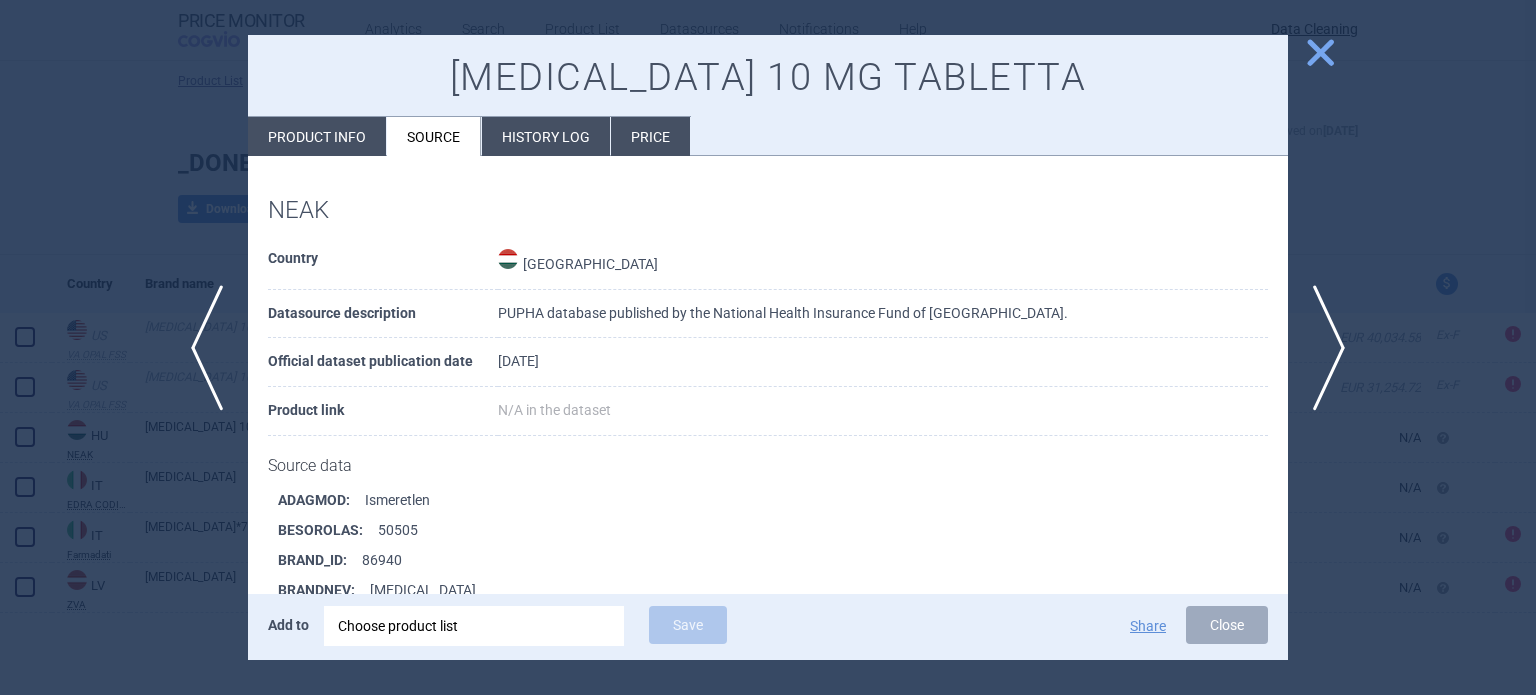 scroll, scrollTop: 1623, scrollLeft: 0, axis: vertical 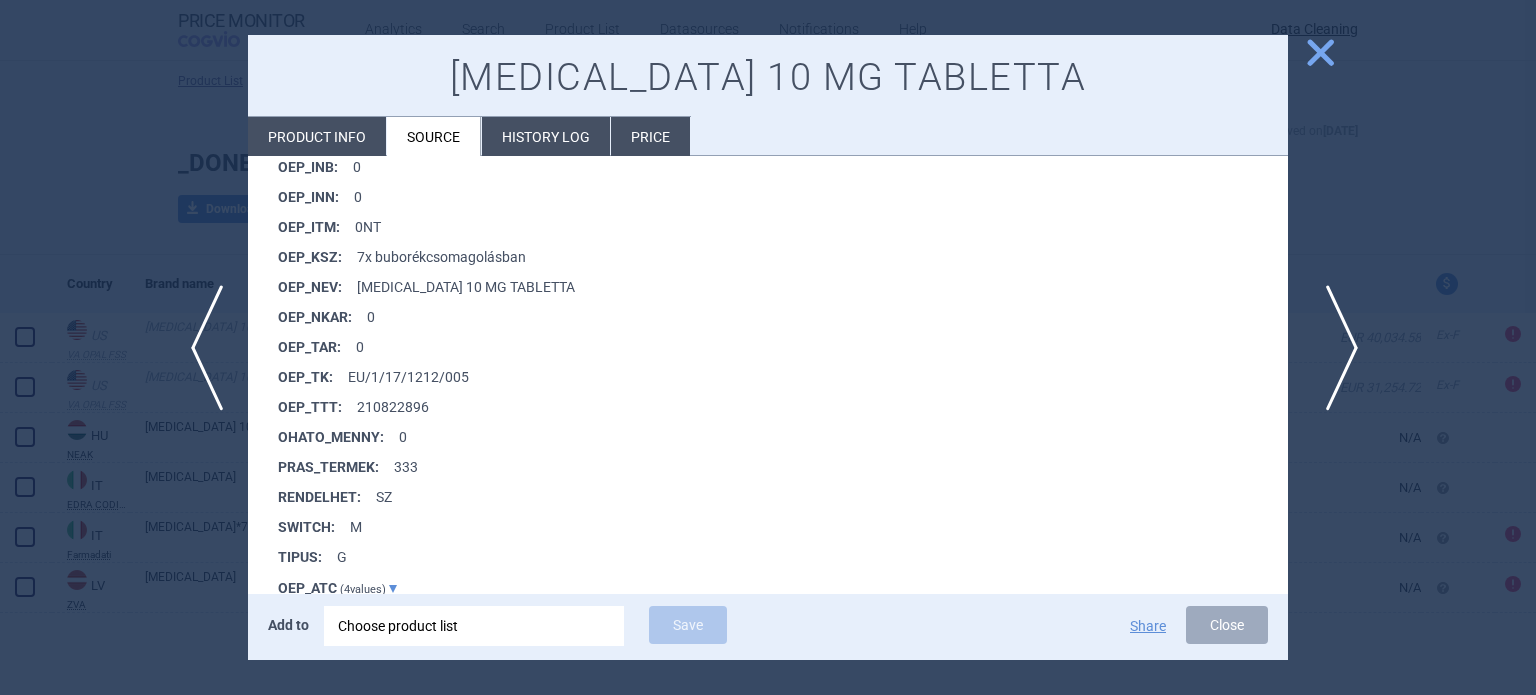 click on "next" at bounding box center (1335, 348) 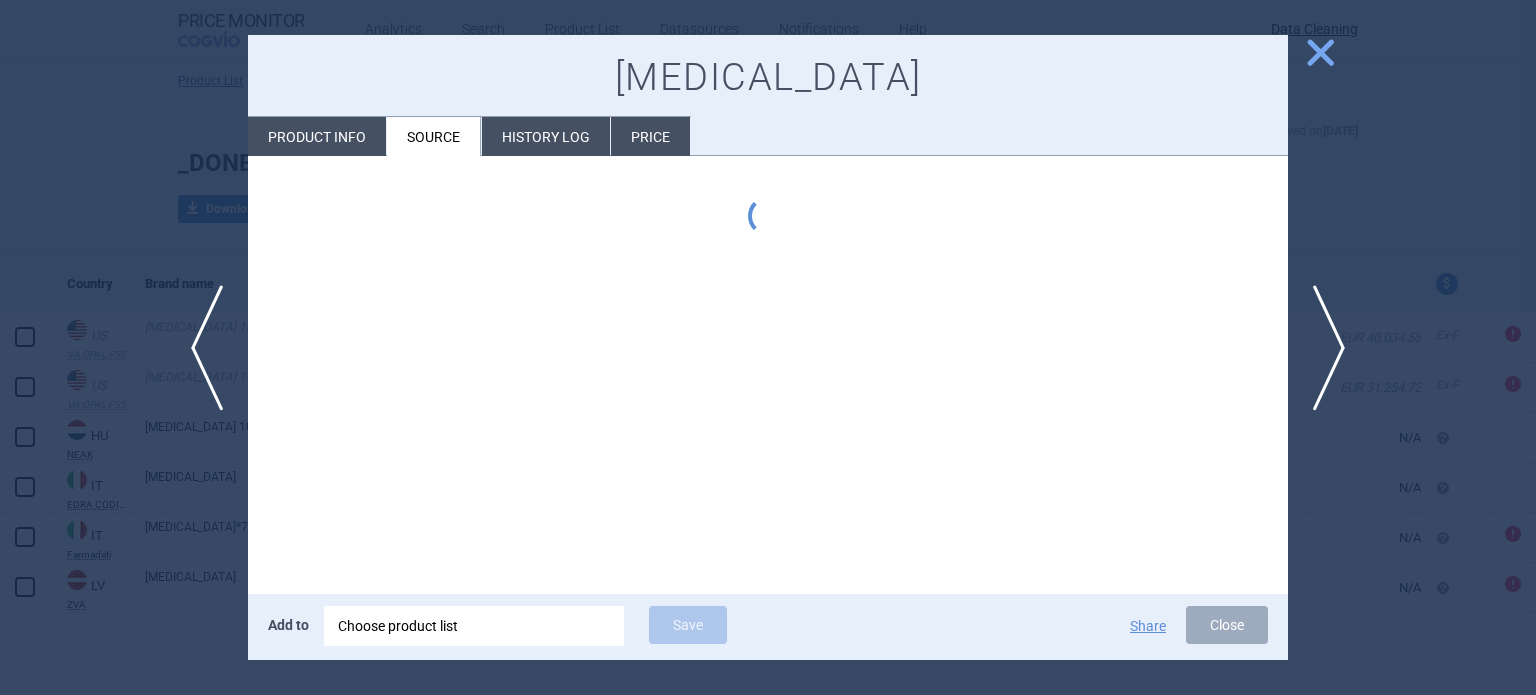 scroll, scrollTop: 0, scrollLeft: 0, axis: both 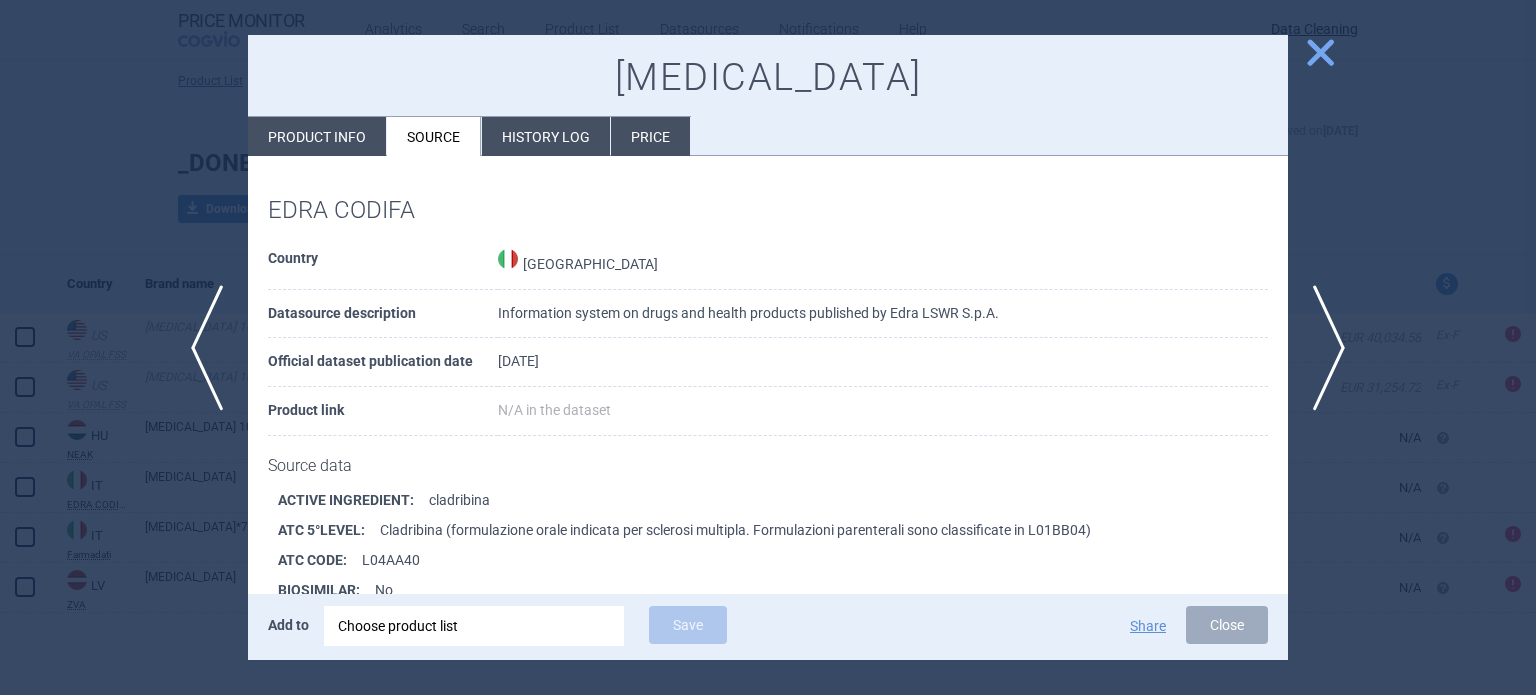 type 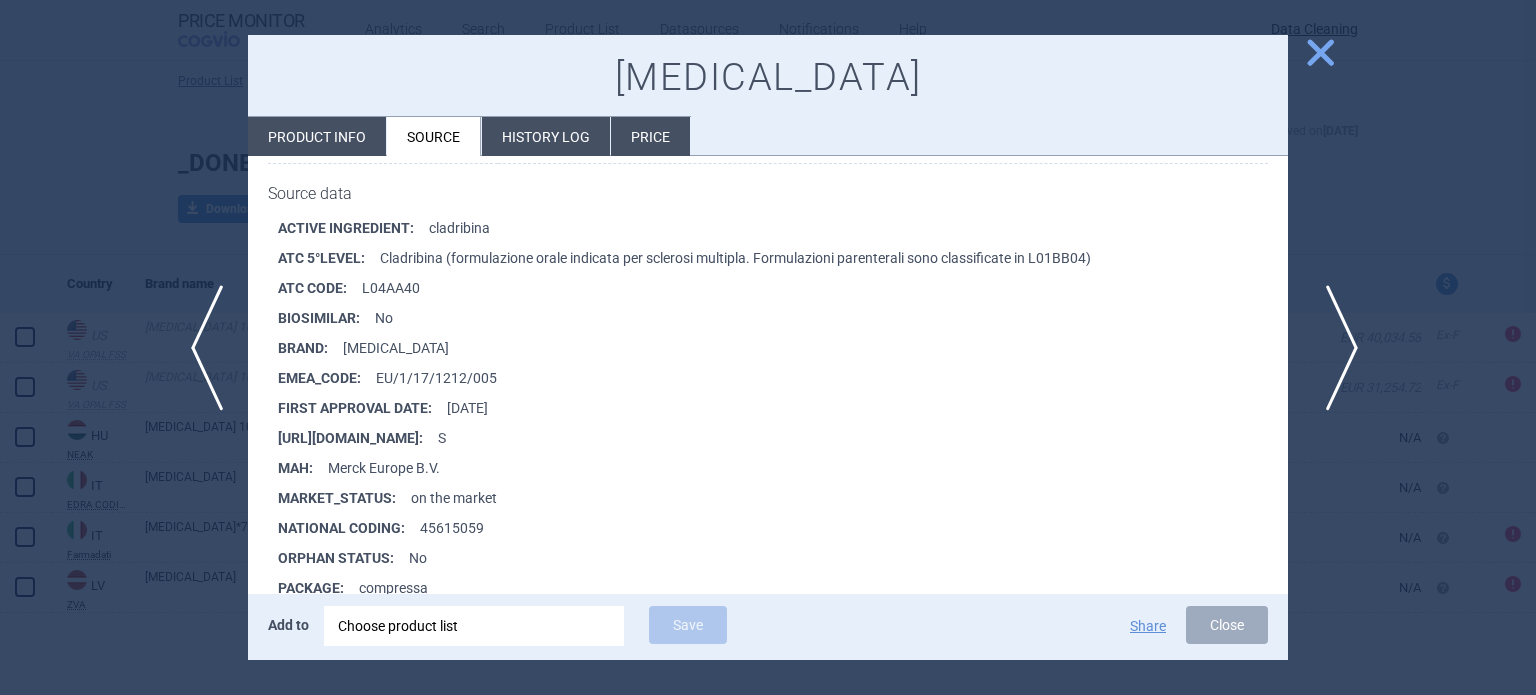 click on "next" at bounding box center (1335, 348) 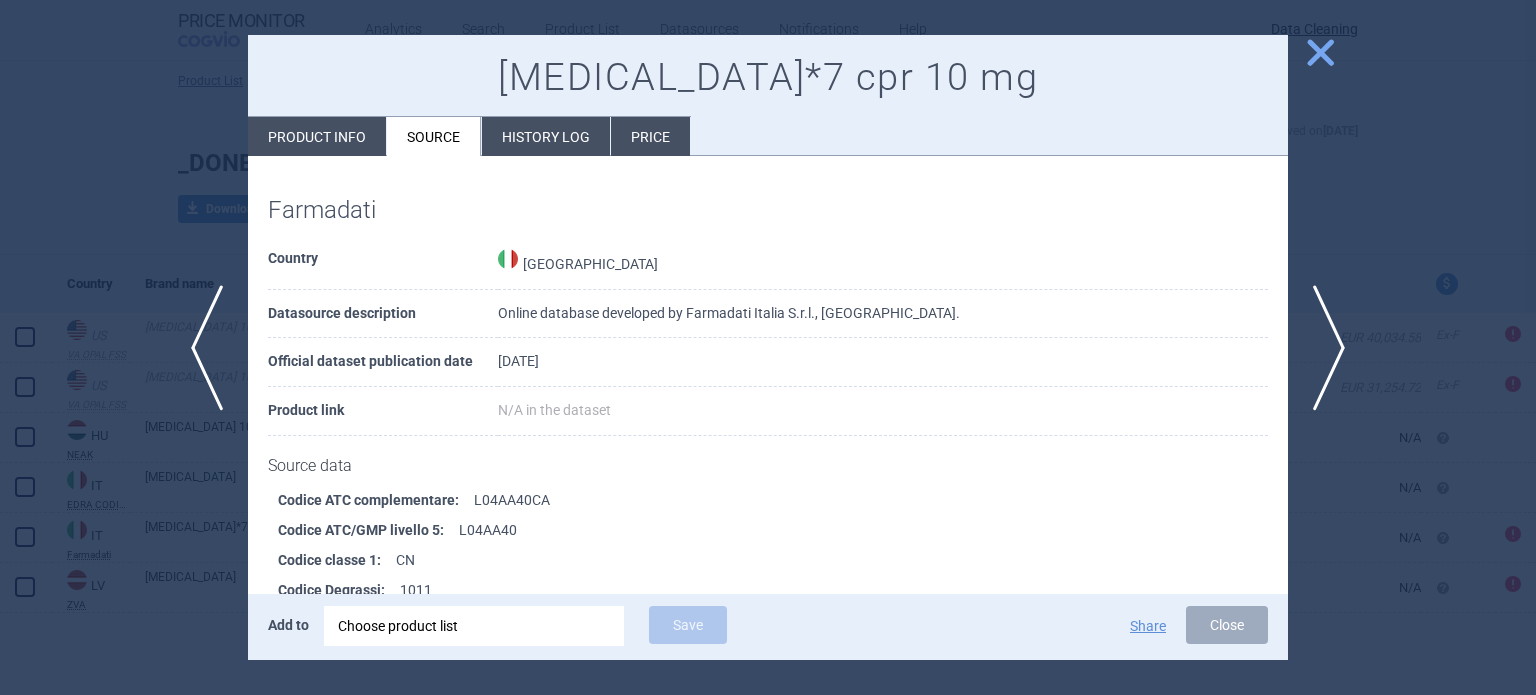 scroll, scrollTop: 1451, scrollLeft: 0, axis: vertical 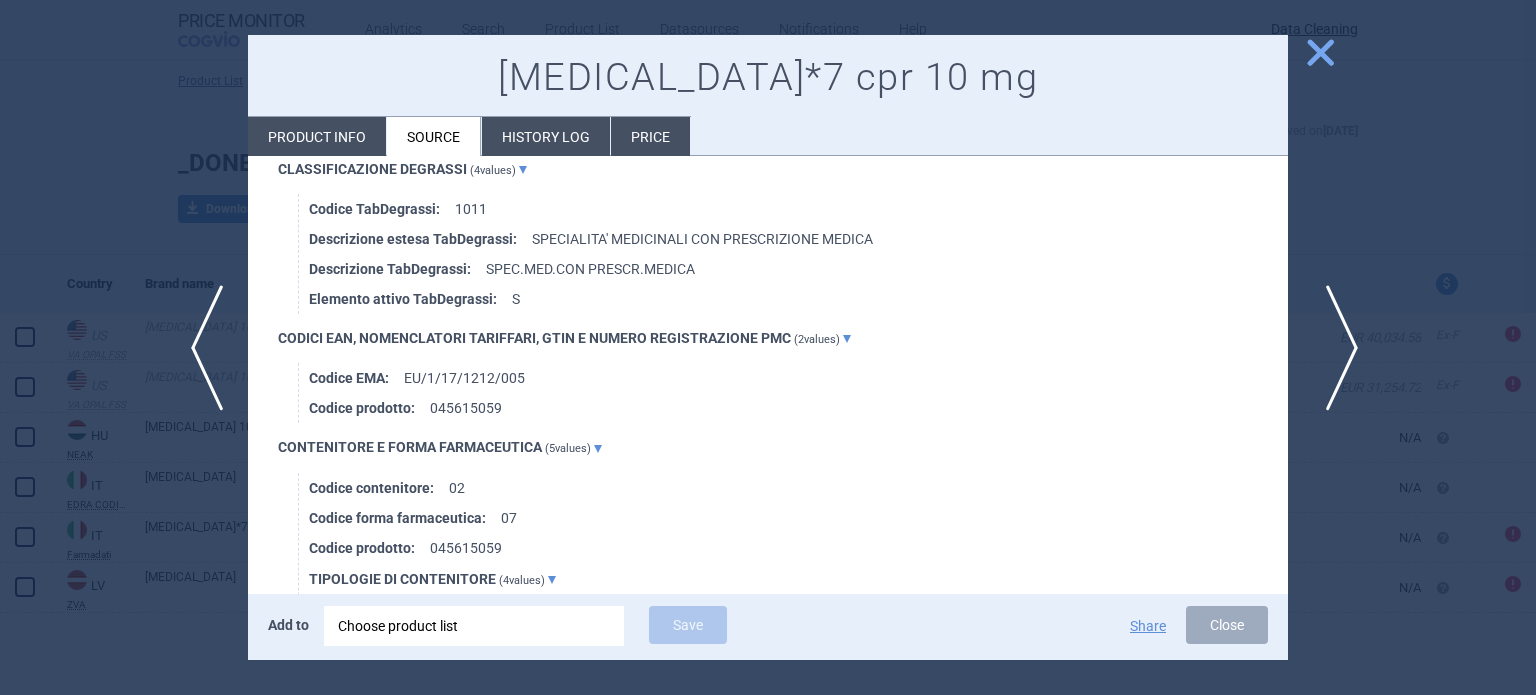 click on "next" at bounding box center (1335, 348) 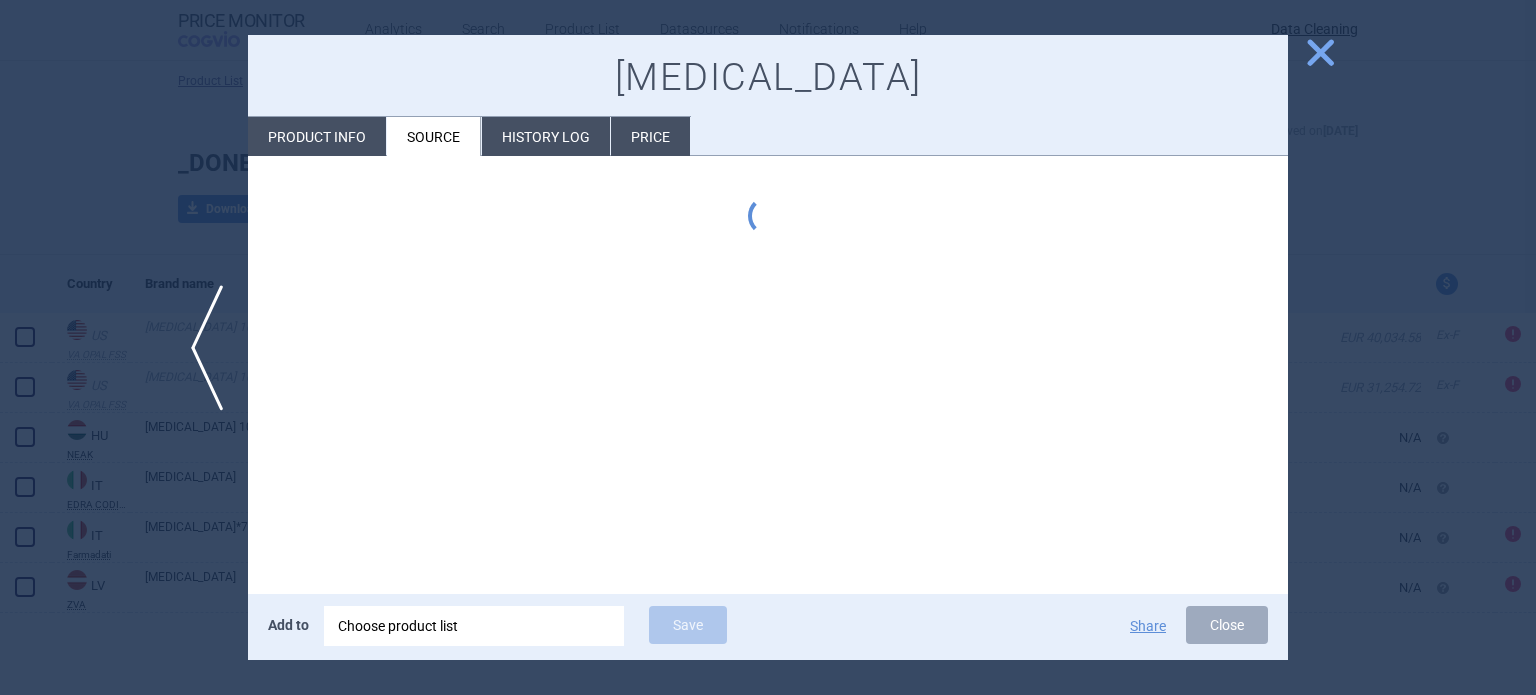 scroll, scrollTop: 0, scrollLeft: 0, axis: both 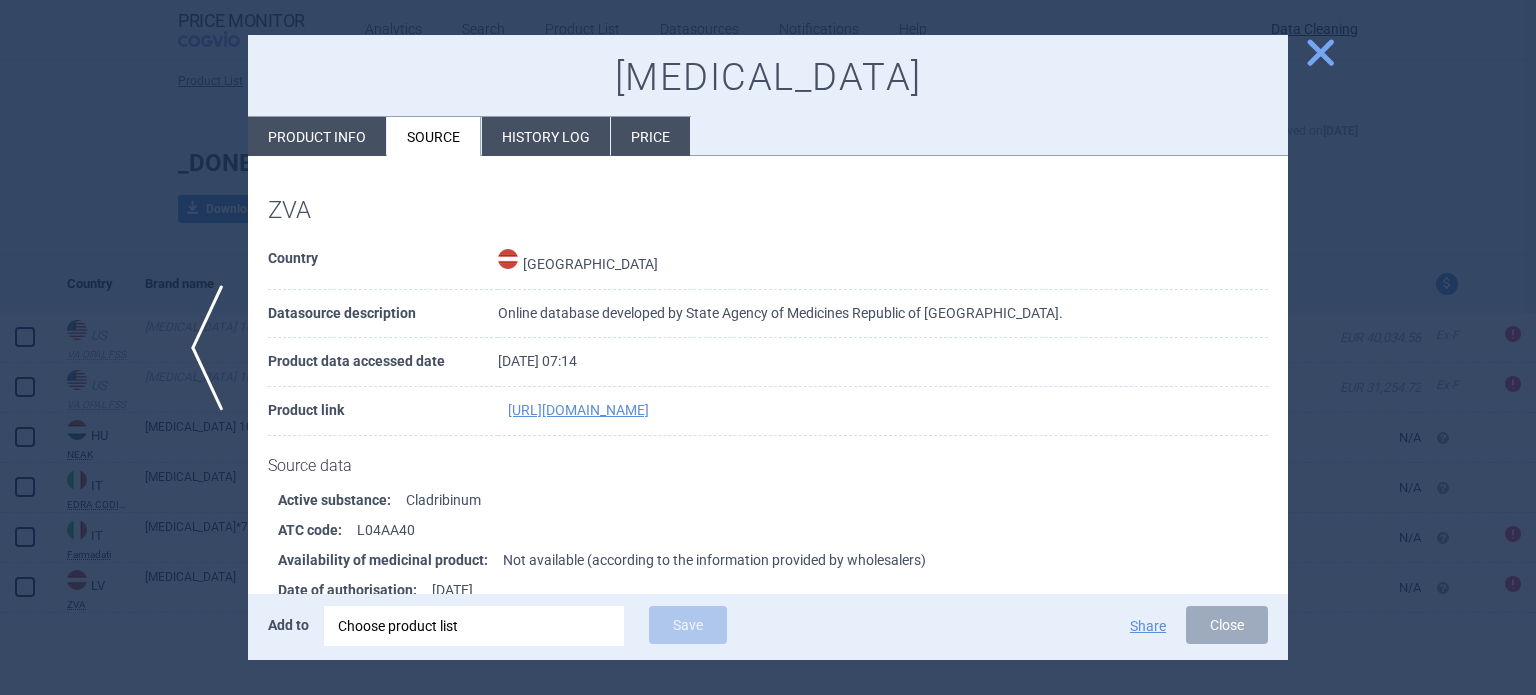 click at bounding box center (768, 347) 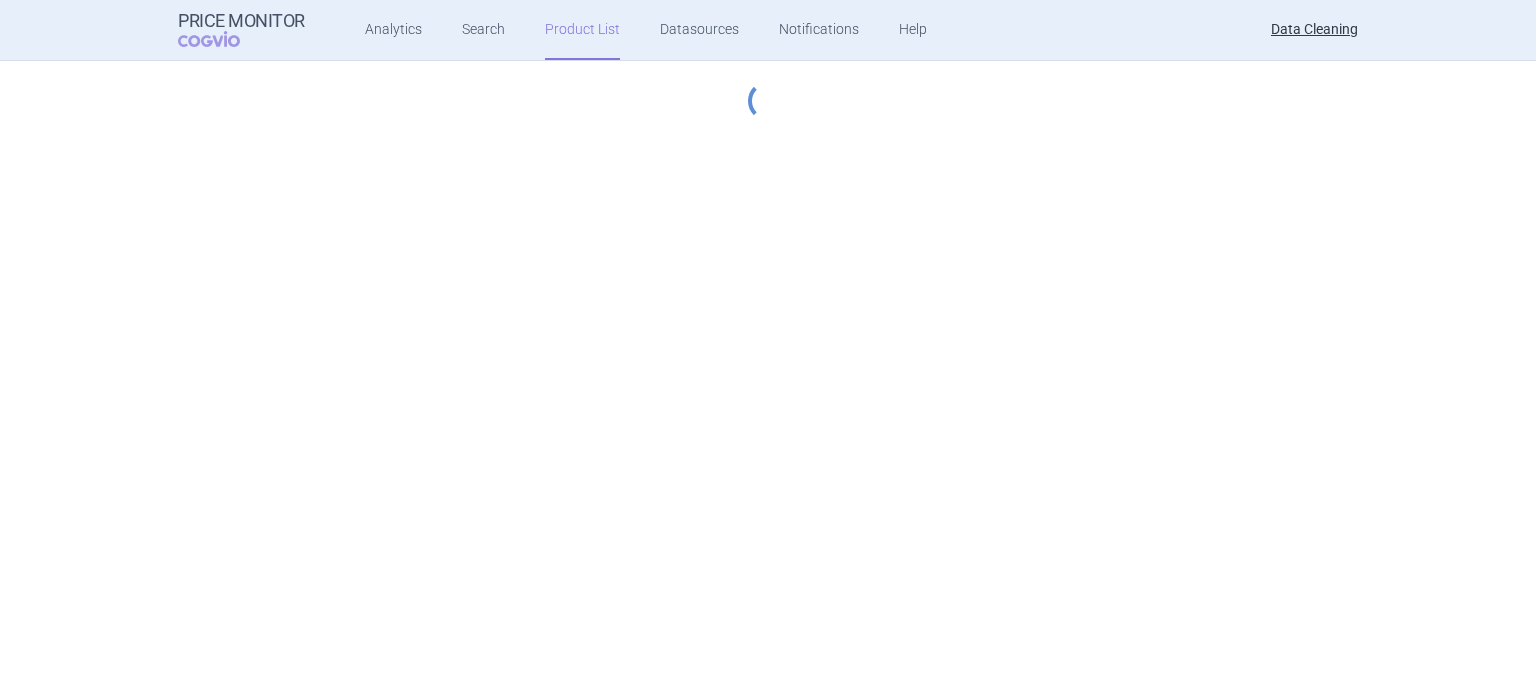 scroll, scrollTop: 0, scrollLeft: 0, axis: both 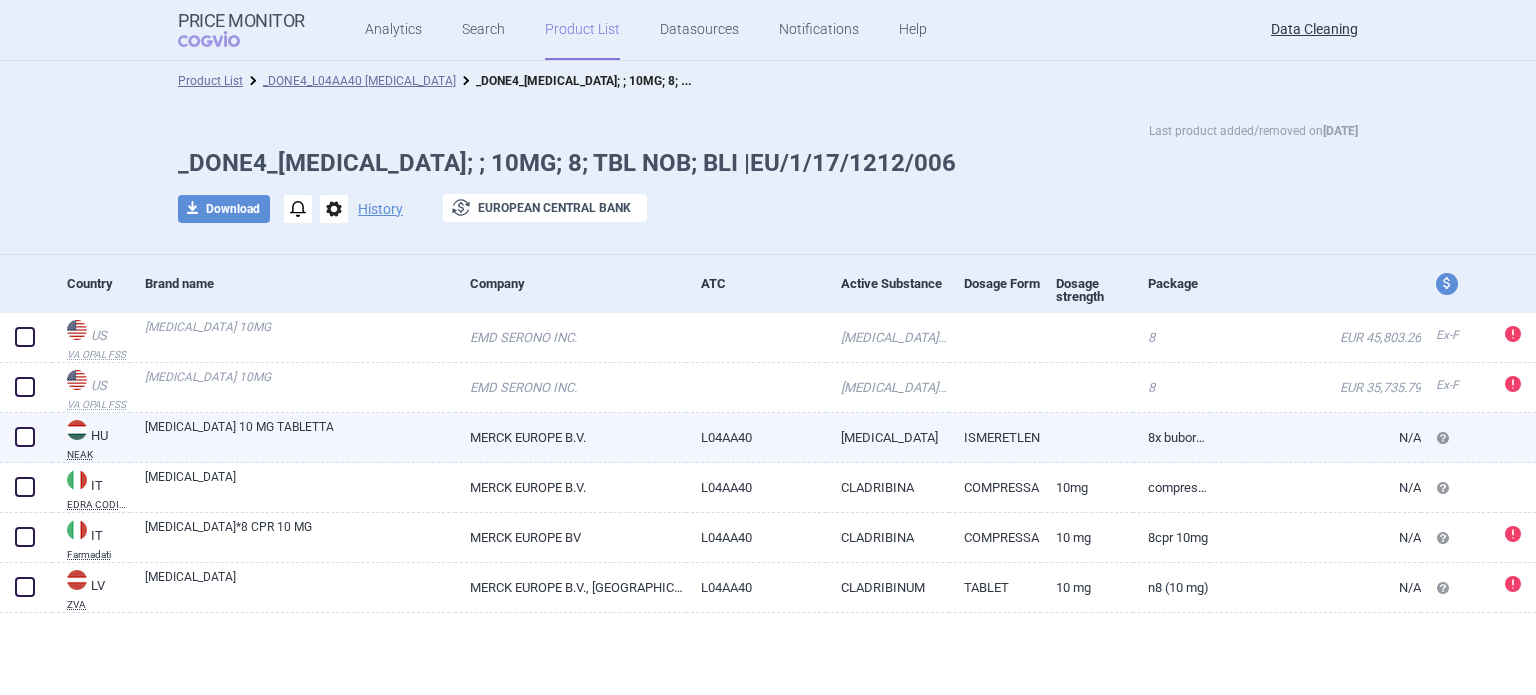 click on "[MEDICAL_DATA]" at bounding box center (887, 437) 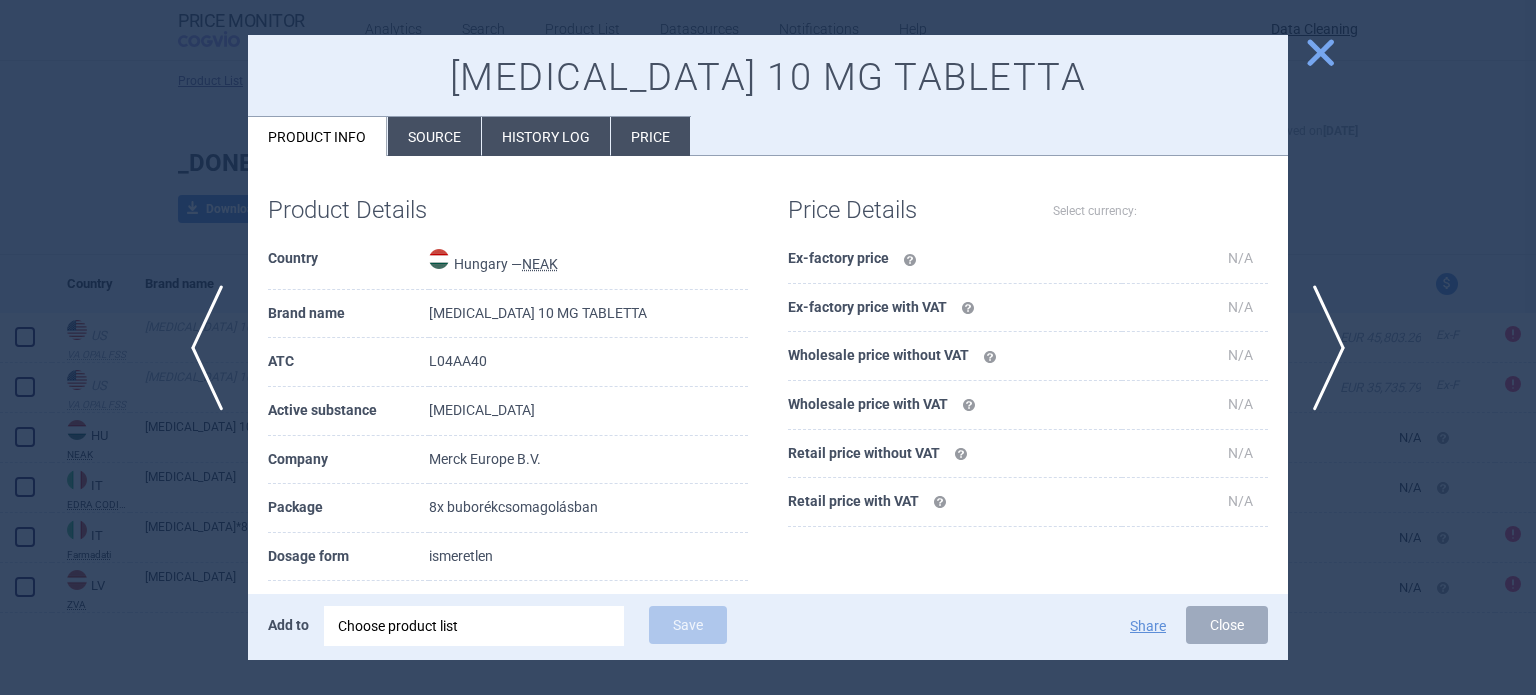 select on "EUR" 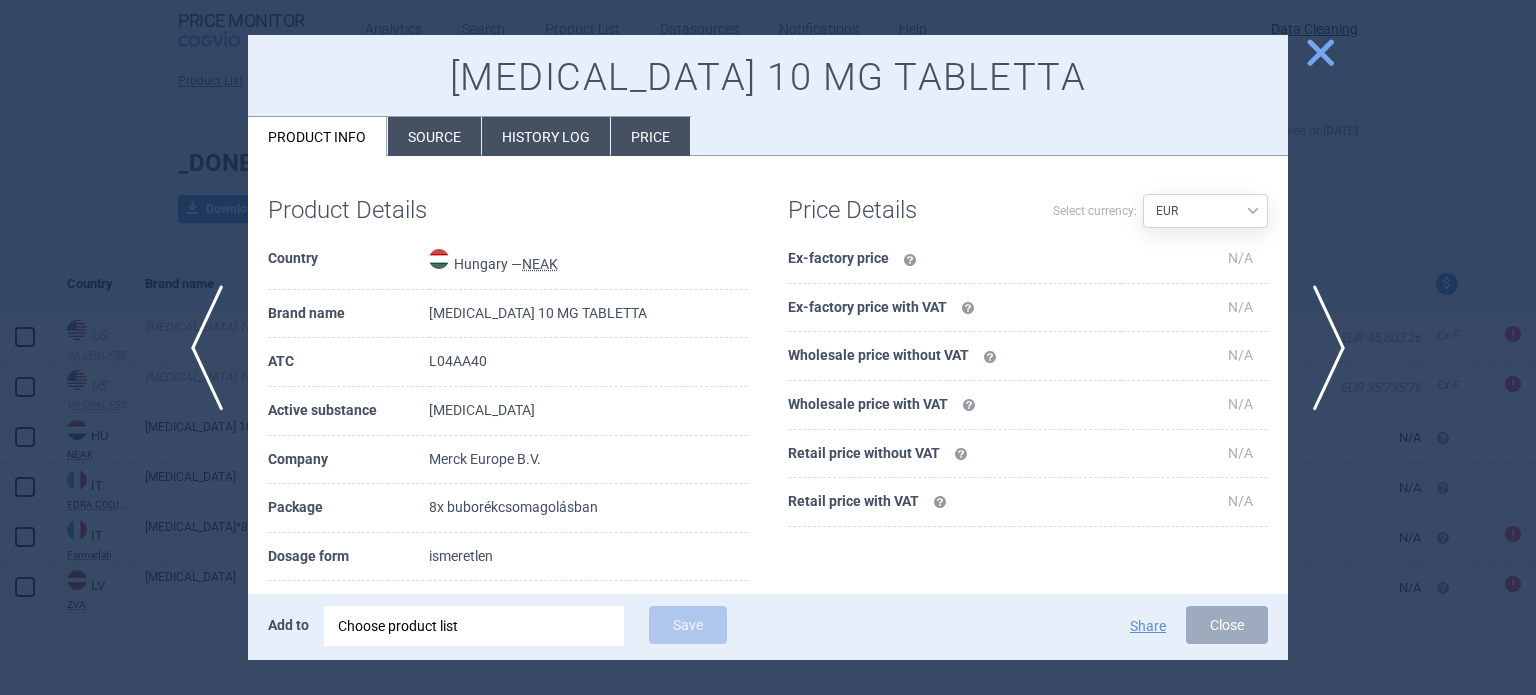click on "[MEDICAL_DATA] 10 MG TABLETTA Product info Source History log Price" at bounding box center [768, 96] 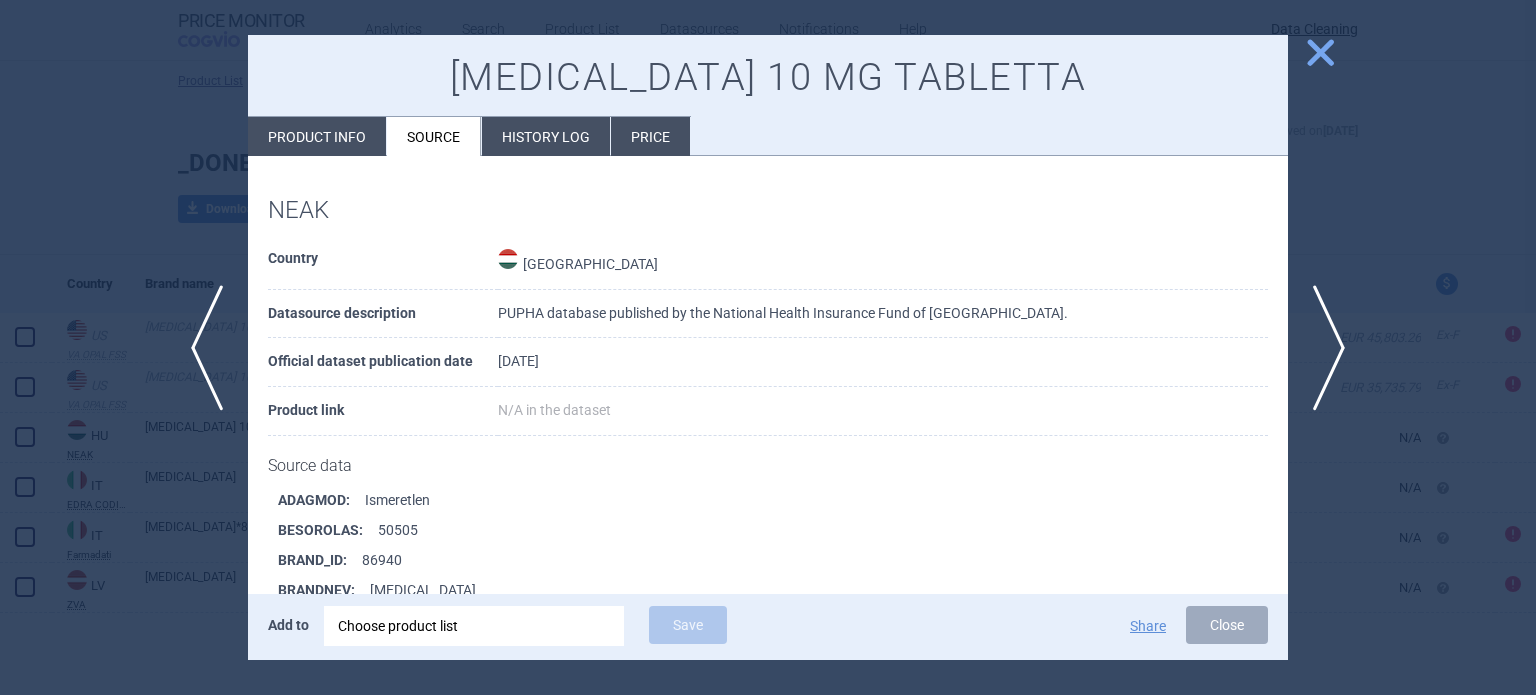 scroll, scrollTop: 1623, scrollLeft: 0, axis: vertical 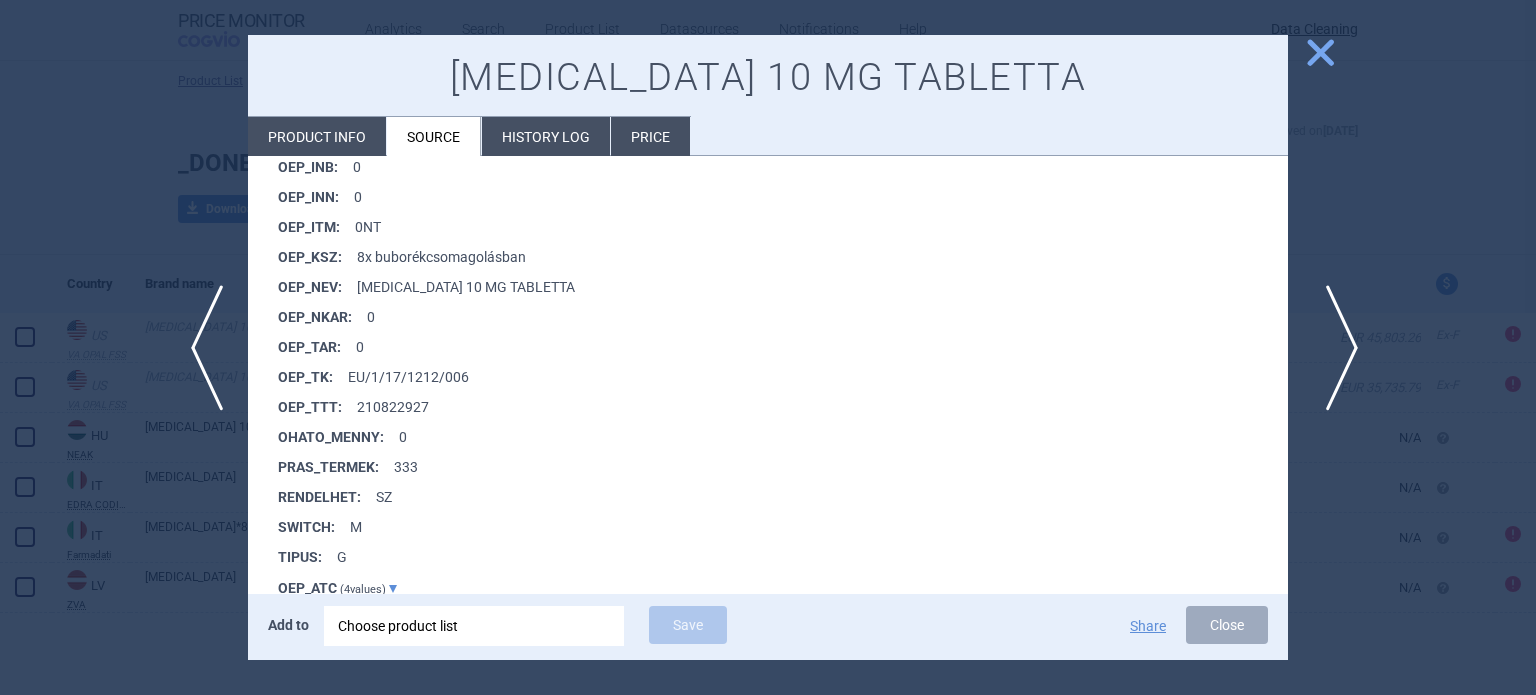 click on "next" at bounding box center [1335, 348] 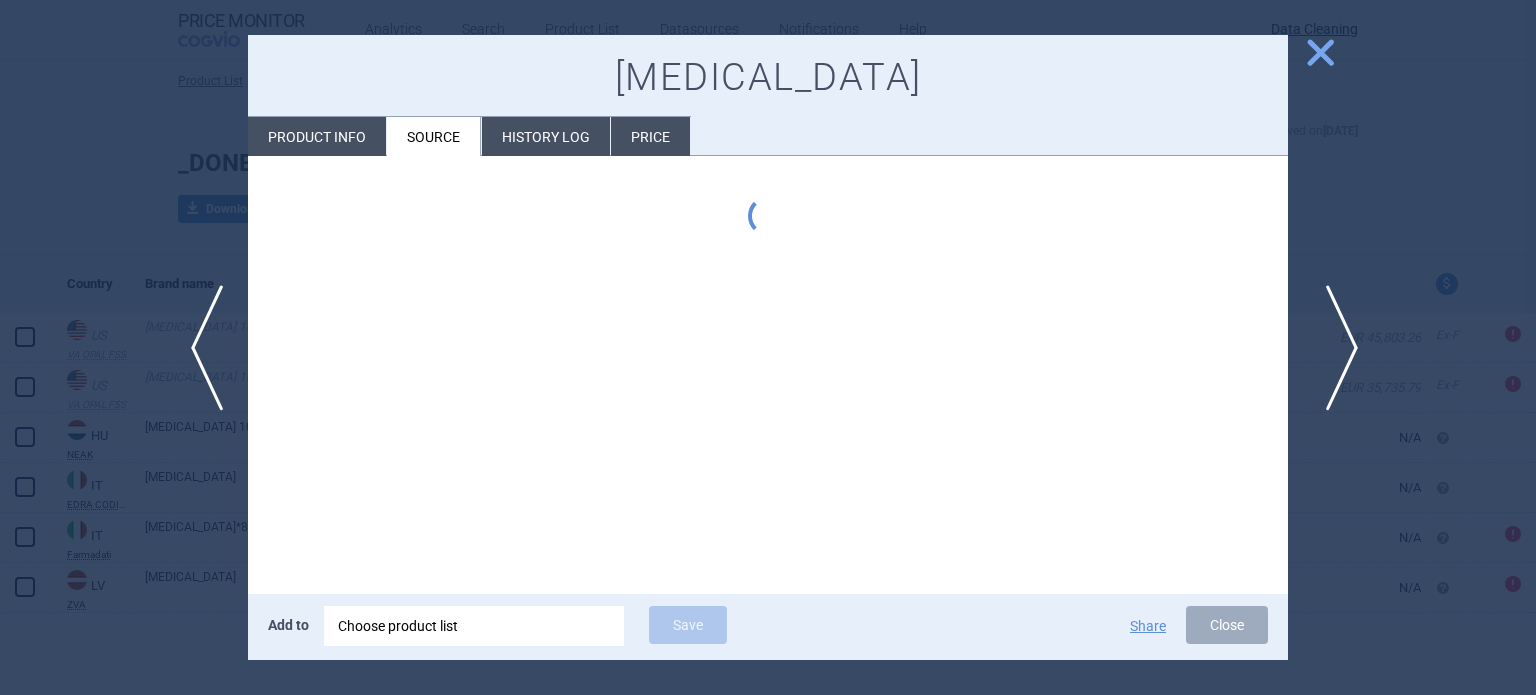 type 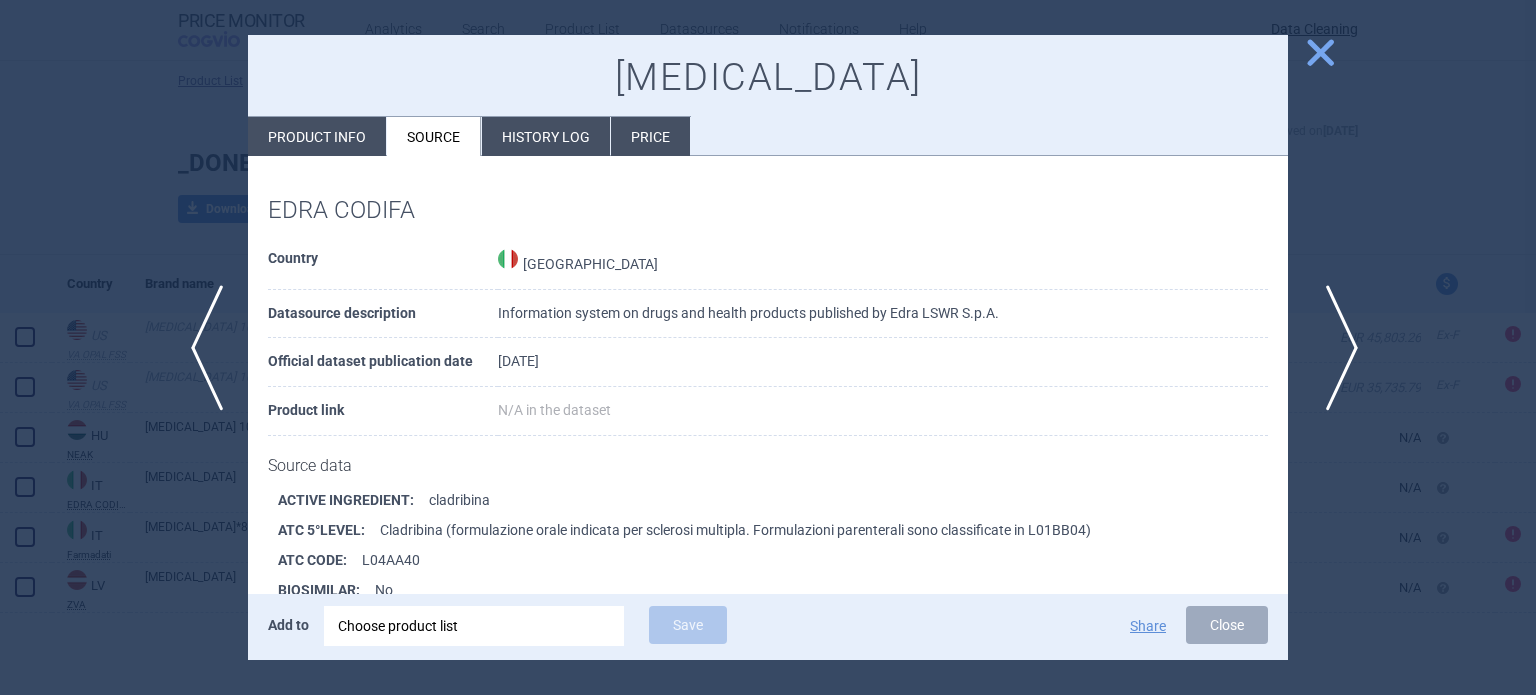 scroll, scrollTop: 272, scrollLeft: 0, axis: vertical 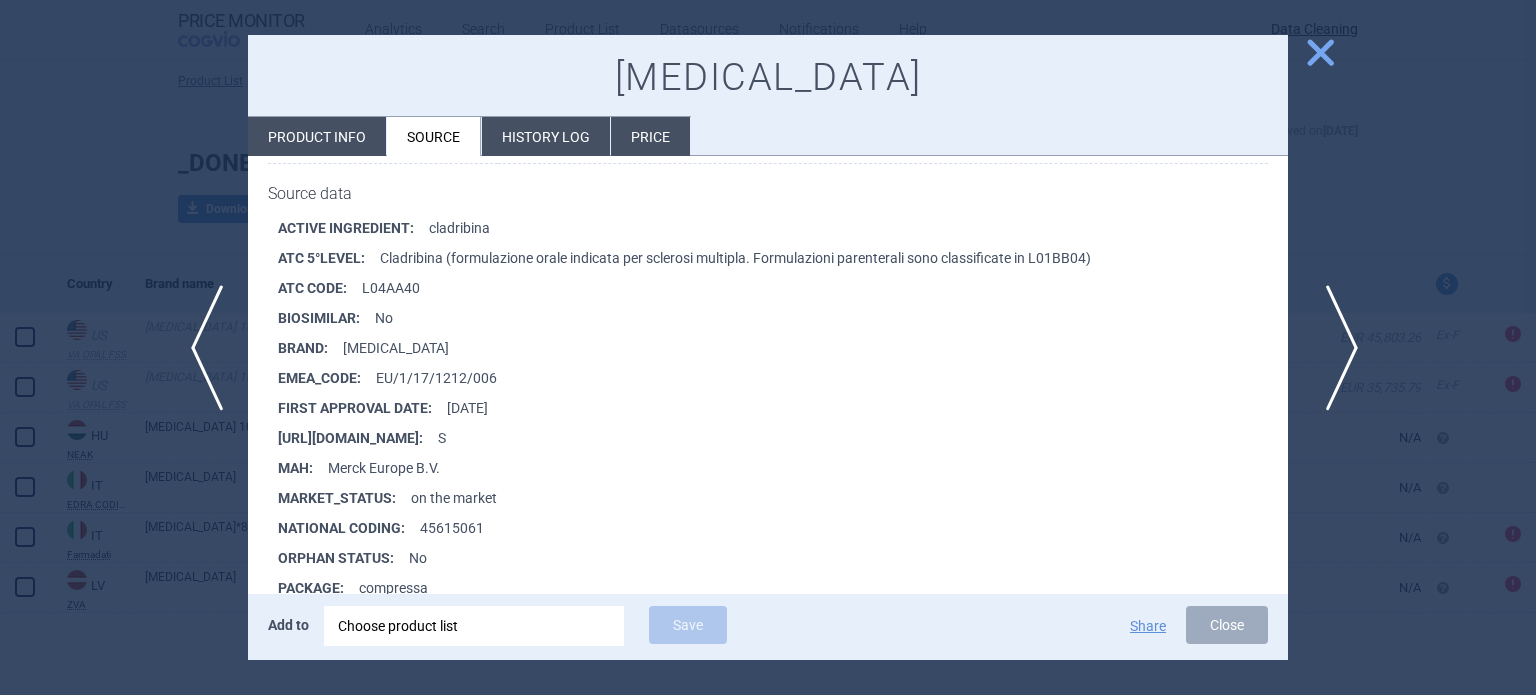 click on "next" at bounding box center [1335, 348] 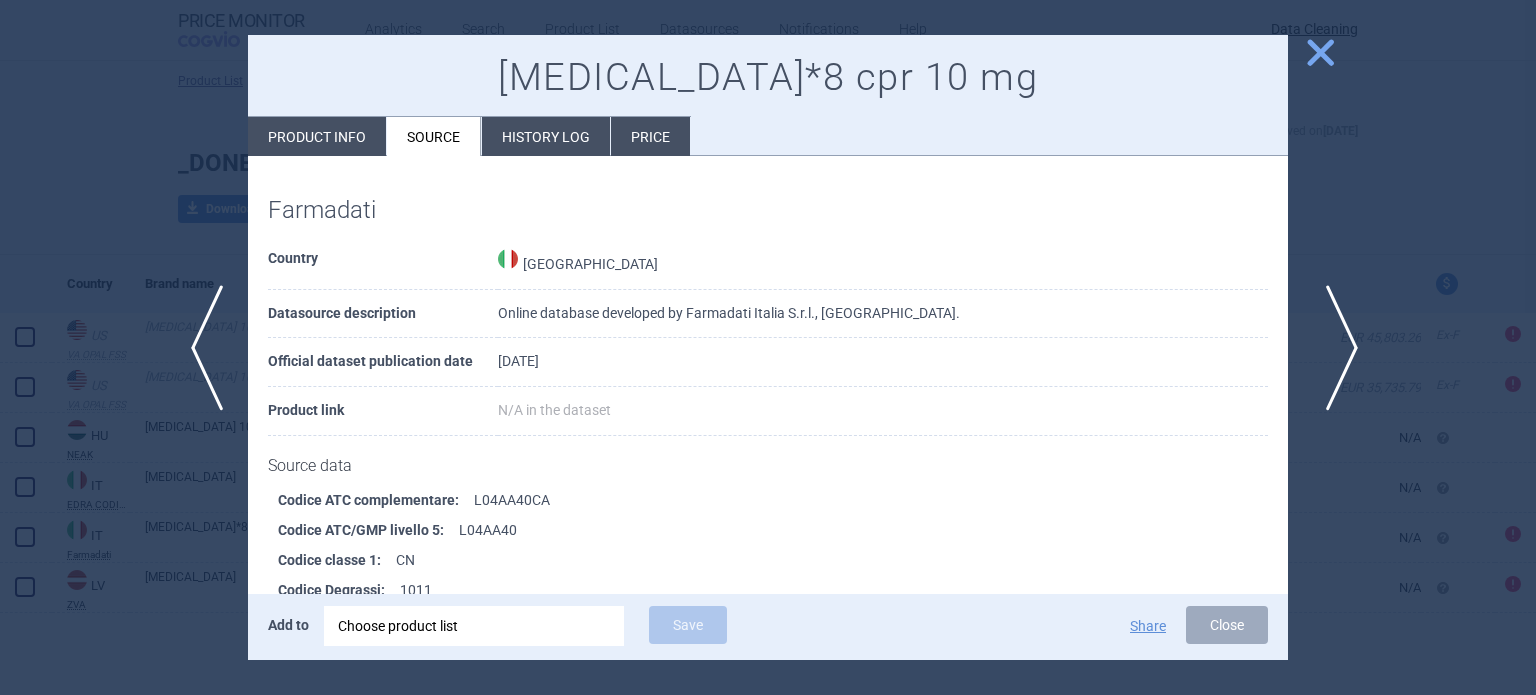 scroll, scrollTop: 1451, scrollLeft: 0, axis: vertical 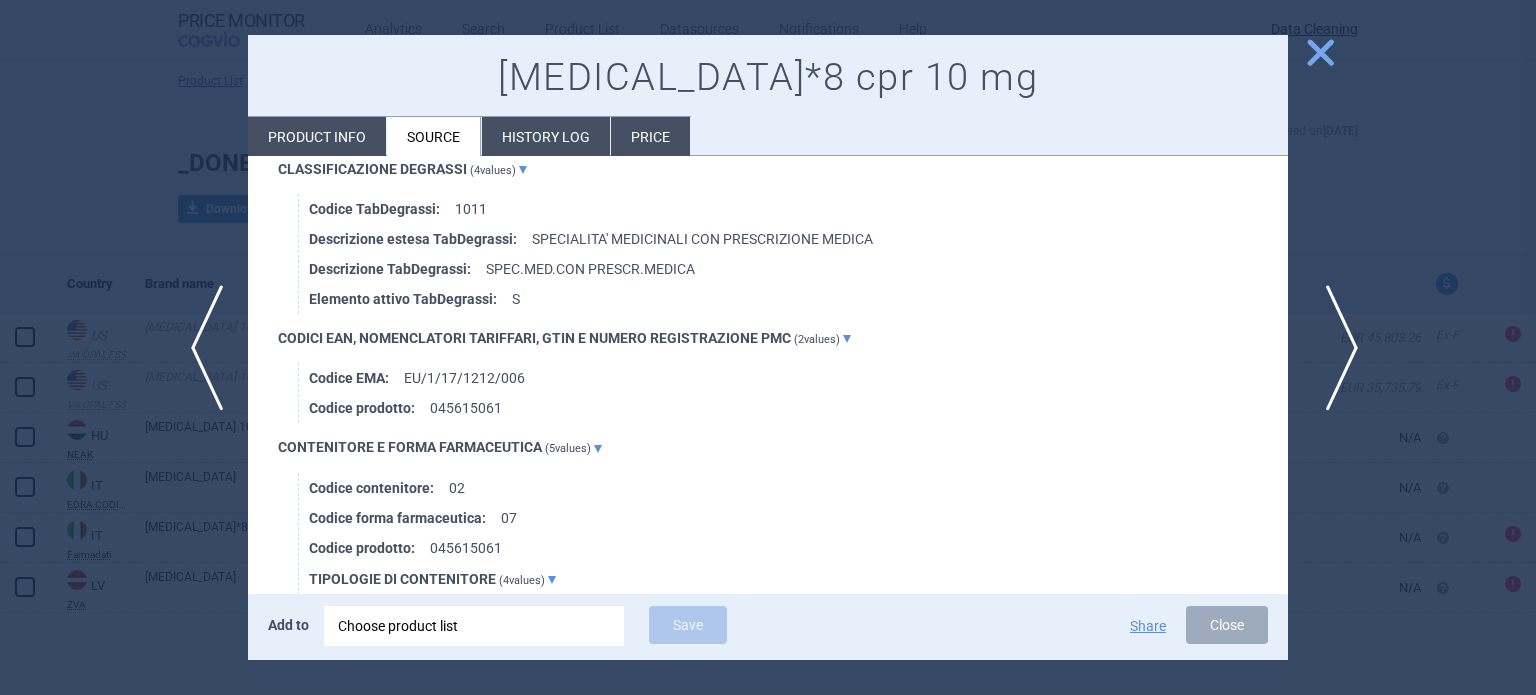 click on "next" at bounding box center (1335, 348) 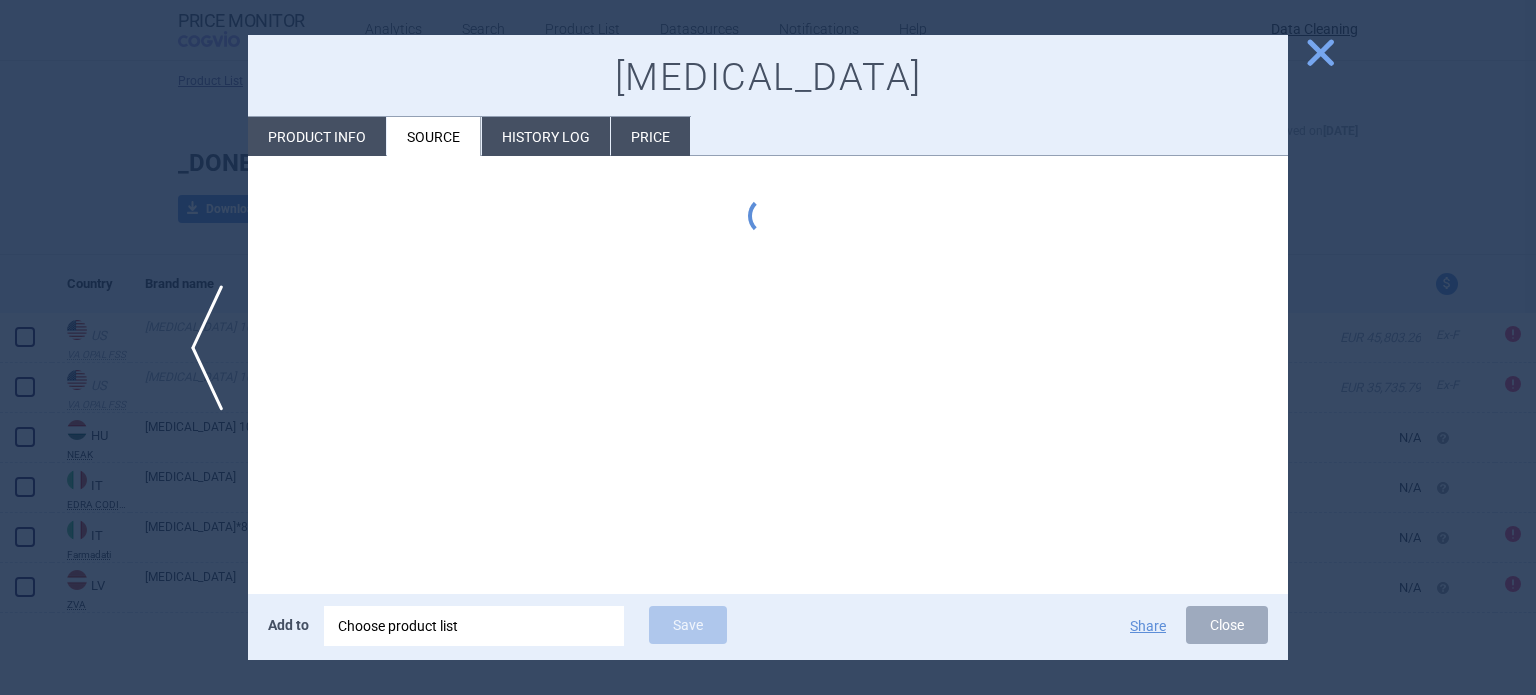 scroll, scrollTop: 0, scrollLeft: 0, axis: both 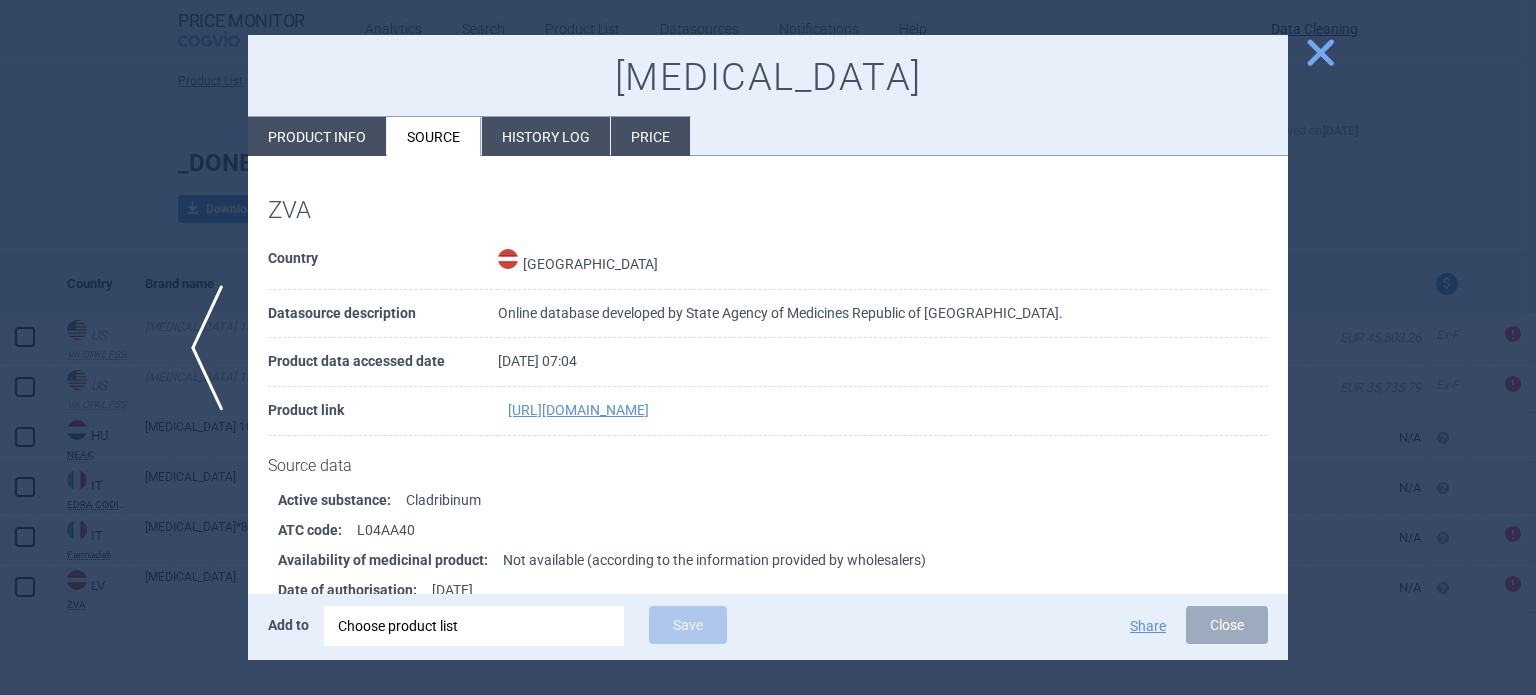 click at bounding box center [768, 347] 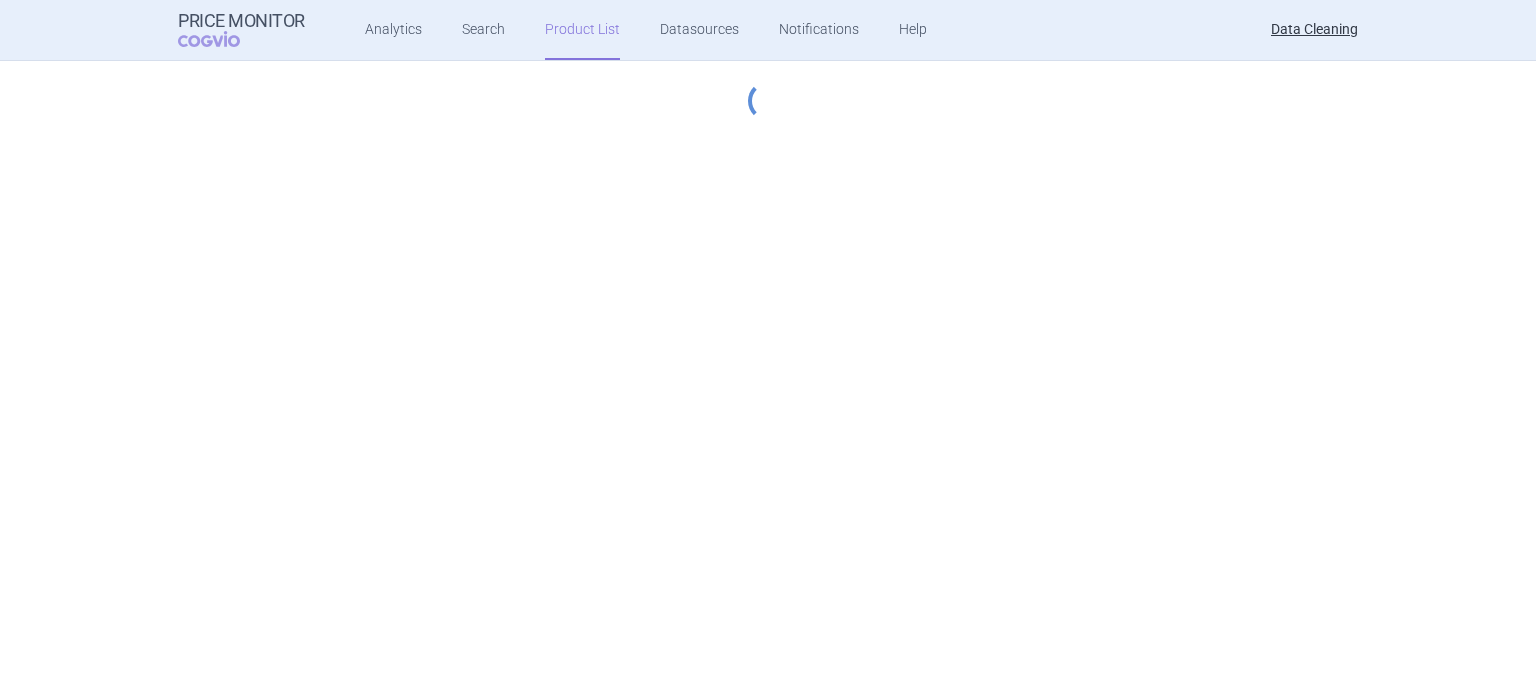 scroll, scrollTop: 0, scrollLeft: 0, axis: both 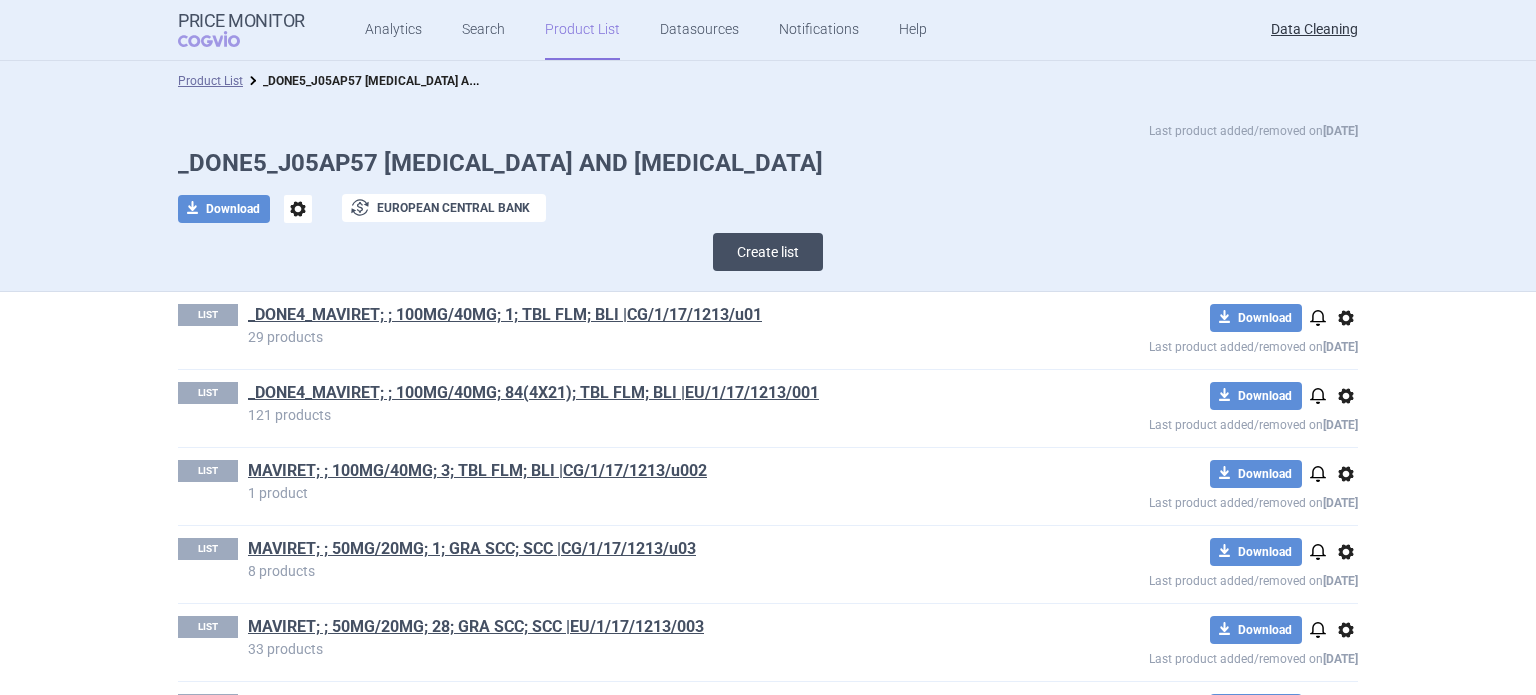 click on "Create list" at bounding box center (768, 252) 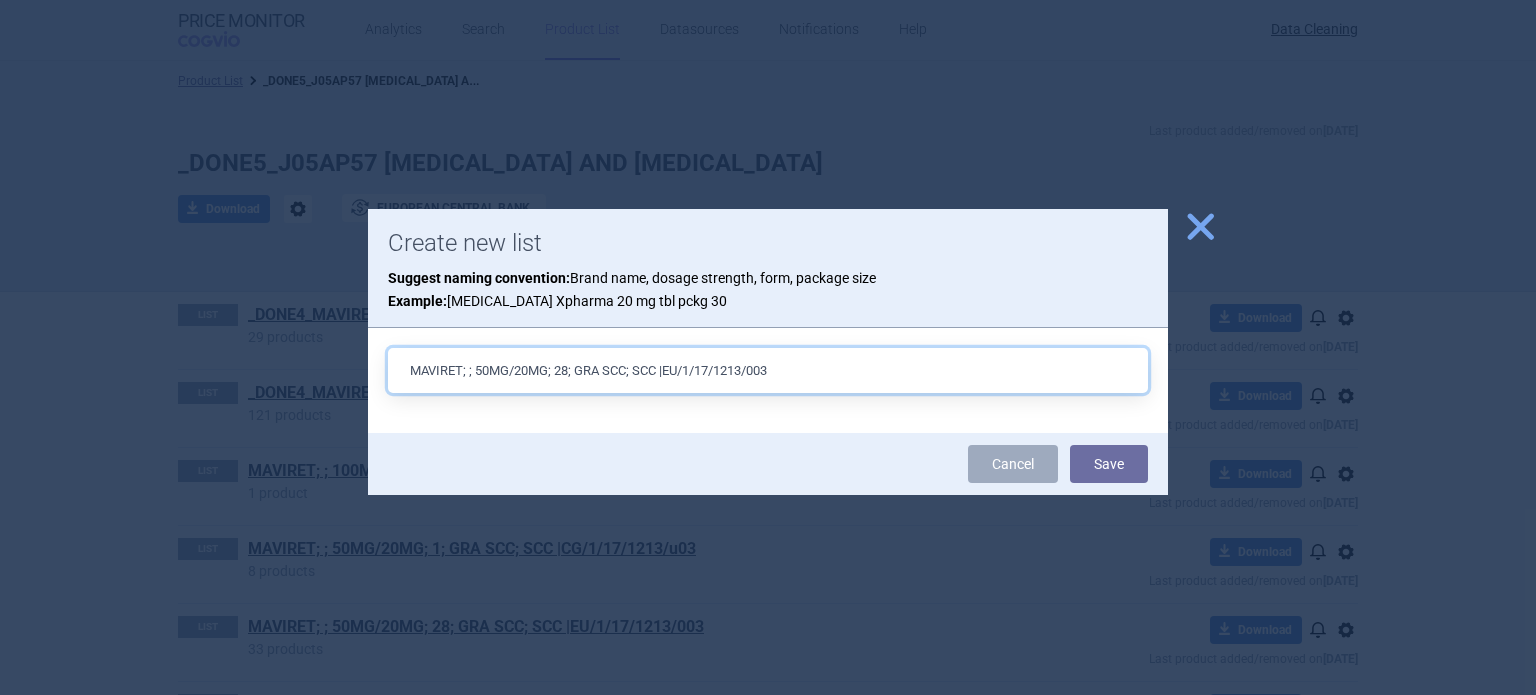 drag, startPoint x: 582, startPoint y: 367, endPoint x: 600, endPoint y: 355, distance: 21.633308 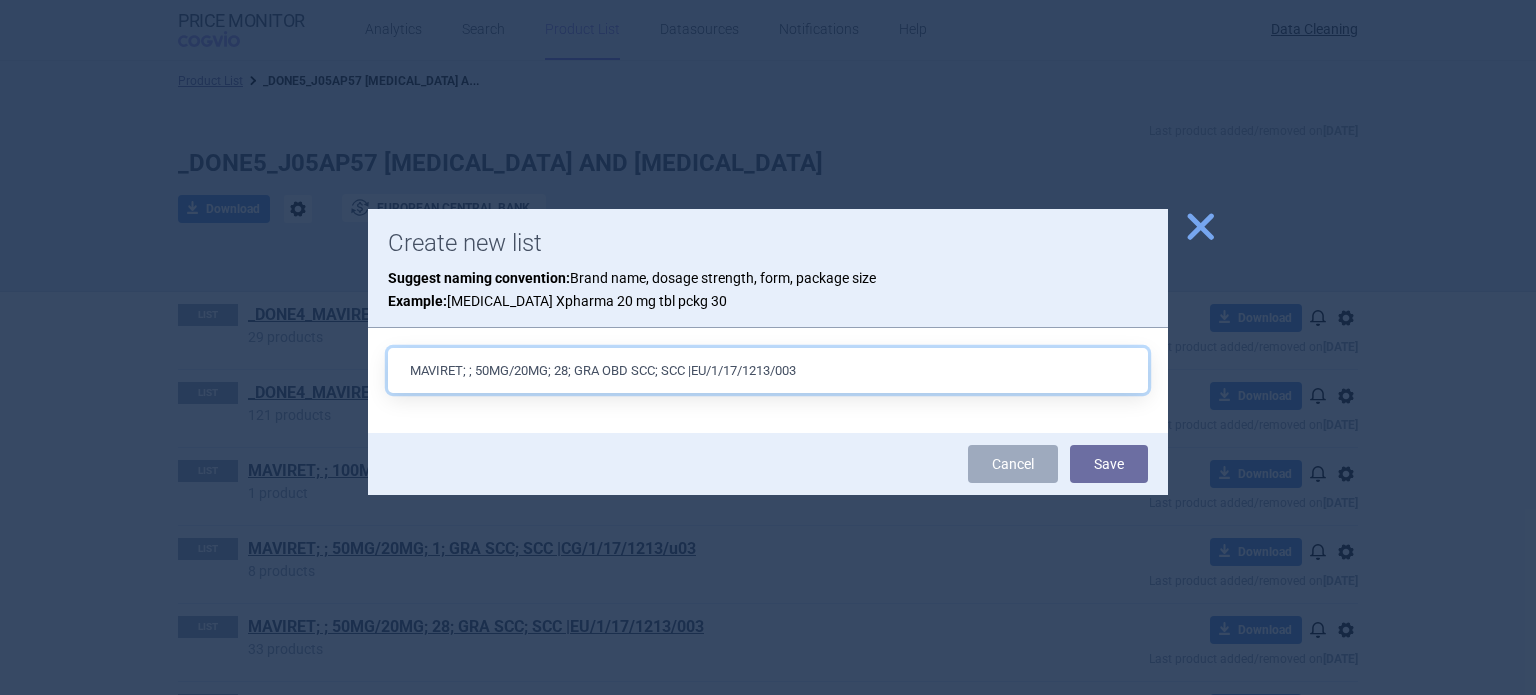 type on "MAVIRET; ; 50MG/20MG; 28; GRA OBD SCC; SCC |EU/1/17/1213/003" 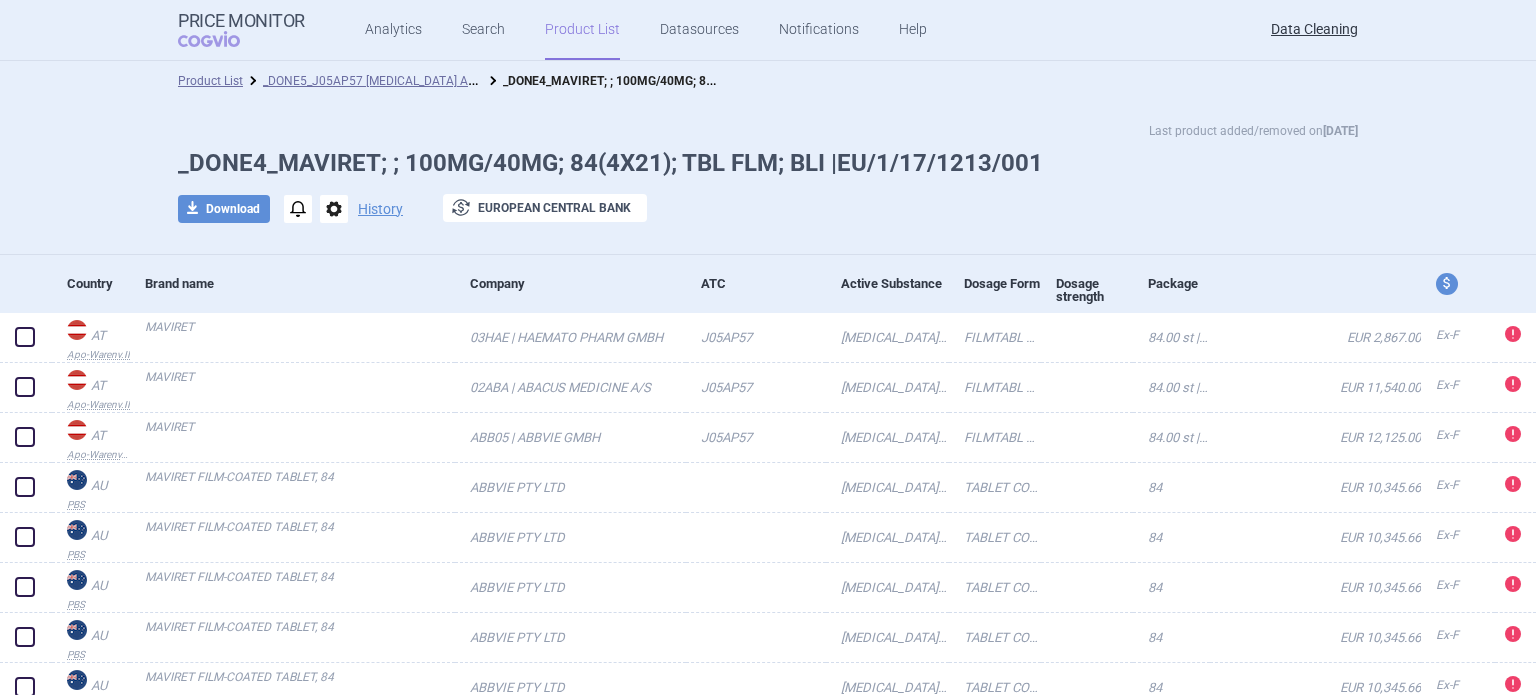 scroll, scrollTop: 0, scrollLeft: 0, axis: both 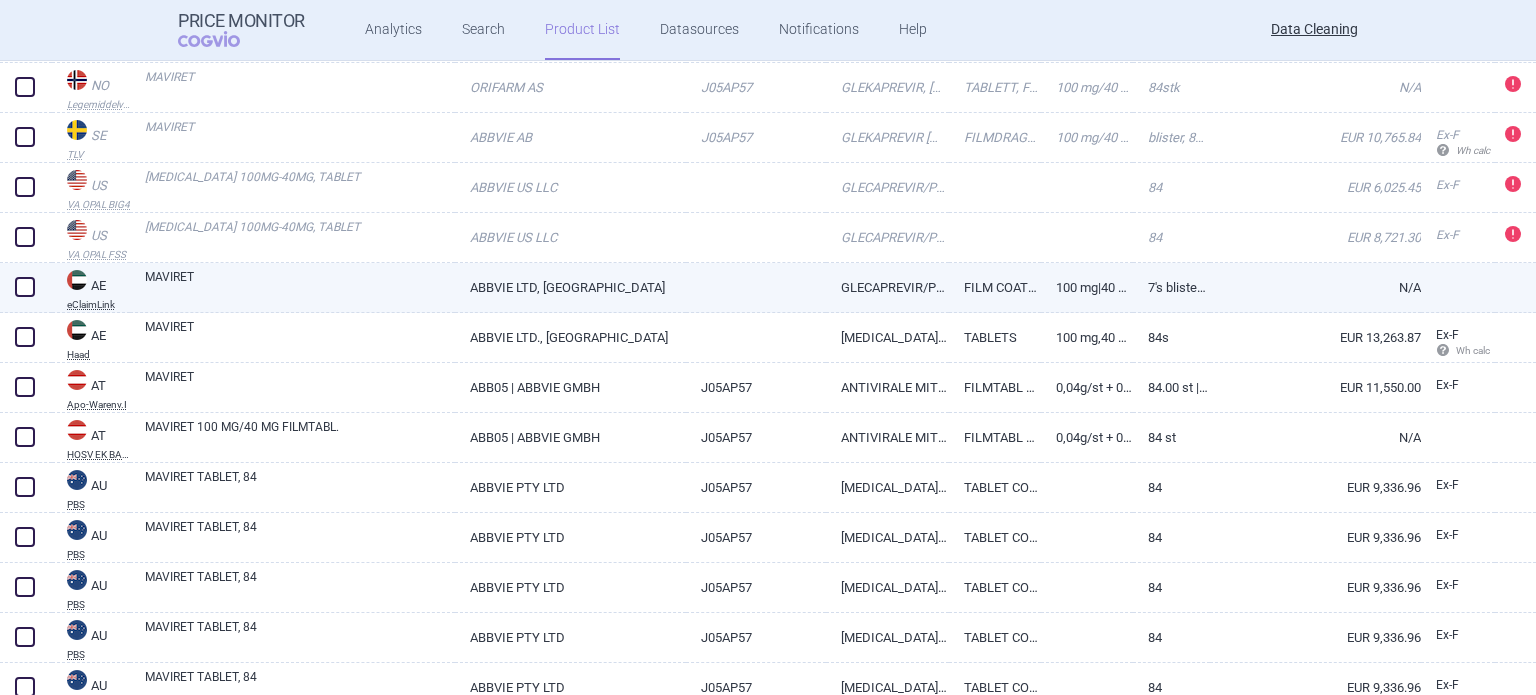 click at bounding box center [756, 281] 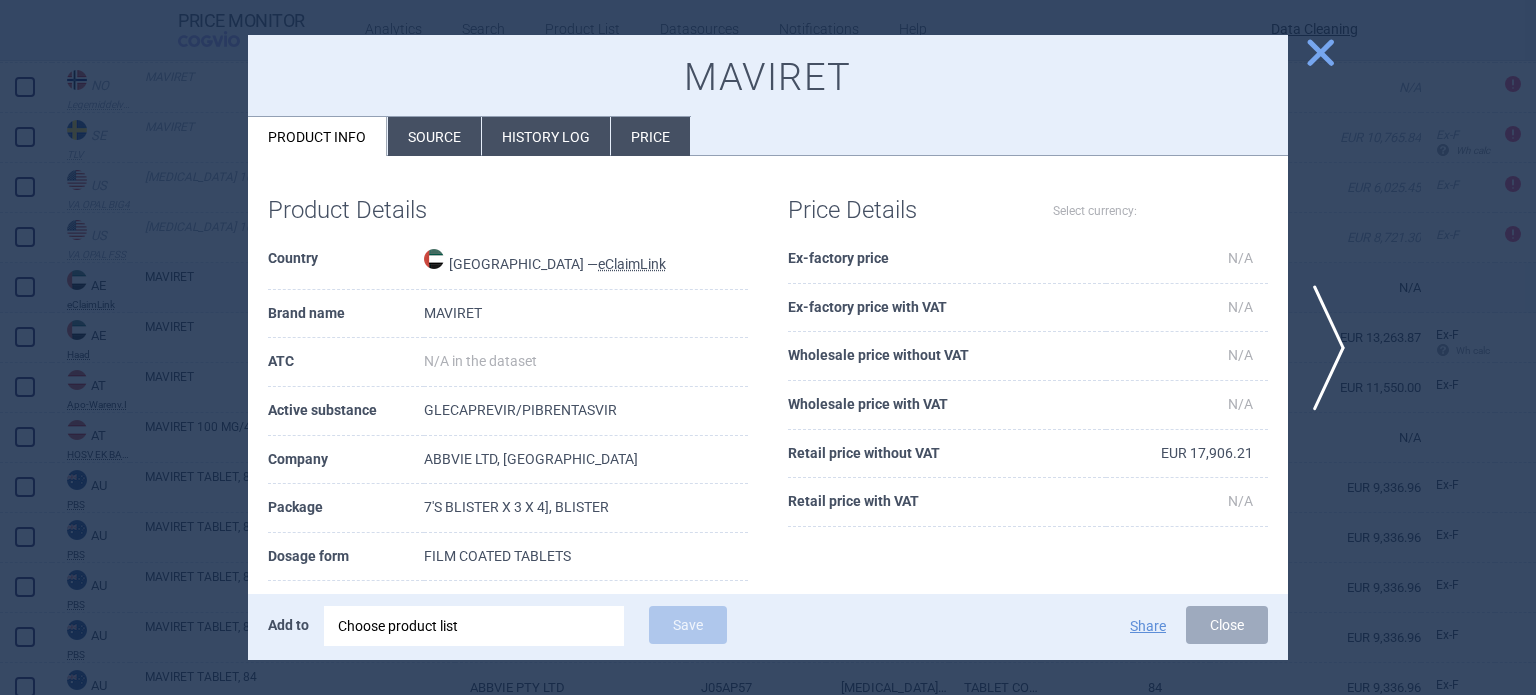select on "EUR" 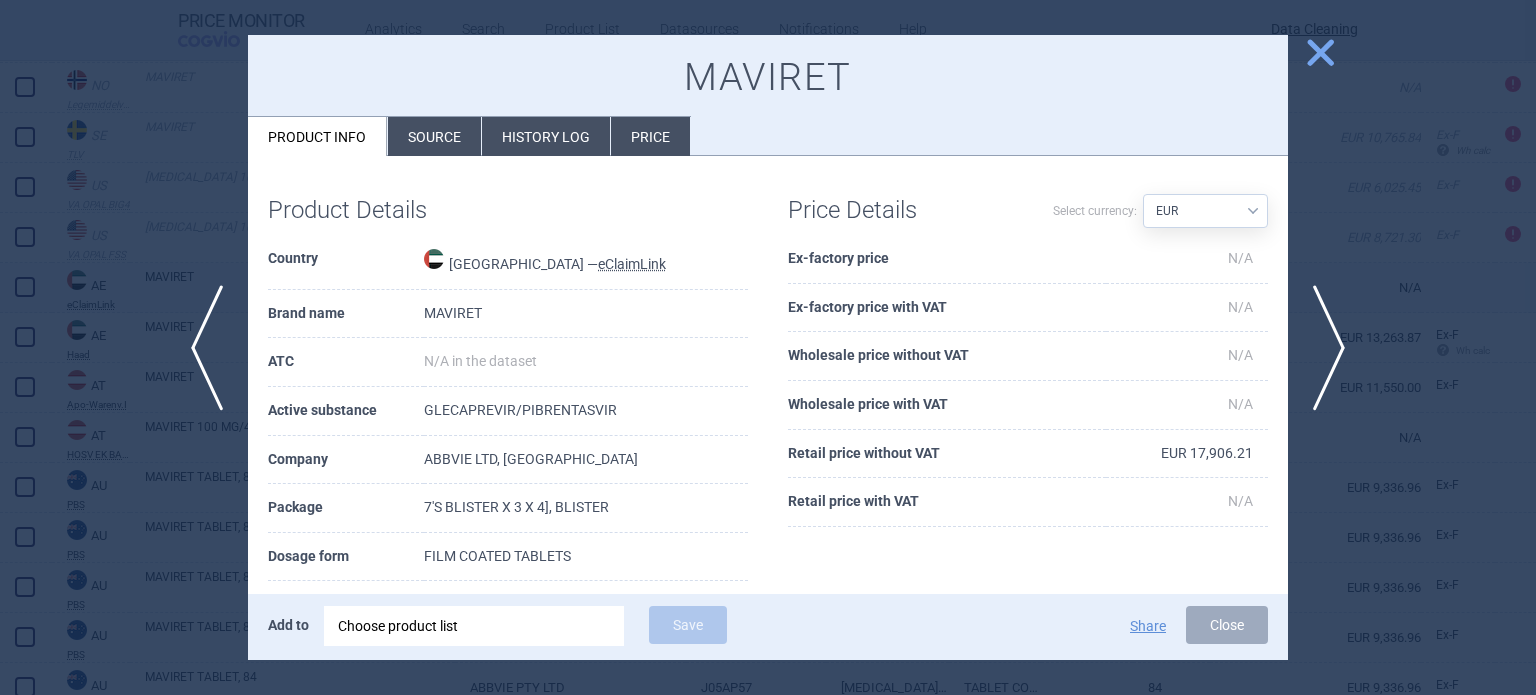 scroll, scrollTop: 100, scrollLeft: 0, axis: vertical 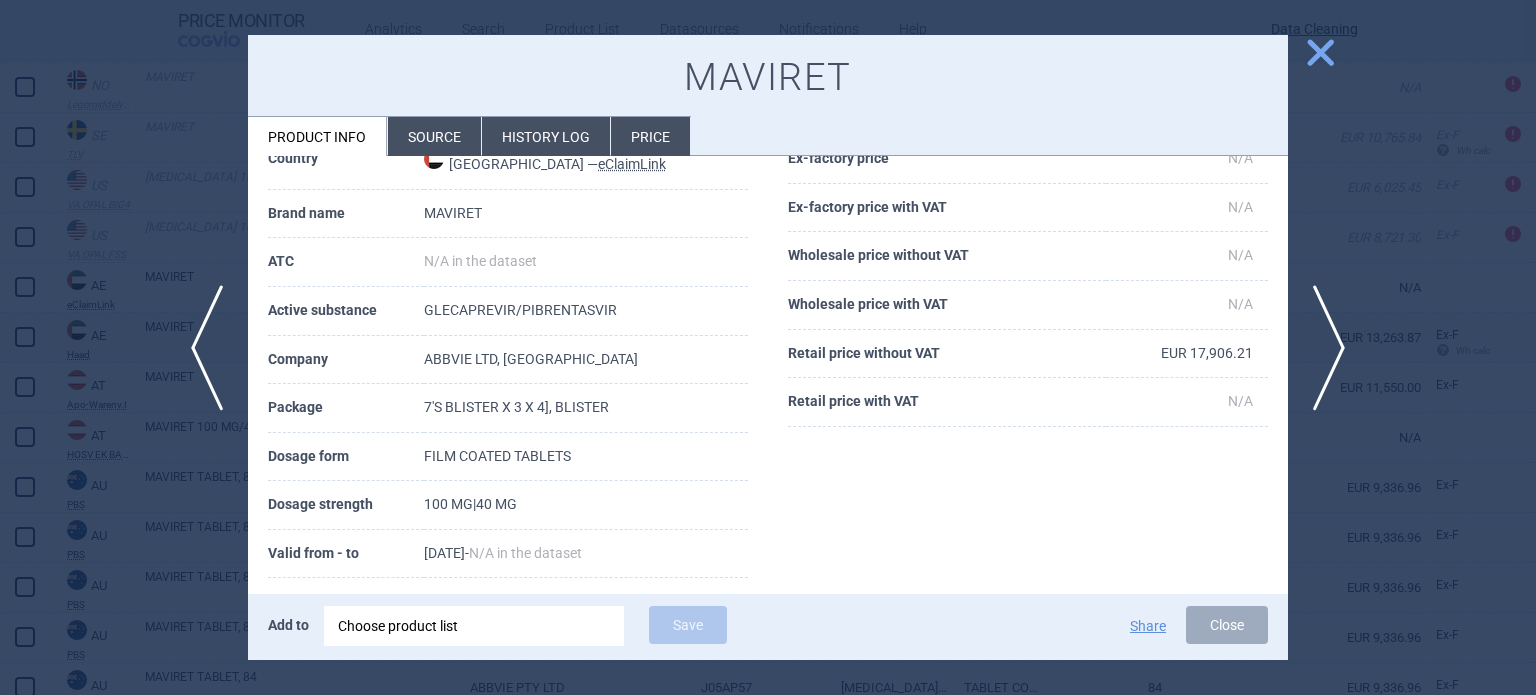 click at bounding box center [768, 347] 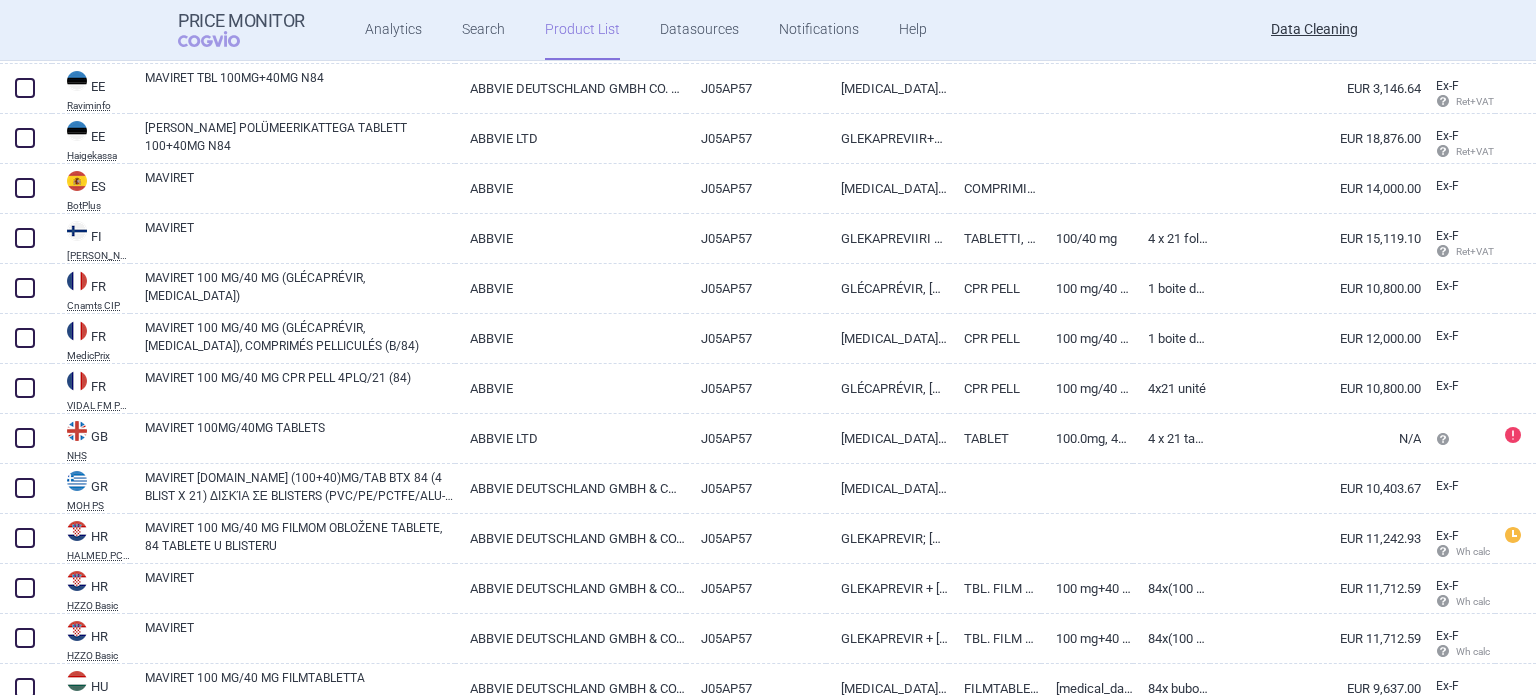 scroll, scrollTop: 3700, scrollLeft: 0, axis: vertical 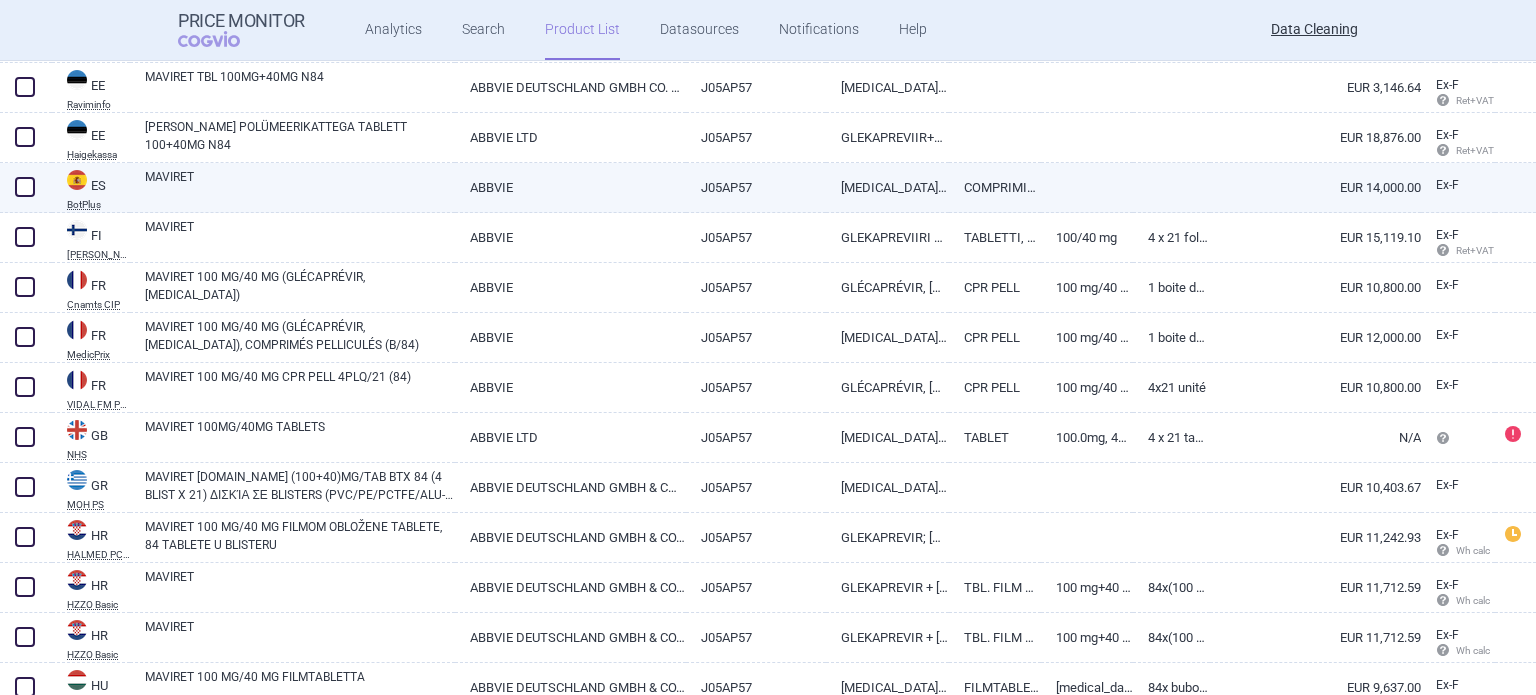 click on "[MEDICAL_DATA], [MEDICAL_DATA]" at bounding box center [887, 187] 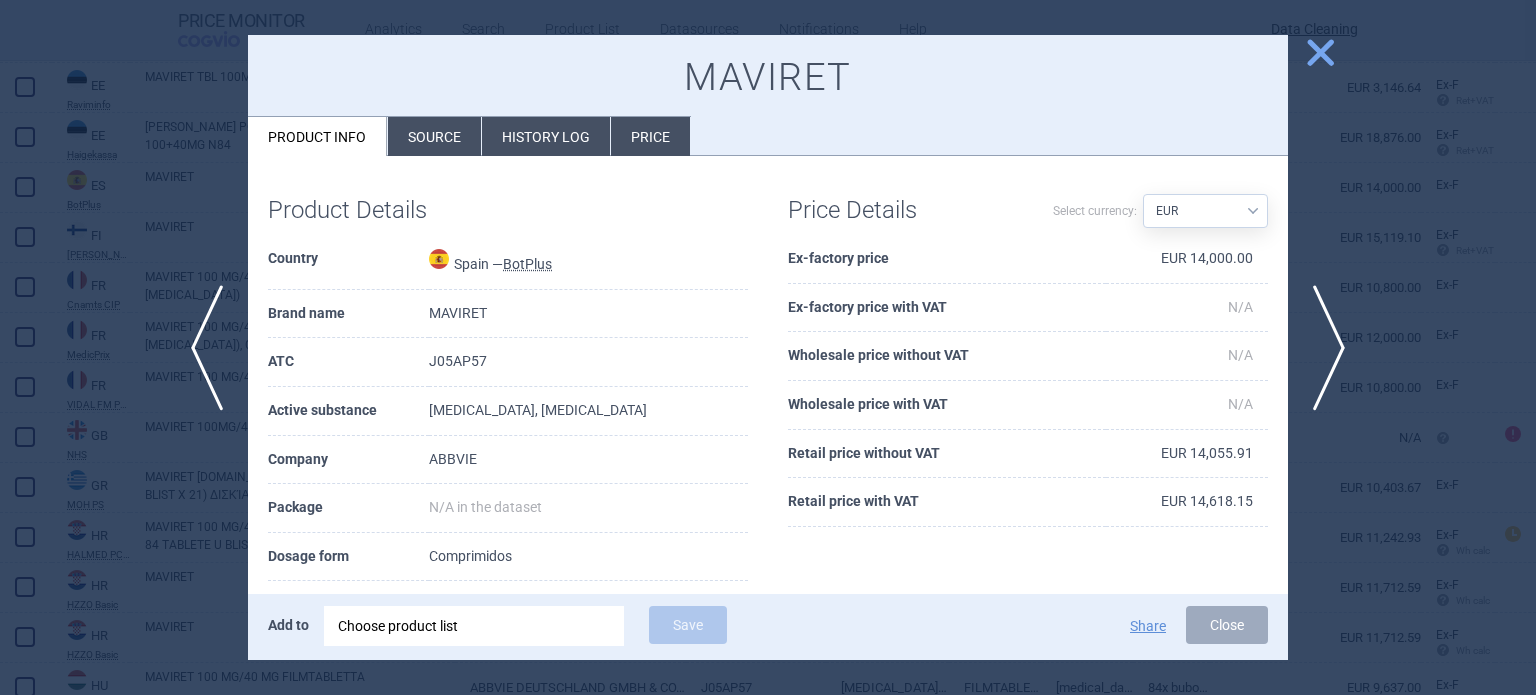 click on "Source" at bounding box center [434, 136] 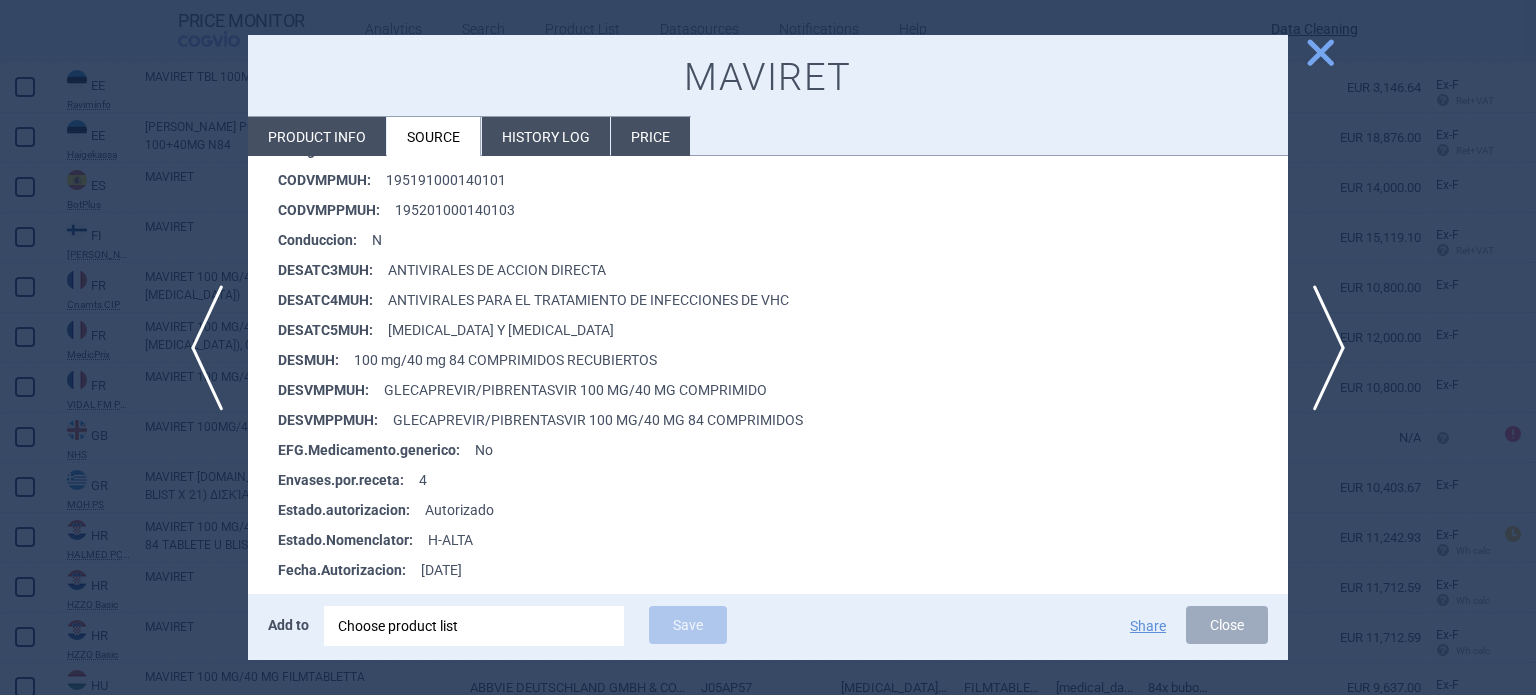 scroll, scrollTop: 500, scrollLeft: 0, axis: vertical 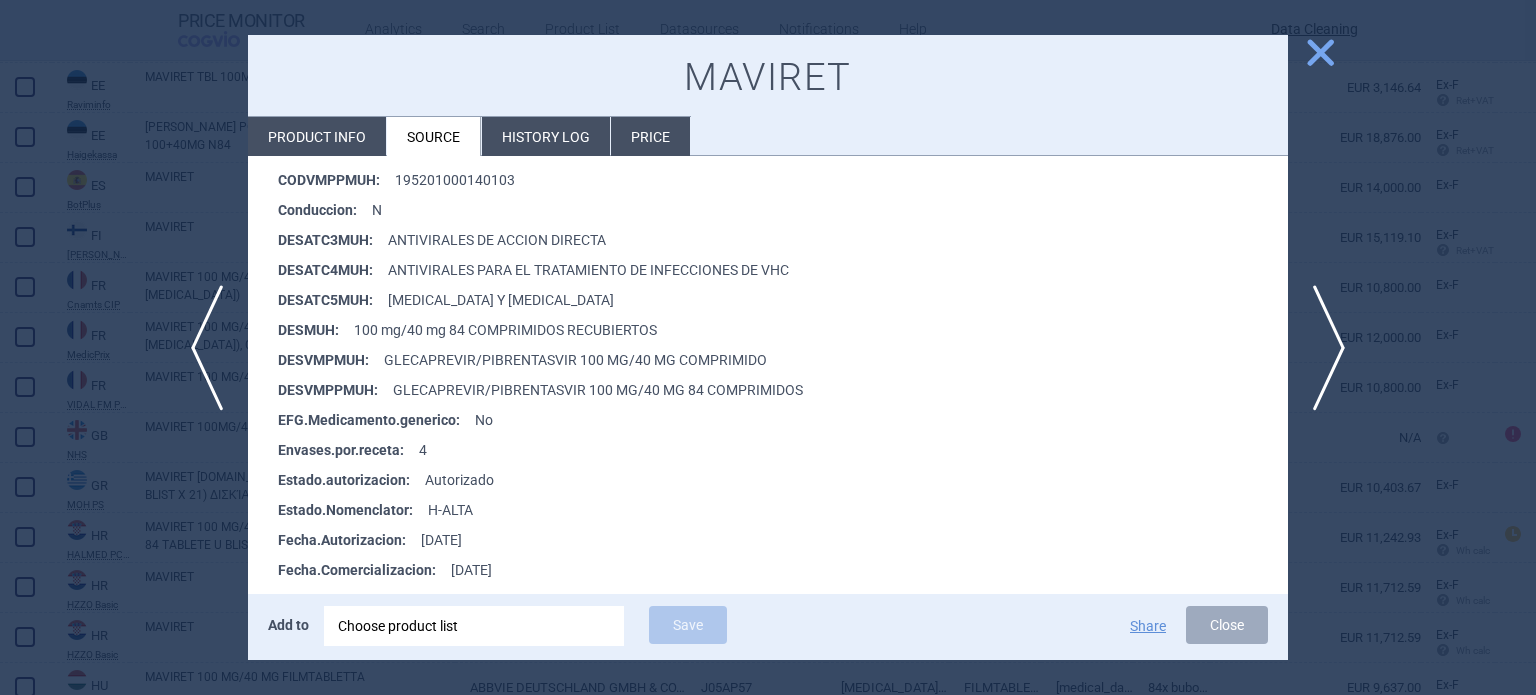 click at bounding box center [768, 347] 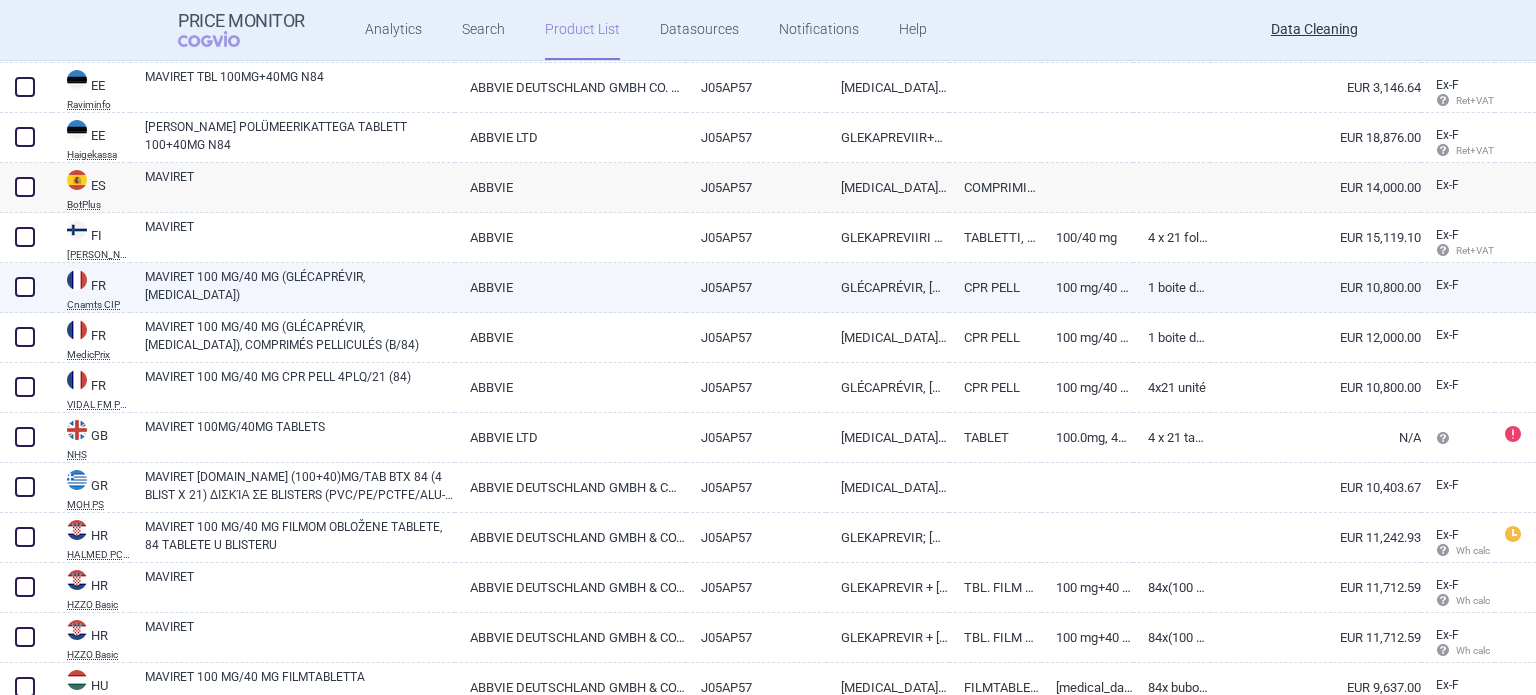 click on "ABBVIE" at bounding box center (570, 287) 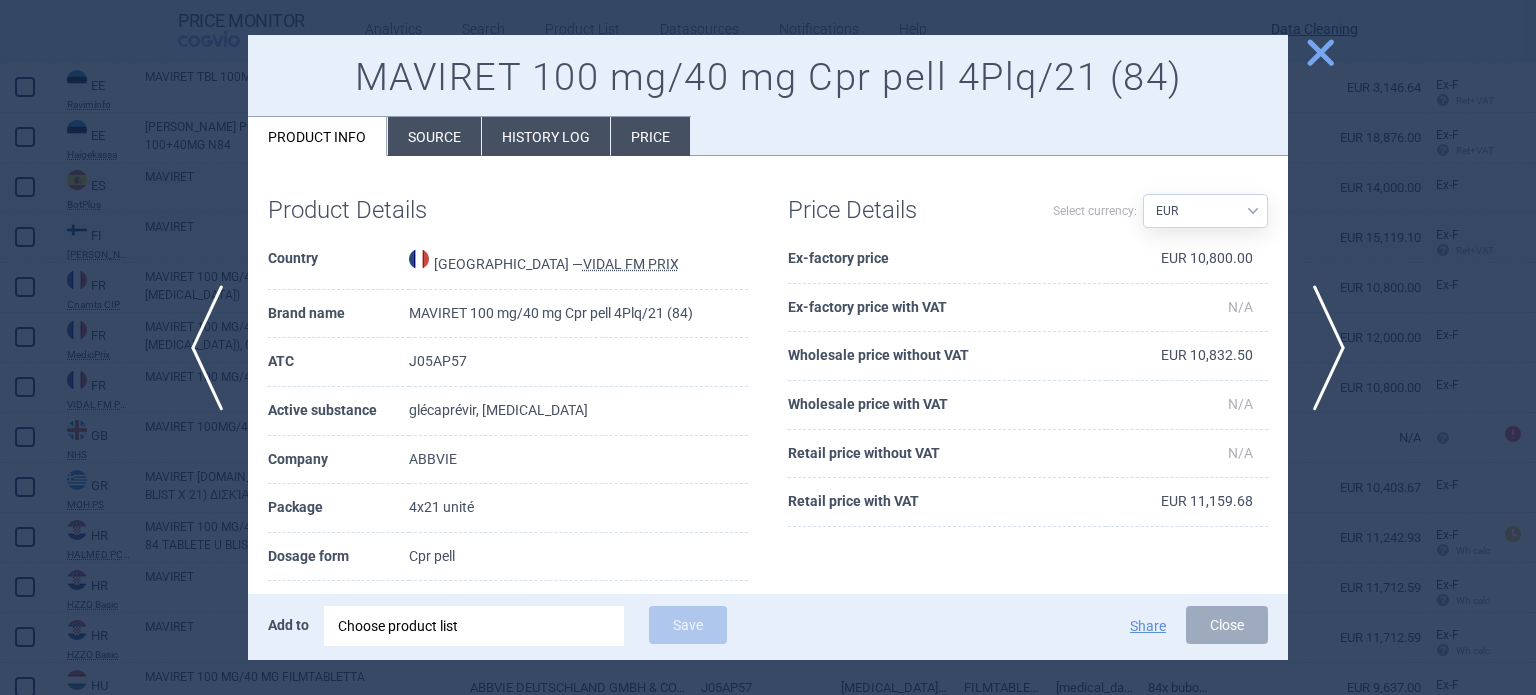 click at bounding box center (768, 347) 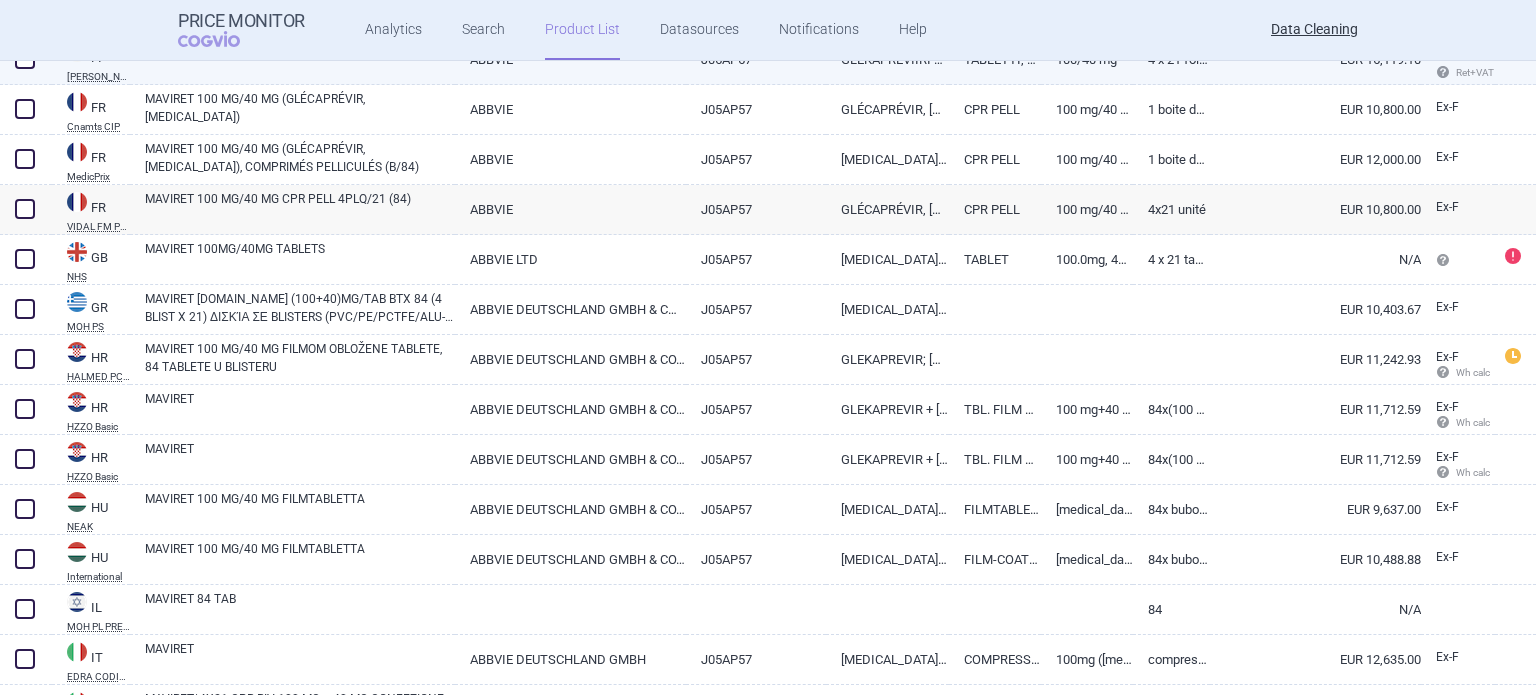 scroll, scrollTop: 3900, scrollLeft: 0, axis: vertical 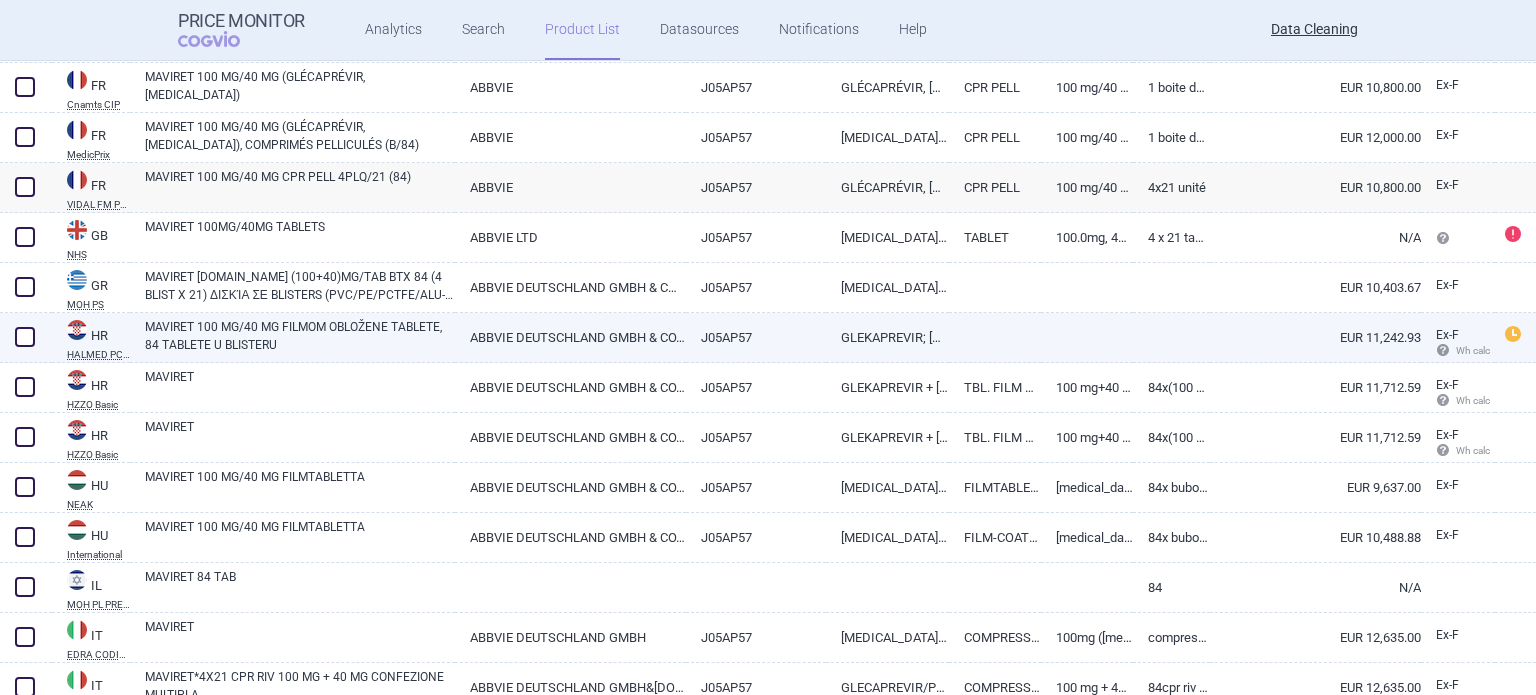 click on "ABBVIE DEUTSCHLAND GMBH & CO. KG" at bounding box center (570, 337) 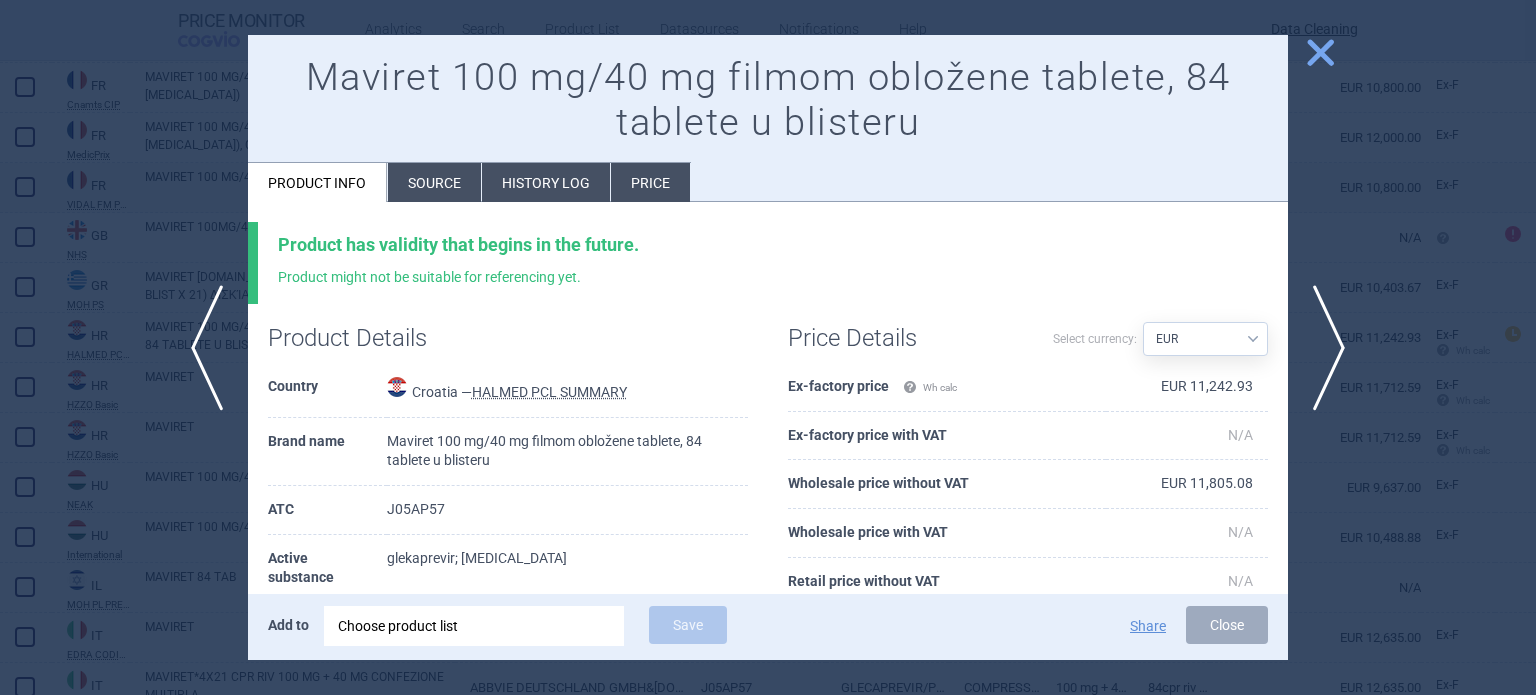 click on "Source" at bounding box center [434, 182] 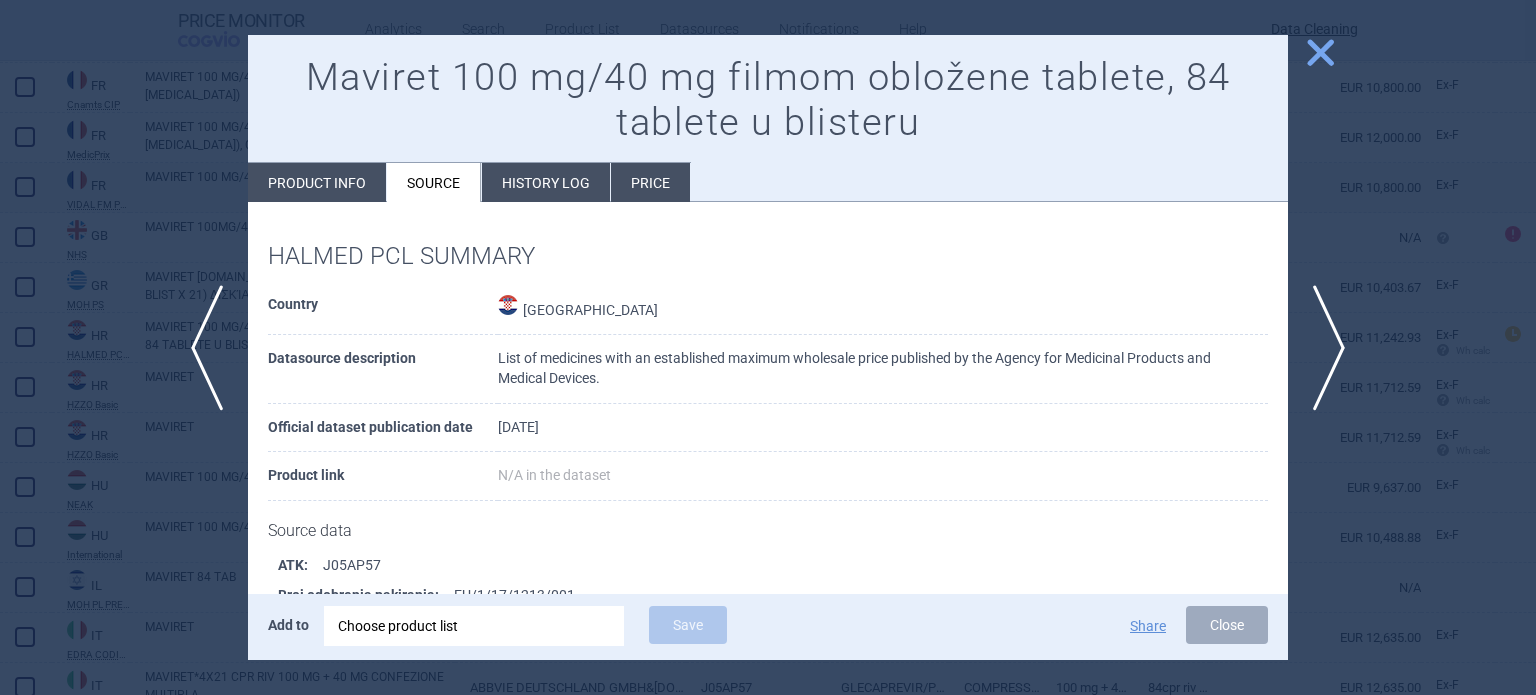 scroll, scrollTop: 100, scrollLeft: 0, axis: vertical 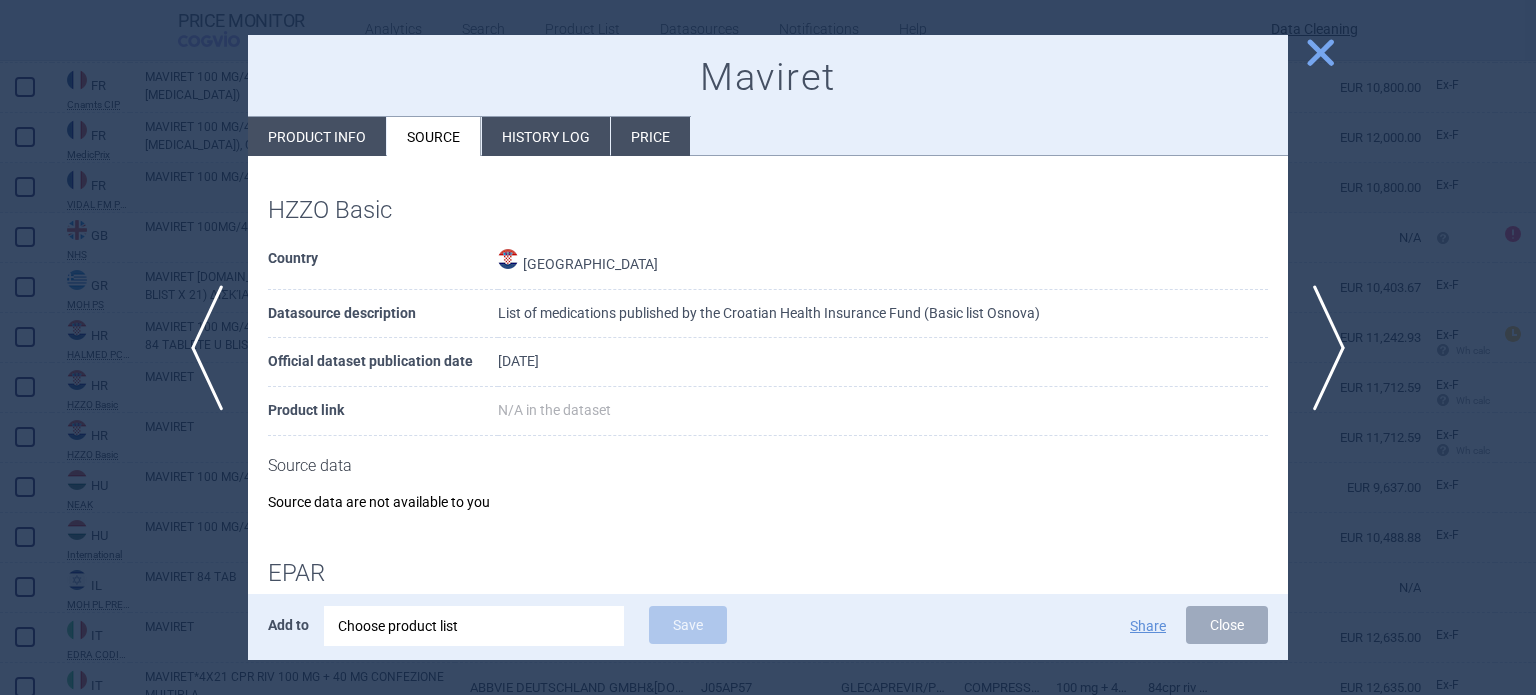 click at bounding box center [768, 347] 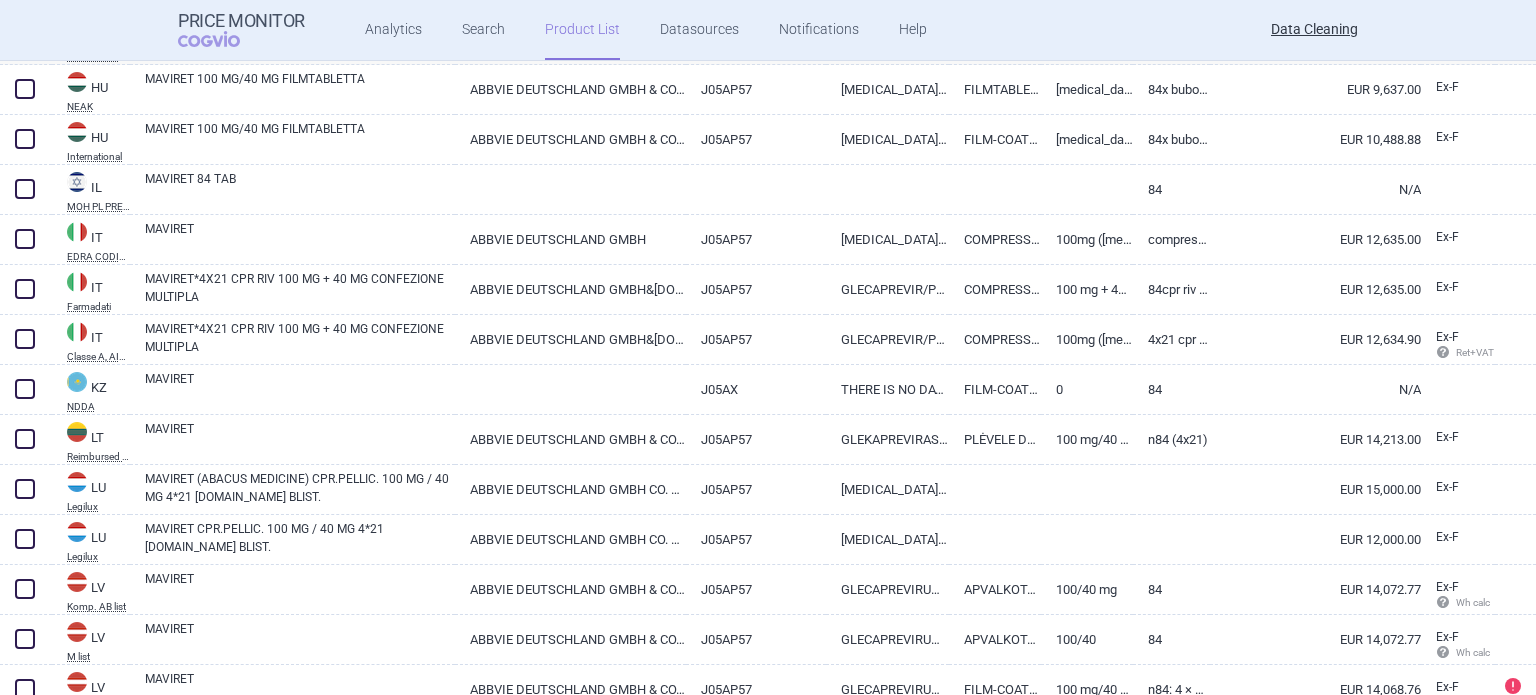 scroll, scrollTop: 4300, scrollLeft: 0, axis: vertical 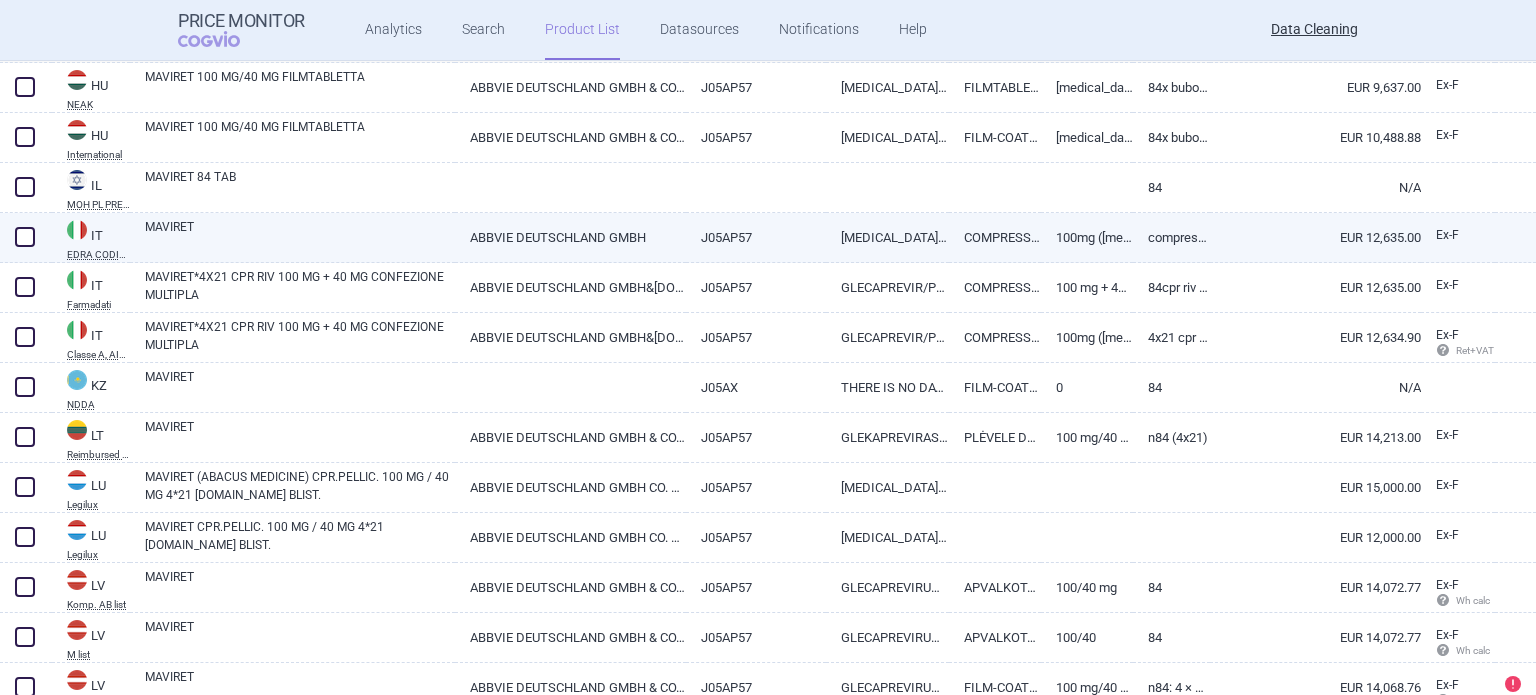 click on "ABBVIE DEUTSCHLAND GMBH" at bounding box center (570, 237) 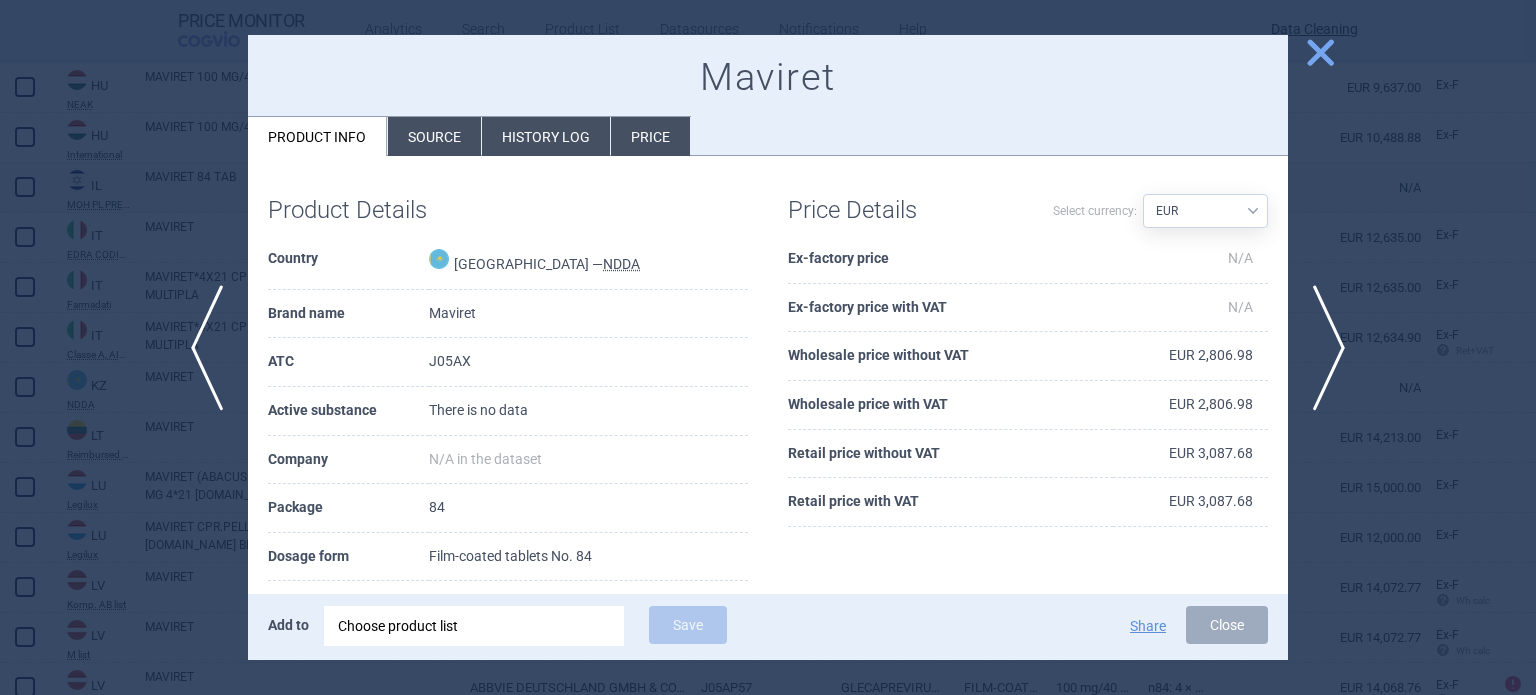 click at bounding box center (768, 347) 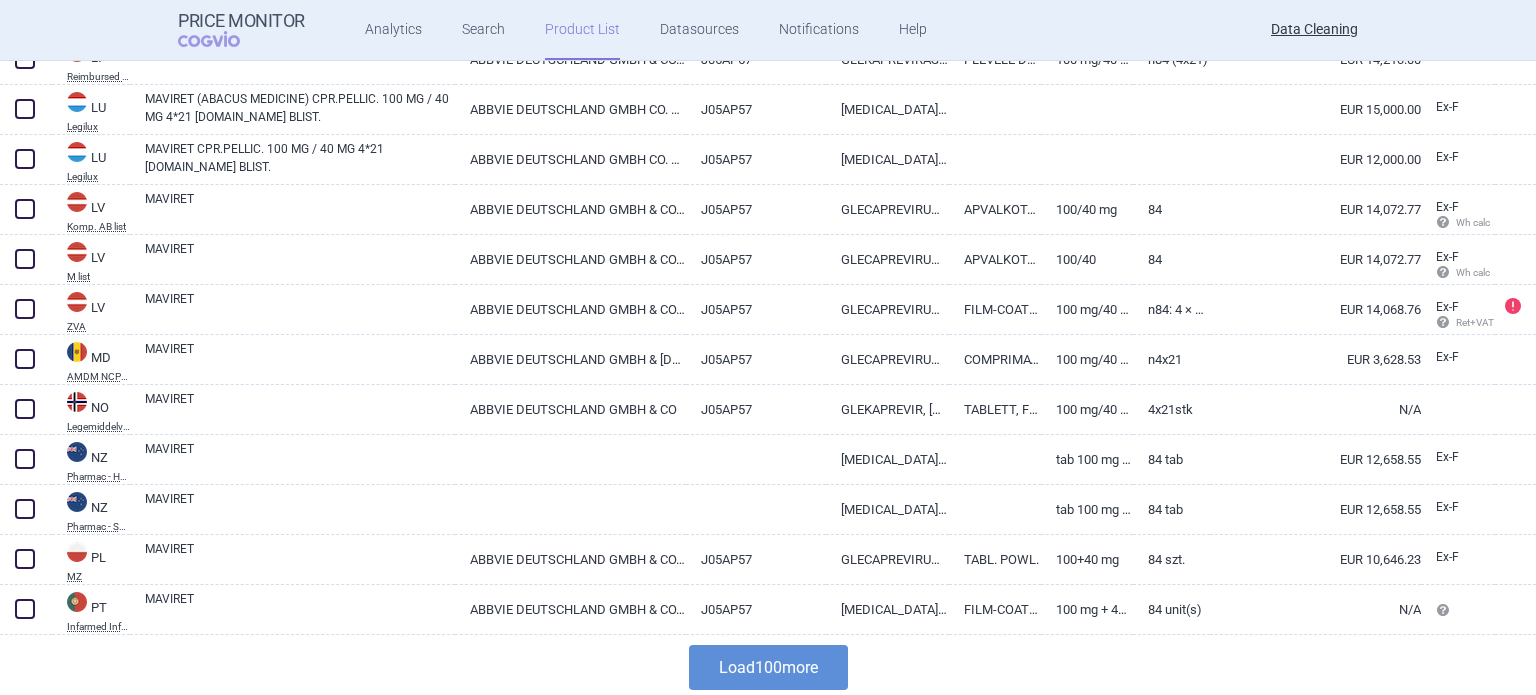 scroll, scrollTop: 4682, scrollLeft: 0, axis: vertical 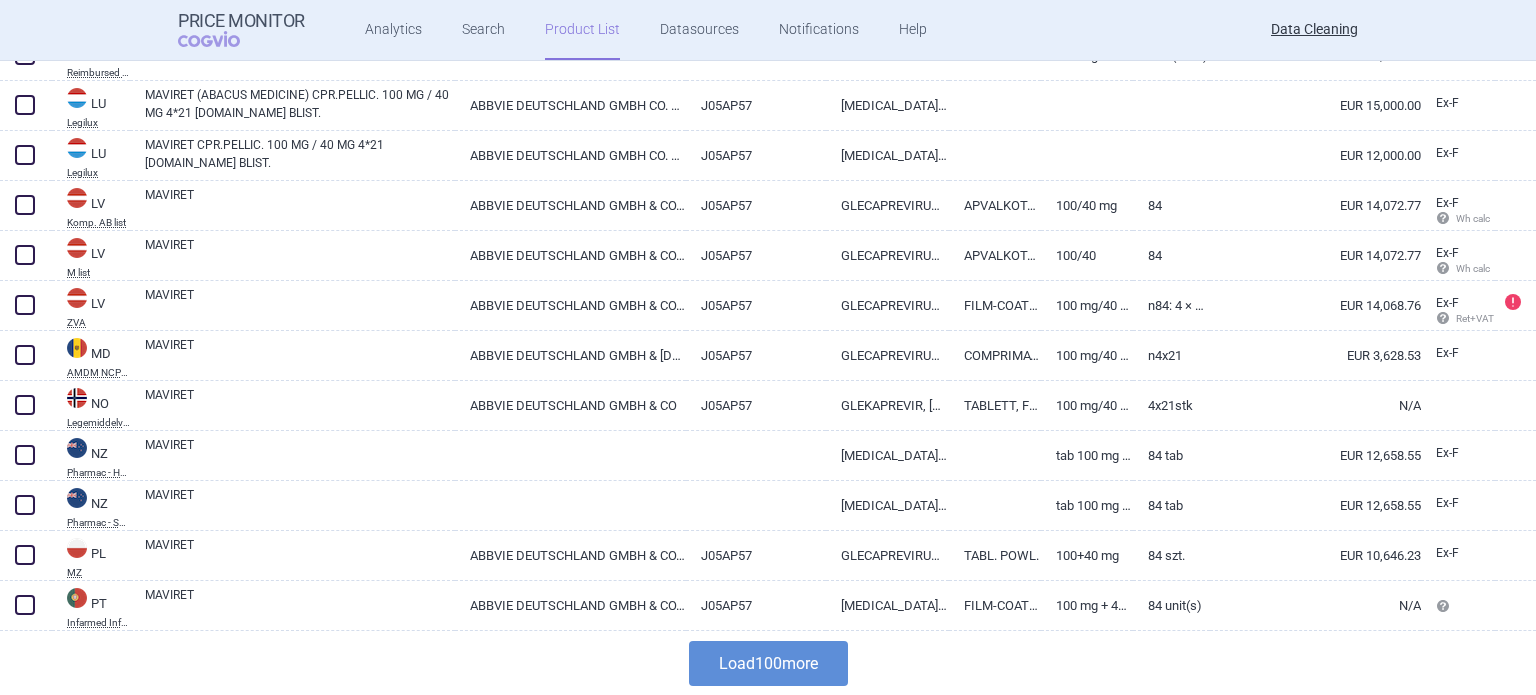 click on "Load  100  more" at bounding box center [768, 663] 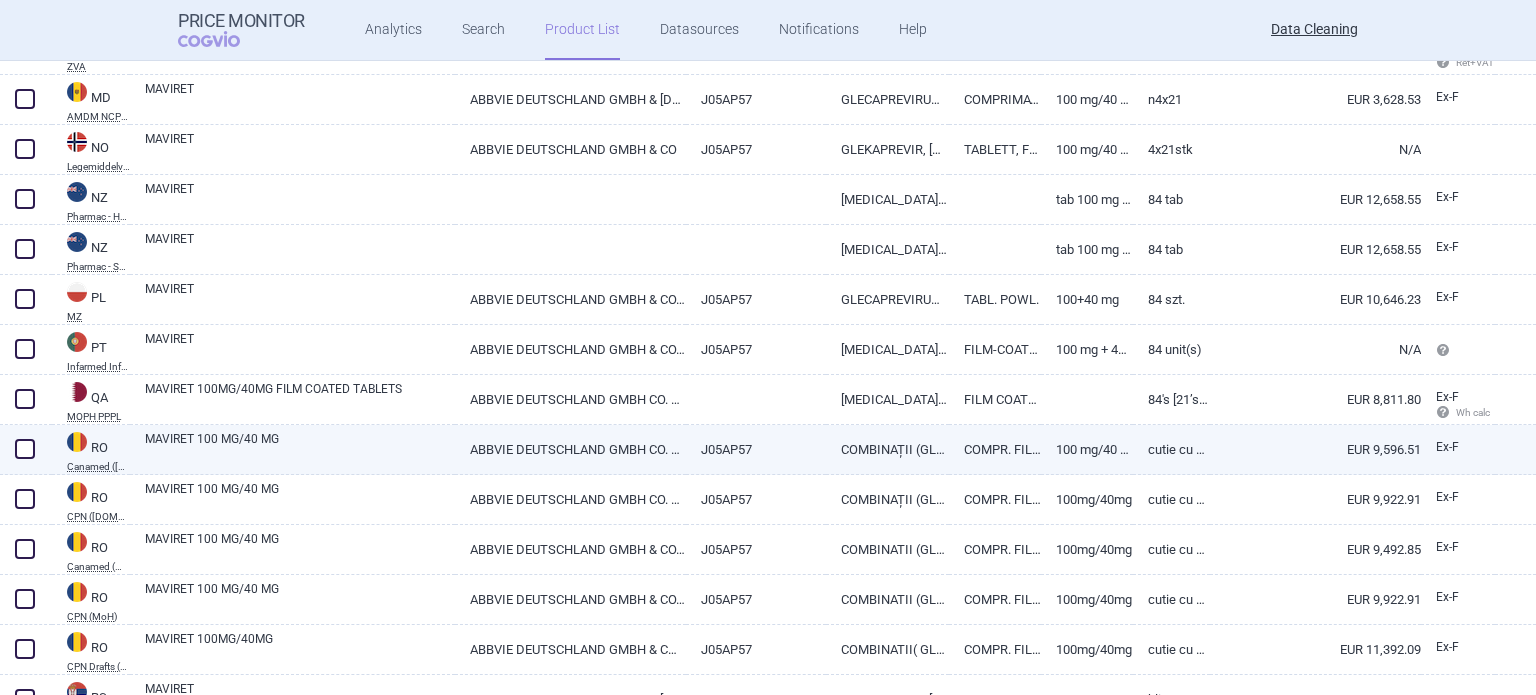 scroll, scrollTop: 4982, scrollLeft: 0, axis: vertical 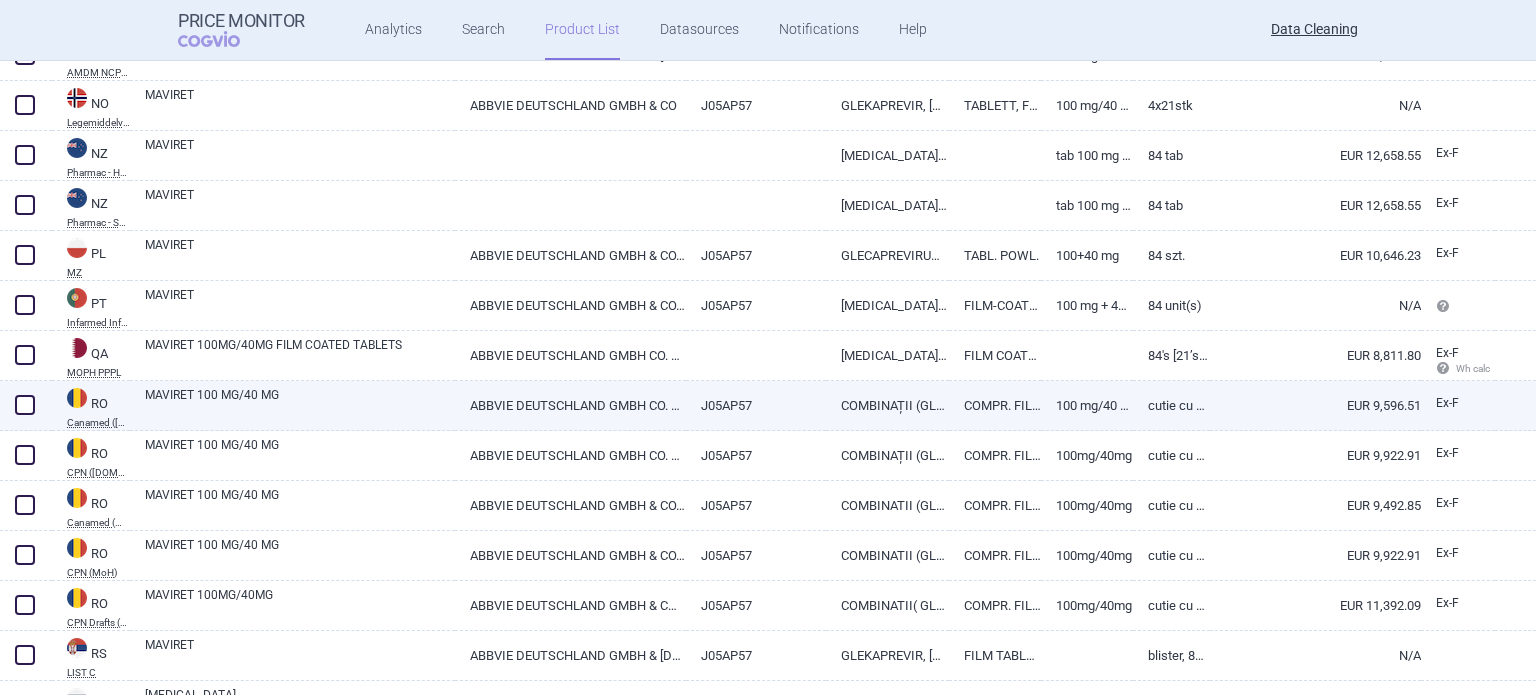 click on "J05AP57" at bounding box center (756, 405) 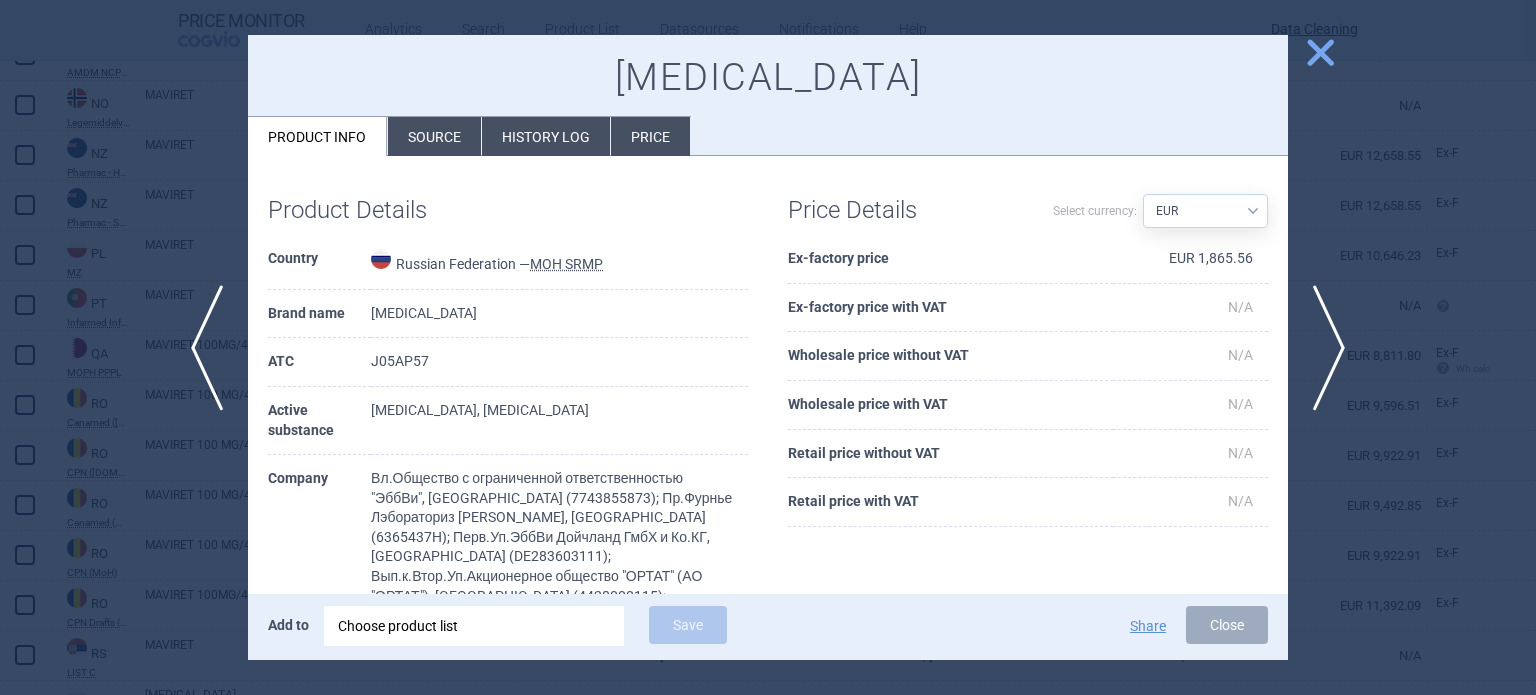 scroll, scrollTop: 200, scrollLeft: 0, axis: vertical 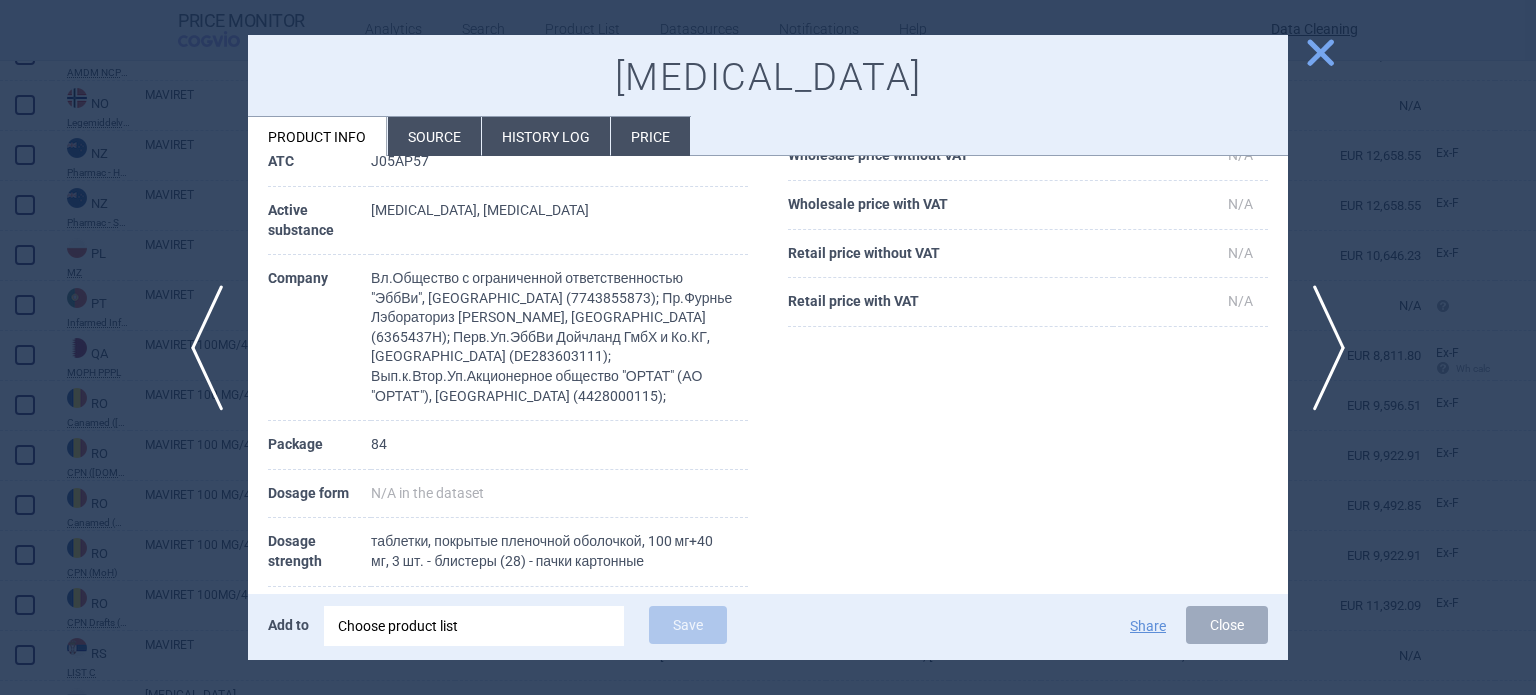 click at bounding box center [768, 347] 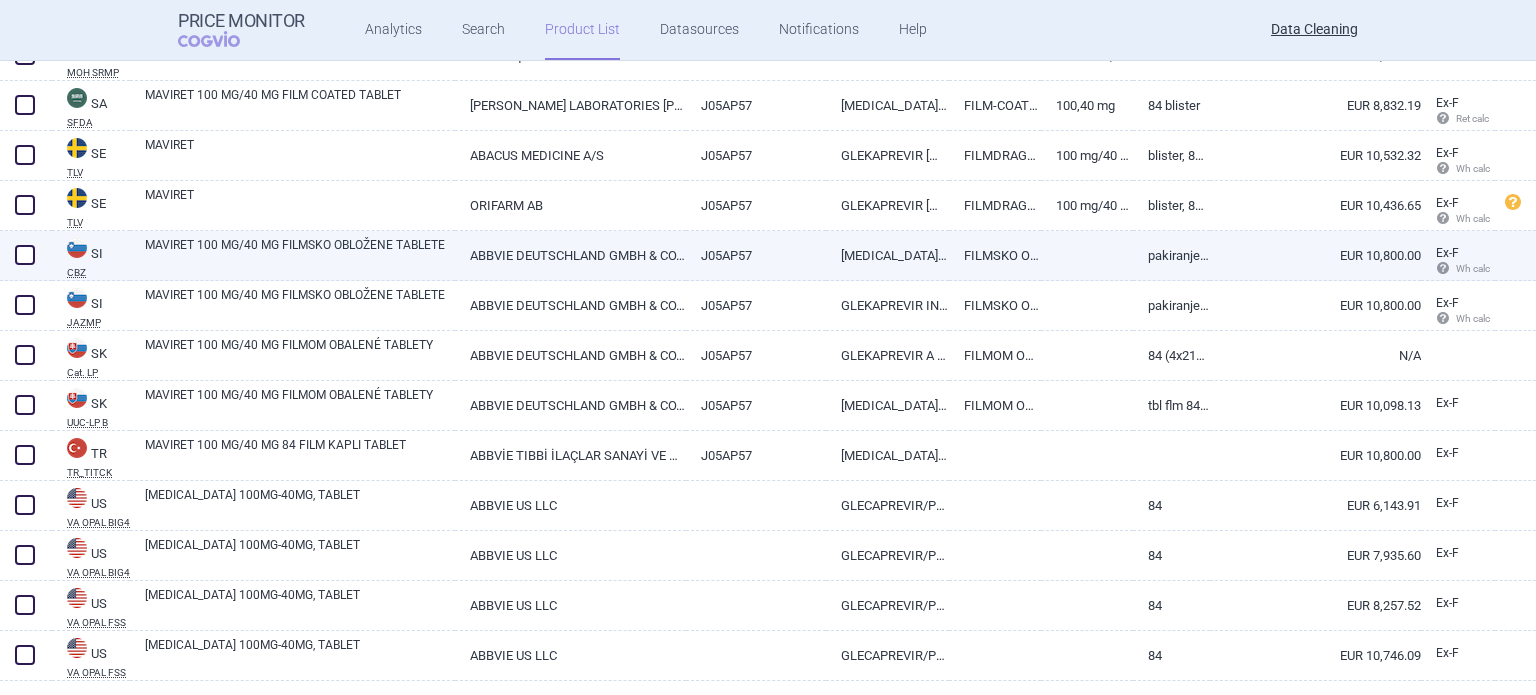 scroll, scrollTop: 5732, scrollLeft: 0, axis: vertical 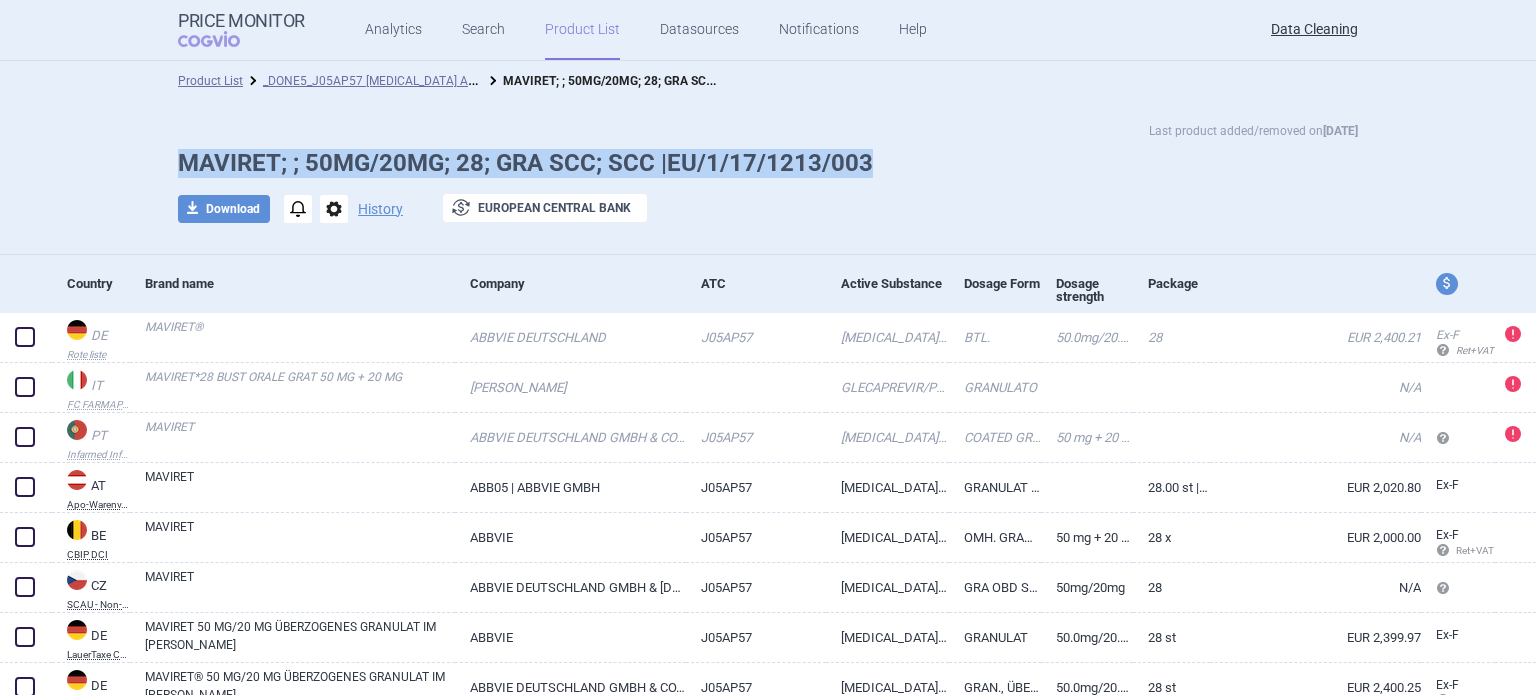 drag, startPoint x: 876, startPoint y: 161, endPoint x: 168, endPoint y: 159, distance: 708.0028 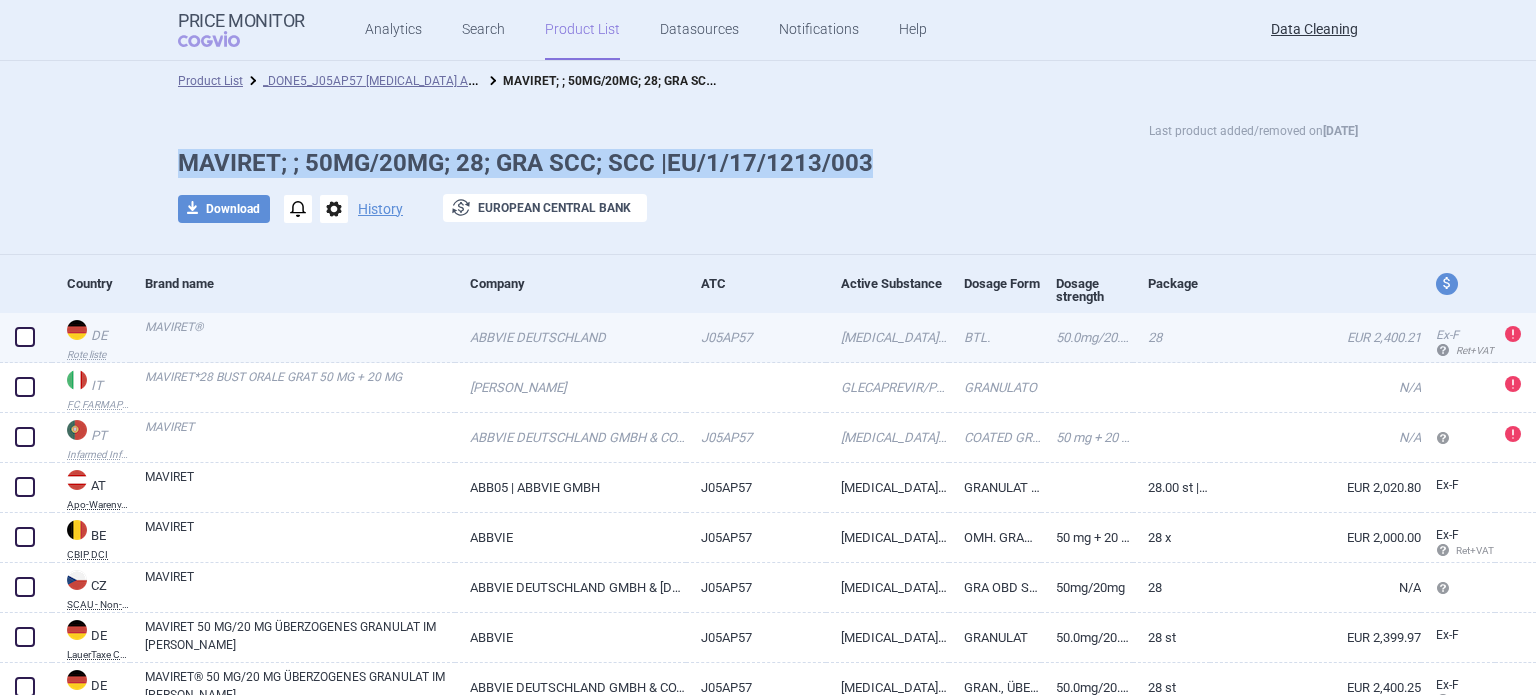 drag, startPoint x: 16, startPoint y: 342, endPoint x: 7, endPoint y: 351, distance: 12.727922 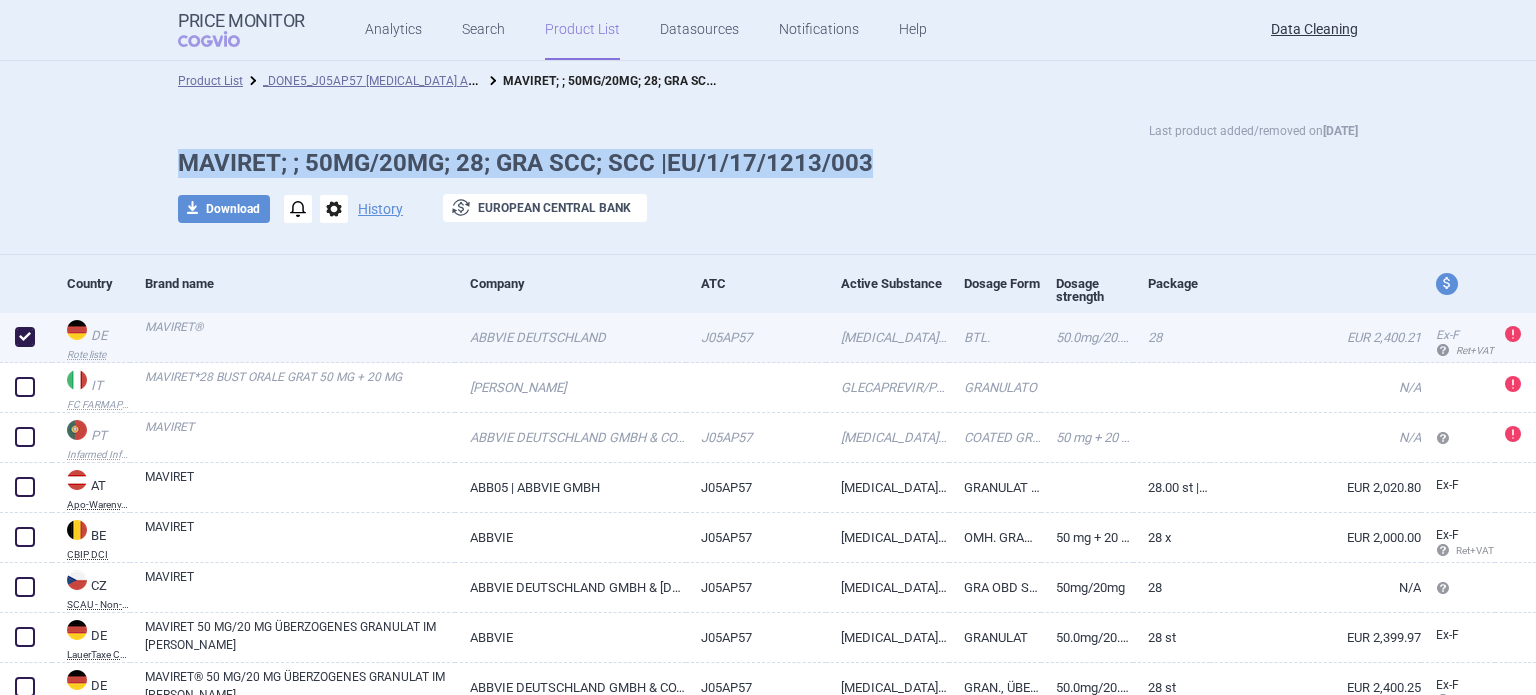 checkbox on "true" 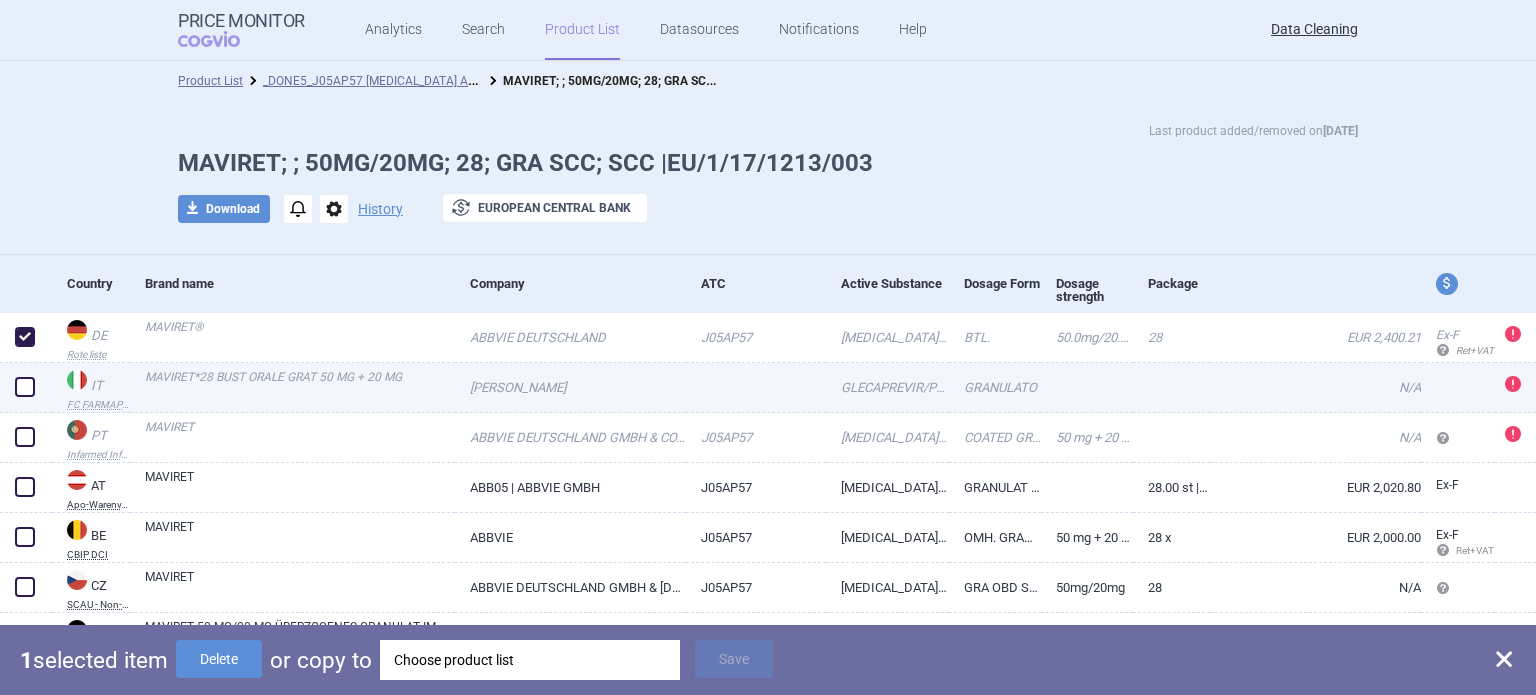 drag, startPoint x: 4, startPoint y: 395, endPoint x: 18, endPoint y: 395, distance: 14 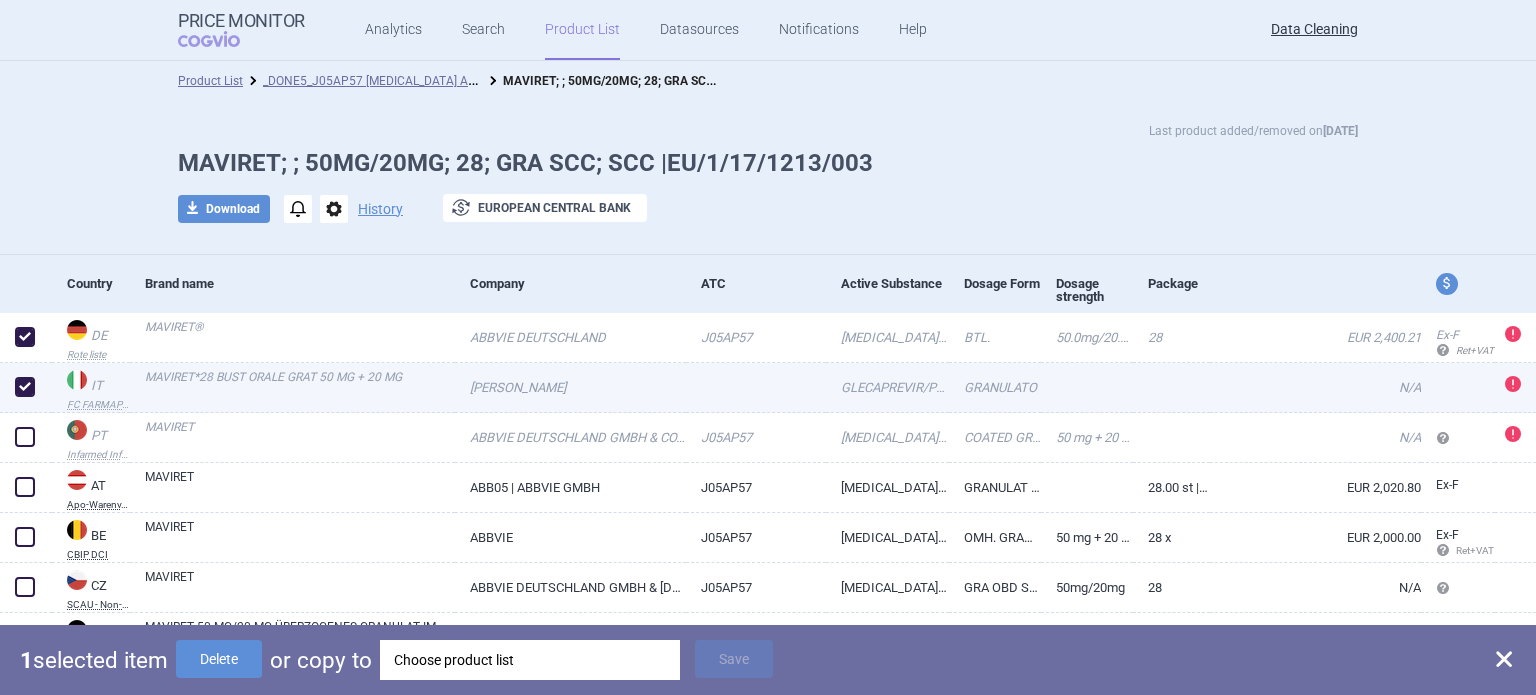 checkbox on "true" 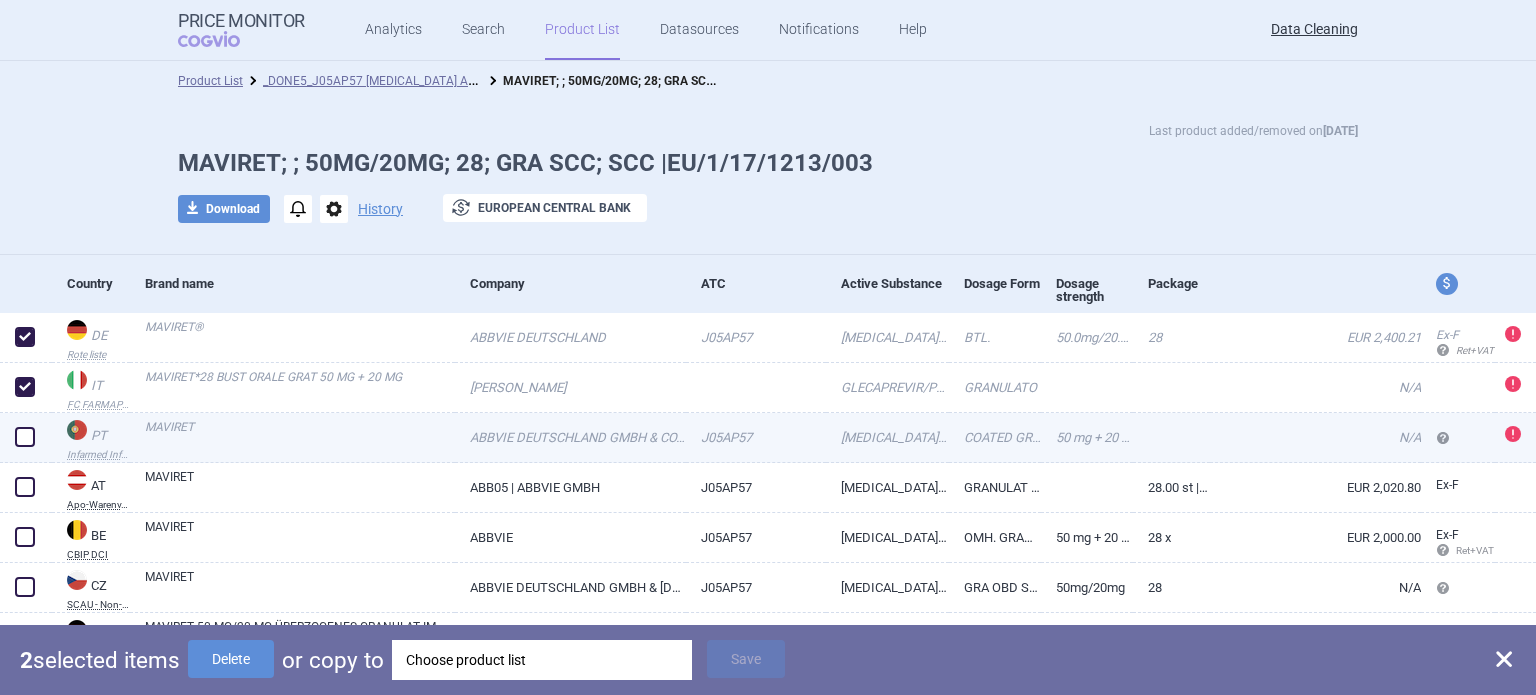 click at bounding box center [25, 437] 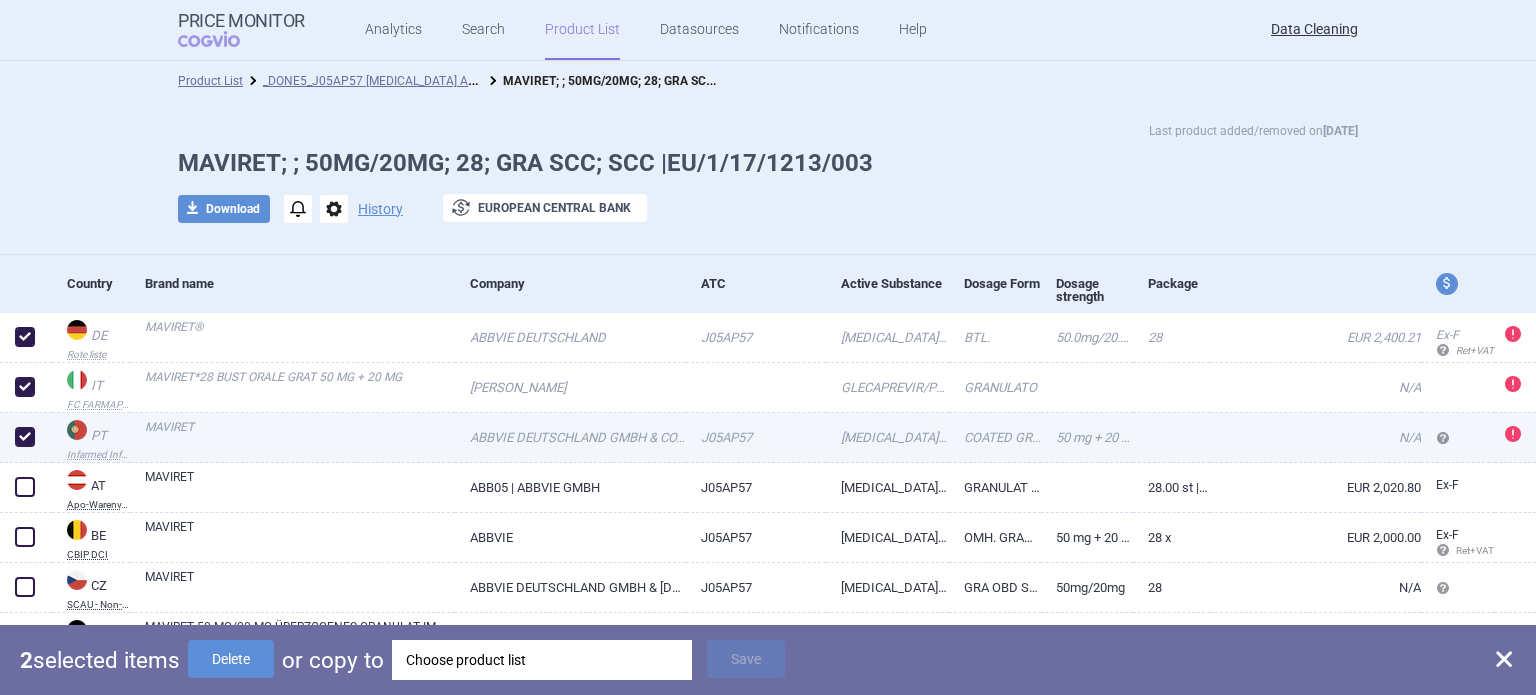 checkbox on "true" 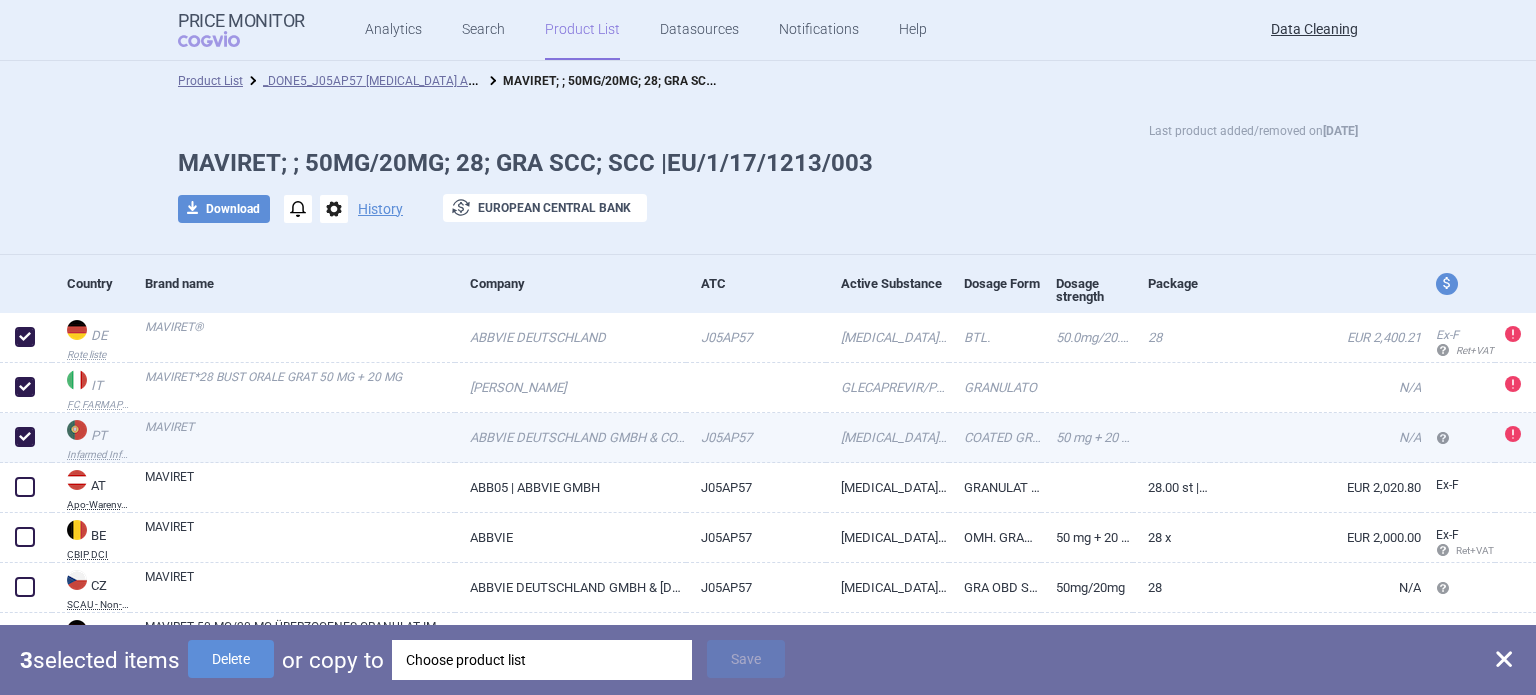scroll, scrollTop: 100, scrollLeft: 0, axis: vertical 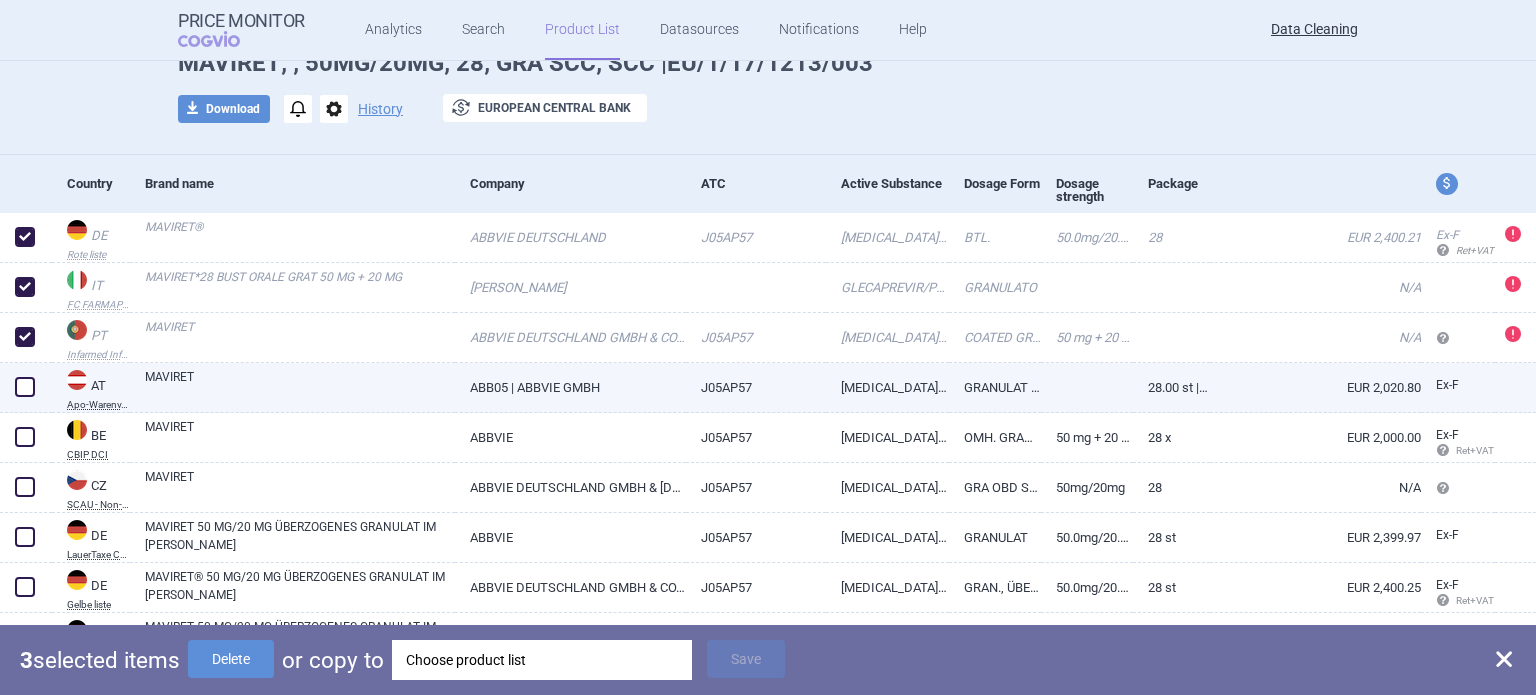 click at bounding box center (26, 388) 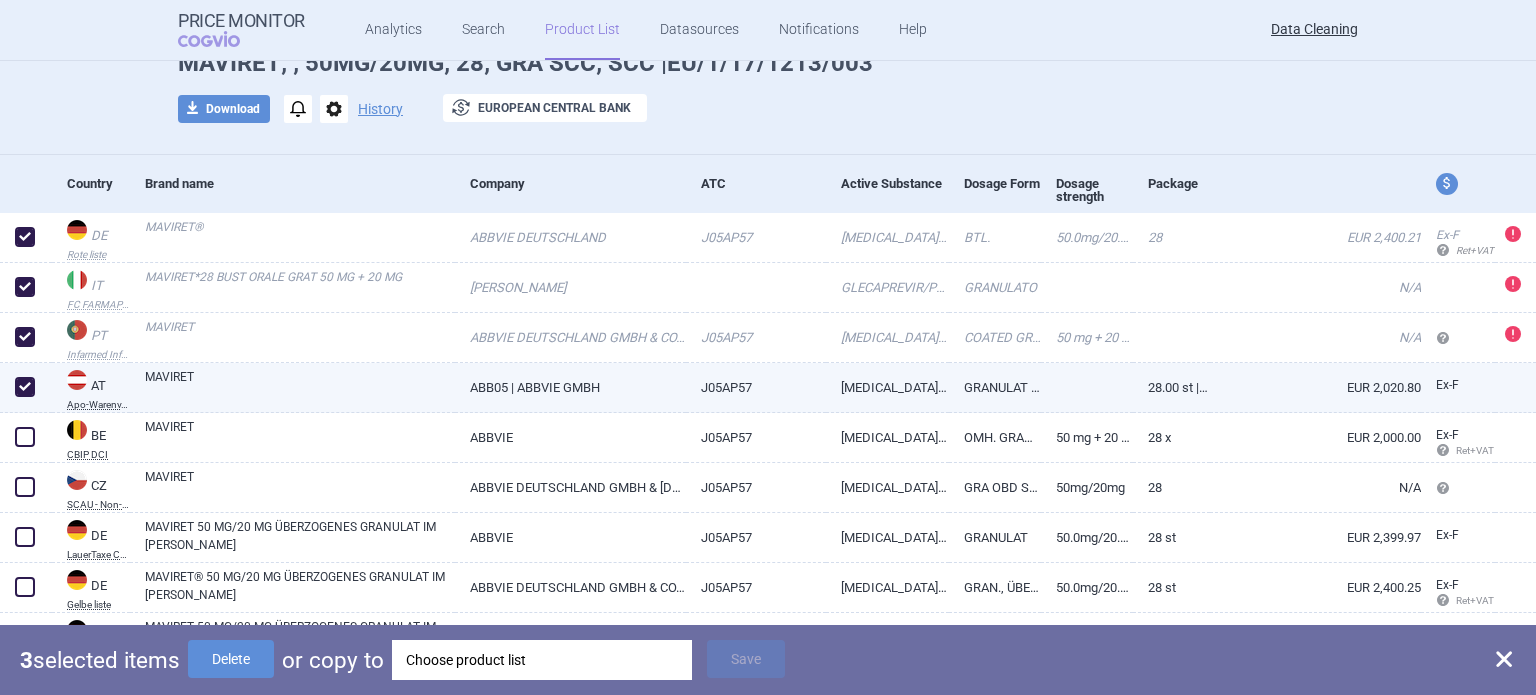 checkbox on "true" 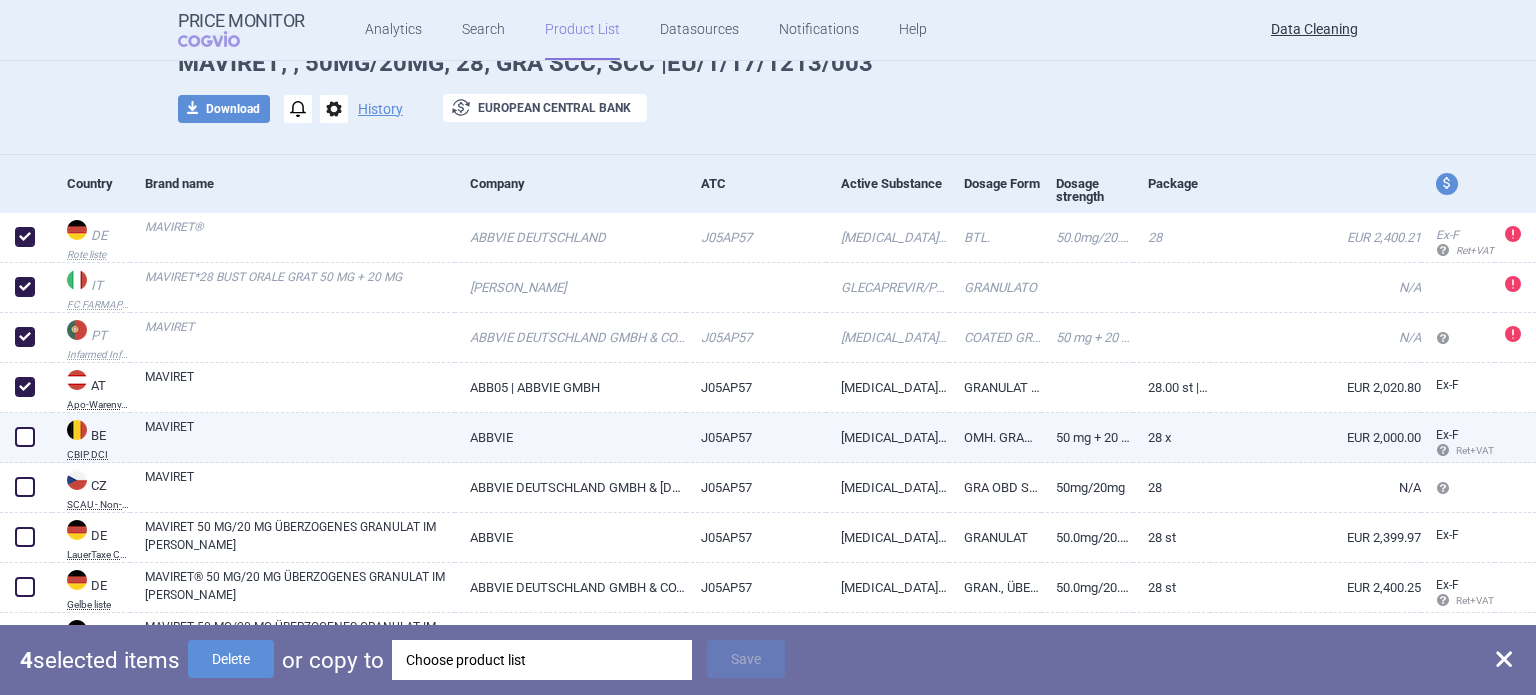 click at bounding box center (25, 437) 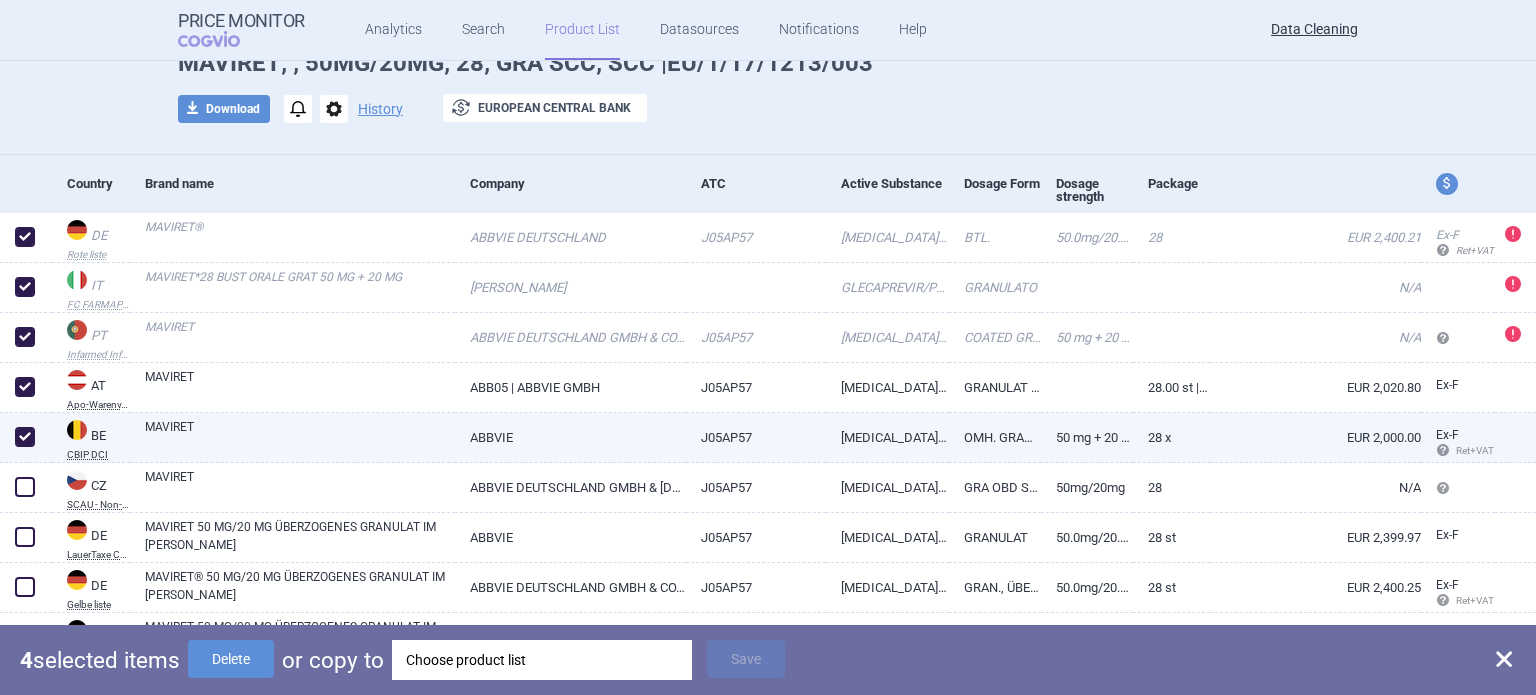 checkbox on "true" 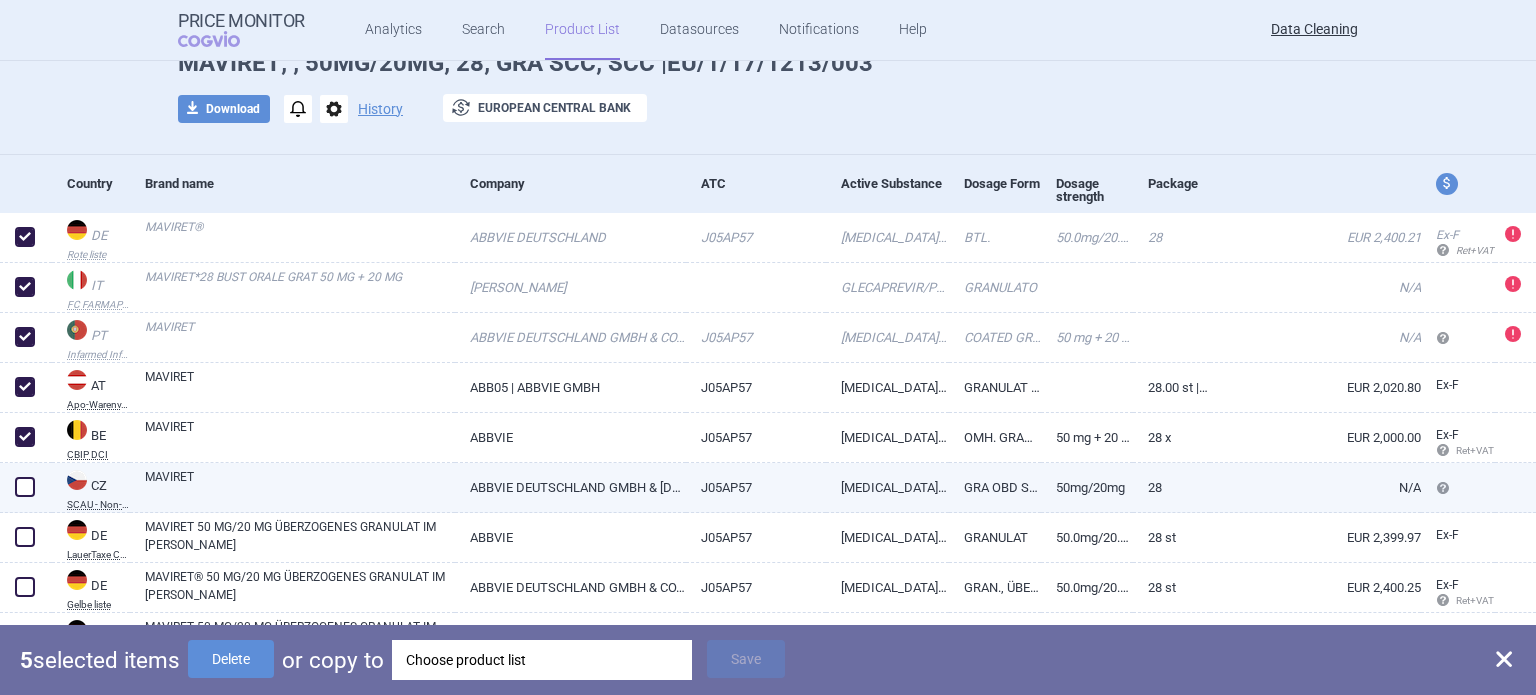 click at bounding box center [26, 488] 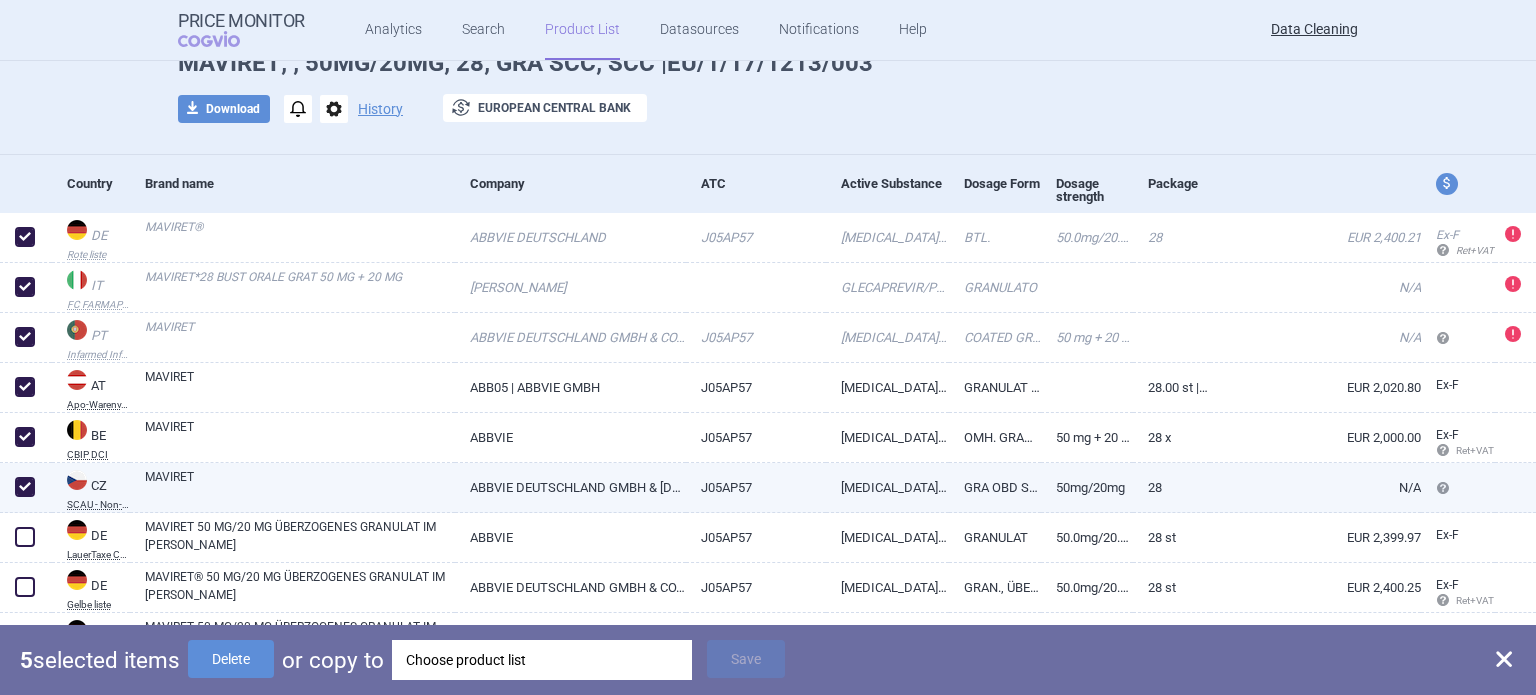 checkbox on "true" 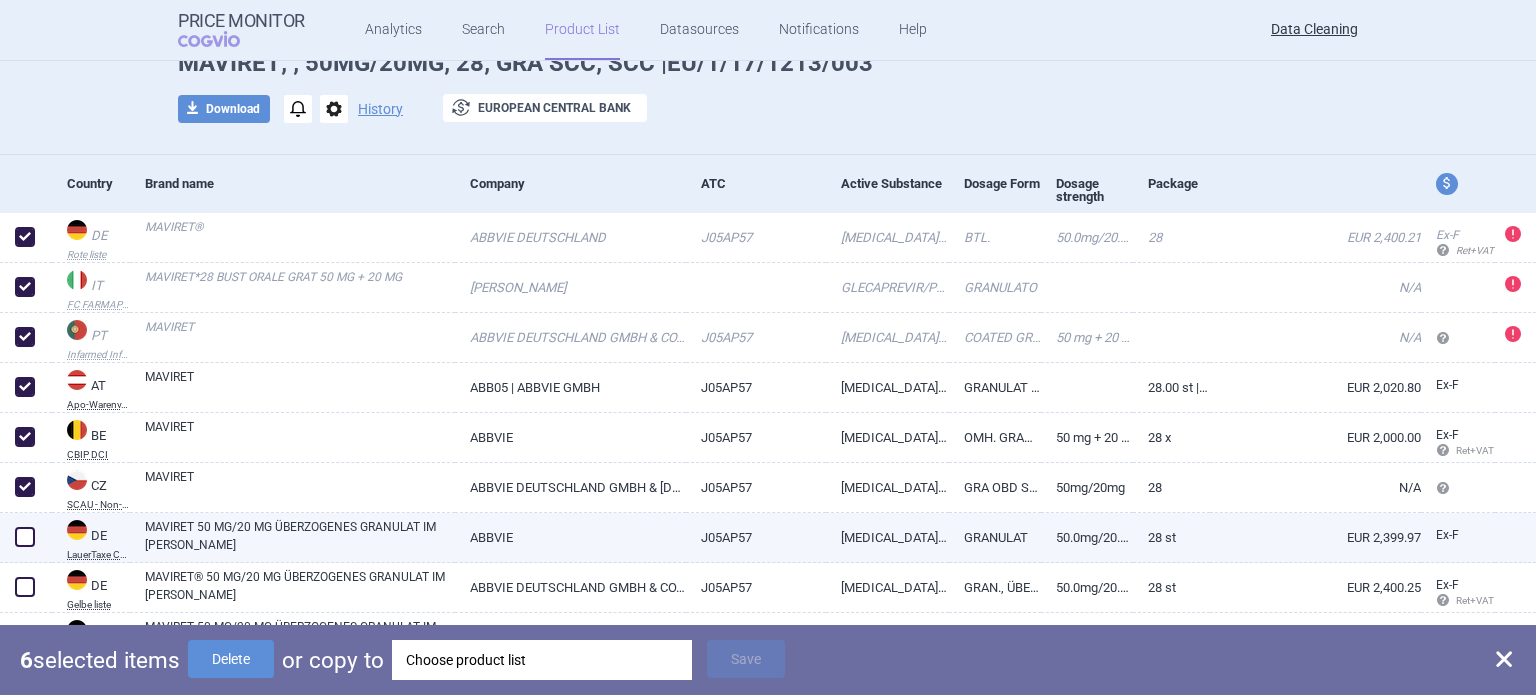 click at bounding box center [26, 538] 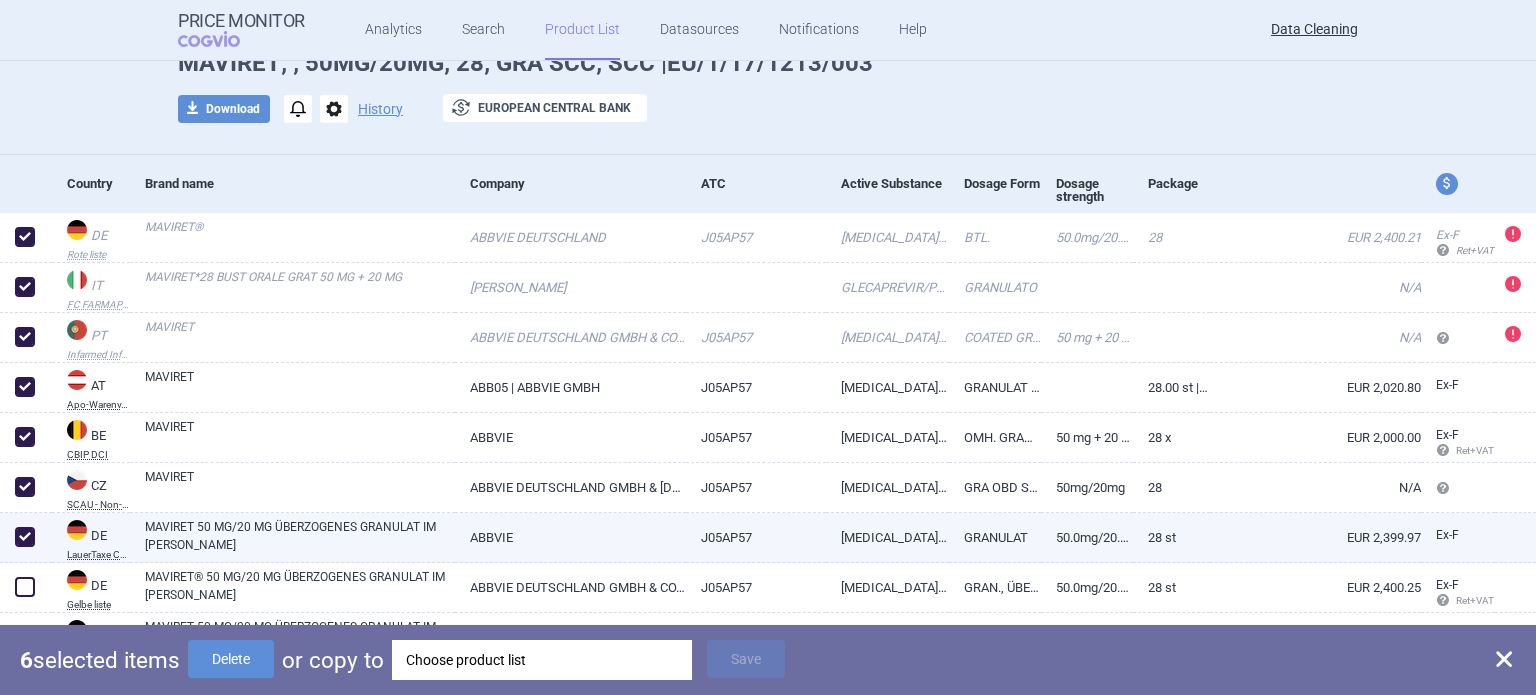 checkbox on "true" 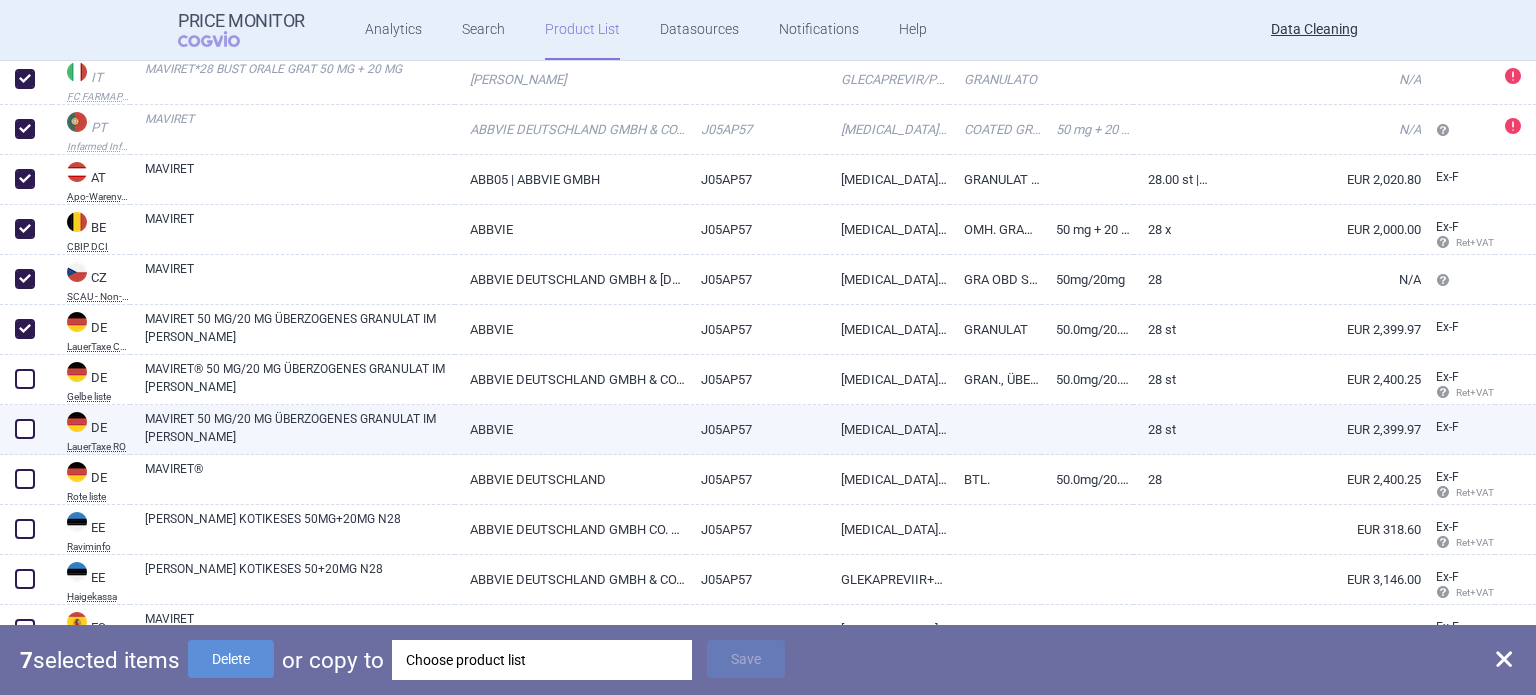 scroll, scrollTop: 400, scrollLeft: 0, axis: vertical 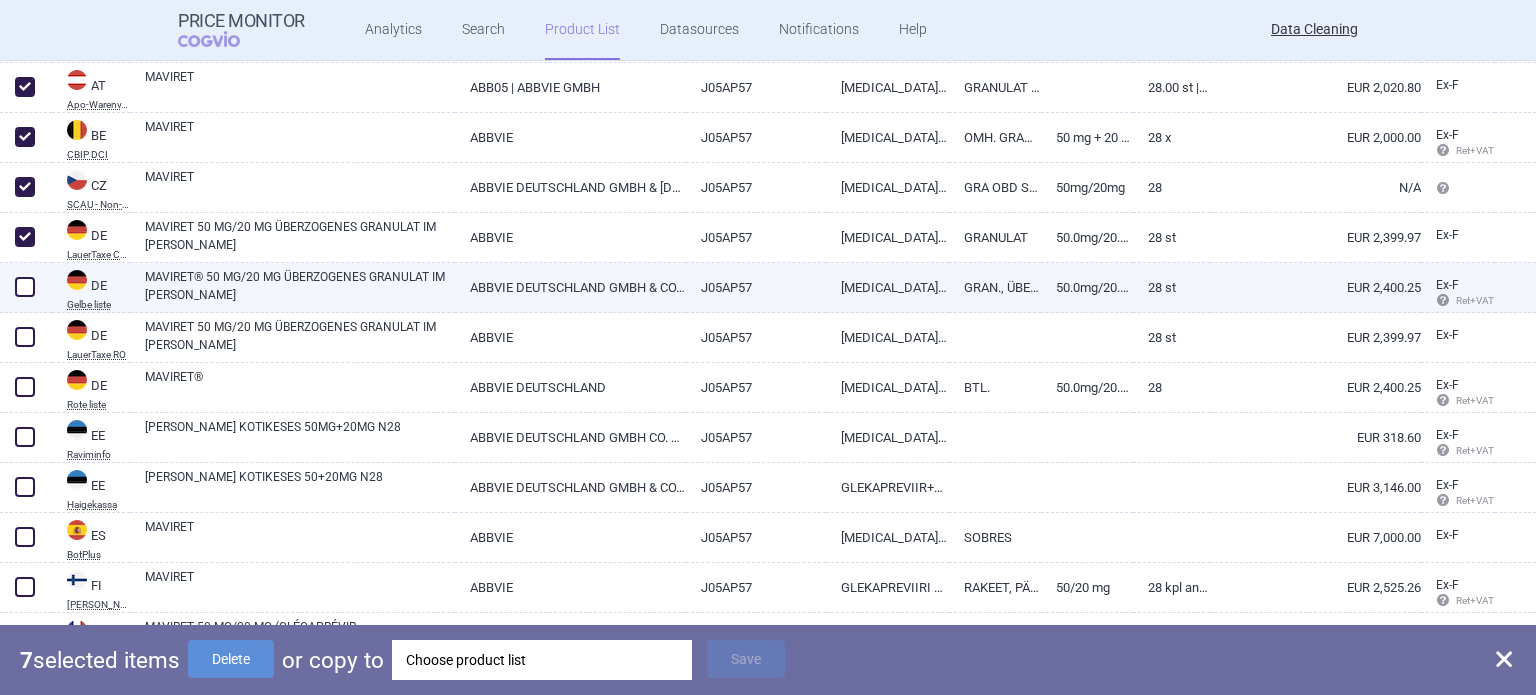 click at bounding box center [25, 287] 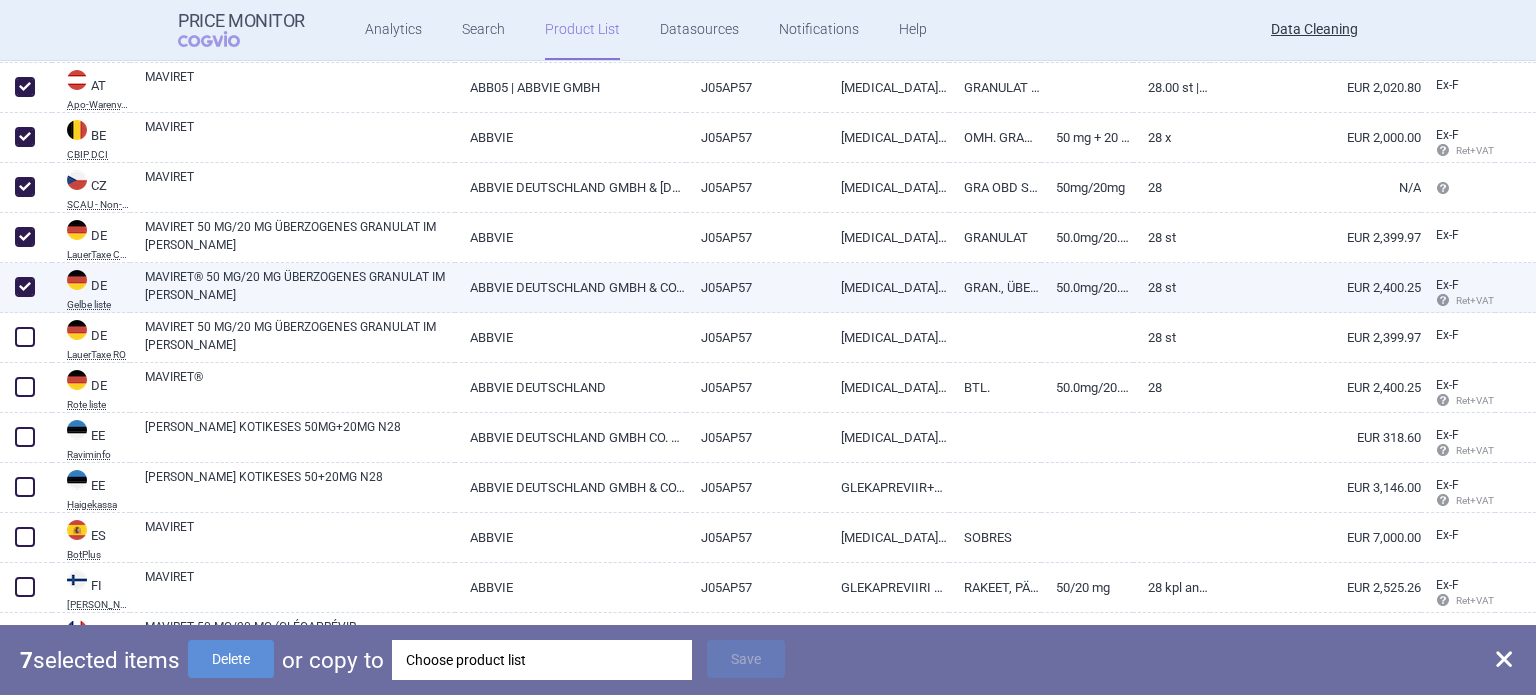 checkbox on "true" 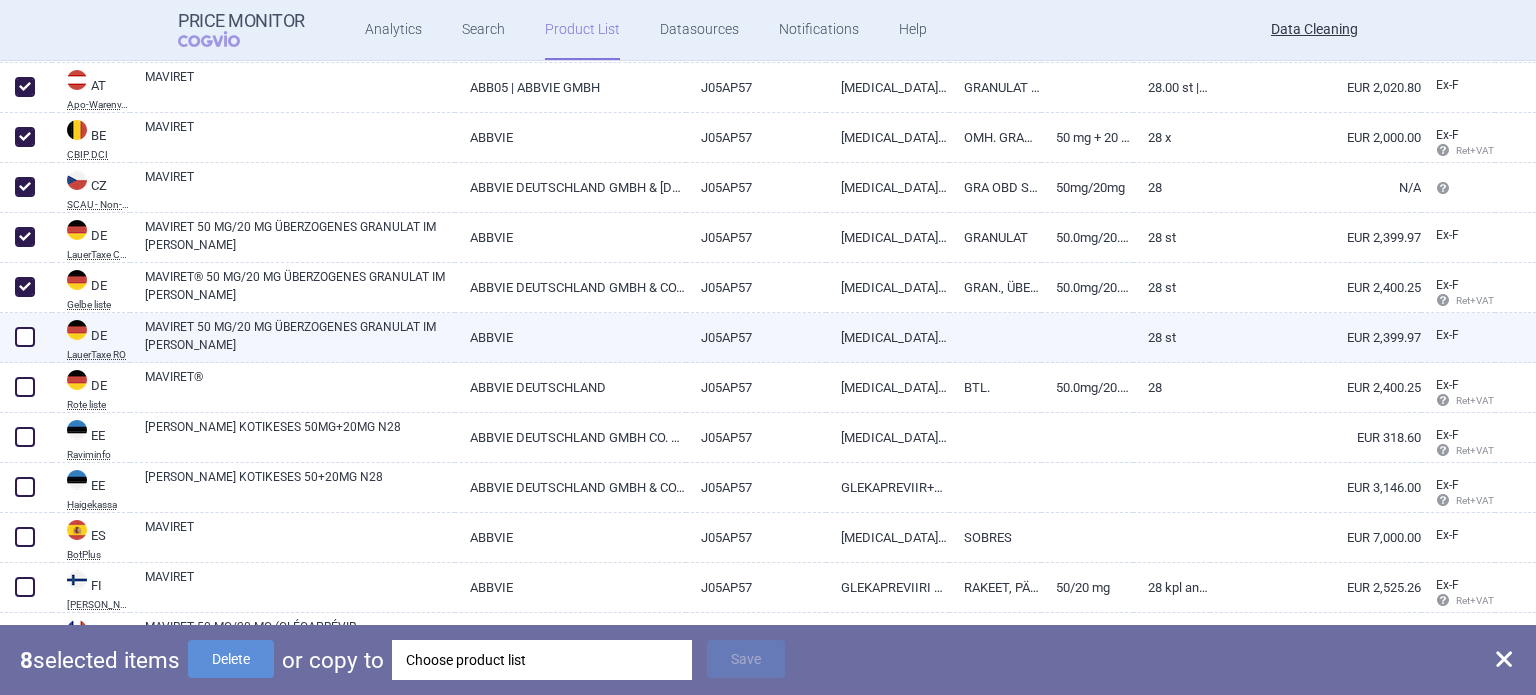 click at bounding box center [25, 337] 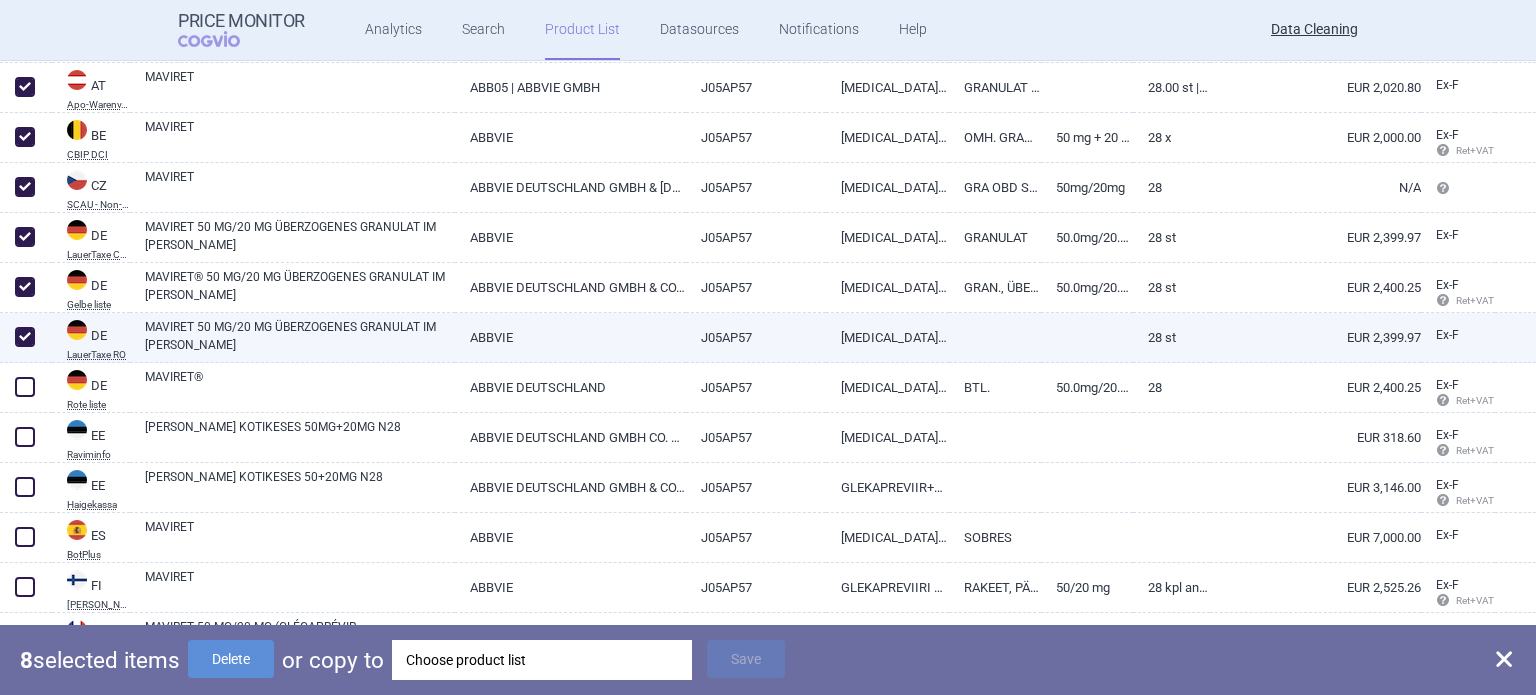 checkbox on "true" 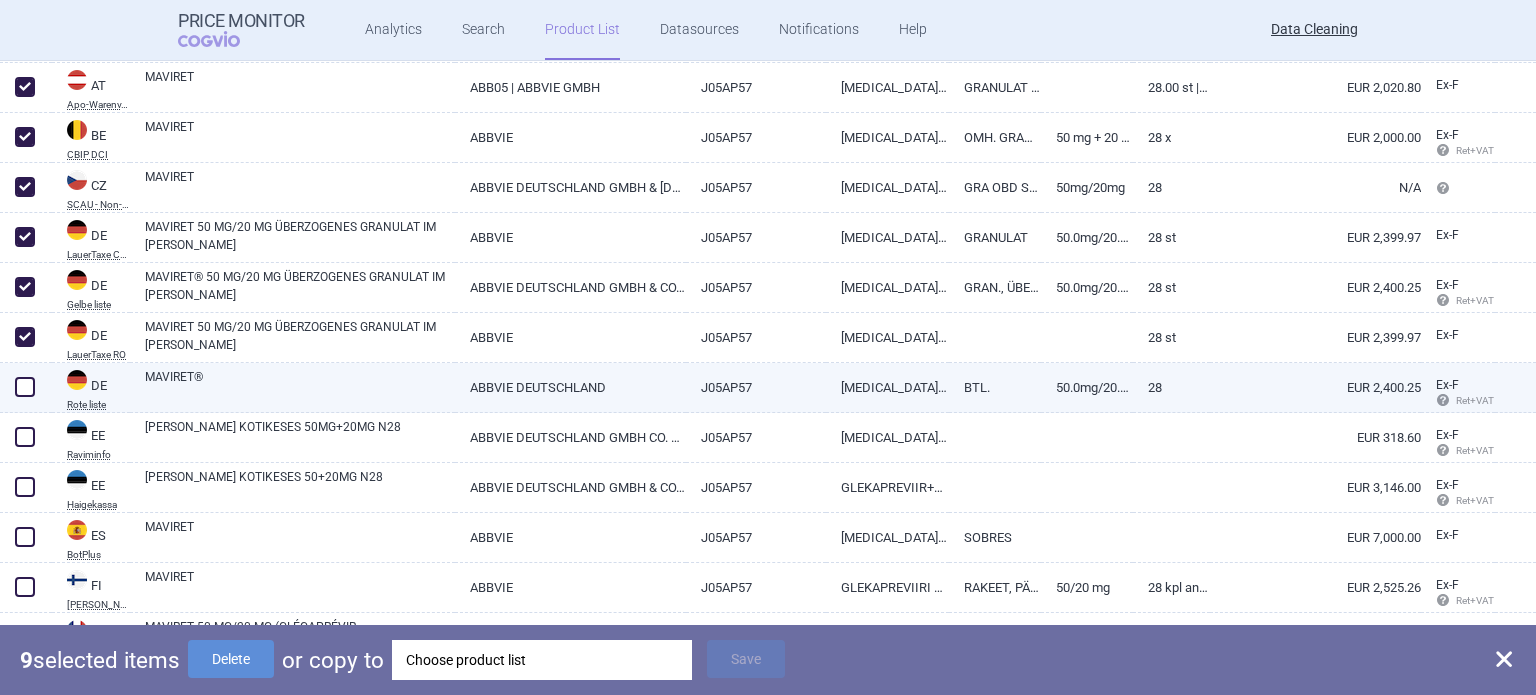 click at bounding box center [25, 387] 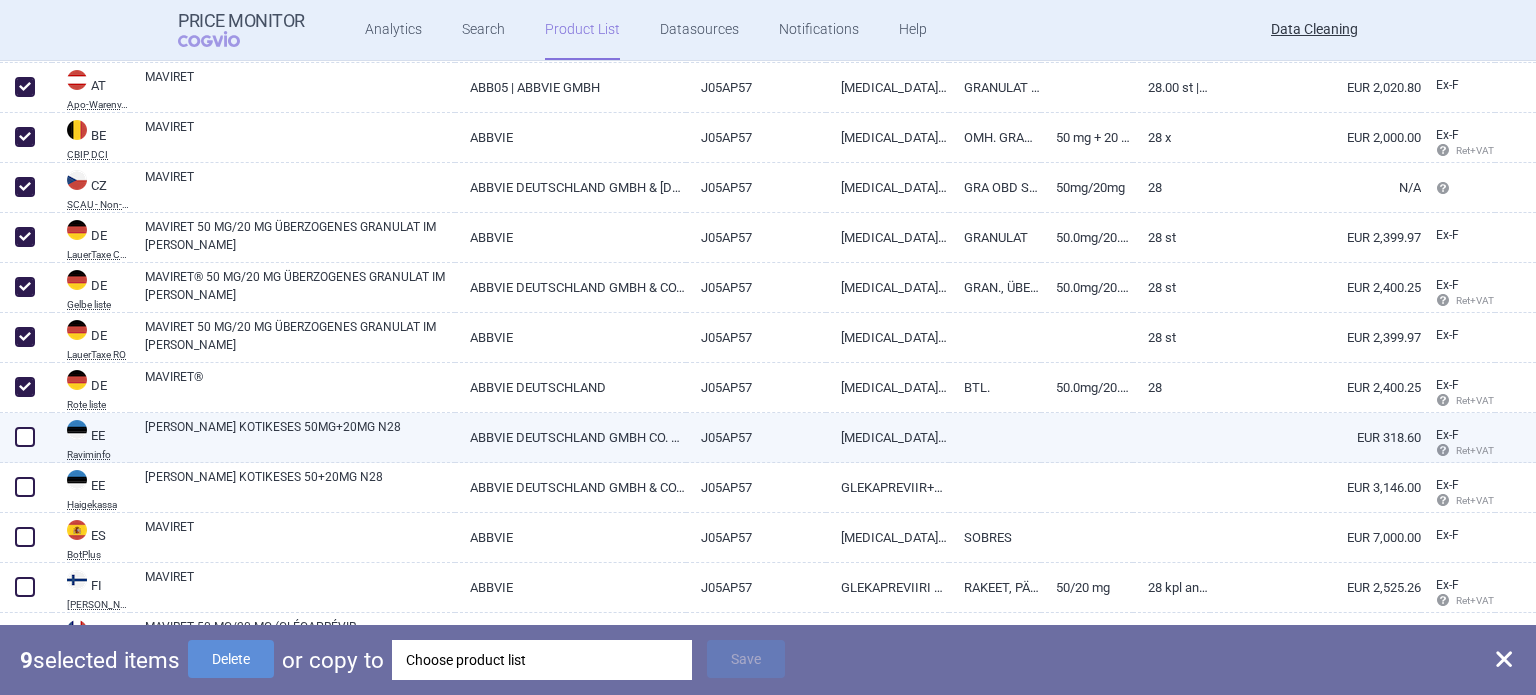 checkbox on "true" 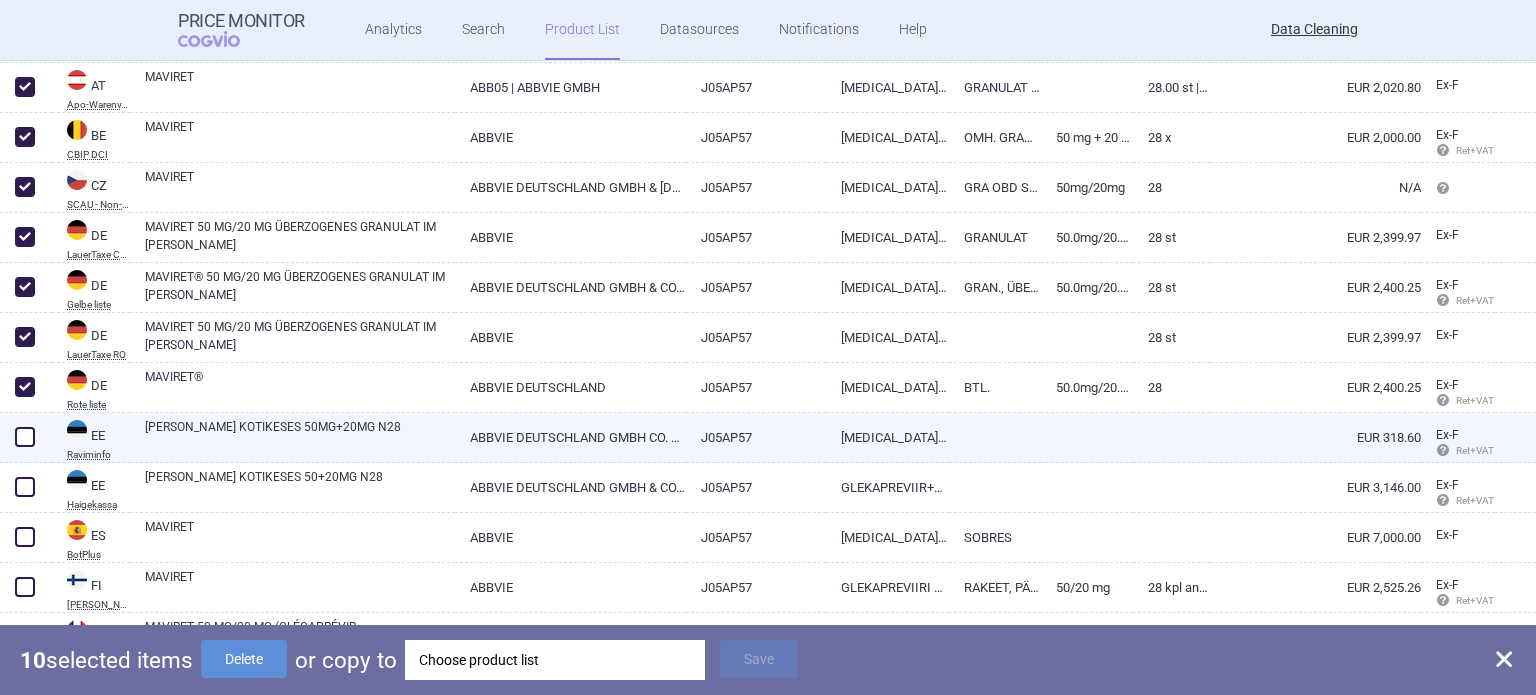 click at bounding box center (25, 437) 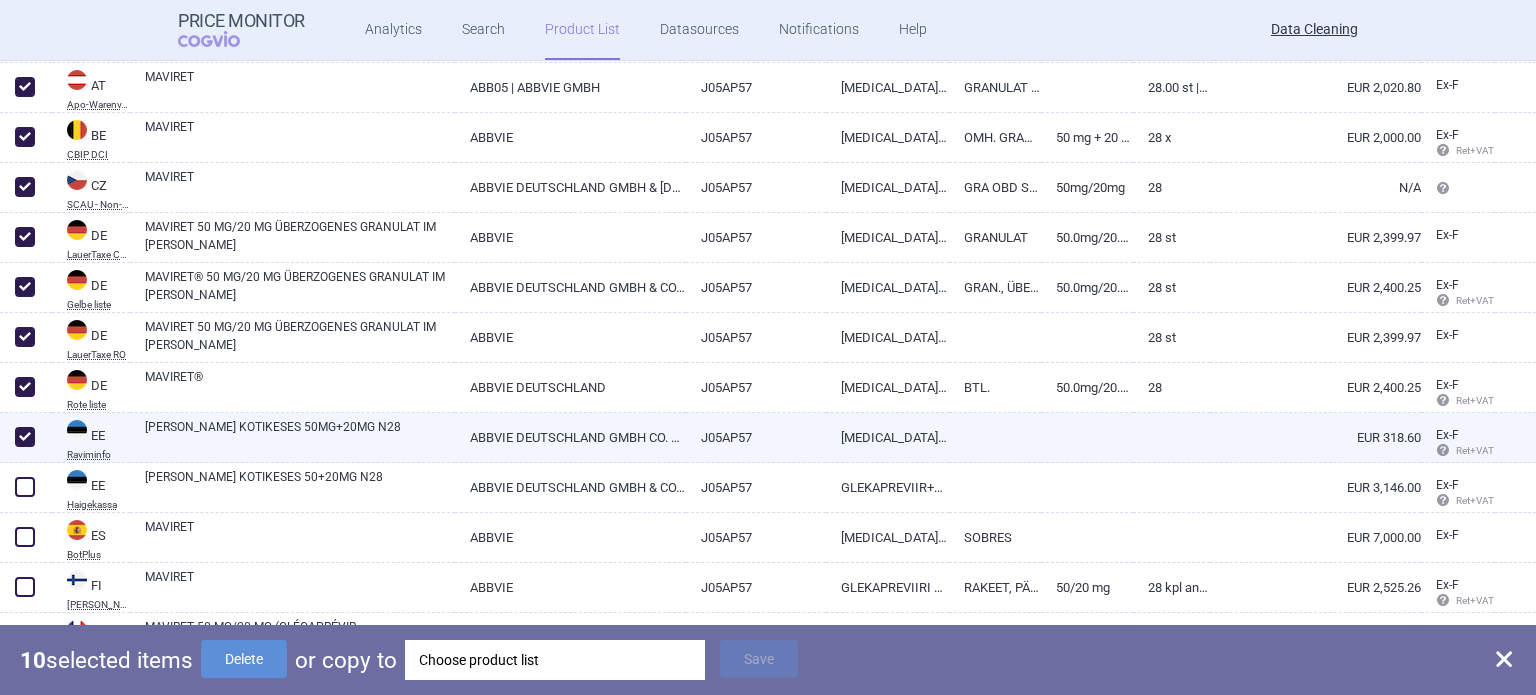 checkbox on "true" 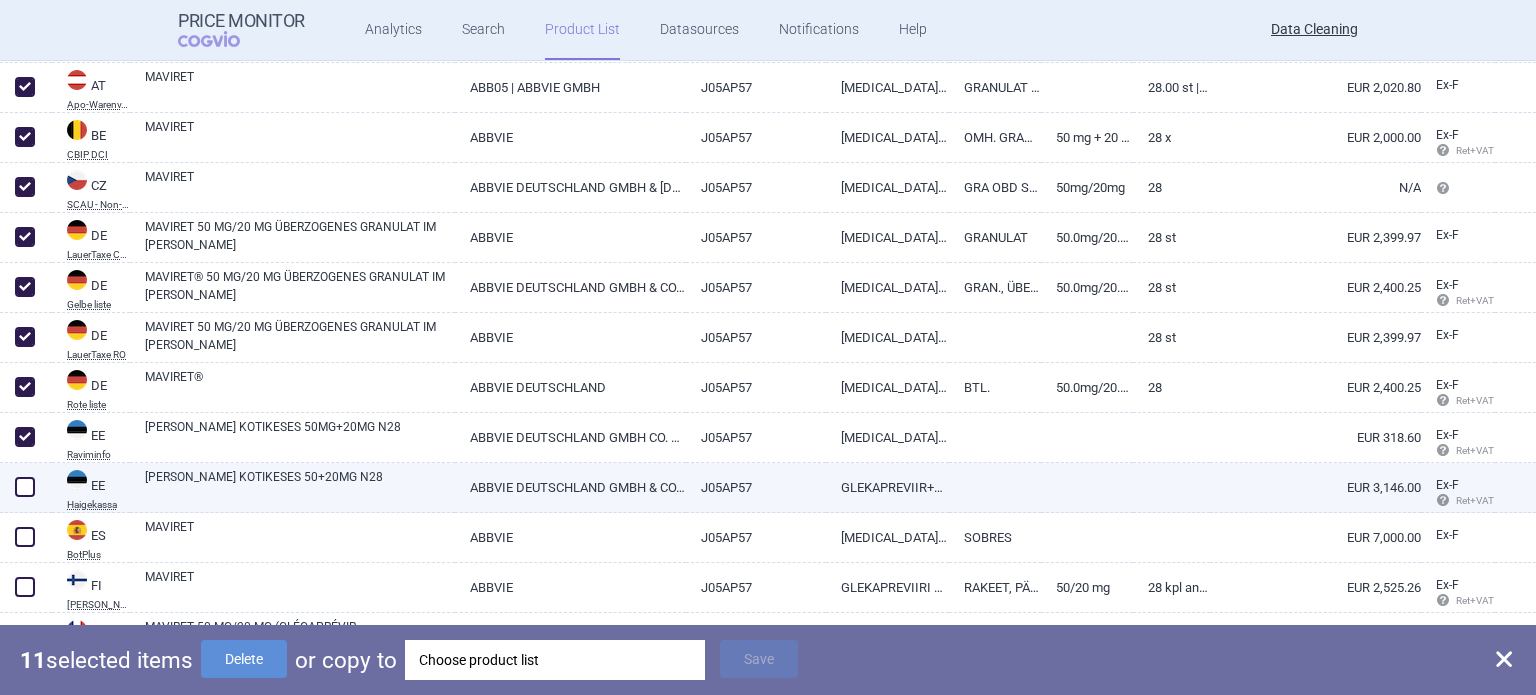 click at bounding box center (25, 487) 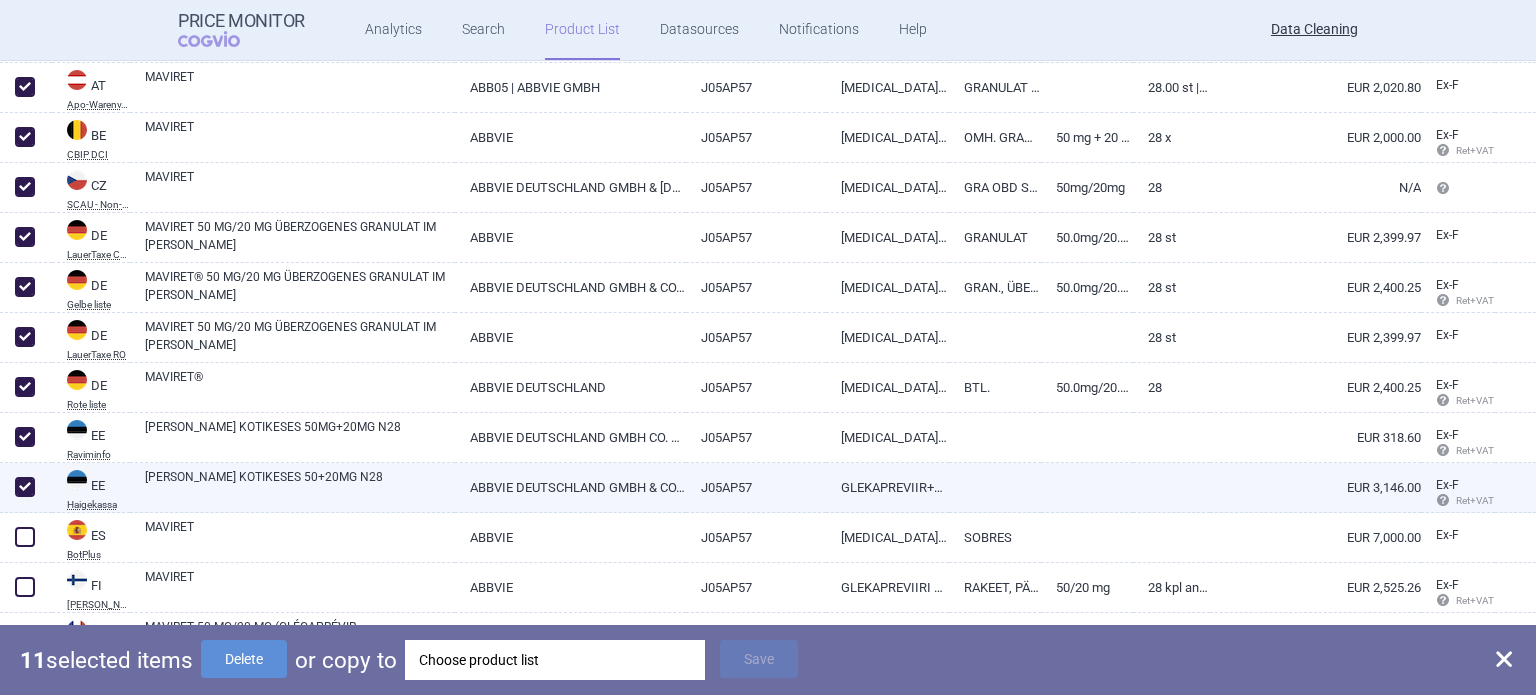 checkbox on "true" 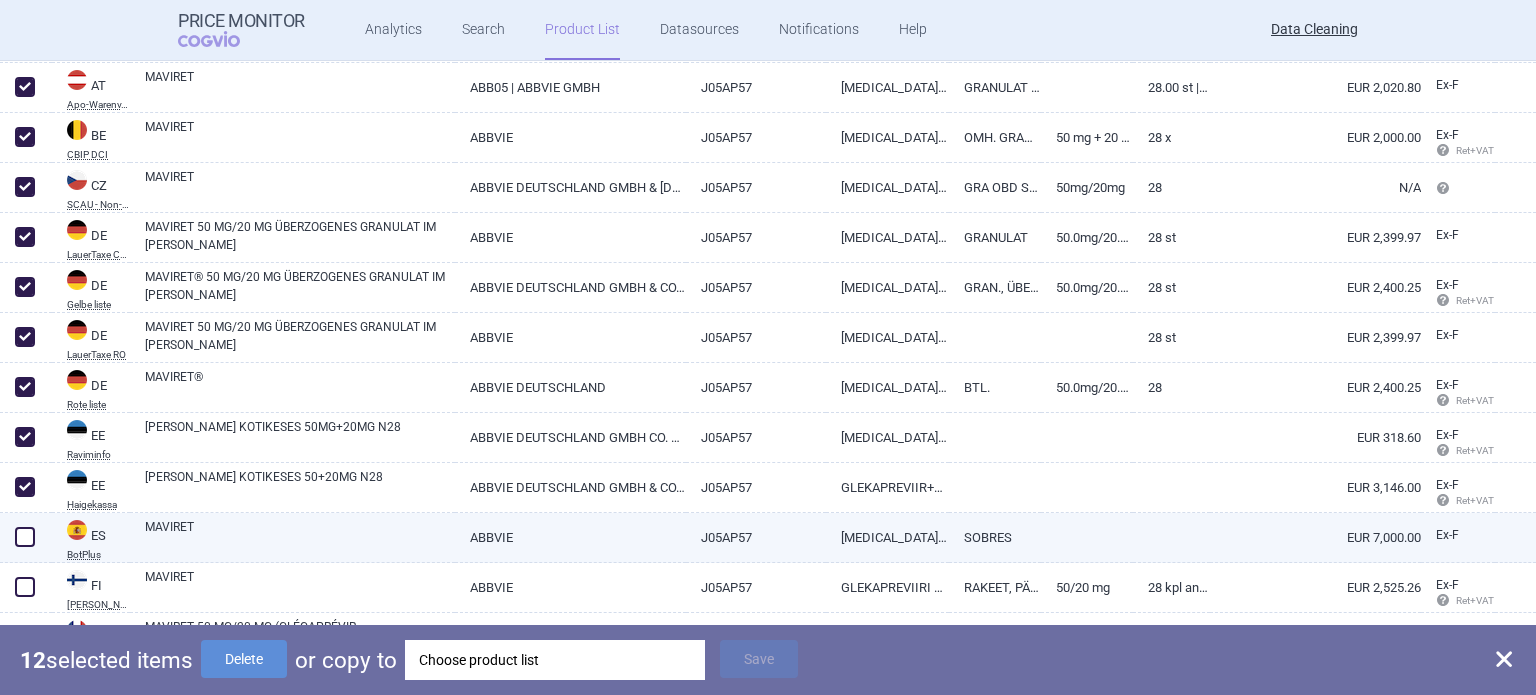 click at bounding box center [25, 537] 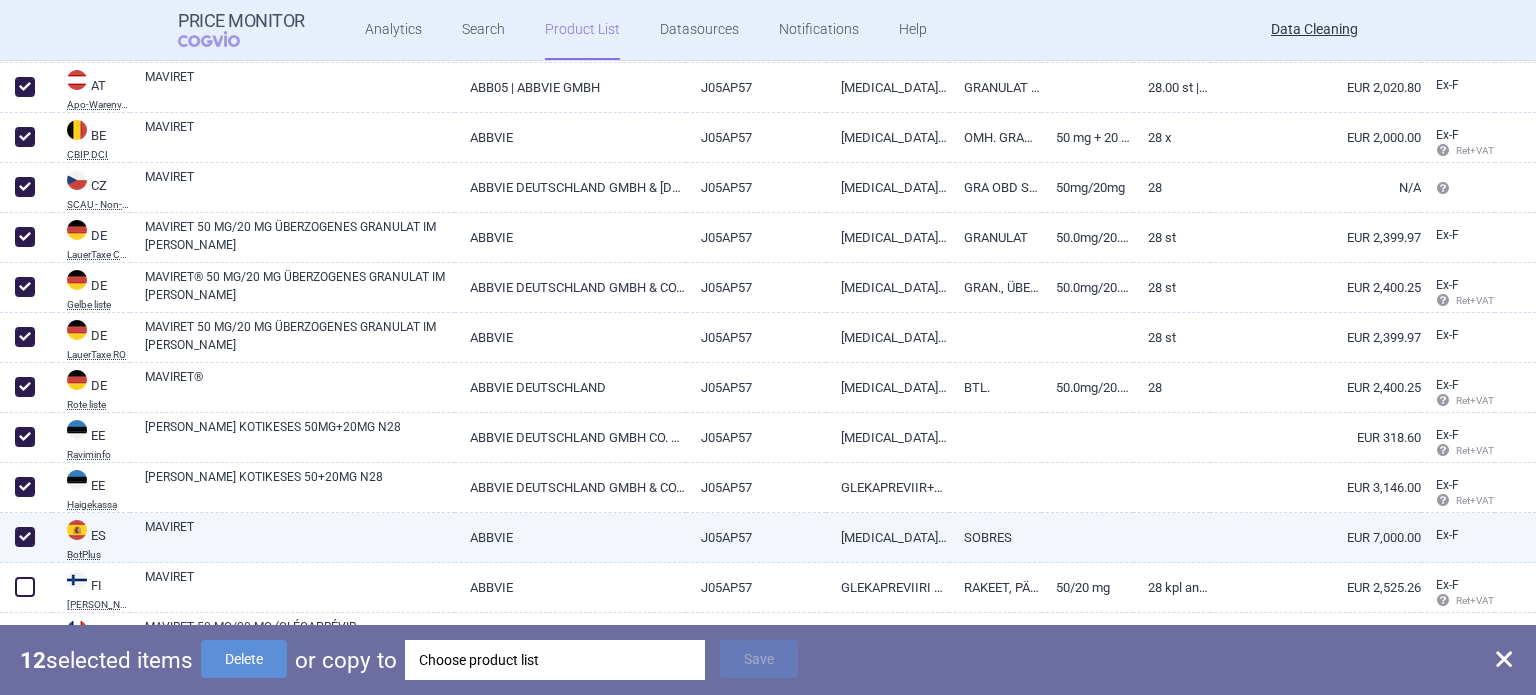 checkbox on "true" 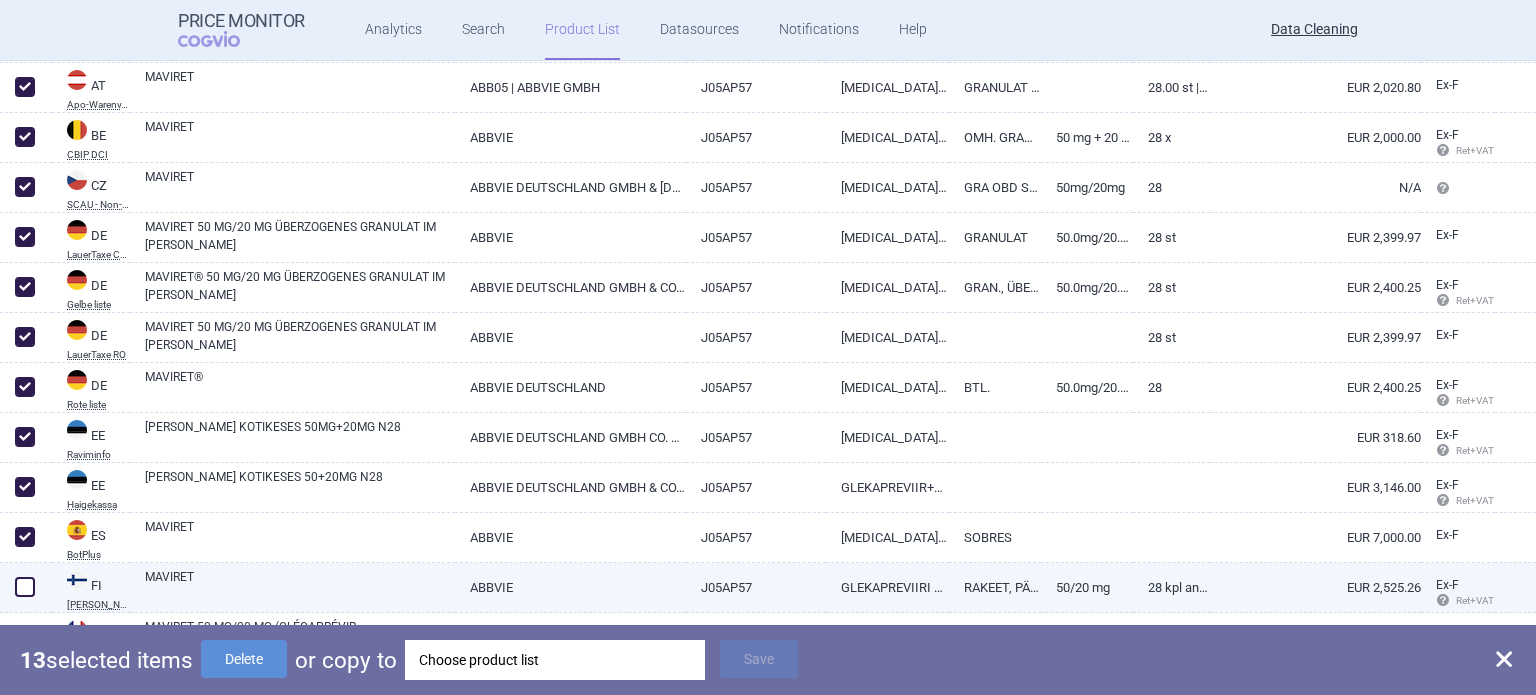 click at bounding box center (25, 587) 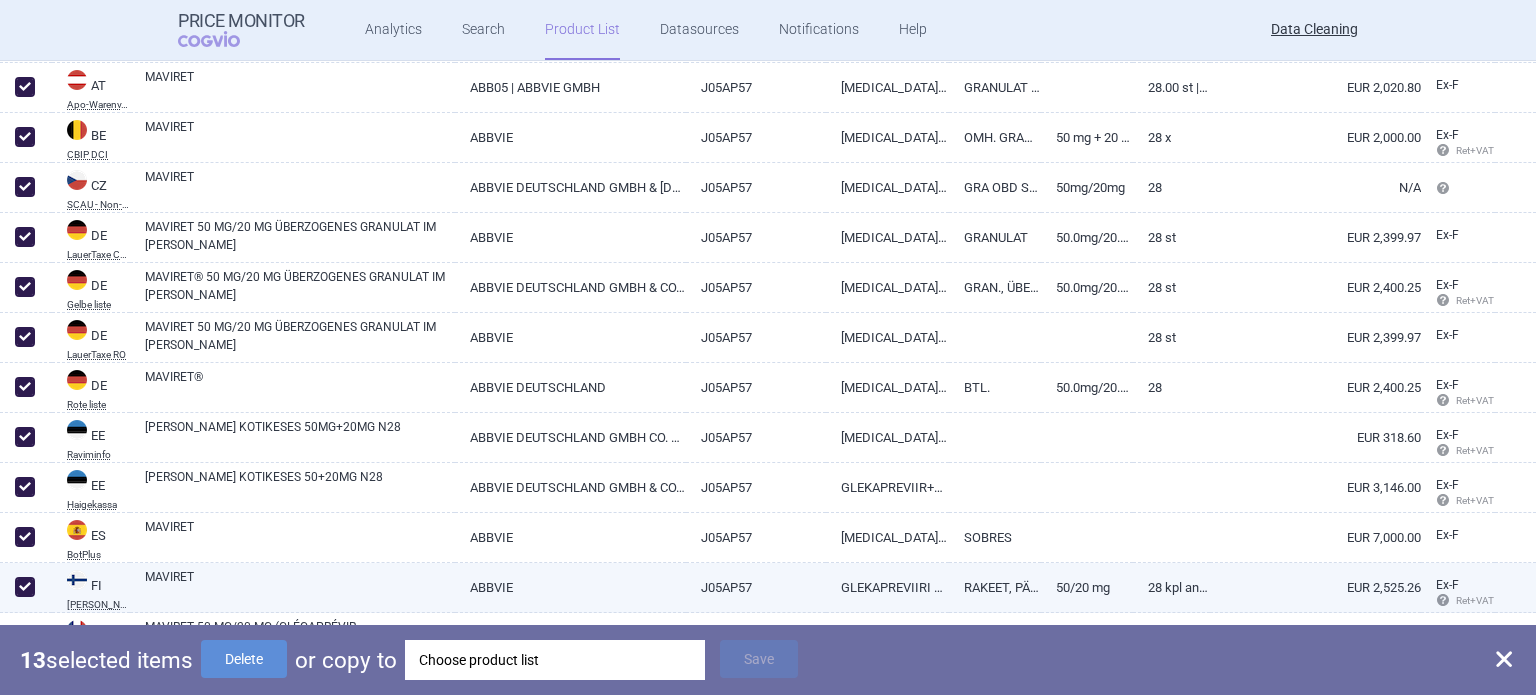 checkbox on "true" 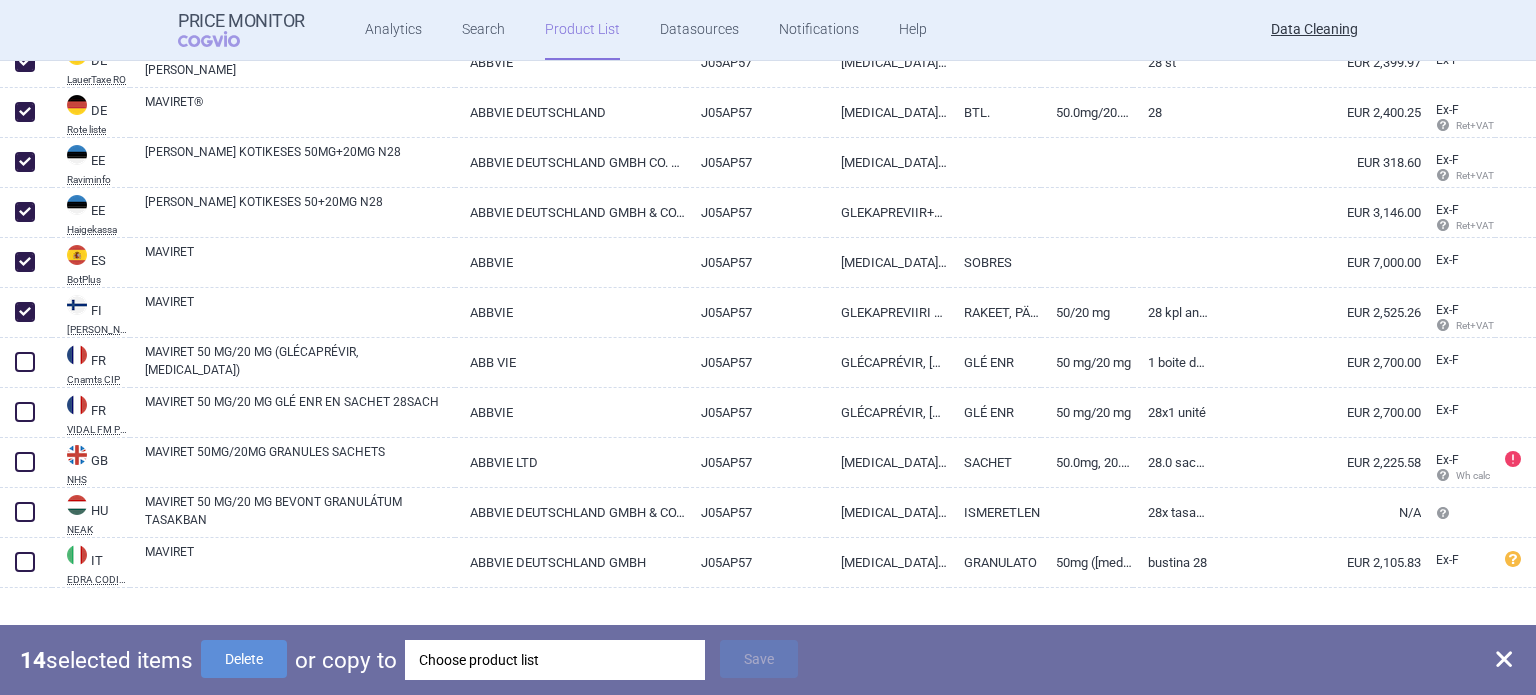 scroll, scrollTop: 700, scrollLeft: 0, axis: vertical 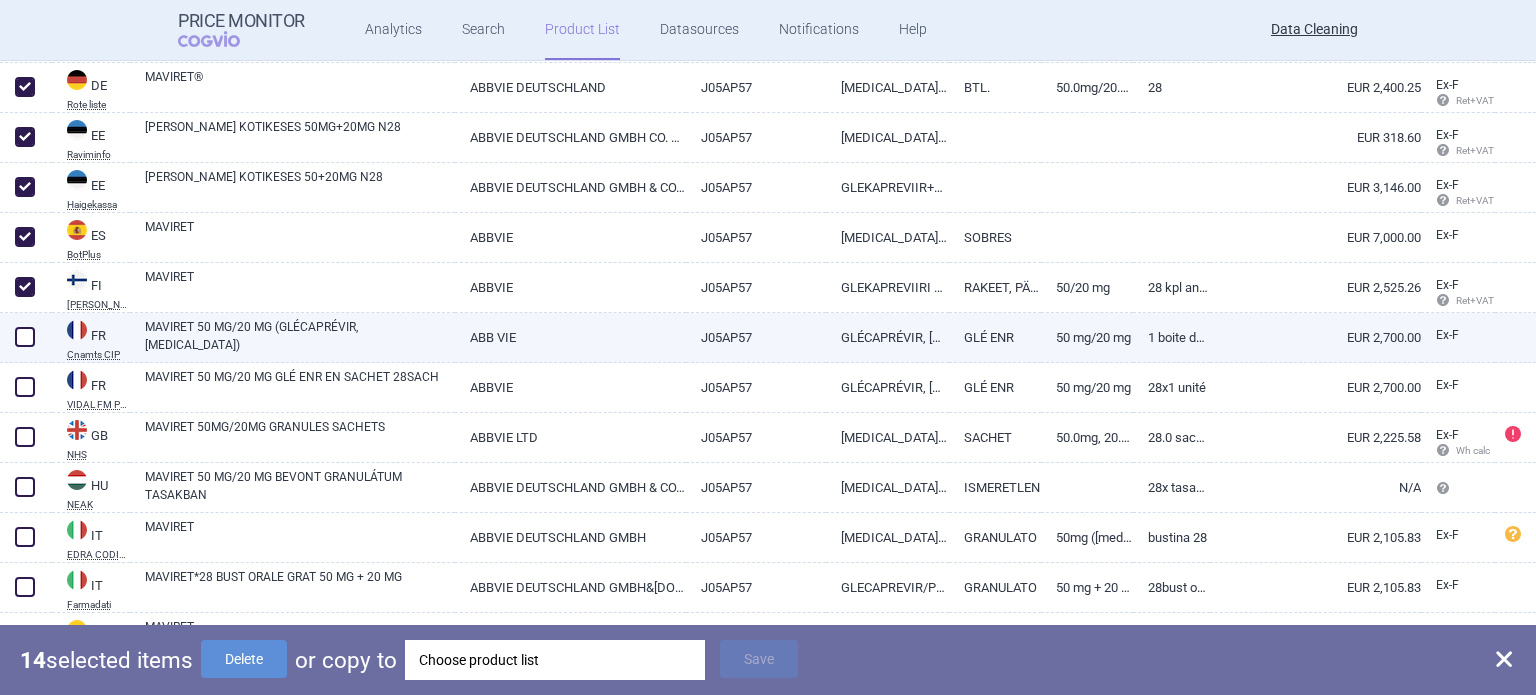 click at bounding box center [25, 337] 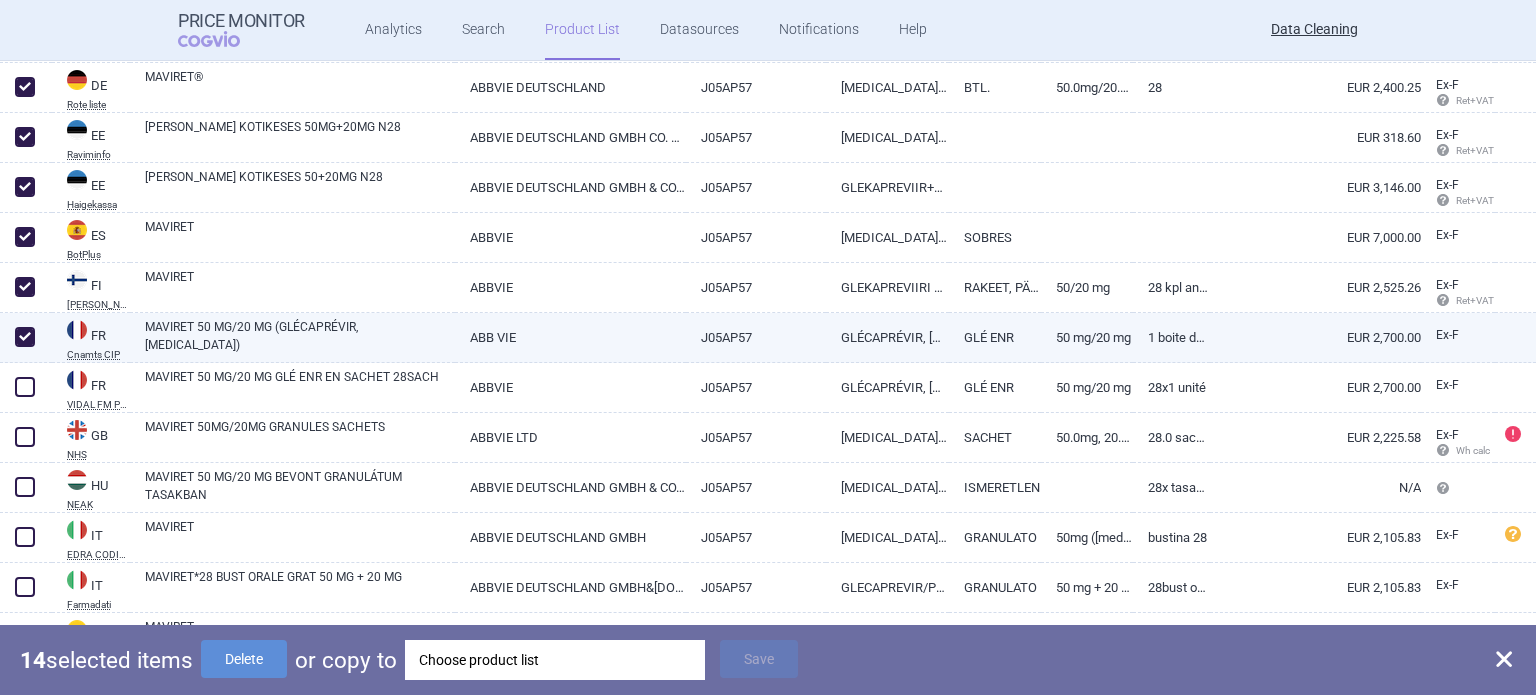 checkbox on "true" 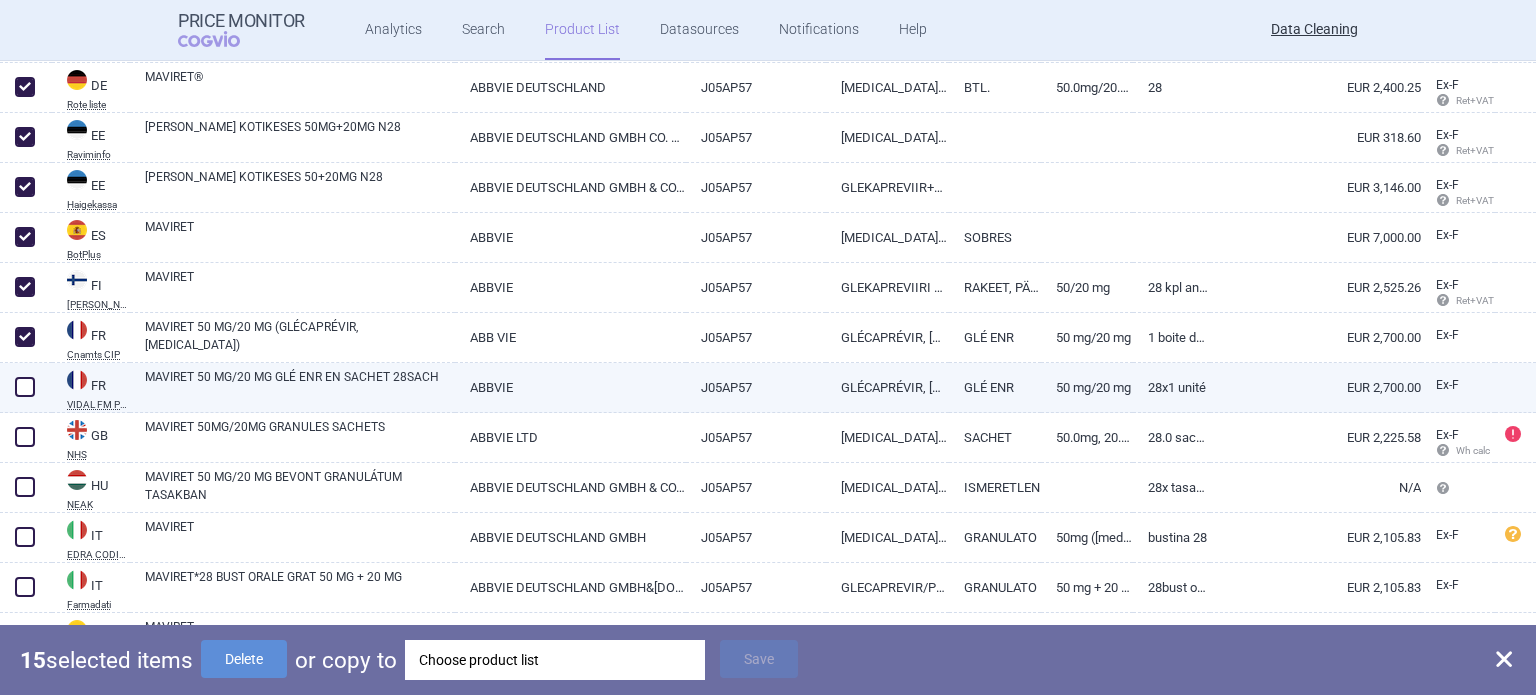 click at bounding box center (25, 387) 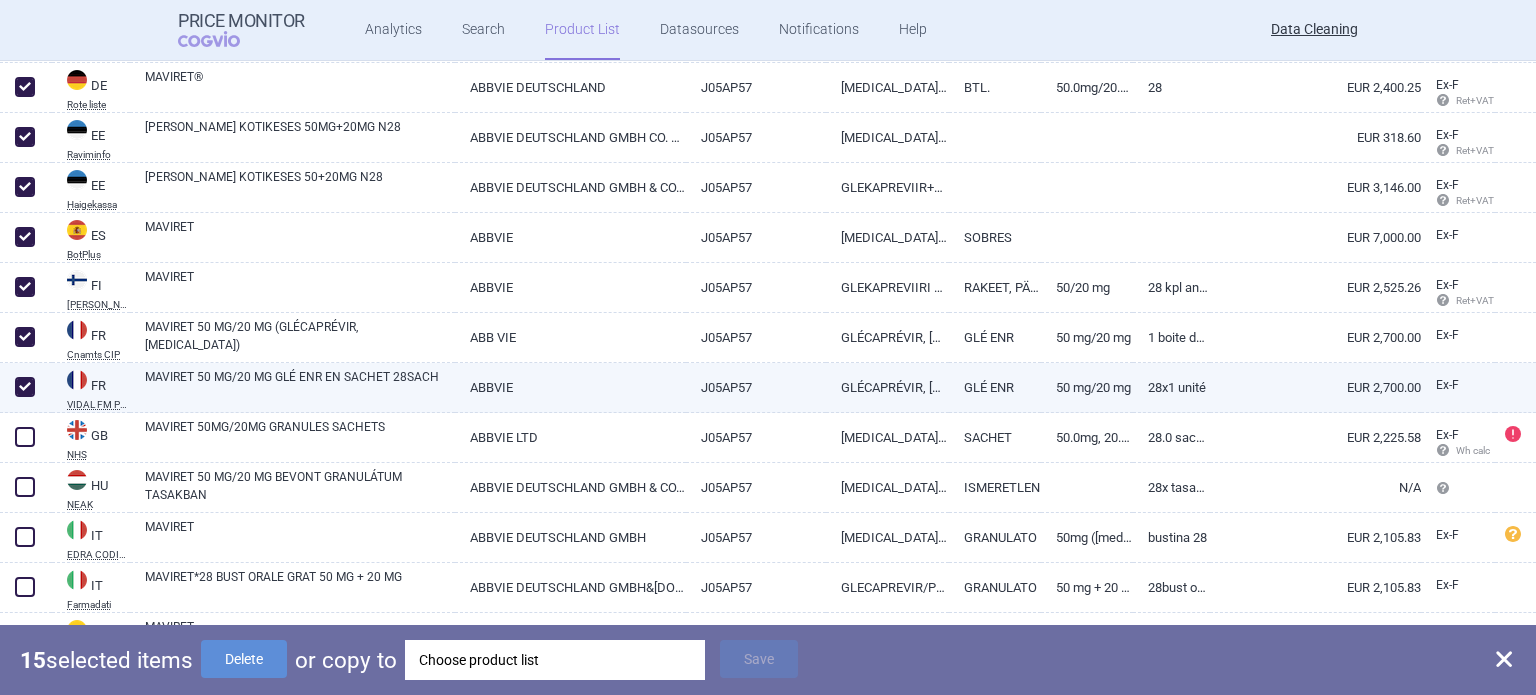checkbox on "true" 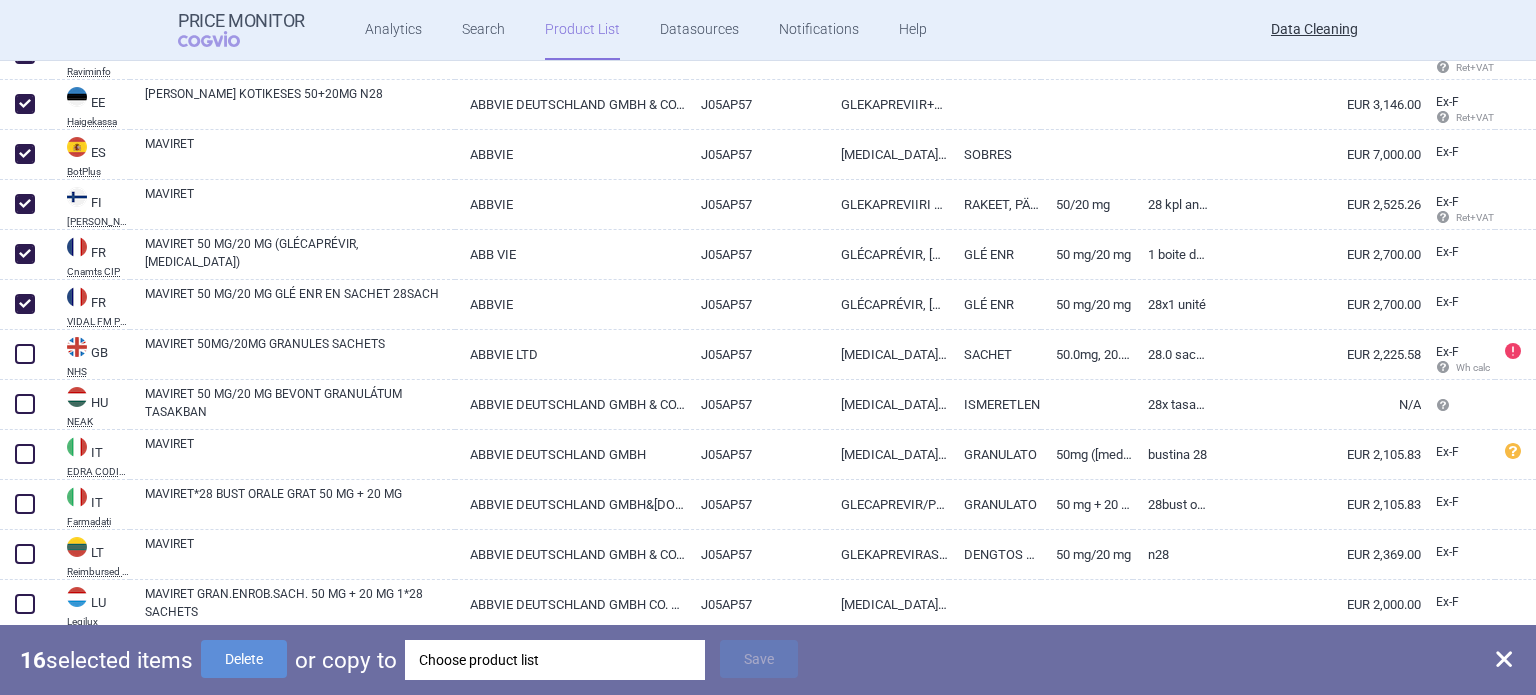 scroll, scrollTop: 800, scrollLeft: 0, axis: vertical 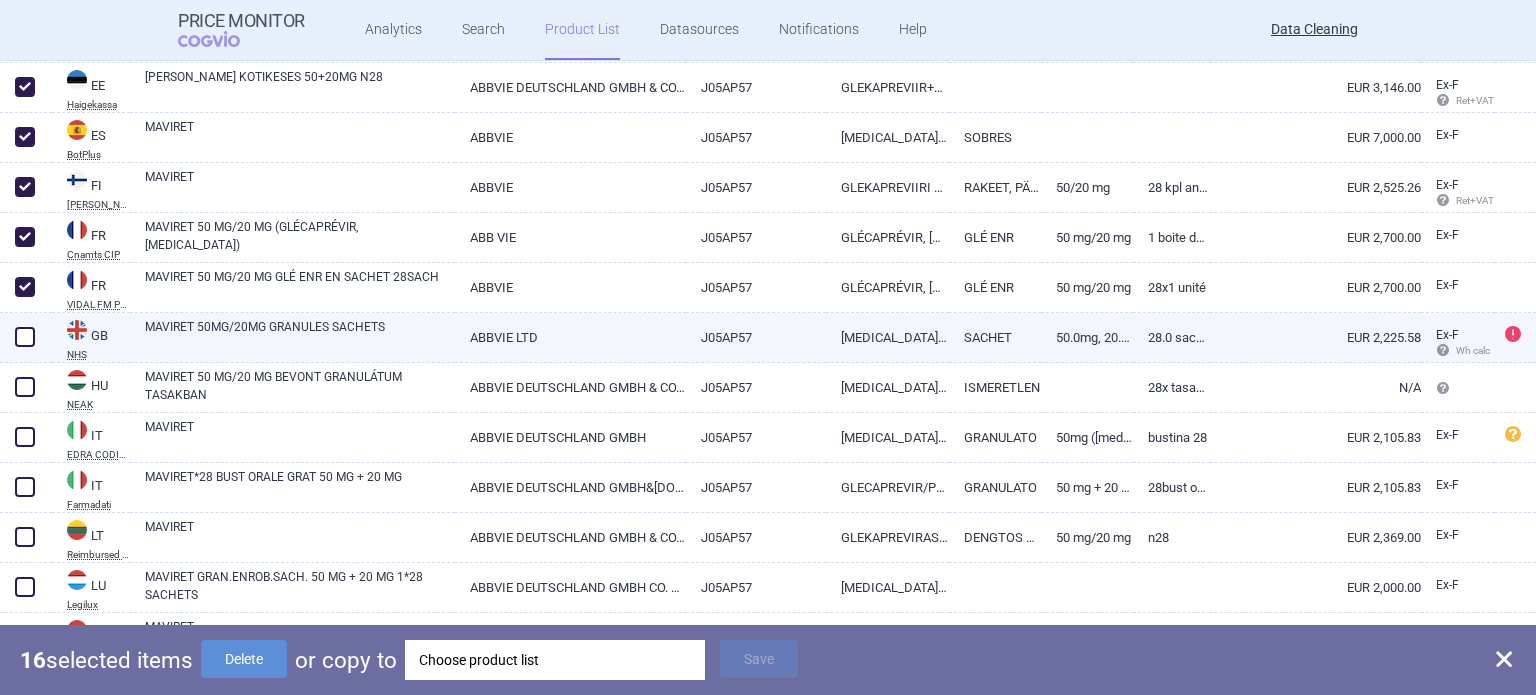 click at bounding box center (25, 337) 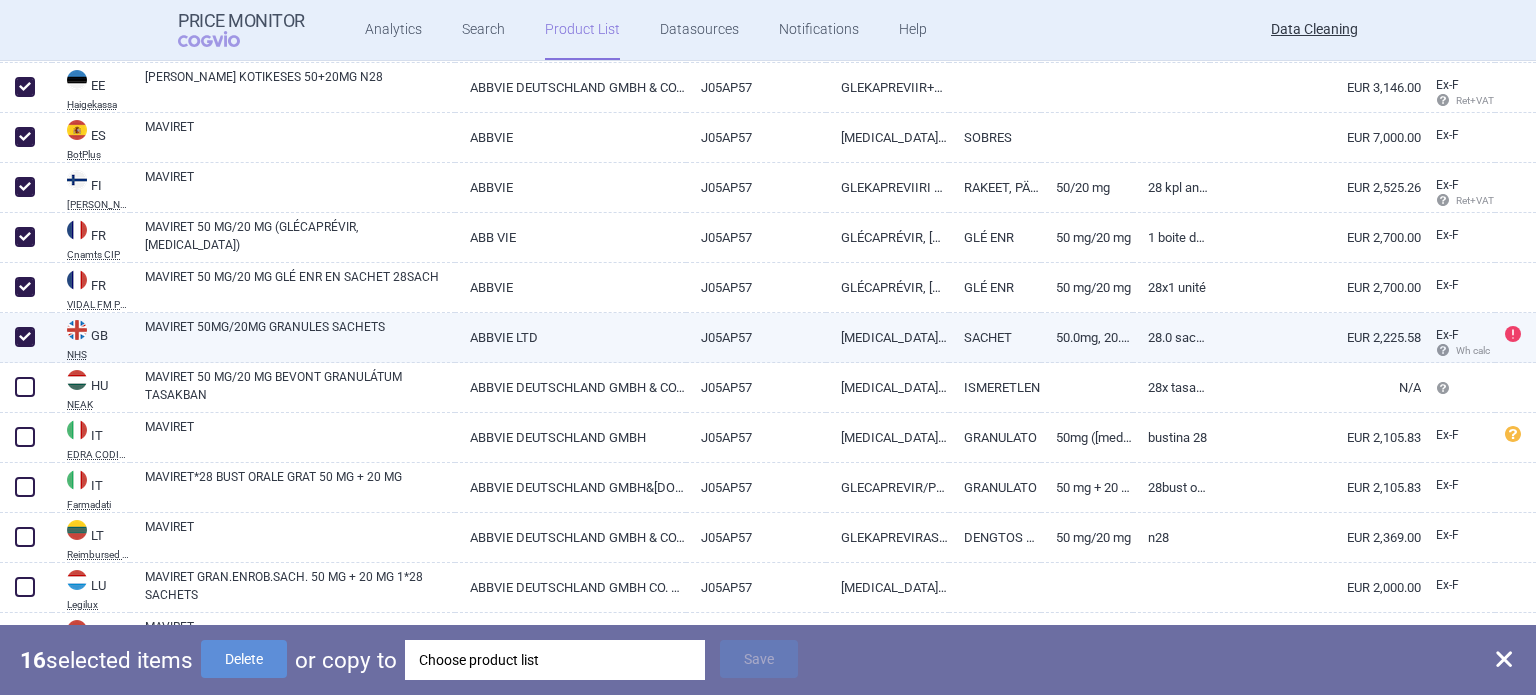 checkbox on "true" 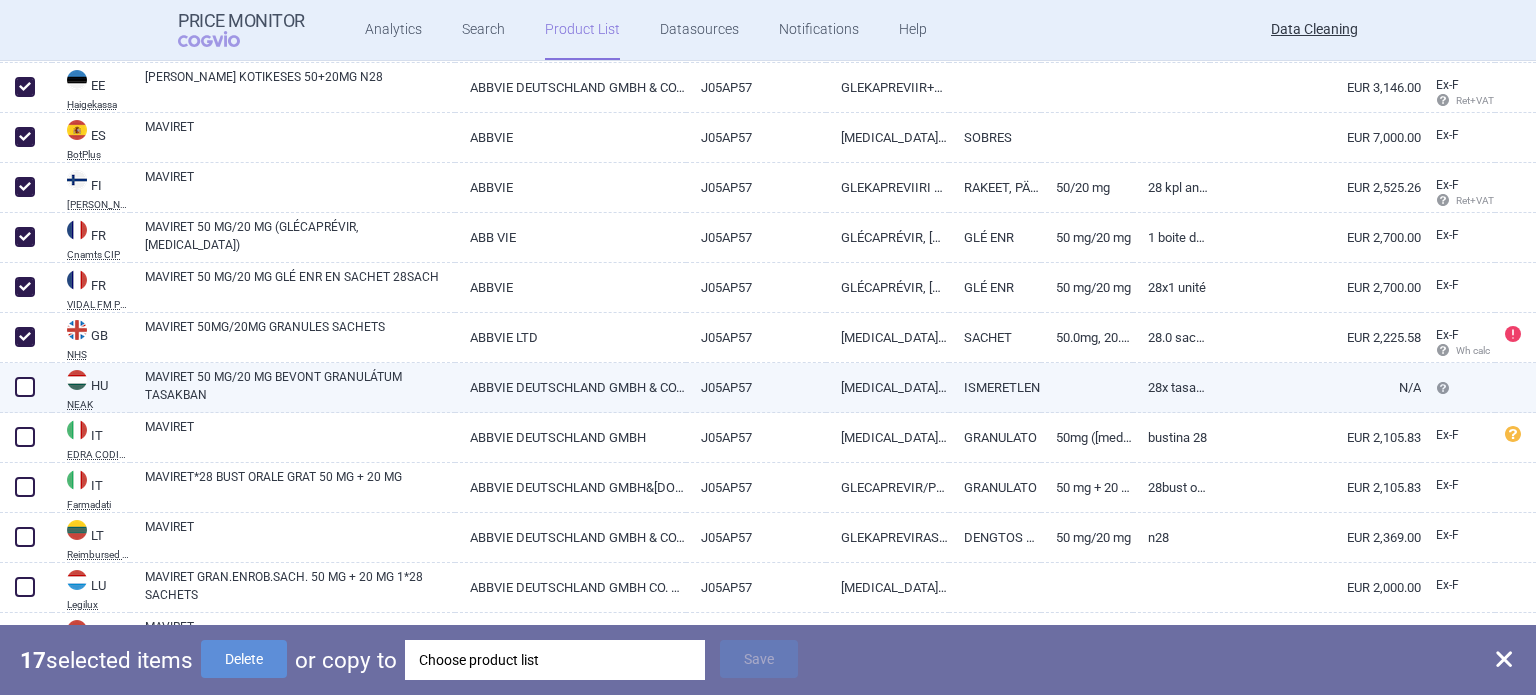 click at bounding box center (26, 388) 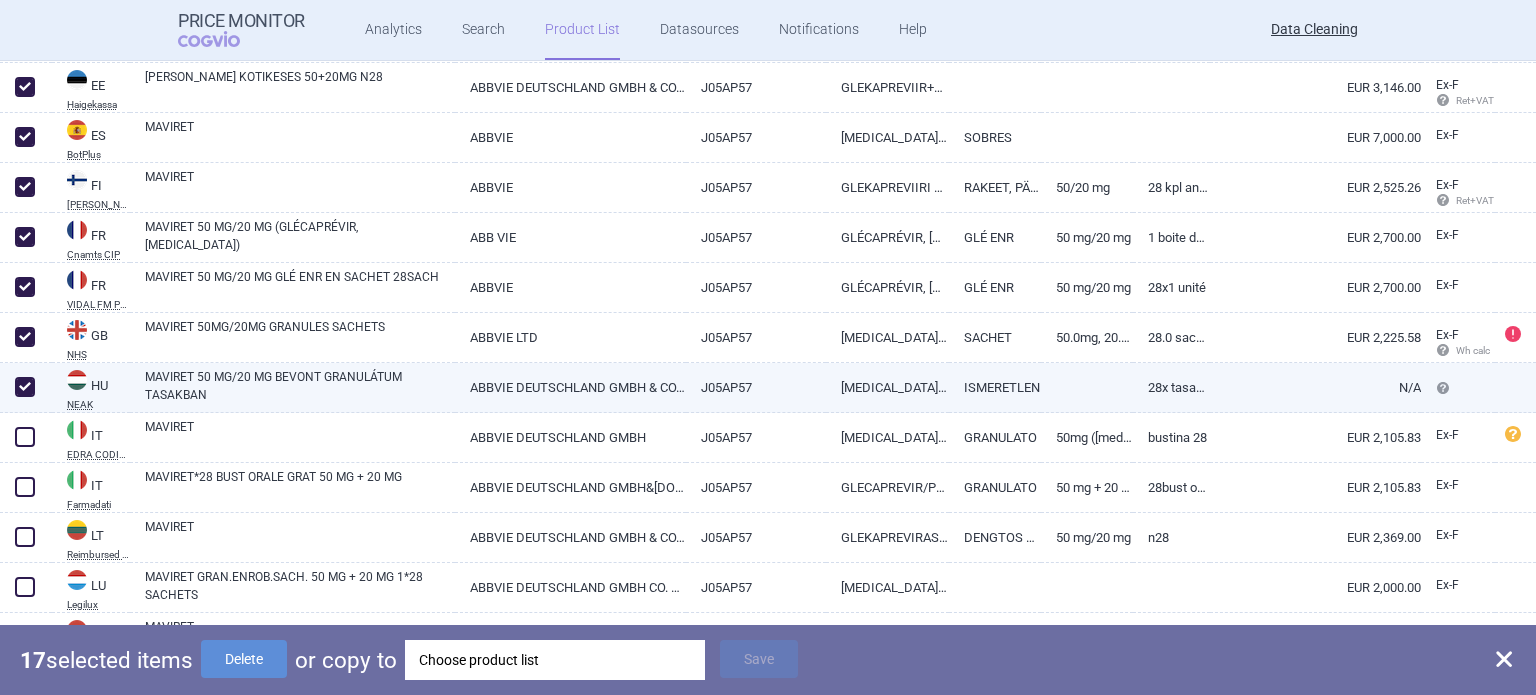 checkbox on "true" 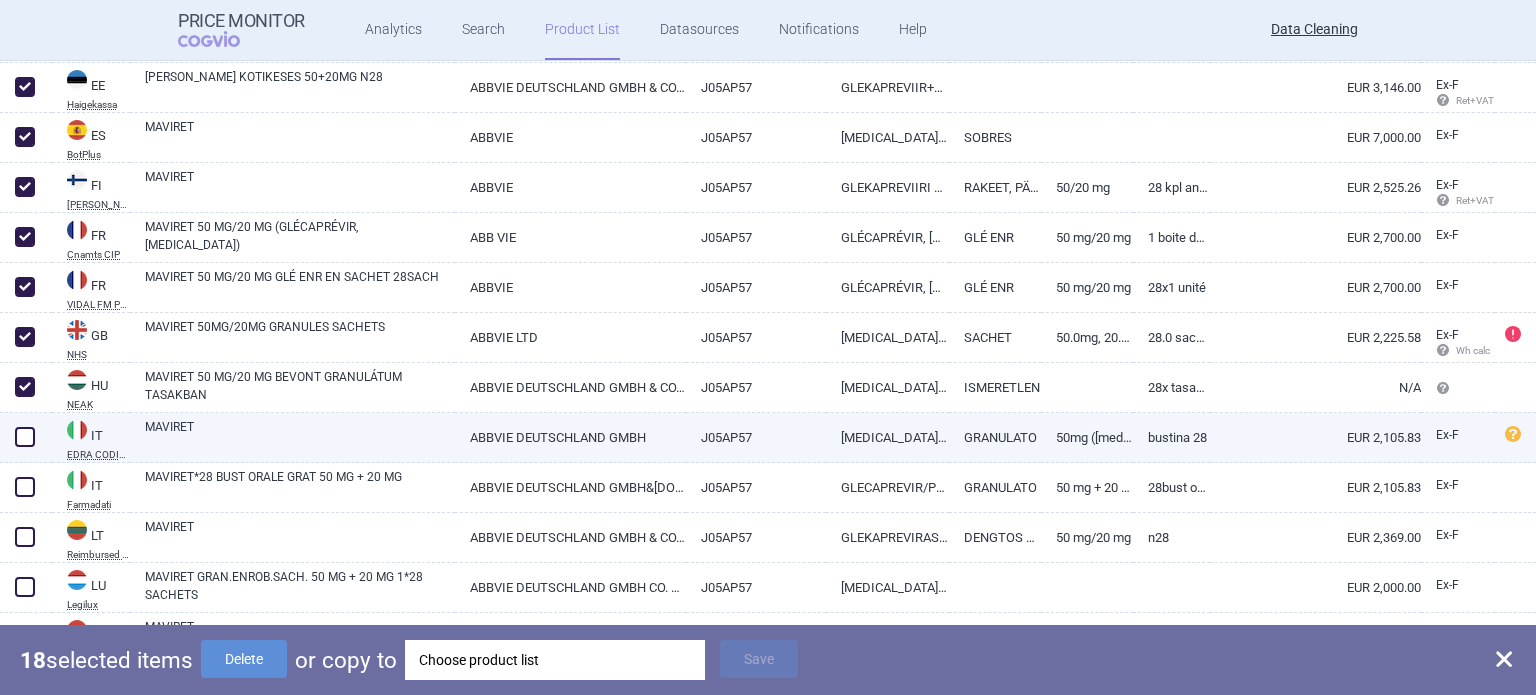 click at bounding box center [25, 437] 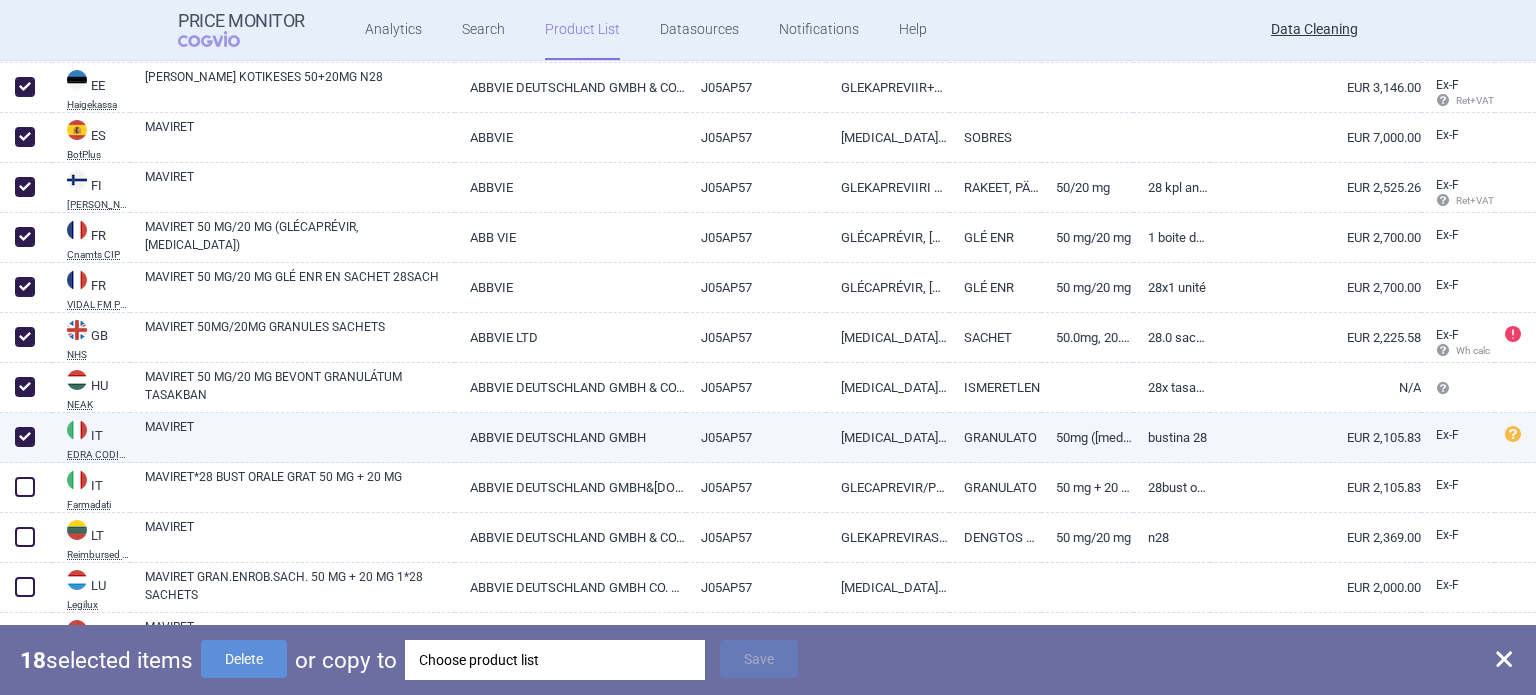 checkbox on "true" 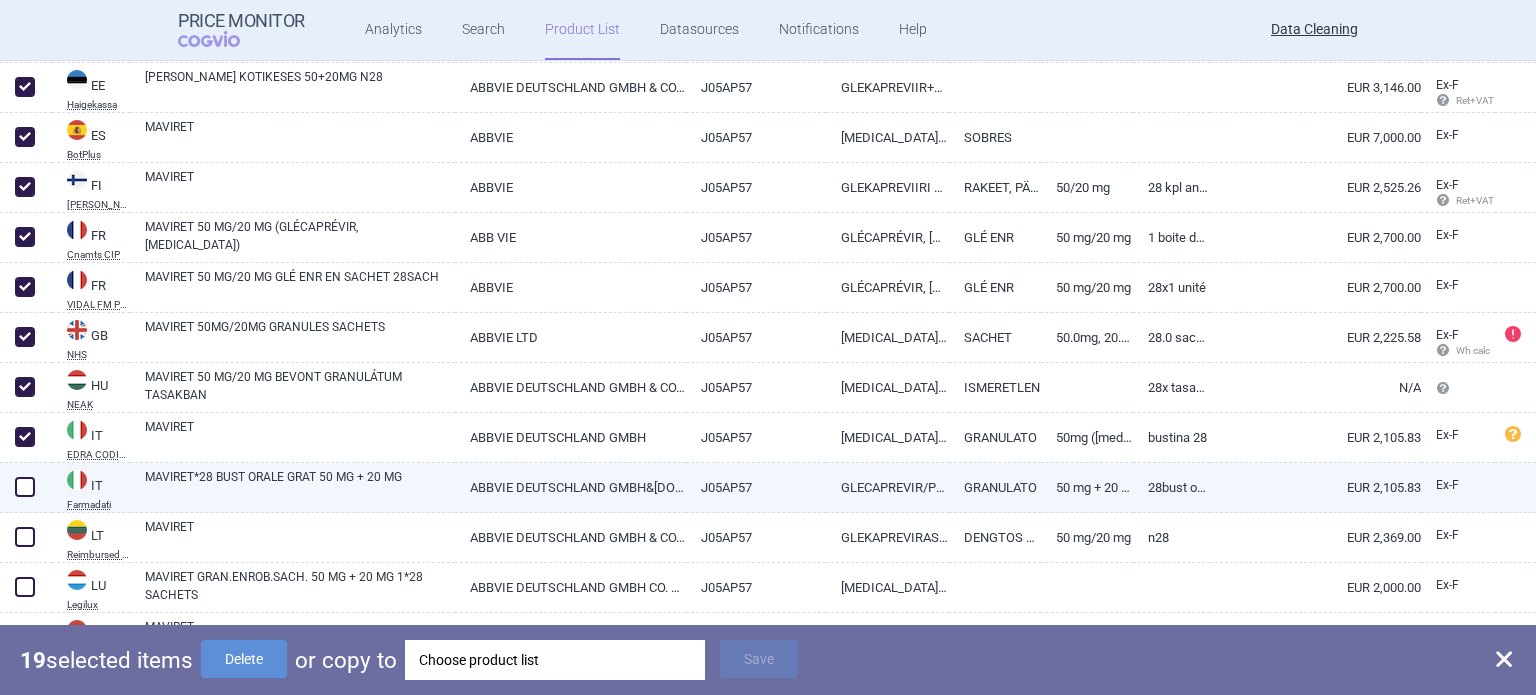 click at bounding box center [25, 487] 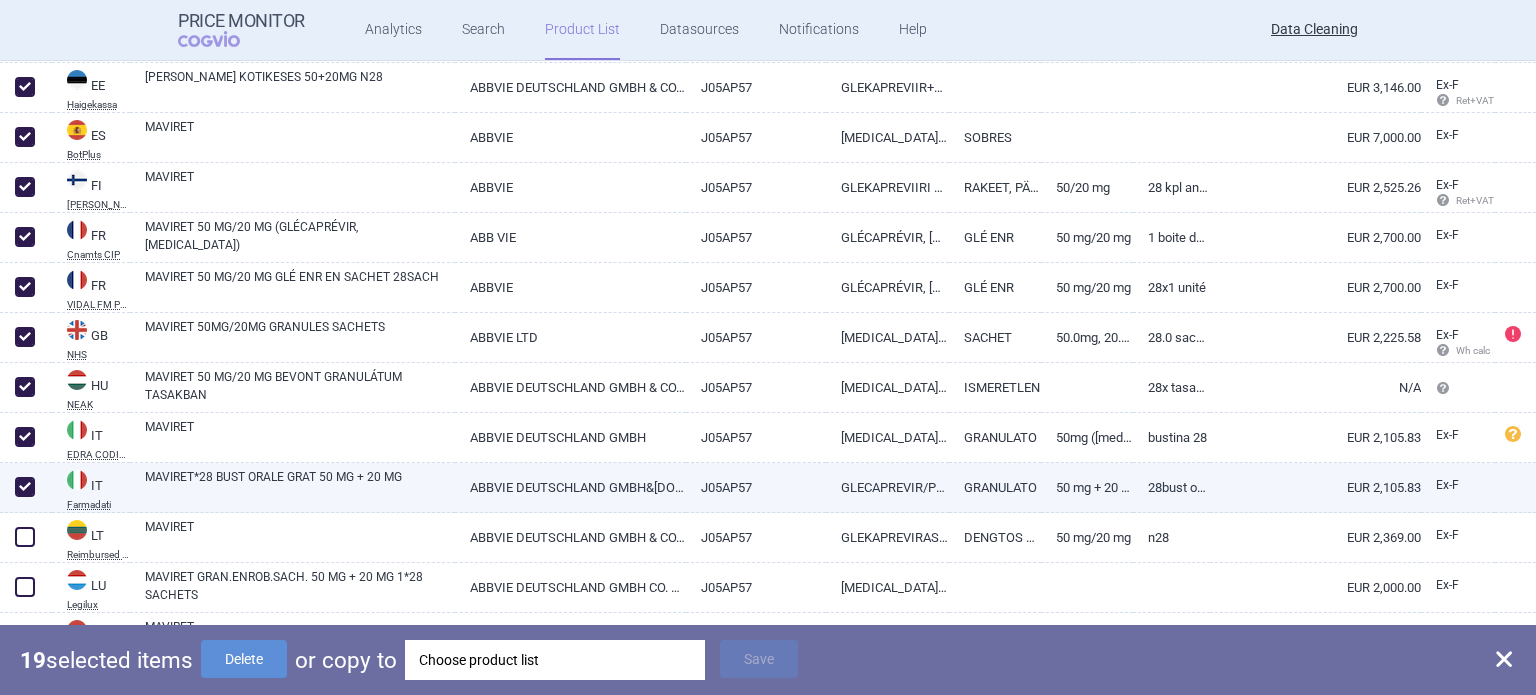 checkbox on "true" 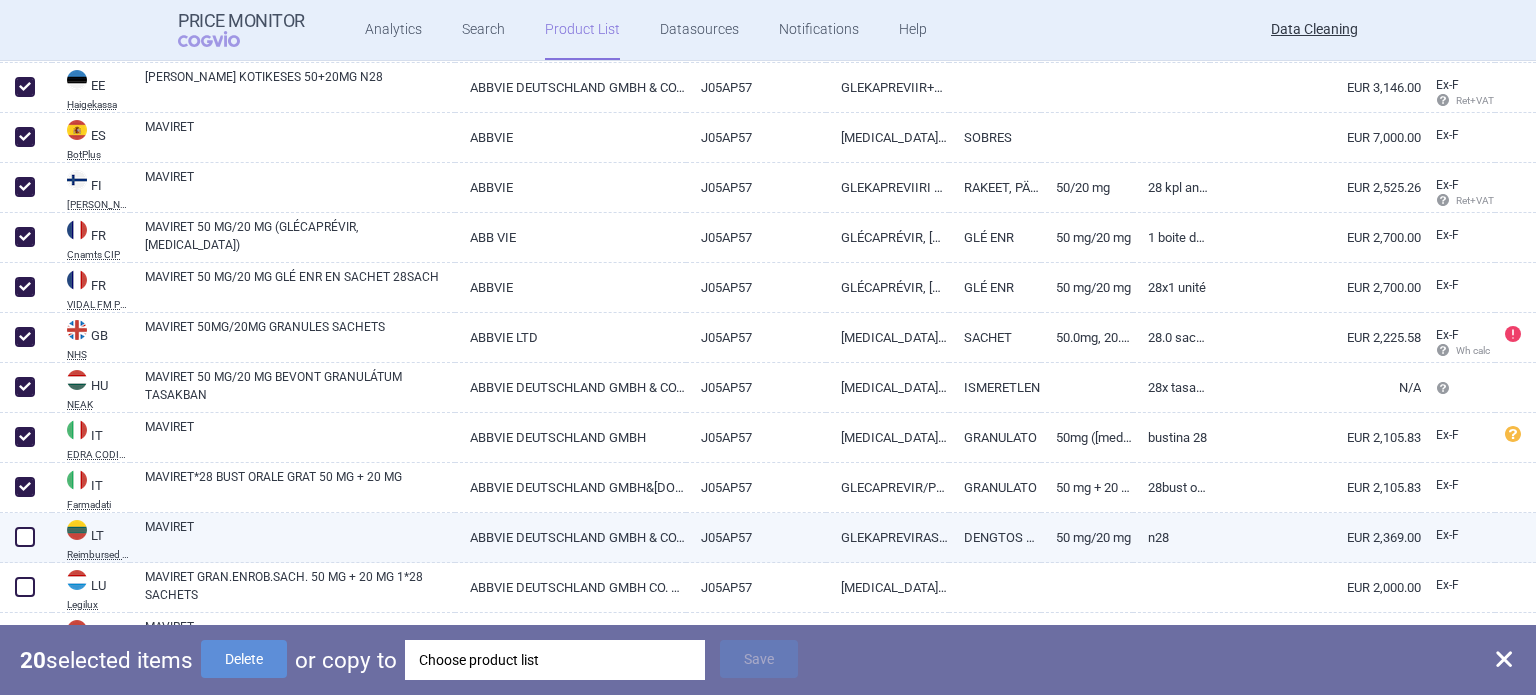click at bounding box center [25, 537] 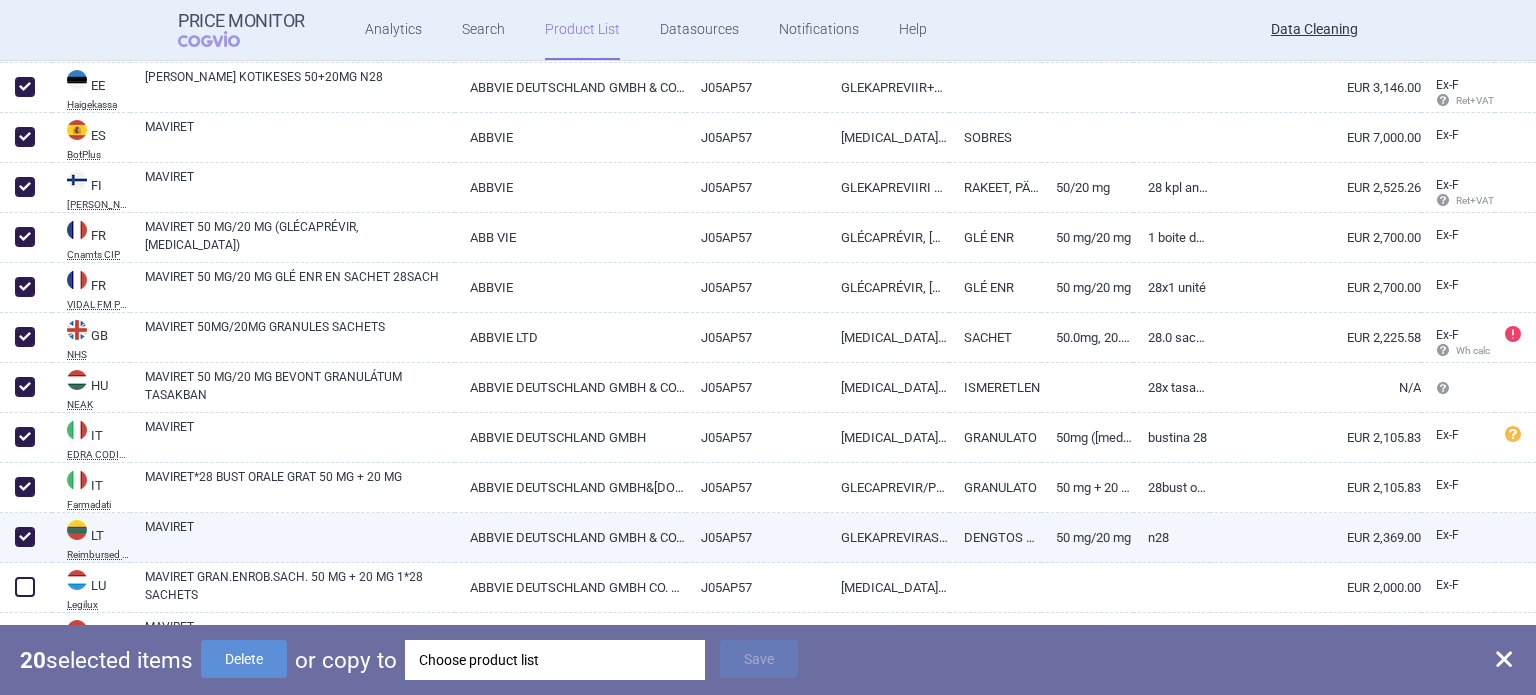 checkbox on "true" 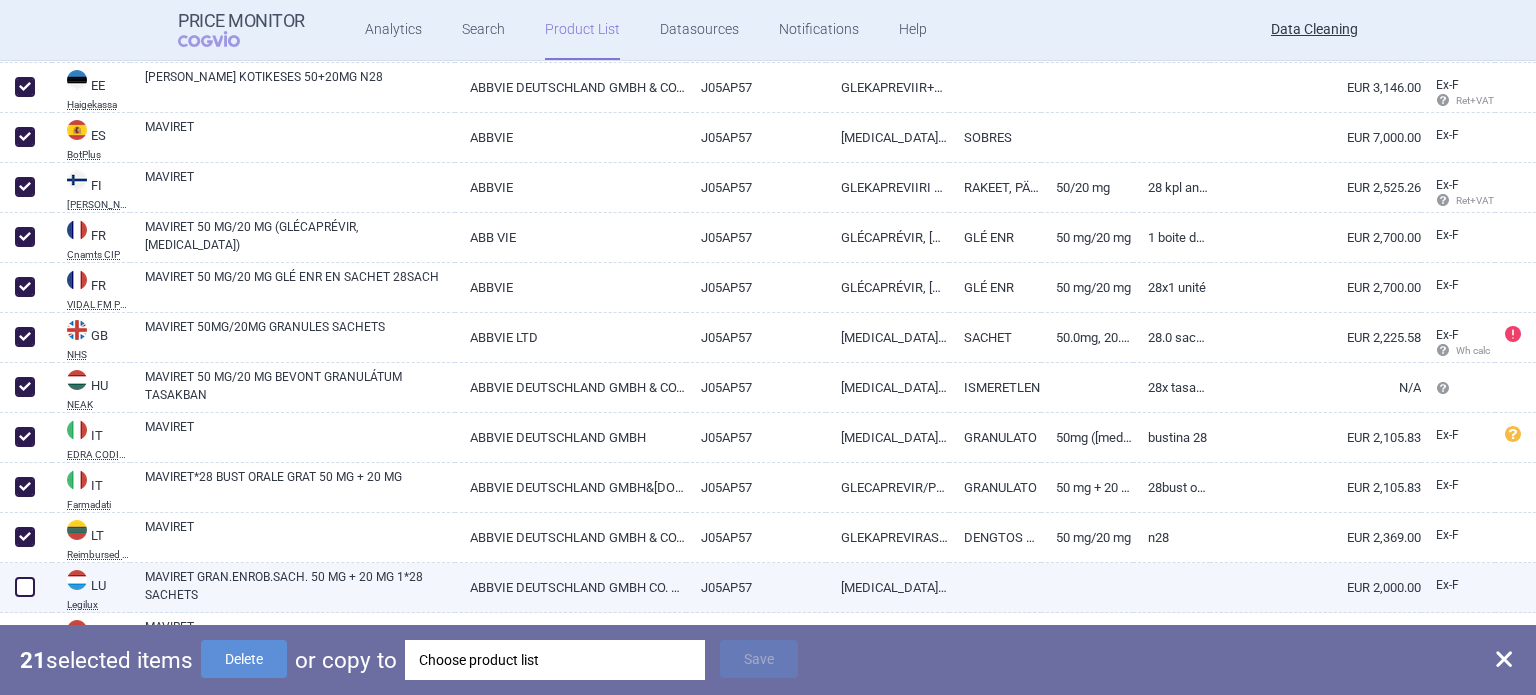 click at bounding box center [25, 587] 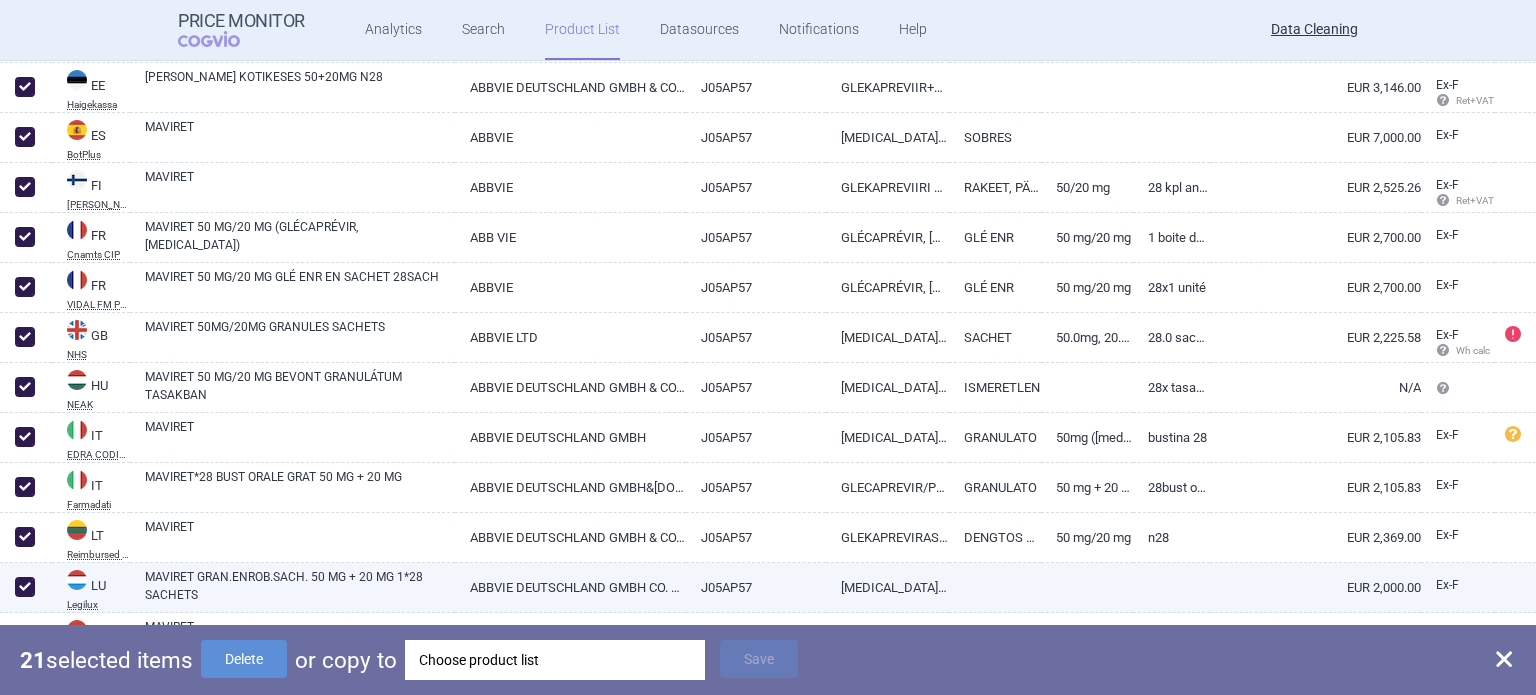 checkbox on "true" 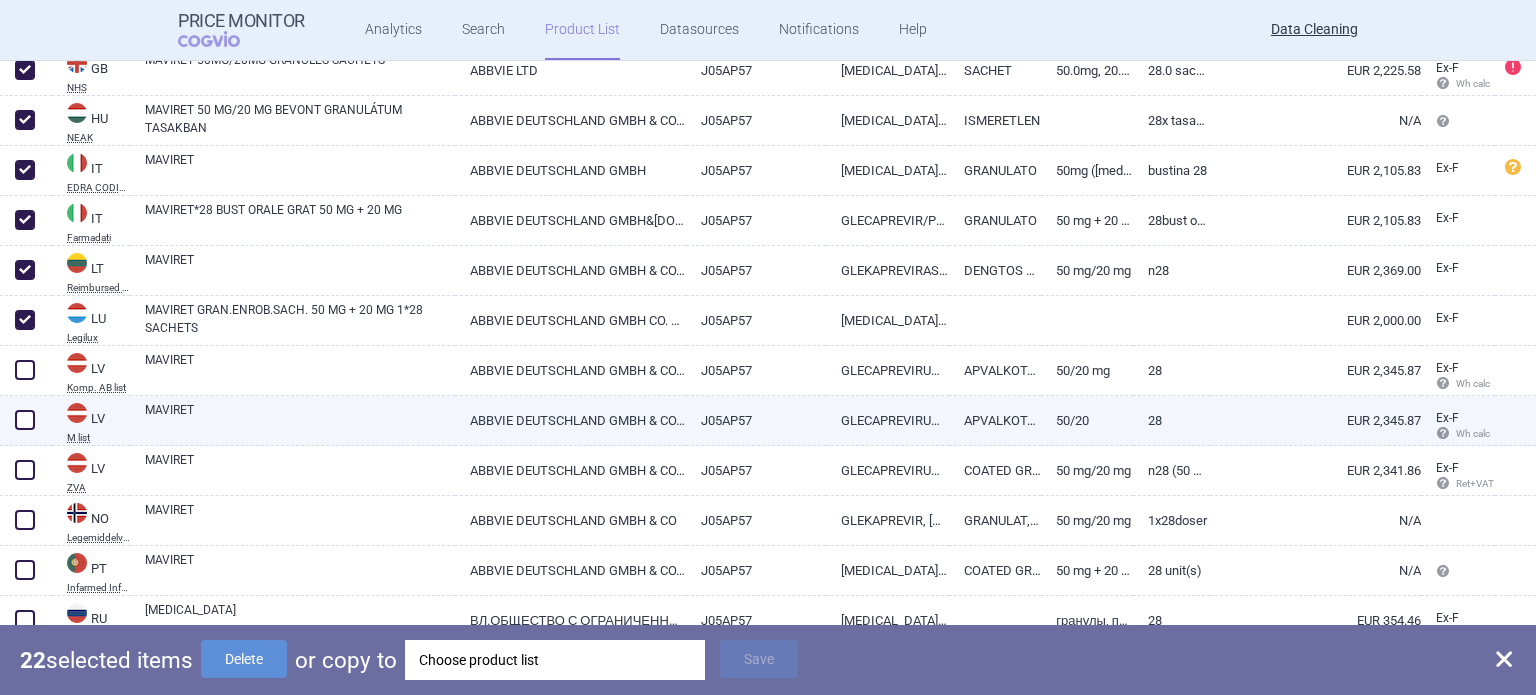 scroll, scrollTop: 1100, scrollLeft: 0, axis: vertical 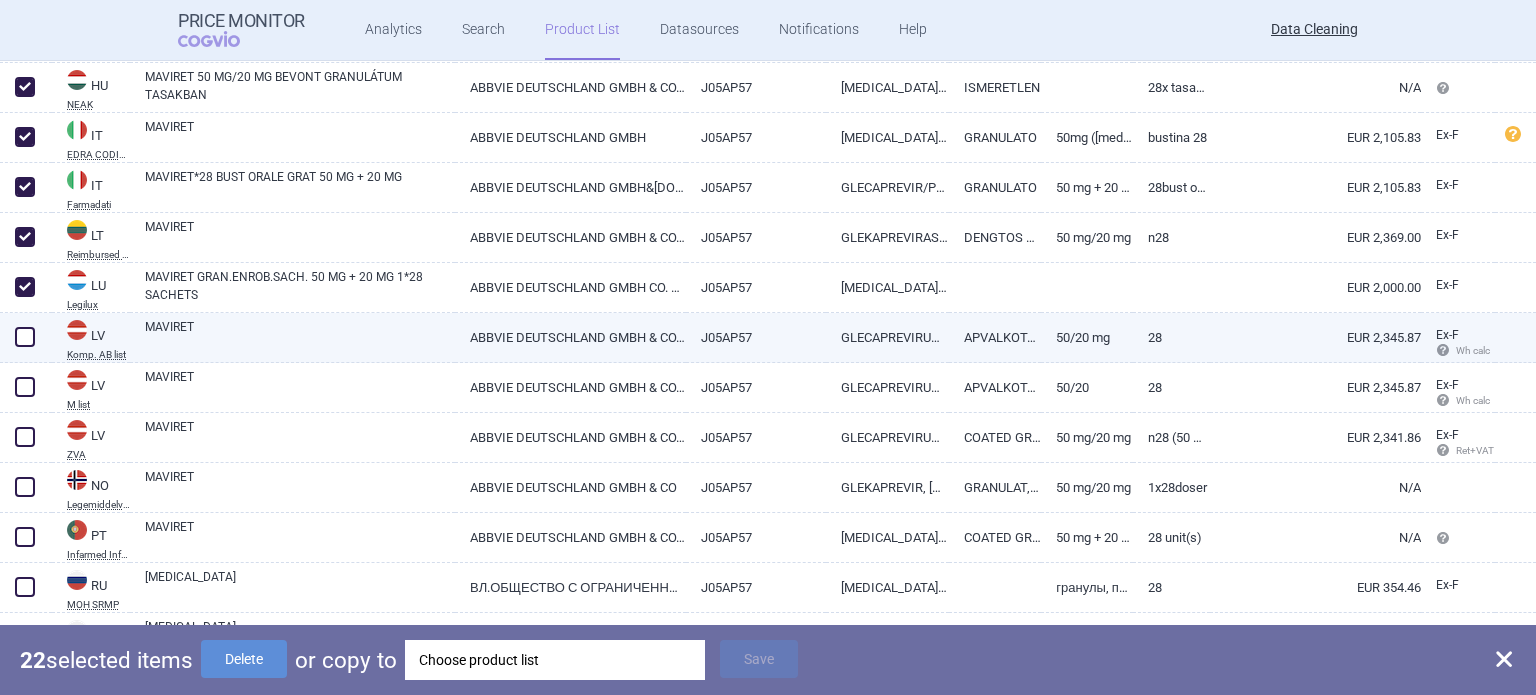 click at bounding box center [25, 337] 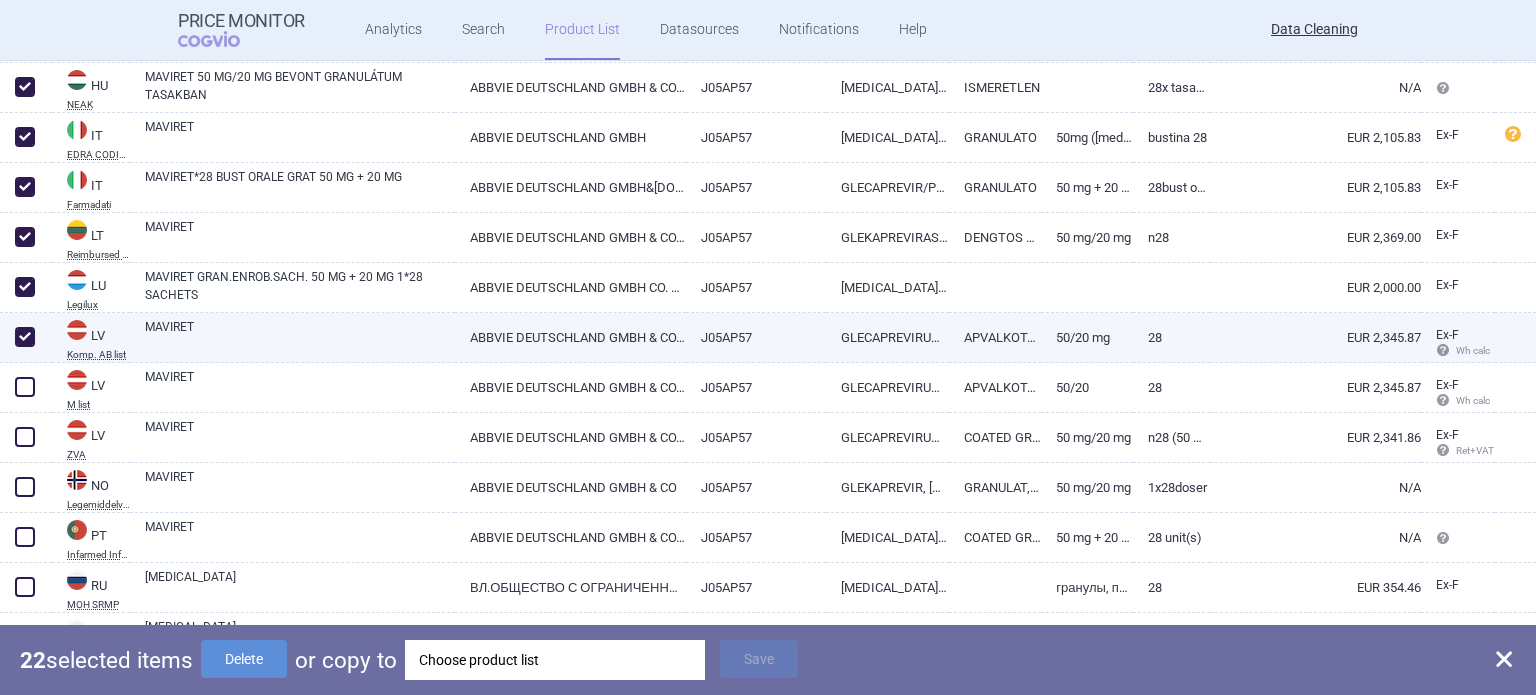 checkbox on "true" 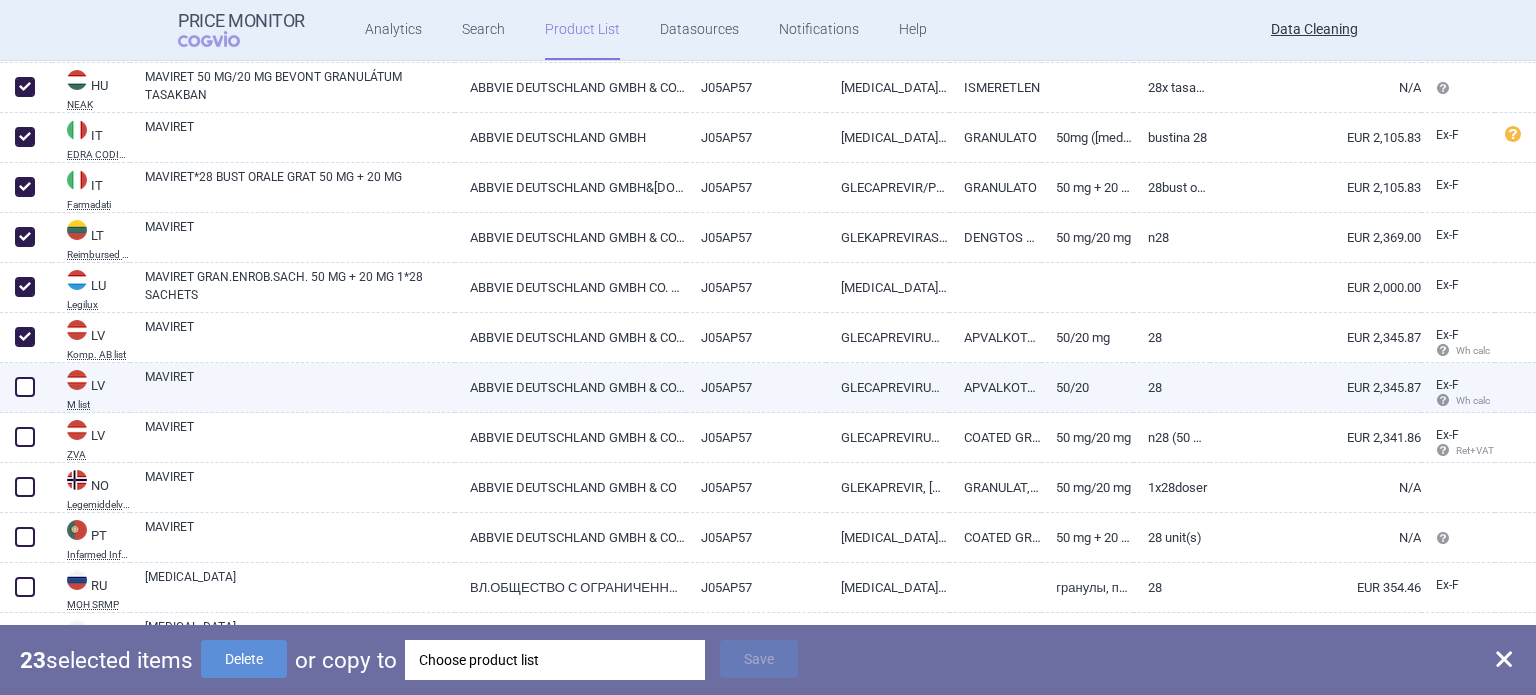 click at bounding box center [25, 387] 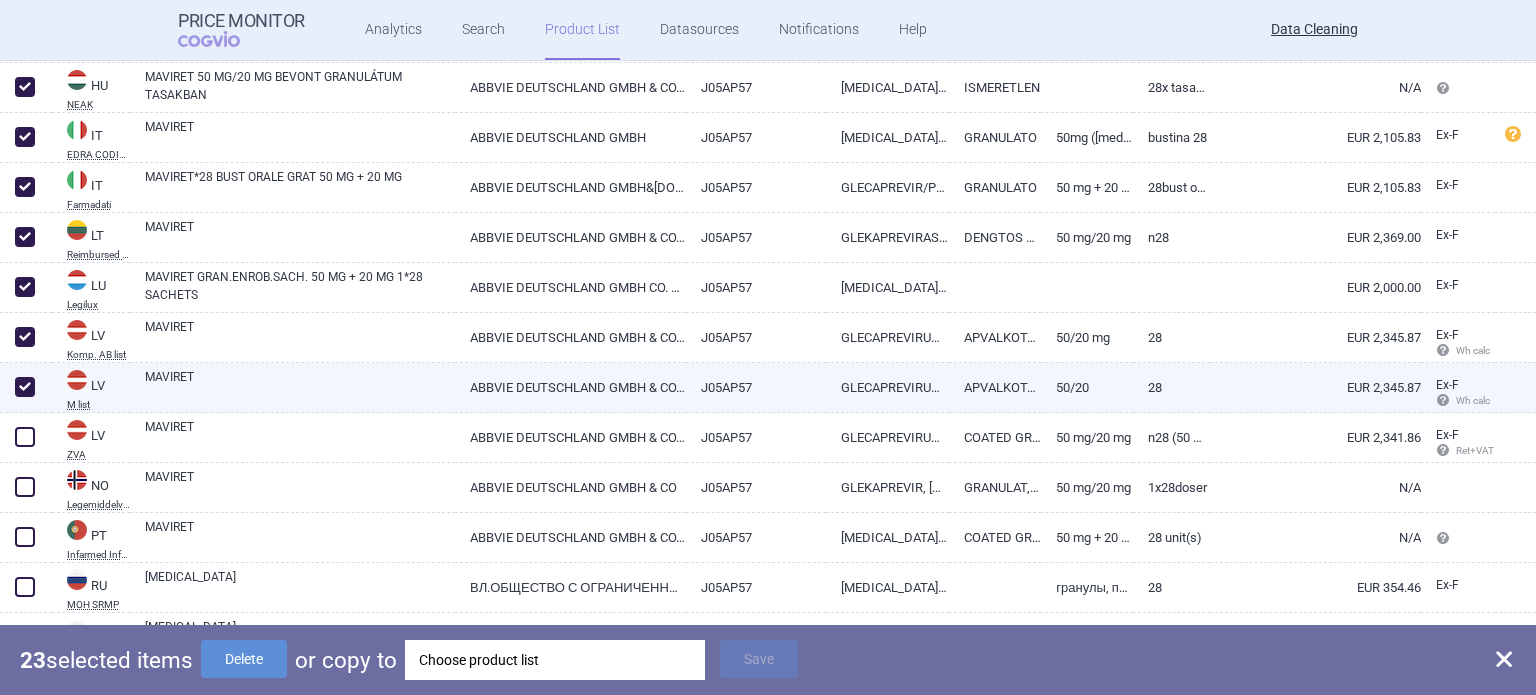 checkbox on "true" 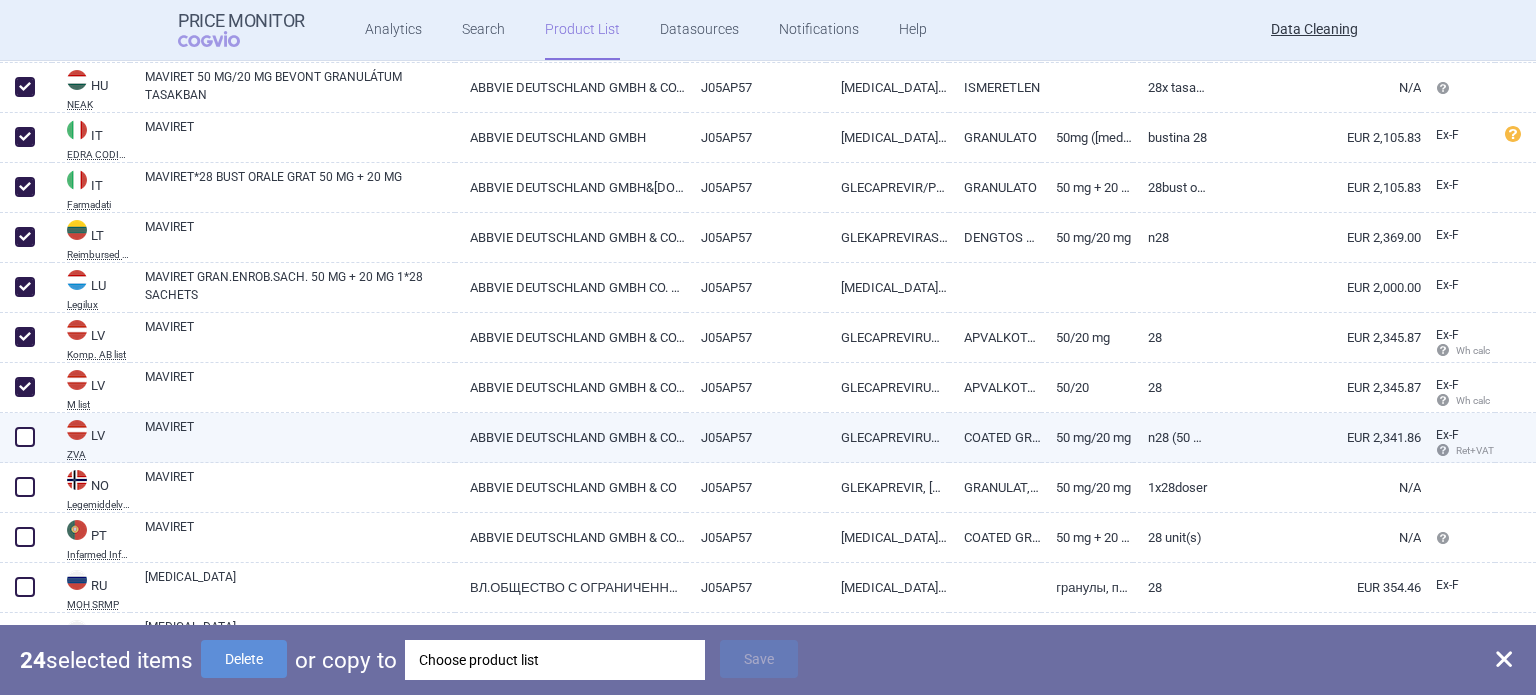 click at bounding box center [25, 437] 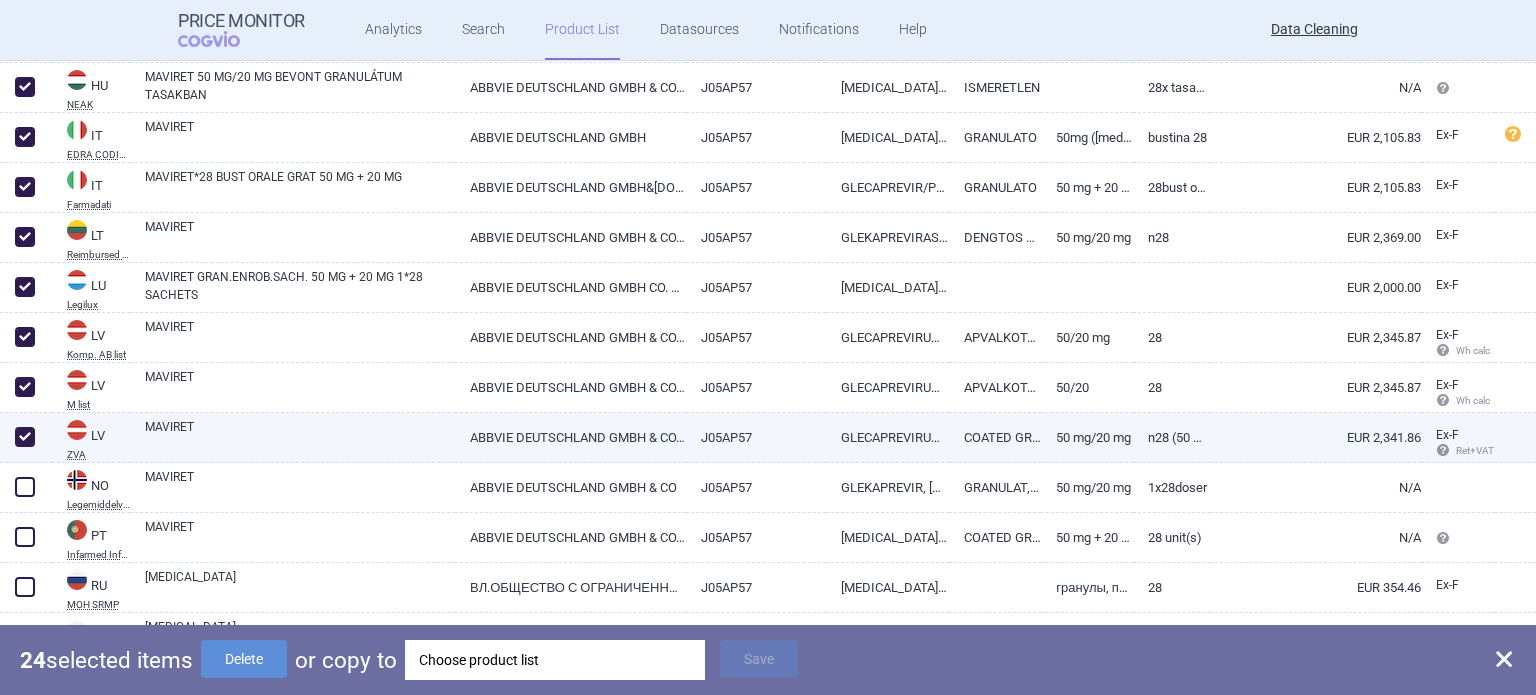 checkbox on "true" 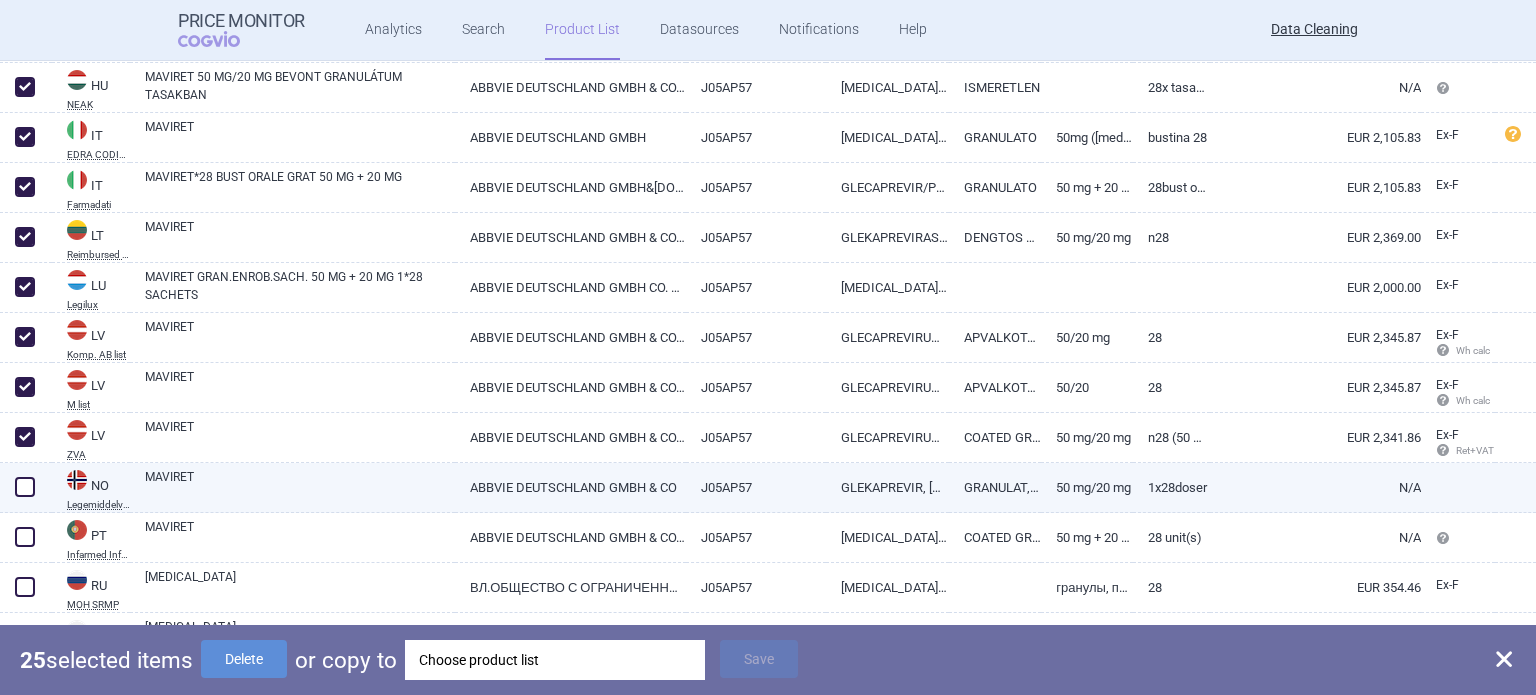 click at bounding box center (25, 487) 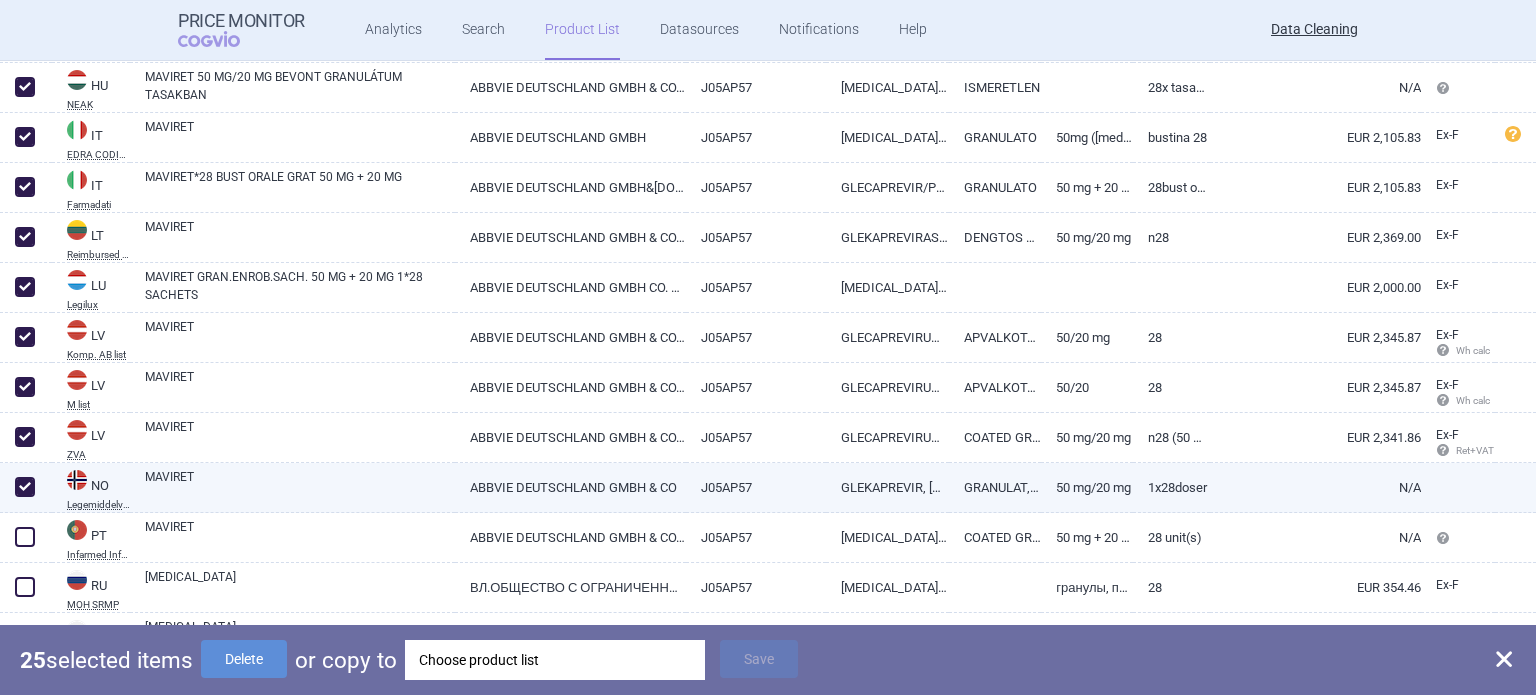 checkbox on "true" 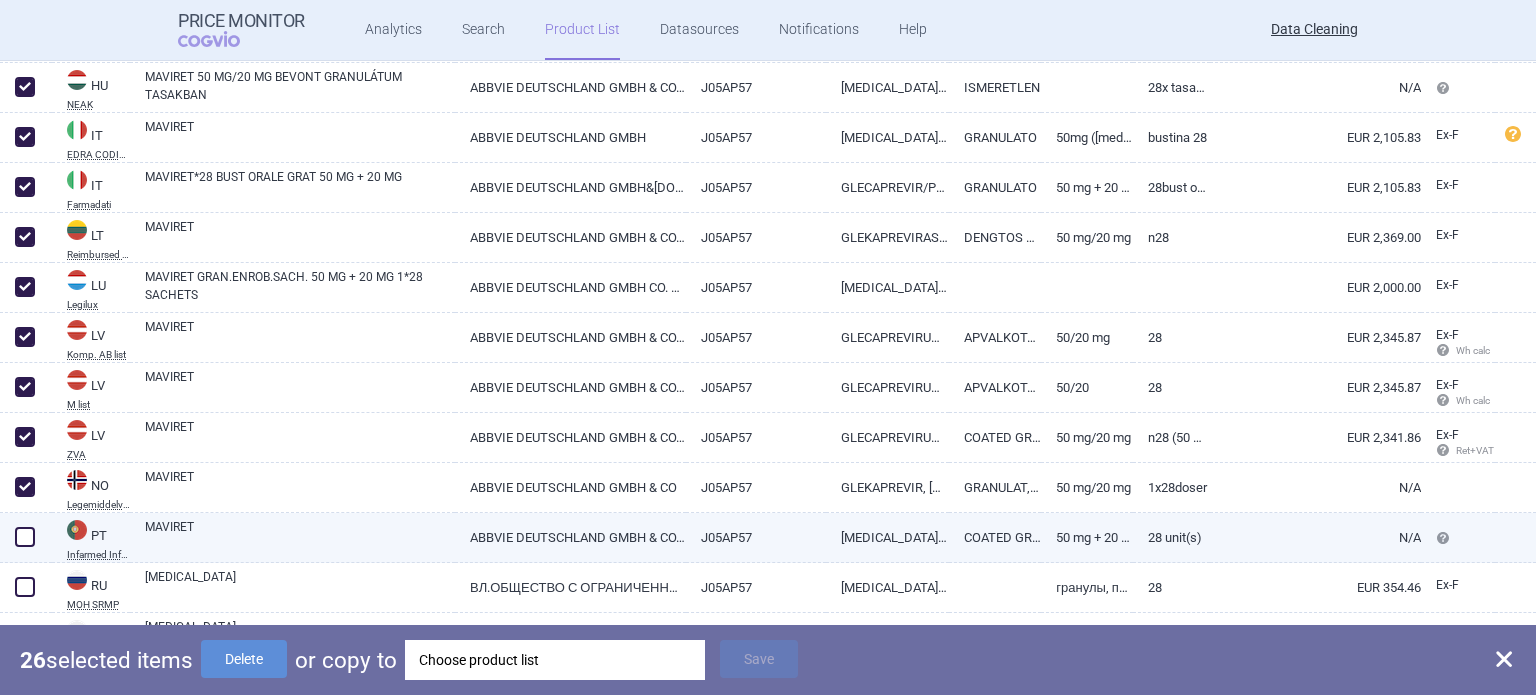click at bounding box center (25, 537) 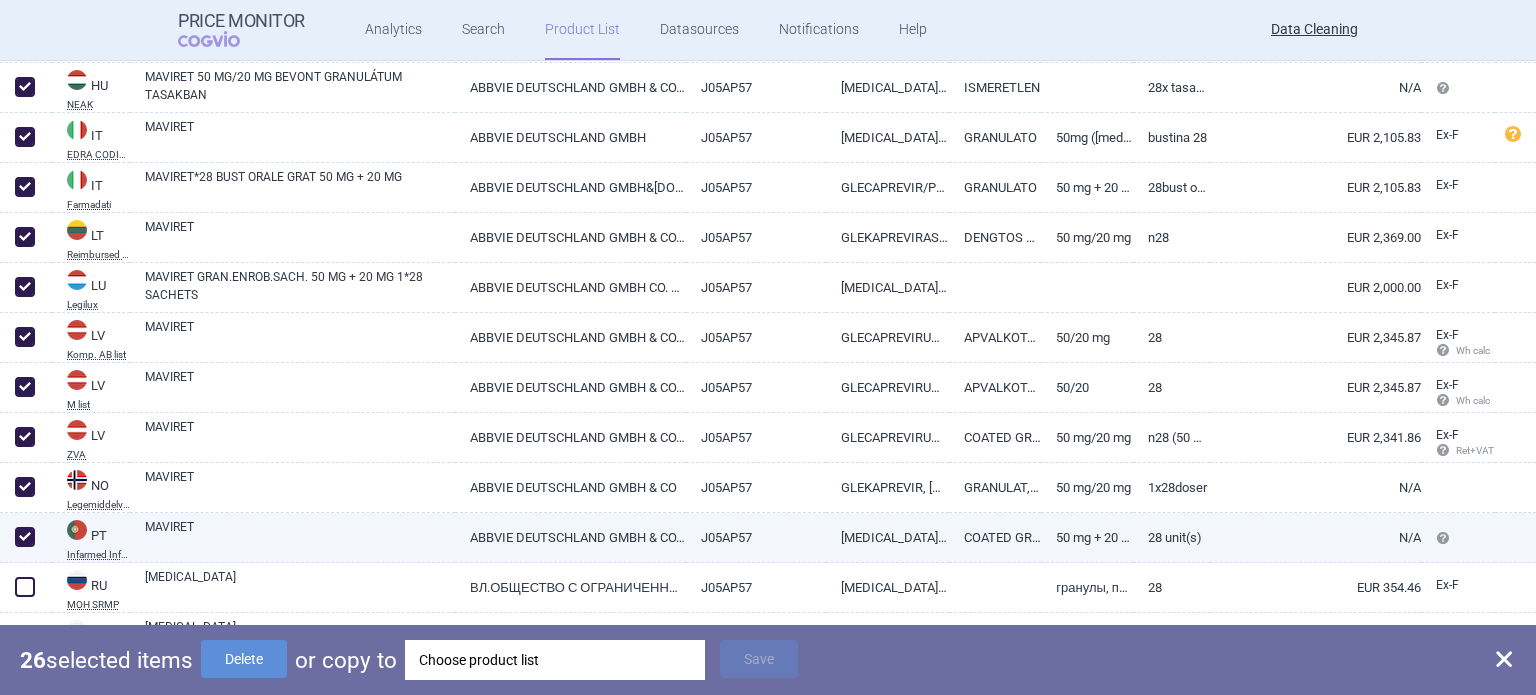 checkbox on "true" 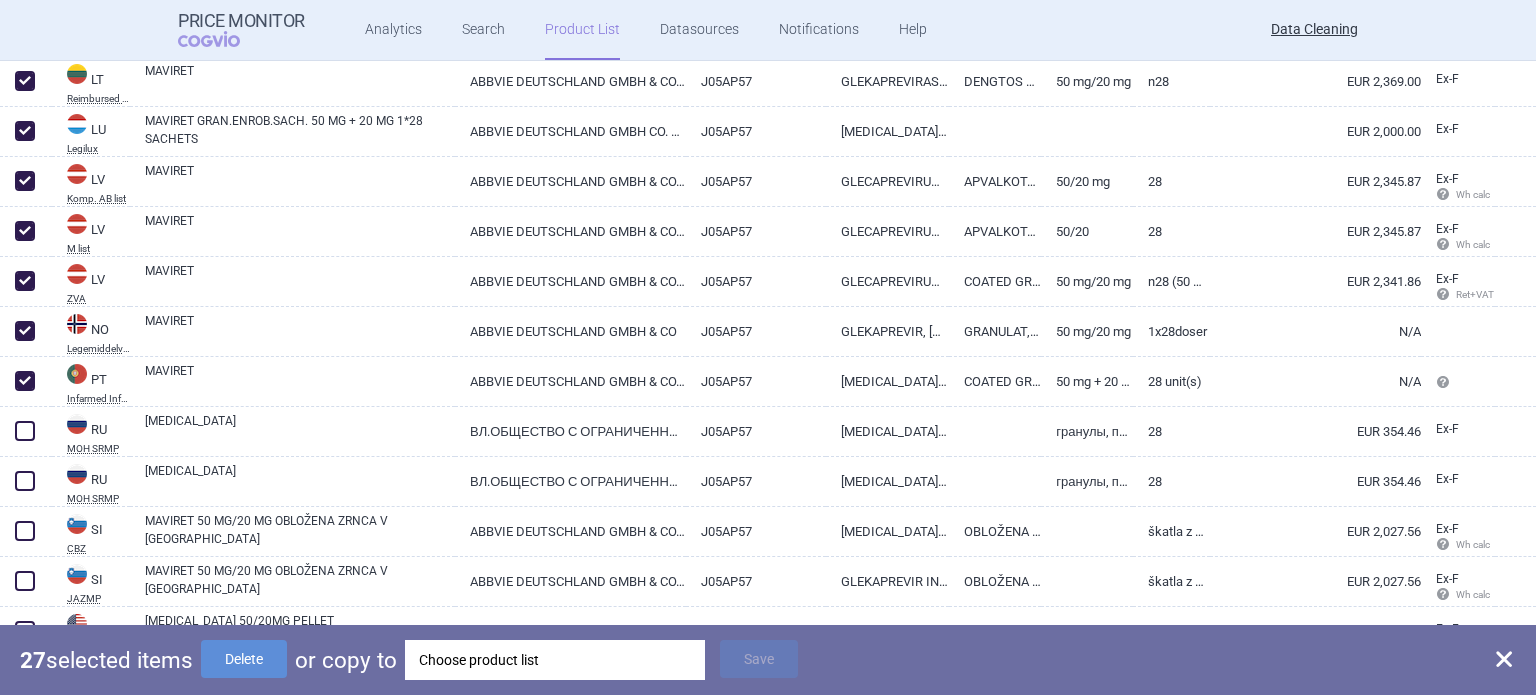 scroll, scrollTop: 1317, scrollLeft: 0, axis: vertical 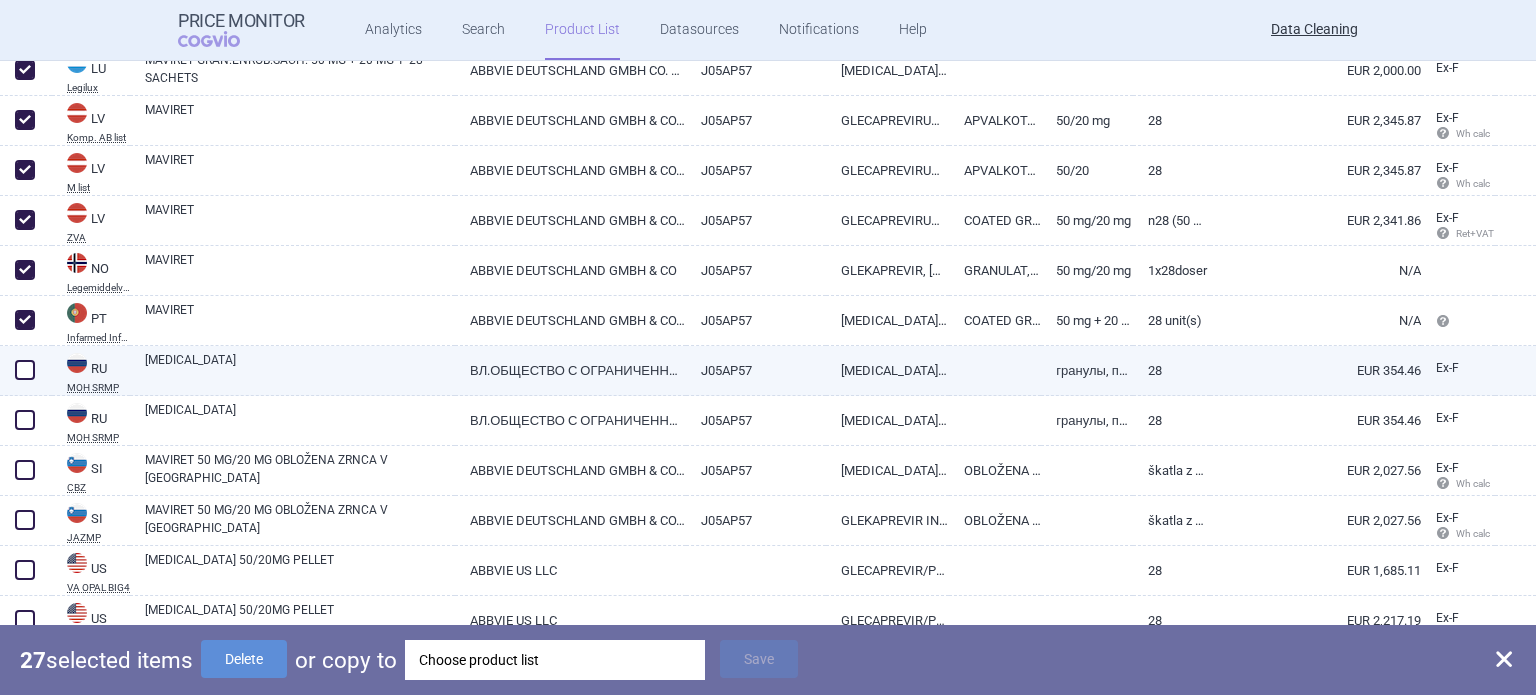 click at bounding box center [25, 370] 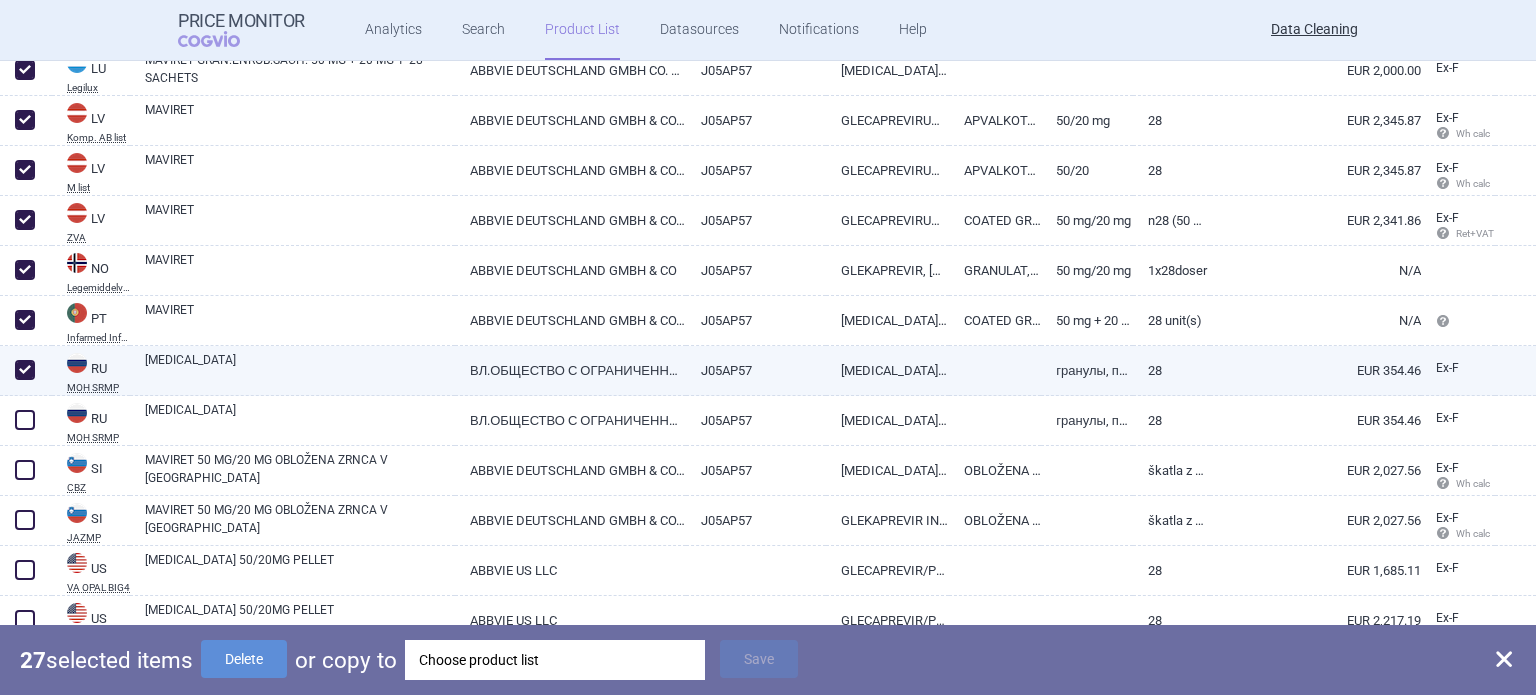 checkbox on "true" 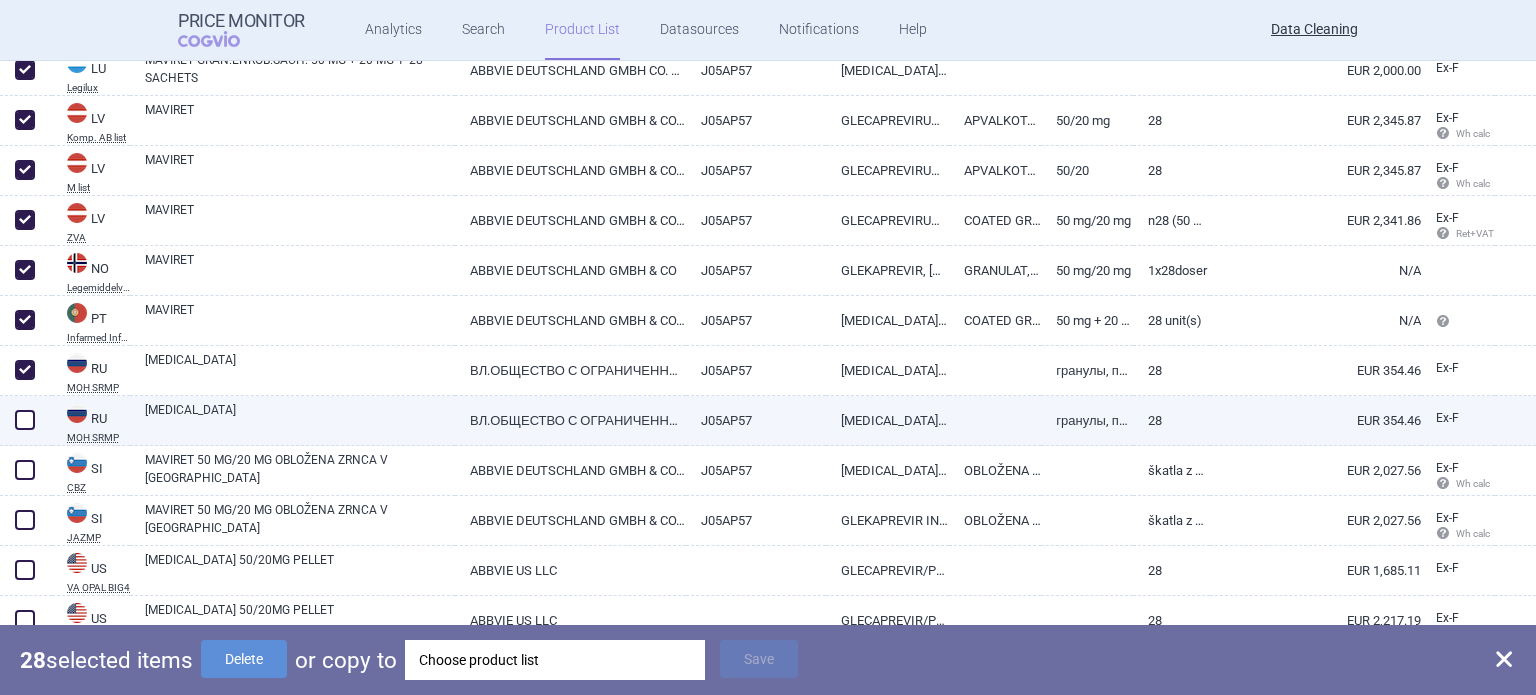 click at bounding box center [25, 420] 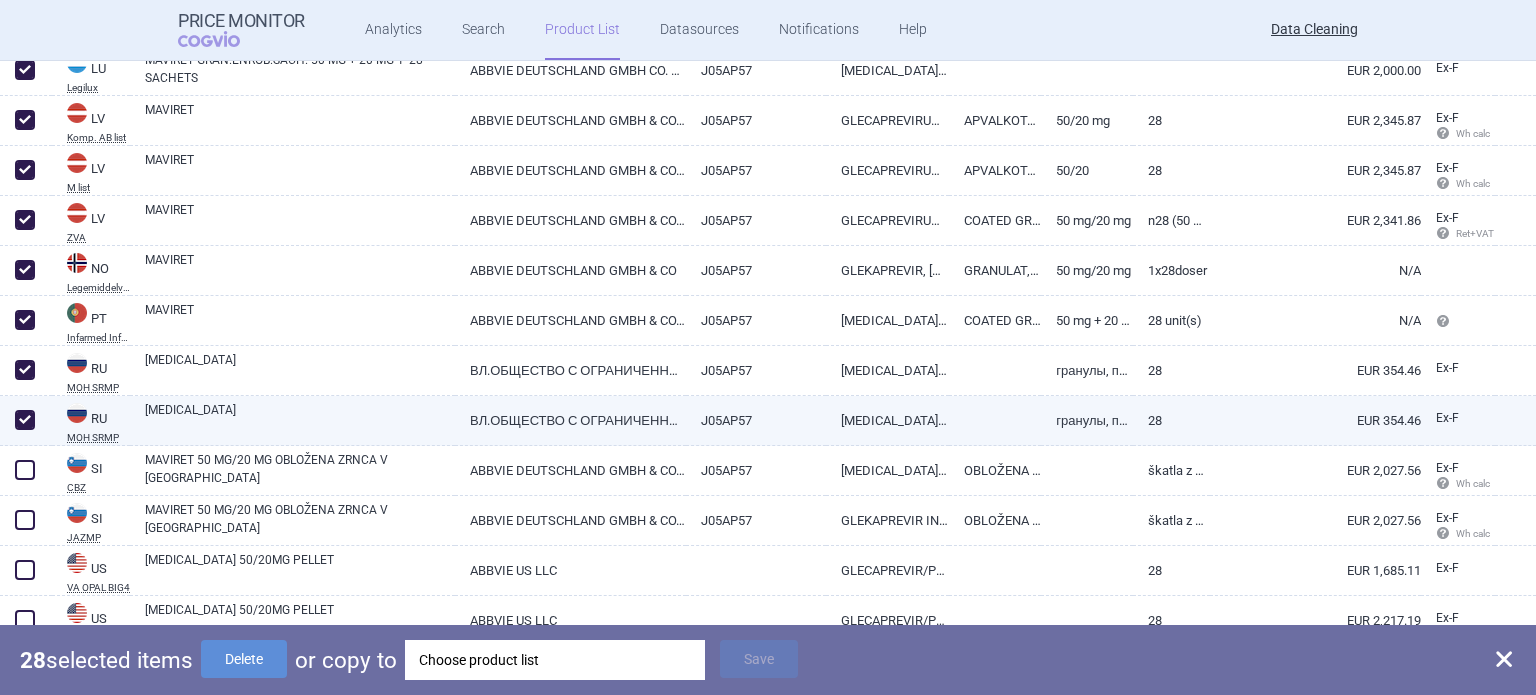 checkbox on "true" 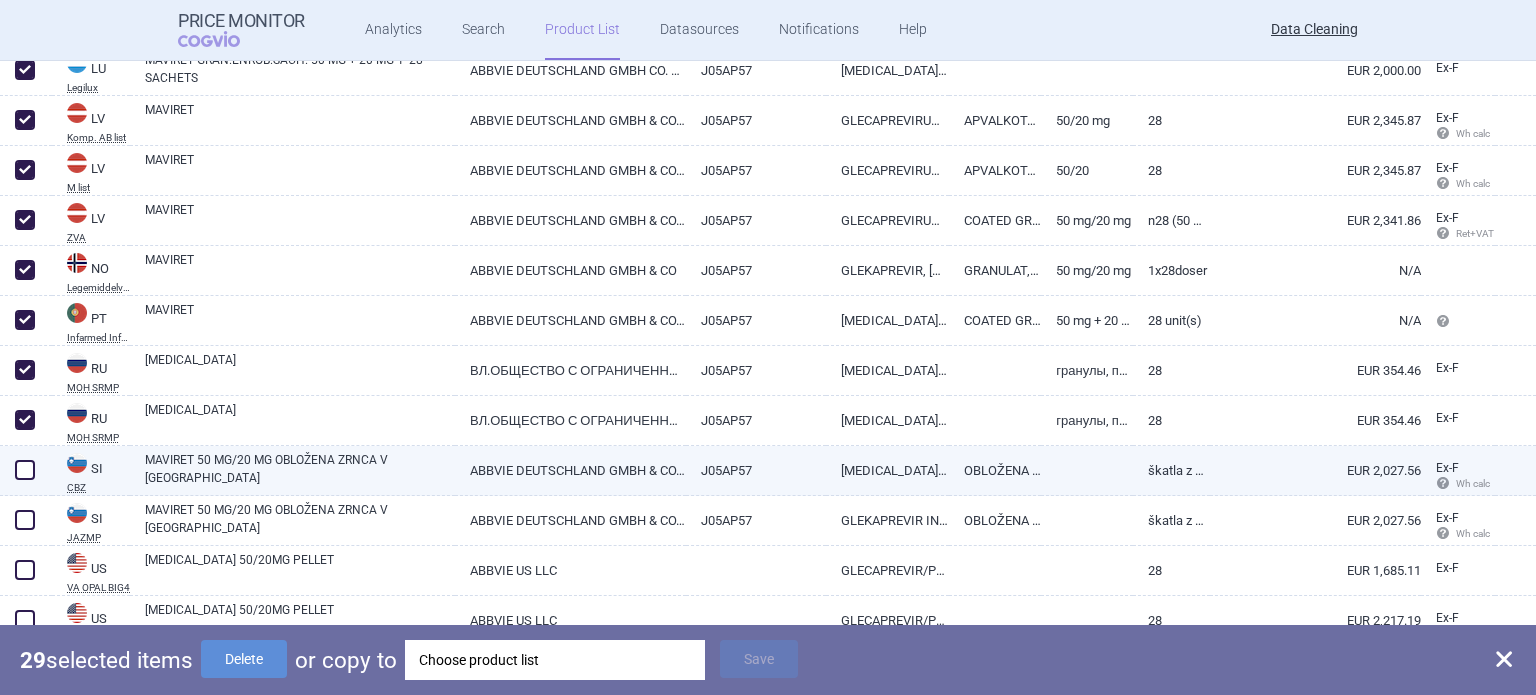 drag, startPoint x: 22, startPoint y: 462, endPoint x: 22, endPoint y: 479, distance: 17 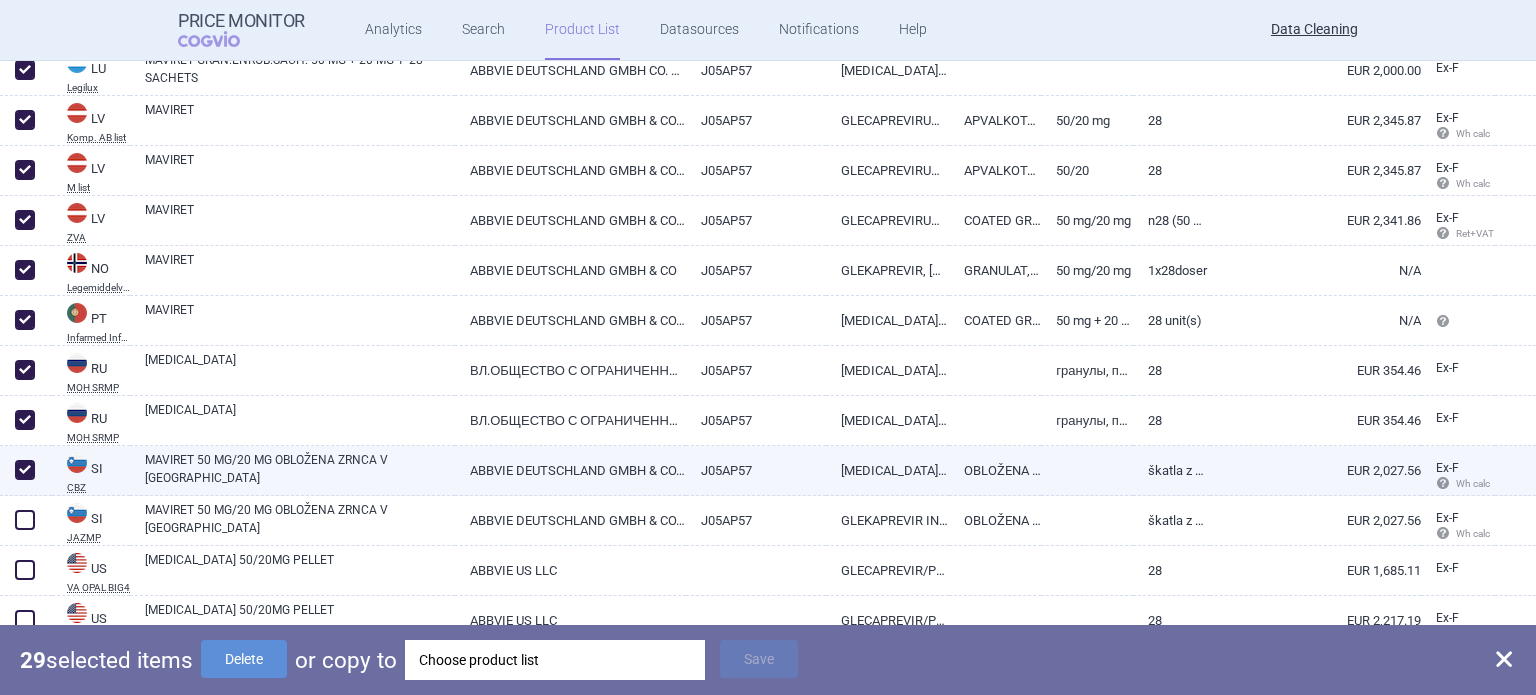 checkbox on "true" 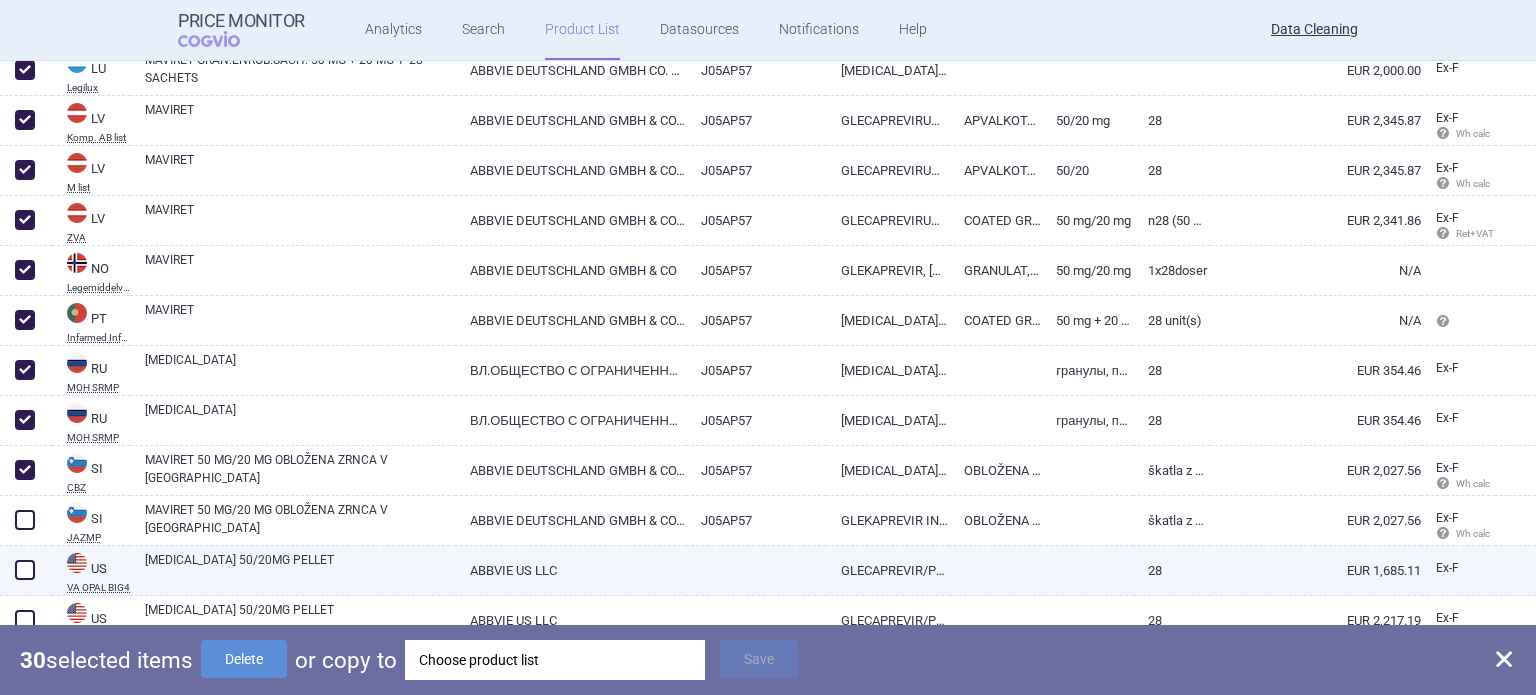 drag, startPoint x: 29, startPoint y: 507, endPoint x: 28, endPoint y: 545, distance: 38.013157 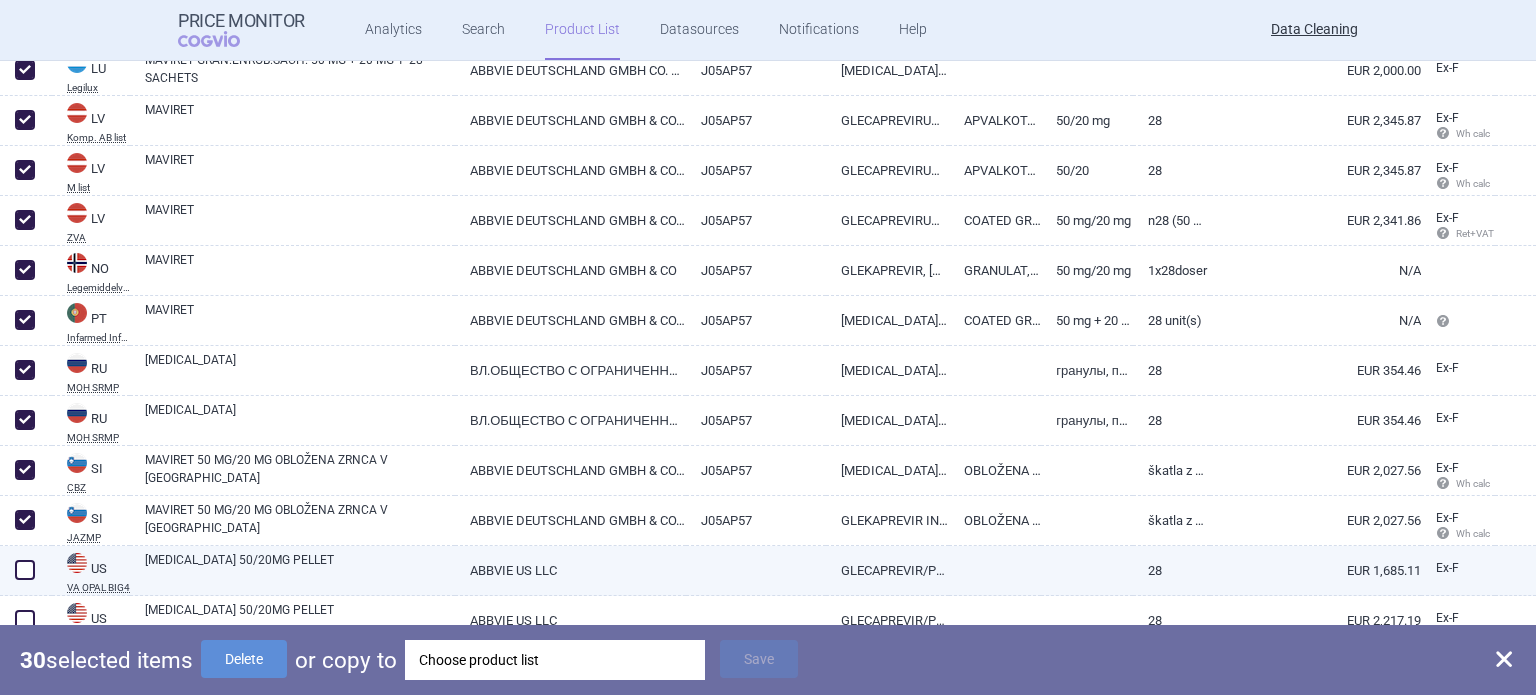 checkbox on "true" 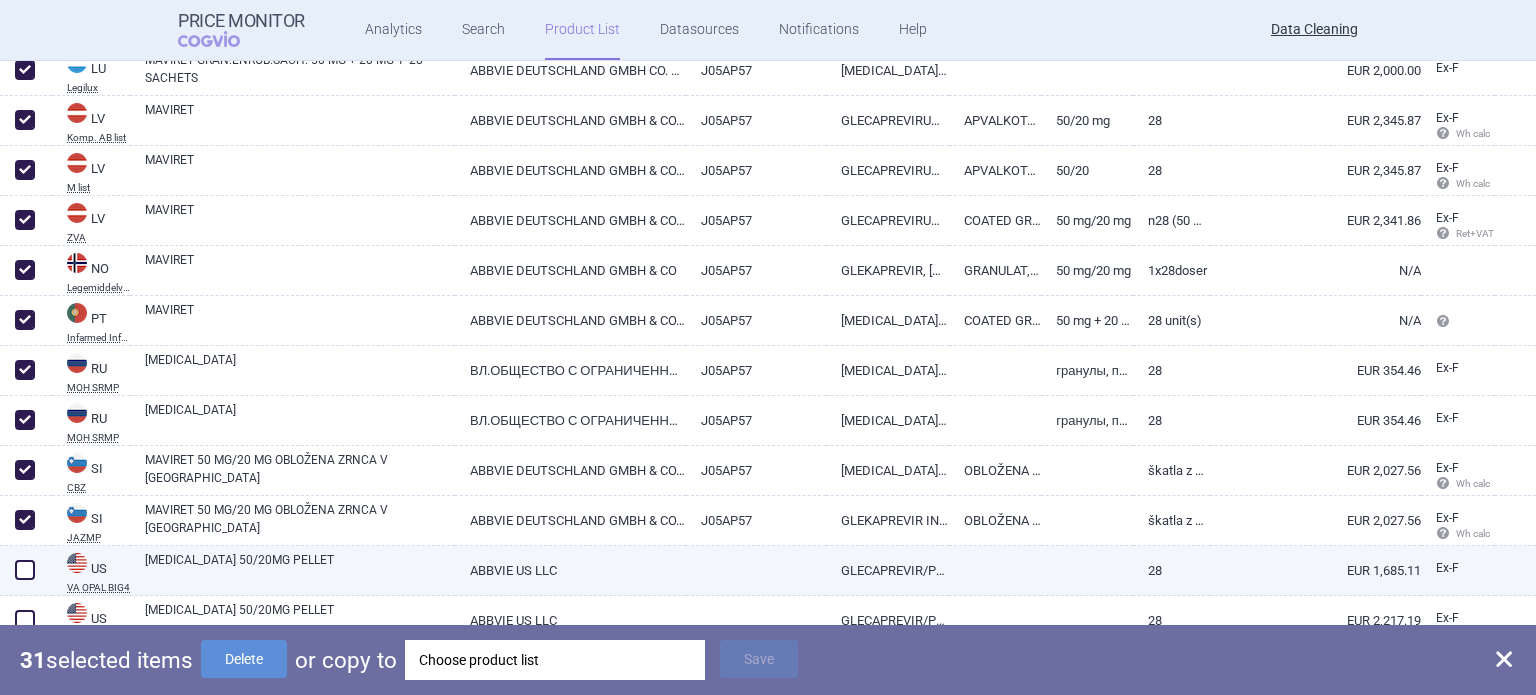 click at bounding box center [25, 570] 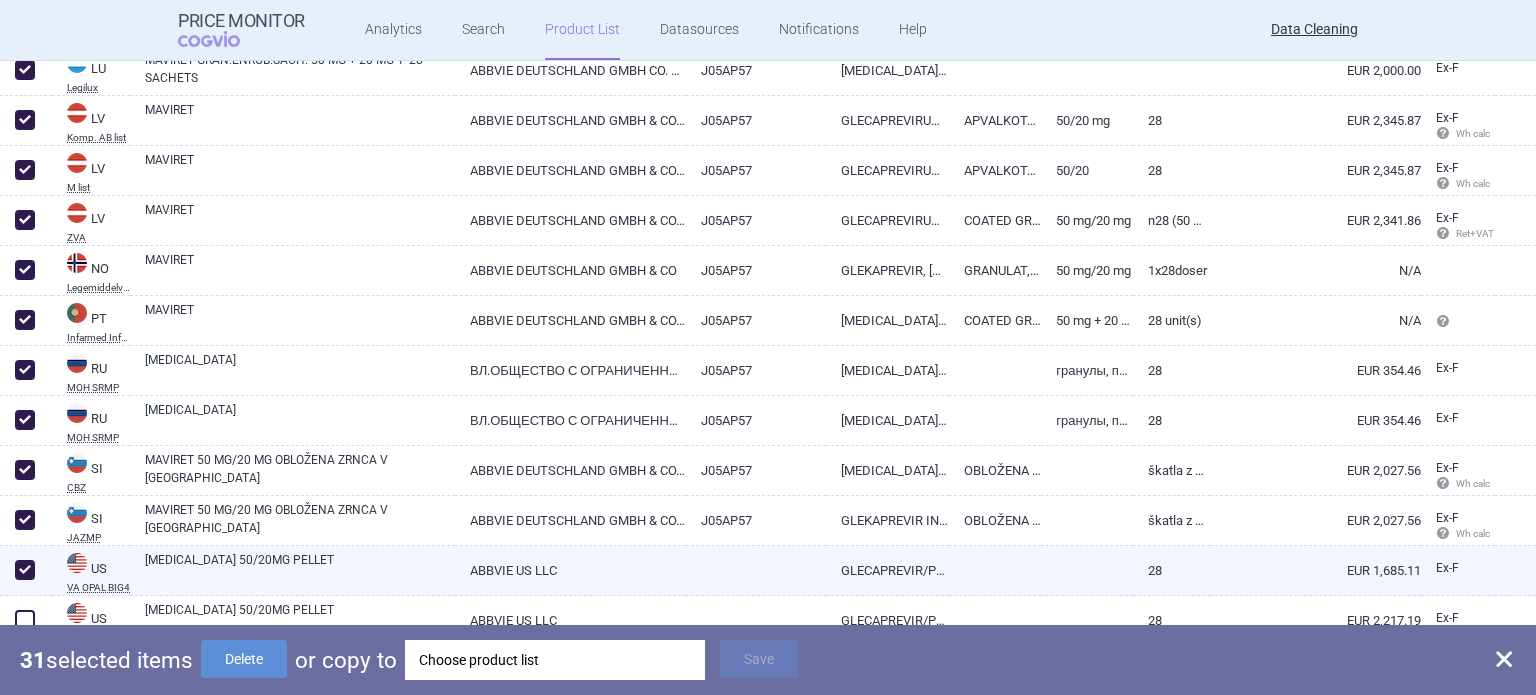 checkbox on "true" 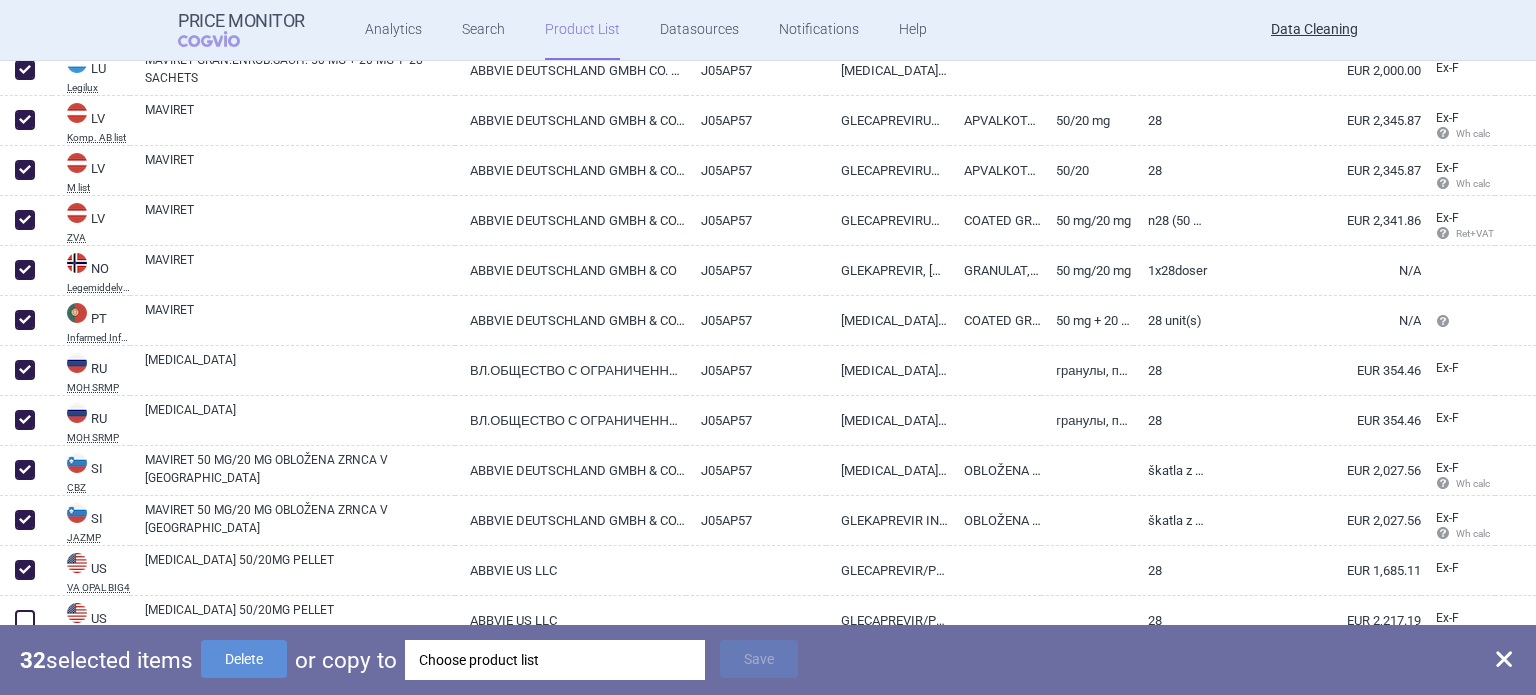 scroll, scrollTop: 1332, scrollLeft: 0, axis: vertical 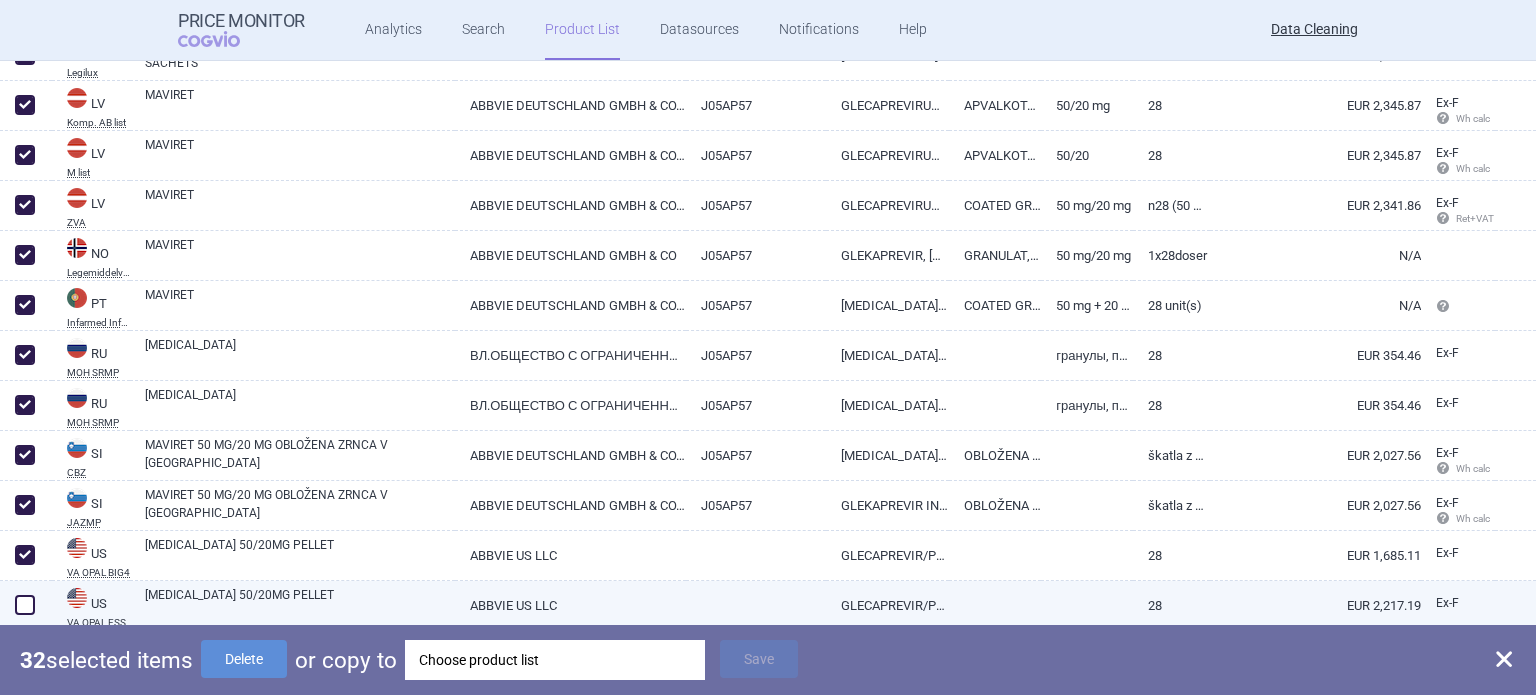 click at bounding box center (25, 605) 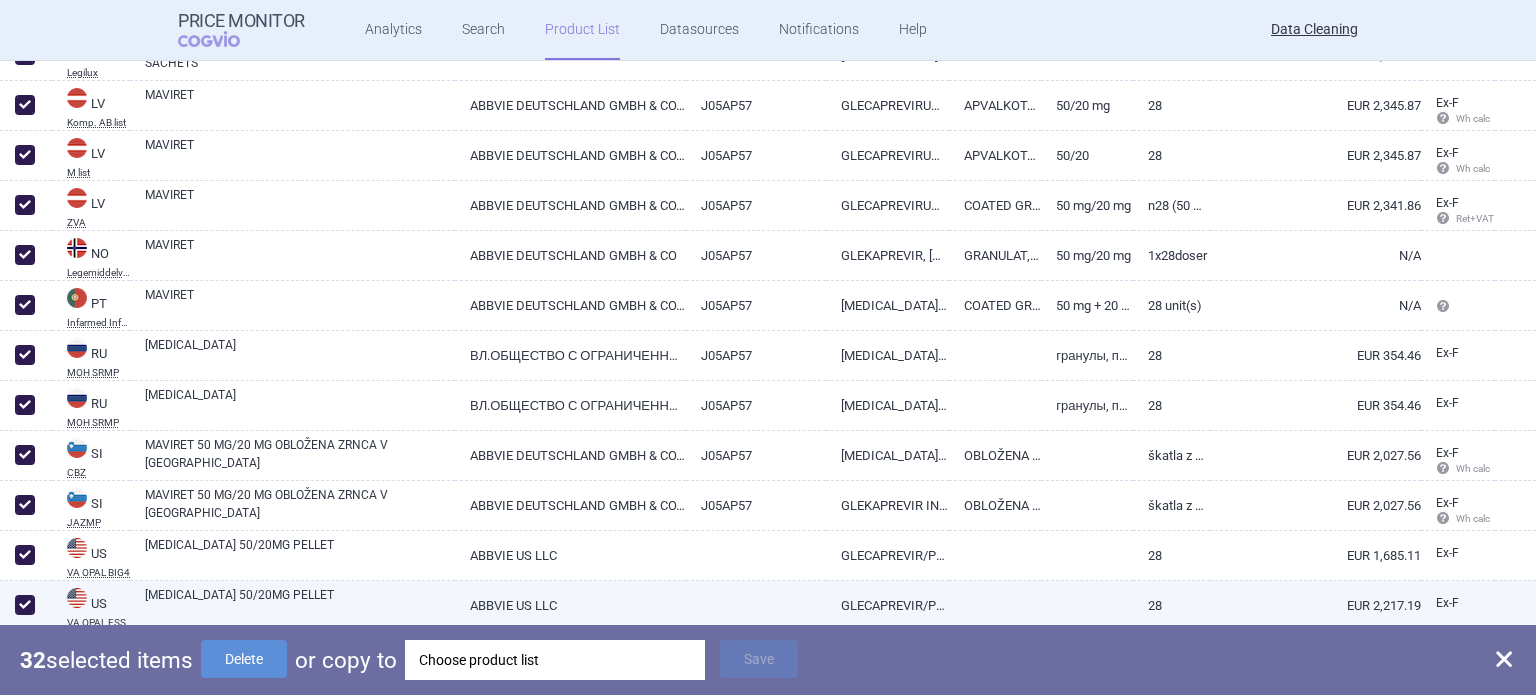 checkbox on "true" 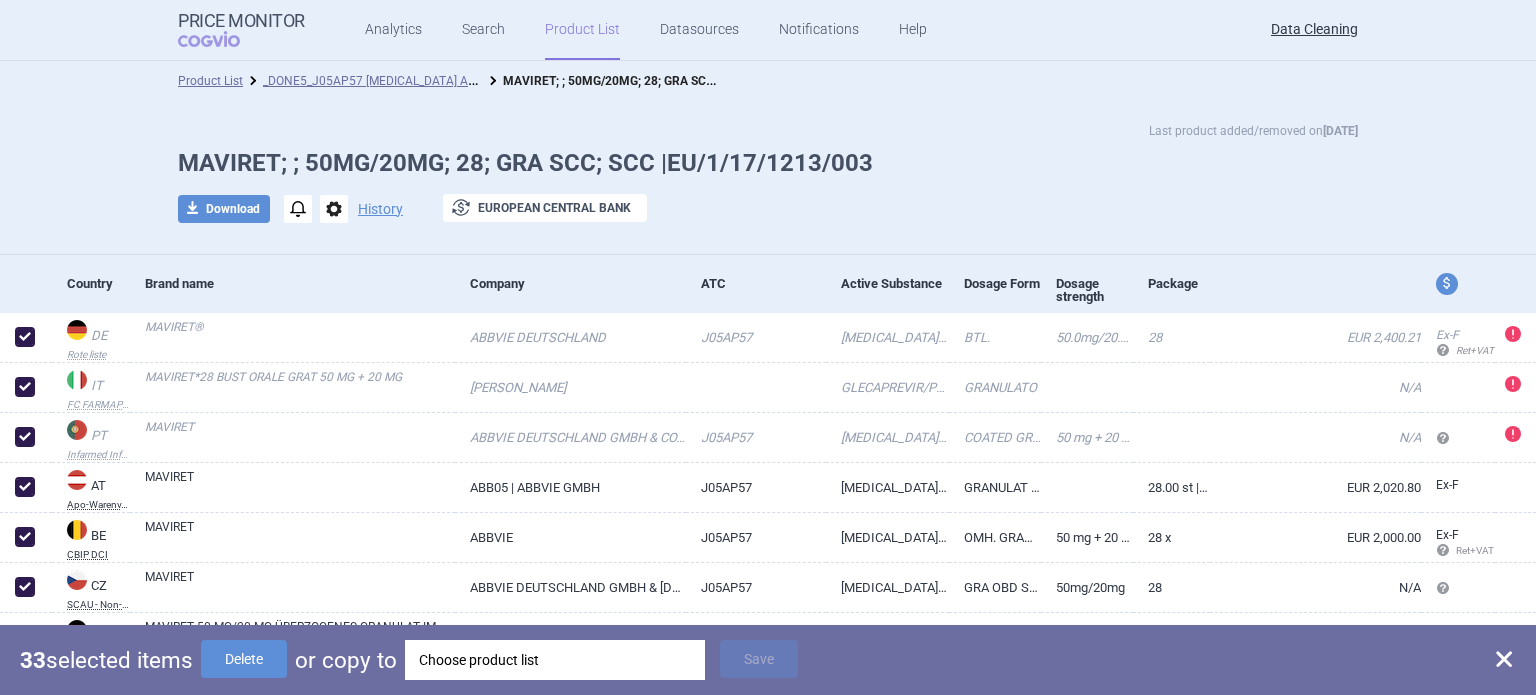 scroll, scrollTop: 0, scrollLeft: 0, axis: both 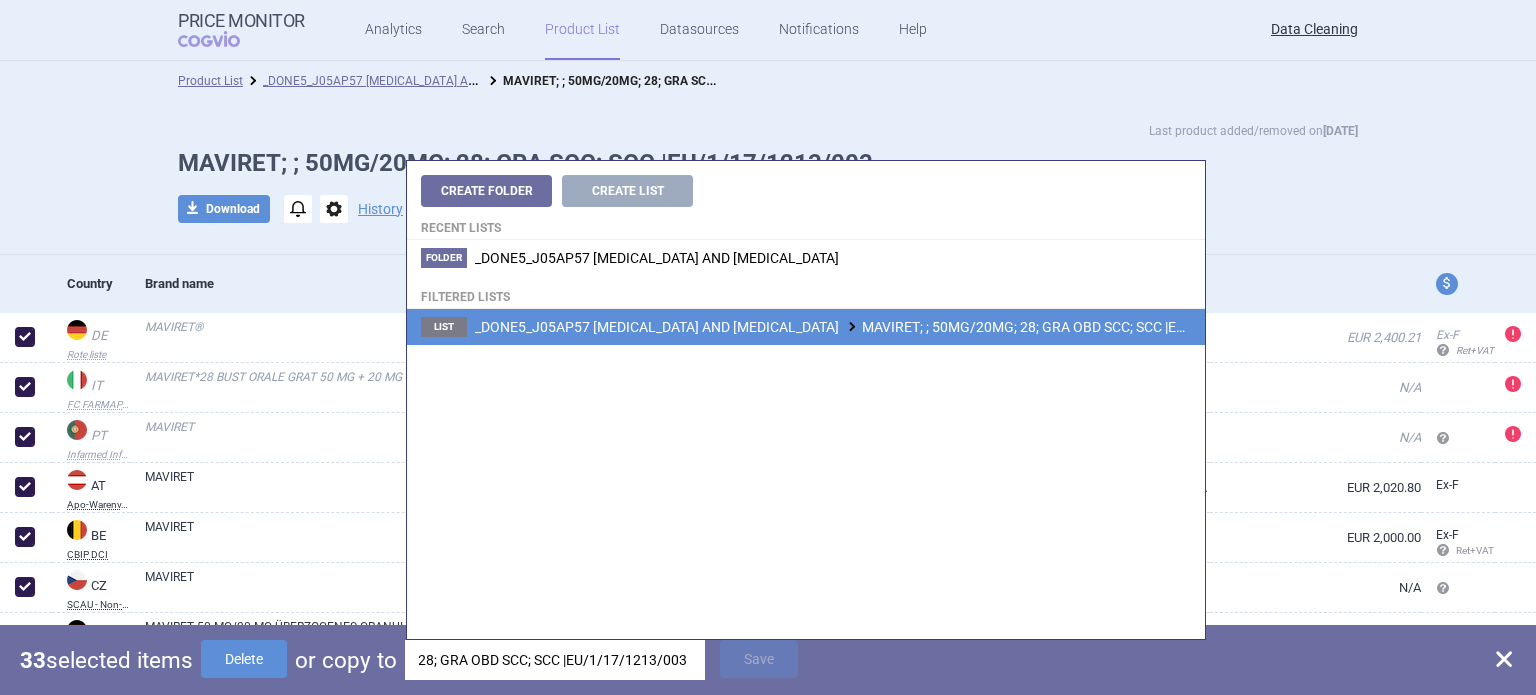 type on "MAVIRET; ; 50MG/20MG; 28; GRA OBD SCC; SCC |EU/1/17/1213/003" 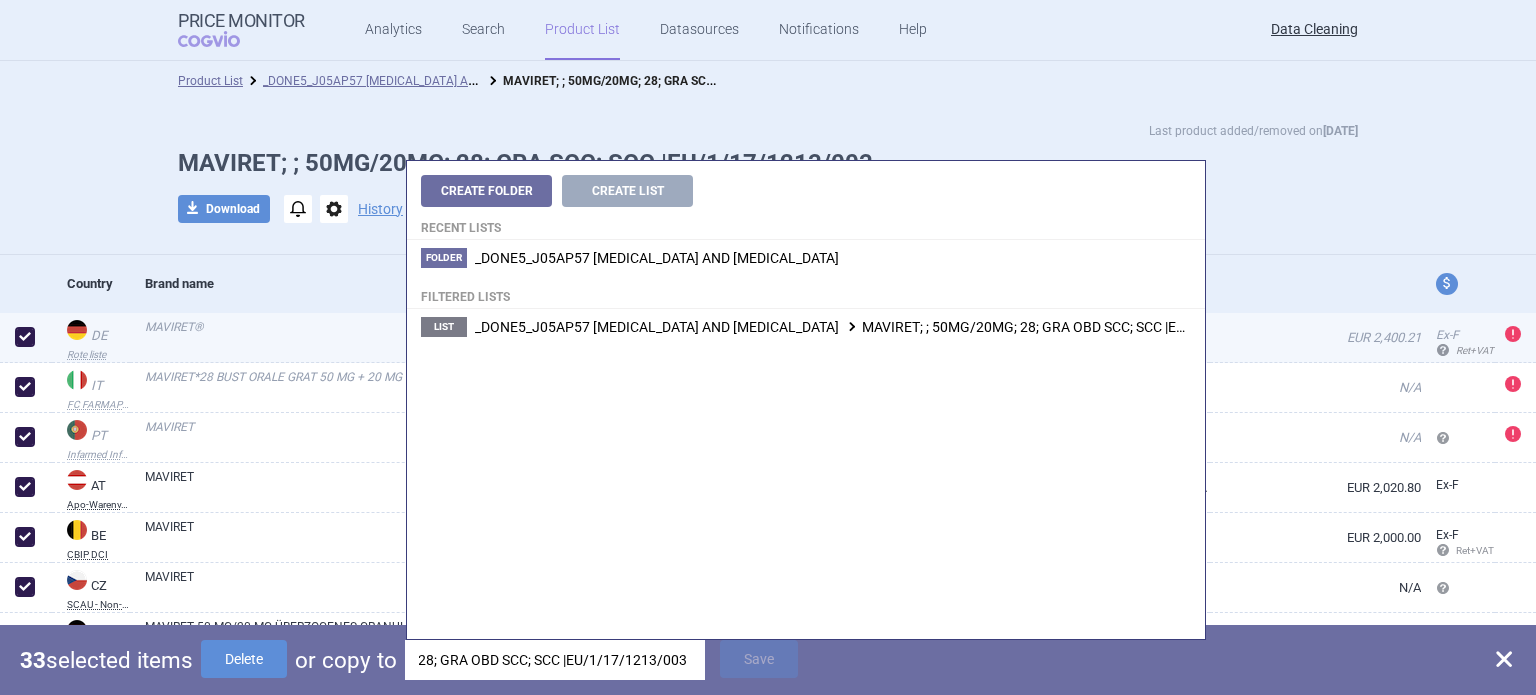 scroll, scrollTop: 0, scrollLeft: 0, axis: both 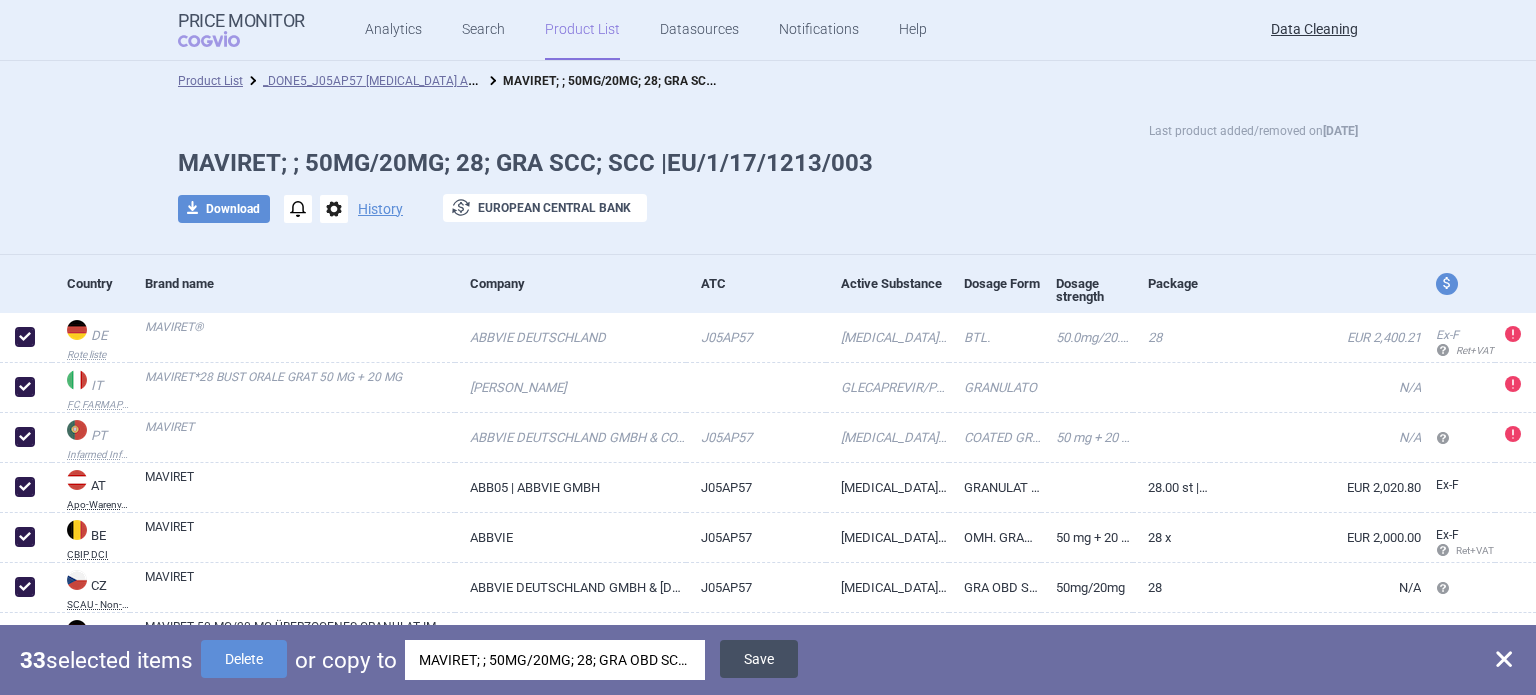 click on "Save" at bounding box center (759, 659) 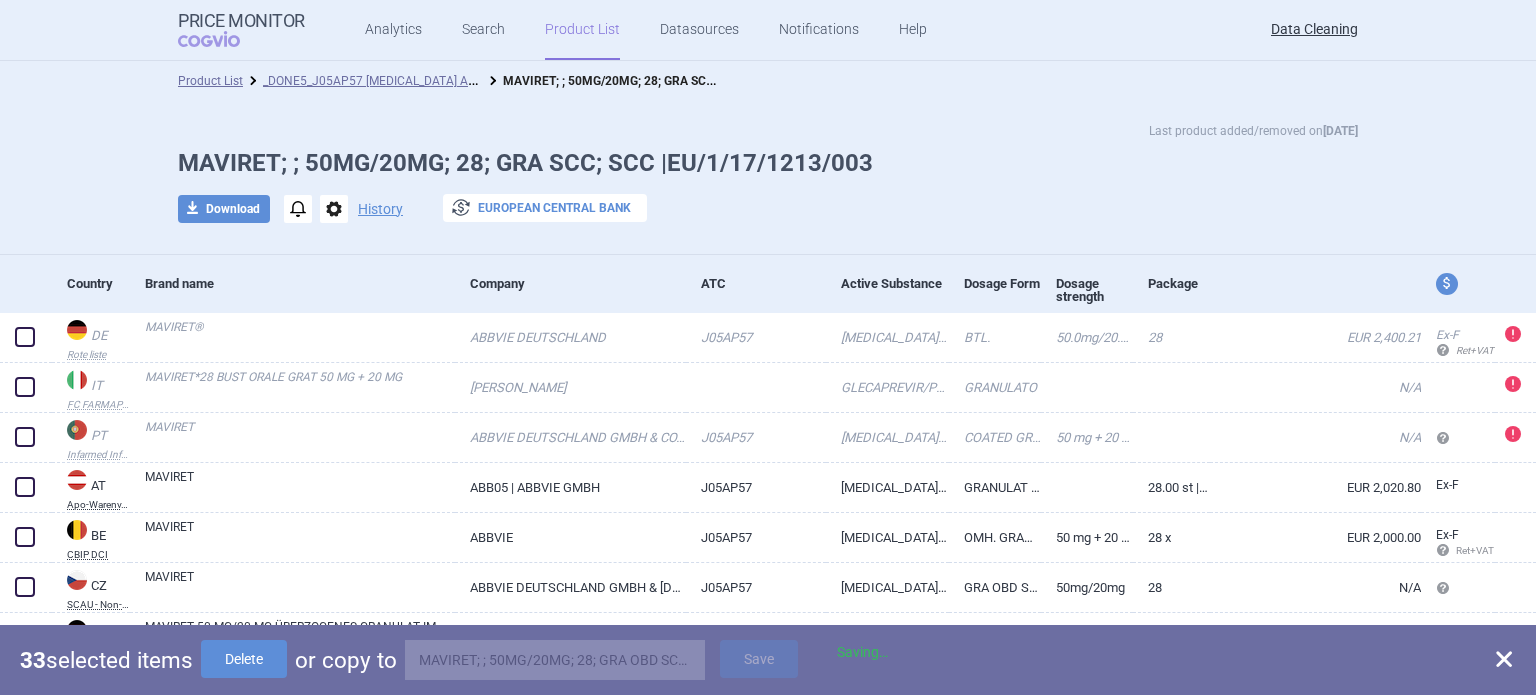checkbox on "false" 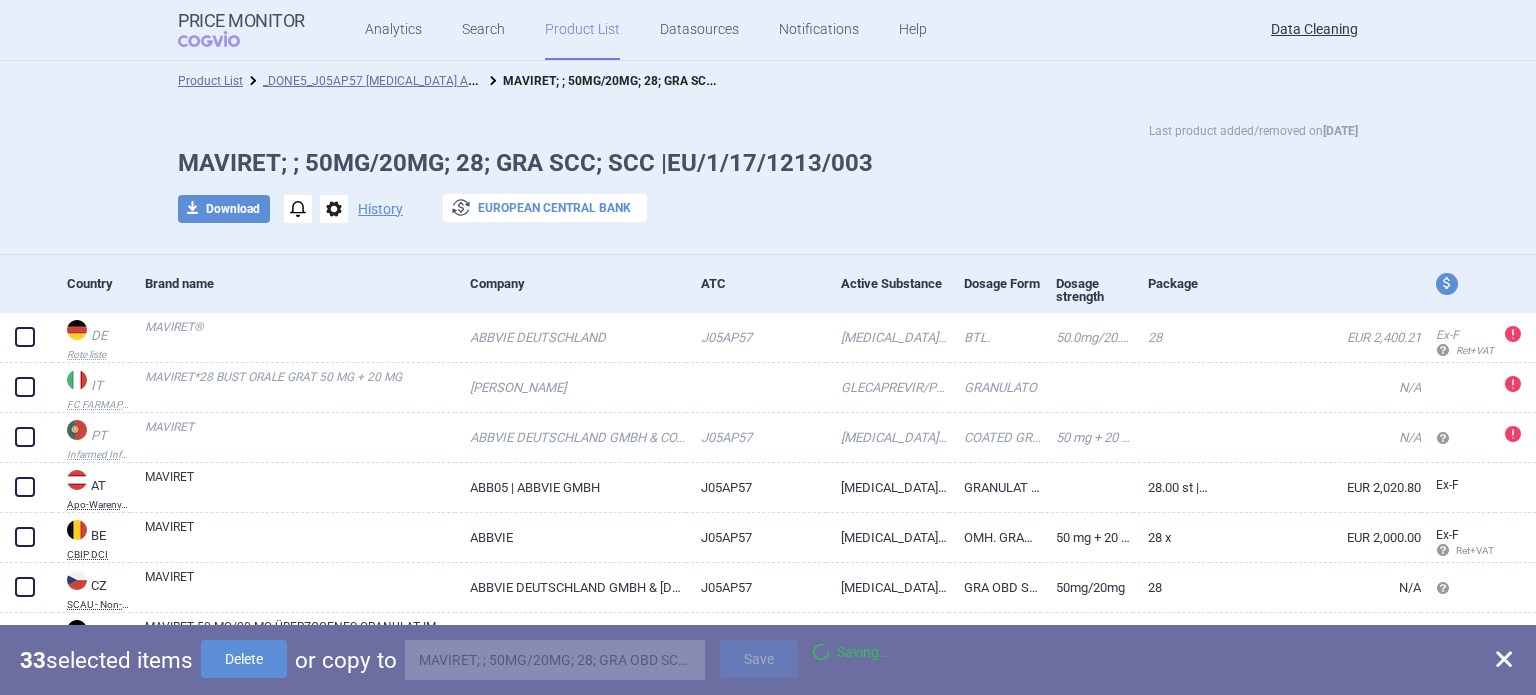checkbox on "false" 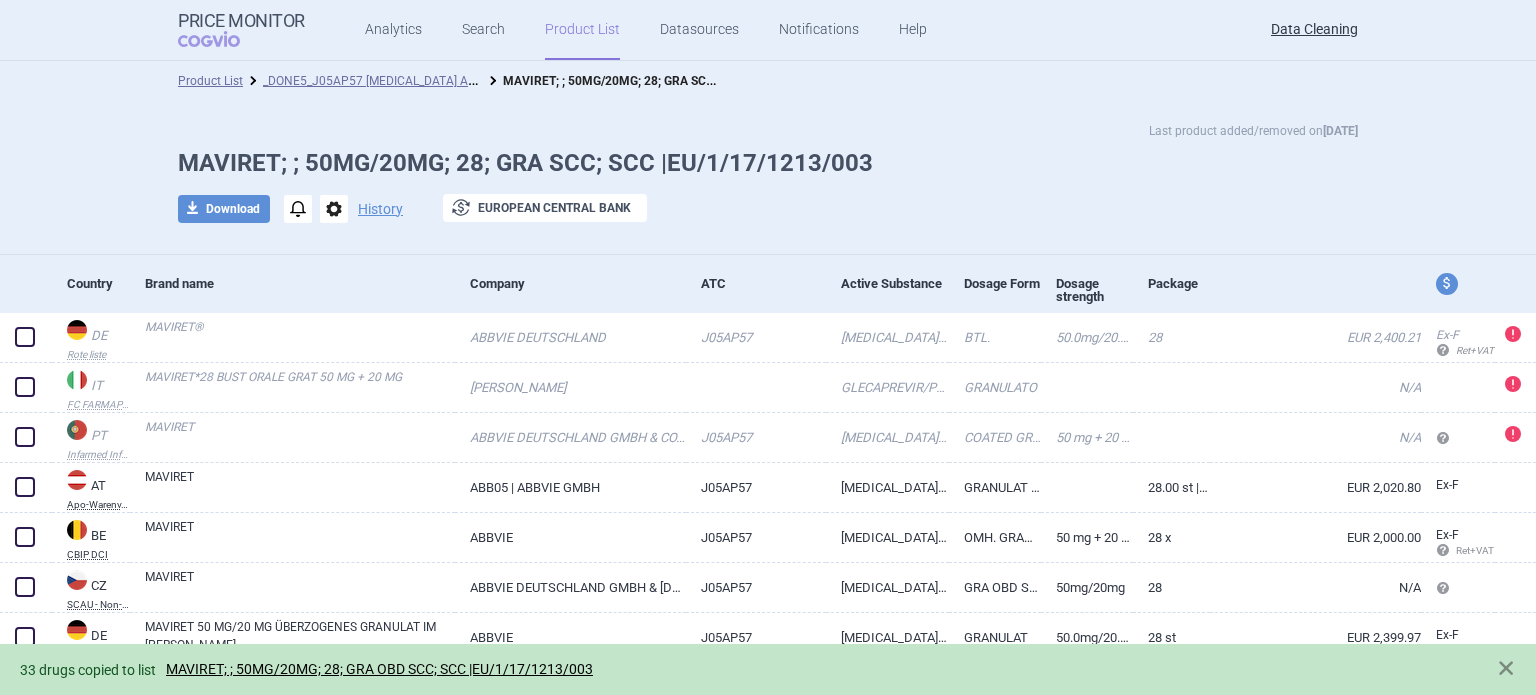 click on "download  Download notifications options History exchange European Central Bank" at bounding box center [768, 209] 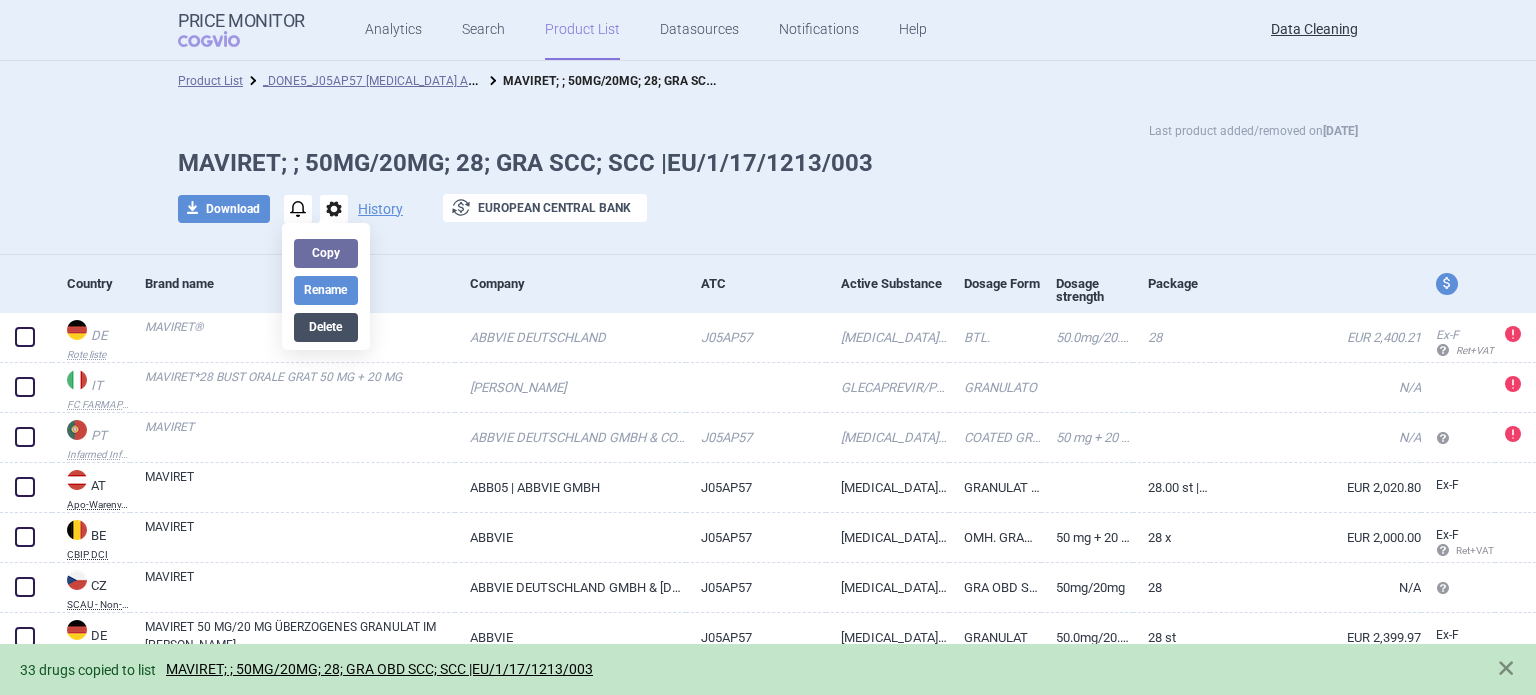 click on "Delete" at bounding box center (326, 327) 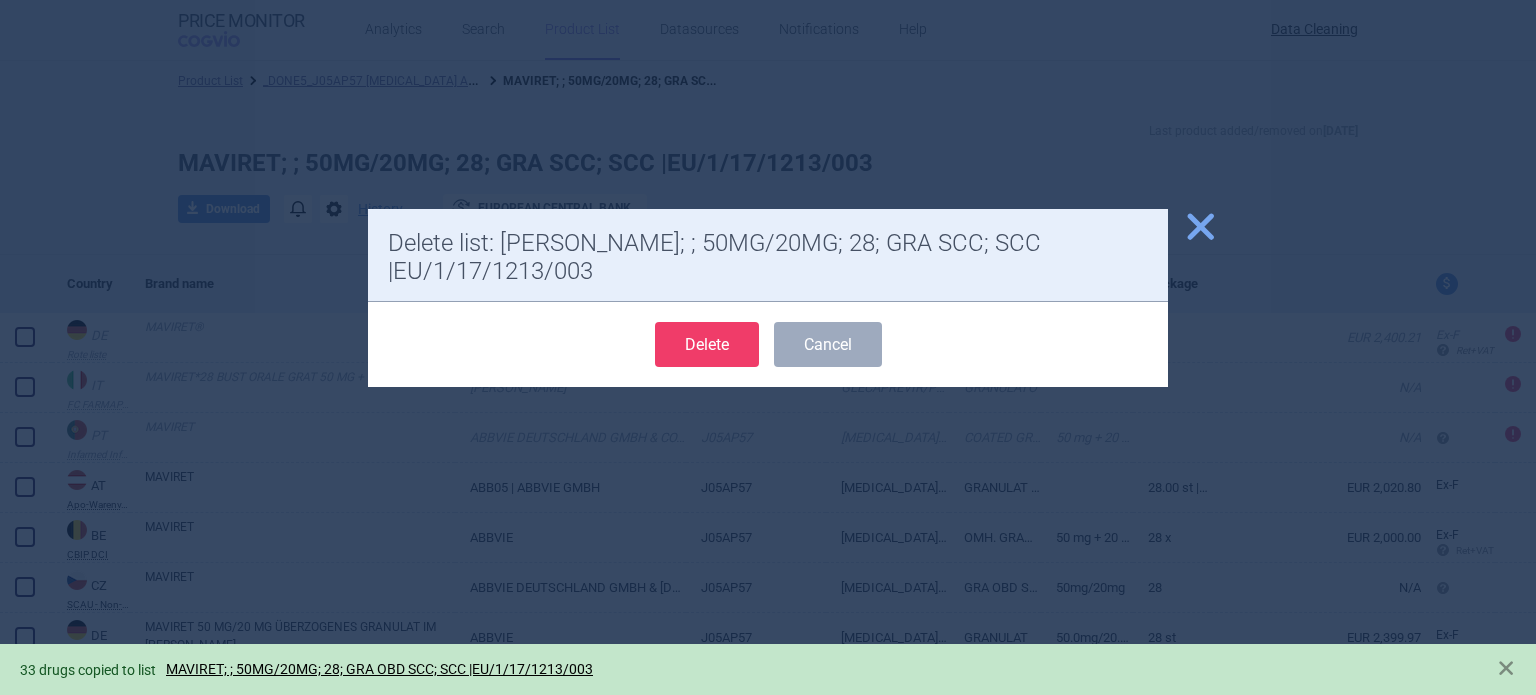 click on "Delete" at bounding box center [707, 344] 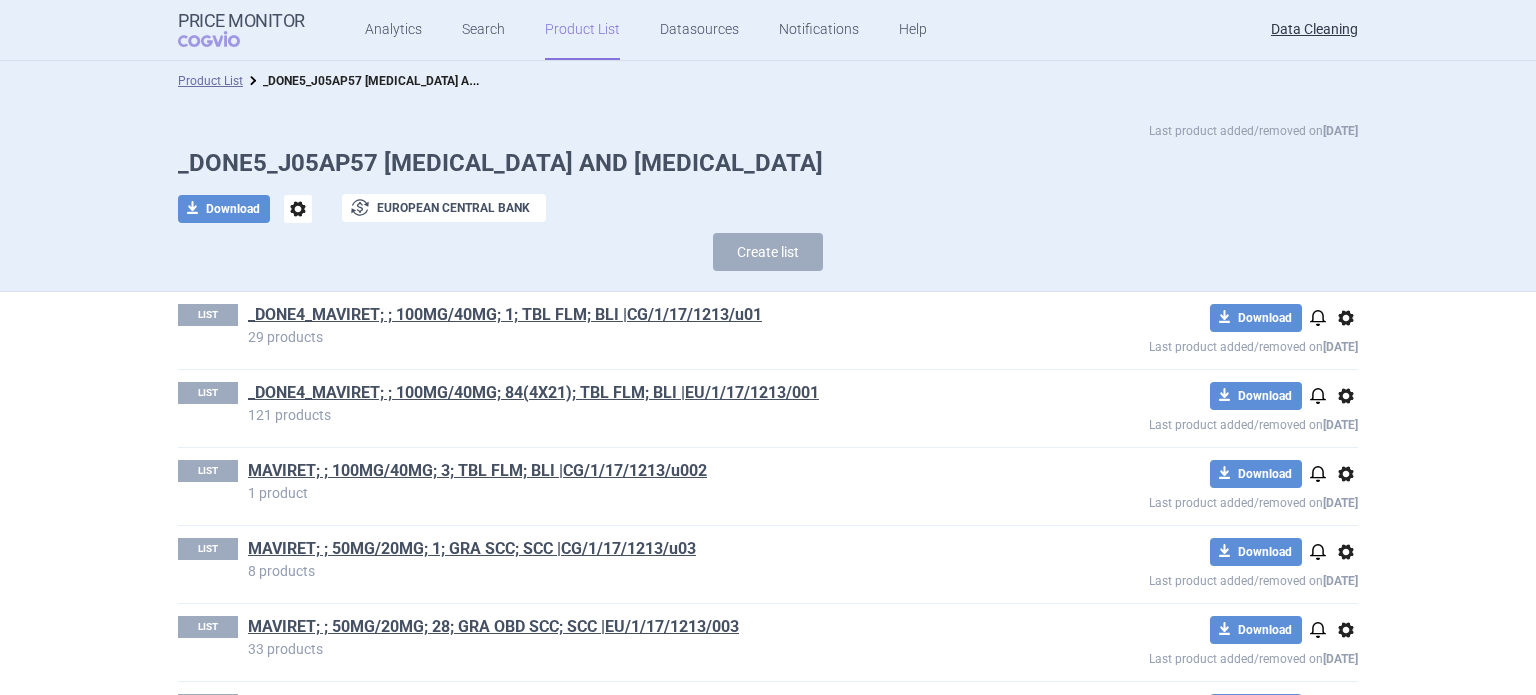 scroll, scrollTop: 83, scrollLeft: 0, axis: vertical 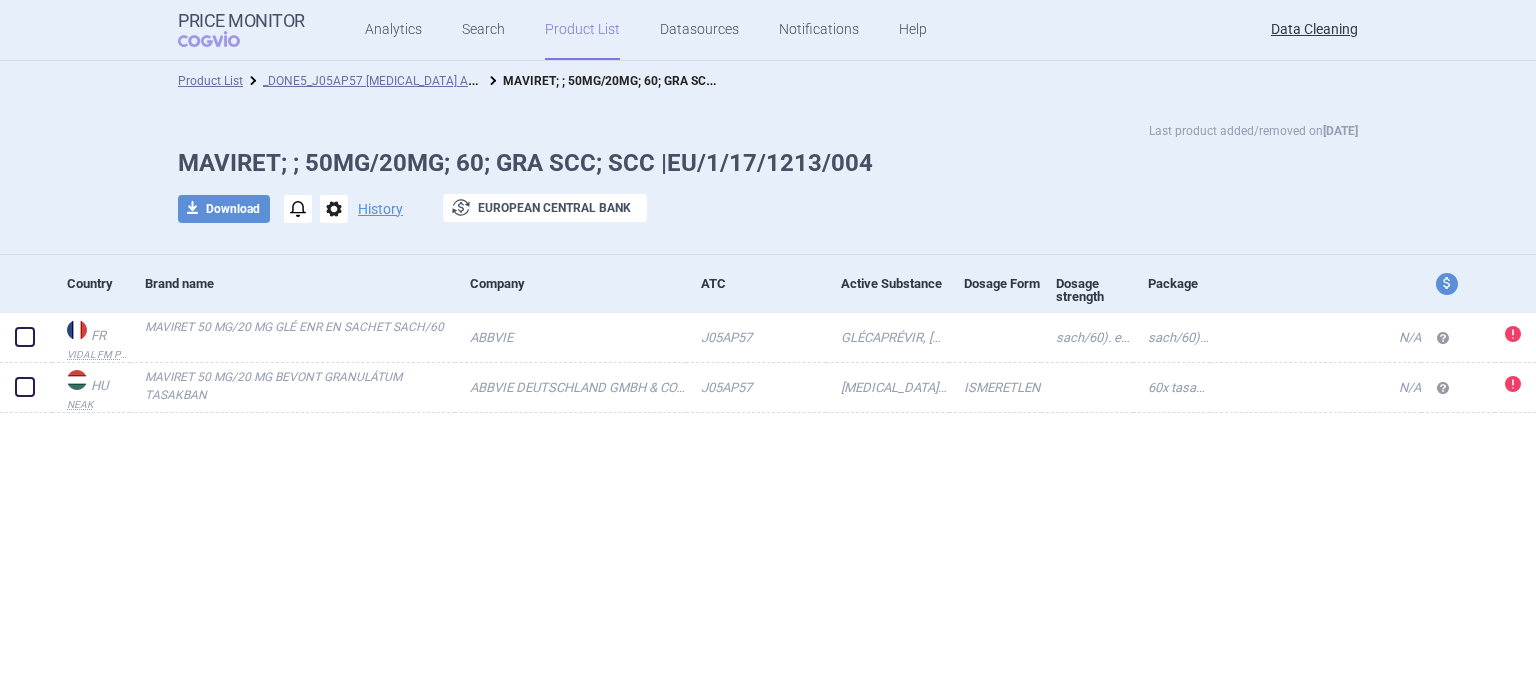 click on "options" at bounding box center [334, 209] 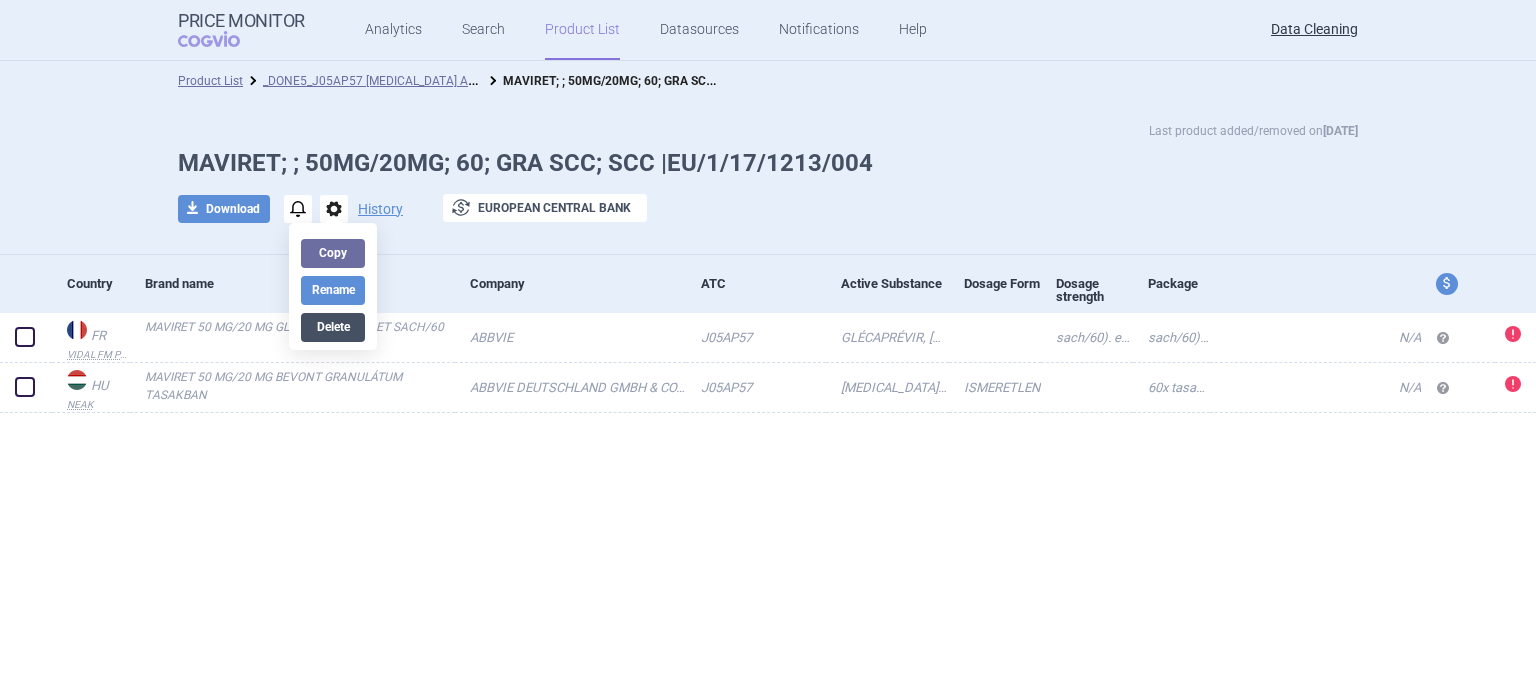 click on "Delete" at bounding box center [333, 327] 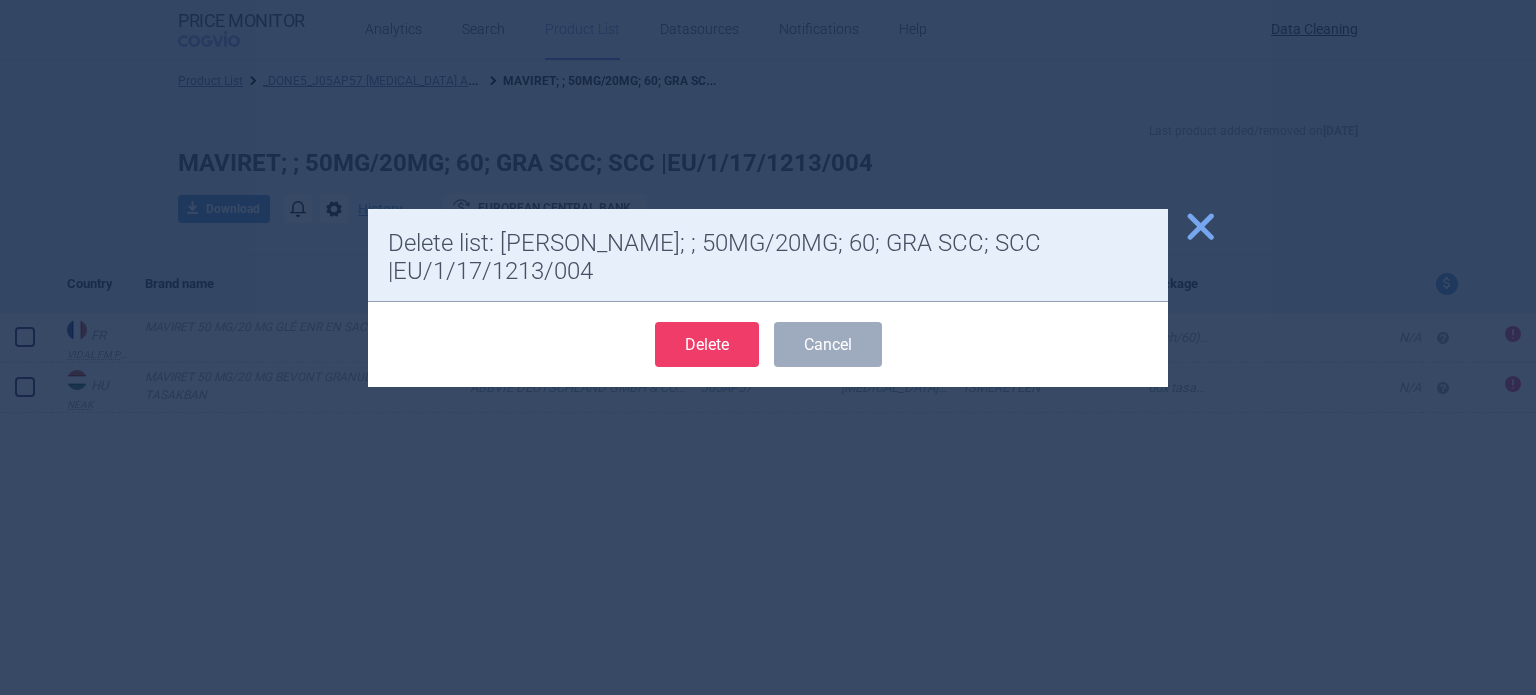 click on "Delete" at bounding box center [707, 344] 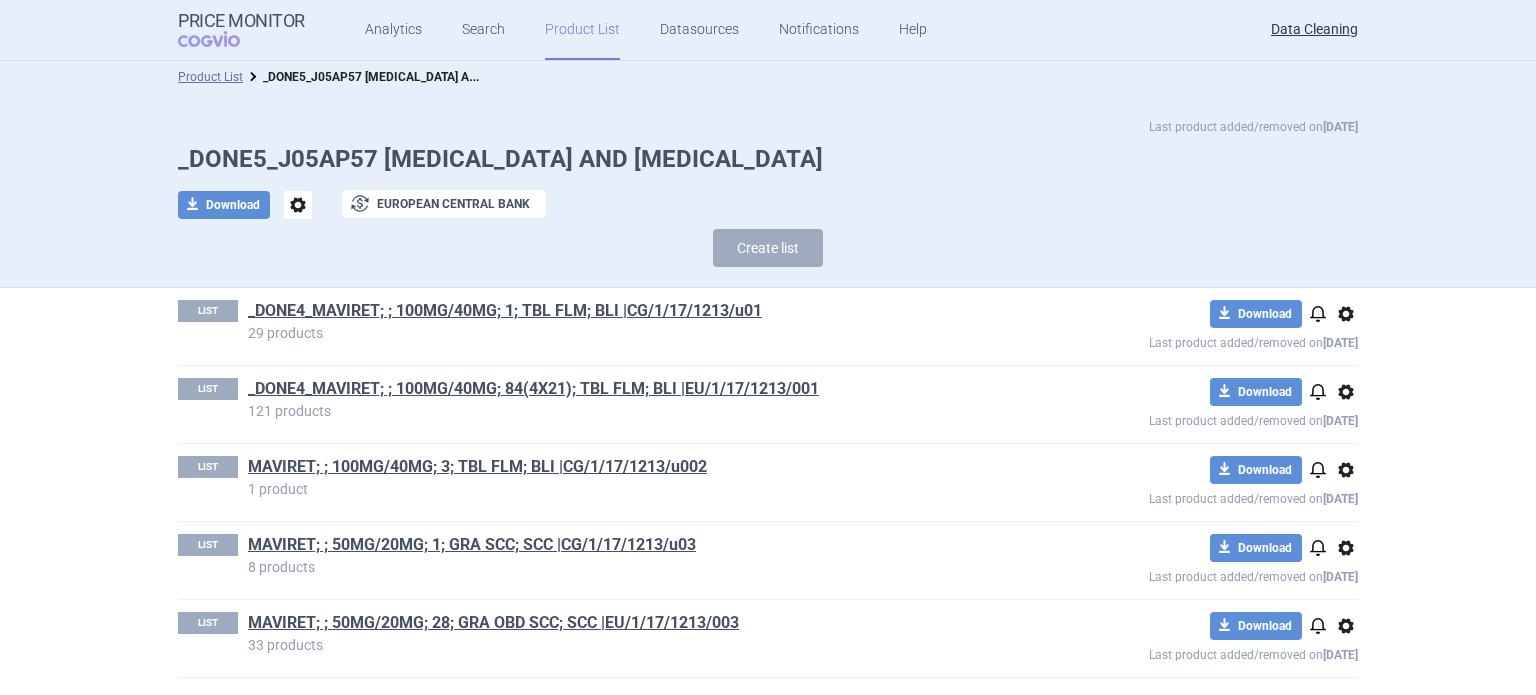 scroll, scrollTop: 4, scrollLeft: 0, axis: vertical 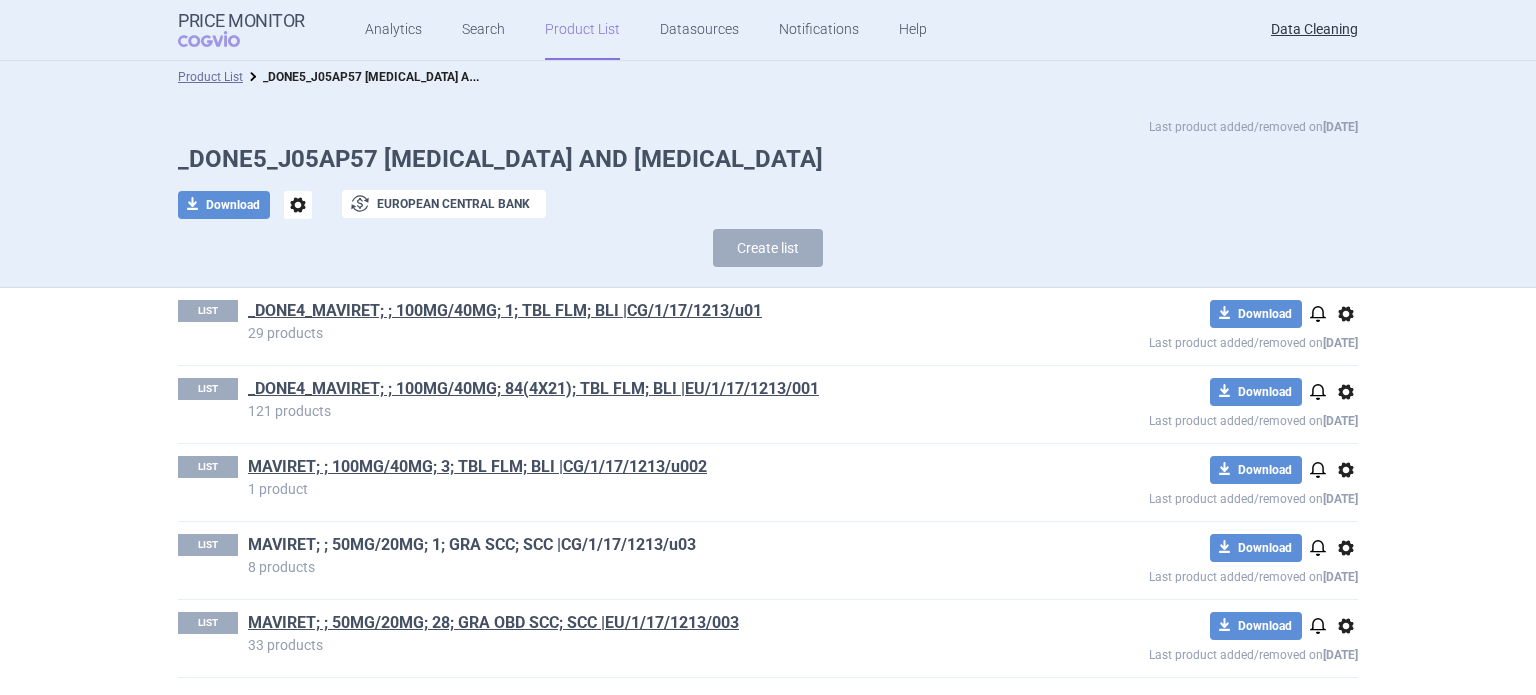 click on "MAVIRET; ; 50MG/20MG; 1; GRA SCC; SCC |CG/1/17/1213/u03" at bounding box center [472, 545] 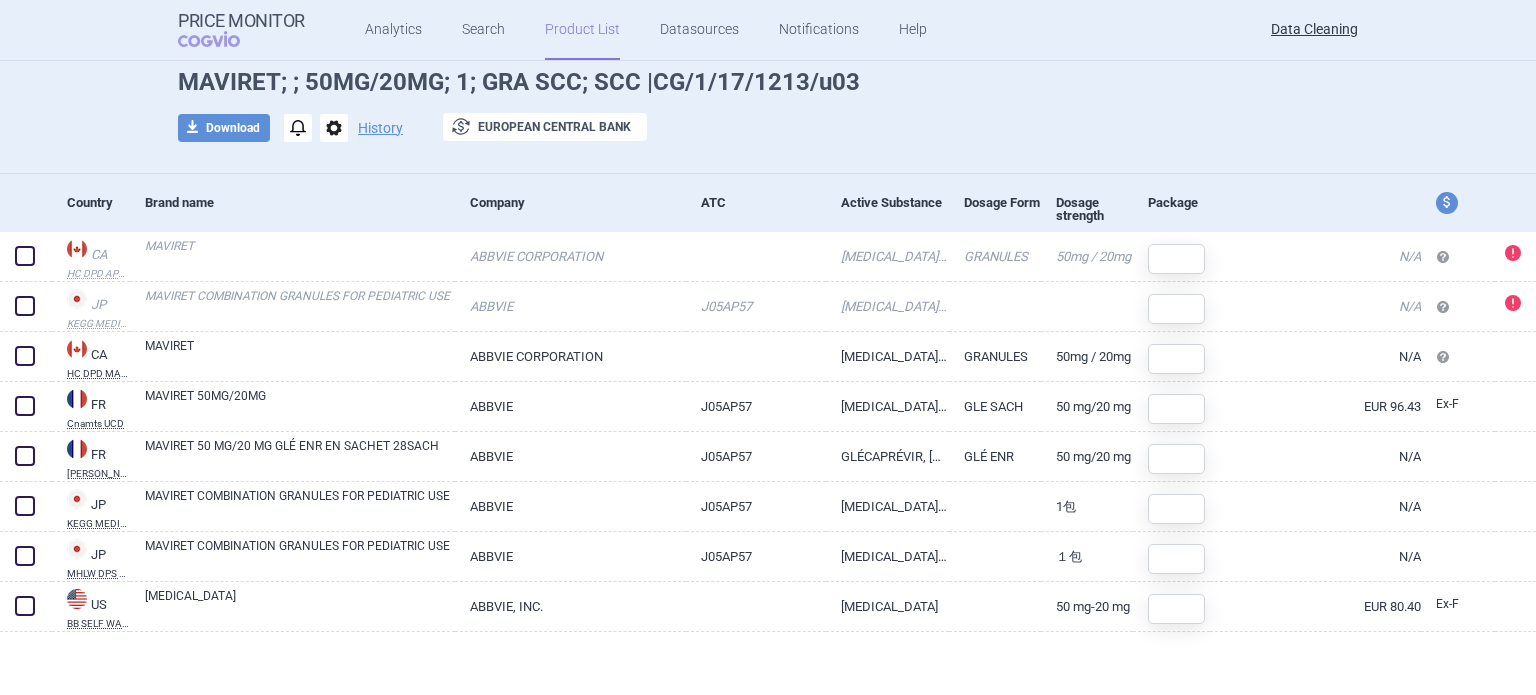 scroll, scrollTop: 82, scrollLeft: 0, axis: vertical 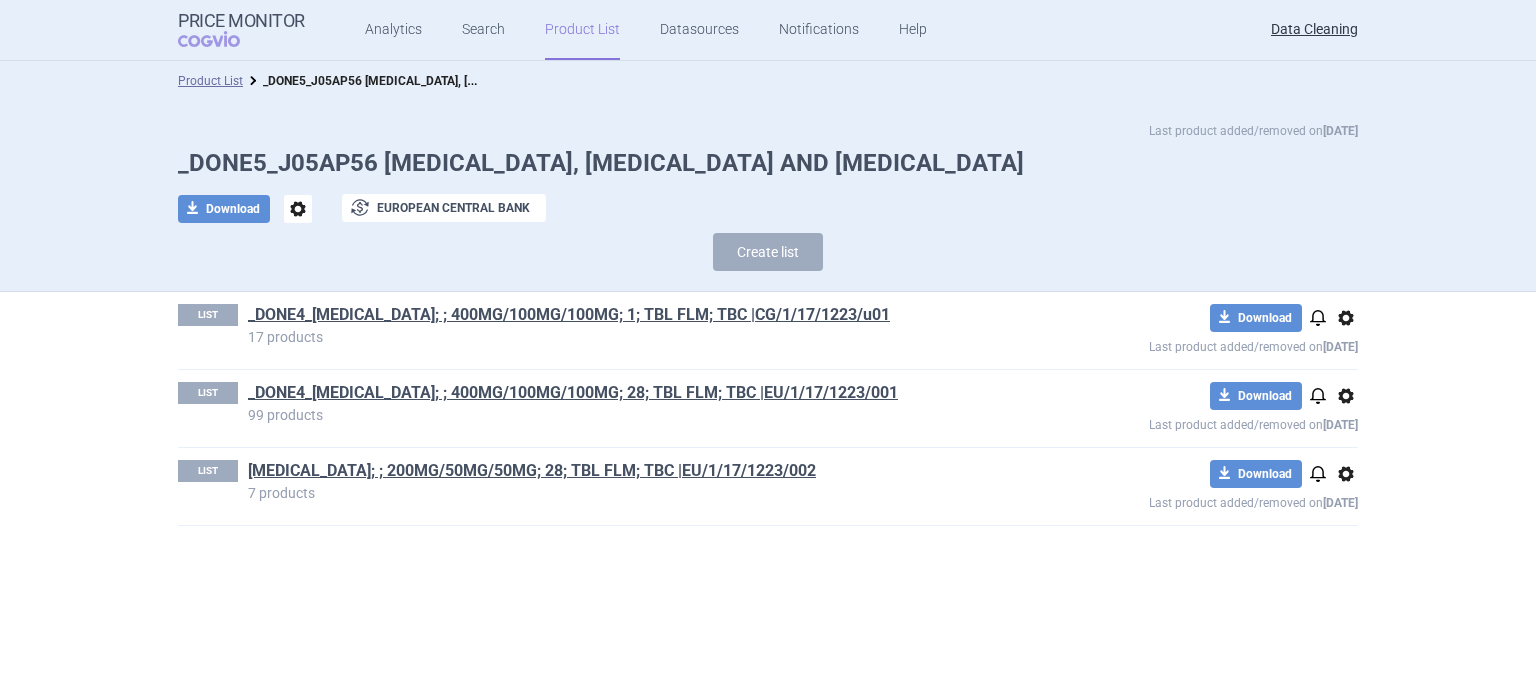 click on "_DONE4_[MEDICAL_DATA]; ; 400MG/100MG/100MG; 1; TBL FLM; TBC |CG/1/17/1223/u01" at bounding box center [569, 315] 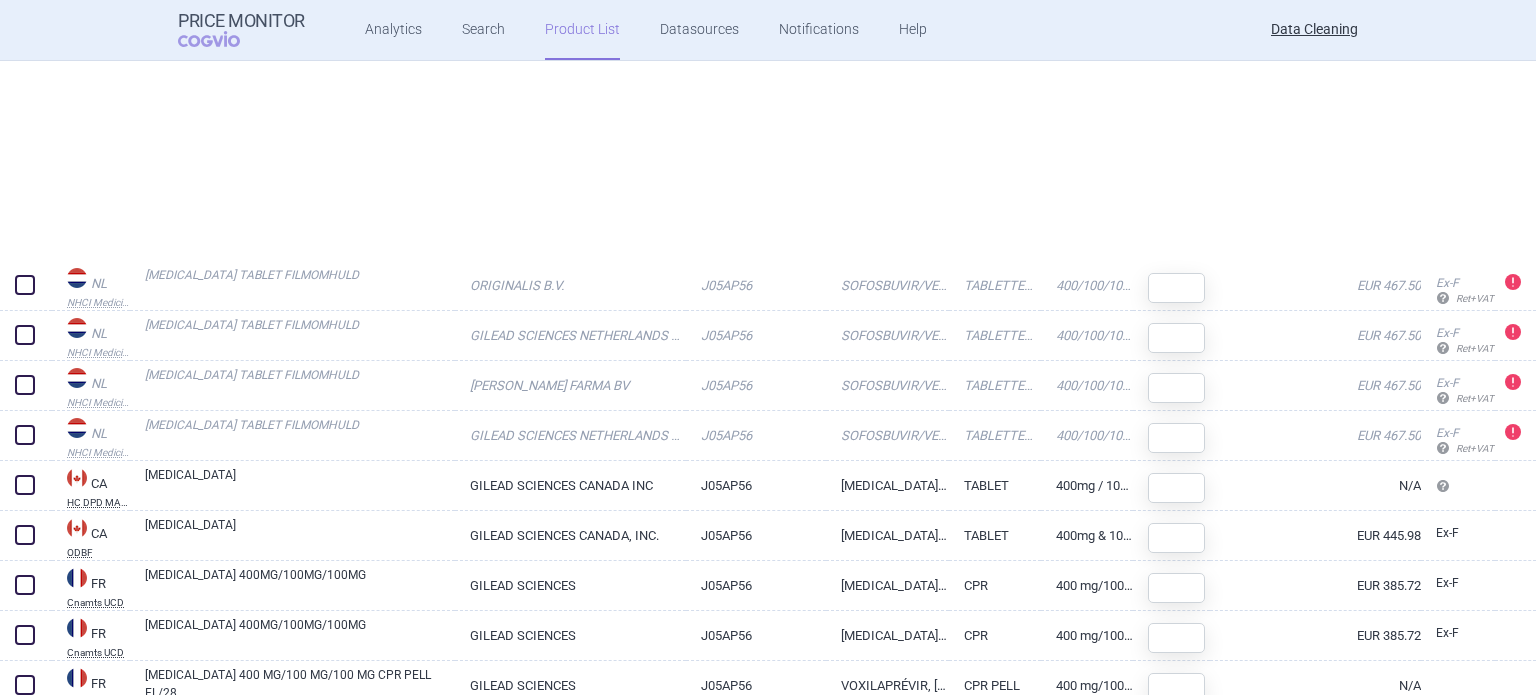 scroll, scrollTop: 0, scrollLeft: 0, axis: both 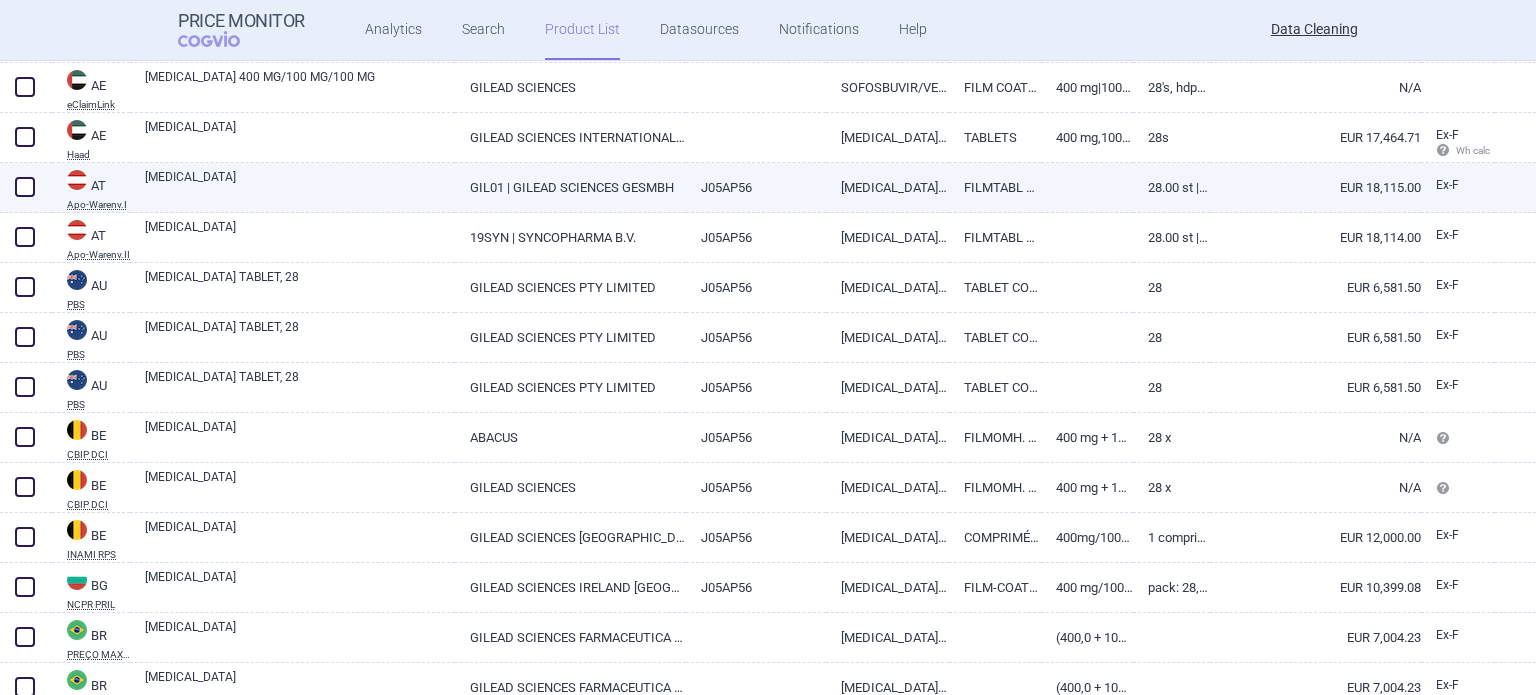 click on "[MEDICAL_DATA]" at bounding box center (300, 186) 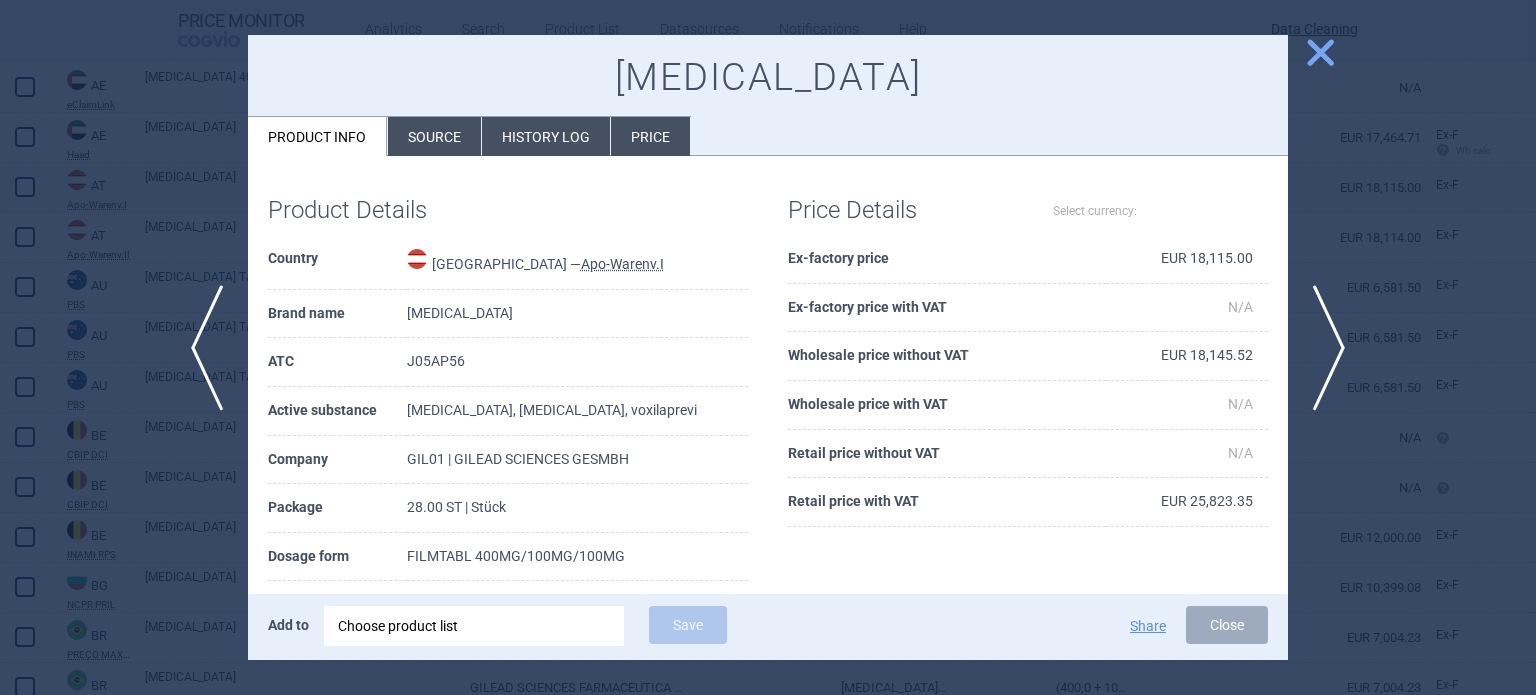 select on "EUR" 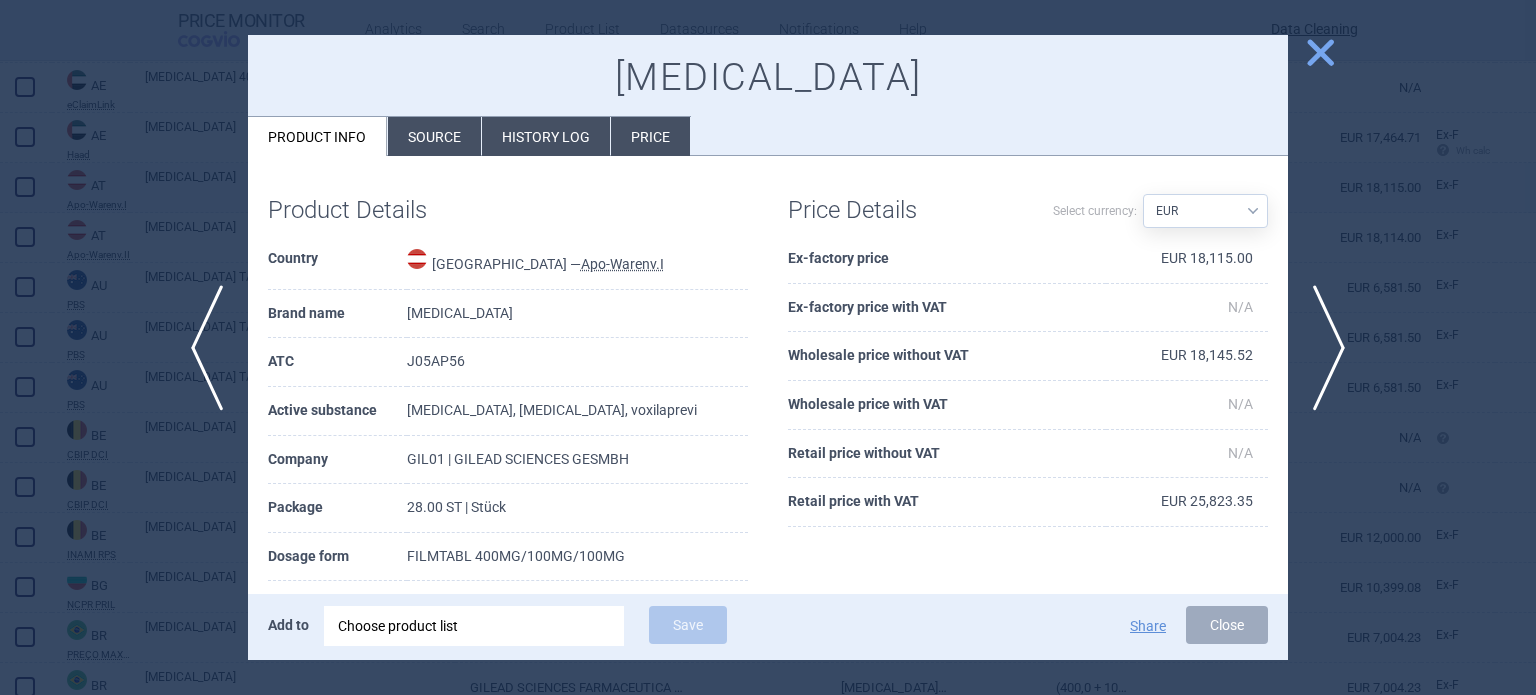 scroll, scrollTop: 100, scrollLeft: 0, axis: vertical 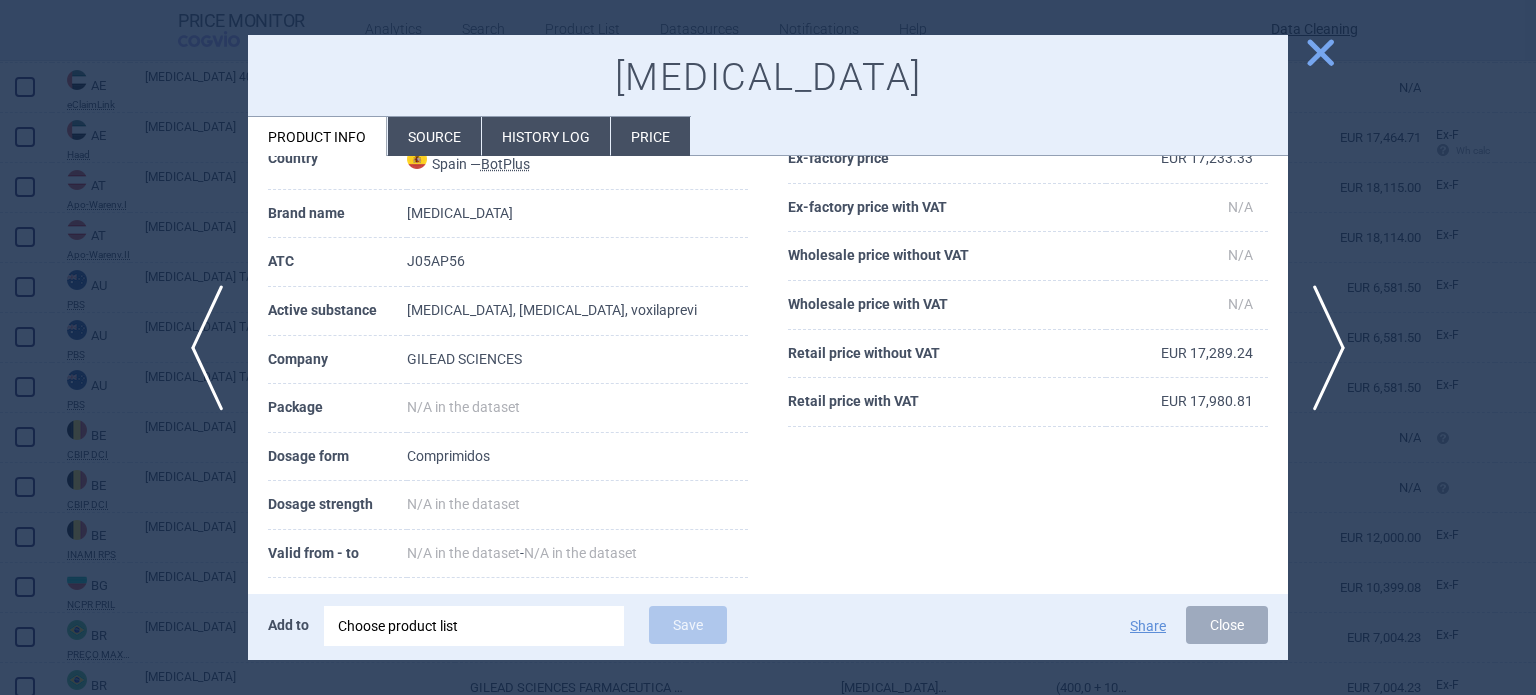 click on "Source" at bounding box center (434, 136) 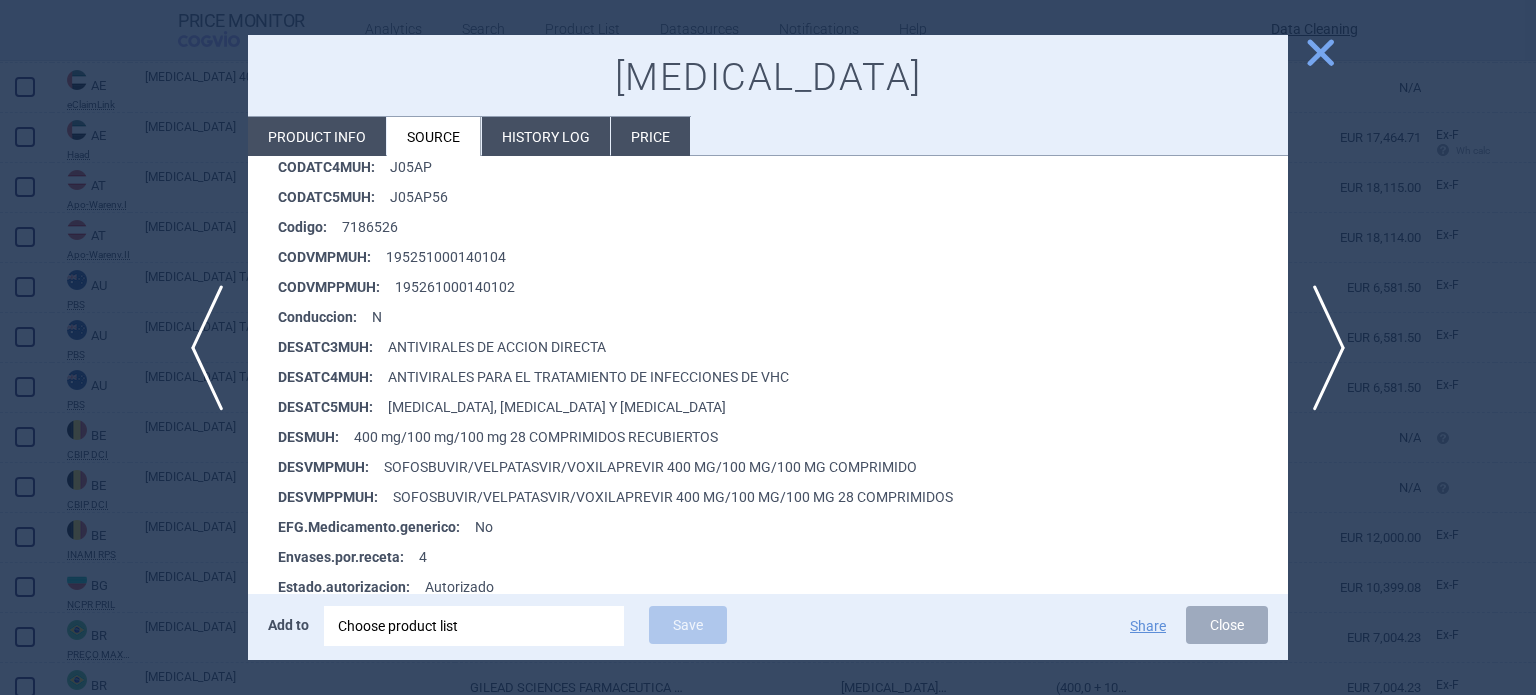 scroll, scrollTop: 400, scrollLeft: 0, axis: vertical 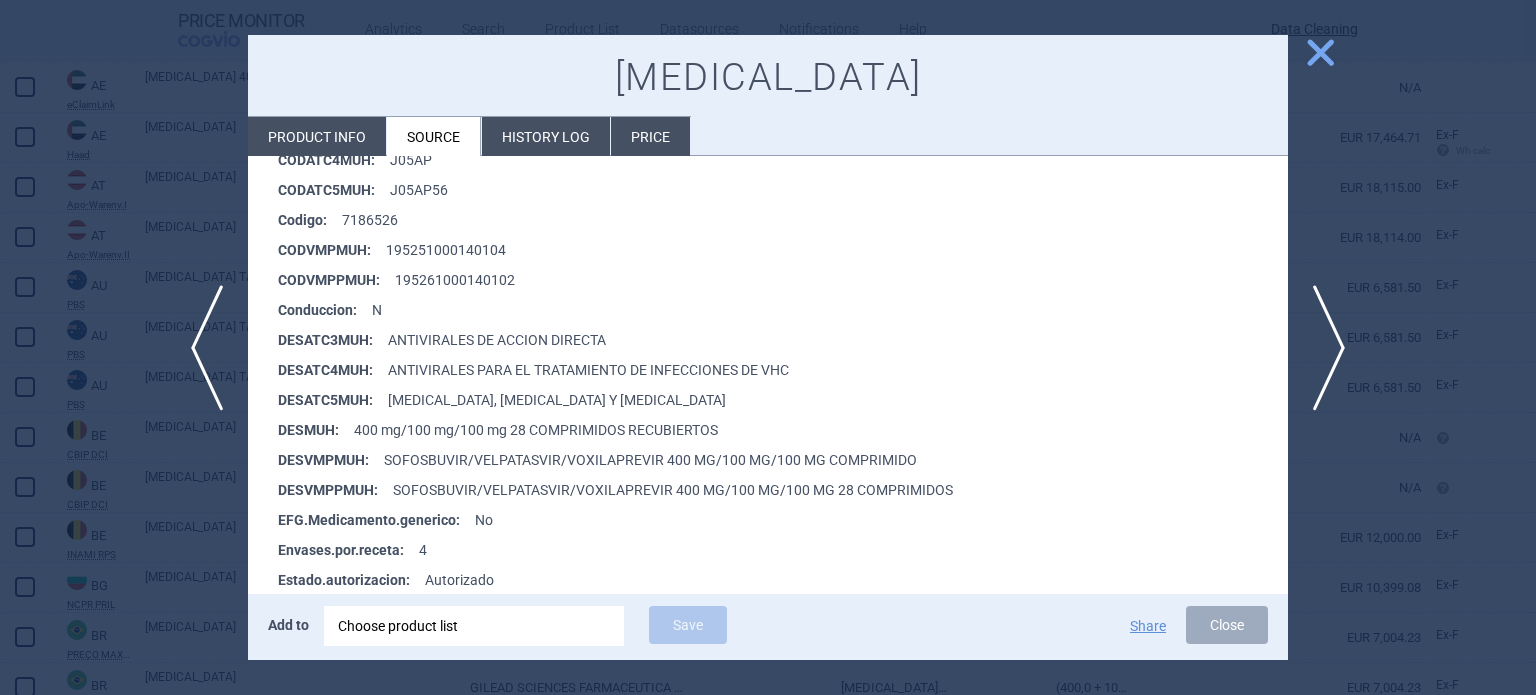 click at bounding box center (768, 347) 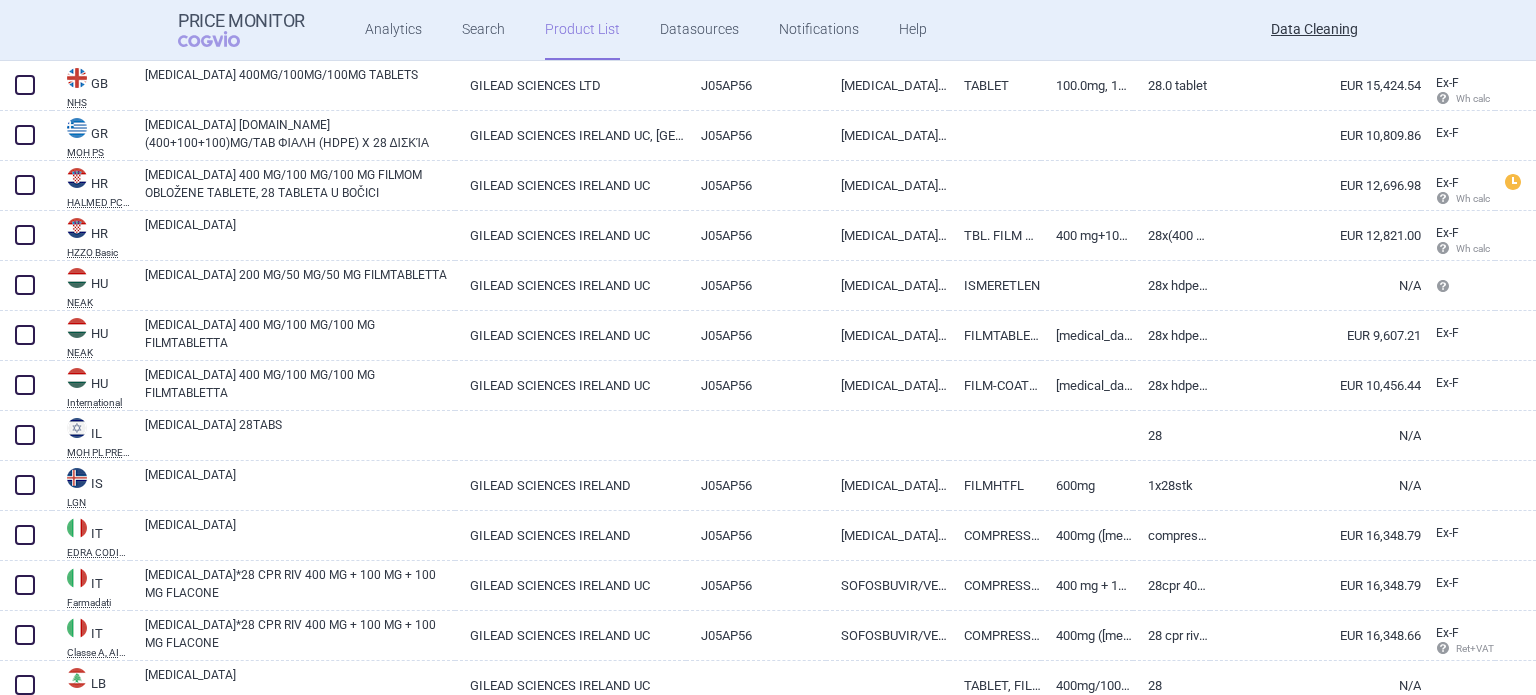 scroll, scrollTop: 3300, scrollLeft: 0, axis: vertical 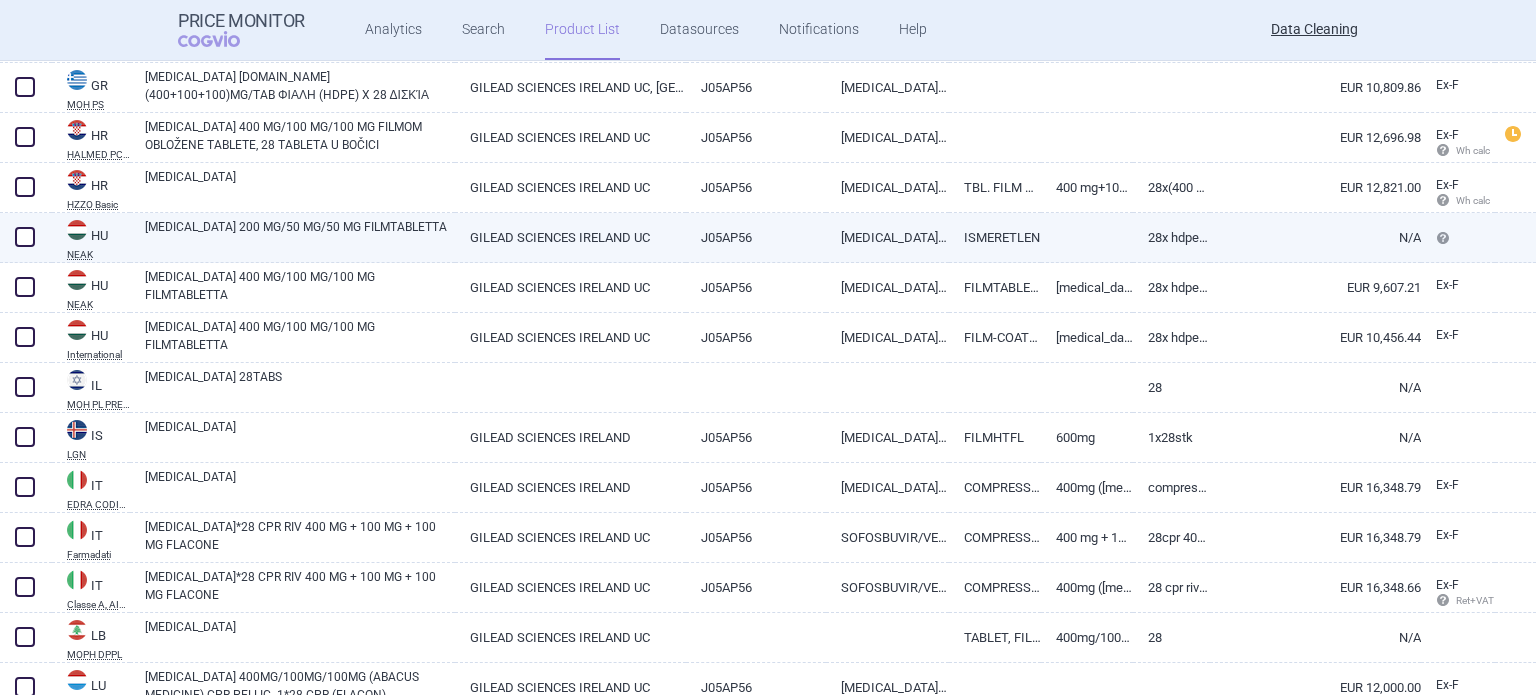 click on "VOSEVI 200 MG/50 MG/50 MG FILMTABLETTA" at bounding box center [300, 236] 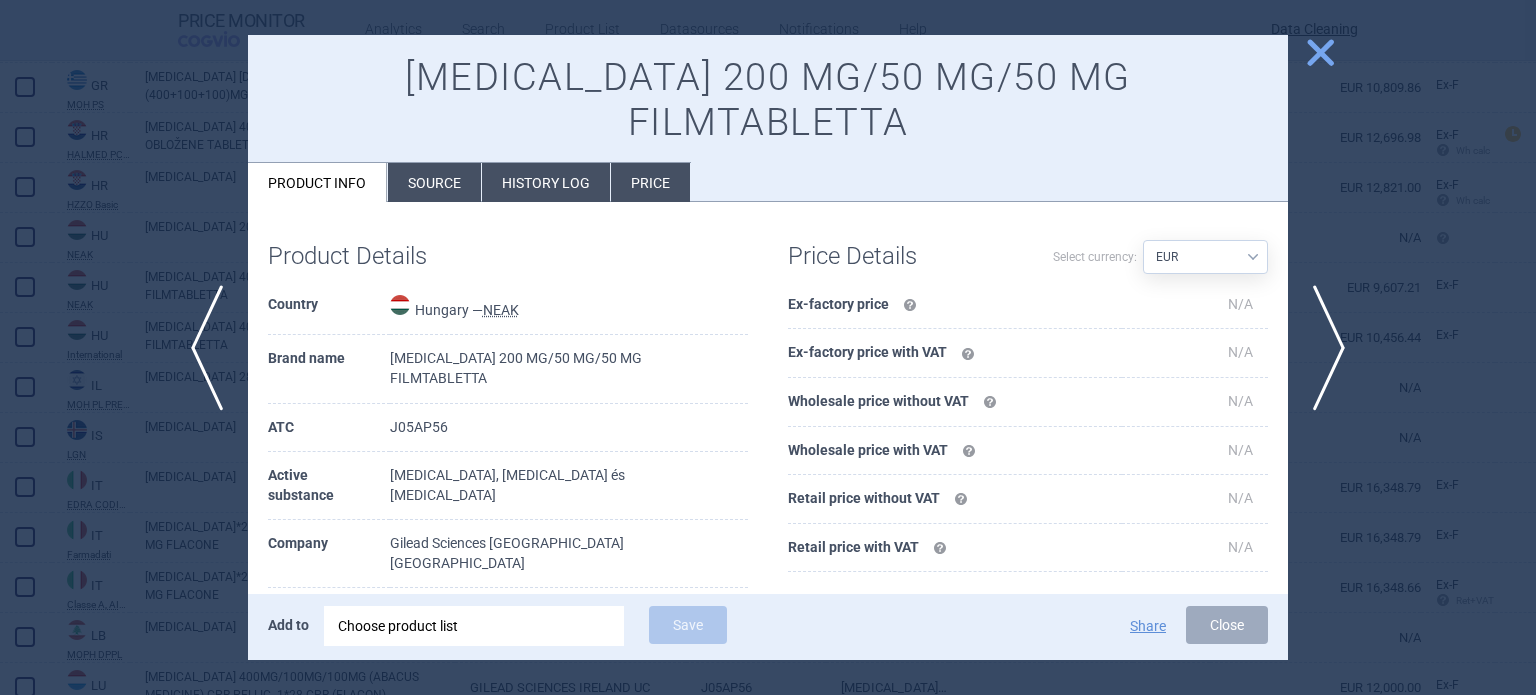 click on "Source" at bounding box center (434, 182) 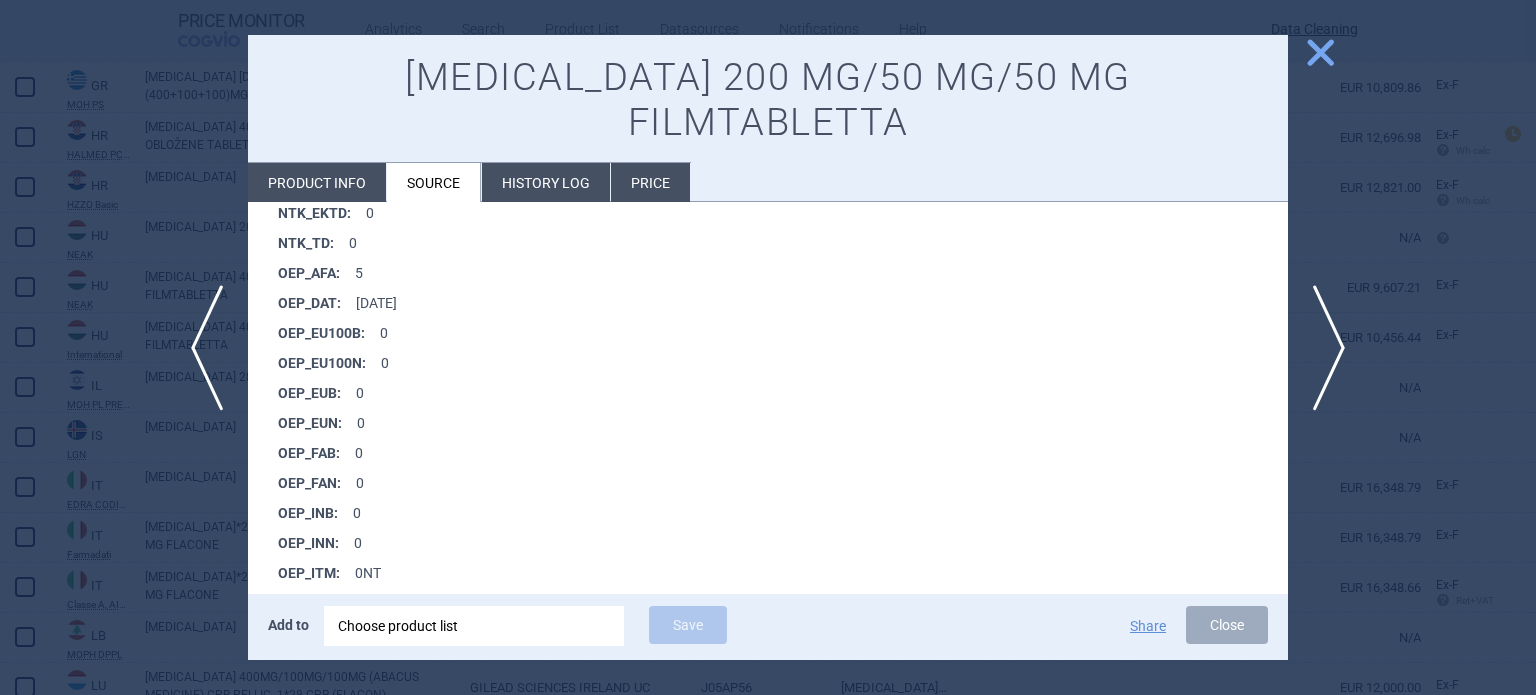 scroll, scrollTop: 1600, scrollLeft: 0, axis: vertical 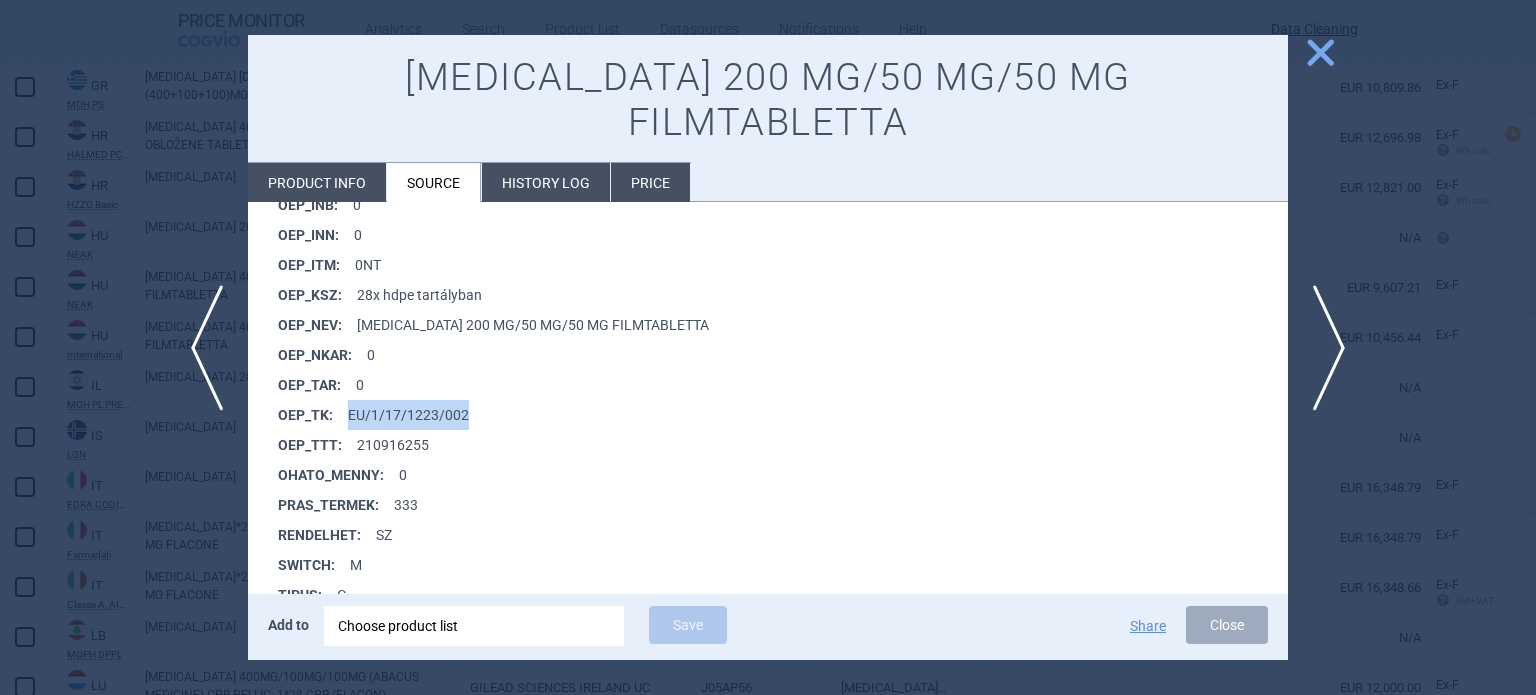 drag, startPoint x: 439, startPoint y: 375, endPoint x: 349, endPoint y: 377, distance: 90.02222 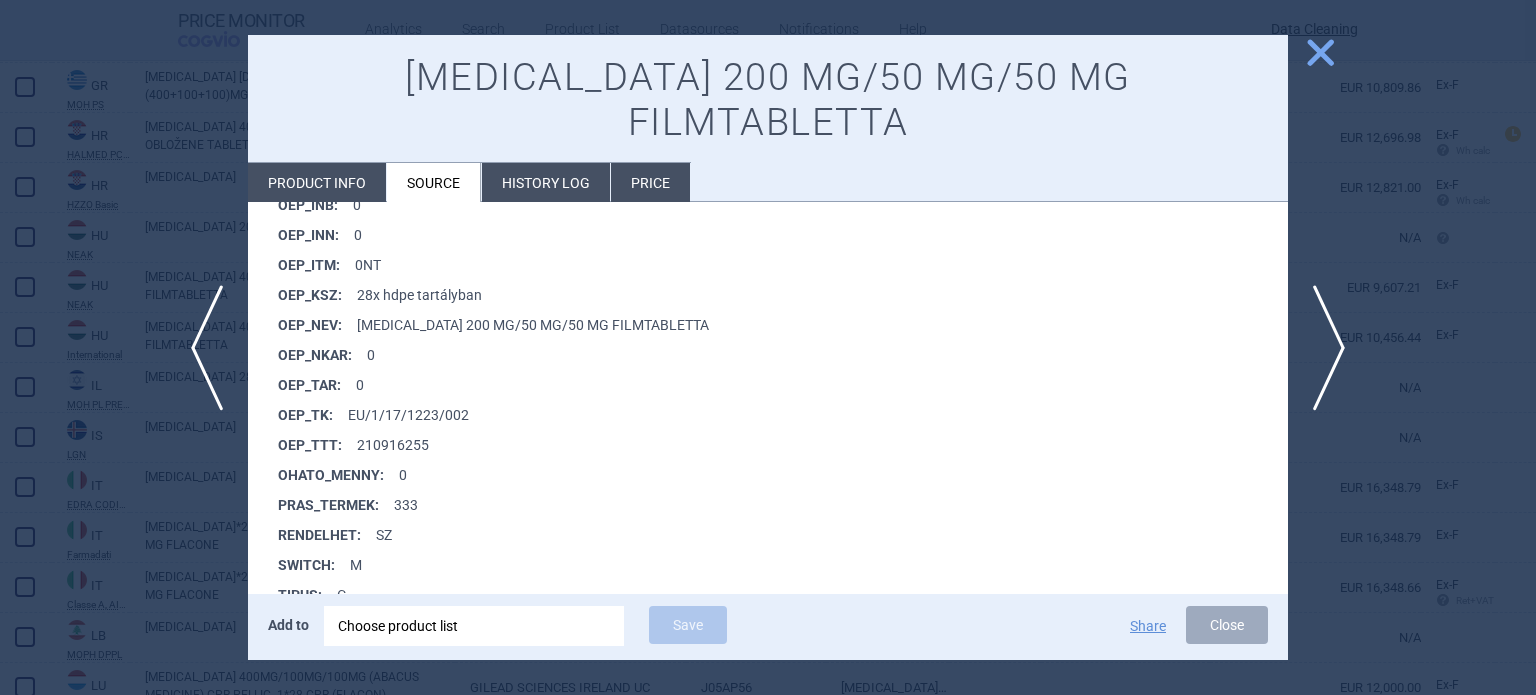 click at bounding box center [768, 347] 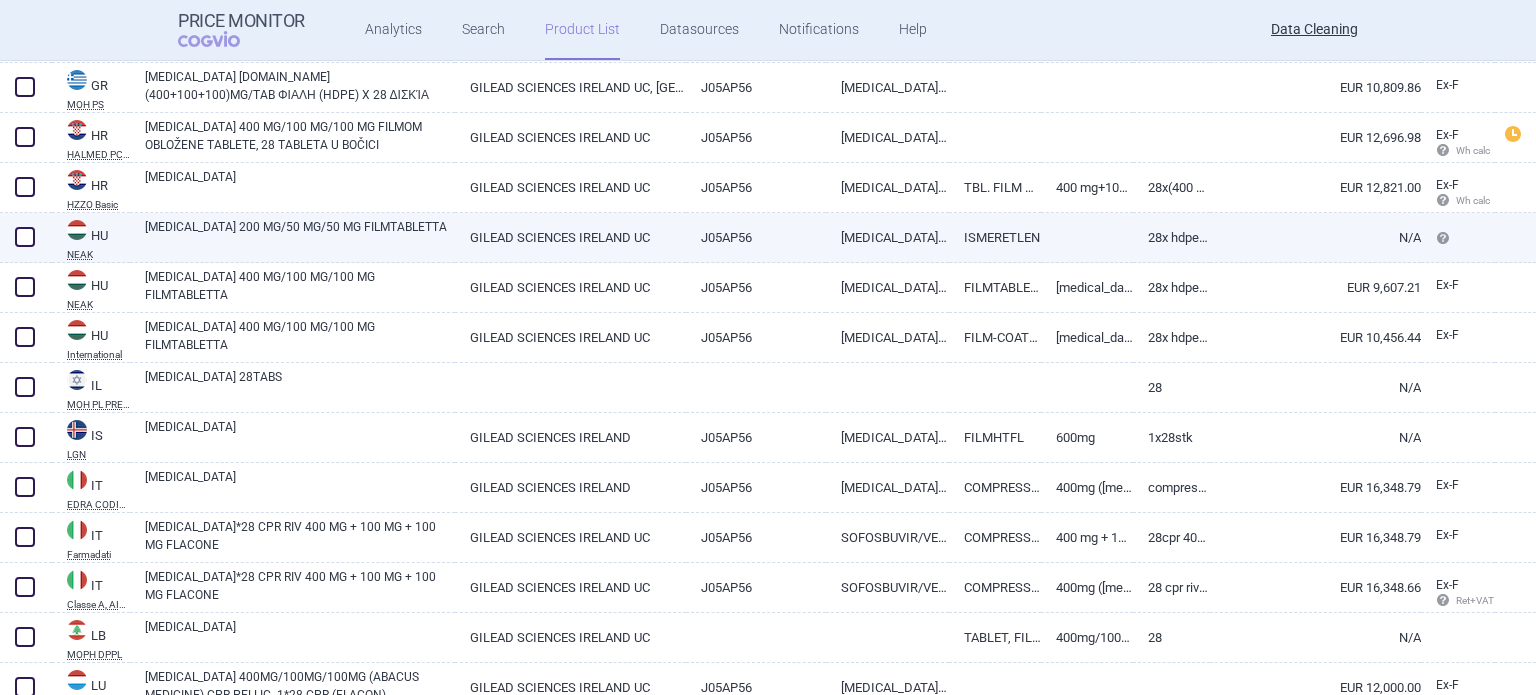 click at bounding box center [26, 238] 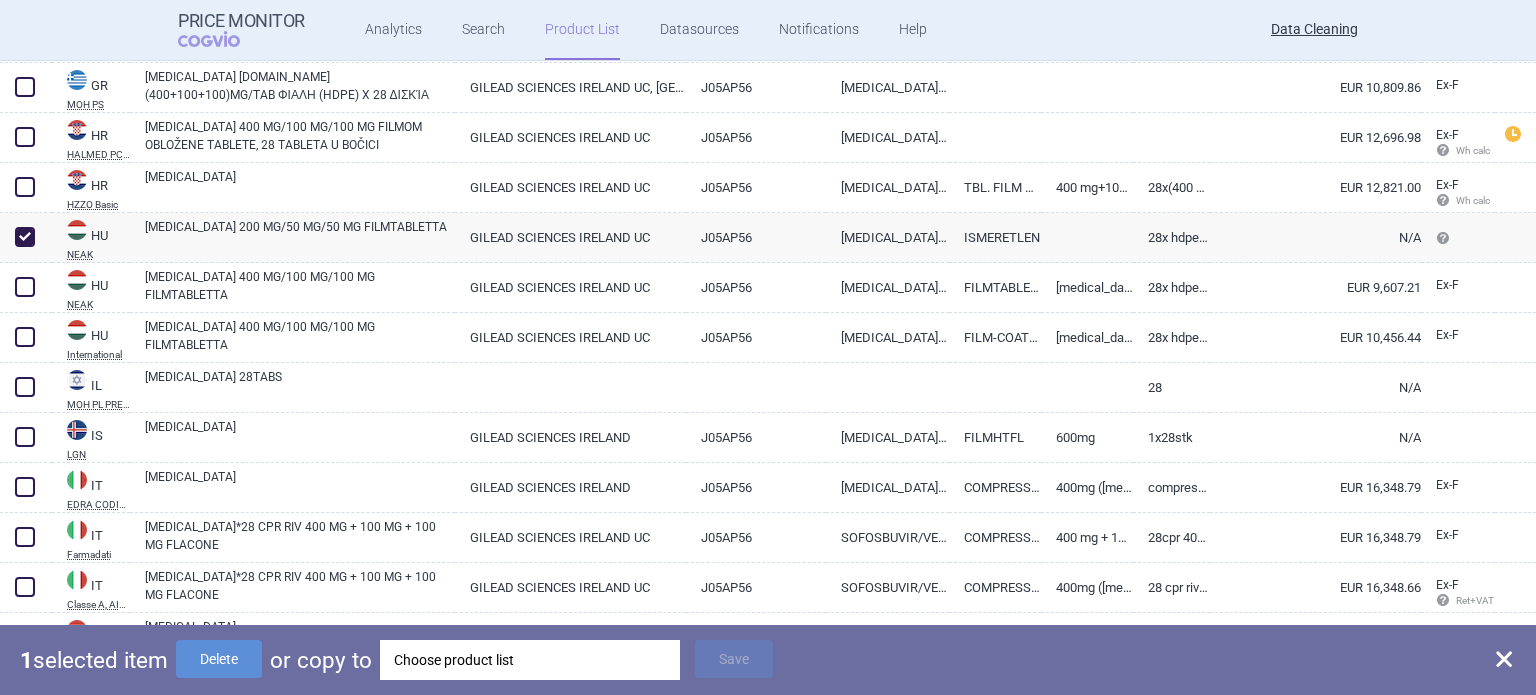 click on "Choose product list" at bounding box center (530, 660) 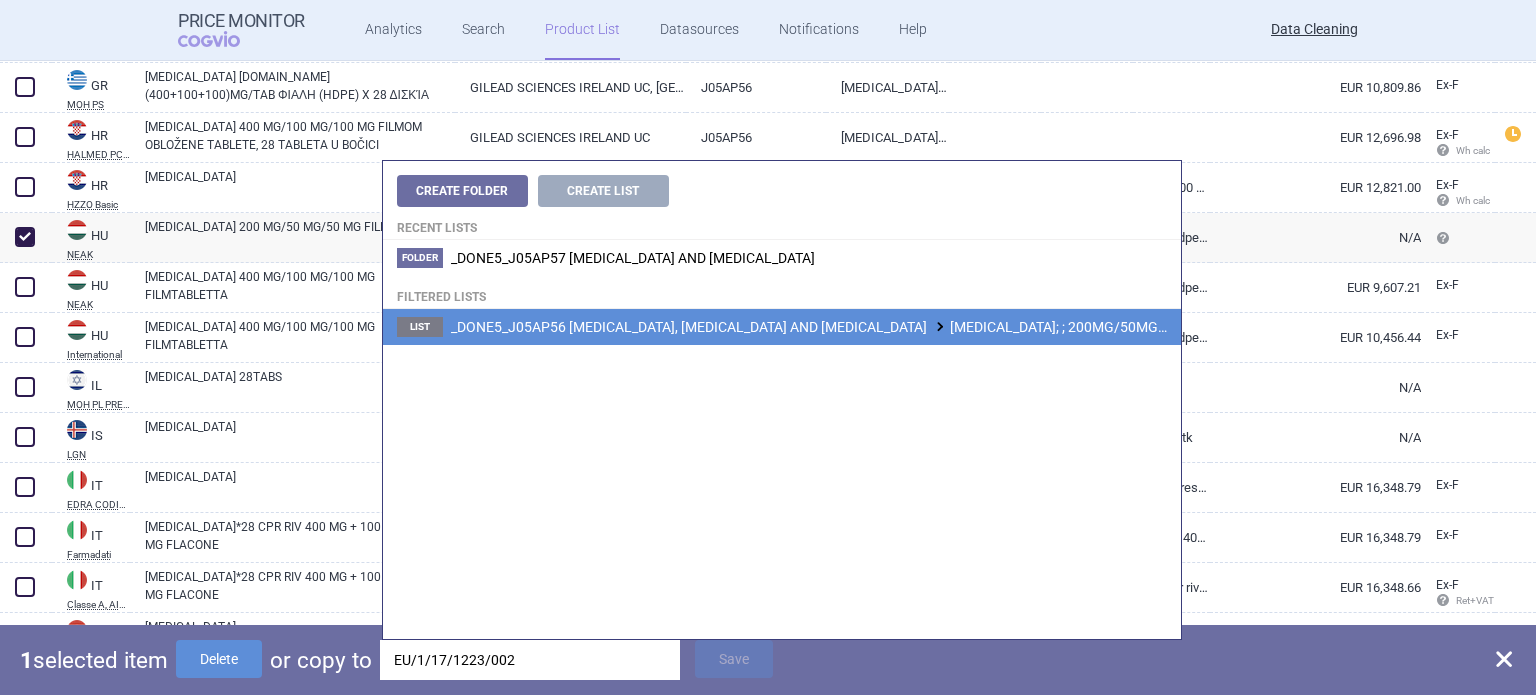 drag, startPoint x: 809, startPoint y: 332, endPoint x: 767, endPoint y: 483, distance: 156.73225 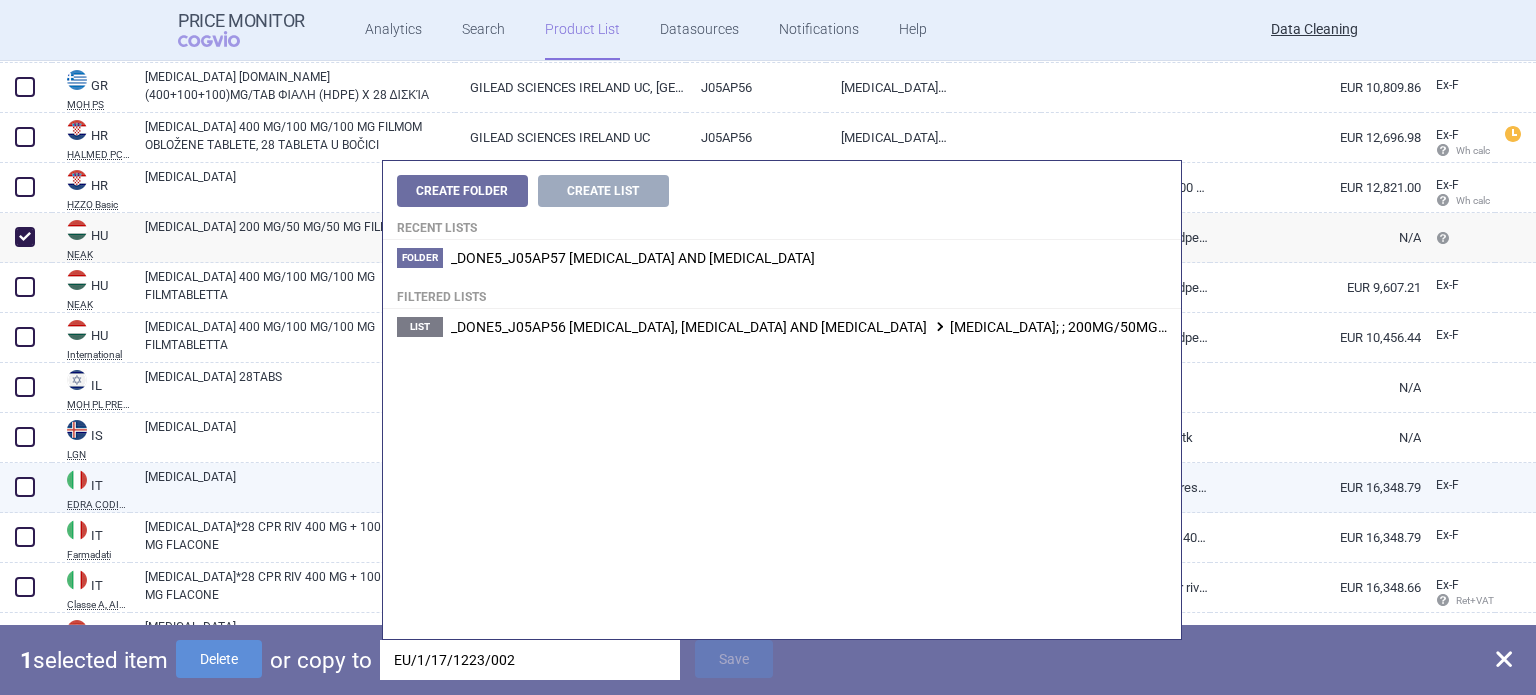 click on "_DONE5_J05AP56 SOFOSBUVIR, VELPATASVIR AND VOXILAPREVIR   VOSEVI; ; 200MG/50MG/50MG; 28; TBL FLM; TBC |EU/1/17/1223/002" at bounding box center (948, 327) 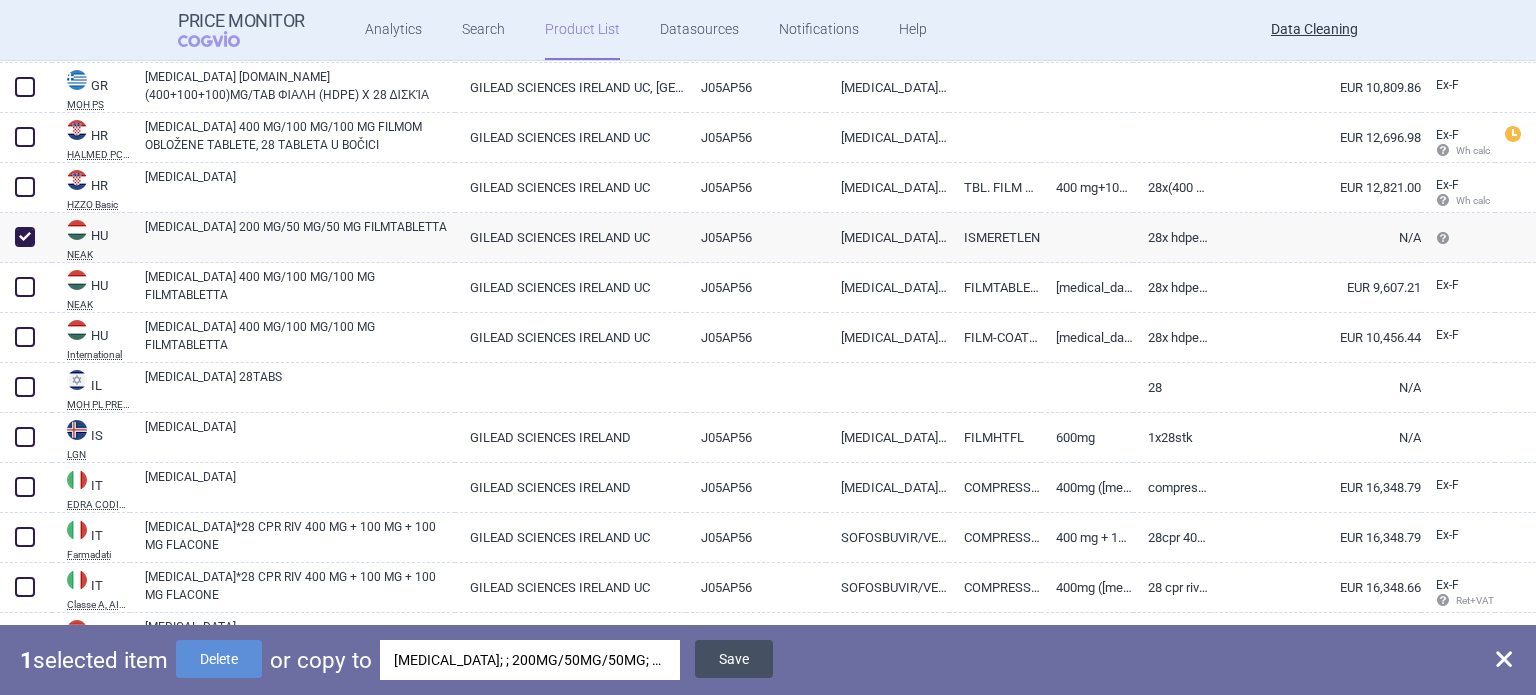 click on "Save" at bounding box center [734, 659] 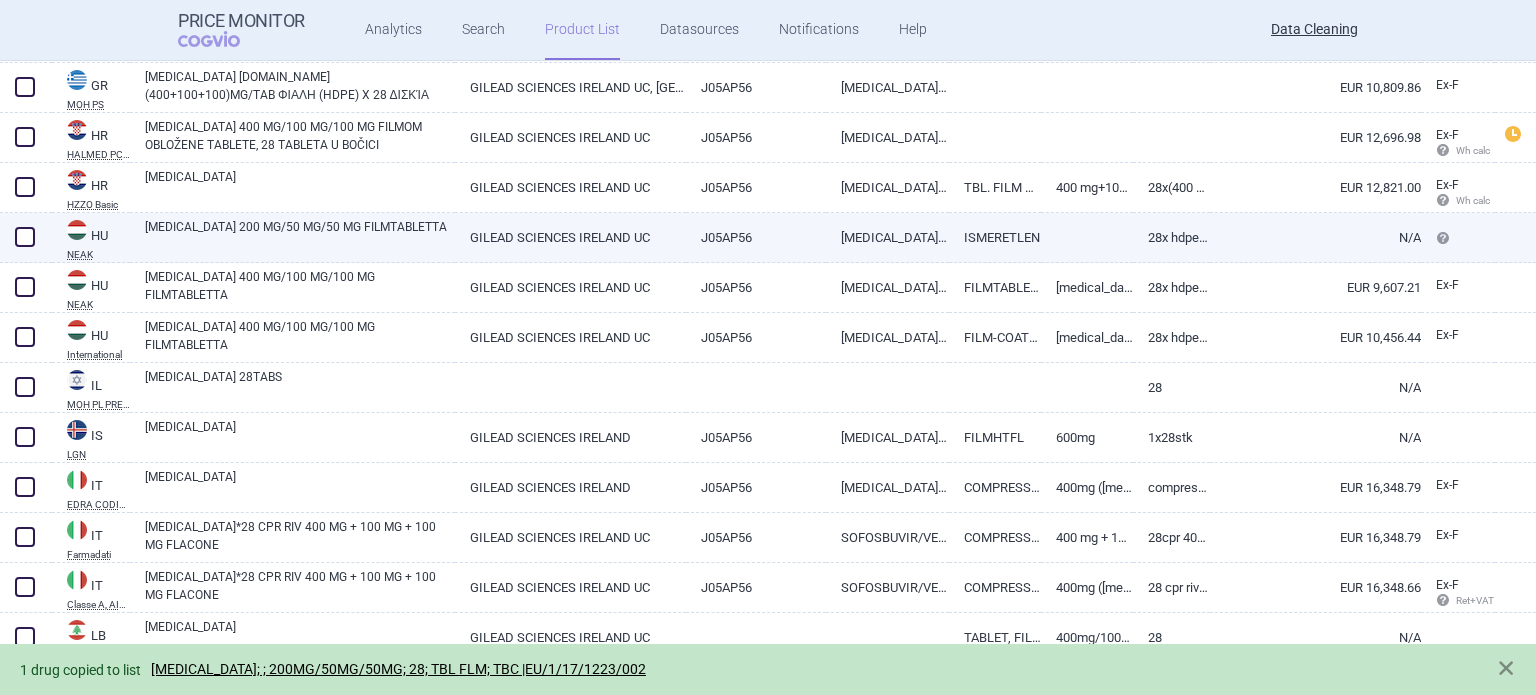 click at bounding box center (25, 237) 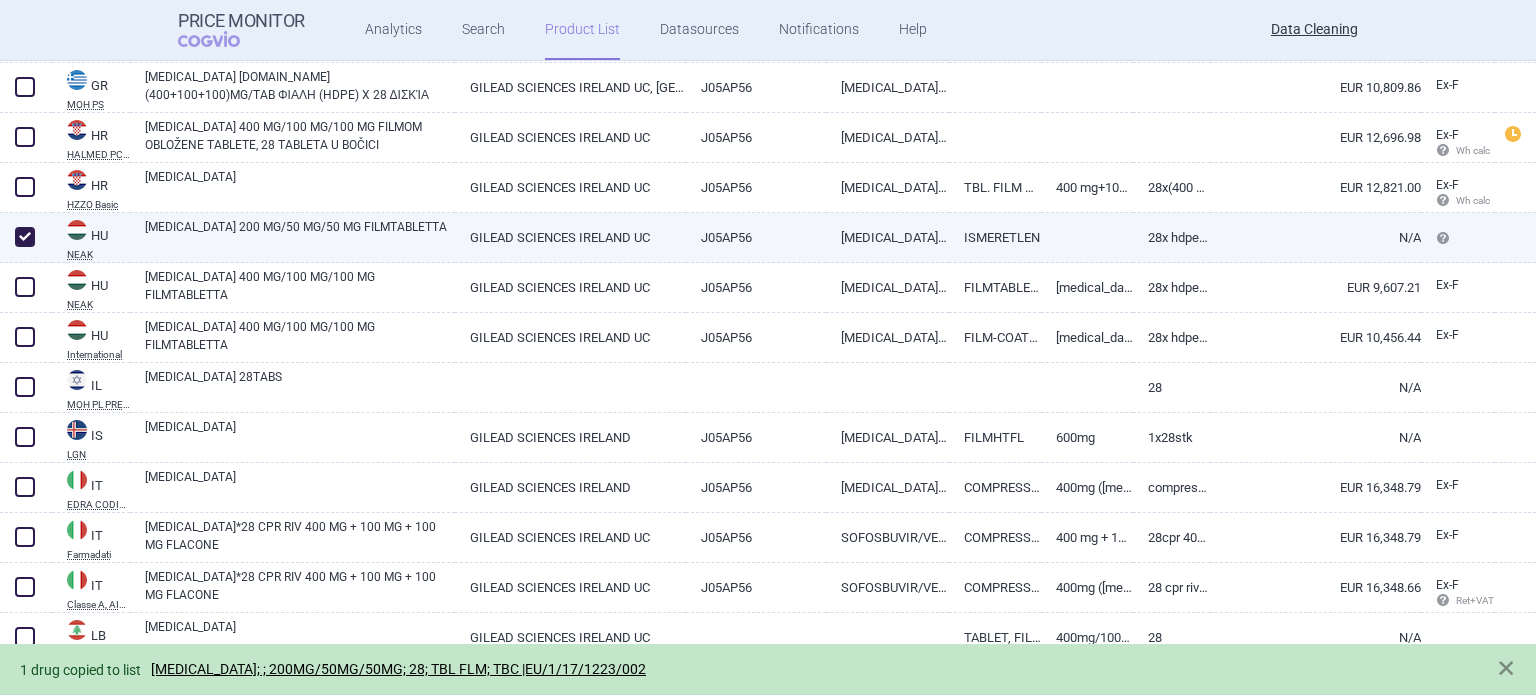 checkbox on "true" 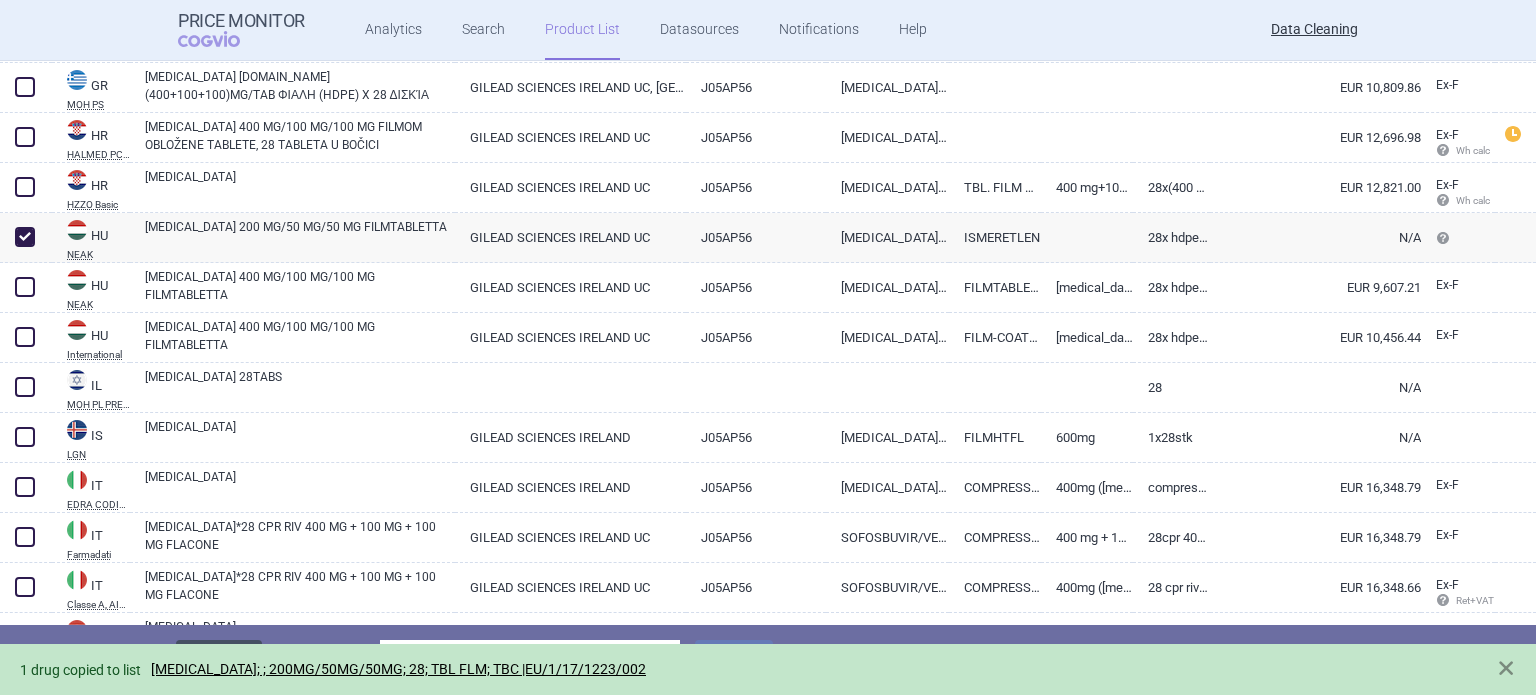 click on "Delete" at bounding box center (219, 659) 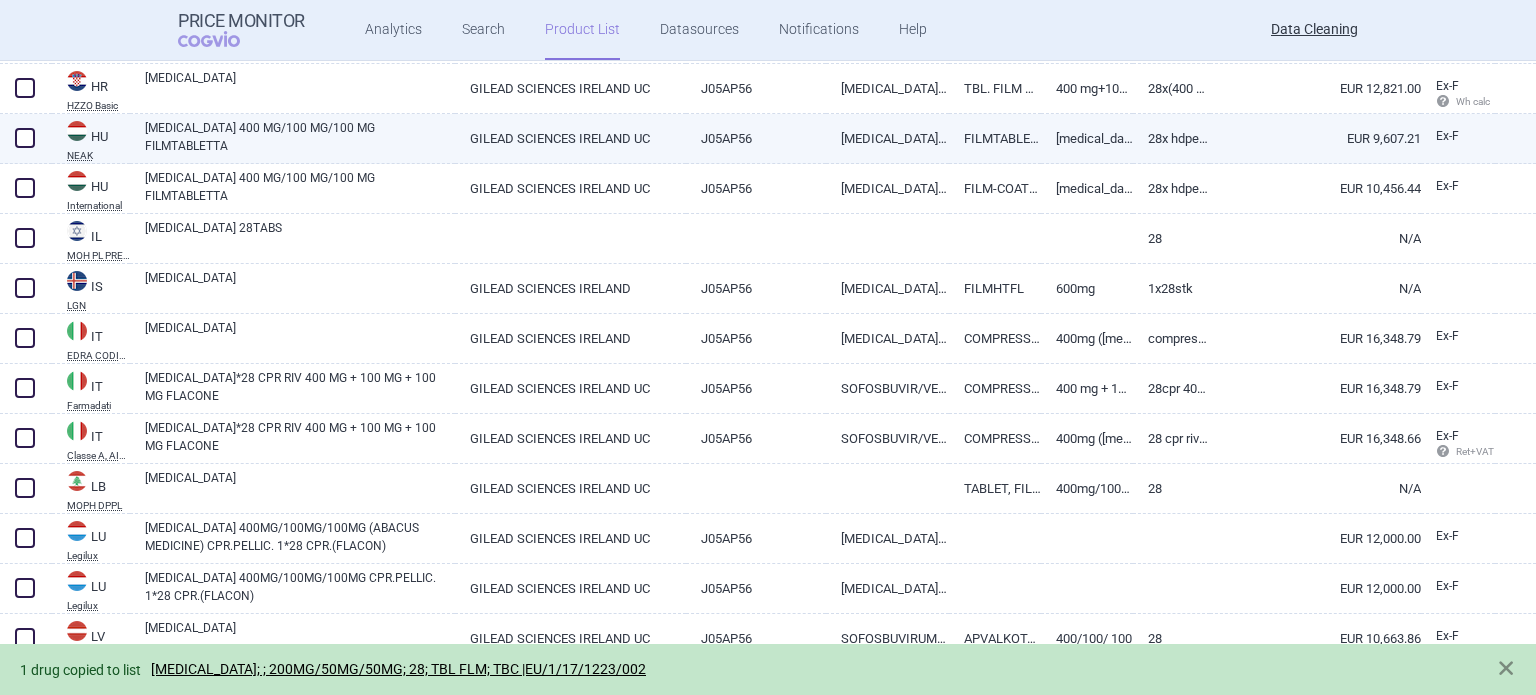 scroll, scrollTop: 3400, scrollLeft: 0, axis: vertical 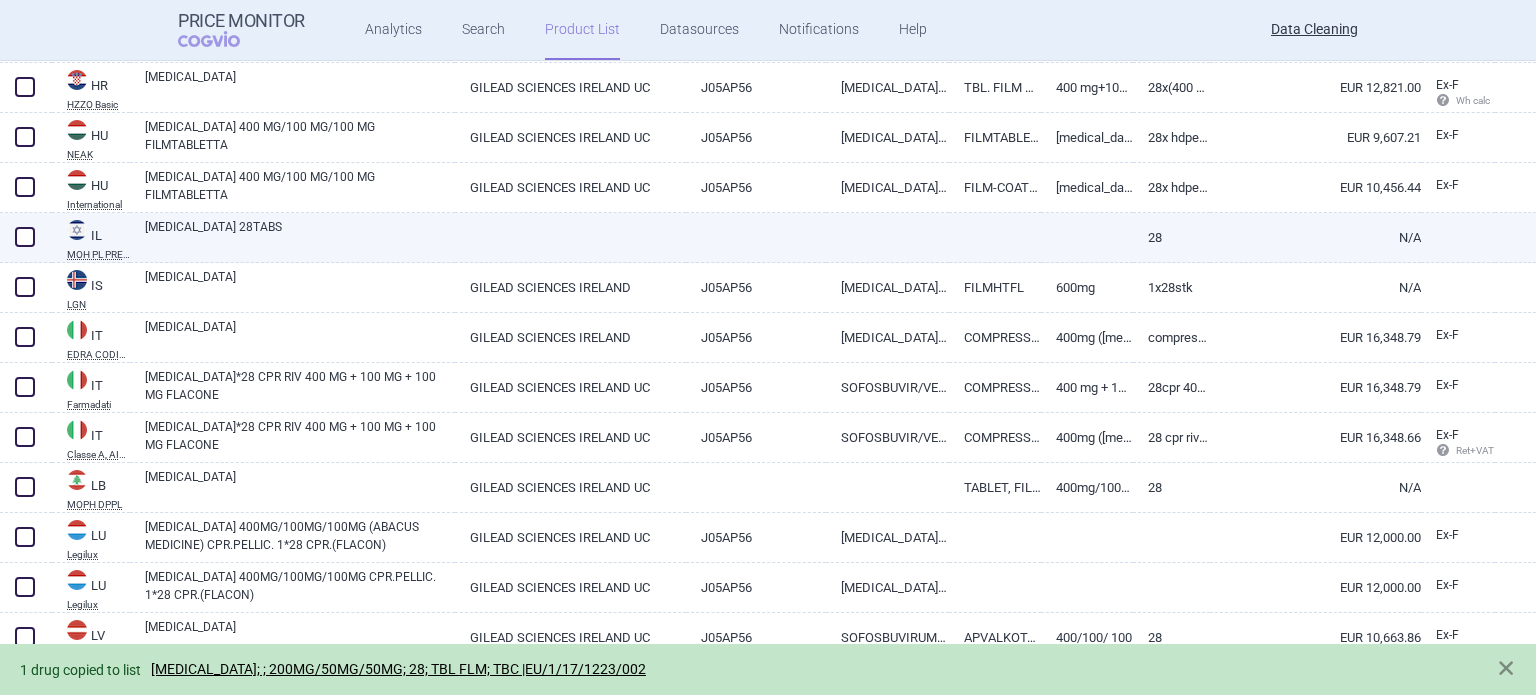 click at bounding box center (570, 231) 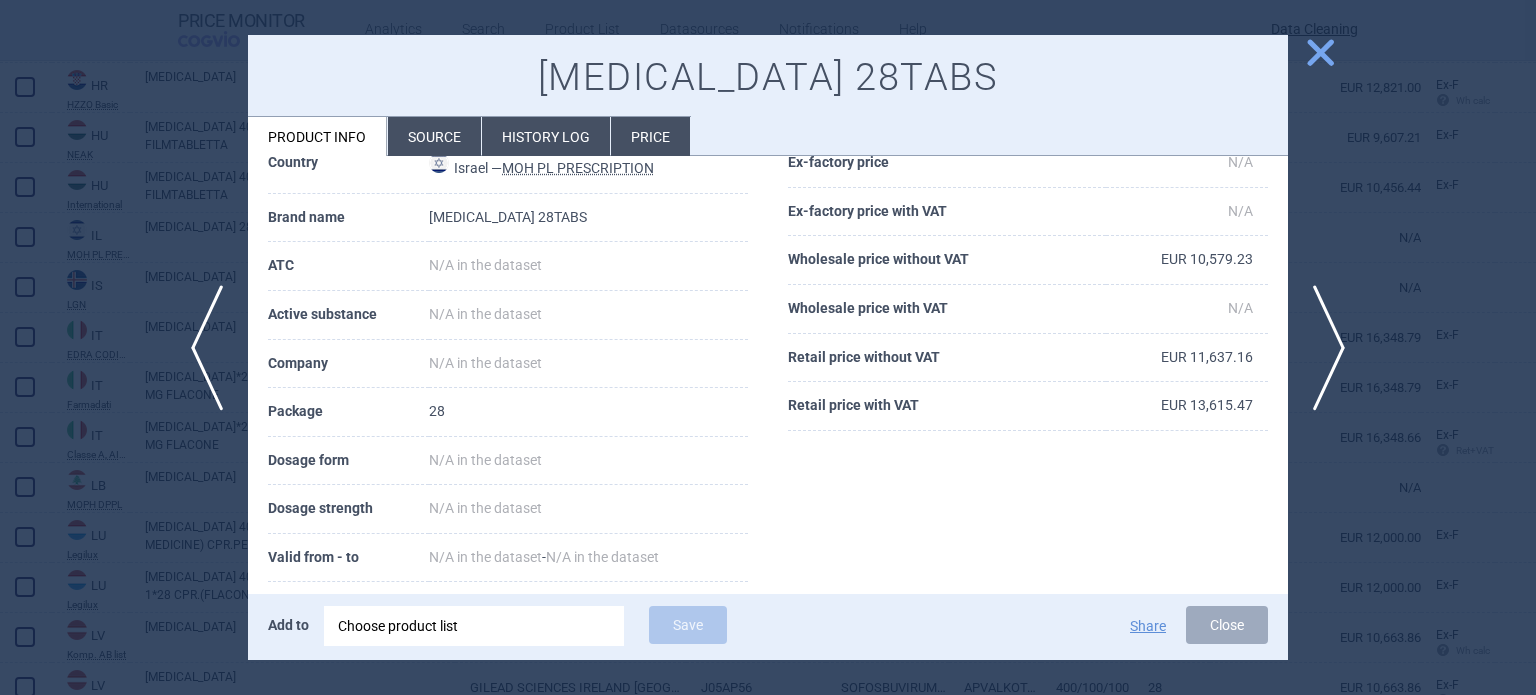 scroll, scrollTop: 100, scrollLeft: 0, axis: vertical 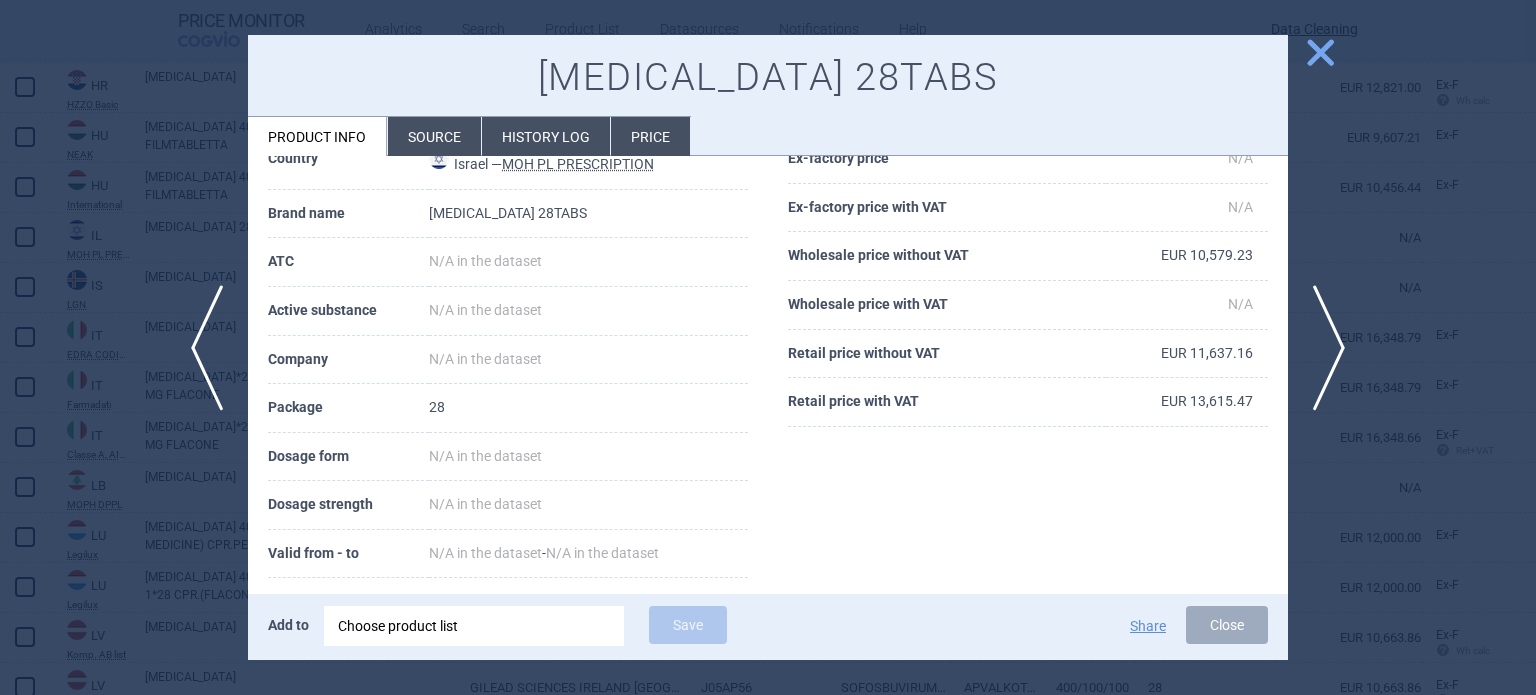 click on "Source" at bounding box center (434, 136) 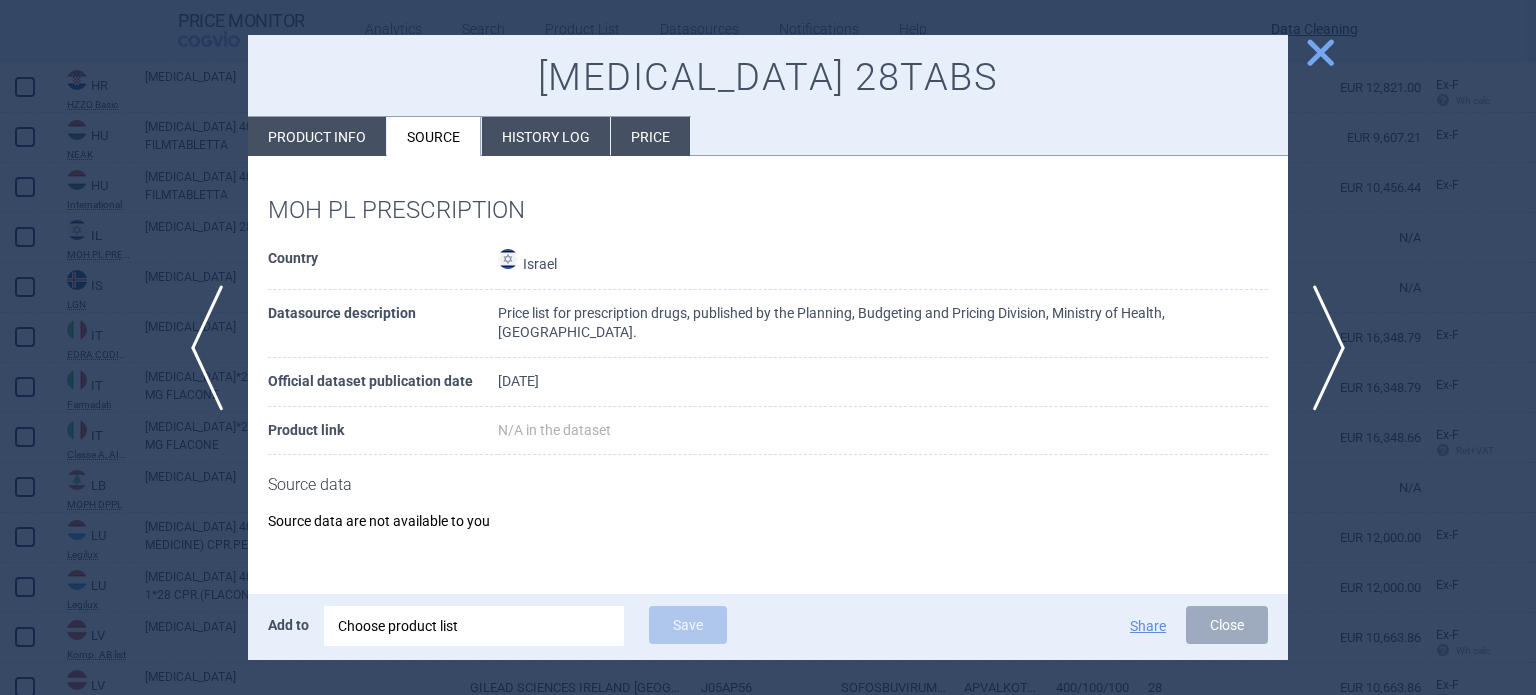 click at bounding box center (768, 347) 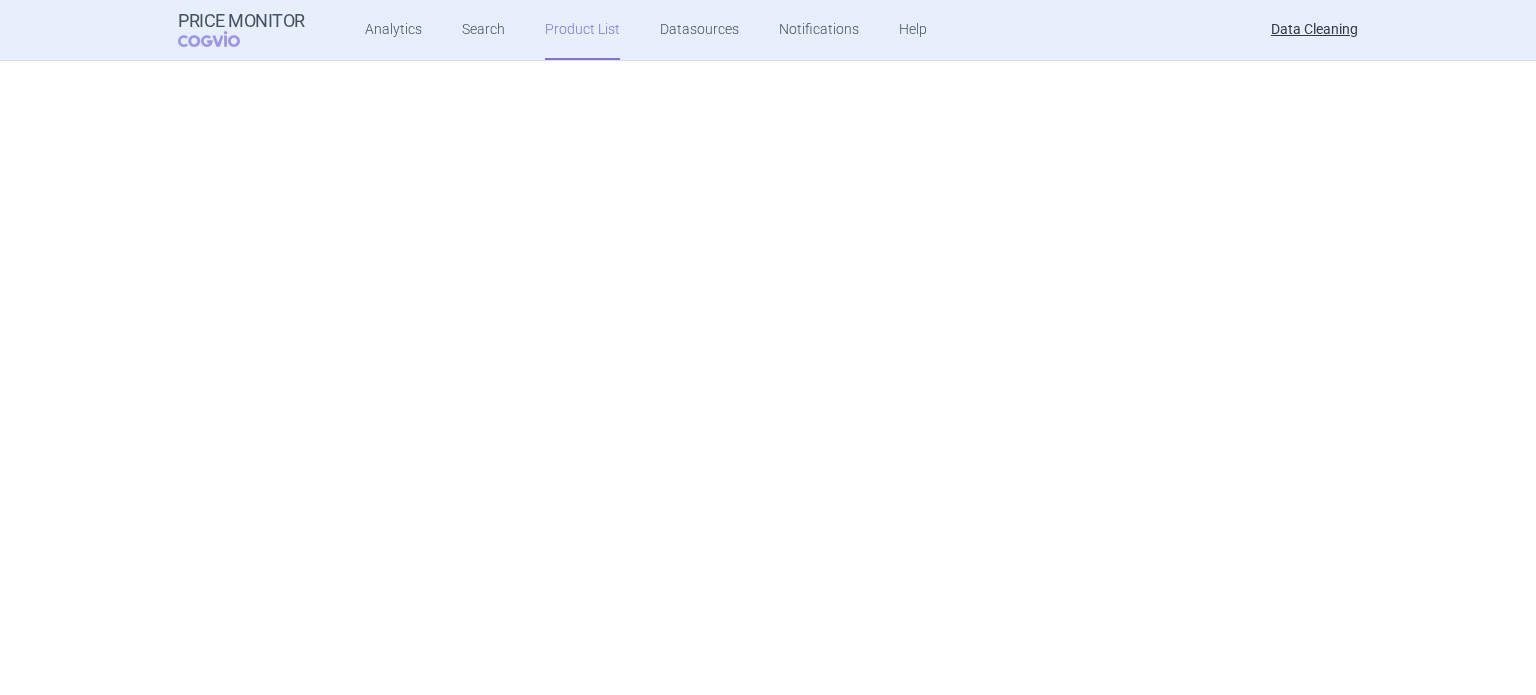 scroll, scrollTop: 0, scrollLeft: 0, axis: both 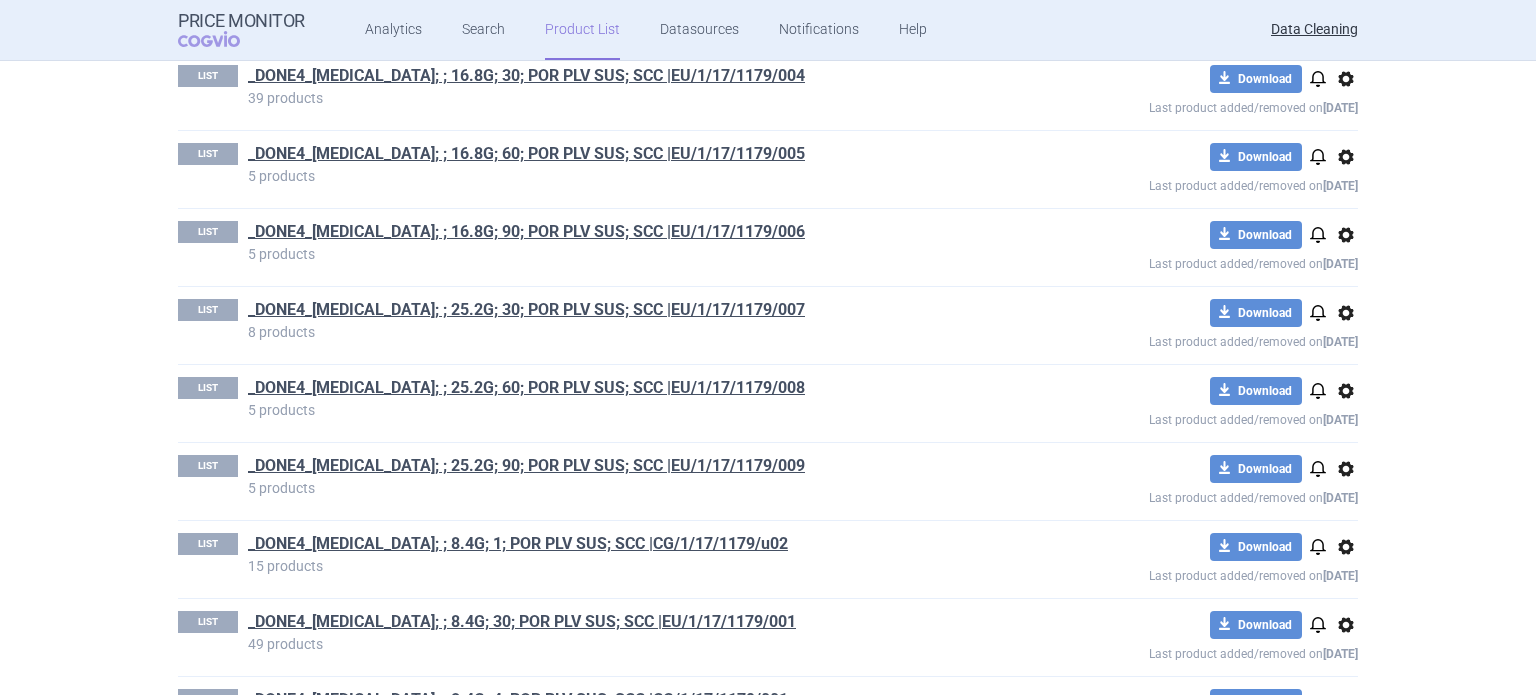 drag, startPoint x: 736, startPoint y: 385, endPoint x: 840, endPoint y: 395, distance: 104.47966 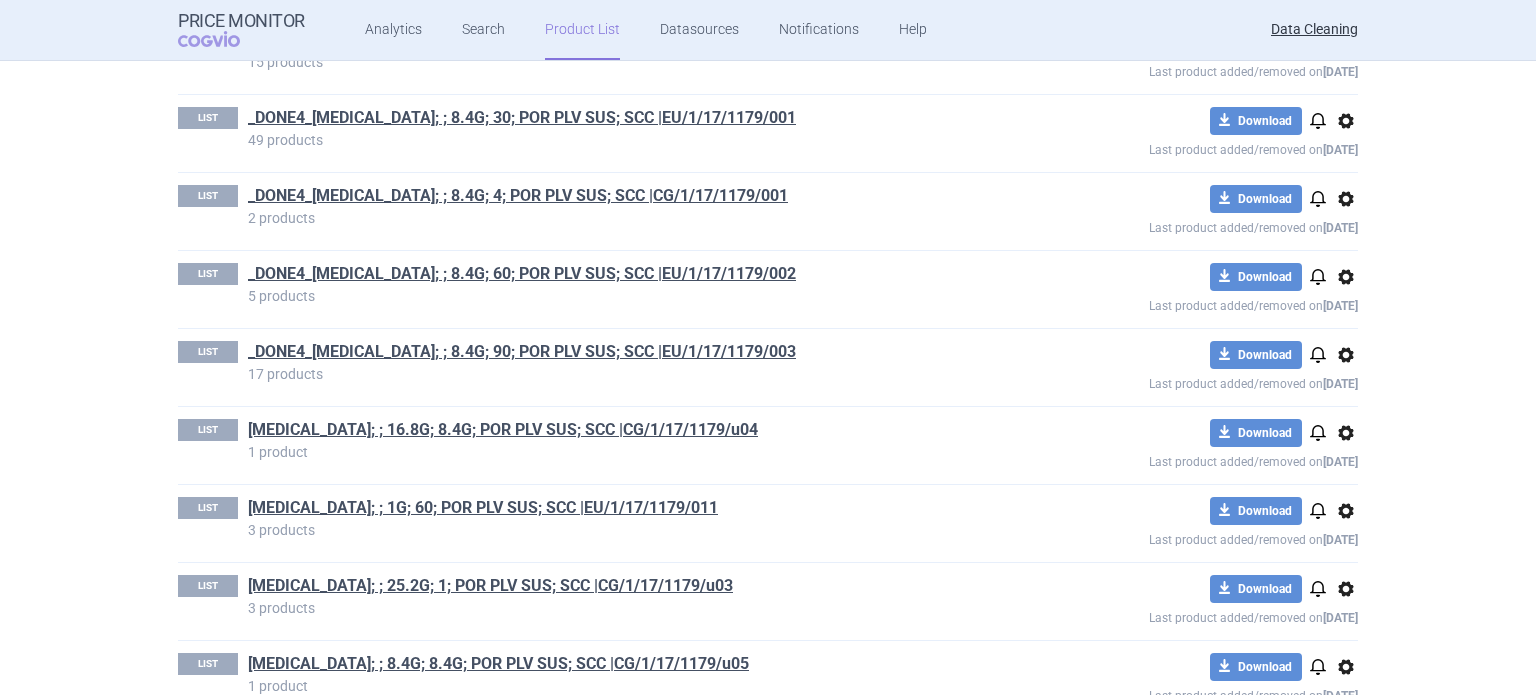 scroll, scrollTop: 822, scrollLeft: 0, axis: vertical 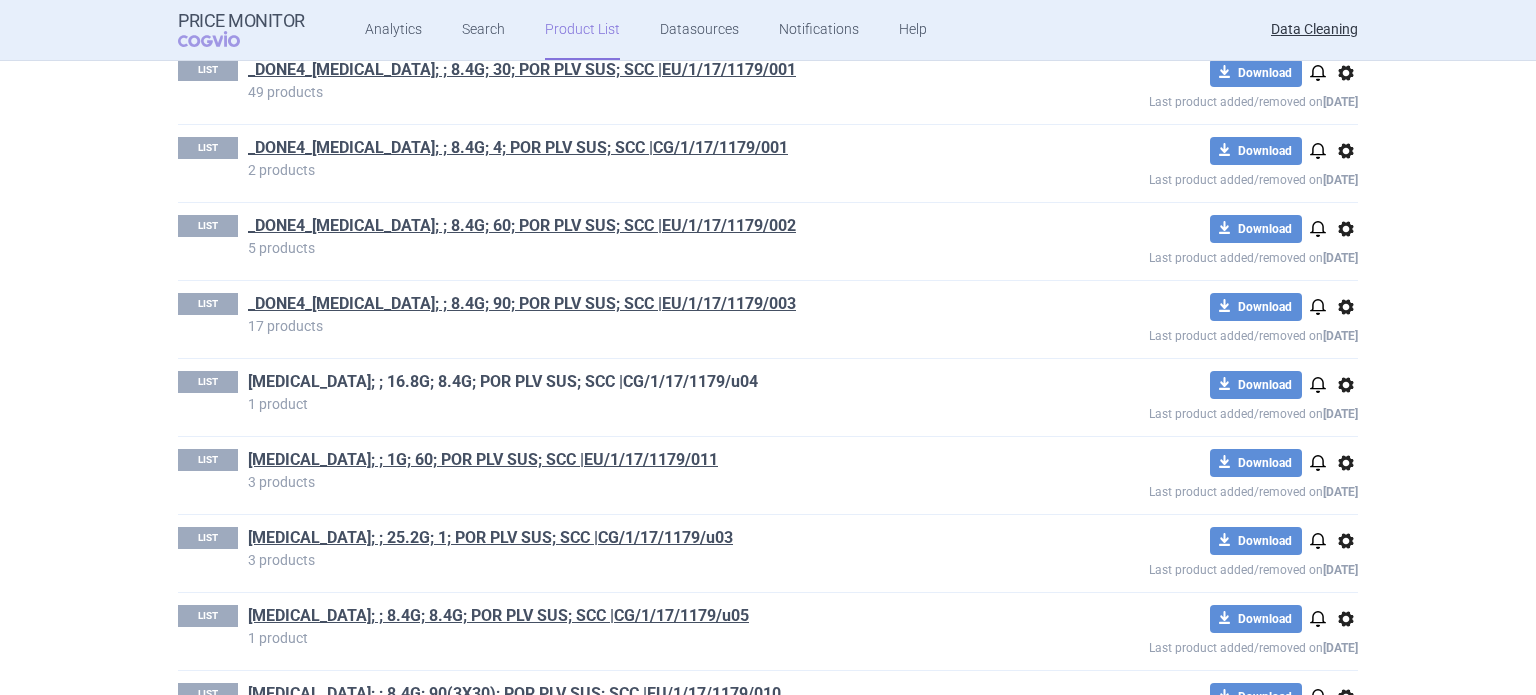 click on "VELTASSA; ; 16.8G; 8.4G; POR PLV SUS; SCC |CG/1/17/1179/u04" at bounding box center (503, 382) 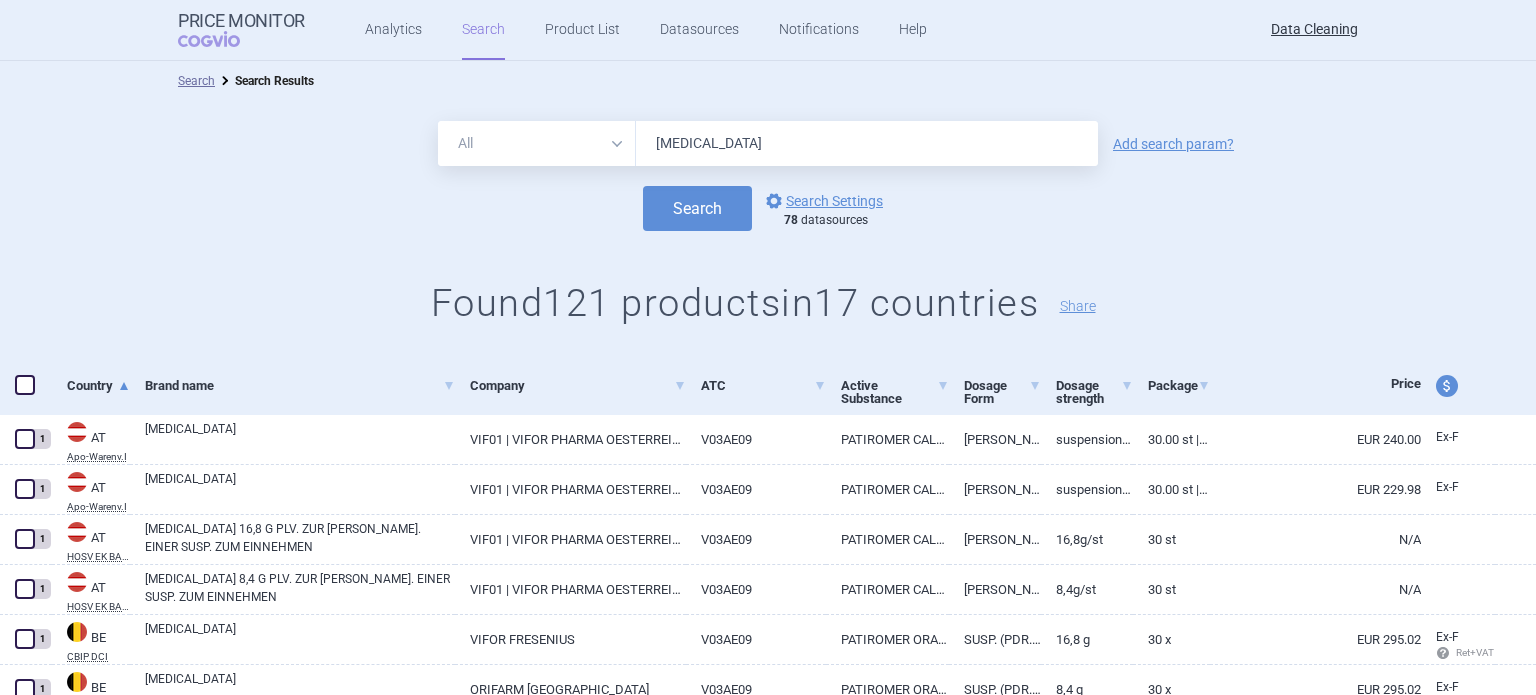 scroll, scrollTop: 0, scrollLeft: 0, axis: both 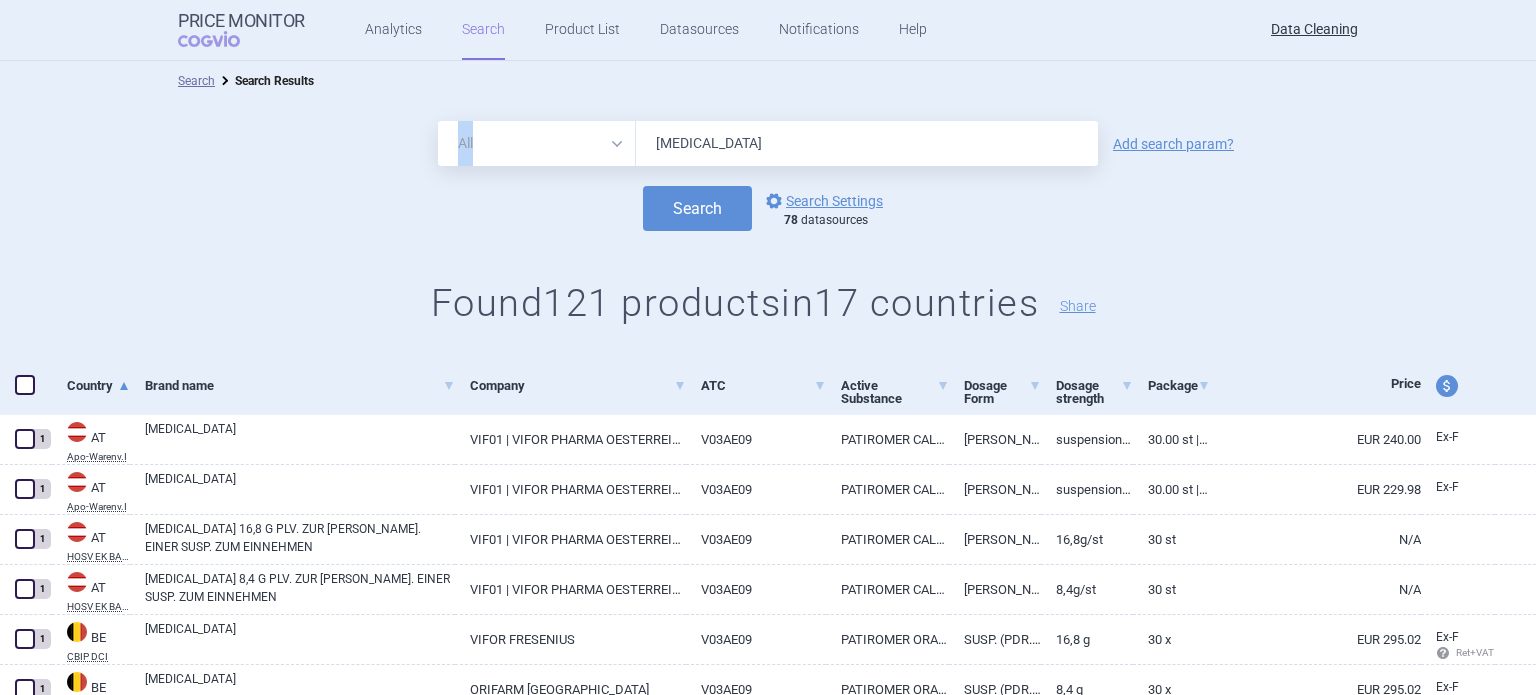 drag, startPoint x: 718, startPoint y: 150, endPoint x: 580, endPoint y: 149, distance: 138.00362 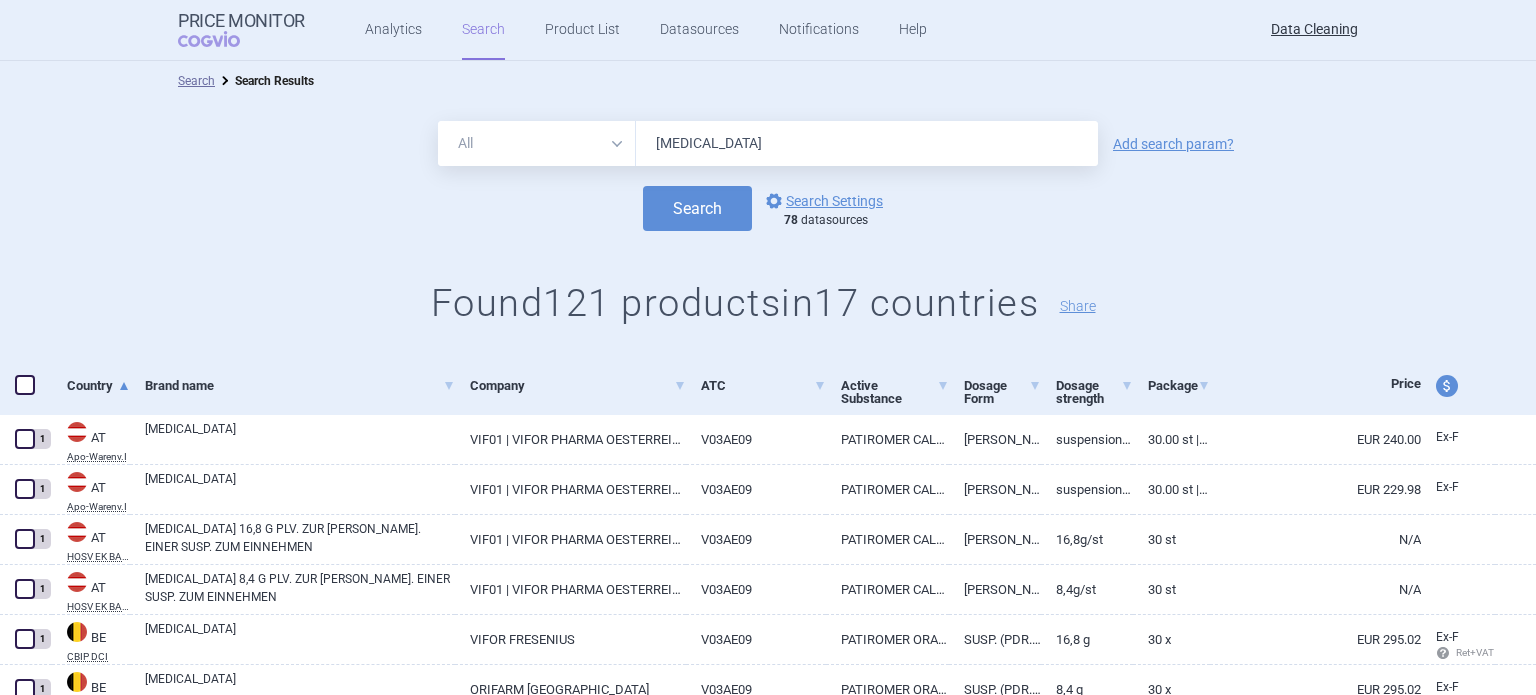 paste on "EU/1/17/1179/010" 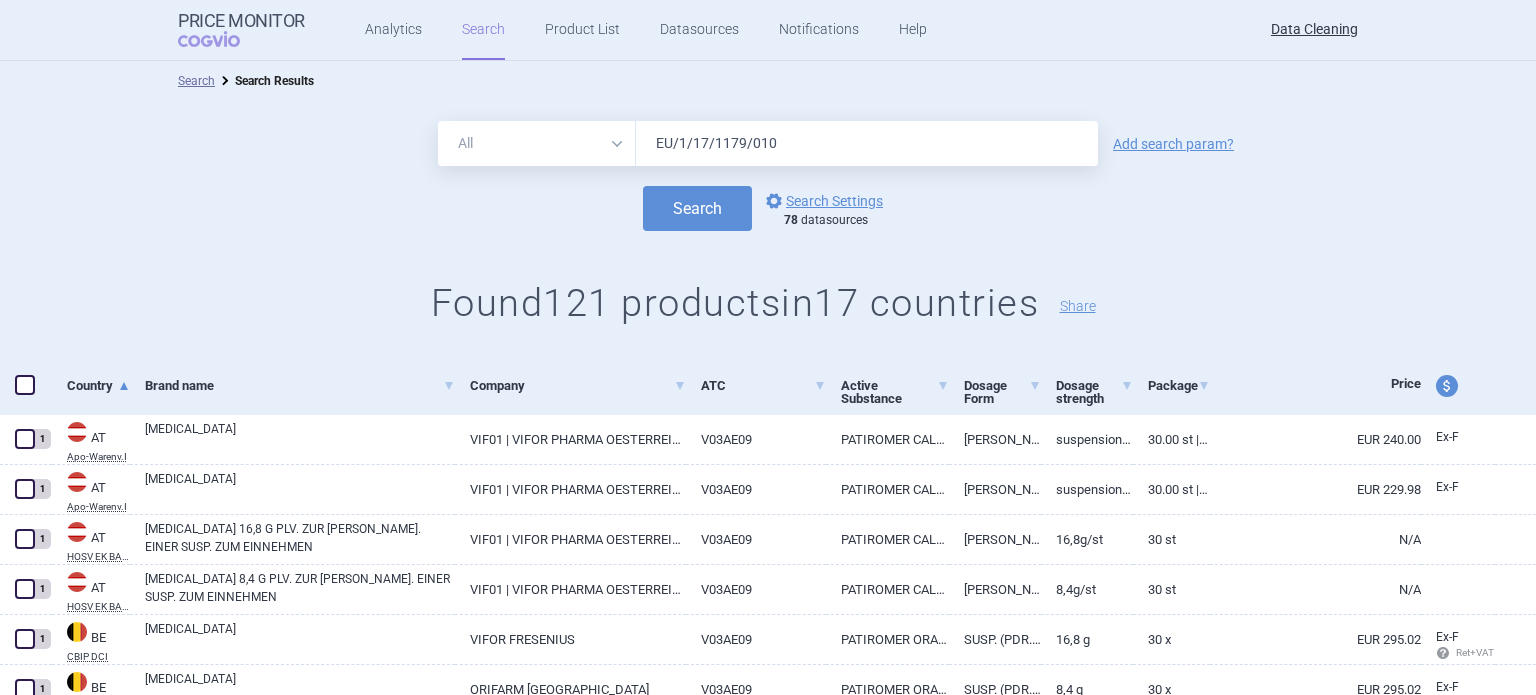 click on "Search" at bounding box center (697, 208) 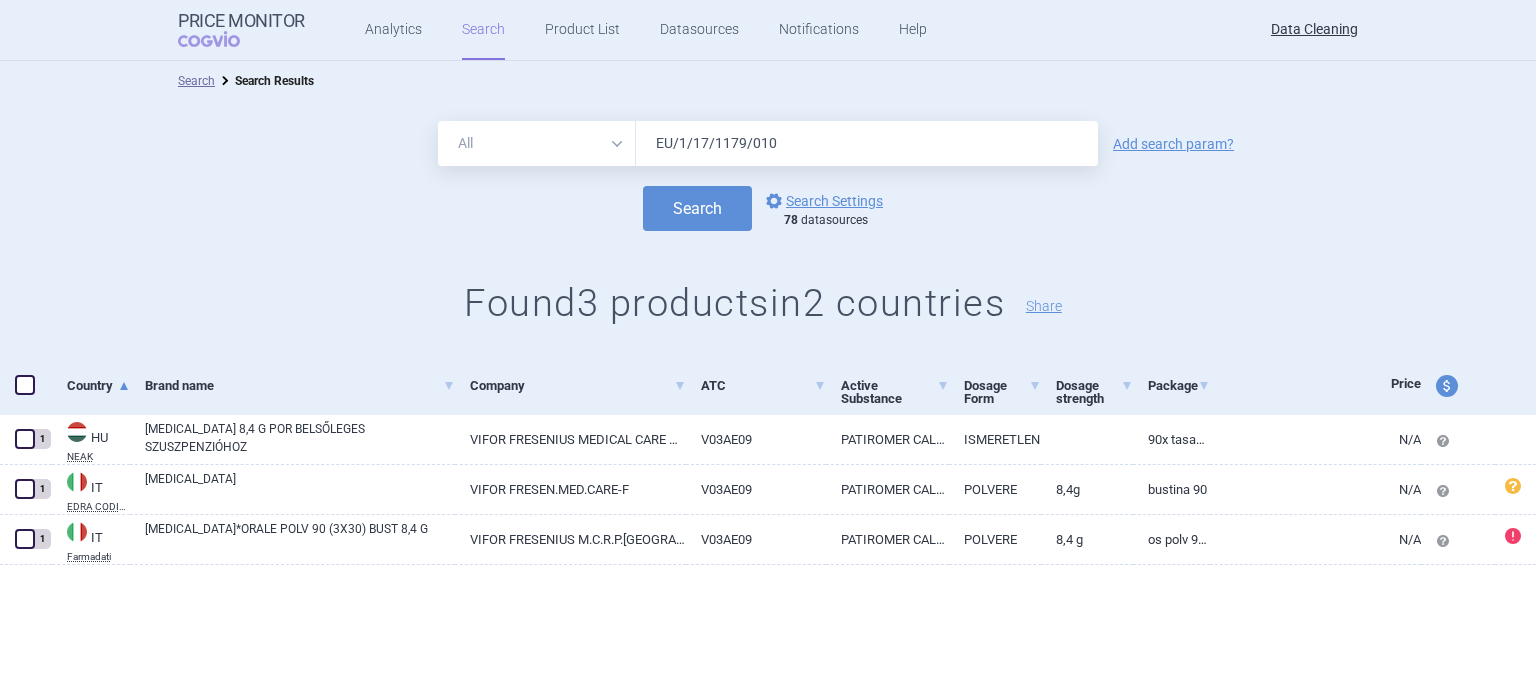 drag, startPoint x: 827, startPoint y: 139, endPoint x: 499, endPoint y: 139, distance: 328 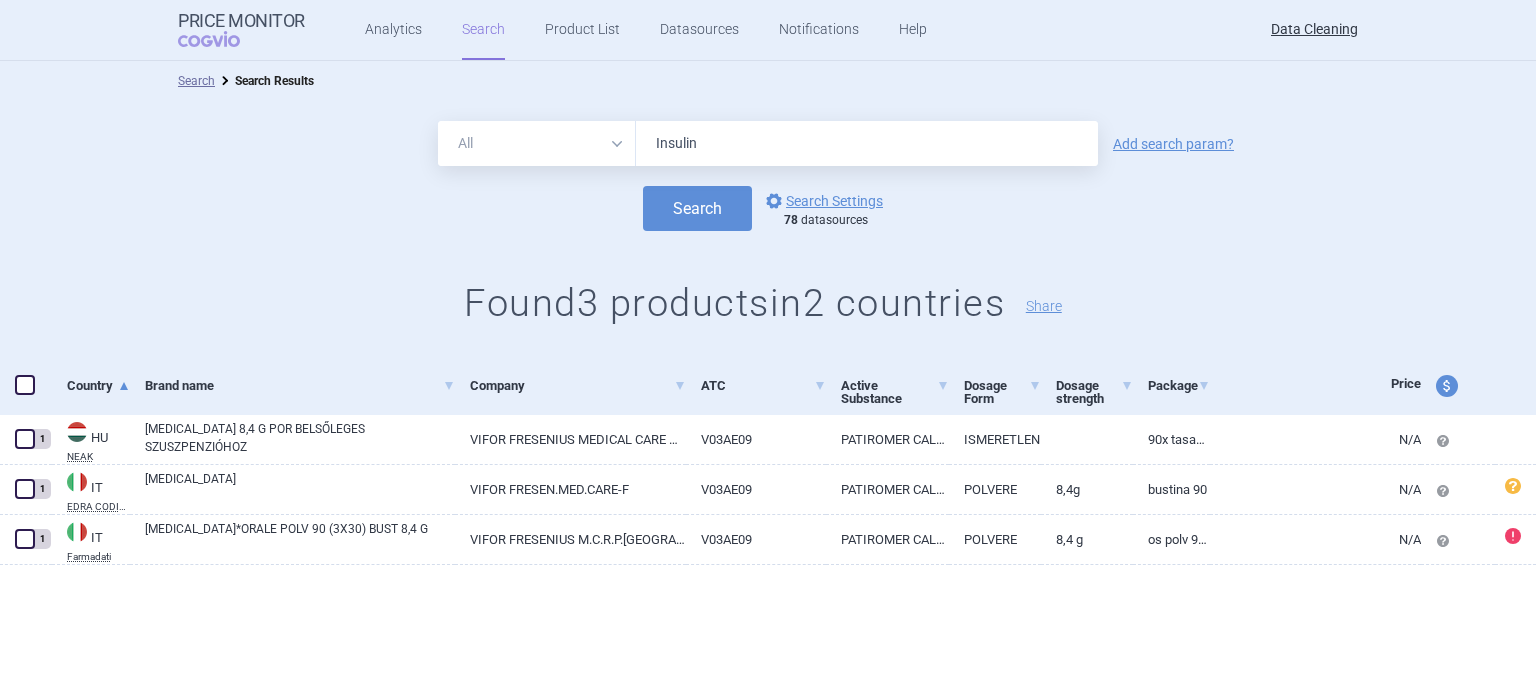 type on "Insulin" 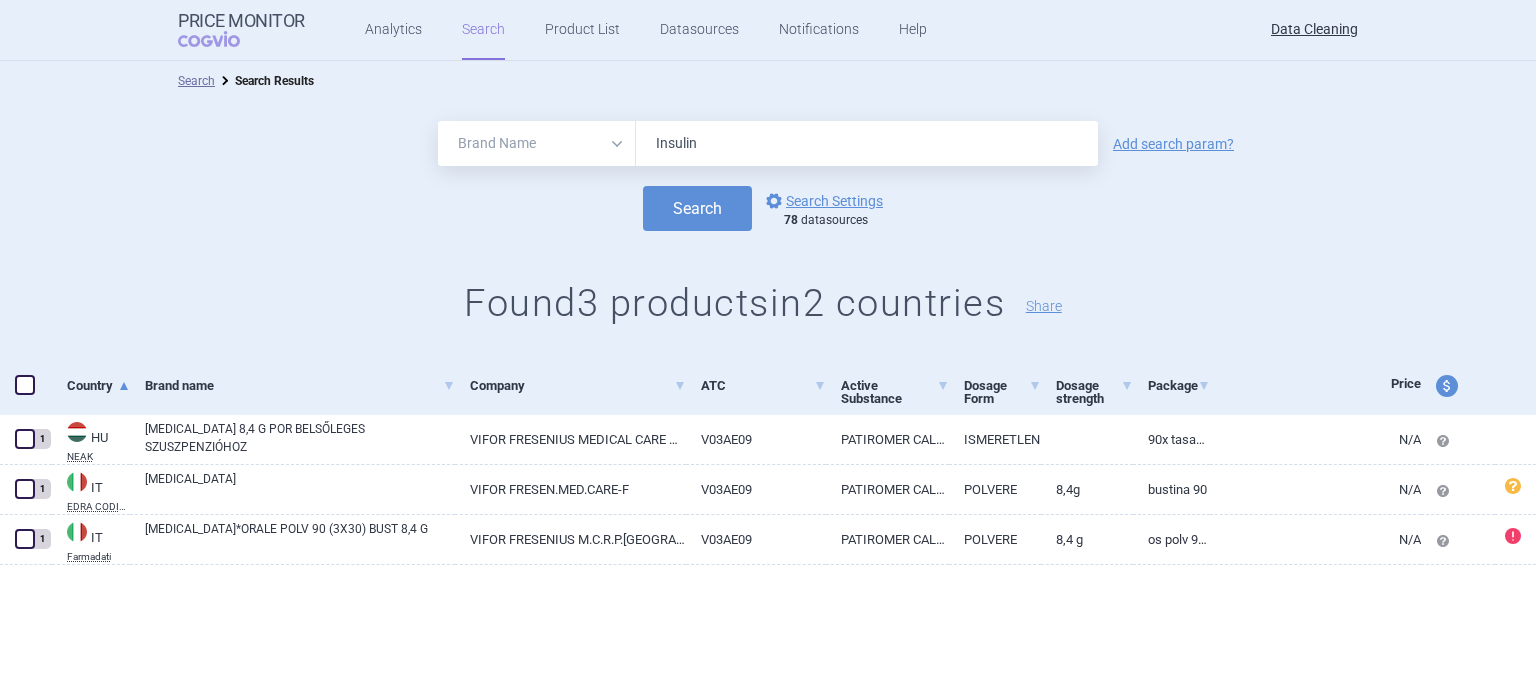 click on "All Brand Name ATC Company Active Substance Country Newer than" at bounding box center [537, 143] 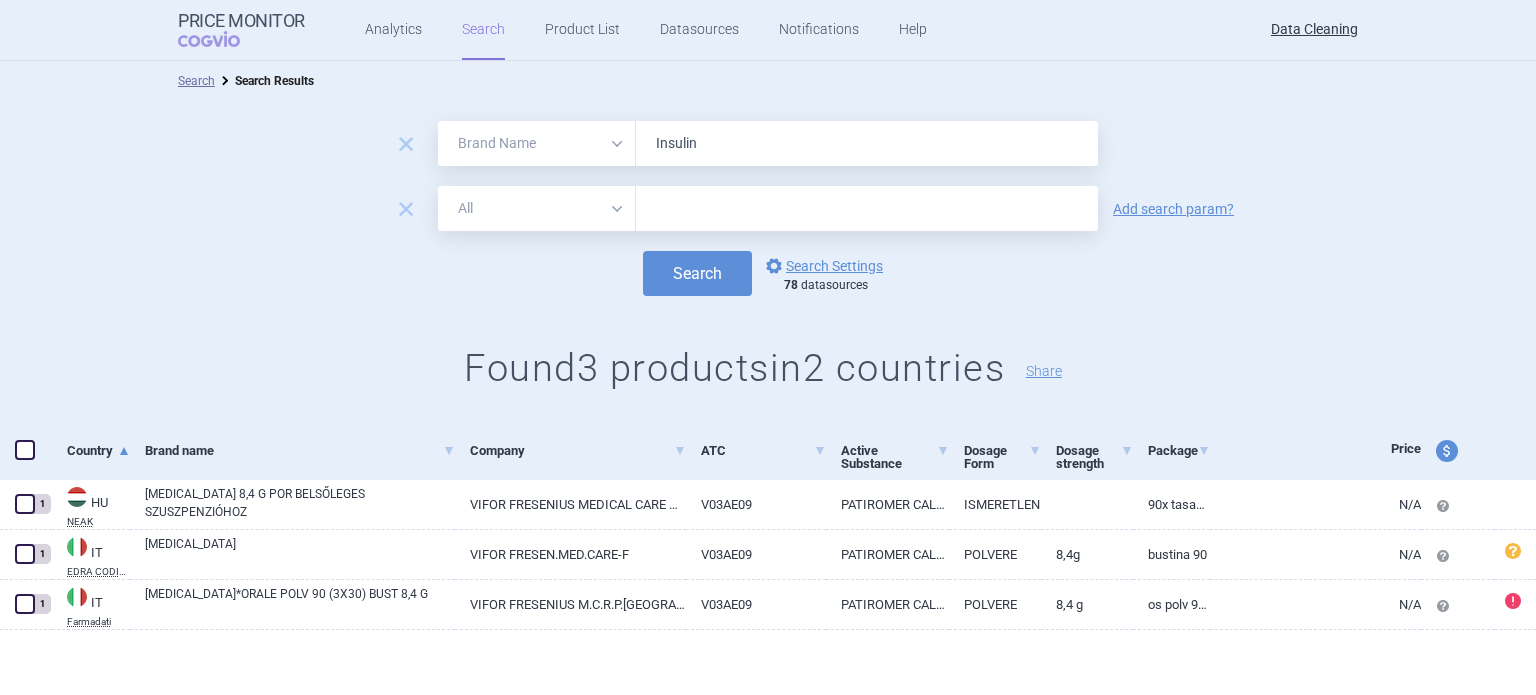 click at bounding box center [867, 208] 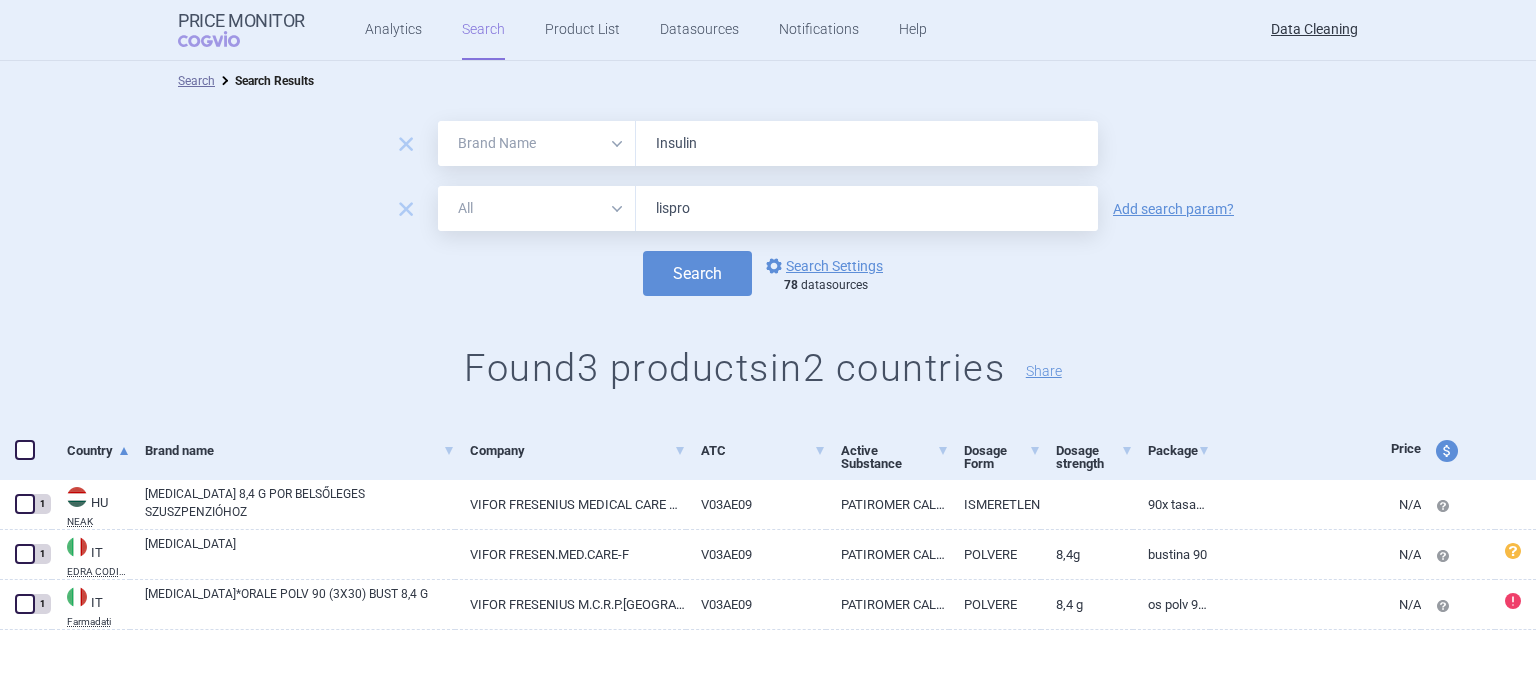 type on "lispro" 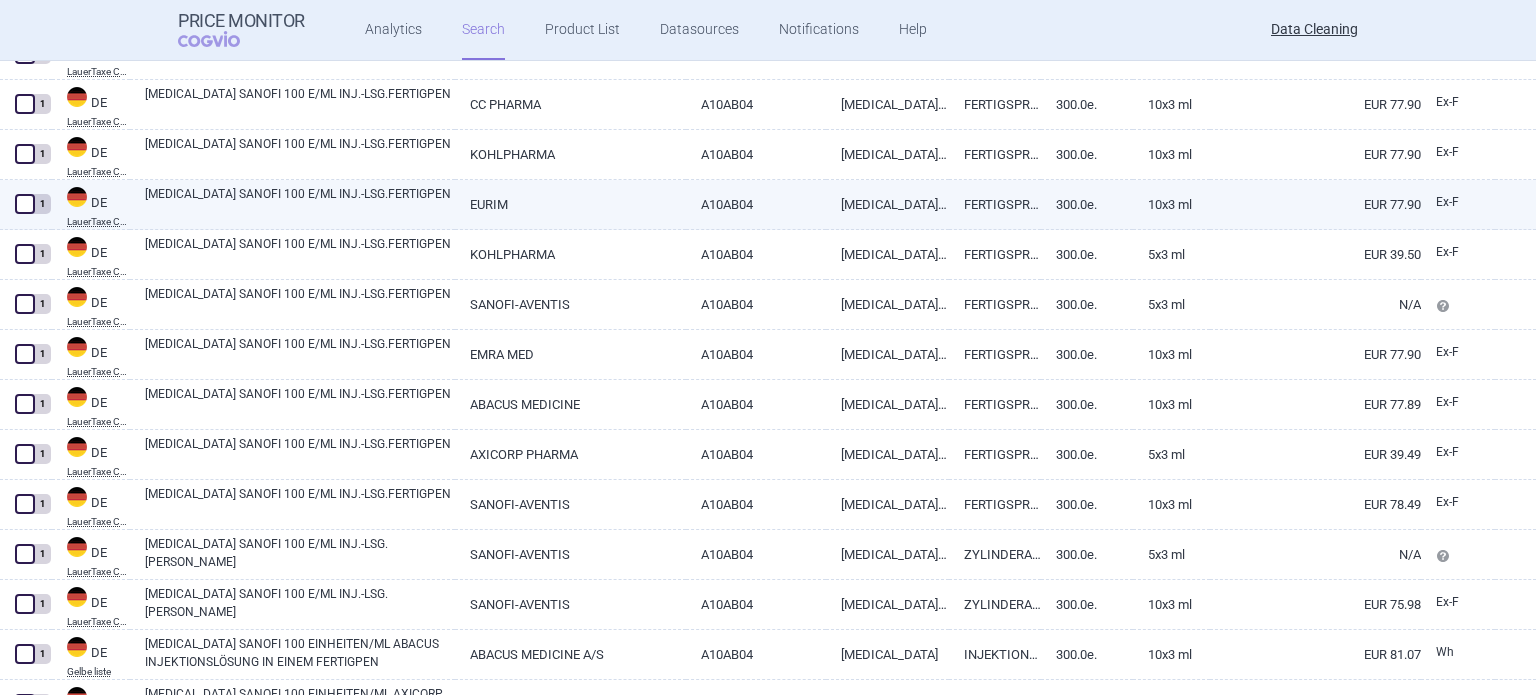 scroll, scrollTop: 34, scrollLeft: 0, axis: vertical 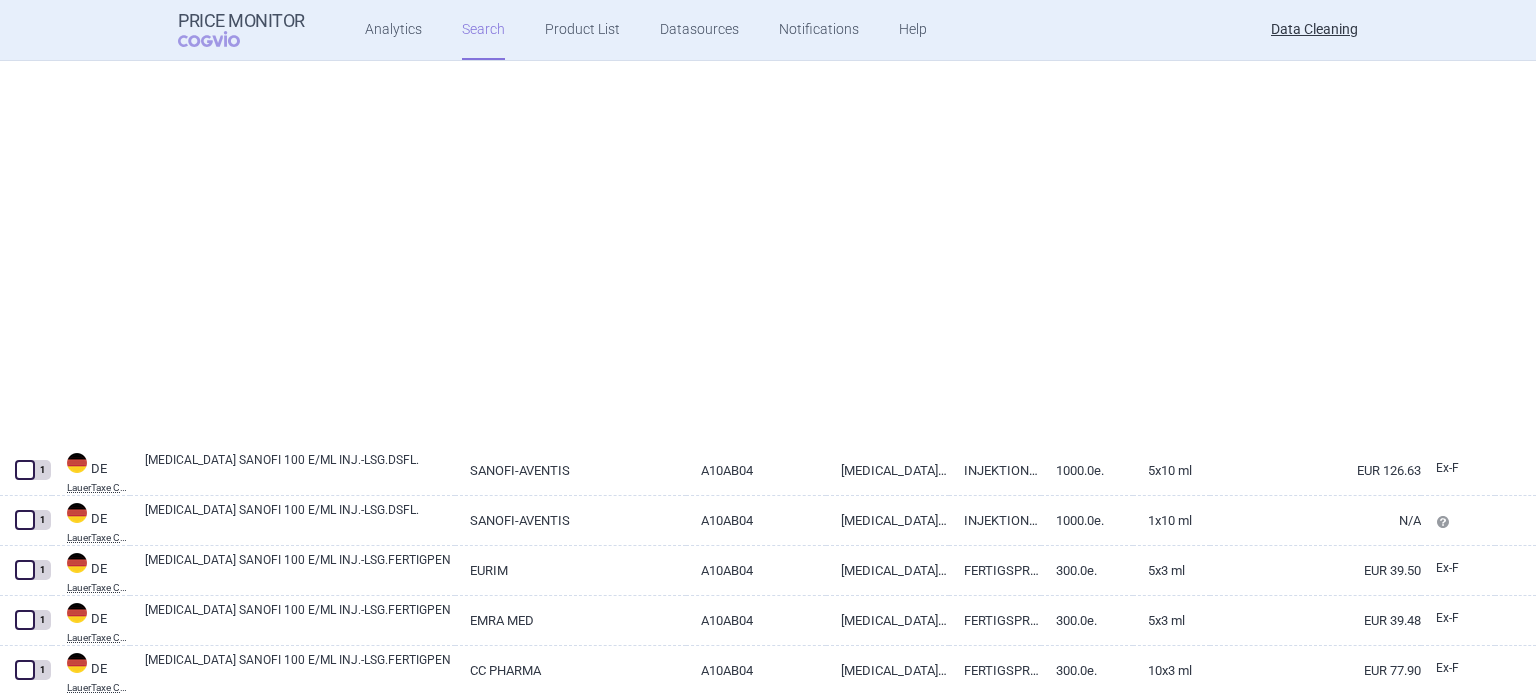 select on "brandName" 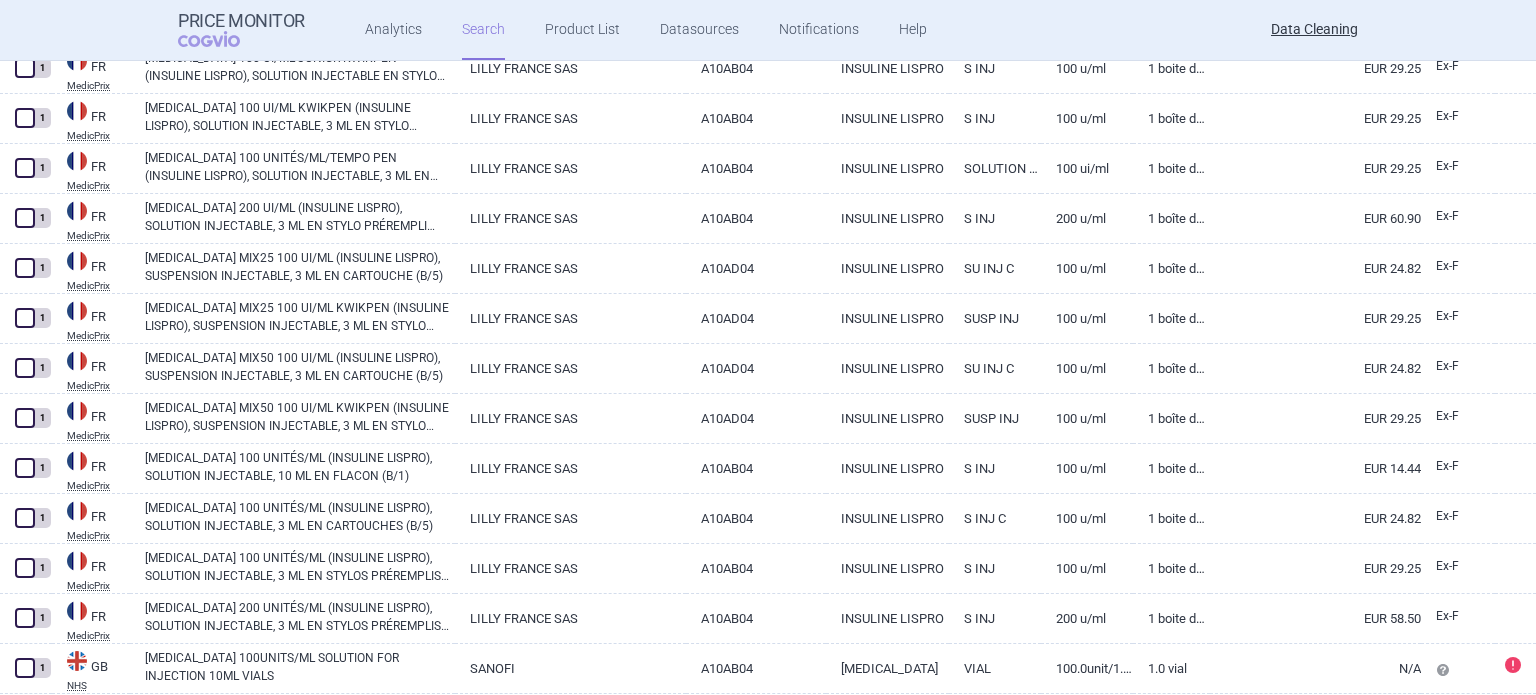 scroll, scrollTop: 4850, scrollLeft: 0, axis: vertical 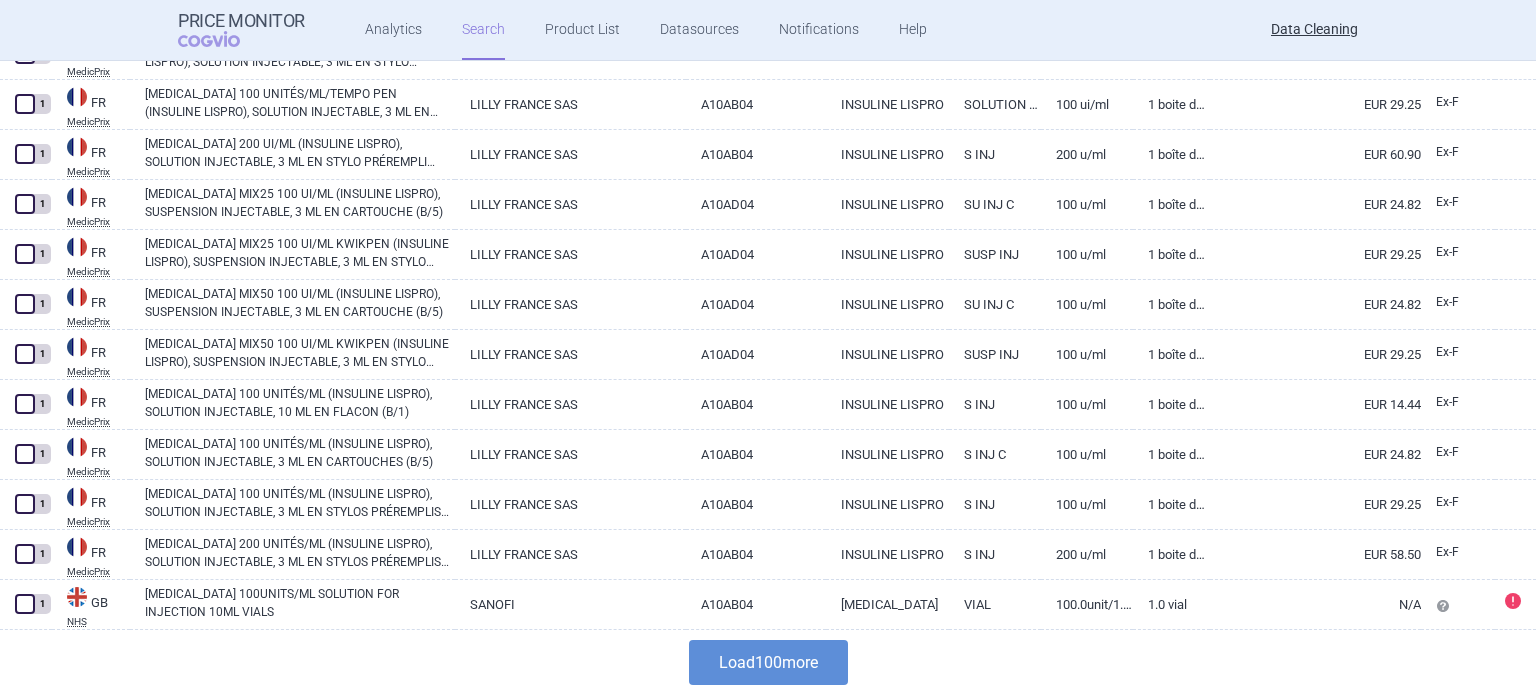 click on "Load  100  more" at bounding box center [768, 662] 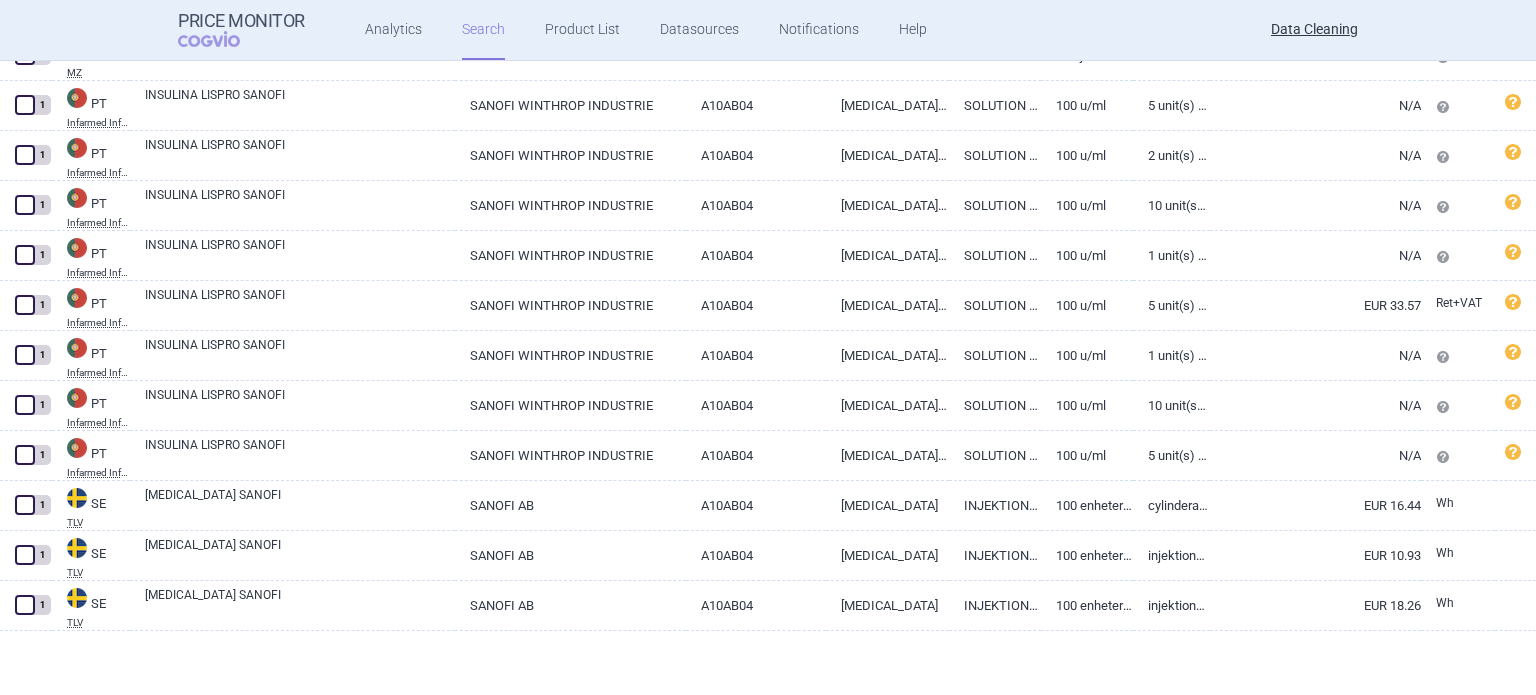 scroll, scrollTop: 8250, scrollLeft: 0, axis: vertical 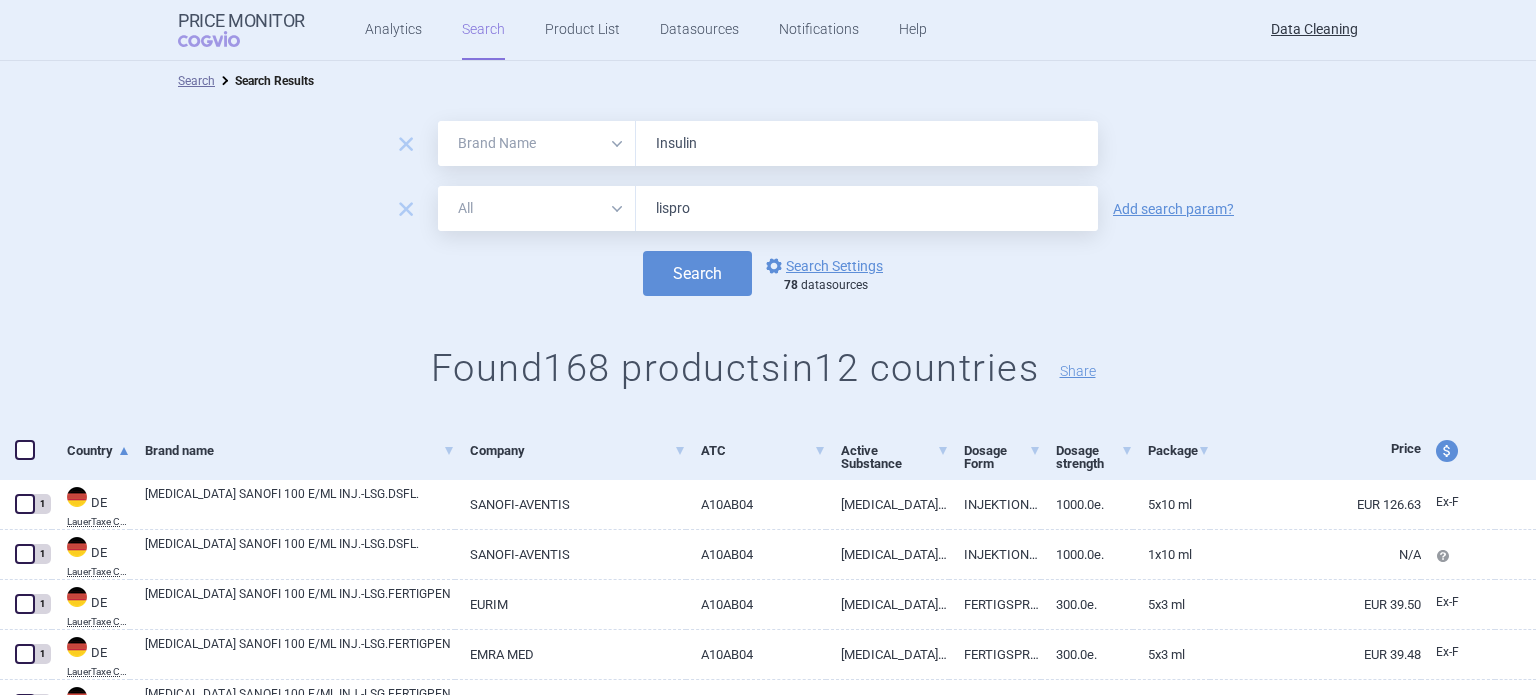 drag, startPoint x: 400, startPoint y: 150, endPoint x: 457, endPoint y: 135, distance: 58.940647 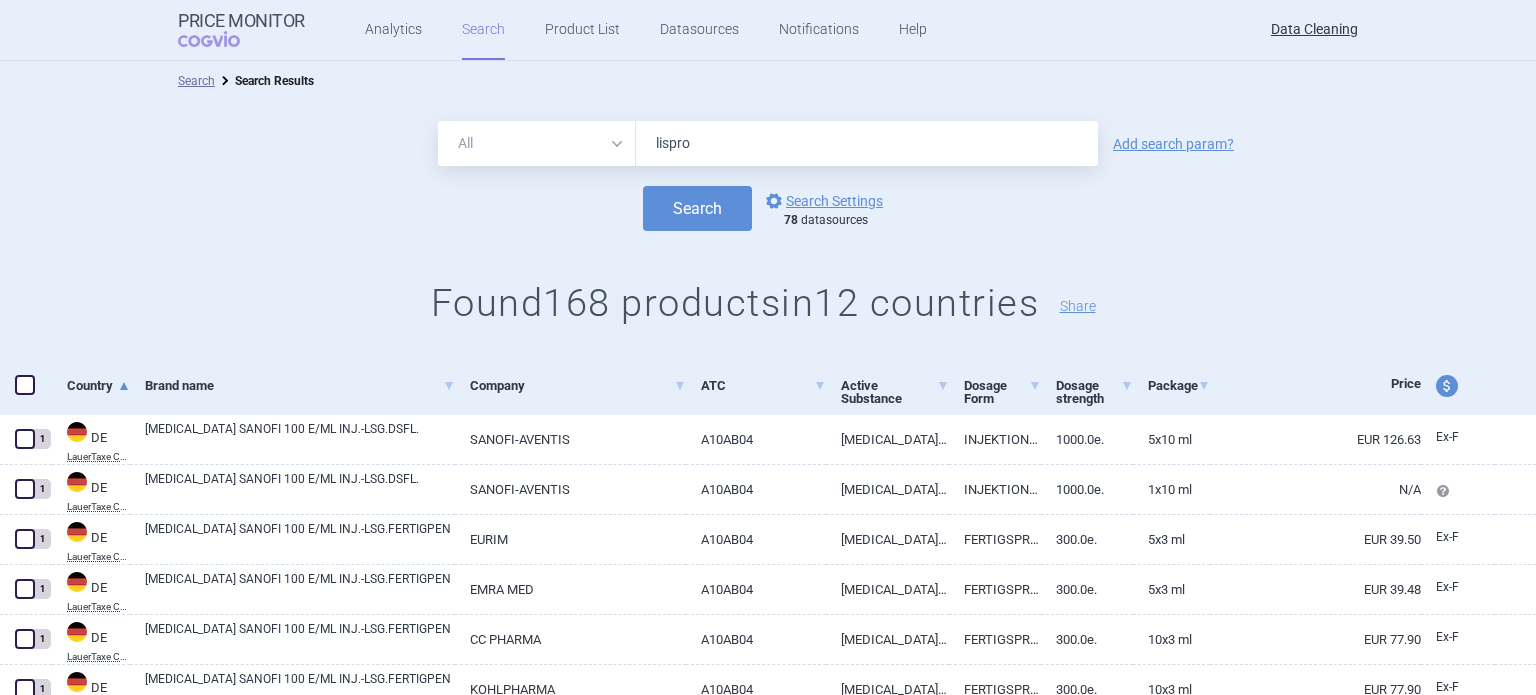drag, startPoint x: 600, startPoint y: 128, endPoint x: 460, endPoint y: 128, distance: 140 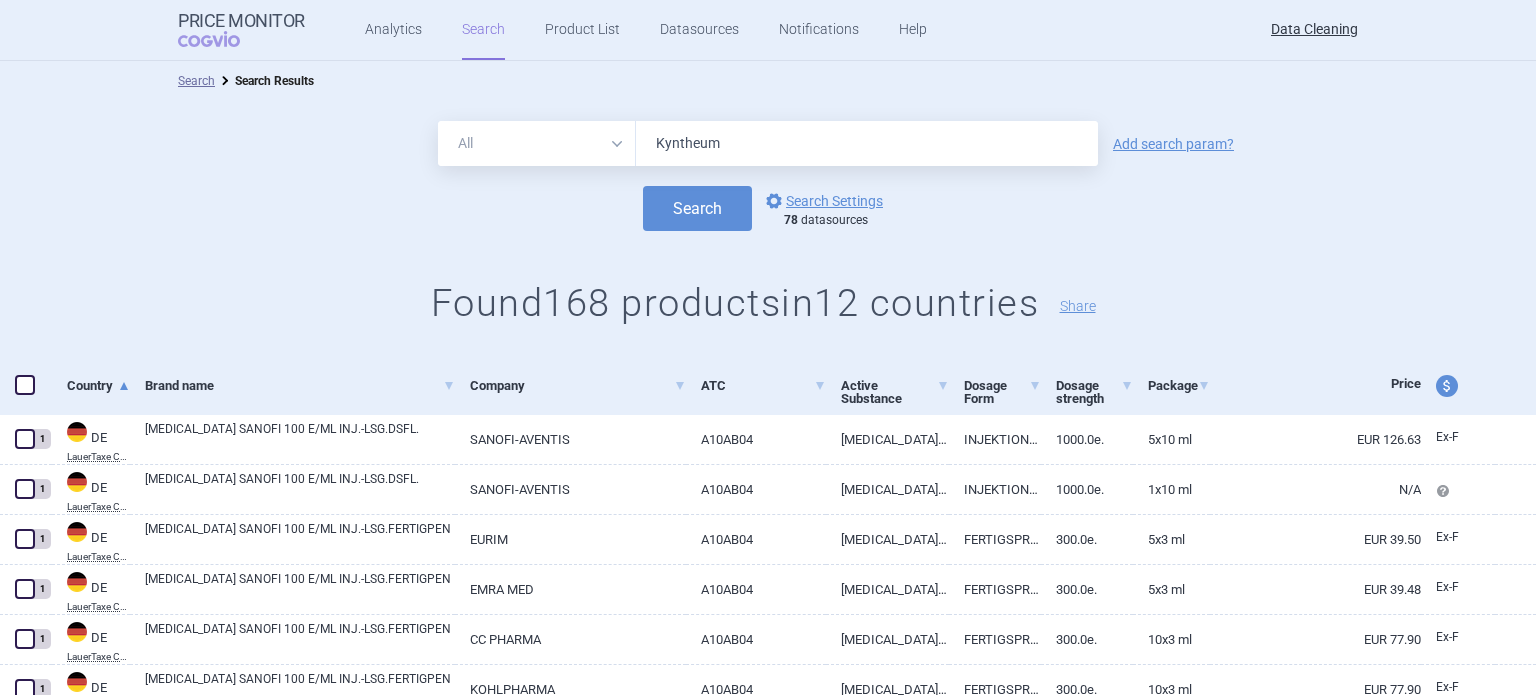type on "Kyntheum" 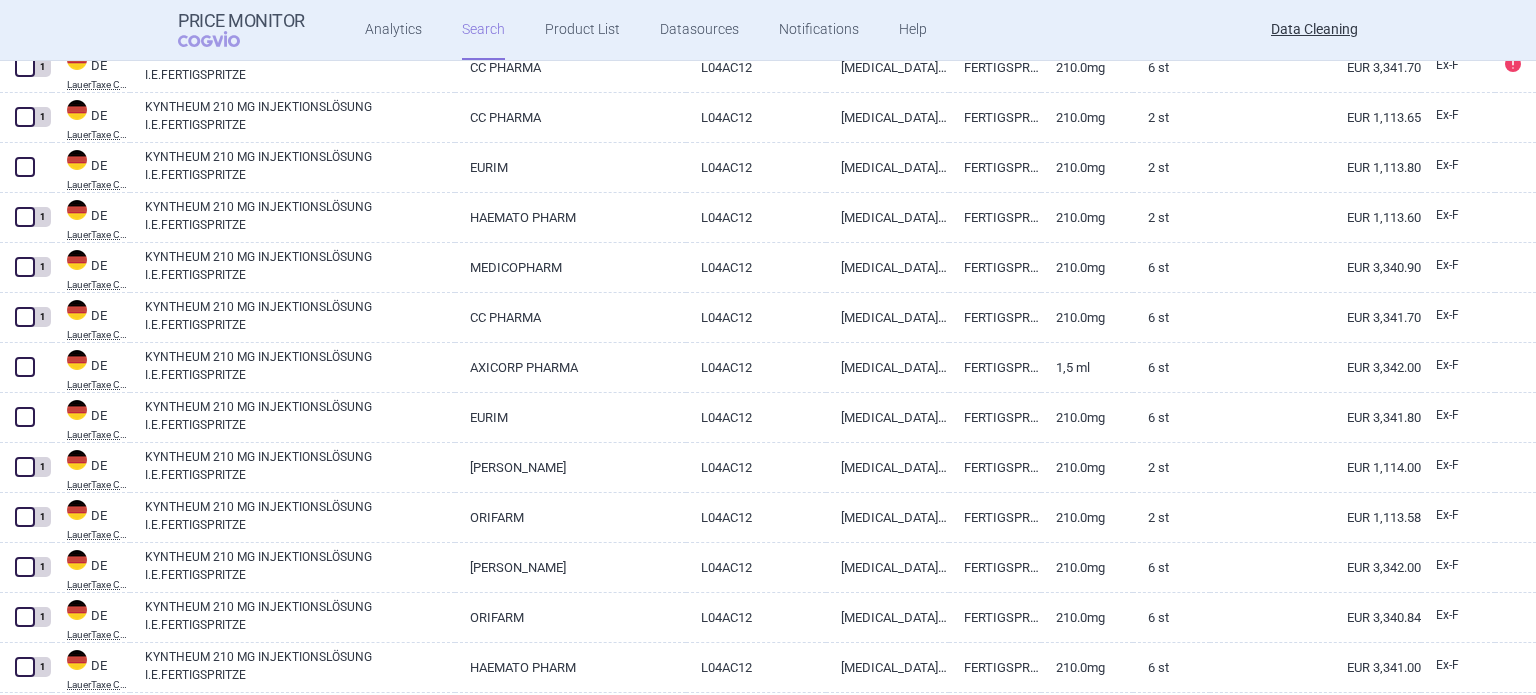scroll, scrollTop: 700, scrollLeft: 0, axis: vertical 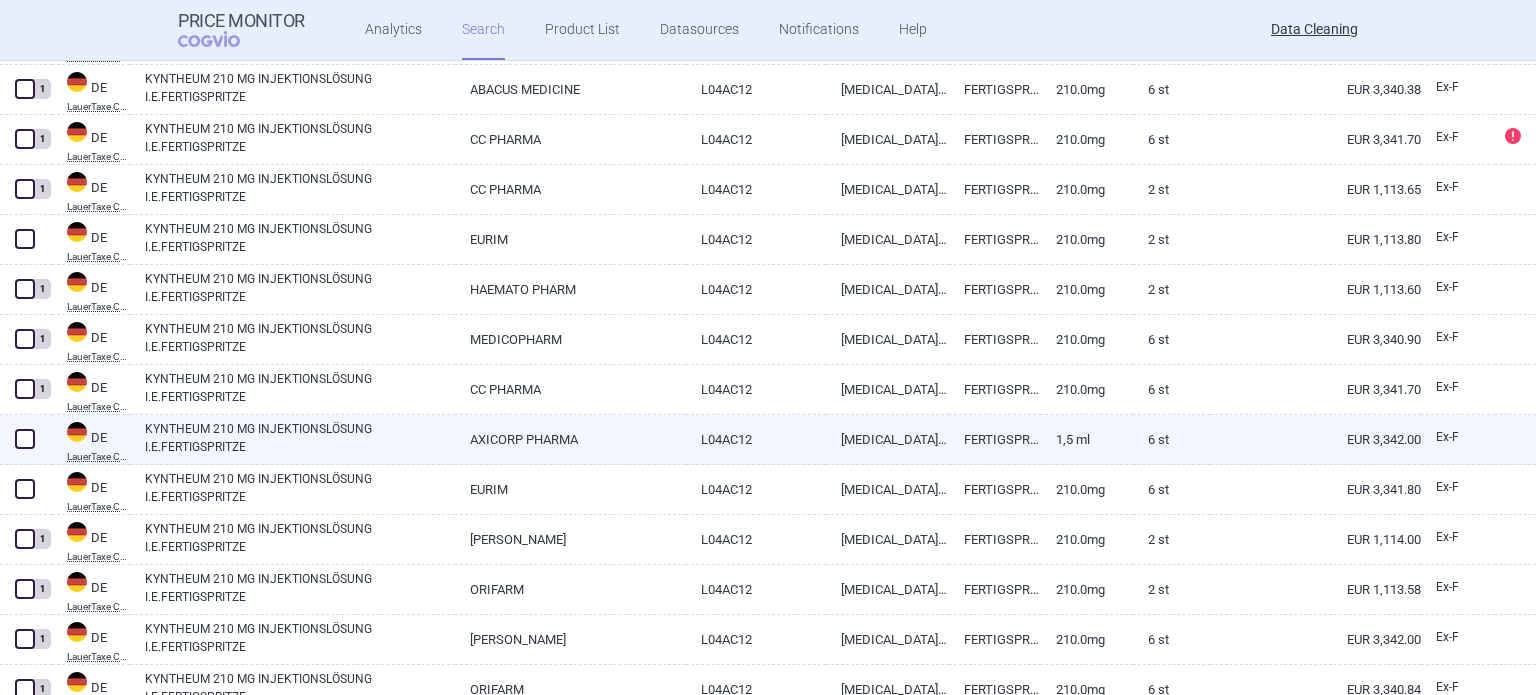 click at bounding box center (25, 439) 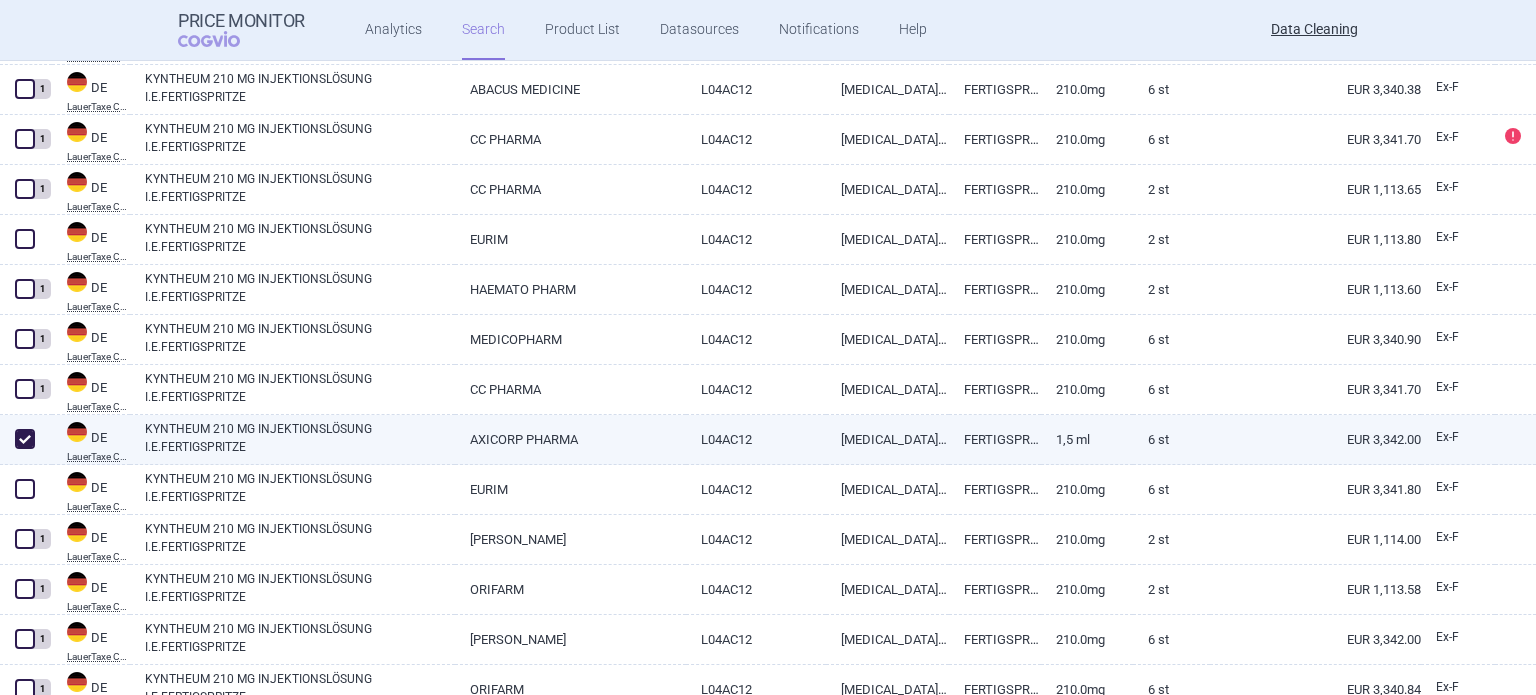 checkbox on "true" 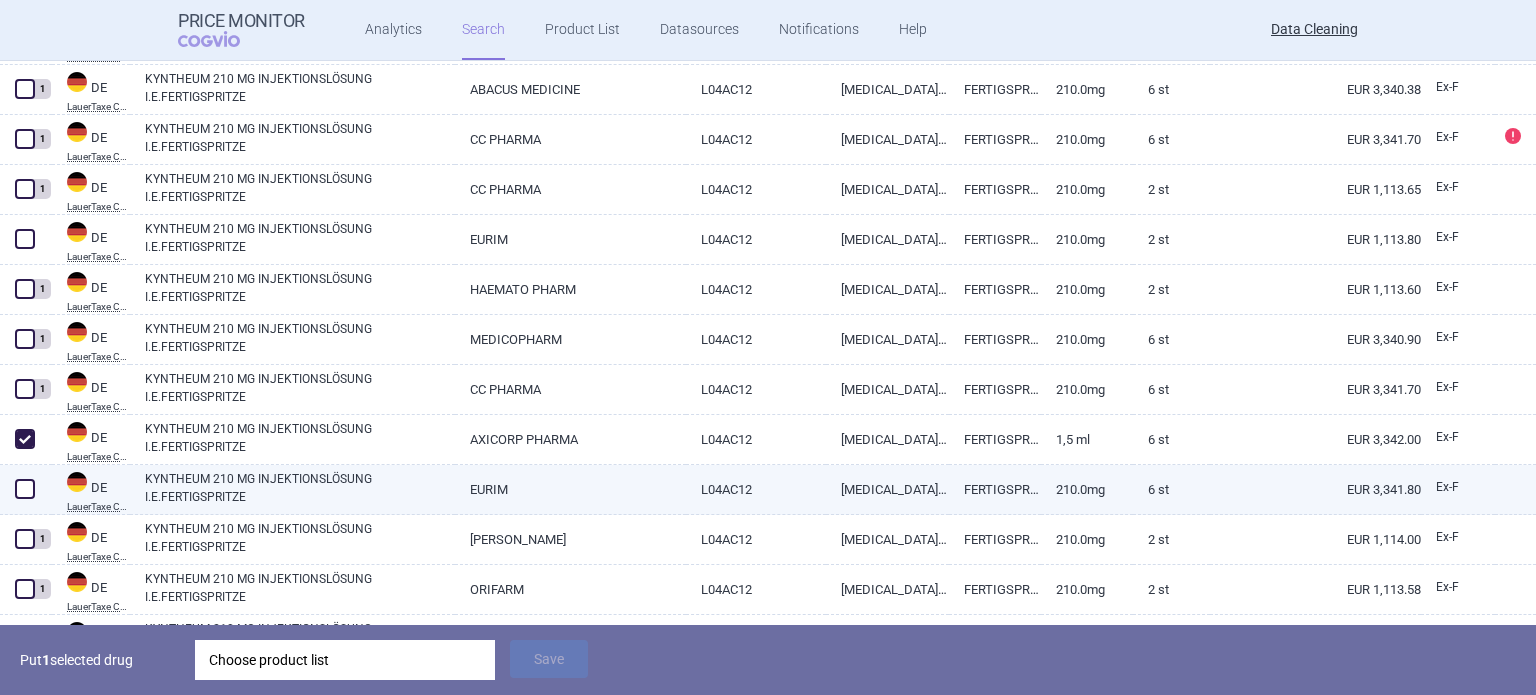 click at bounding box center [25, 489] 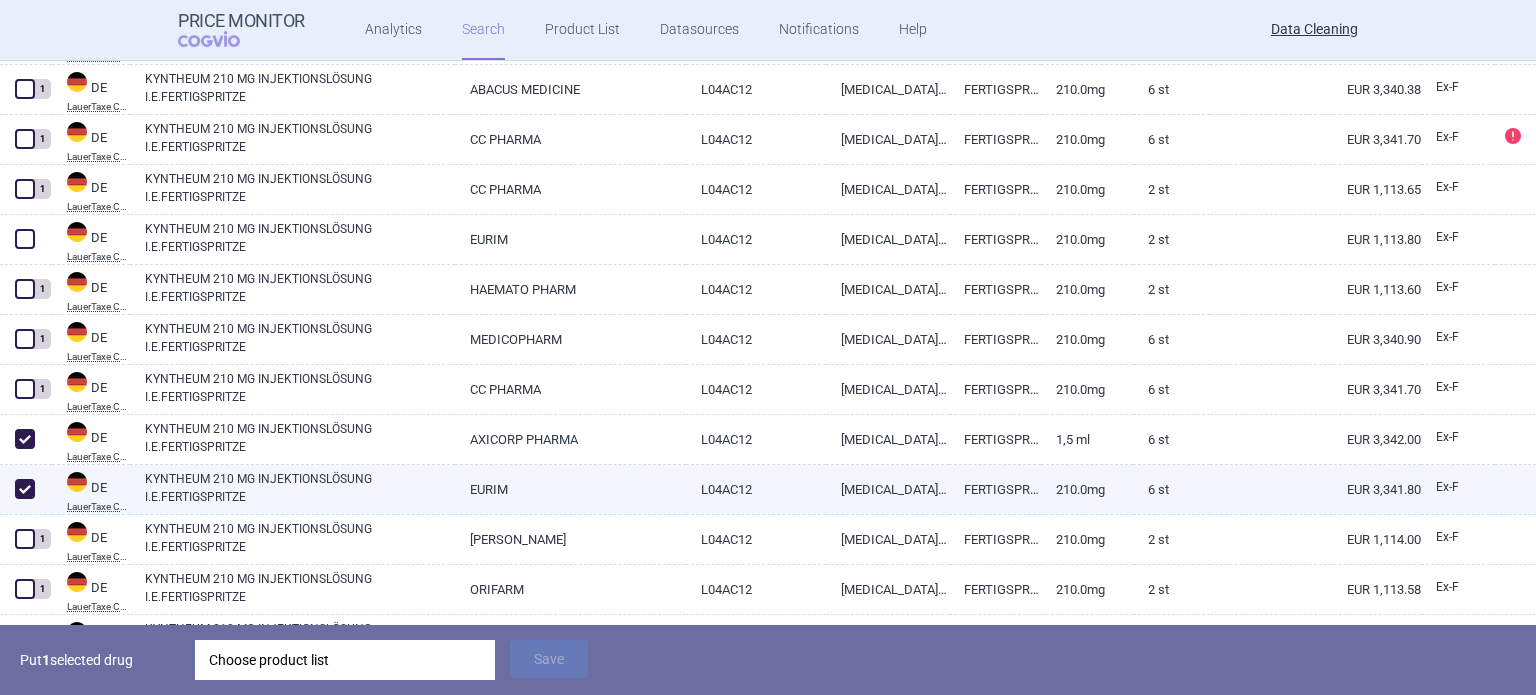 checkbox on "true" 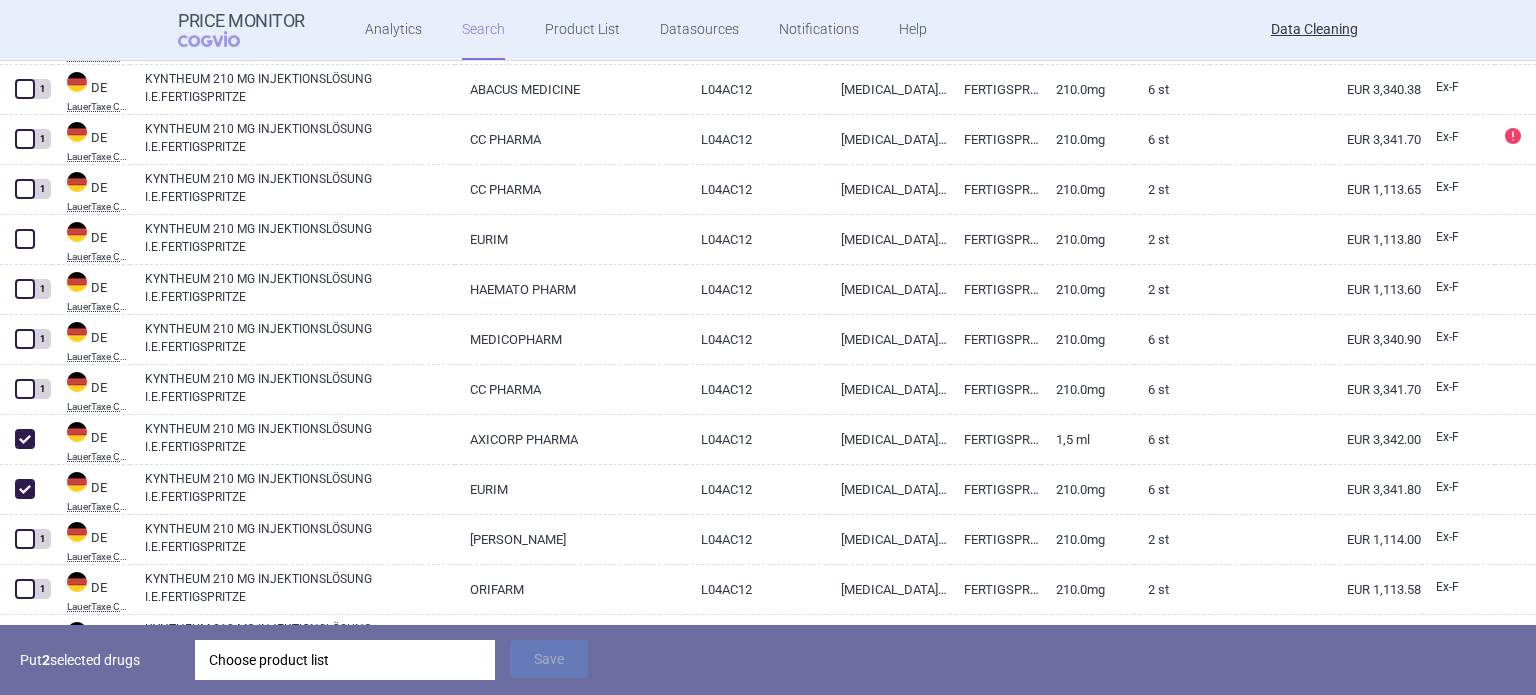 click on "Choose product list" at bounding box center [345, 660] 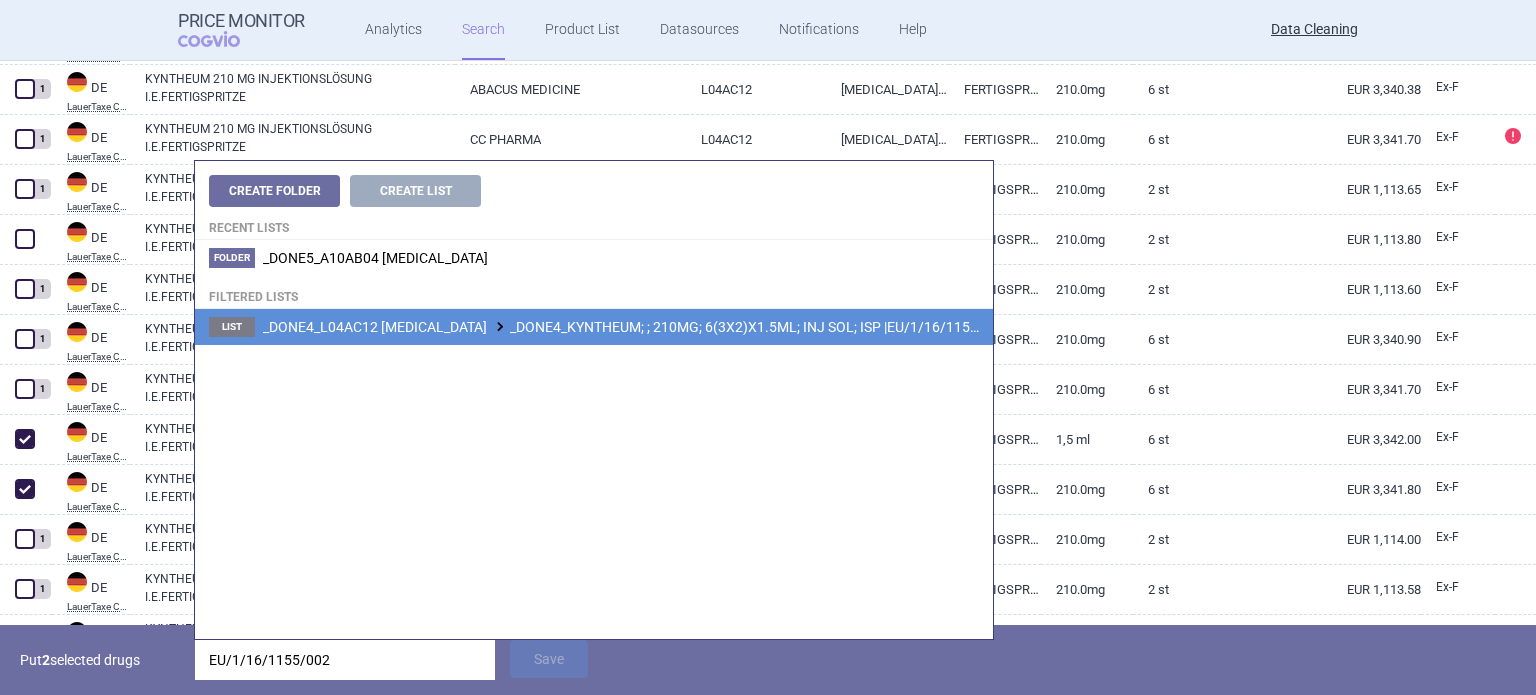 type on "EU/1/16/1155/002" 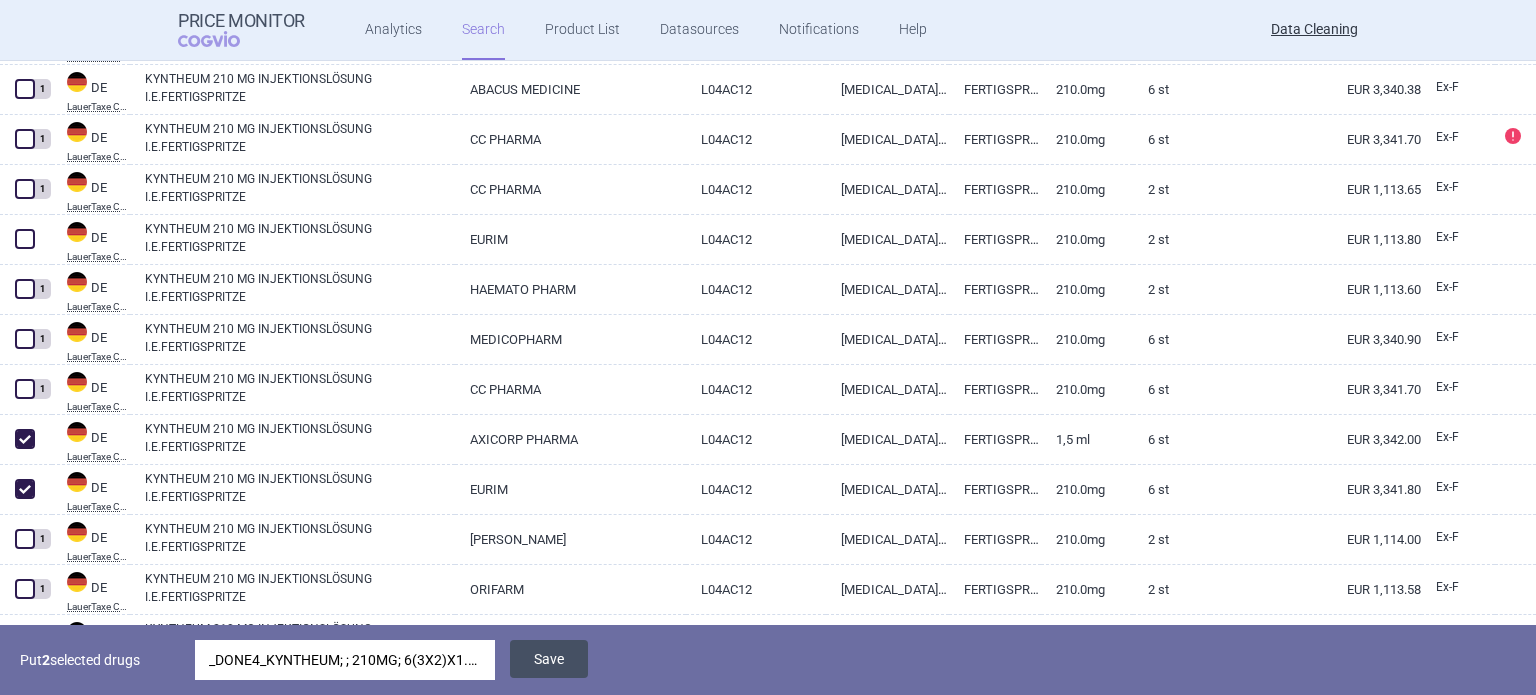 click on "Save" at bounding box center [549, 659] 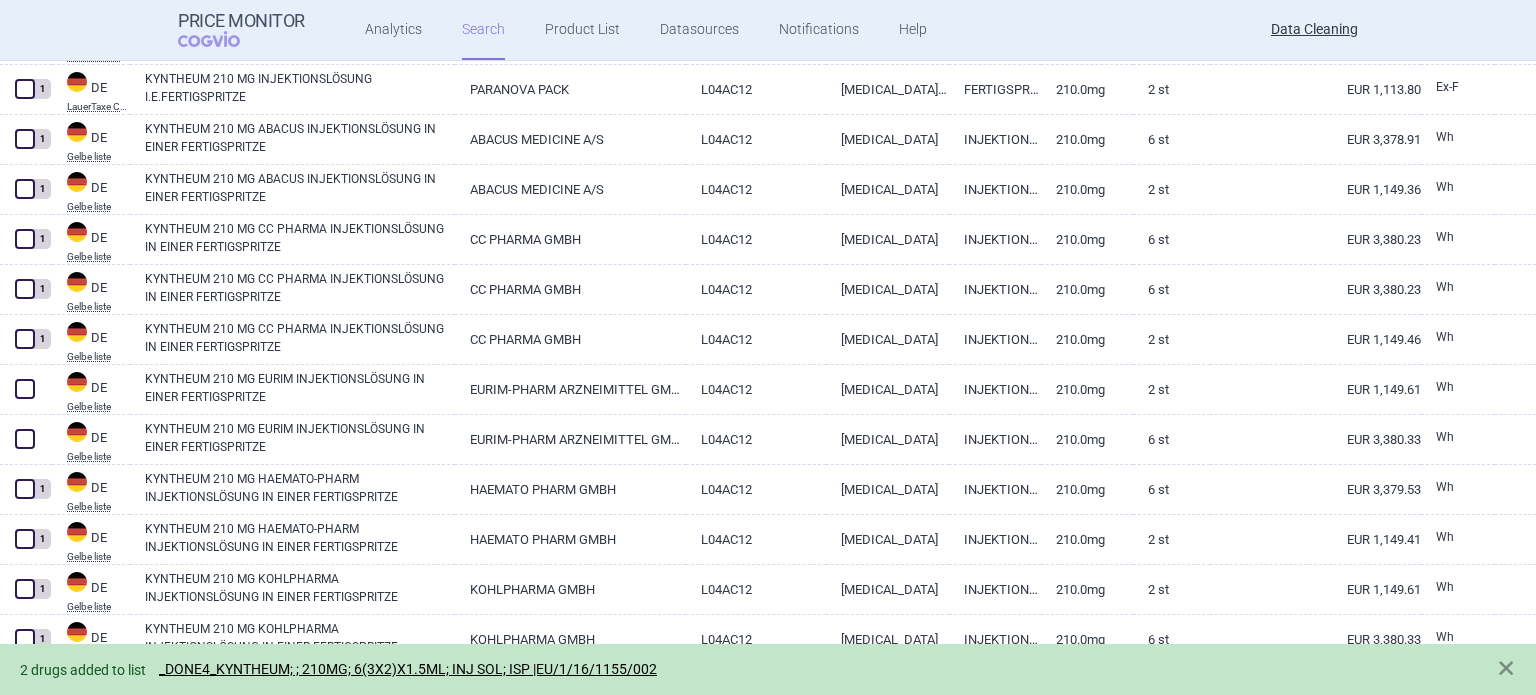 scroll, scrollTop: 1800, scrollLeft: 0, axis: vertical 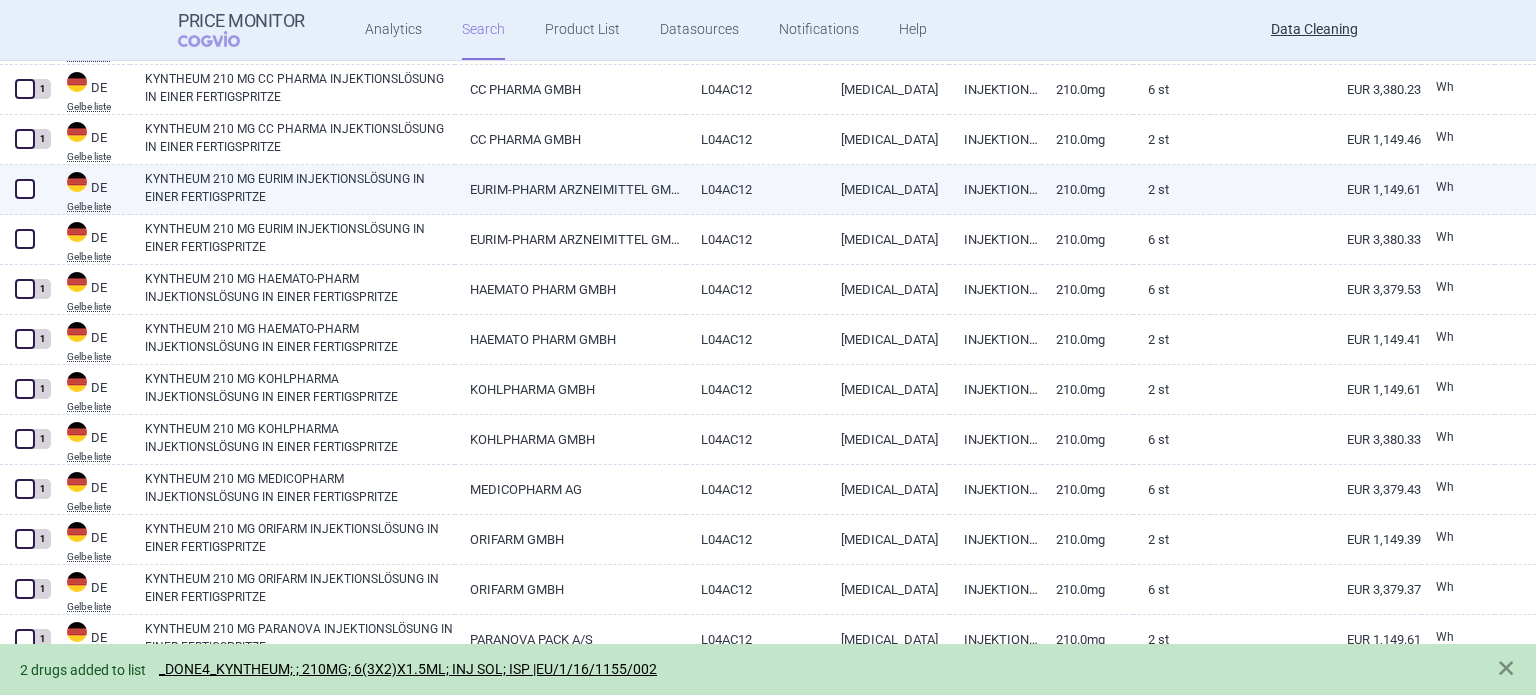 click at bounding box center [25, 189] 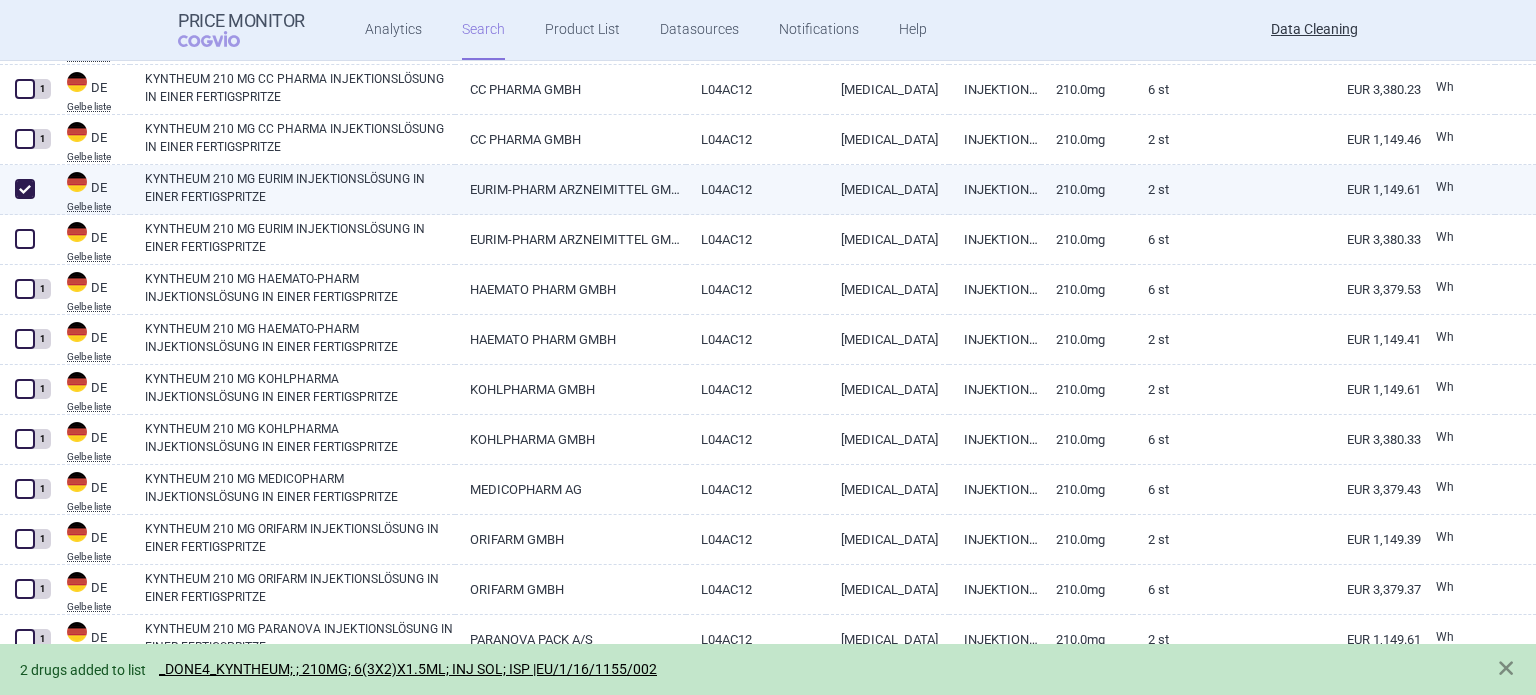 checkbox on "true" 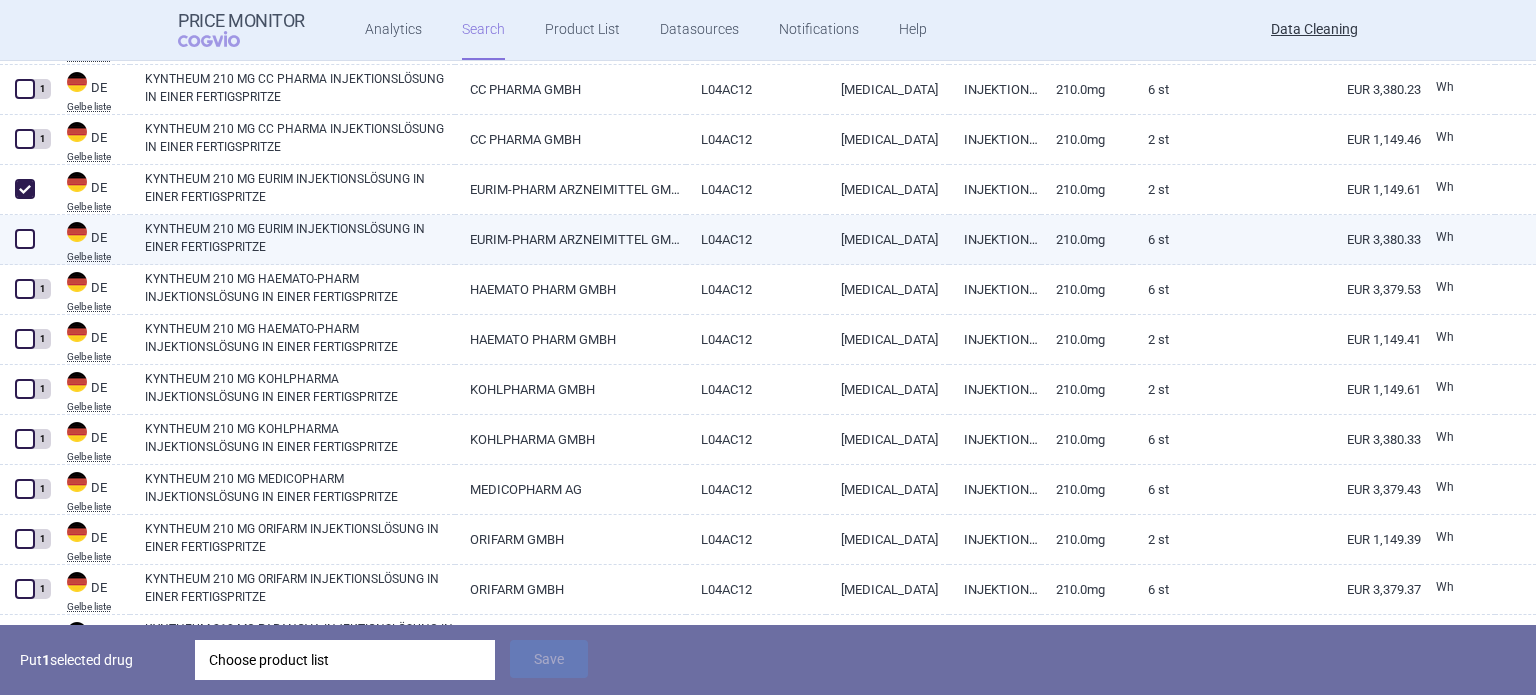 click at bounding box center (25, 239) 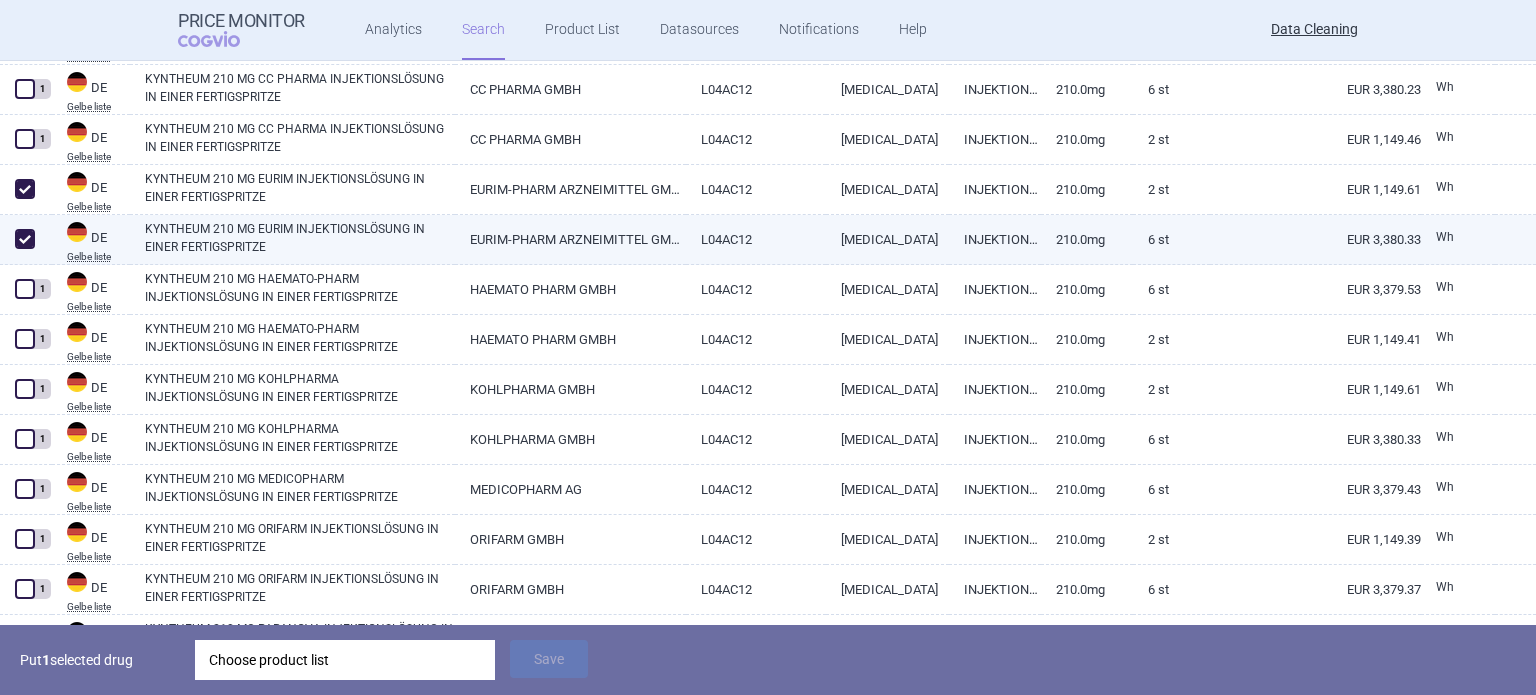 checkbox on "true" 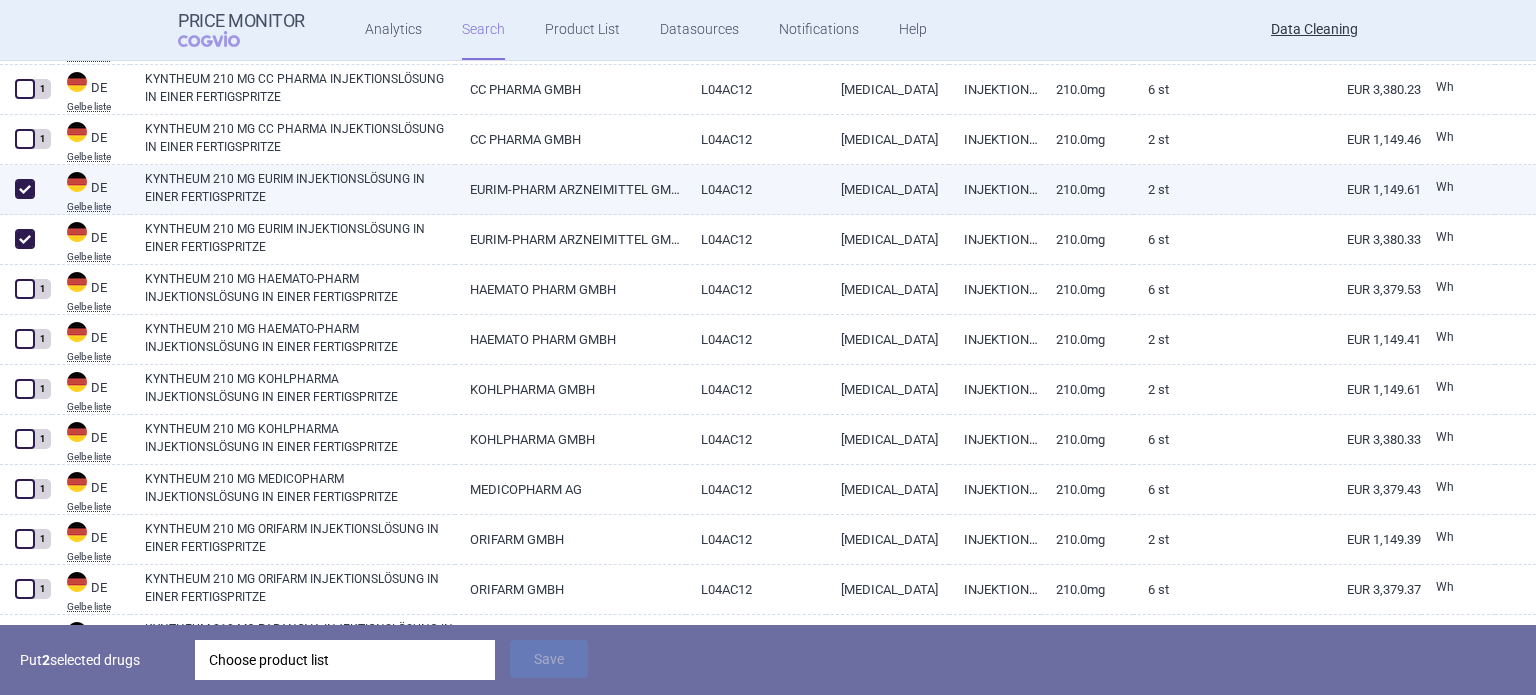 click at bounding box center (25, 189) 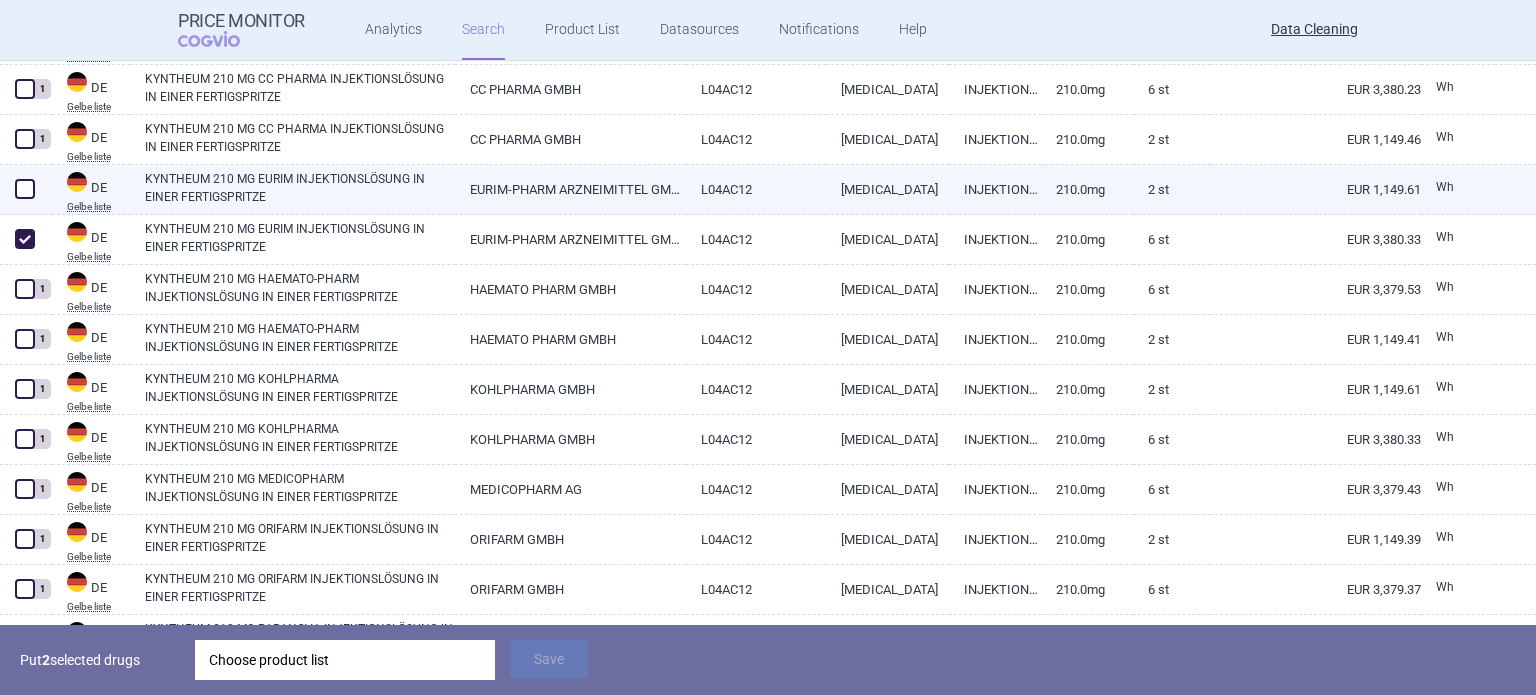 checkbox on "false" 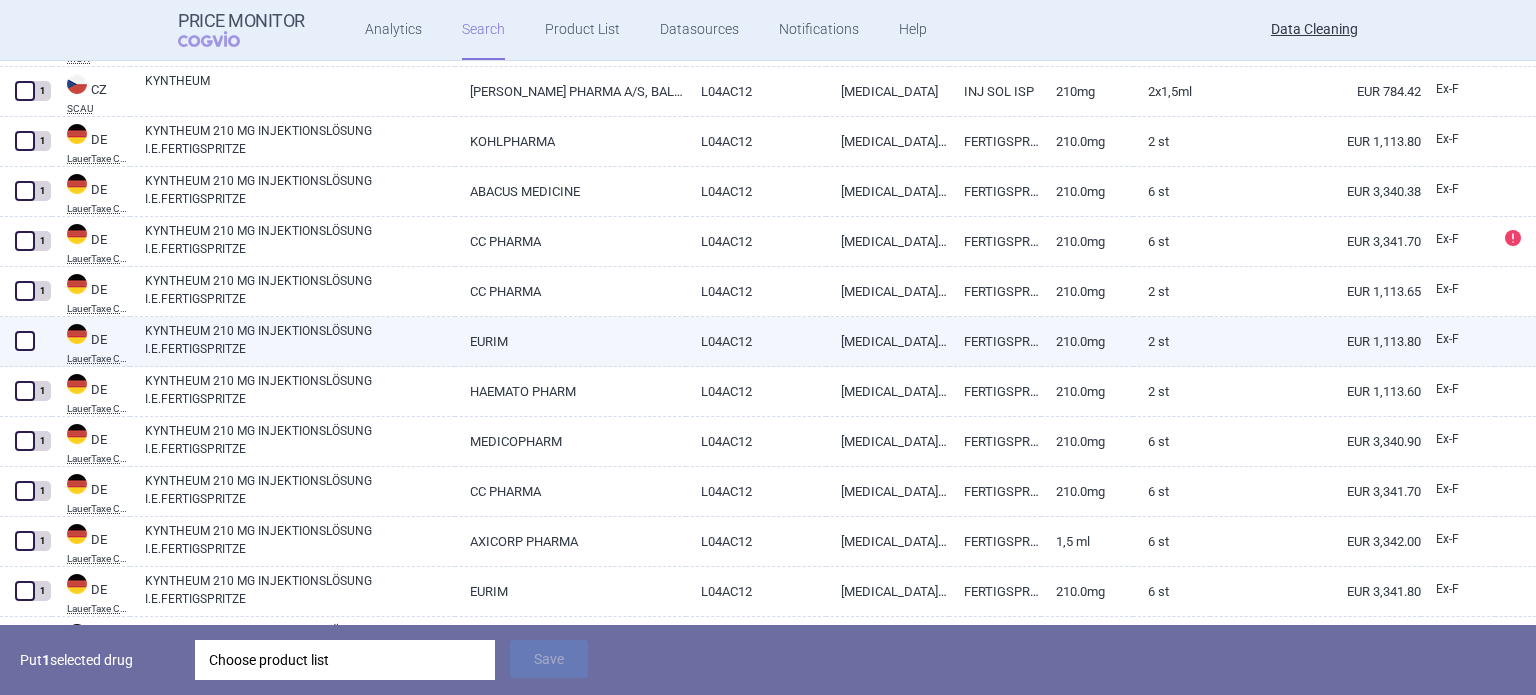 scroll, scrollTop: 600, scrollLeft: 0, axis: vertical 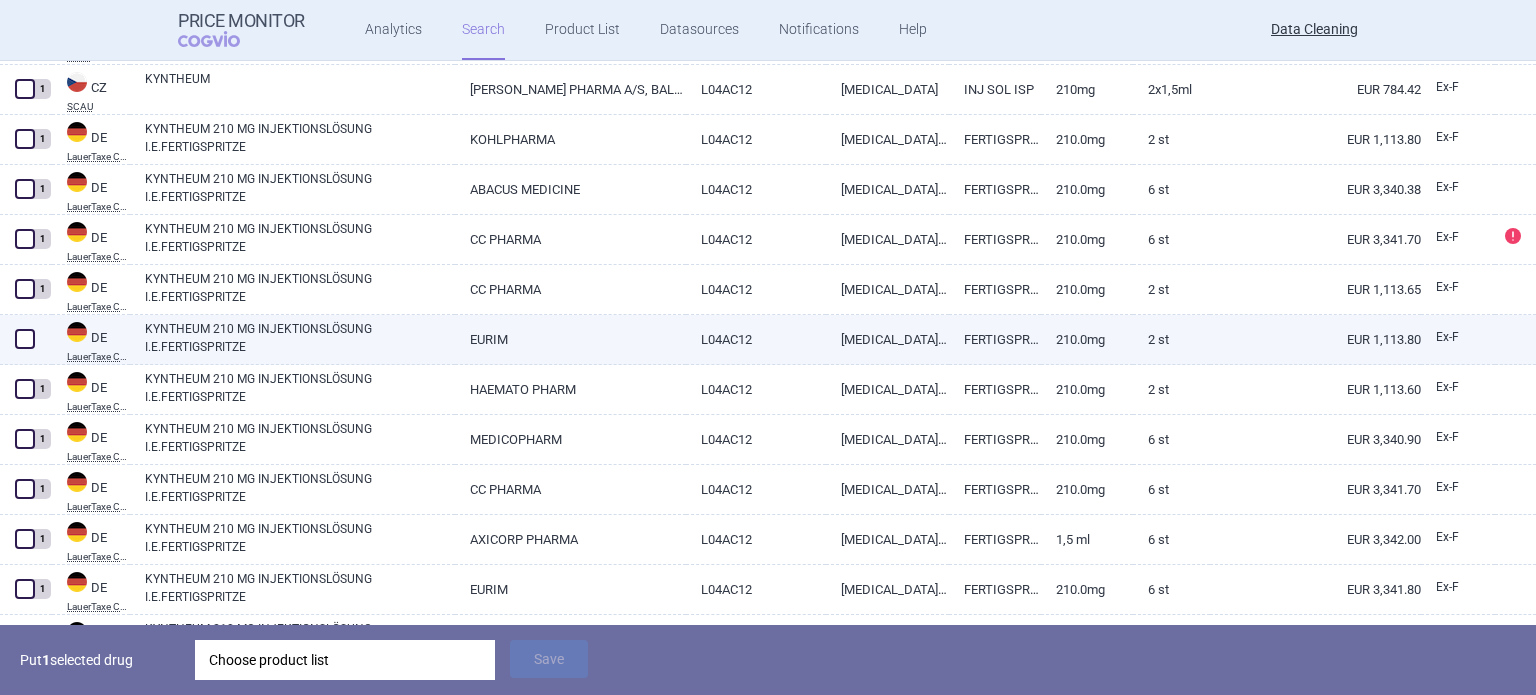 click at bounding box center (25, 339) 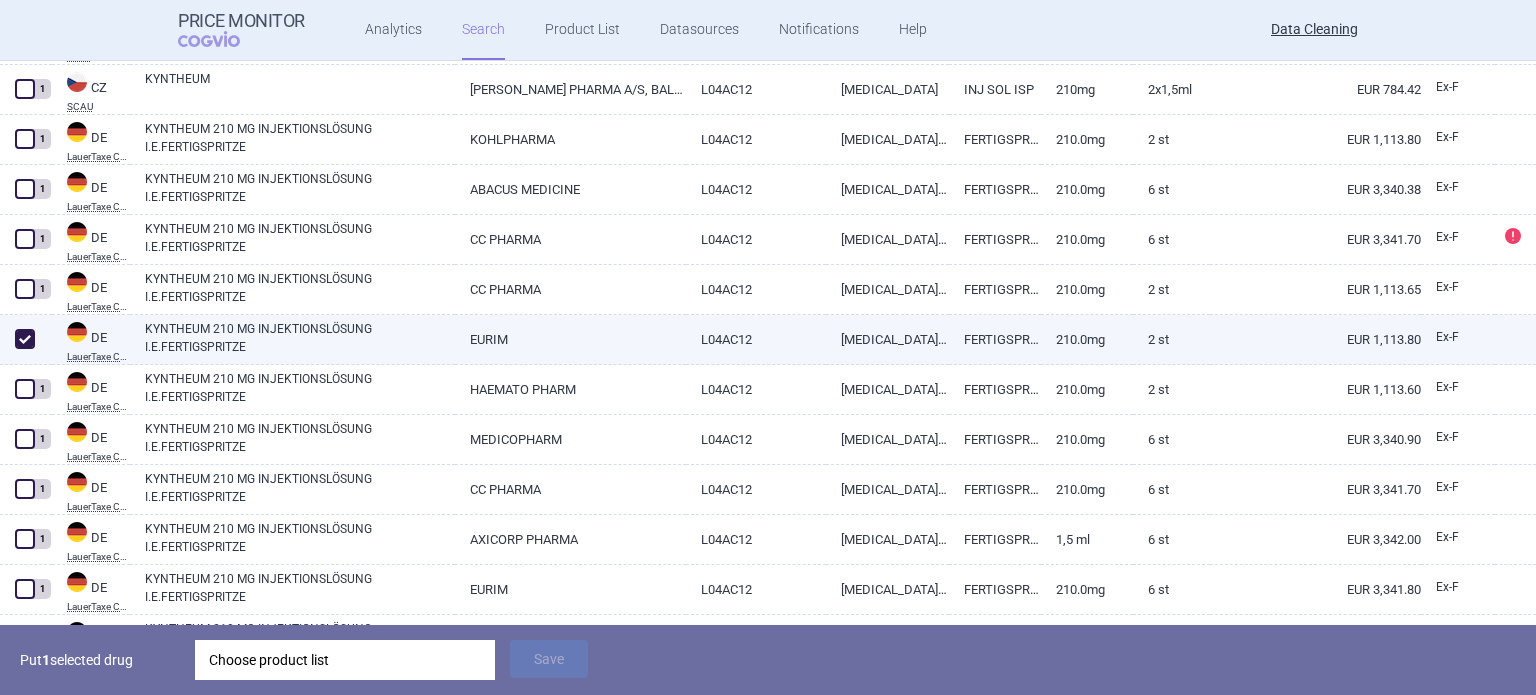 checkbox on "true" 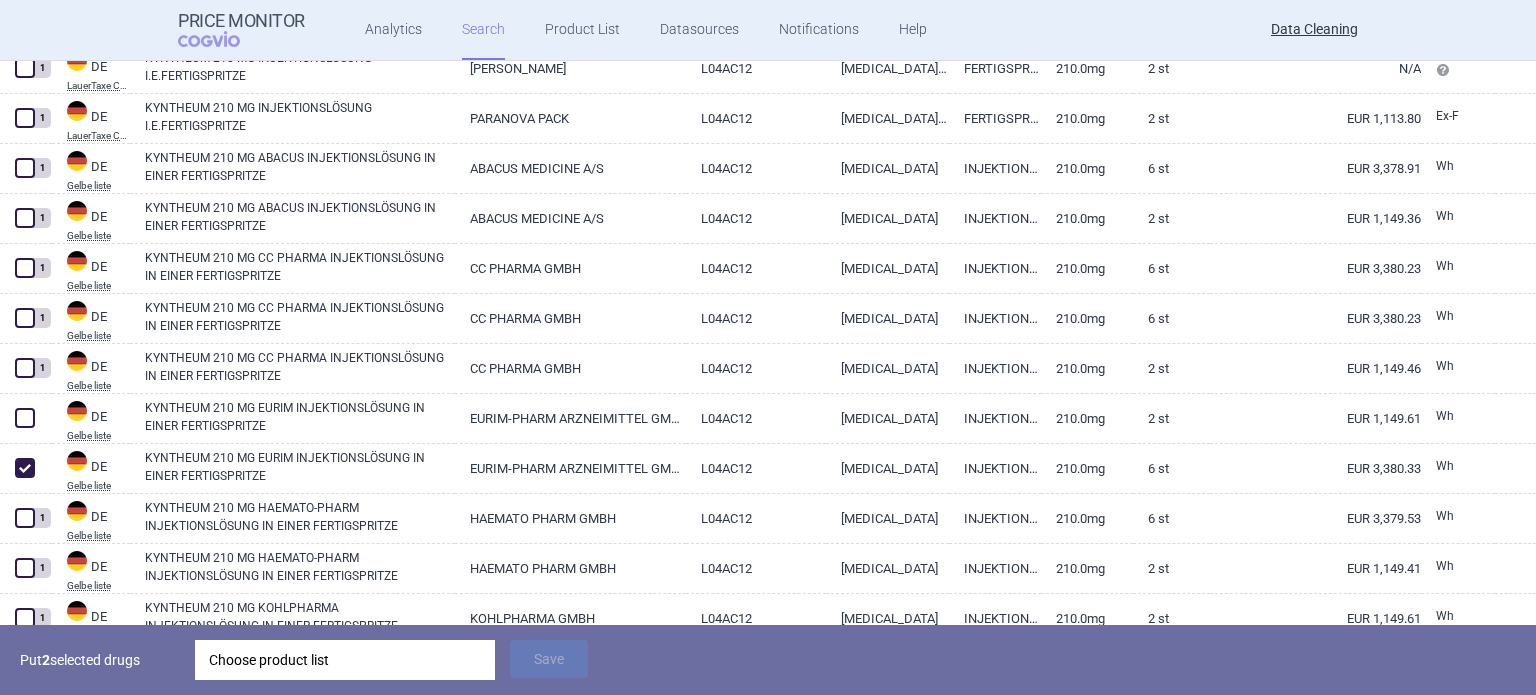 scroll, scrollTop: 1700, scrollLeft: 0, axis: vertical 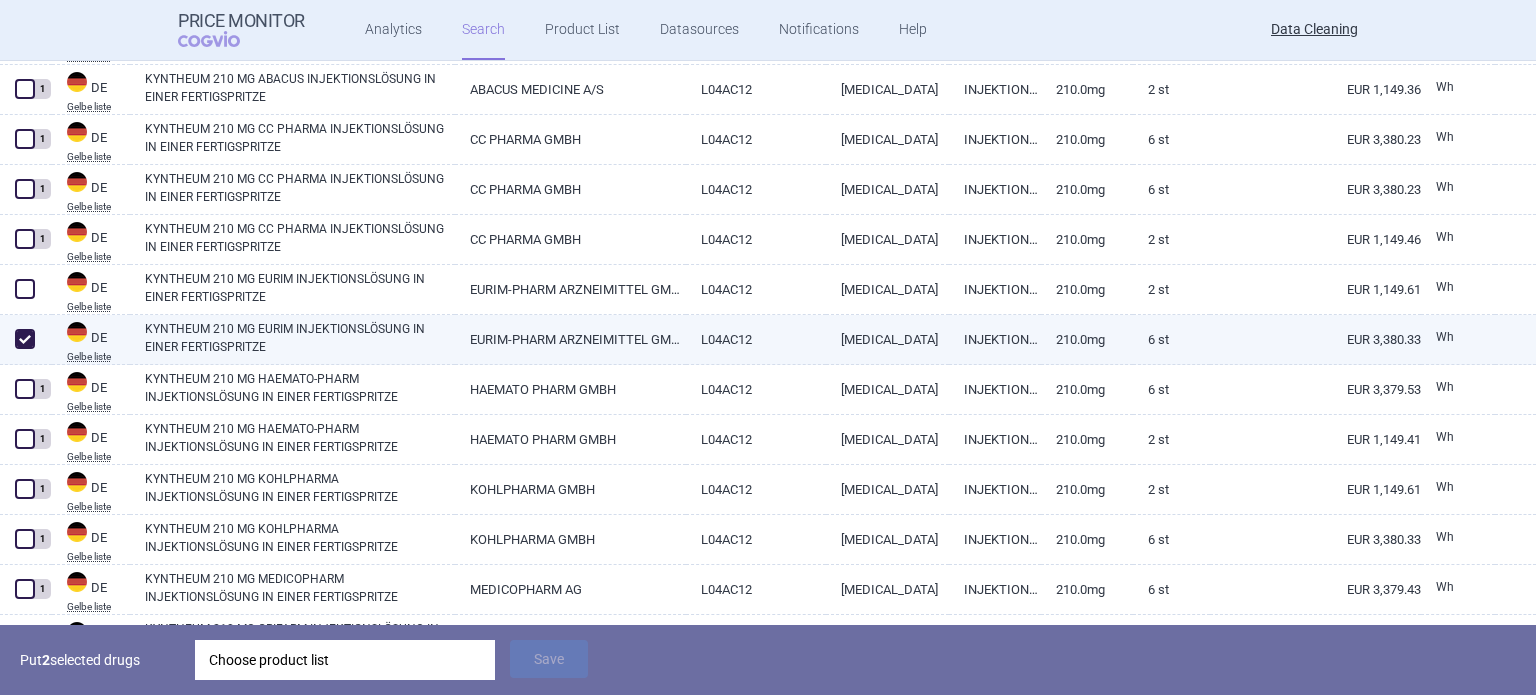 drag, startPoint x: 21, startPoint y: 342, endPoint x: 21, endPoint y: 331, distance: 11 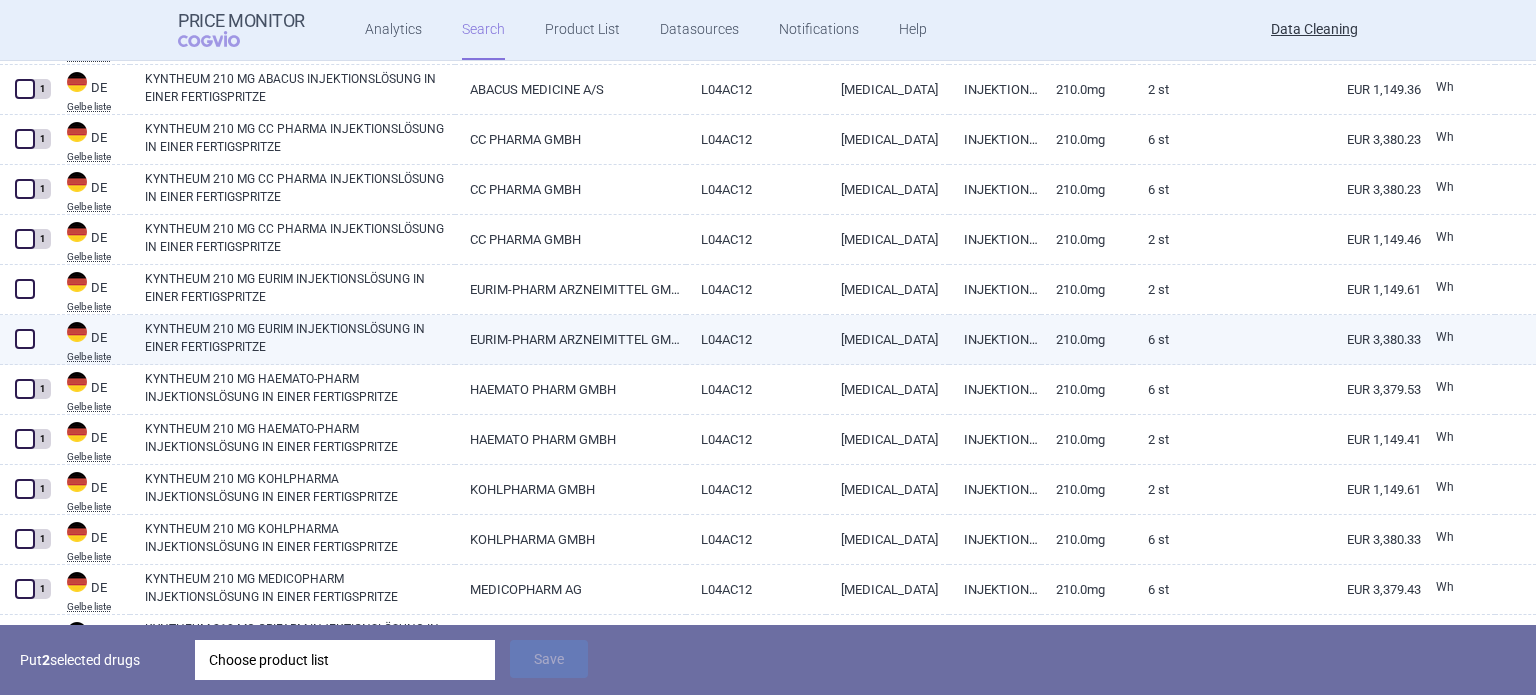 checkbox on "false" 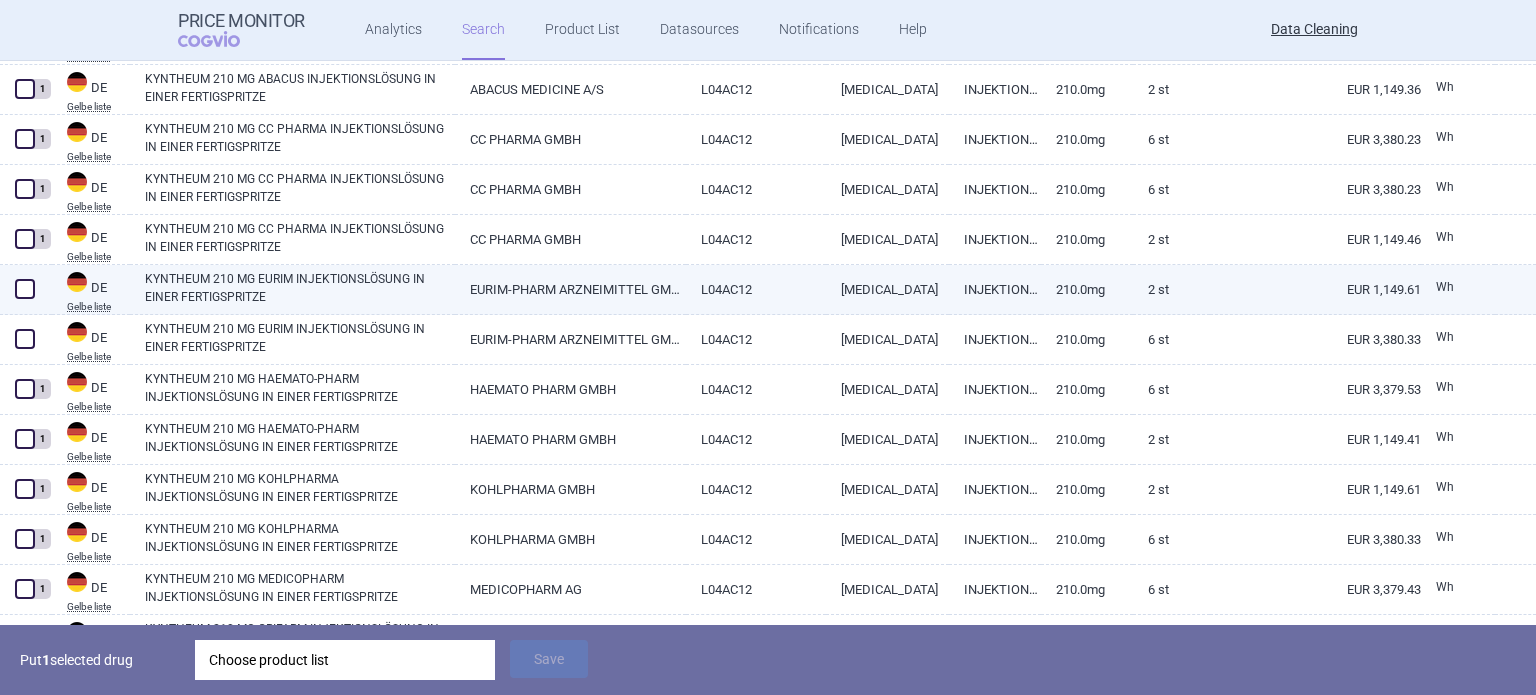 click at bounding box center (25, 289) 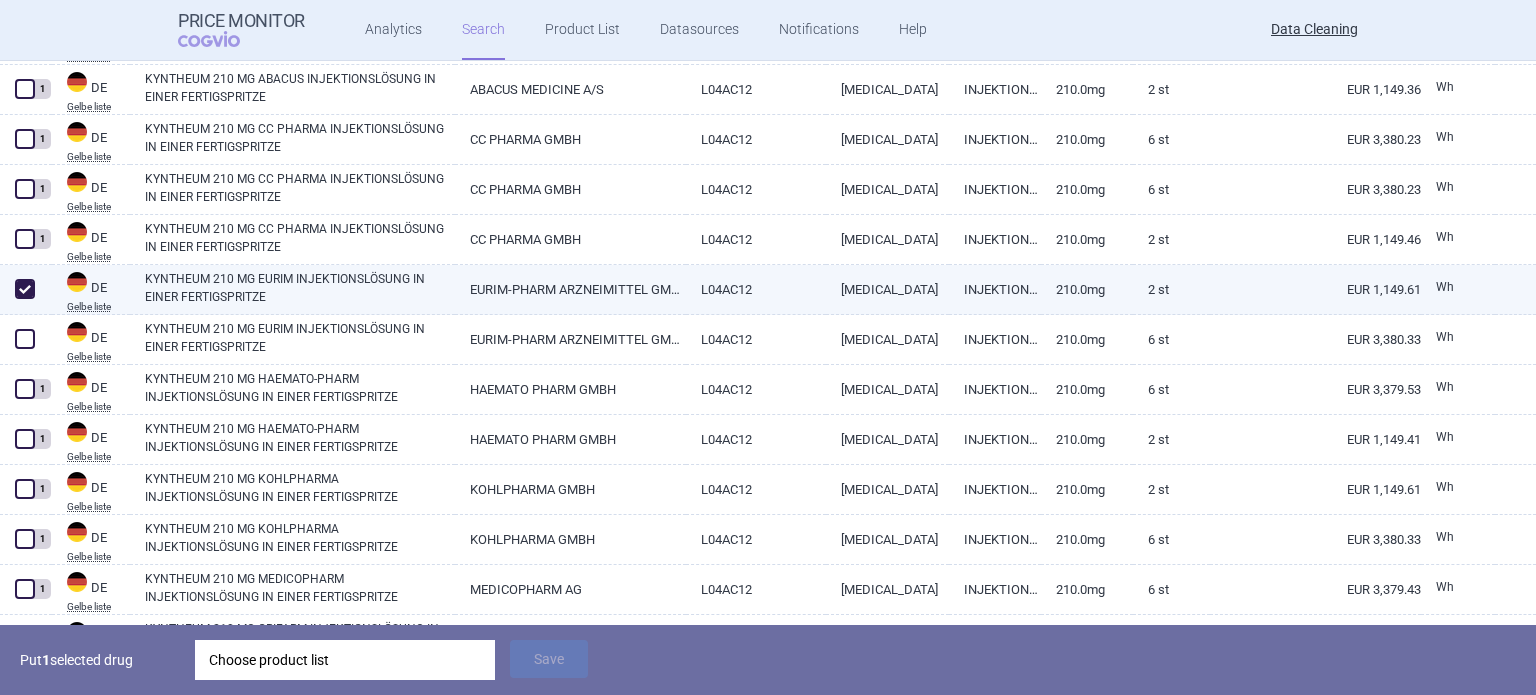 checkbox on "true" 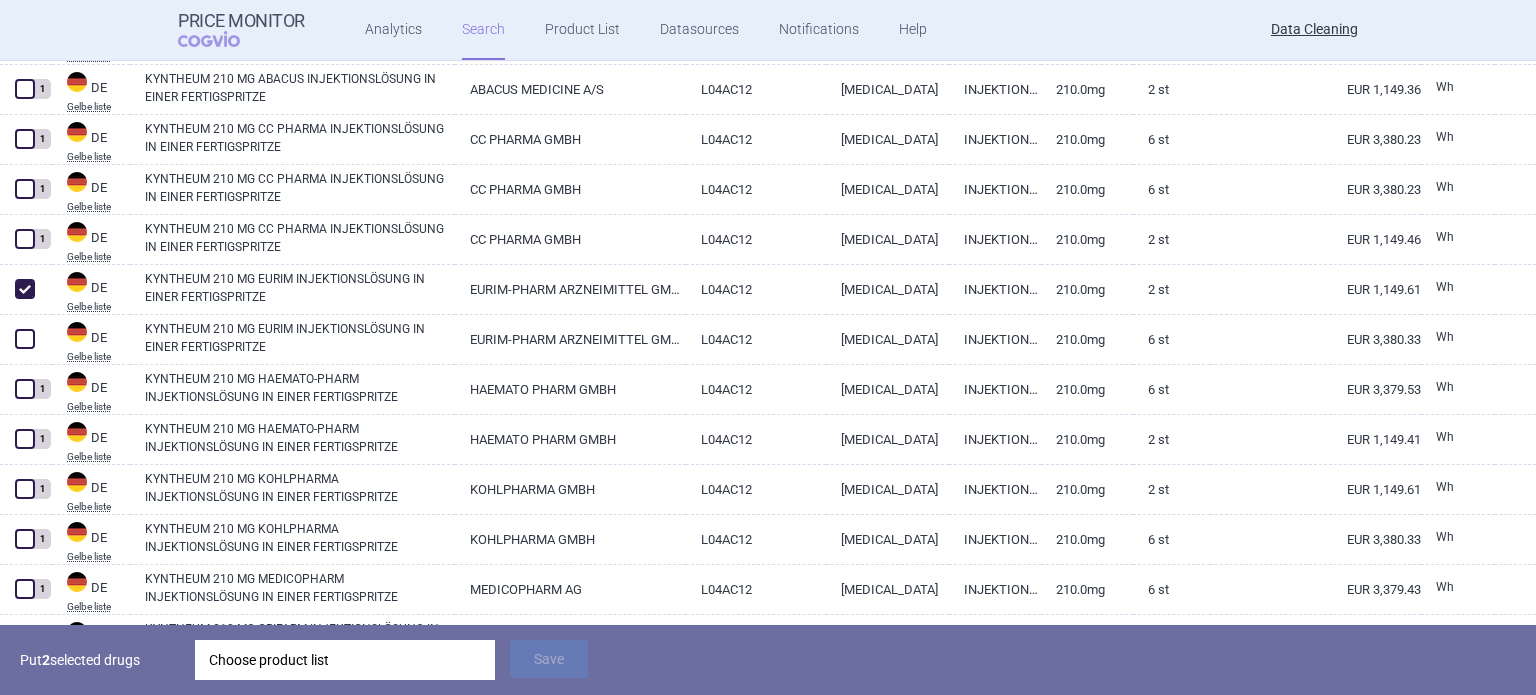 click on "Choose product list" at bounding box center (345, 660) 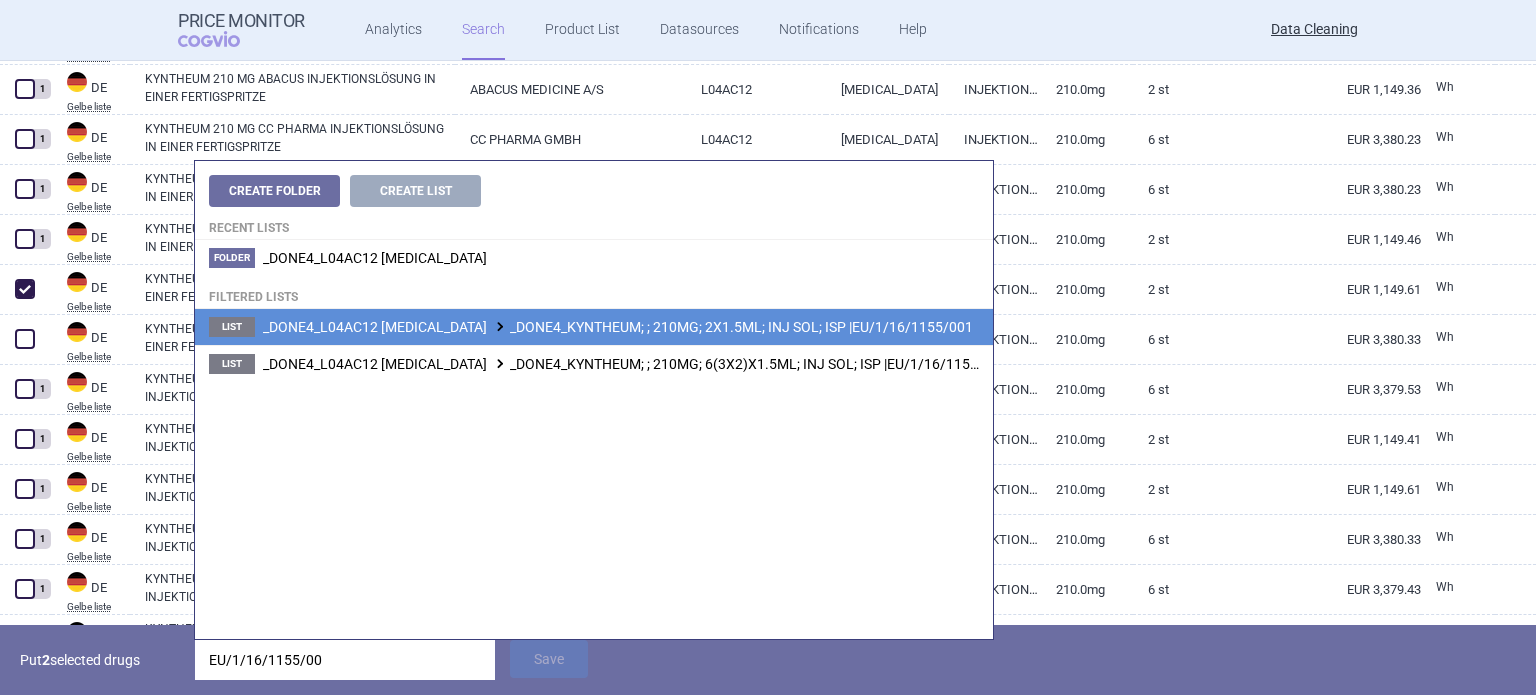 type on "EU/1/16/1155/00" 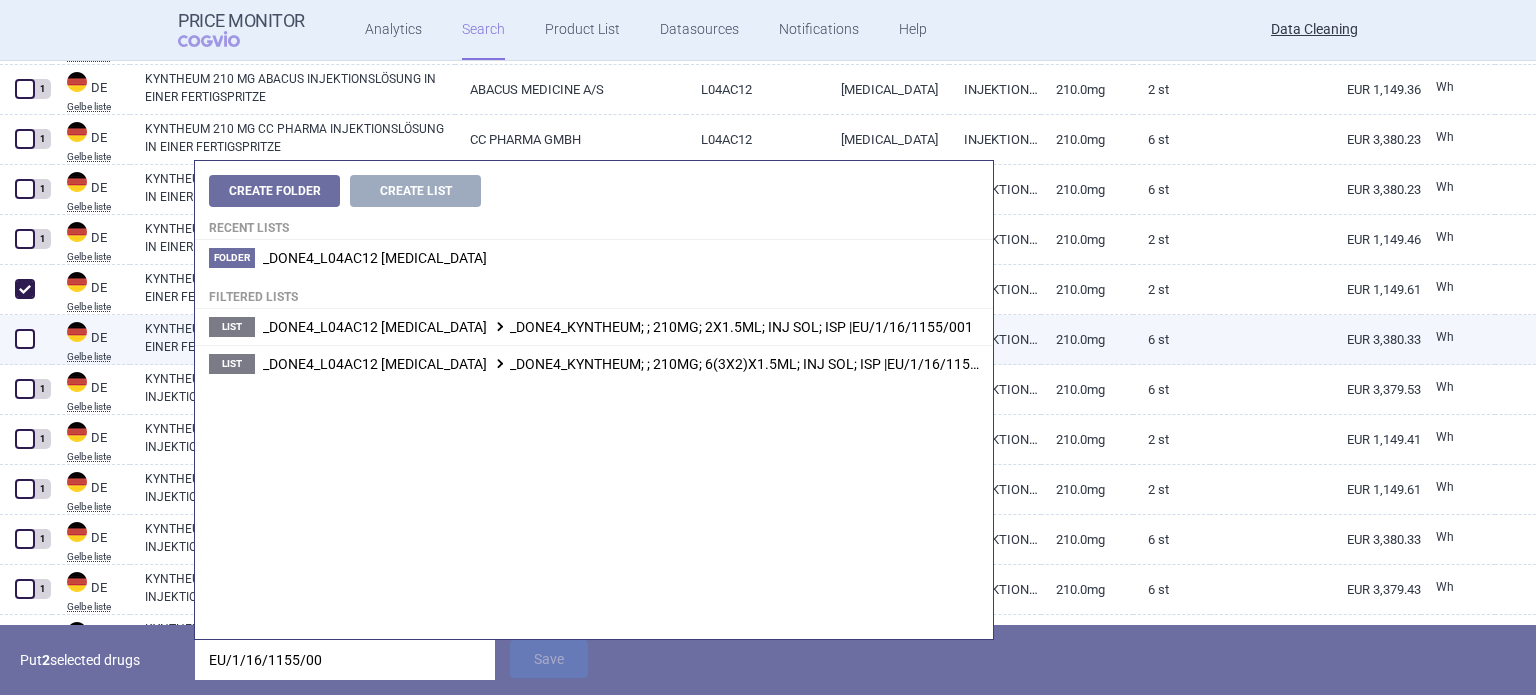 click on "_DONE4_L04AC12 BRODALUMAB   _DONE4_KYNTHEUM; ; 210MG; 2X1.5ML; INJ SOL; ISP |EU/1/16/1155/001" at bounding box center (618, 327) 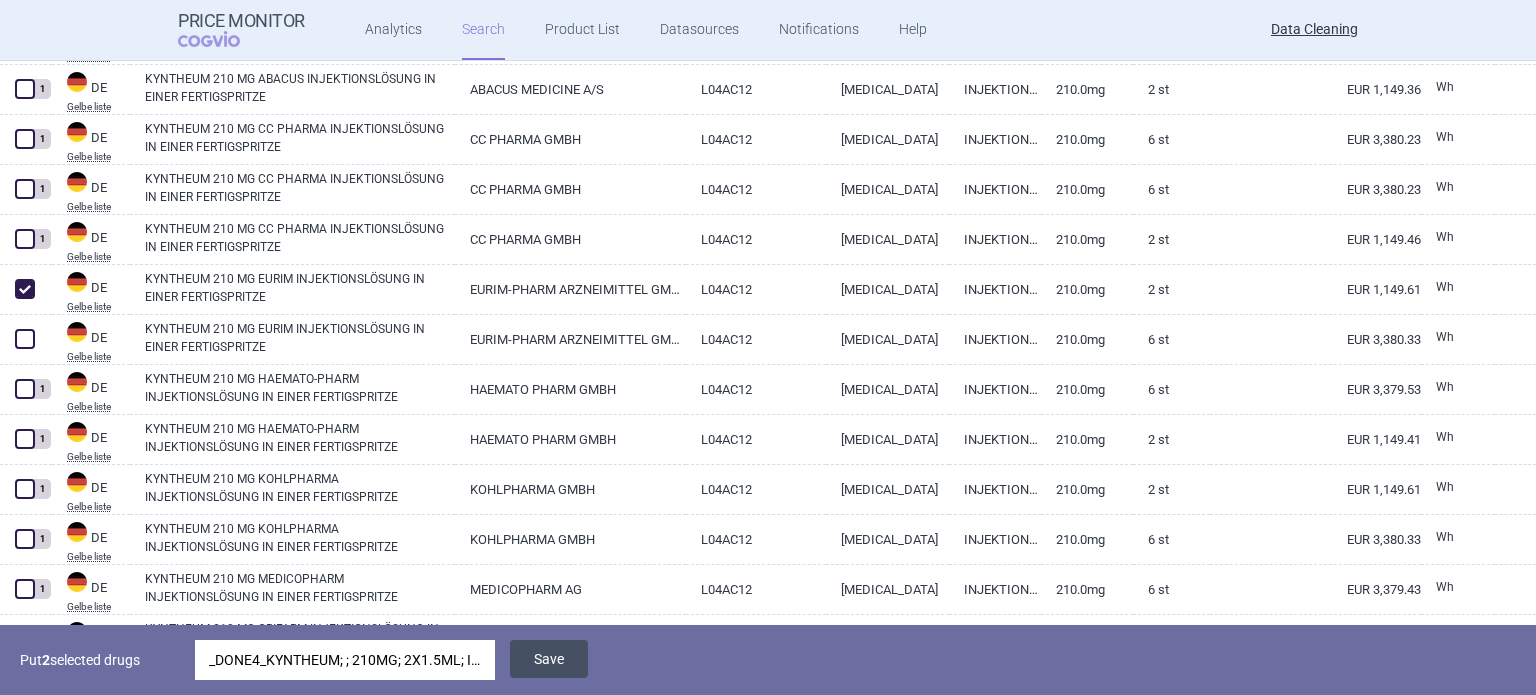 click on "Save" at bounding box center [549, 659] 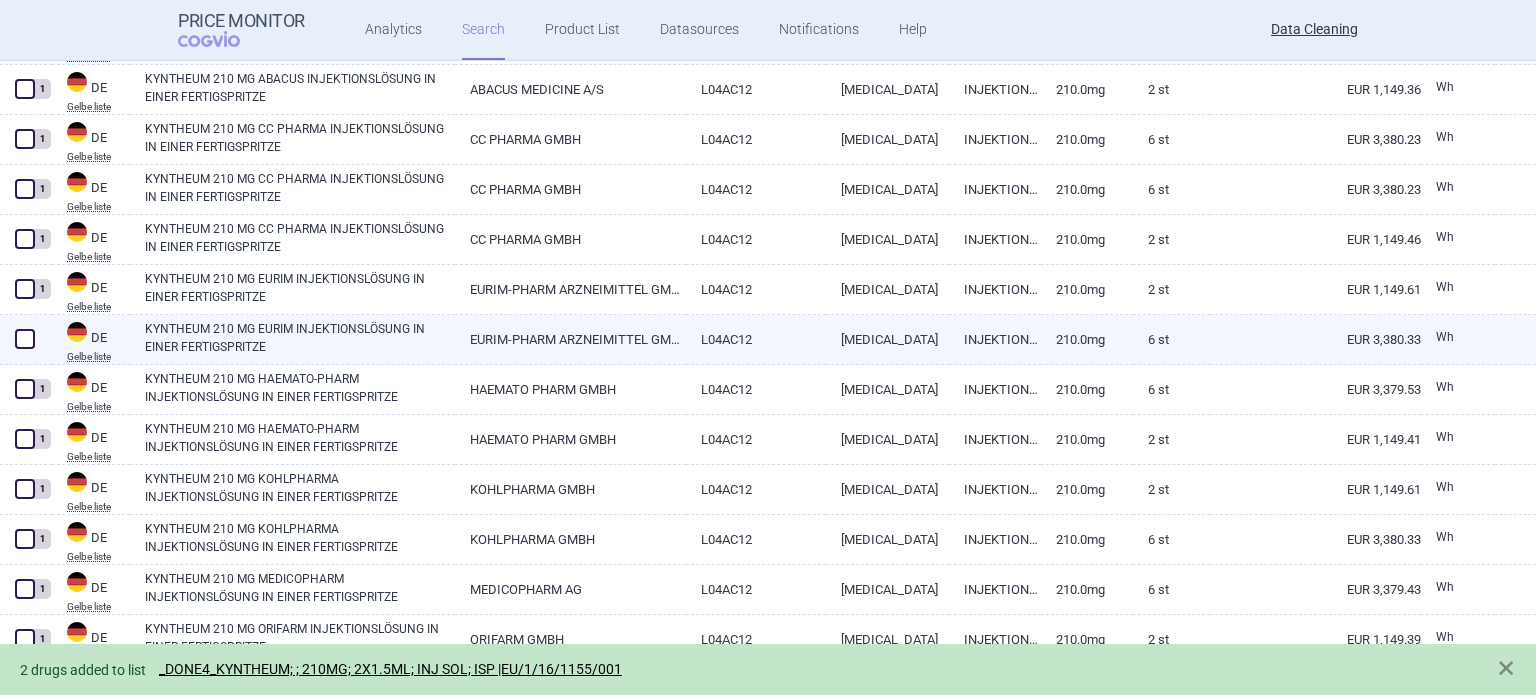 click at bounding box center (25, 339) 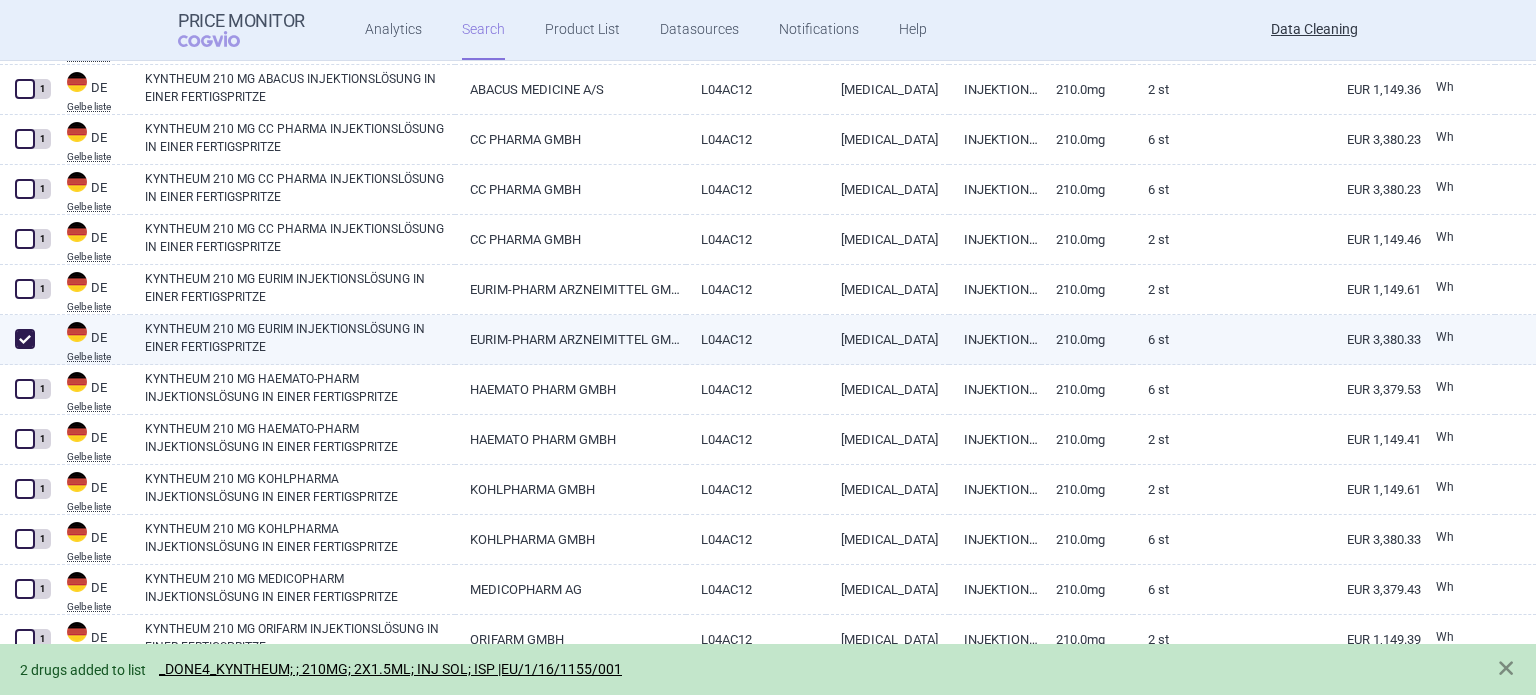 checkbox on "true" 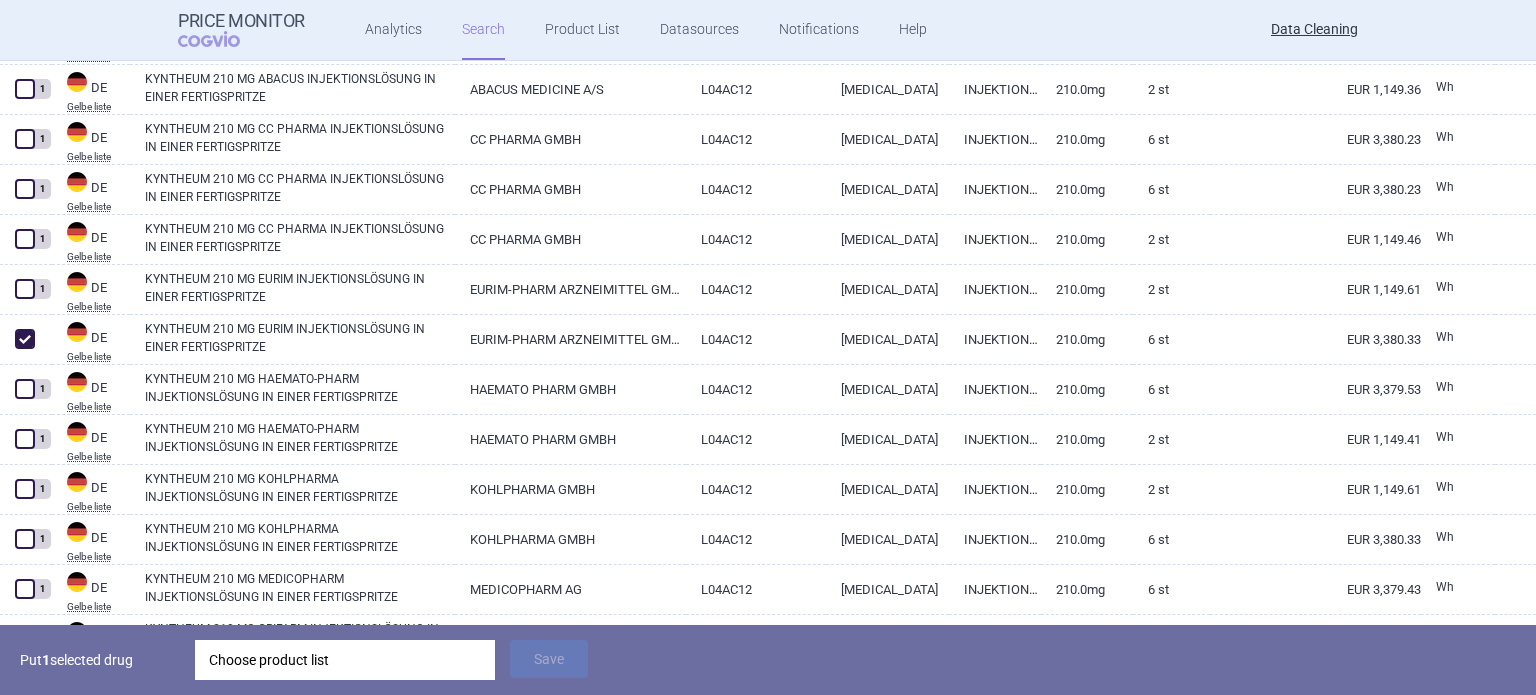 click on "Choose product list" at bounding box center [345, 660] 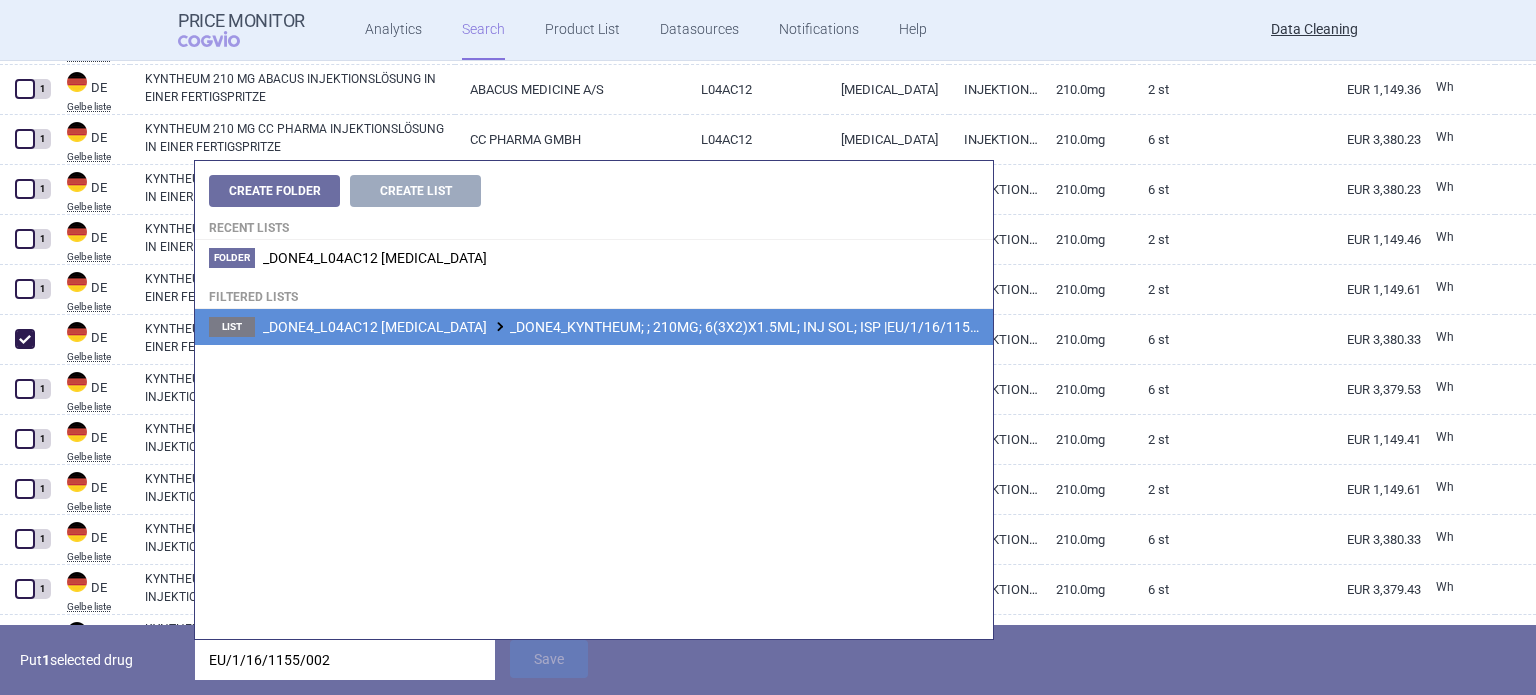 type on "EU/1/16/1155/002" 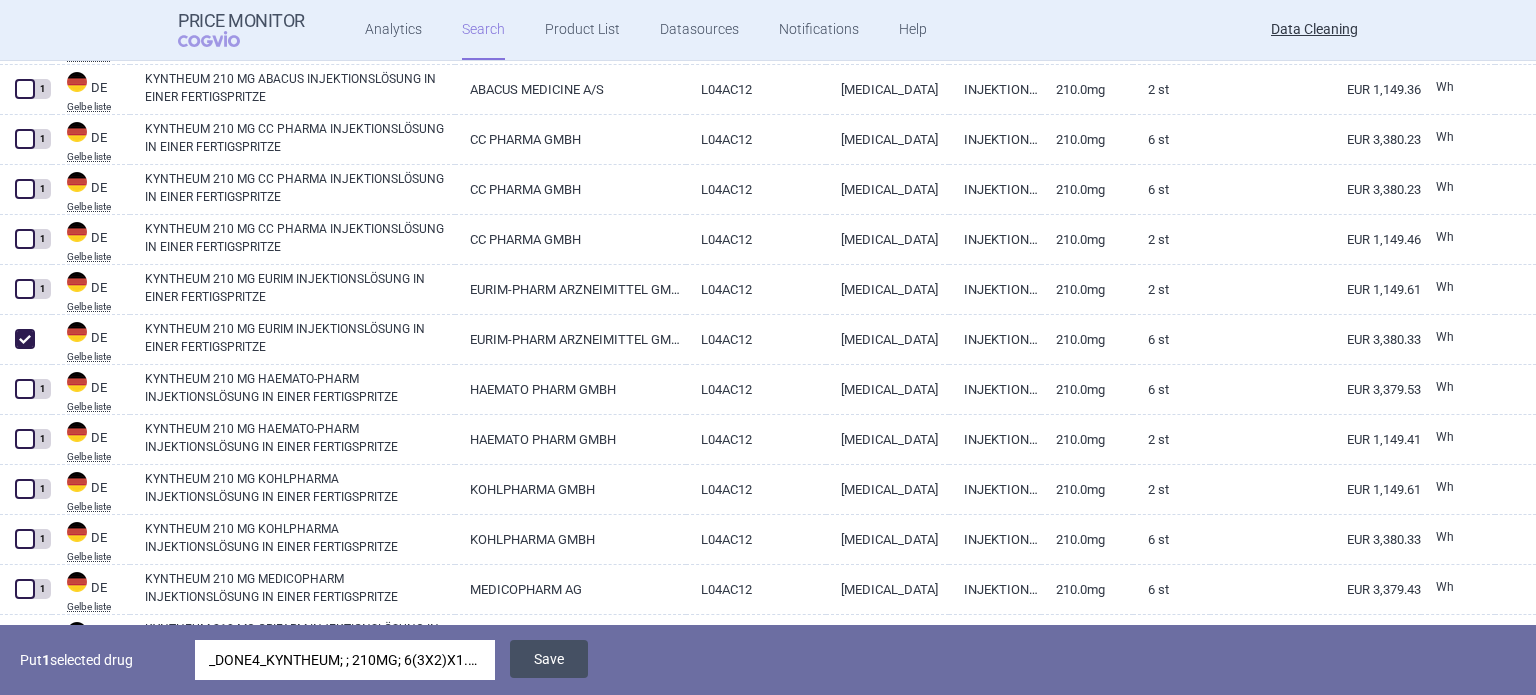 click on "Save" at bounding box center (549, 659) 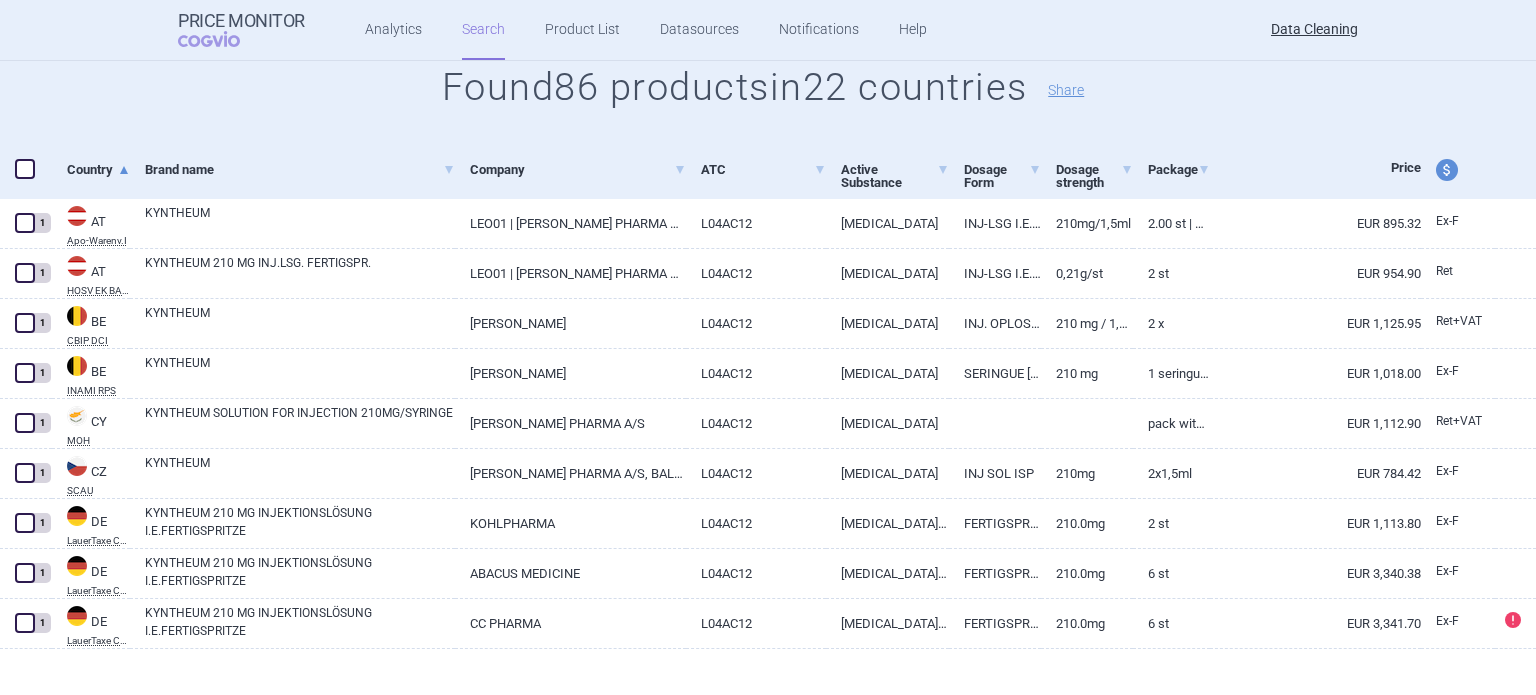 scroll, scrollTop: 0, scrollLeft: 0, axis: both 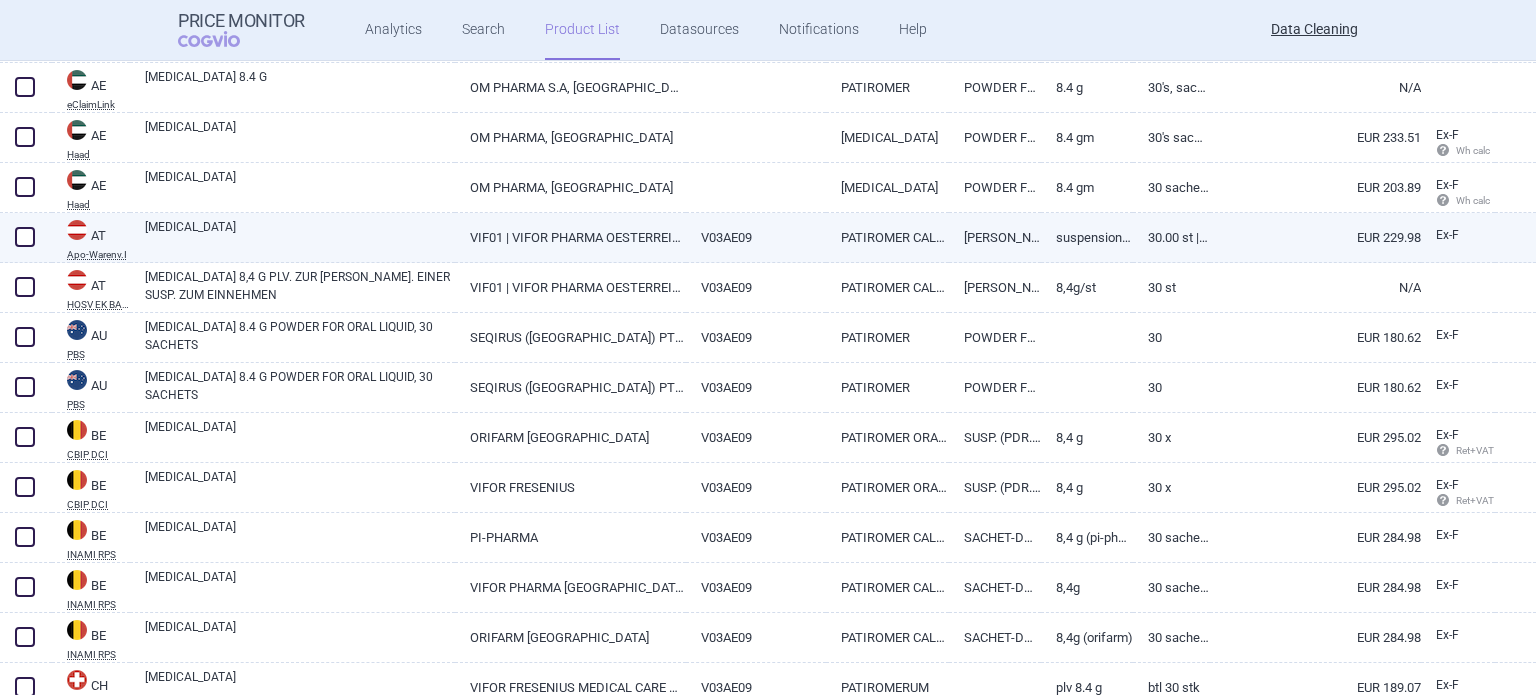 click on "V03AE09" at bounding box center [756, 237] 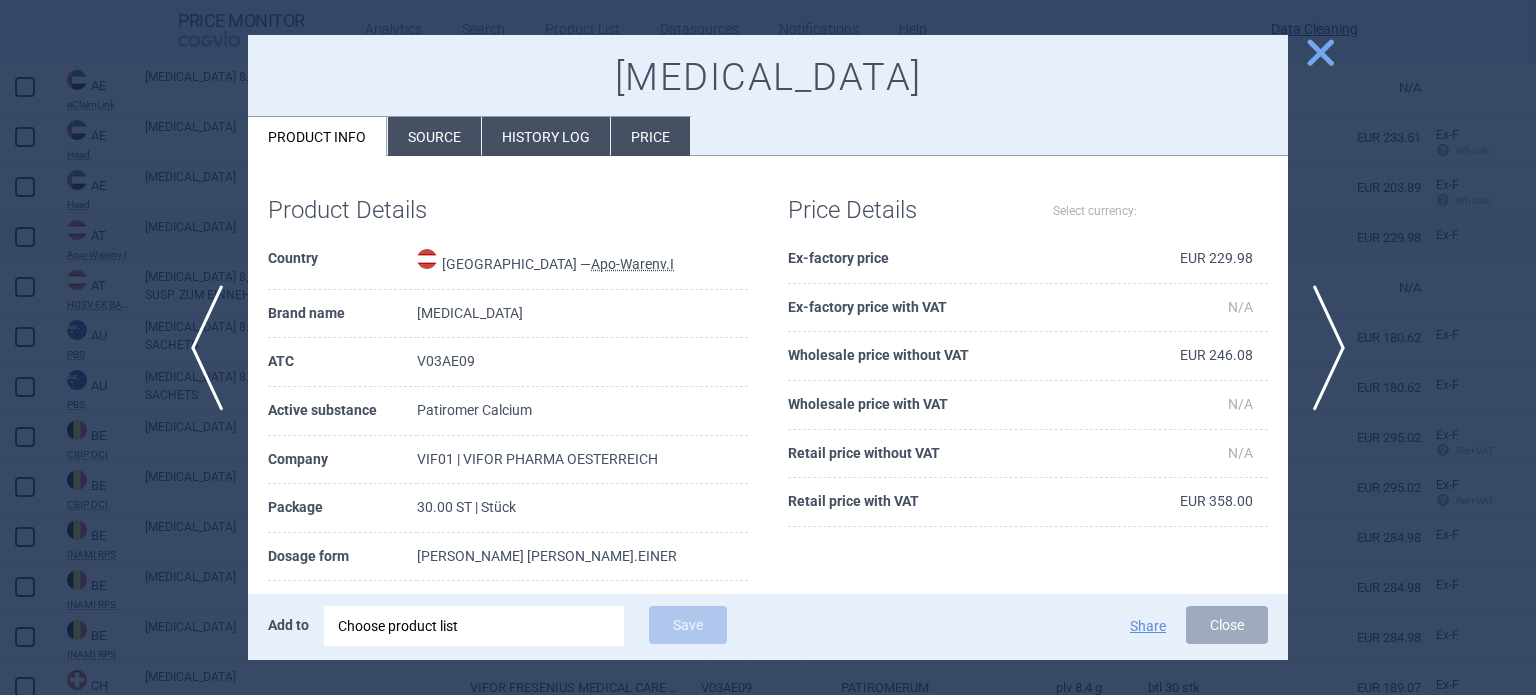 select on "EUR" 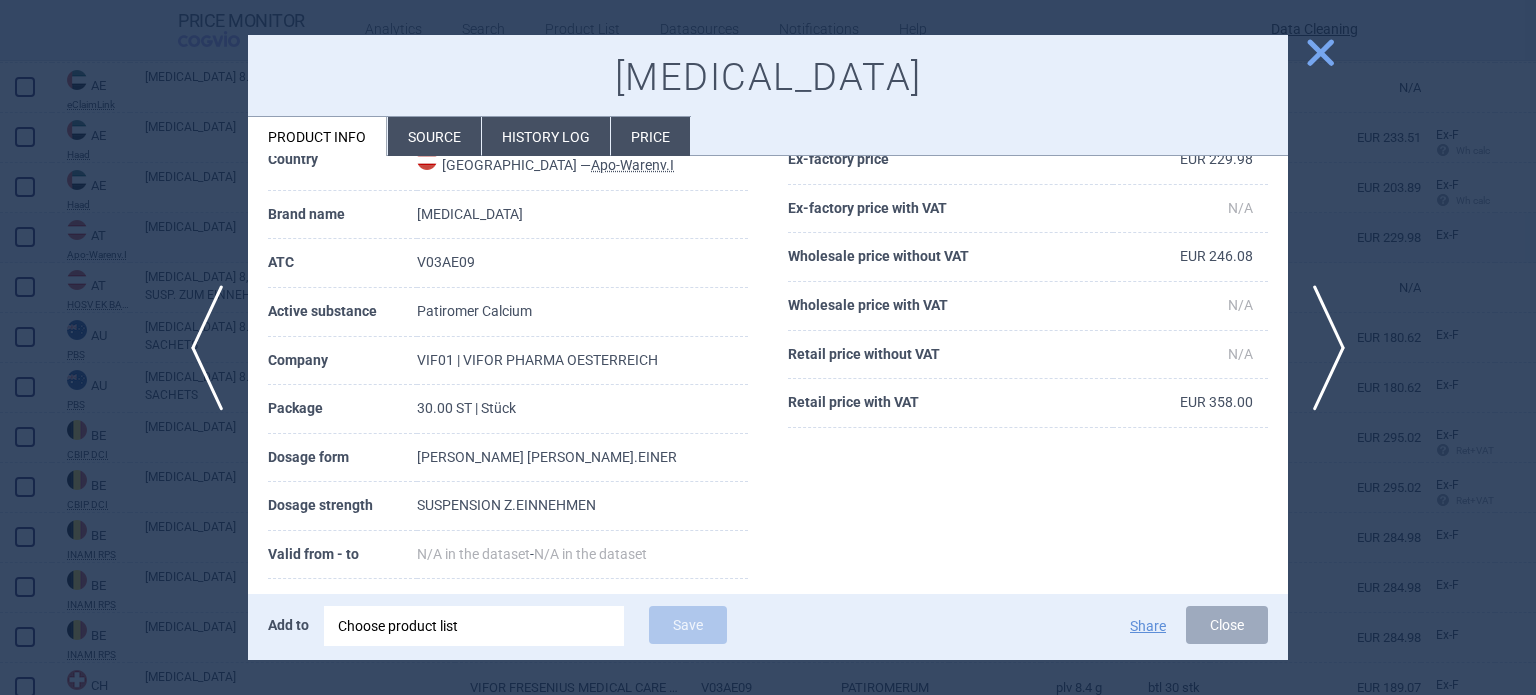 scroll, scrollTop: 100, scrollLeft: 0, axis: vertical 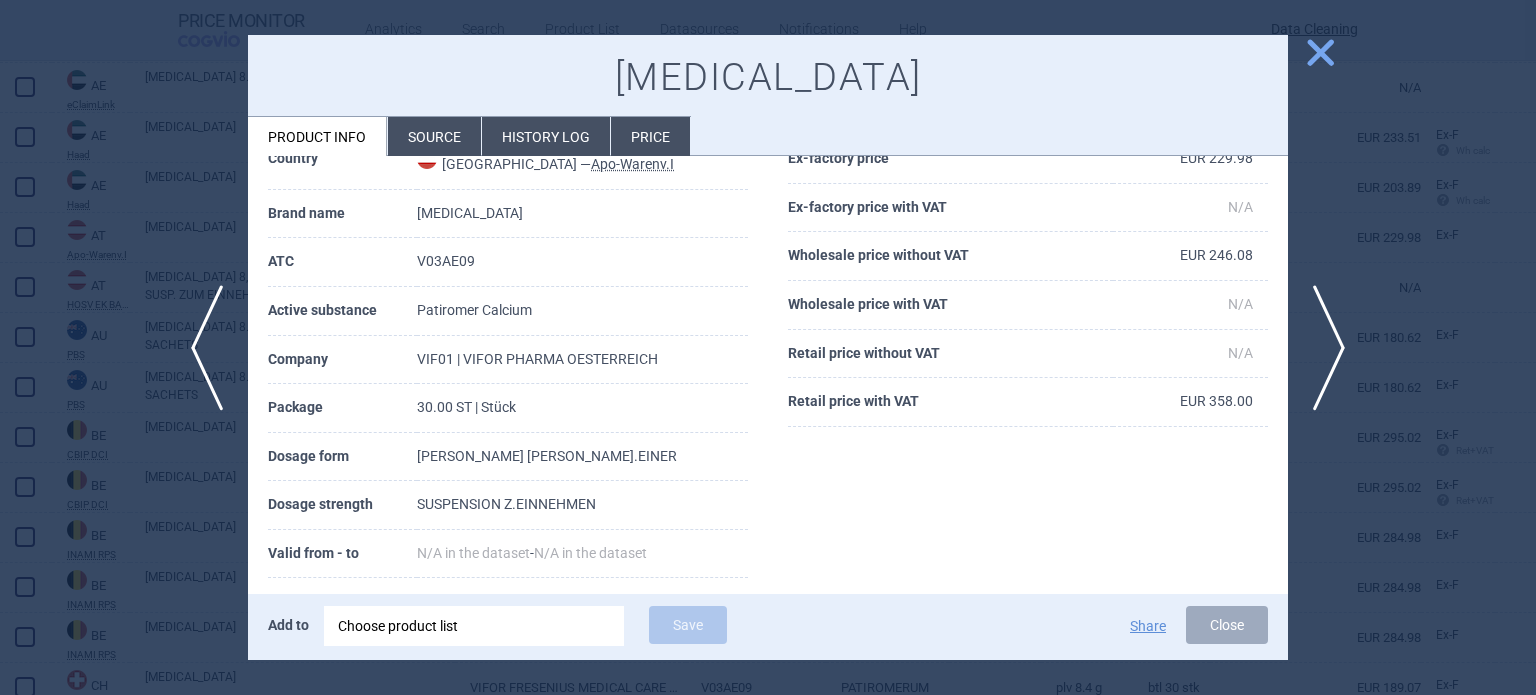 click on "Source" at bounding box center (434, 136) 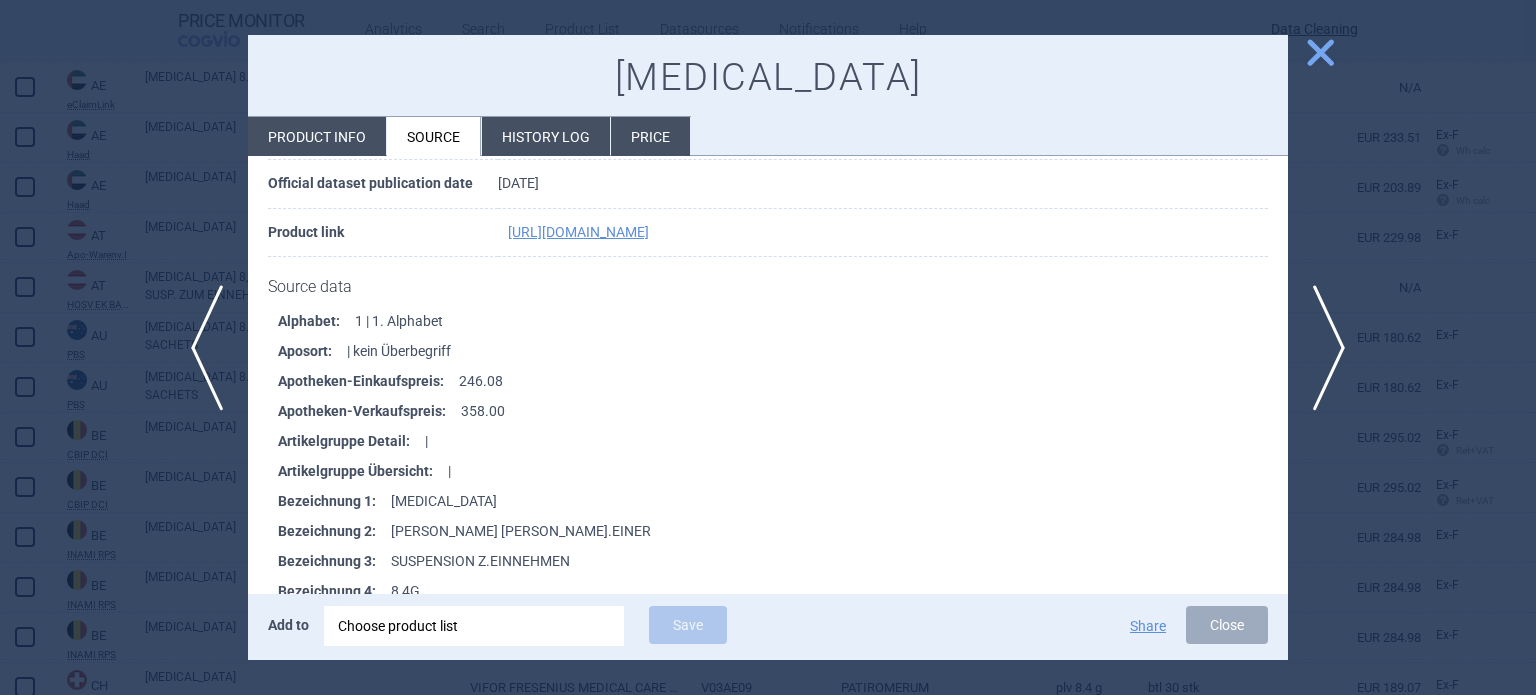 scroll, scrollTop: 300, scrollLeft: 0, axis: vertical 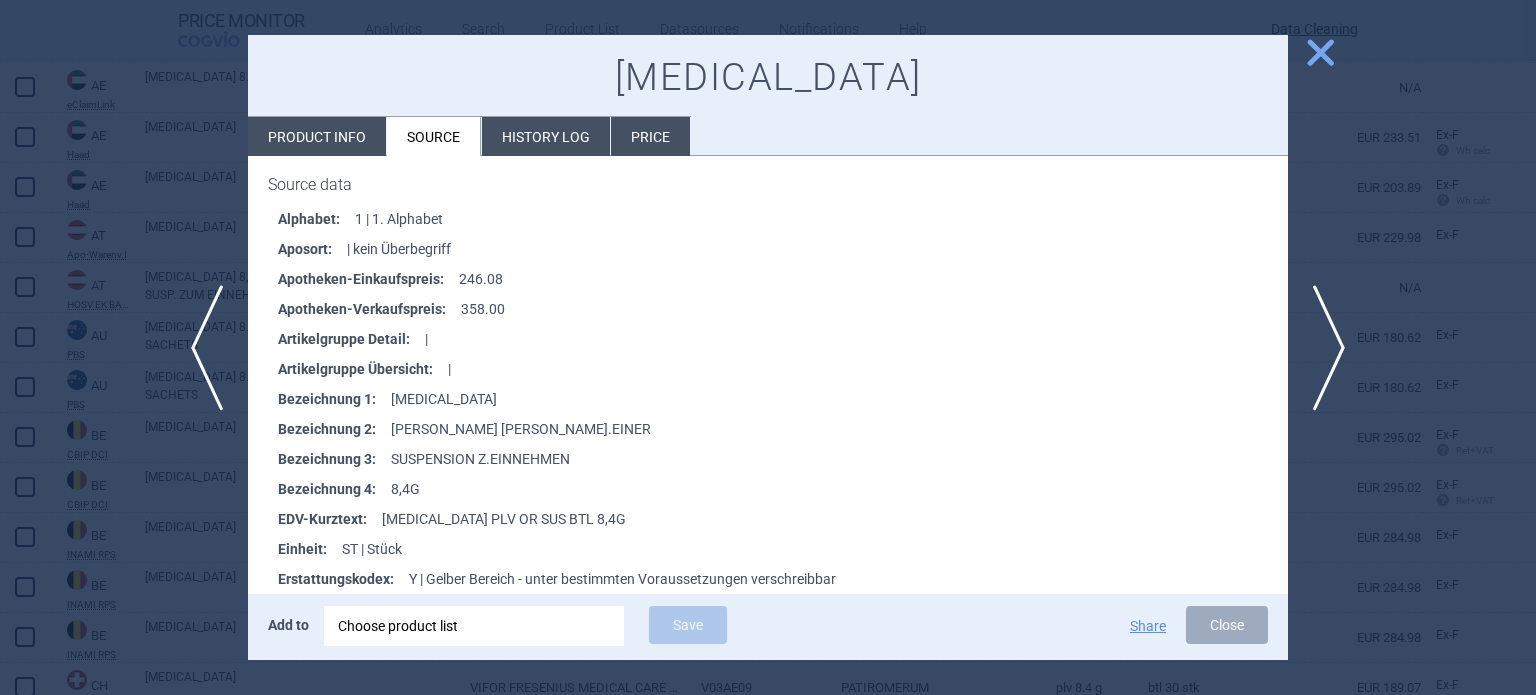 click at bounding box center [768, 347] 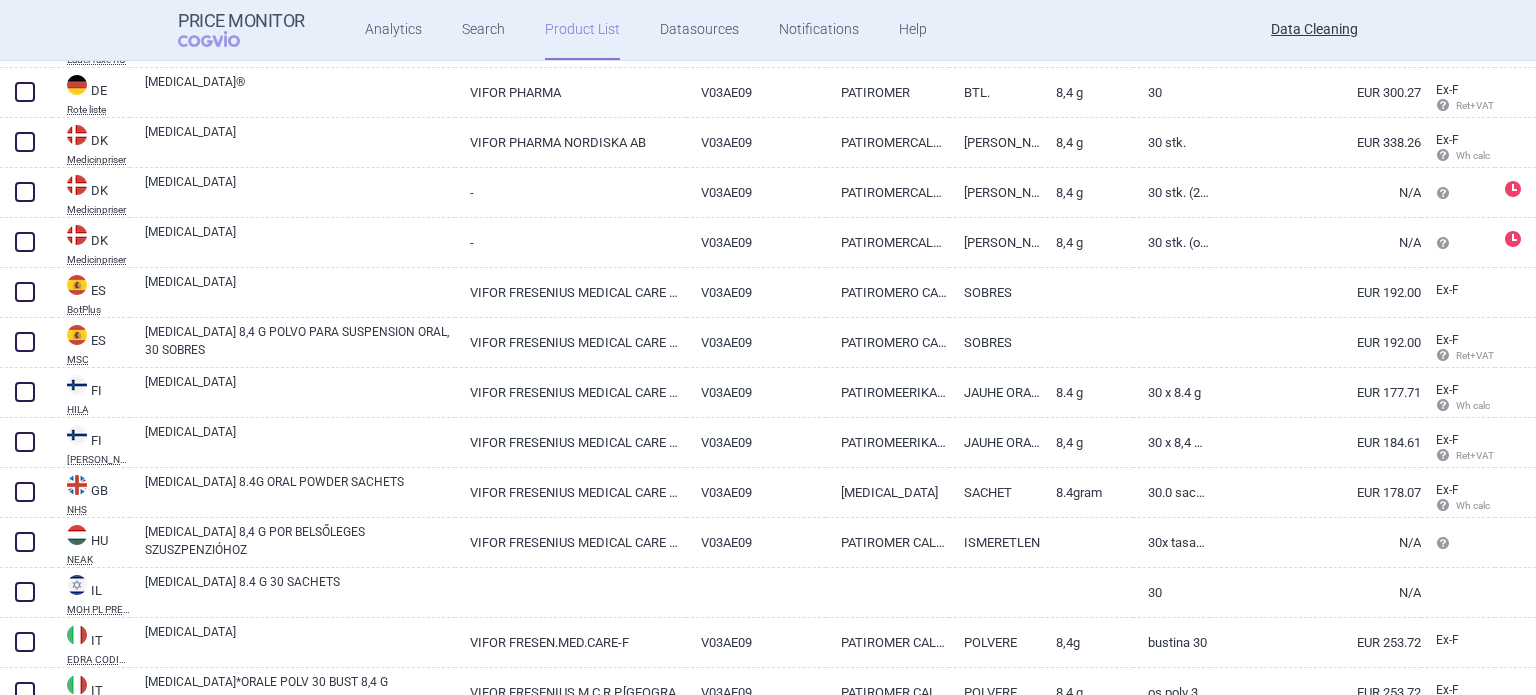 scroll, scrollTop: 1400, scrollLeft: 0, axis: vertical 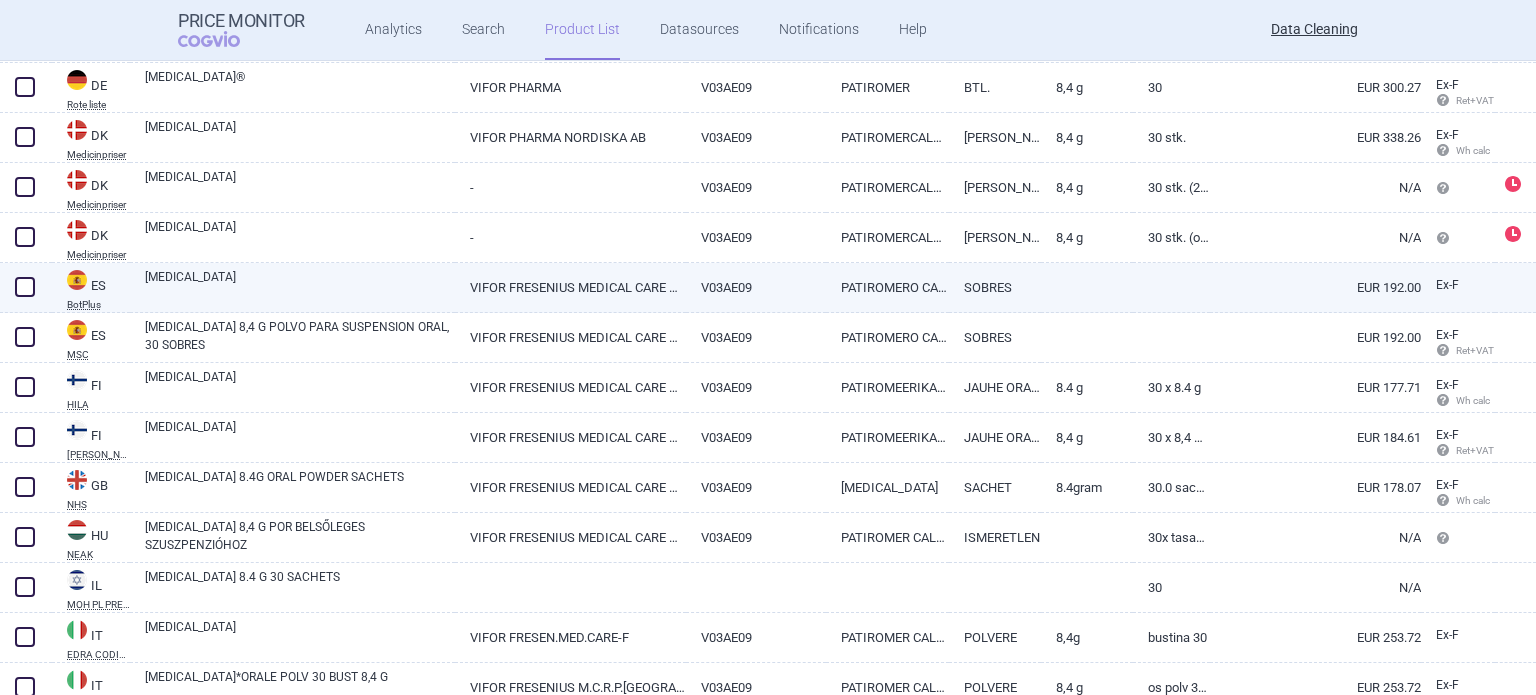 click on "VIFOR FRESENIUS MEDICAL CARE RENAL PHARMA" at bounding box center [570, 287] 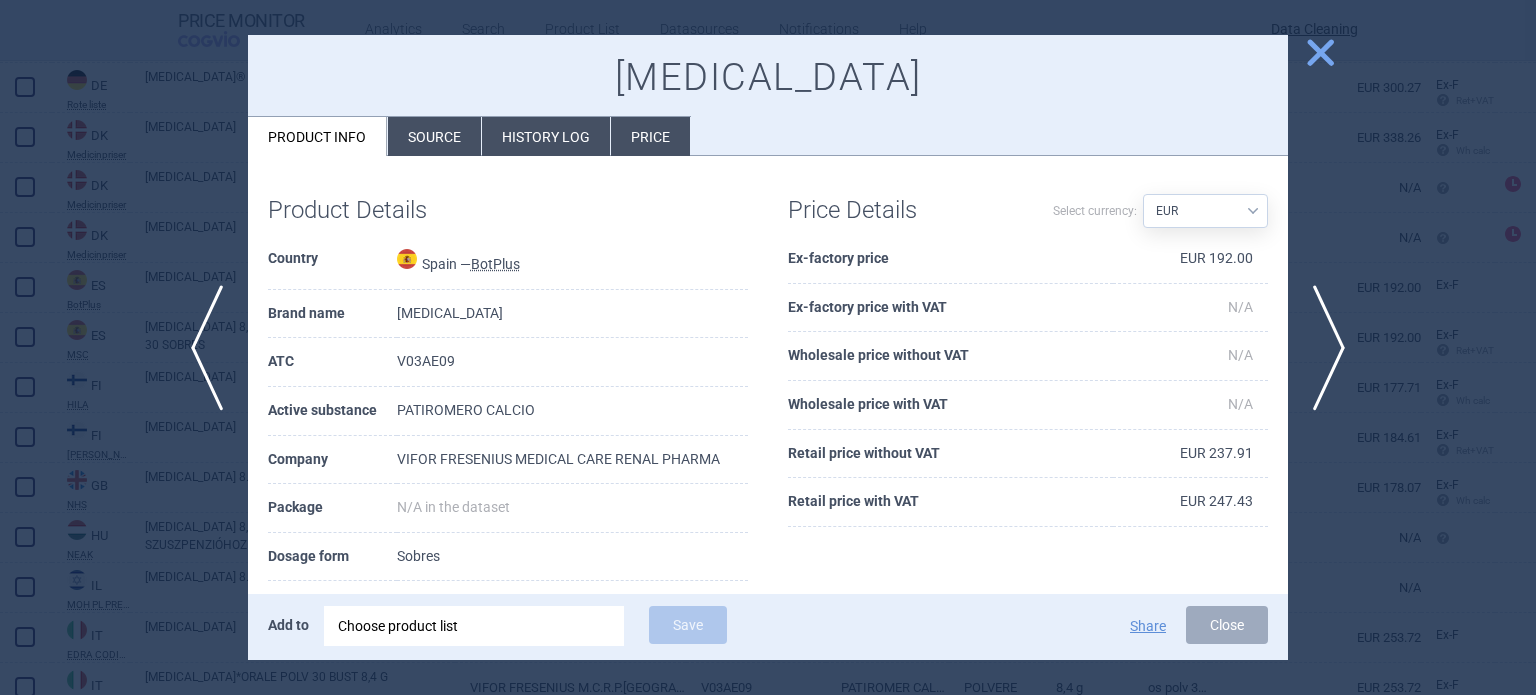 click on "Source" at bounding box center [434, 136] 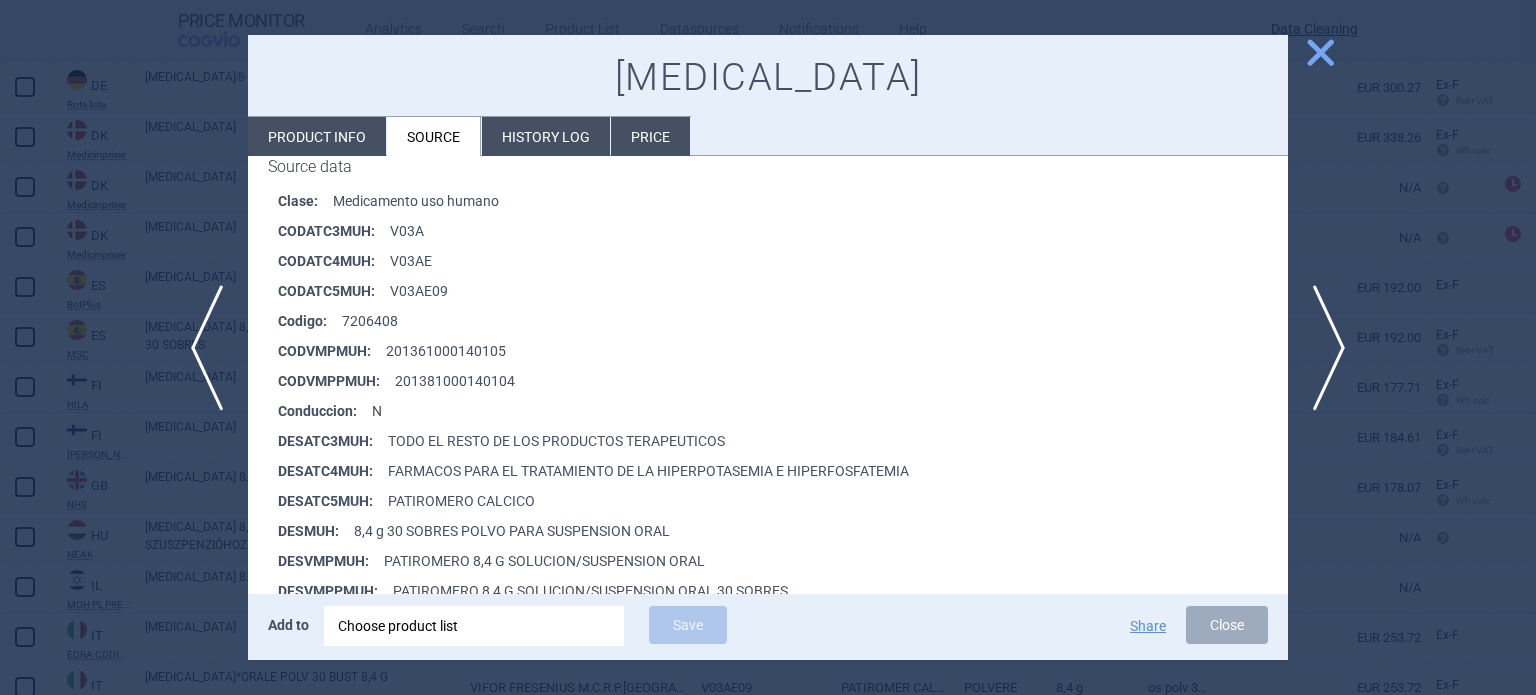 scroll, scrollTop: 300, scrollLeft: 0, axis: vertical 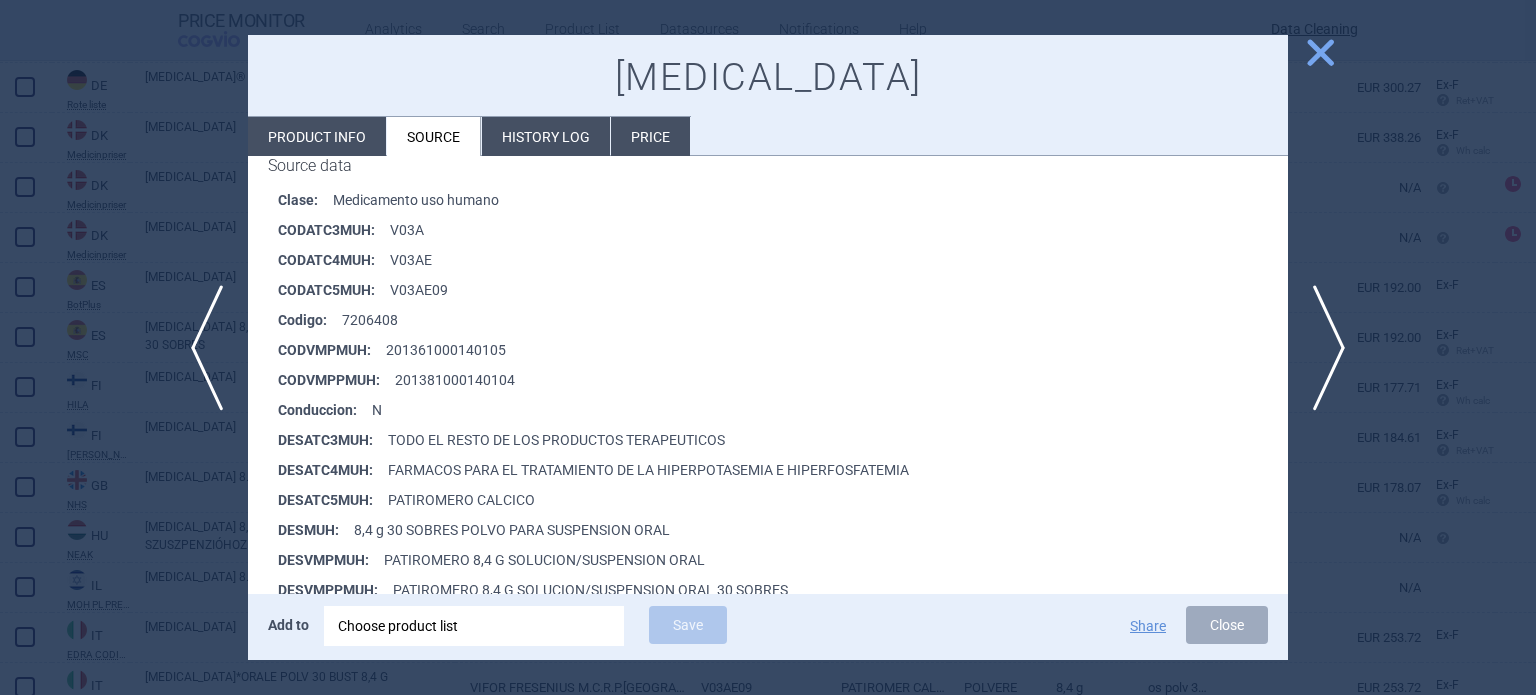click at bounding box center [768, 347] 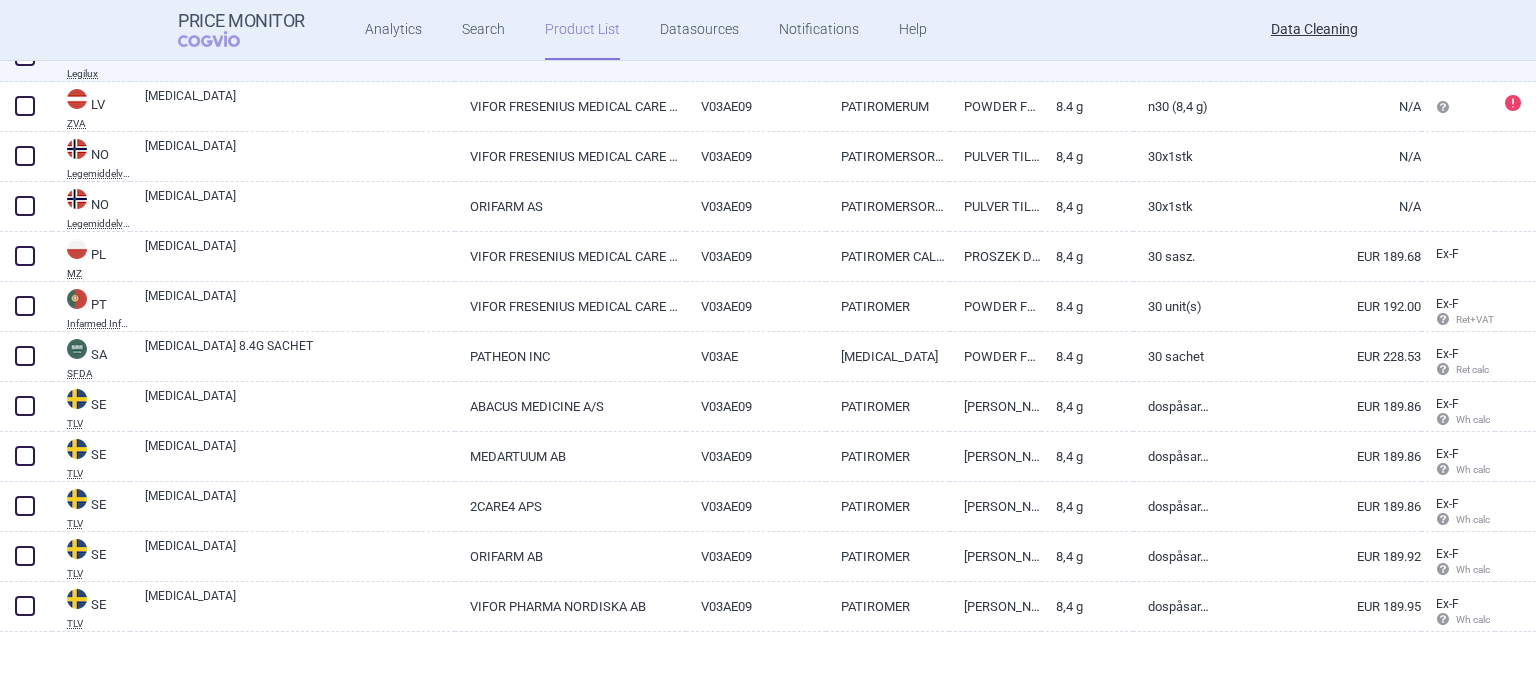 scroll, scrollTop: 2132, scrollLeft: 0, axis: vertical 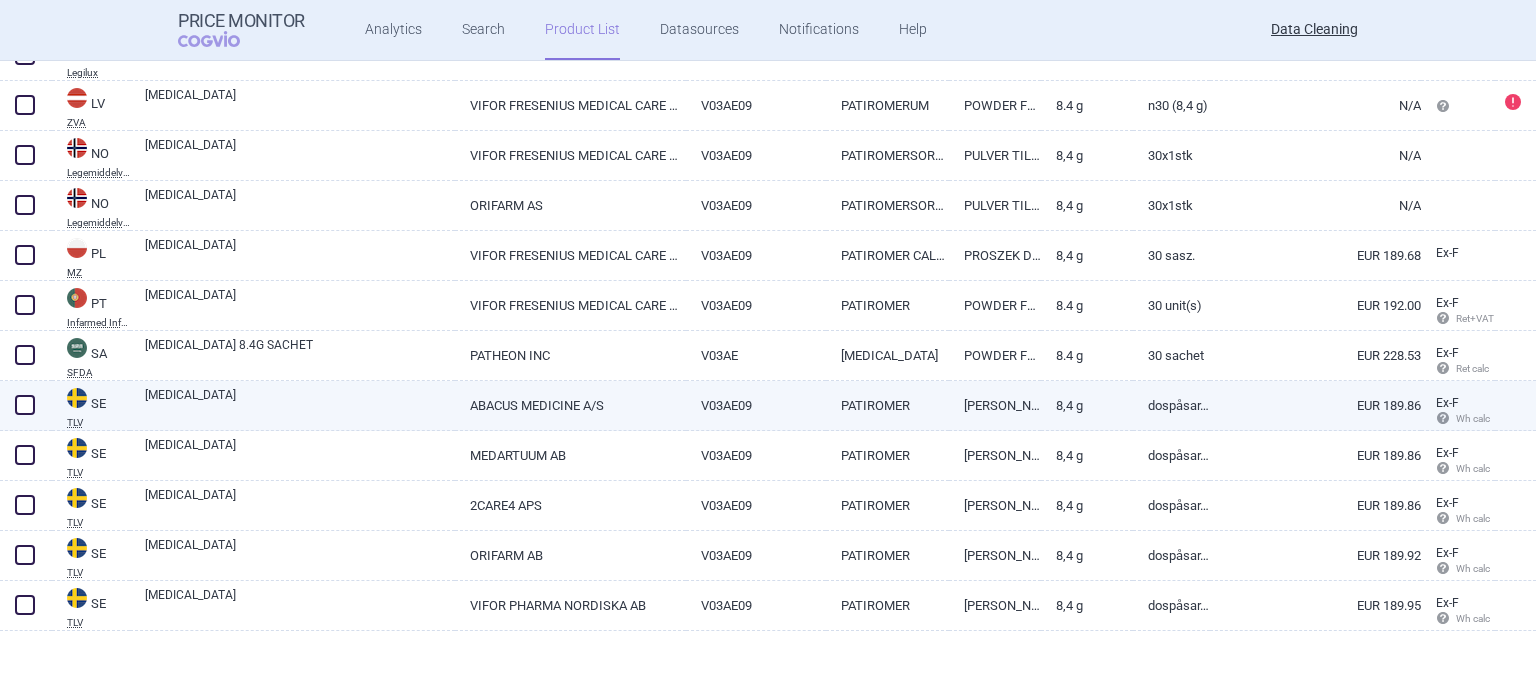 click on "ABACUS MEDICINE A/S" at bounding box center [570, 405] 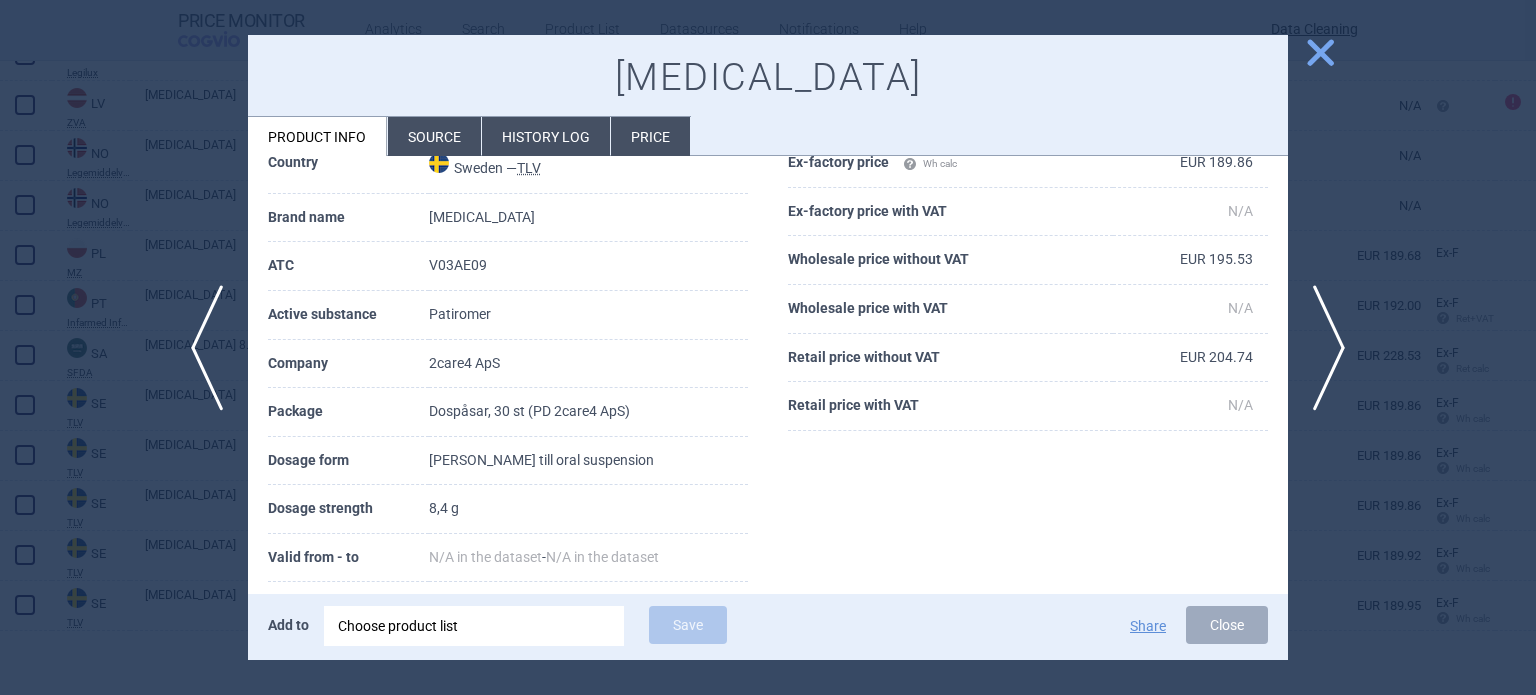 scroll, scrollTop: 100, scrollLeft: 0, axis: vertical 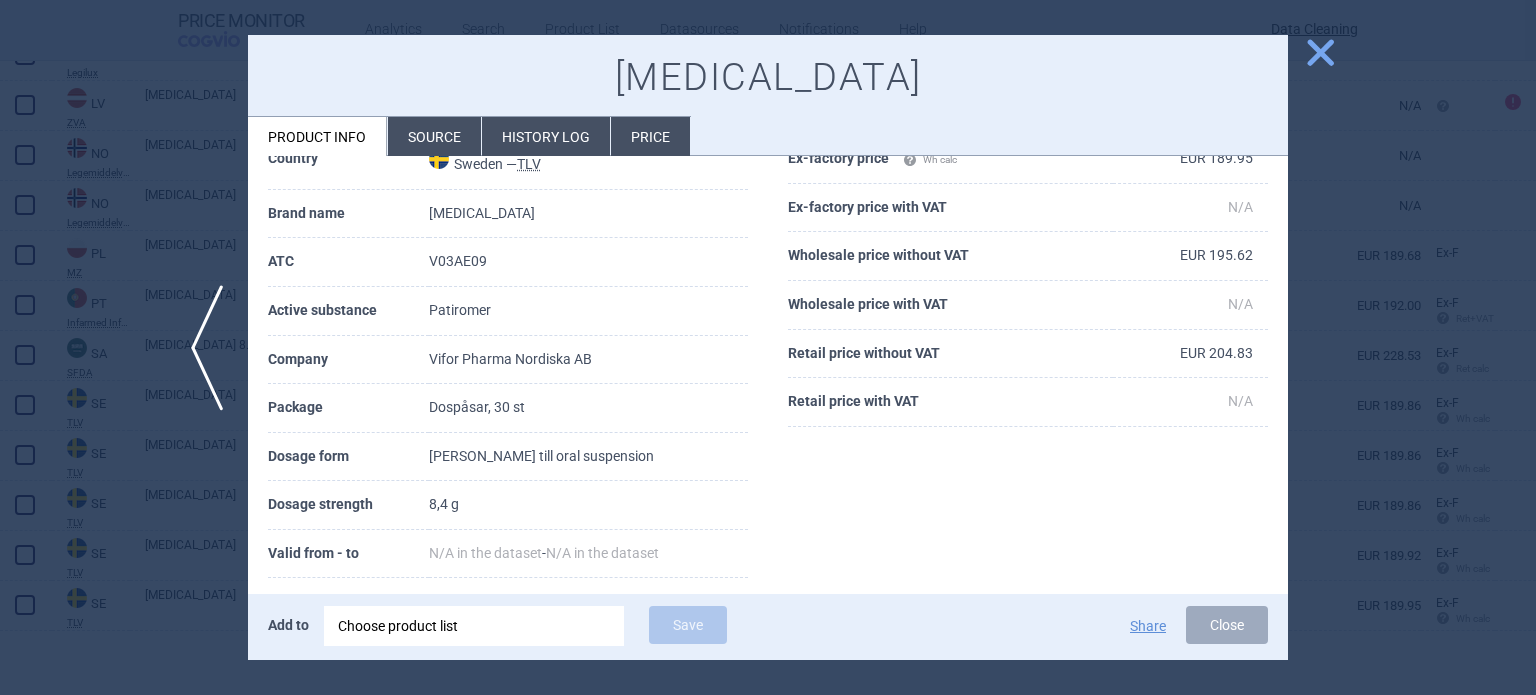 click at bounding box center [768, 347] 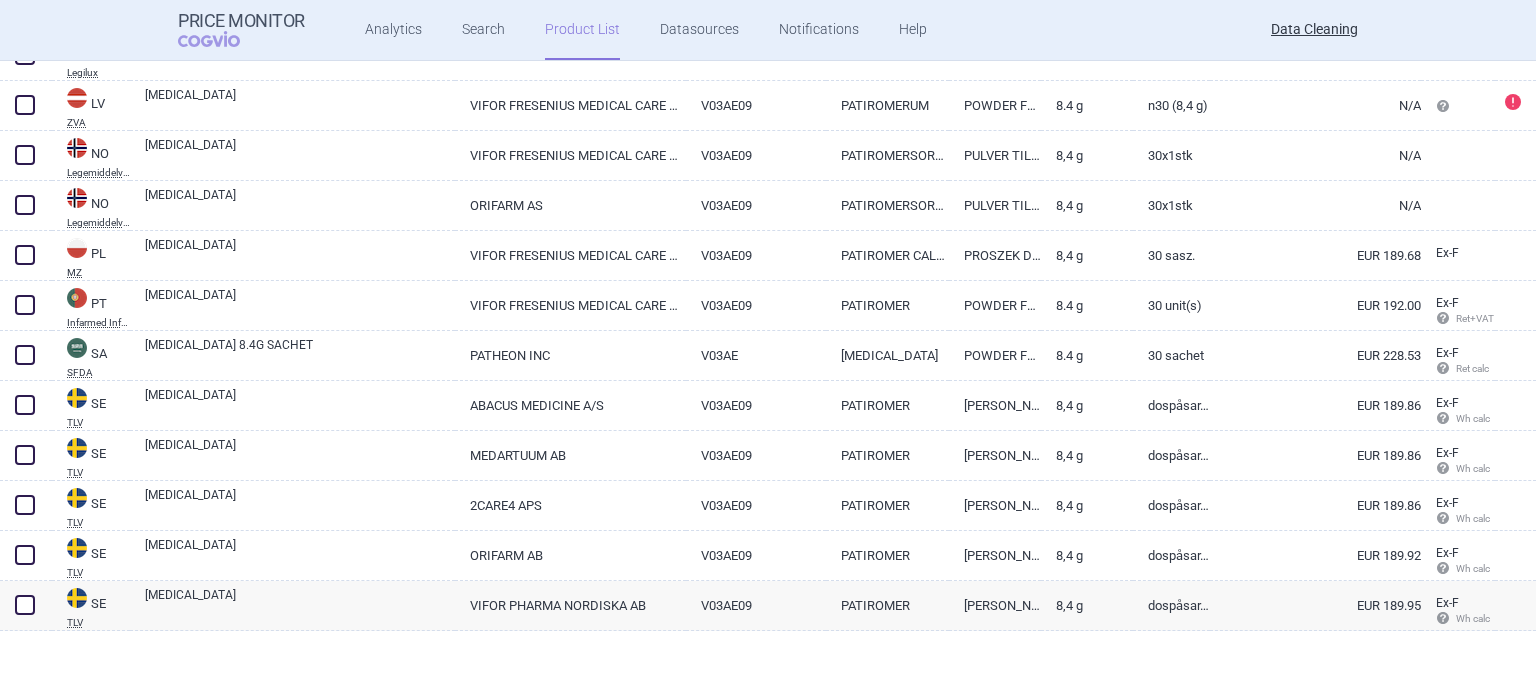 scroll, scrollTop: 178, scrollLeft: 0, axis: vertical 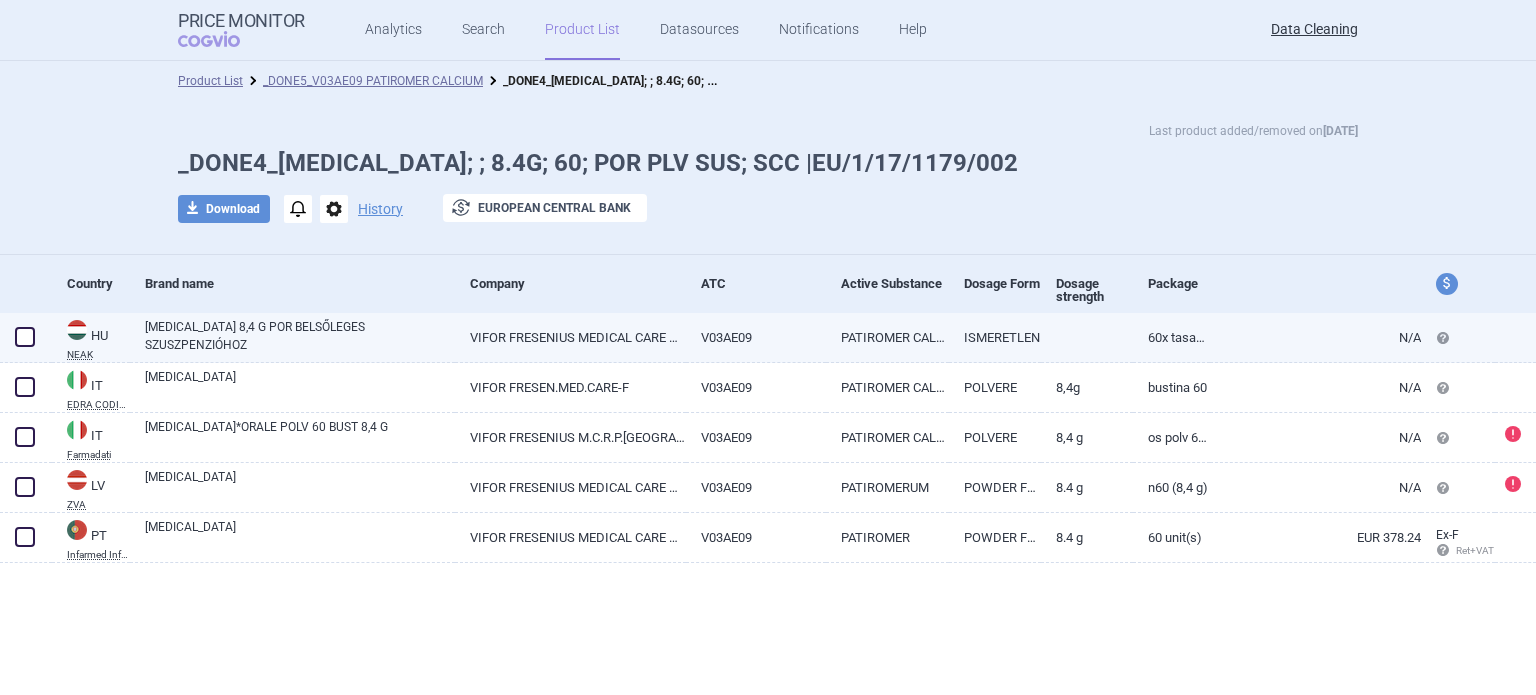 click on "[MEDICAL_DATA] 8,4 G POR BELSŐLEGES SZUSZPENZIÓHOZ" at bounding box center (300, 336) 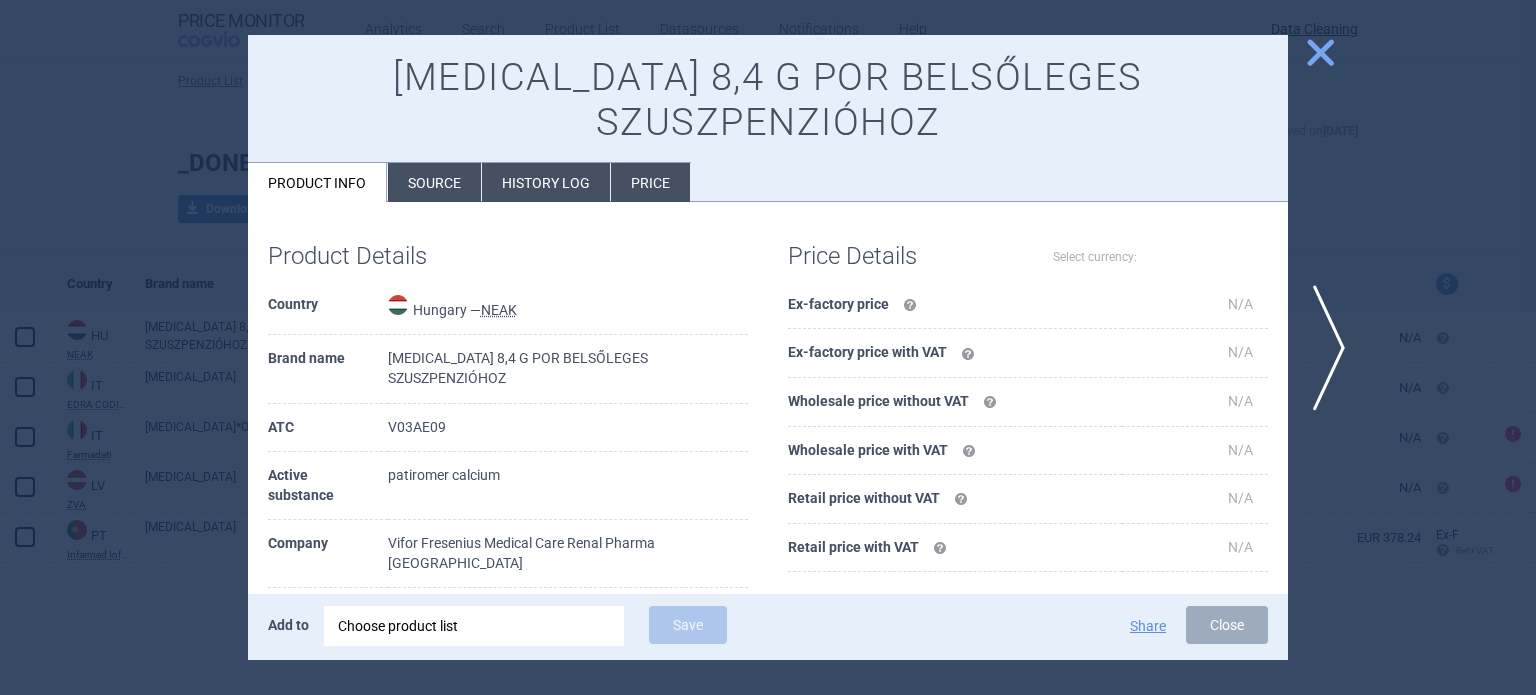 select on "EUR" 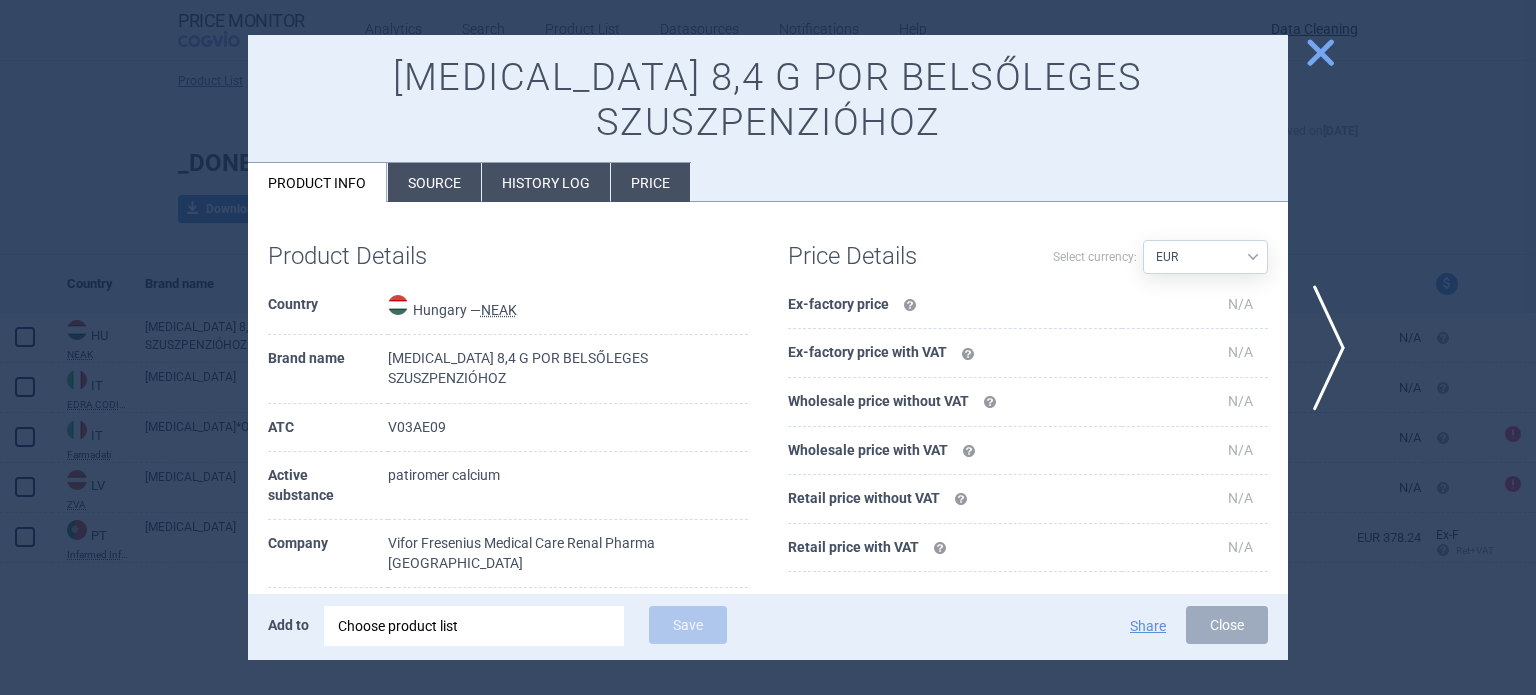 click on "Source" at bounding box center (434, 182) 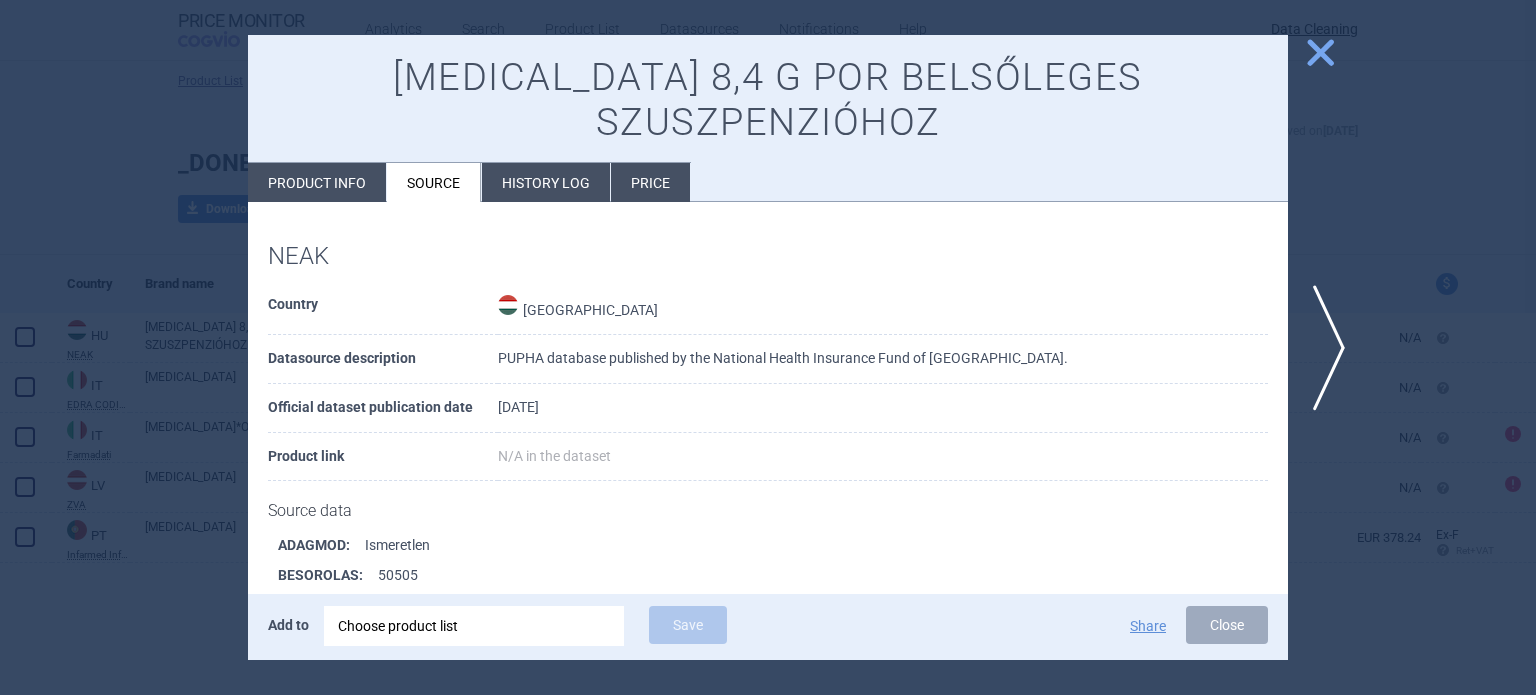 scroll, scrollTop: 1592, scrollLeft: 0, axis: vertical 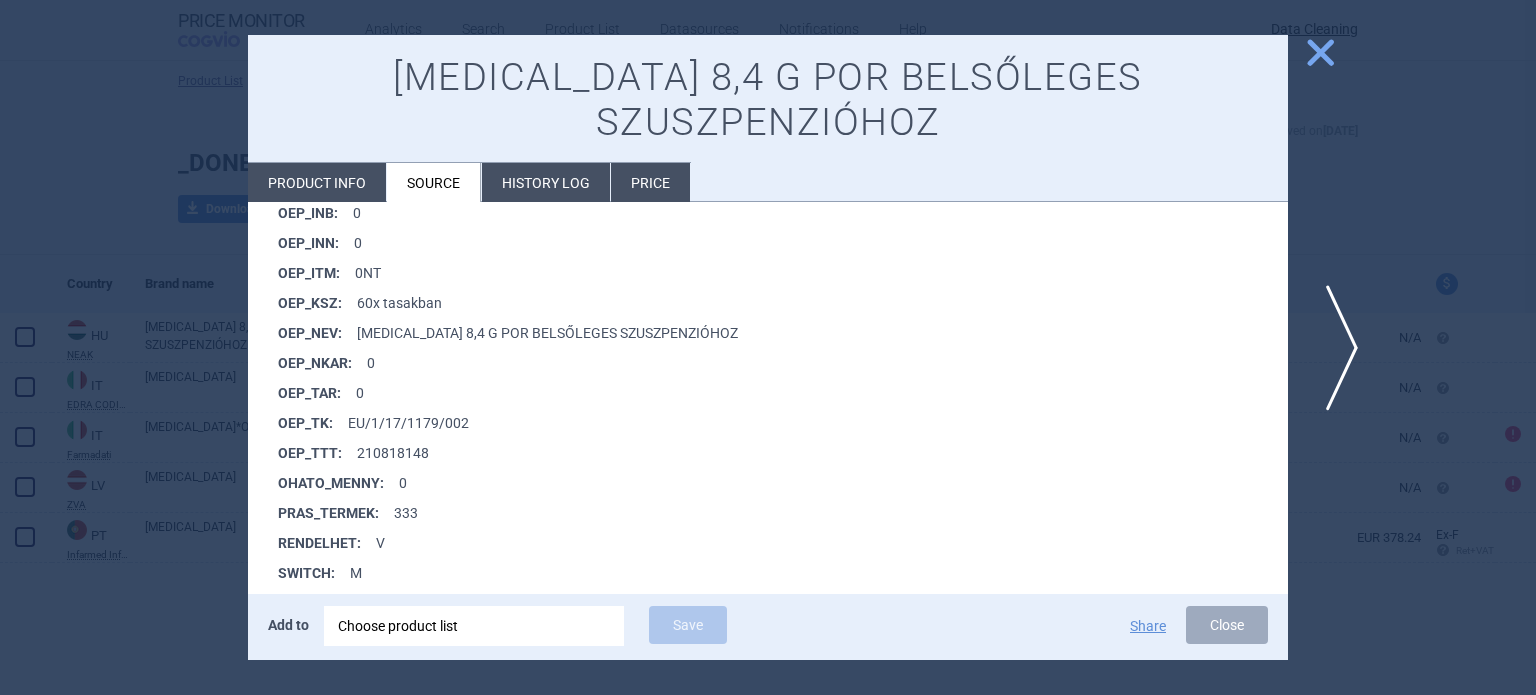 click on "next" at bounding box center (1335, 348) 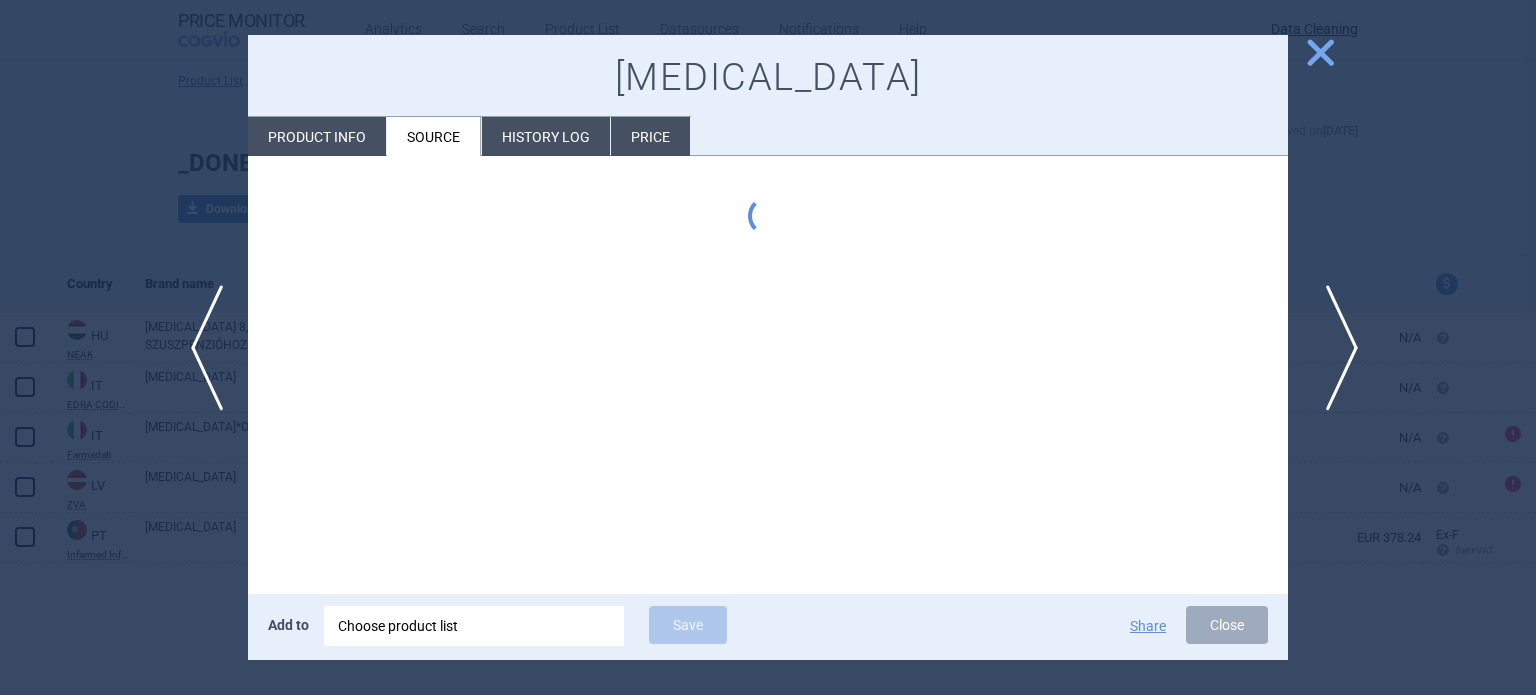 scroll, scrollTop: 0, scrollLeft: 0, axis: both 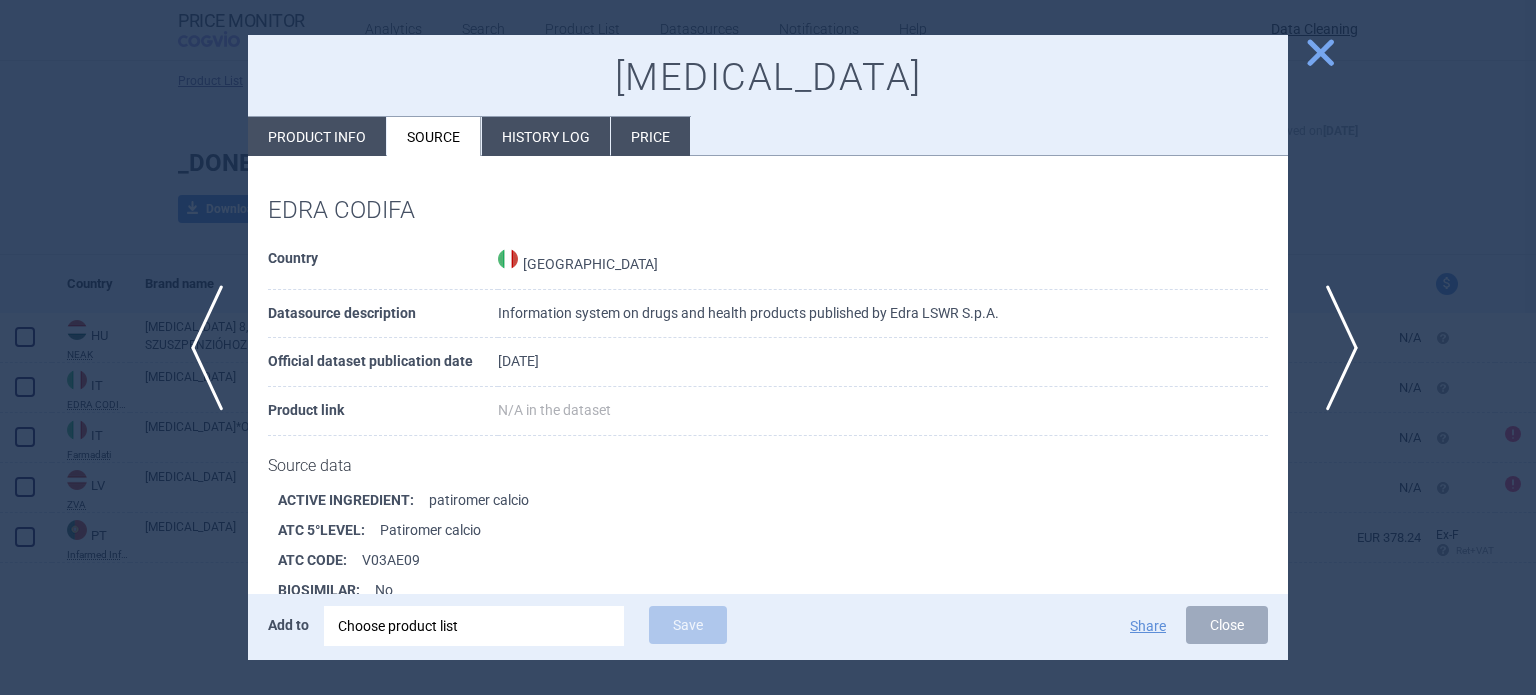 type 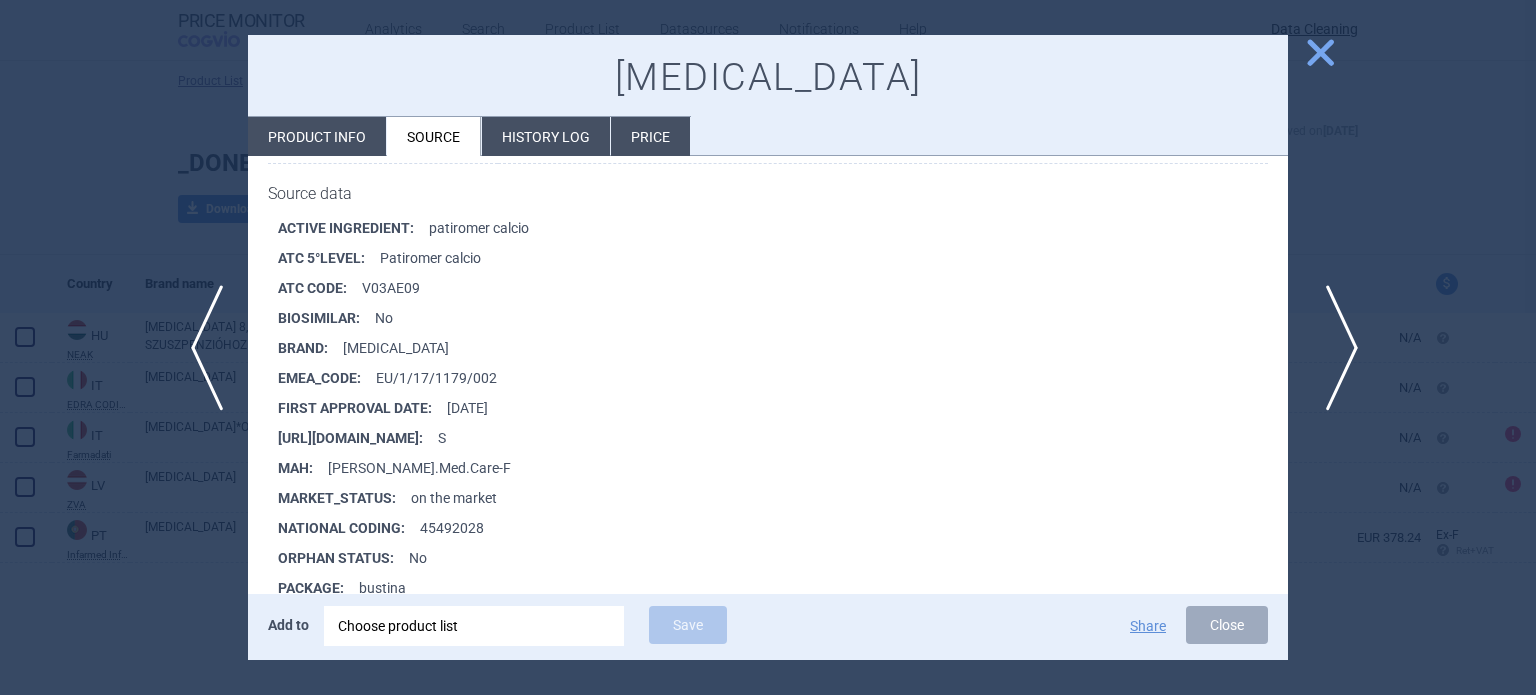 click on "next" at bounding box center [1335, 348] 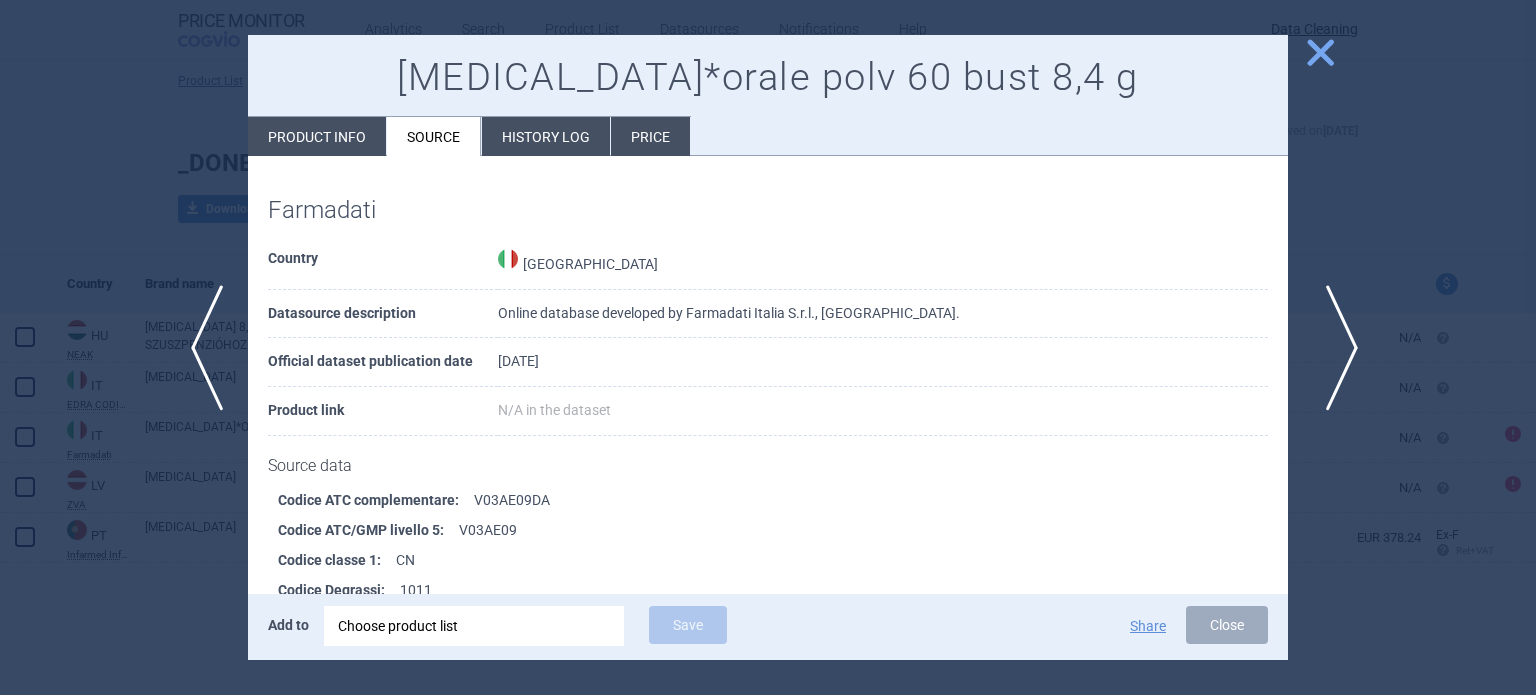 scroll, scrollTop: 1391, scrollLeft: 0, axis: vertical 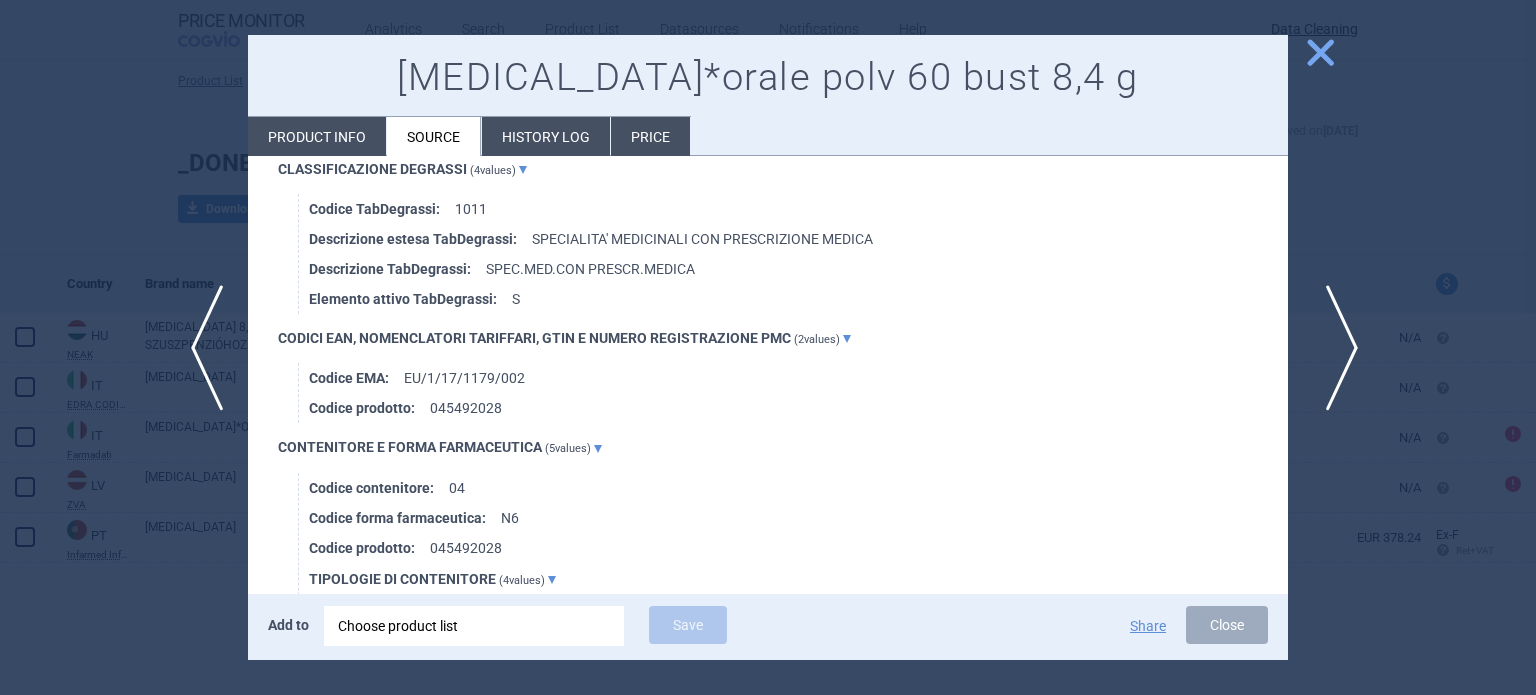 click on "next" at bounding box center (1335, 348) 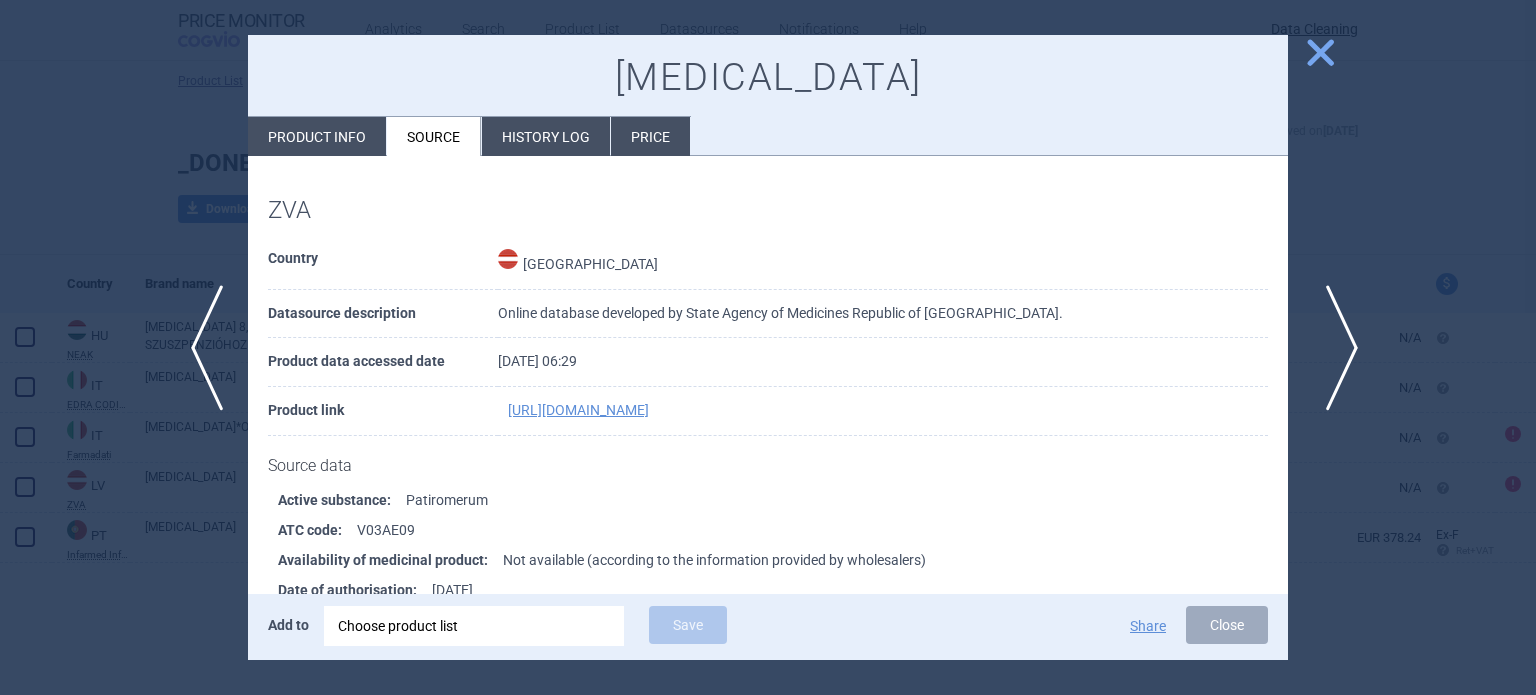 click on "next" at bounding box center (1335, 348) 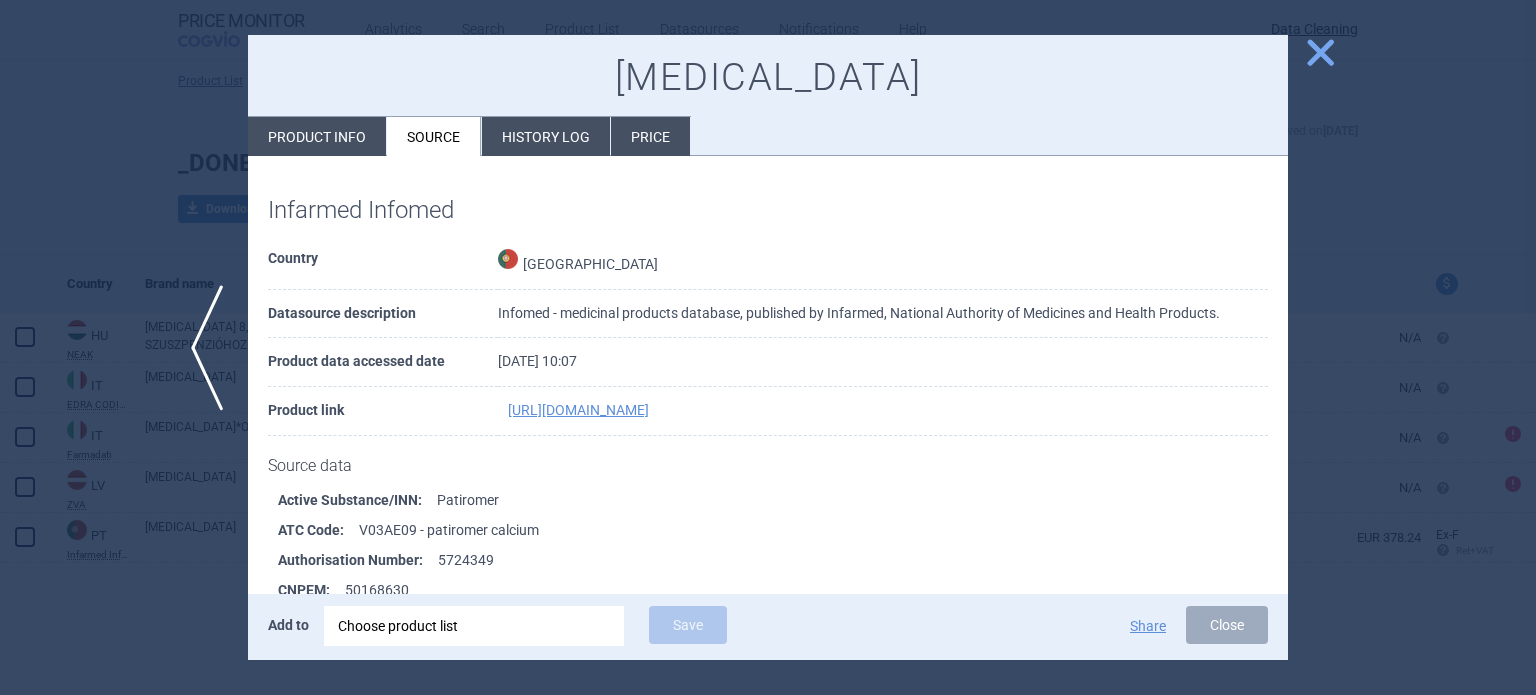 click on "Product info" at bounding box center [317, 136] 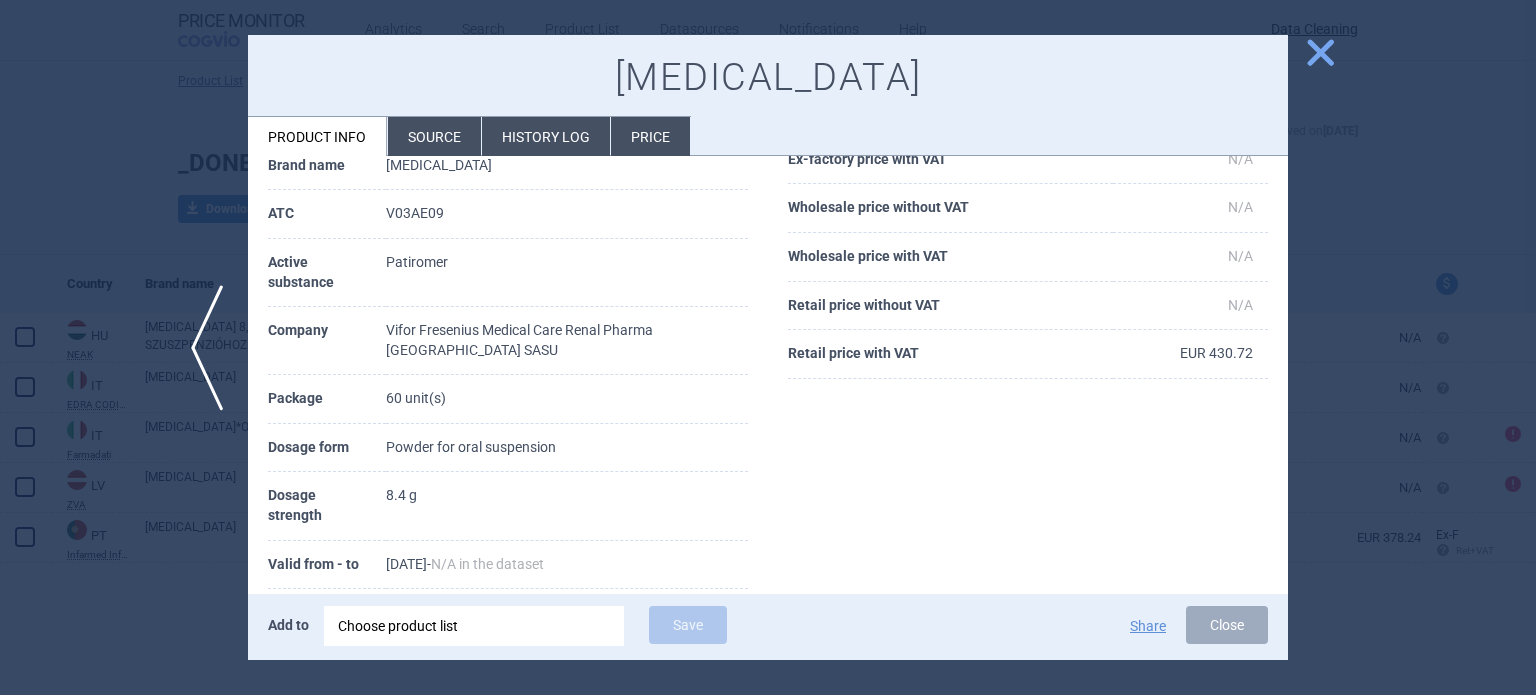 scroll, scrollTop: 155, scrollLeft: 0, axis: vertical 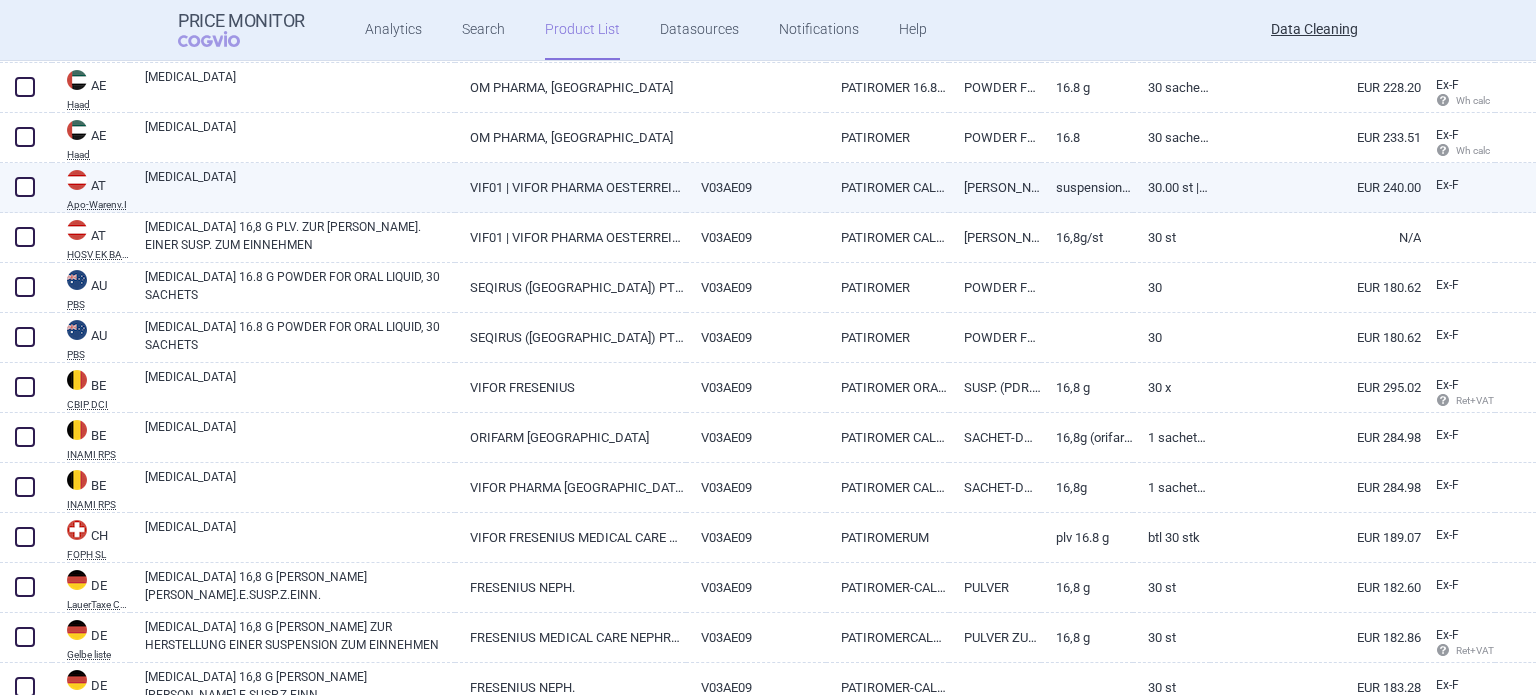 click on "V03AE09" at bounding box center [756, 187] 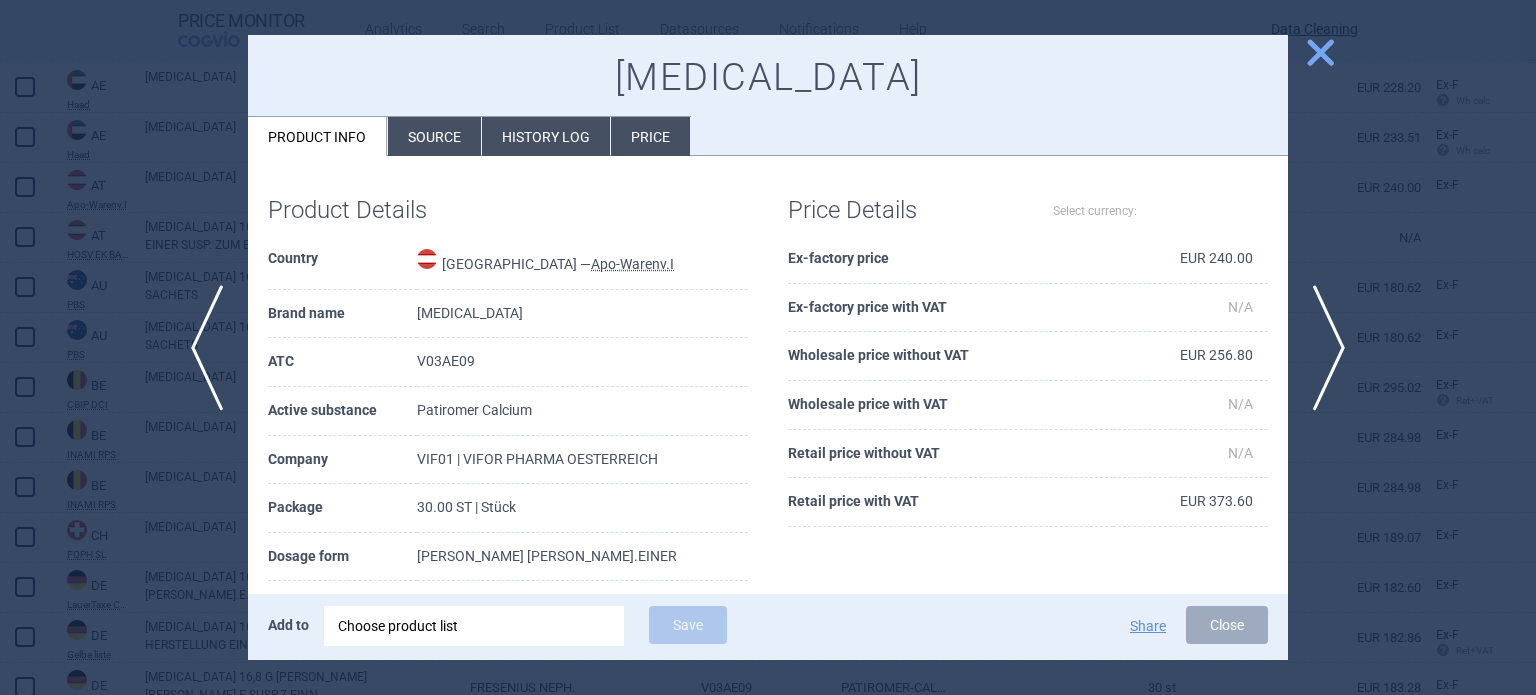 select on "EUR" 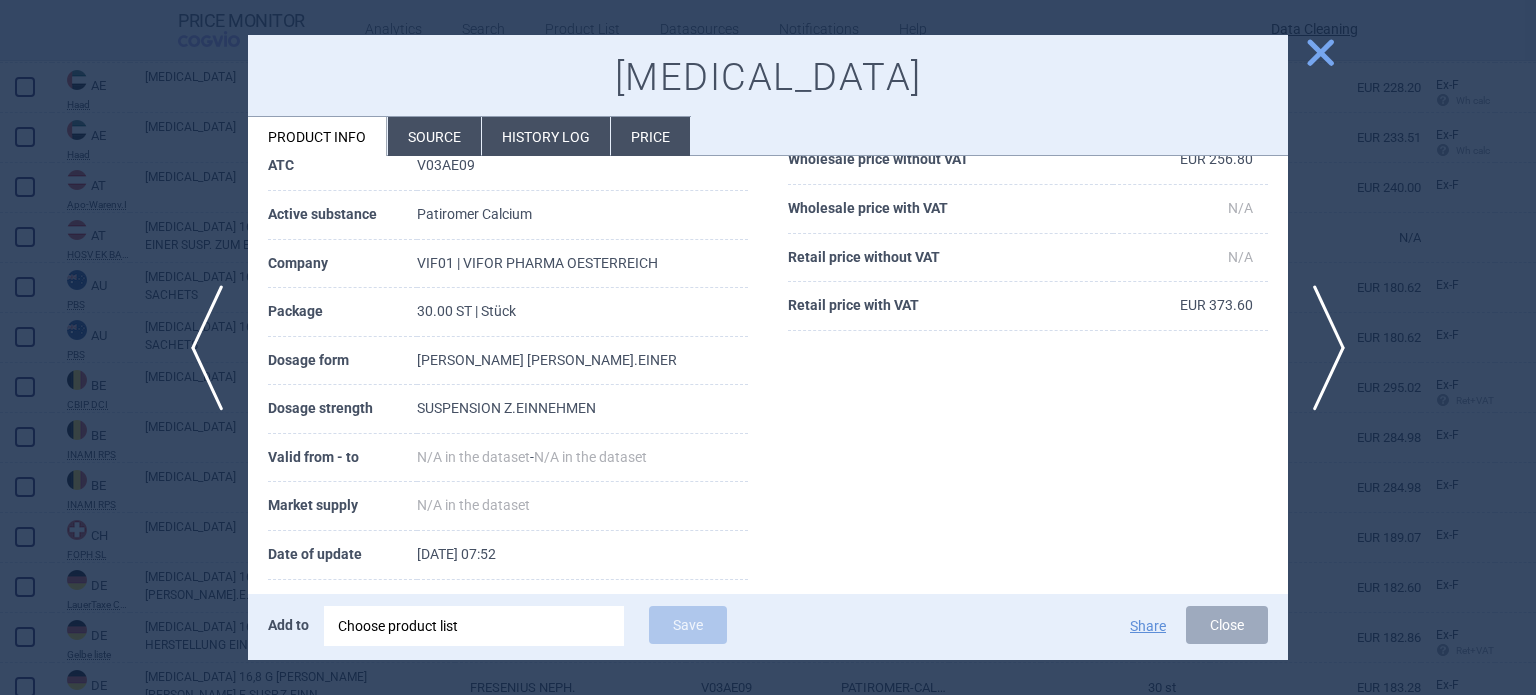 scroll, scrollTop: 200, scrollLeft: 0, axis: vertical 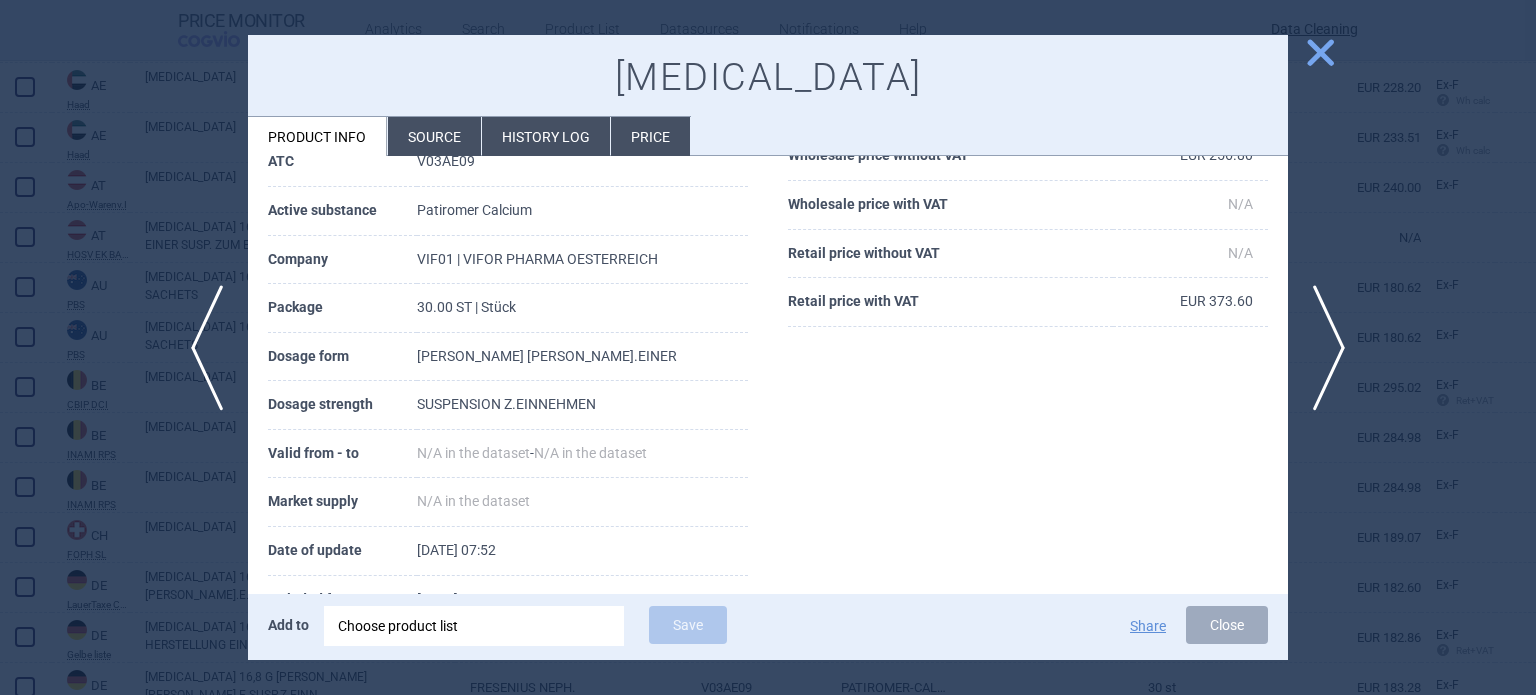 click on "Source" at bounding box center [434, 136] 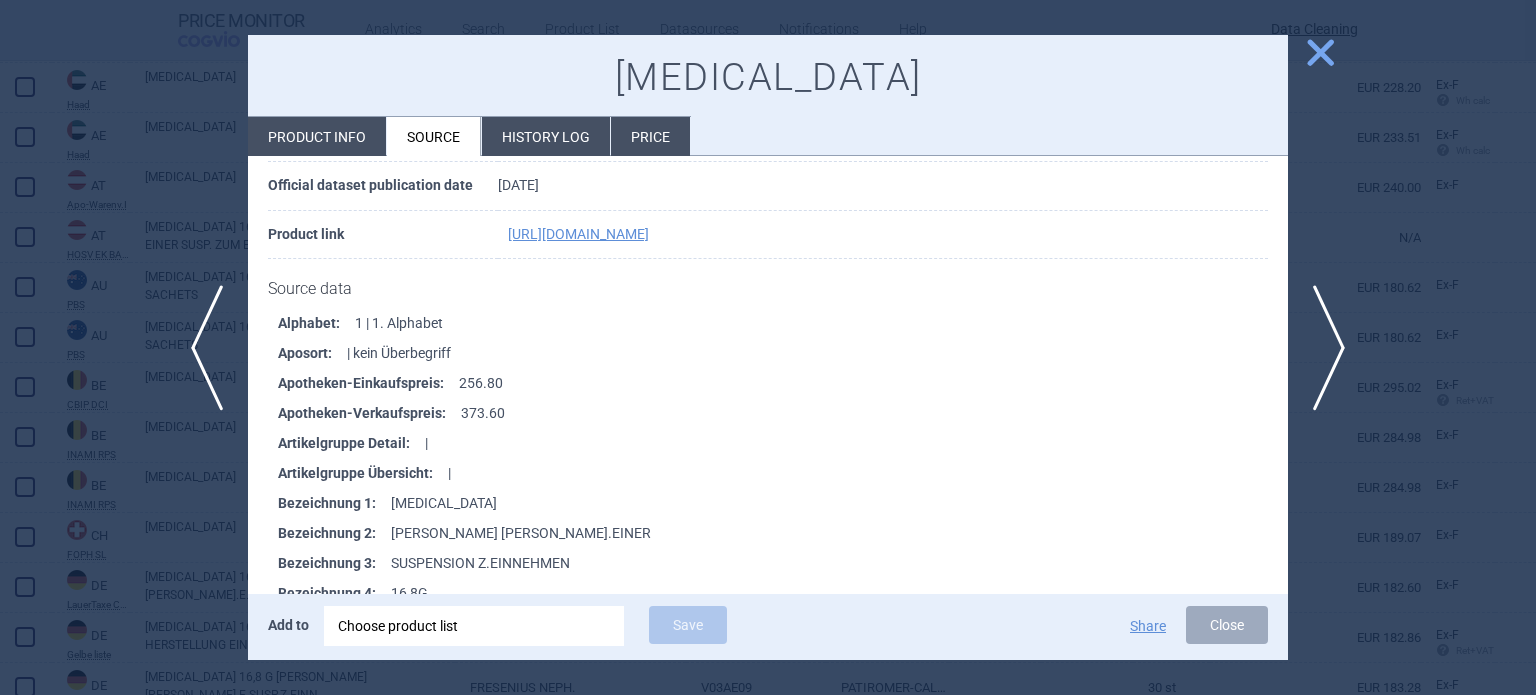 scroll, scrollTop: 300, scrollLeft: 0, axis: vertical 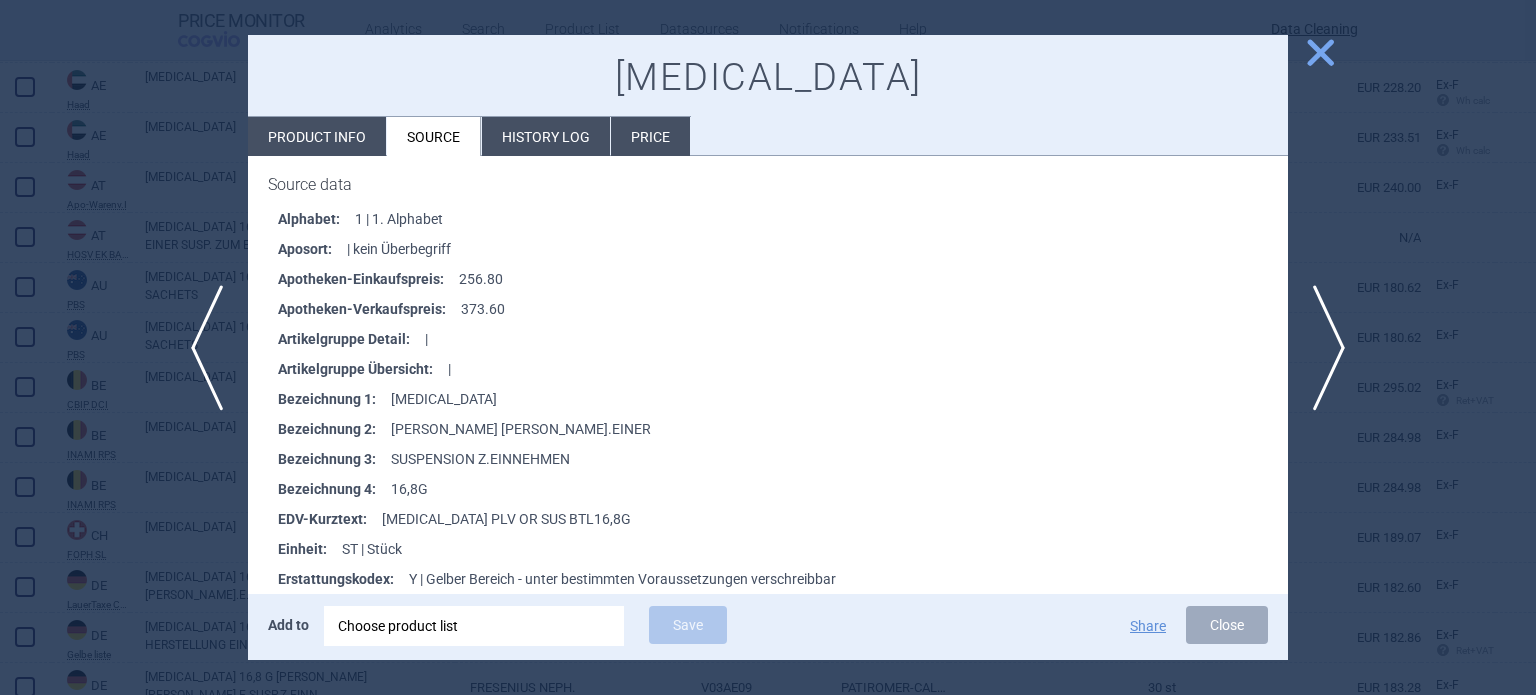 click at bounding box center (768, 347) 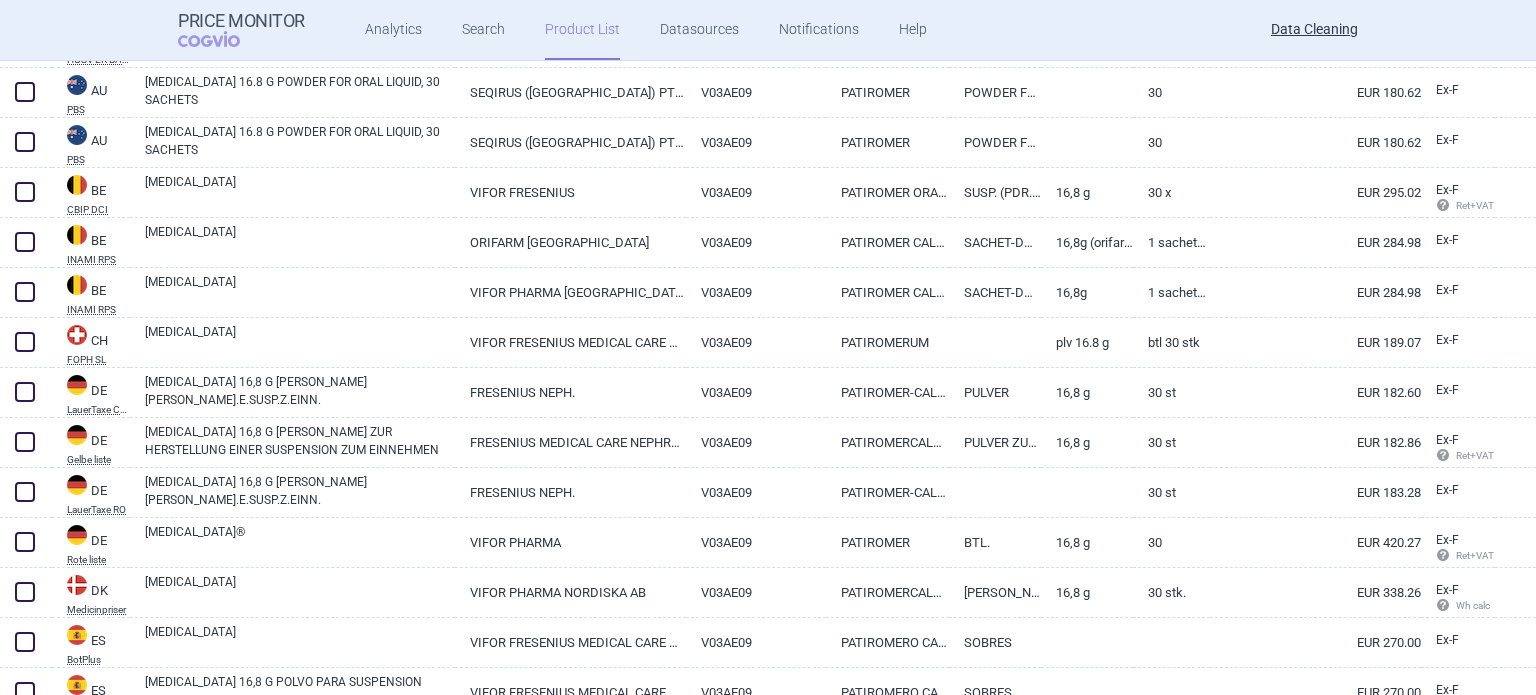scroll, scrollTop: 800, scrollLeft: 0, axis: vertical 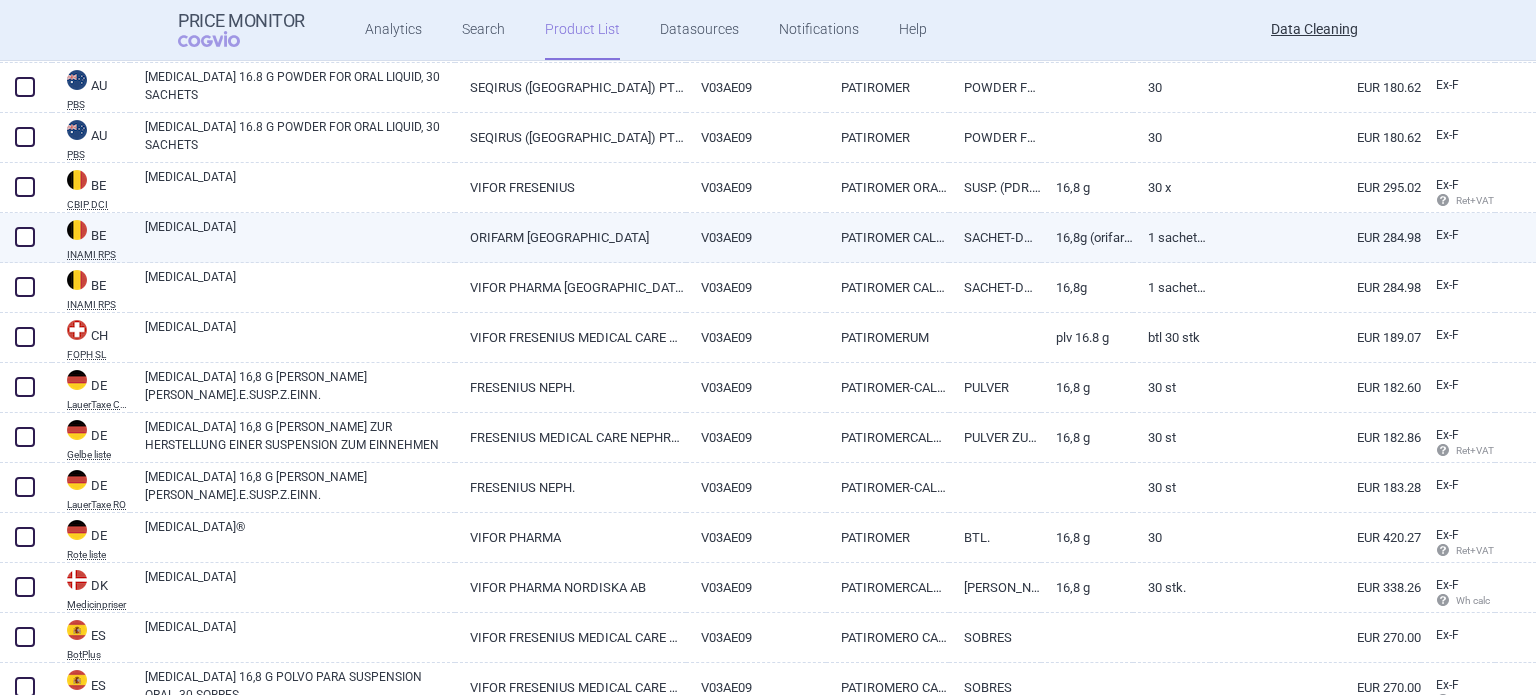 click on "SACHET-DOSE" at bounding box center [995, 237] 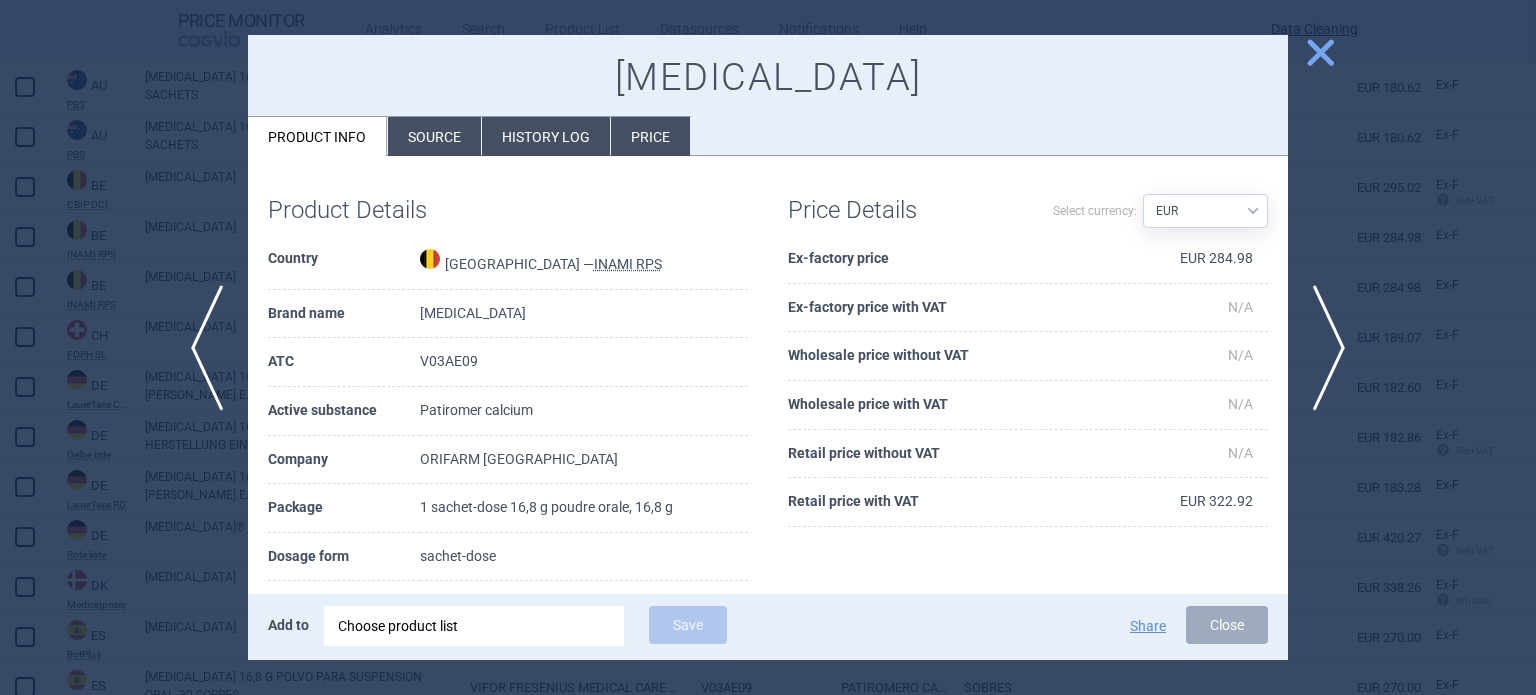 click at bounding box center [768, 347] 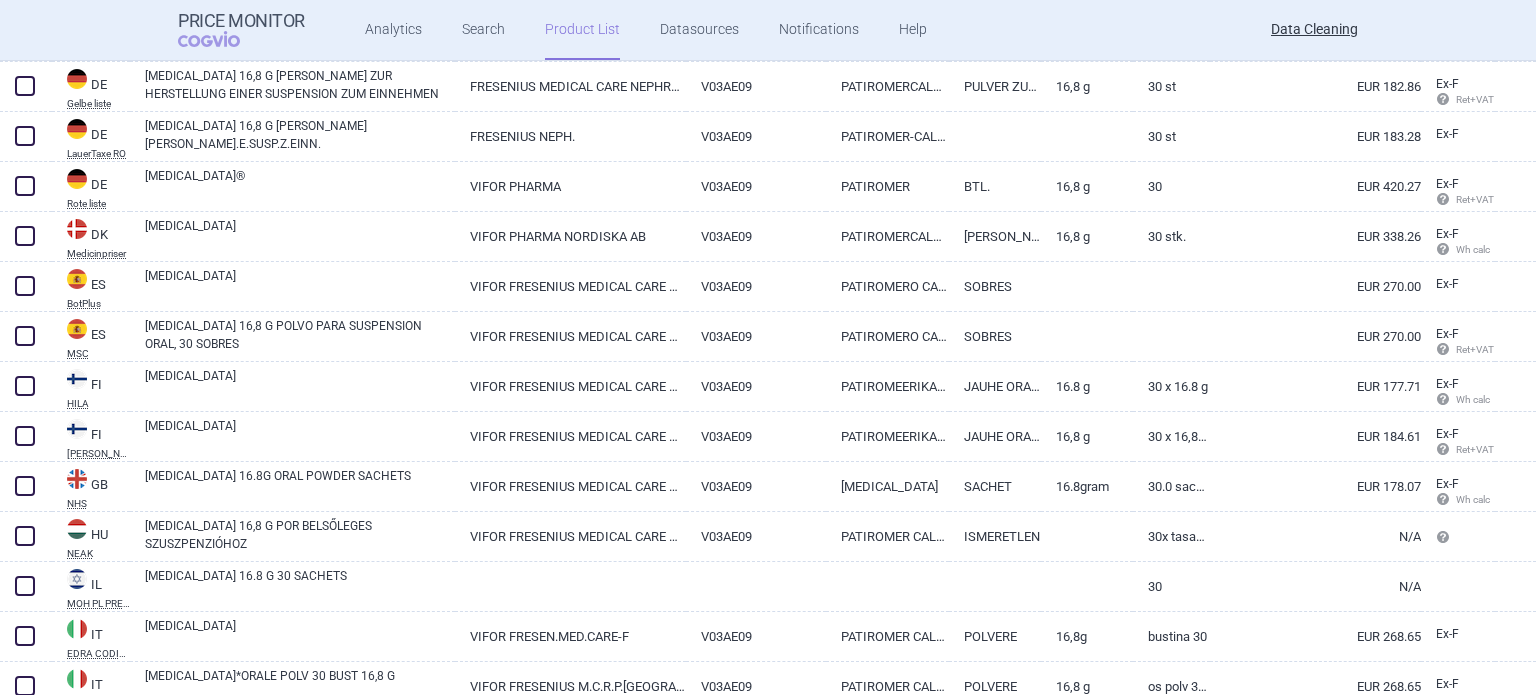 scroll, scrollTop: 1200, scrollLeft: 0, axis: vertical 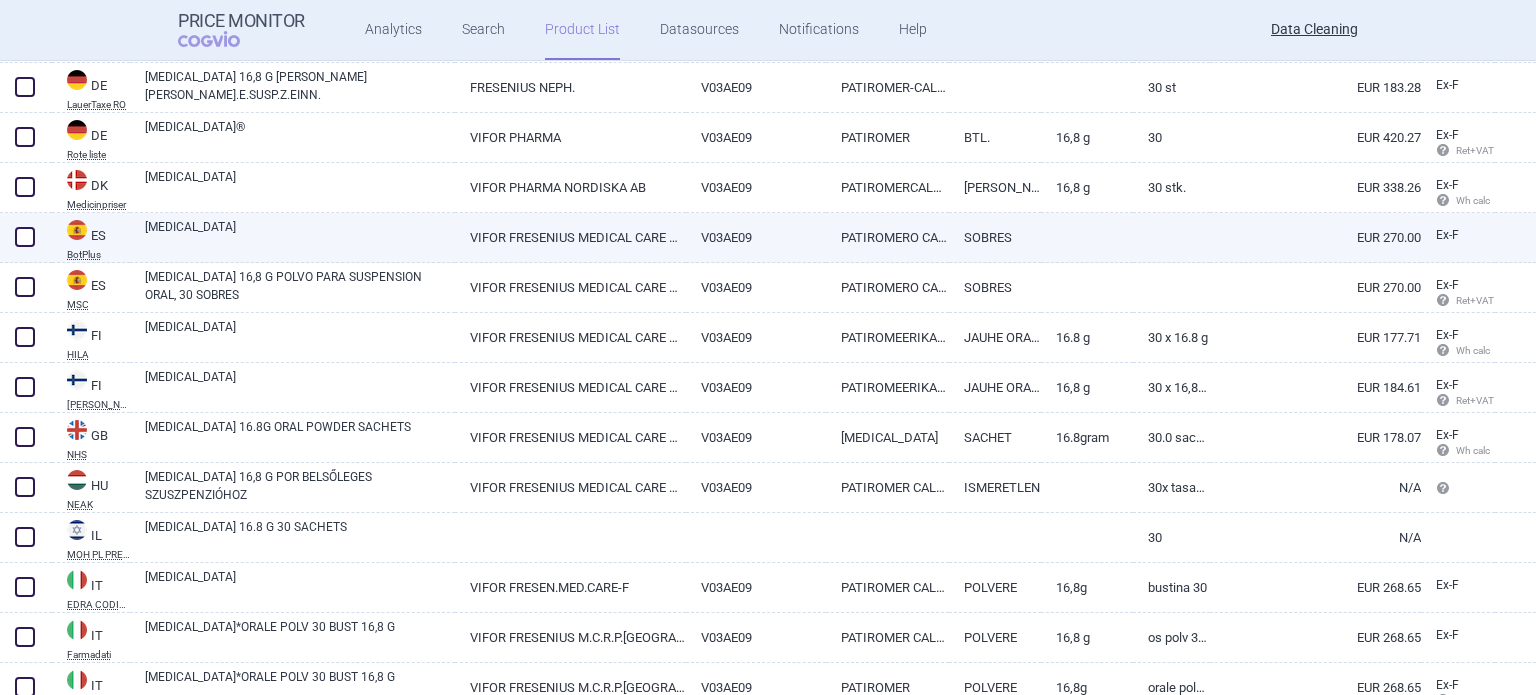 click on "VIFOR FRESENIUS MEDICAL CARE RENAL PHARMA" at bounding box center (570, 237) 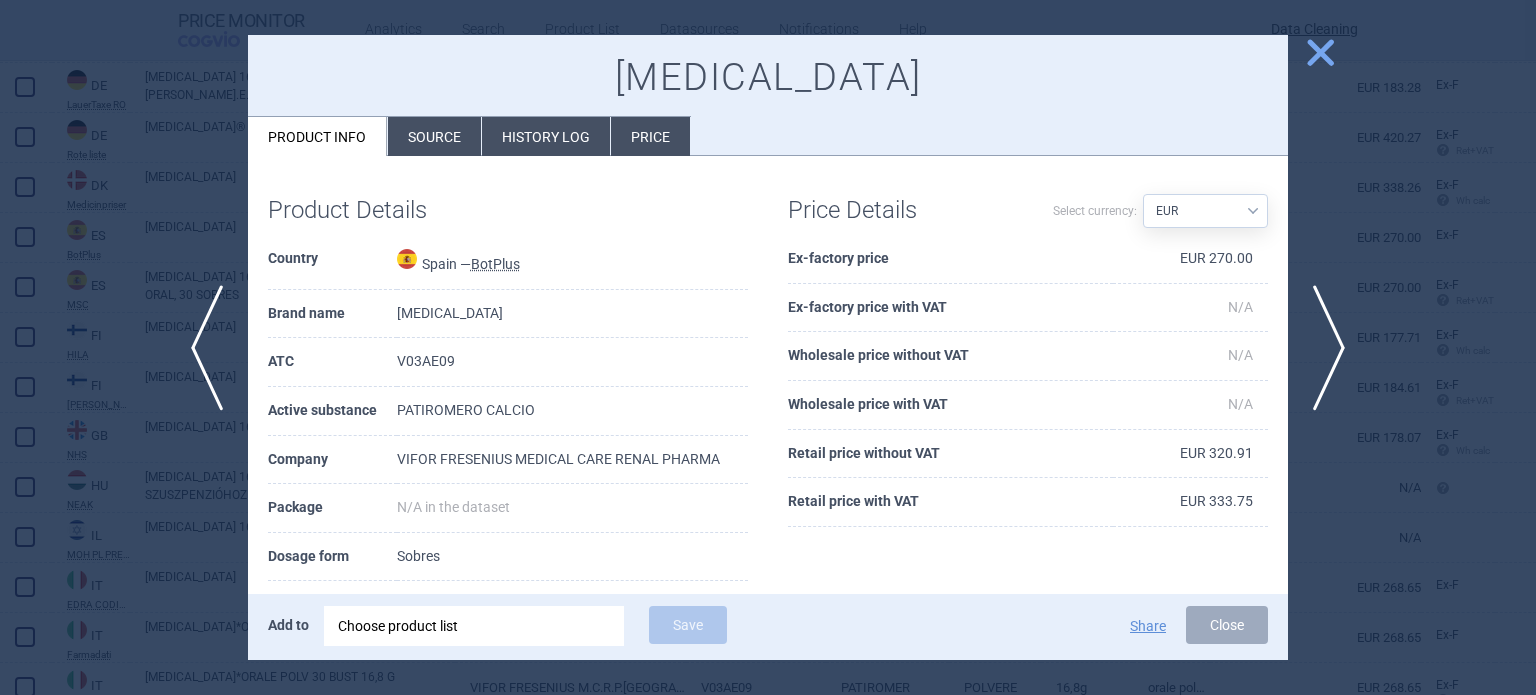 click on "Source" at bounding box center [434, 136] 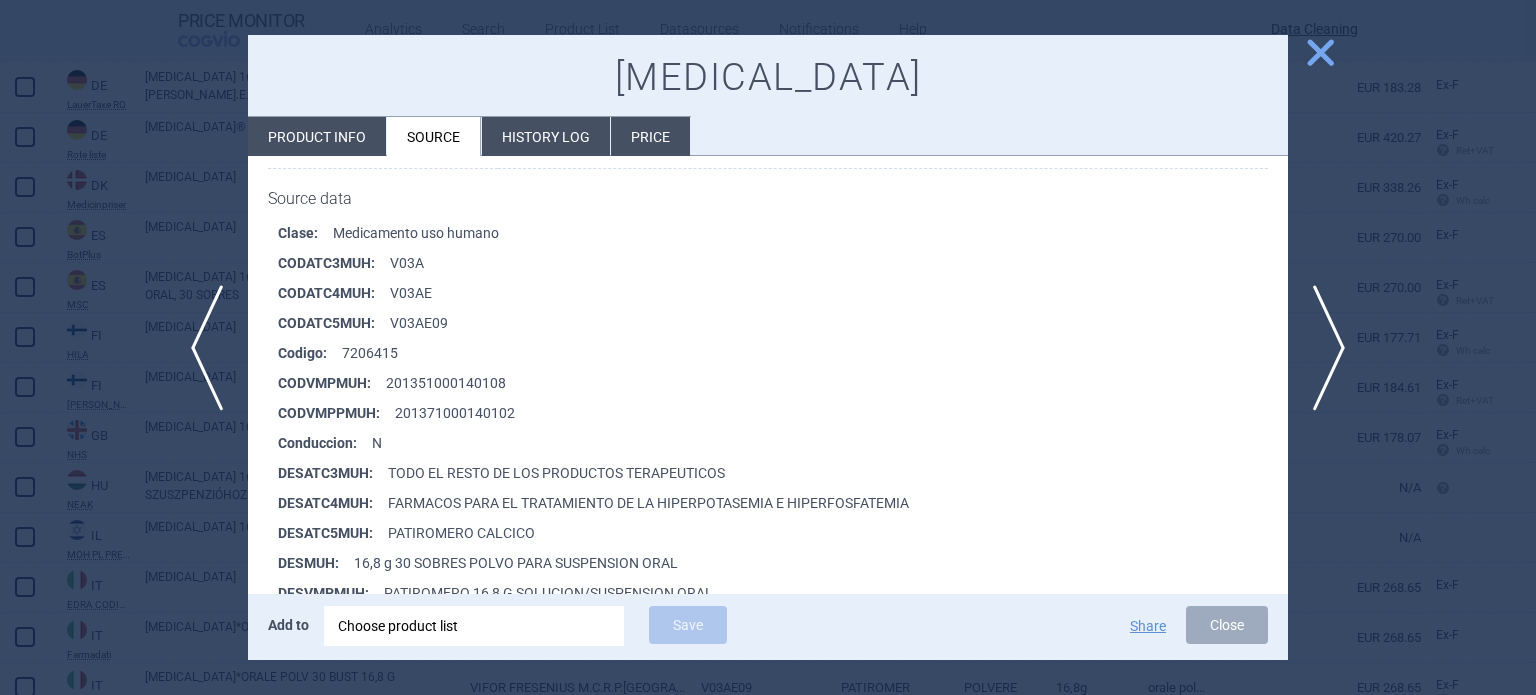 scroll, scrollTop: 300, scrollLeft: 0, axis: vertical 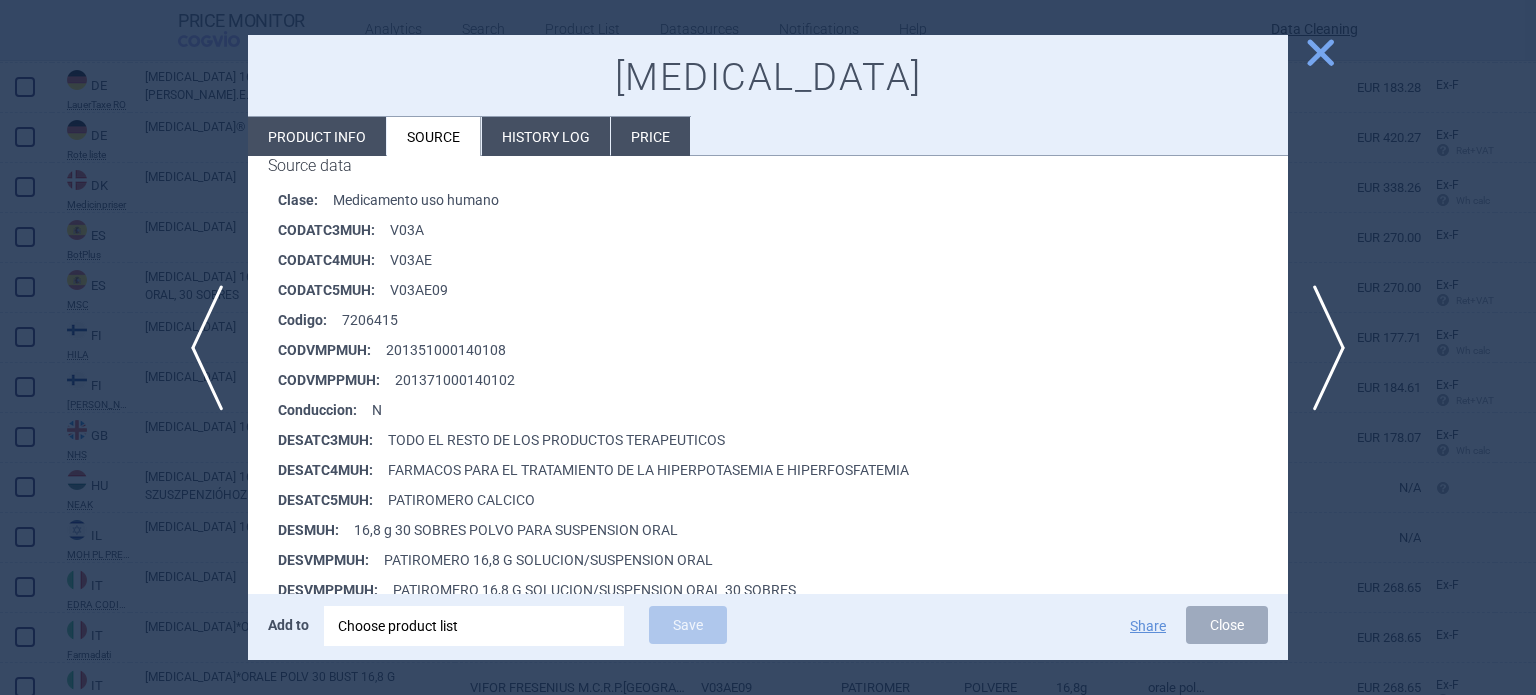 click at bounding box center [768, 347] 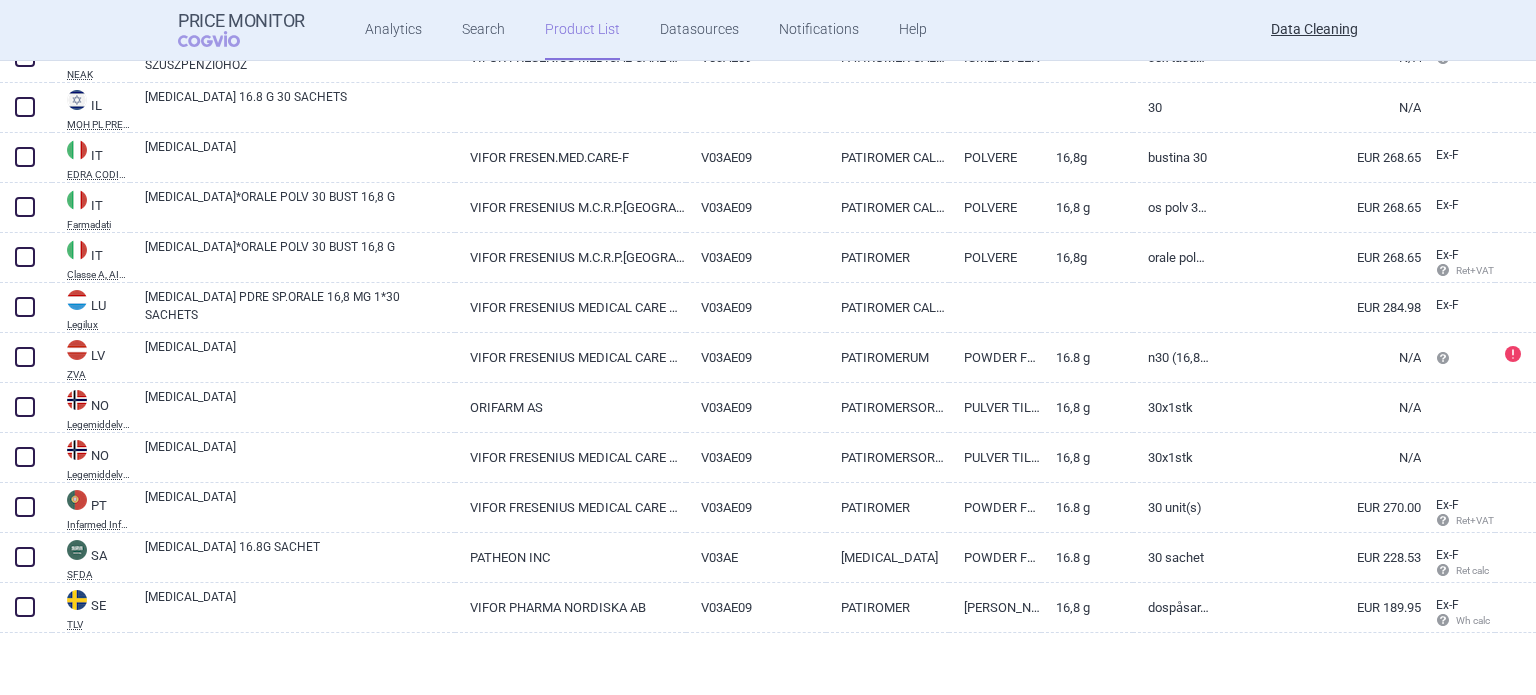 scroll, scrollTop: 1632, scrollLeft: 0, axis: vertical 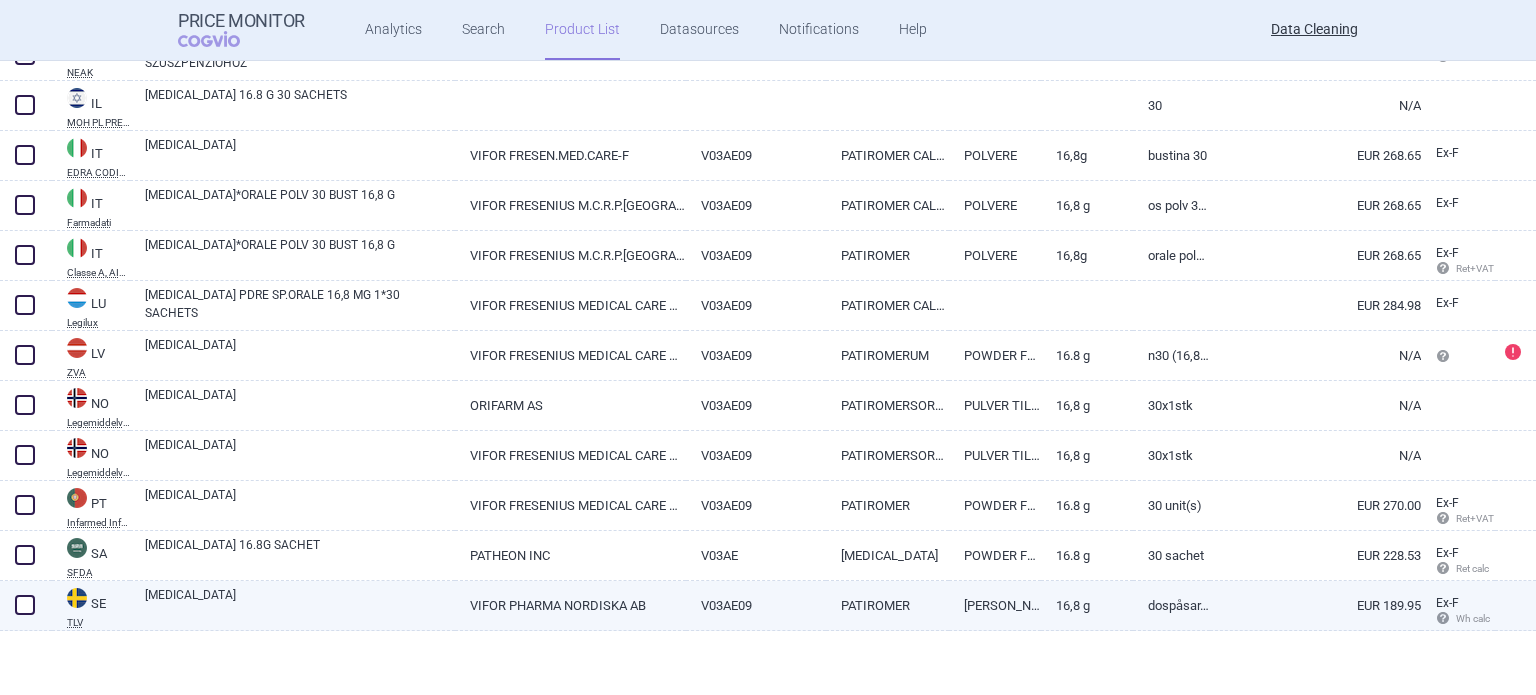 click on "VIFOR PHARMA NORDISKA AB" at bounding box center (570, 605) 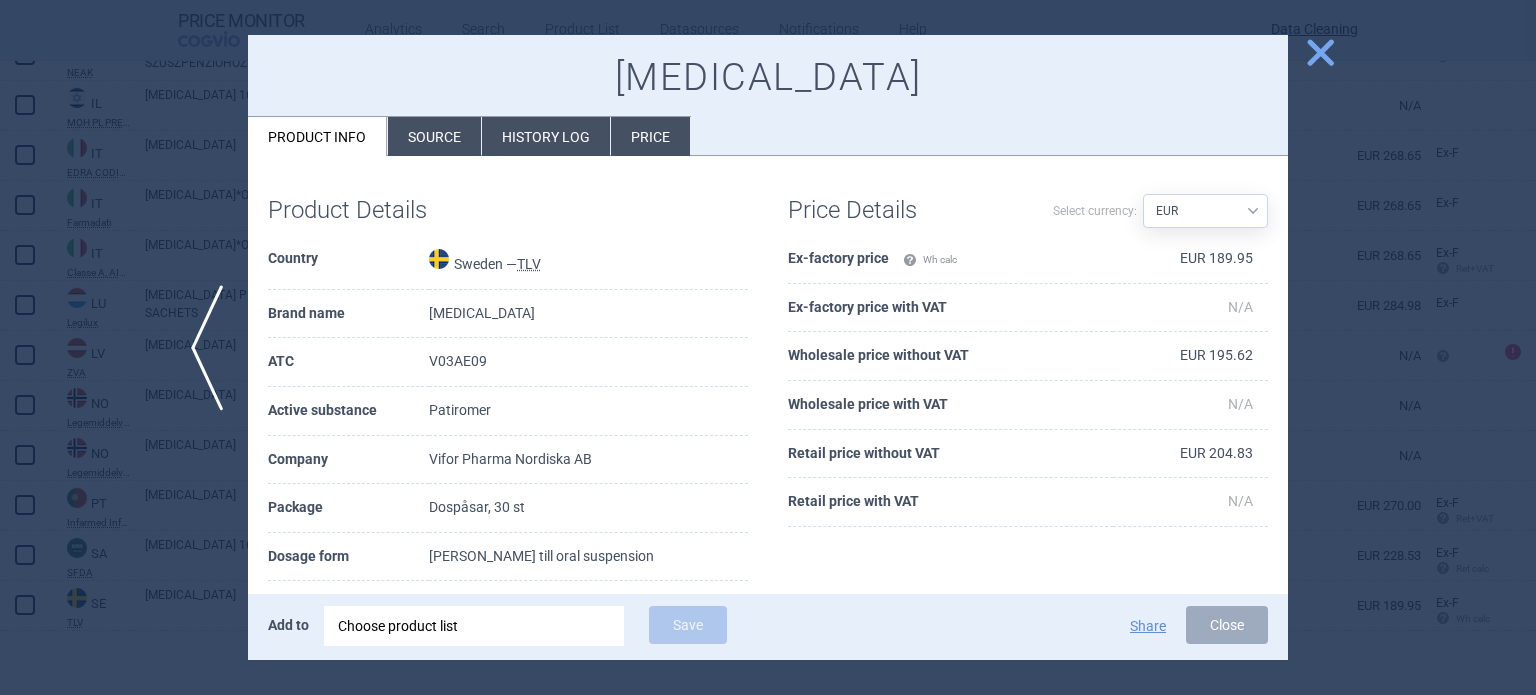 click at bounding box center (768, 347) 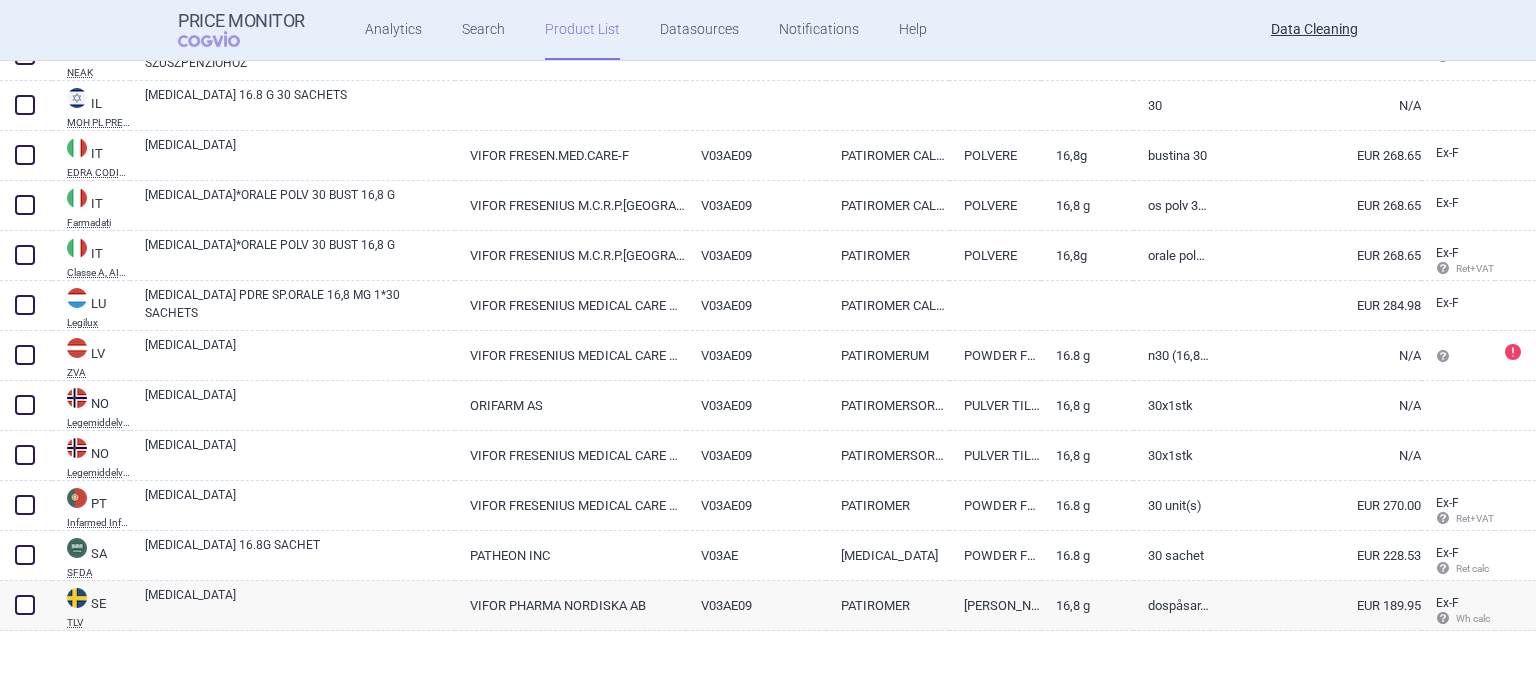 scroll, scrollTop: 1177, scrollLeft: 0, axis: vertical 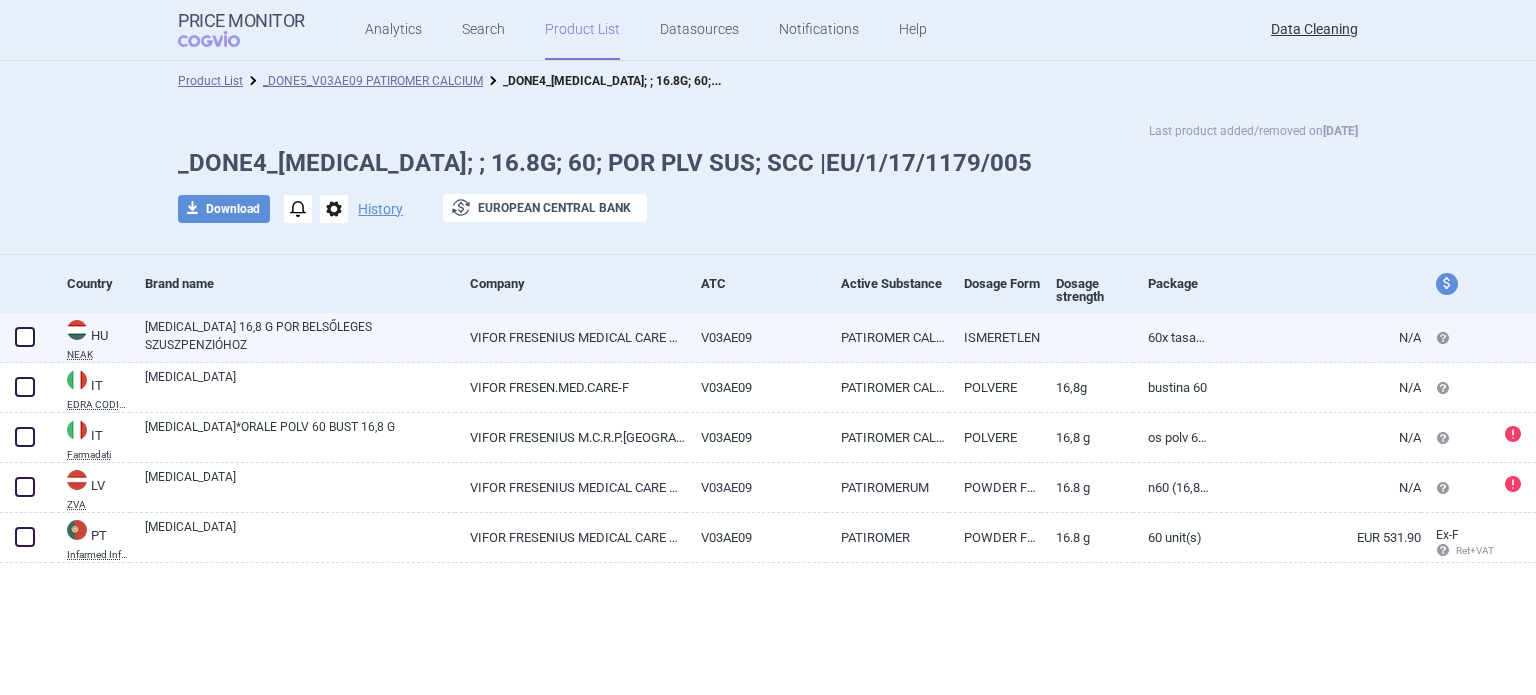 click on "[MEDICAL_DATA] 16,8 G POR BELSŐLEGES SZUSZPENZIÓHOZ" at bounding box center [300, 336] 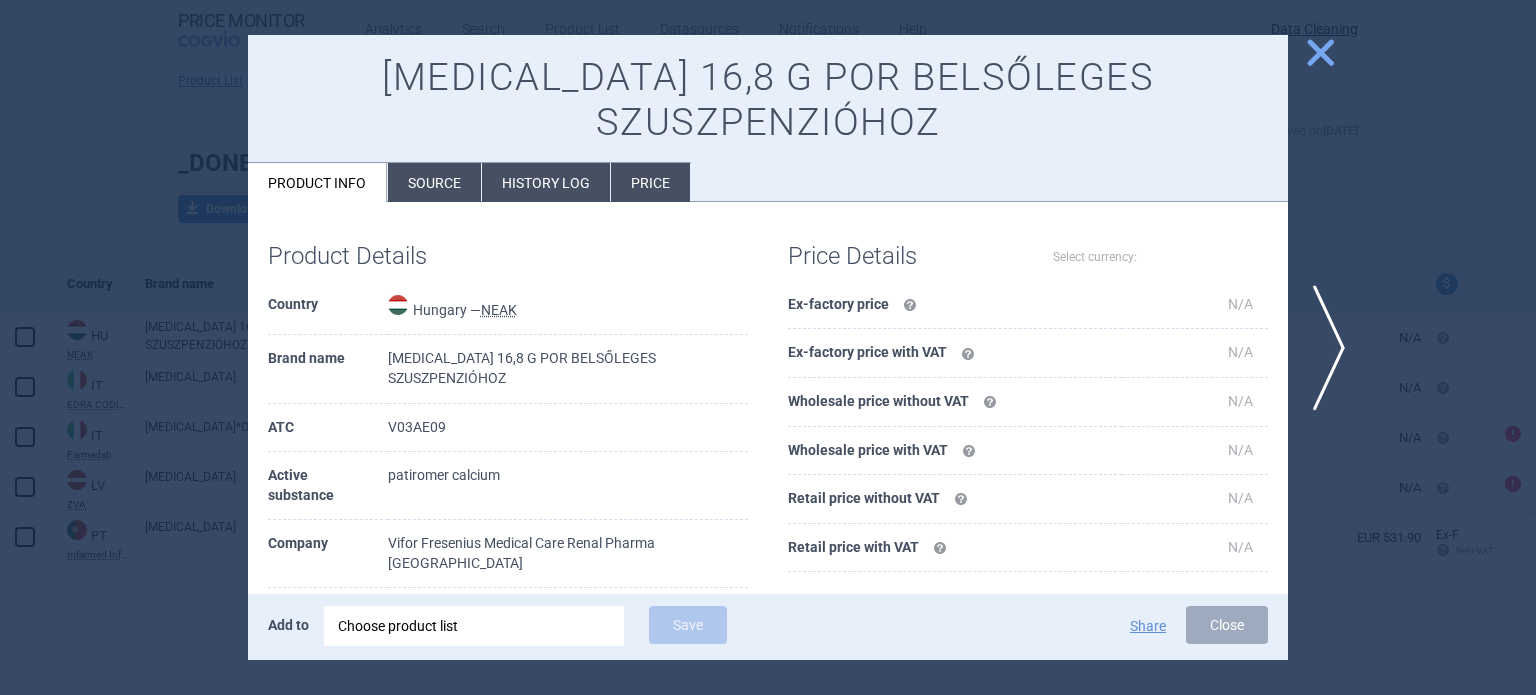 select on "EUR" 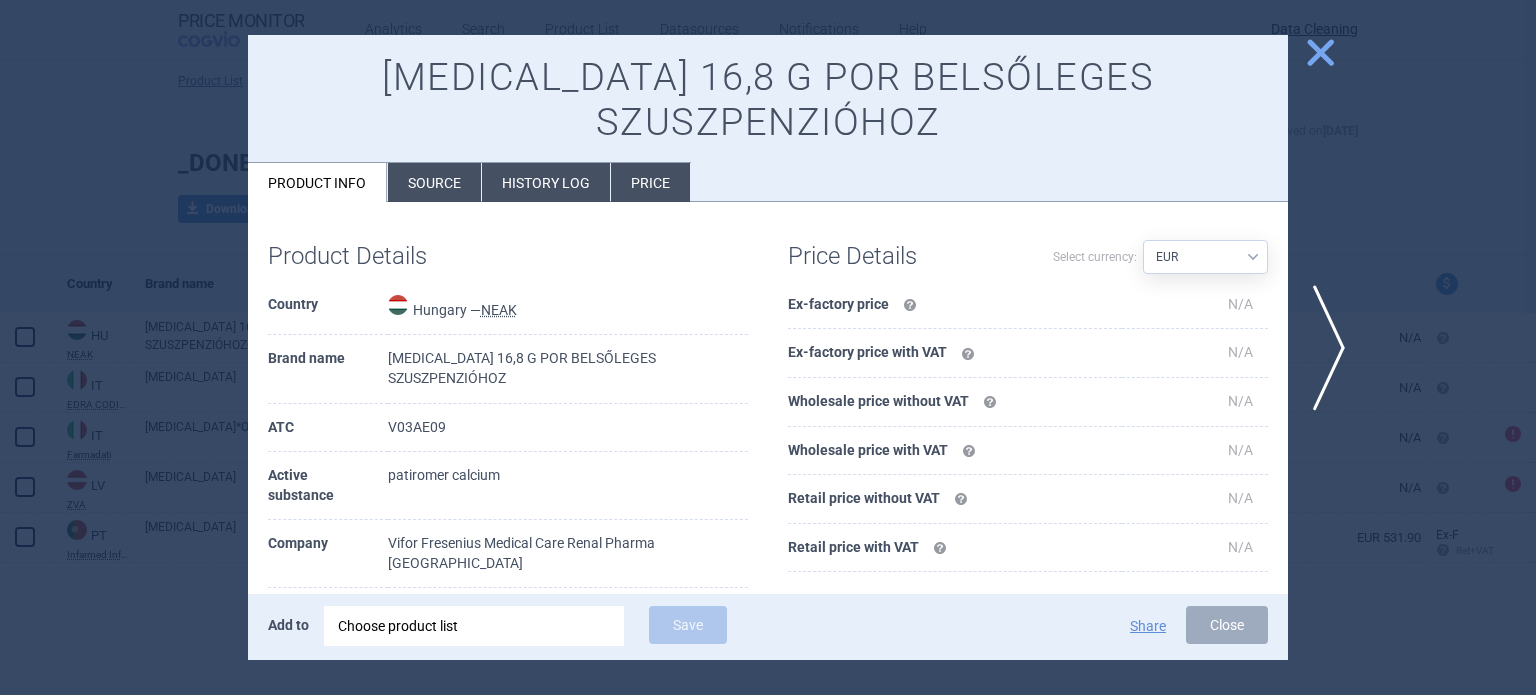 click on "Source" at bounding box center [434, 182] 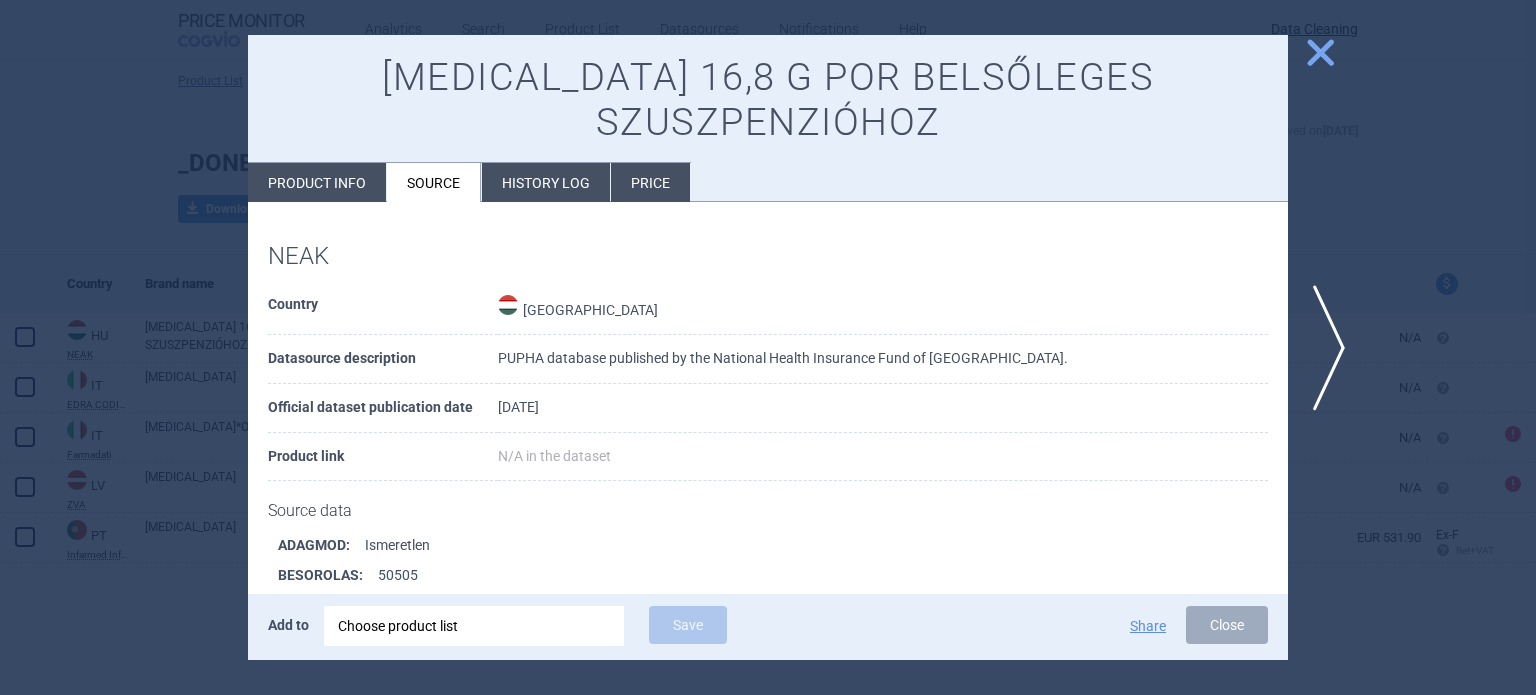 scroll, scrollTop: 1615, scrollLeft: 0, axis: vertical 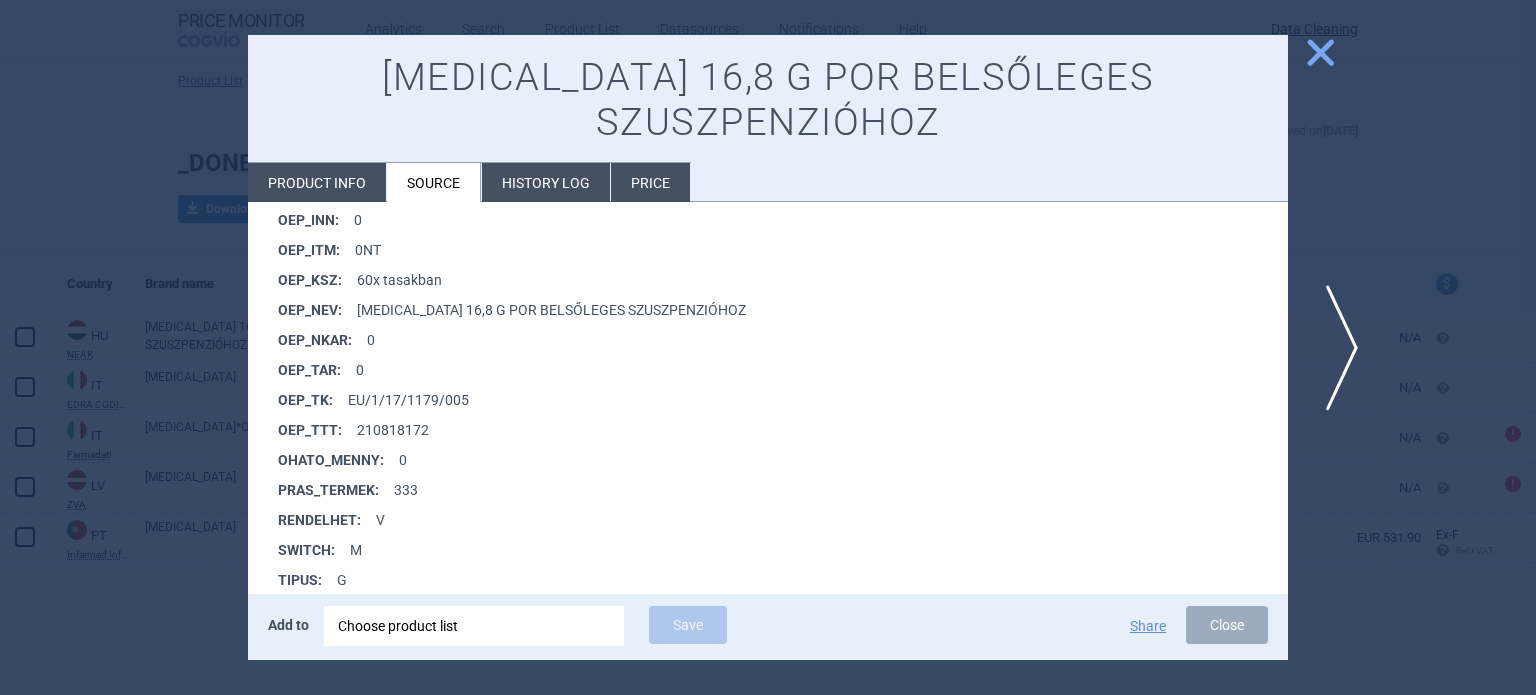 click on "next" at bounding box center (1335, 348) 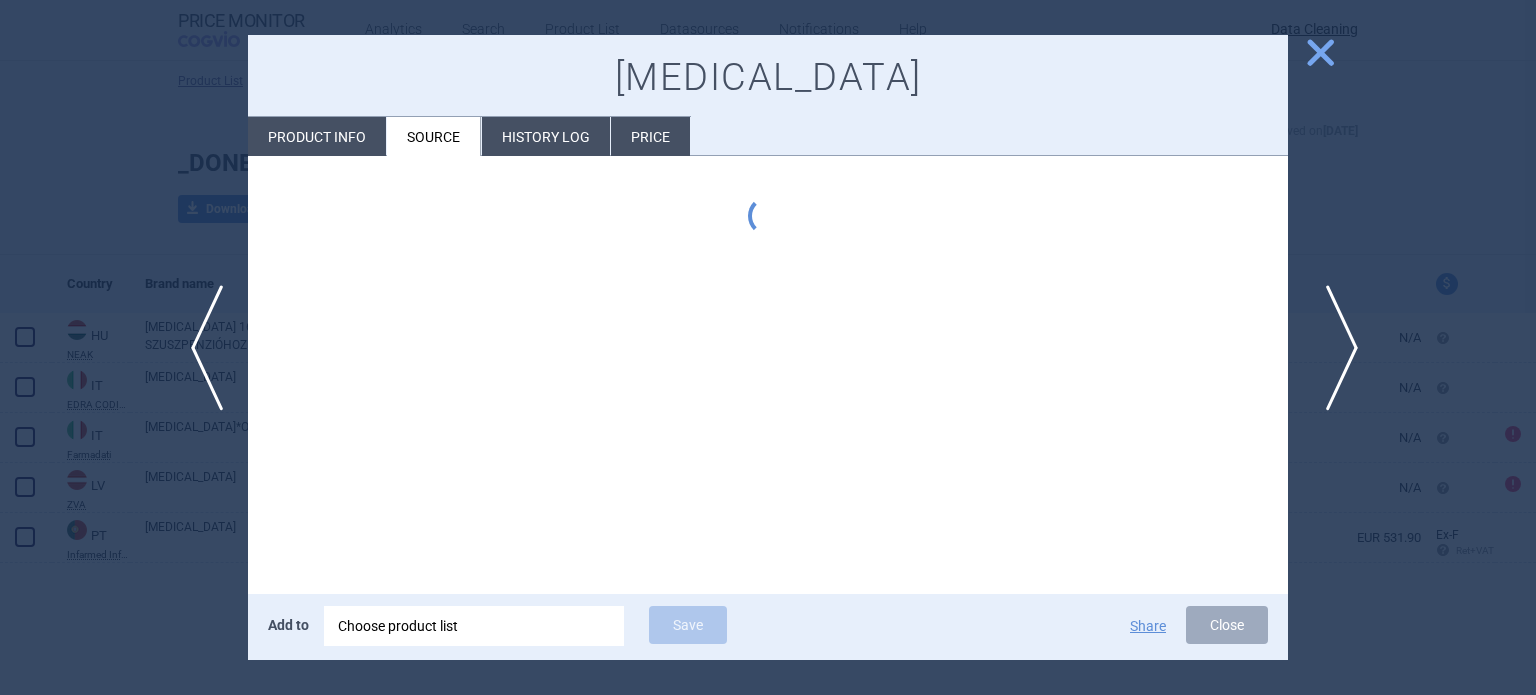 scroll, scrollTop: 0, scrollLeft: 0, axis: both 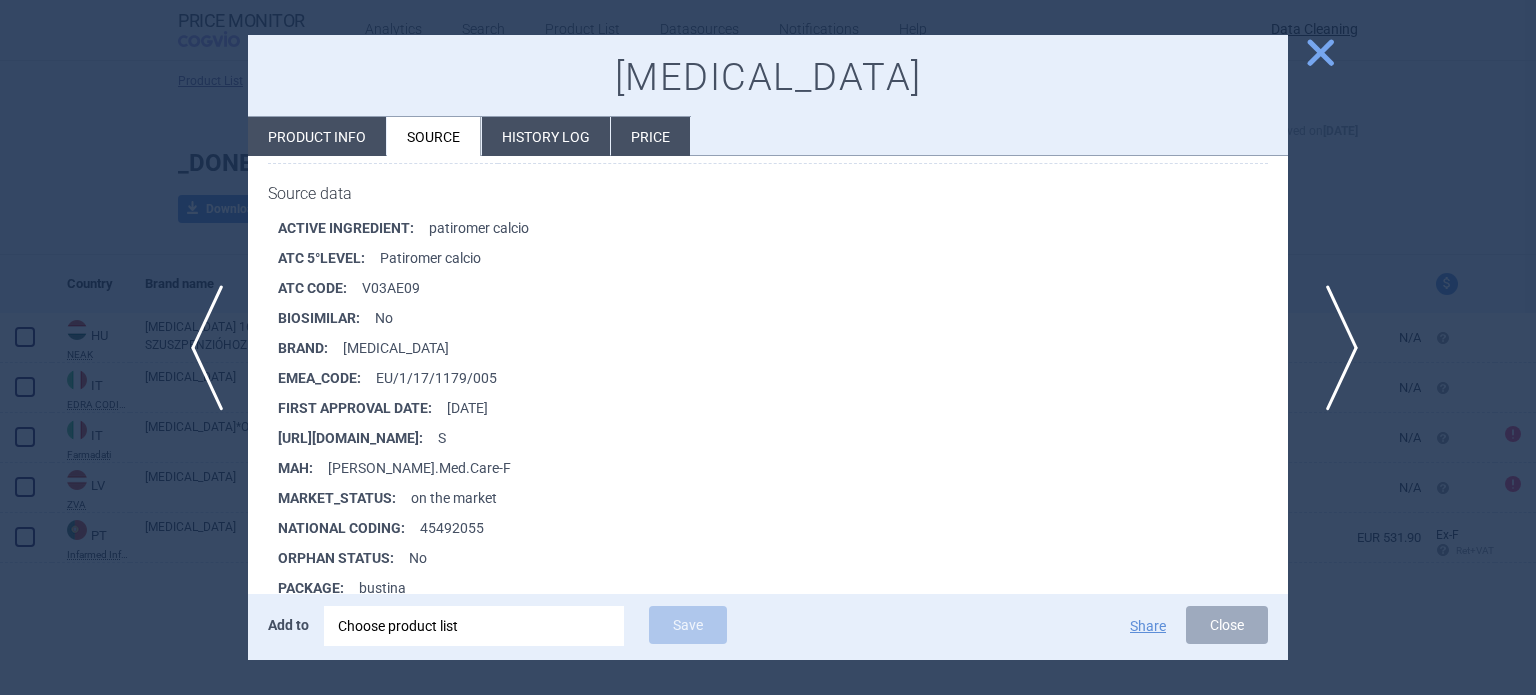 click on "next" at bounding box center (1335, 348) 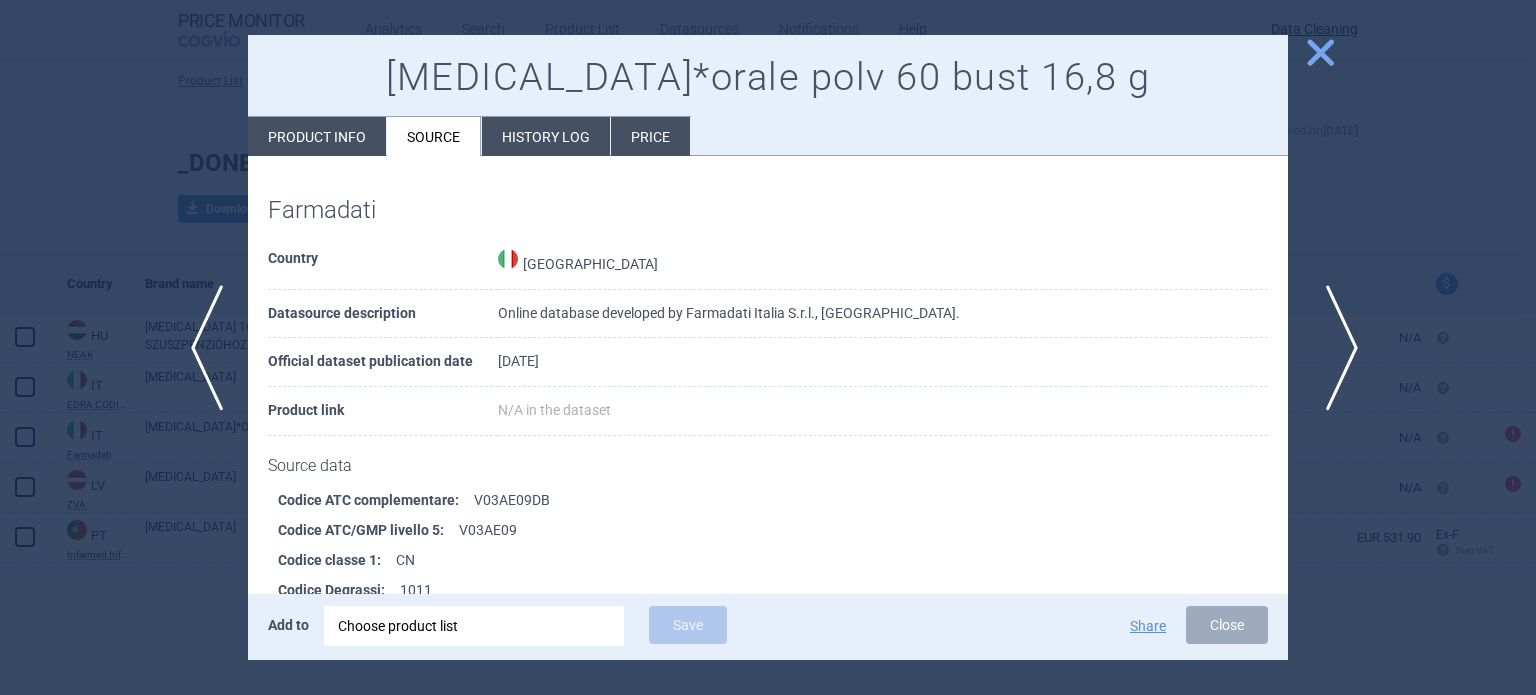 scroll, scrollTop: 1391, scrollLeft: 0, axis: vertical 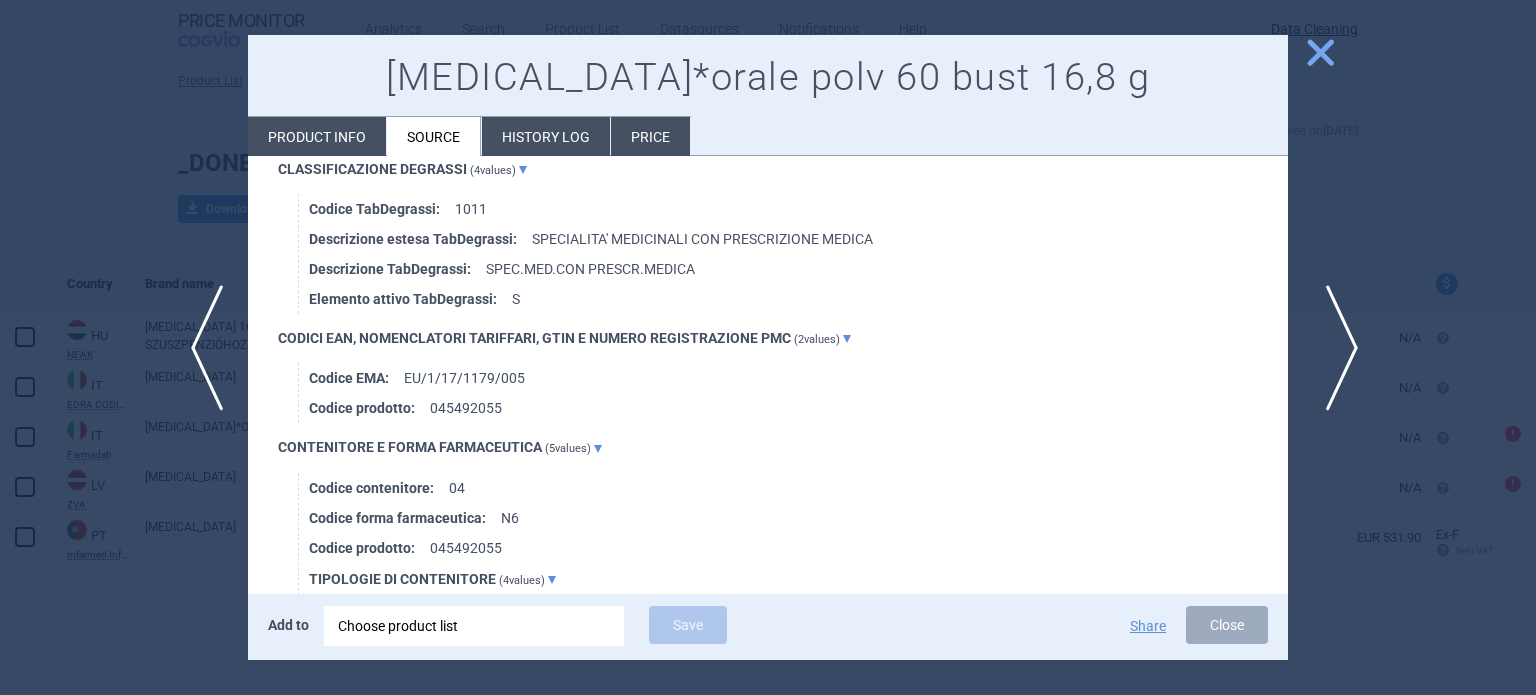 click on "next" at bounding box center [1335, 348] 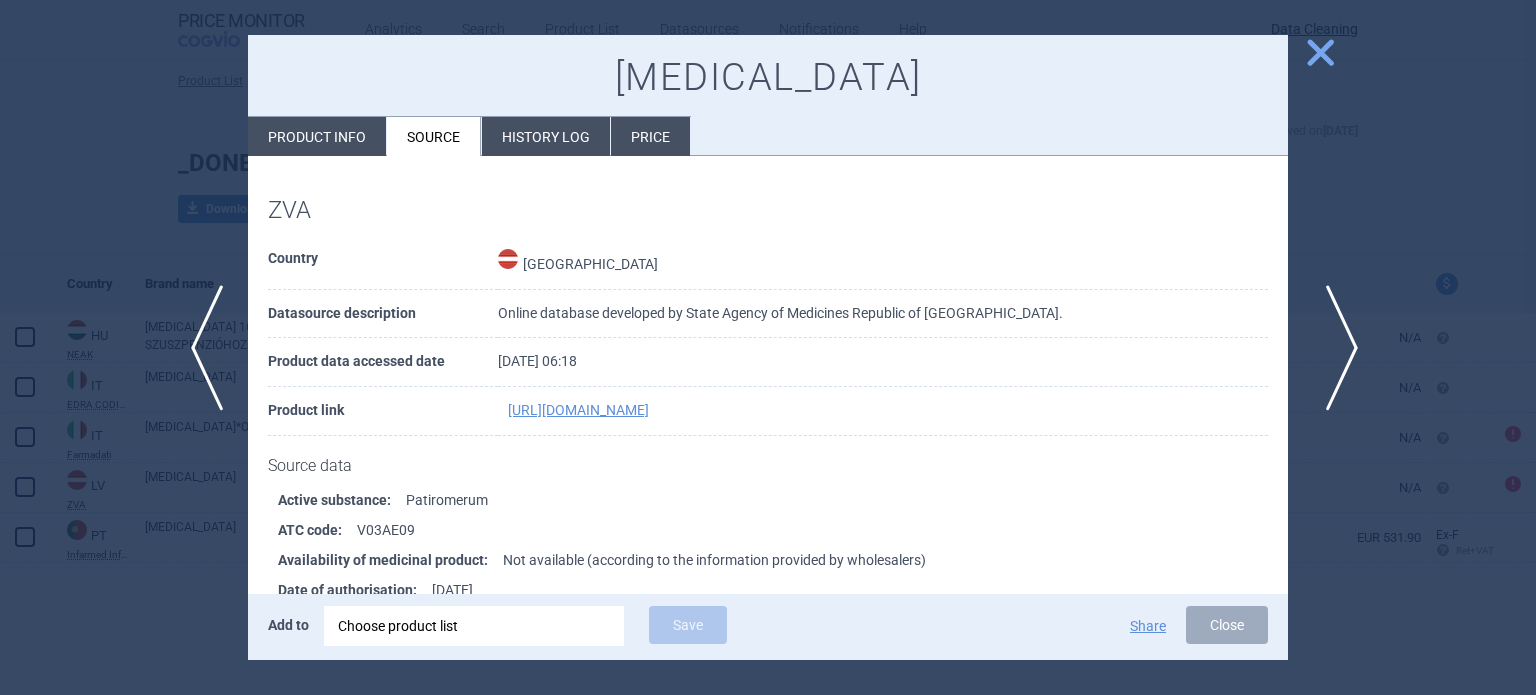 click on "next" at bounding box center [1335, 348] 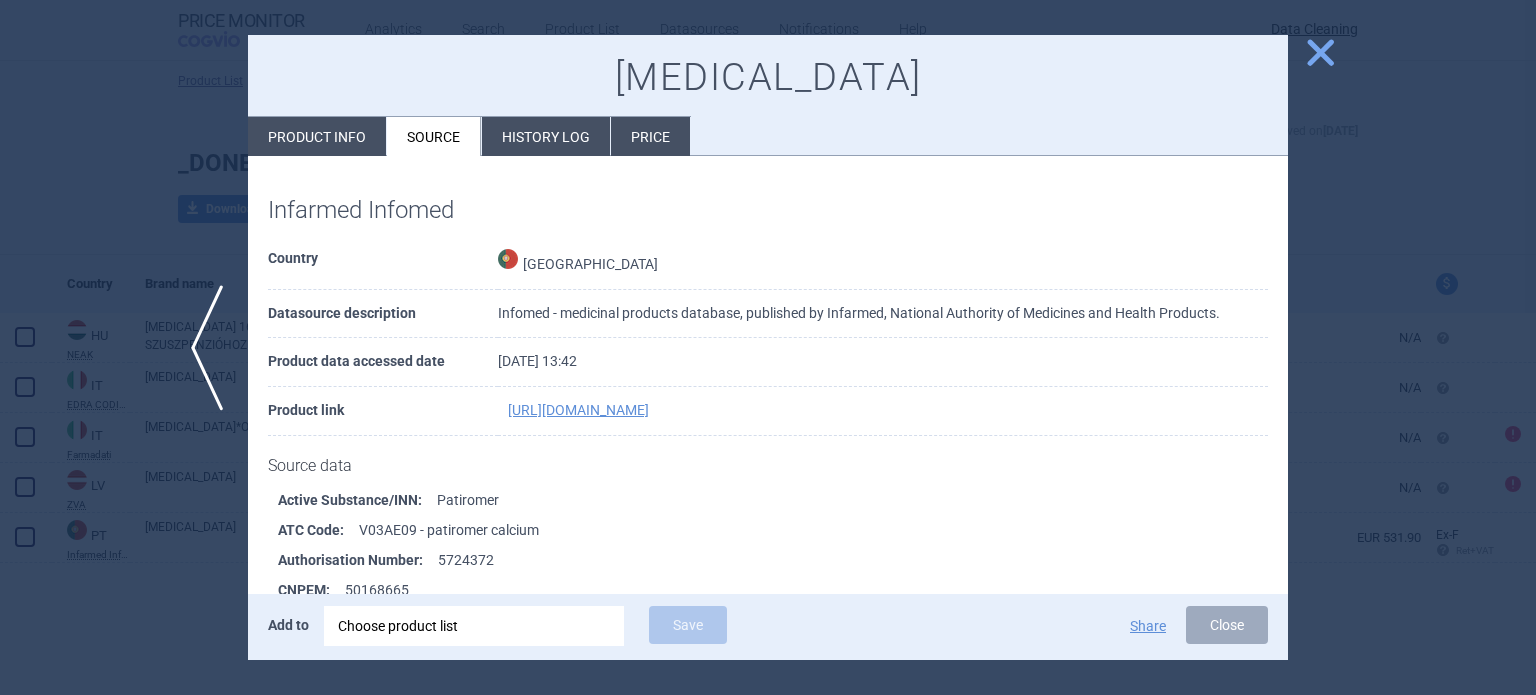 click on "Source" at bounding box center (434, 136) 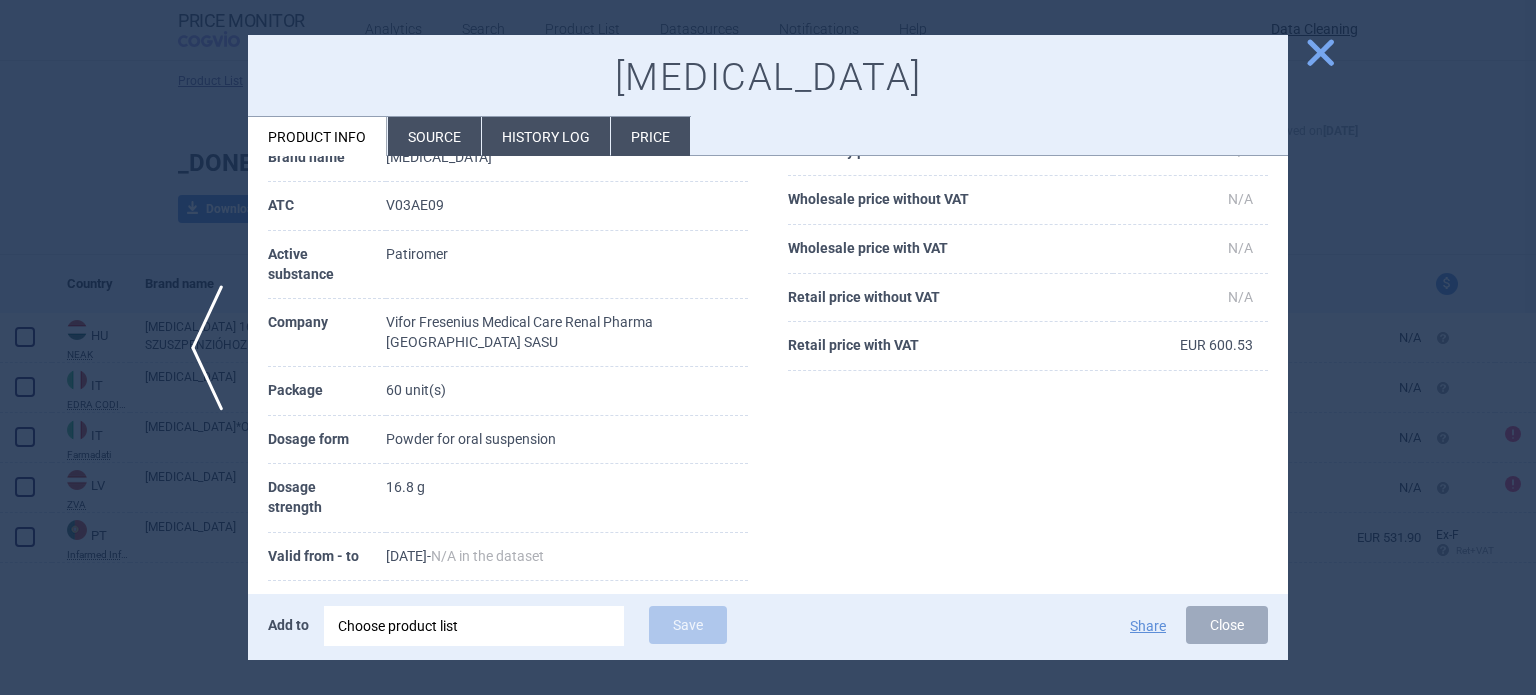 scroll, scrollTop: 200, scrollLeft: 0, axis: vertical 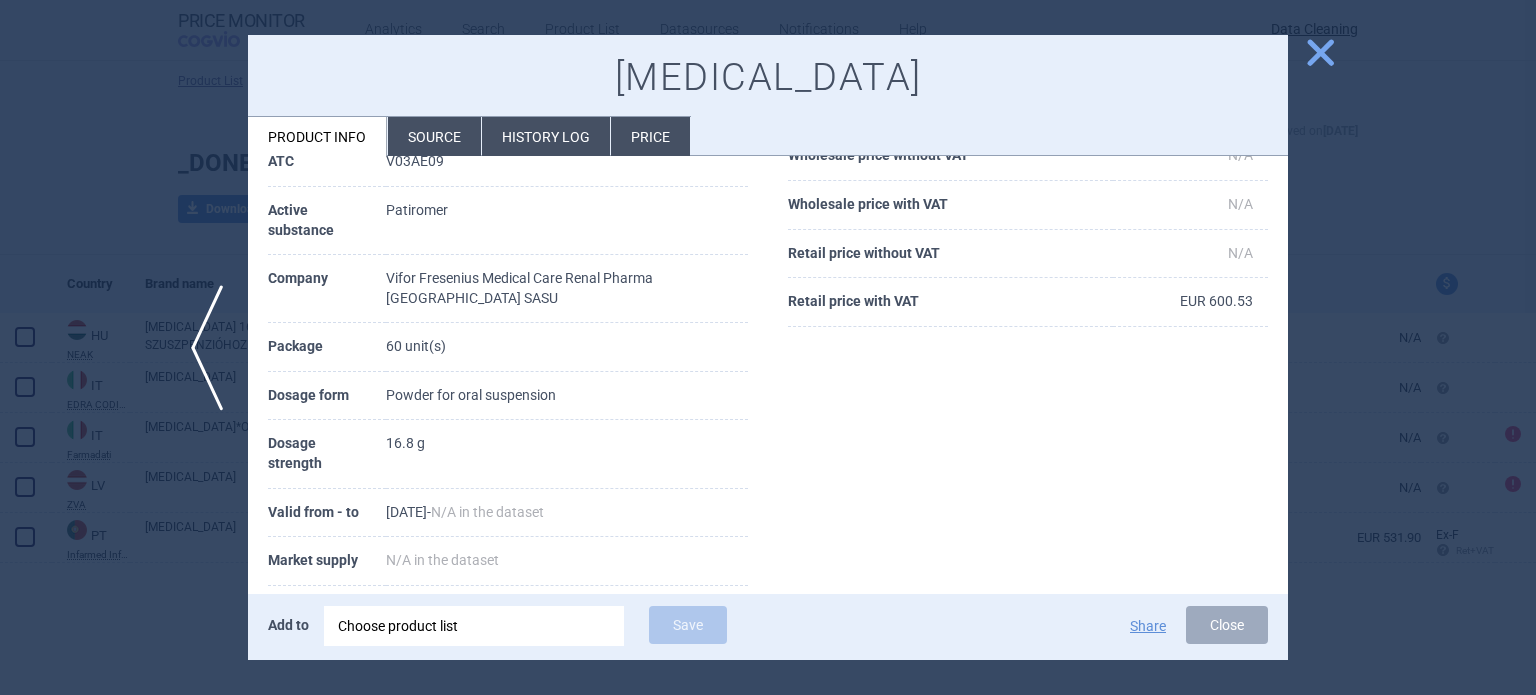 click at bounding box center [768, 347] 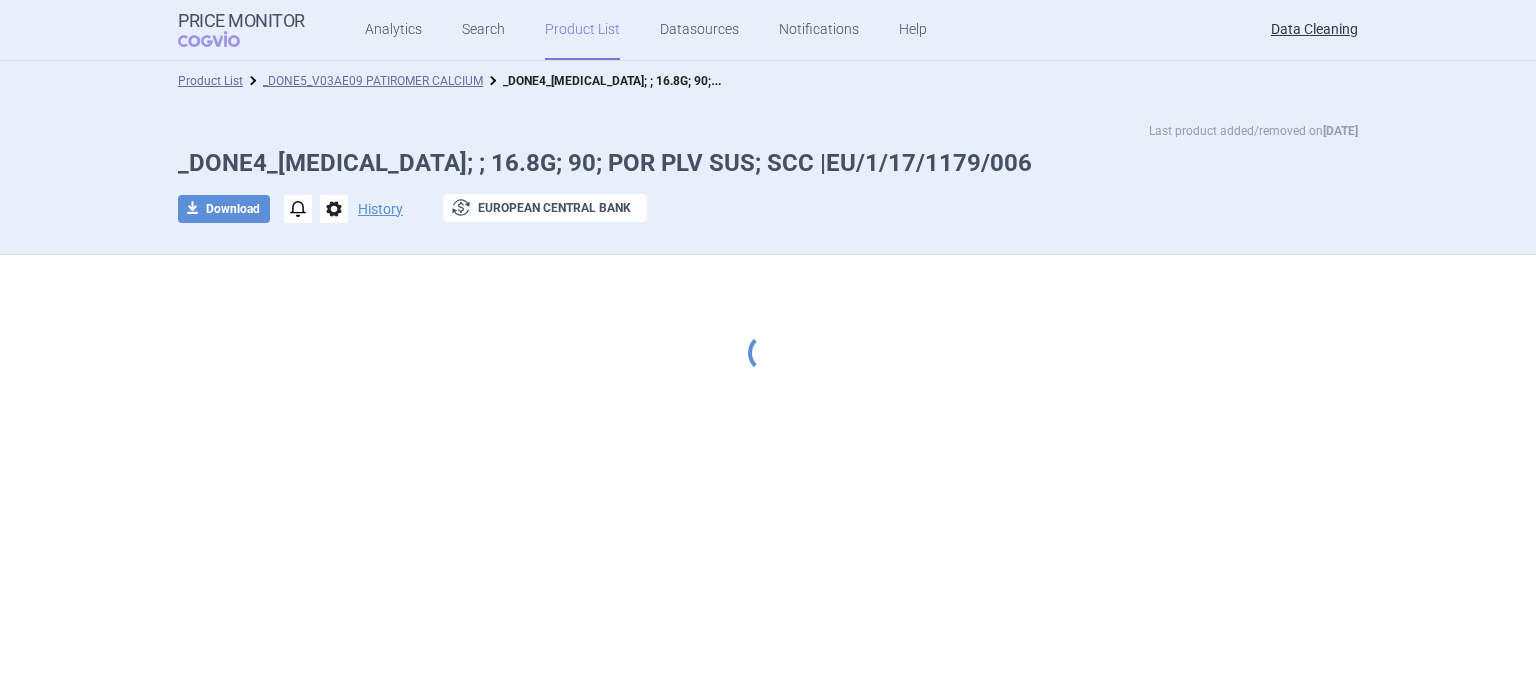 scroll, scrollTop: 0, scrollLeft: 0, axis: both 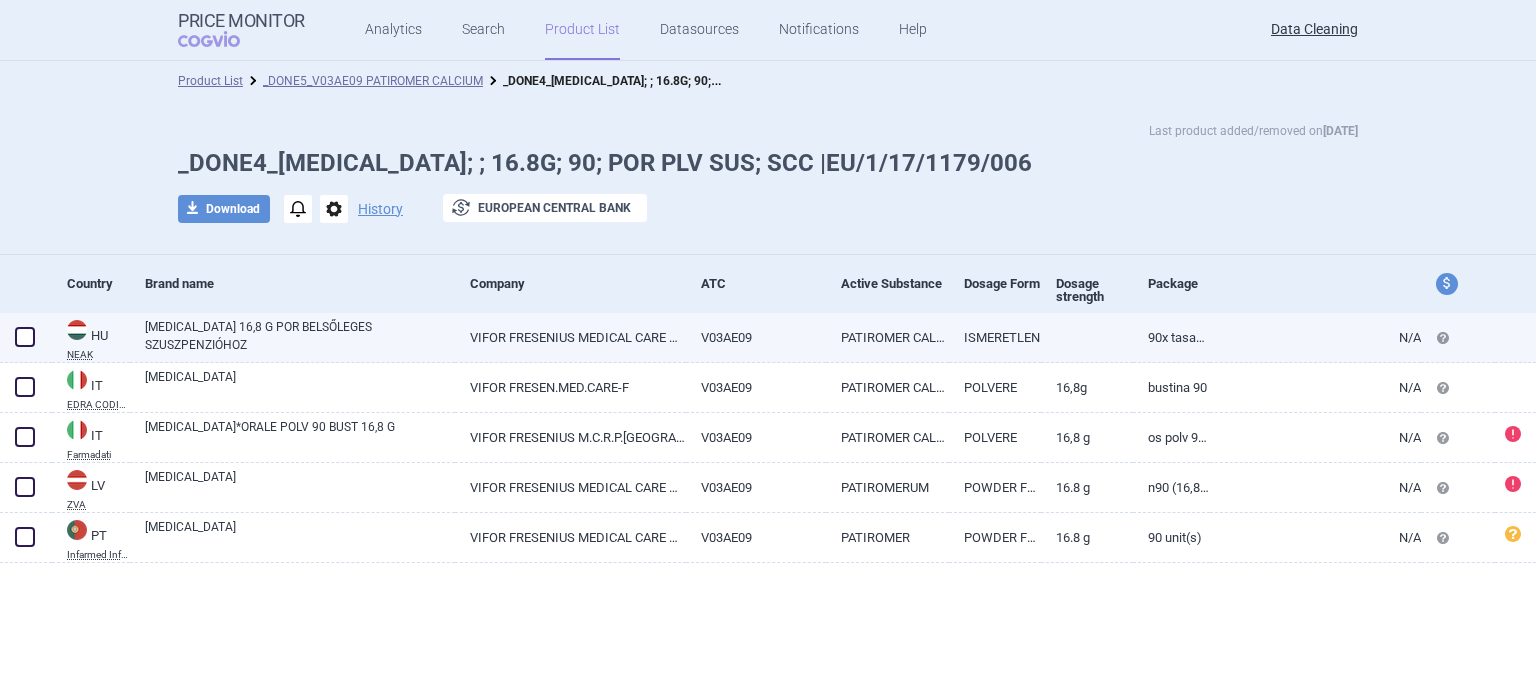 click on "VIFOR FRESENIUS MEDICAL CARE RENAL PHARMA [GEOGRAPHIC_DATA]" at bounding box center (570, 337) 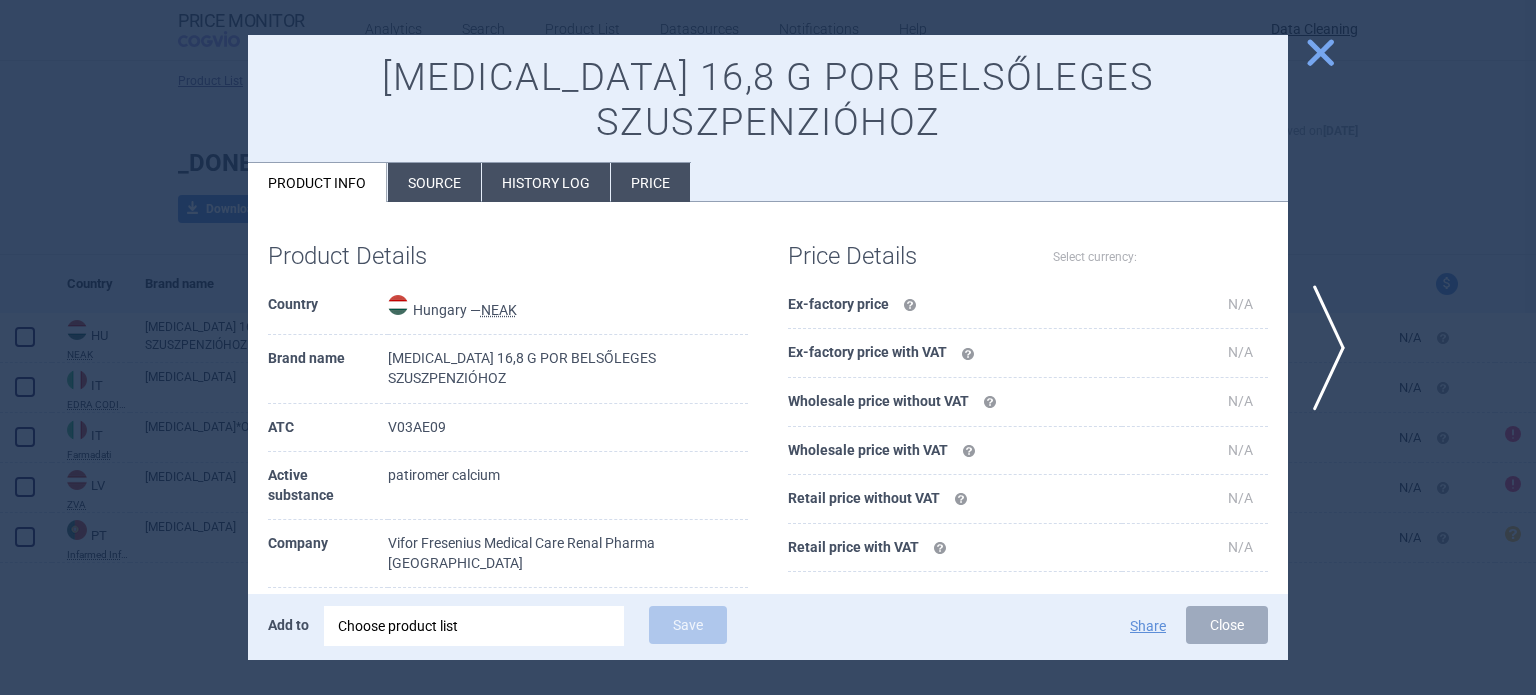 select on "EUR" 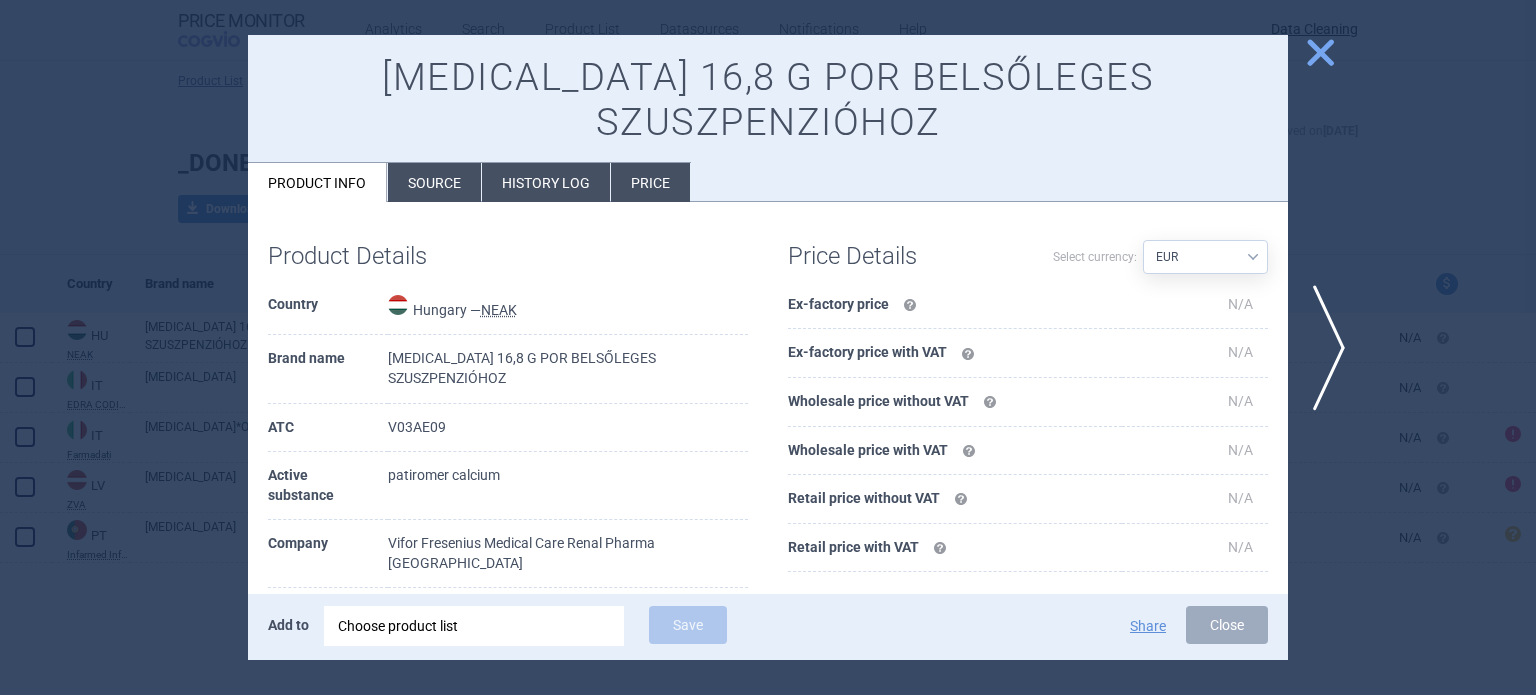 click on "Source" at bounding box center [434, 182] 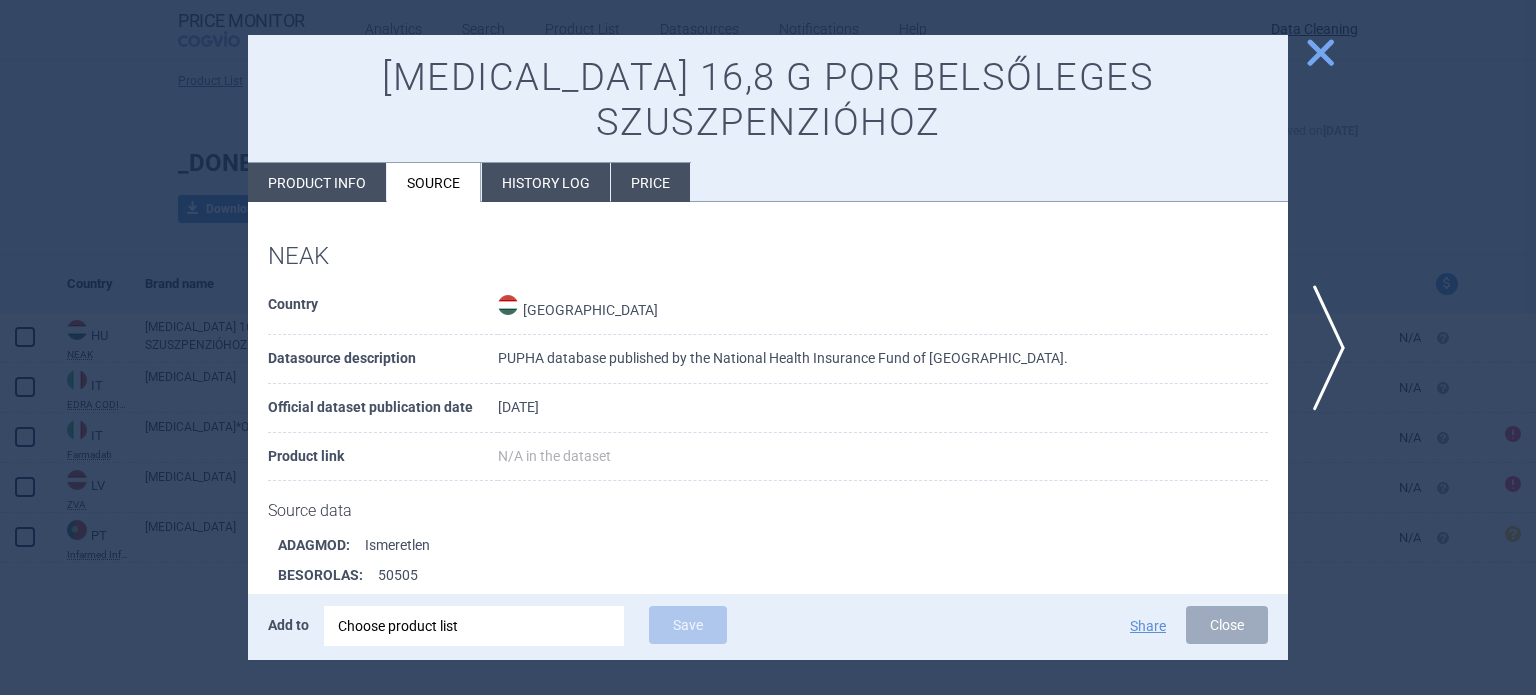 scroll, scrollTop: 1615, scrollLeft: 0, axis: vertical 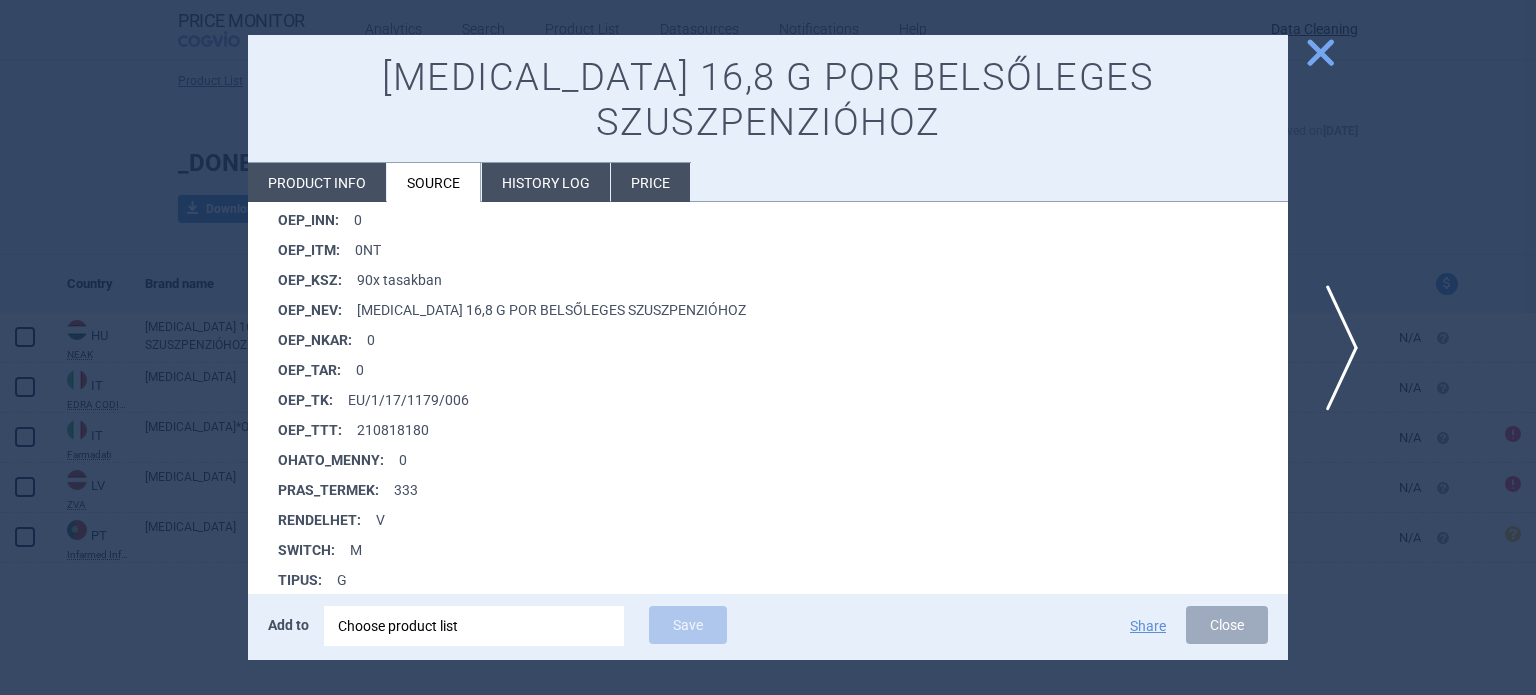 click on "next" at bounding box center [1335, 348] 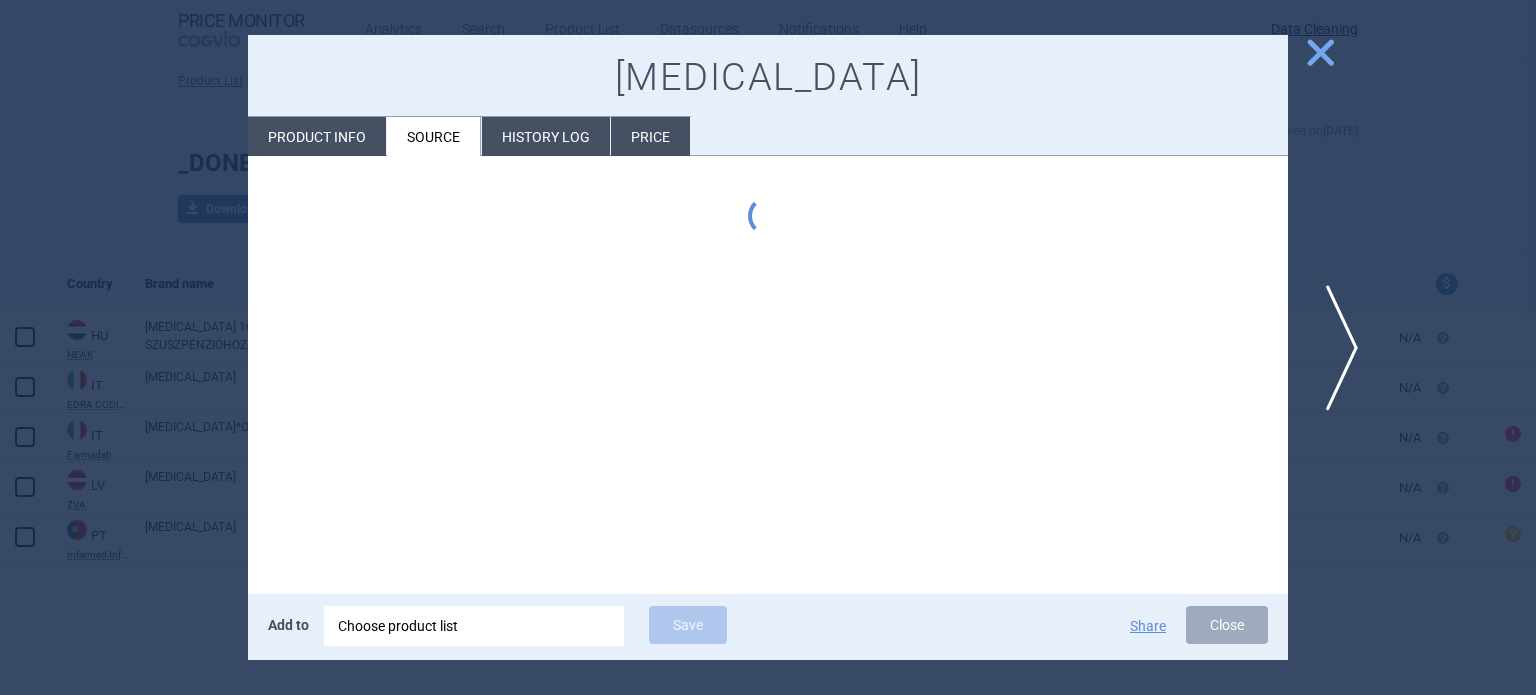 scroll, scrollTop: 0, scrollLeft: 0, axis: both 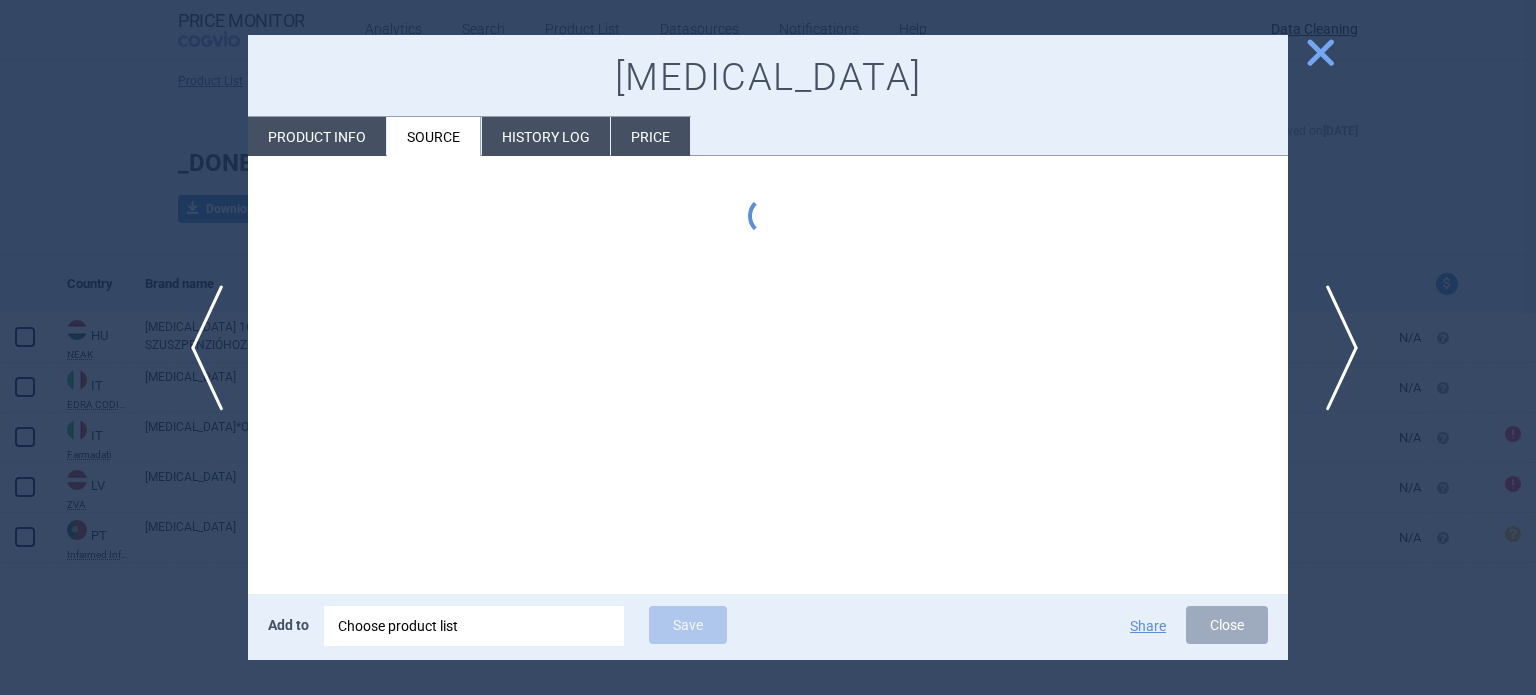 type 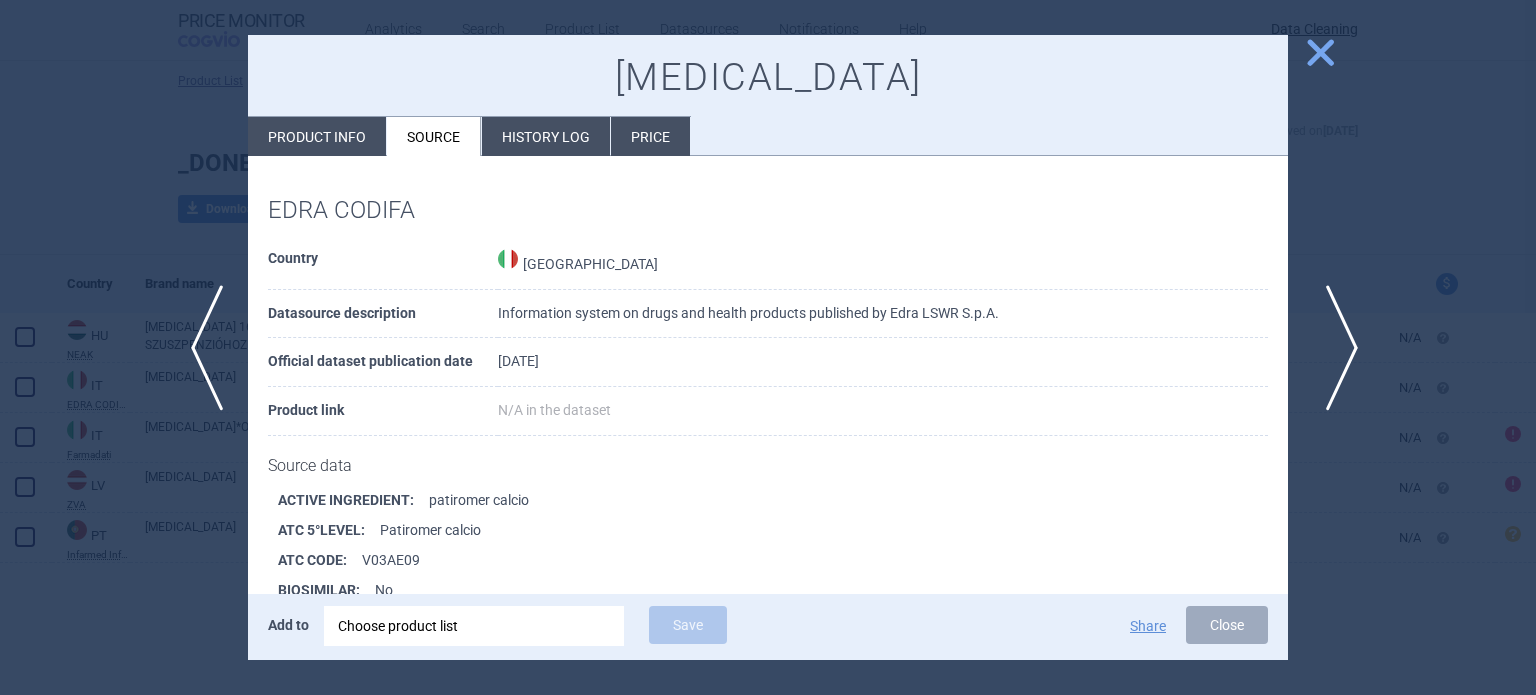 scroll, scrollTop: 272, scrollLeft: 0, axis: vertical 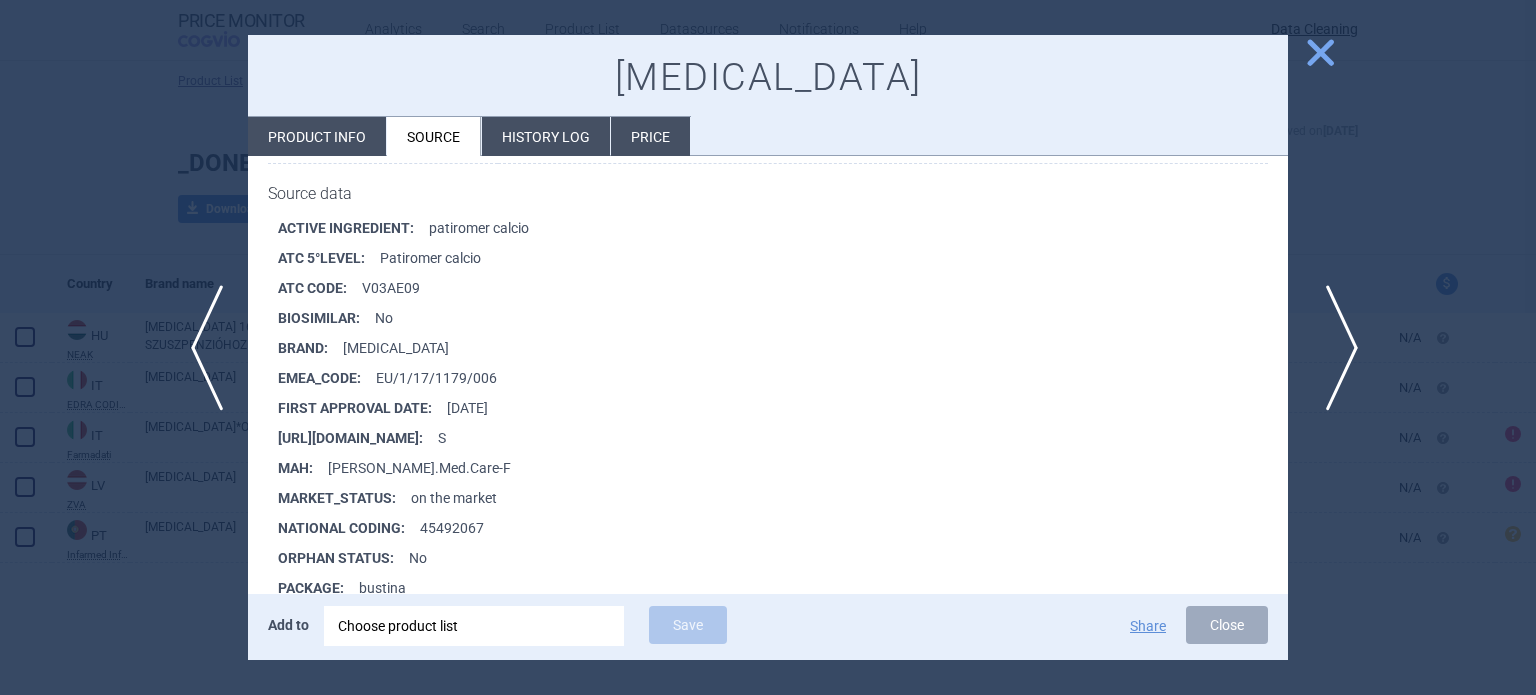 click on "next" at bounding box center (1335, 348) 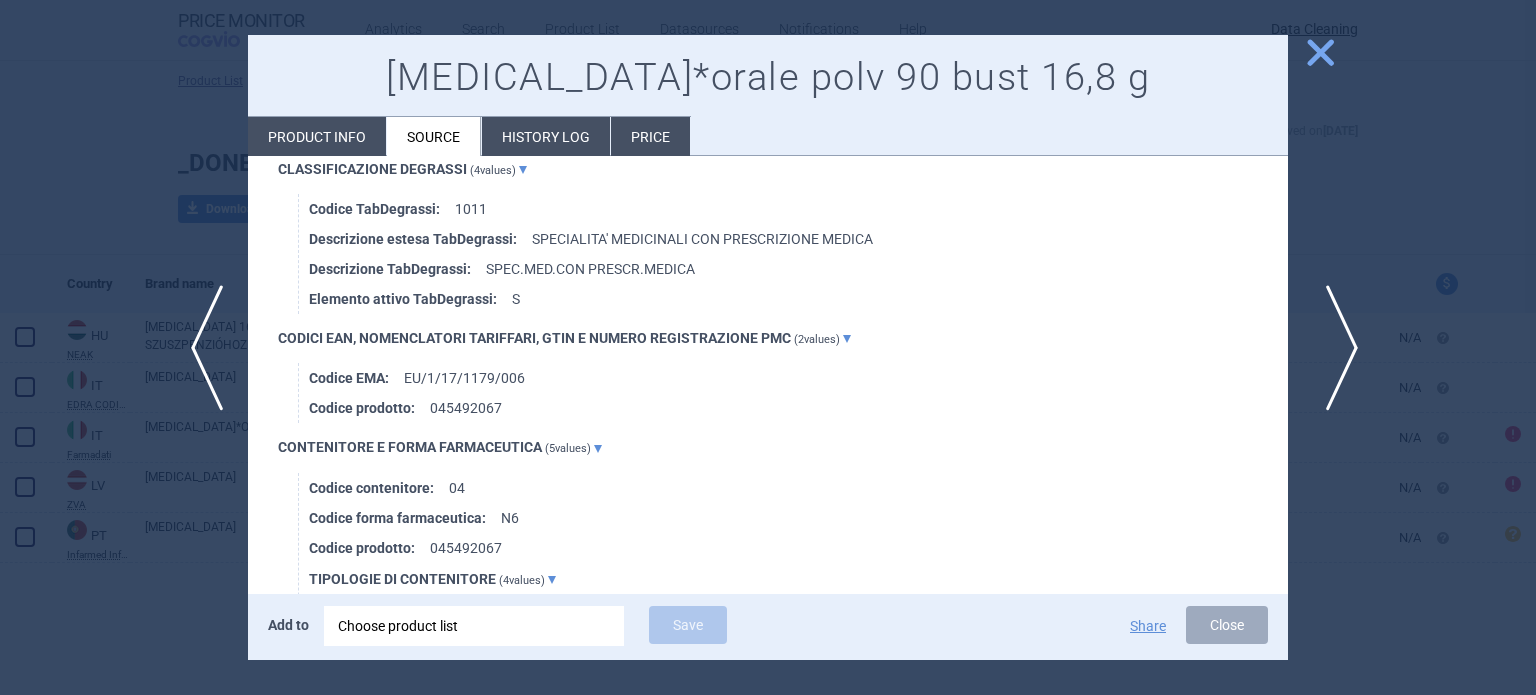 scroll, scrollTop: 5887, scrollLeft: 0, axis: vertical 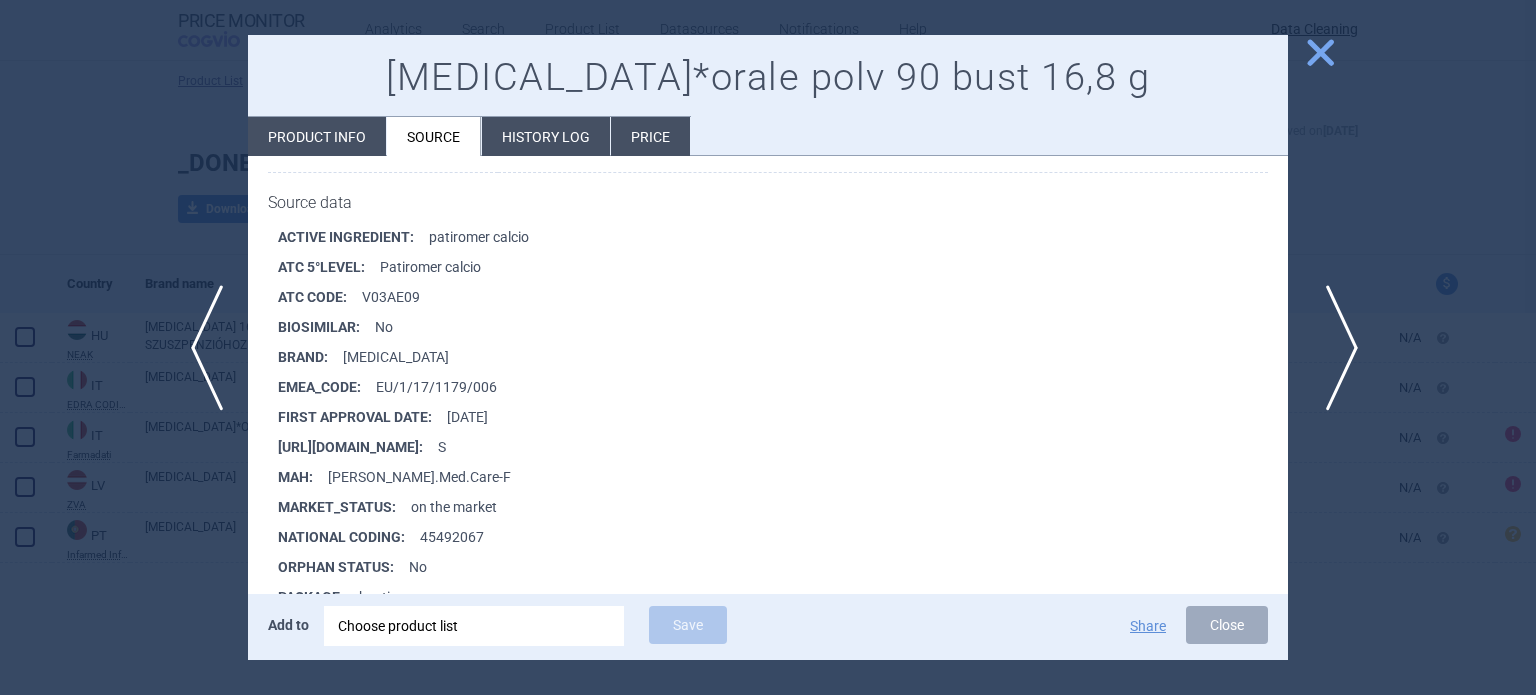 click on "next" at bounding box center [1335, 348] 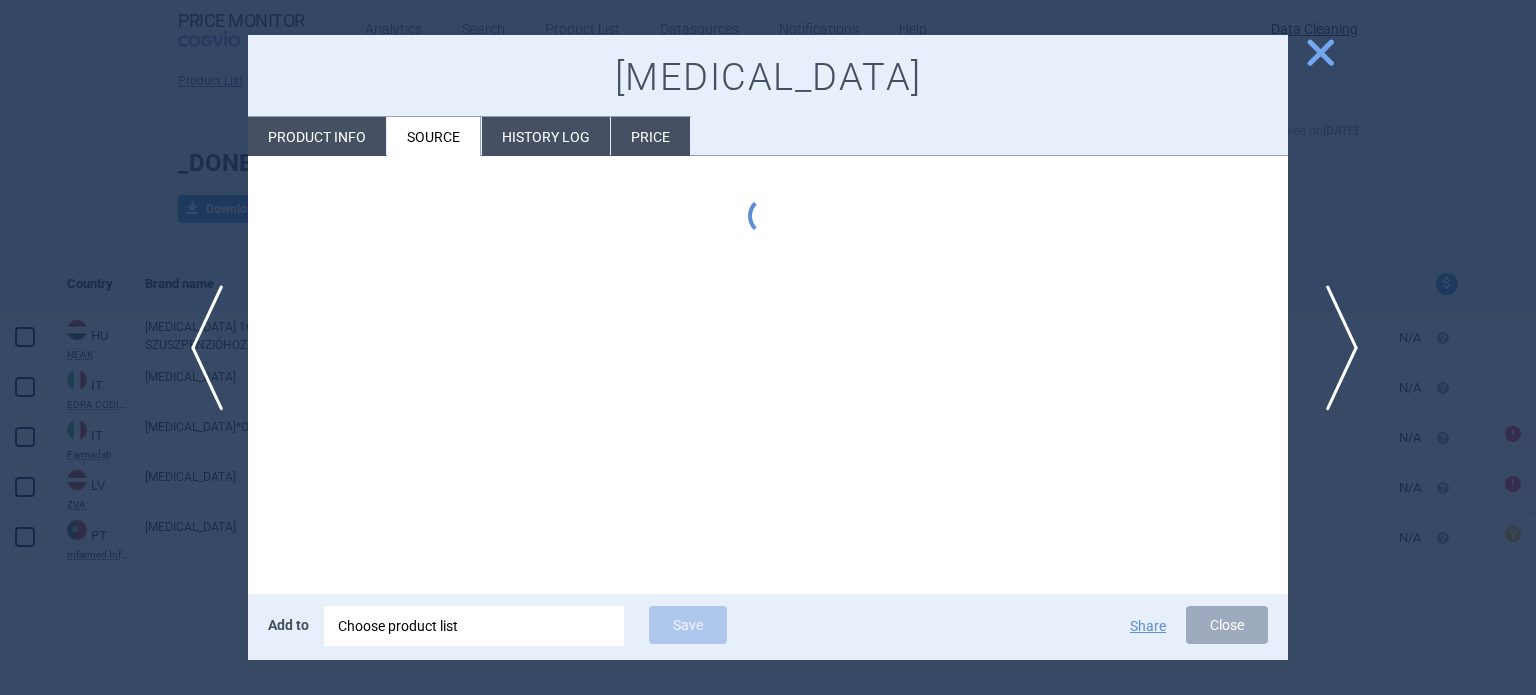 scroll, scrollTop: 0, scrollLeft: 0, axis: both 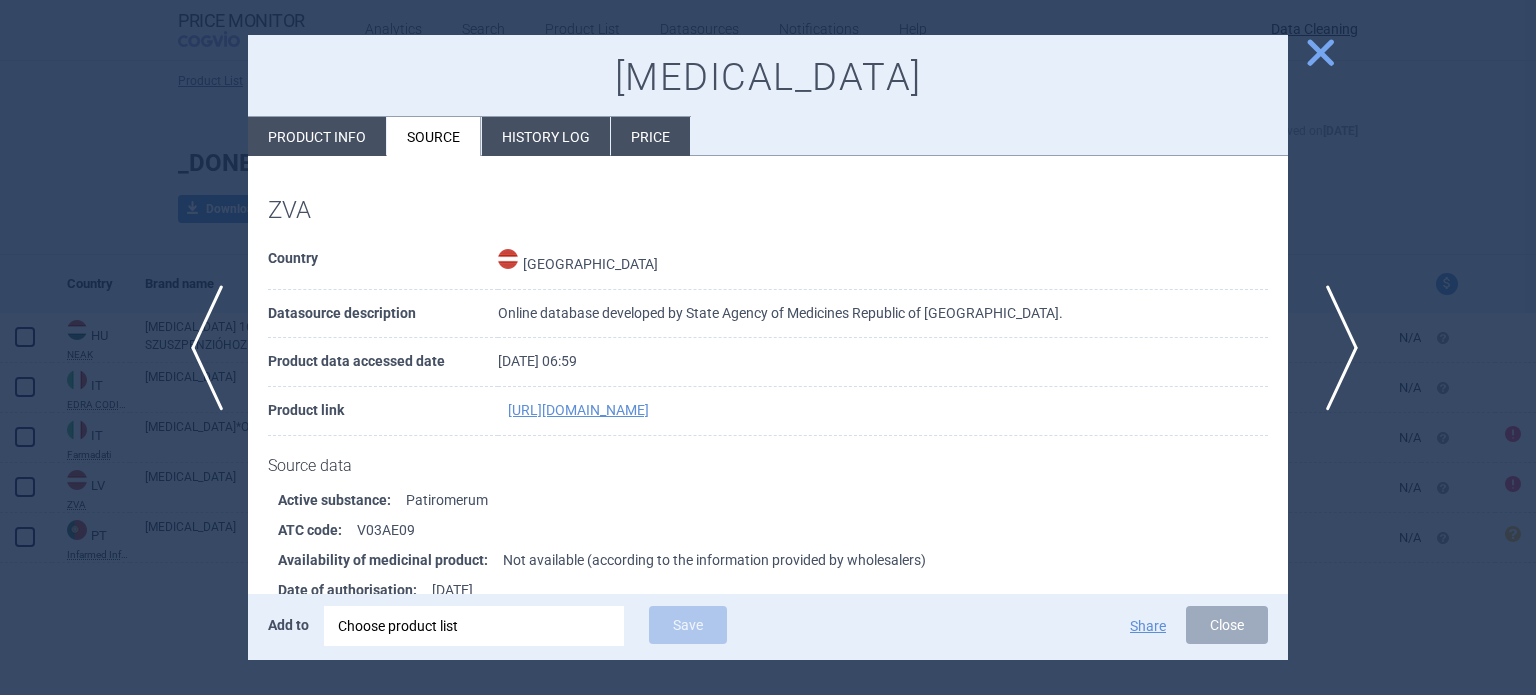 click on "next" at bounding box center (1335, 348) 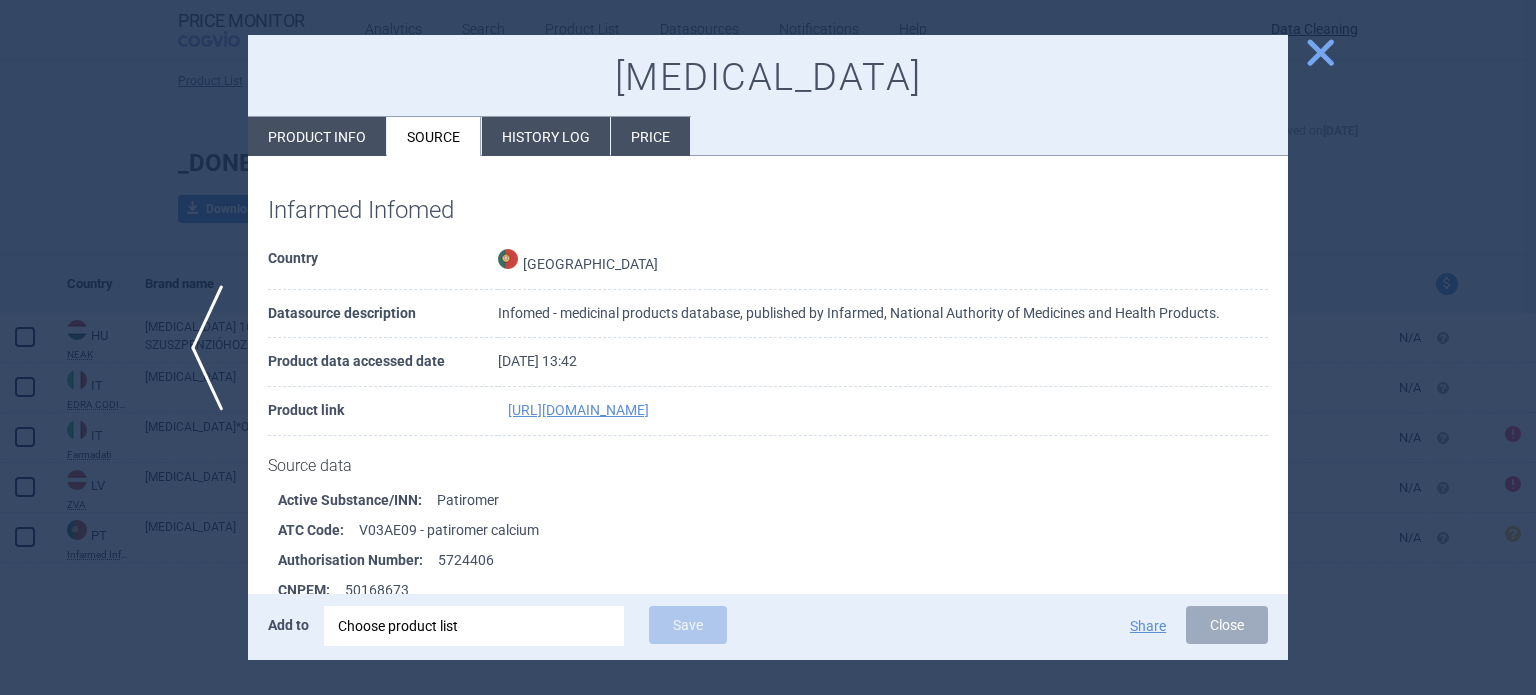 click on "Product info" at bounding box center (317, 136) 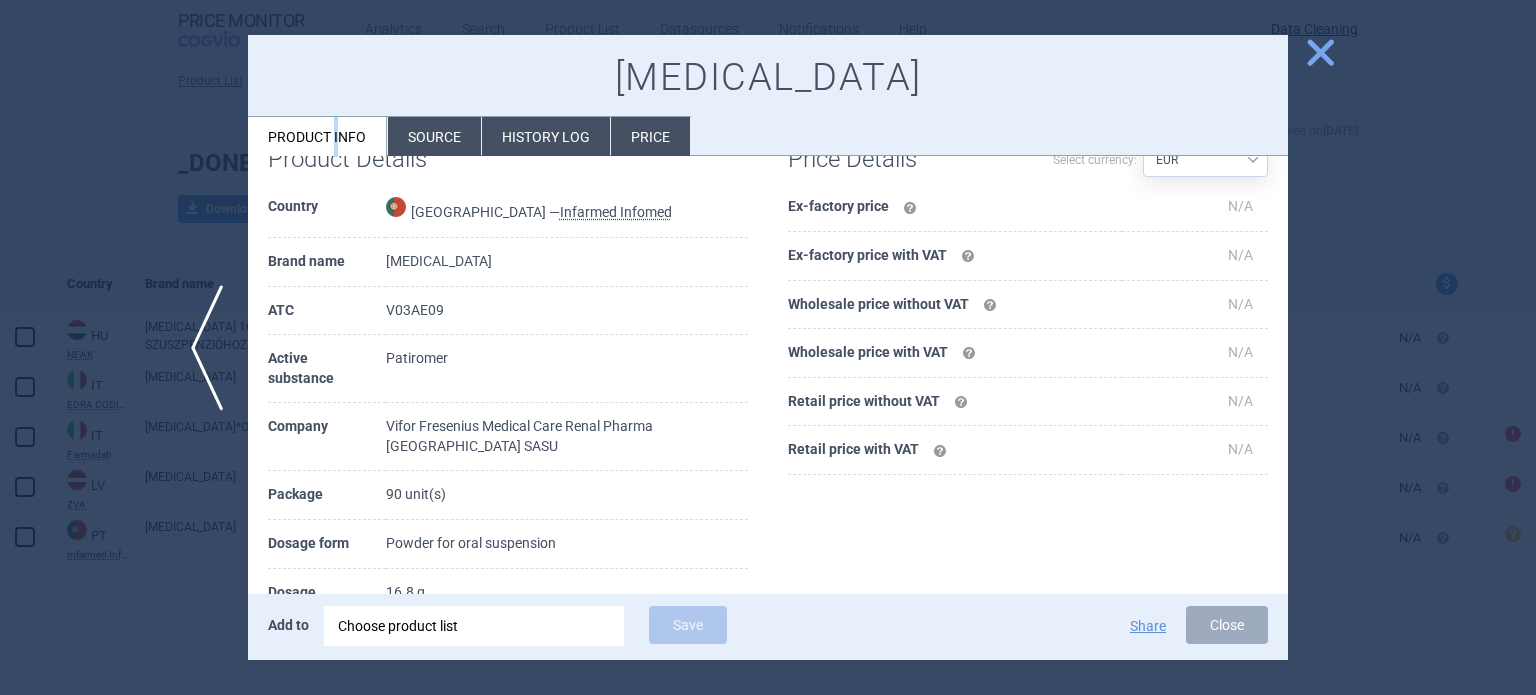scroll, scrollTop: 200, scrollLeft: 0, axis: vertical 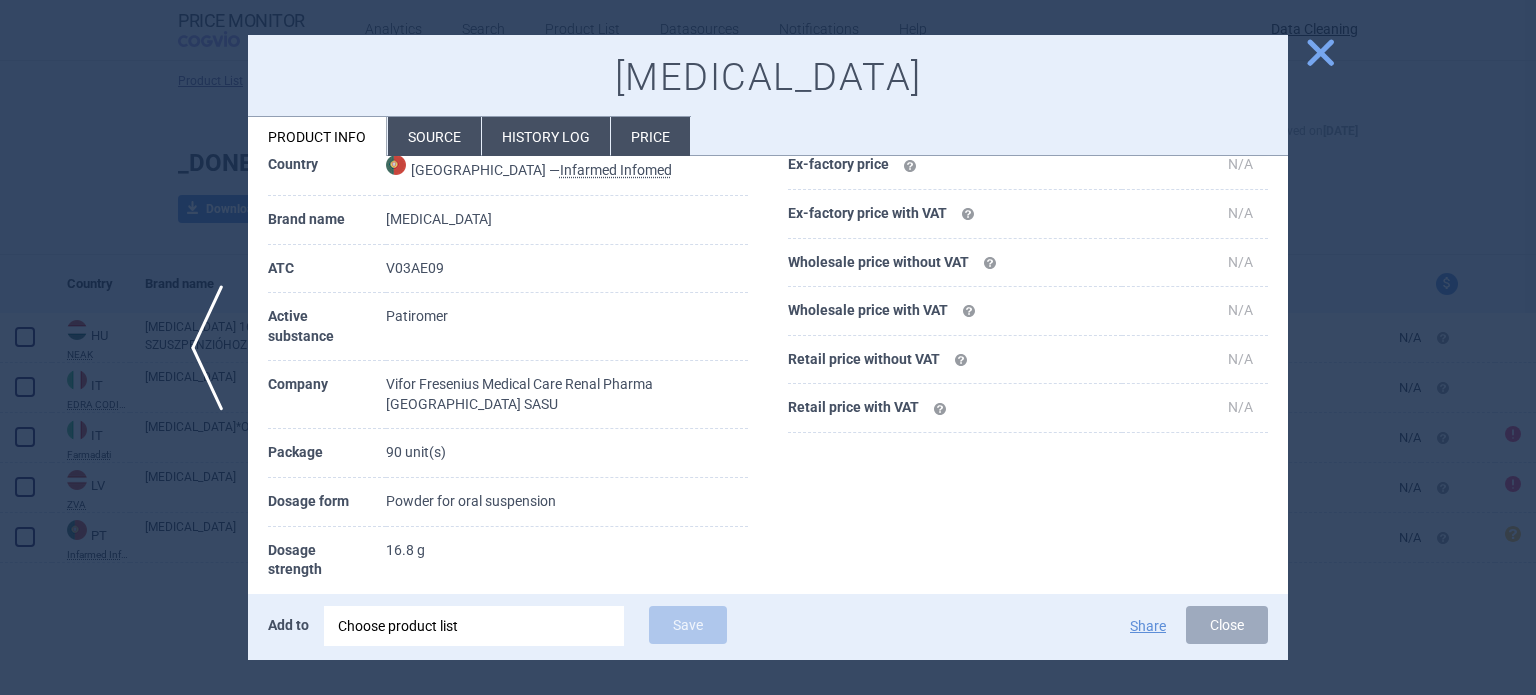click on "Patiromer" at bounding box center [567, 327] 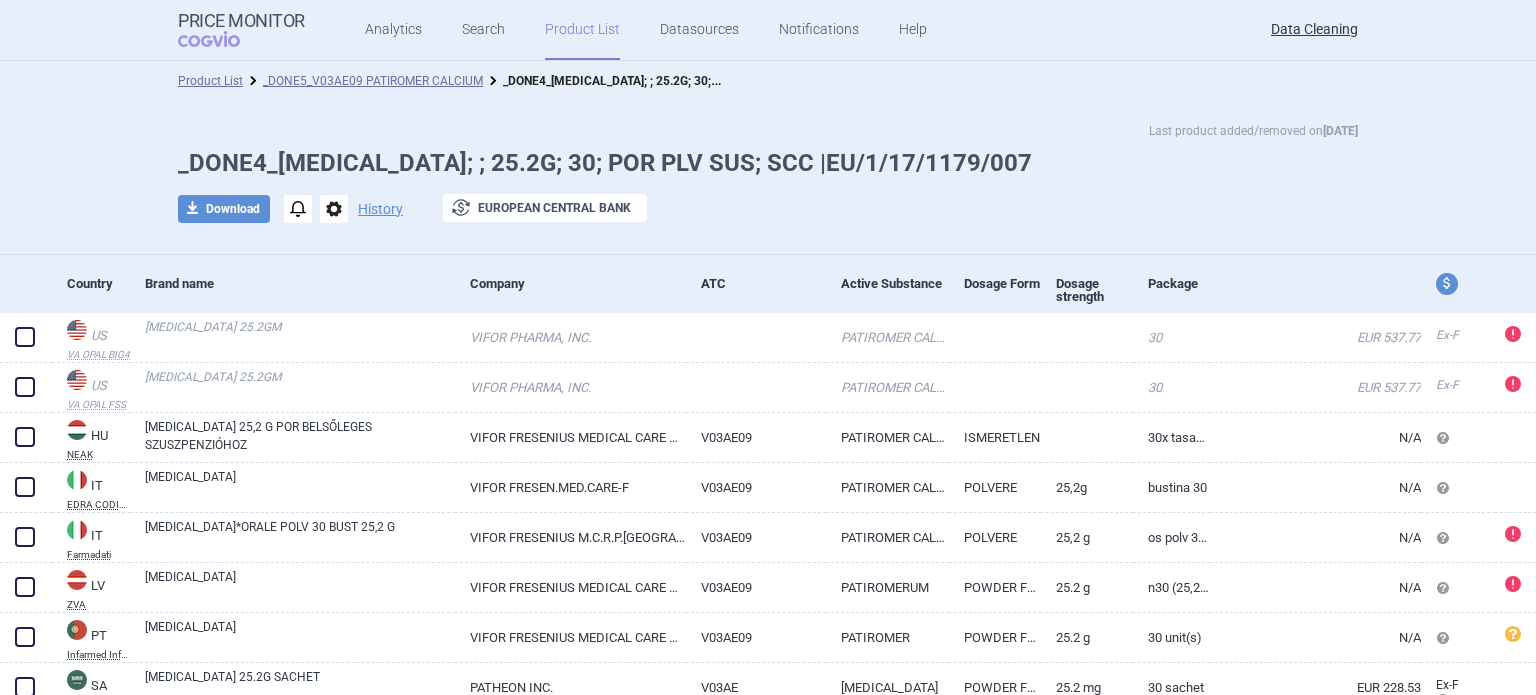 scroll, scrollTop: 0, scrollLeft: 0, axis: both 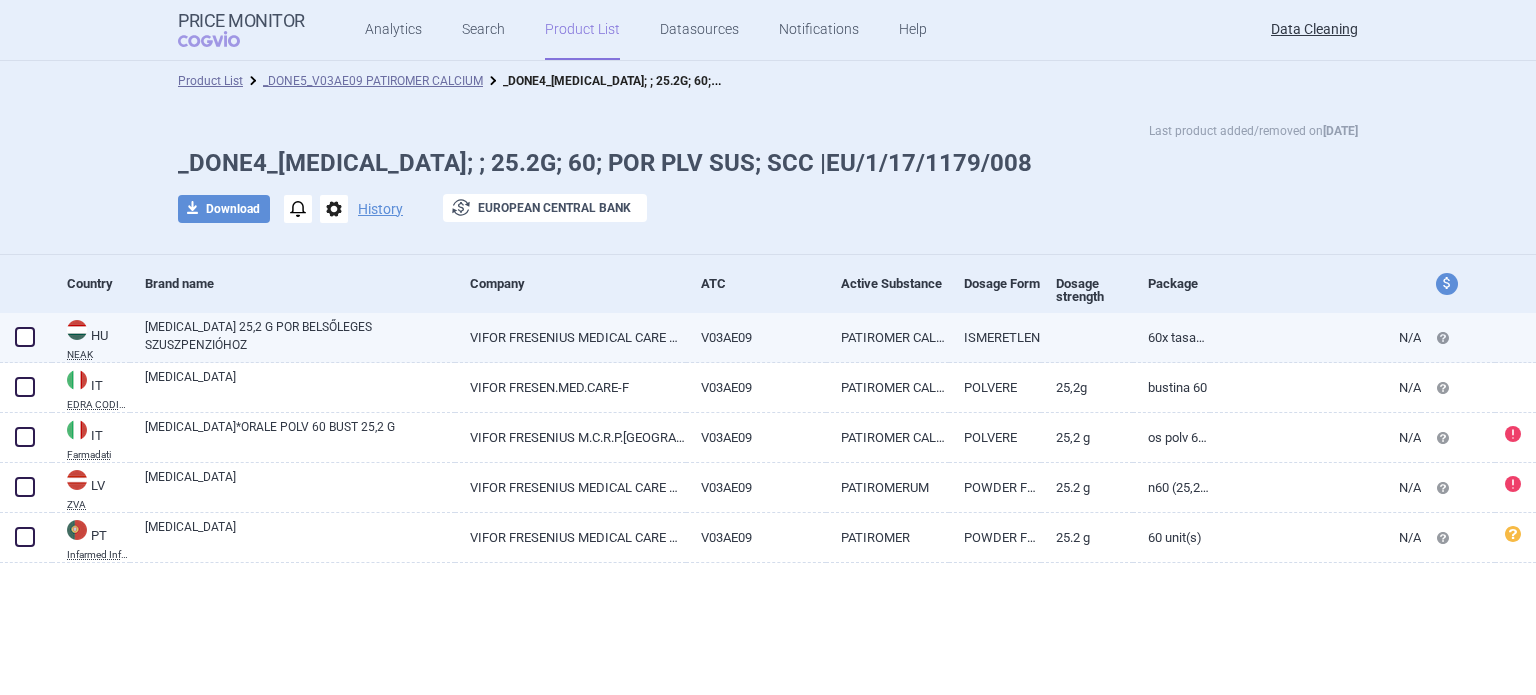 click on "V03AE09" at bounding box center [756, 337] 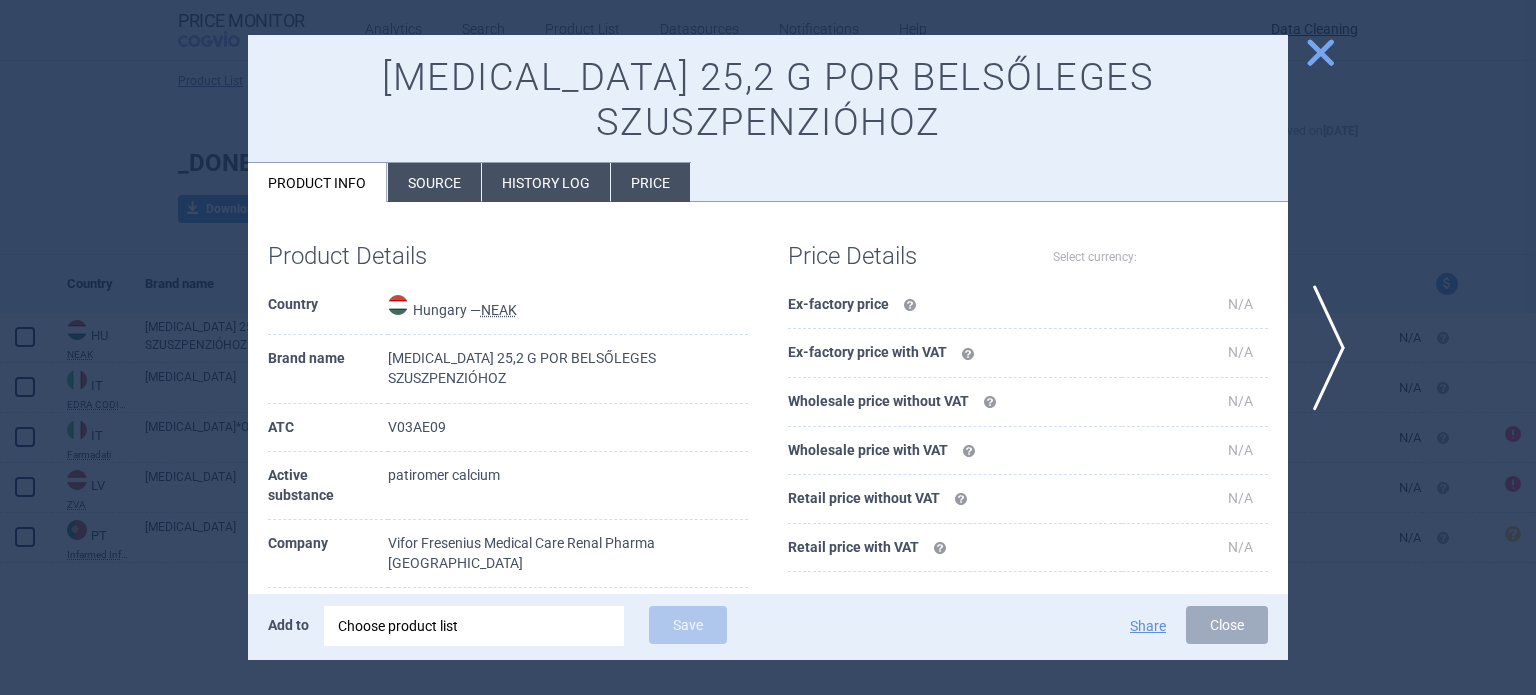 select on "EUR" 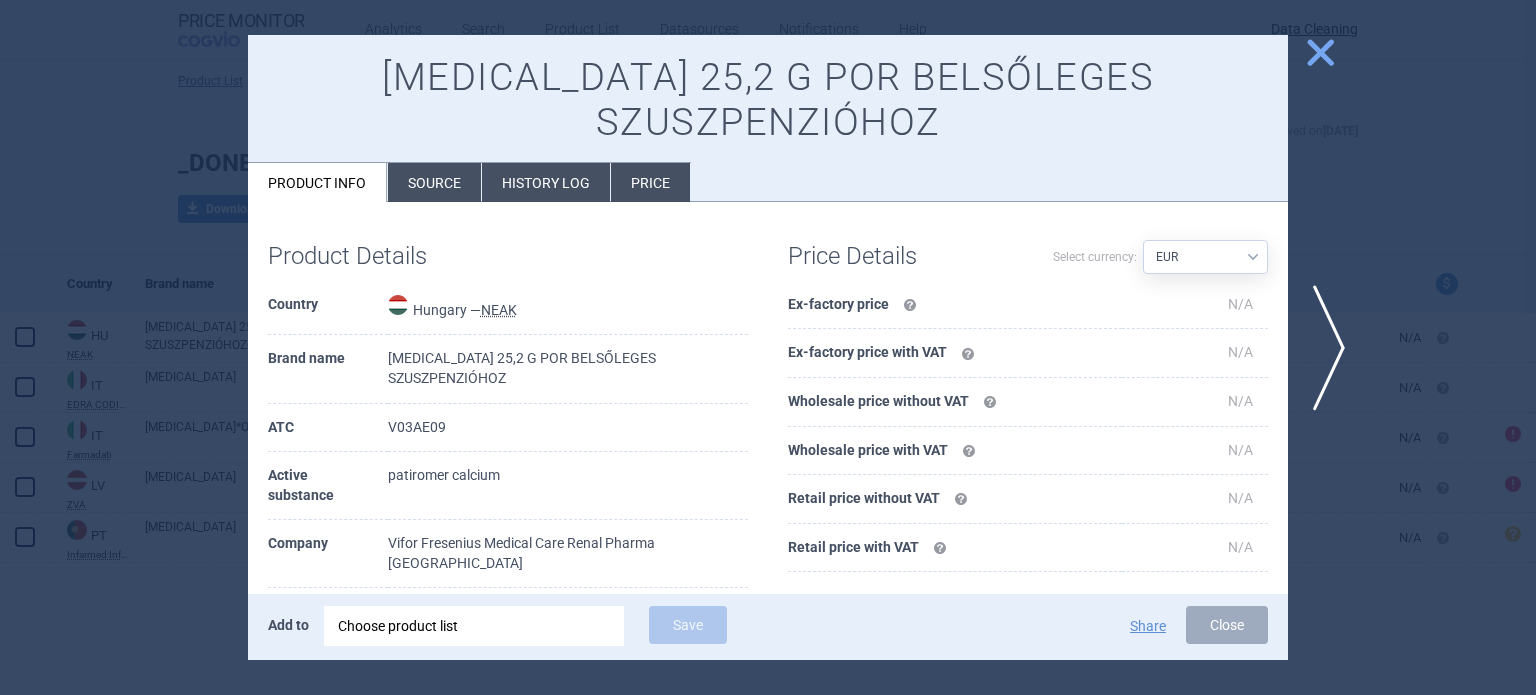 click on "Source" at bounding box center (434, 182) 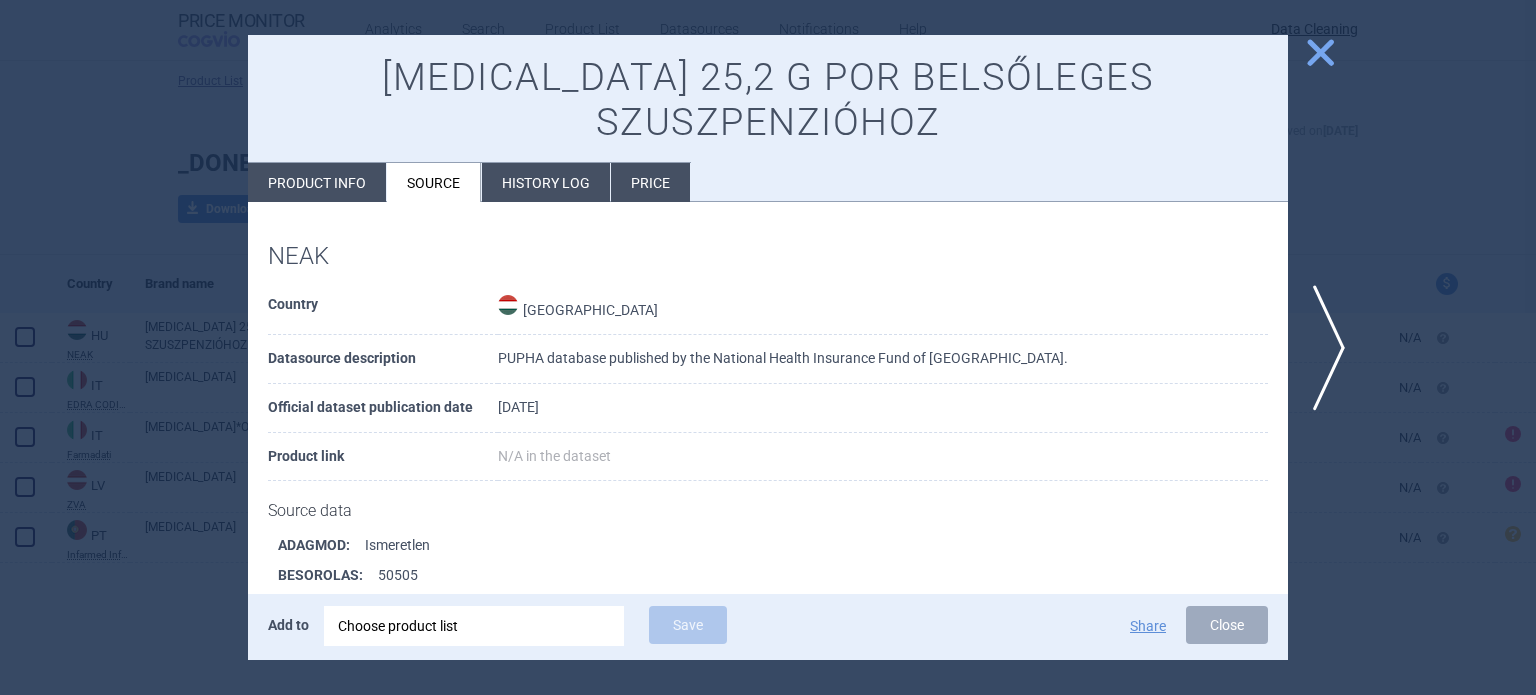 scroll, scrollTop: 1615, scrollLeft: 0, axis: vertical 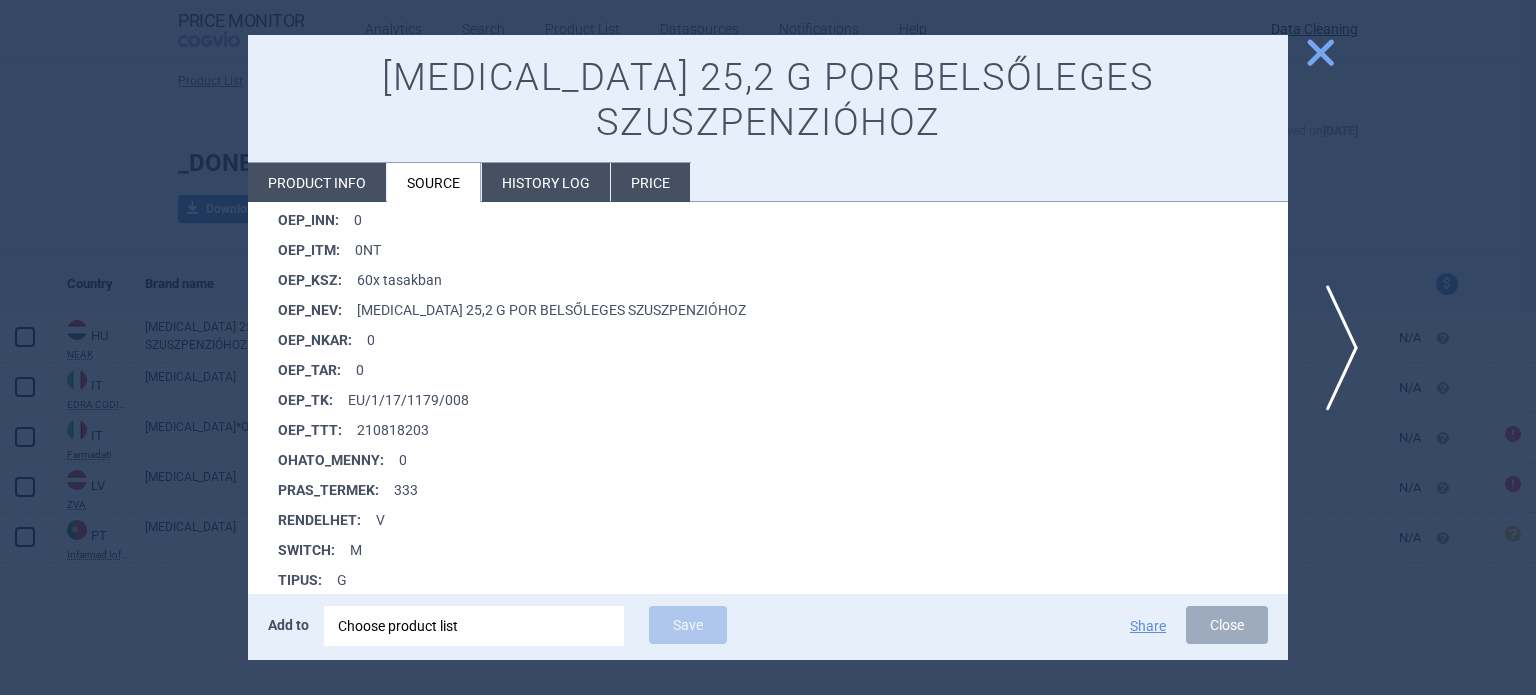 click on "next" at bounding box center [1335, 348] 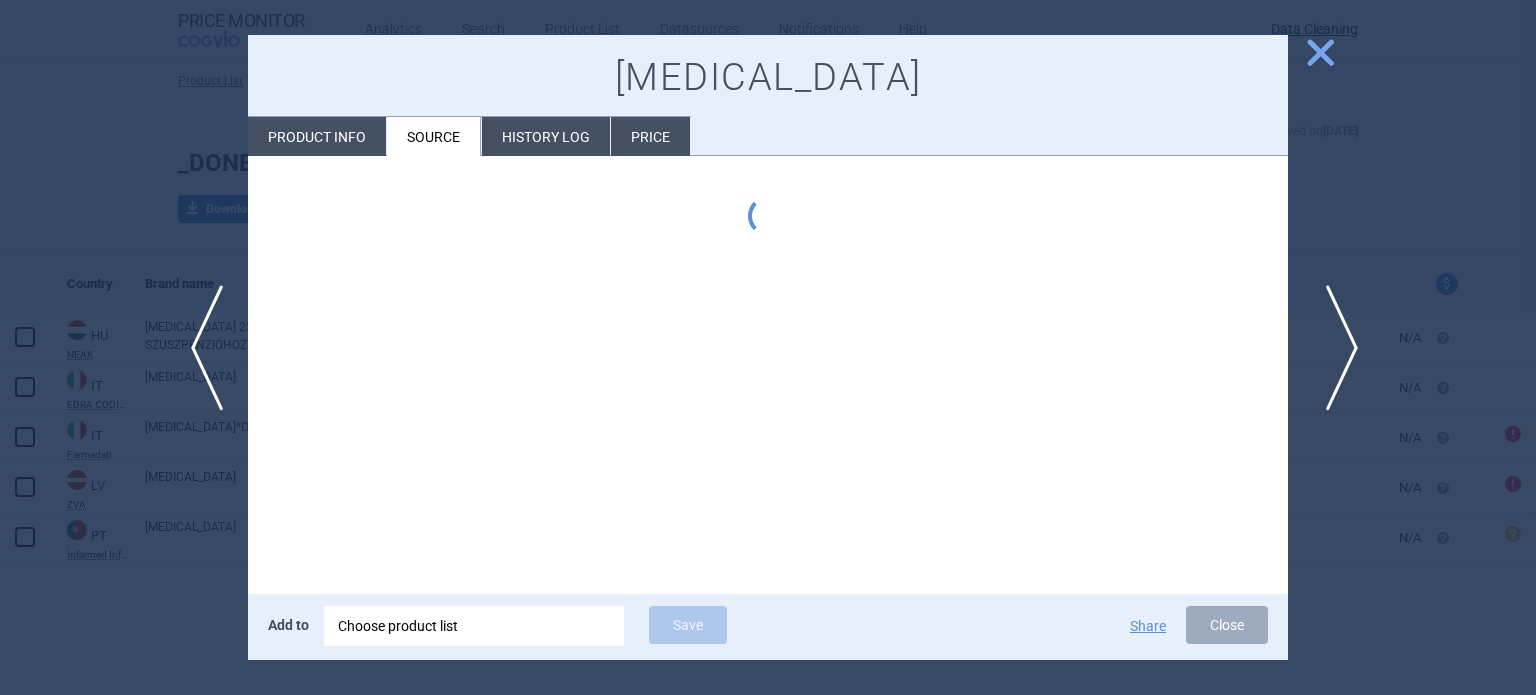 type 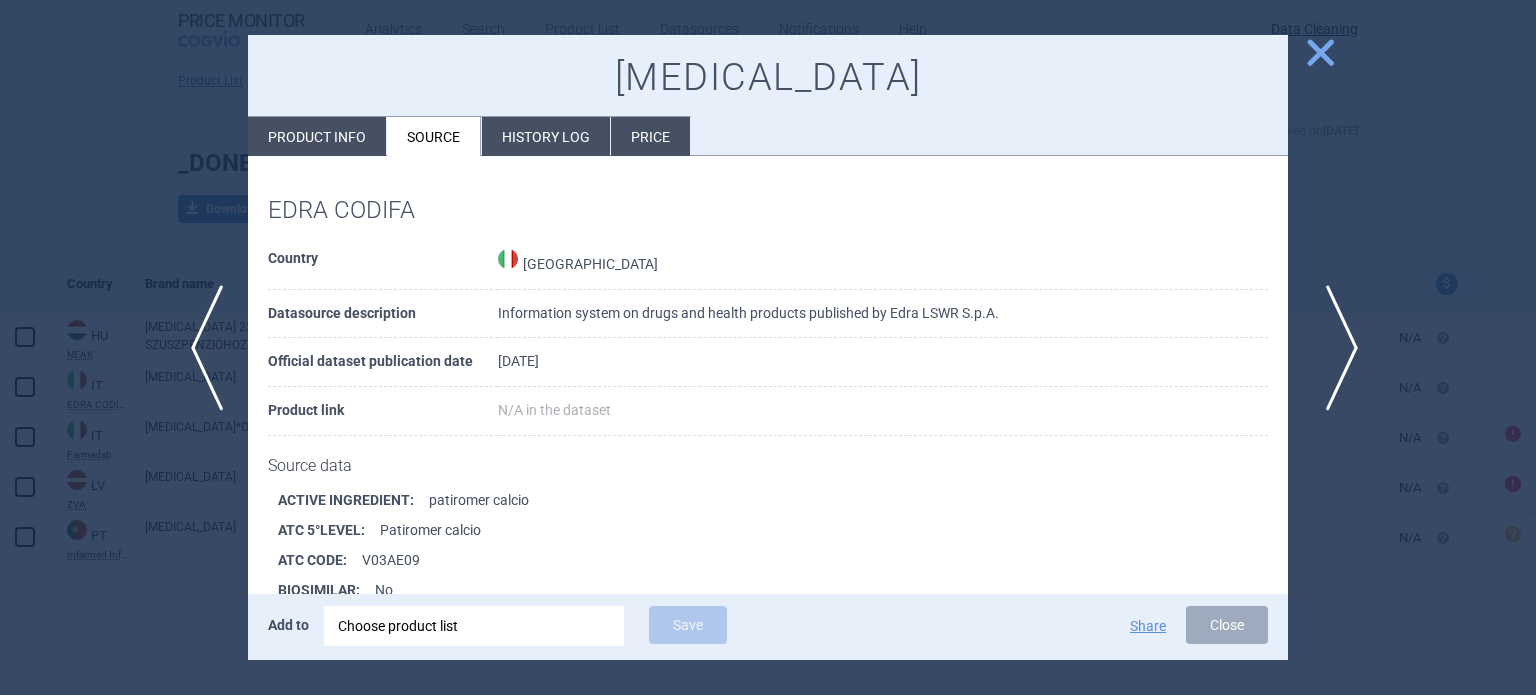 scroll, scrollTop: 272, scrollLeft: 0, axis: vertical 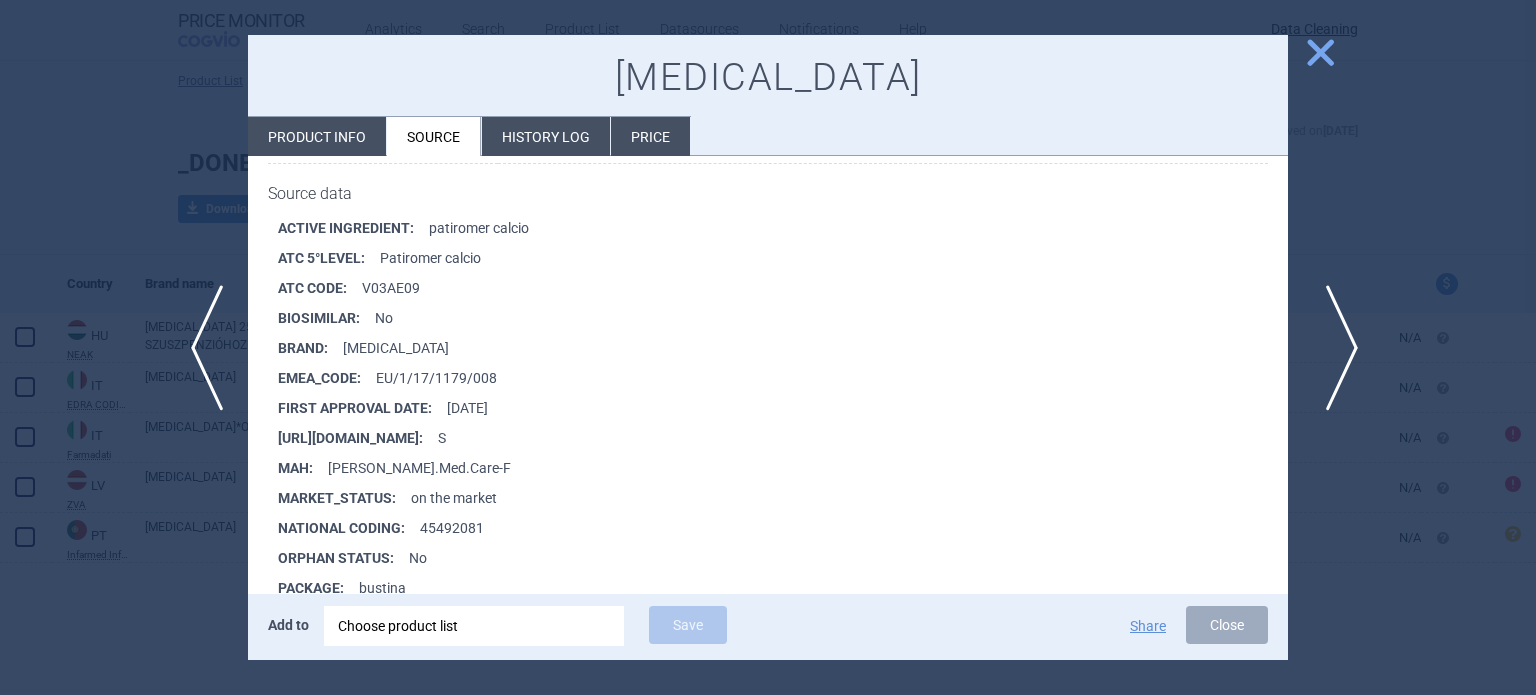 click on "next" at bounding box center [1335, 348] 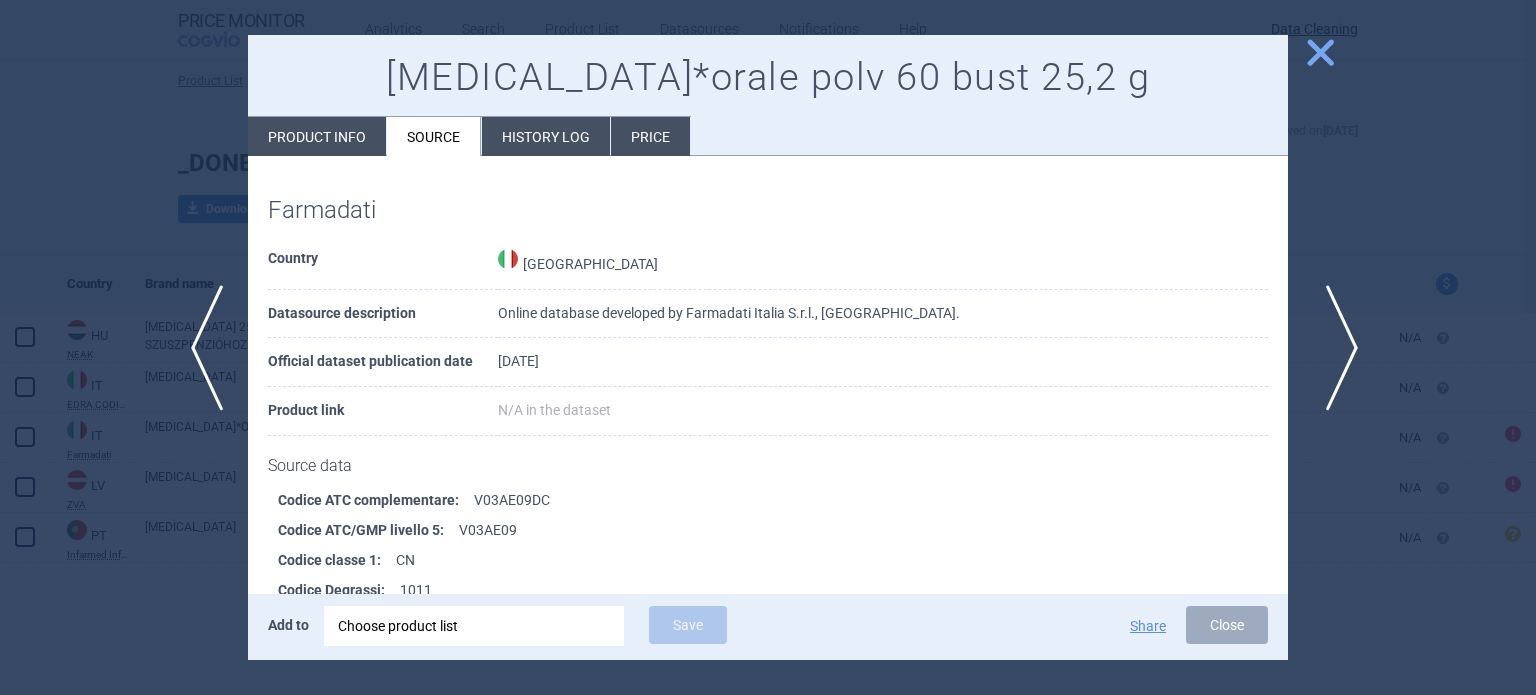 scroll, scrollTop: 1391, scrollLeft: 0, axis: vertical 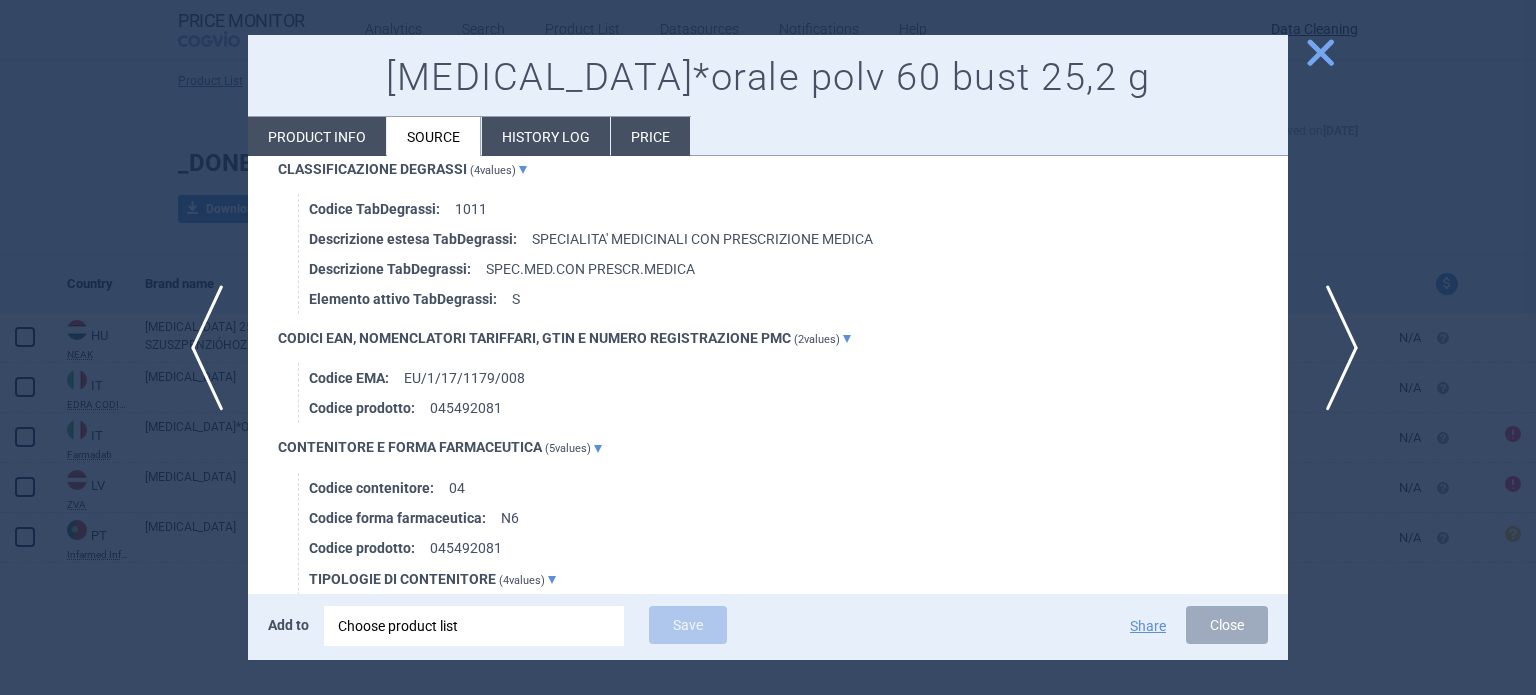 click on "next" at bounding box center (1335, 348) 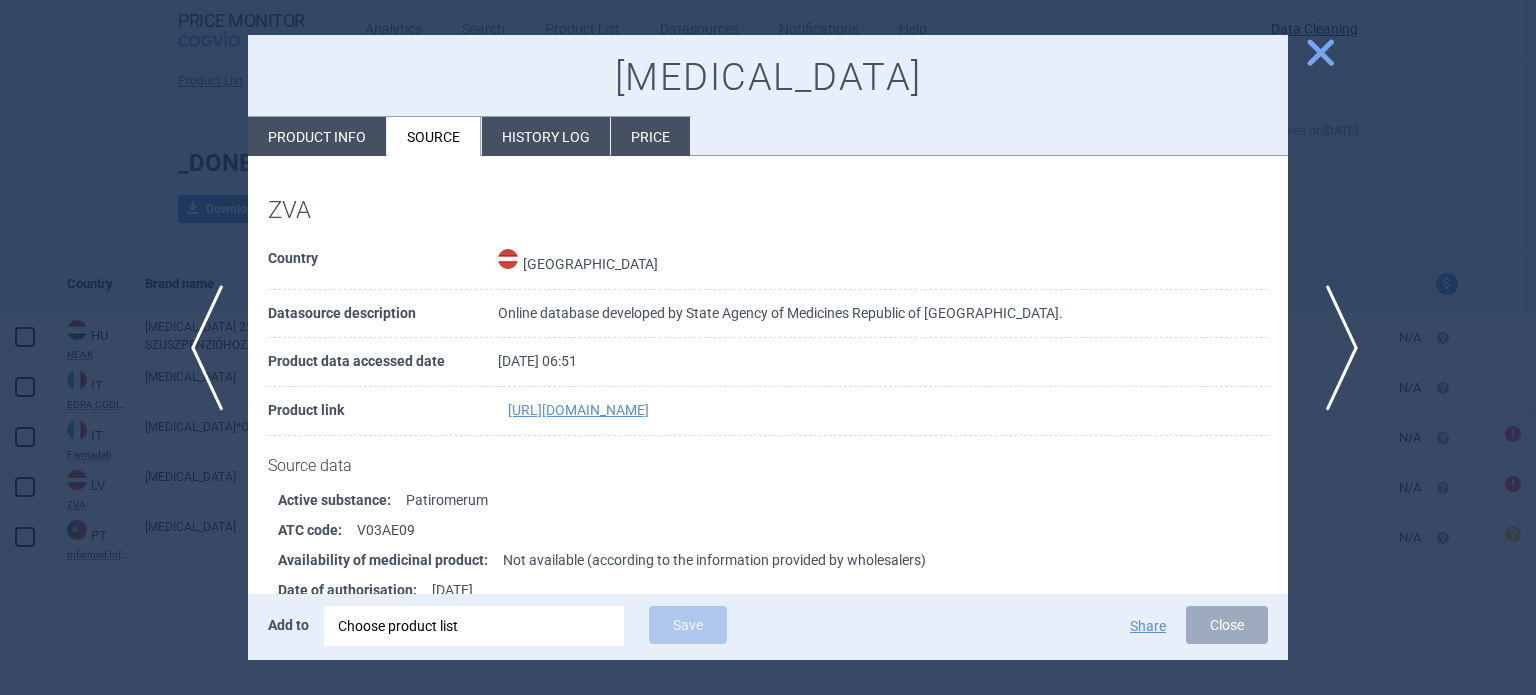 click on "next" at bounding box center (1335, 348) 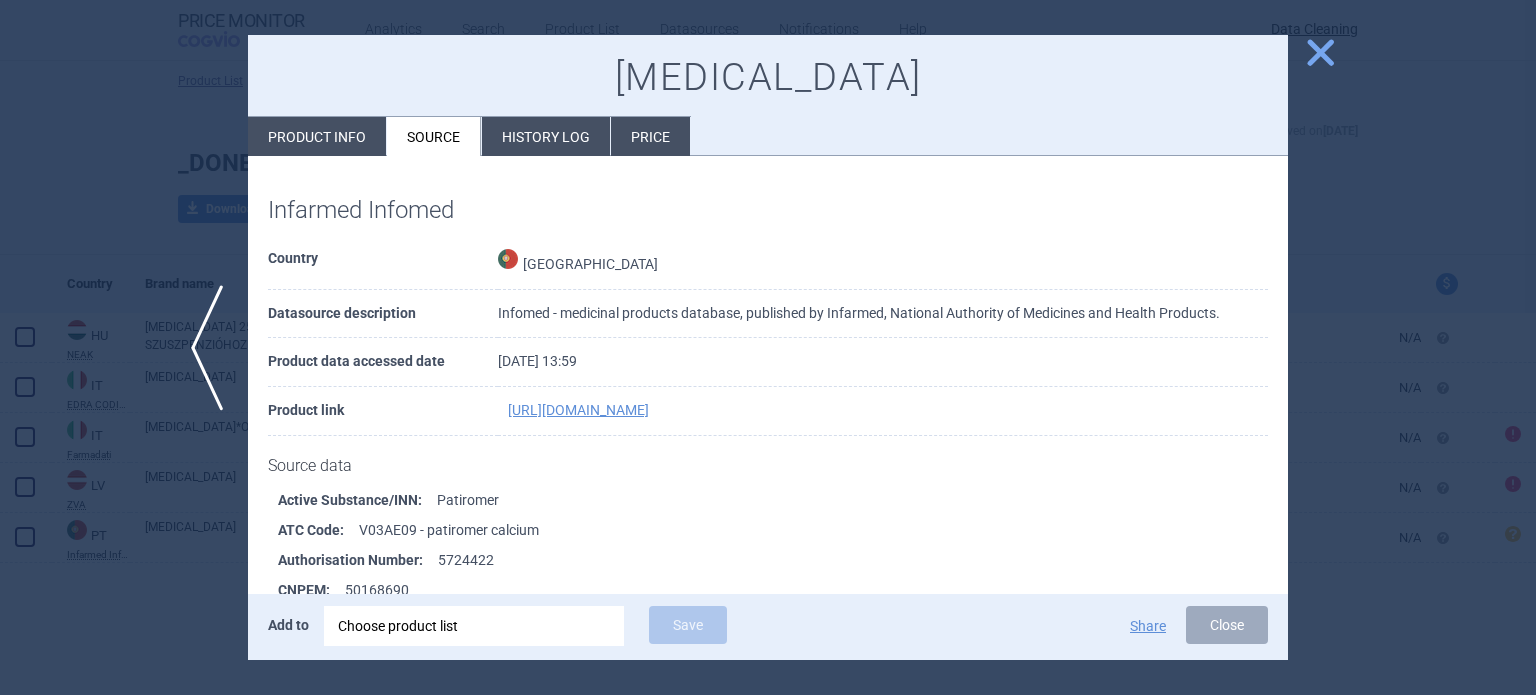 click on "Product info" at bounding box center [317, 136] 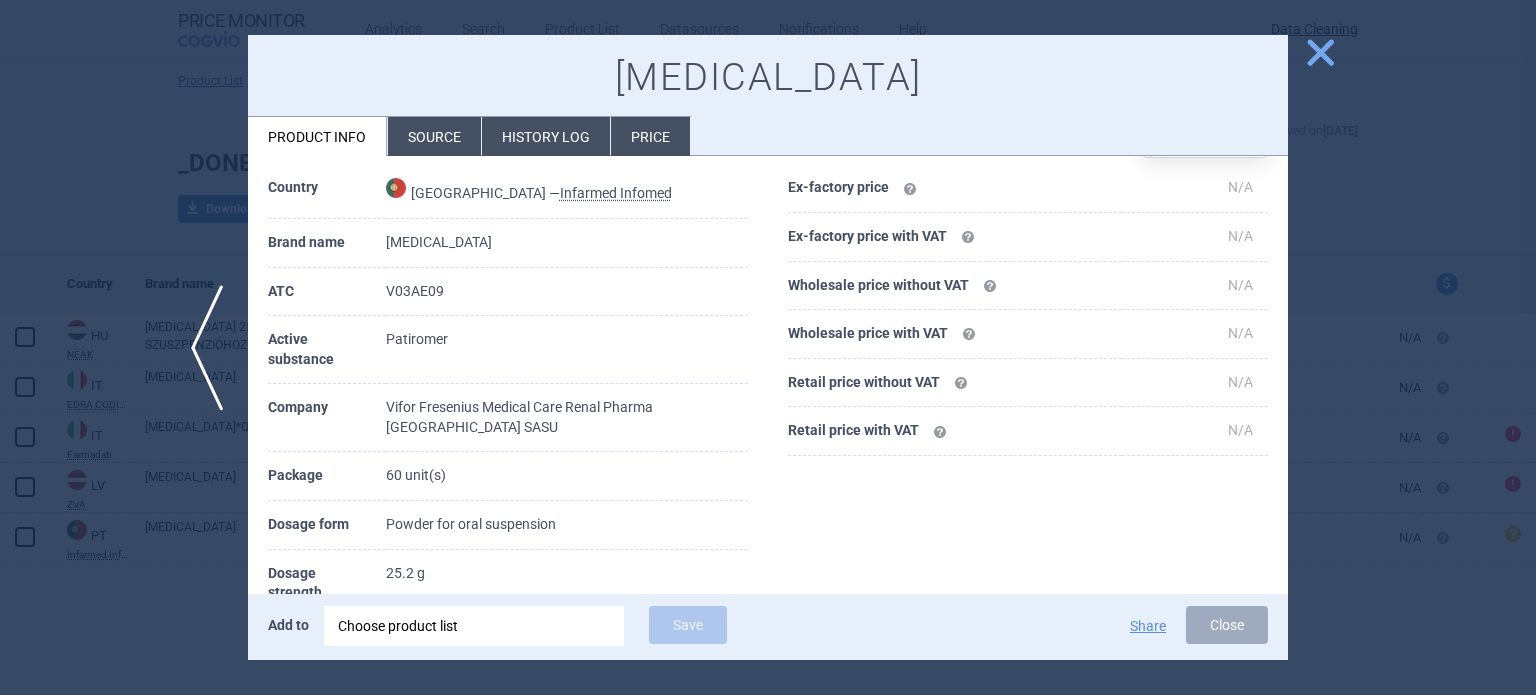 scroll, scrollTop: 200, scrollLeft: 0, axis: vertical 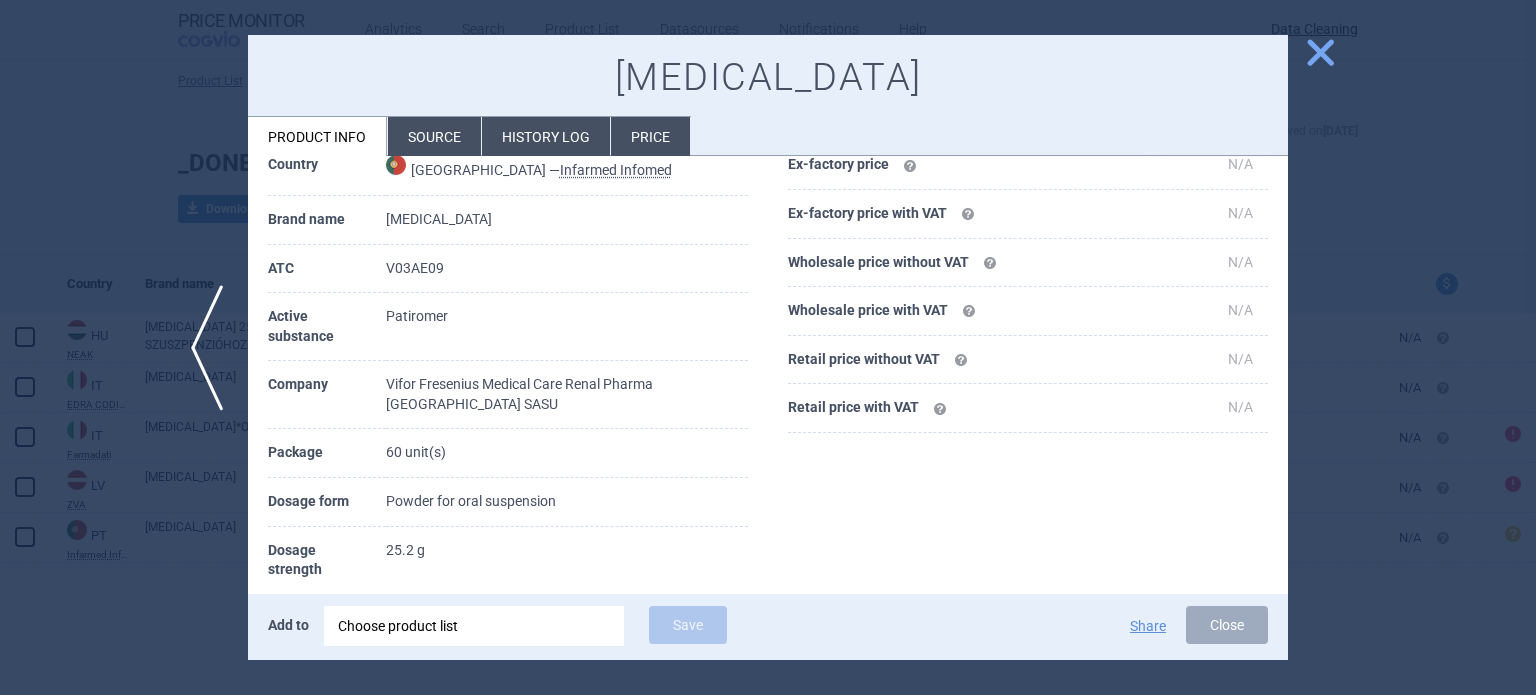 click at bounding box center [768, 347] 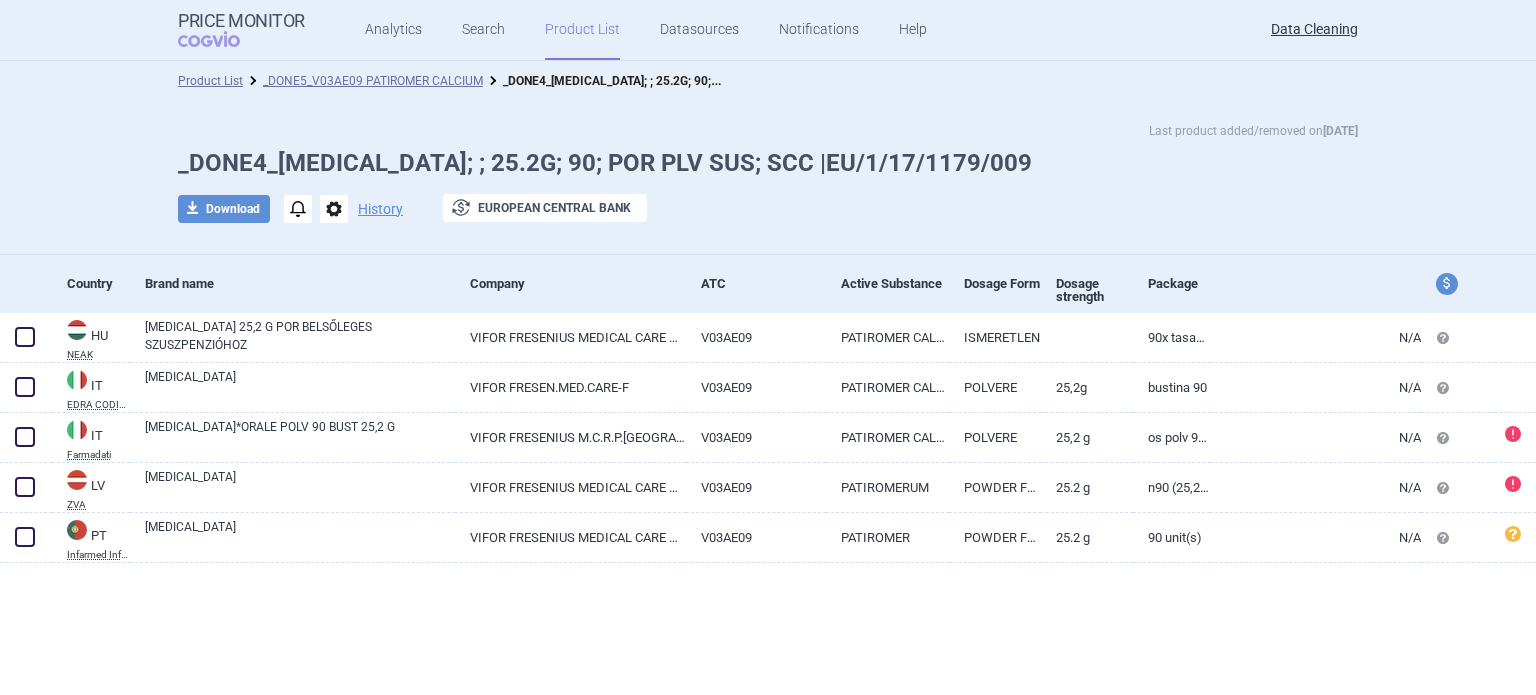 scroll, scrollTop: 0, scrollLeft: 0, axis: both 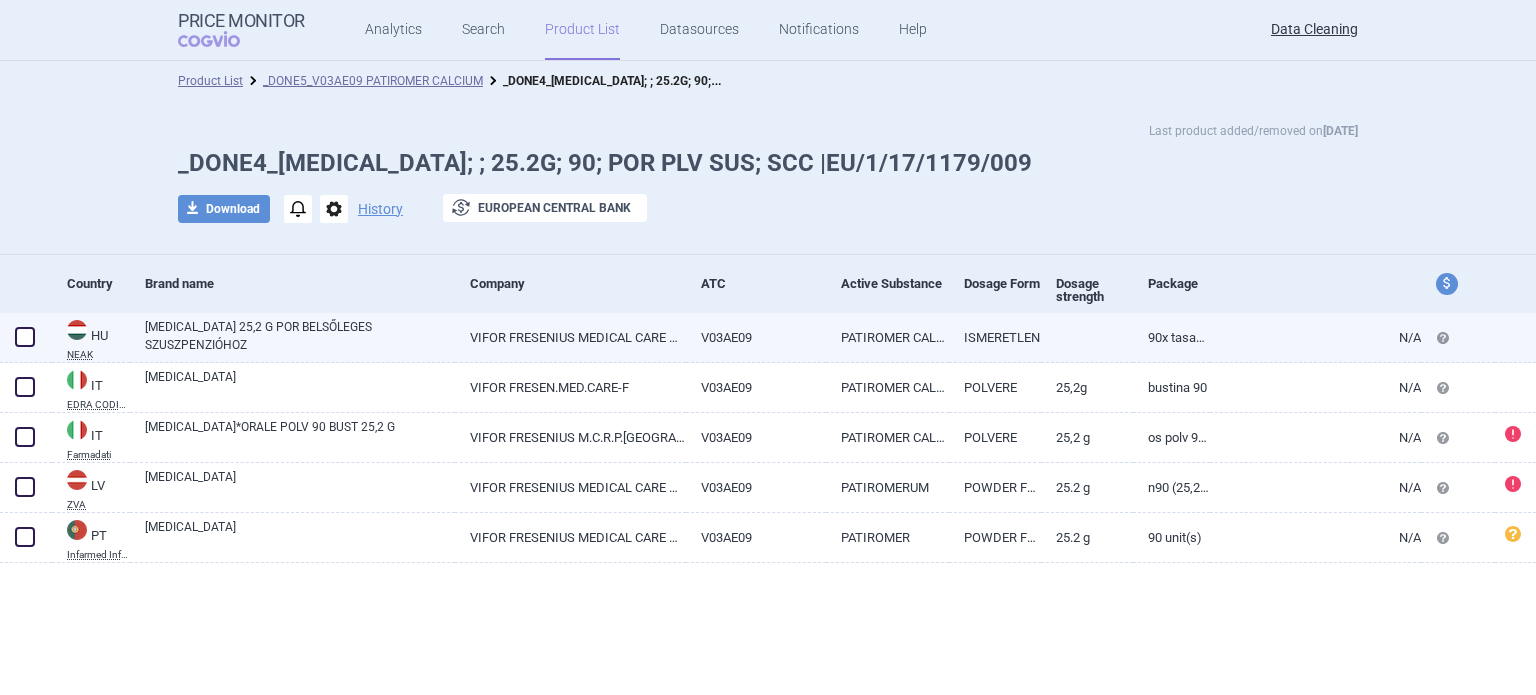 click on "VELTASSA 25,2 G POR BELSŐLEGES SZUSZPENZIÓHOZ" at bounding box center (300, 336) 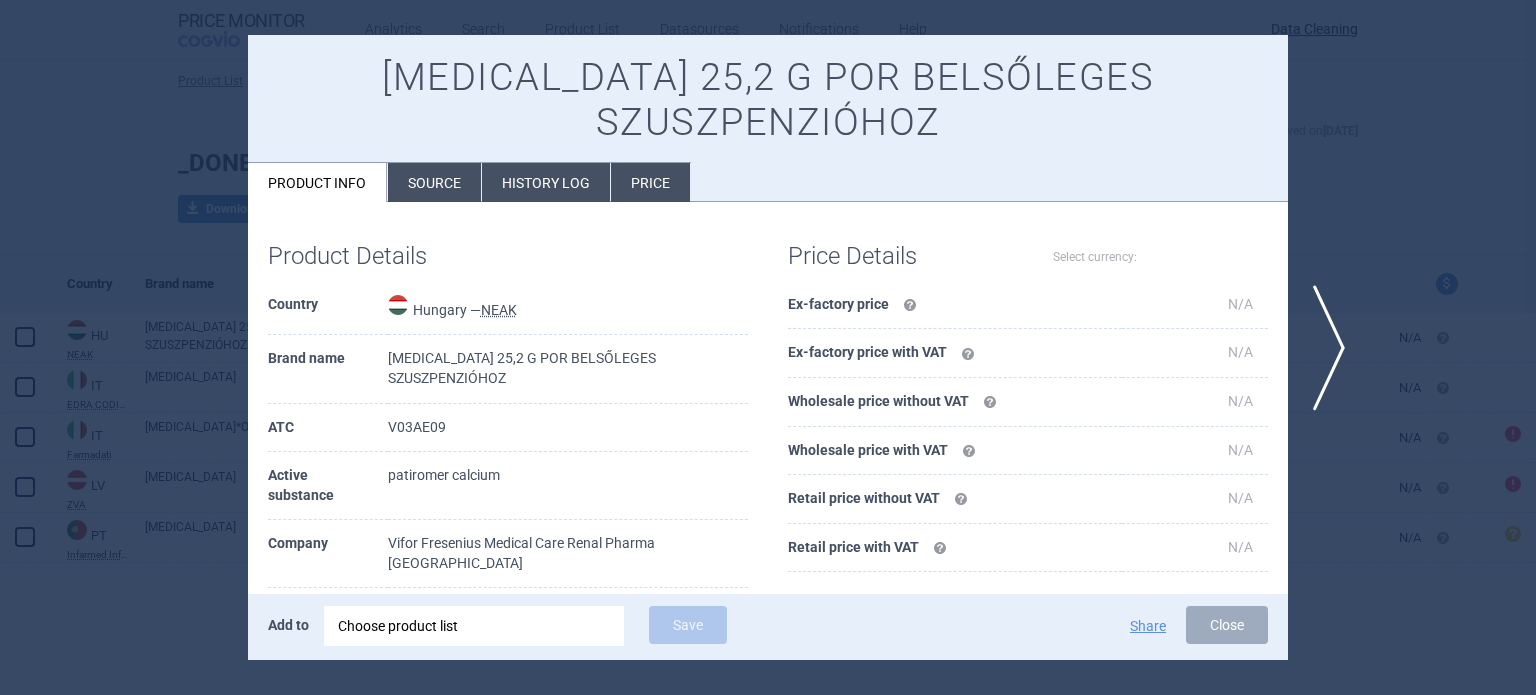 select on "EUR" 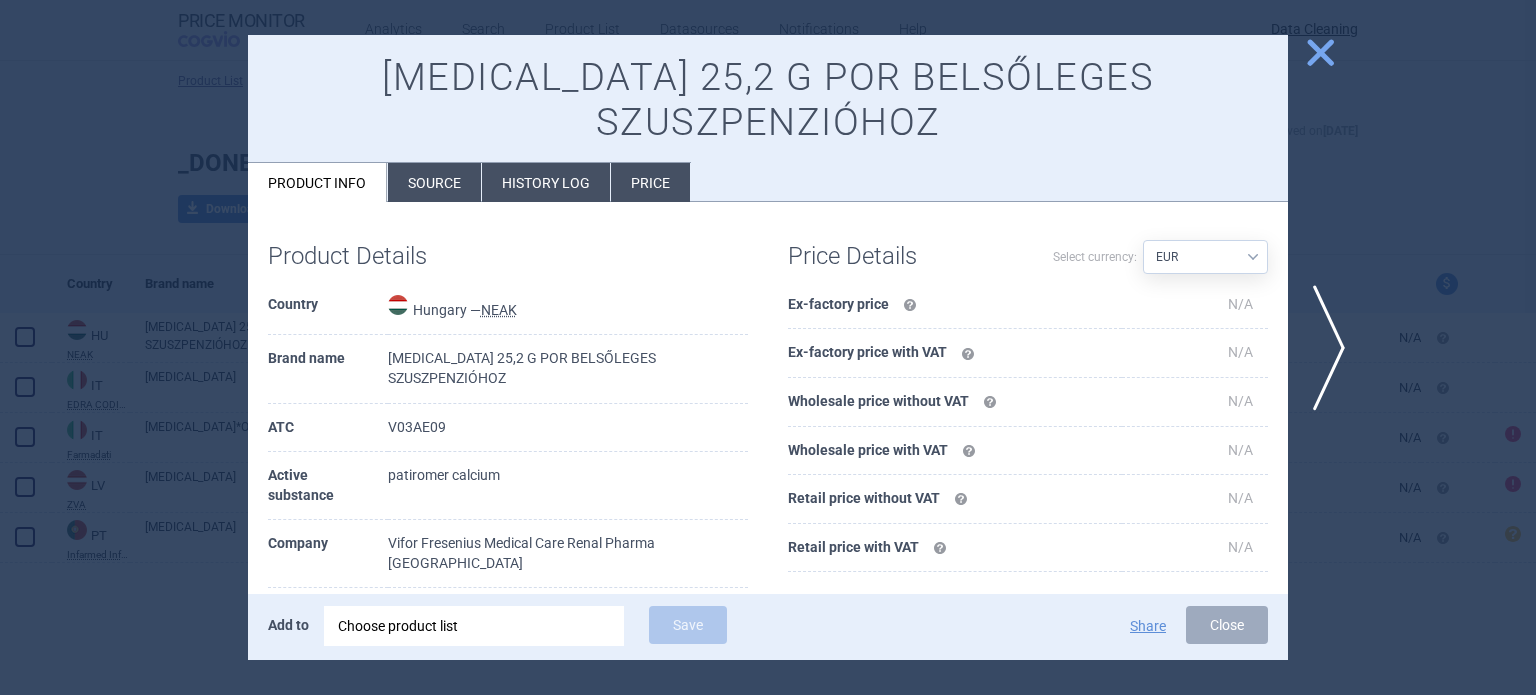 click on "Source" at bounding box center [434, 182] 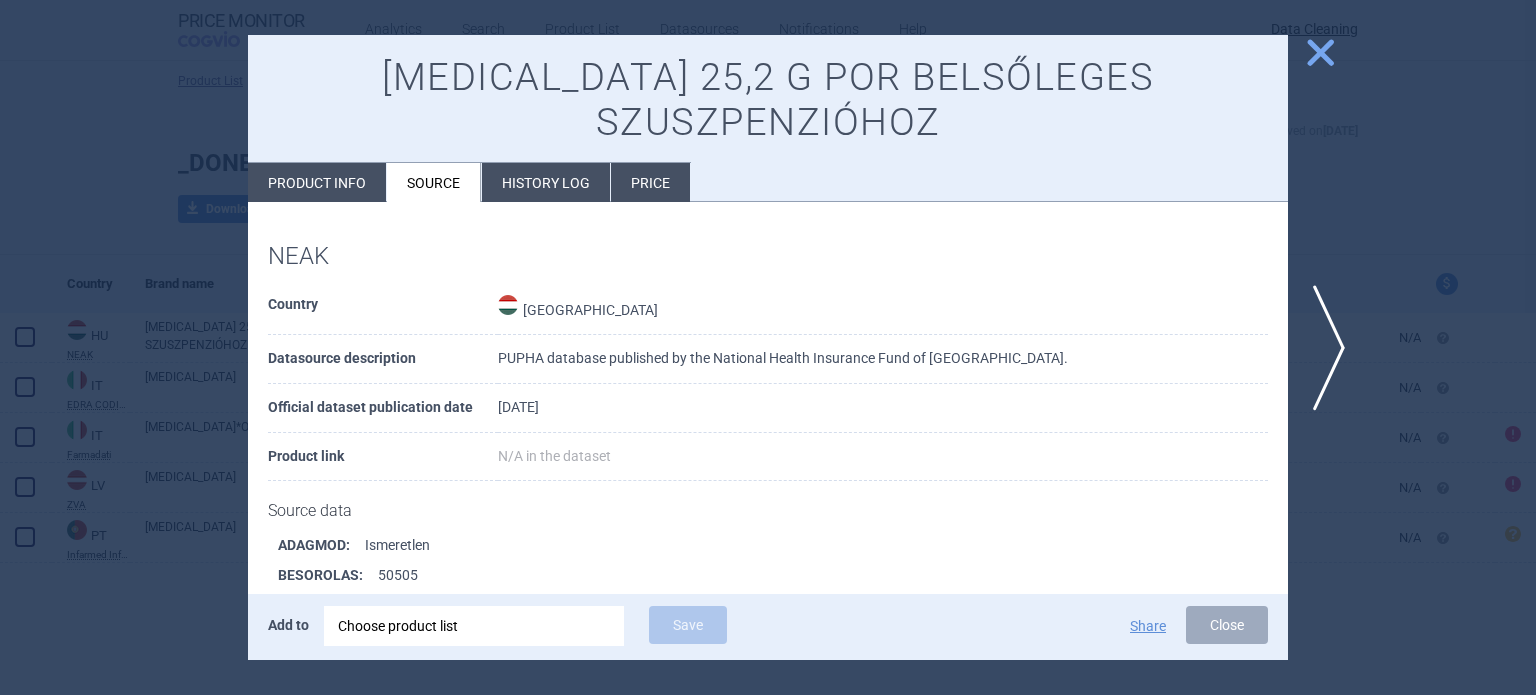 scroll, scrollTop: 1615, scrollLeft: 0, axis: vertical 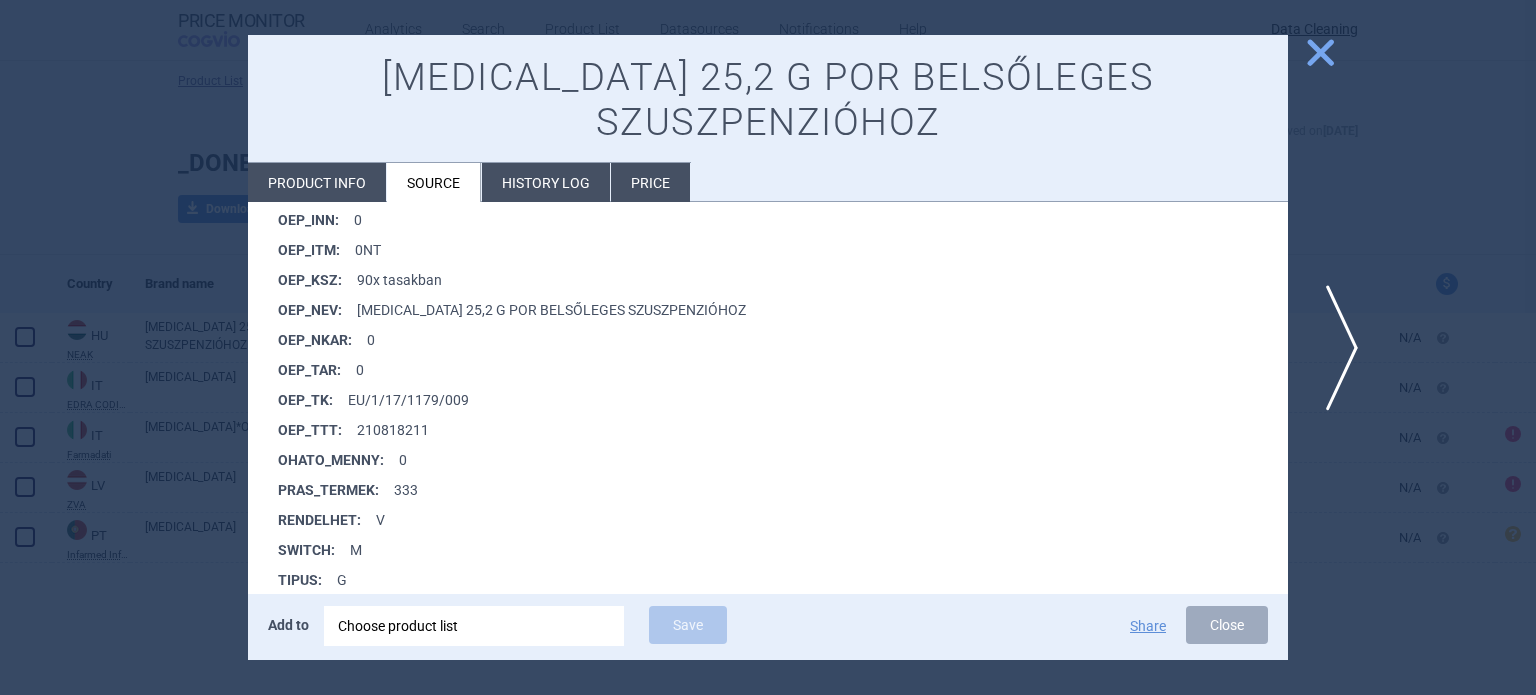 click on "next" at bounding box center [1335, 348] 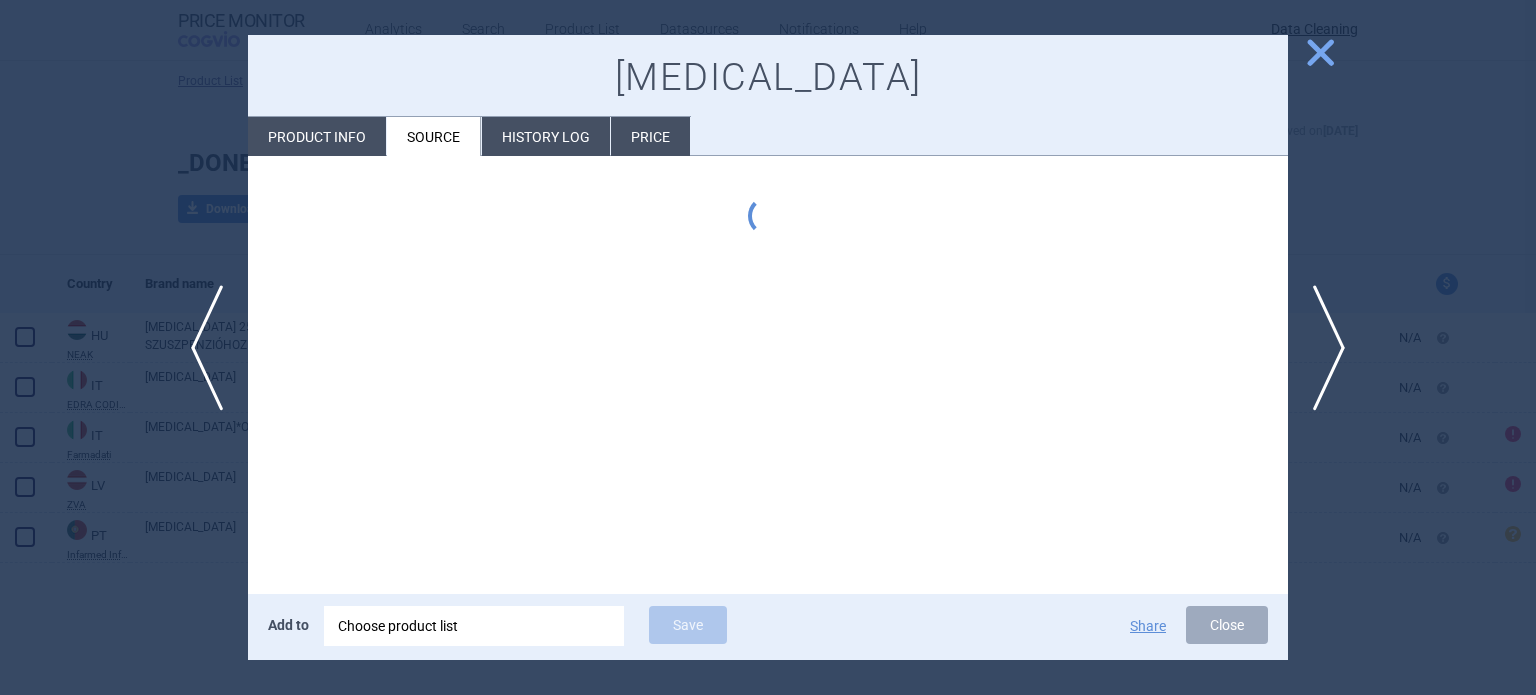 type 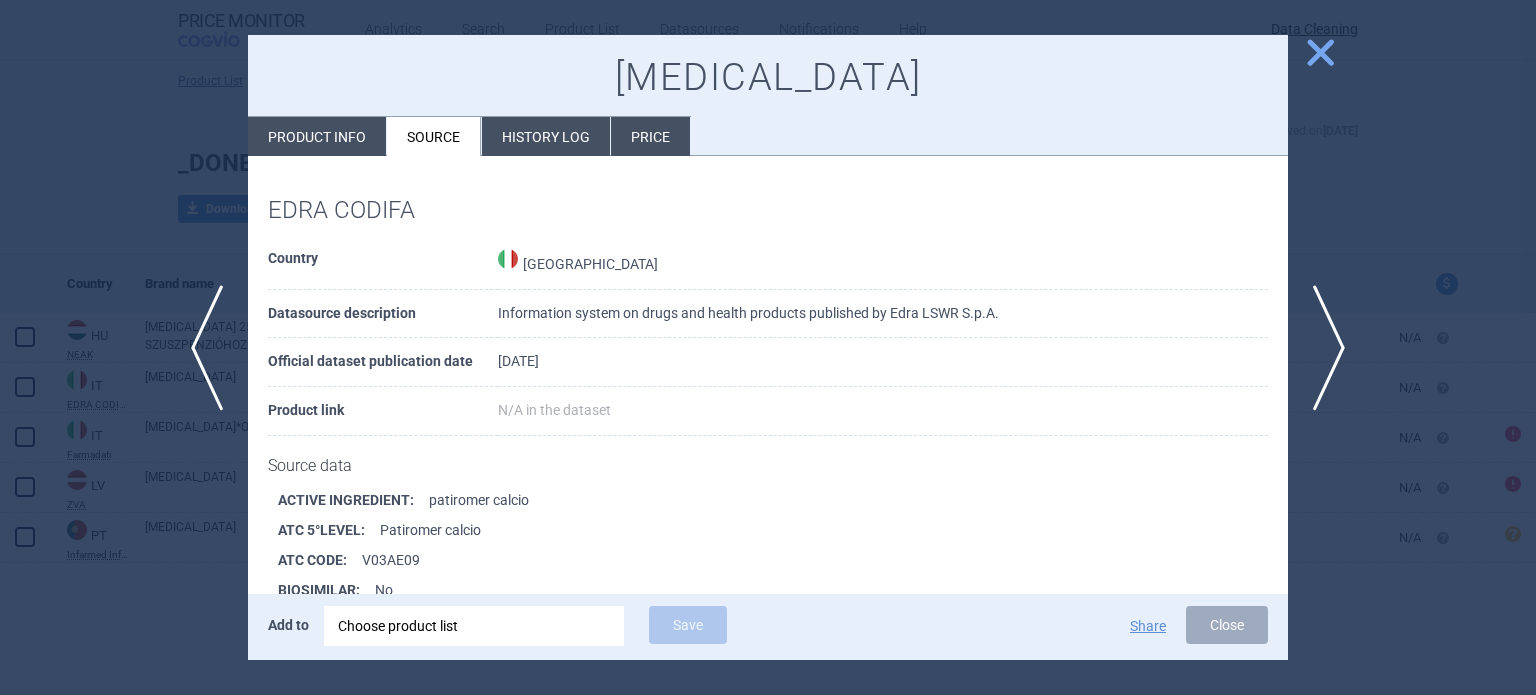 scroll, scrollTop: 272, scrollLeft: 0, axis: vertical 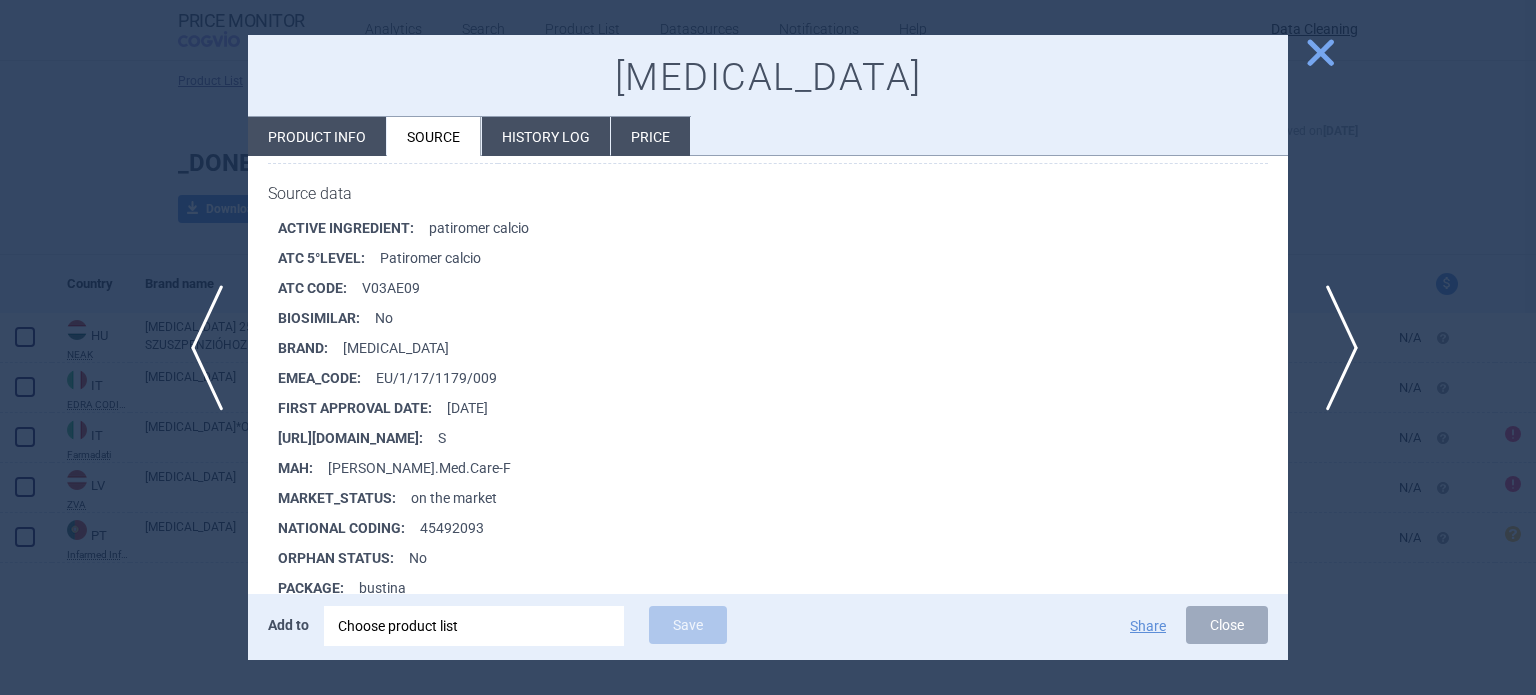 click on "next" at bounding box center (1335, 348) 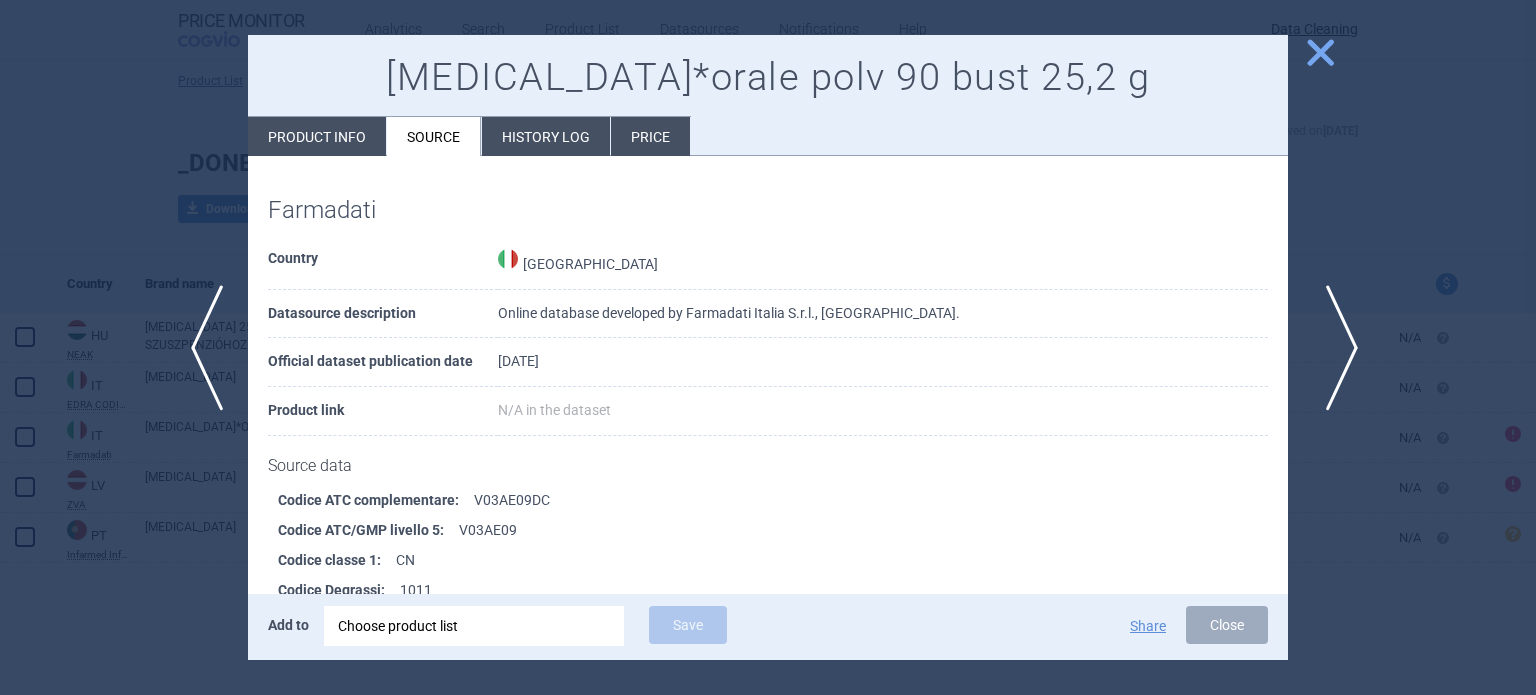 scroll, scrollTop: 1391, scrollLeft: 0, axis: vertical 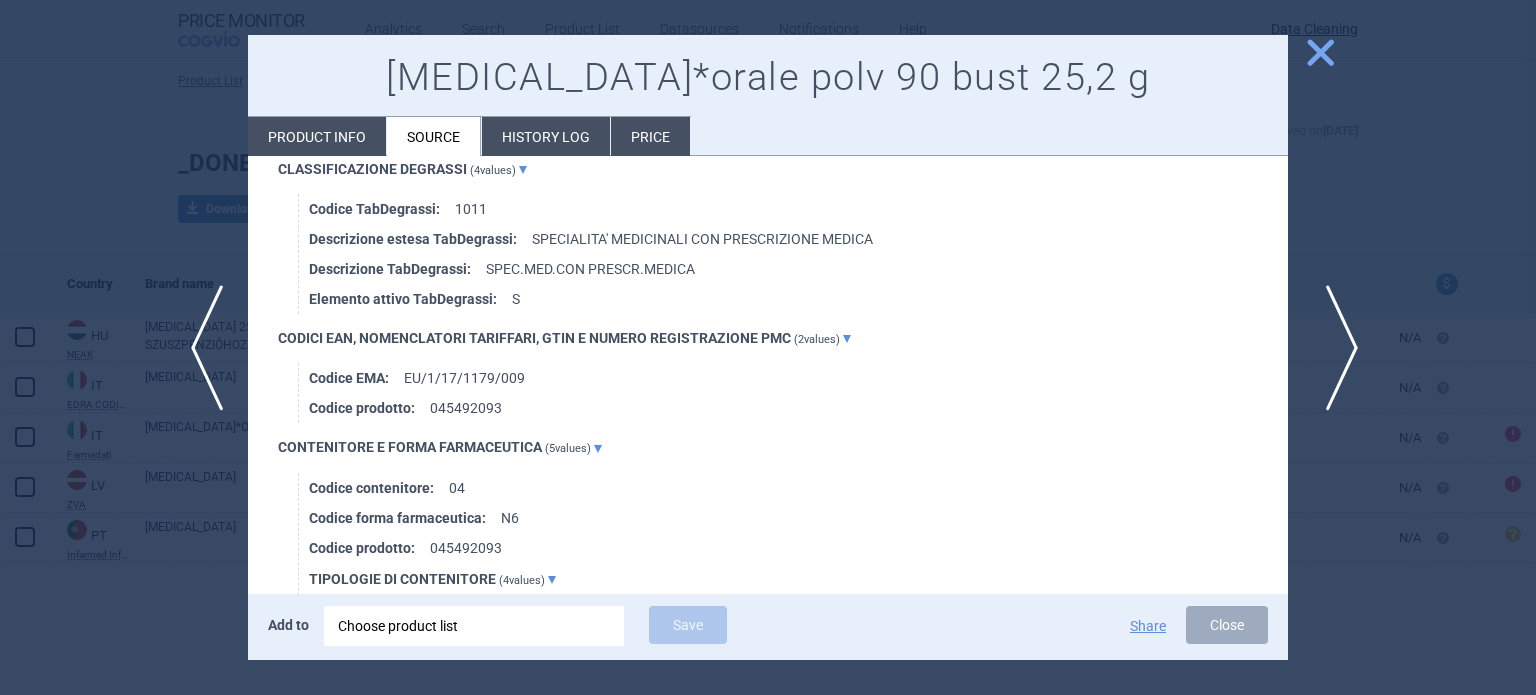 click on "next" at bounding box center (1335, 348) 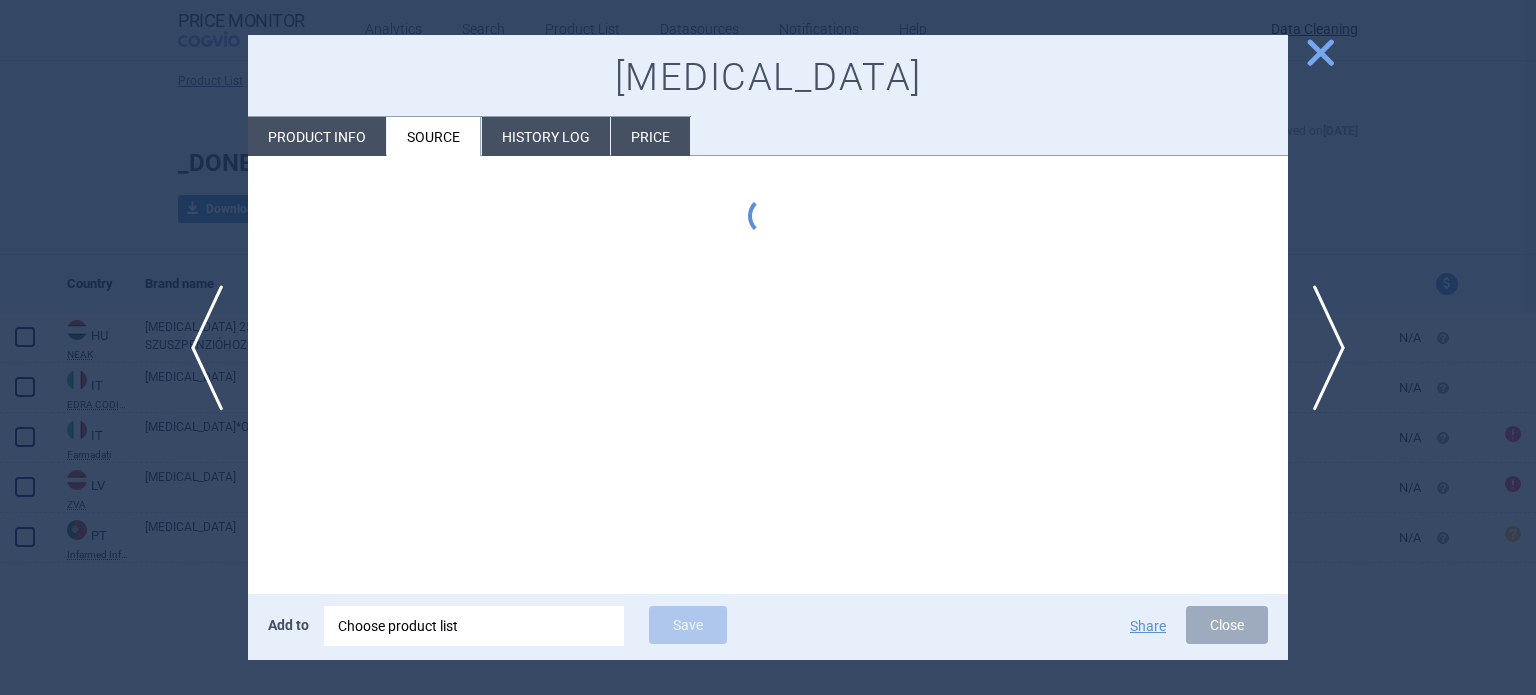 scroll, scrollTop: 0, scrollLeft: 0, axis: both 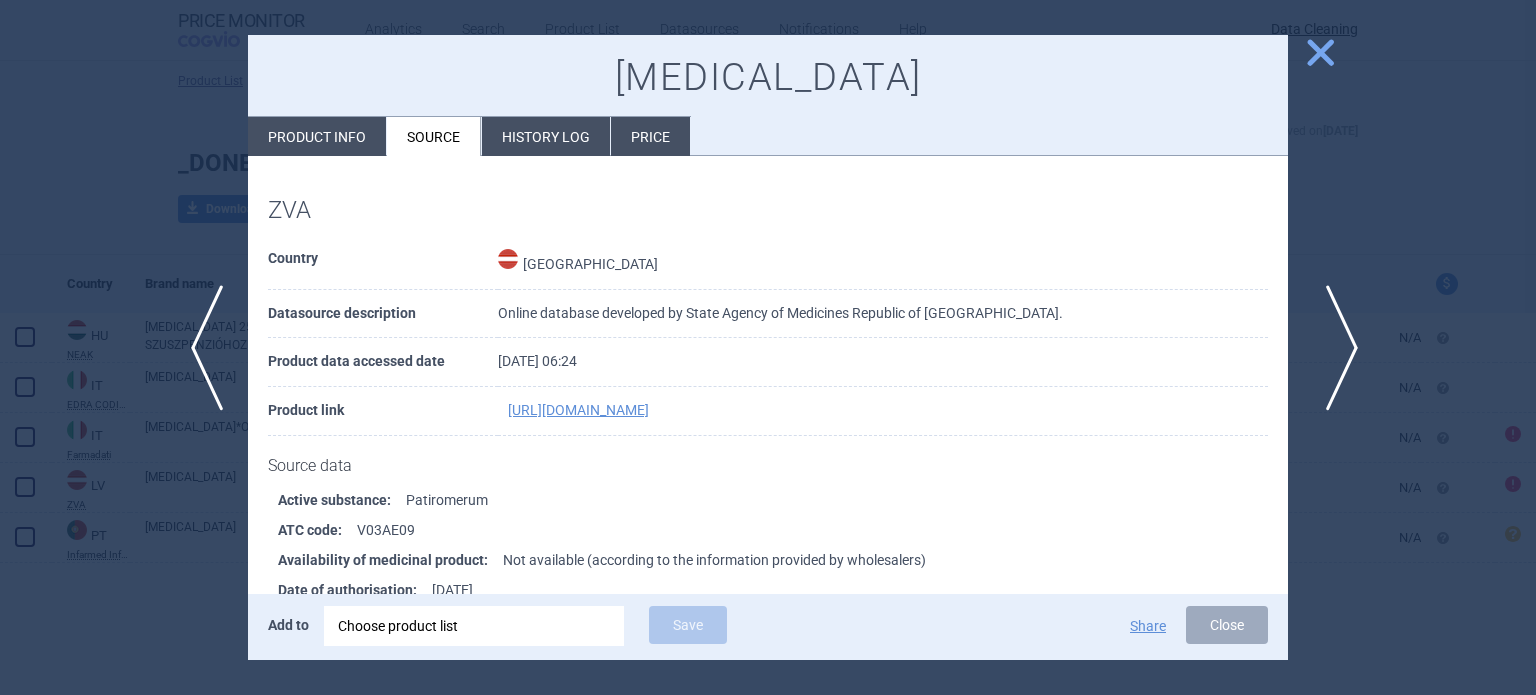 click on "next" at bounding box center (1335, 348) 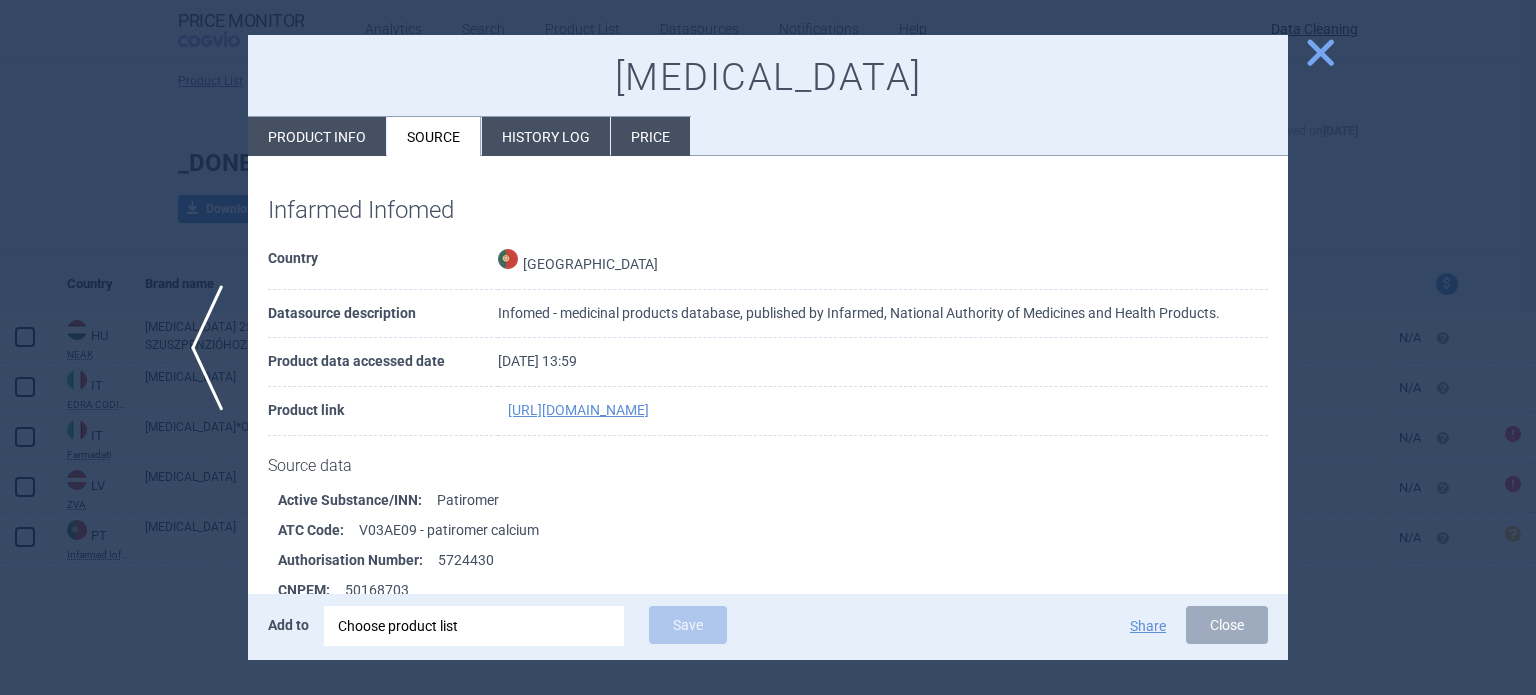 click on "Product info" at bounding box center (317, 136) 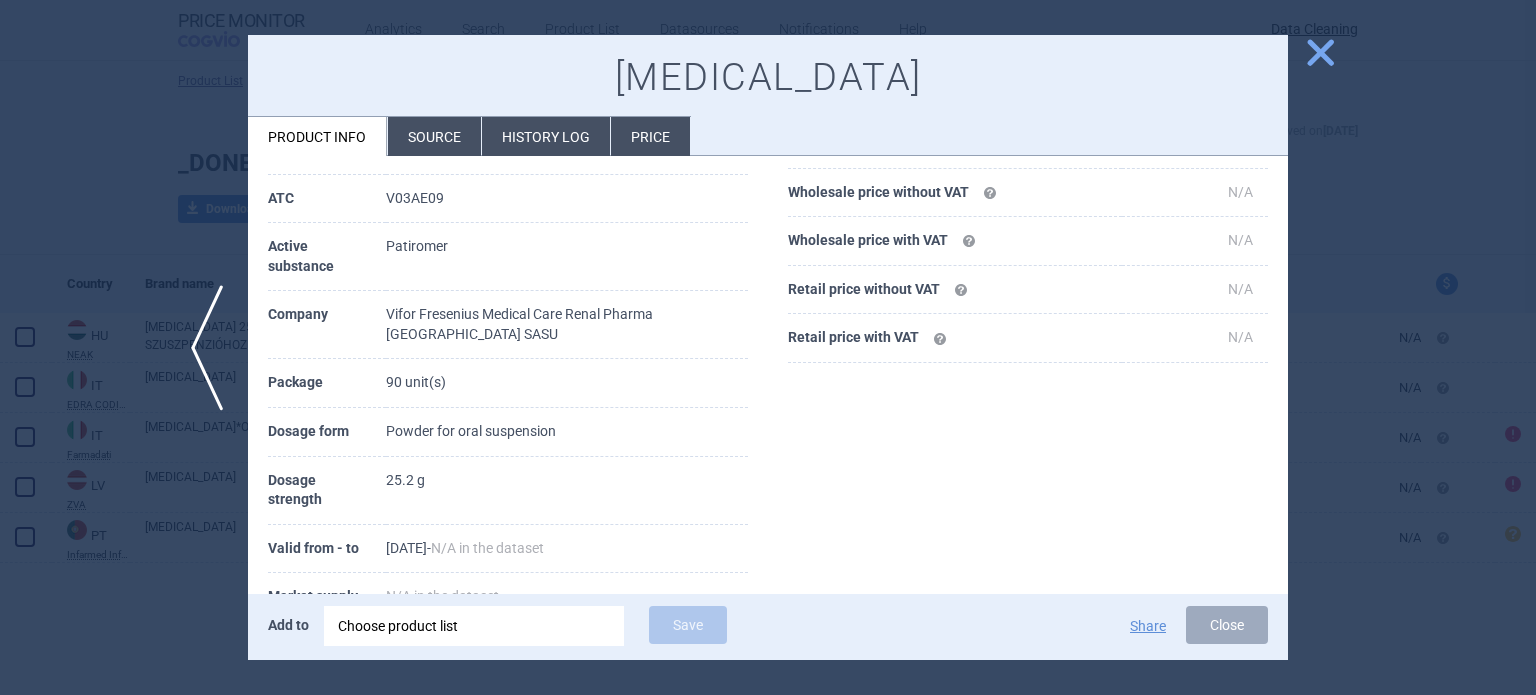scroll, scrollTop: 300, scrollLeft: 0, axis: vertical 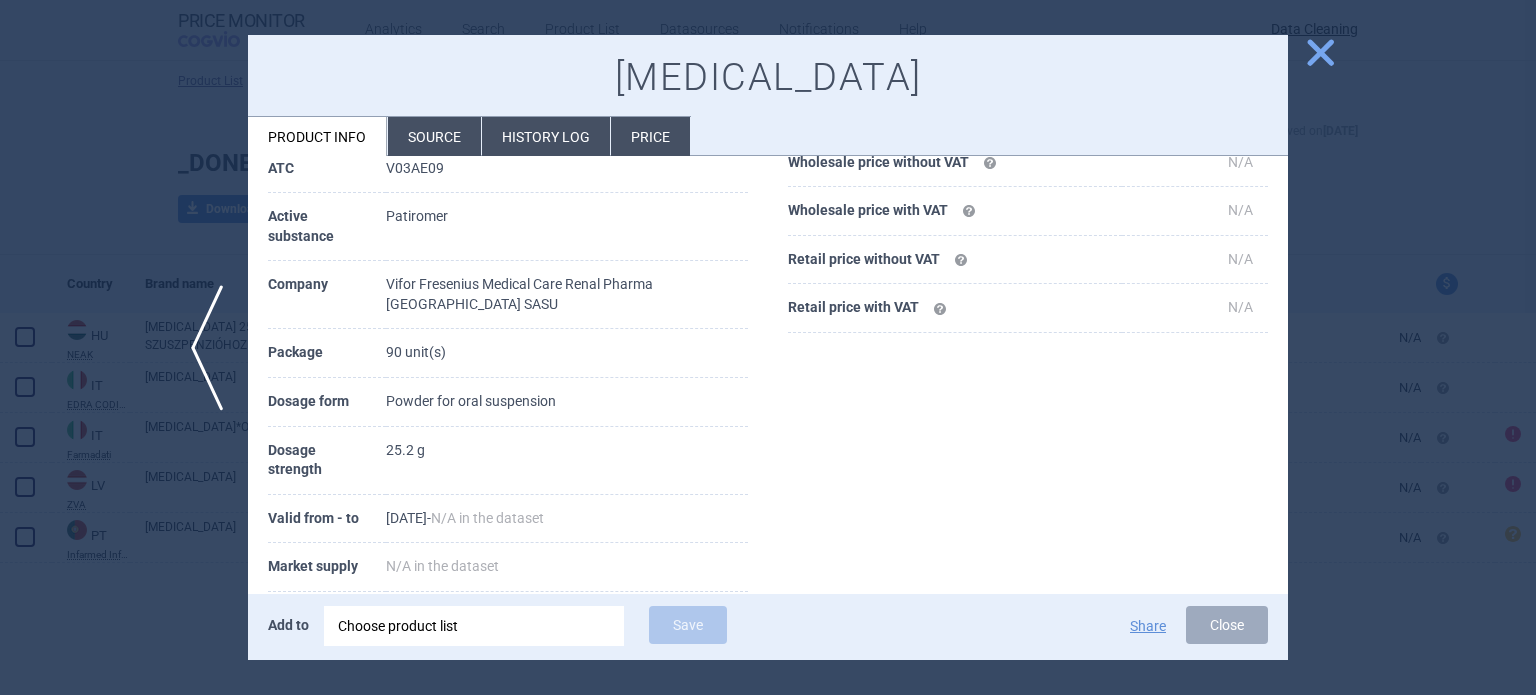 click at bounding box center (768, 347) 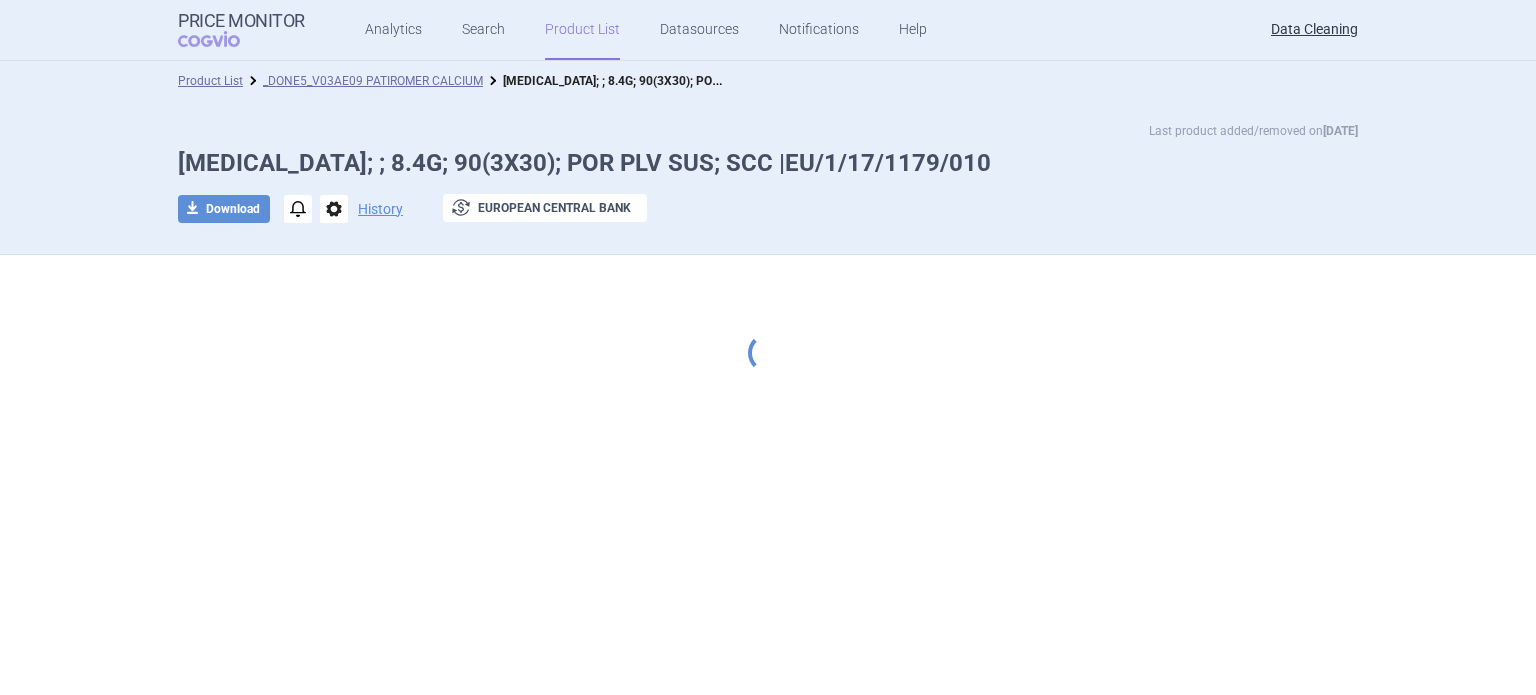 scroll, scrollTop: 0, scrollLeft: 0, axis: both 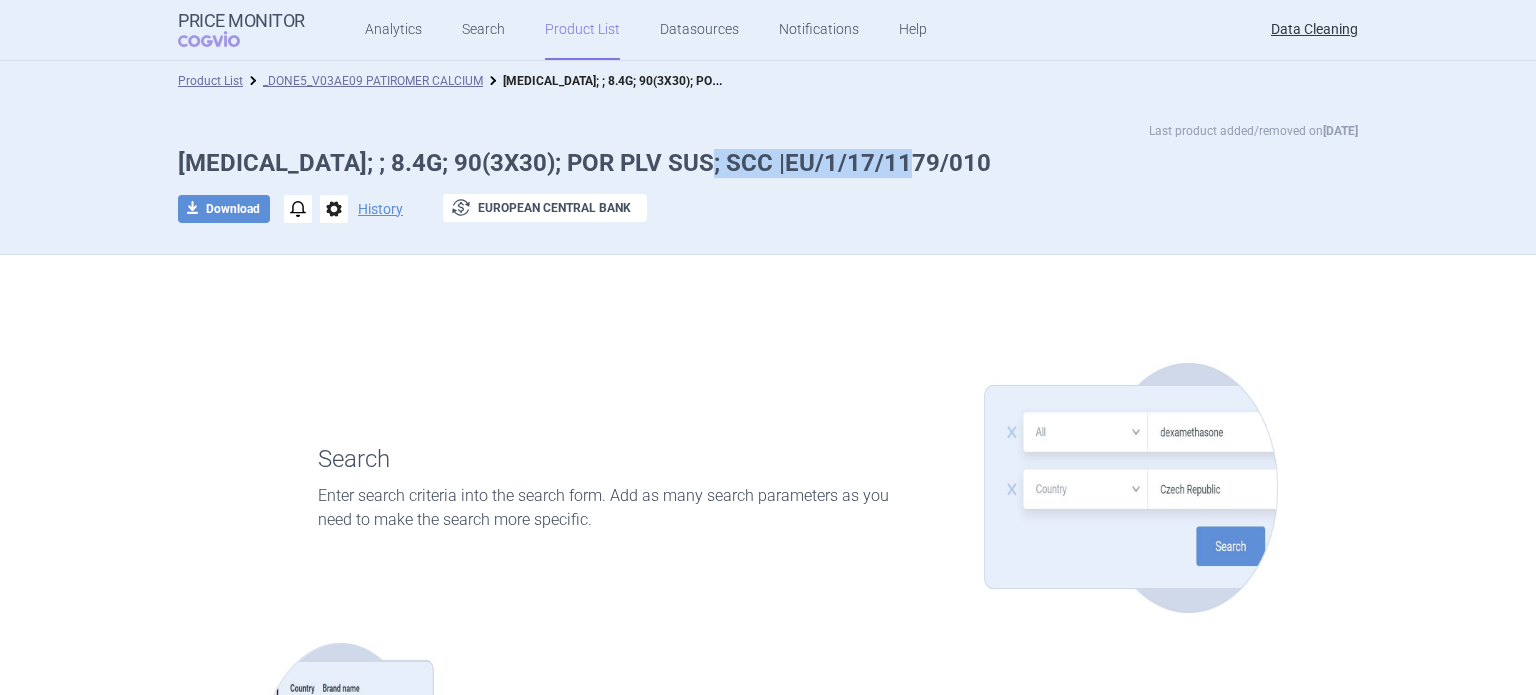 drag, startPoint x: 931, startPoint y: 164, endPoint x: 700, endPoint y: 171, distance: 231.10603 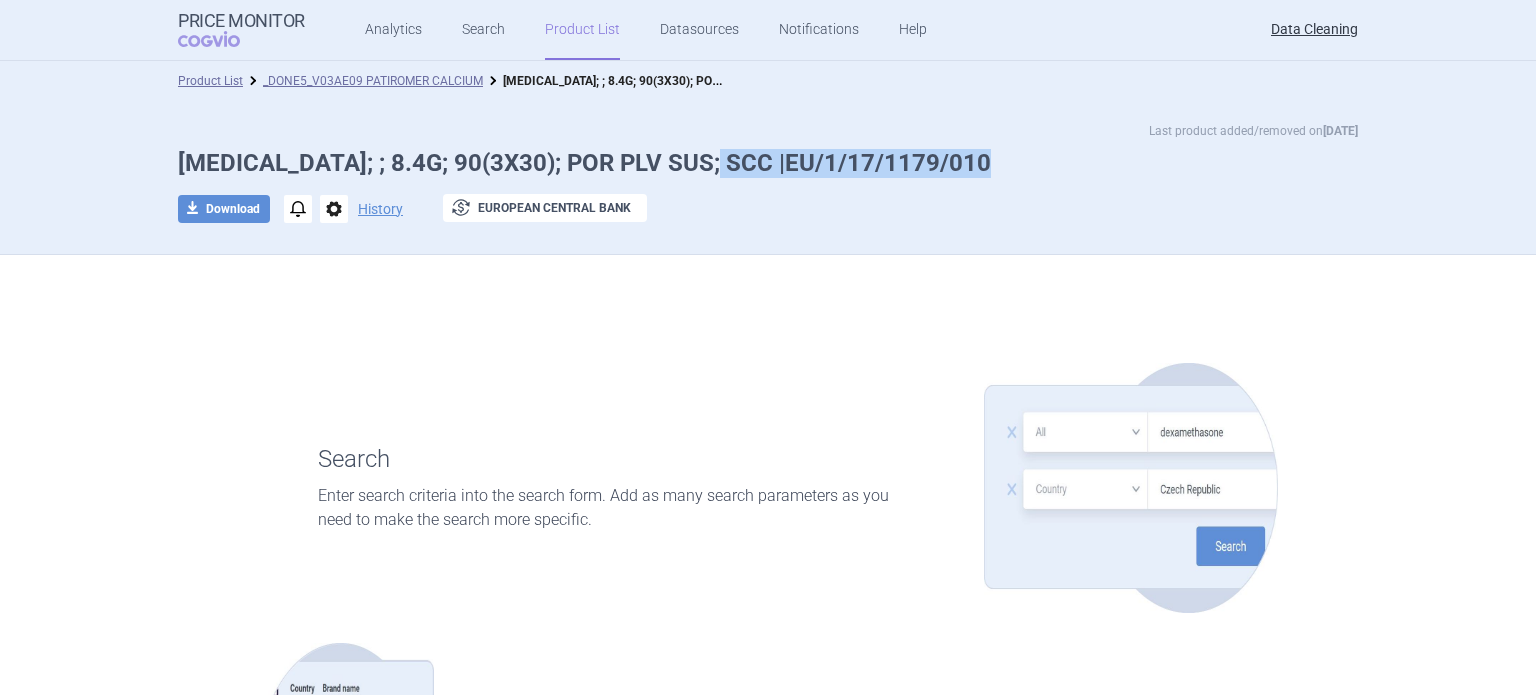 drag, startPoint x: 913, startPoint y: 166, endPoint x: 713, endPoint y: 174, distance: 200.15994 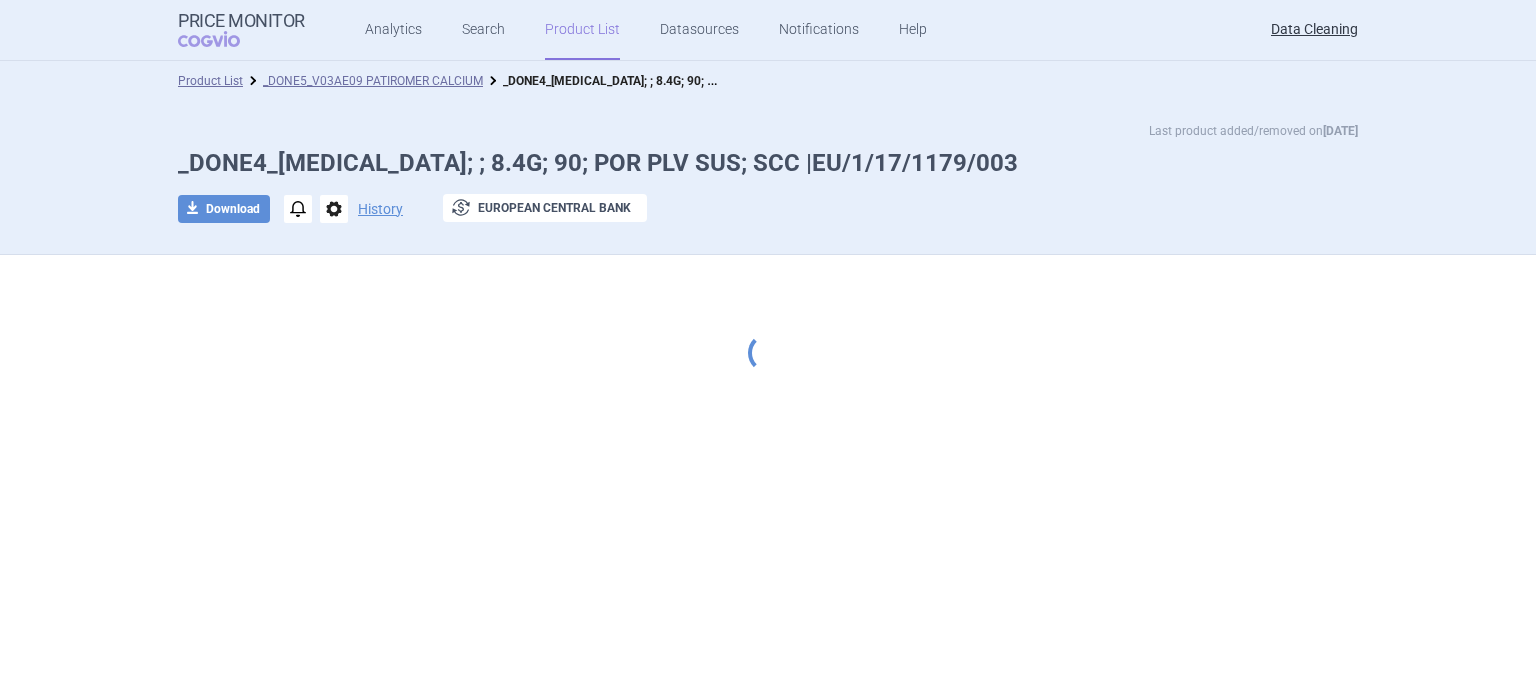 scroll, scrollTop: 0, scrollLeft: 0, axis: both 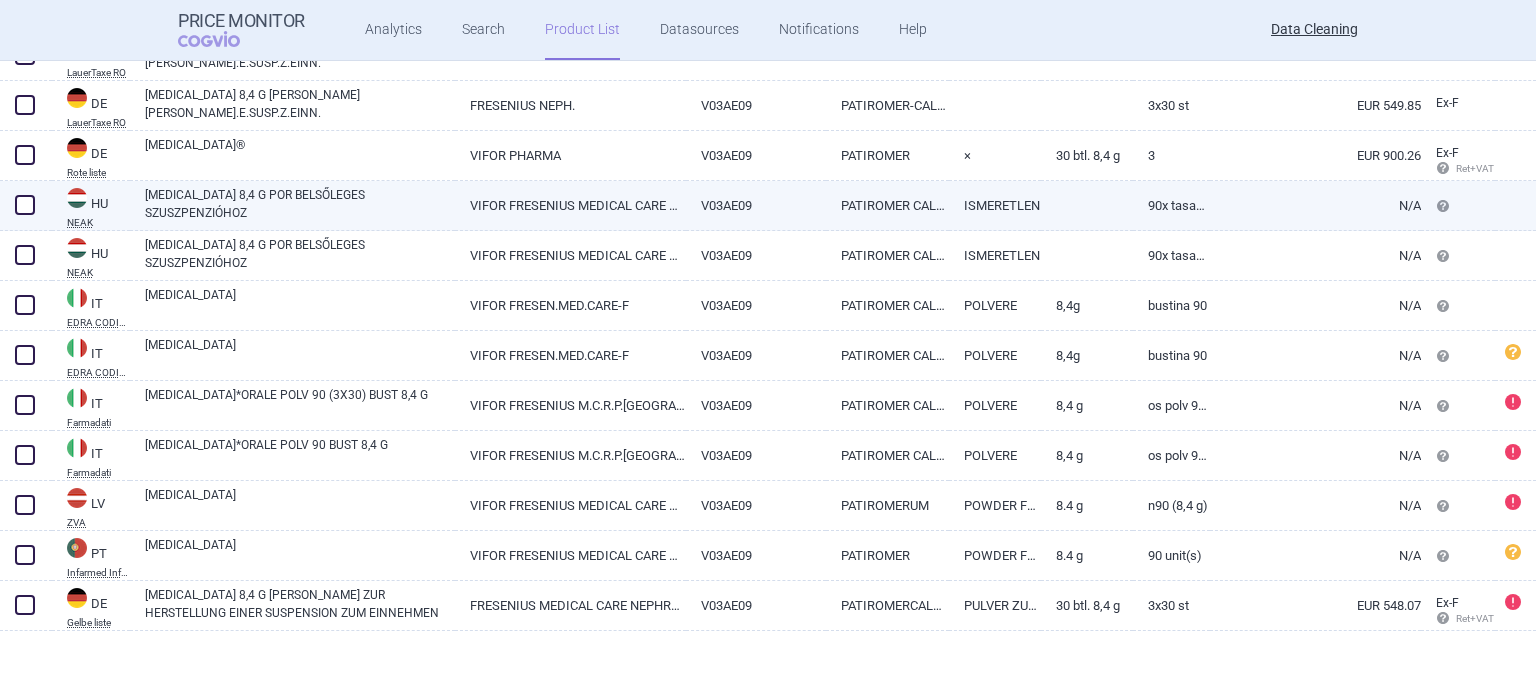 click on "[MEDICAL_DATA] 8,4 G POR BELSŐLEGES SZUSZPENZIÓHOZ" at bounding box center [300, 204] 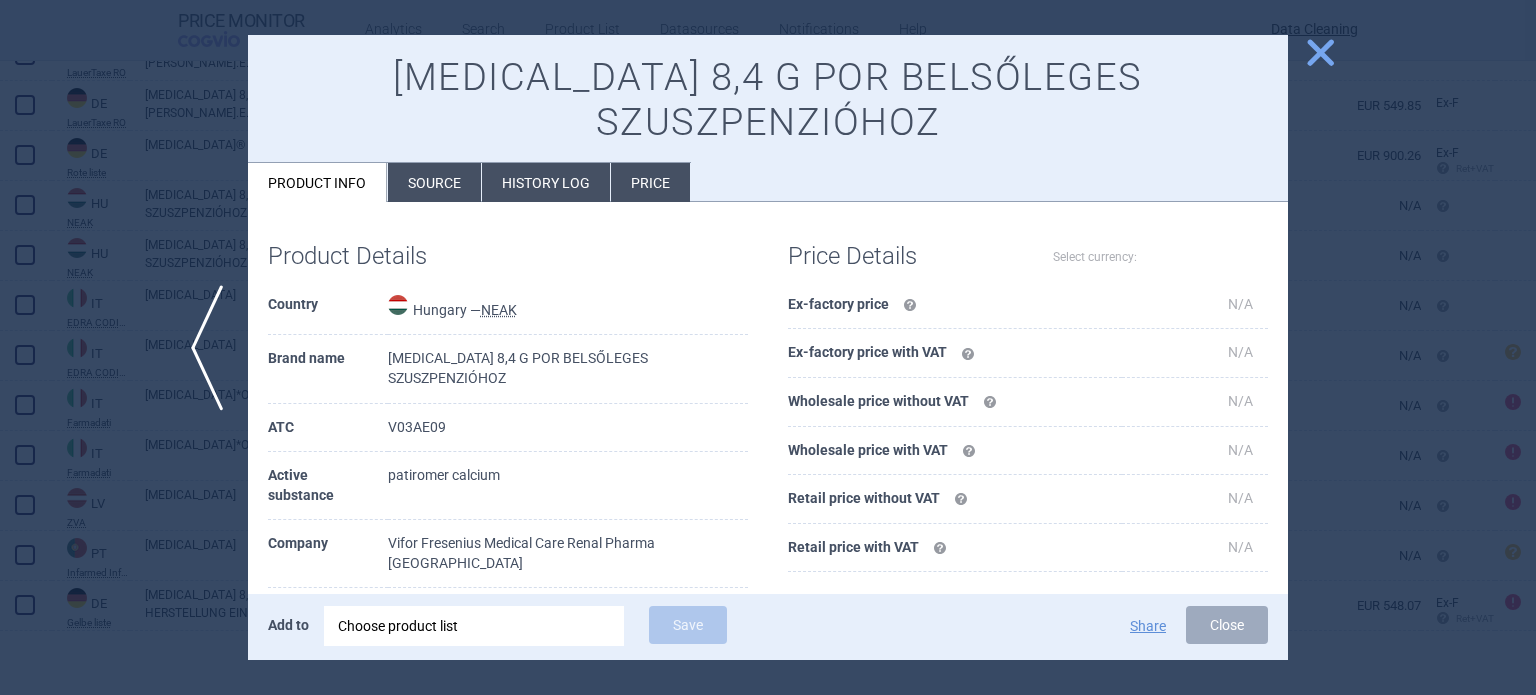 select on "EUR" 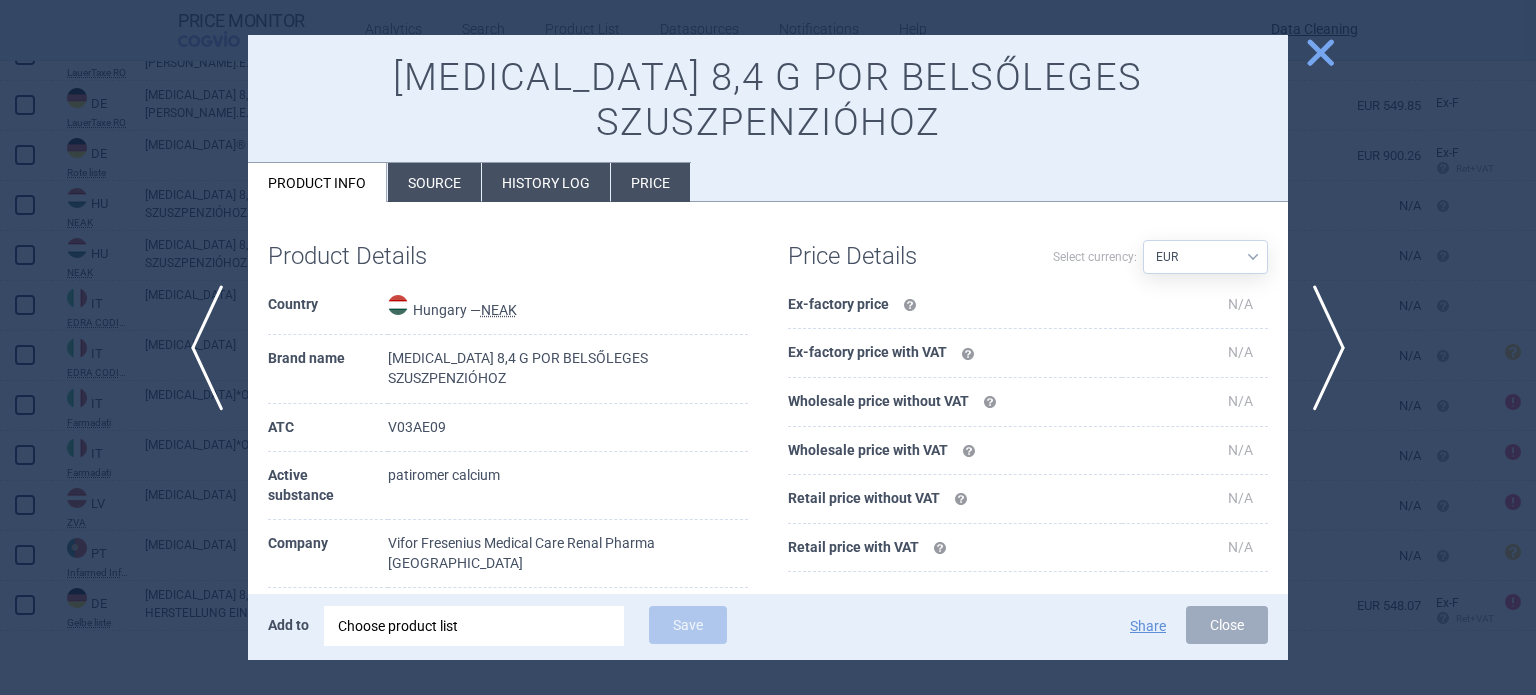 click on "Source" at bounding box center [434, 182] 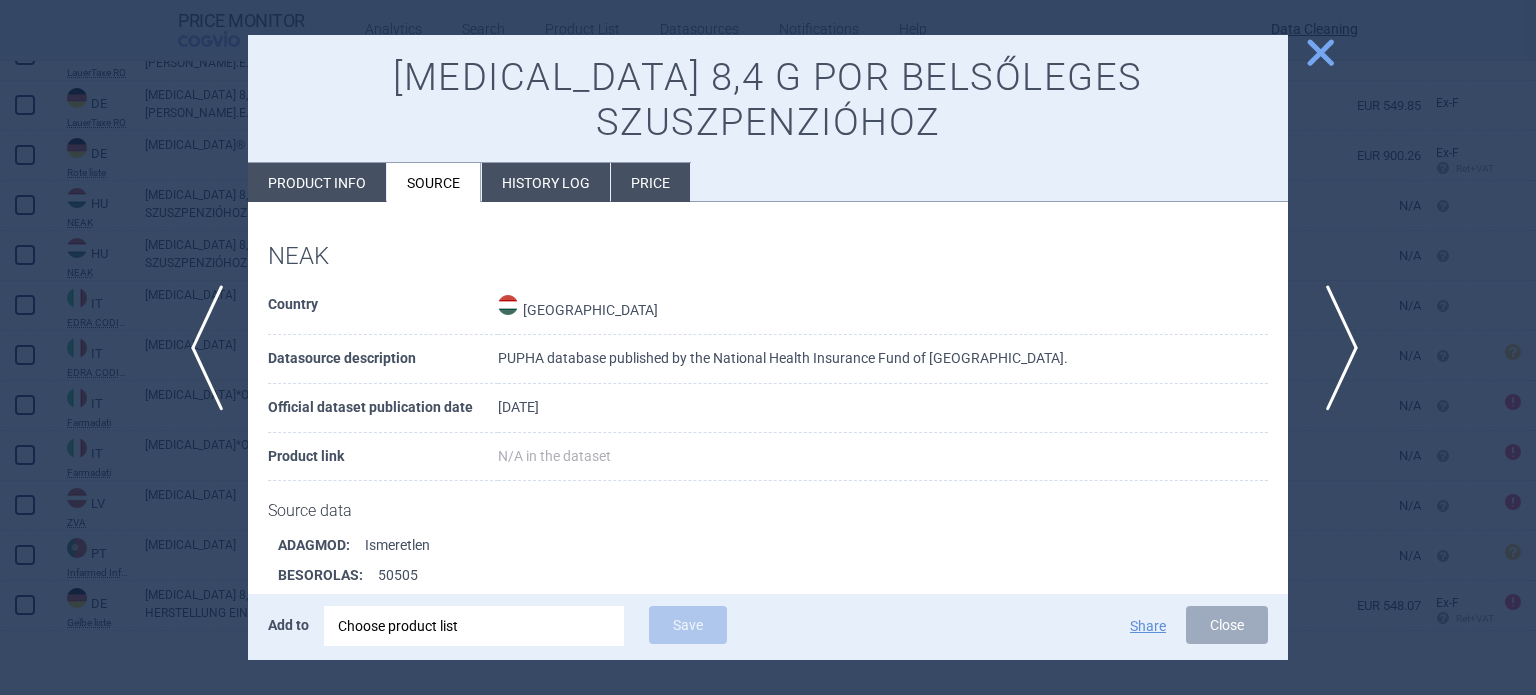 click on "next" at bounding box center (1335, 348) 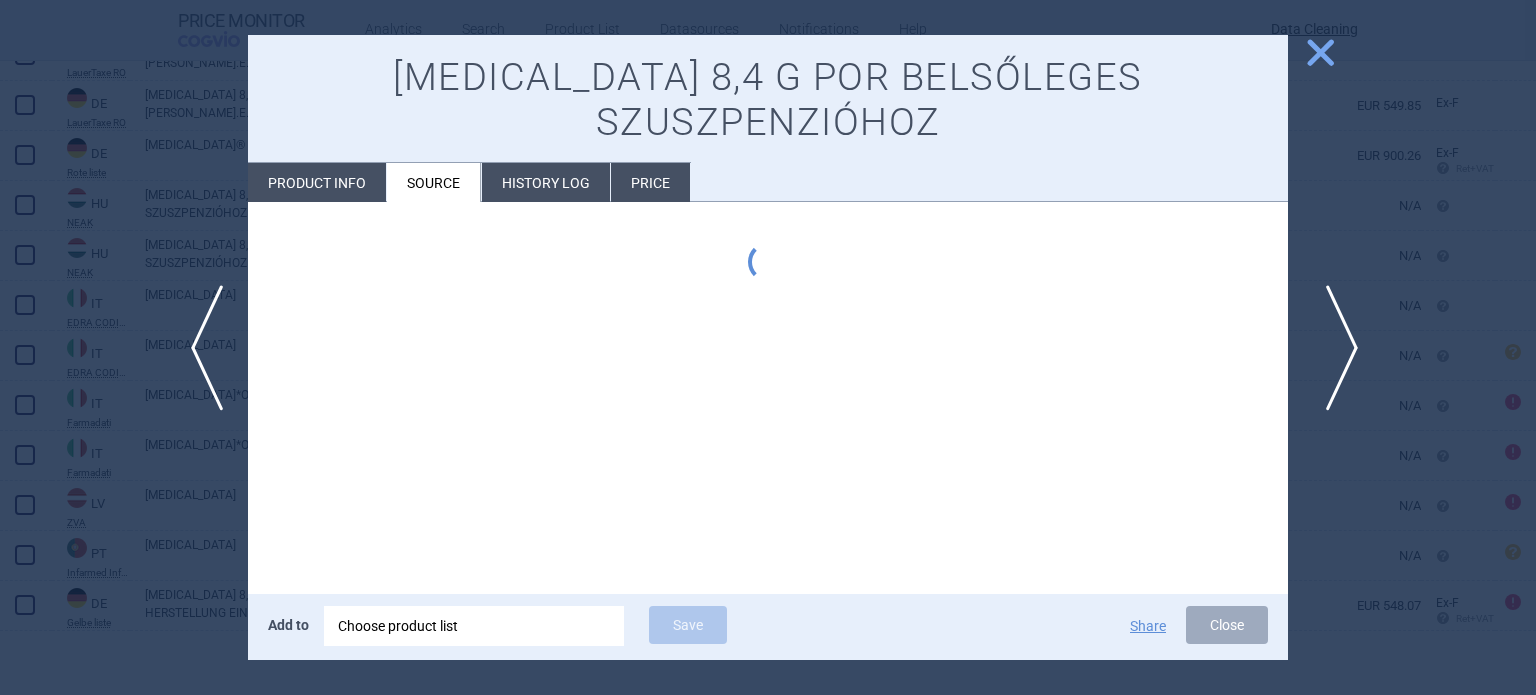type 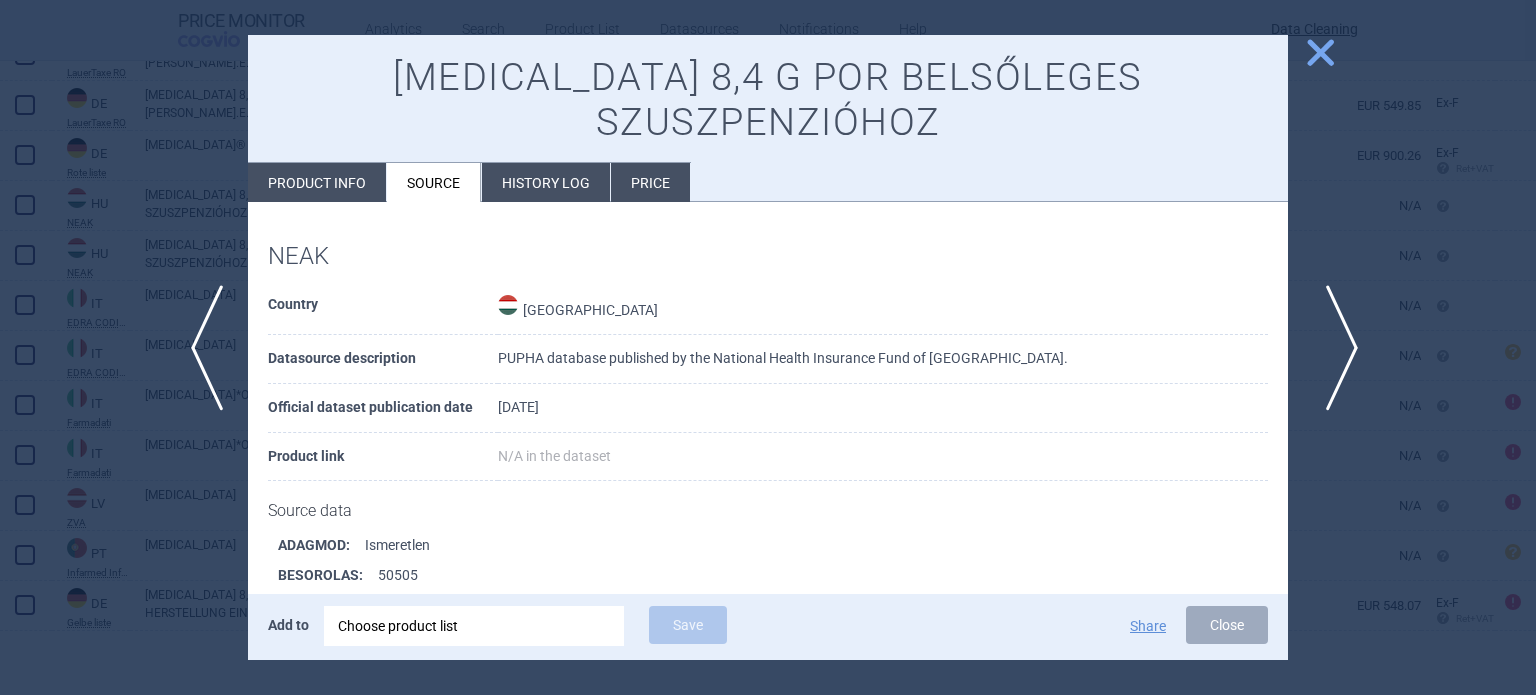 scroll, scrollTop: 1592, scrollLeft: 0, axis: vertical 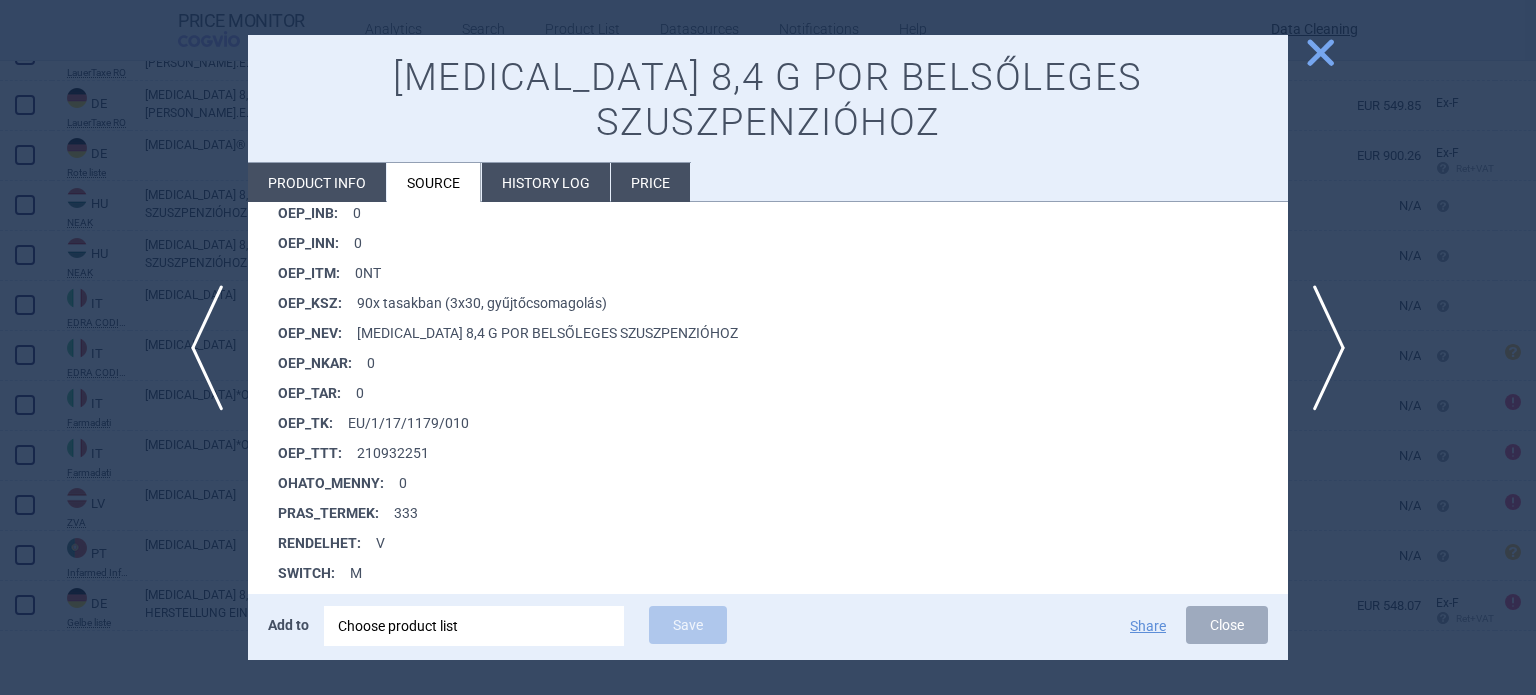 click at bounding box center [768, 347] 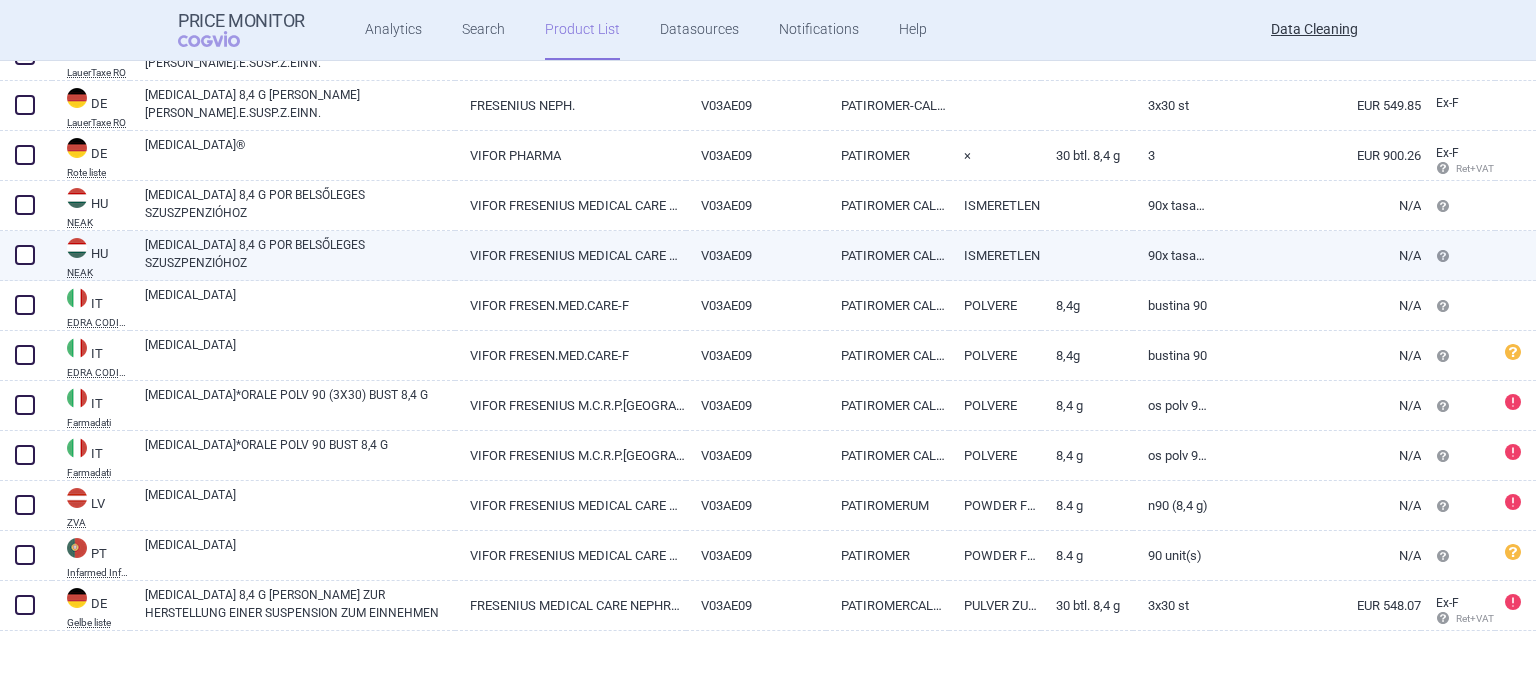 click at bounding box center (25, 255) 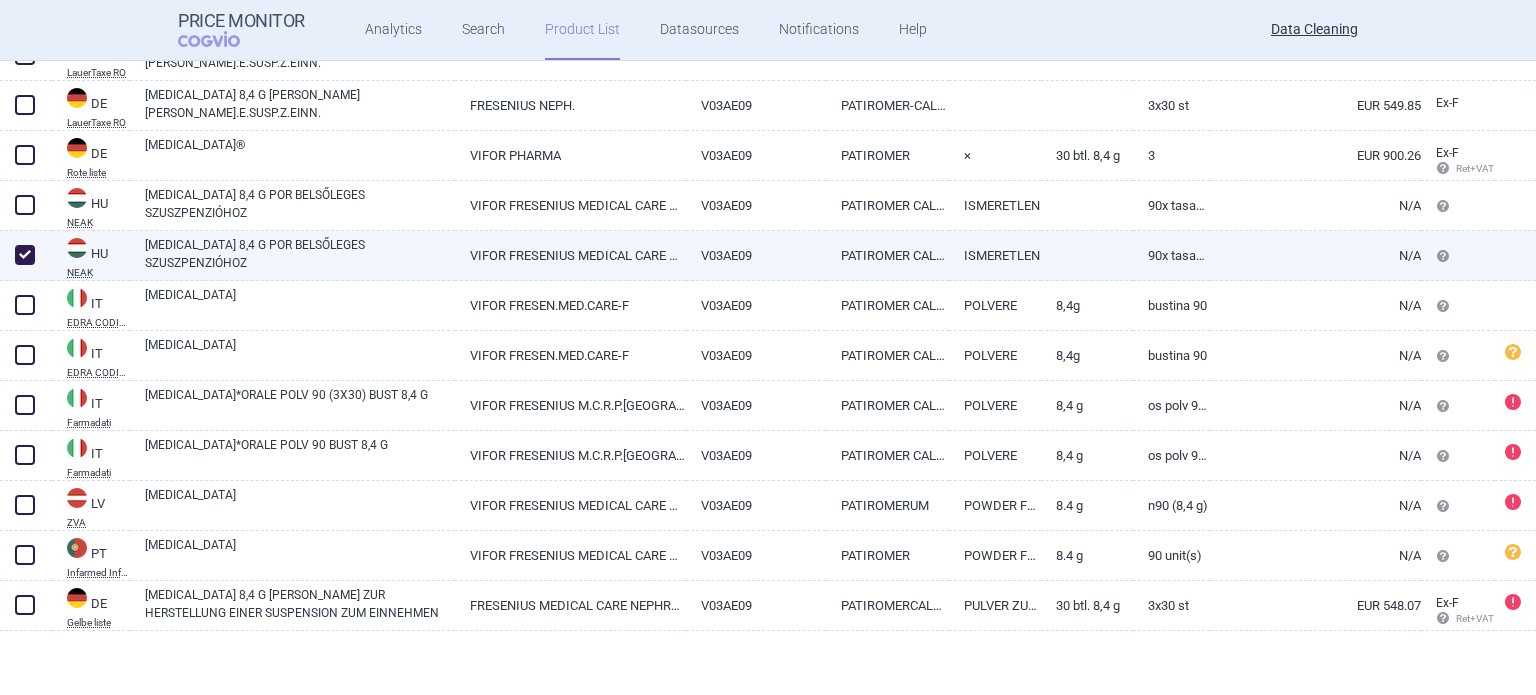 checkbox on "true" 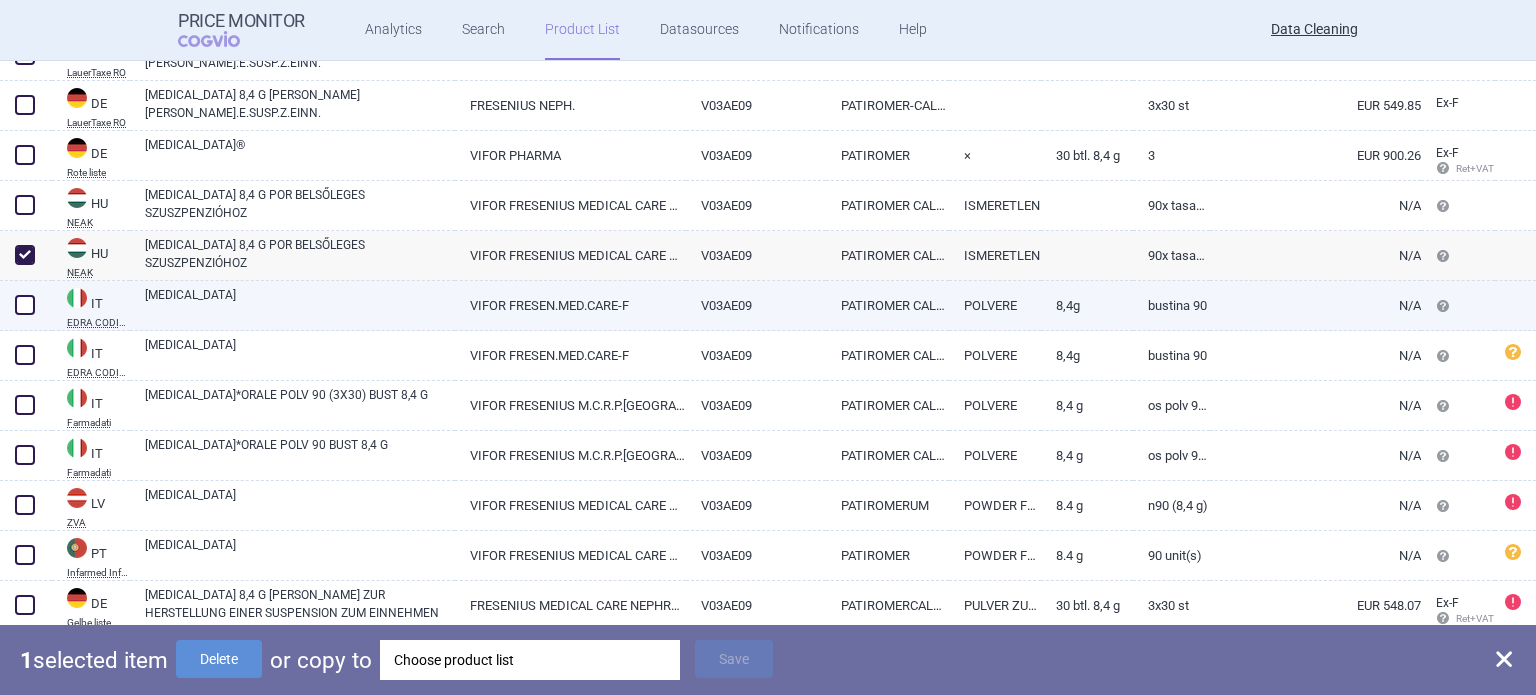 click on "[MEDICAL_DATA]" at bounding box center (300, 304) 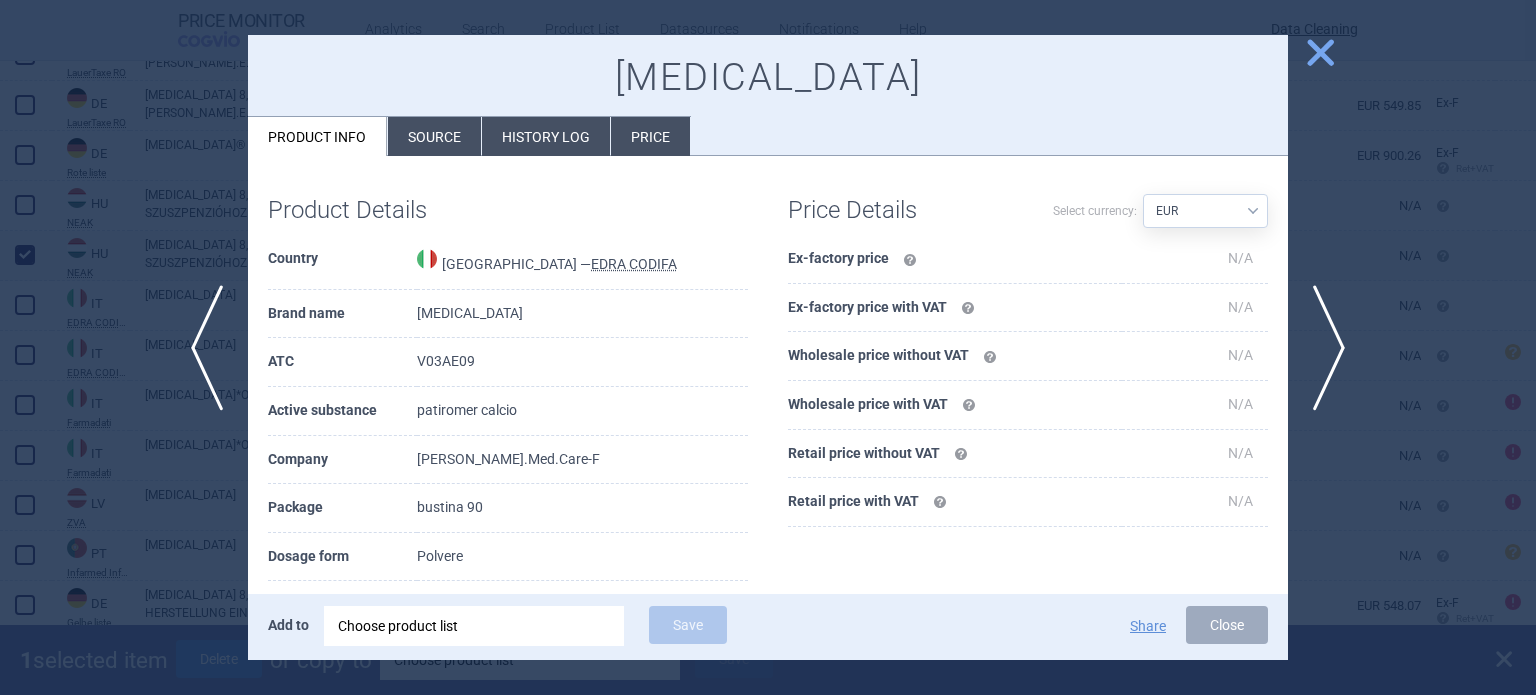 click on "Source" at bounding box center (434, 136) 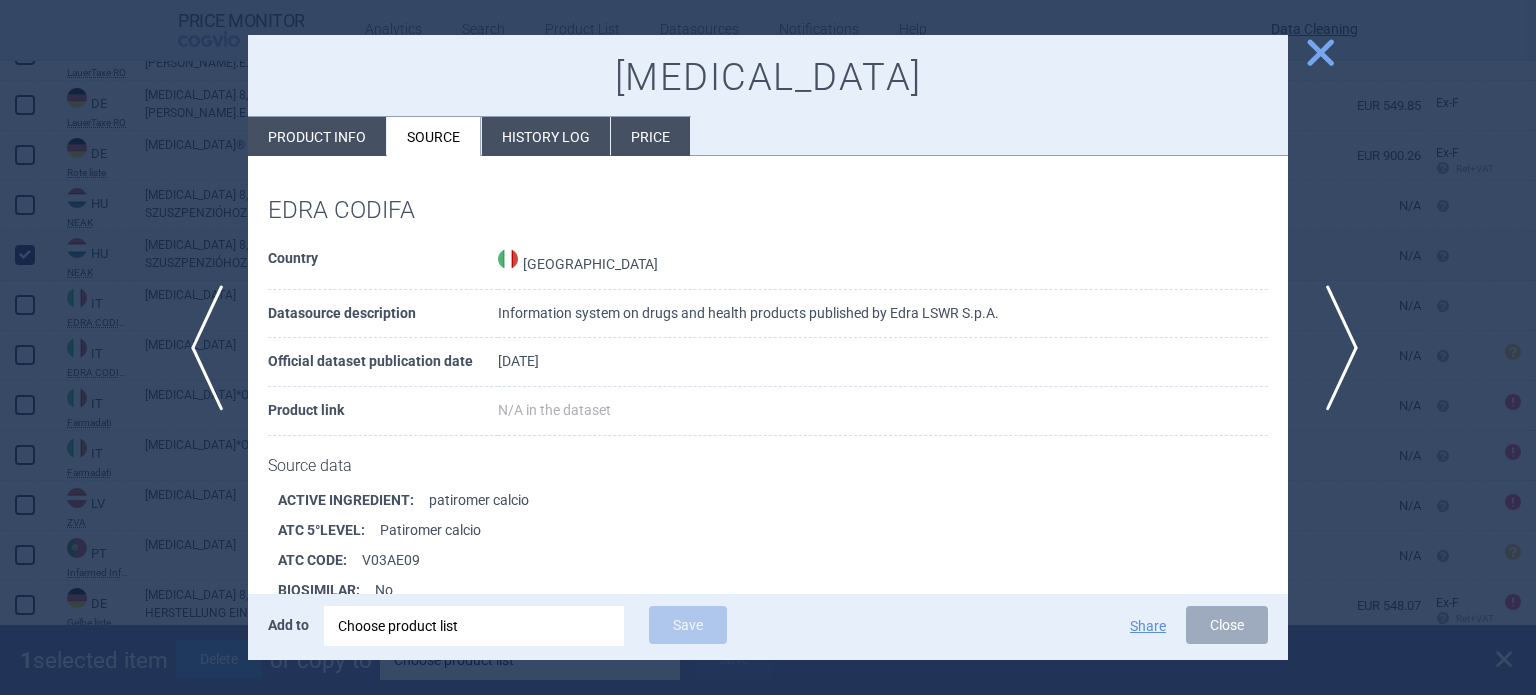click on "next" at bounding box center (1335, 348) 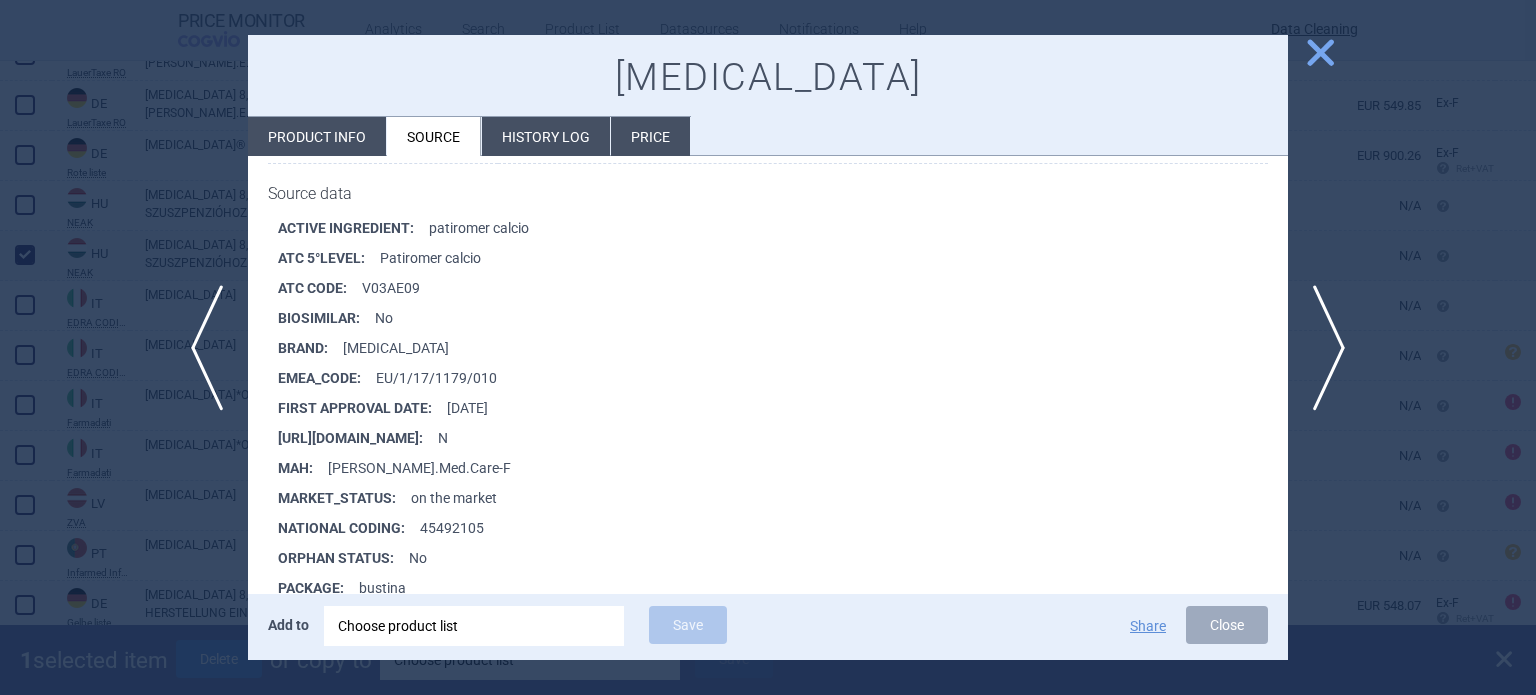 click at bounding box center [768, 347] 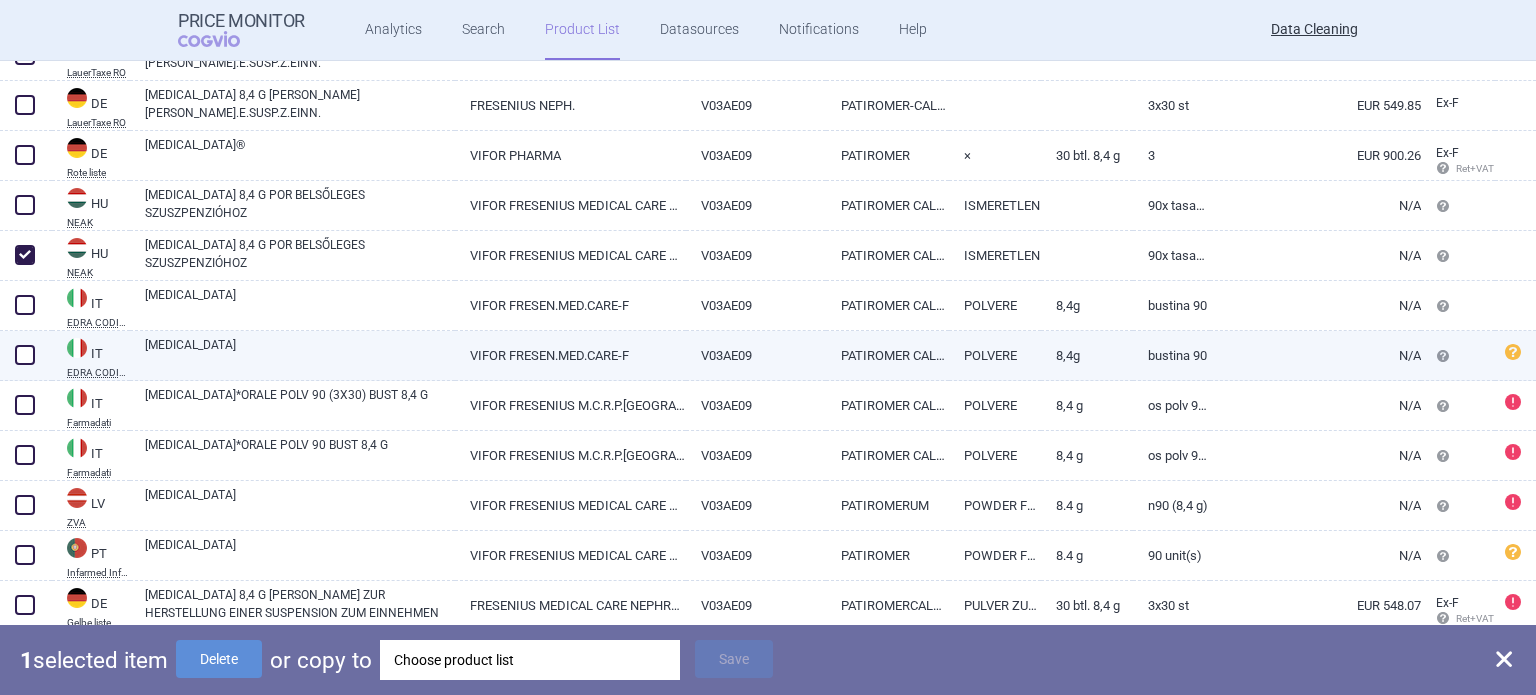click at bounding box center (25, 355) 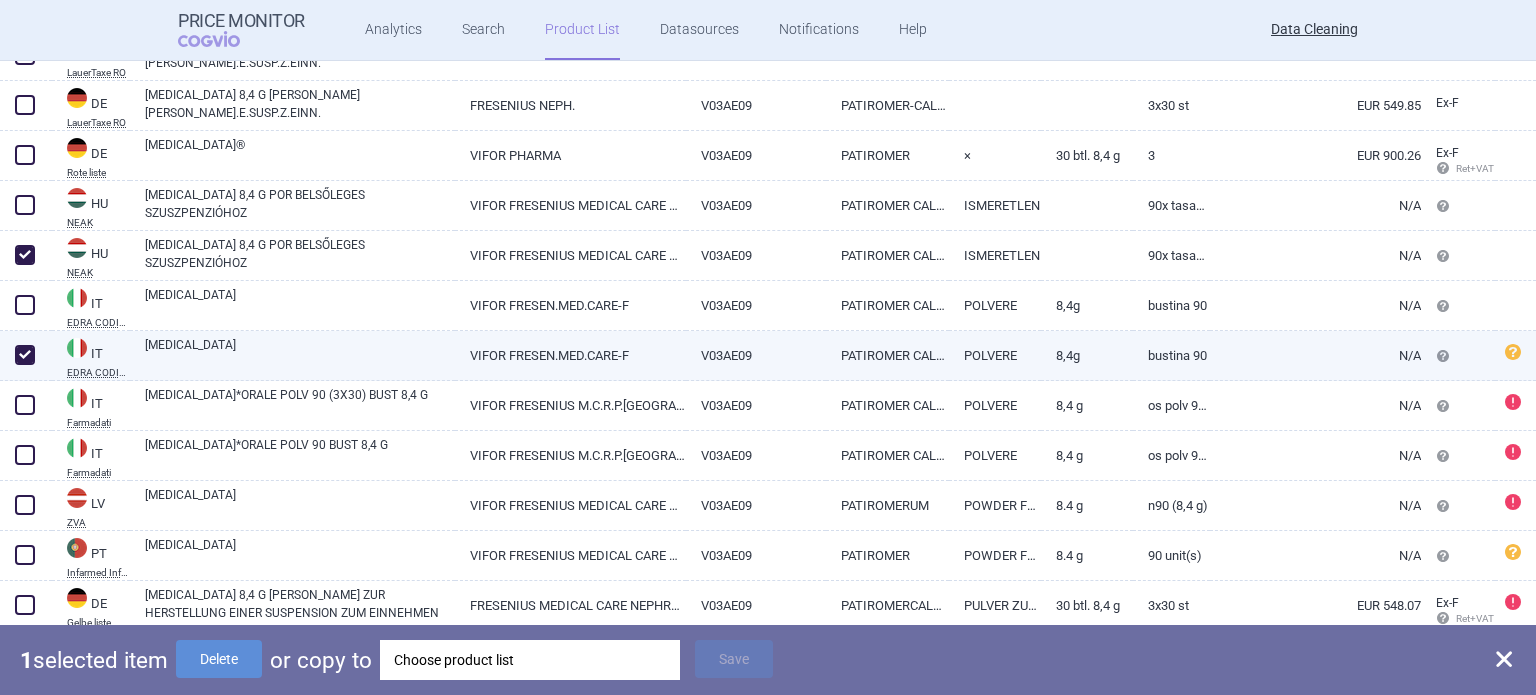 checkbox on "true" 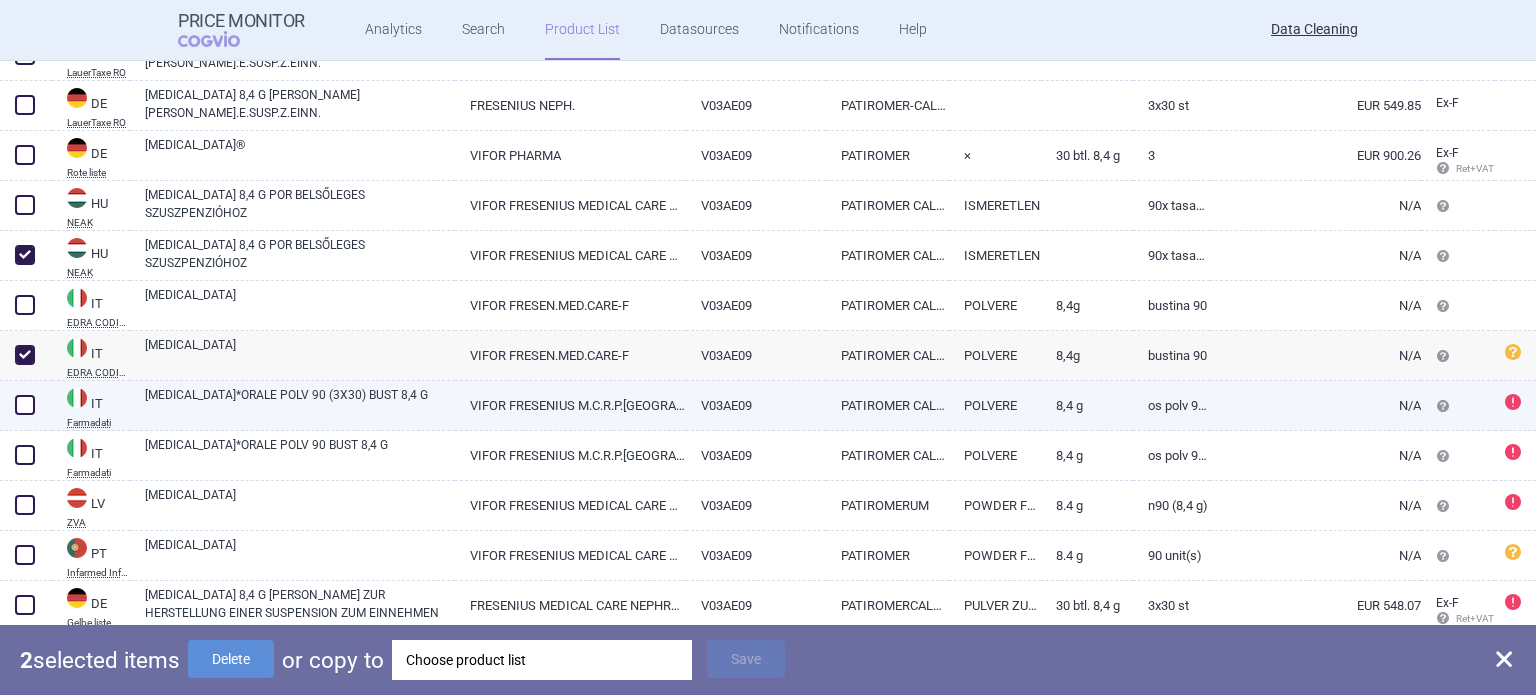 click on "VELTASSA*ORALE POLV 90 (3X30) BUST 8,4 G" at bounding box center (300, 404) 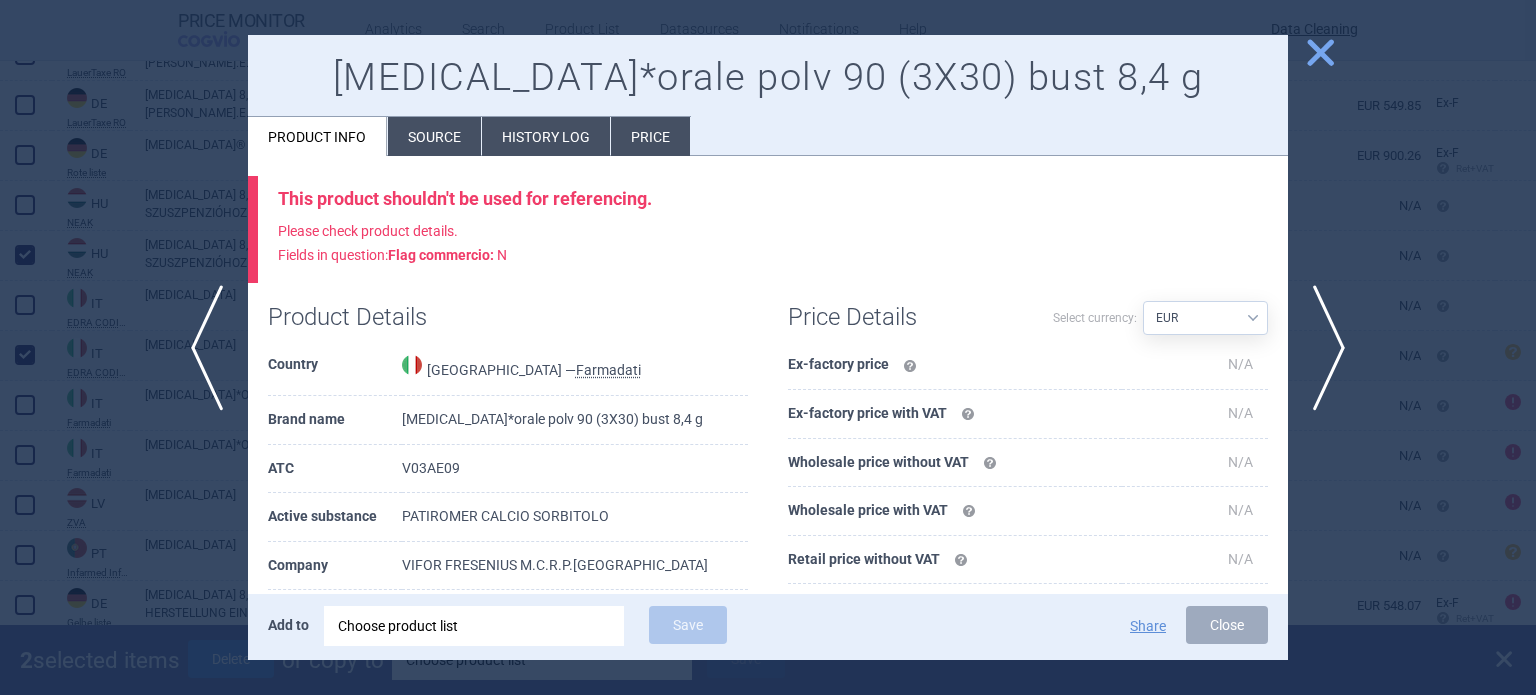 click on "Source" at bounding box center [434, 136] 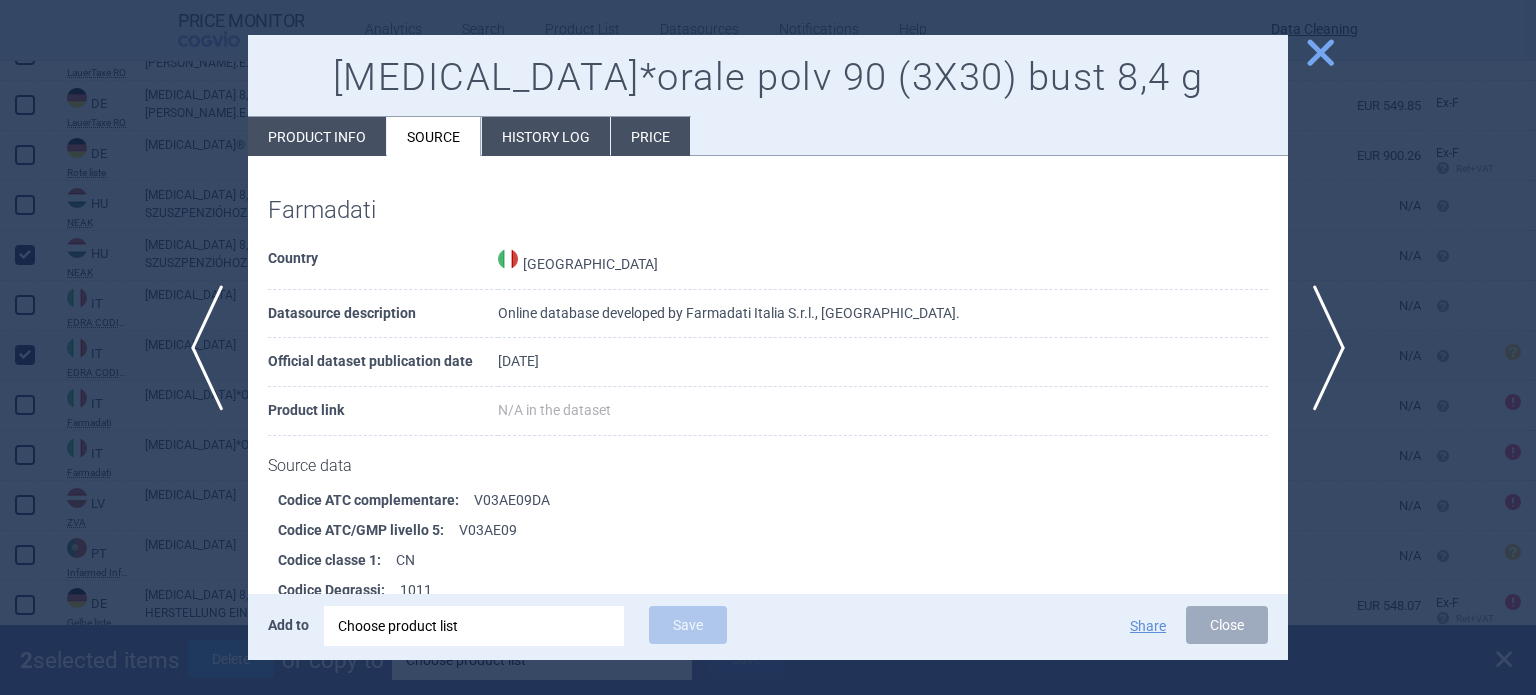scroll, scrollTop: 1391, scrollLeft: 0, axis: vertical 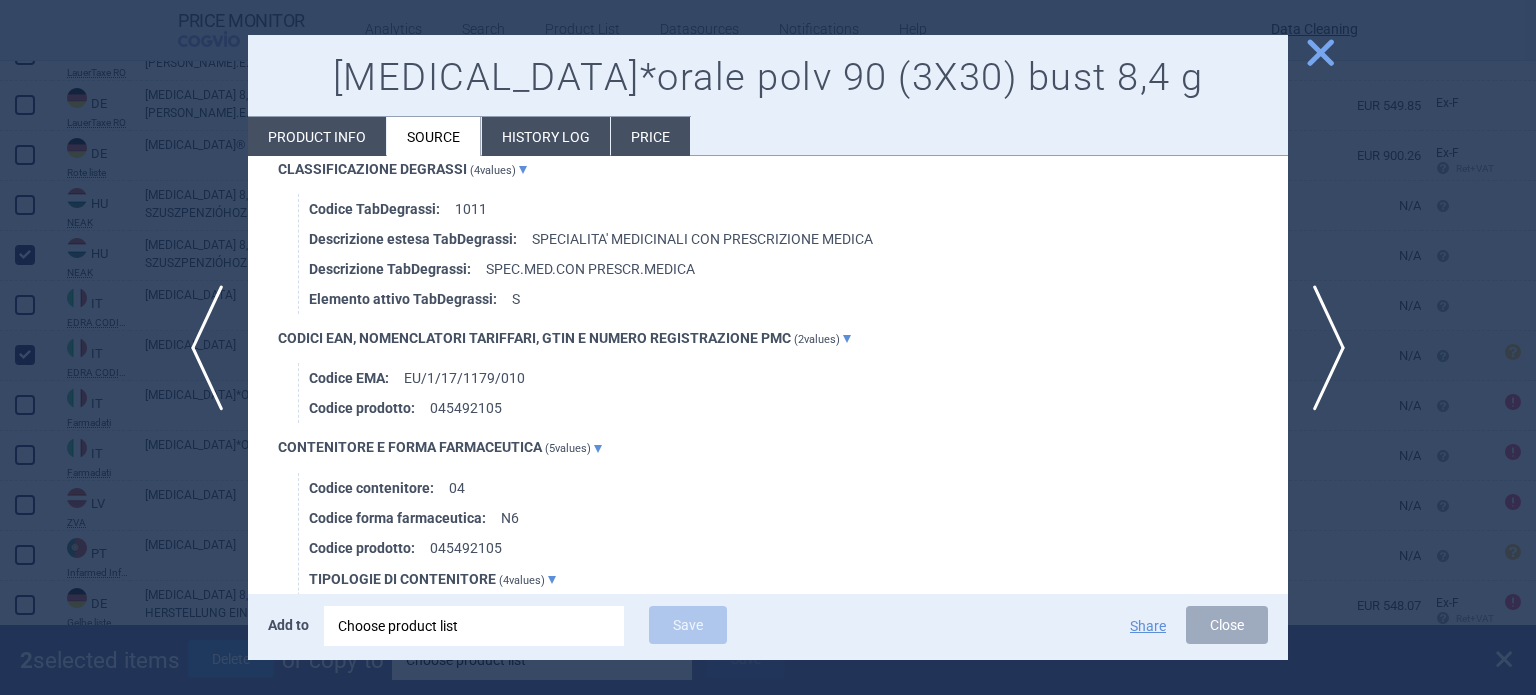 click at bounding box center (768, 347) 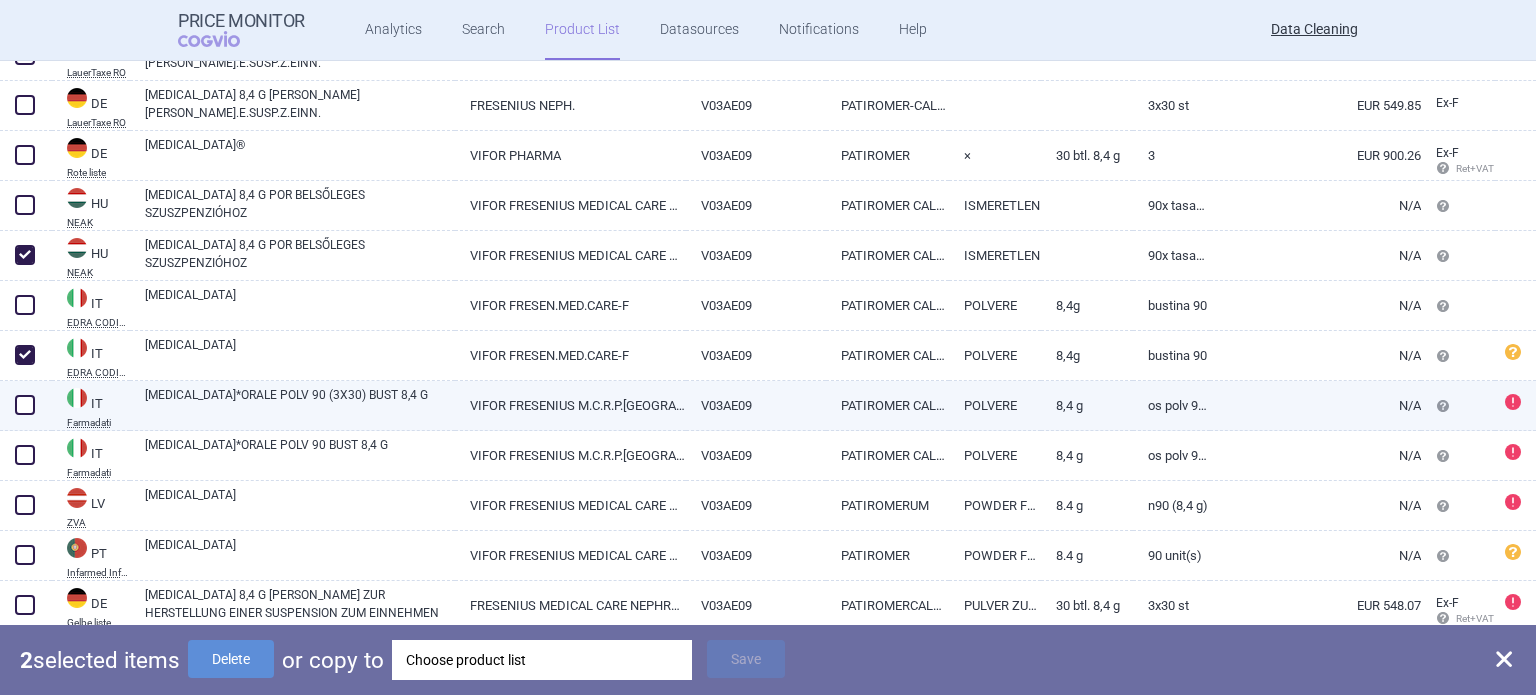 click at bounding box center [25, 405] 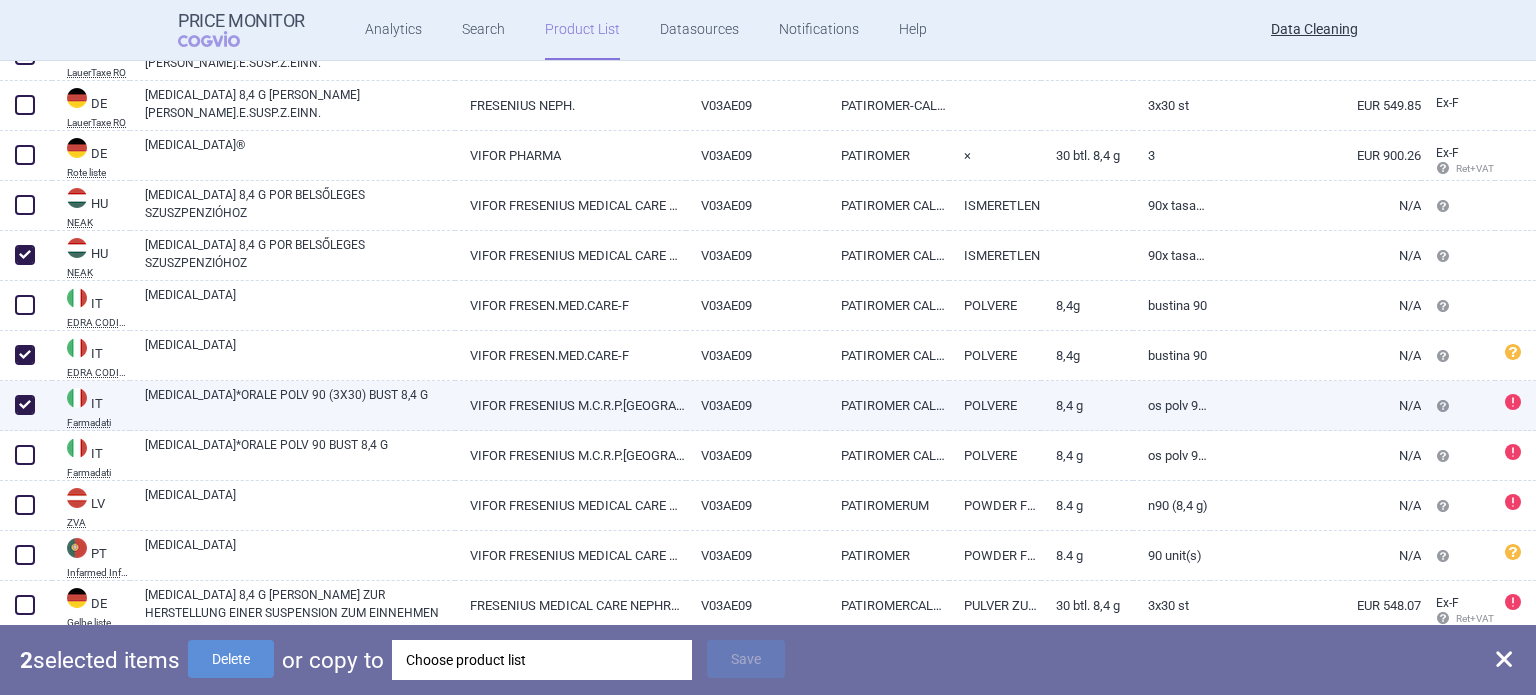 checkbox on "true" 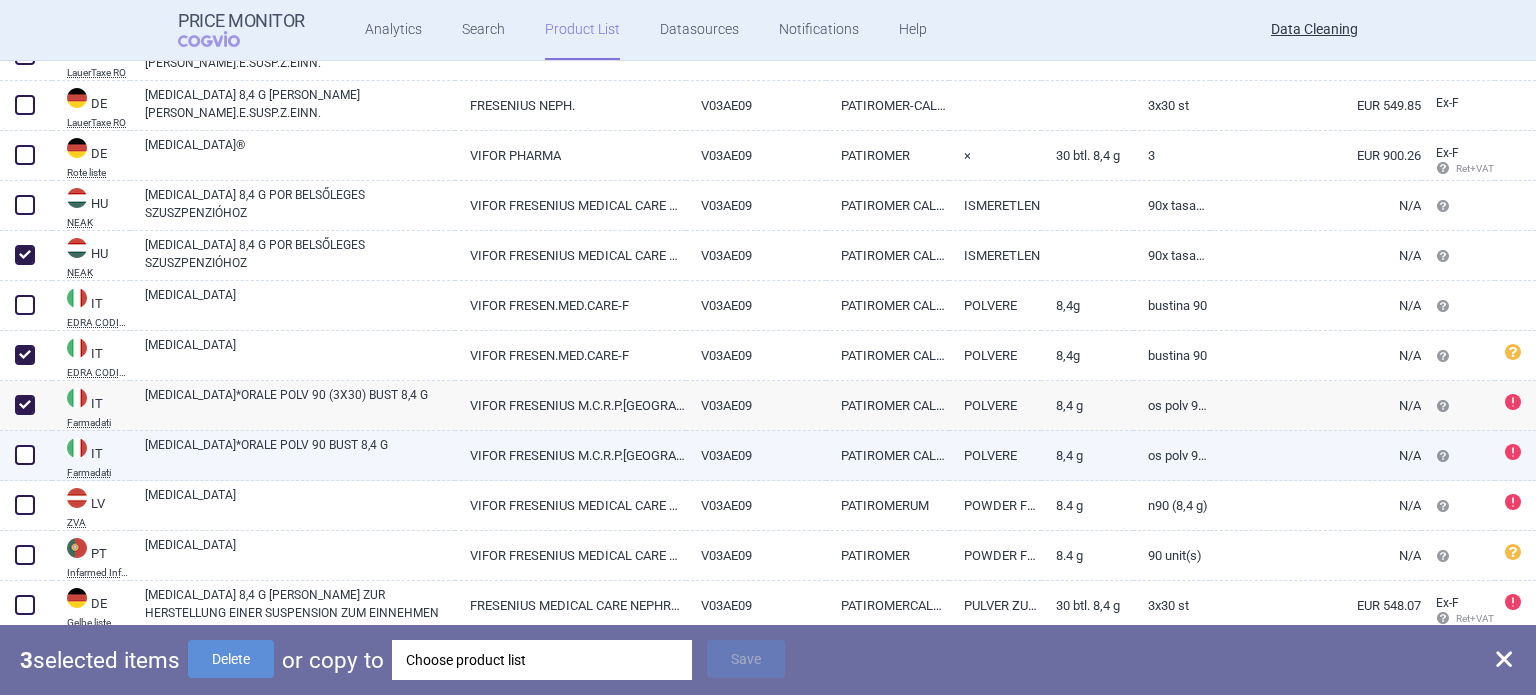 click on "VELTASSA*ORALE POLV 90 BUST 8,4 G" at bounding box center [300, 454] 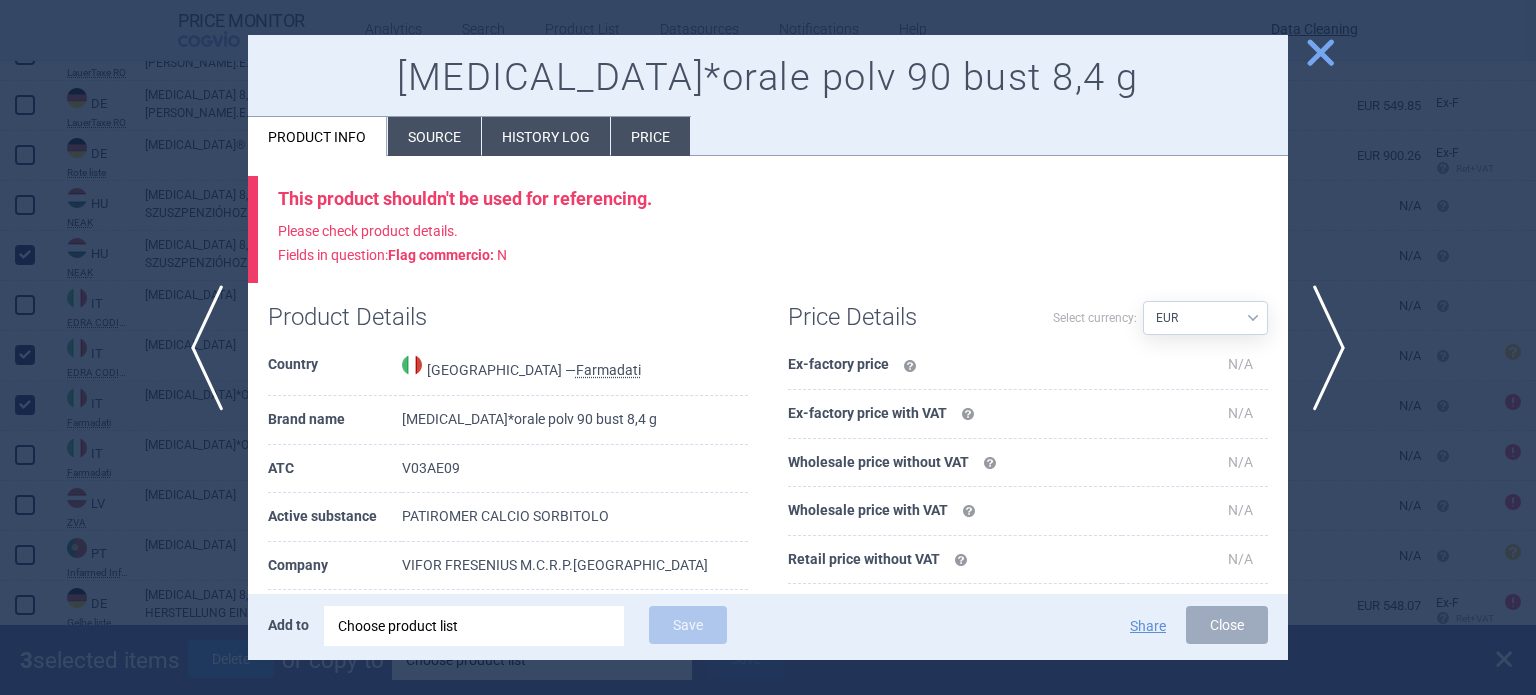 click on "Source" at bounding box center [434, 136] 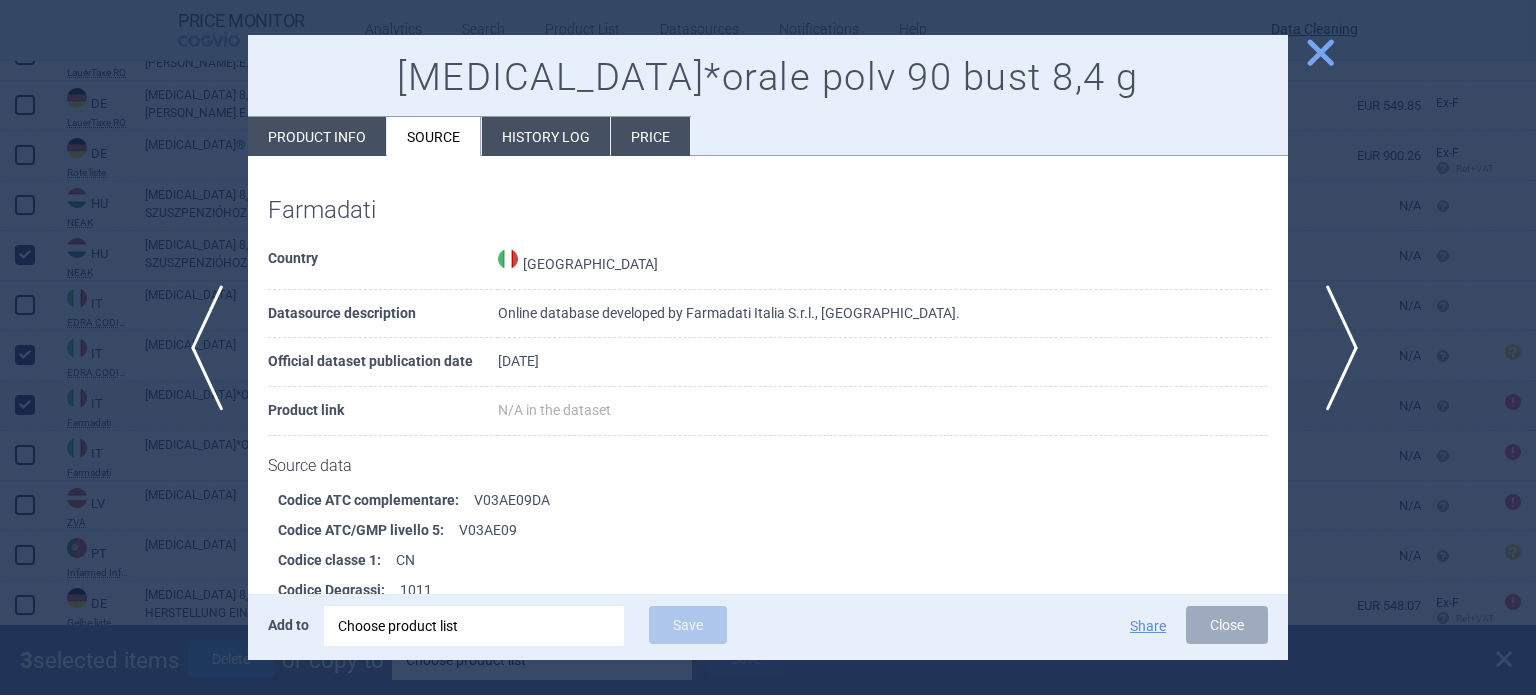 click on "next" at bounding box center (1335, 348) 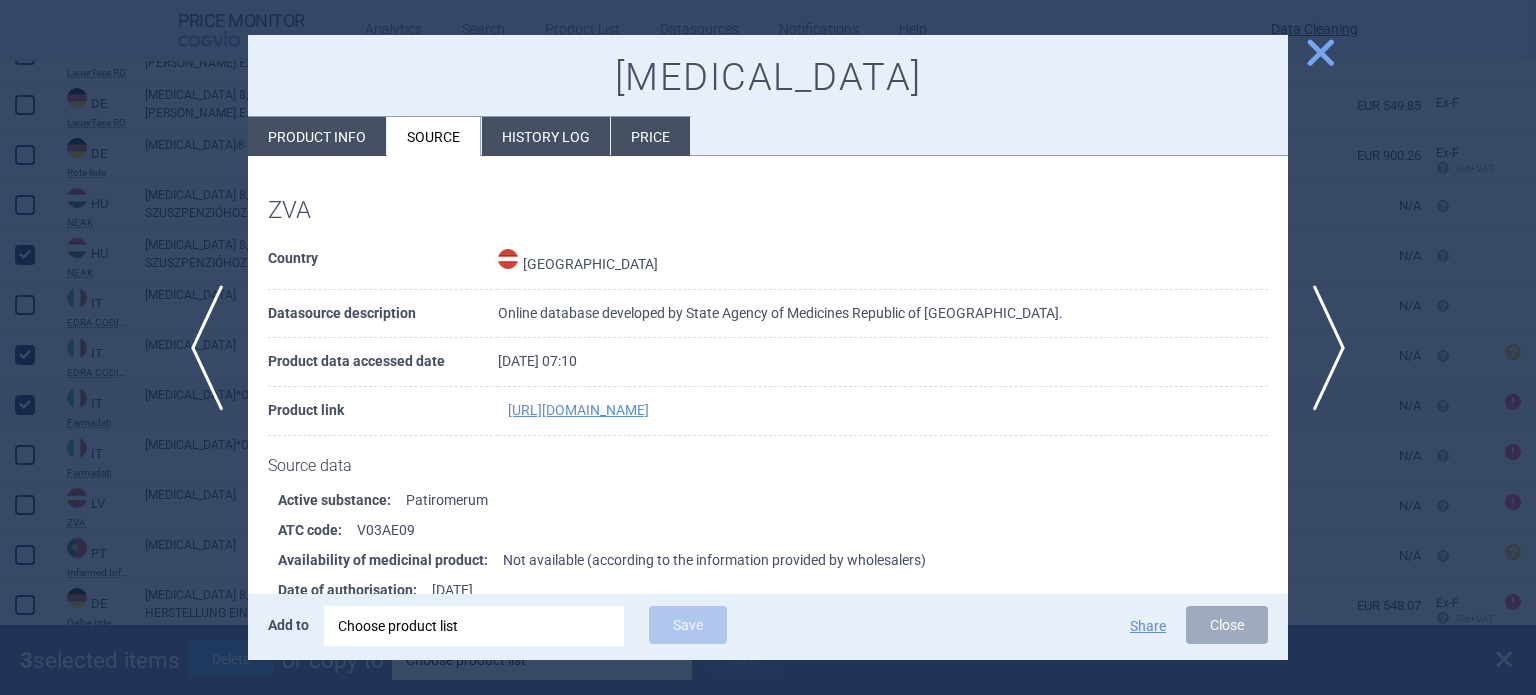 click at bounding box center (768, 347) 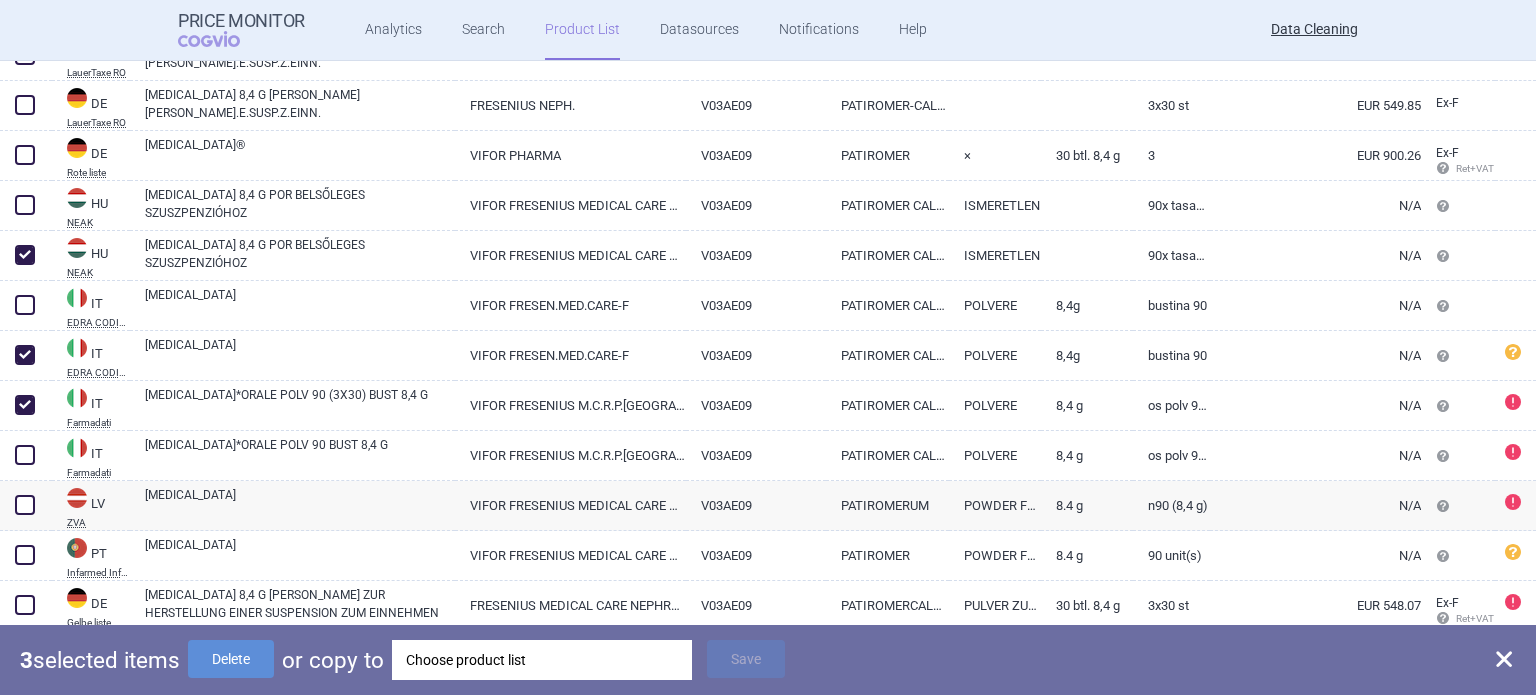 click on "Choose product list" at bounding box center [542, 660] 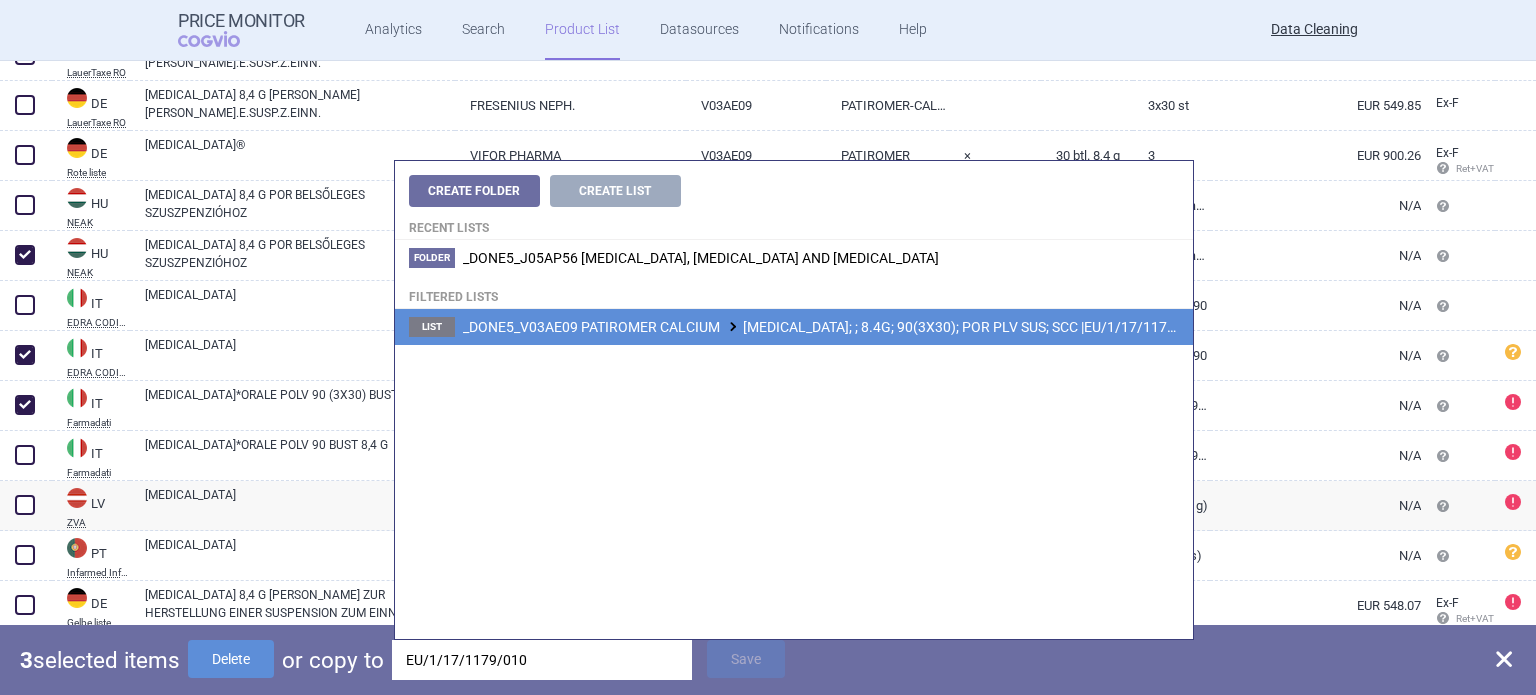 type on "EU/1/17/1179/010" 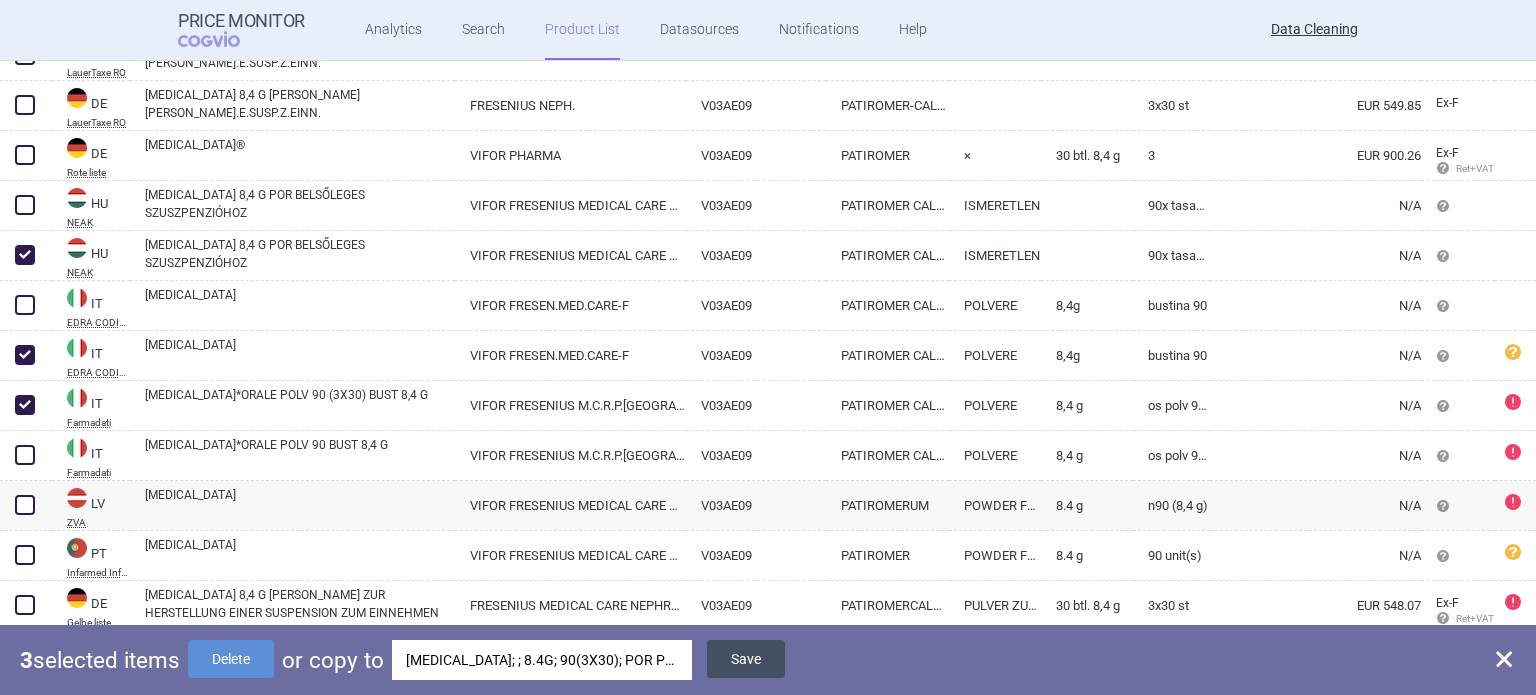 click on "Save" at bounding box center [746, 659] 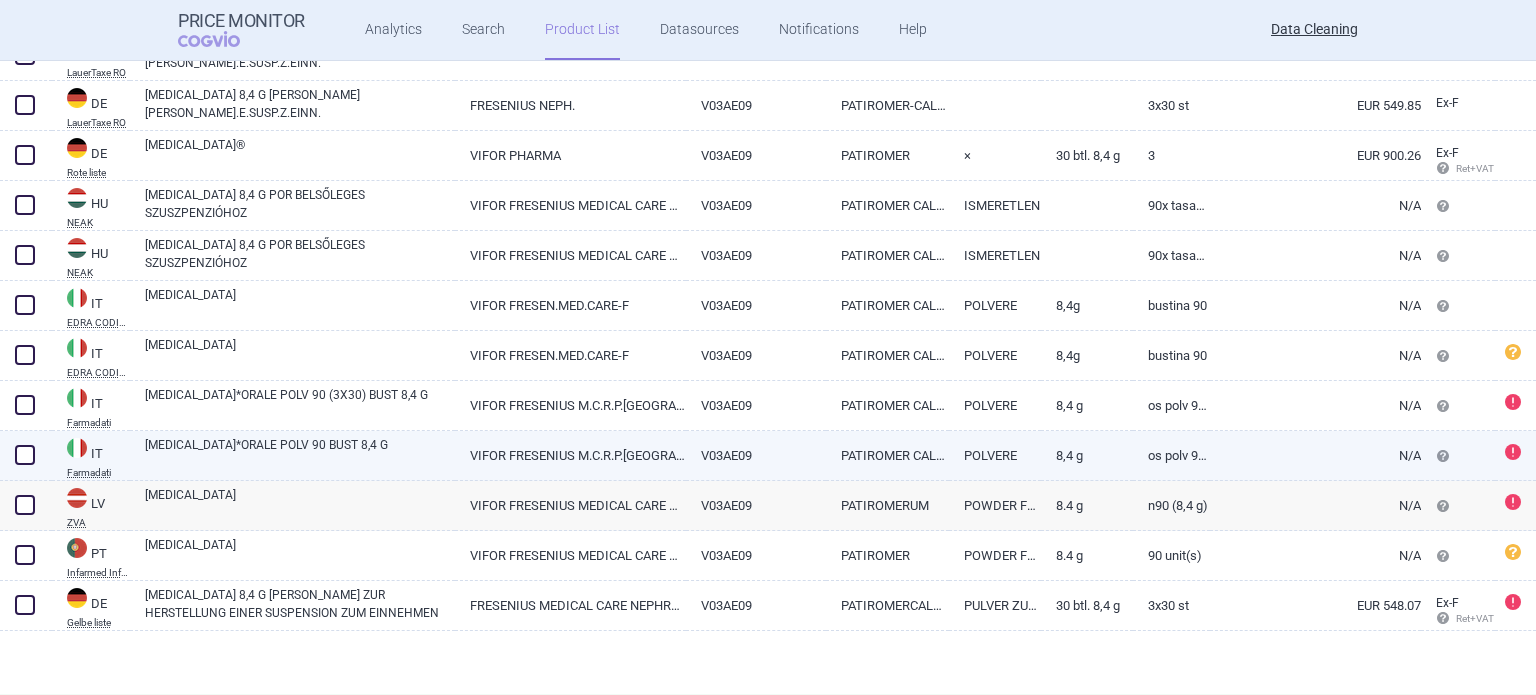 checkbox on "false" 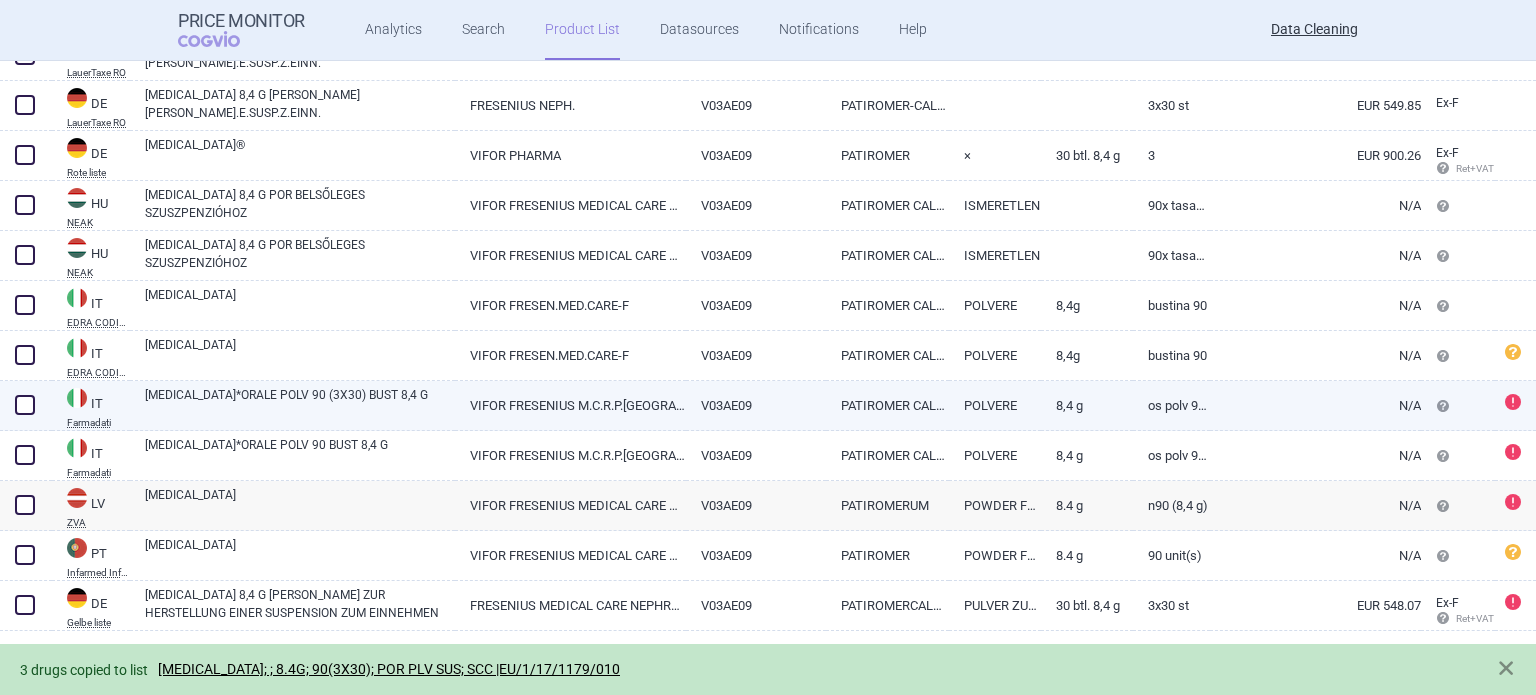 click at bounding box center (25, 405) 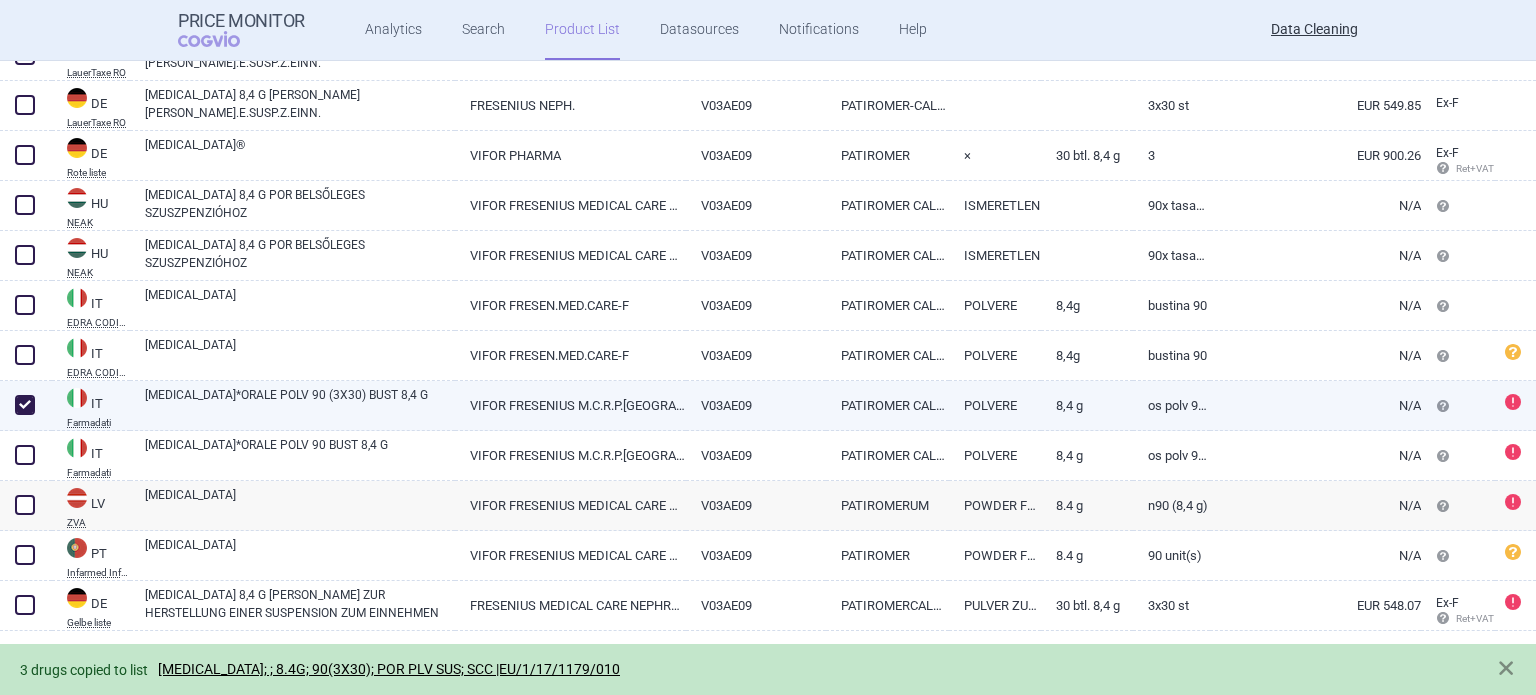 checkbox on "true" 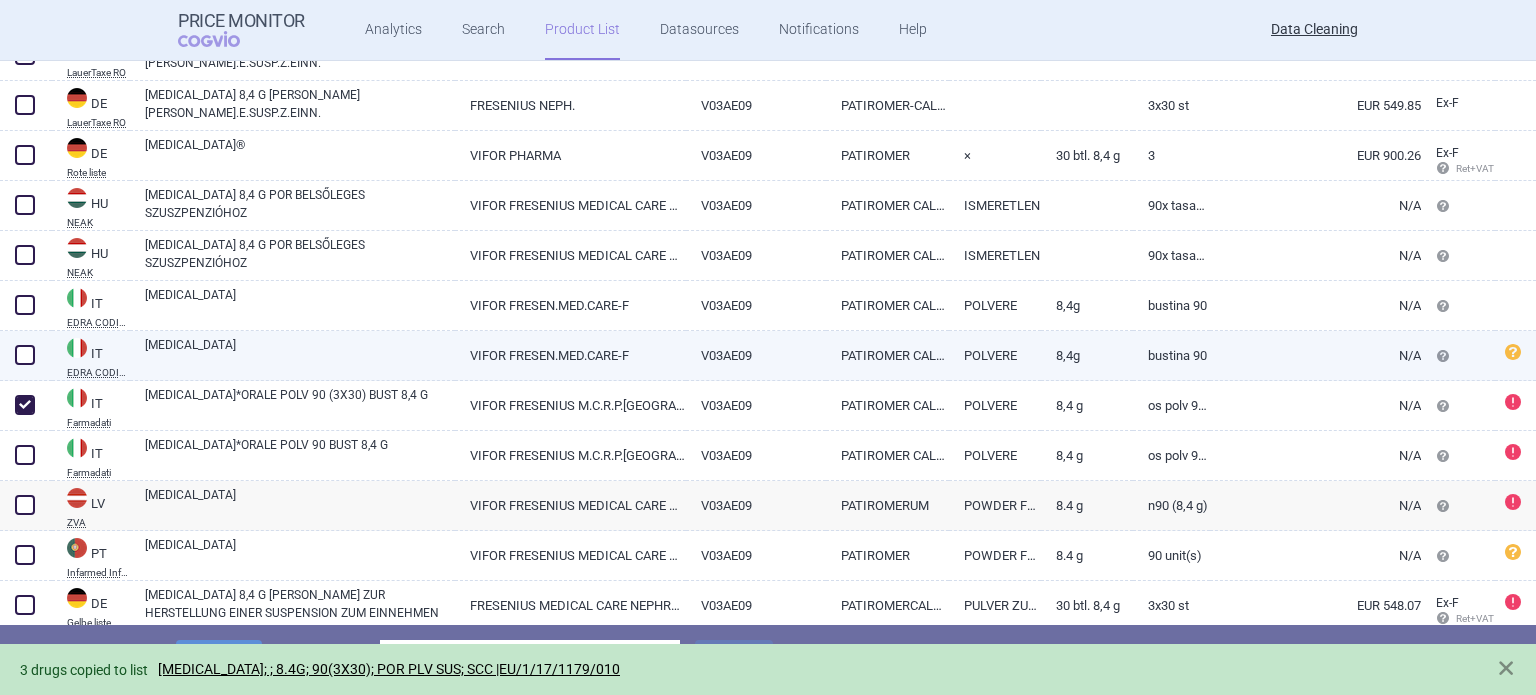 click at bounding box center [25, 355] 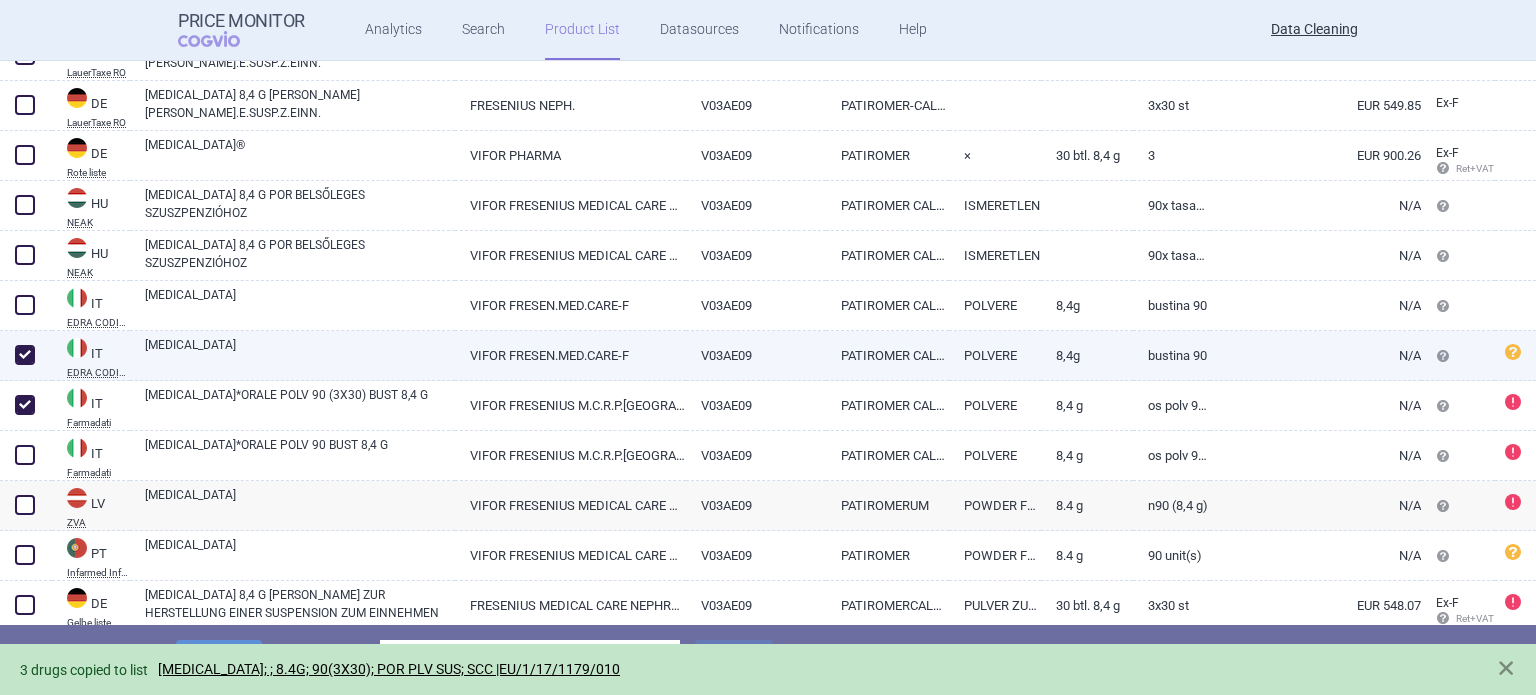 checkbox on "true" 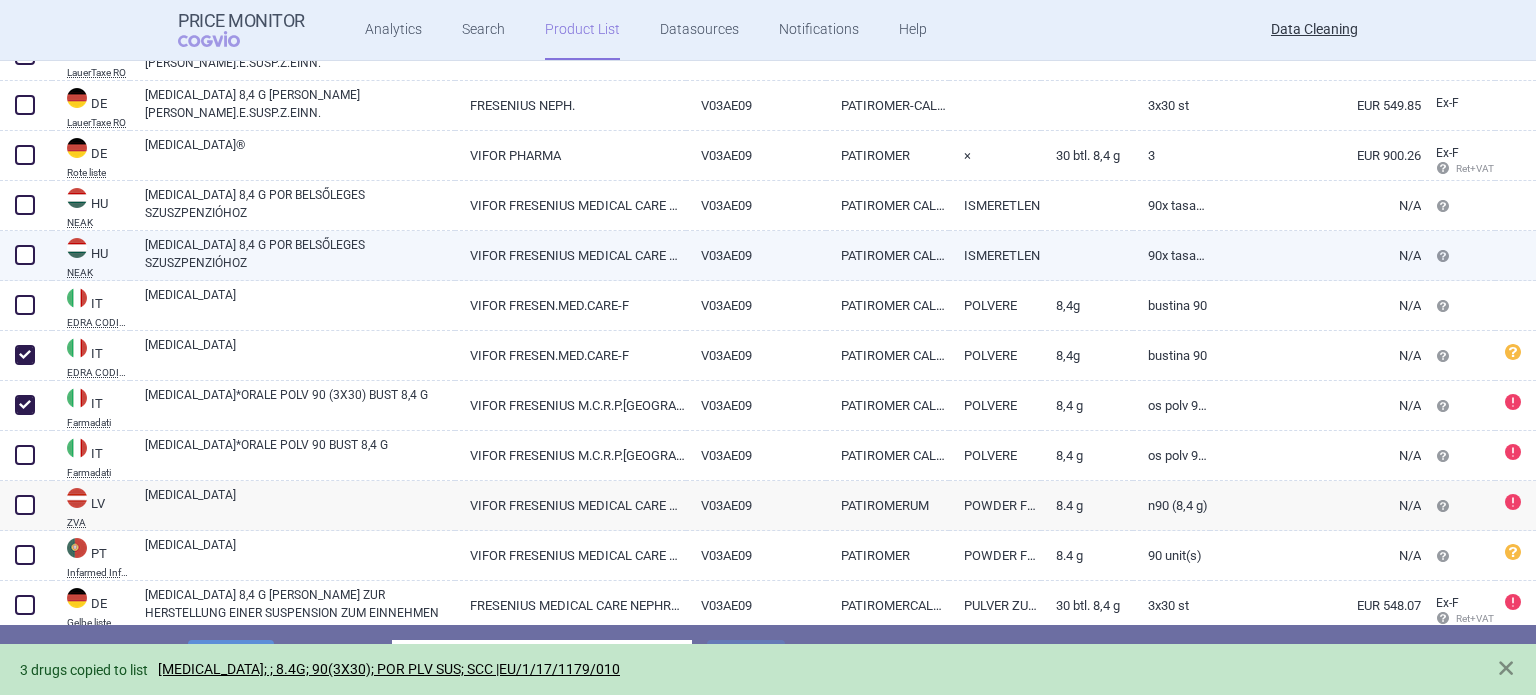 click at bounding box center [25, 255] 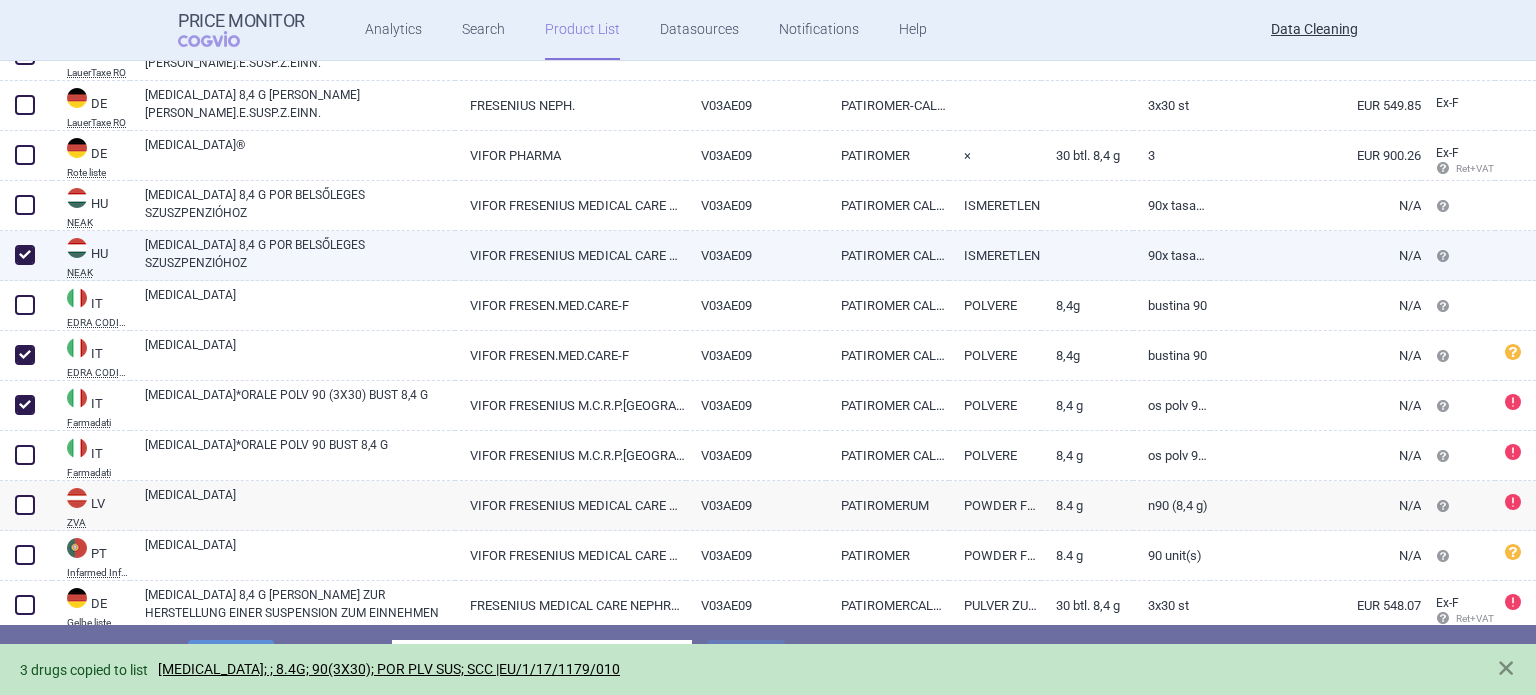 checkbox on "true" 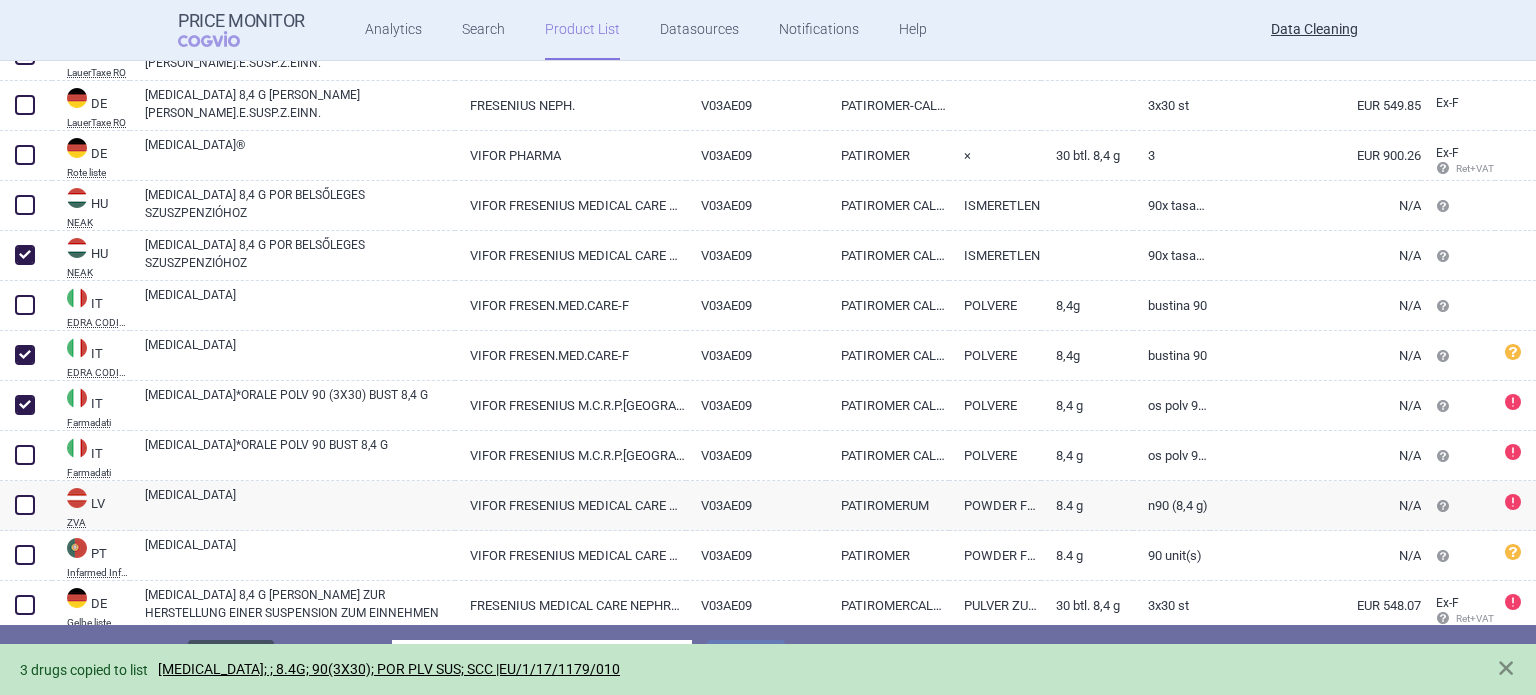 click on "Delete" at bounding box center [231, 659] 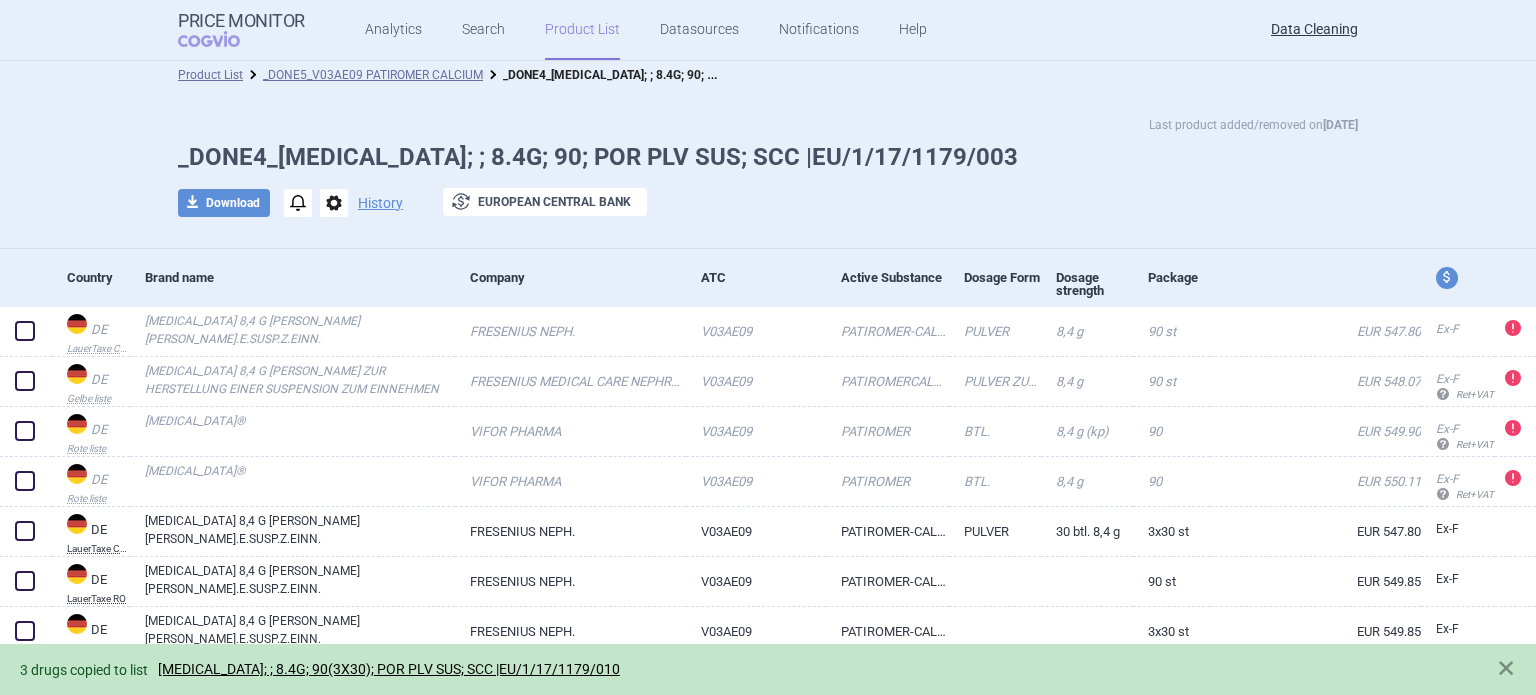 scroll, scrollTop: 0, scrollLeft: 0, axis: both 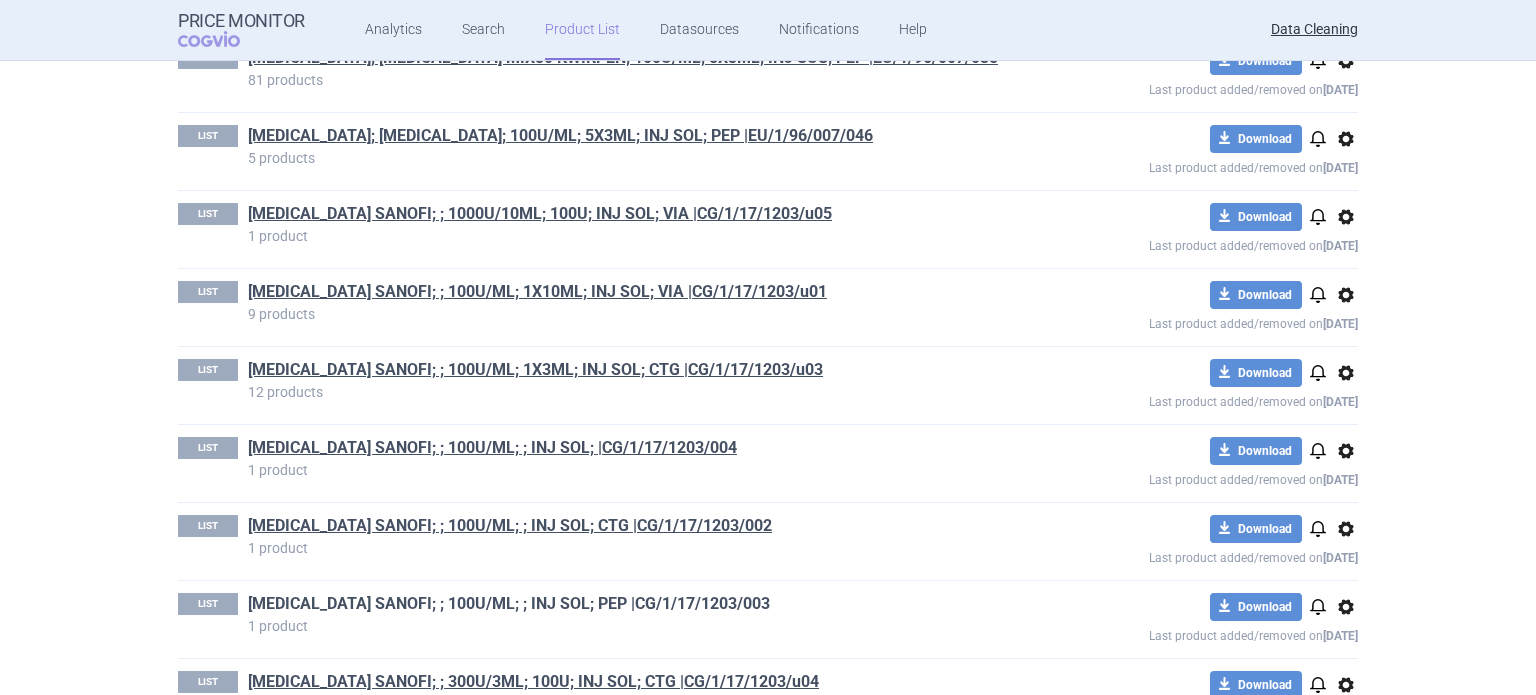 drag, startPoint x: 729, startPoint y: 519, endPoint x: 608, endPoint y: 534, distance: 121.92621 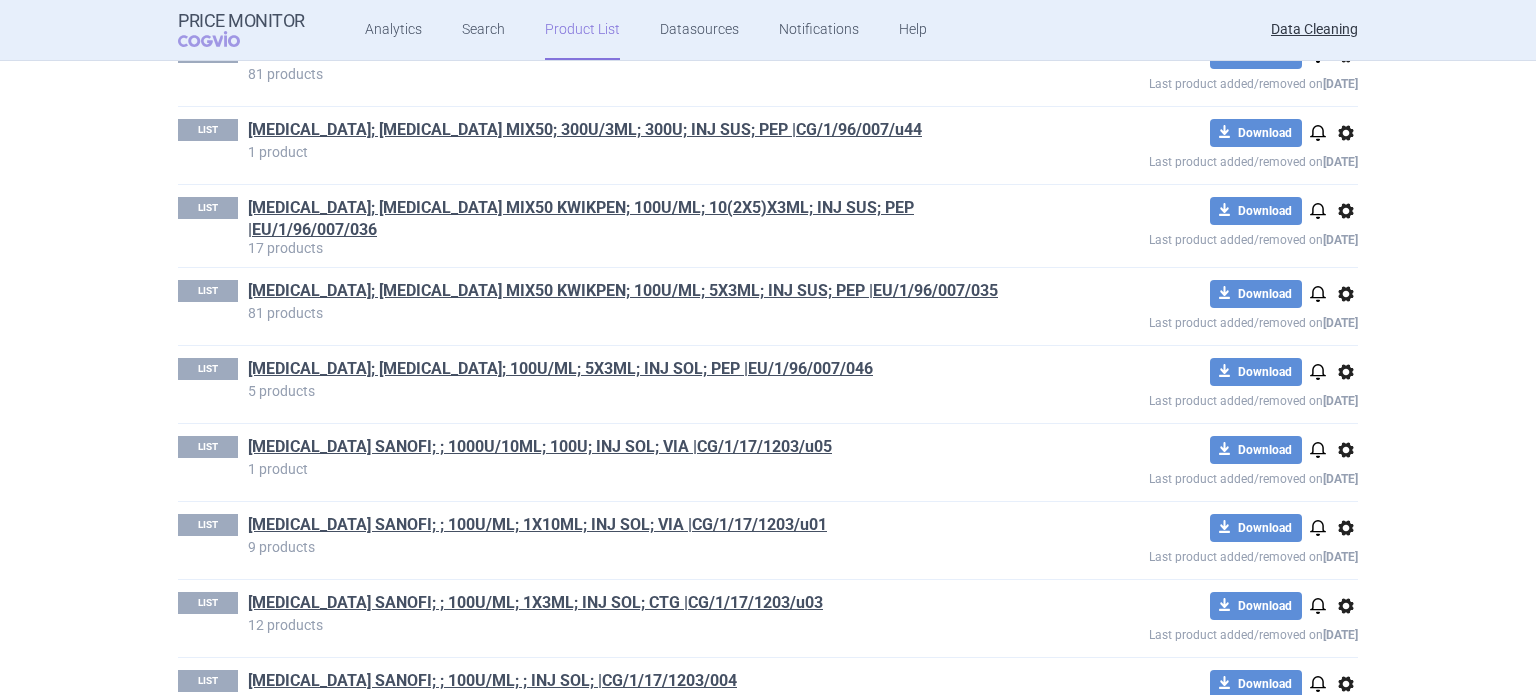 scroll, scrollTop: 6887, scrollLeft: 0, axis: vertical 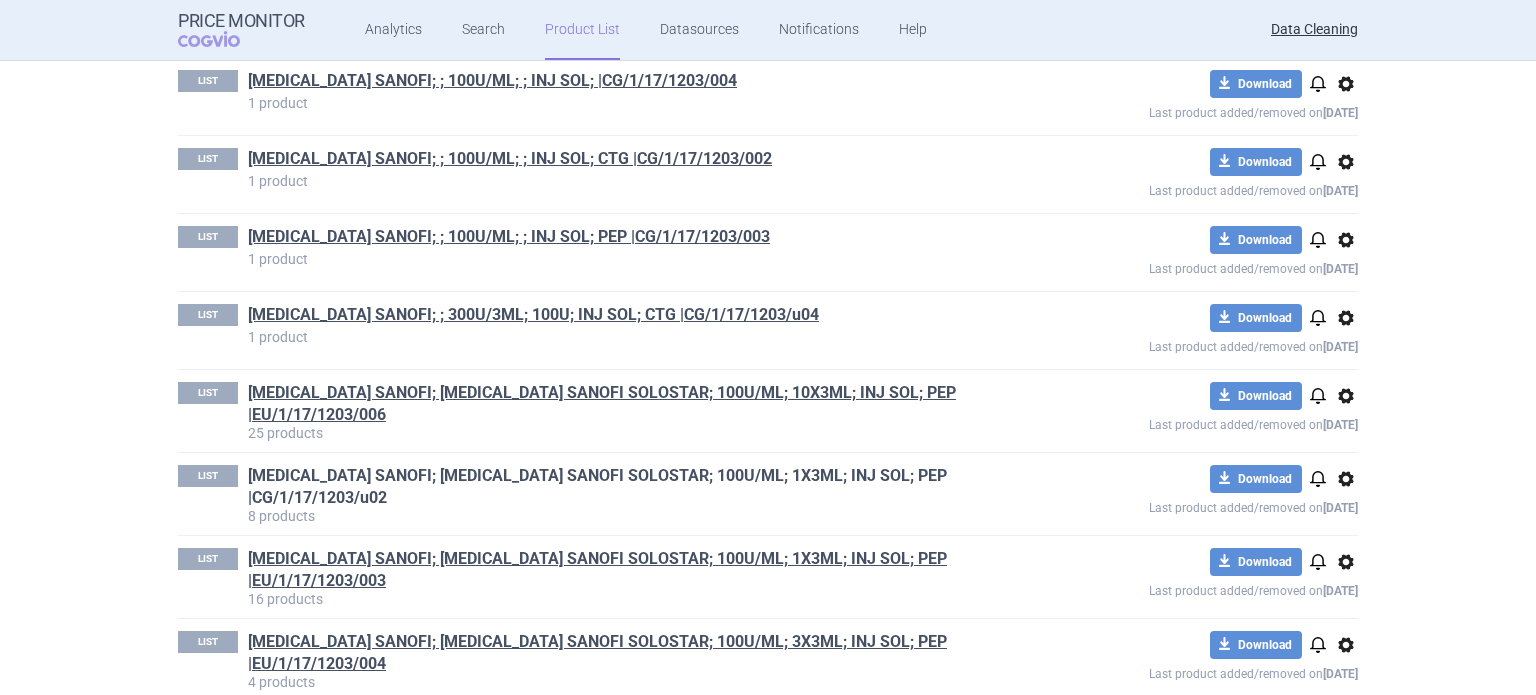 click on "INSULIN LISPRO SANOFI; INSULIN LISPRO SANOFI SOLOSTAR; 100U/ML; 1X3ML; INJ SOL; PEP |CG/1/17/1203/u02" at bounding box center (626, 487) 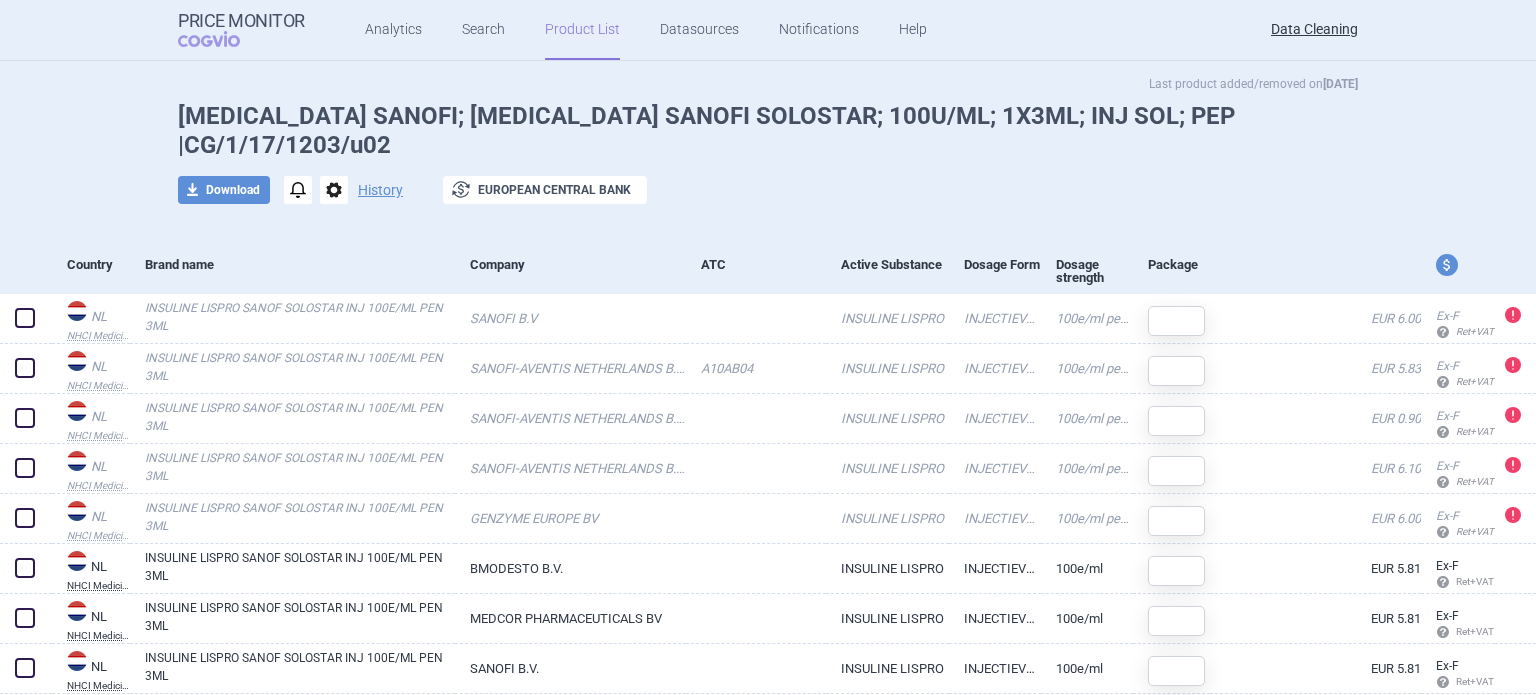 scroll, scrollTop: 0, scrollLeft: 0, axis: both 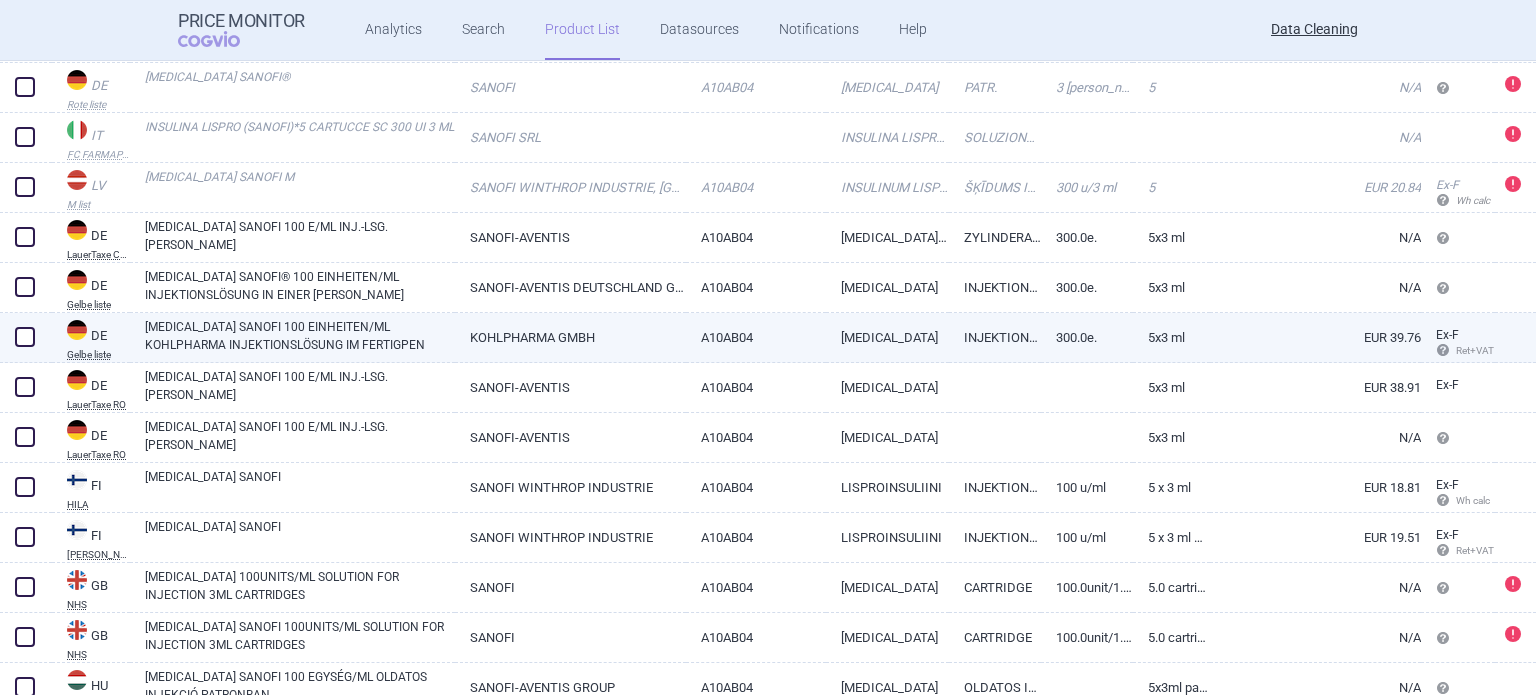 click at bounding box center (25, 337) 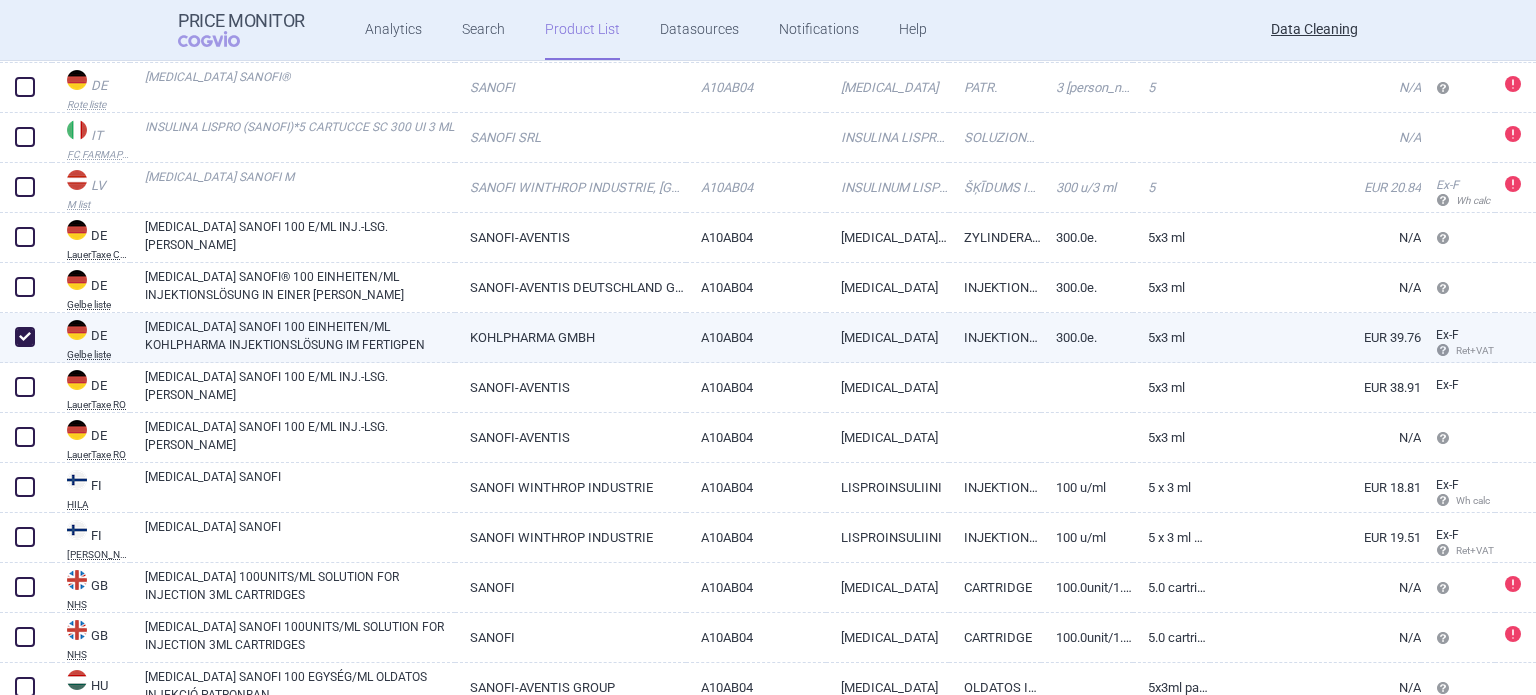 checkbox on "true" 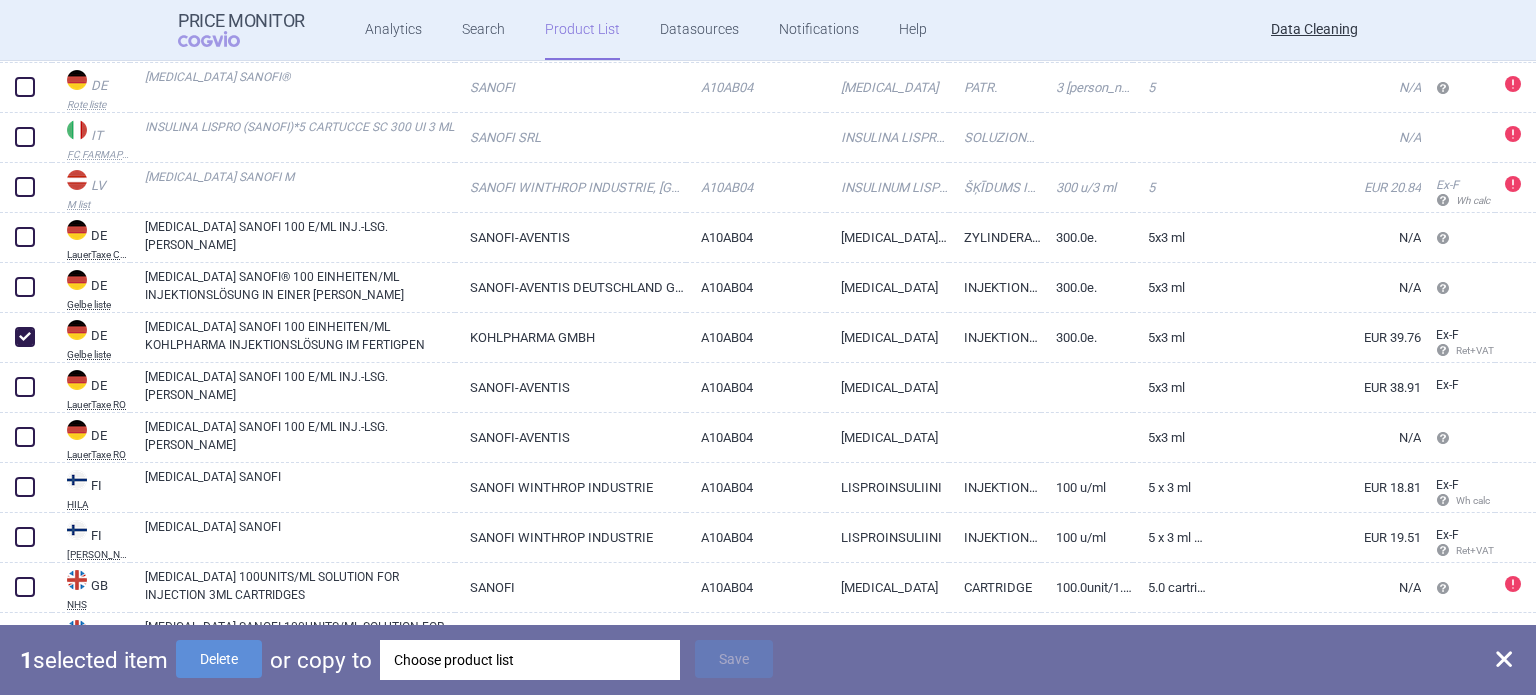 click on "Choose product list" at bounding box center (530, 660) 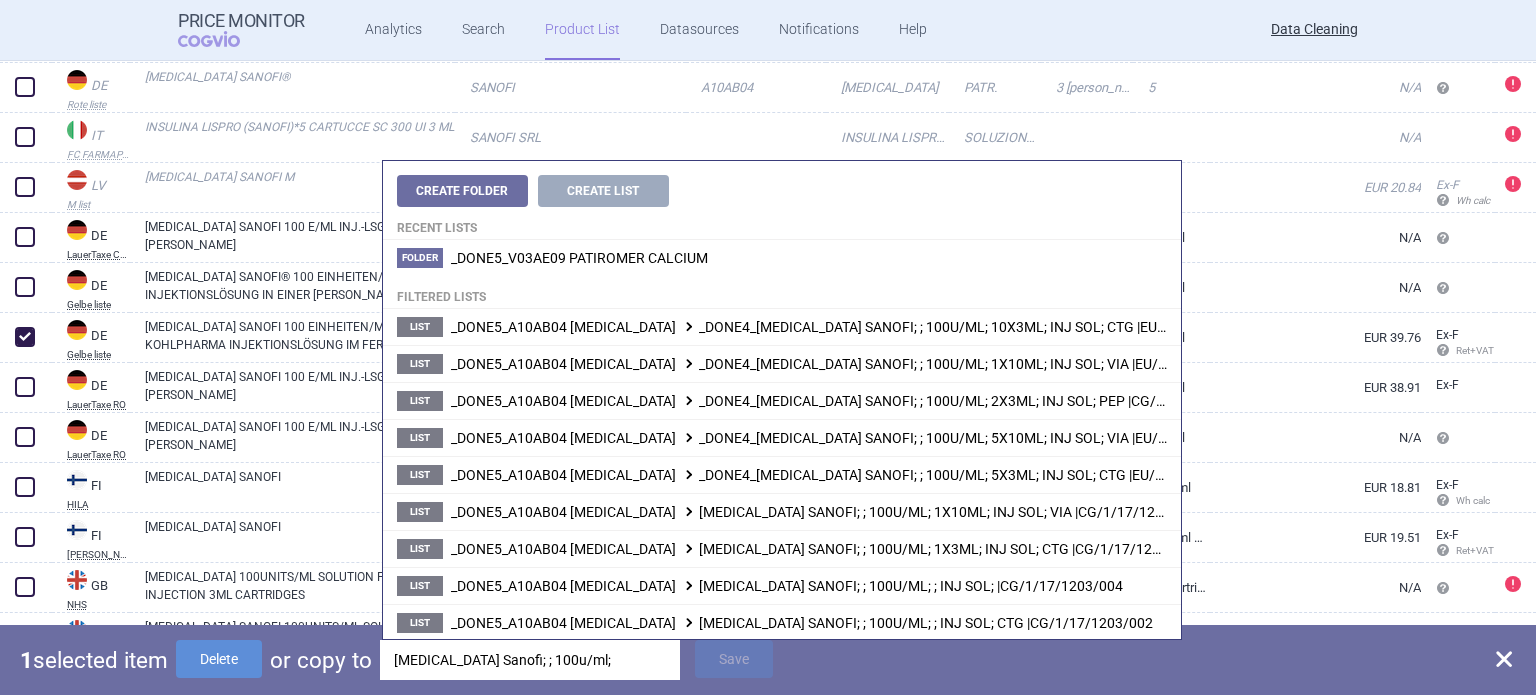 type on "[MEDICAL_DATA] Sanofi; ; 100u/ml;" 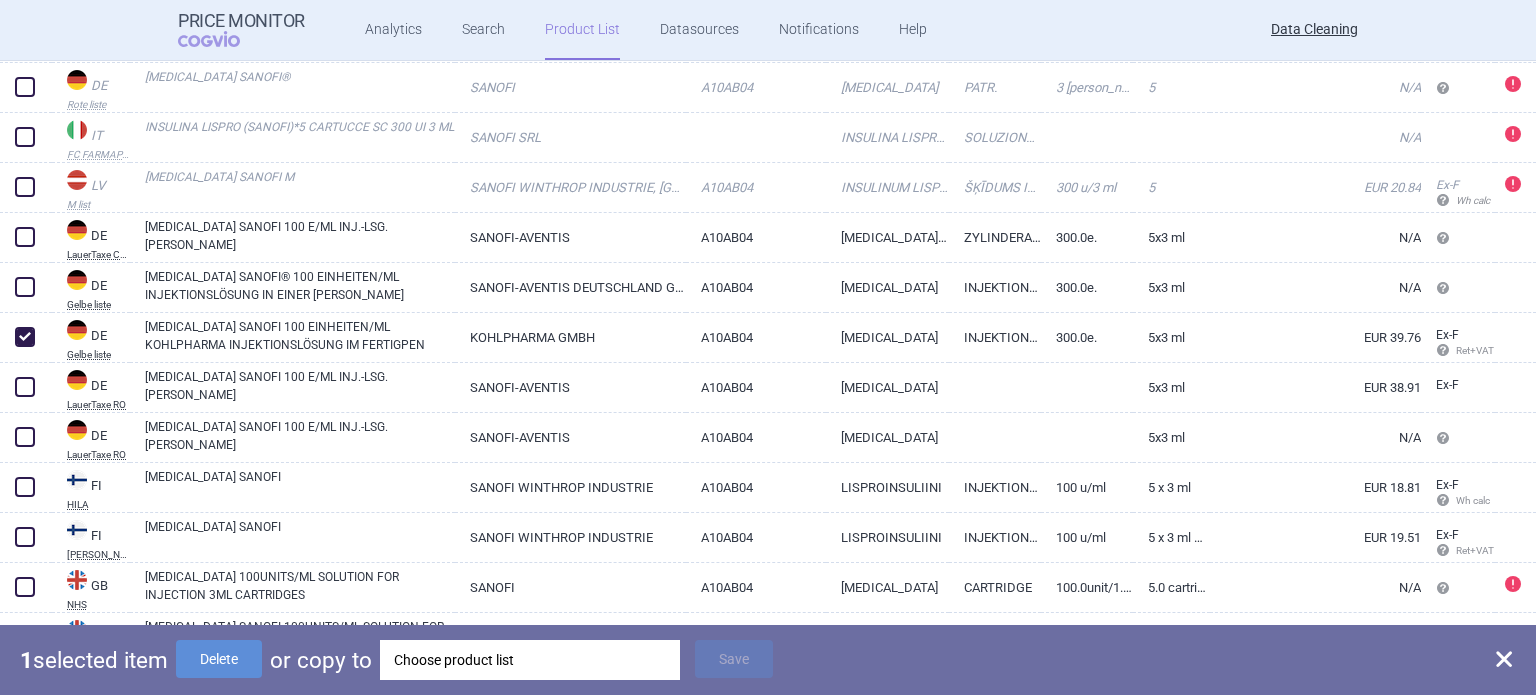 click on "Choose product list" at bounding box center (530, 660) 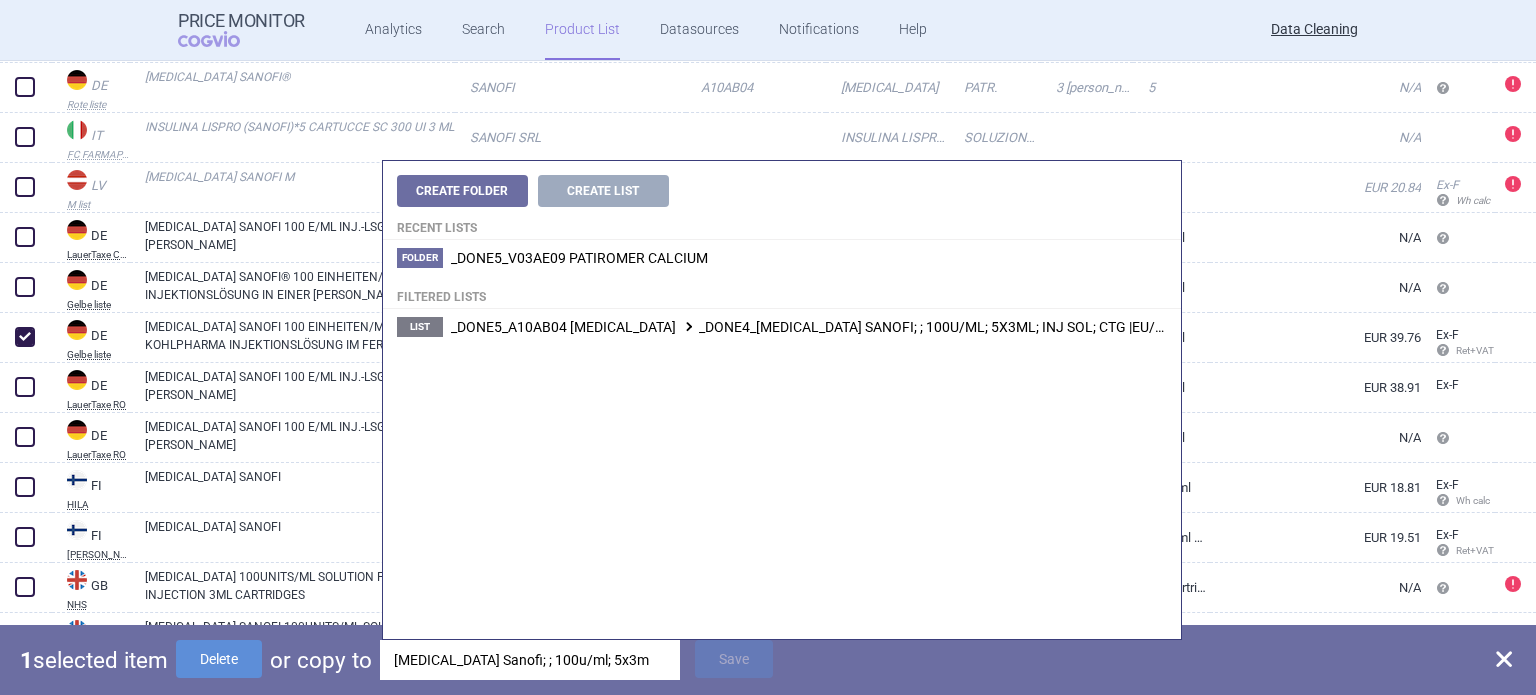 click on "[MEDICAL_DATA] Sanofi; ; 100u/ml; 5x3m" at bounding box center (530, 660) 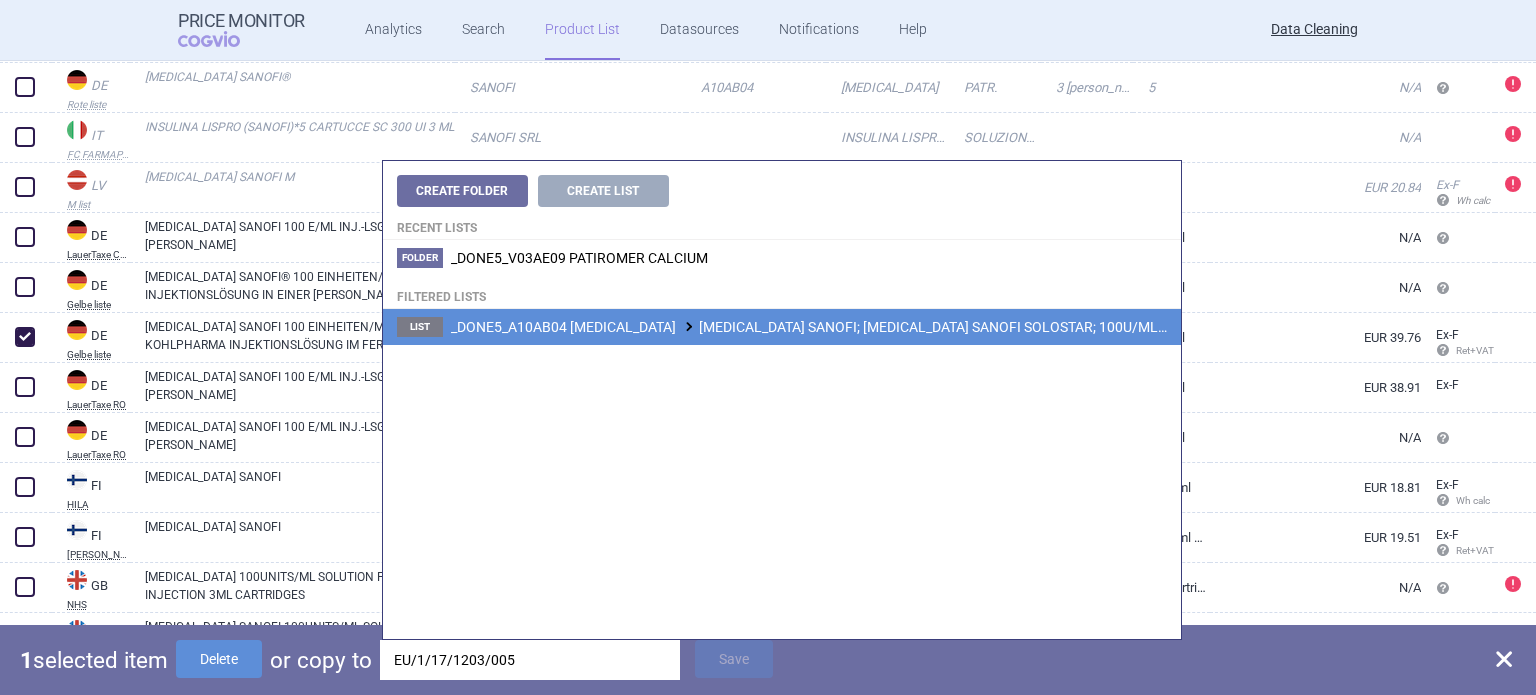 click on "_DONE5_A10AB04 [MEDICAL_DATA]   [MEDICAL_DATA] SANOFI; [MEDICAL_DATA] SANOFI SOLOSTAR; 100U/ML; 5X3ML; INJ SOL; PEP |EU/1/17/1203/005" at bounding box center [938, 327] 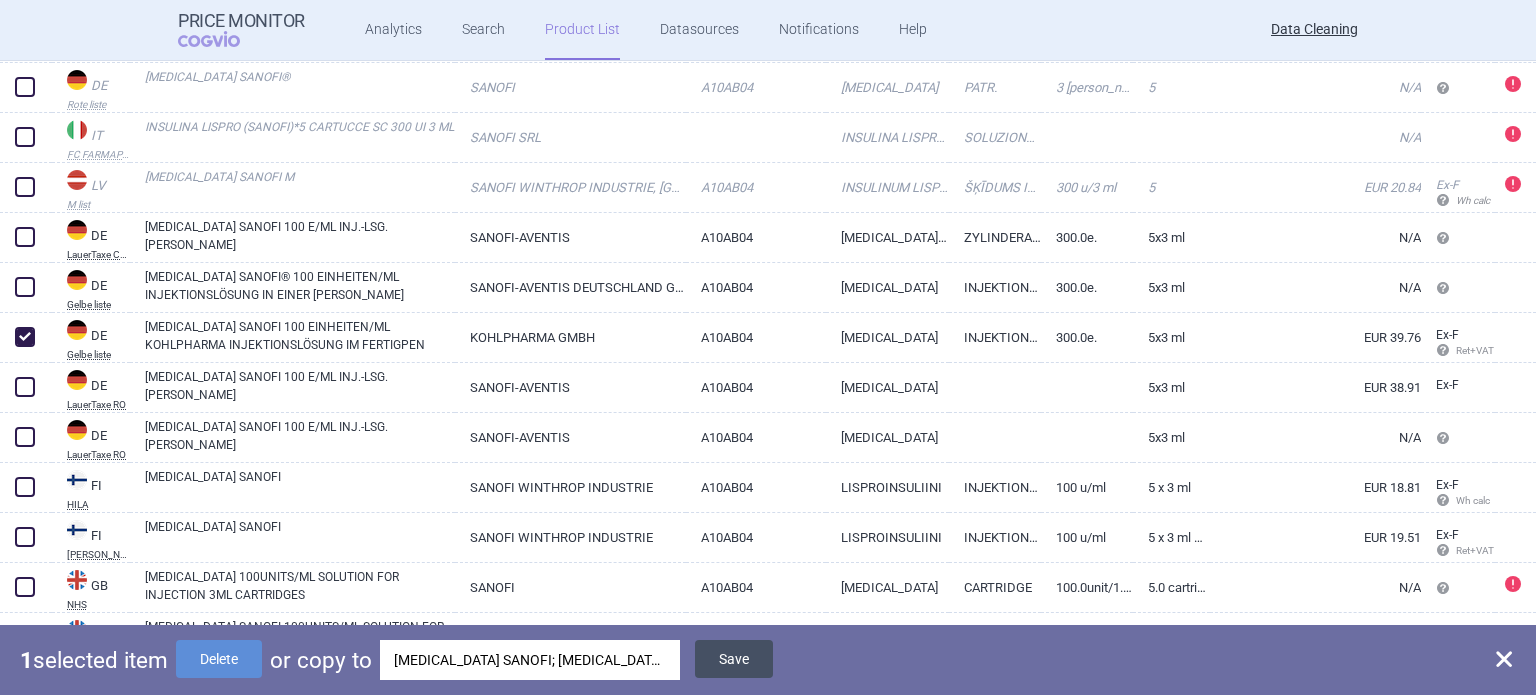 click on "Save" at bounding box center [734, 659] 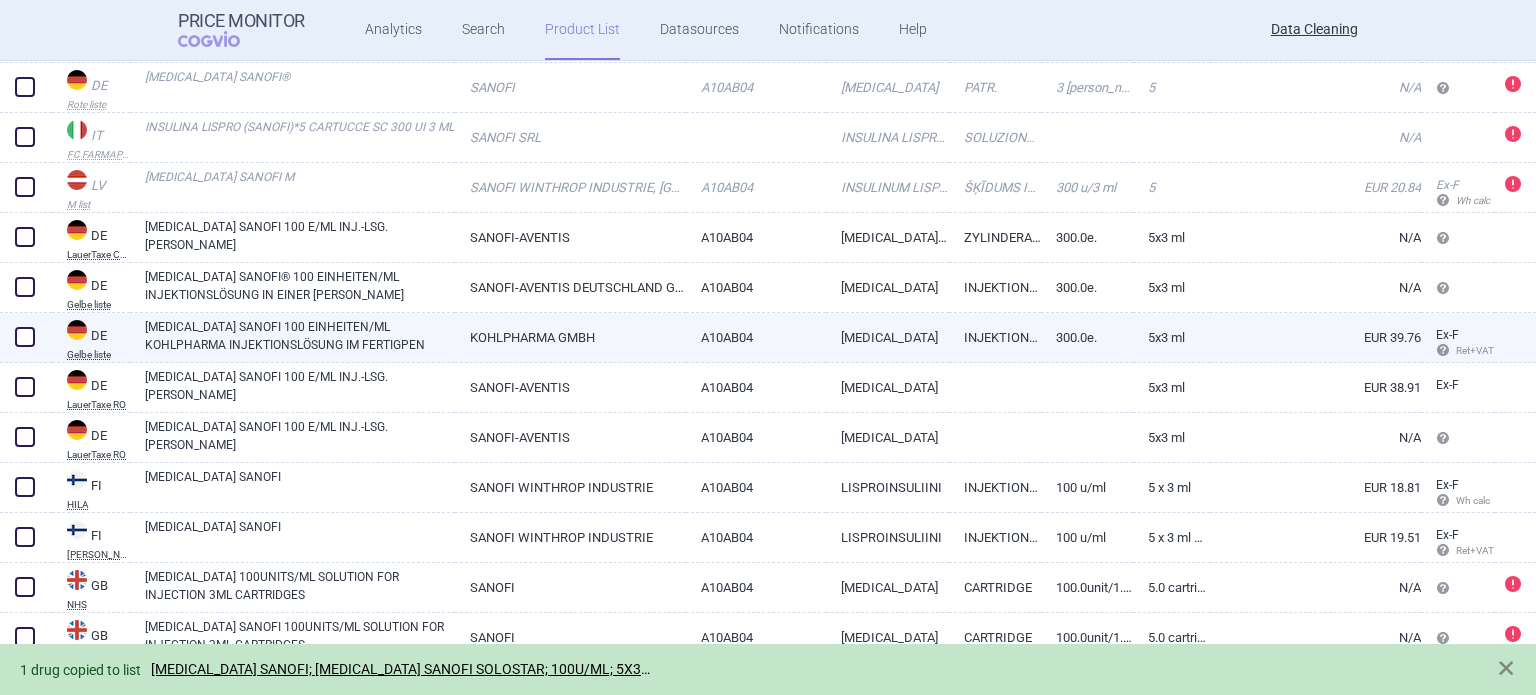 drag, startPoint x: 19, startPoint y: 336, endPoint x: 92, endPoint y: 362, distance: 77.491936 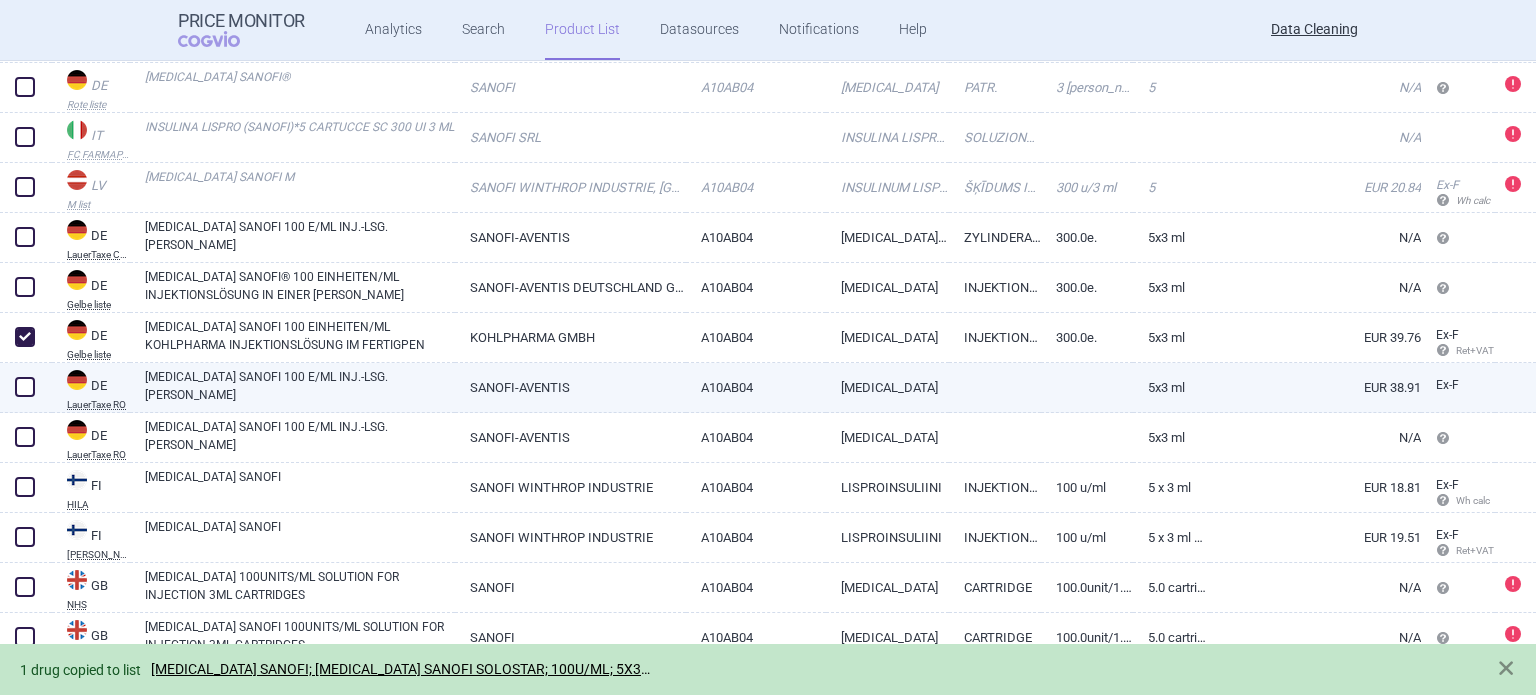 checkbox on "true" 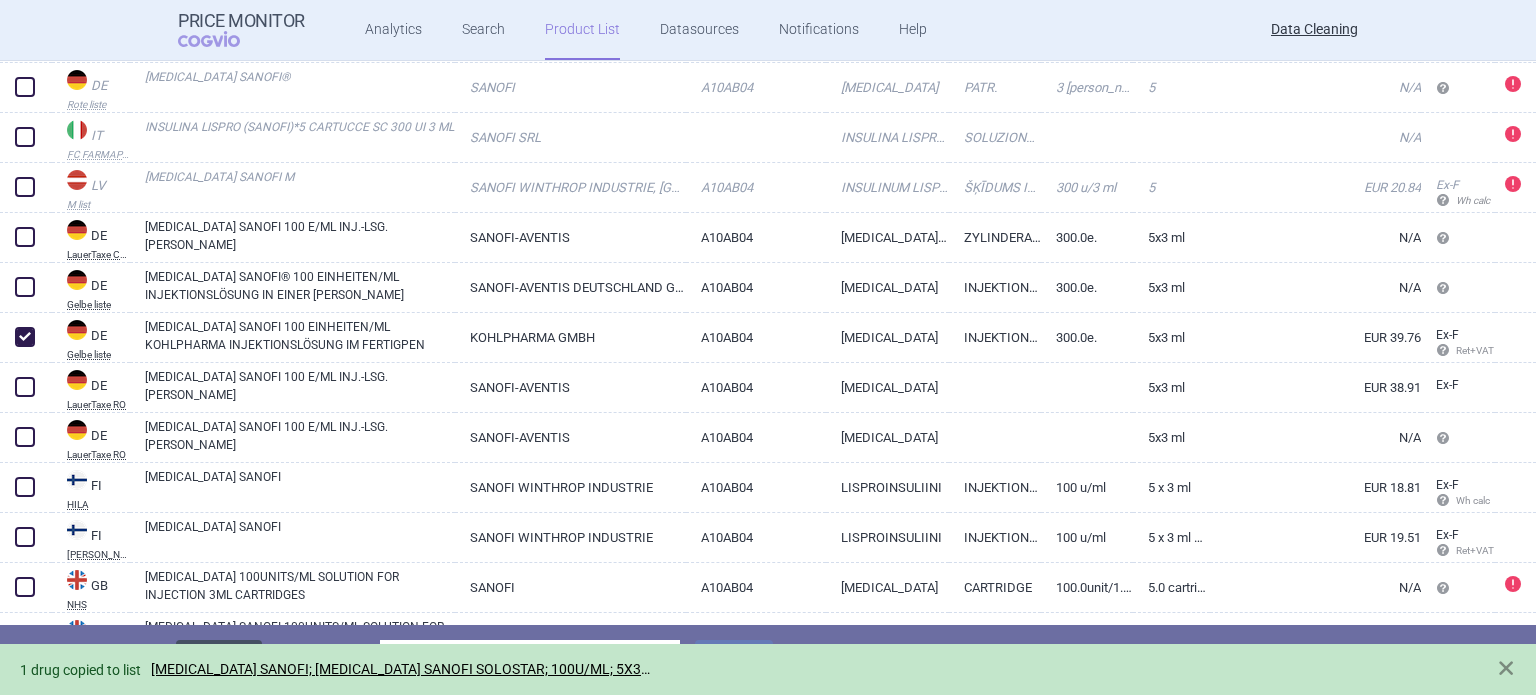 click on "Delete" at bounding box center [219, 659] 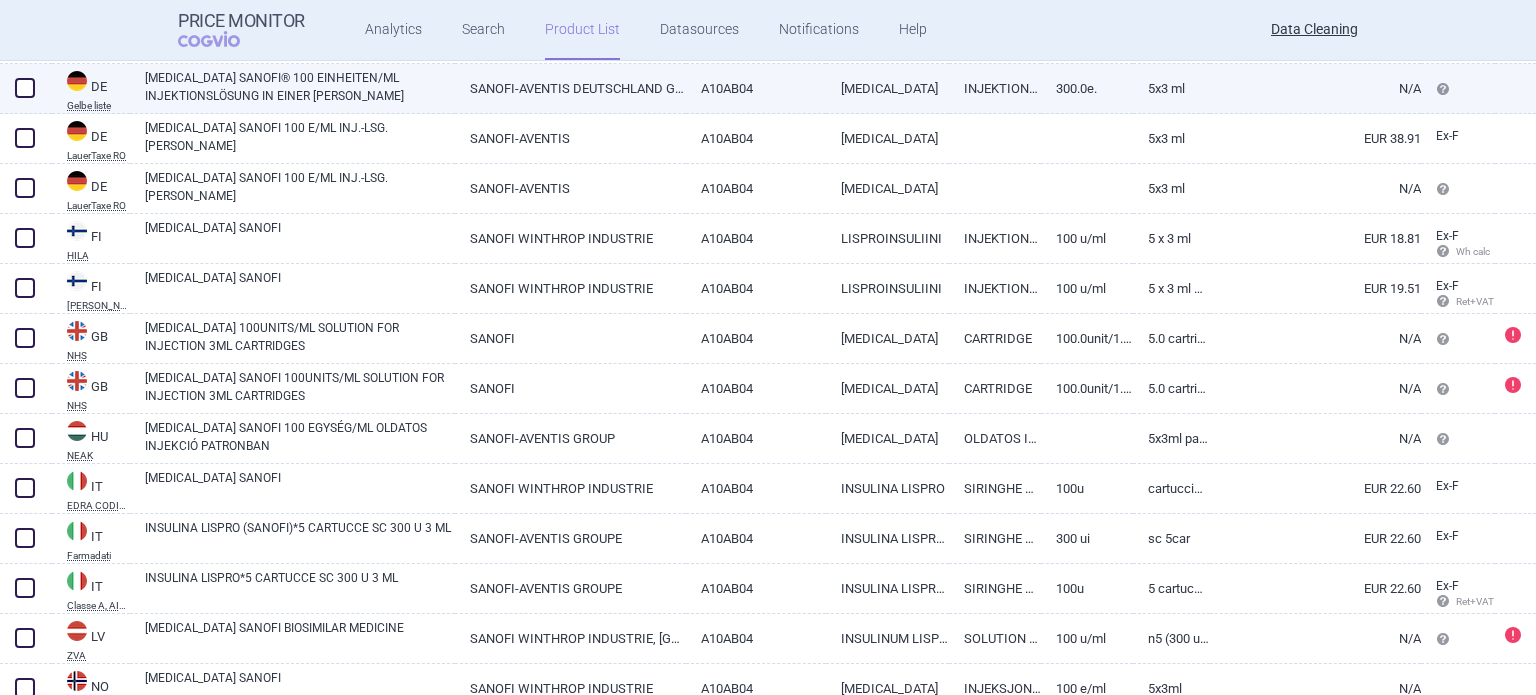 scroll, scrollTop: 800, scrollLeft: 0, axis: vertical 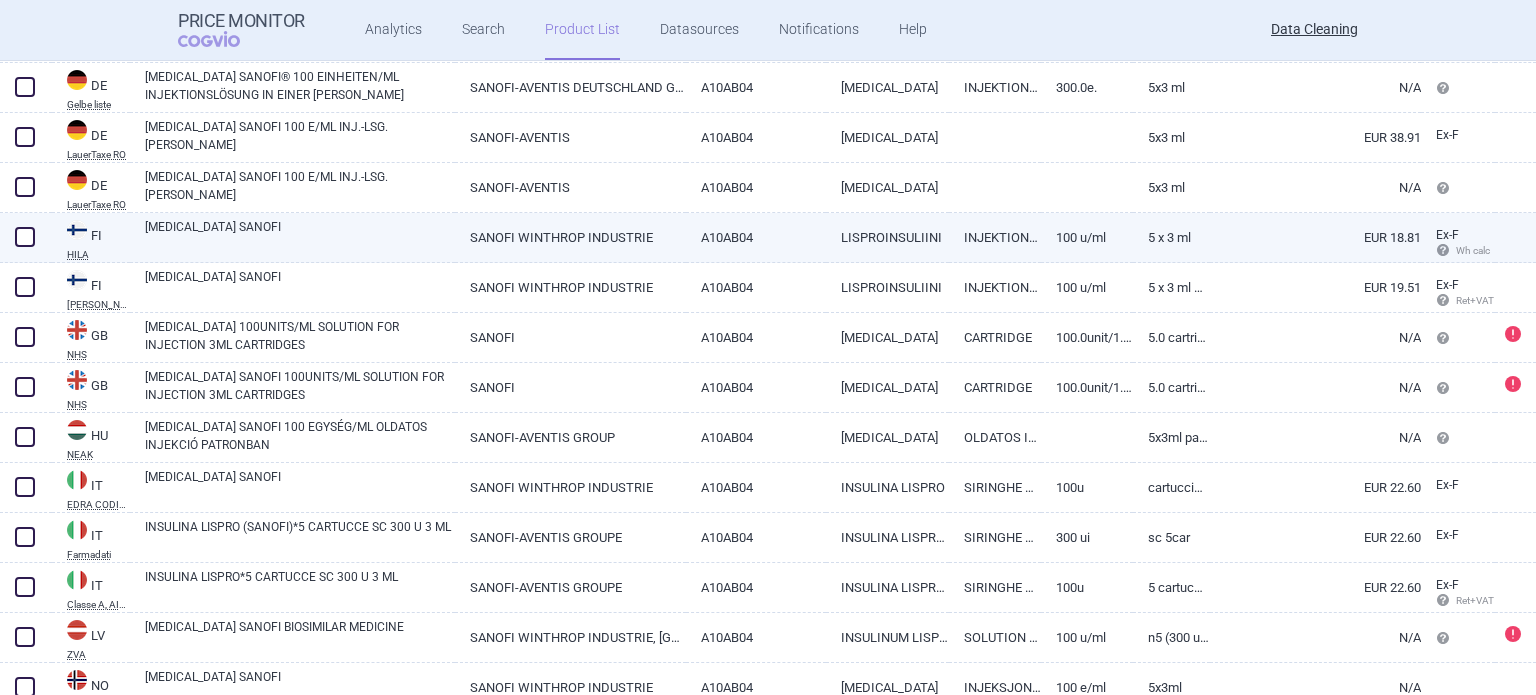 click on "SANOFI WINTHROP INDUSTRIE" at bounding box center [570, 237] 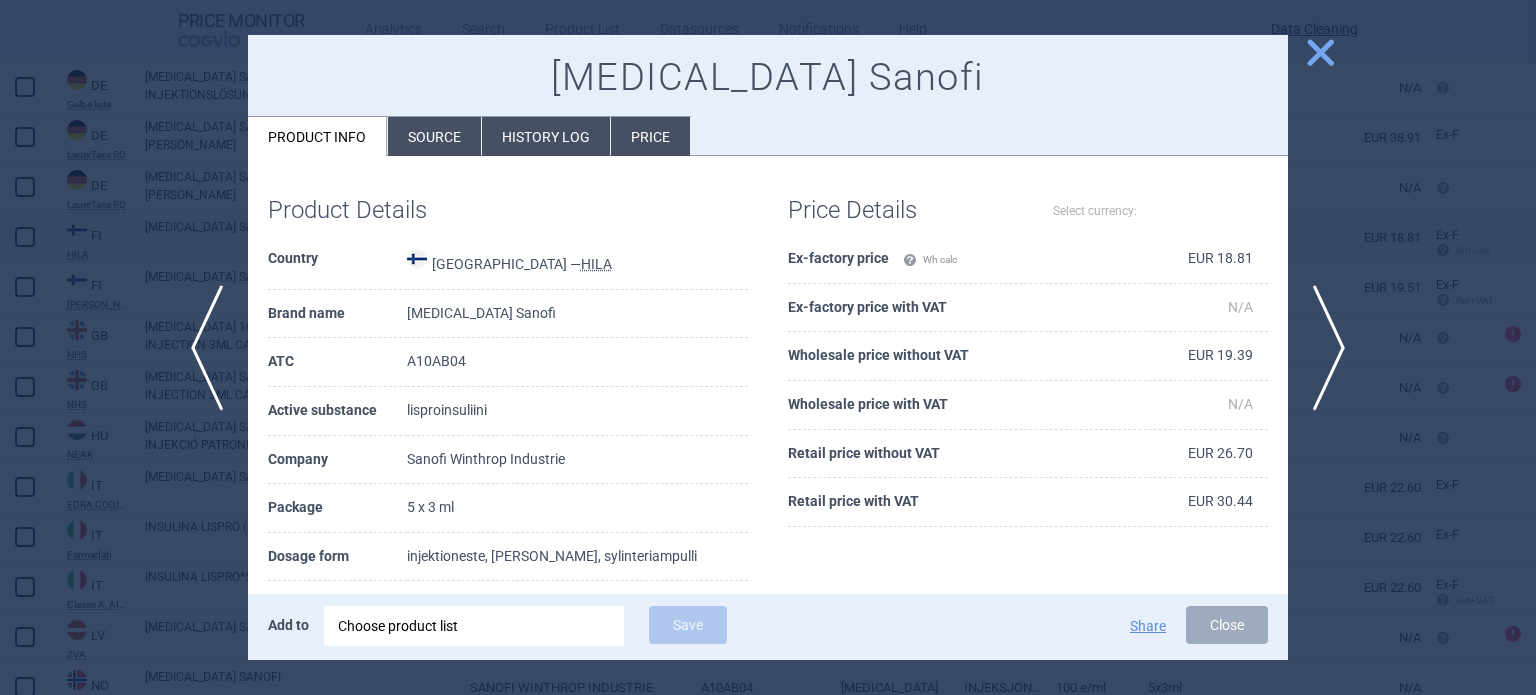 select on "EUR" 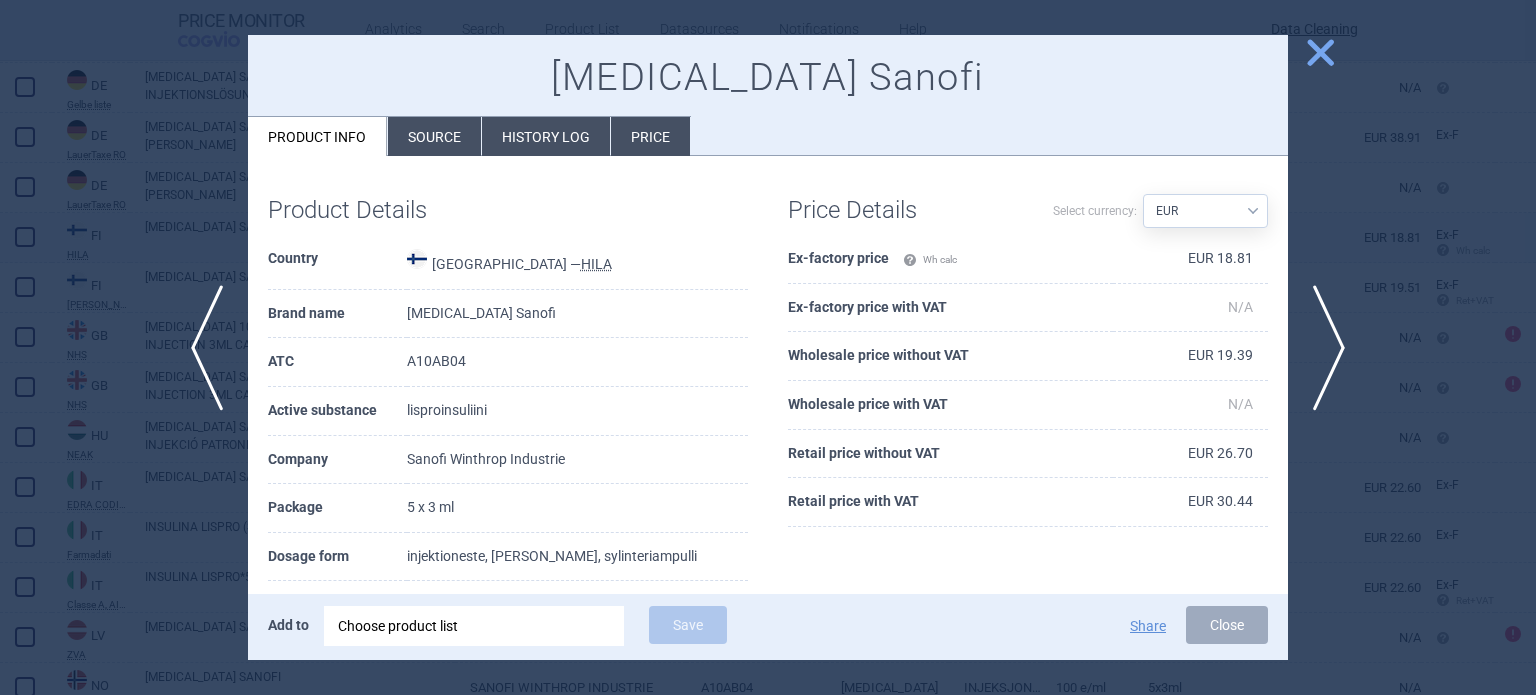 scroll, scrollTop: 100, scrollLeft: 0, axis: vertical 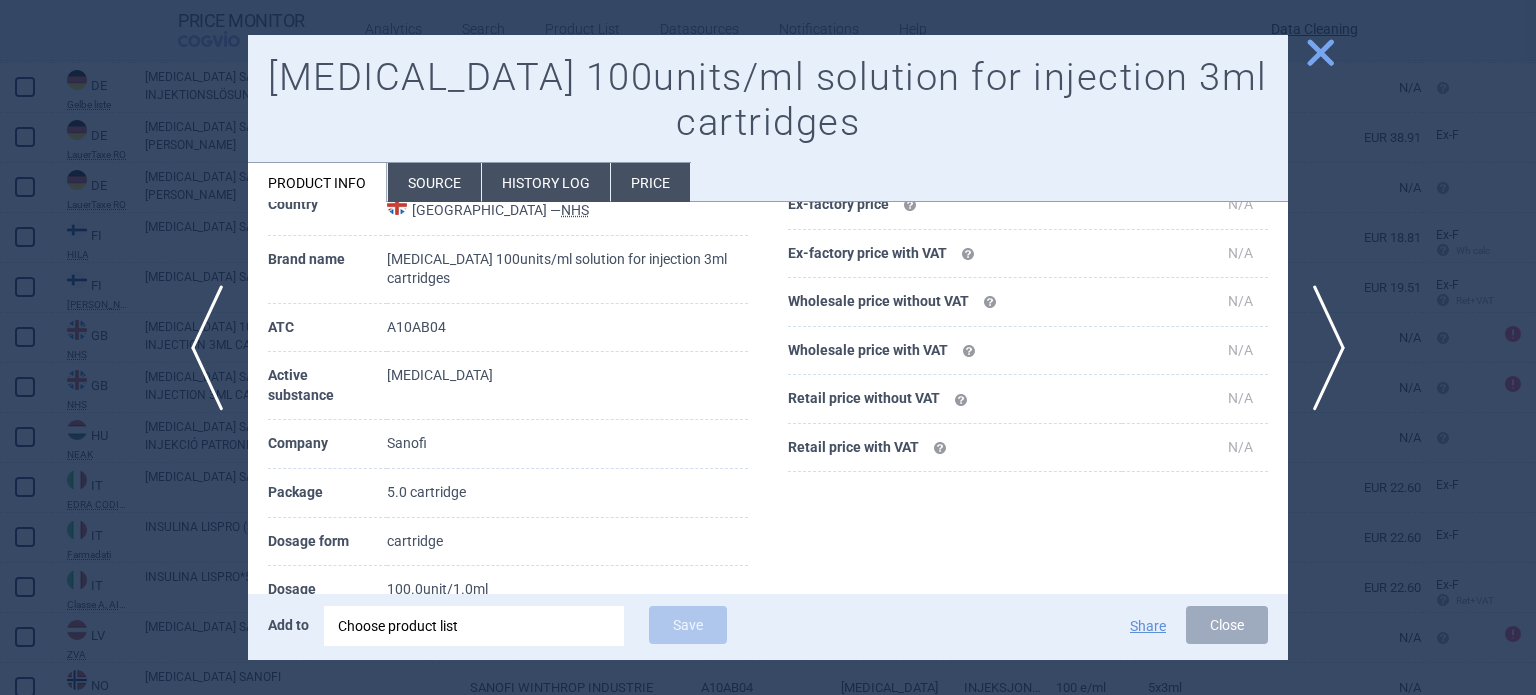 click at bounding box center (768, 347) 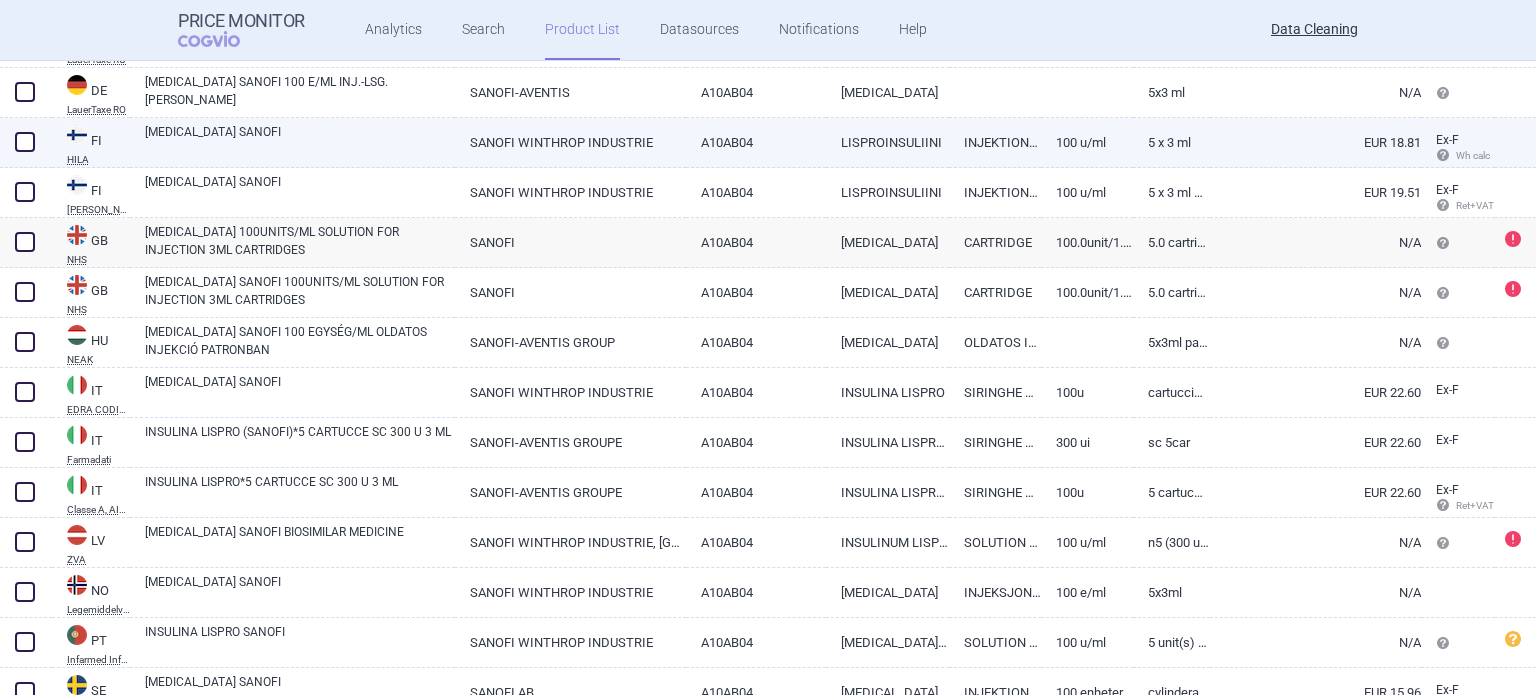 scroll, scrollTop: 900, scrollLeft: 0, axis: vertical 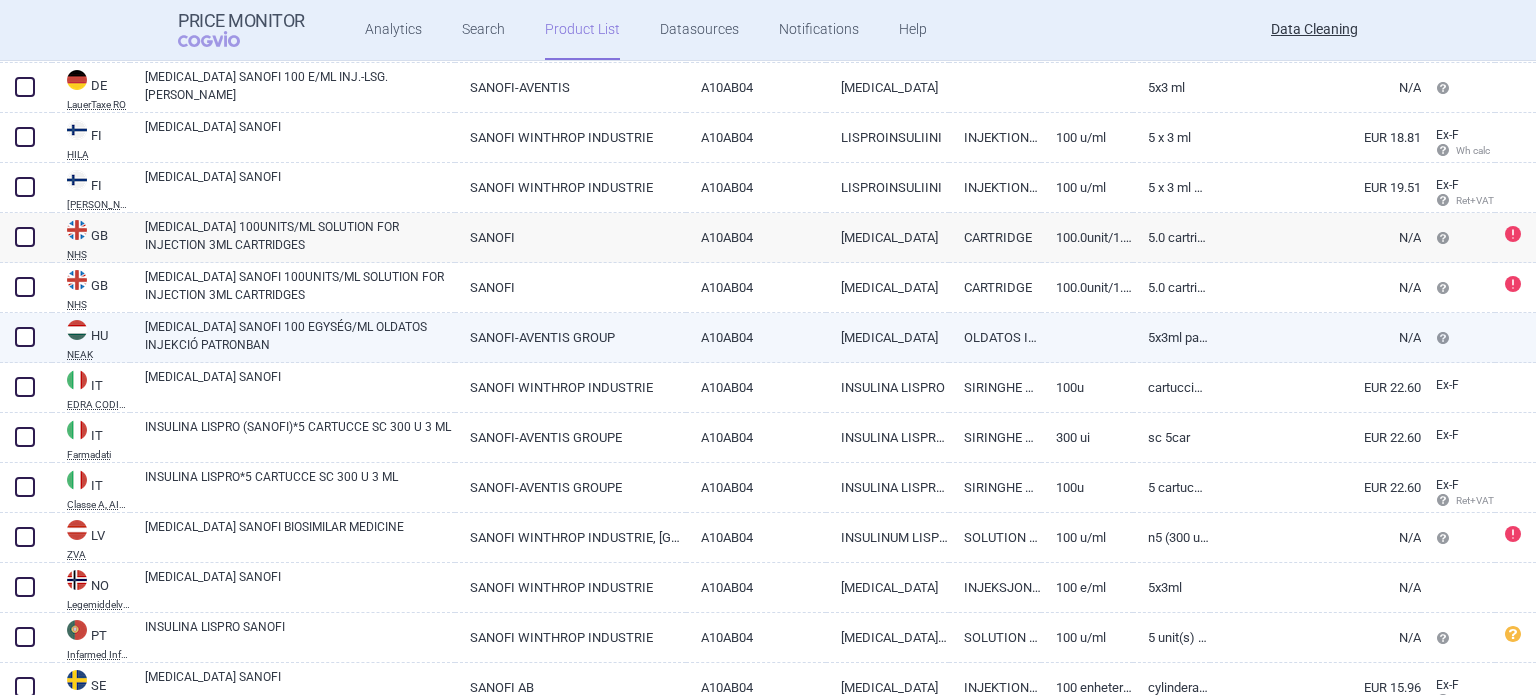 click on "[MEDICAL_DATA] SANOFI 100 EGYSÉG/ML OLDATOS INJEKCIÓ PATRONBAN" at bounding box center (300, 336) 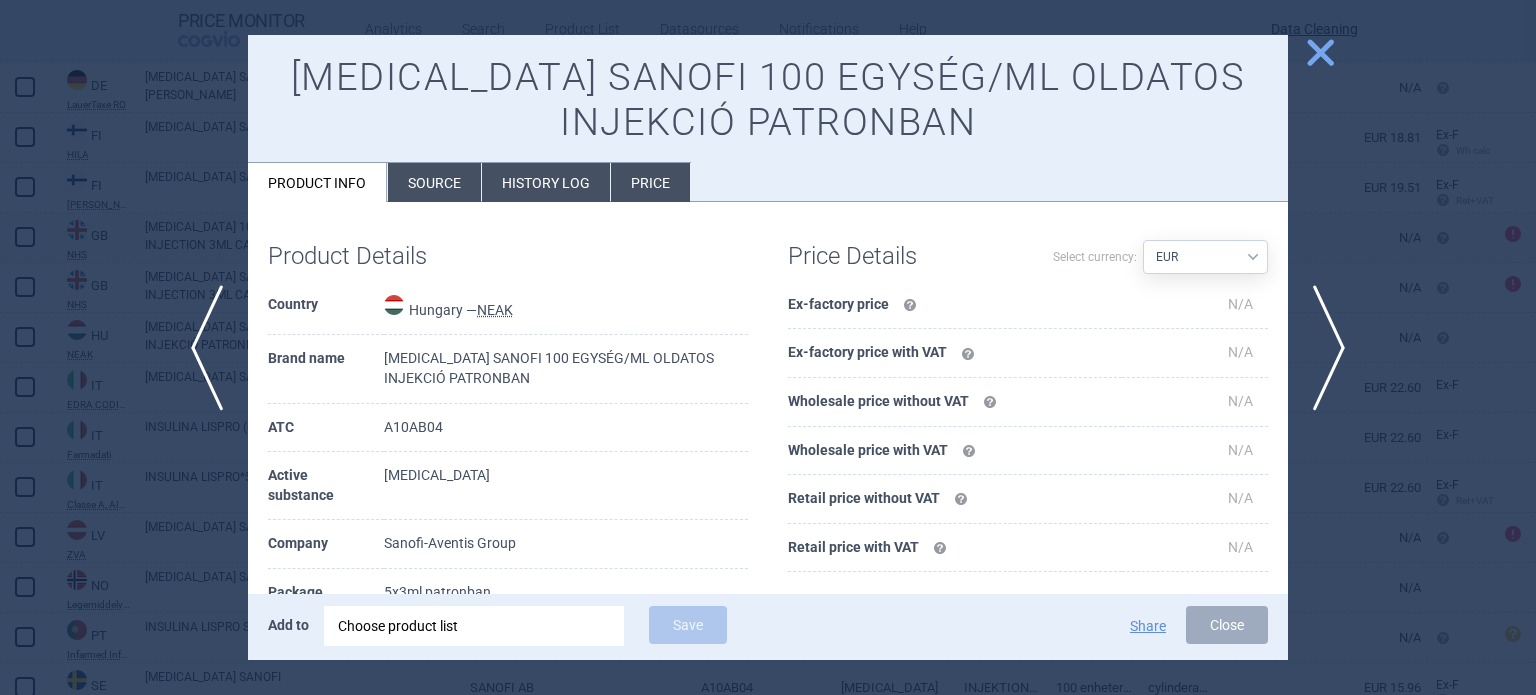 click on "Source" at bounding box center [434, 182] 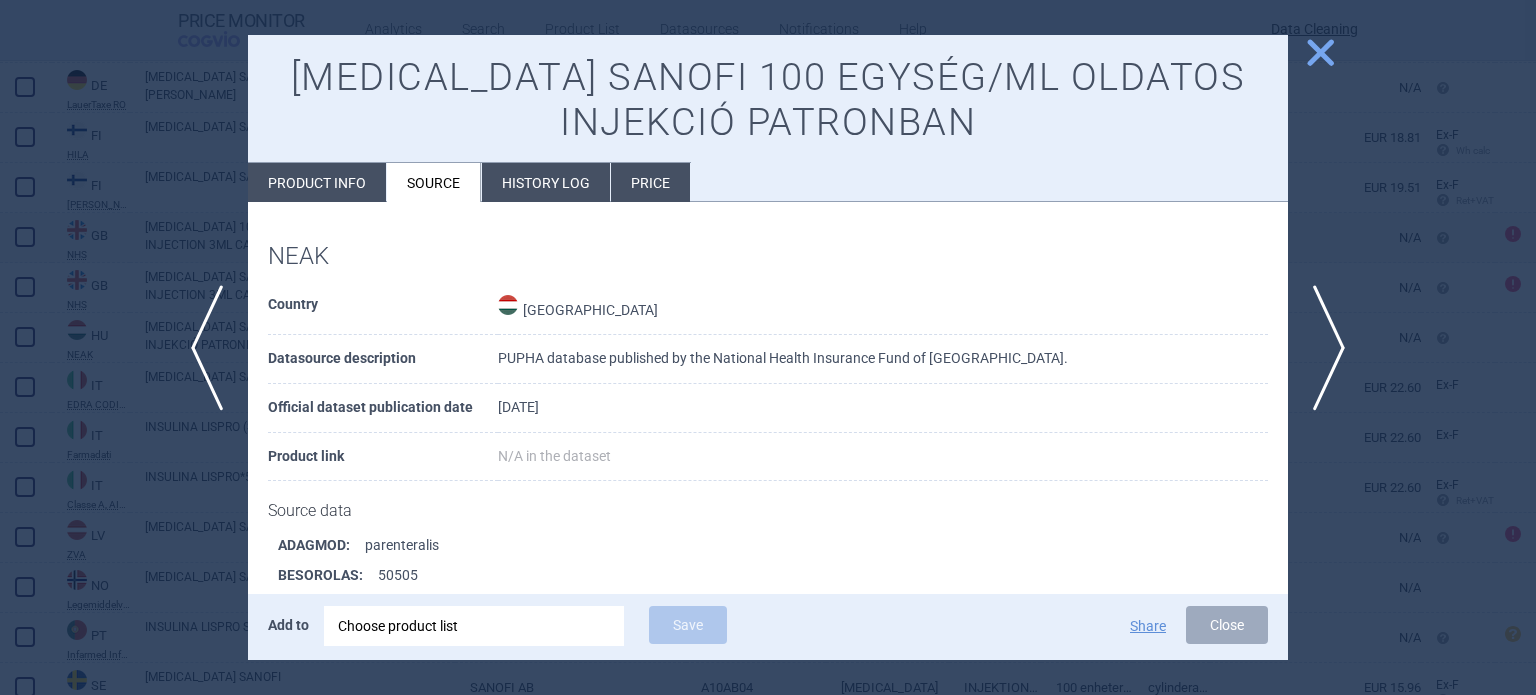 scroll, scrollTop: 1615, scrollLeft: 0, axis: vertical 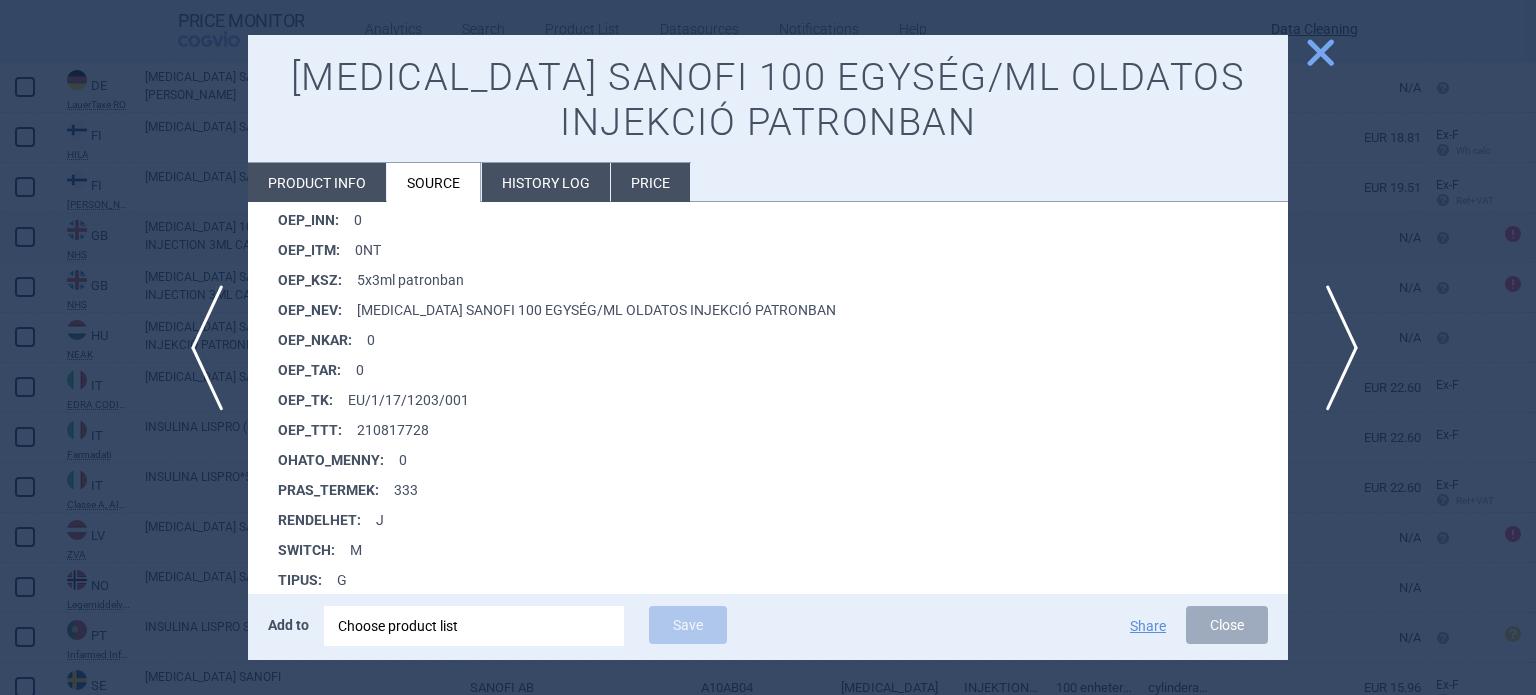 click on "next" at bounding box center (1335, 348) 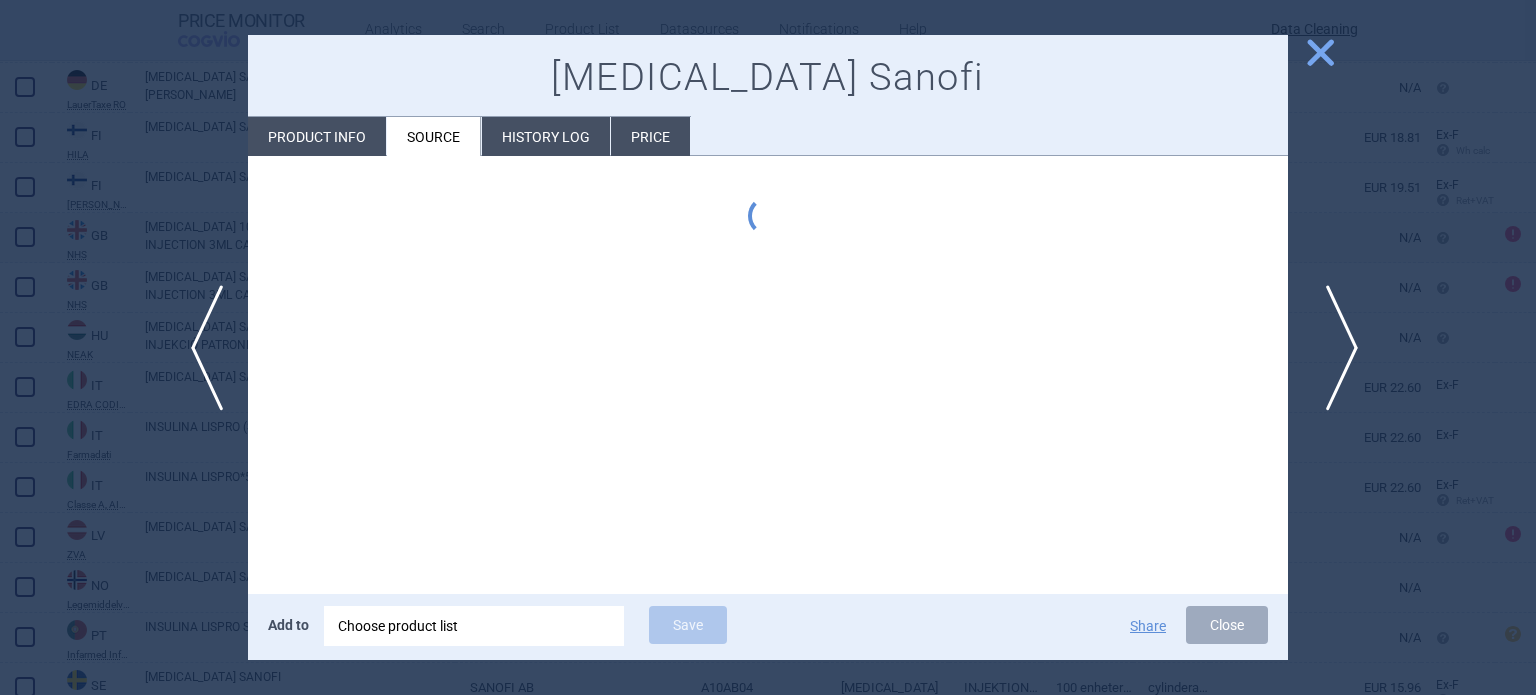 scroll, scrollTop: 0, scrollLeft: 0, axis: both 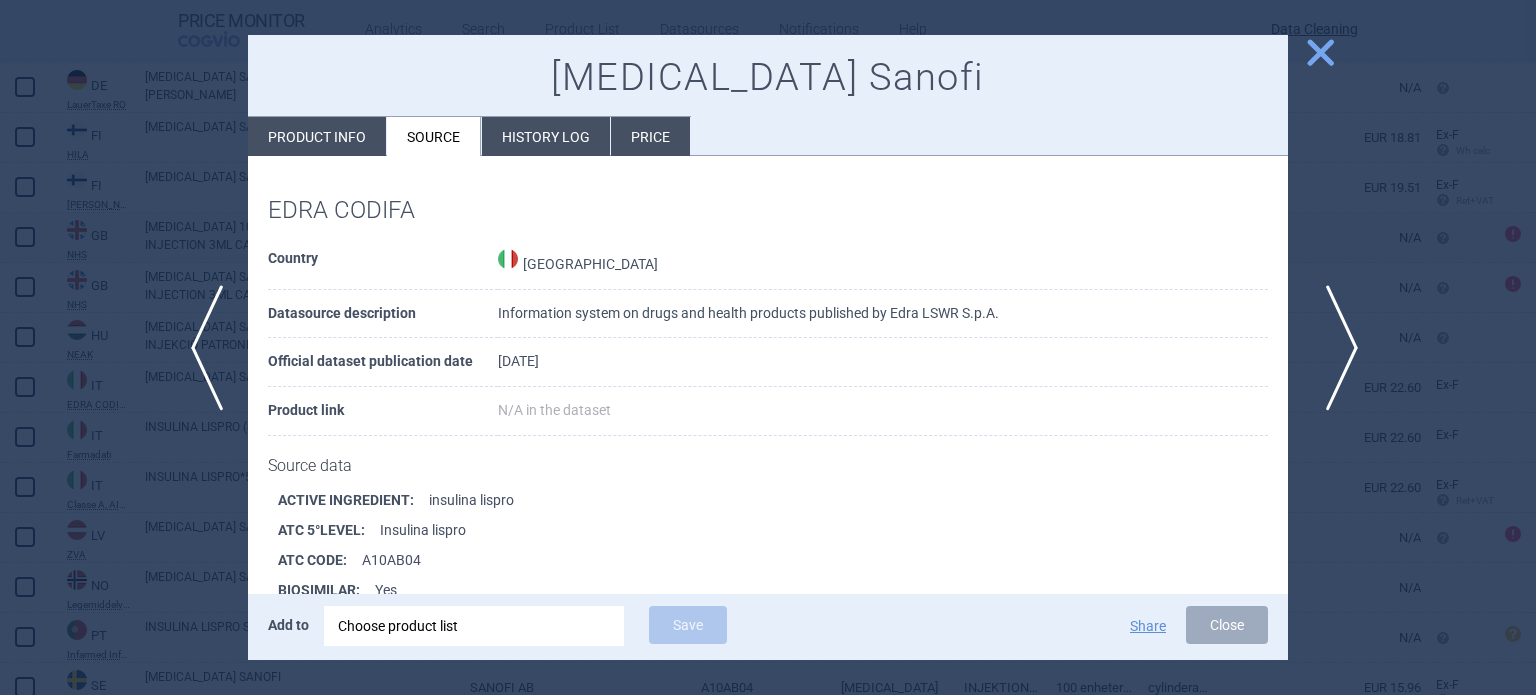 type 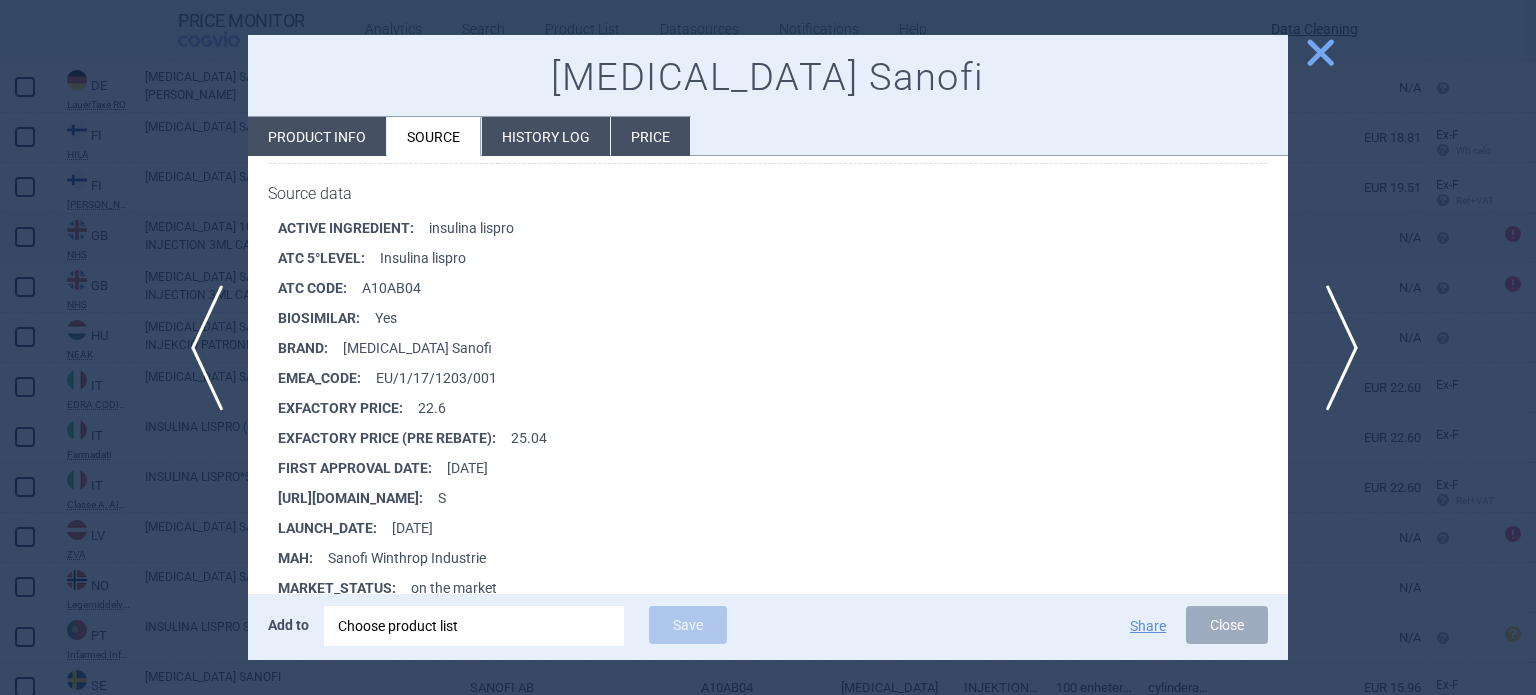 click on "next" at bounding box center [1335, 348] 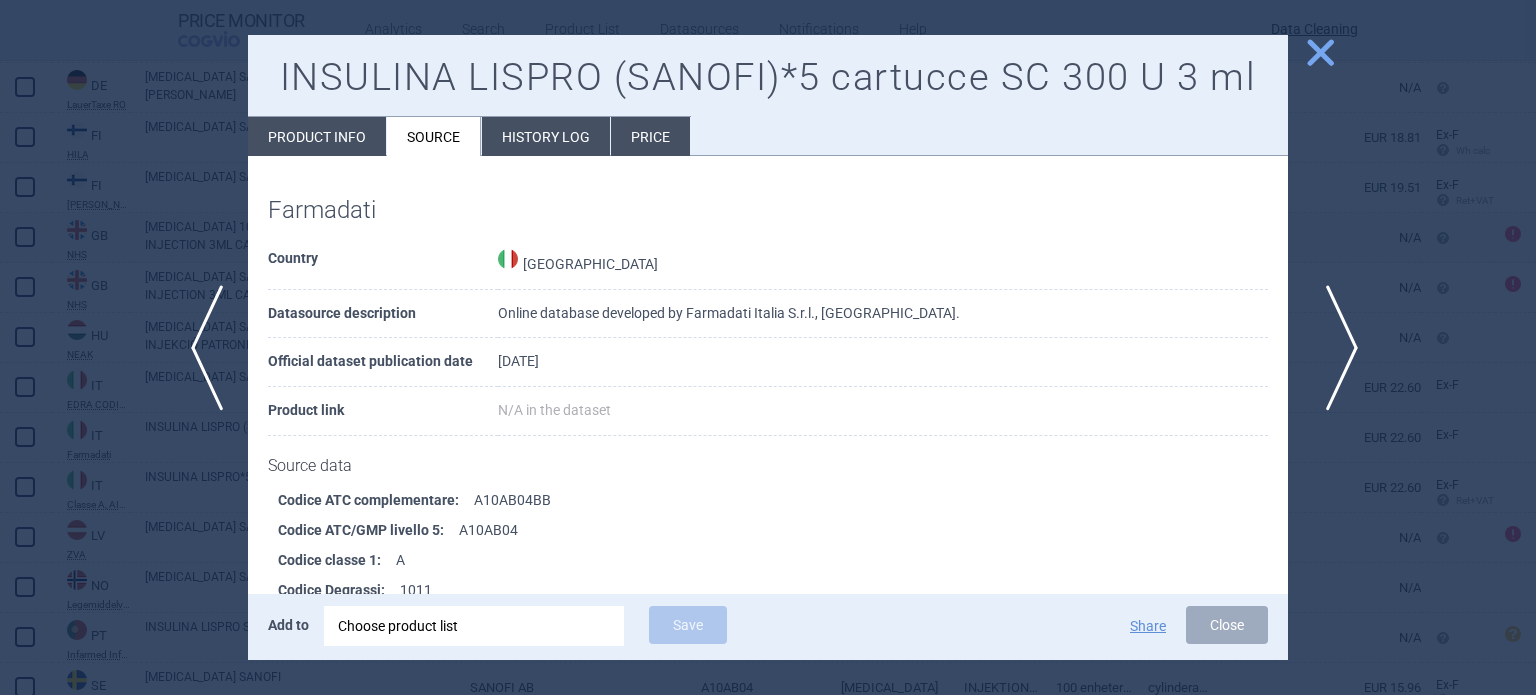scroll, scrollTop: 1480, scrollLeft: 0, axis: vertical 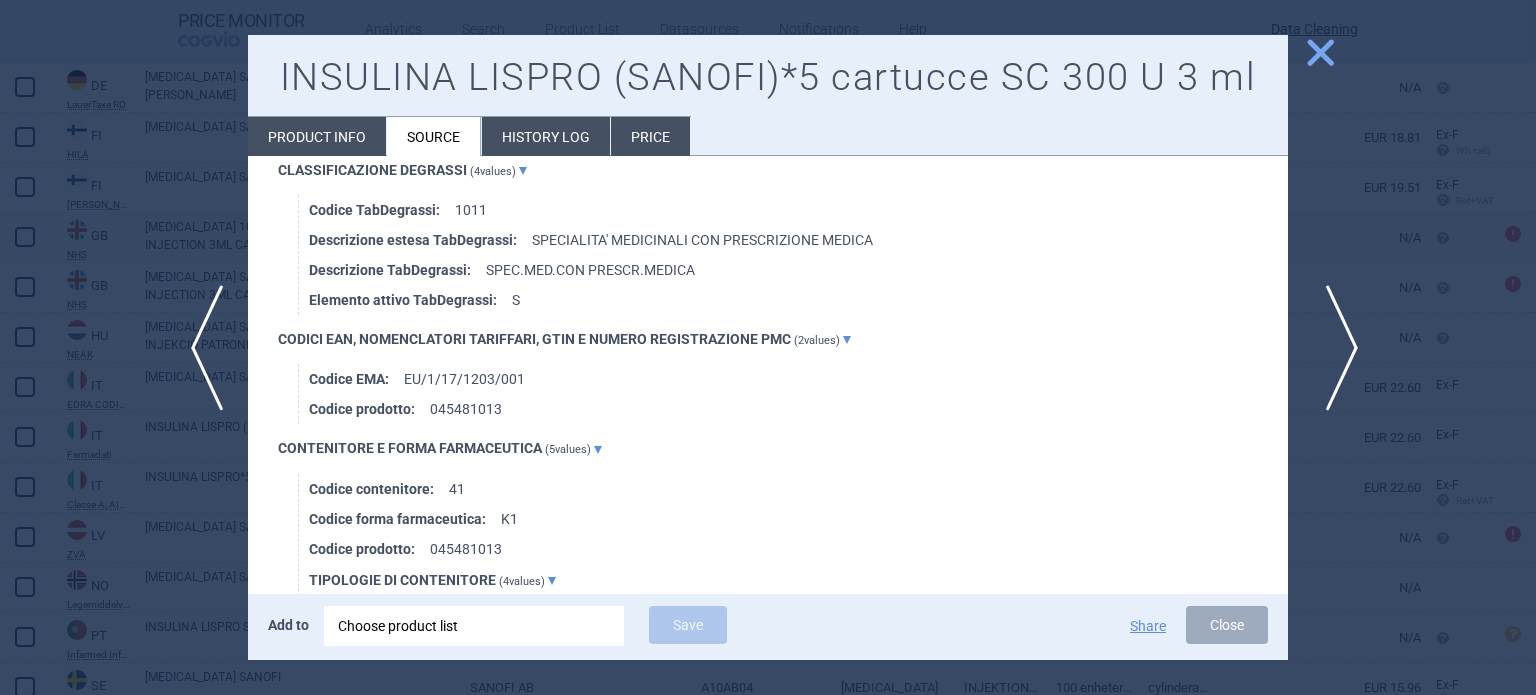 click on "next" at bounding box center [1335, 348] 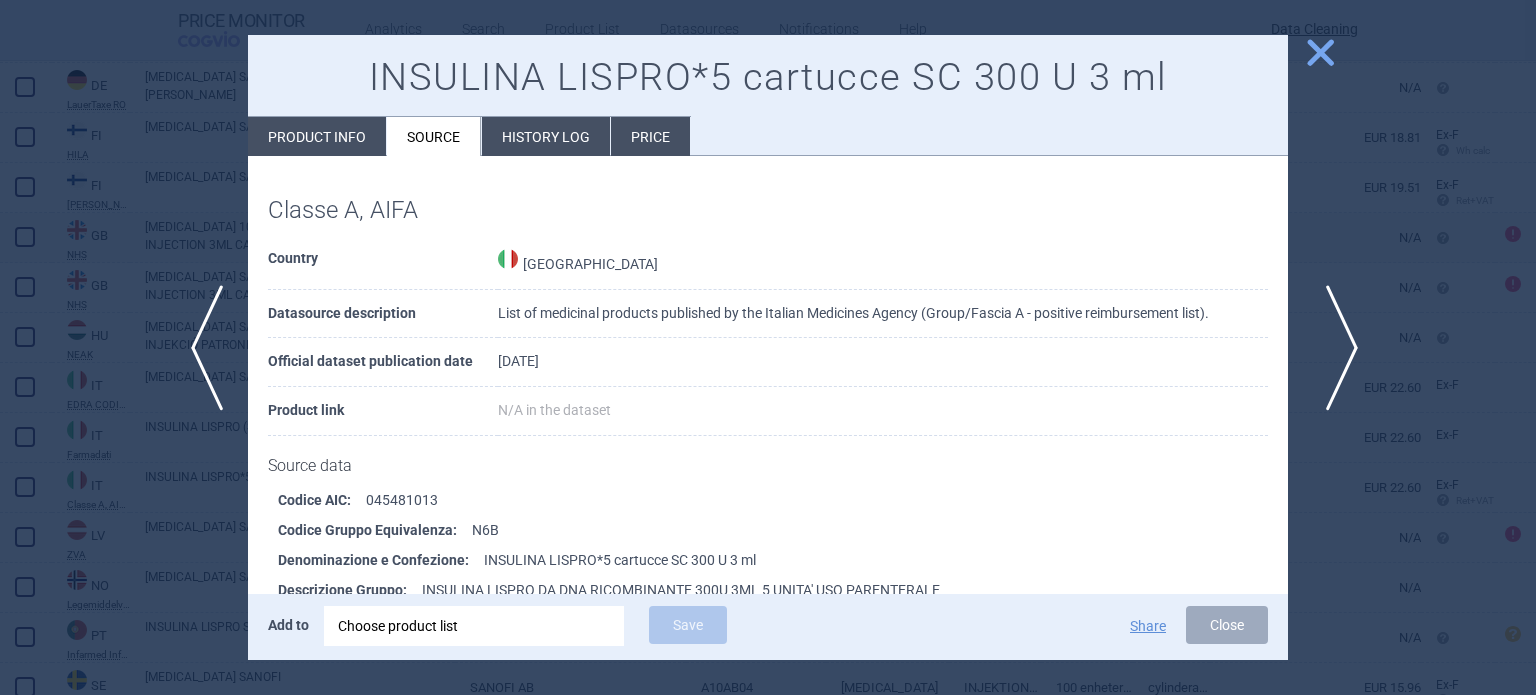 scroll, scrollTop: 2116, scrollLeft: 0, axis: vertical 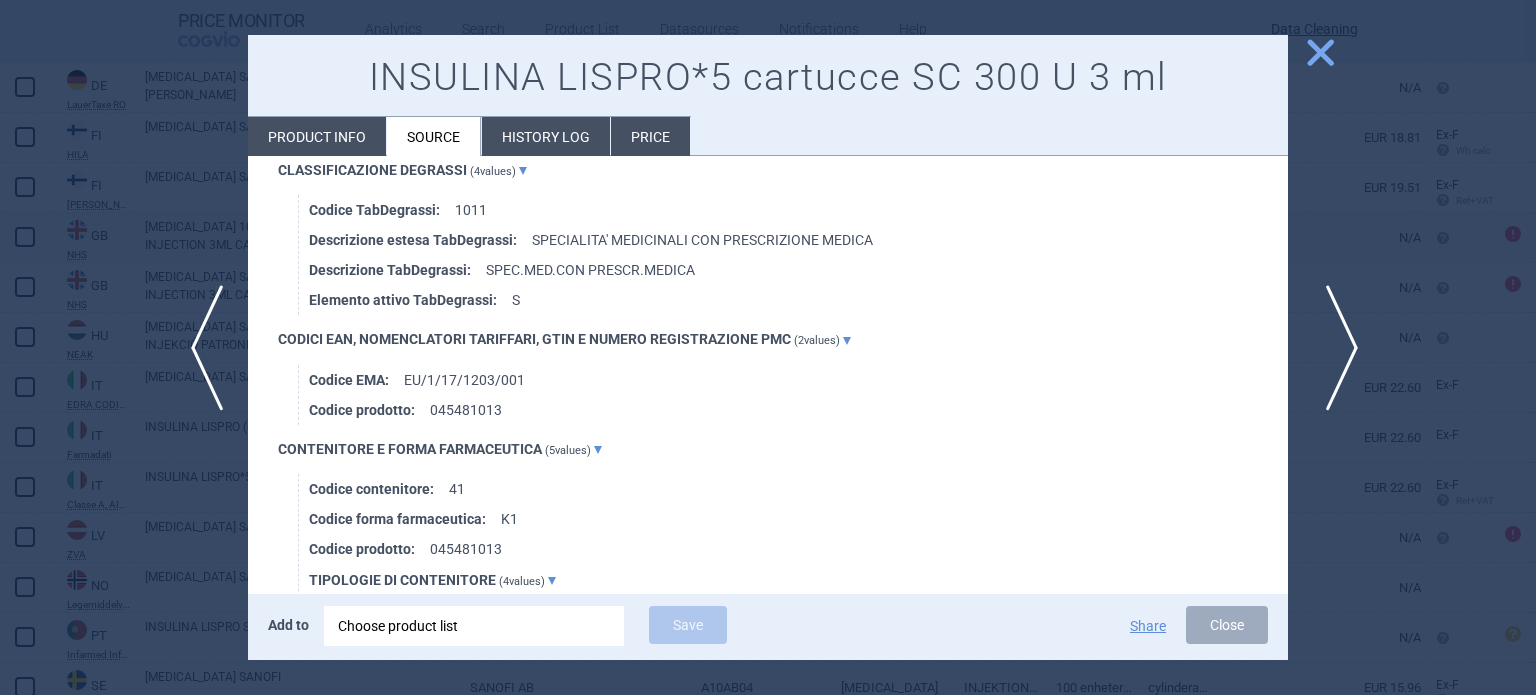 click on "next" at bounding box center [1335, 348] 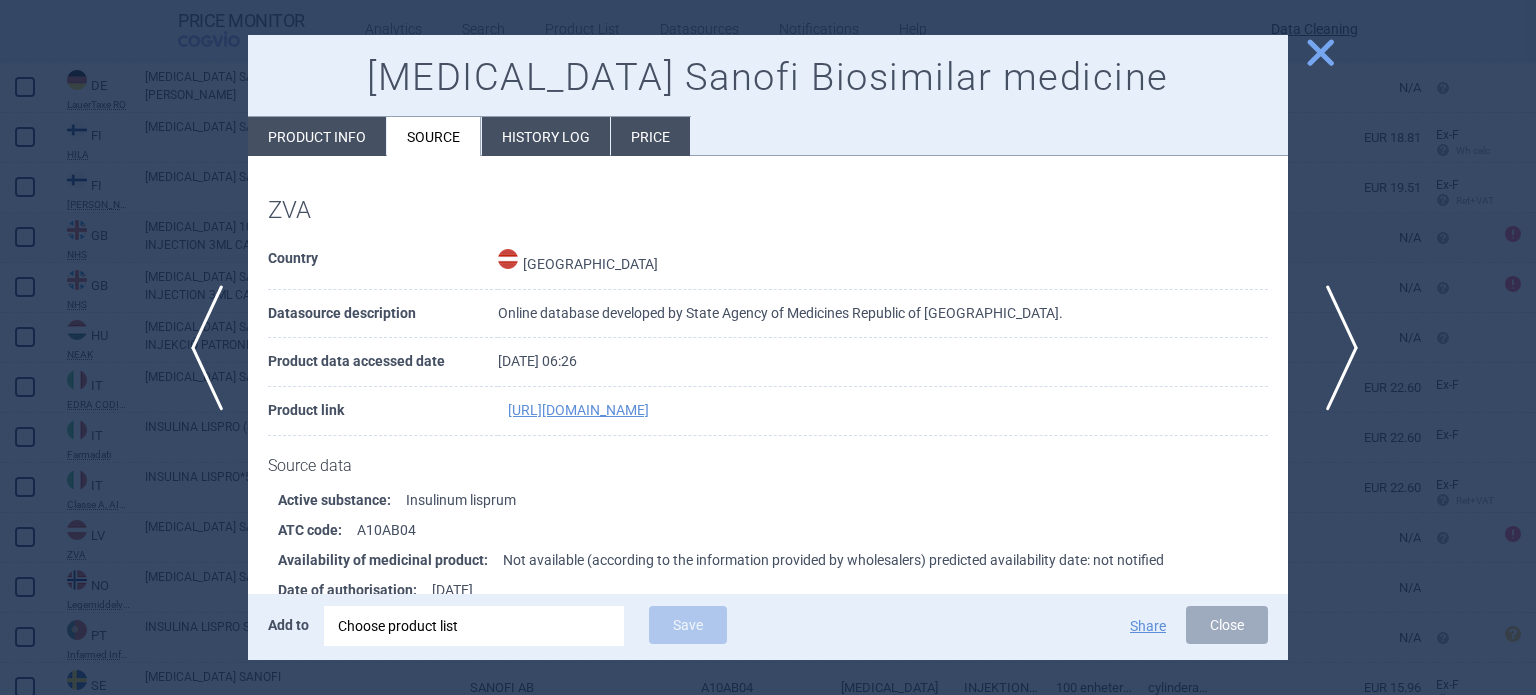click on "next" at bounding box center [1335, 348] 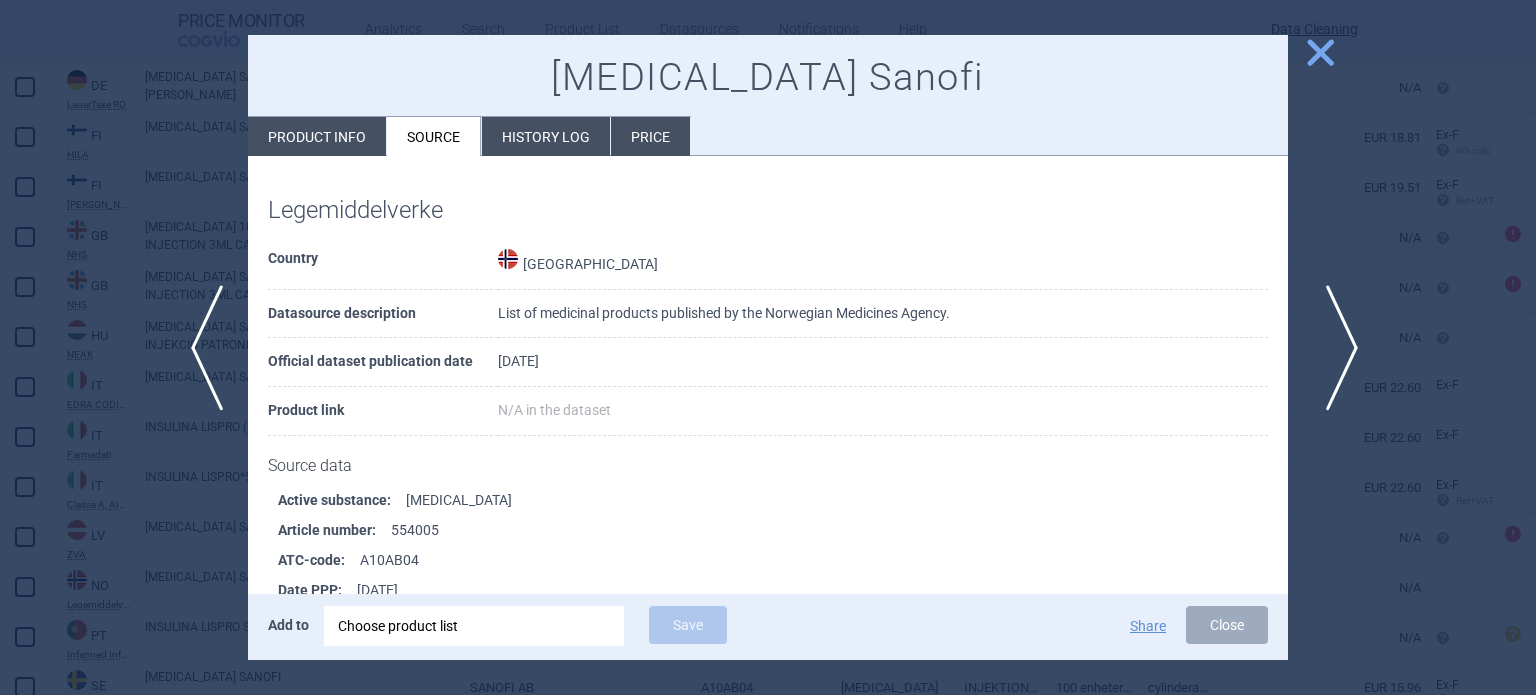 scroll, scrollTop: 303, scrollLeft: 0, axis: vertical 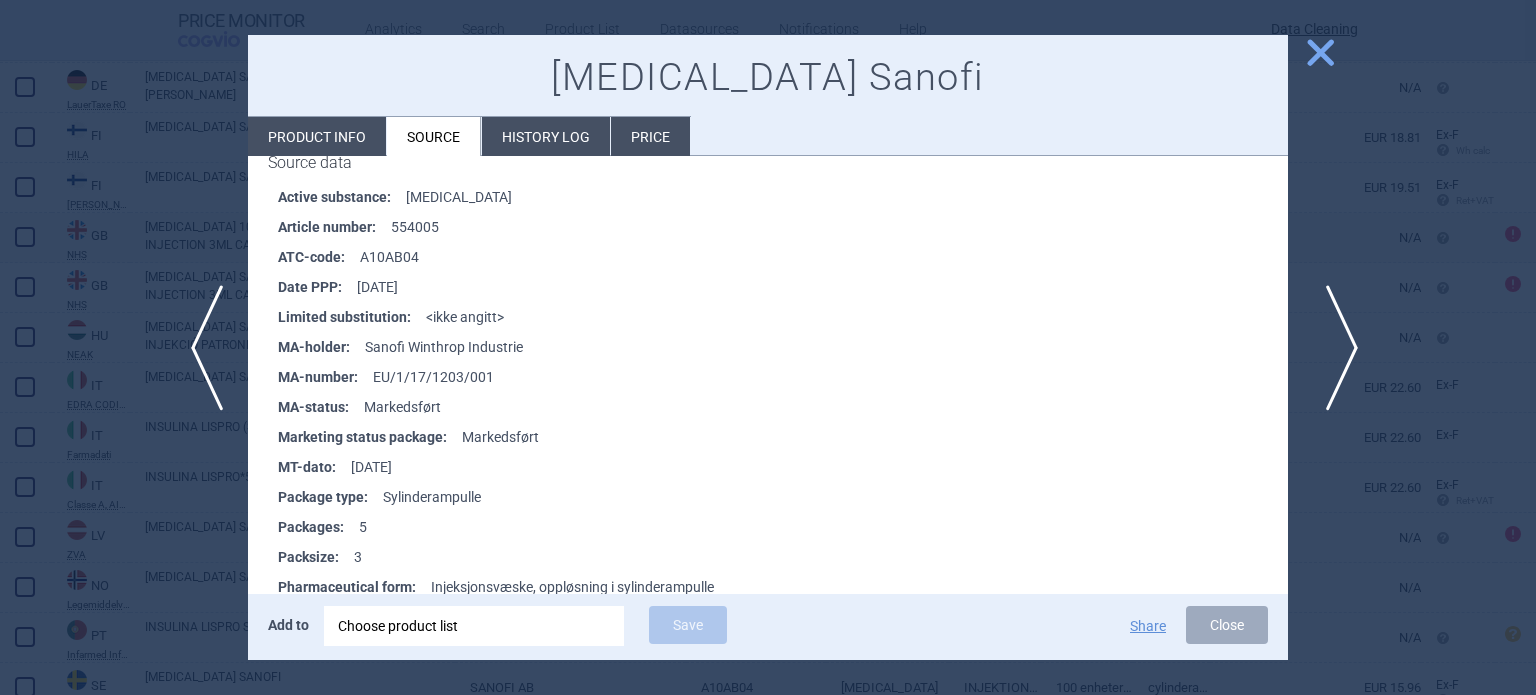 click on "next" at bounding box center [1335, 348] 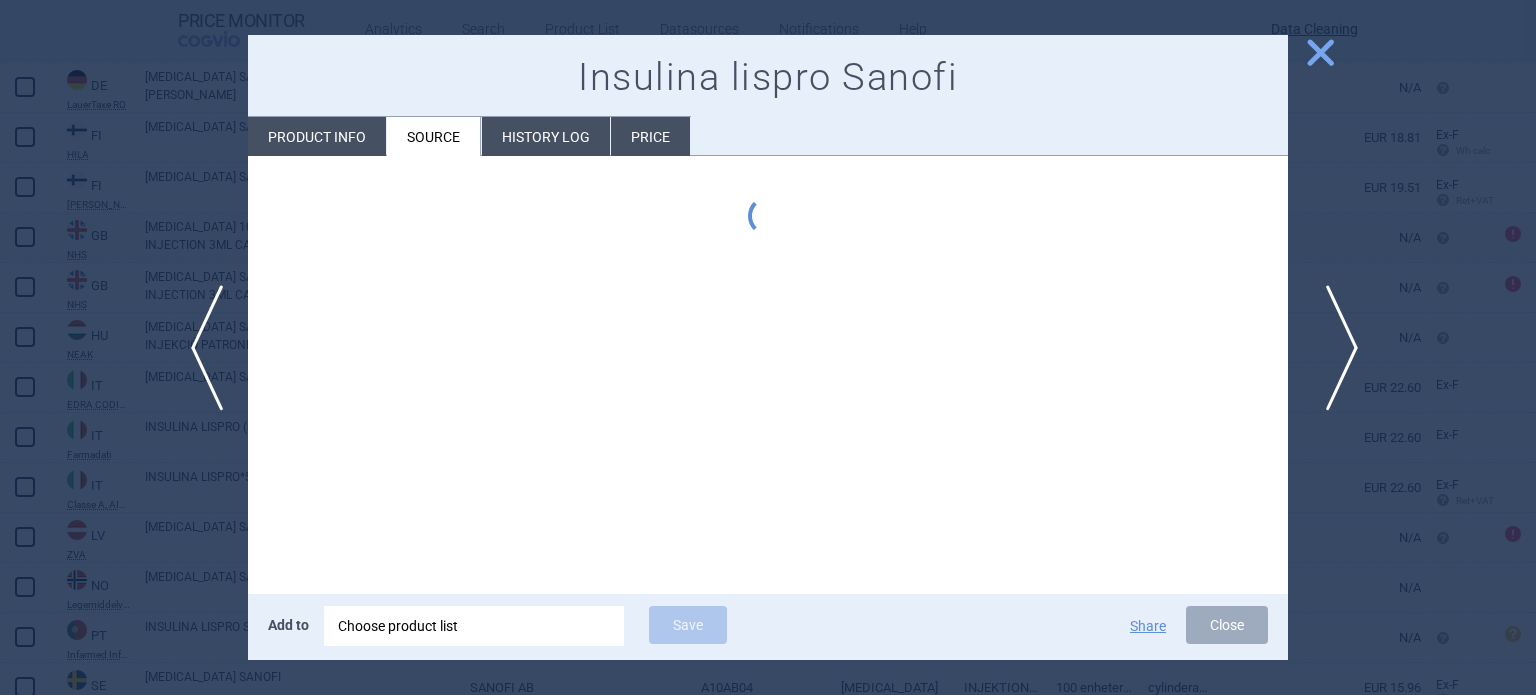 scroll, scrollTop: 0, scrollLeft: 0, axis: both 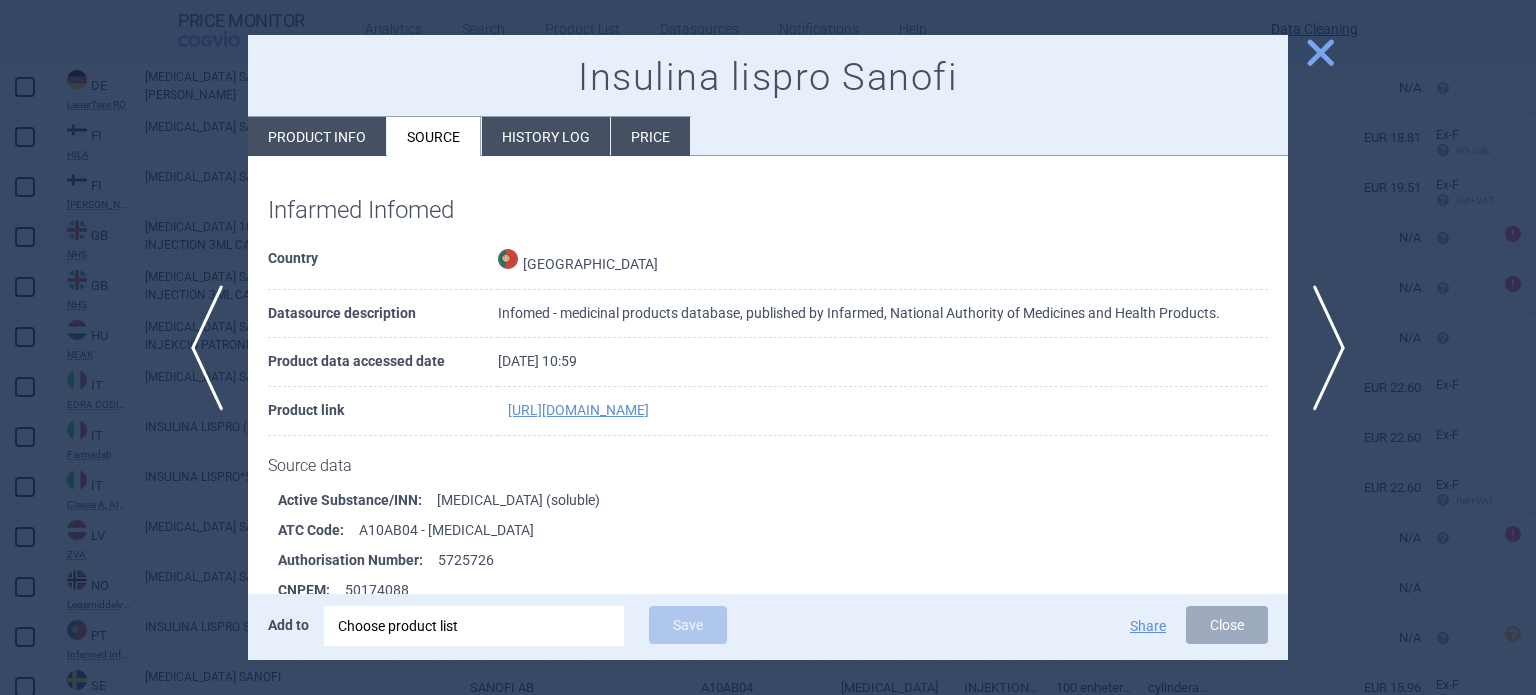 click on "Product info" at bounding box center [317, 136] 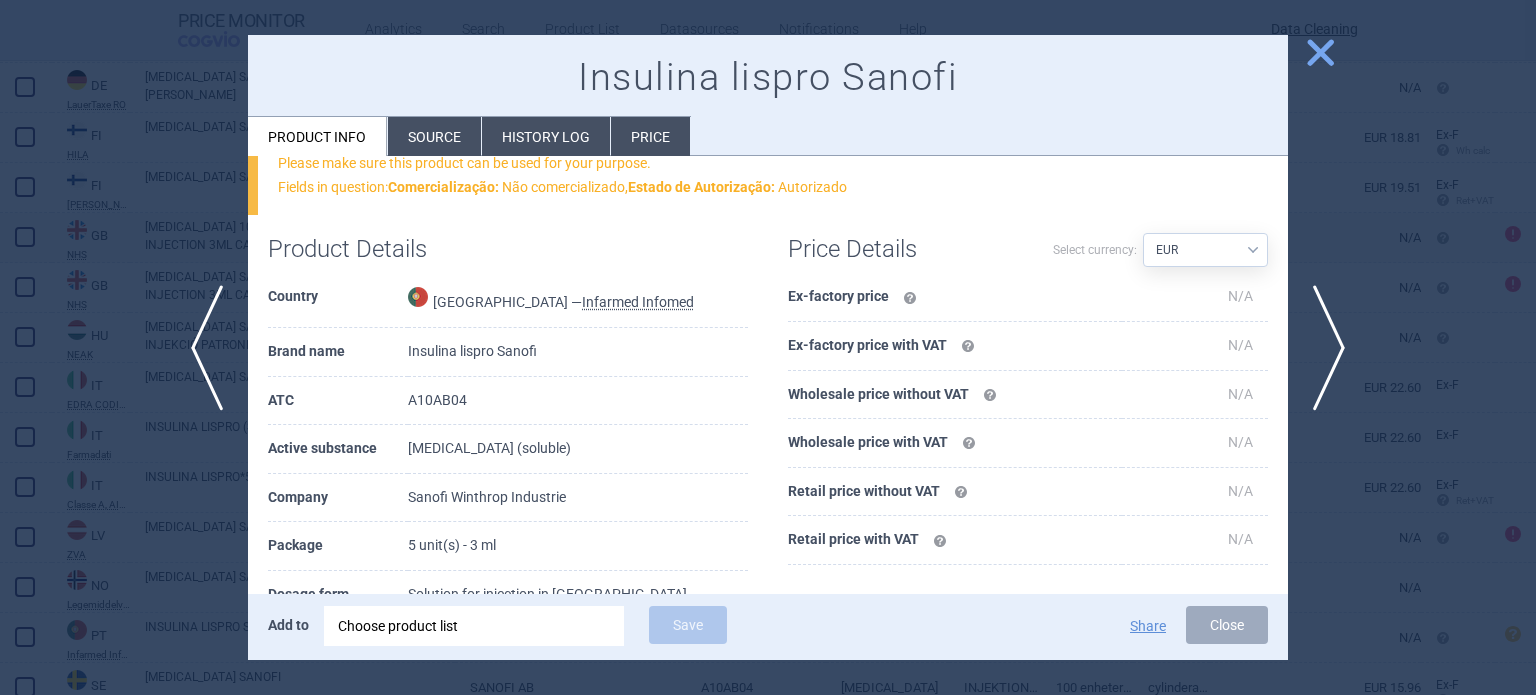 scroll, scrollTop: 200, scrollLeft: 0, axis: vertical 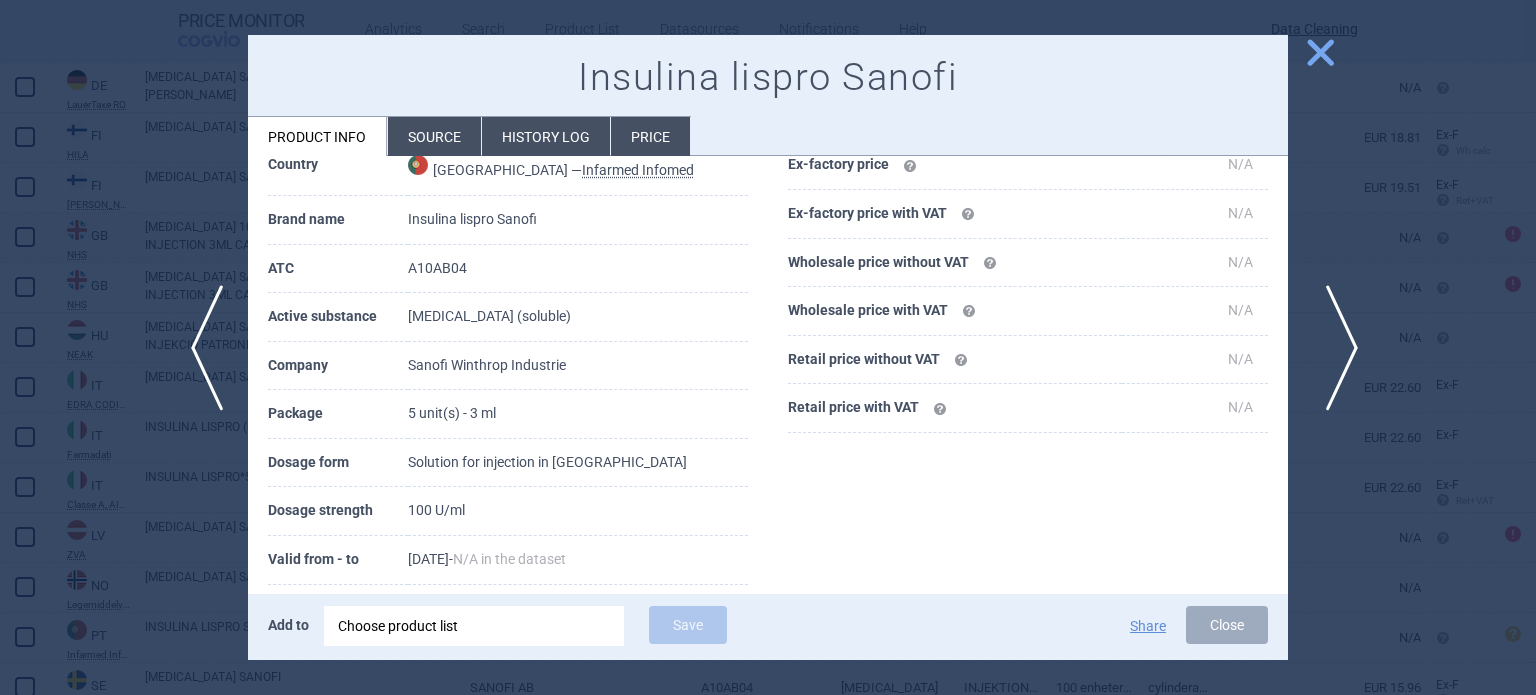 click on "next" at bounding box center (1335, 348) 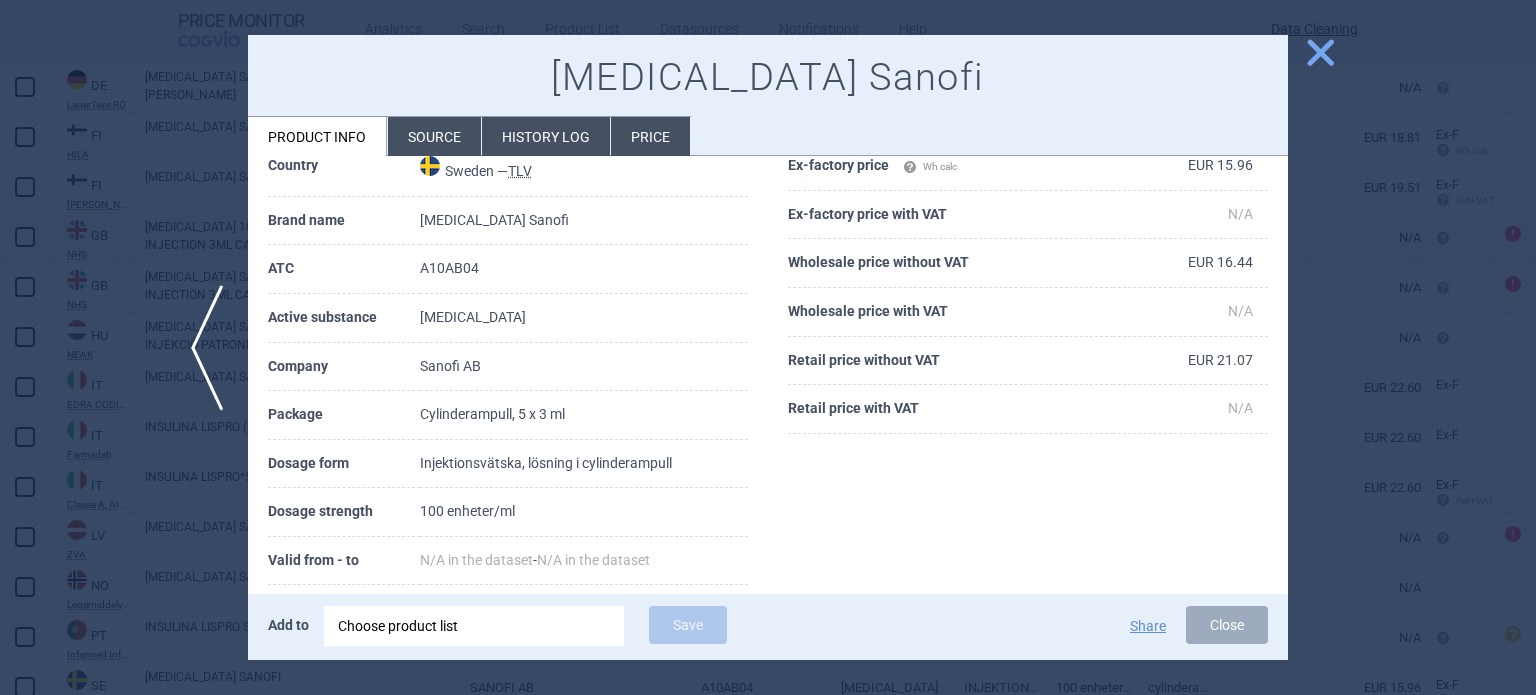 click at bounding box center [768, 347] 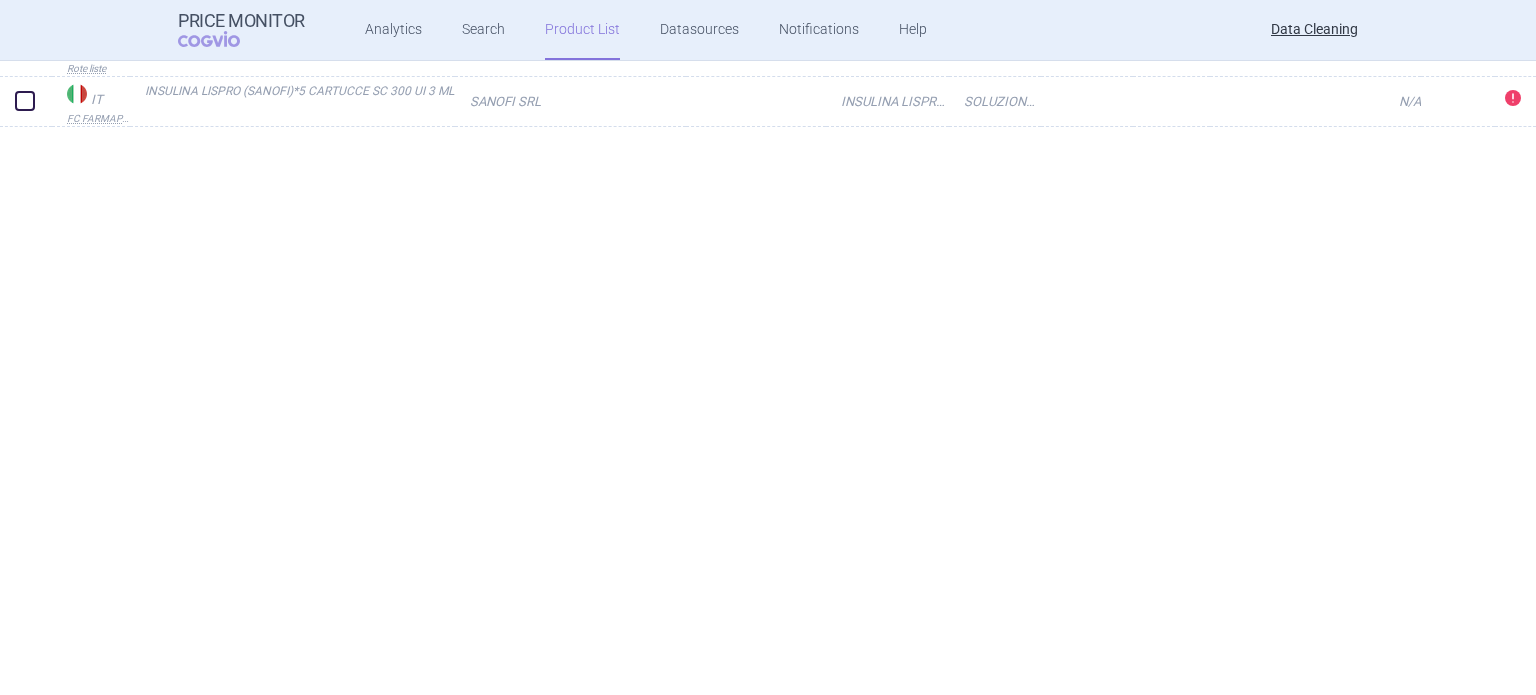 scroll, scrollTop: 0, scrollLeft: 0, axis: both 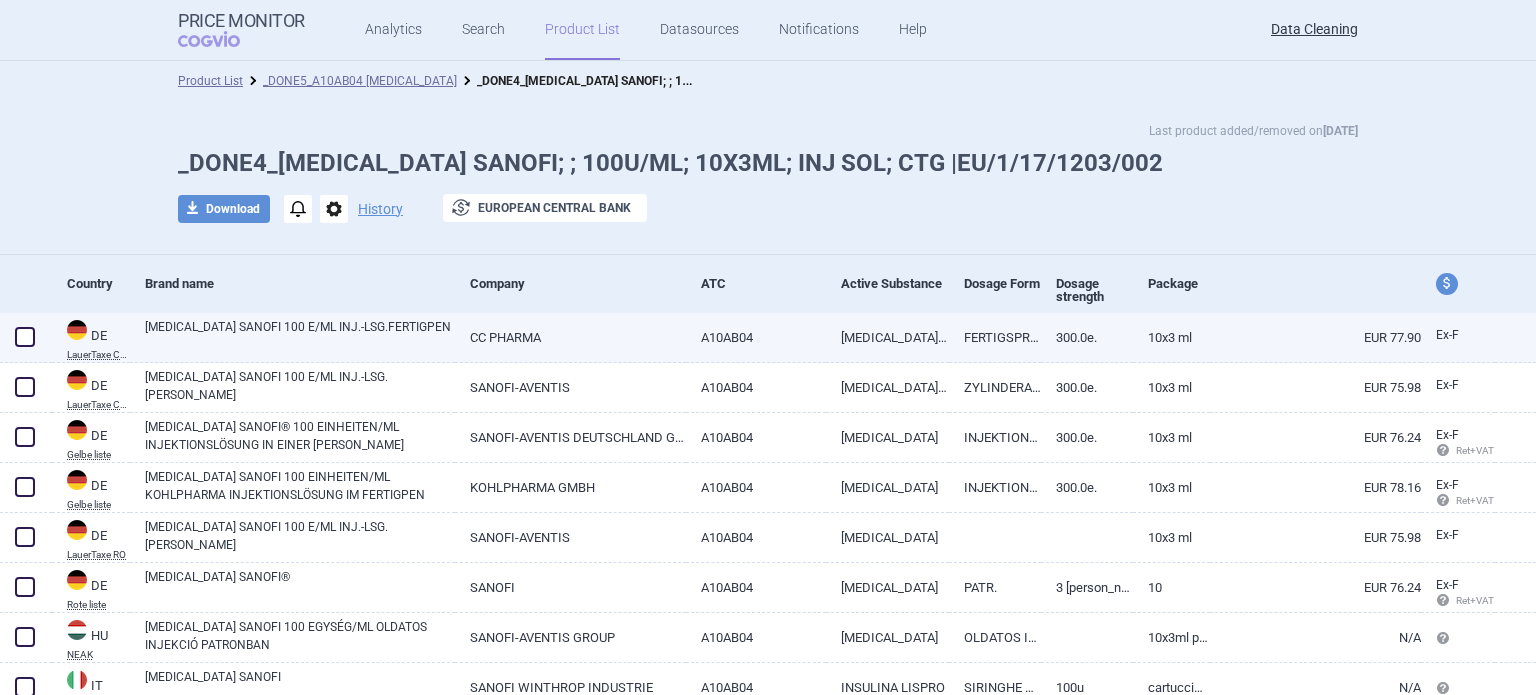 click at bounding box center (25, 337) 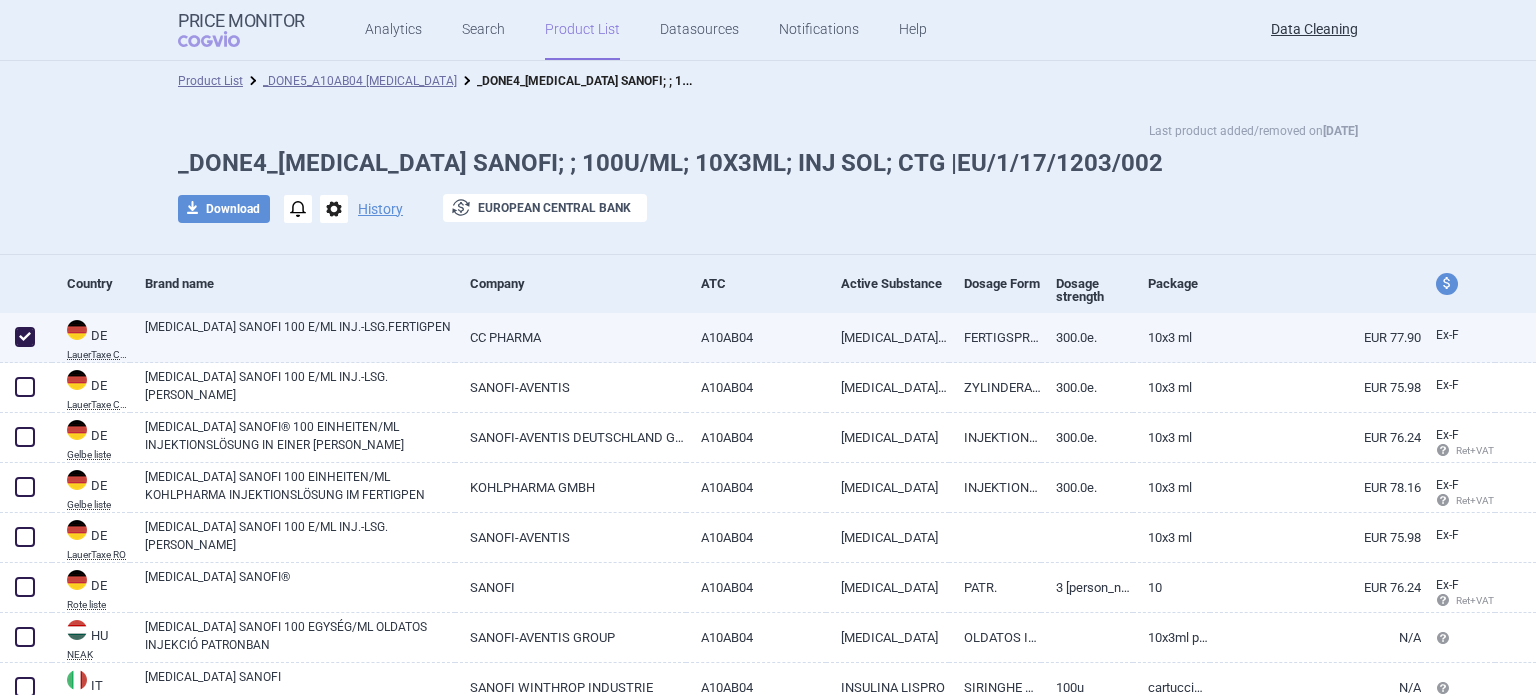 checkbox on "true" 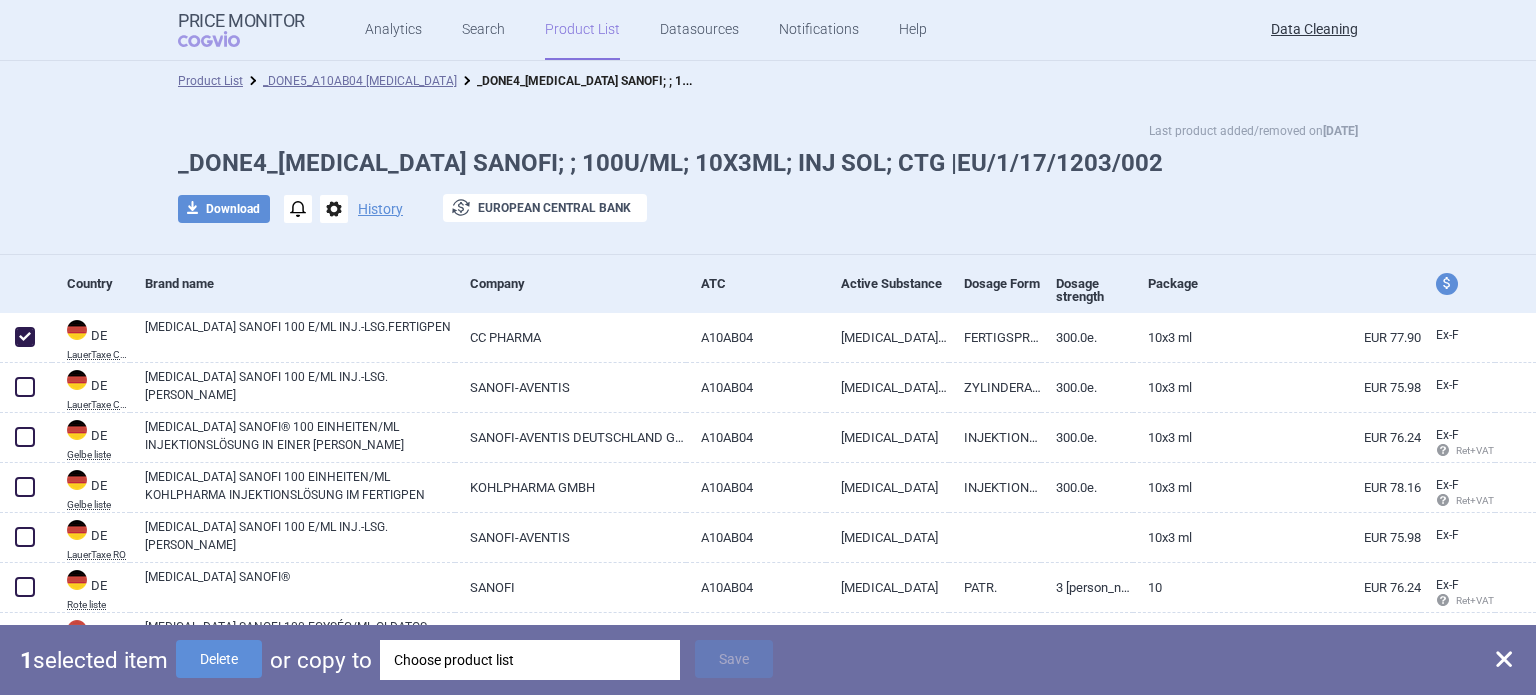 click on "Choose product list" at bounding box center [530, 660] 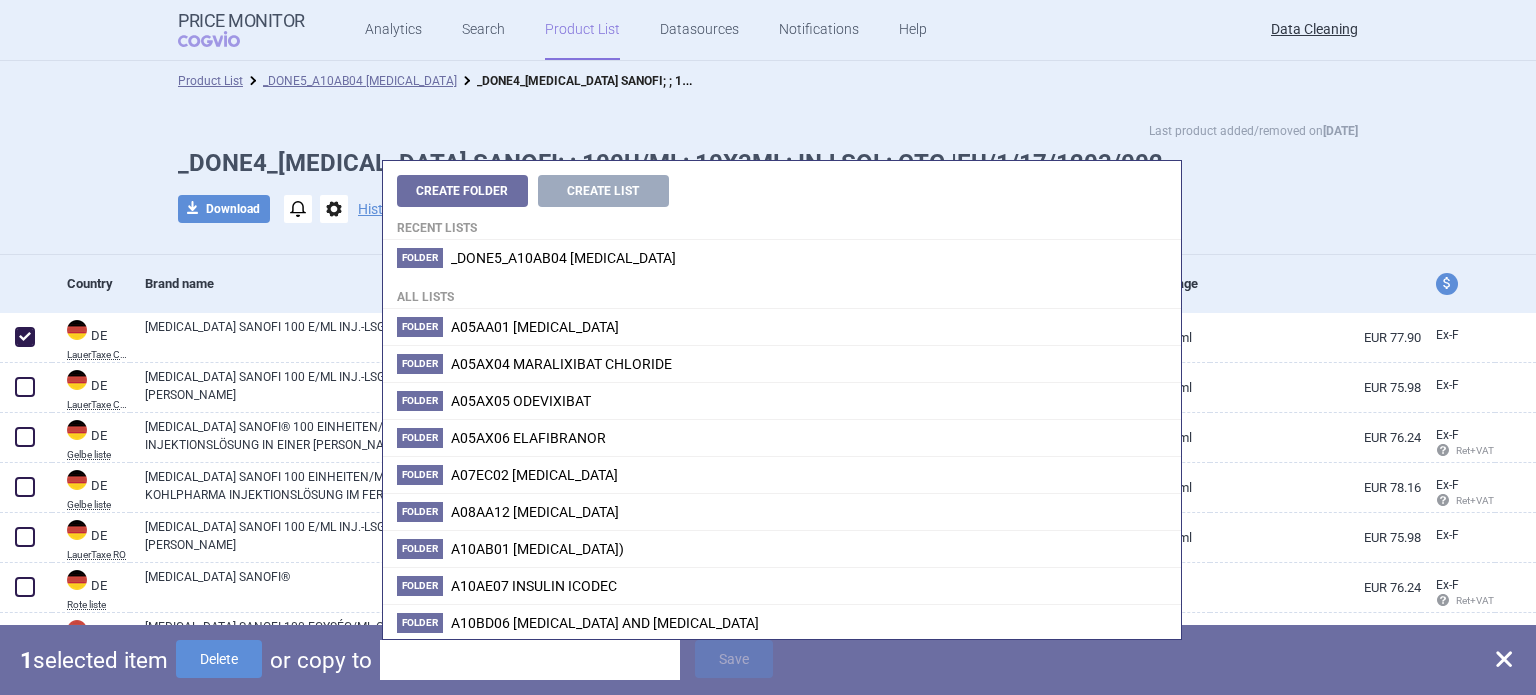 type on "EU/1/17/1203/006" 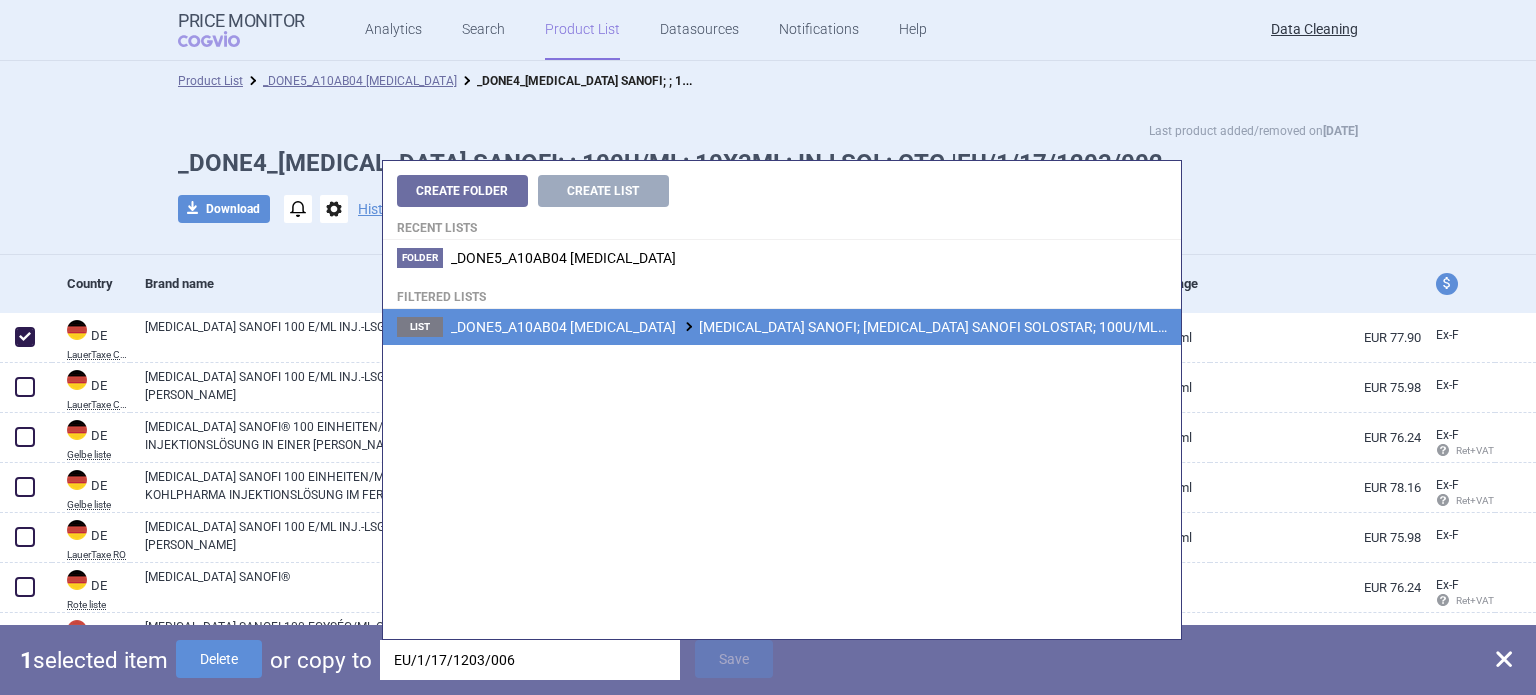 click on "_DONE5_A10AB04 INSULIN LISPRO   INSULIN LISPRO SANOFI; INSULIN LISPRO SANOFI SOLOSTAR; 100U/ML; 10X3ML; INJ SOL; PEP |EU/1/17/1203/006" at bounding box center [942, 327] 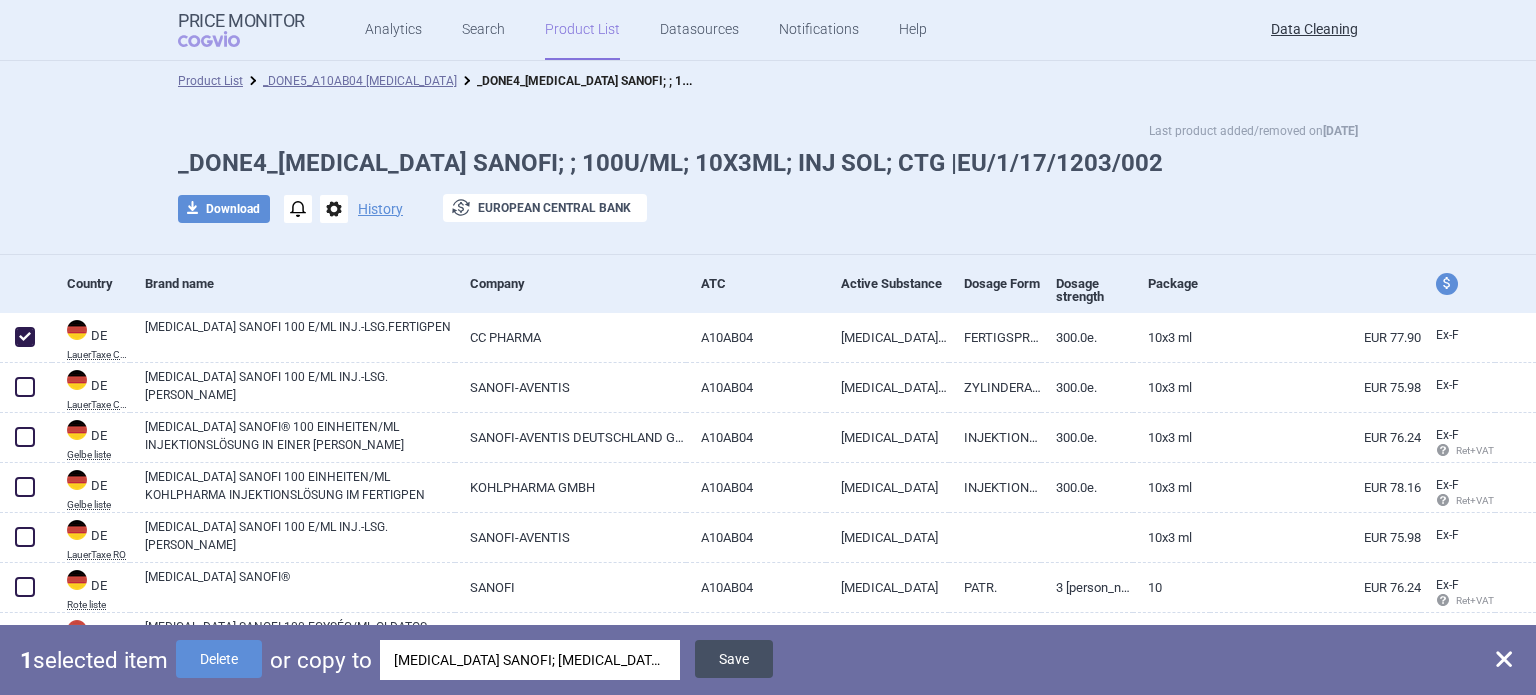 click on "Save" at bounding box center [734, 659] 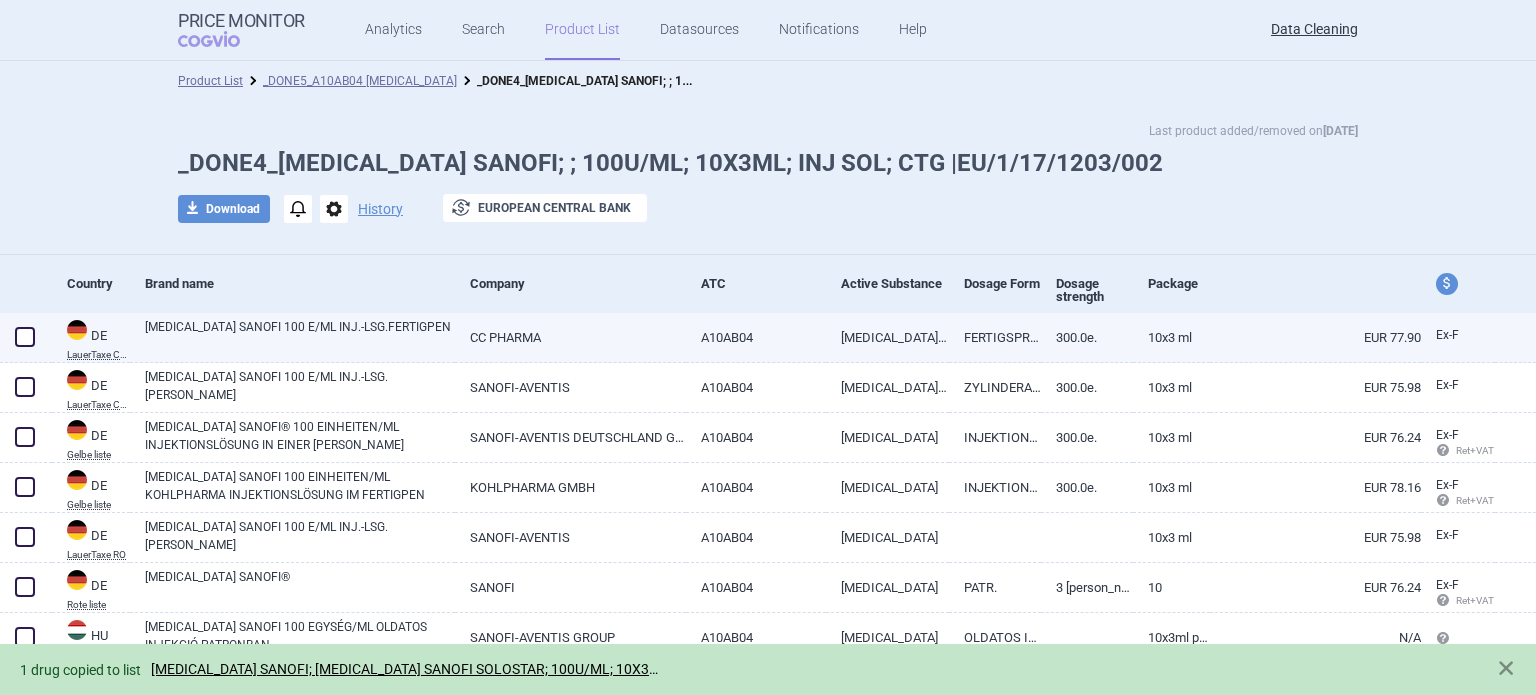 click at bounding box center [25, 337] 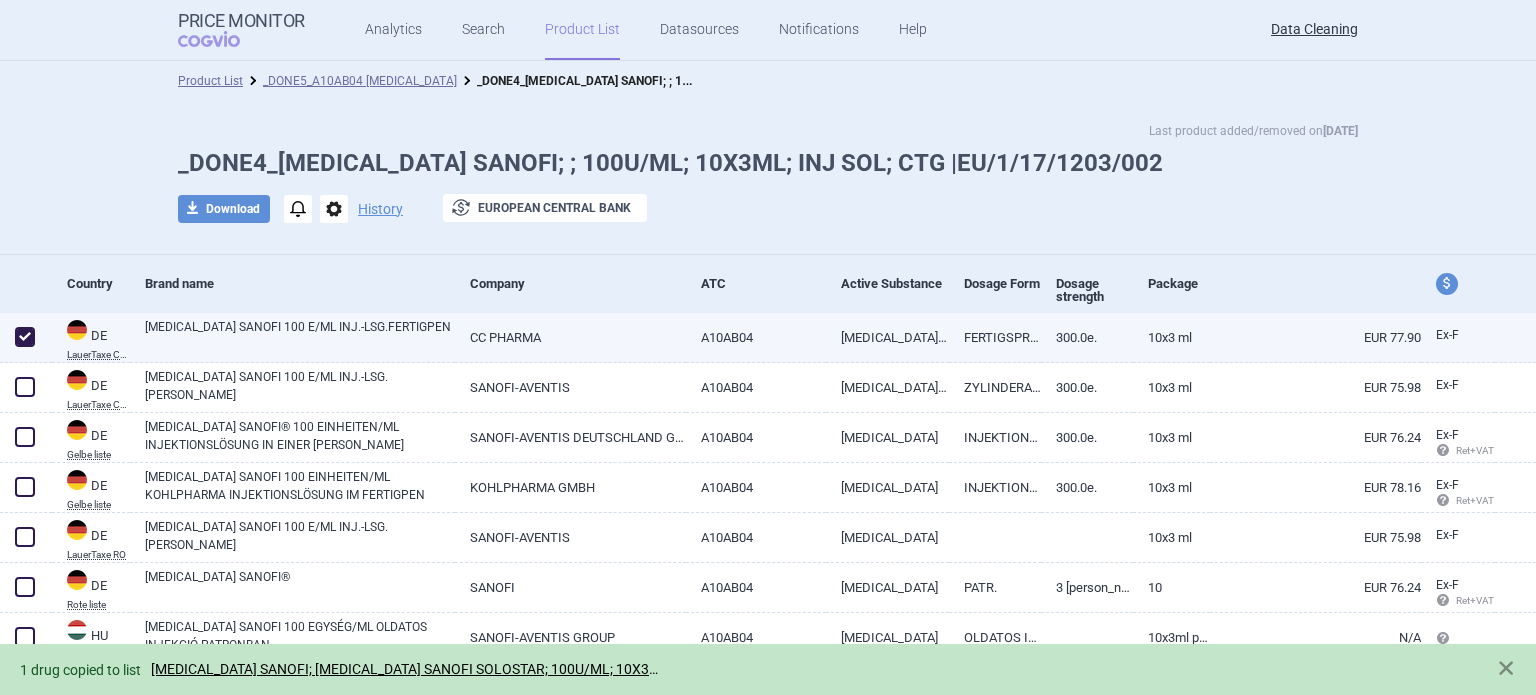 checkbox on "true" 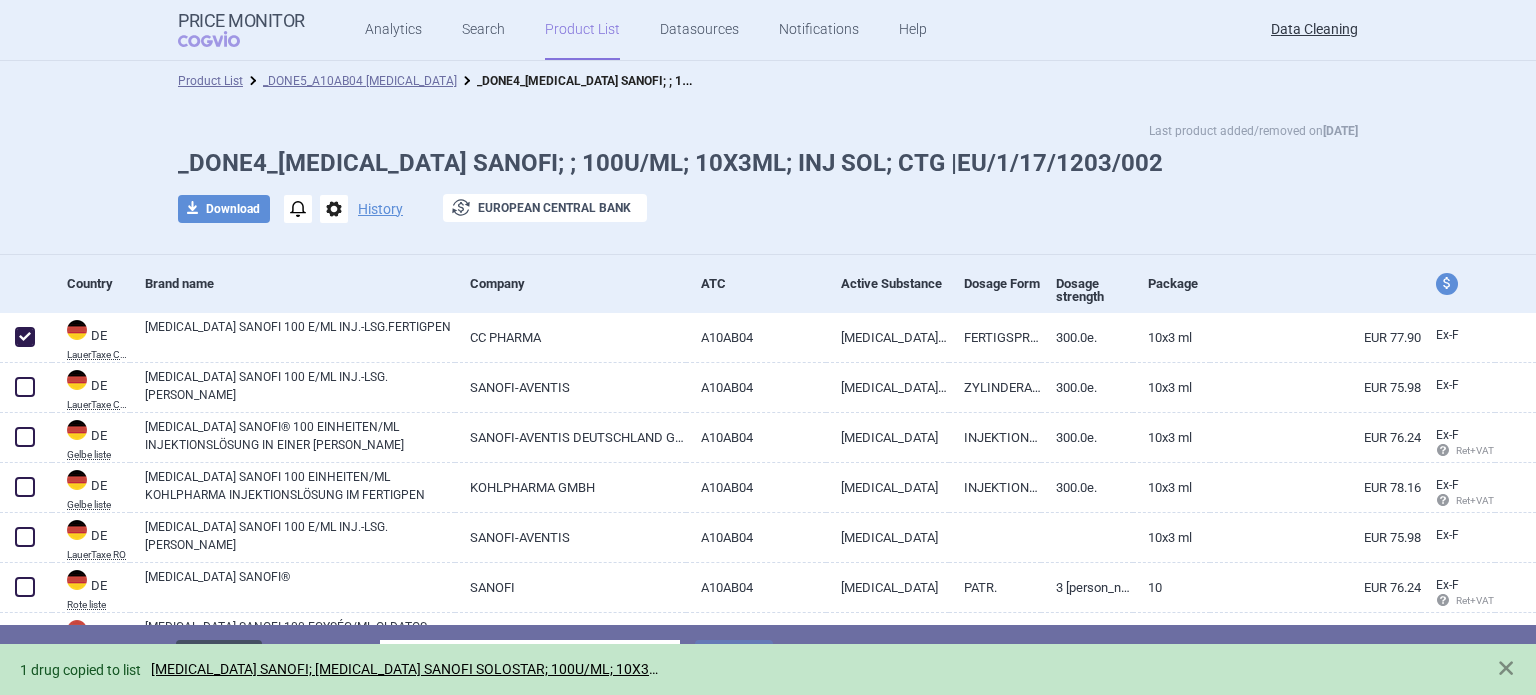 click on "Delete" at bounding box center (219, 659) 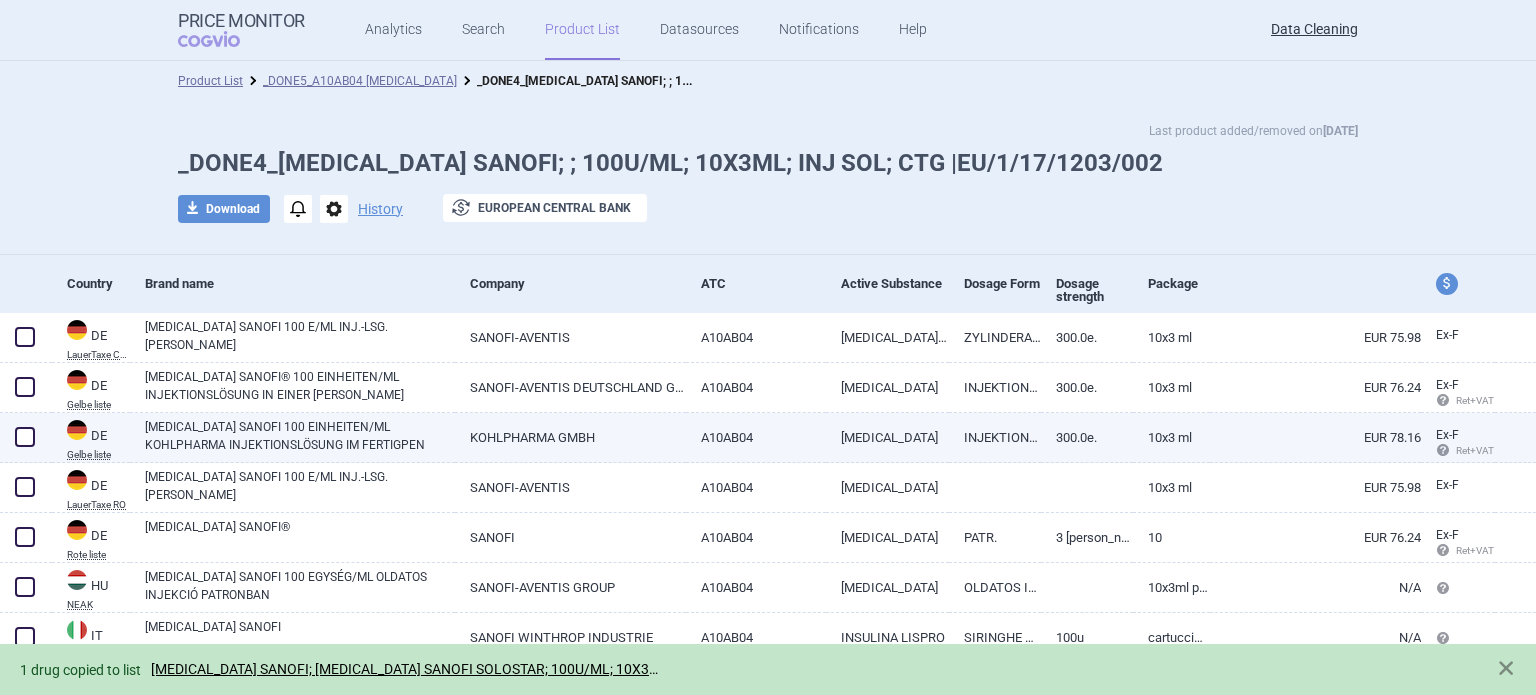 click at bounding box center (25, 437) 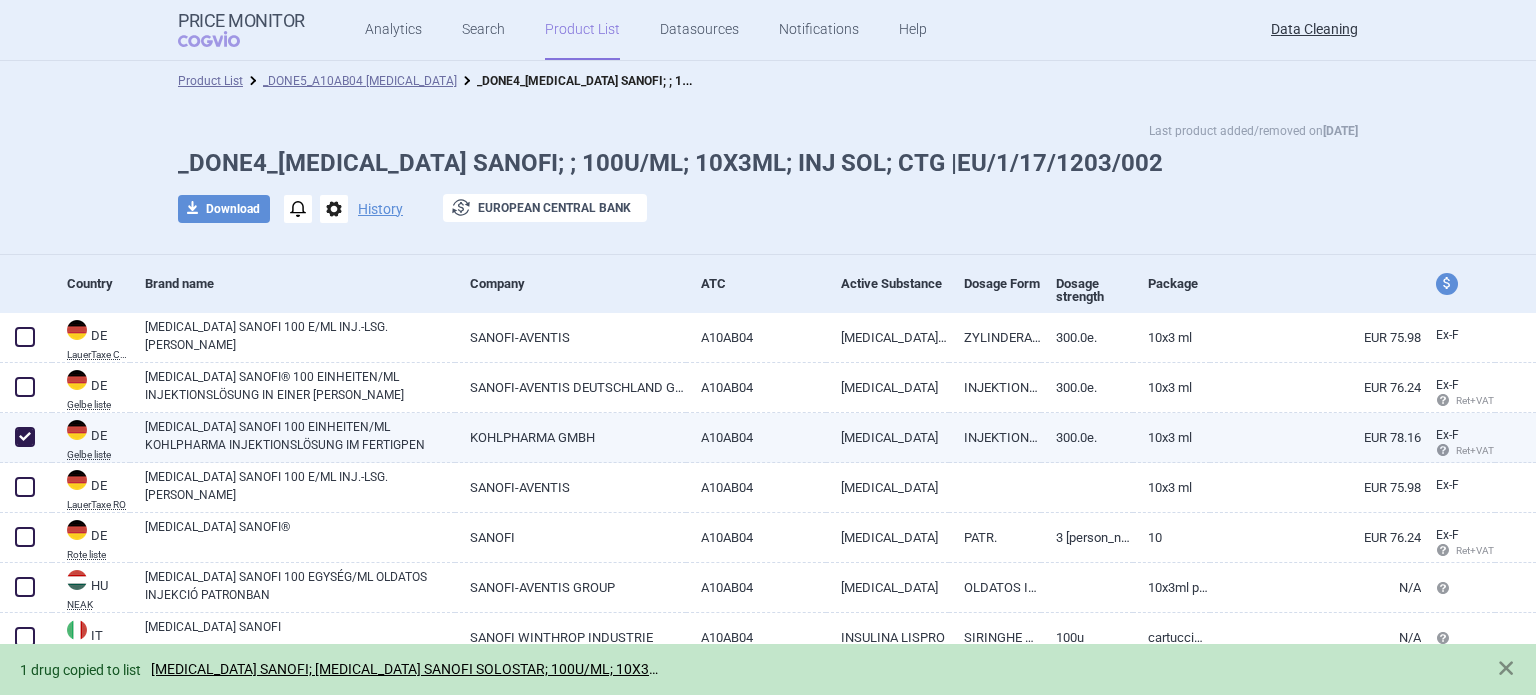 checkbox on "true" 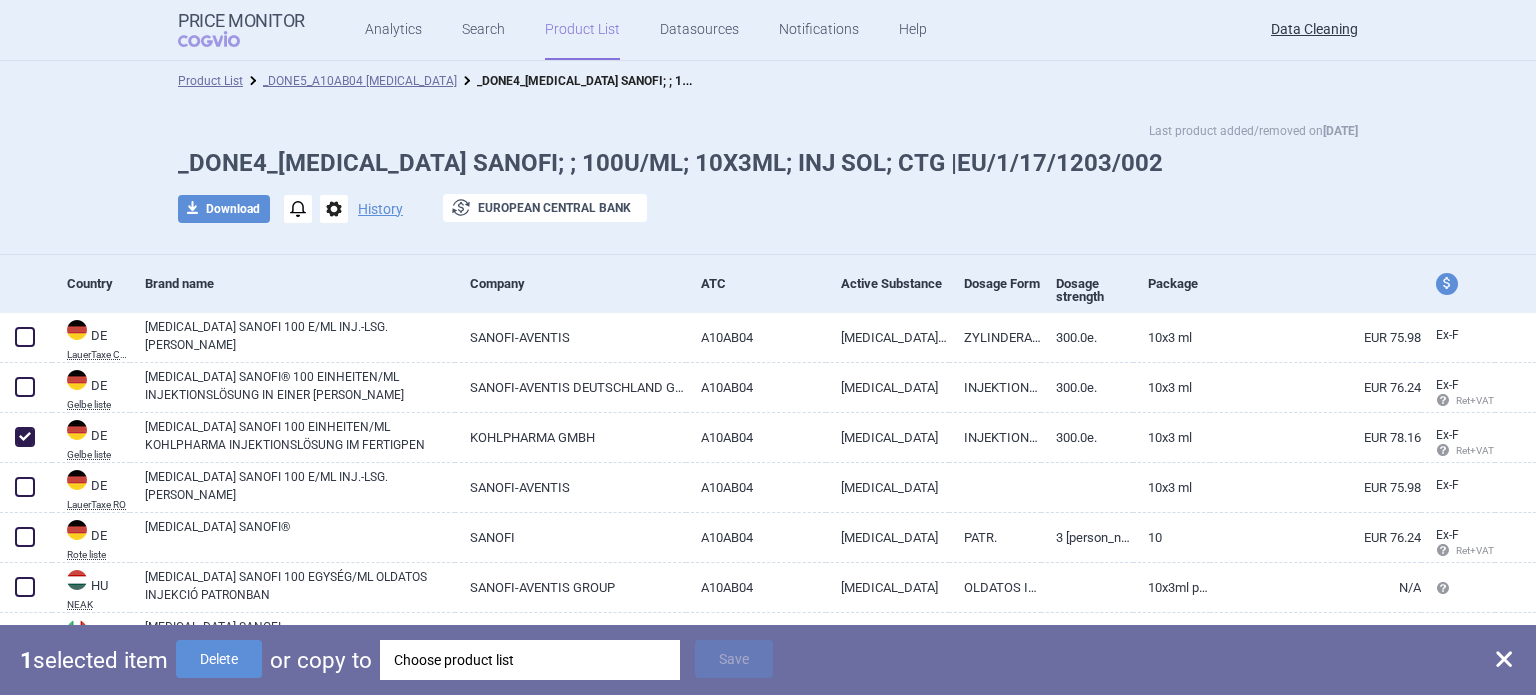 click on "Choose product list" at bounding box center (530, 660) 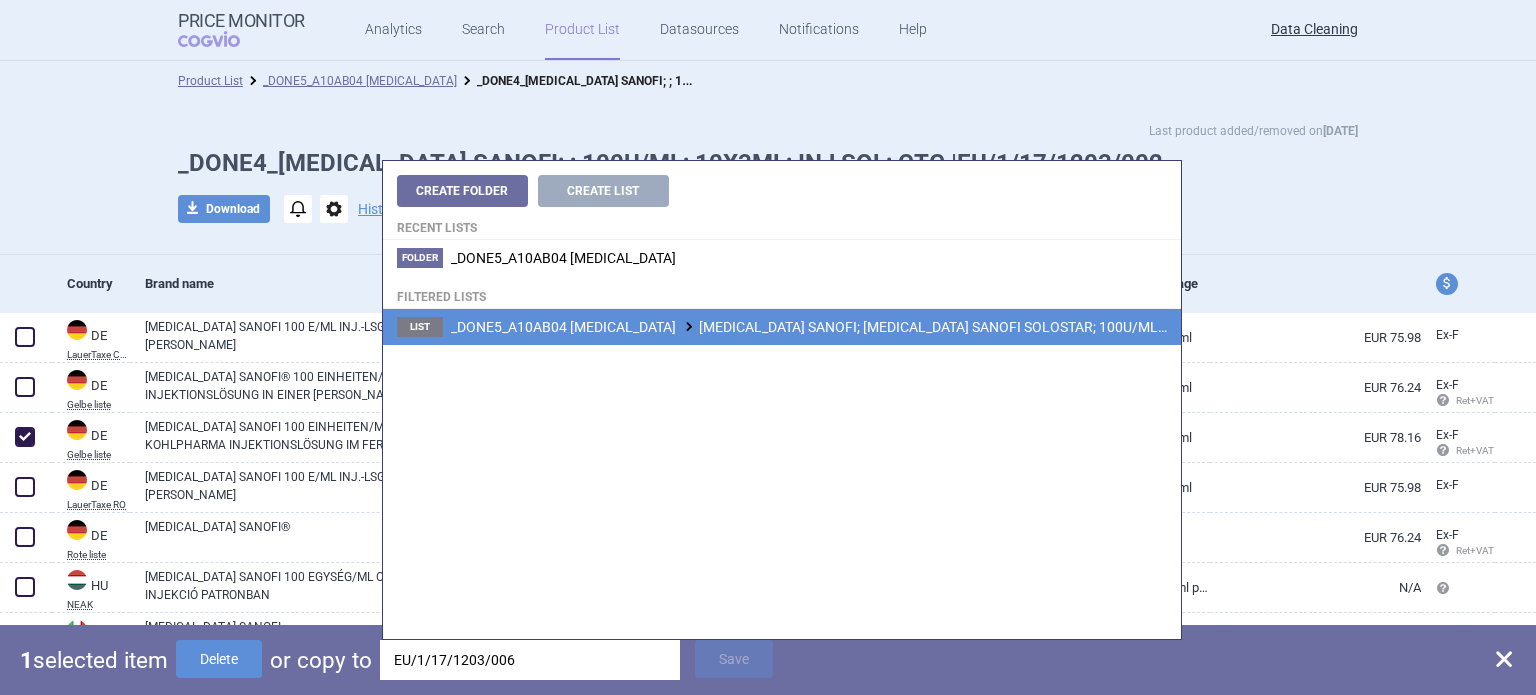 type on "EU/1/17/1203/006" 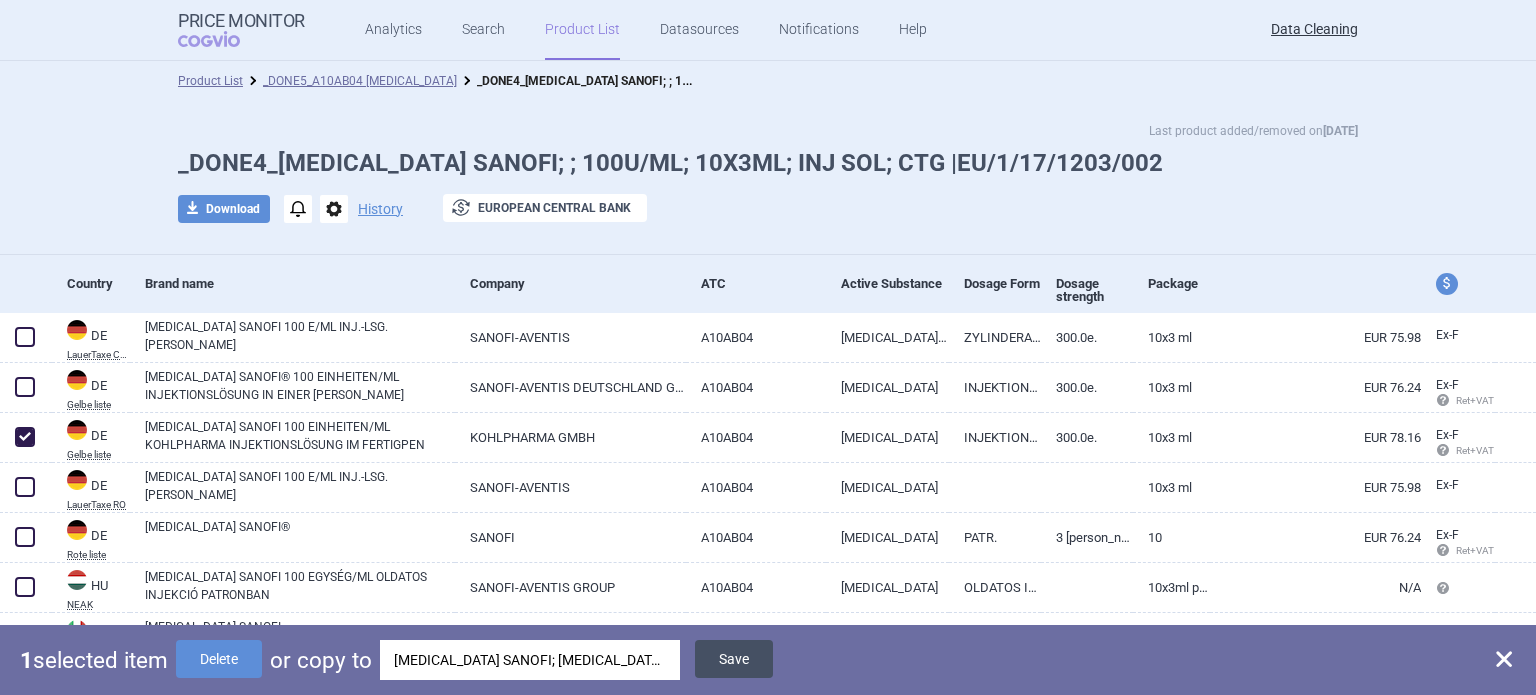 click on "Save" at bounding box center (734, 659) 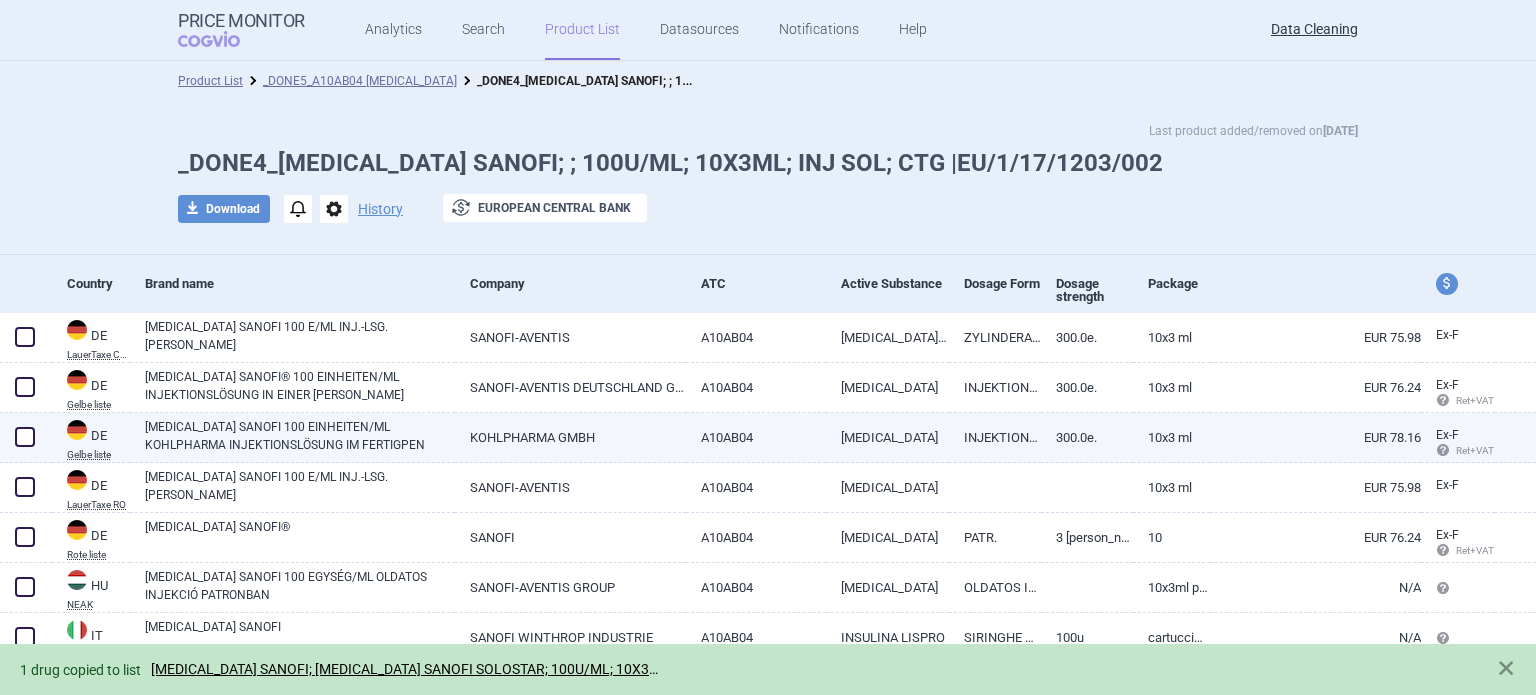 click at bounding box center (25, 437) 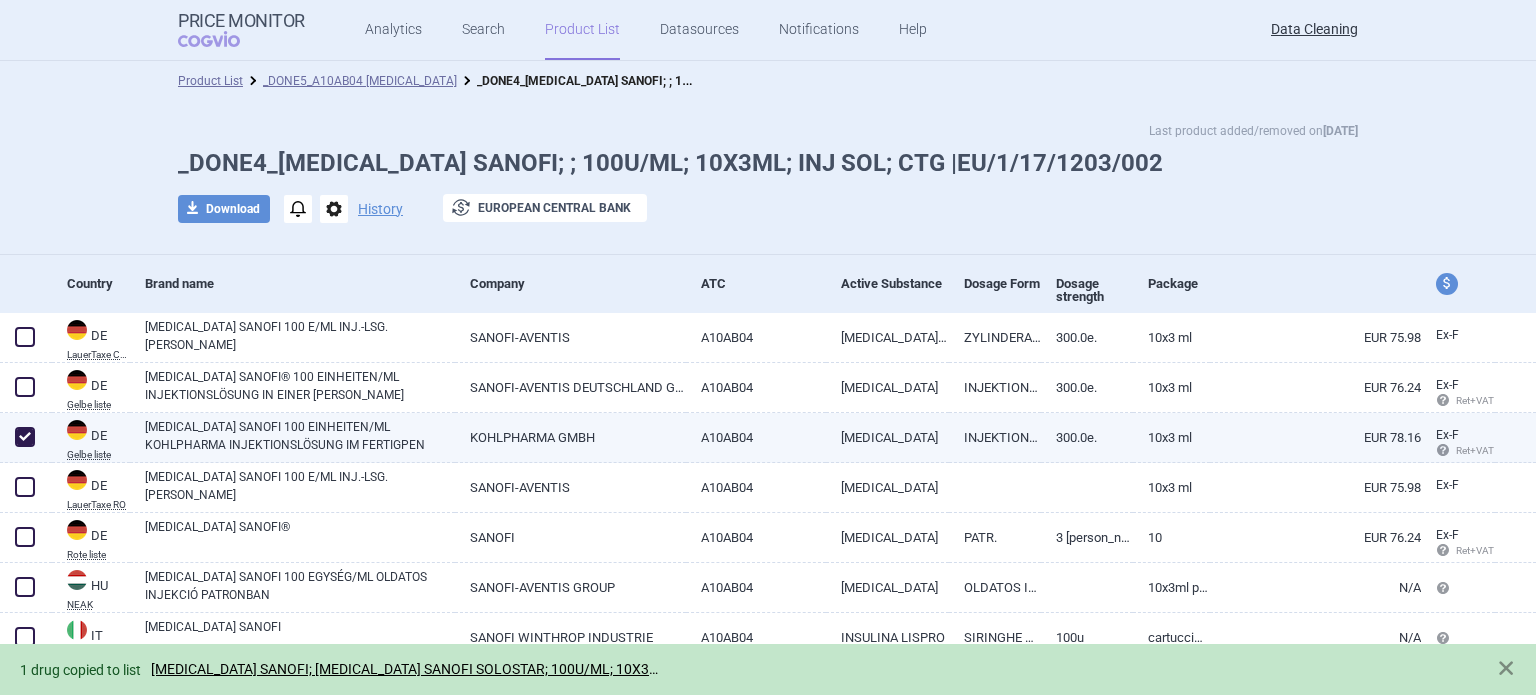 checkbox on "true" 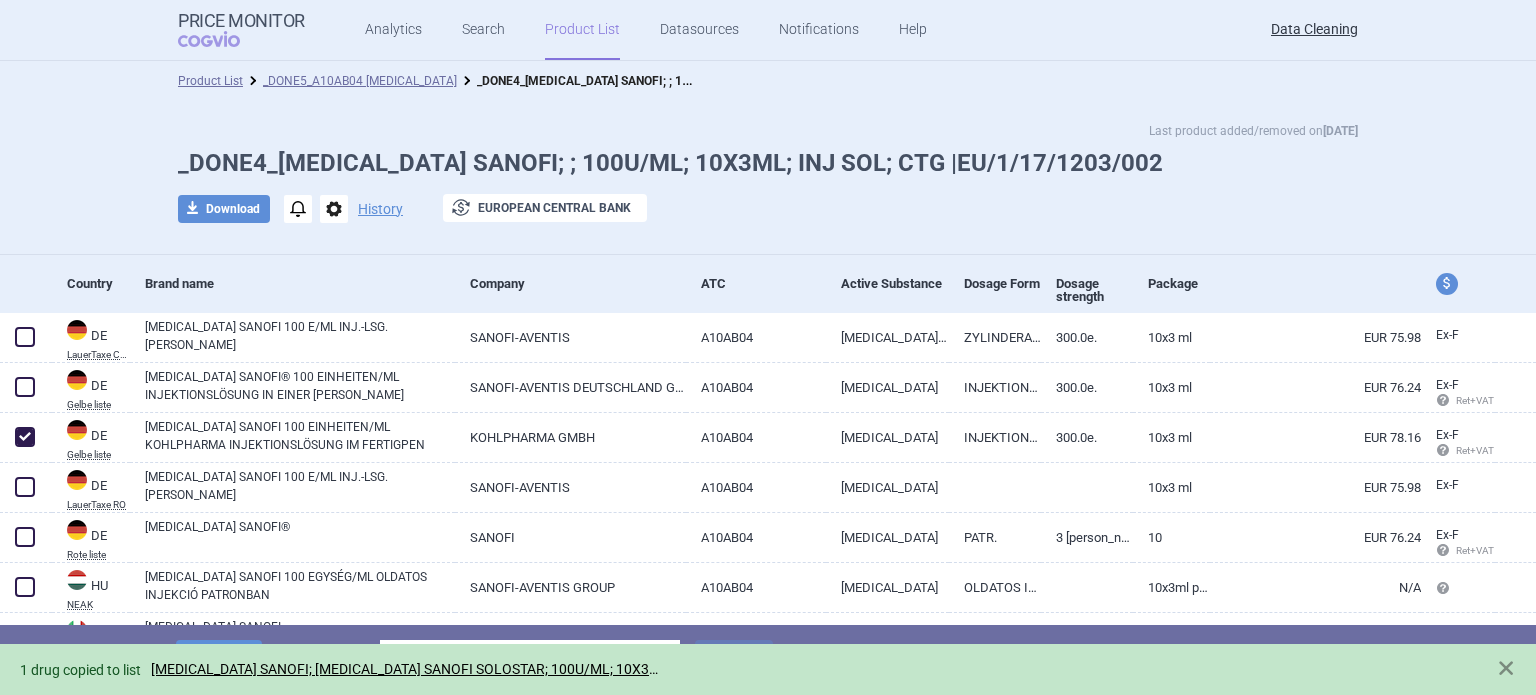click on "1  selected   item   Delete or copy to  Choose product list Save" at bounding box center (768, 660) 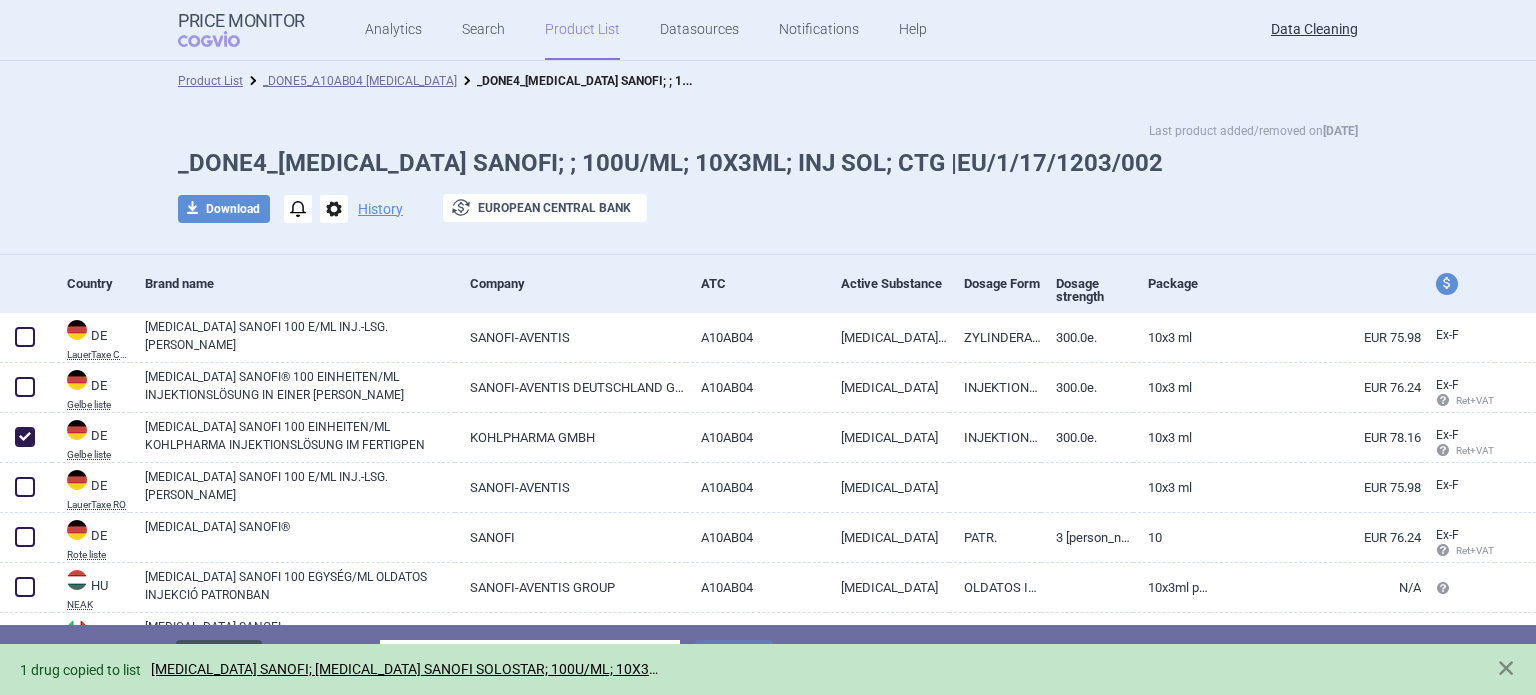 click on "Delete" at bounding box center [219, 659] 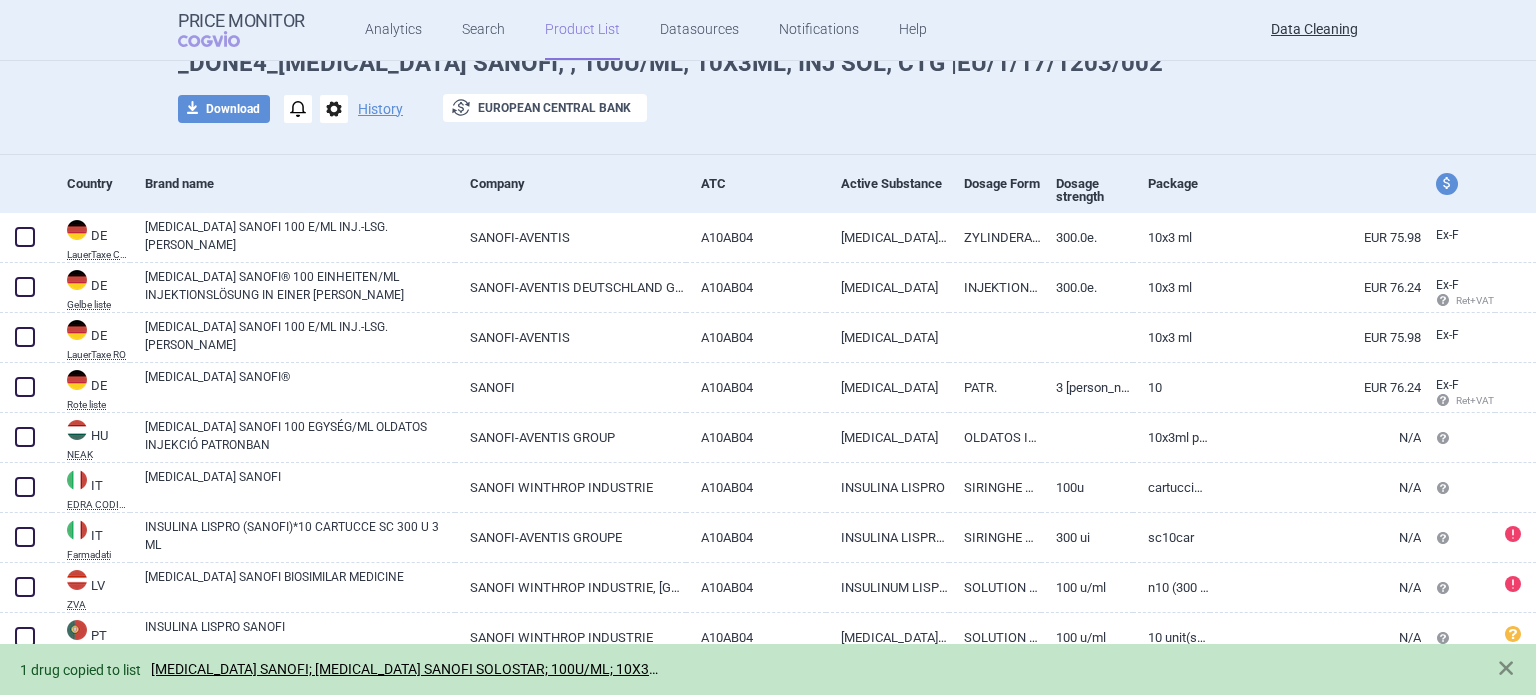 scroll, scrollTop: 117, scrollLeft: 0, axis: vertical 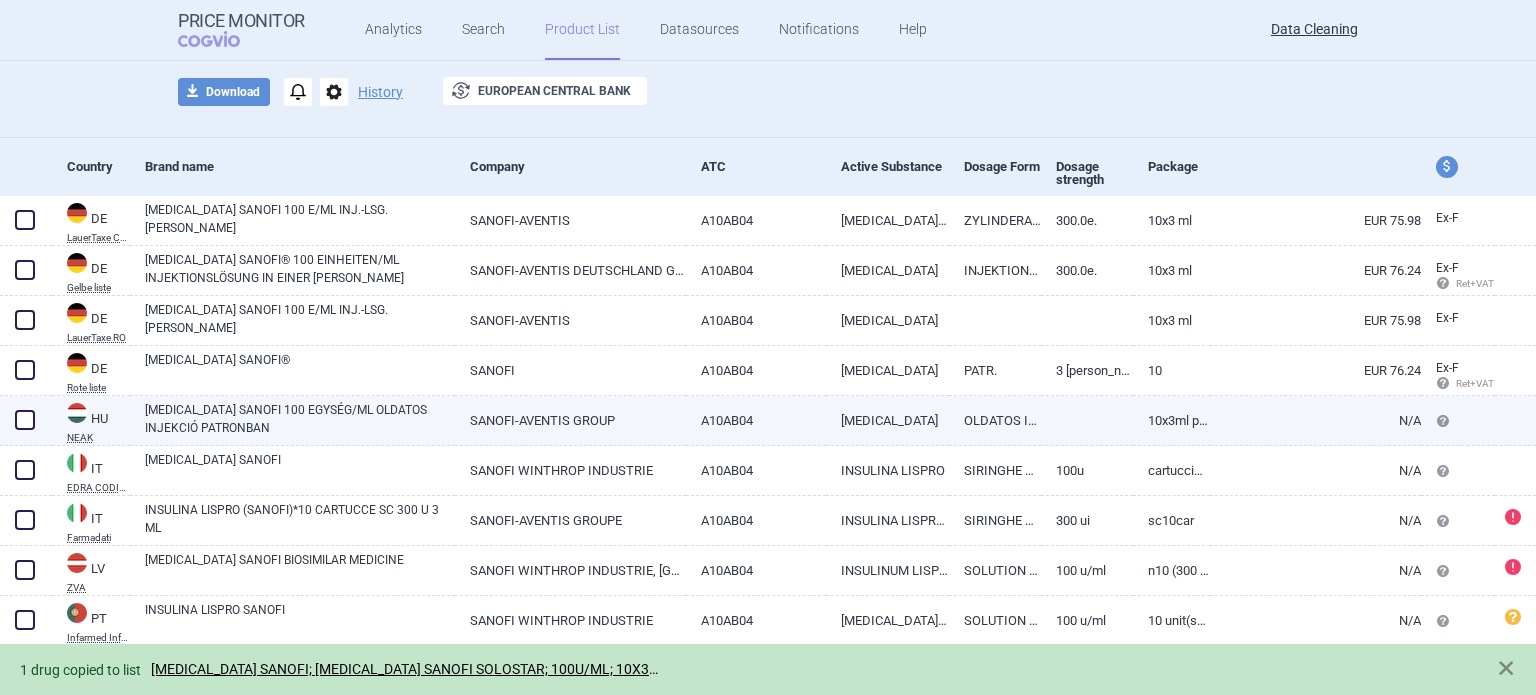 click on "SANOFI-AVENTIS GROUP" at bounding box center [570, 420] 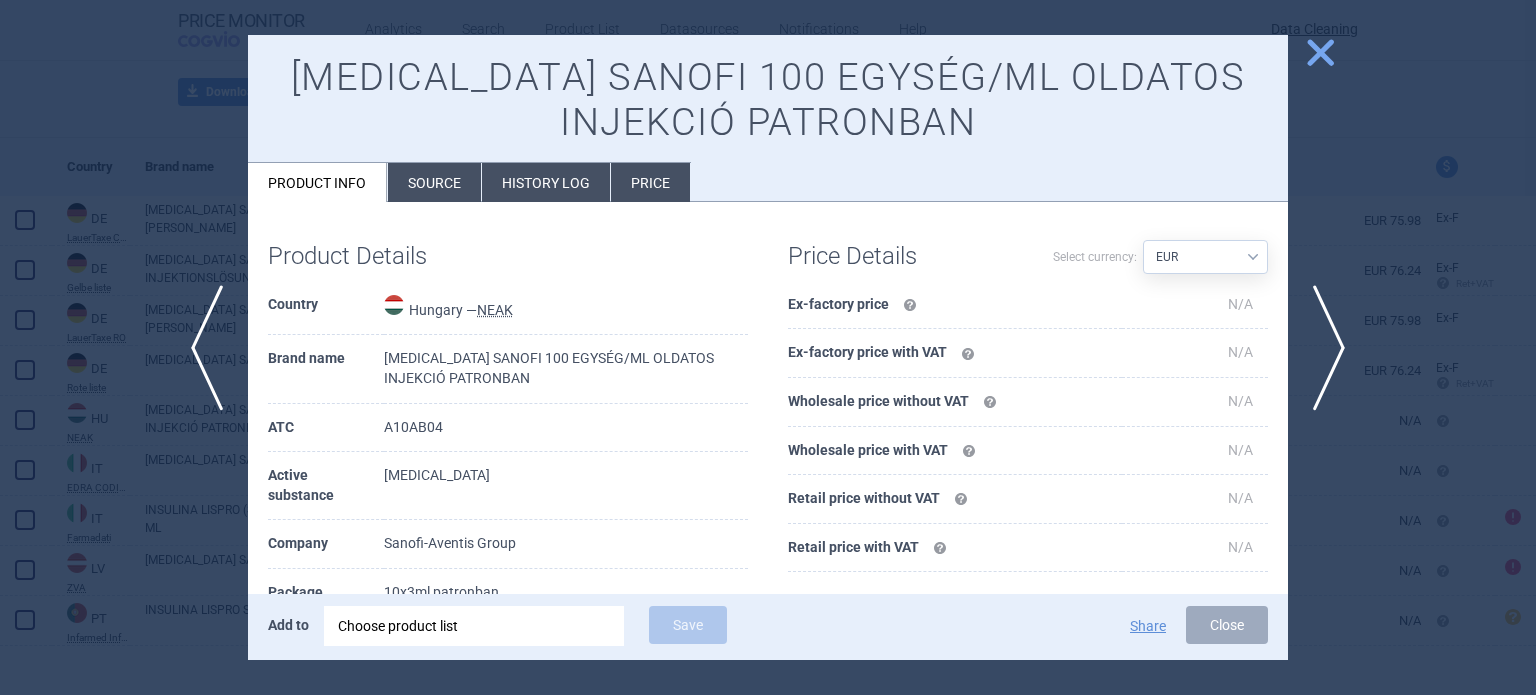 click on "Source" at bounding box center (434, 182) 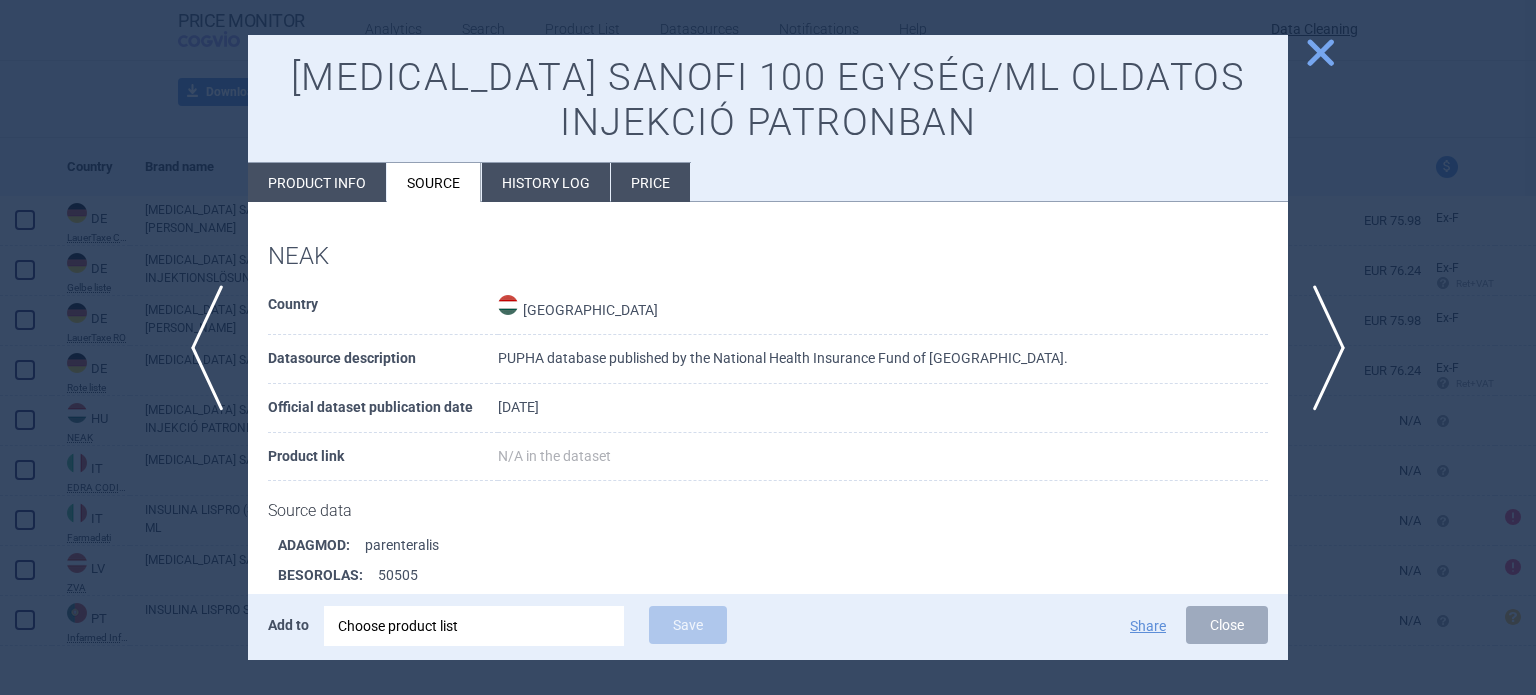 scroll, scrollTop: 1615, scrollLeft: 0, axis: vertical 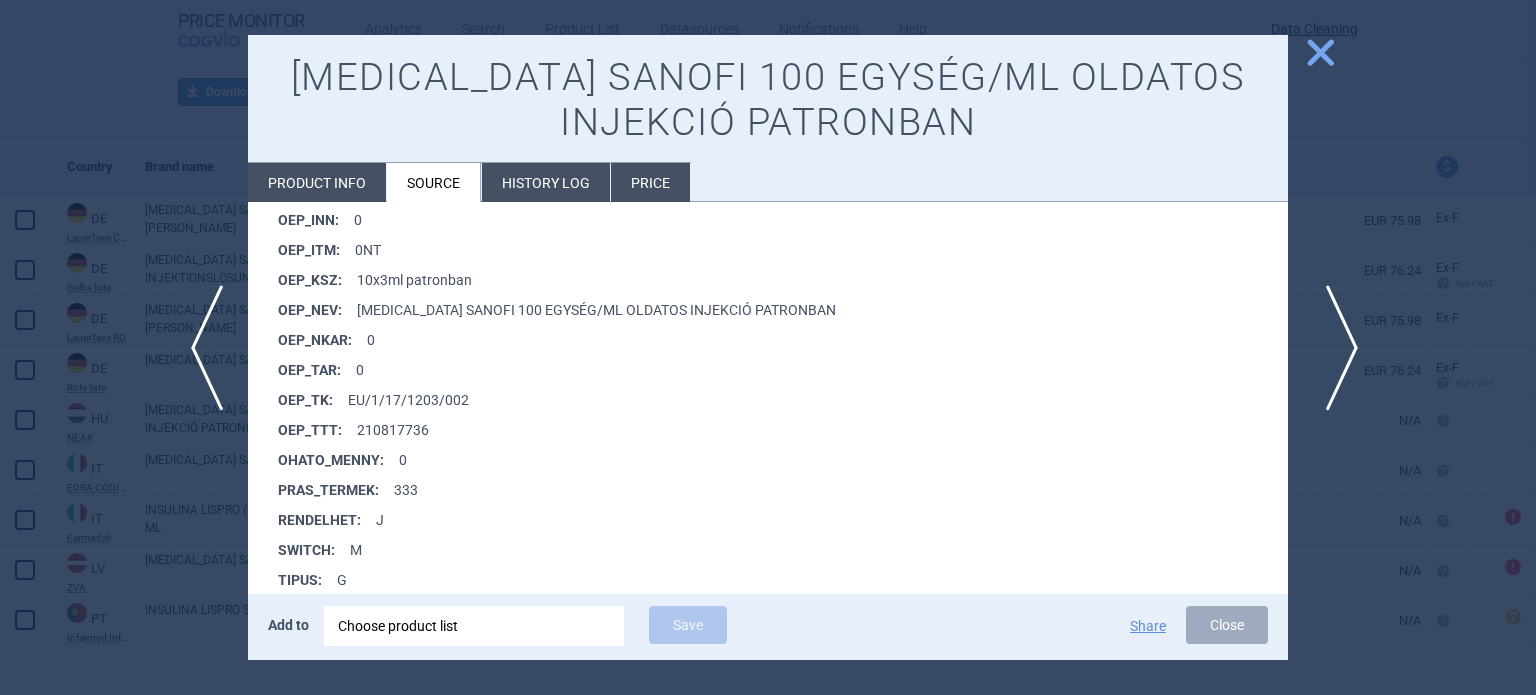 click on "next" at bounding box center (1335, 348) 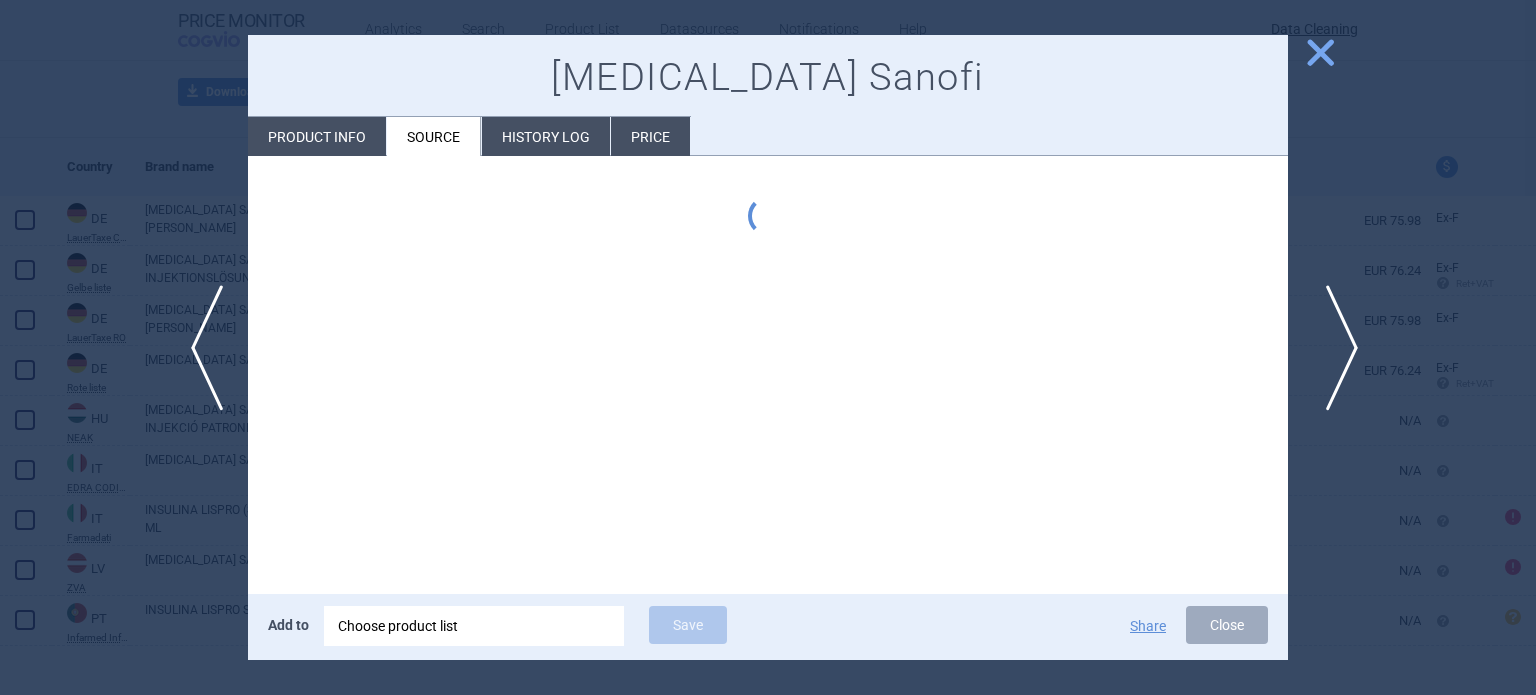 scroll, scrollTop: 0, scrollLeft: 0, axis: both 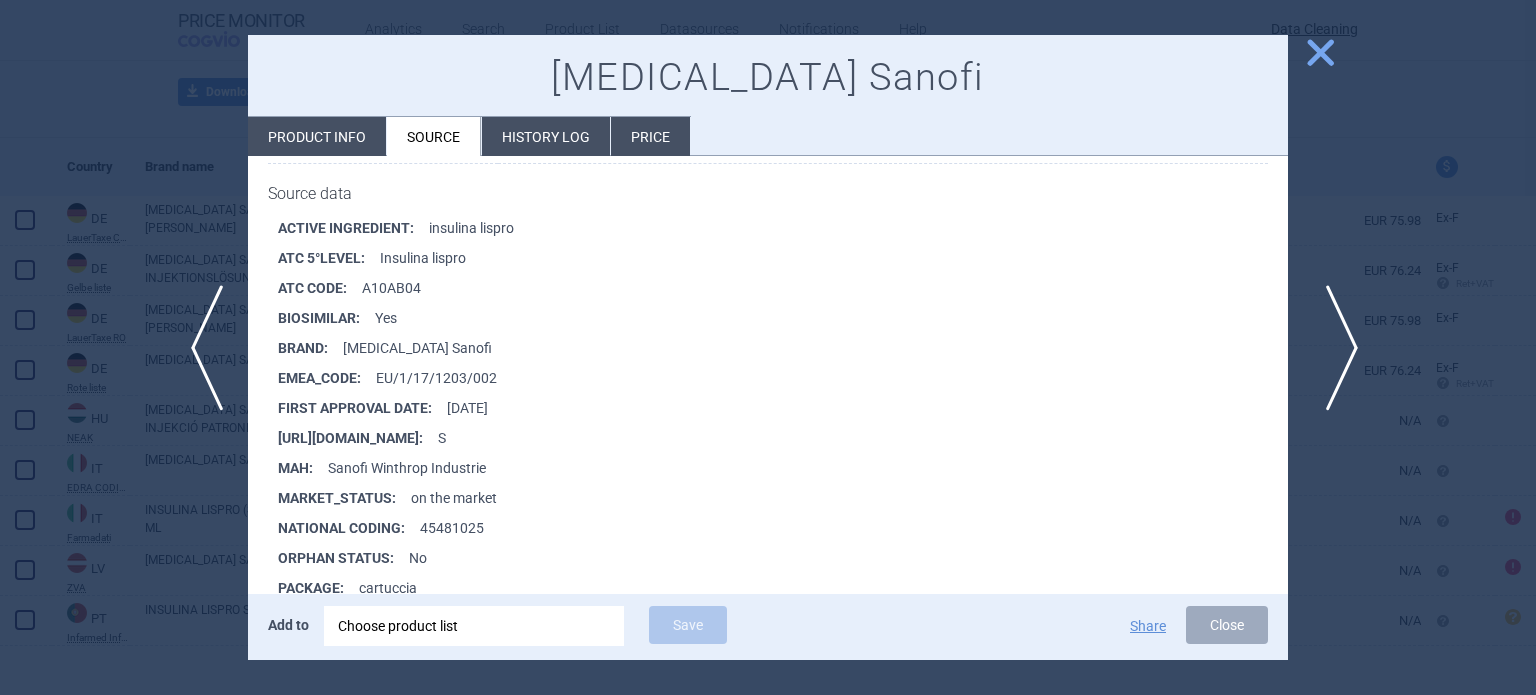 click on "next" at bounding box center [1335, 348] 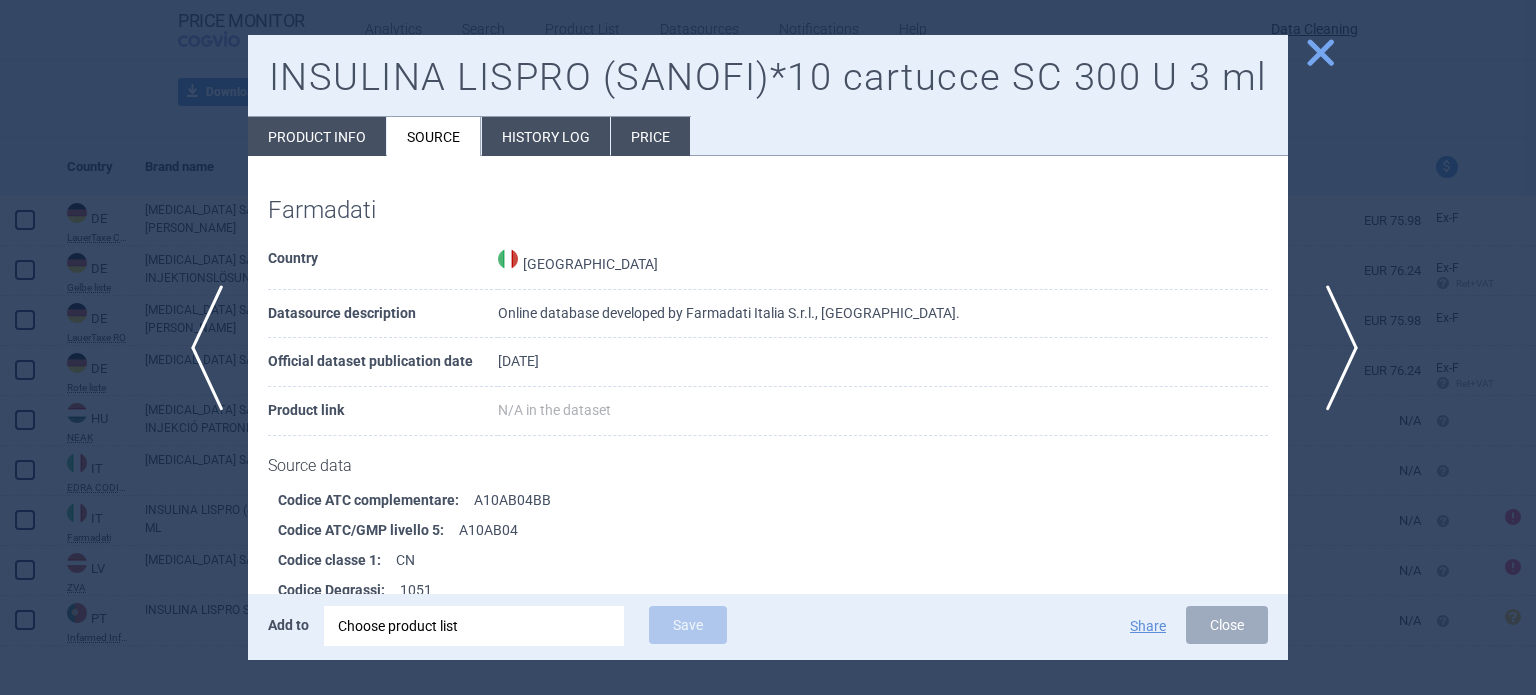 scroll, scrollTop: 1391, scrollLeft: 0, axis: vertical 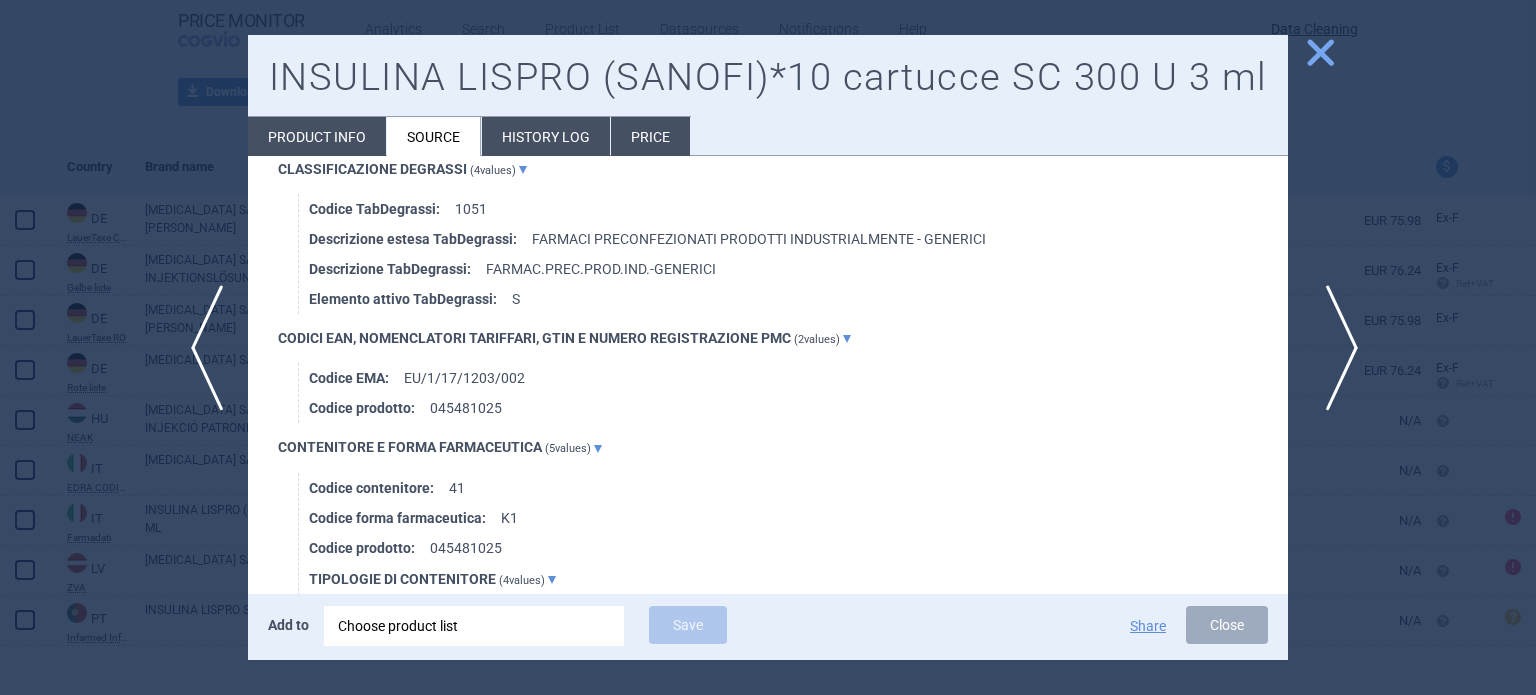 click on "next" at bounding box center (1335, 348) 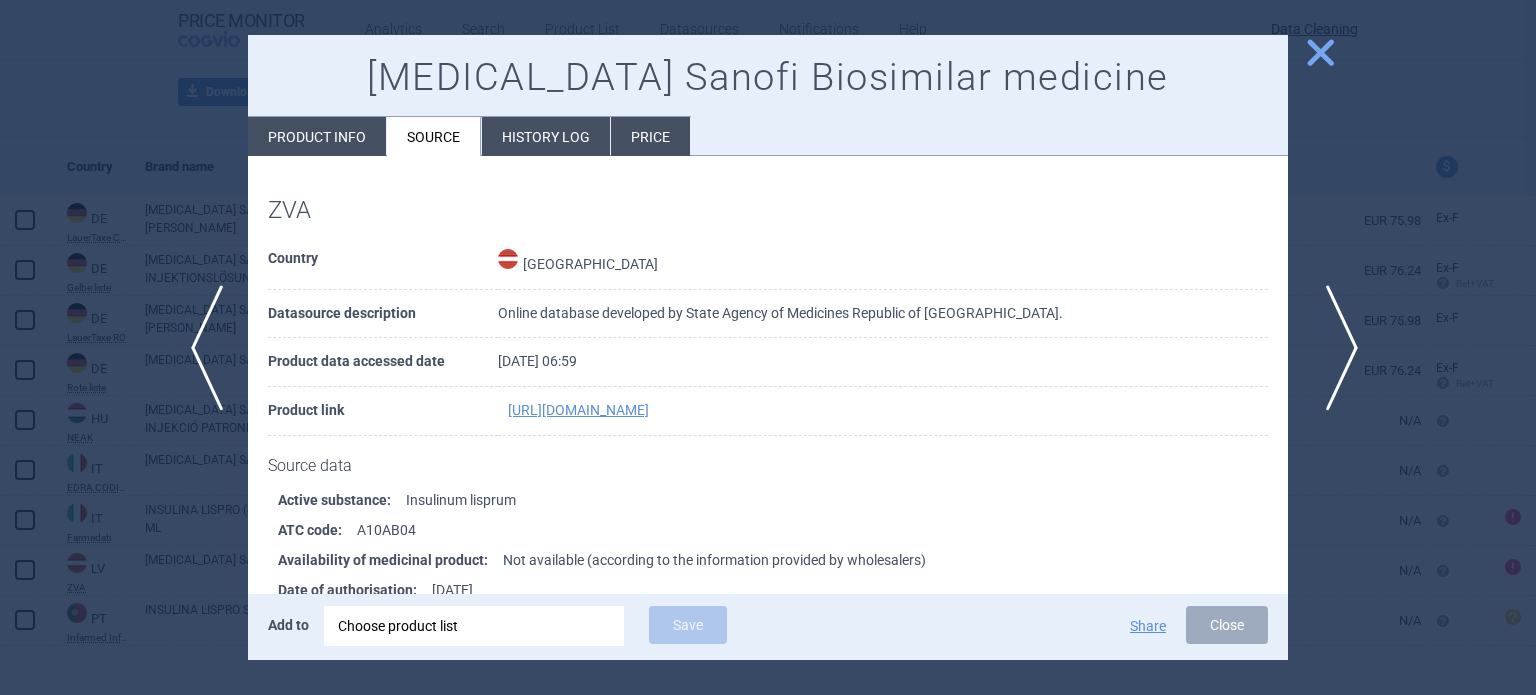 click on "next" at bounding box center [1335, 348] 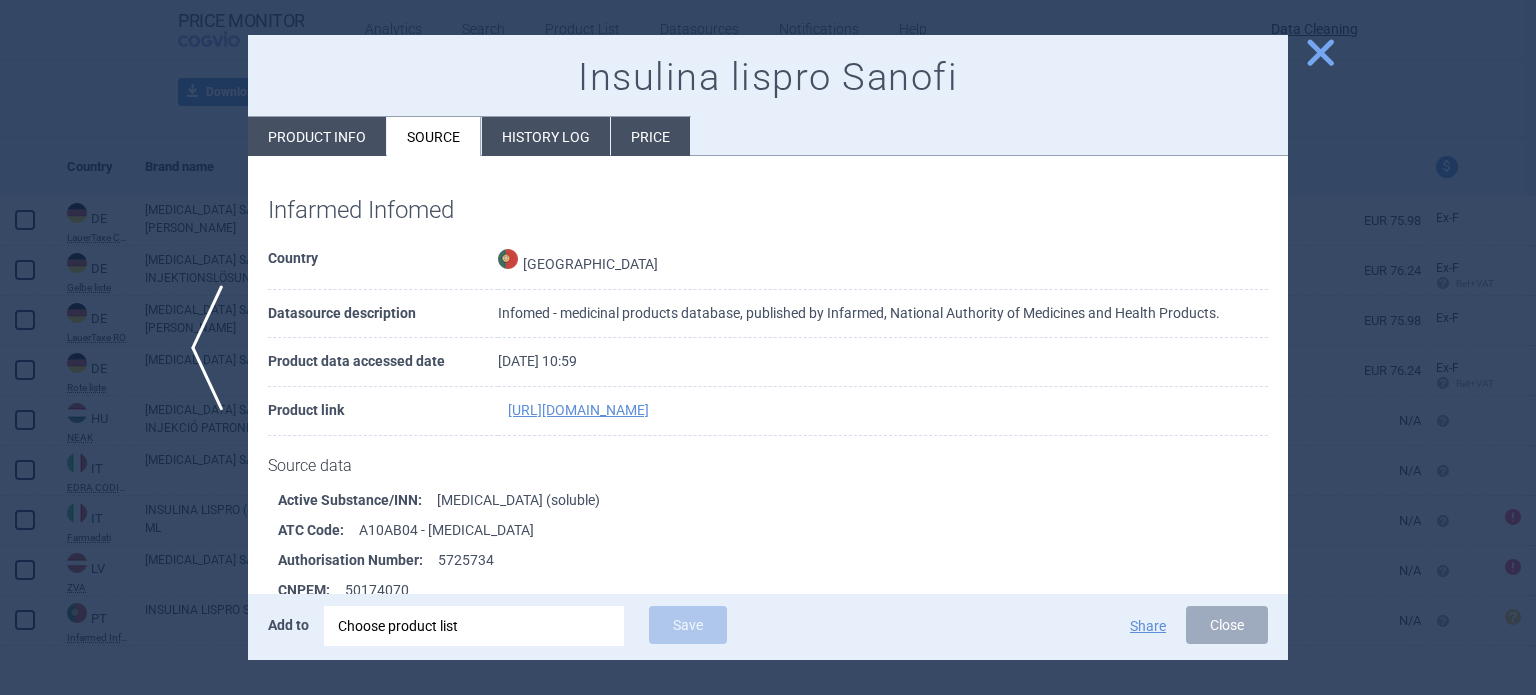 drag, startPoint x: 317, startPoint y: 120, endPoint x: 341, endPoint y: 105, distance: 28.301943 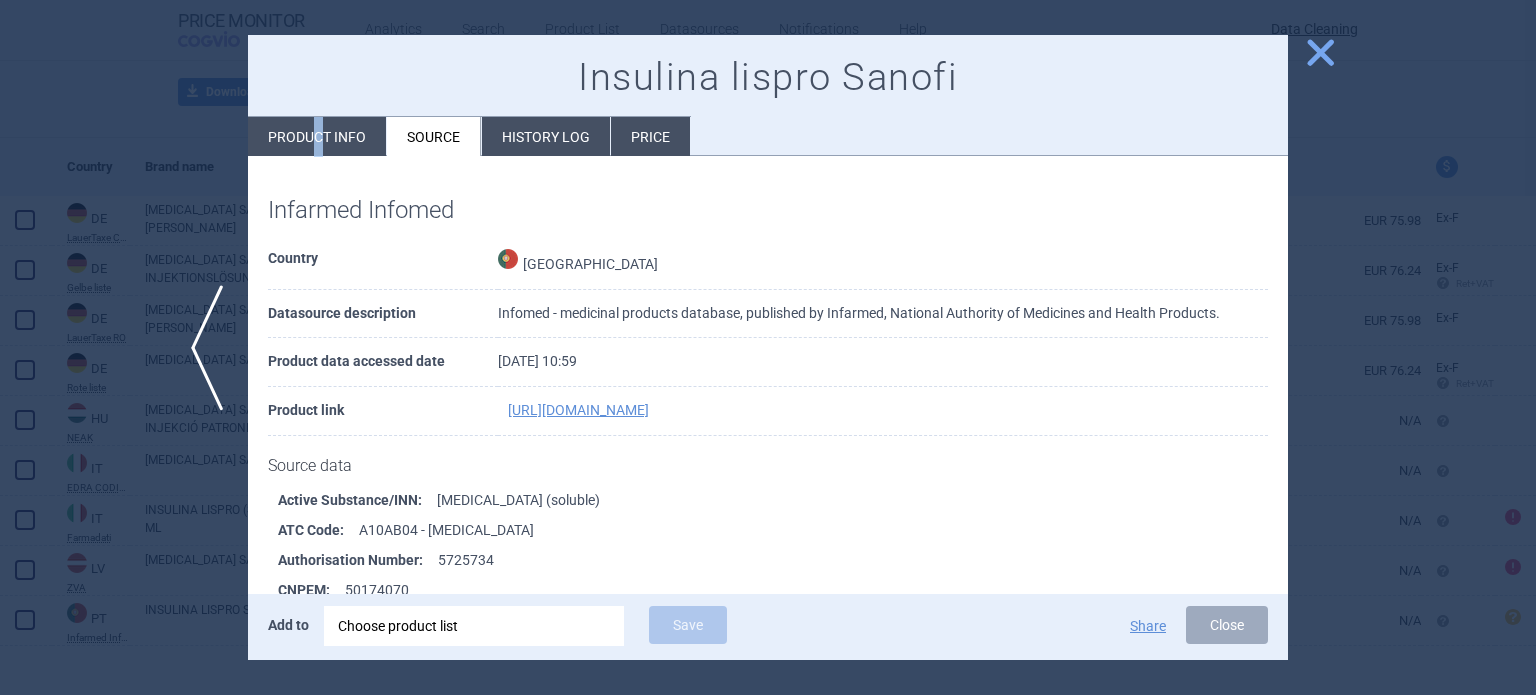 select on "EUR" 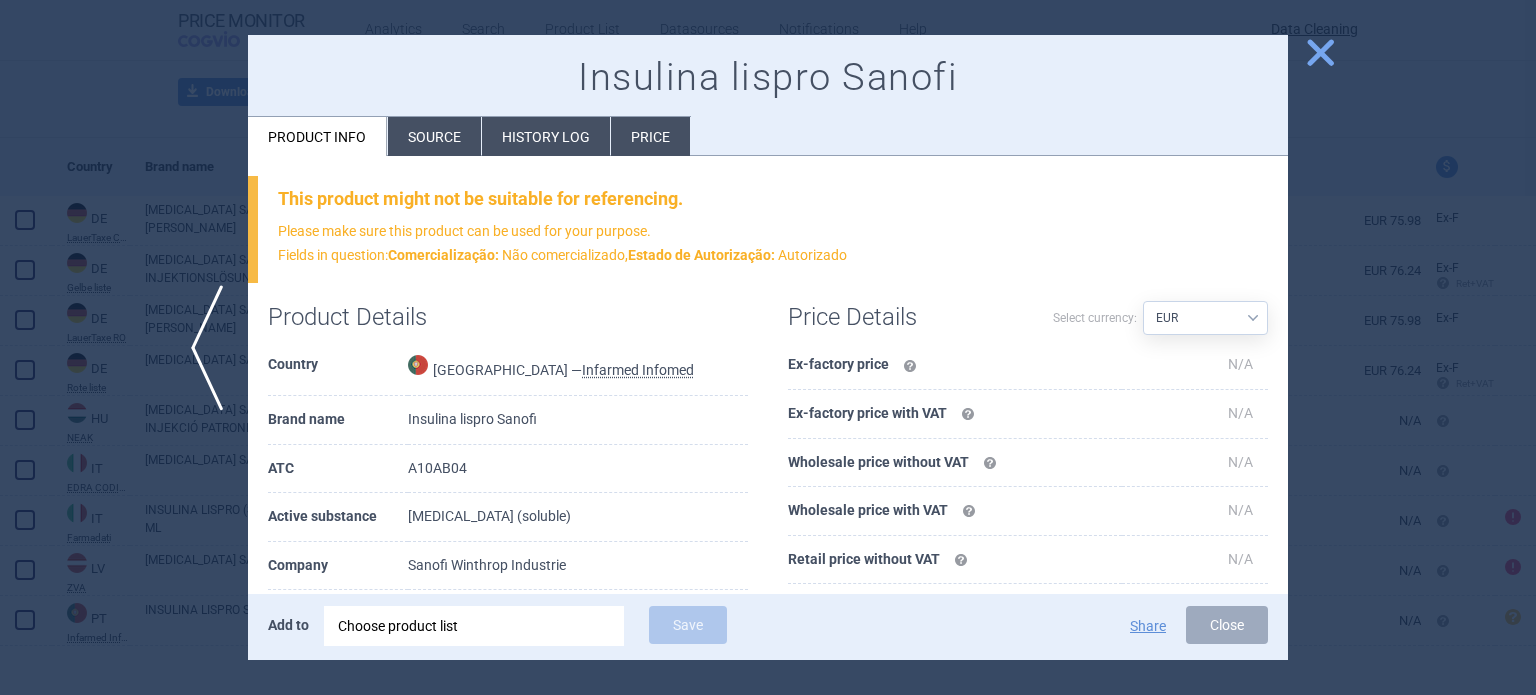 click on "Product Details Country   Portugal —  Infarmed Infomed Brand name Insulina lispro Sanofi ATC A10AB04 Active substance Insulin lispro (soluble) Company Sanofi Winthrop Industrie Package 10 unit(s) - 3 ml Dosage form Solution for injection in cartridge Dosage strength 100 U/ml Valid from - to 19 July 2017  -  N/A in the dataset Market supply N/A in the dataset Date of update 8 July 2025 at 04:04 Included from 2 November 2017" at bounding box center (508, 617) 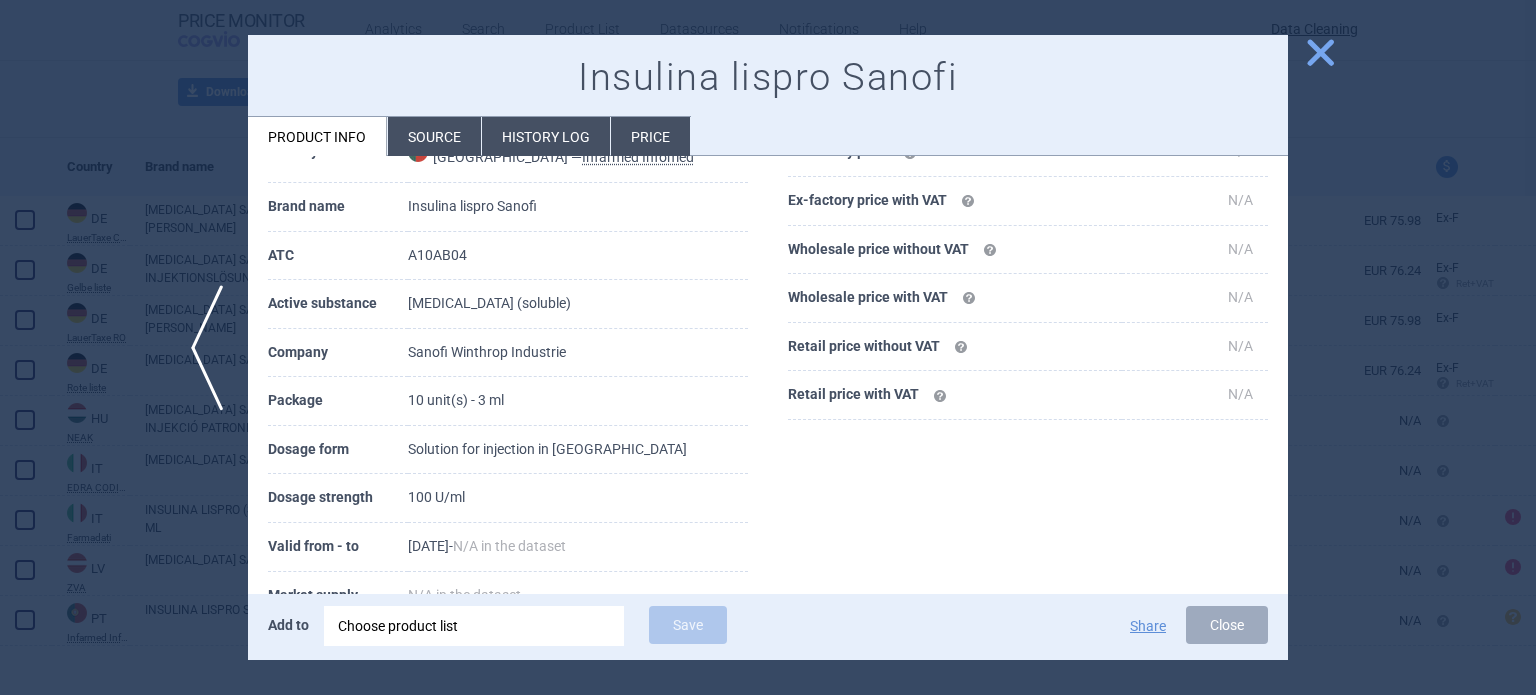 scroll, scrollTop: 300, scrollLeft: 0, axis: vertical 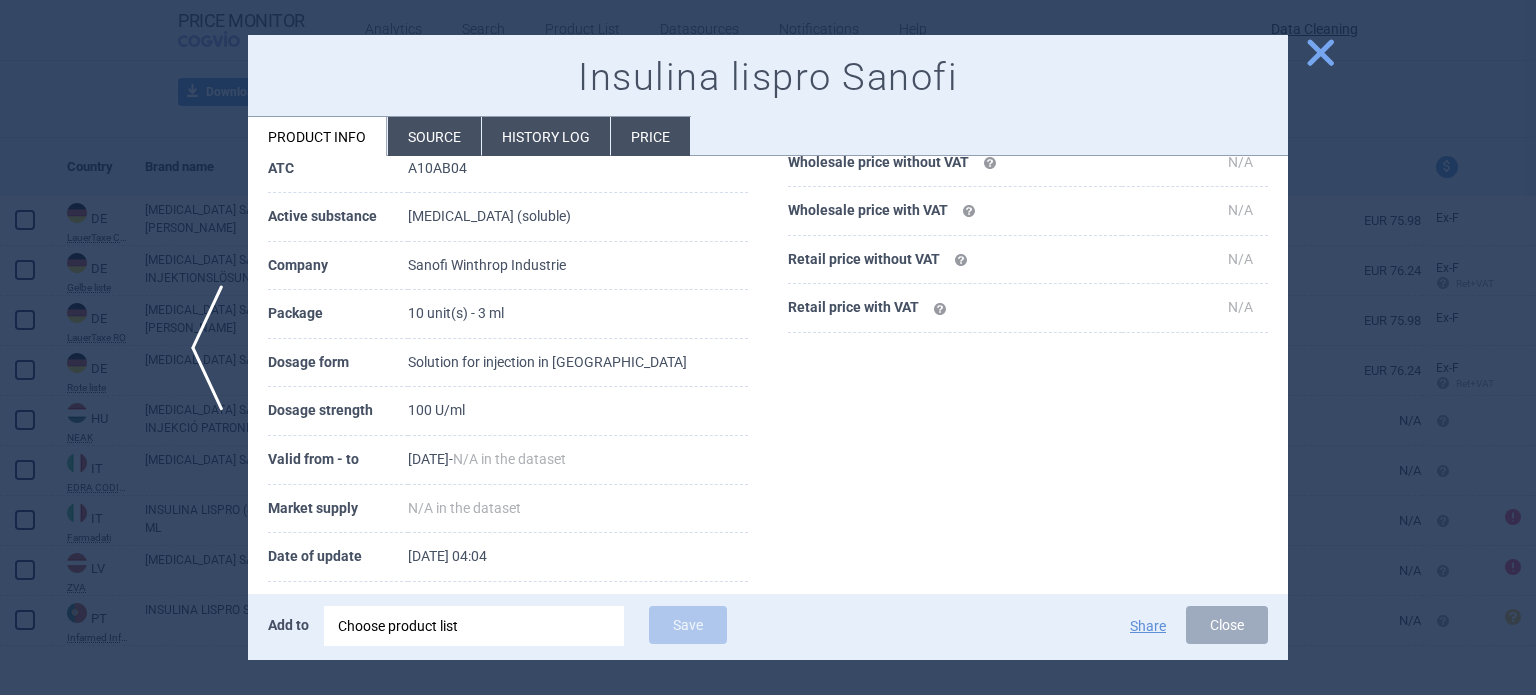 click at bounding box center (768, 347) 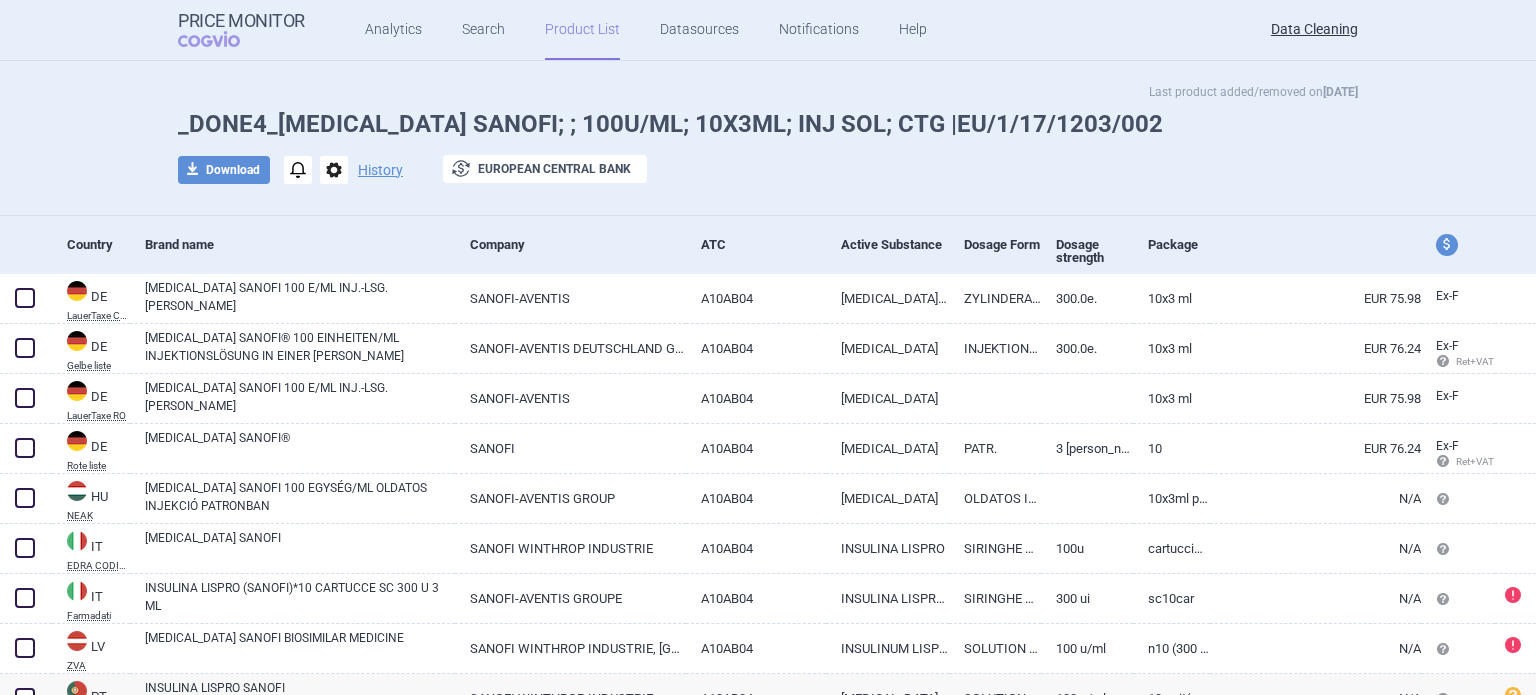 scroll, scrollTop: 0, scrollLeft: 0, axis: both 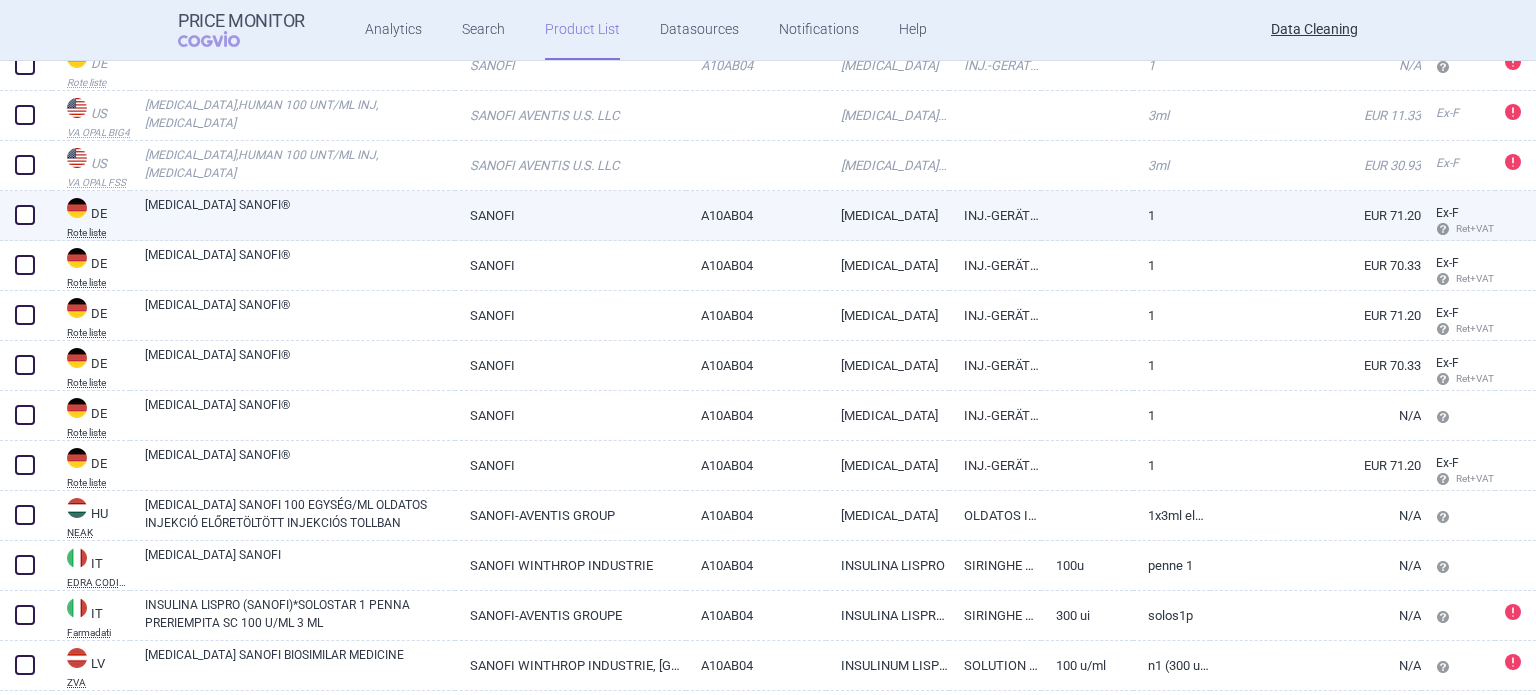 click on "SANOFI" at bounding box center (570, 215) 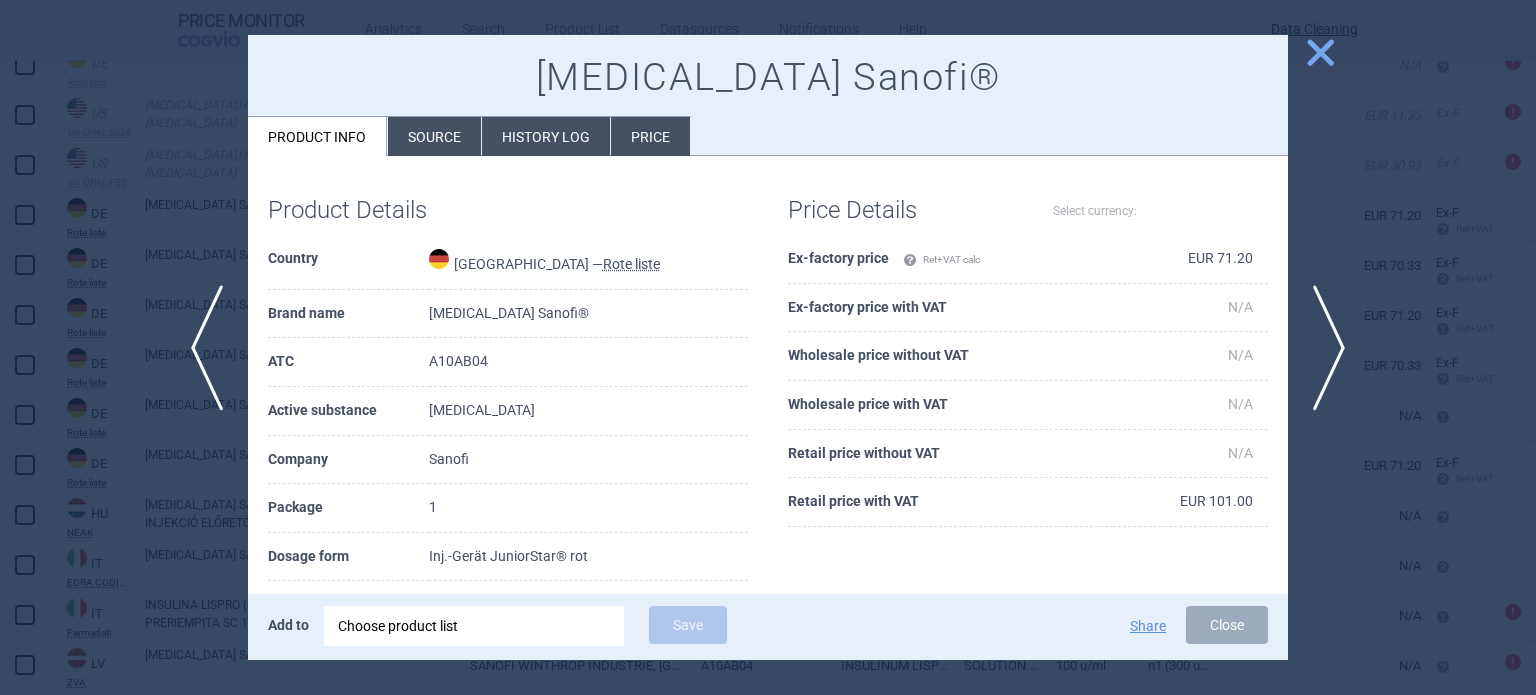 select on "EUR" 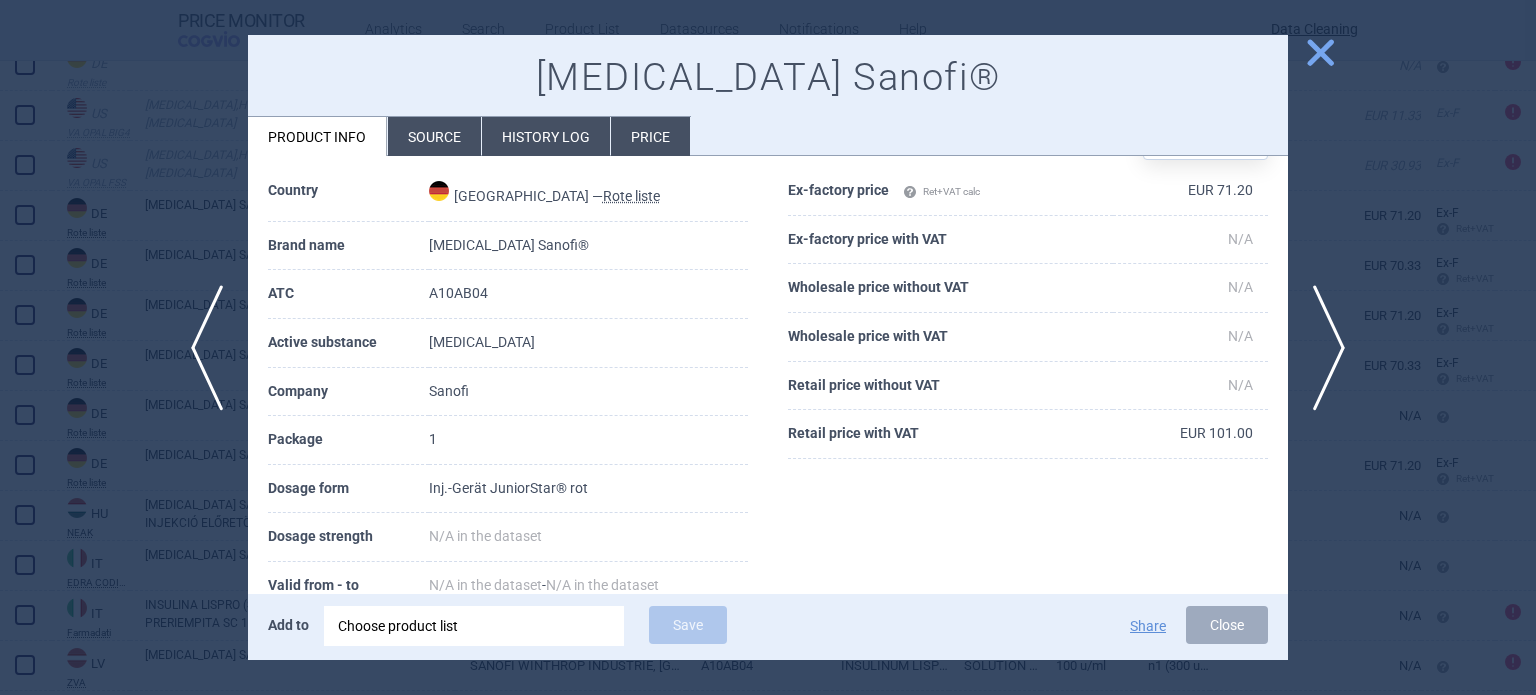 scroll, scrollTop: 100, scrollLeft: 0, axis: vertical 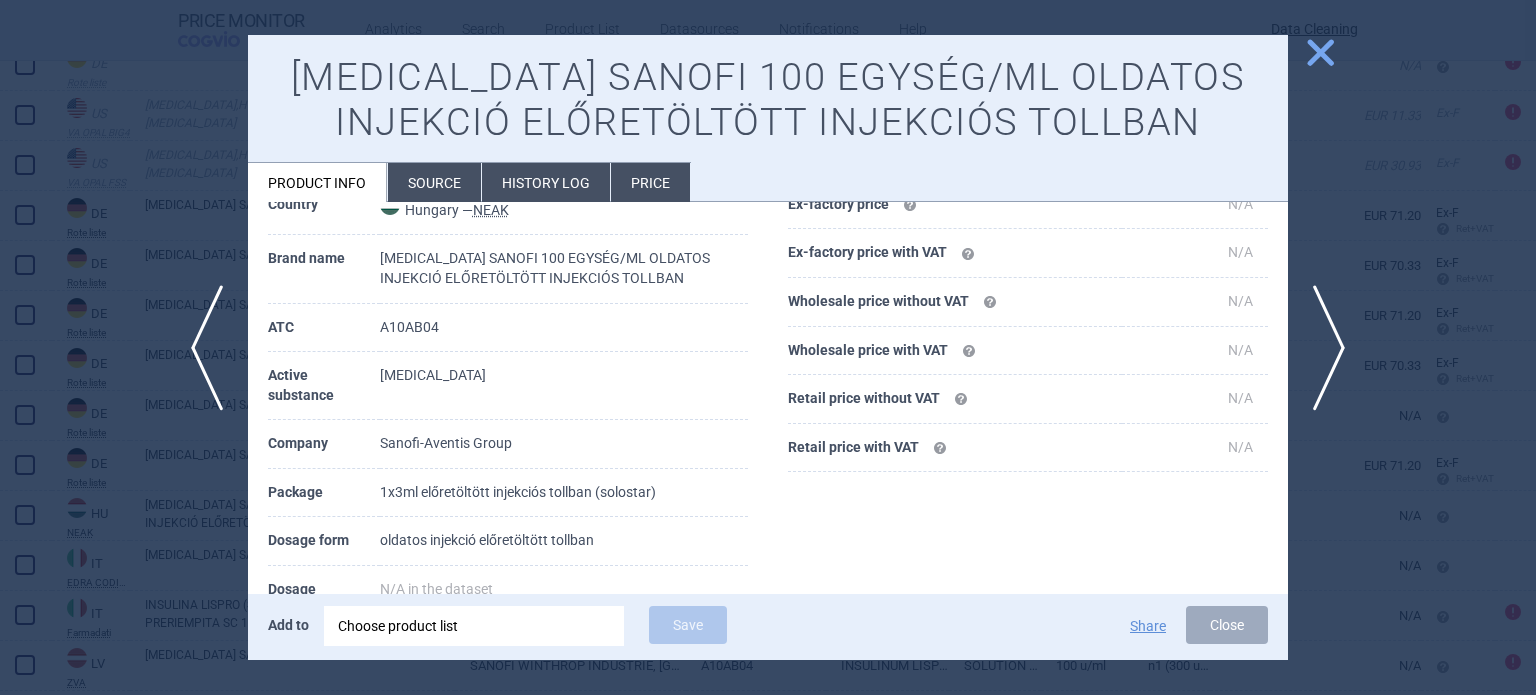 click on "Source" at bounding box center (434, 182) 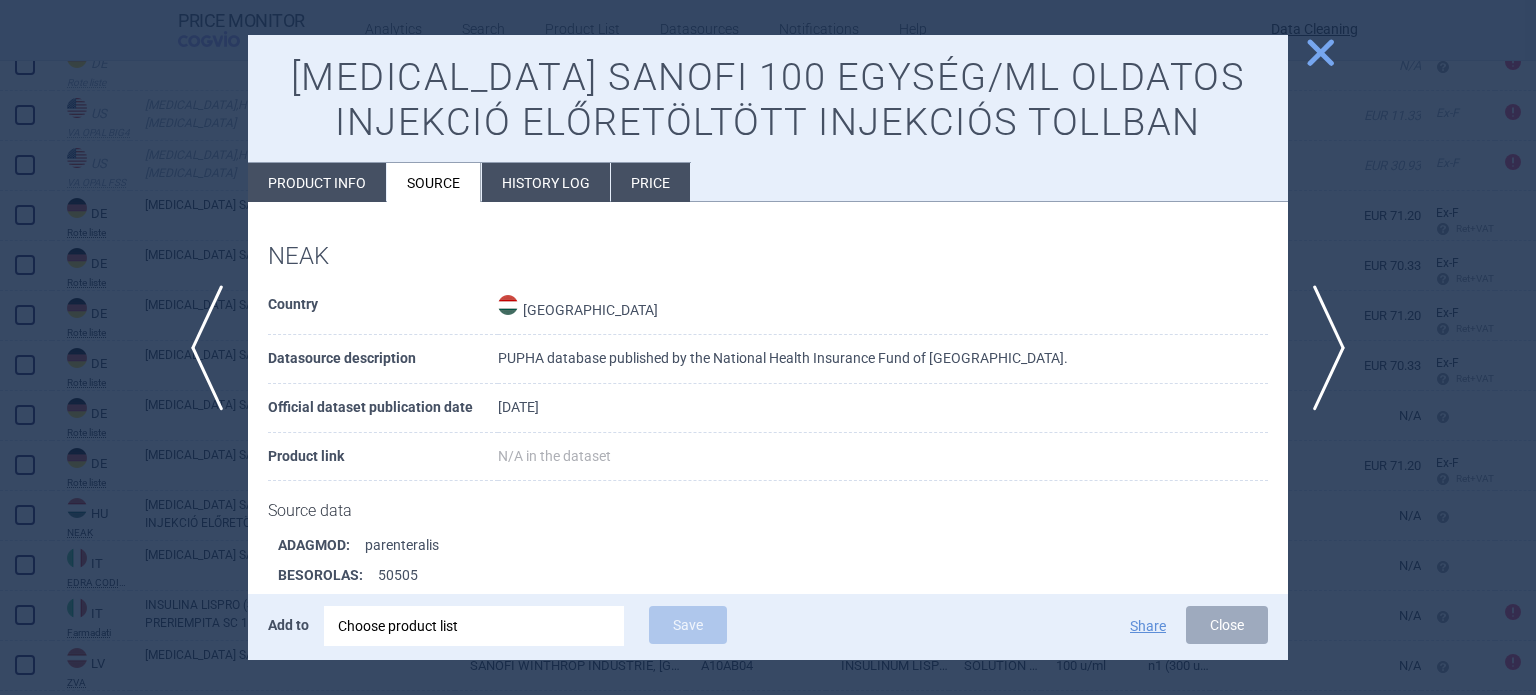 scroll, scrollTop: 1615, scrollLeft: 0, axis: vertical 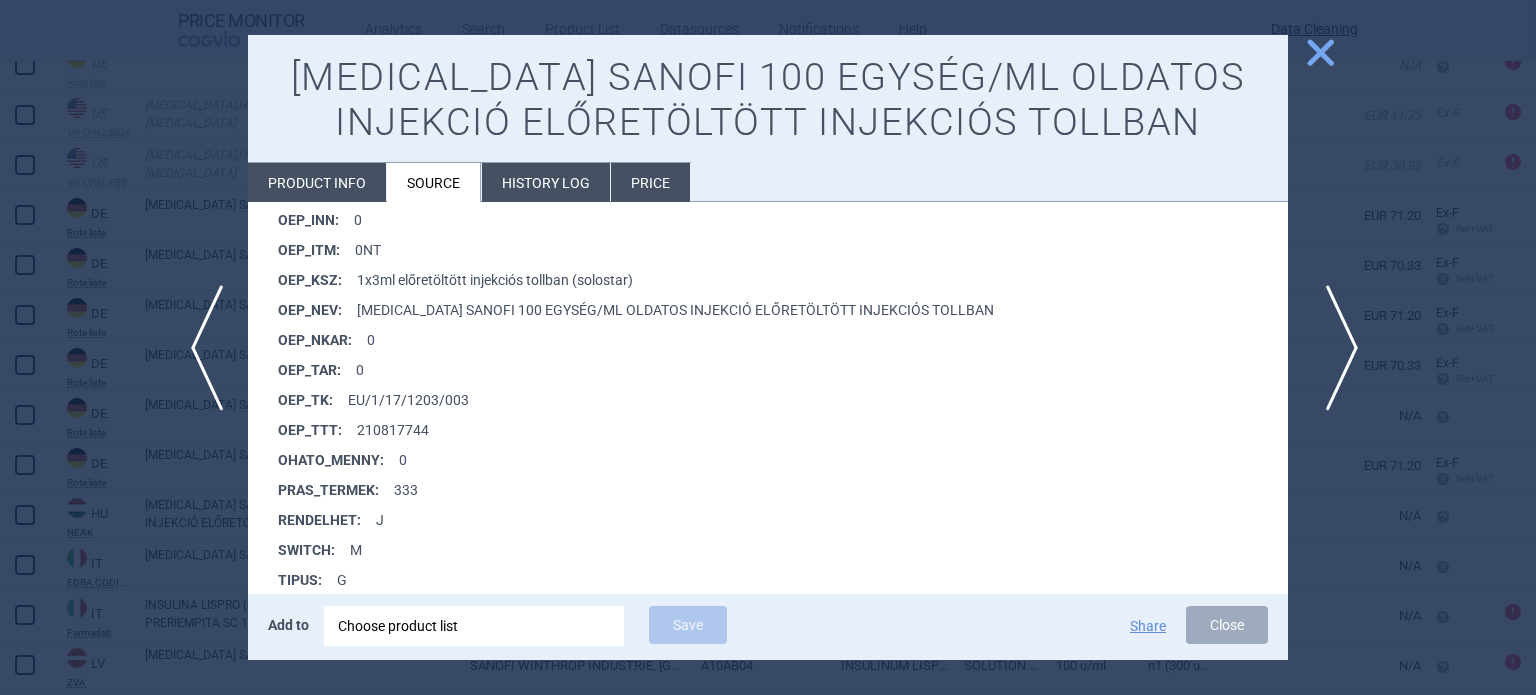 click on "next" at bounding box center [1335, 348] 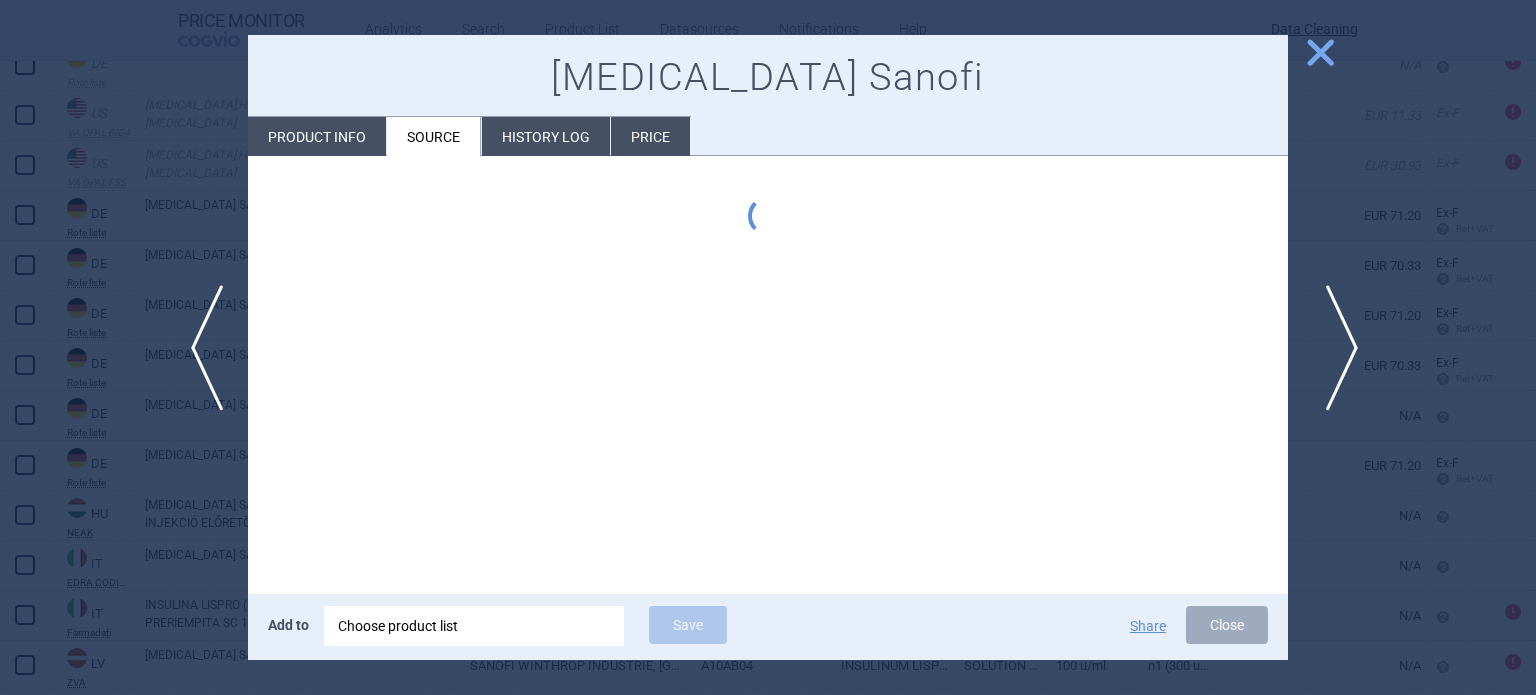 type 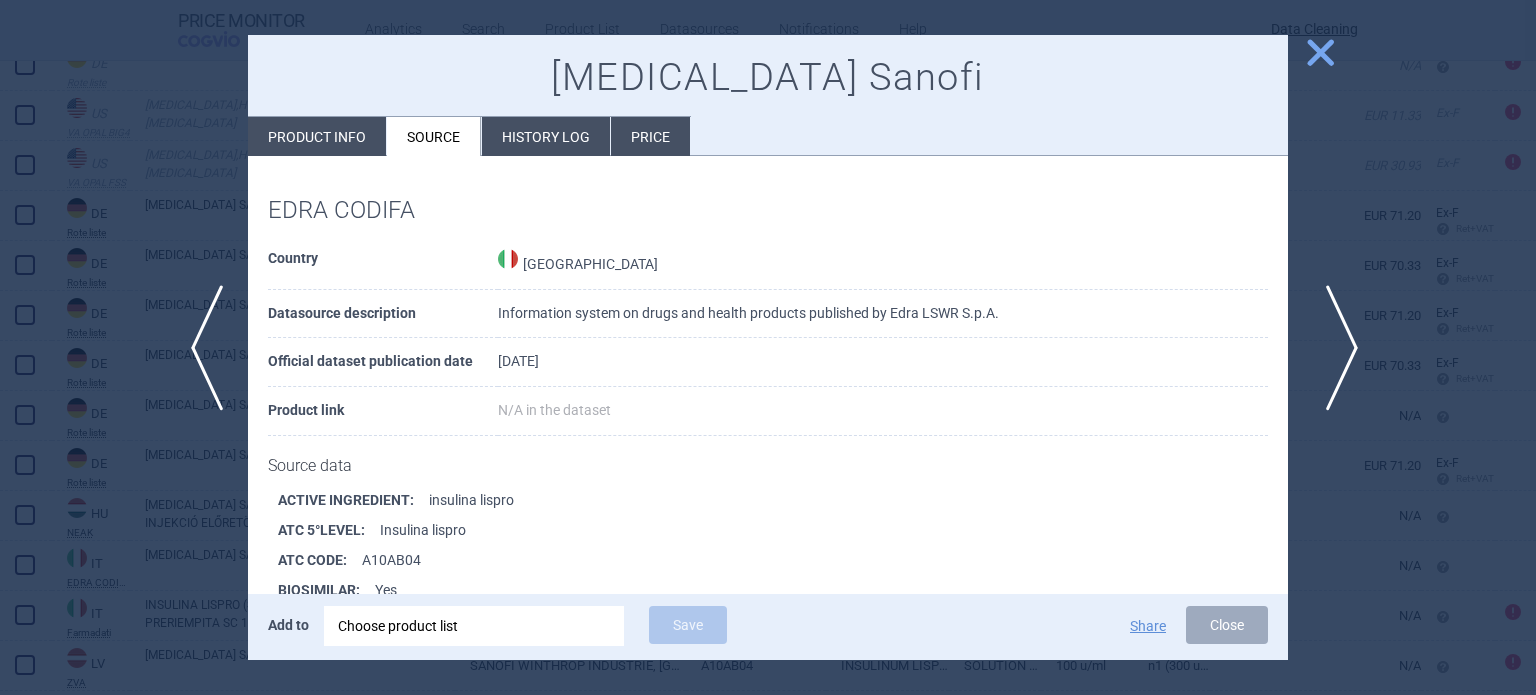scroll, scrollTop: 272, scrollLeft: 0, axis: vertical 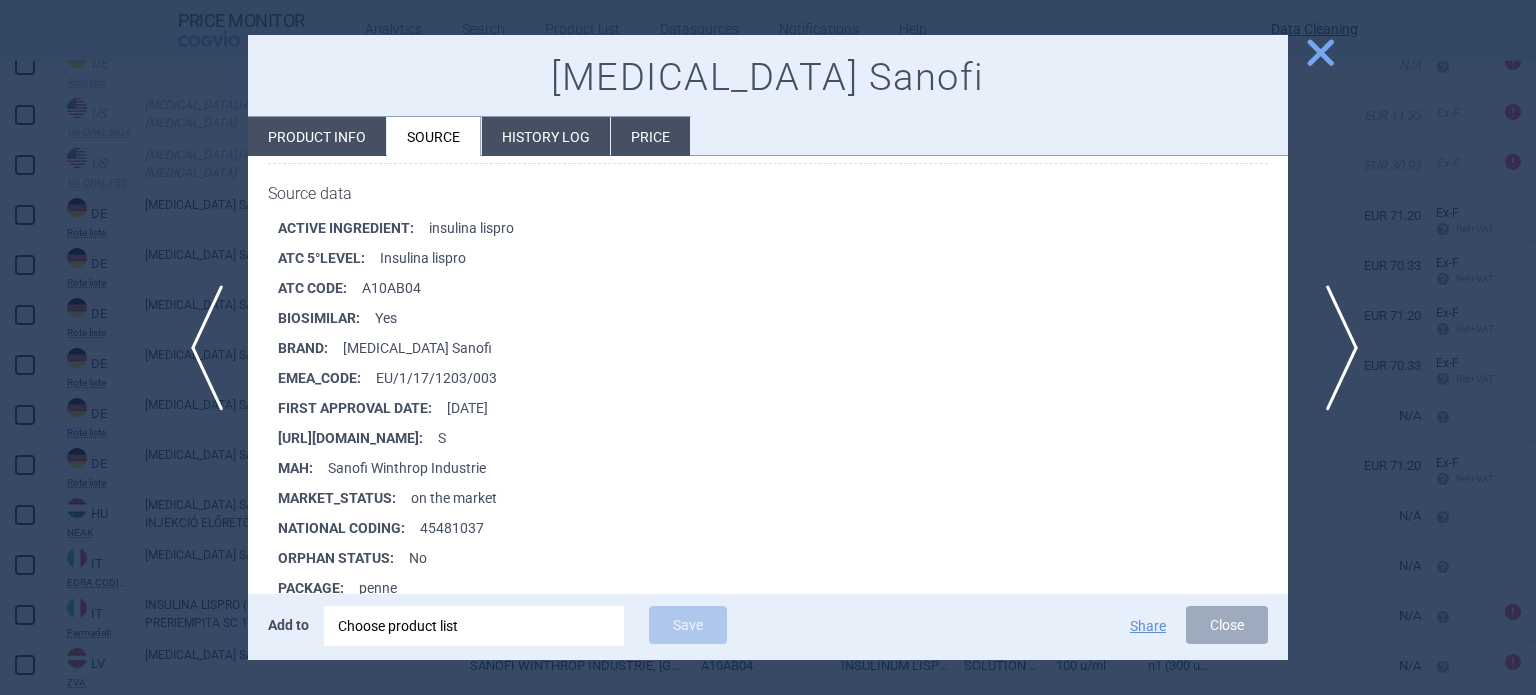 click on "next" at bounding box center (1335, 348) 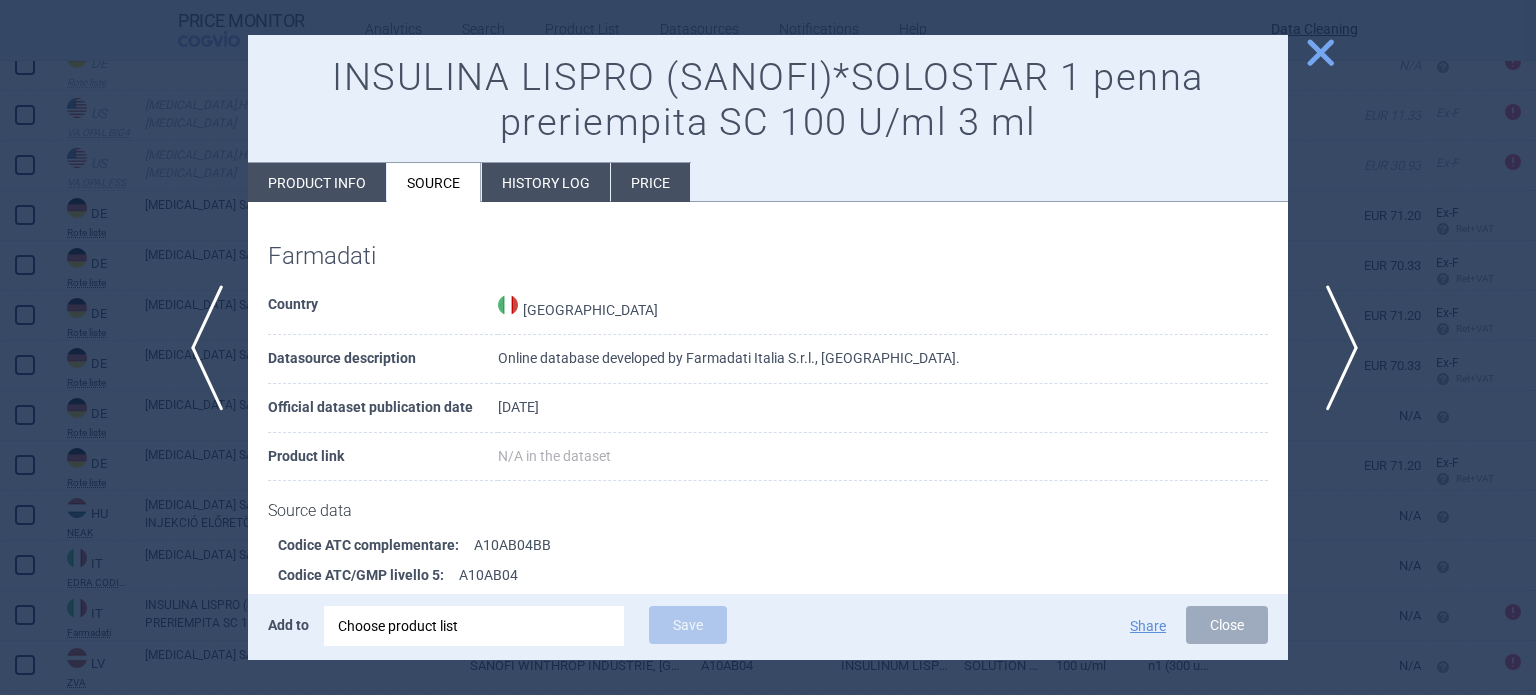 scroll, scrollTop: 1413, scrollLeft: 0, axis: vertical 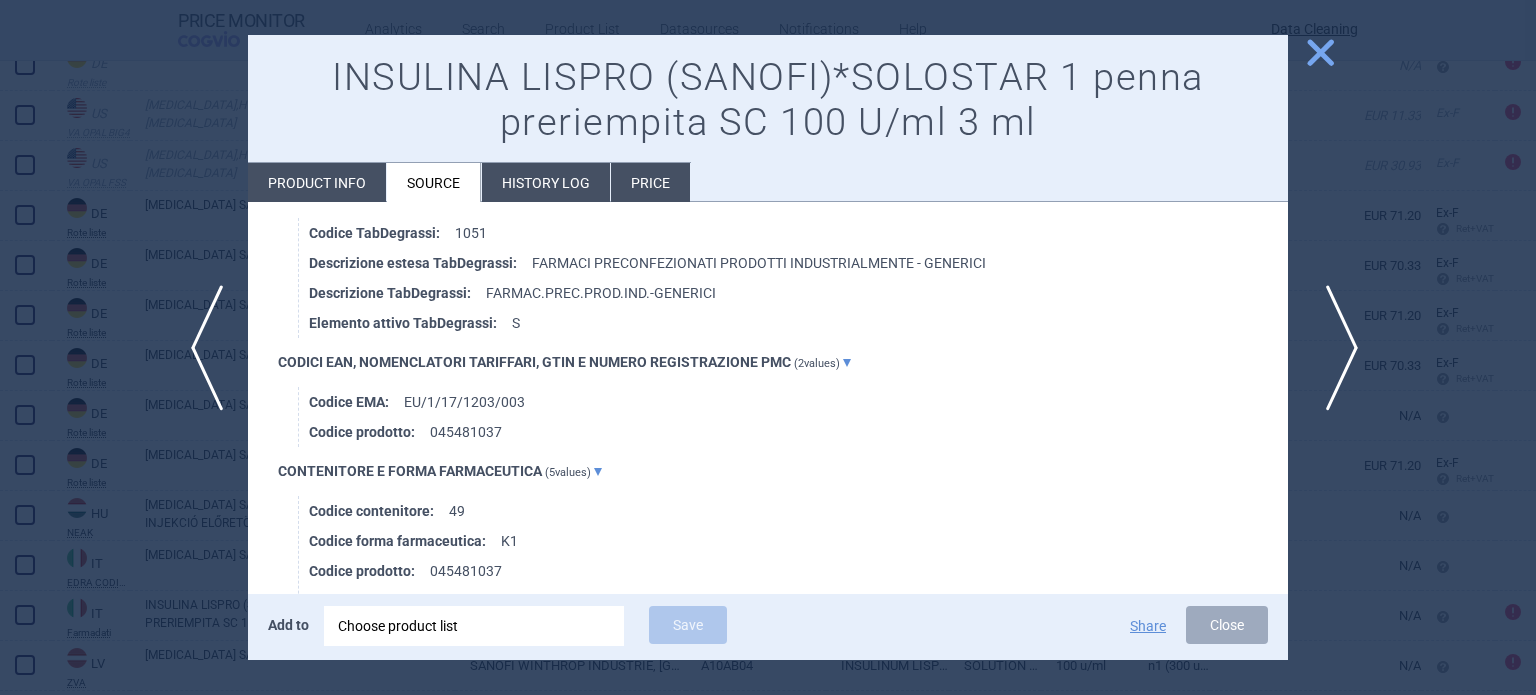 click on "next" at bounding box center (1335, 348) 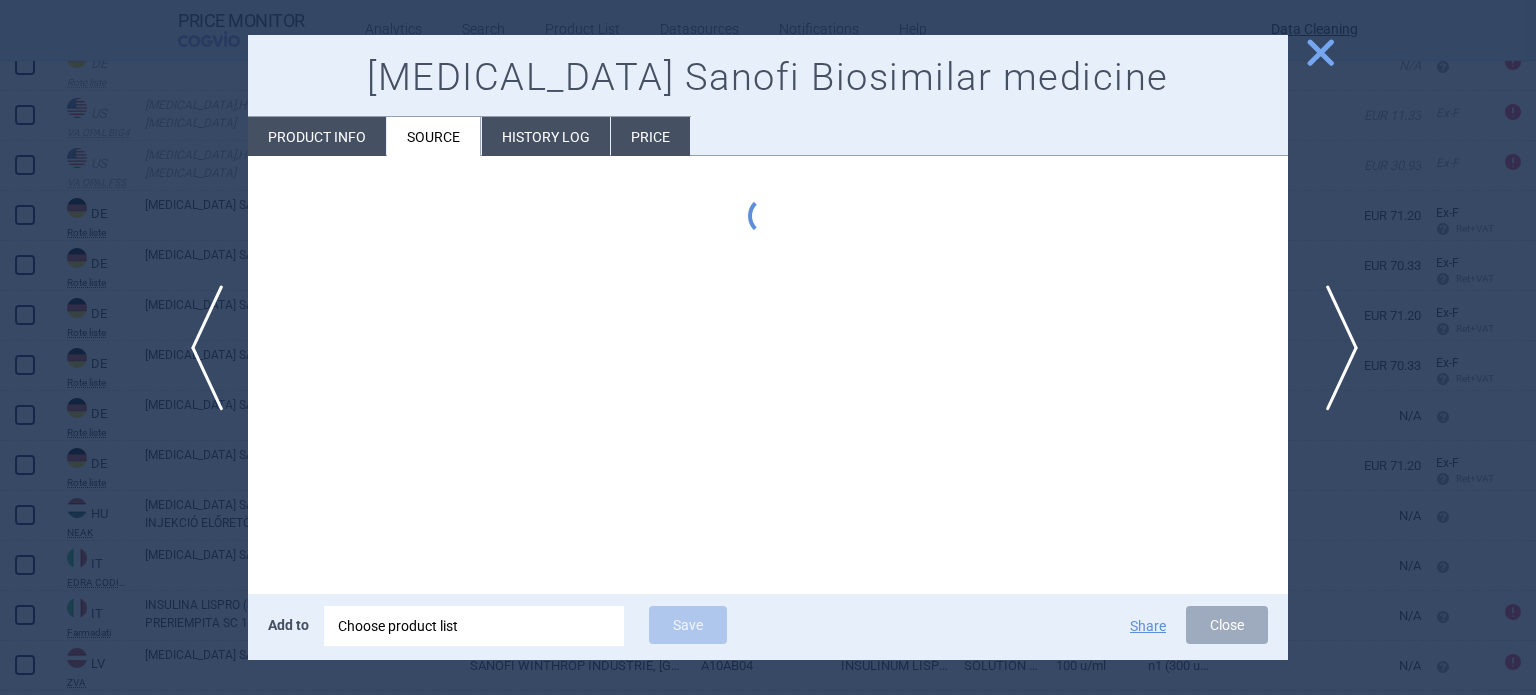 scroll, scrollTop: 0, scrollLeft: 0, axis: both 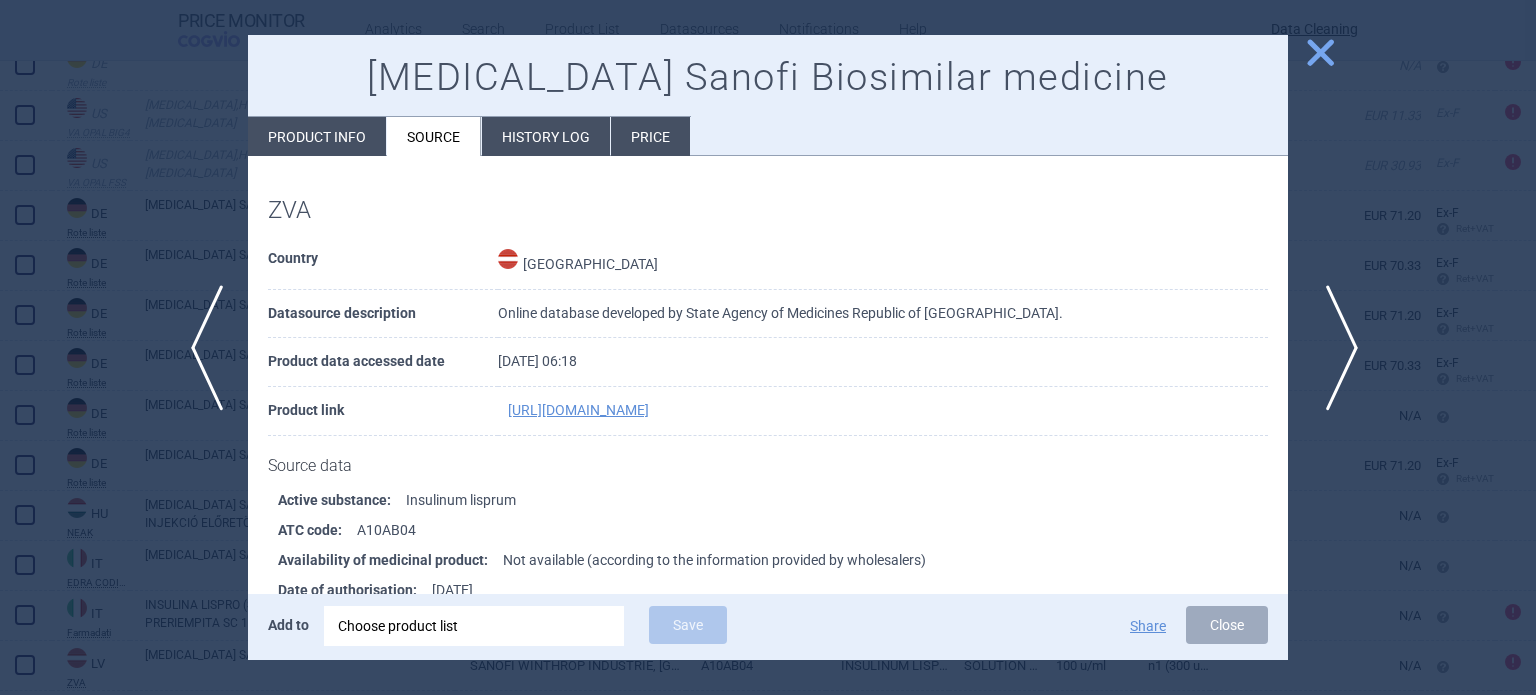 click on "next" at bounding box center (1335, 348) 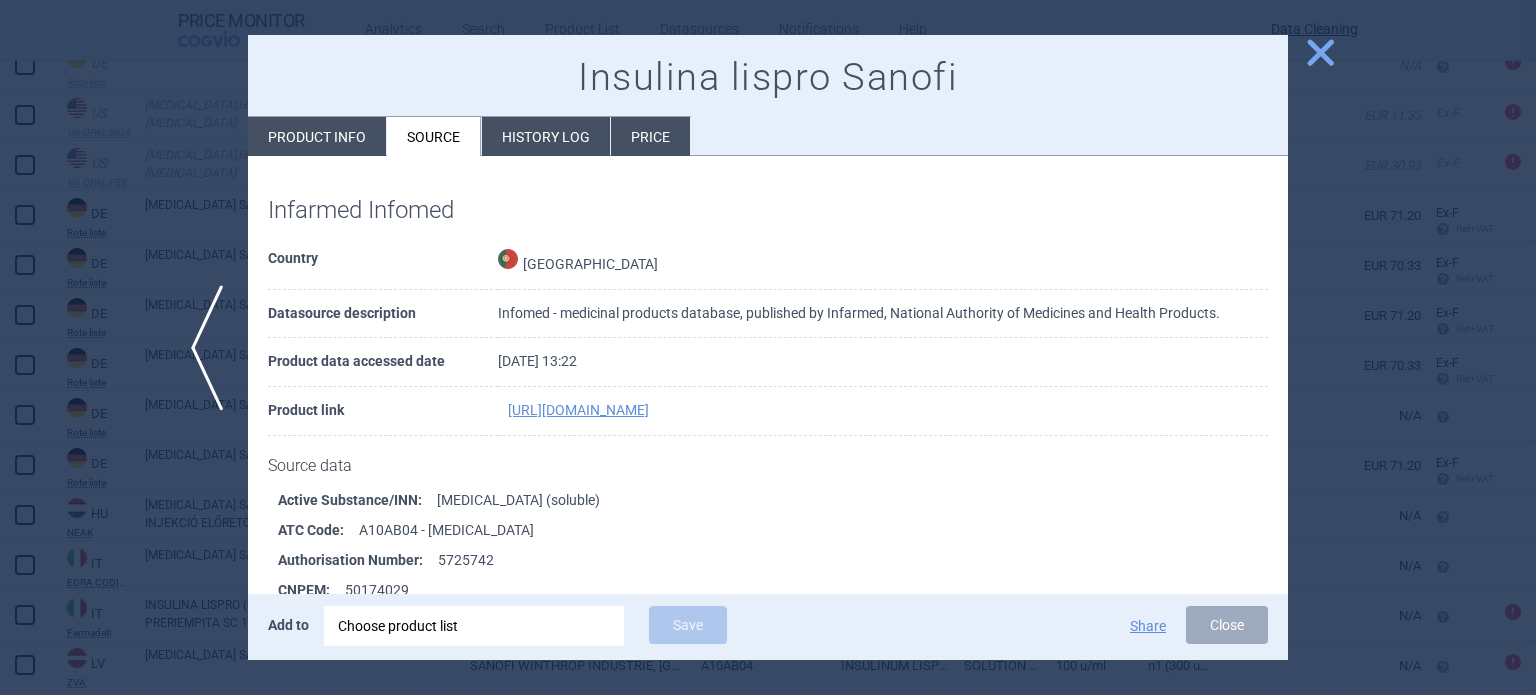 click on "Product info" at bounding box center (317, 136) 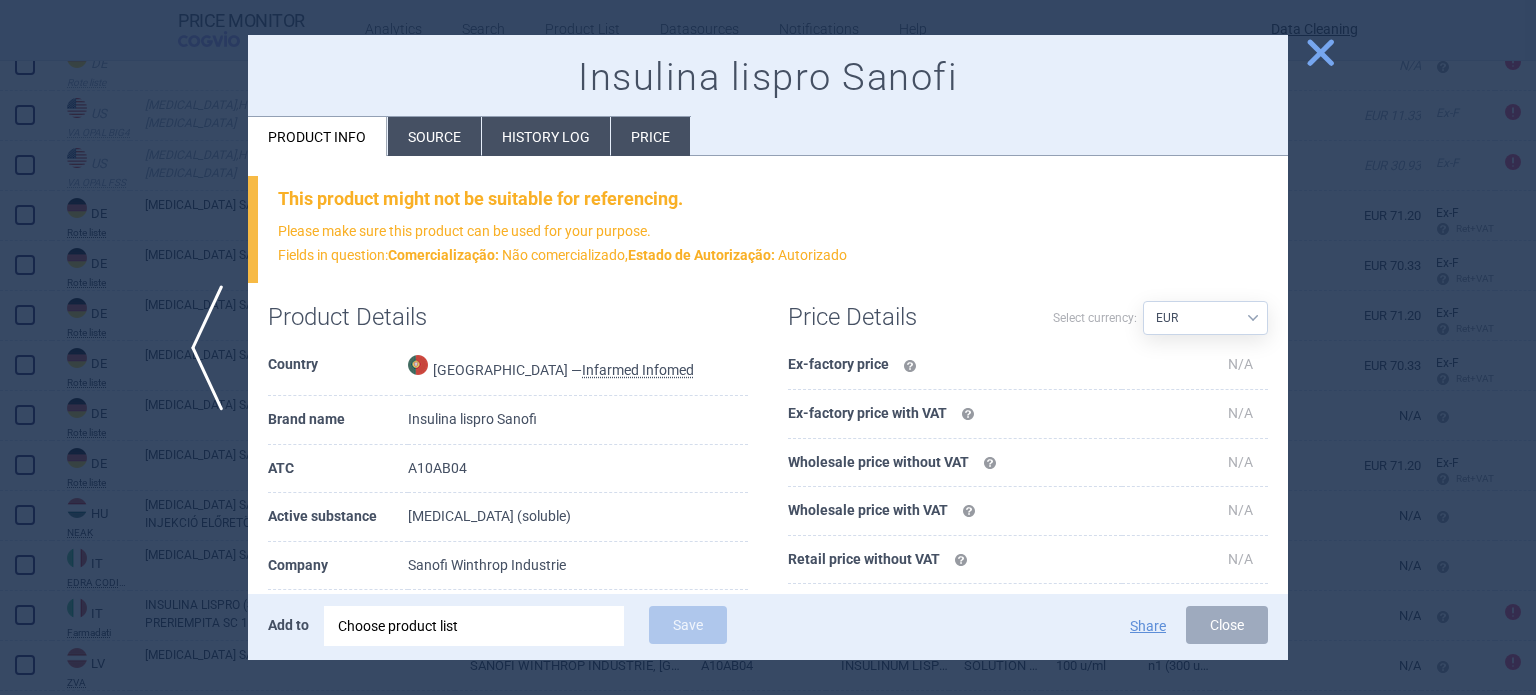 scroll, scrollTop: 200, scrollLeft: 0, axis: vertical 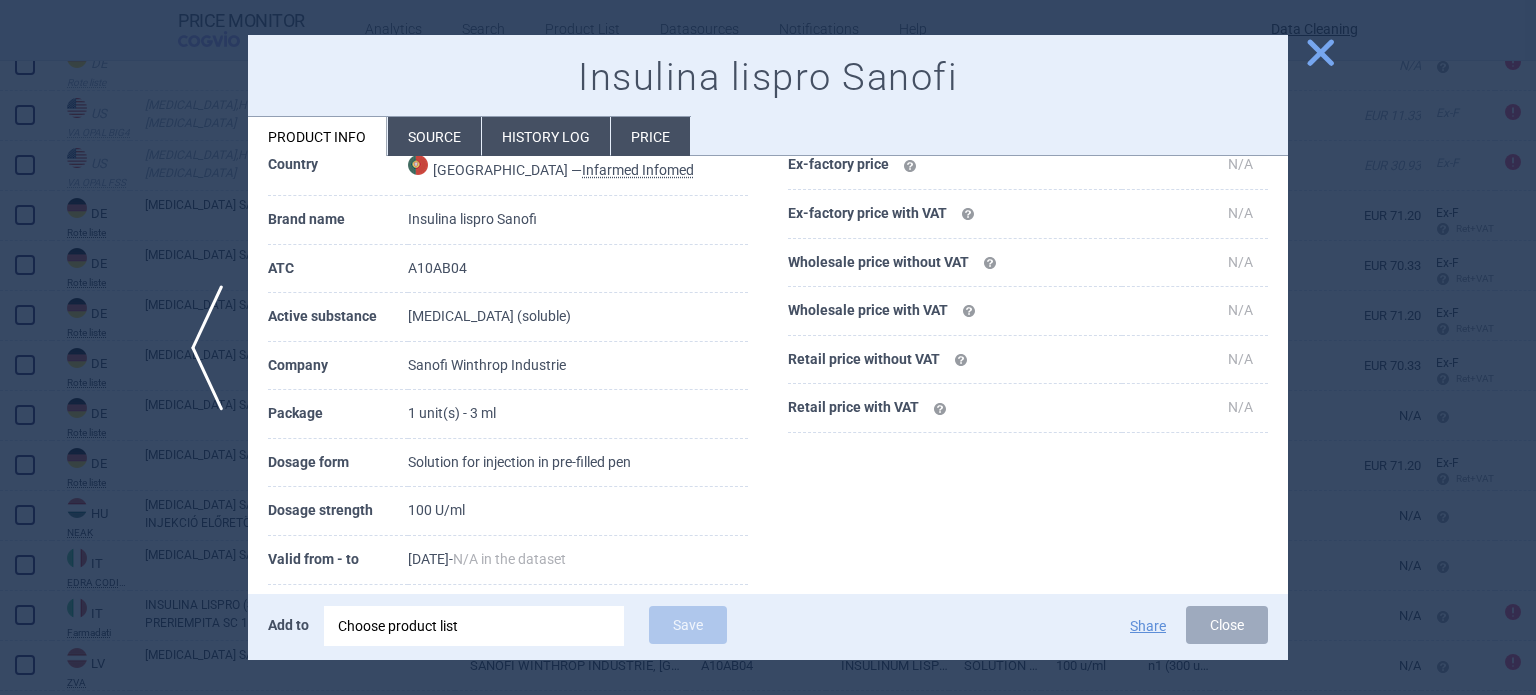 click at bounding box center (768, 347) 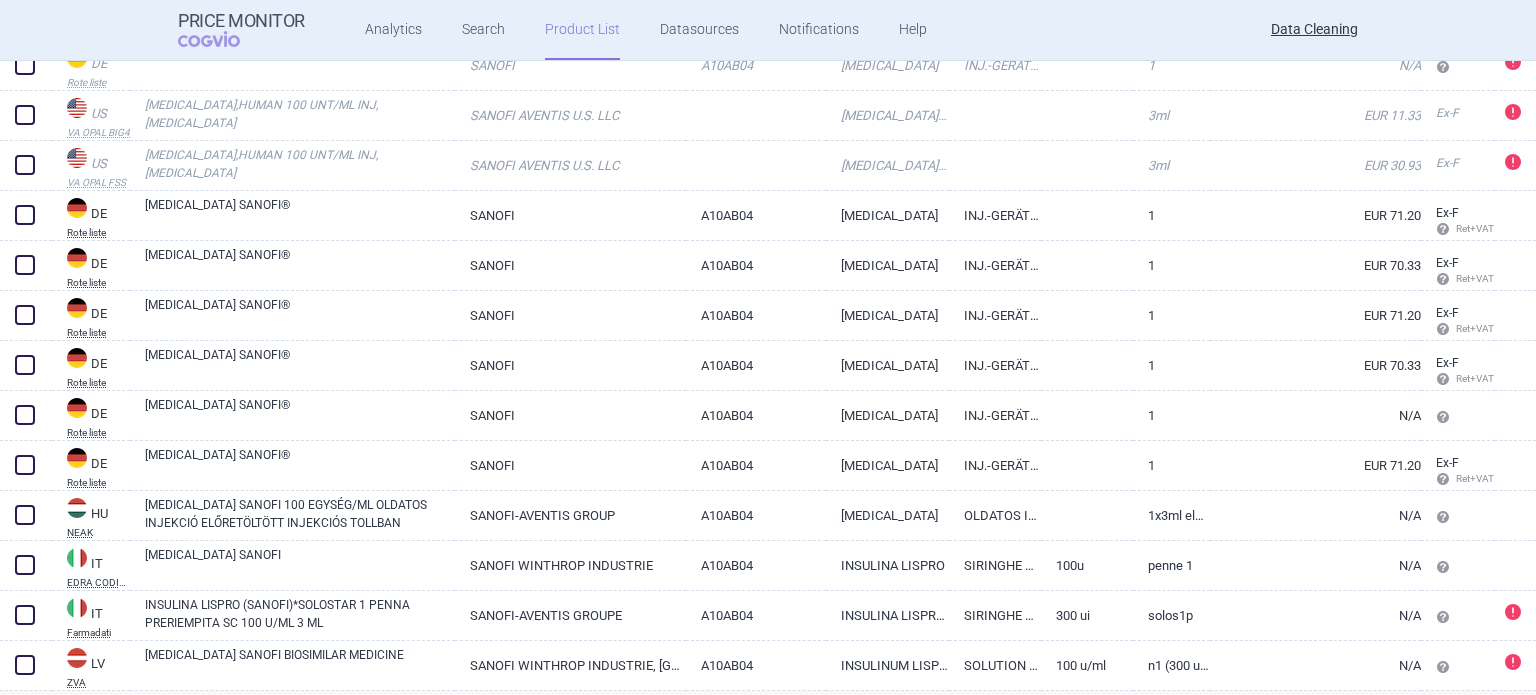 scroll, scrollTop: 0, scrollLeft: 0, axis: both 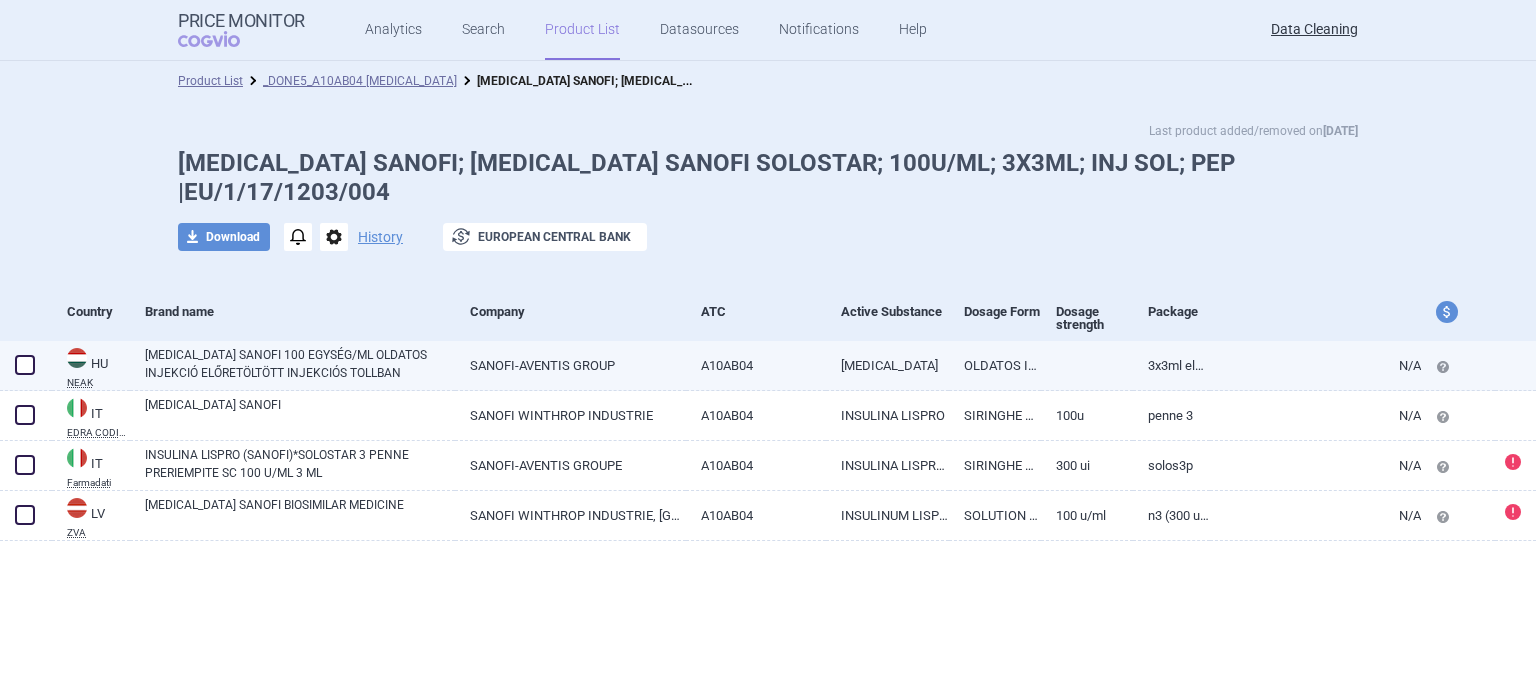 click on "[MEDICAL_DATA] SANOFI 100 EGYSÉG/ML OLDATOS INJEKCIÓ ELŐRETÖLTÖTT INJEKCIÓS TOLLBAN" at bounding box center [300, 364] 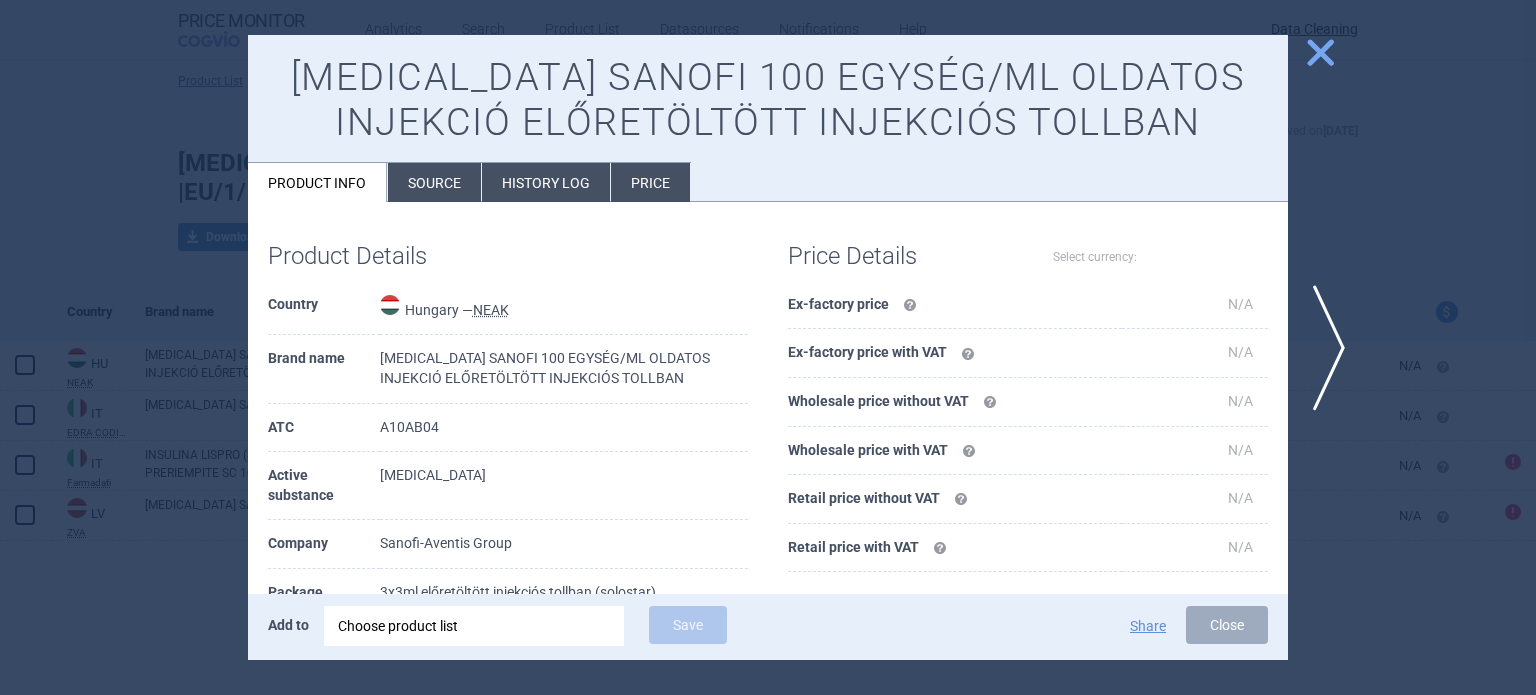 select on "EUR" 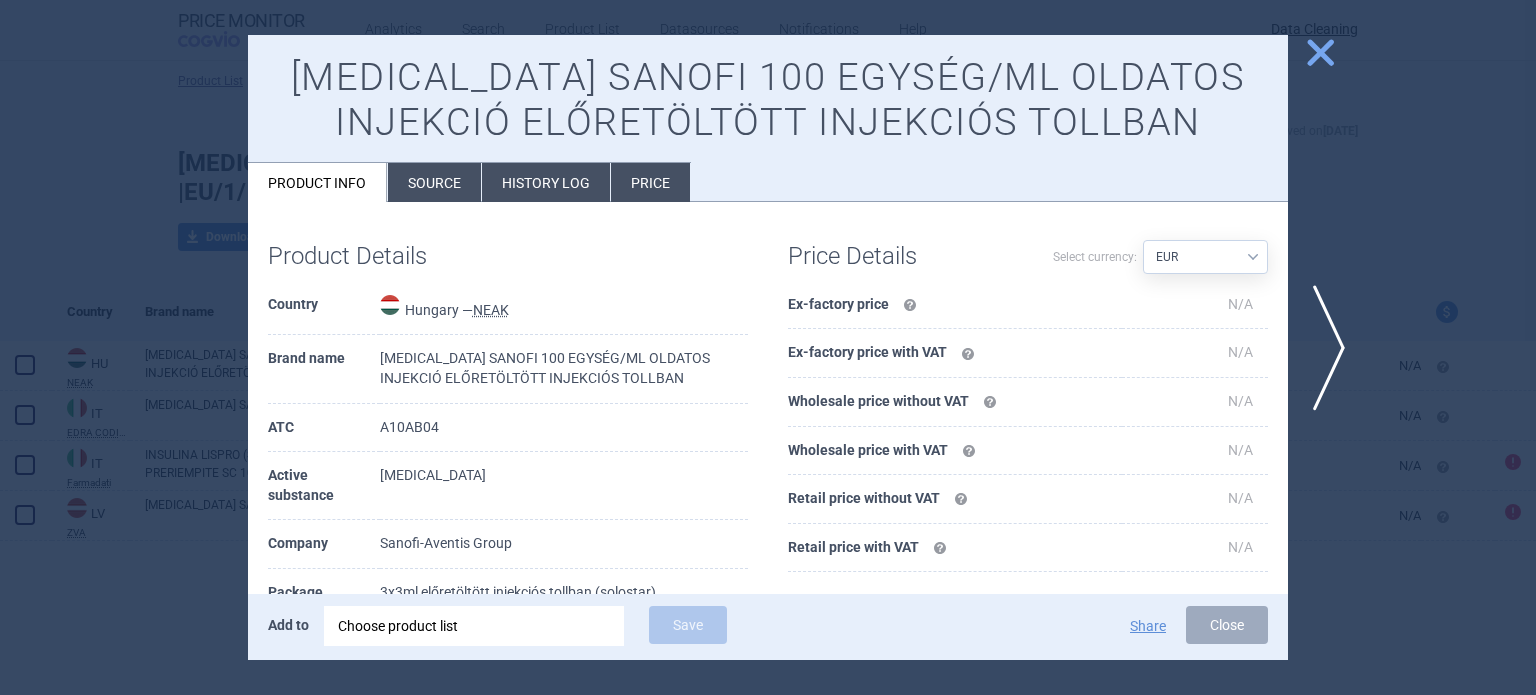 click on "Source" at bounding box center (434, 182) 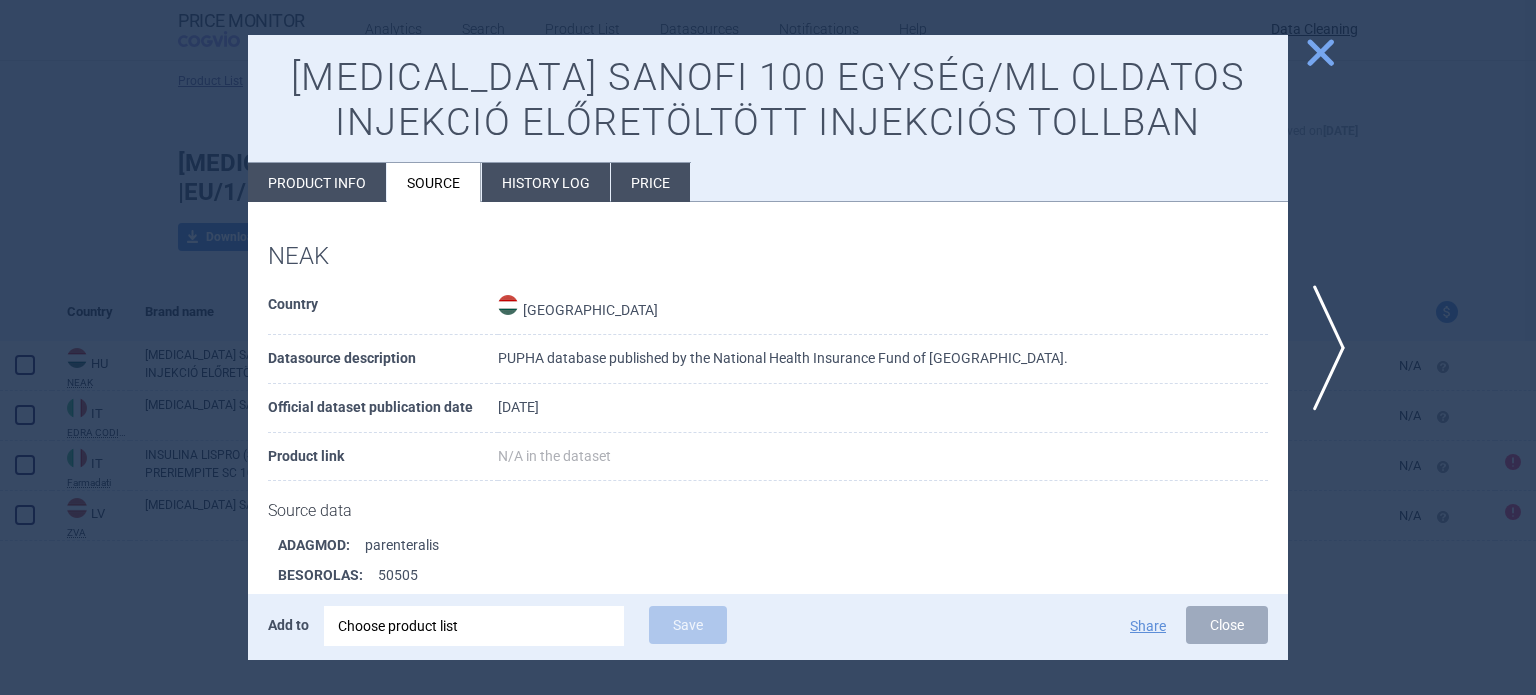 scroll, scrollTop: 1615, scrollLeft: 0, axis: vertical 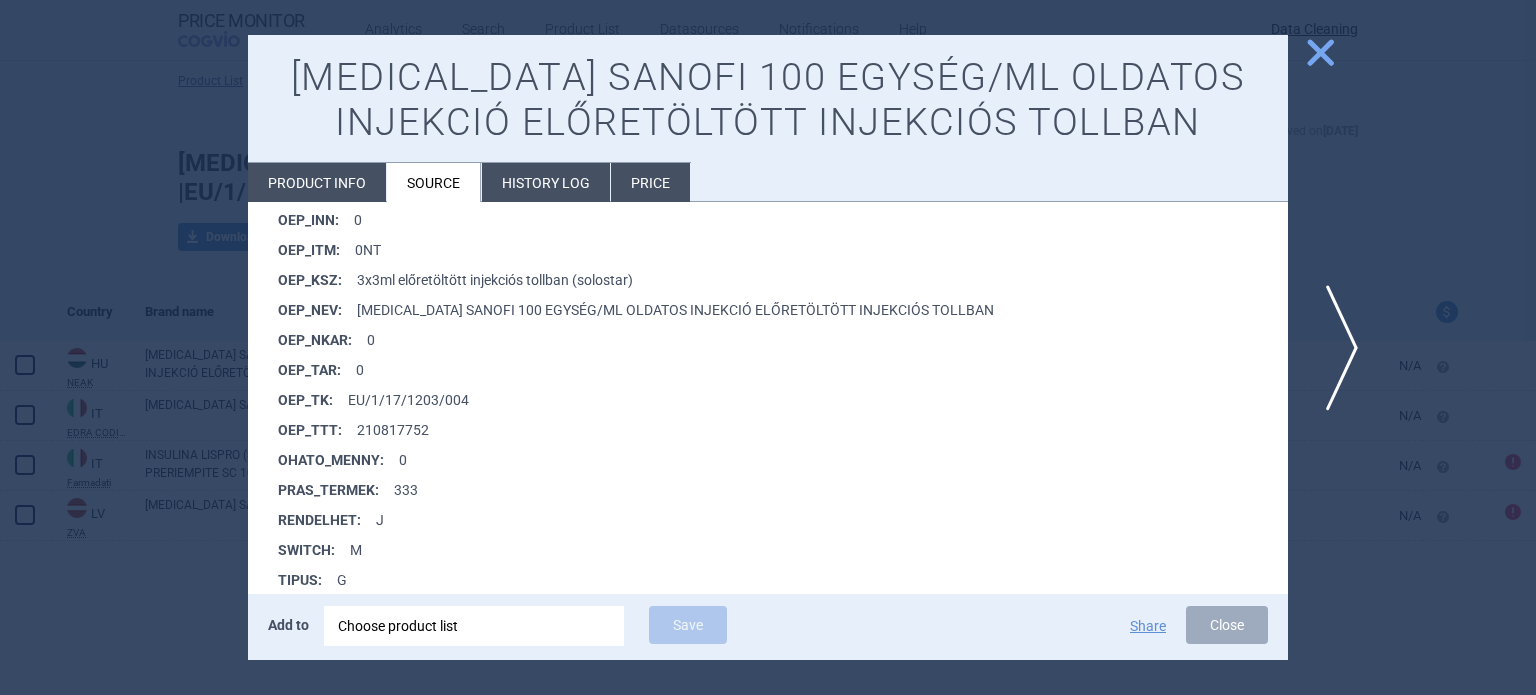 click on "next" at bounding box center (1335, 348) 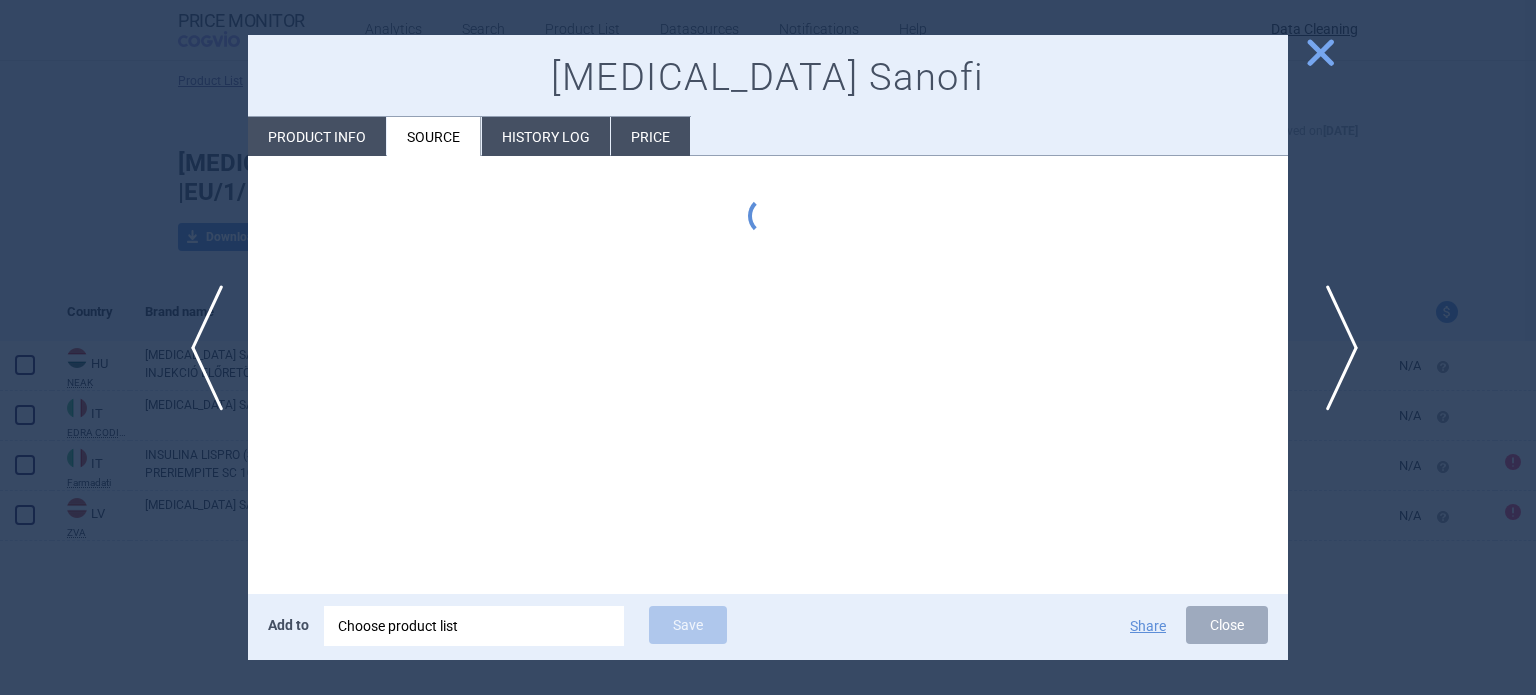 type 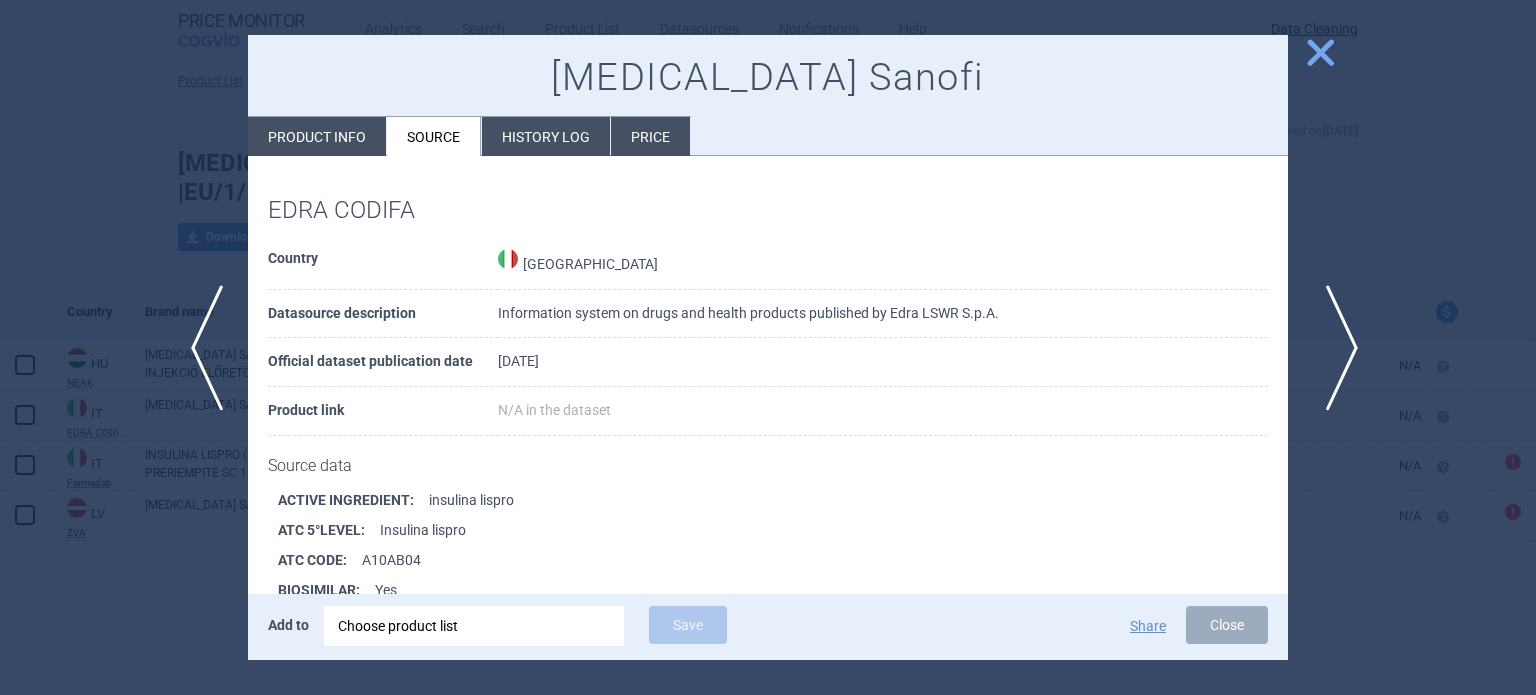 scroll, scrollTop: 272, scrollLeft: 0, axis: vertical 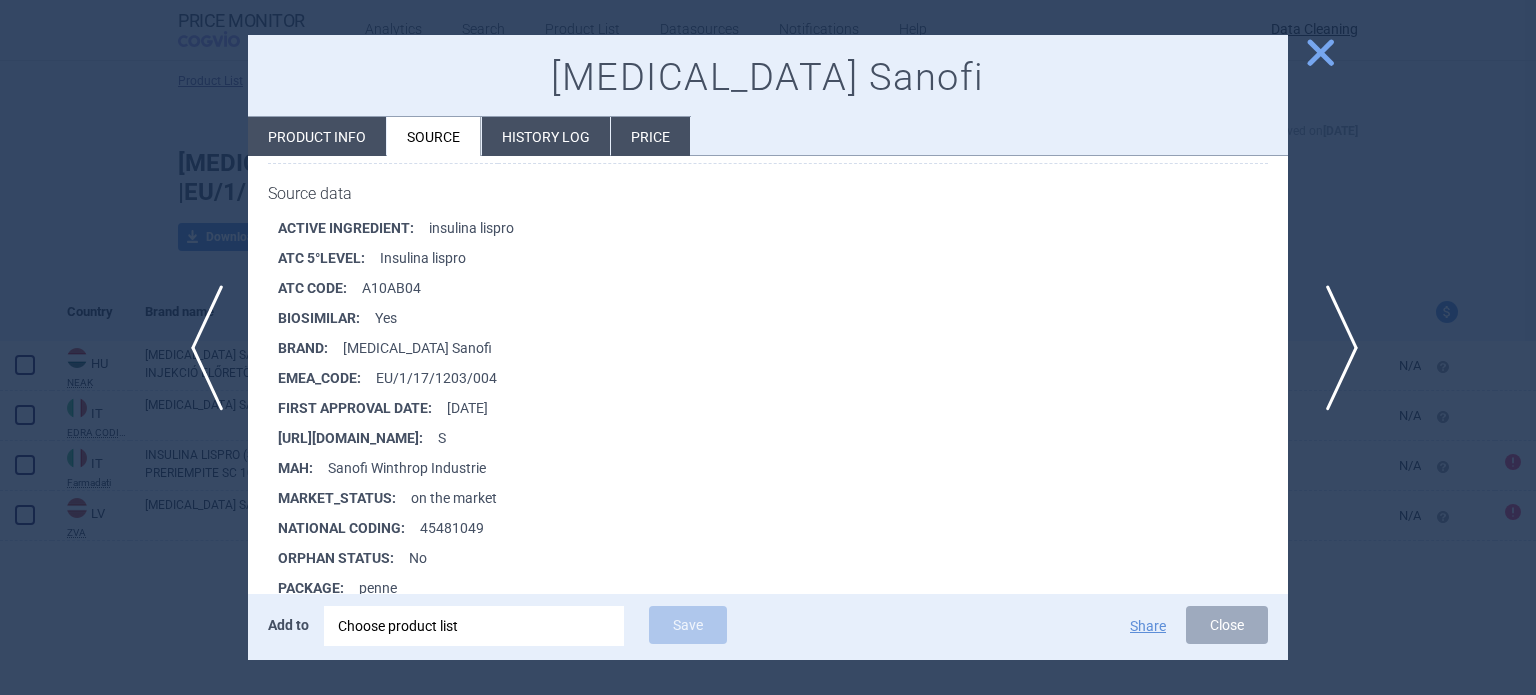 click on "next" at bounding box center (1335, 348) 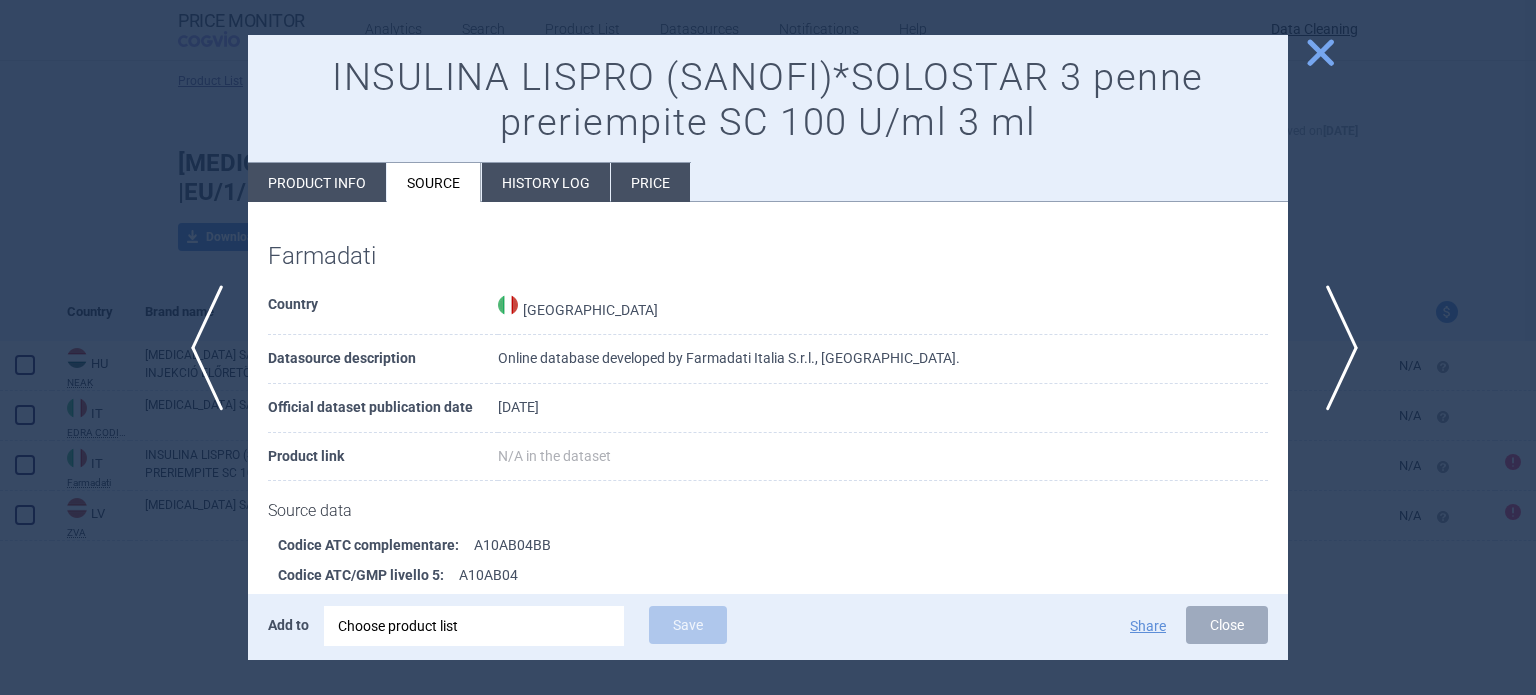 scroll, scrollTop: 1413, scrollLeft: 0, axis: vertical 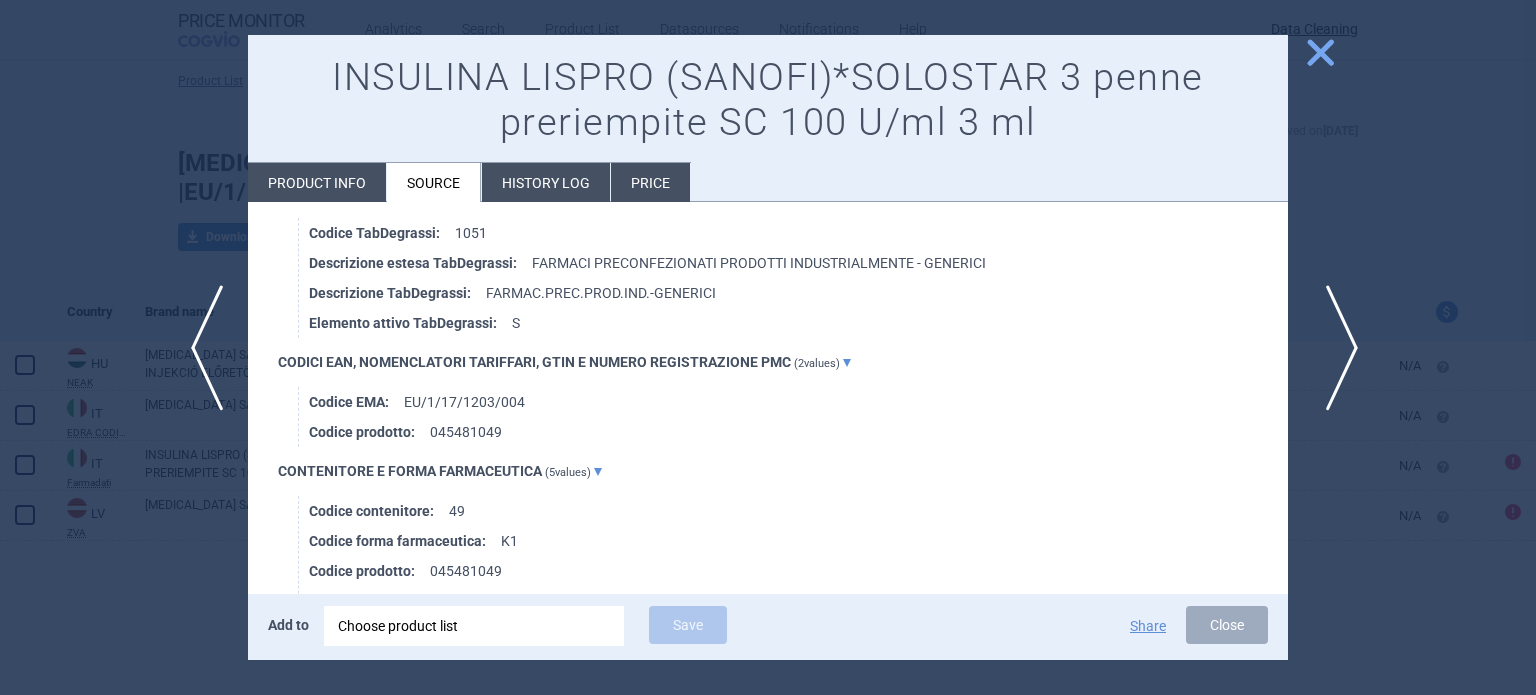 click on "next" at bounding box center [1335, 348] 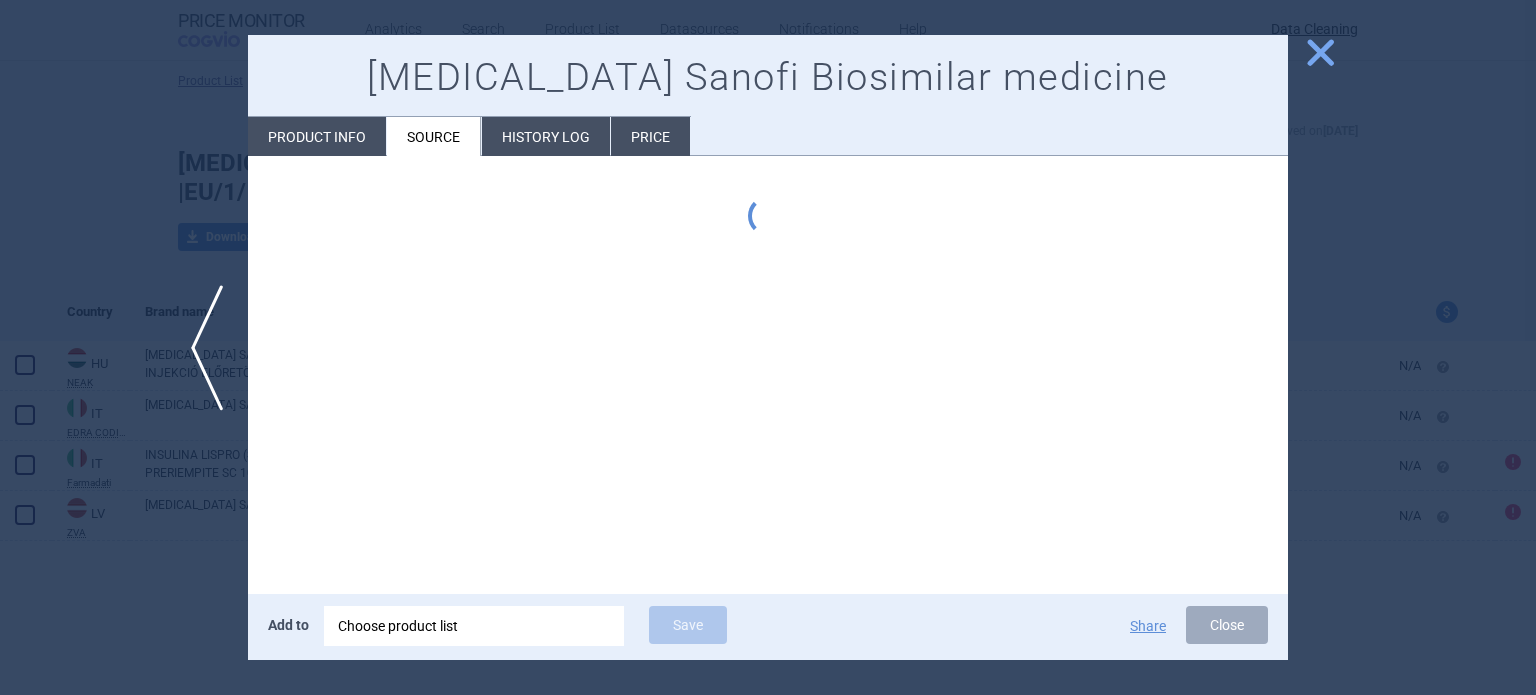 scroll, scrollTop: 0, scrollLeft: 0, axis: both 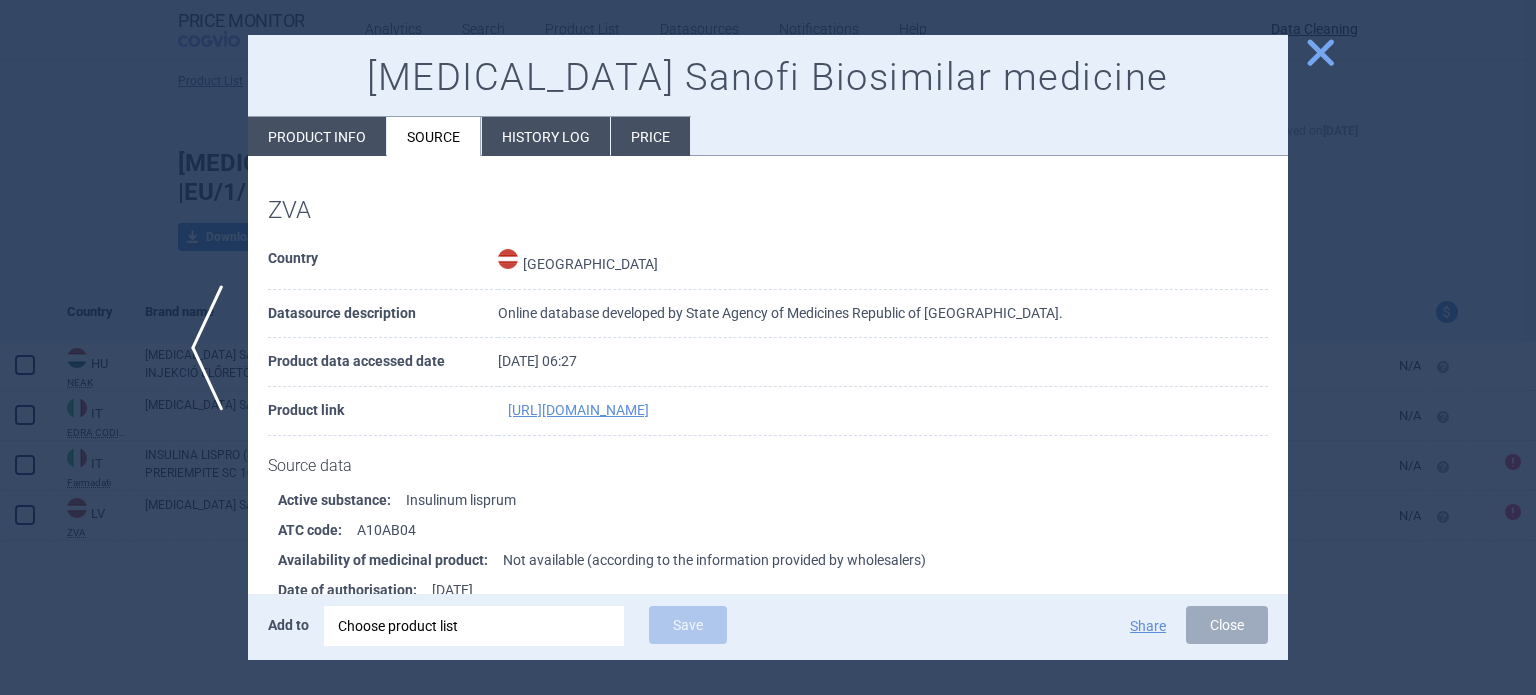 drag, startPoint x: 1341, startPoint y: 340, endPoint x: 1325, endPoint y: 333, distance: 17.464249 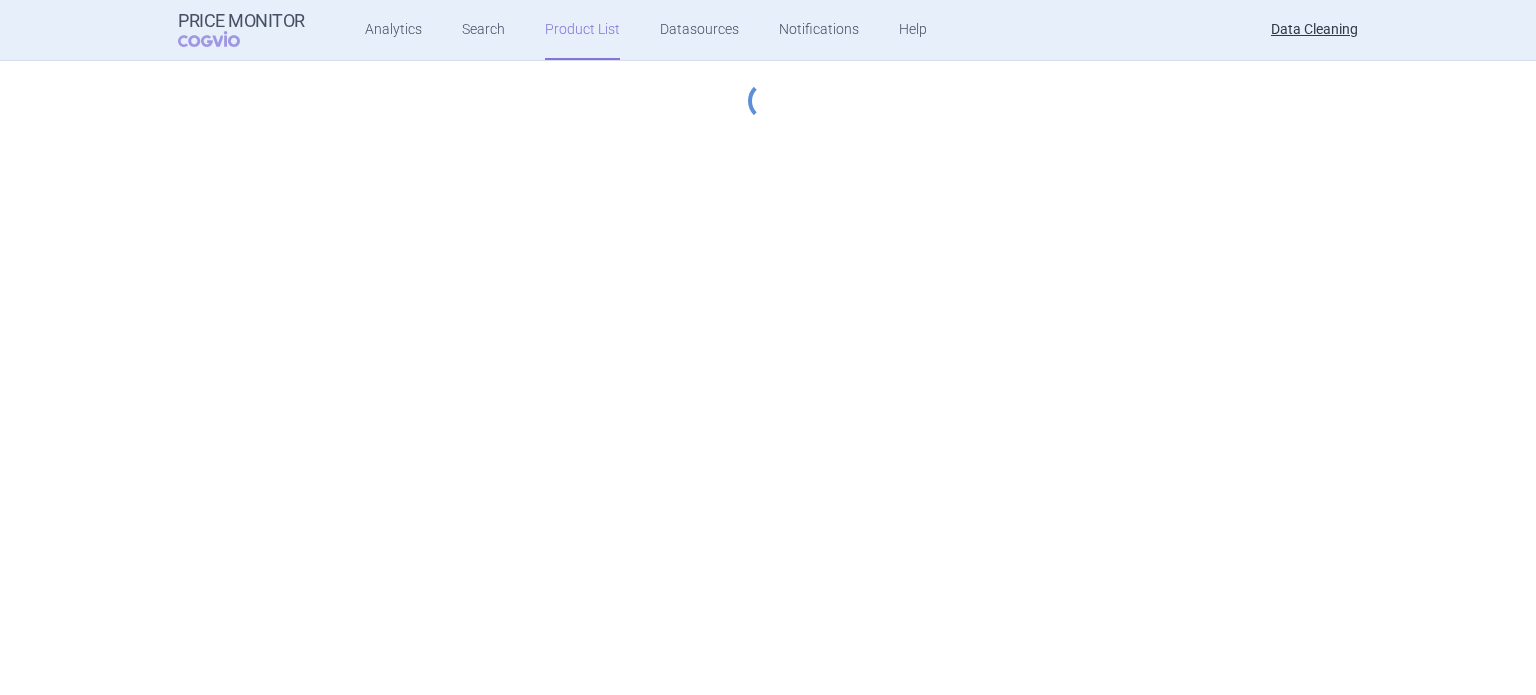 scroll, scrollTop: 0, scrollLeft: 0, axis: both 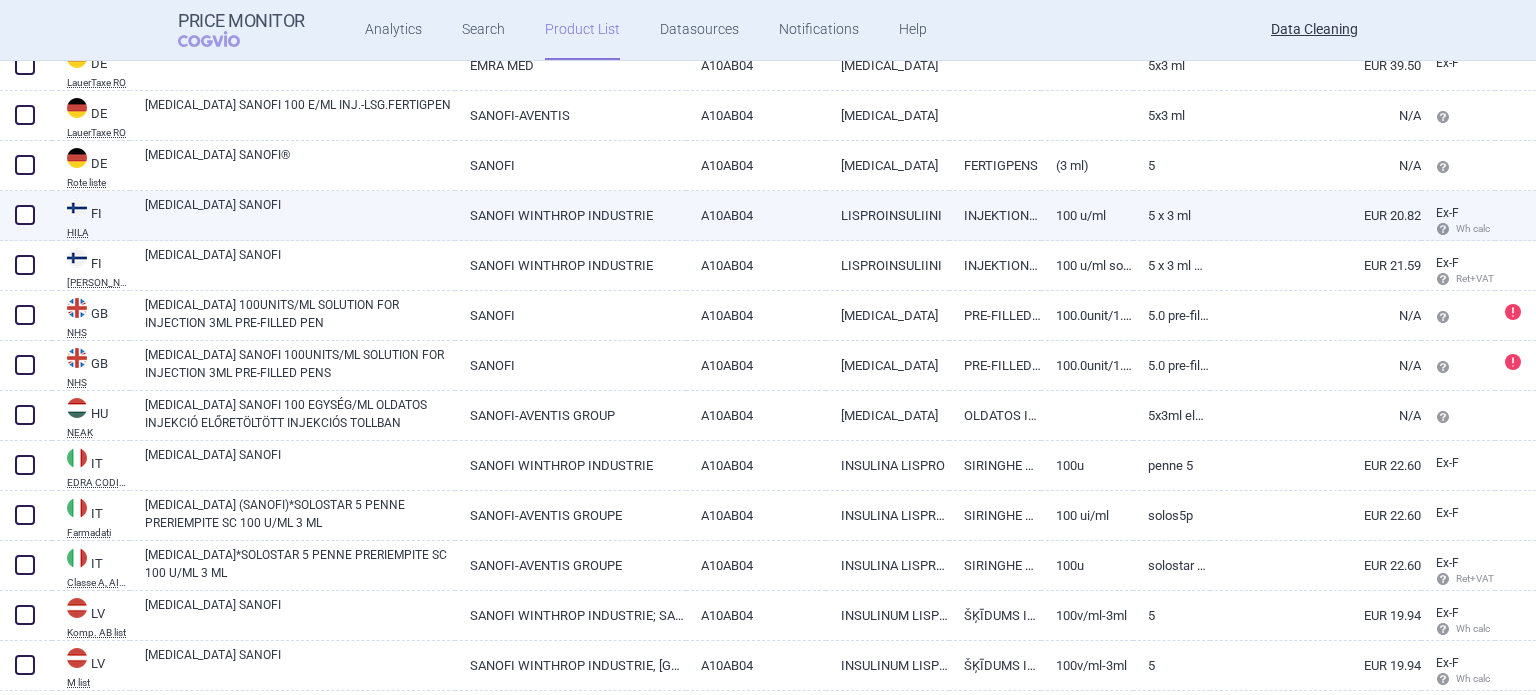 click on "A10AB04" at bounding box center [756, 215] 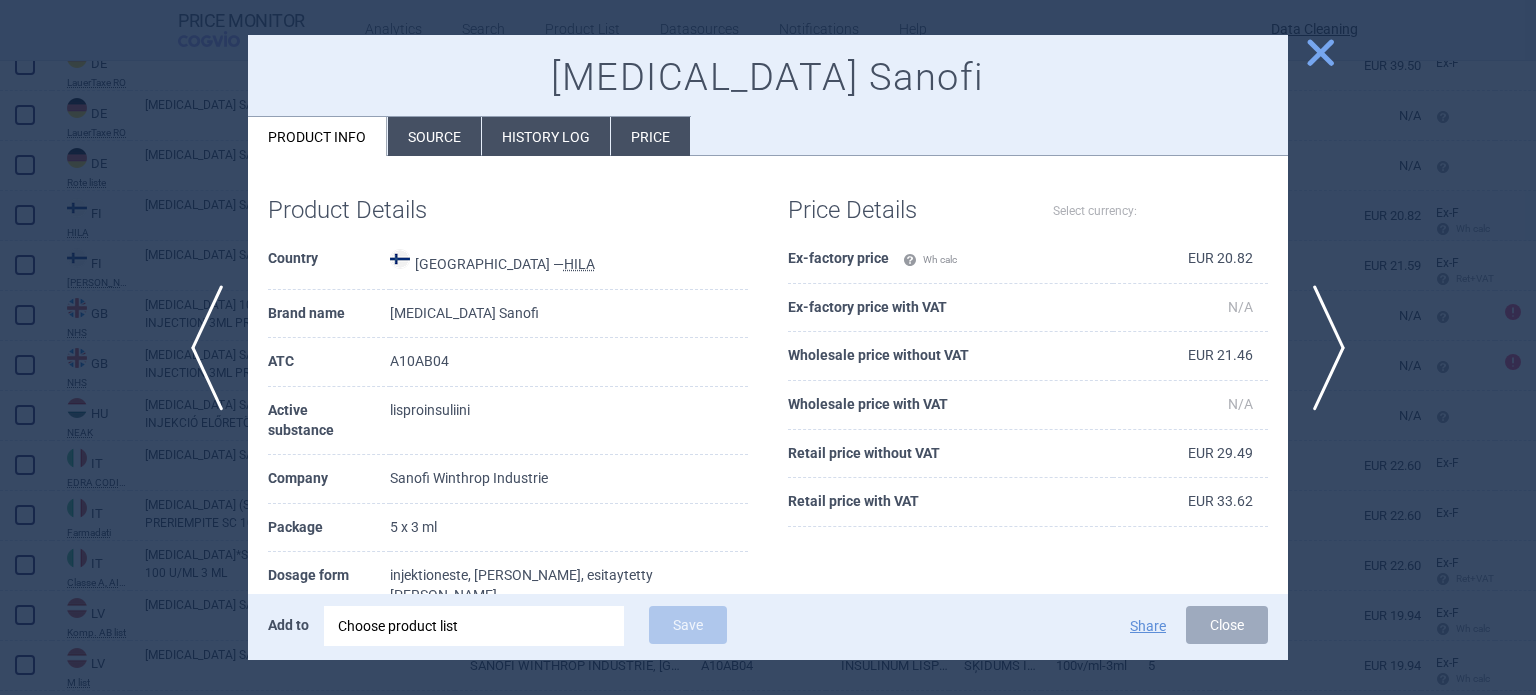 select on "EUR" 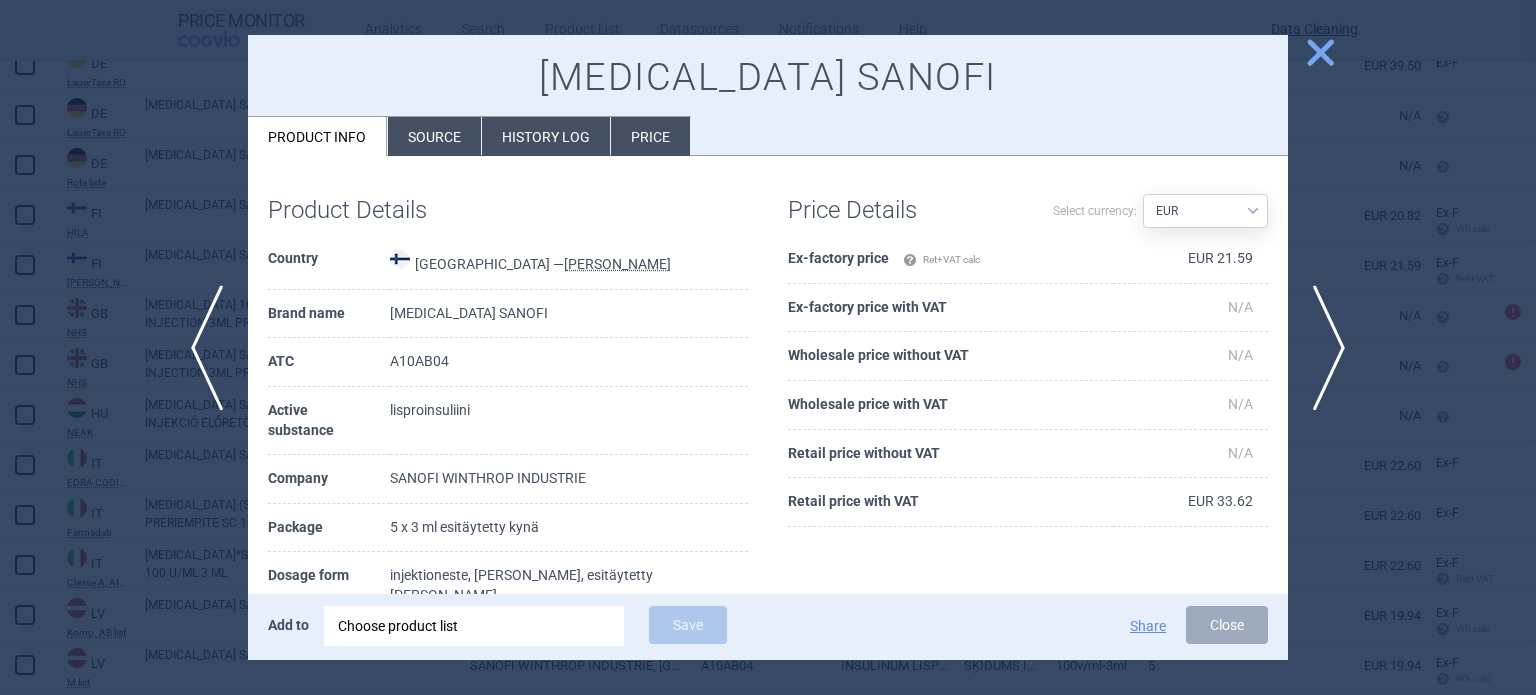 click at bounding box center [768, 347] 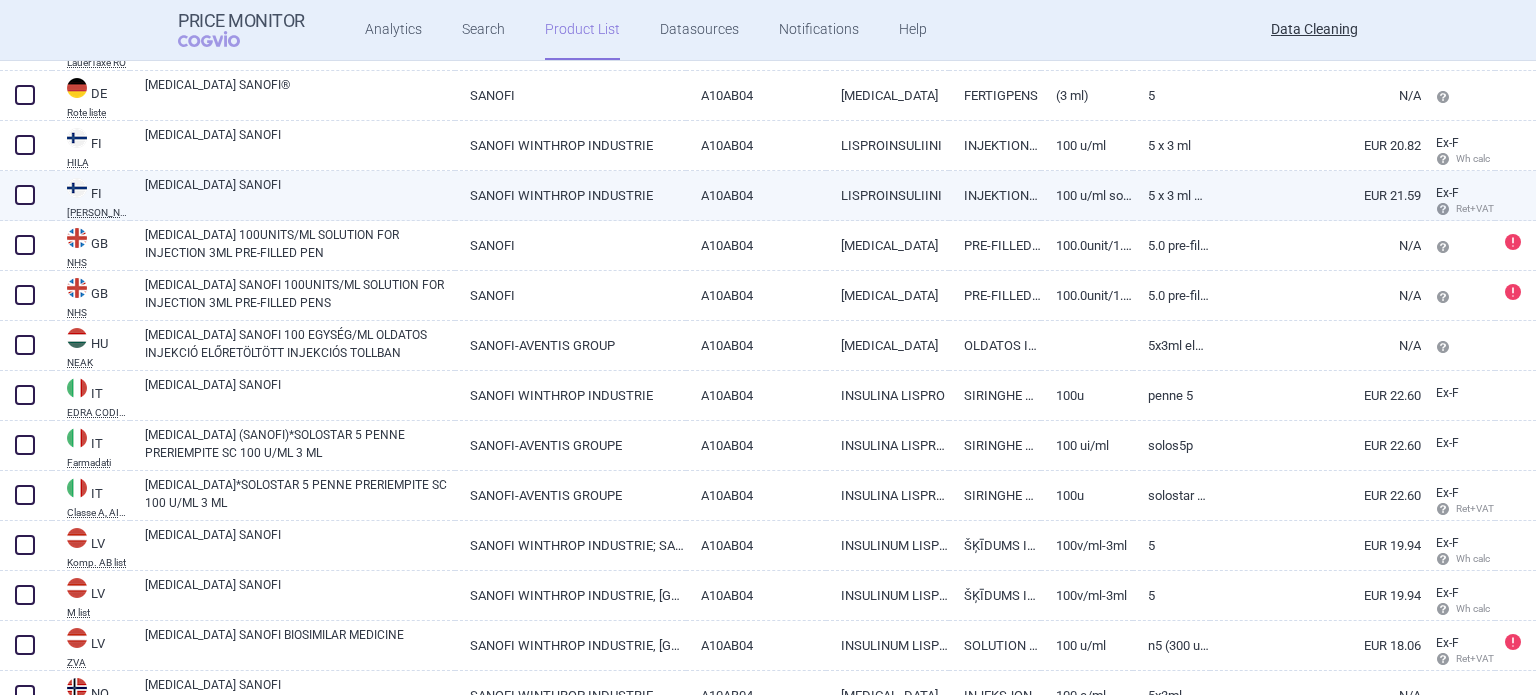 scroll, scrollTop: 1500, scrollLeft: 0, axis: vertical 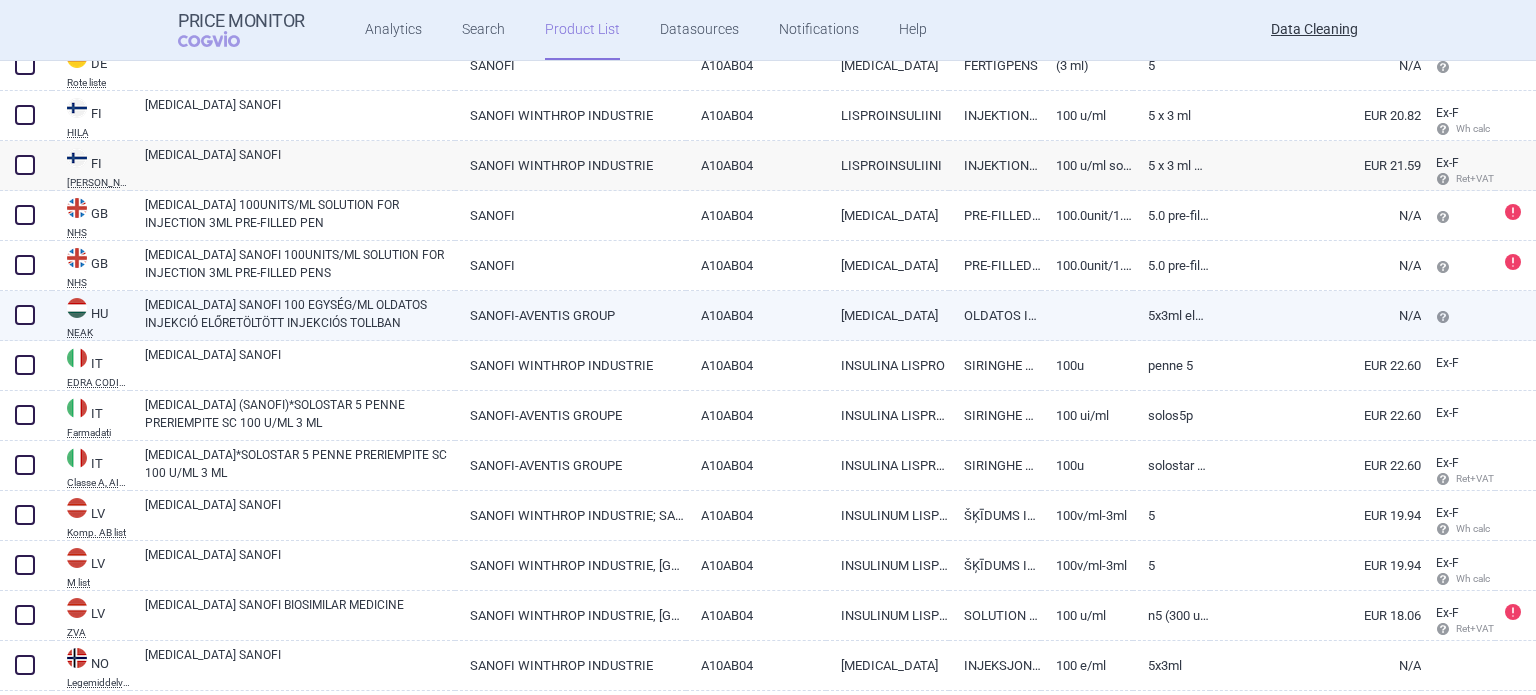 click on "[MEDICAL_DATA] SANOFI 100 EGYSÉG/ML OLDATOS INJEKCIÓ ELŐRETÖLTÖTT INJEKCIÓS TOLLBAN" at bounding box center [300, 314] 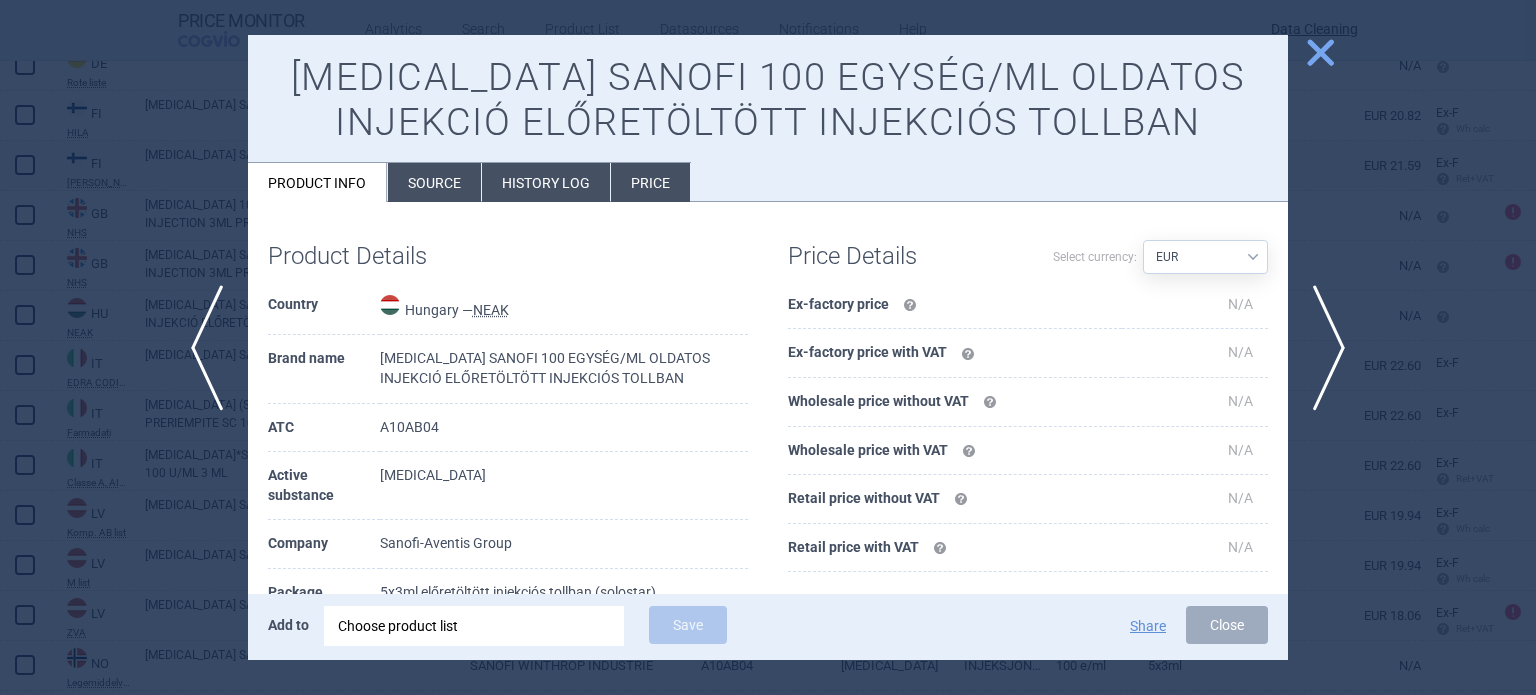 click on "Source" at bounding box center [434, 182] 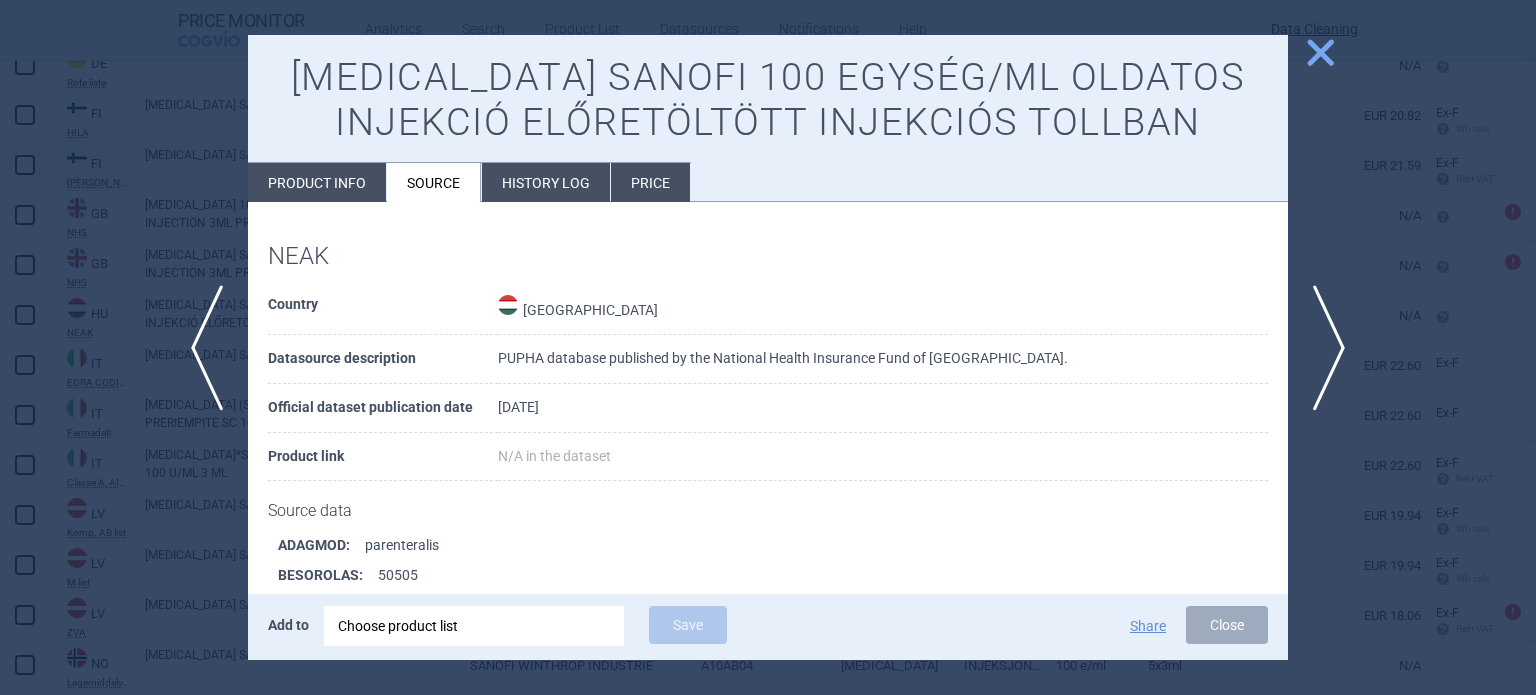 scroll, scrollTop: 1615, scrollLeft: 0, axis: vertical 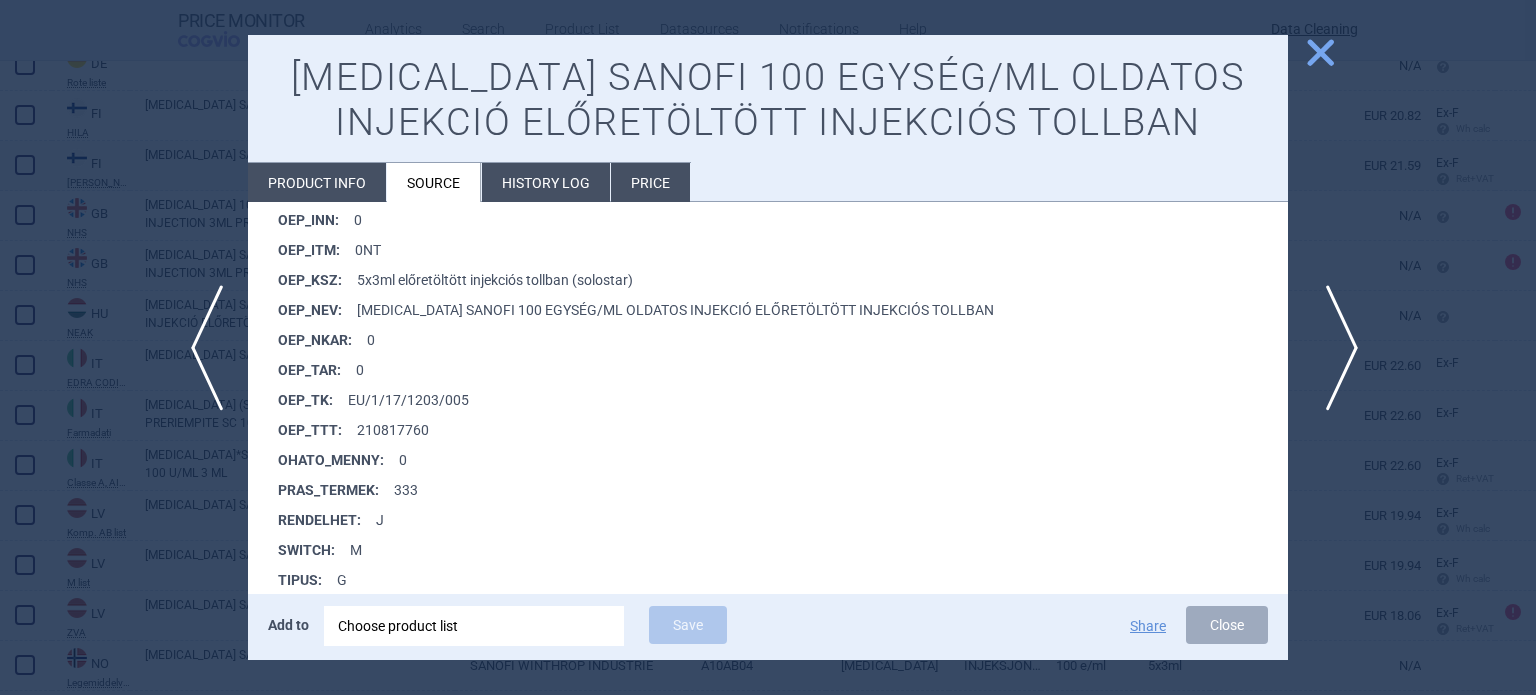 click on "next" at bounding box center [1335, 348] 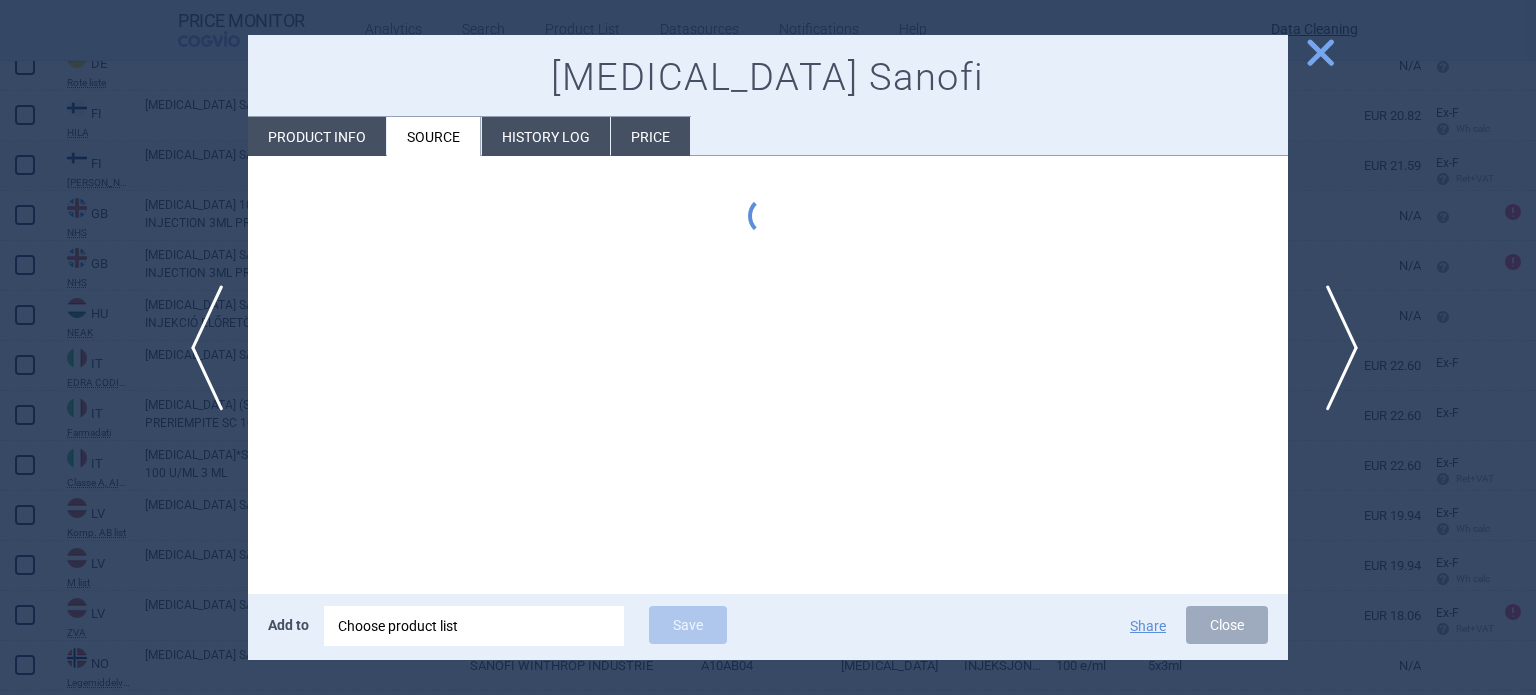 scroll, scrollTop: 0, scrollLeft: 0, axis: both 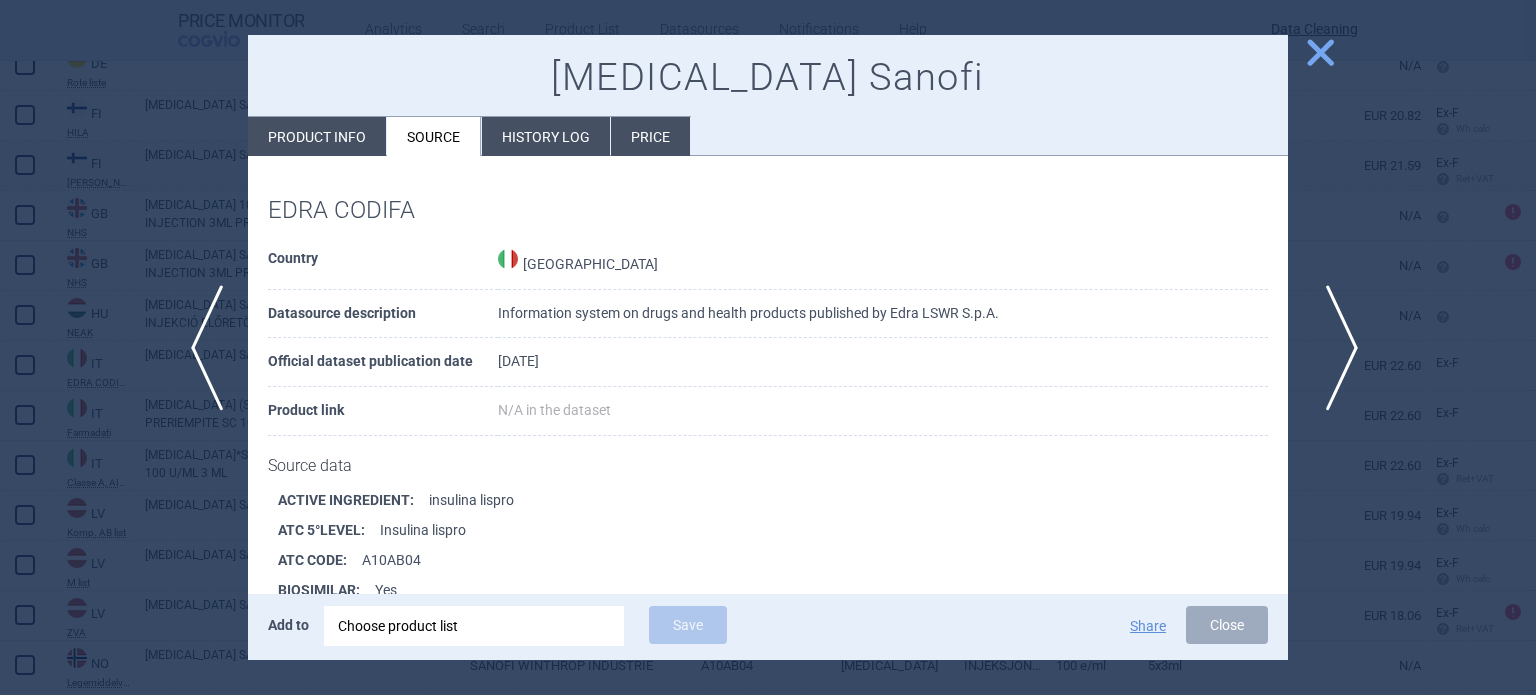 type 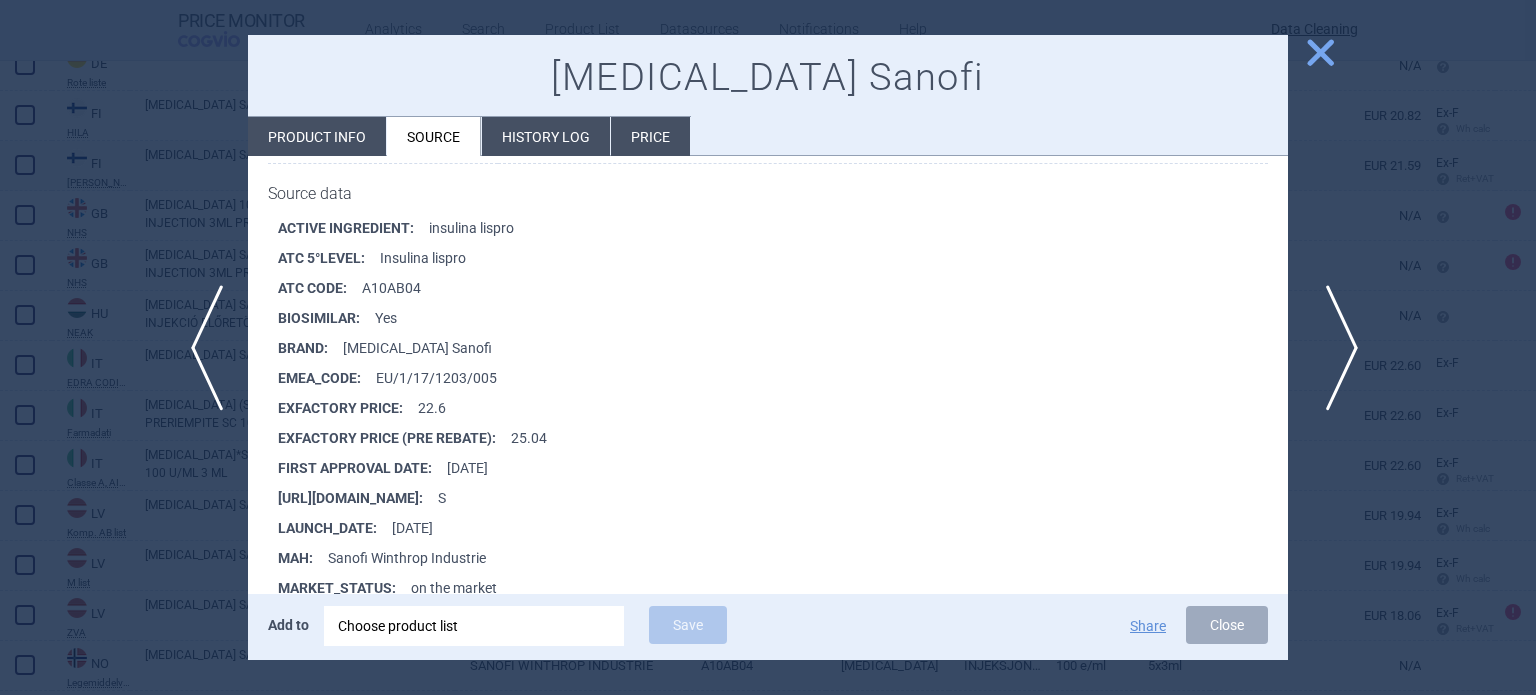 click on "next" at bounding box center [1335, 348] 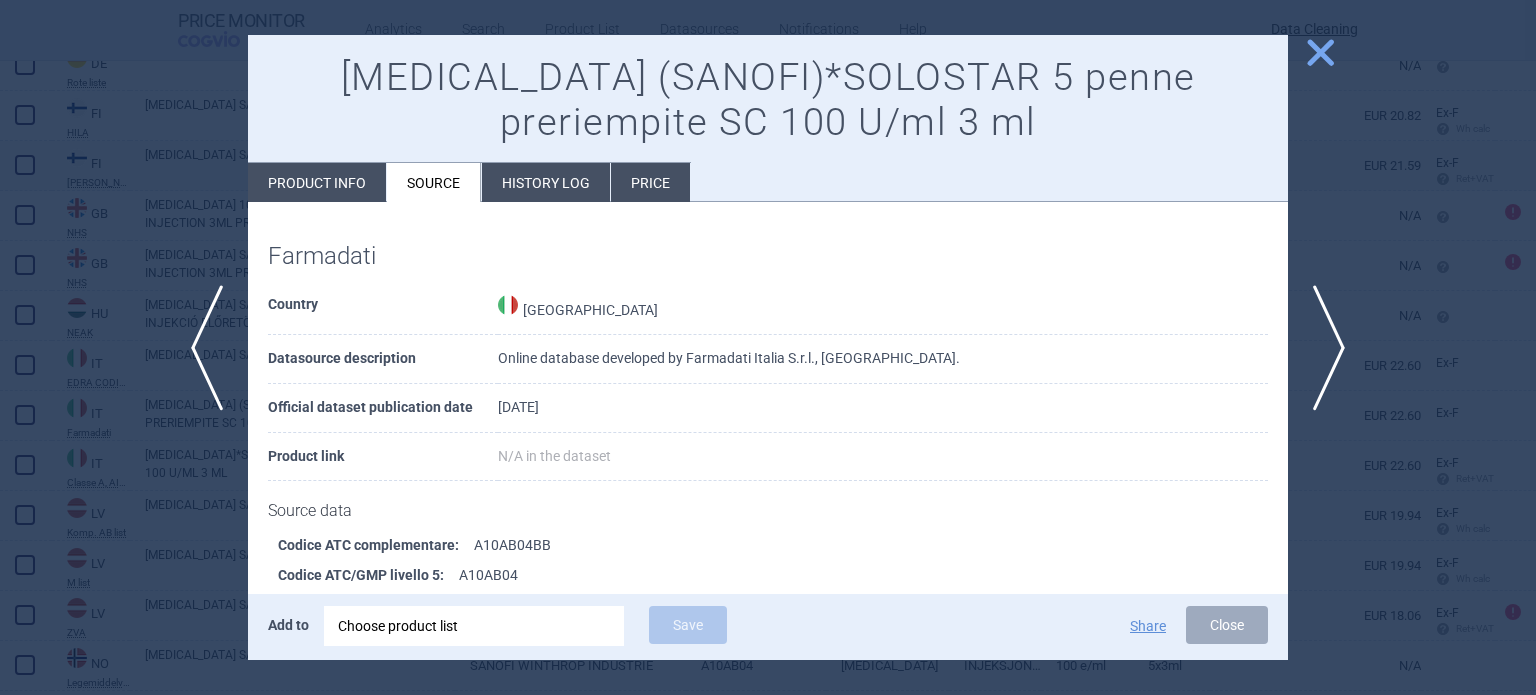 scroll, scrollTop: 1503, scrollLeft: 0, axis: vertical 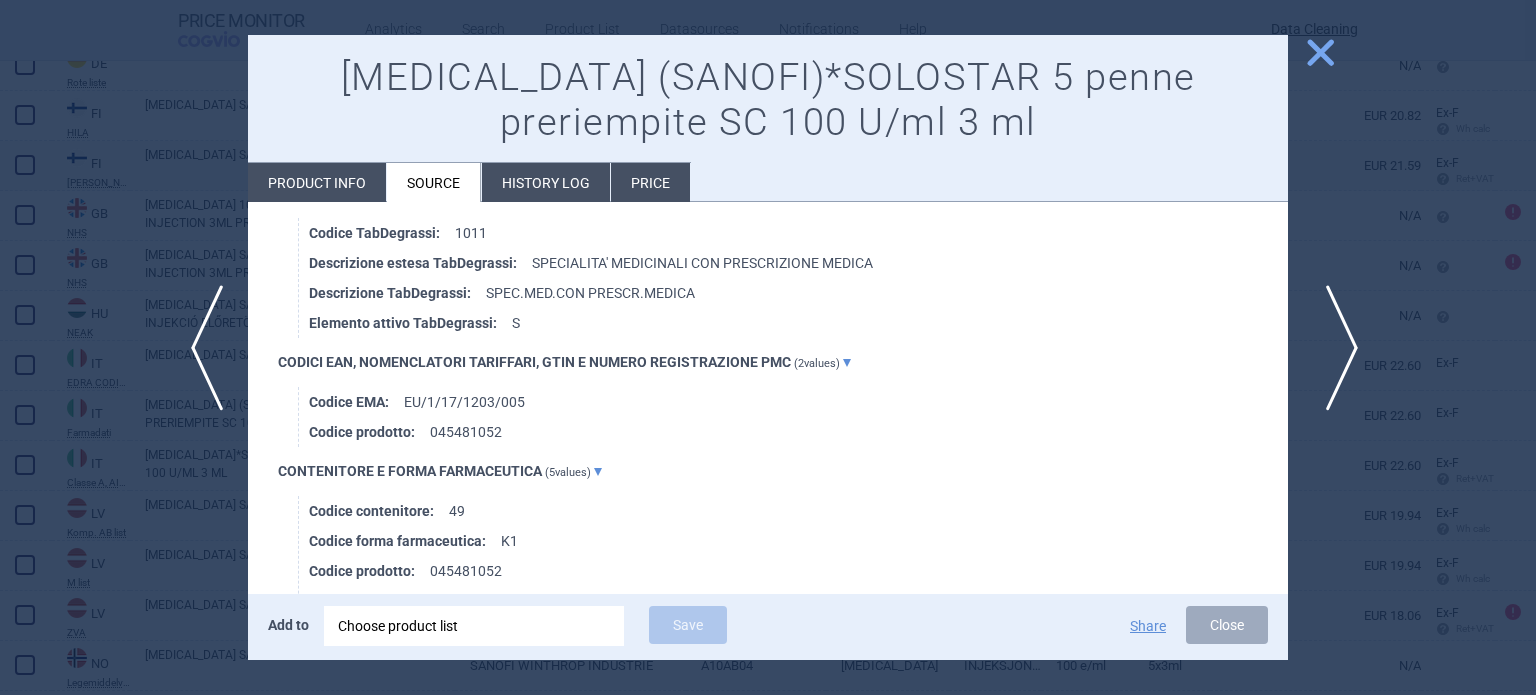click on "next" at bounding box center (1335, 348) 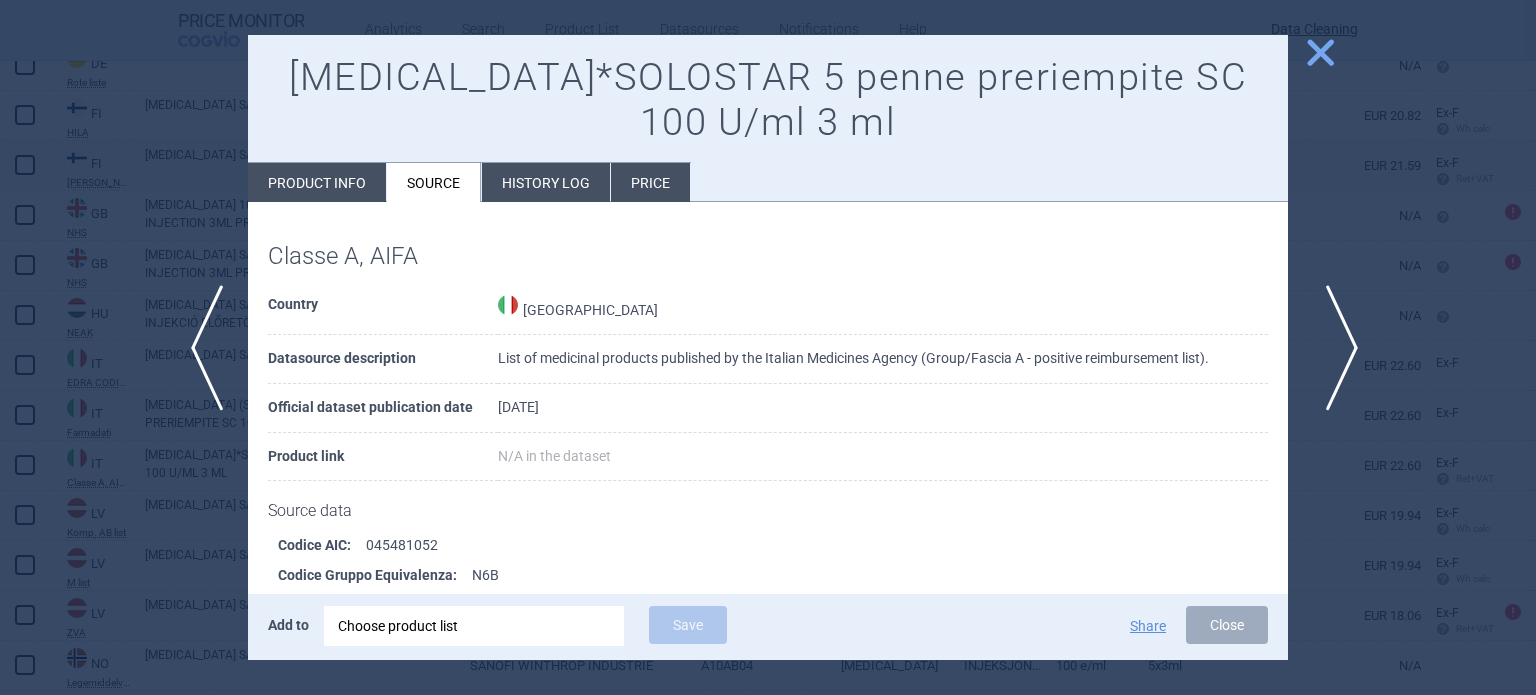 scroll, scrollTop: 2138, scrollLeft: 0, axis: vertical 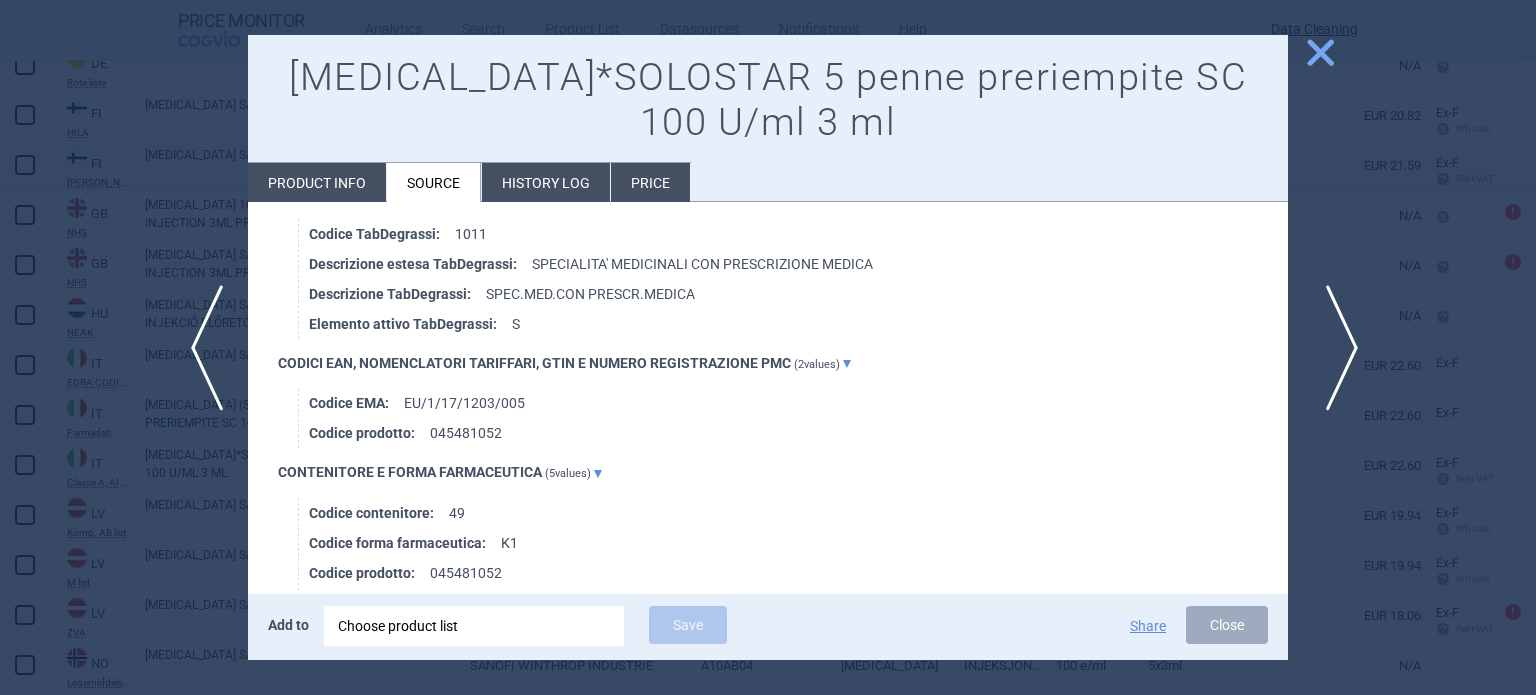 click on "next" at bounding box center [1335, 348] 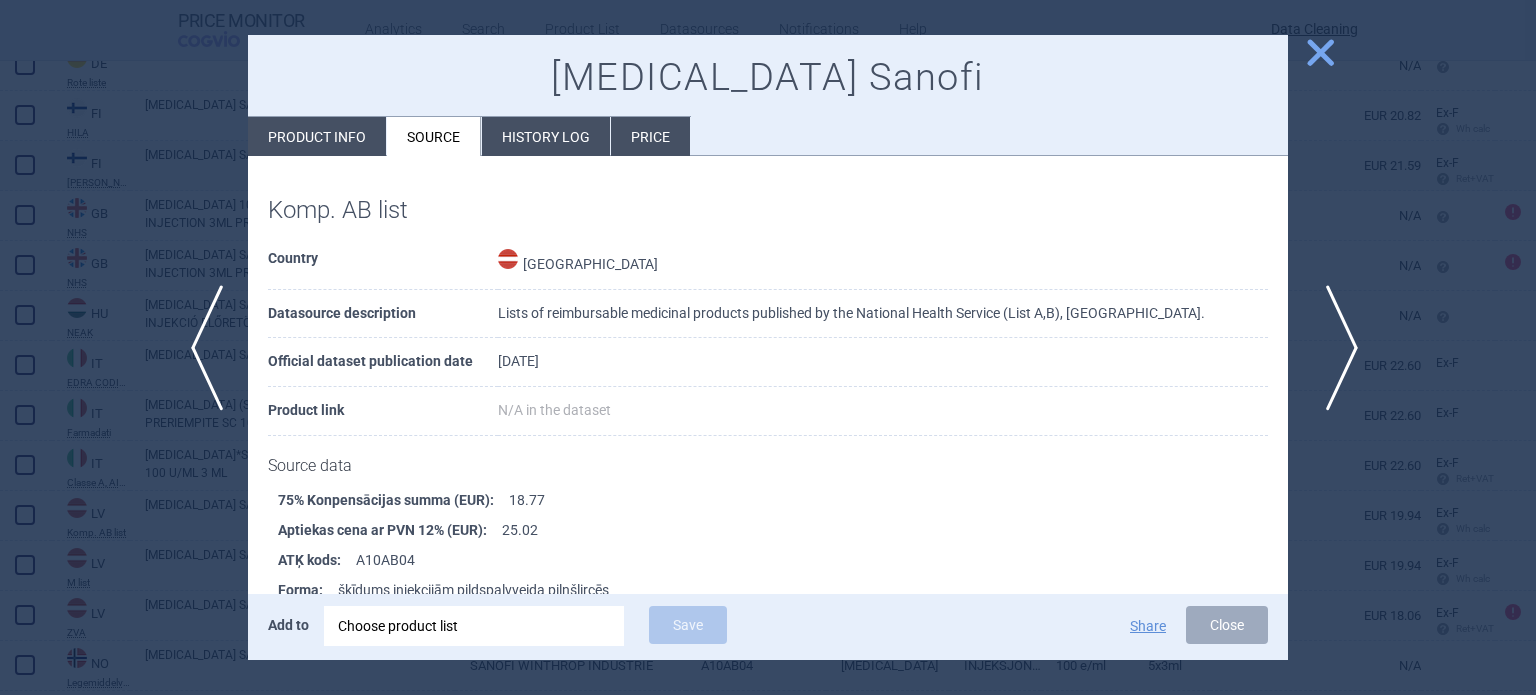 scroll, scrollTop: 452, scrollLeft: 0, axis: vertical 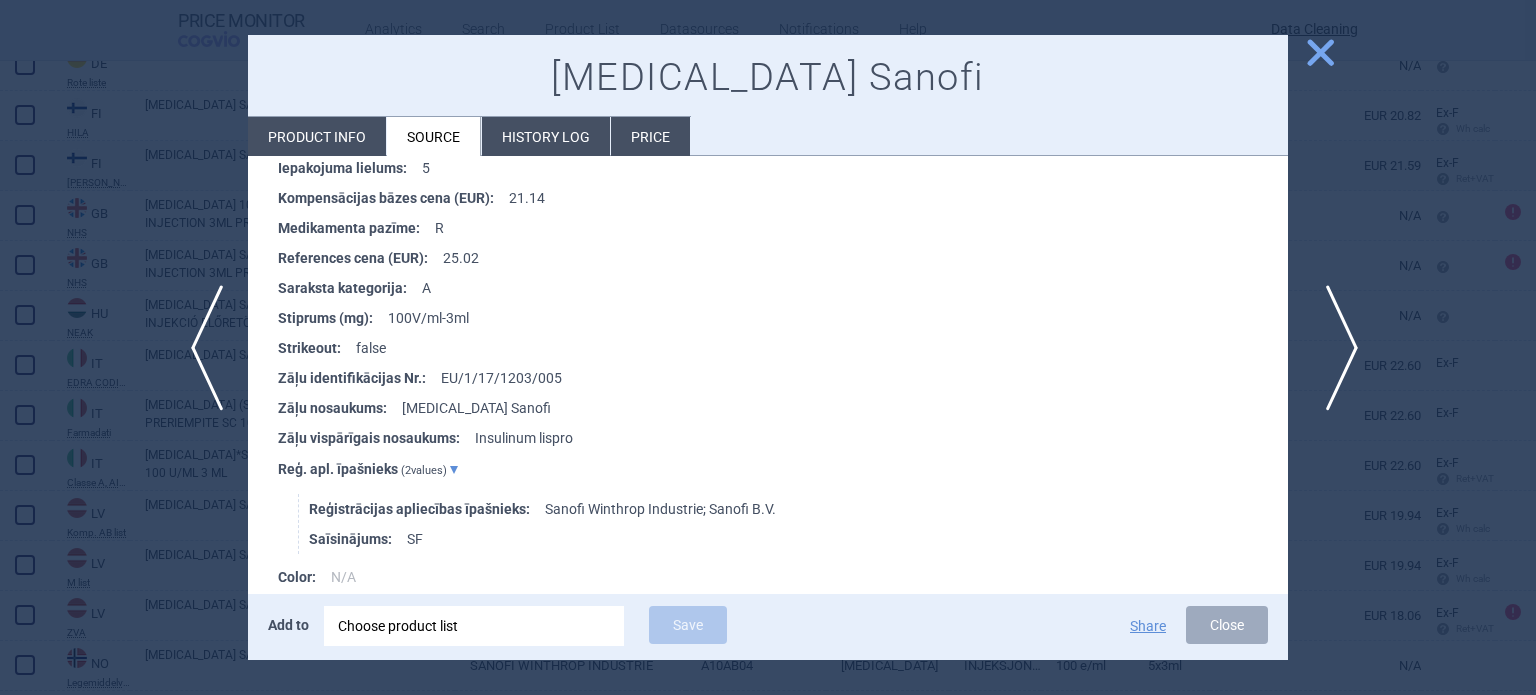 click on "next" at bounding box center (1335, 348) 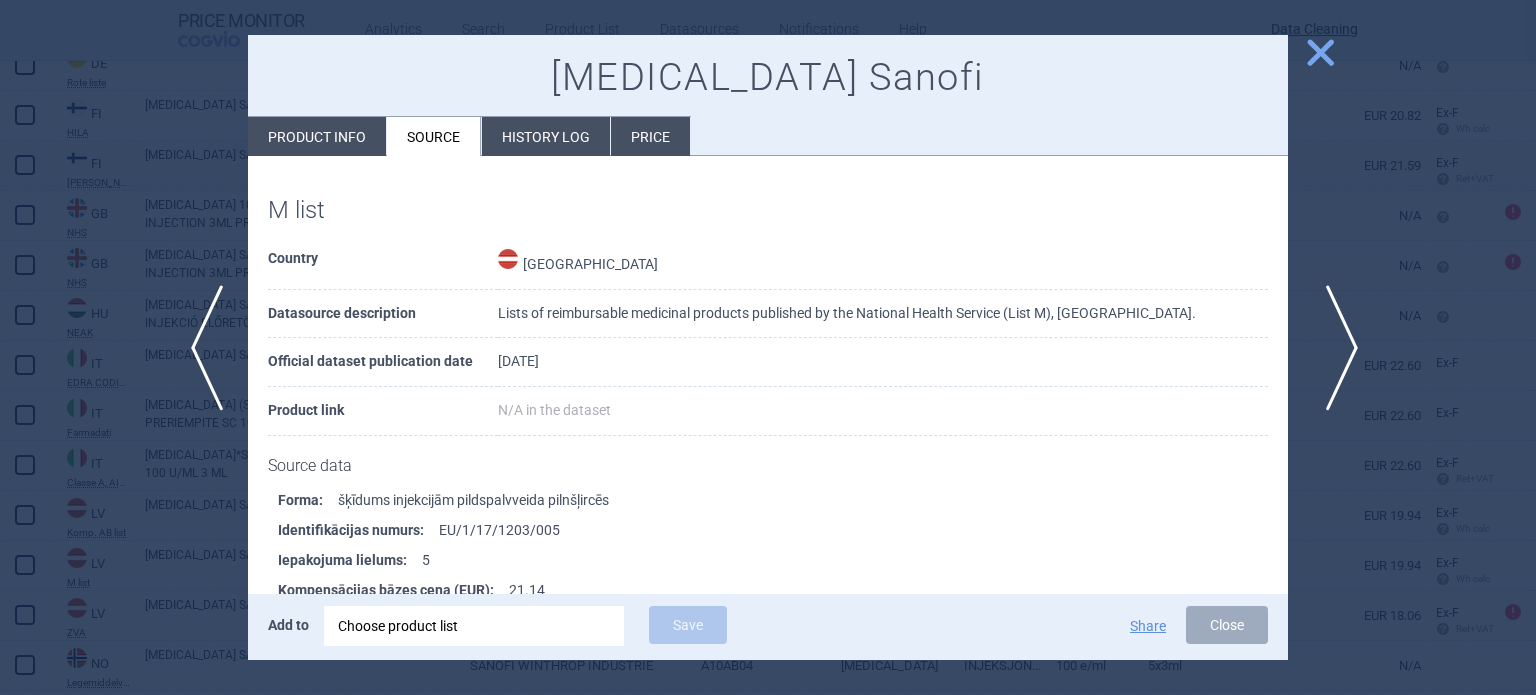 click on "next" at bounding box center [1335, 348] 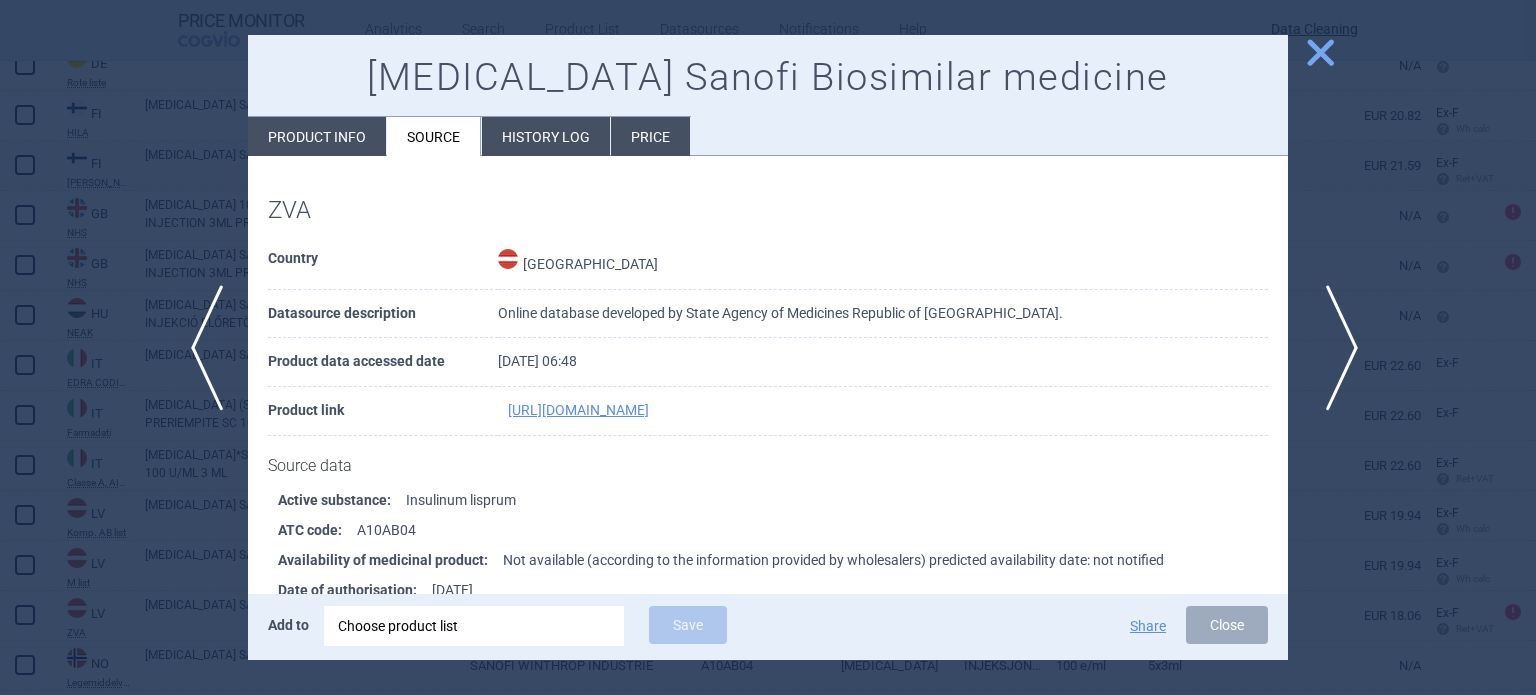 click on "next" at bounding box center (1335, 348) 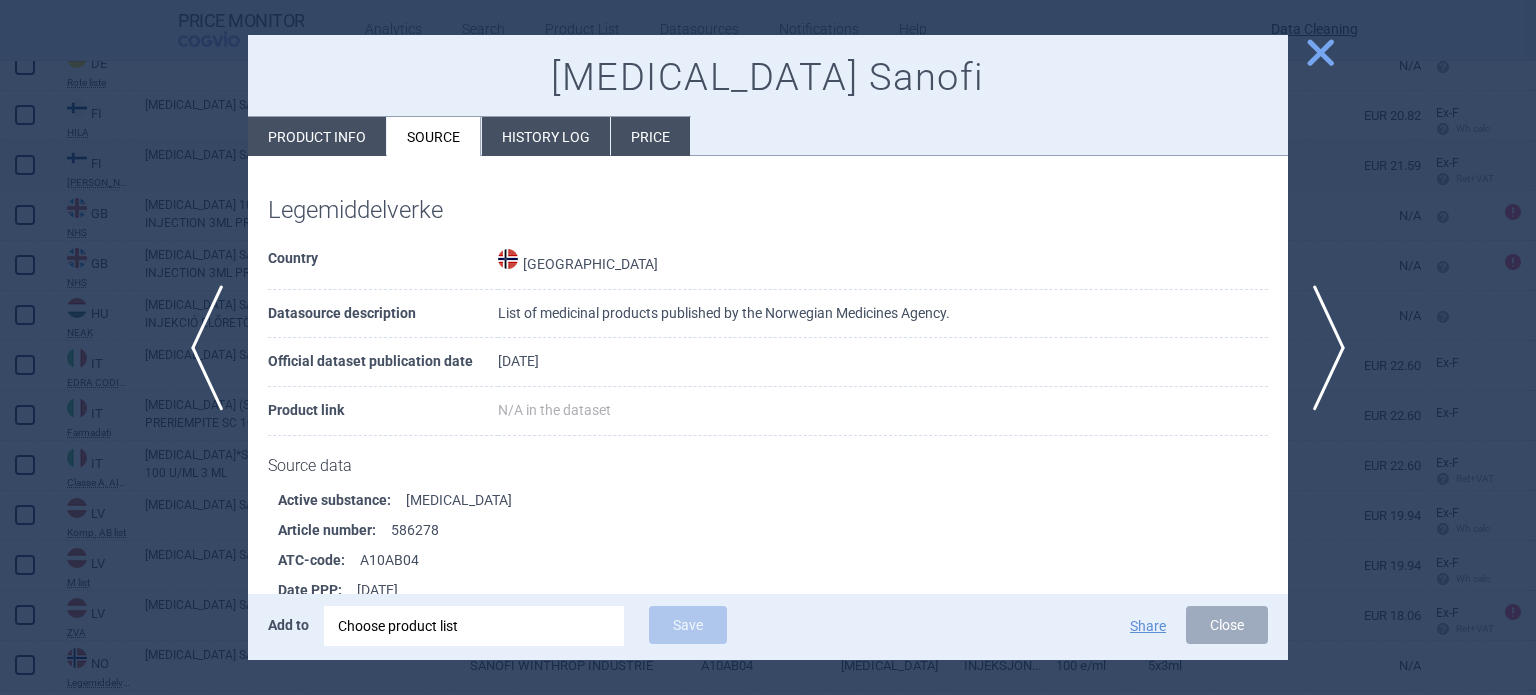 scroll, scrollTop: 303, scrollLeft: 0, axis: vertical 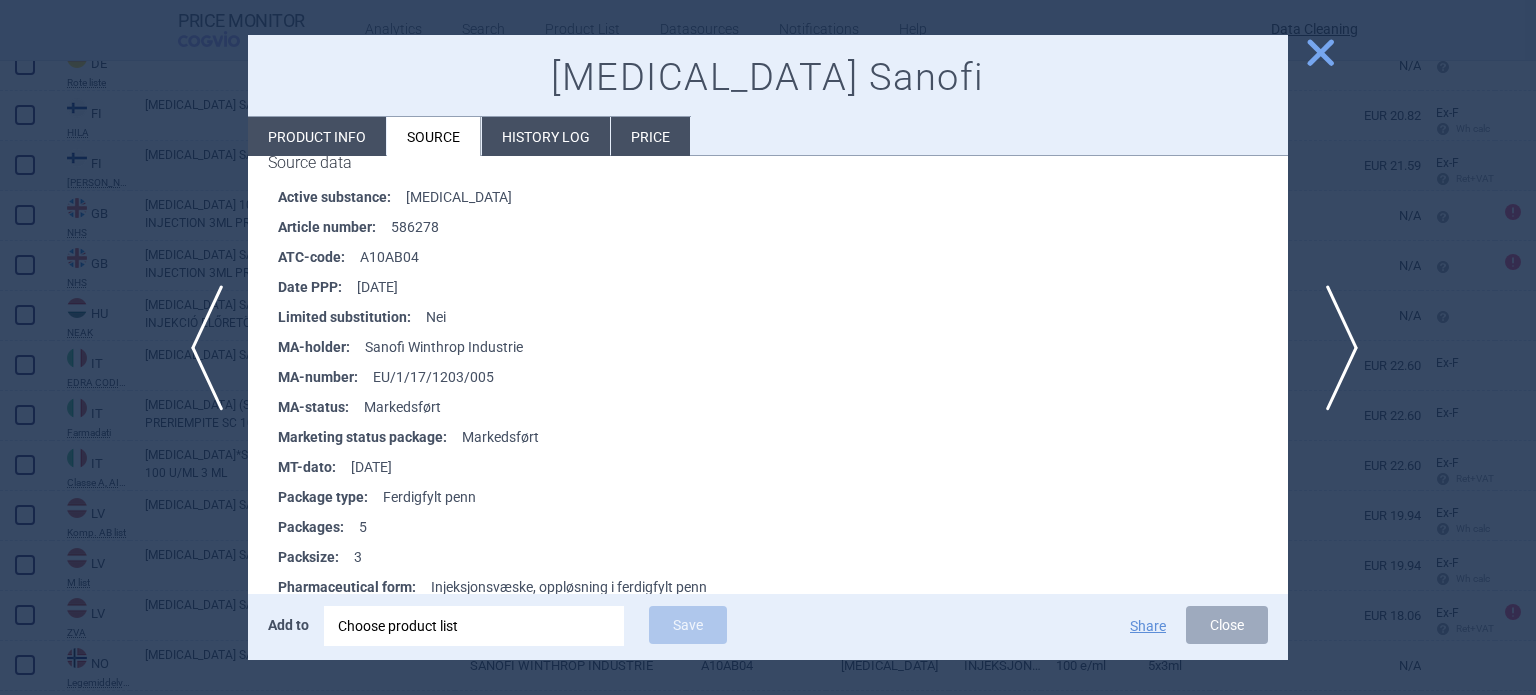 click on "next" at bounding box center [1335, 348] 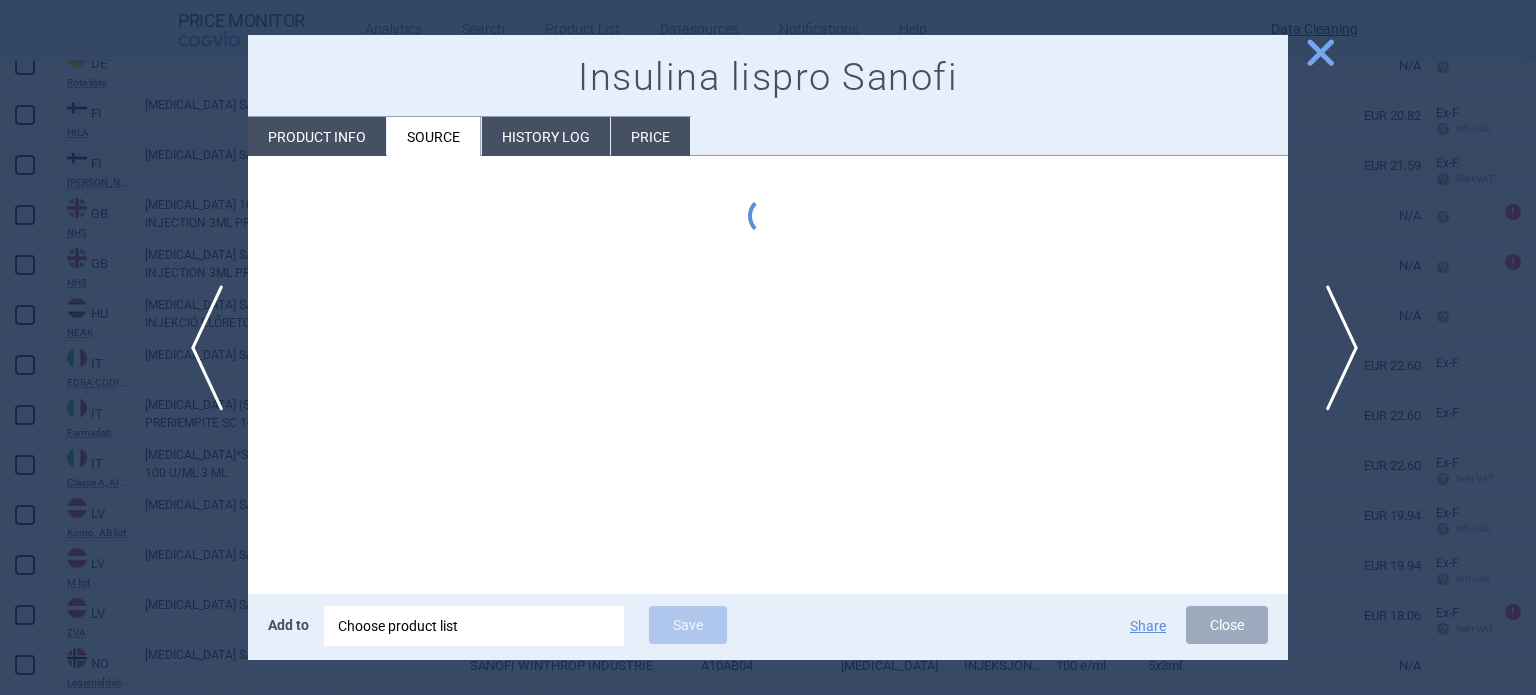 scroll, scrollTop: 0, scrollLeft: 0, axis: both 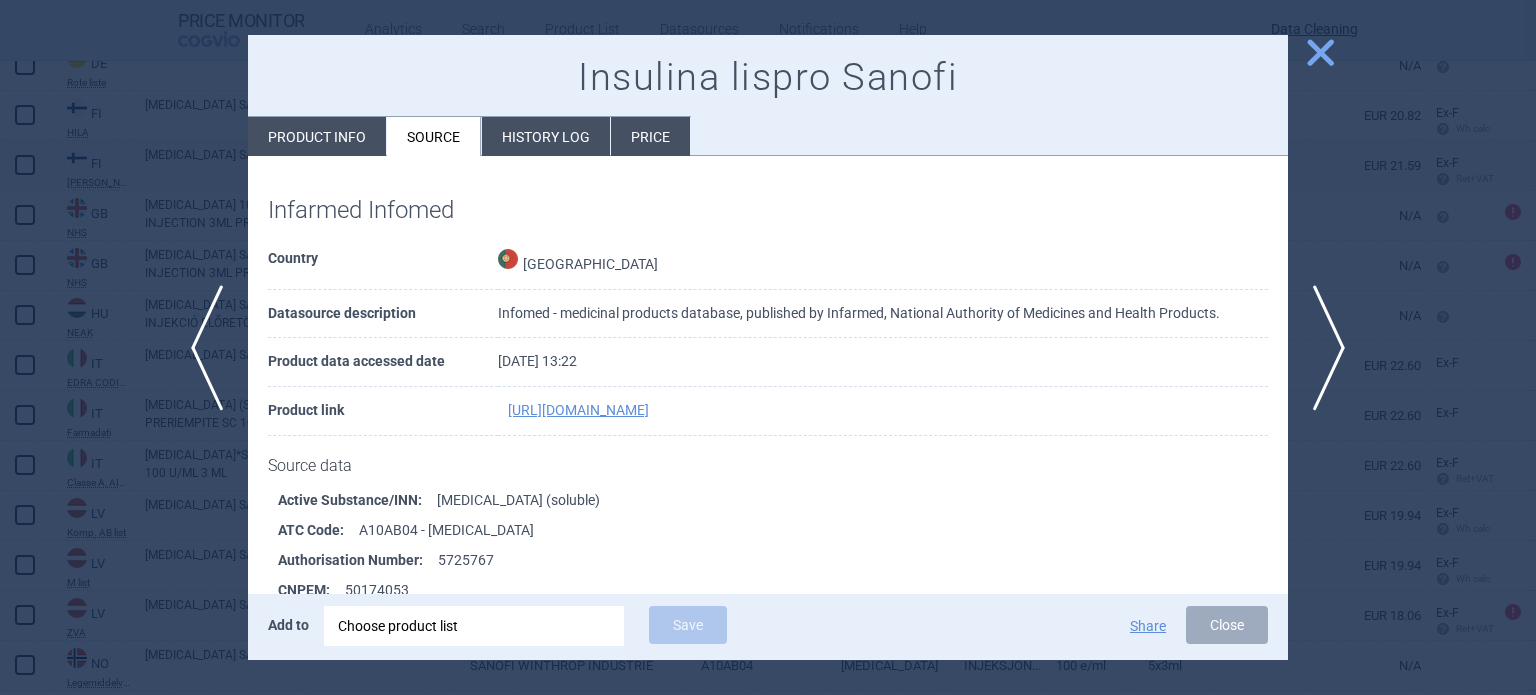 click on "Product info" at bounding box center [317, 136] 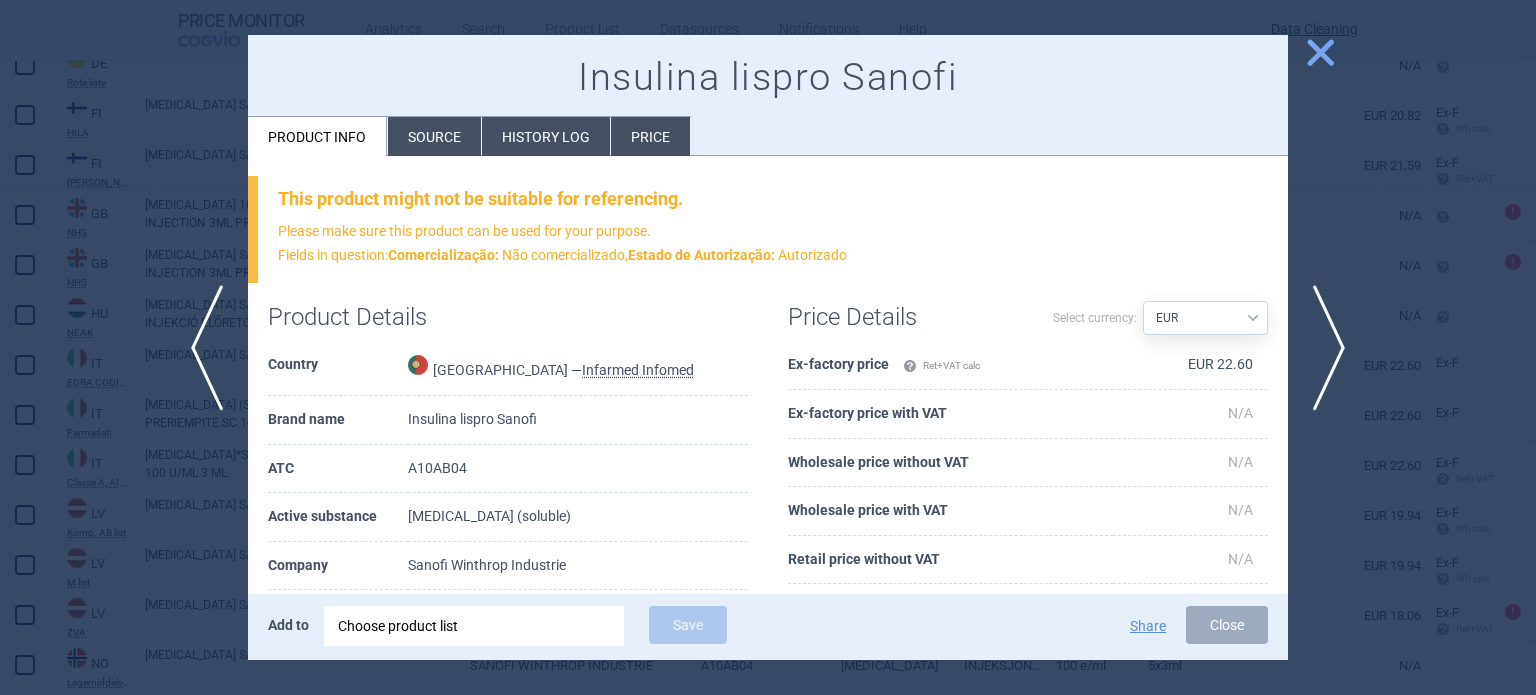 scroll, scrollTop: 200, scrollLeft: 0, axis: vertical 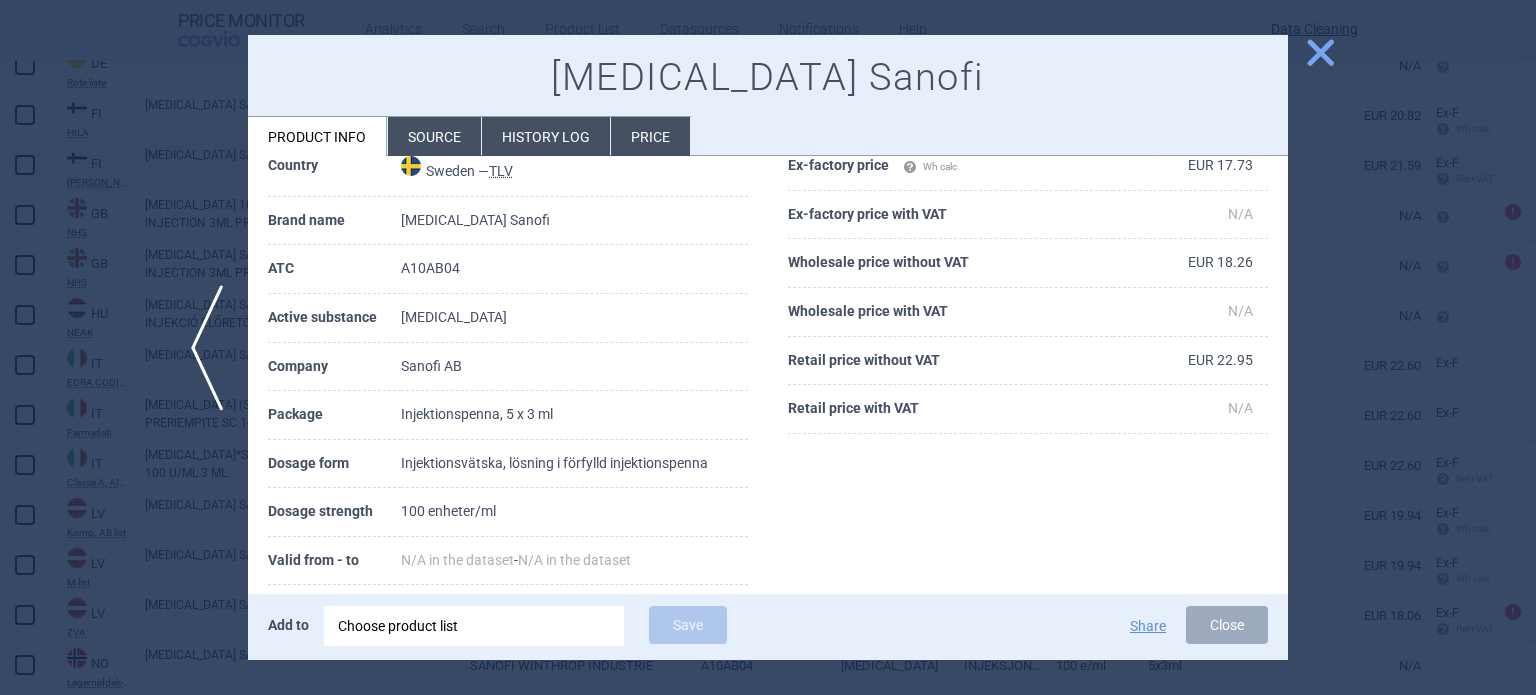 click at bounding box center (768, 347) 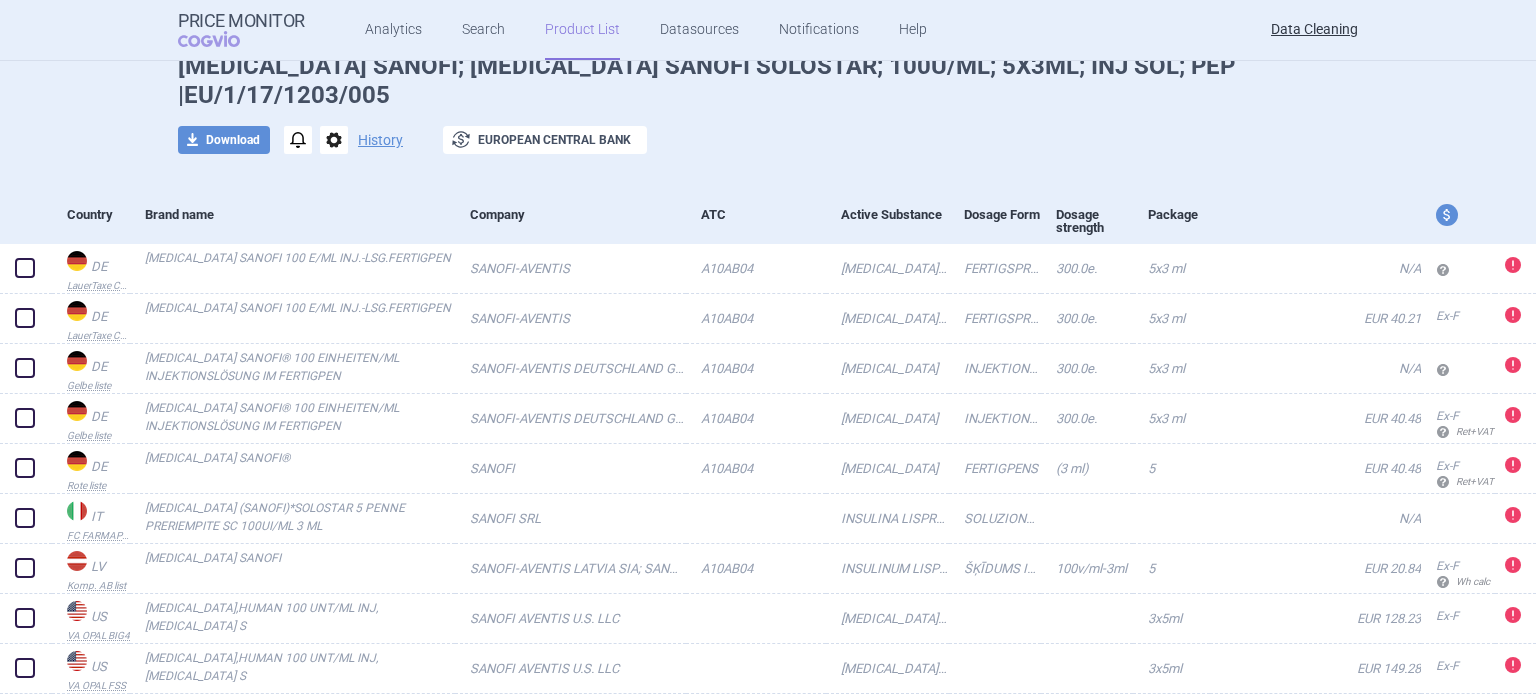 scroll, scrollTop: 0, scrollLeft: 0, axis: both 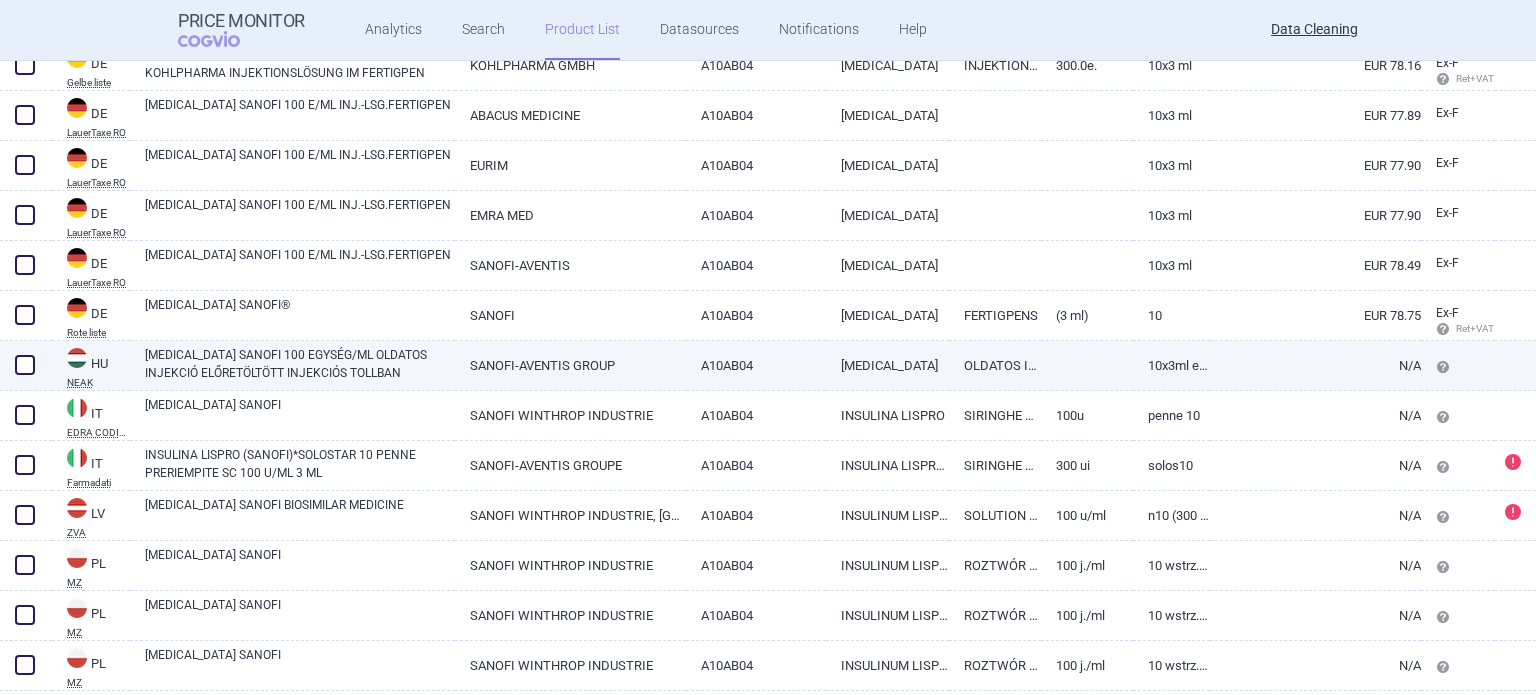 click on "A10AB04" at bounding box center (756, 365) 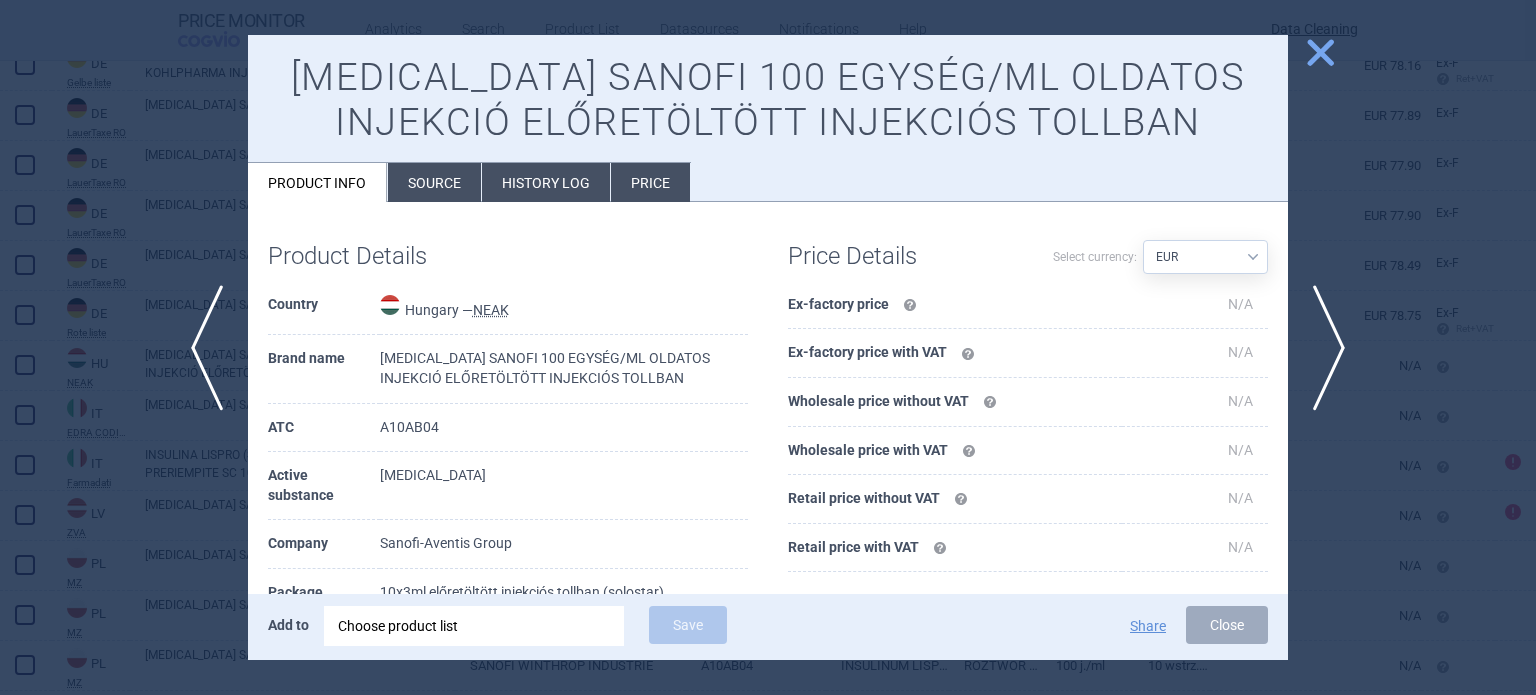 click on "Source" at bounding box center [434, 182] 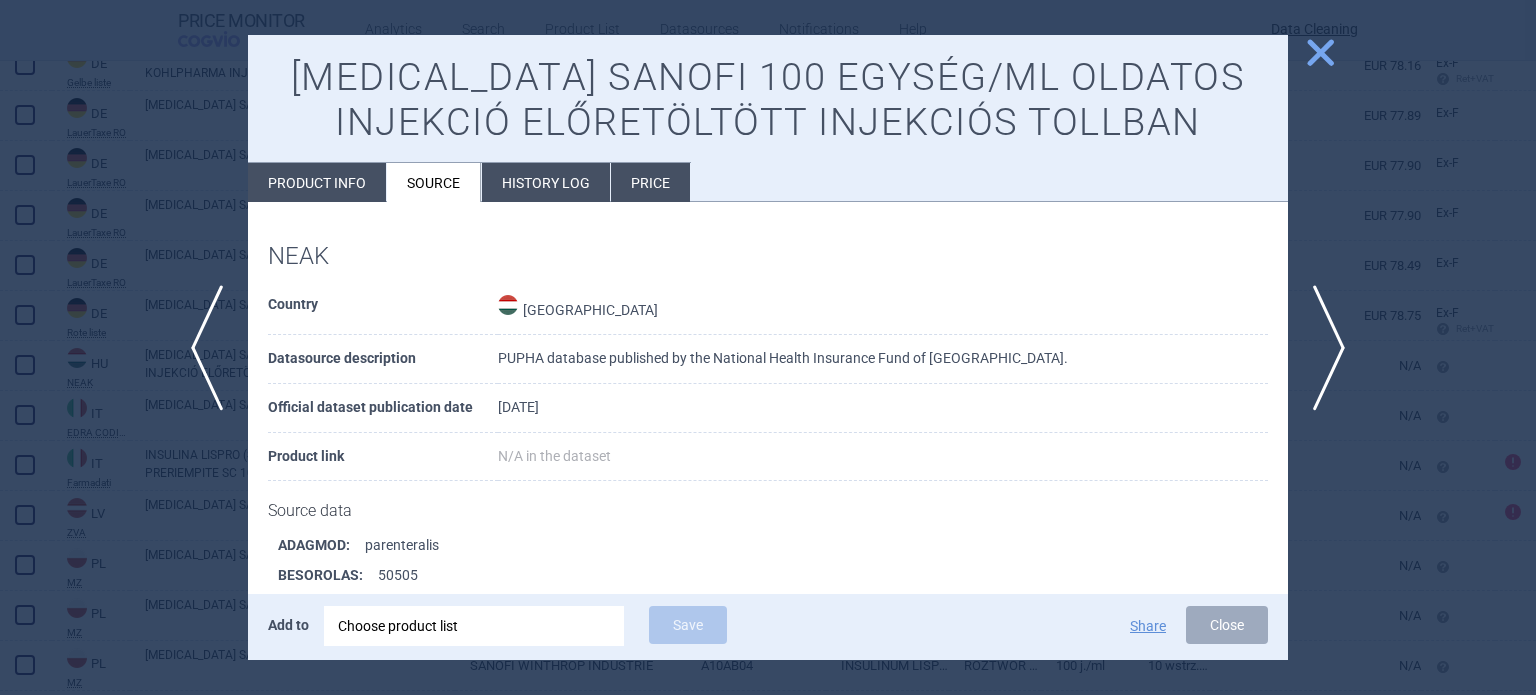 scroll, scrollTop: 1615, scrollLeft: 0, axis: vertical 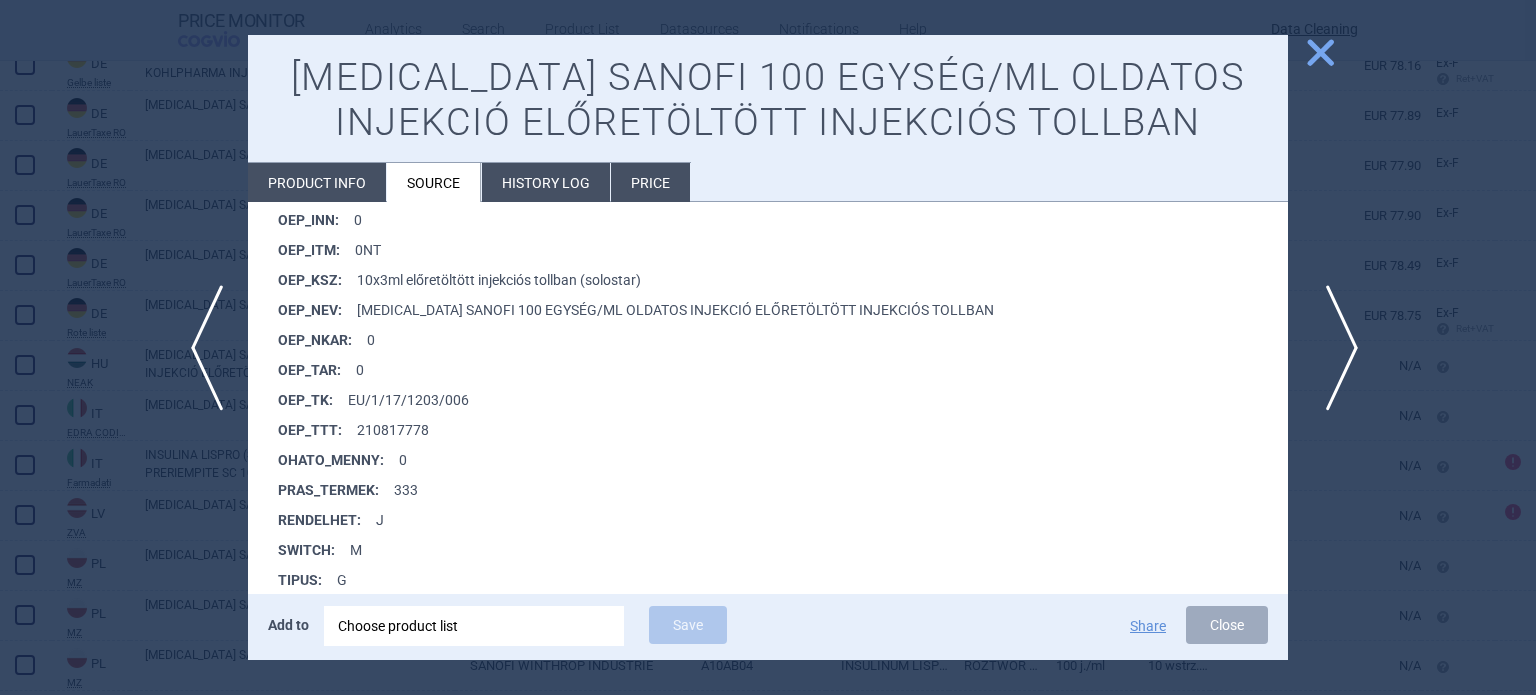 click on "next" at bounding box center [1335, 348] 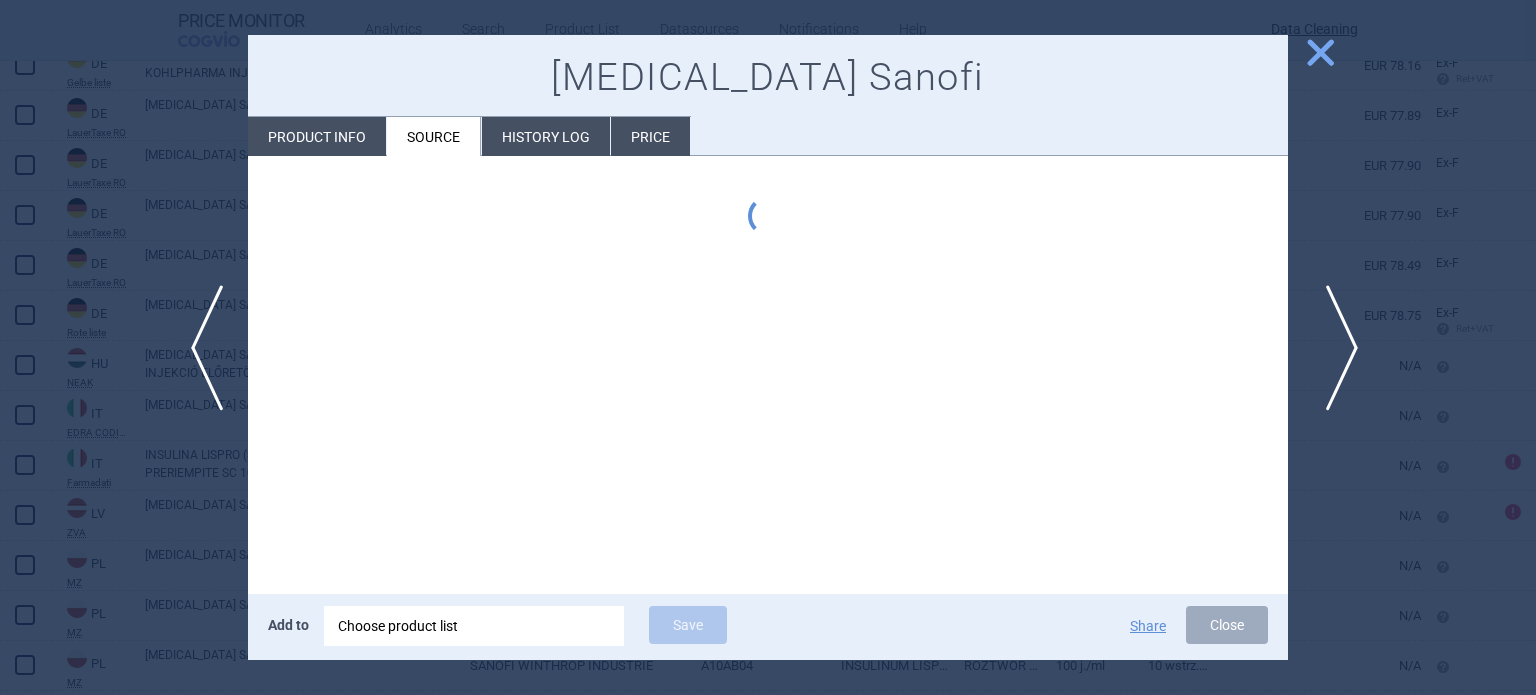 scroll, scrollTop: 0, scrollLeft: 0, axis: both 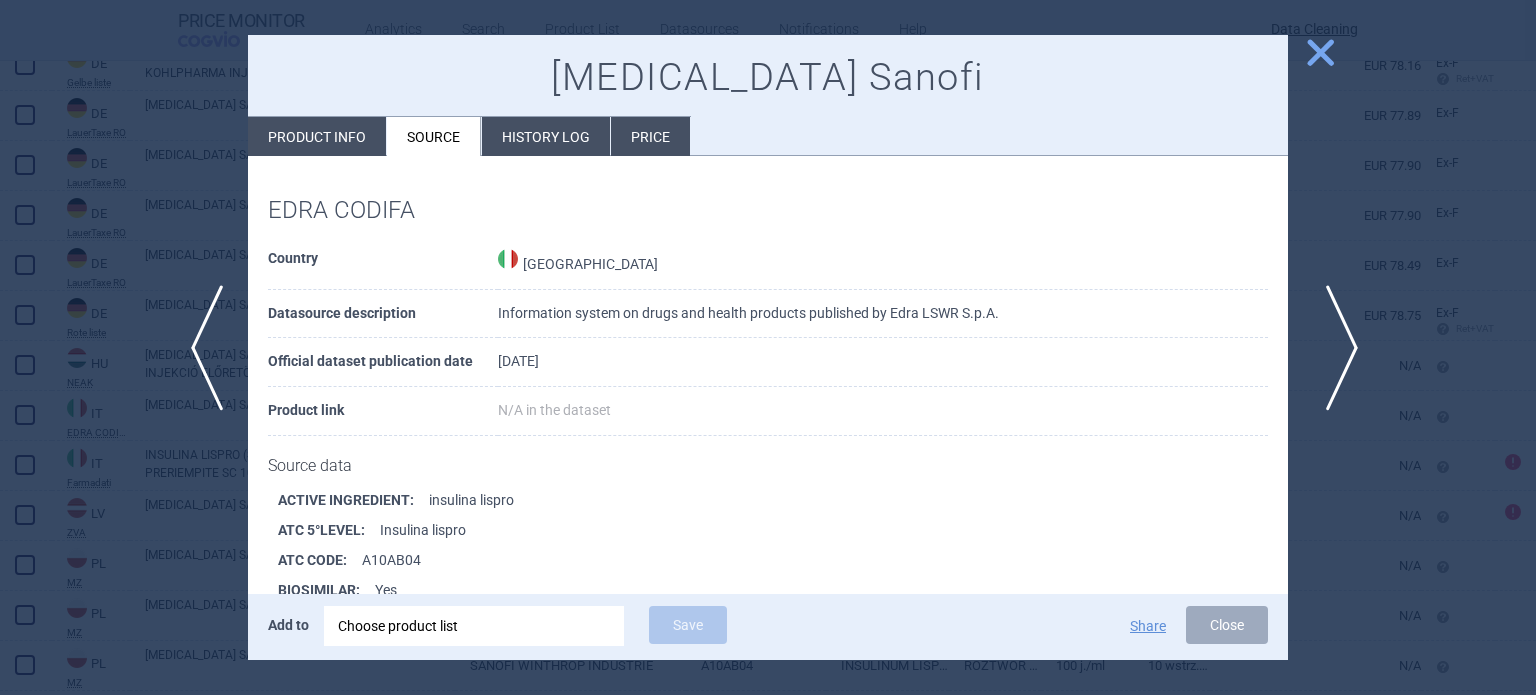 type 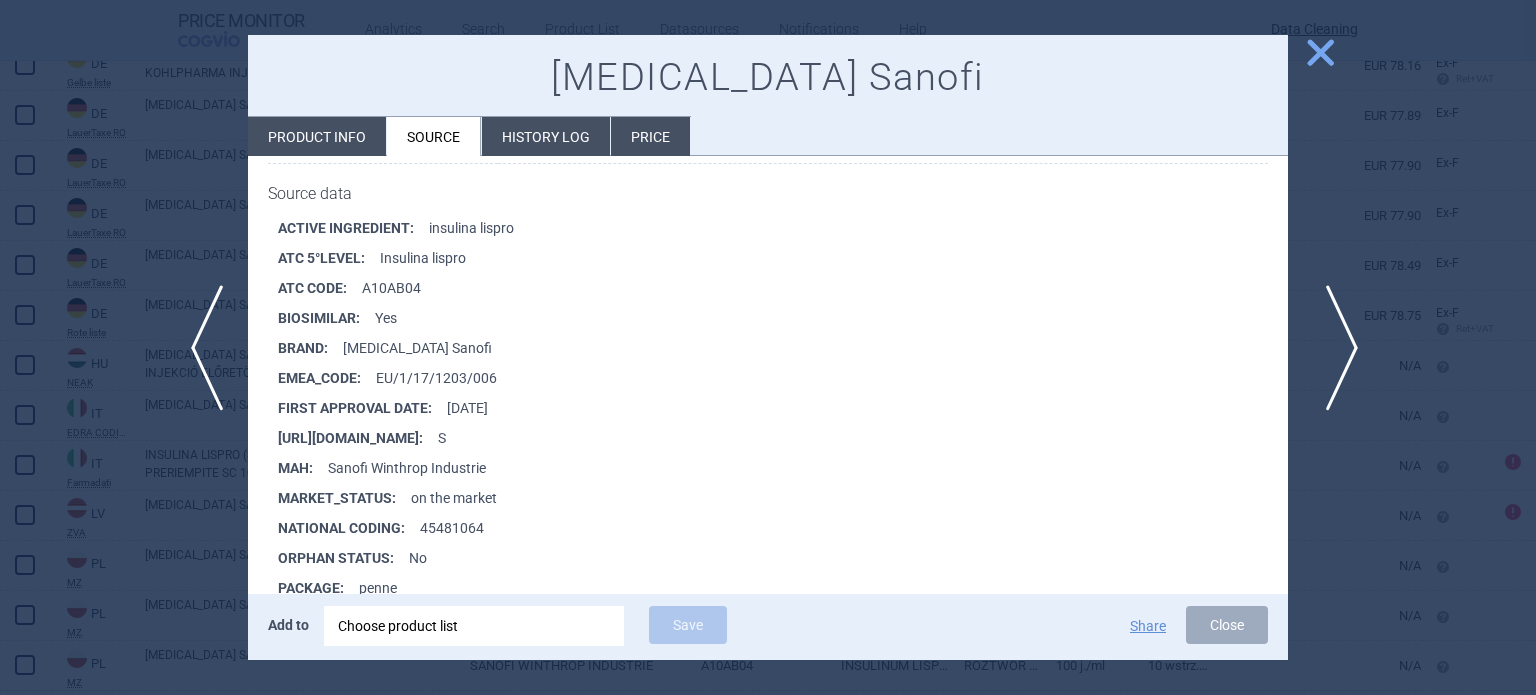 click on "next" at bounding box center (1335, 348) 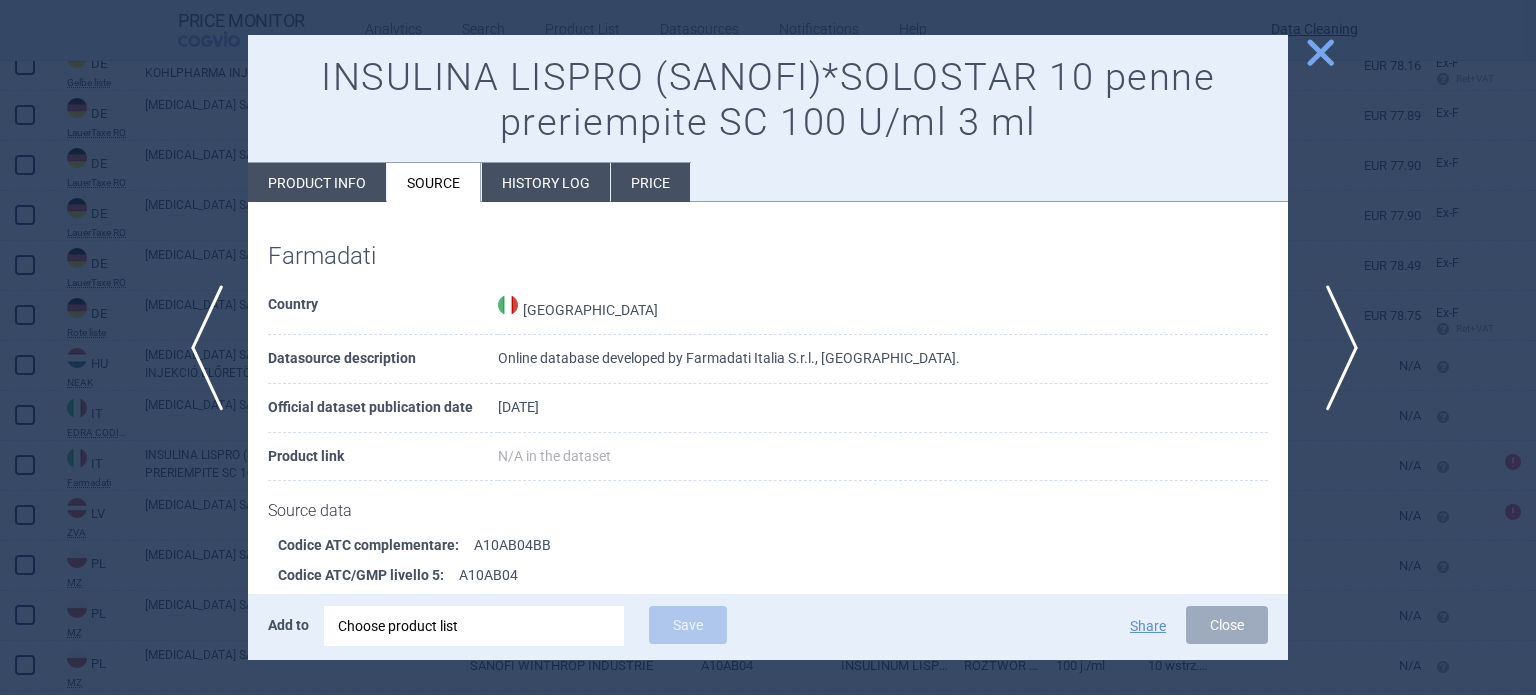 scroll, scrollTop: 1413, scrollLeft: 0, axis: vertical 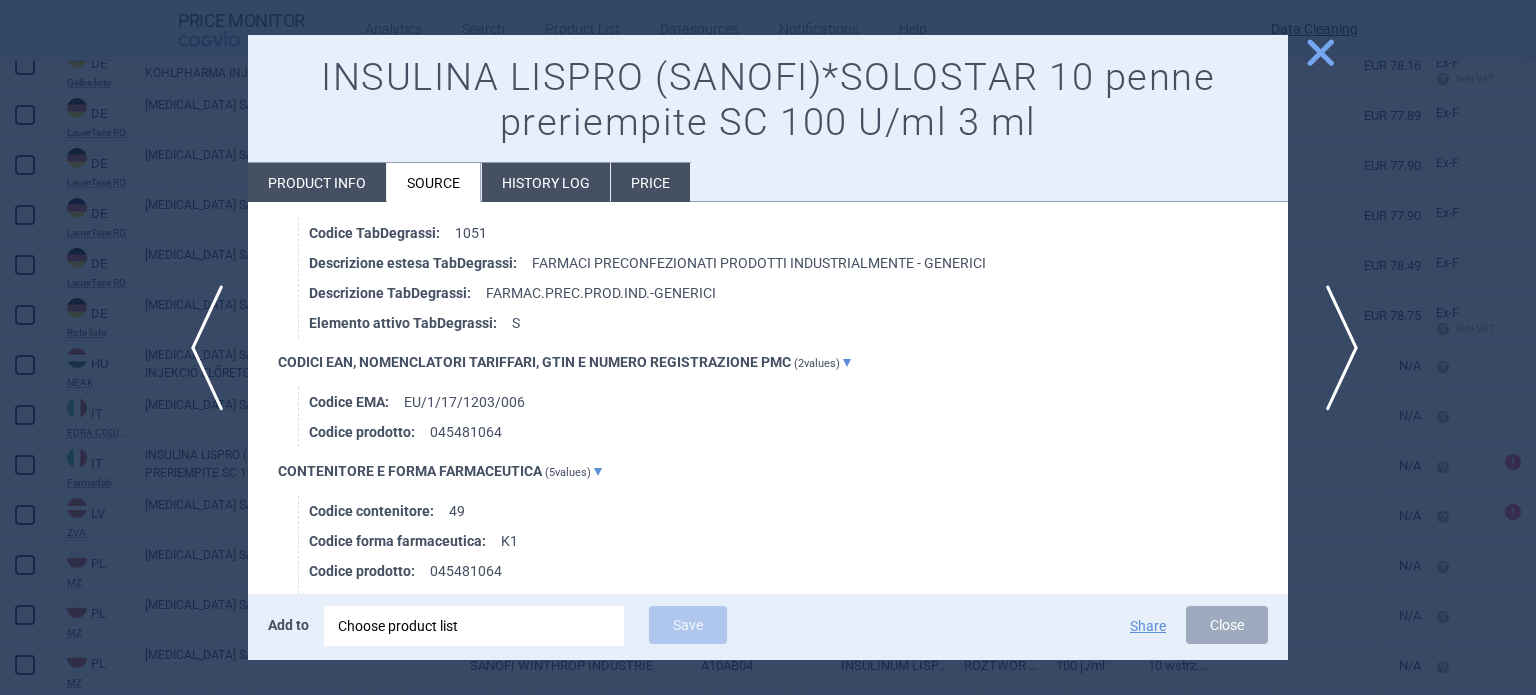 click on "next" at bounding box center (1335, 348) 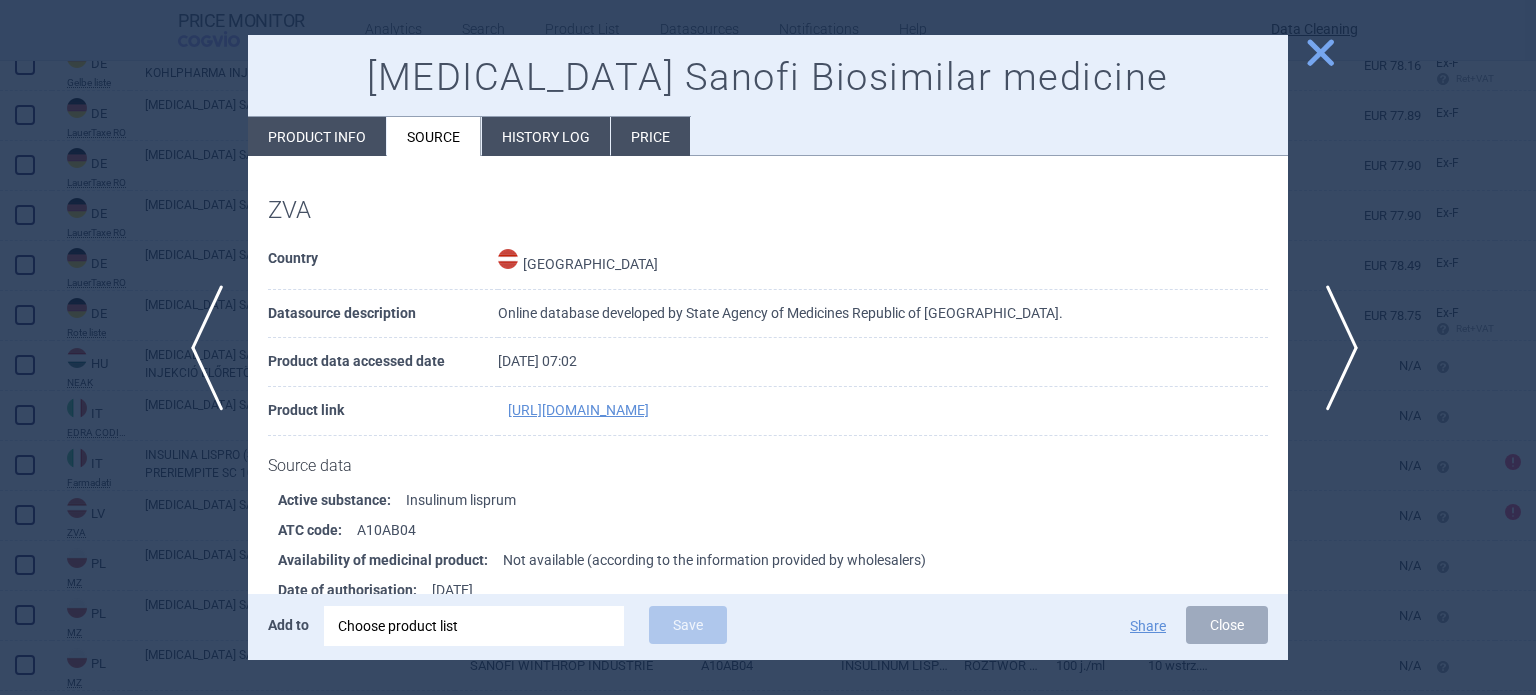 click on "next" at bounding box center (1335, 348) 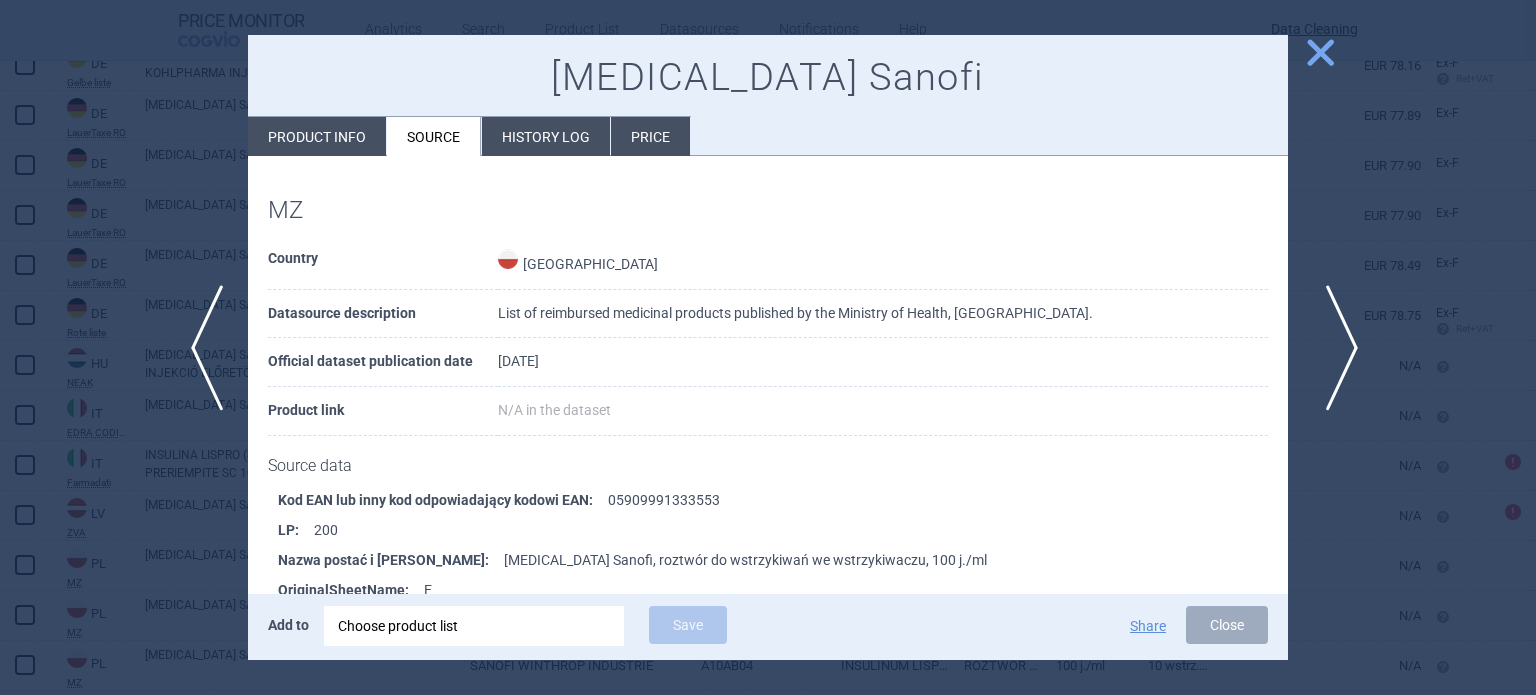 scroll, scrollTop: 2626, scrollLeft: 0, axis: vertical 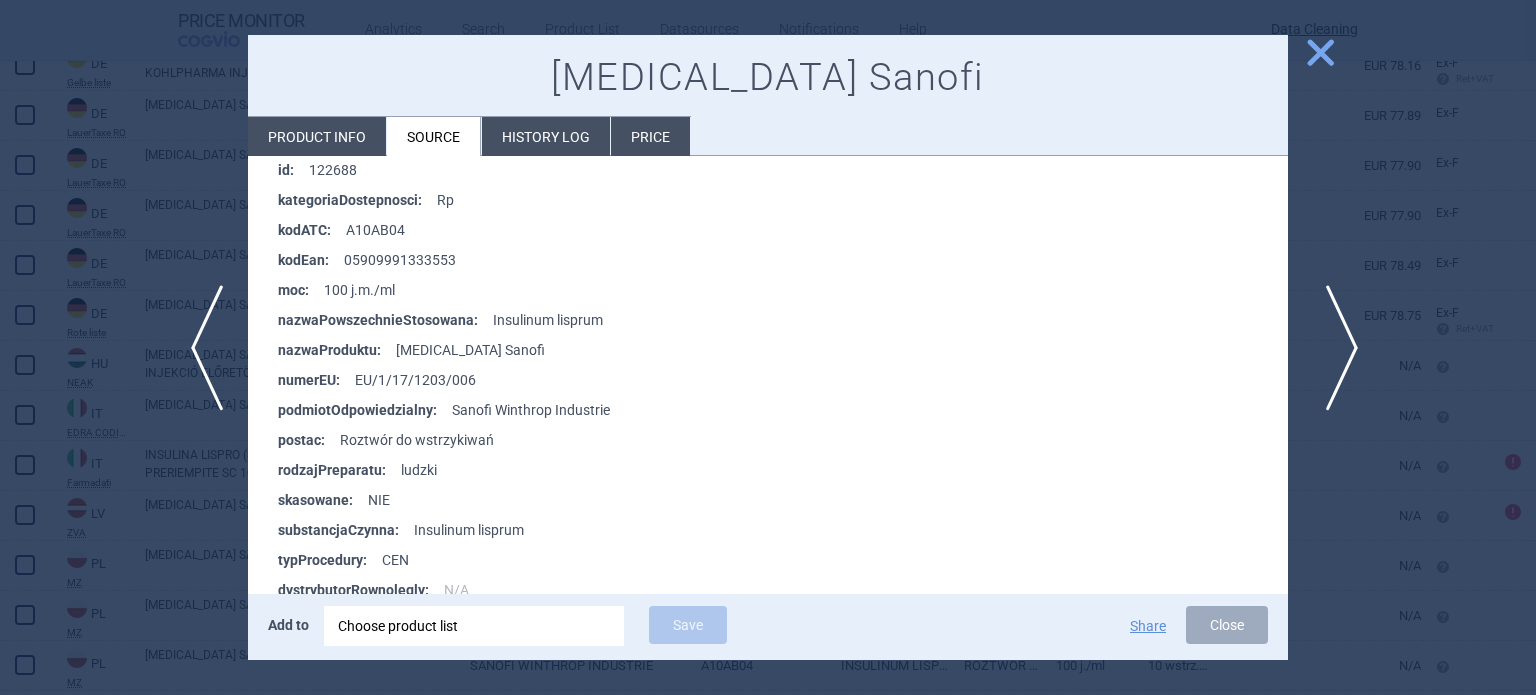 click on "next" at bounding box center (1335, 348) 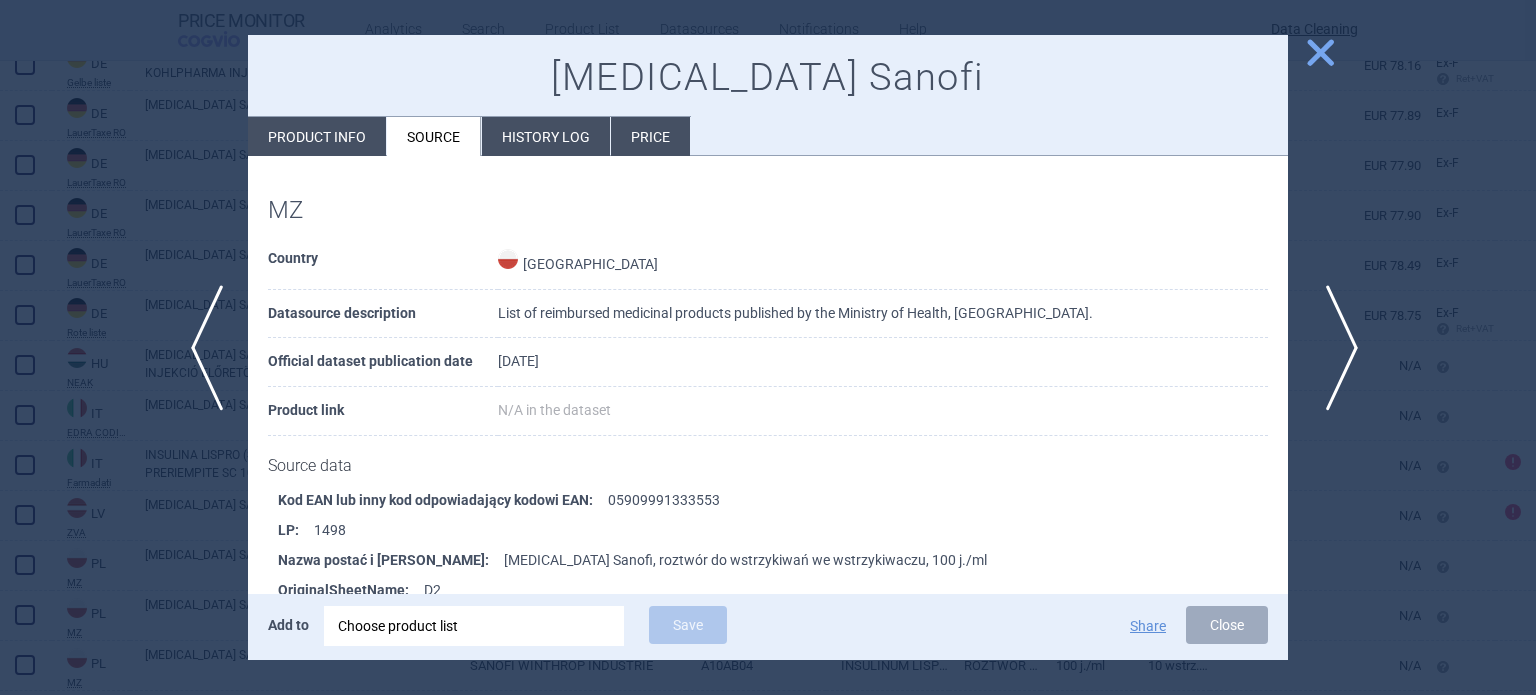 scroll, scrollTop: 2626, scrollLeft: 0, axis: vertical 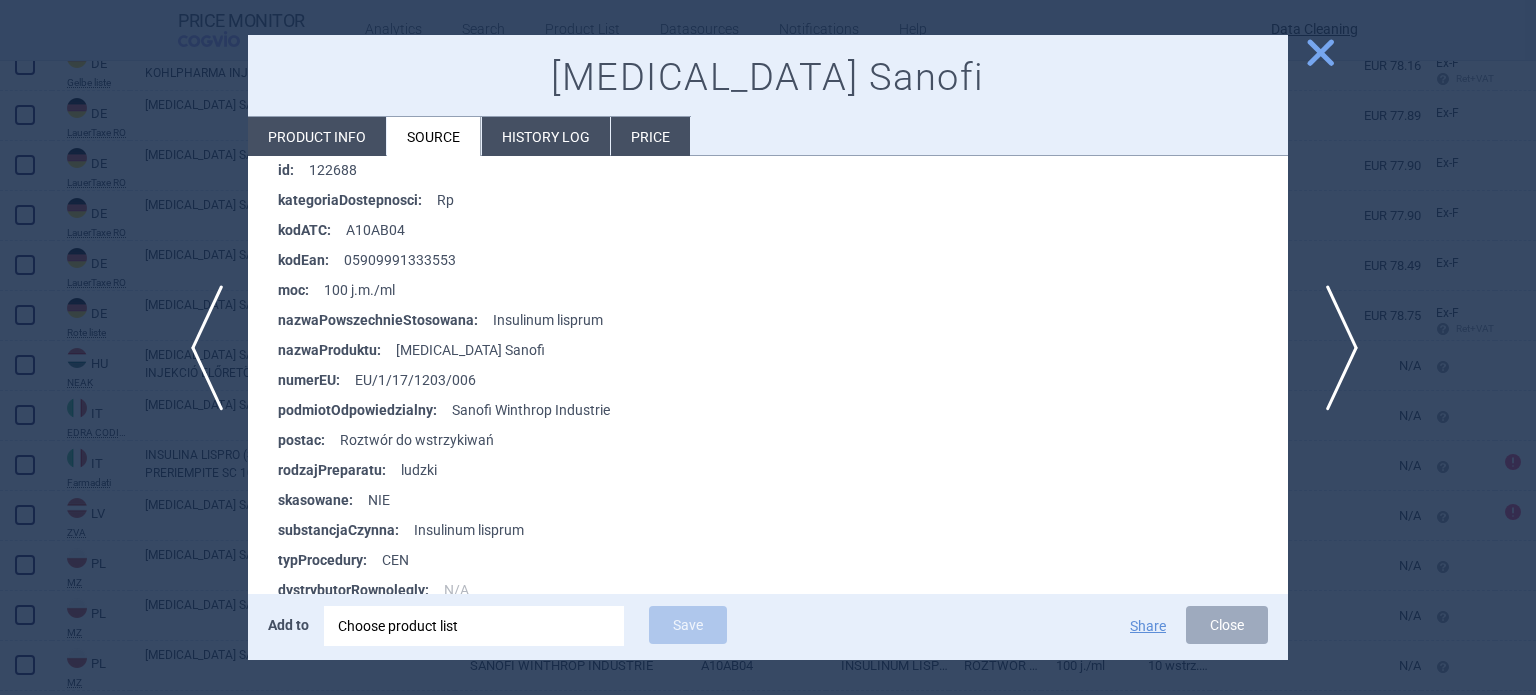 click on "next" at bounding box center (1335, 348) 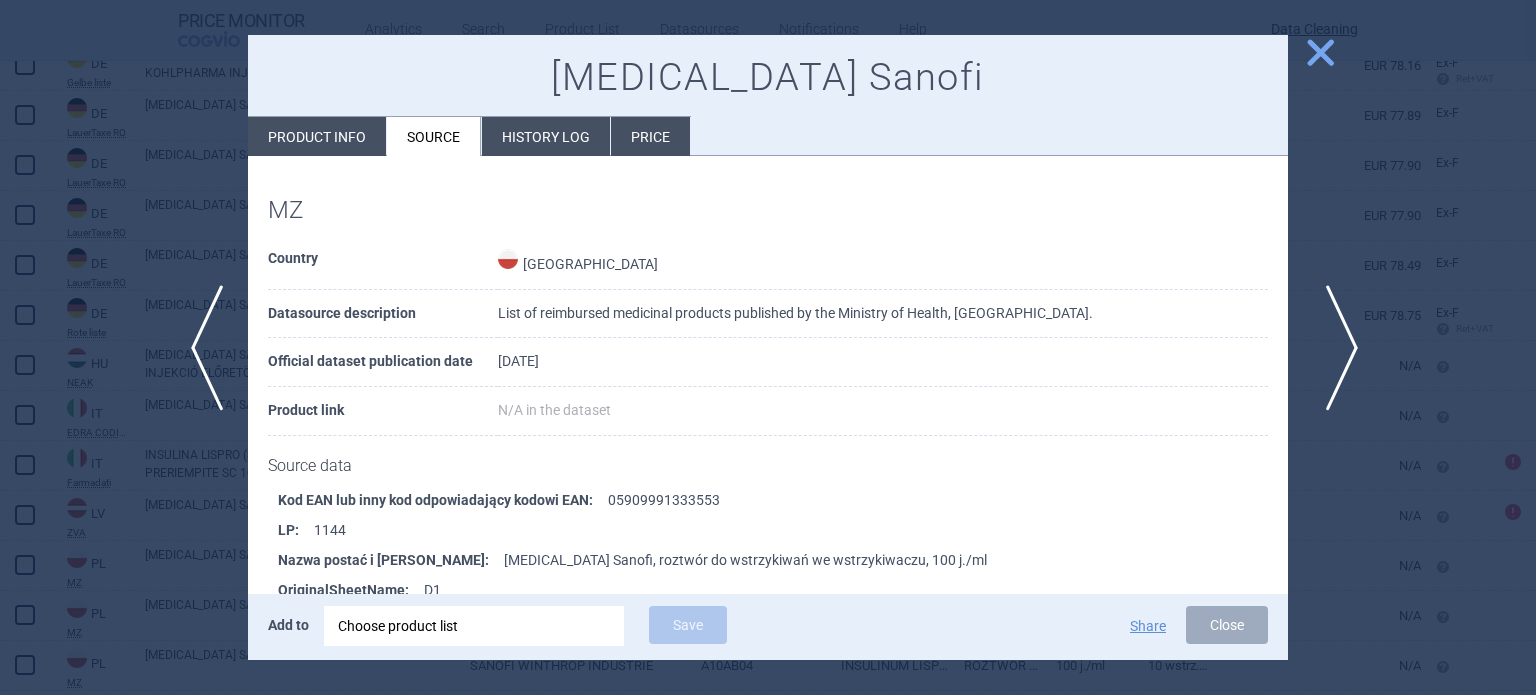 scroll, scrollTop: 2626, scrollLeft: 0, axis: vertical 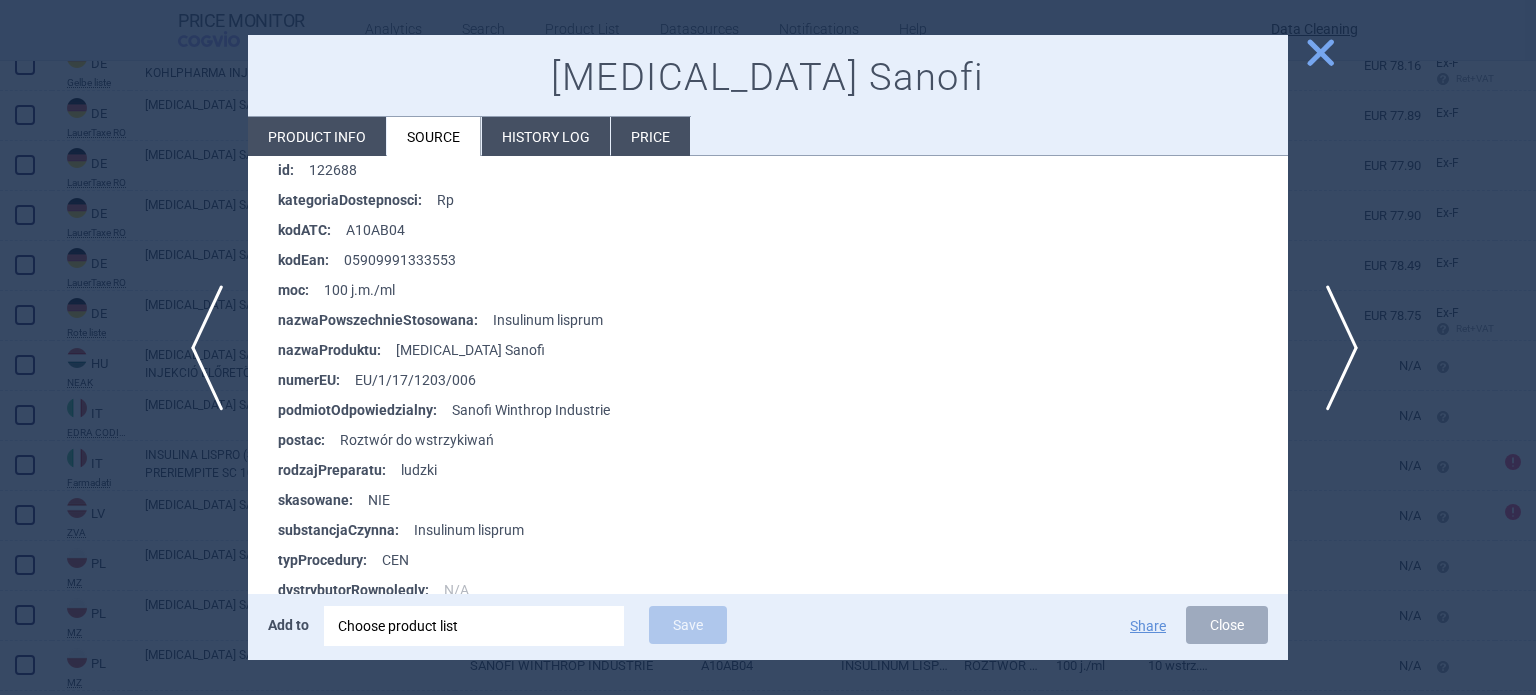 click on "next" at bounding box center (1335, 348) 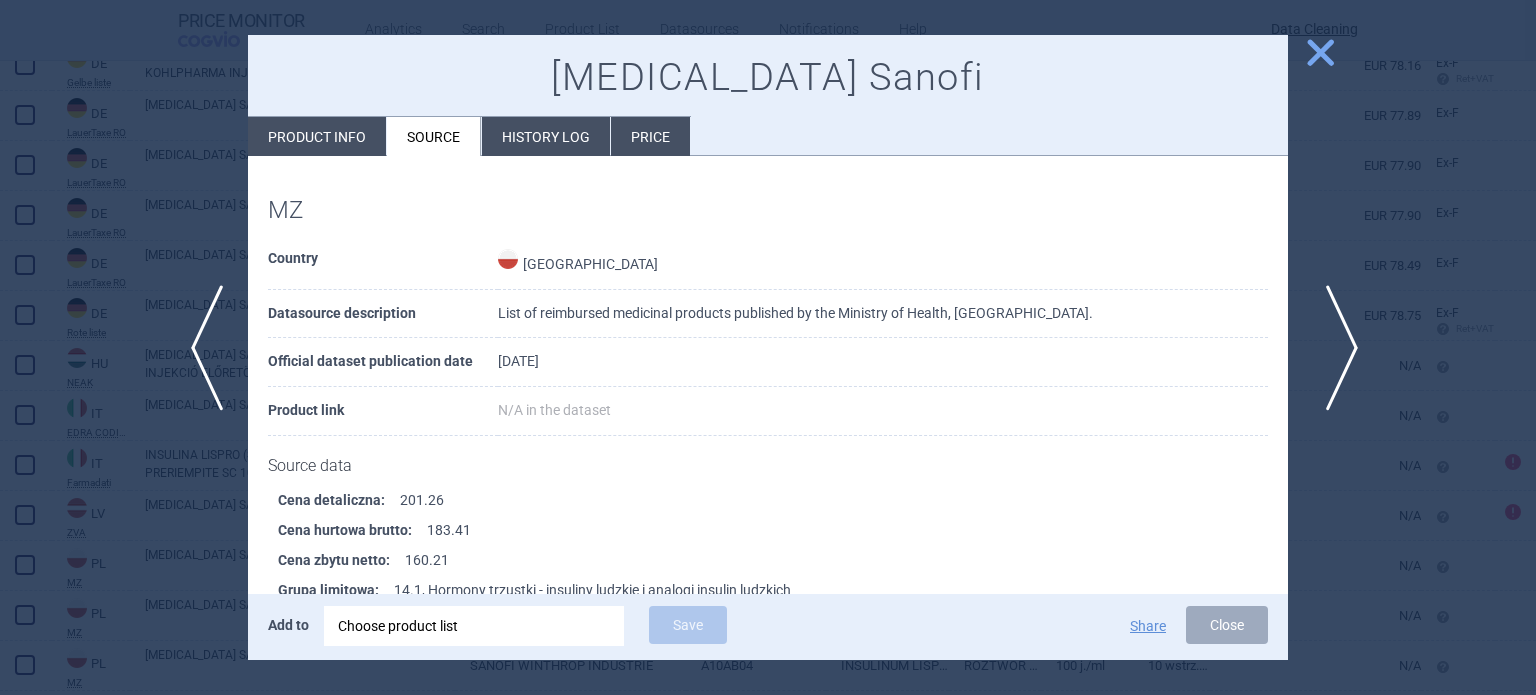 scroll, scrollTop: 2626, scrollLeft: 0, axis: vertical 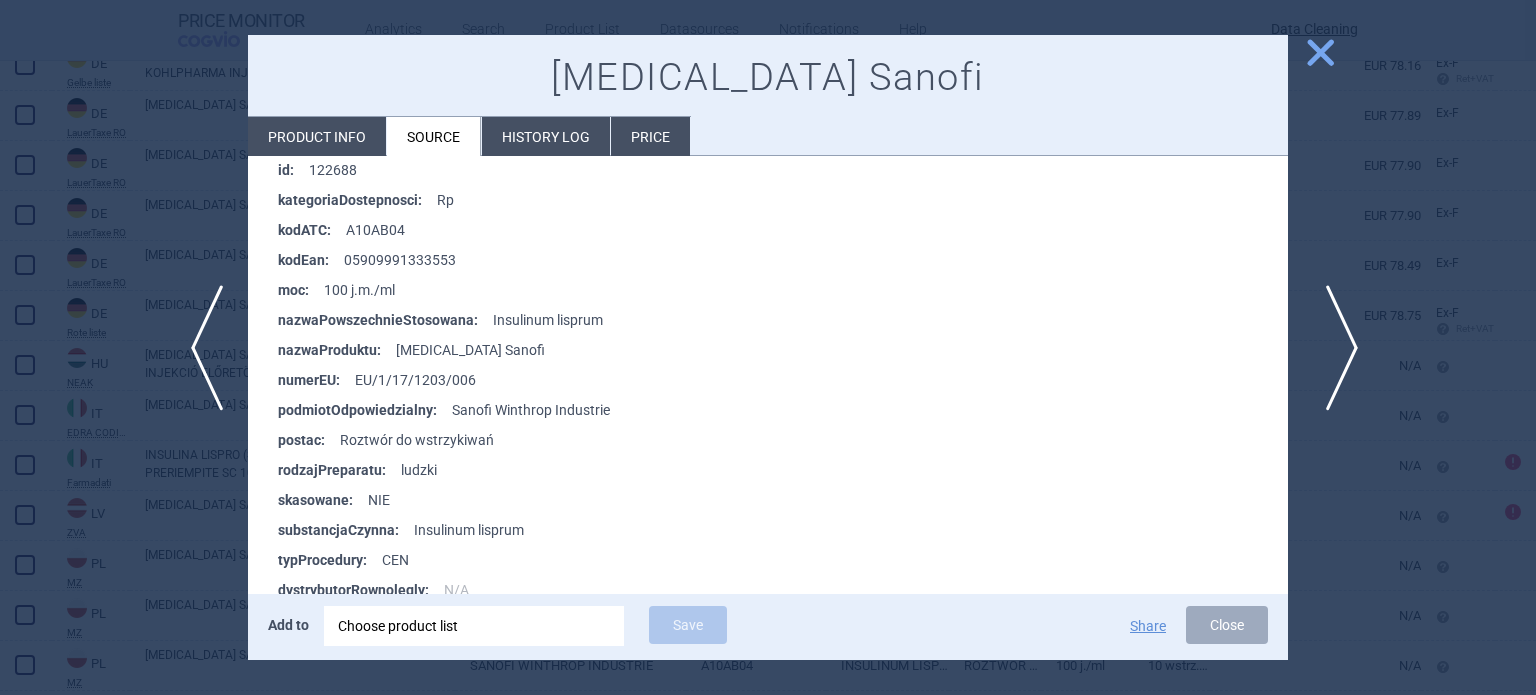 click on "next" at bounding box center [1335, 348] 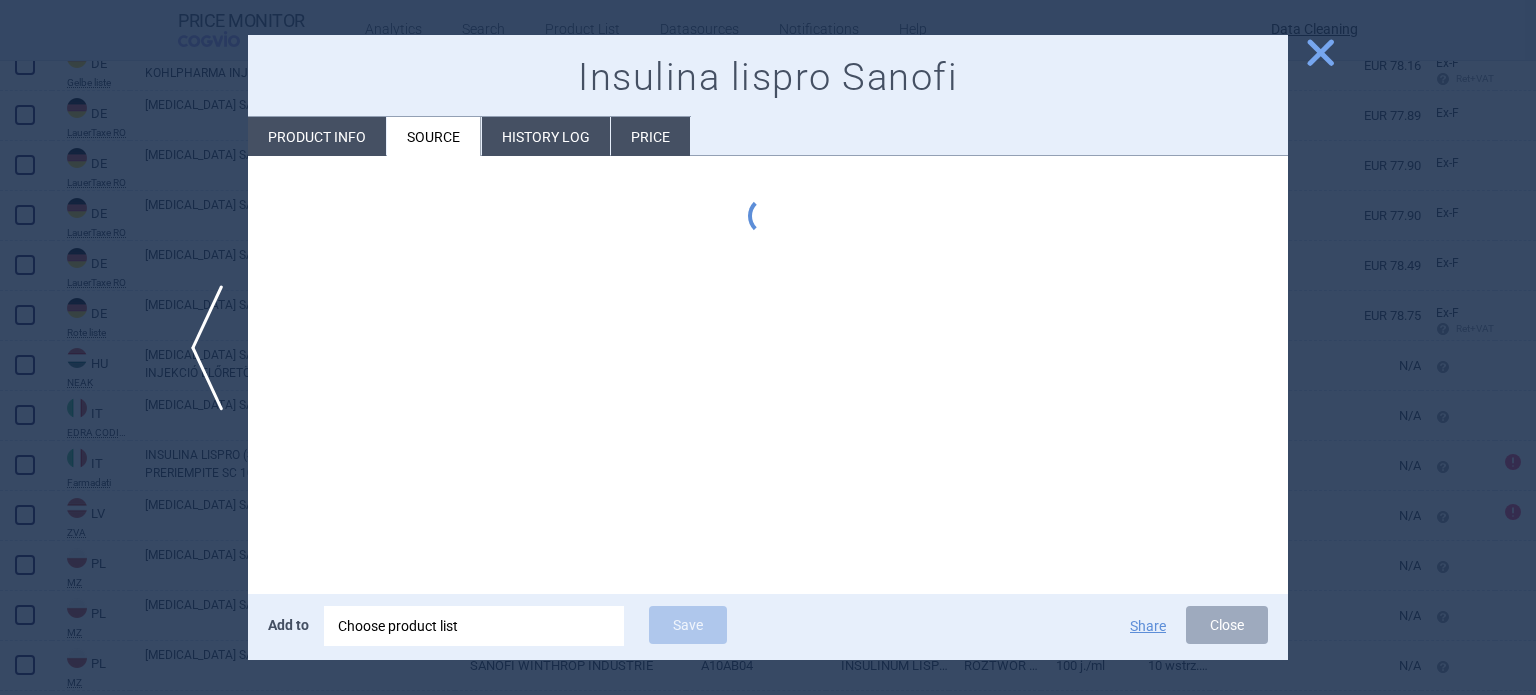 scroll, scrollTop: 0, scrollLeft: 0, axis: both 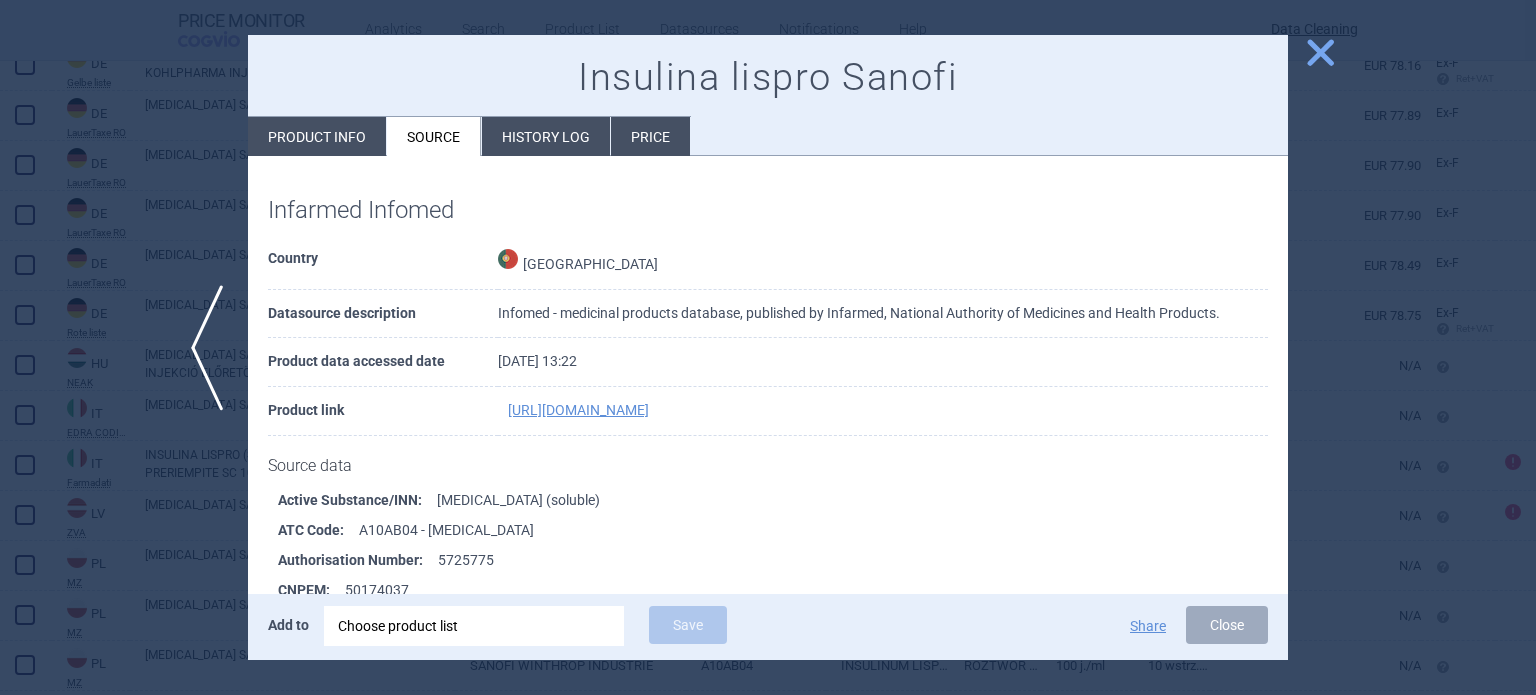 click on "Product info" at bounding box center [317, 136] 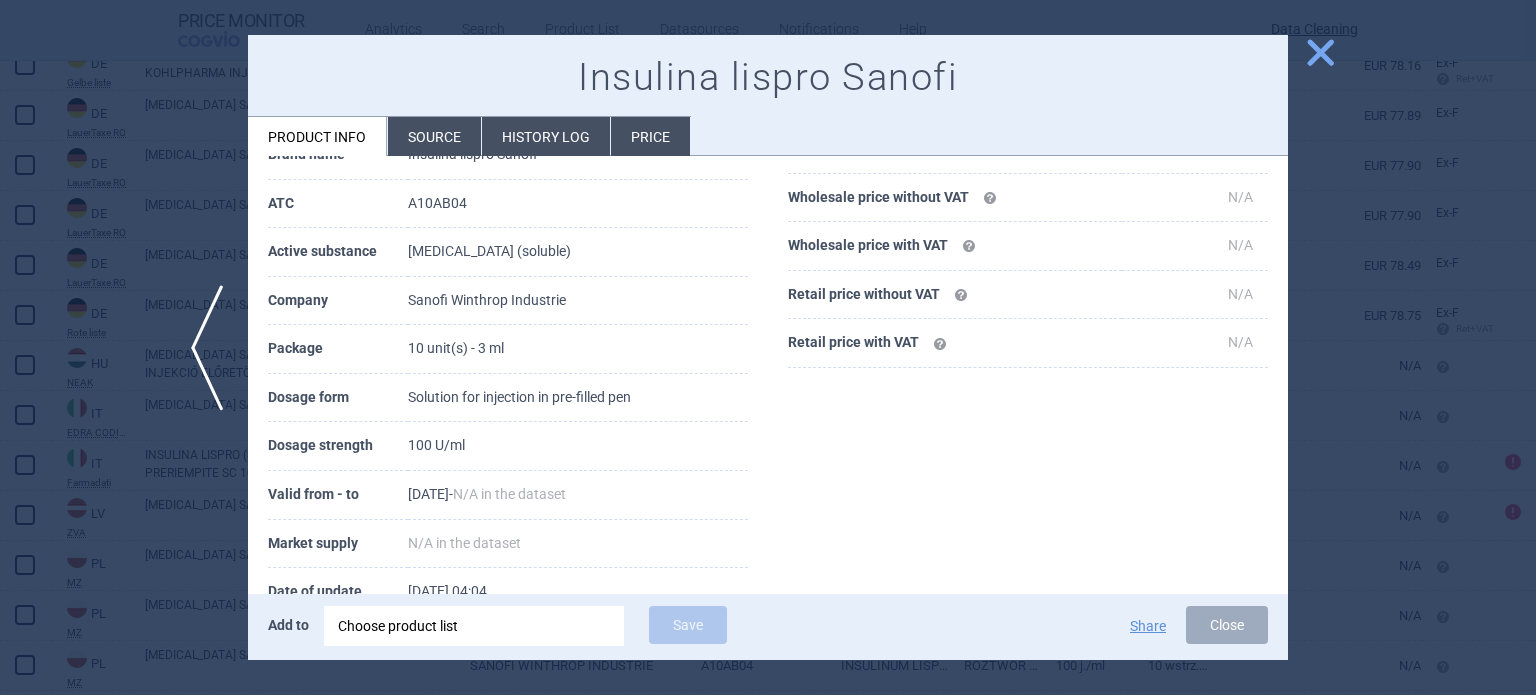 scroll, scrollTop: 300, scrollLeft: 0, axis: vertical 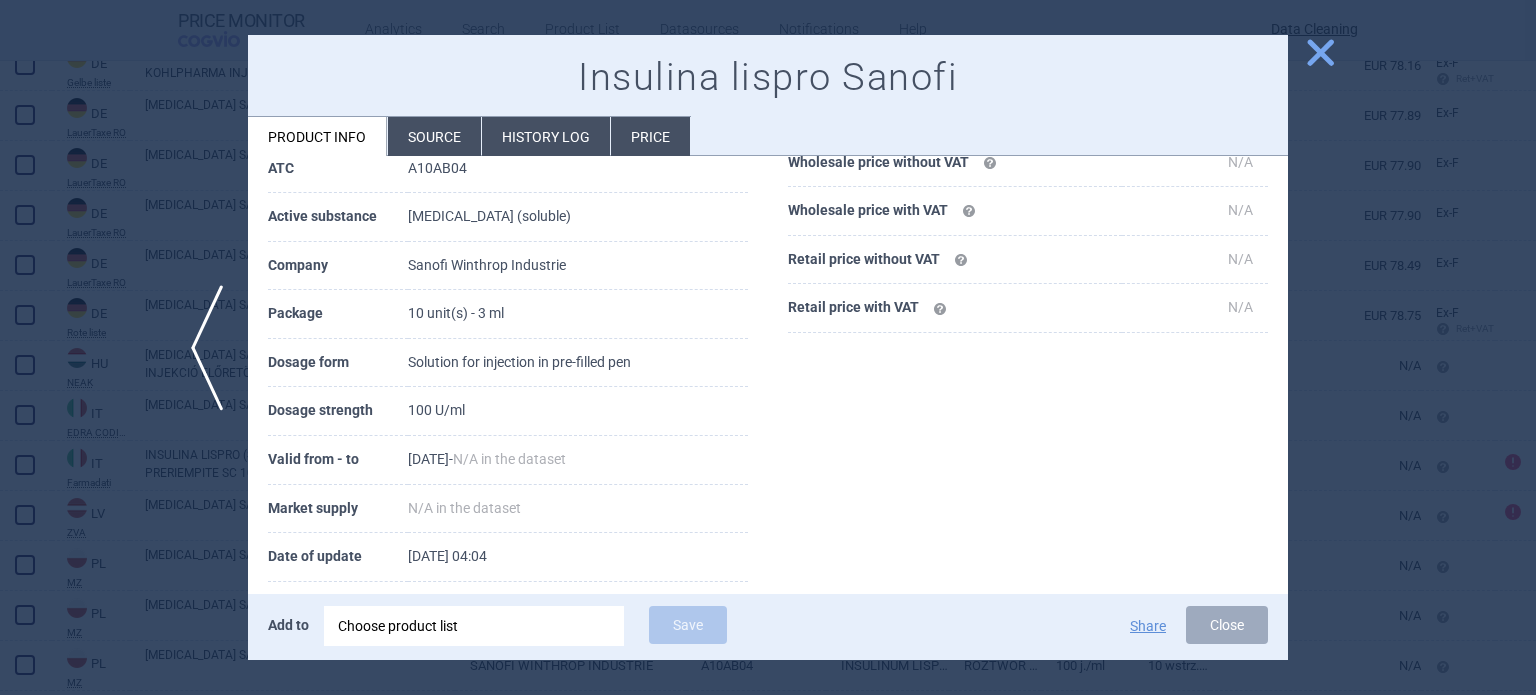 click at bounding box center [768, 347] 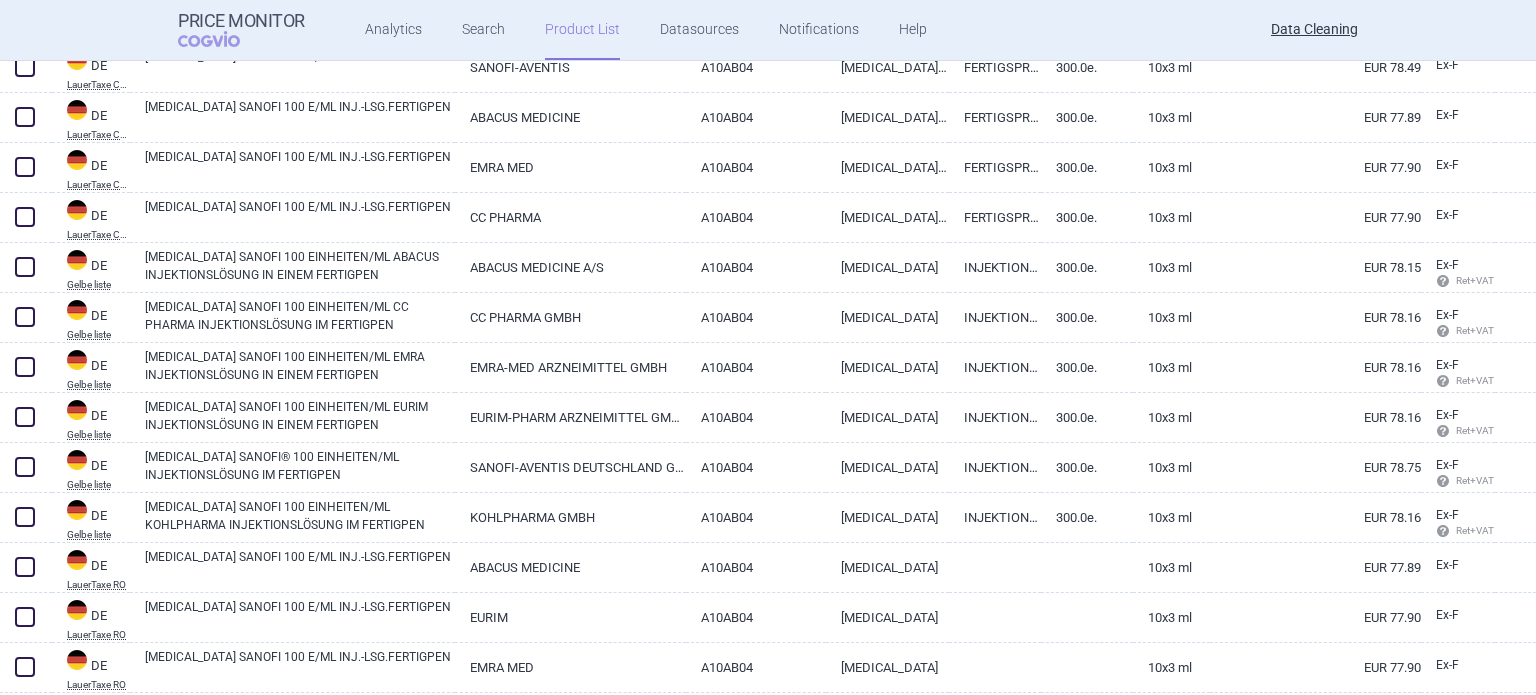 scroll, scrollTop: 0, scrollLeft: 0, axis: both 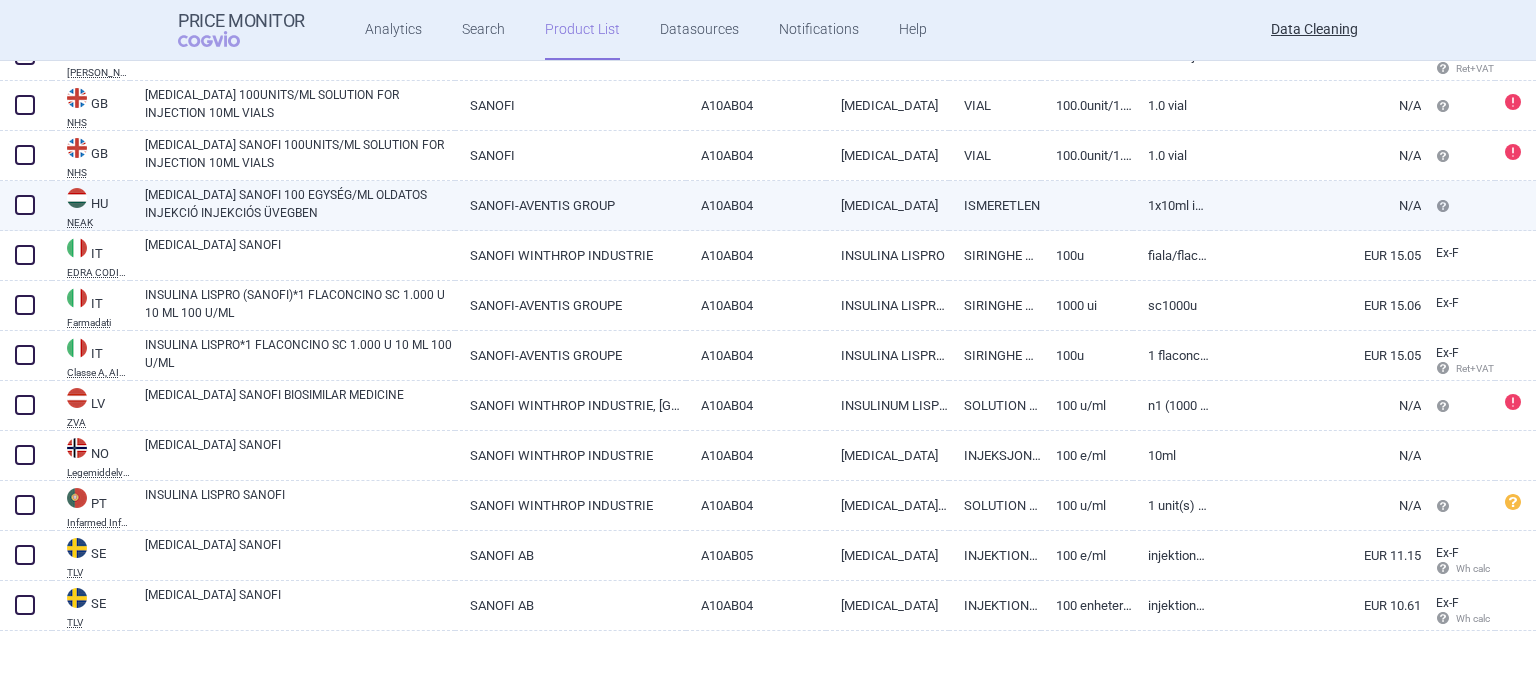 click on "SANOFI-AVENTIS GROUP" at bounding box center (570, 205) 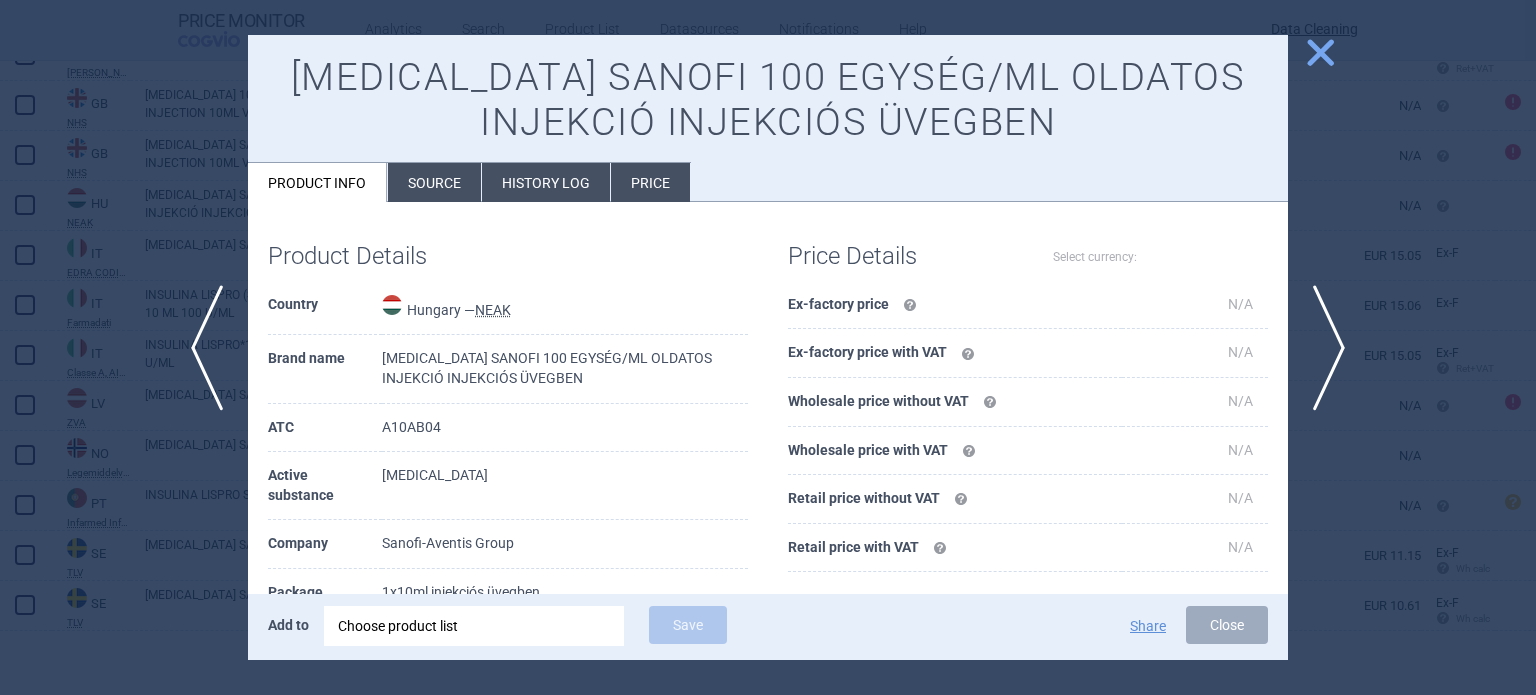 select on "EUR" 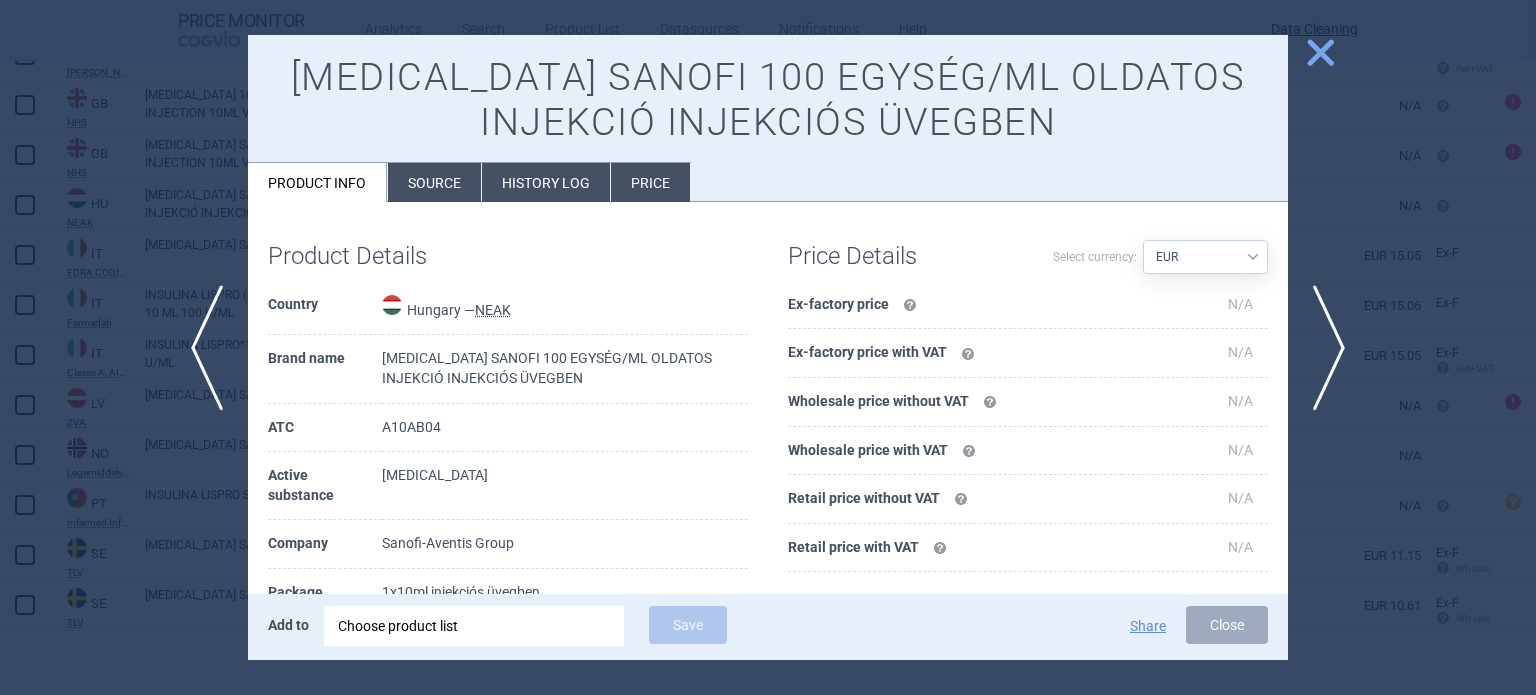 click on "Source" at bounding box center (434, 182) 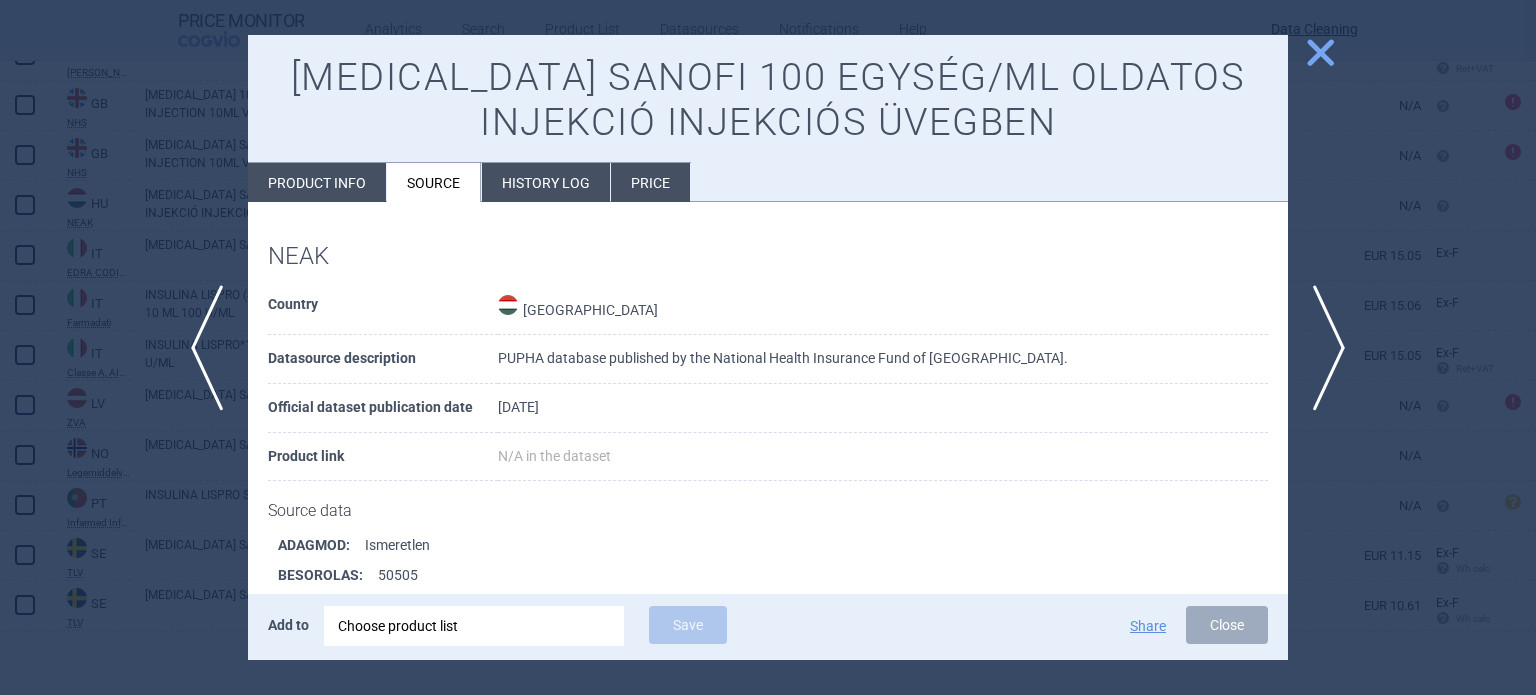 scroll, scrollTop: 1615, scrollLeft: 0, axis: vertical 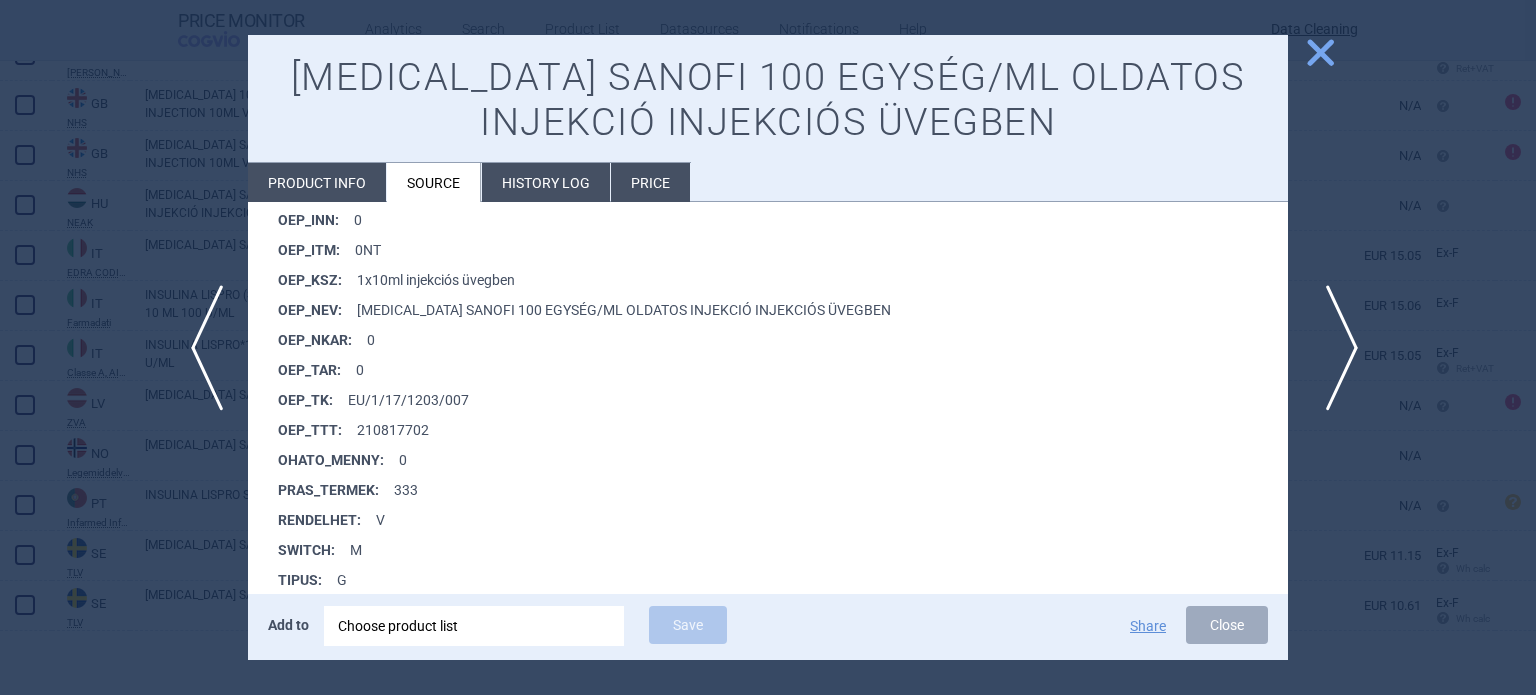 click on "next" at bounding box center [1335, 348] 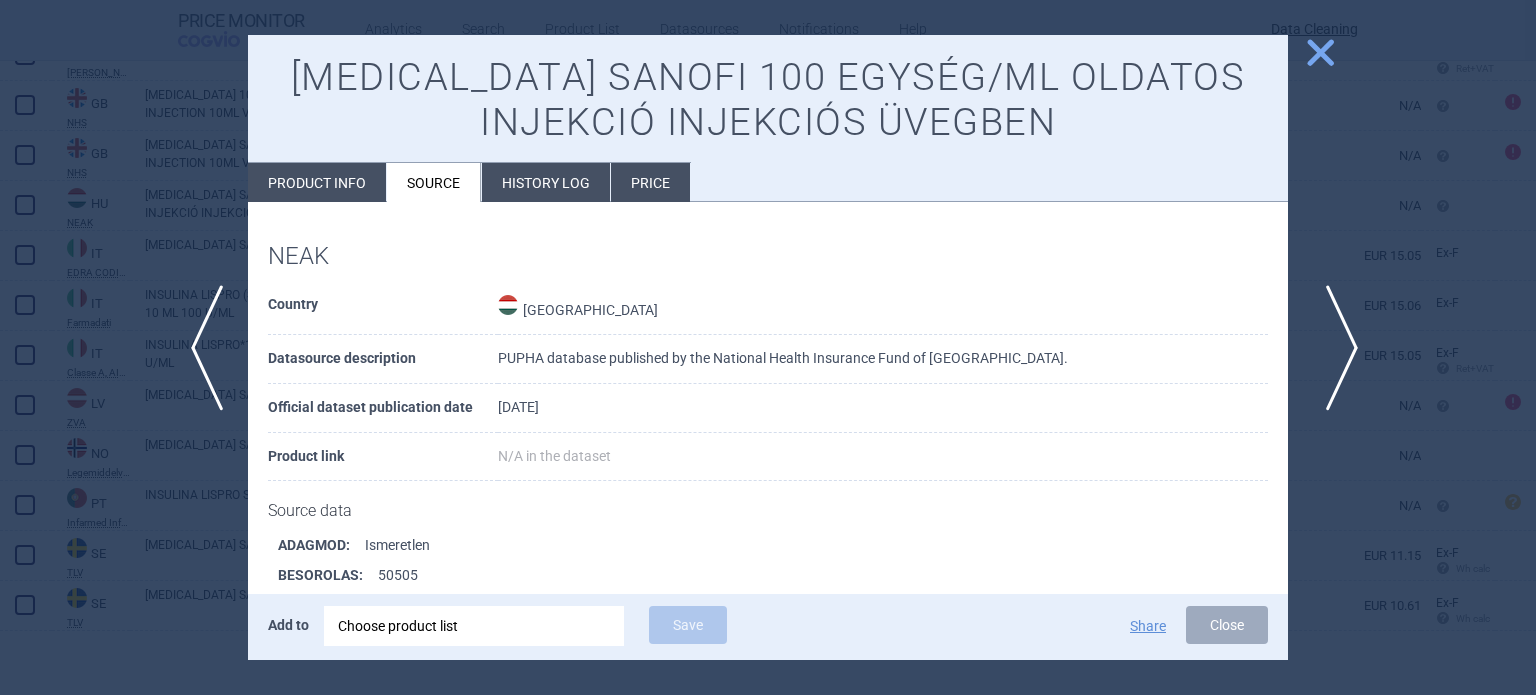 type 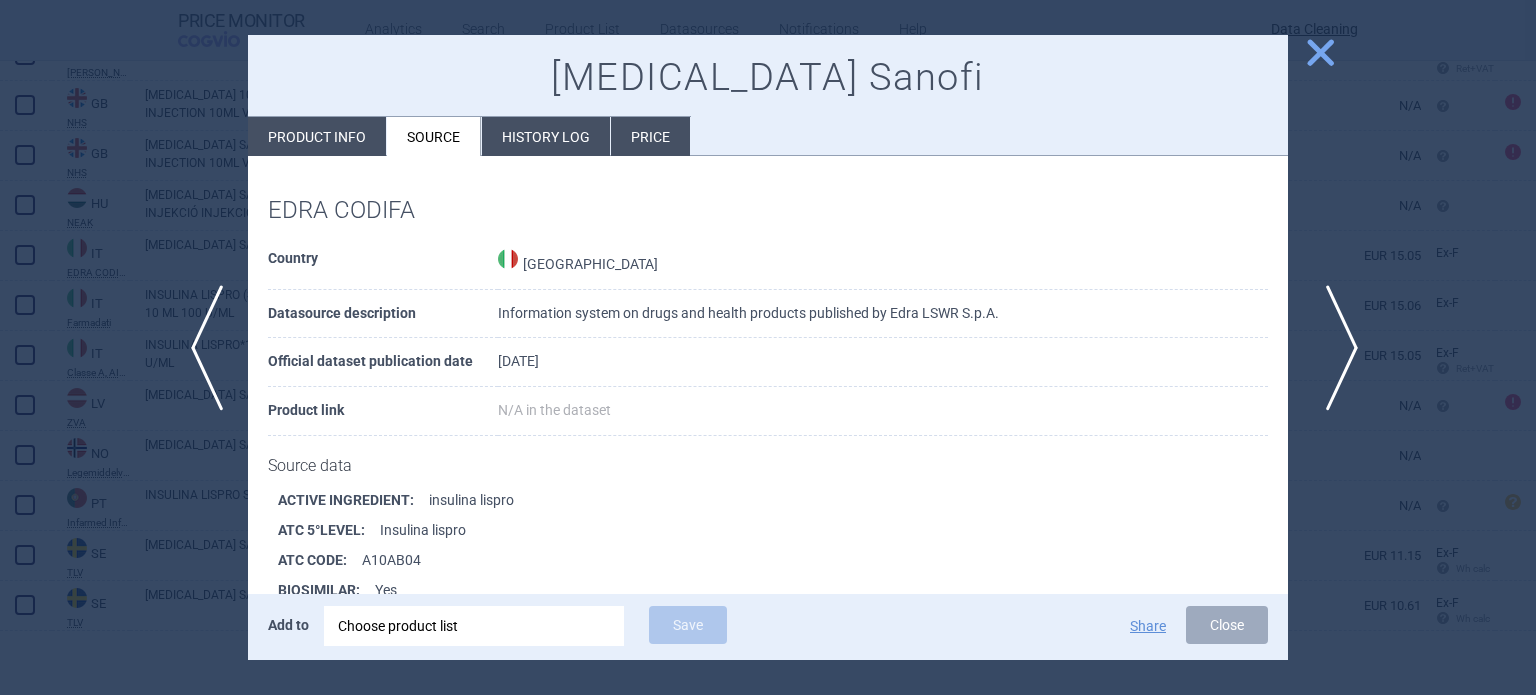 scroll, scrollTop: 272, scrollLeft: 0, axis: vertical 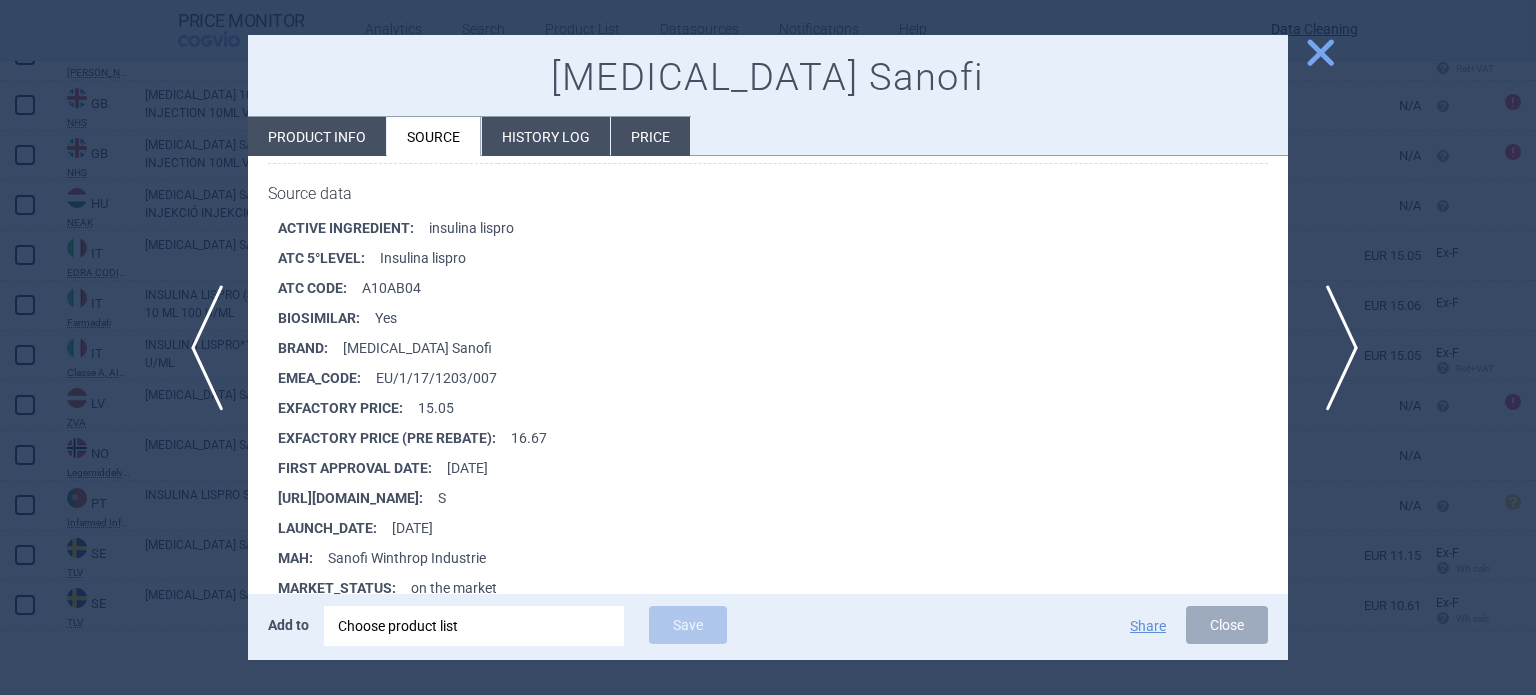 click on "next" at bounding box center [1335, 348] 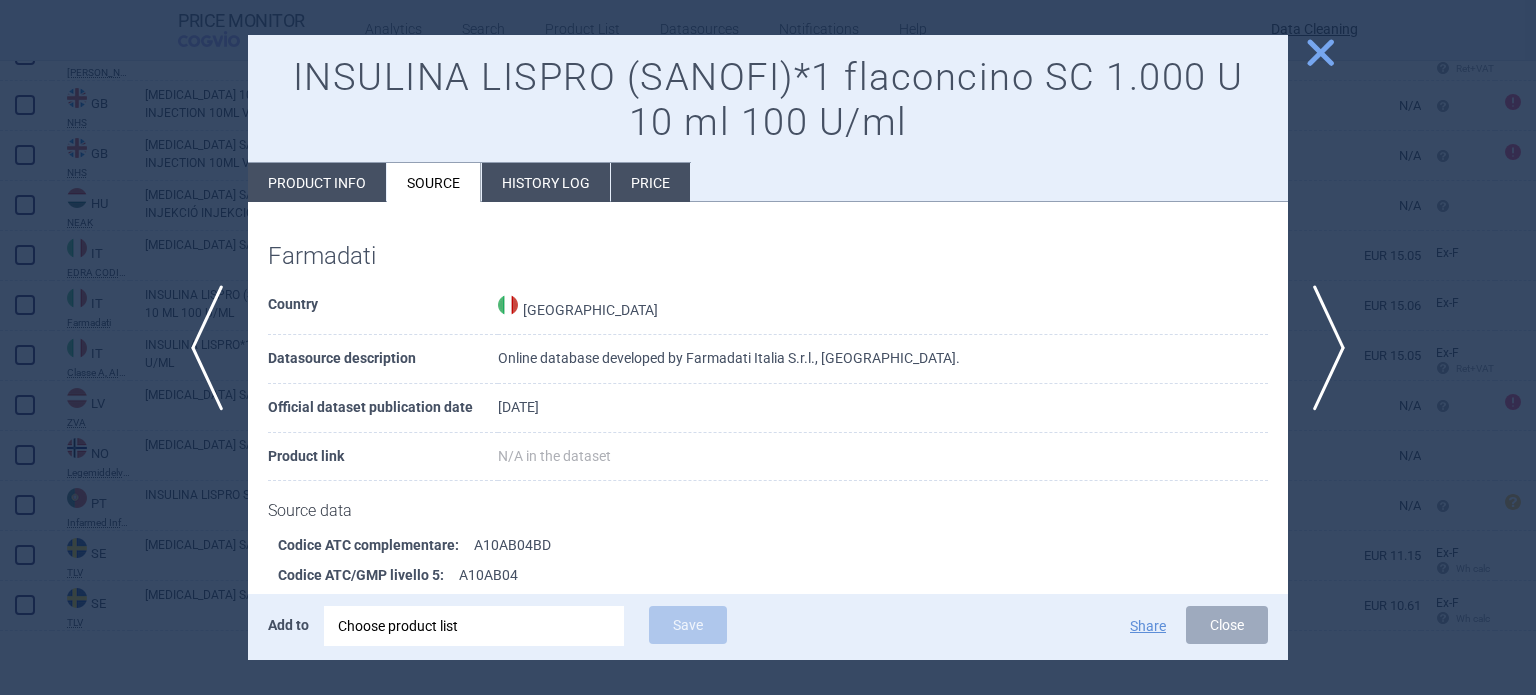 scroll, scrollTop: 1503, scrollLeft: 0, axis: vertical 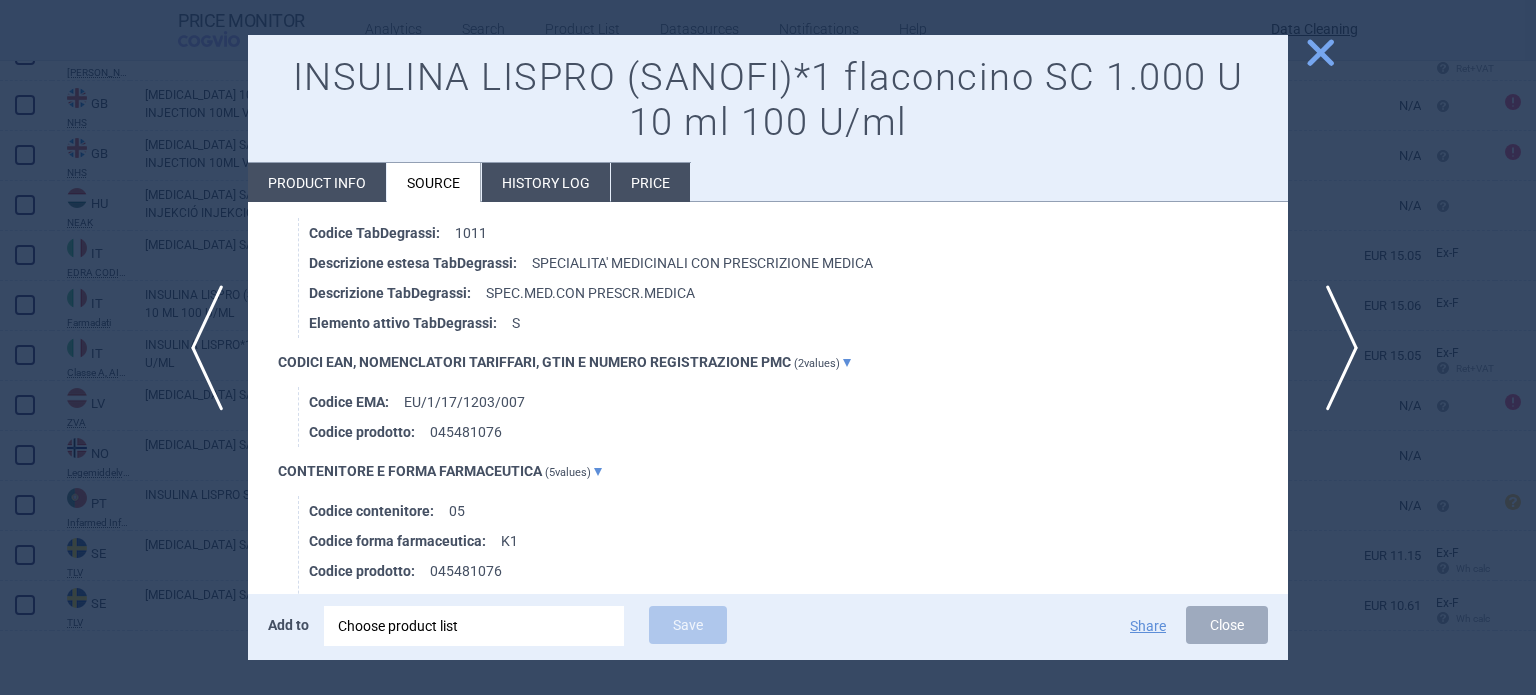 click on "next" at bounding box center [1335, 348] 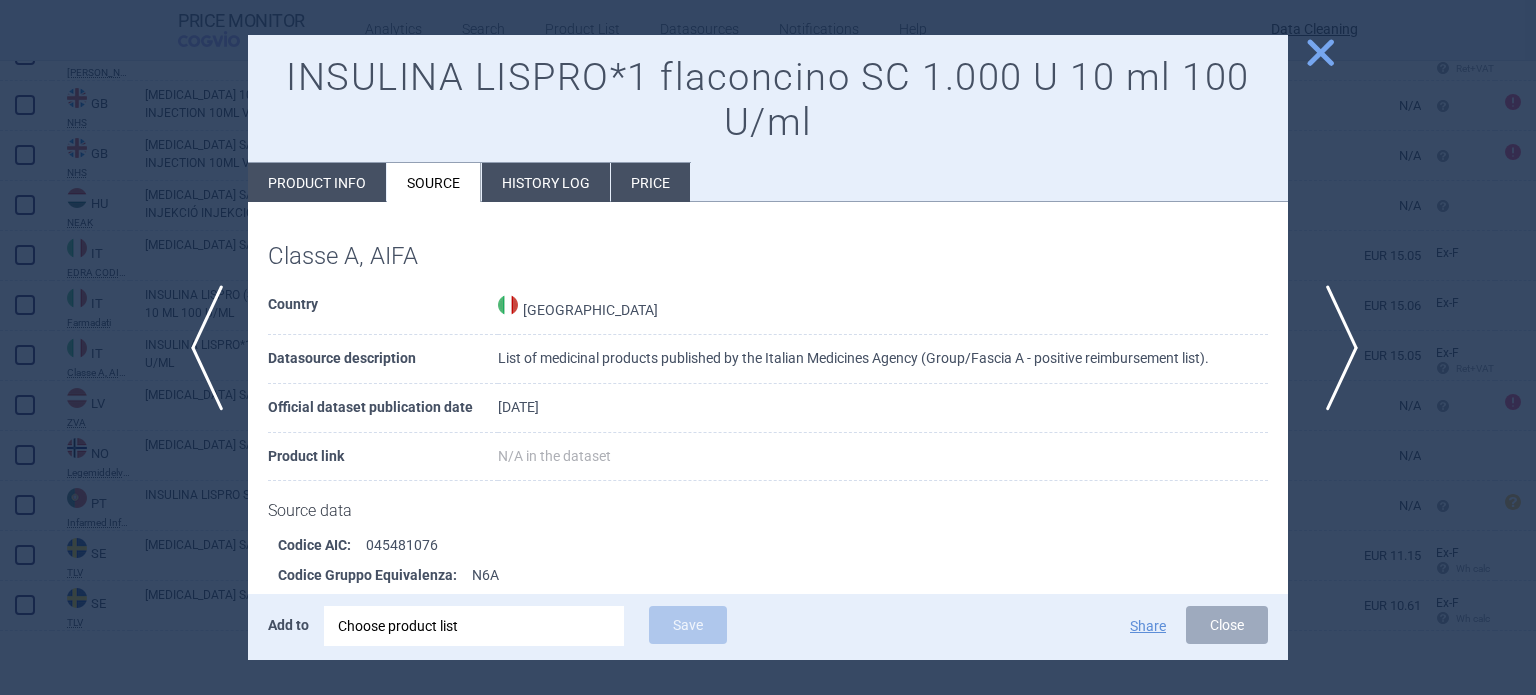 scroll, scrollTop: 930, scrollLeft: 0, axis: vertical 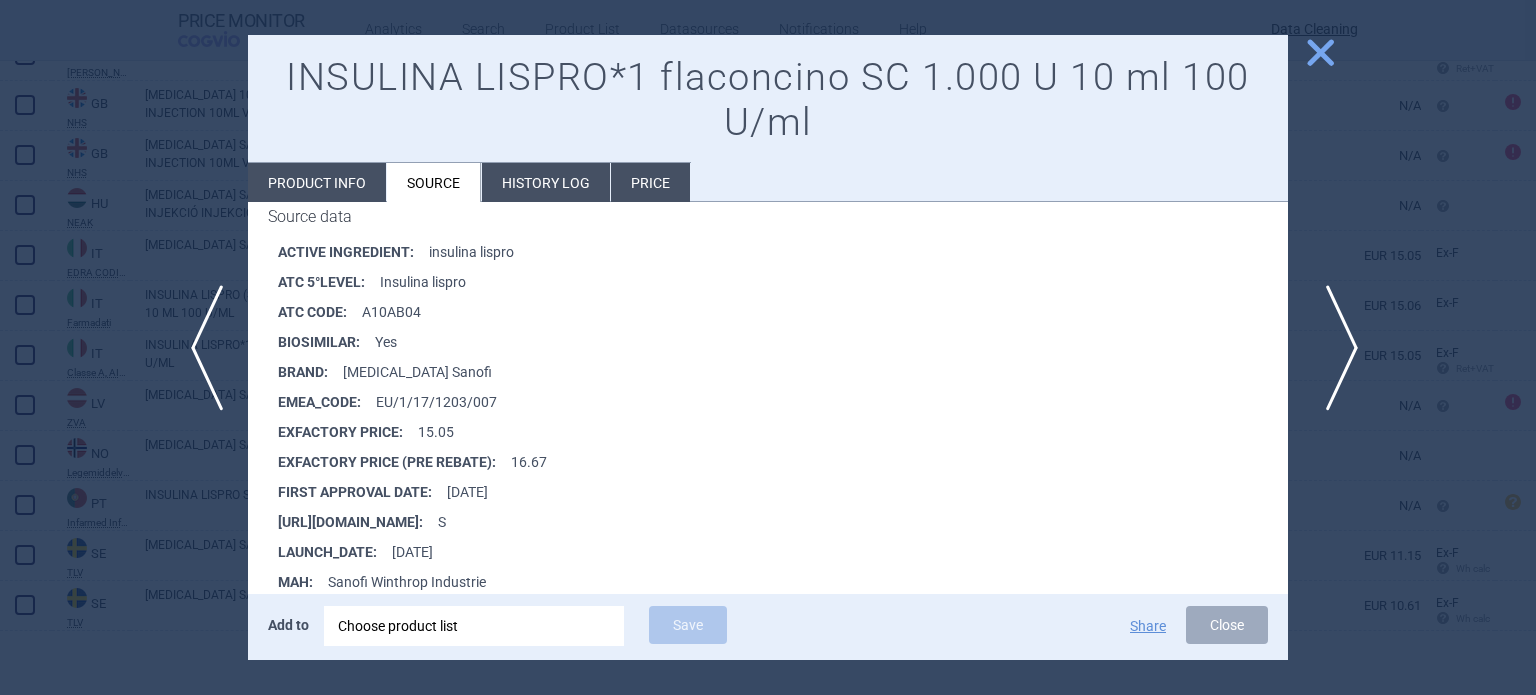 click on "next" at bounding box center (1335, 348) 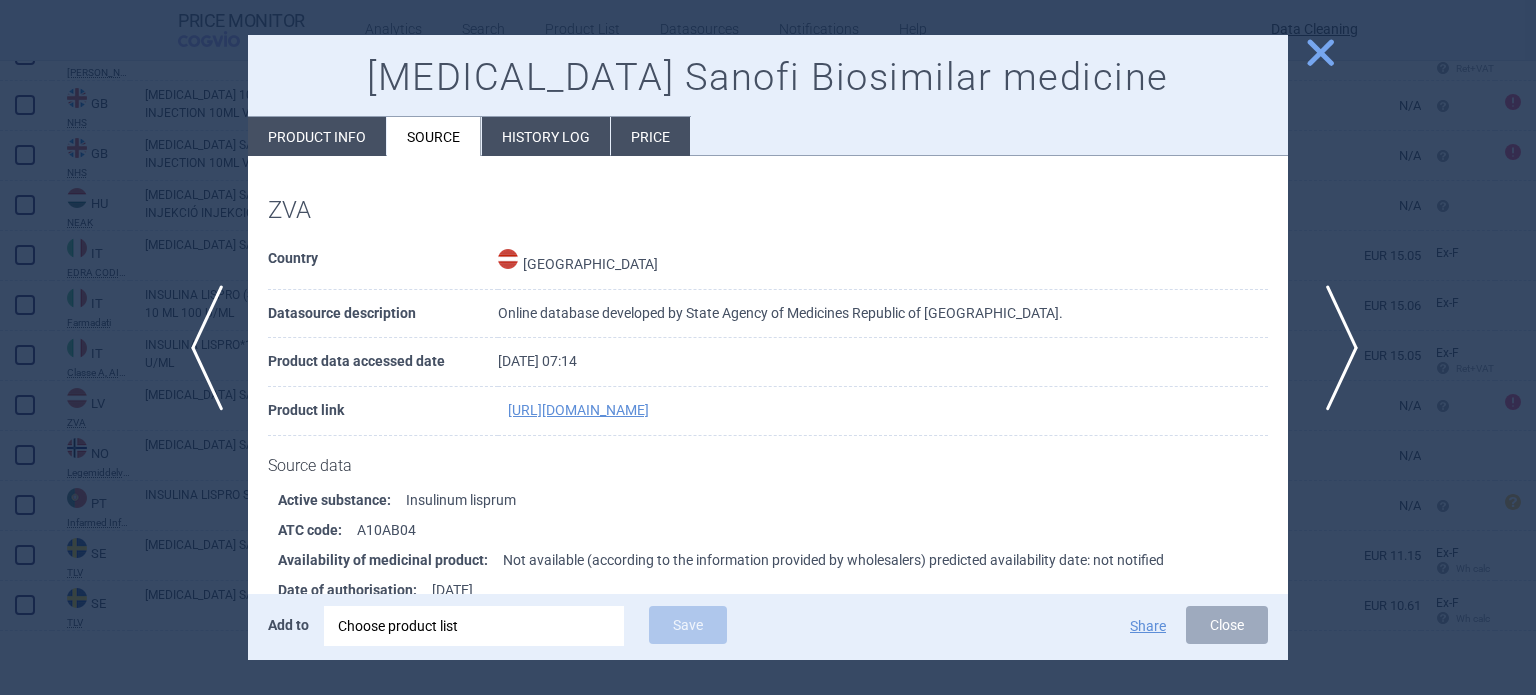 click on "next" at bounding box center [1335, 348] 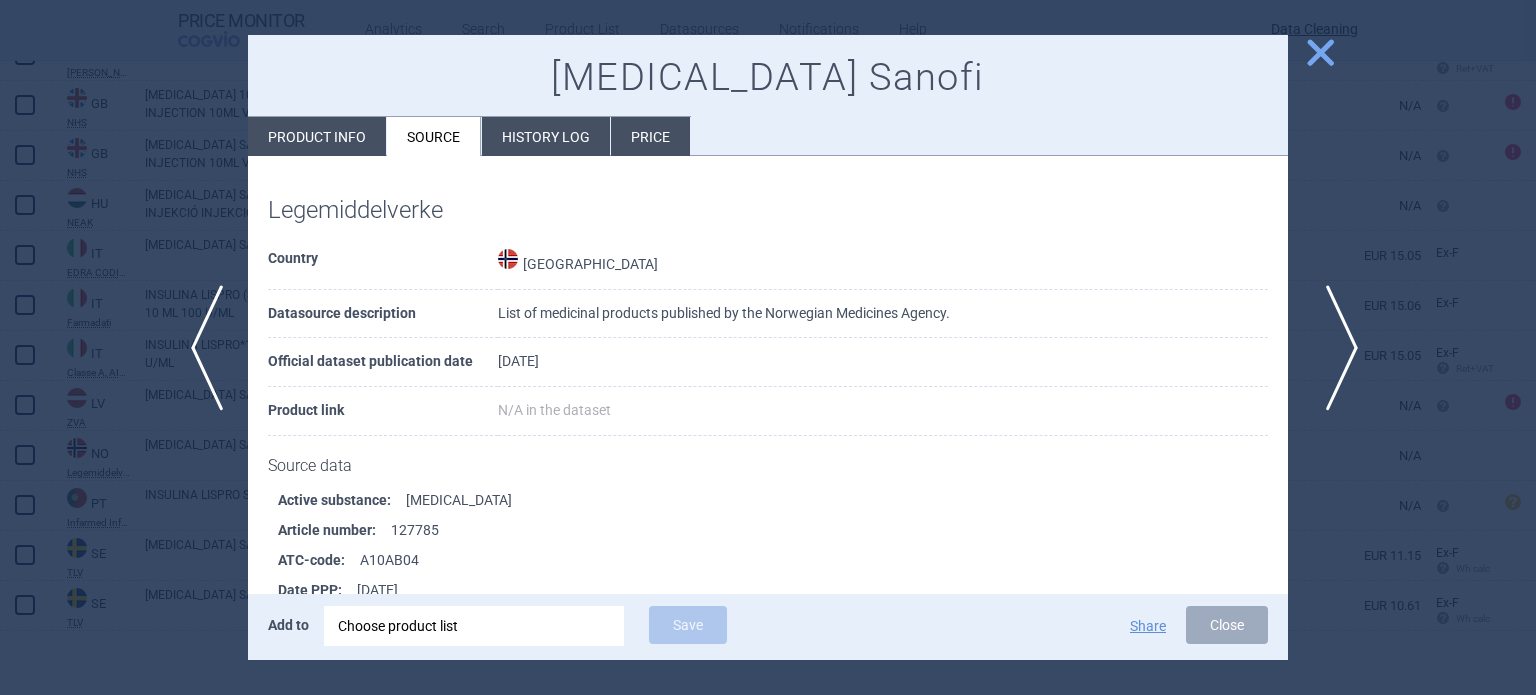 scroll, scrollTop: 303, scrollLeft: 0, axis: vertical 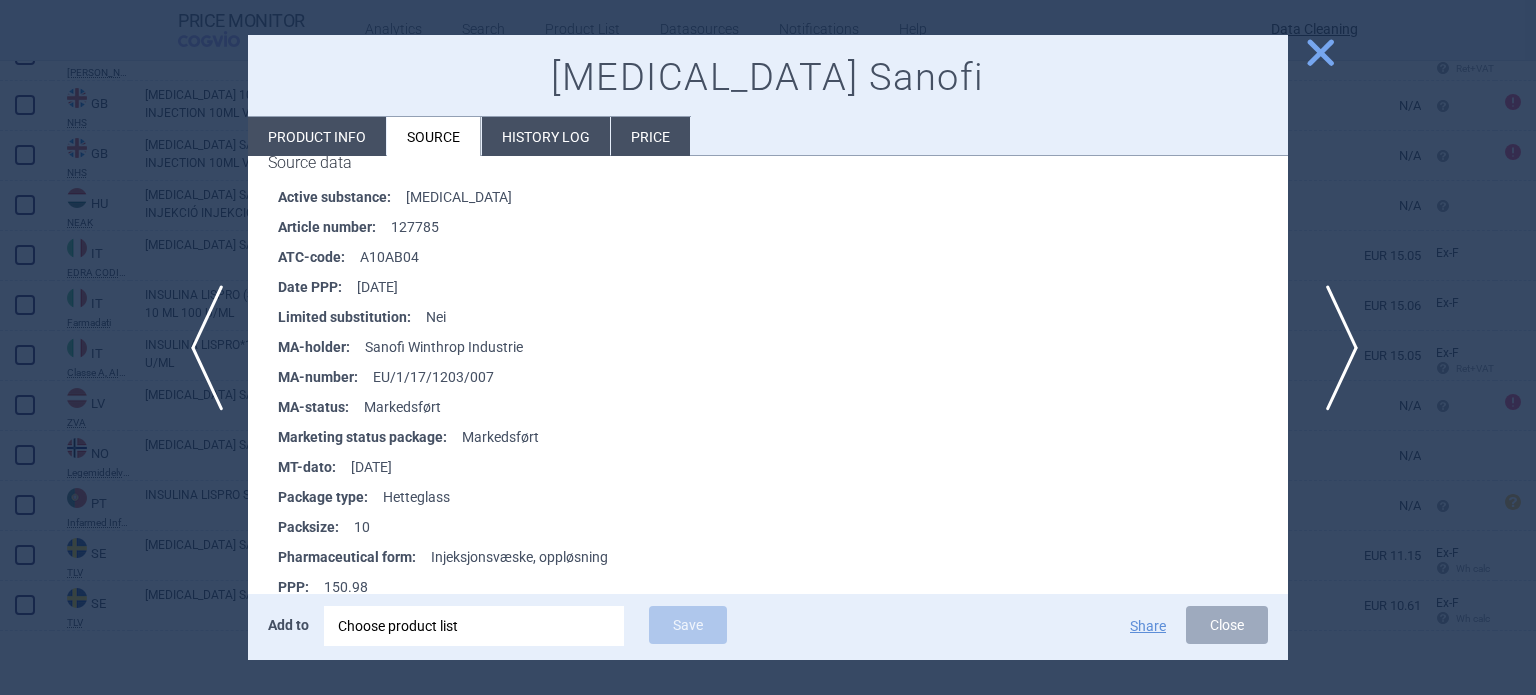 click on "next" at bounding box center [1335, 348] 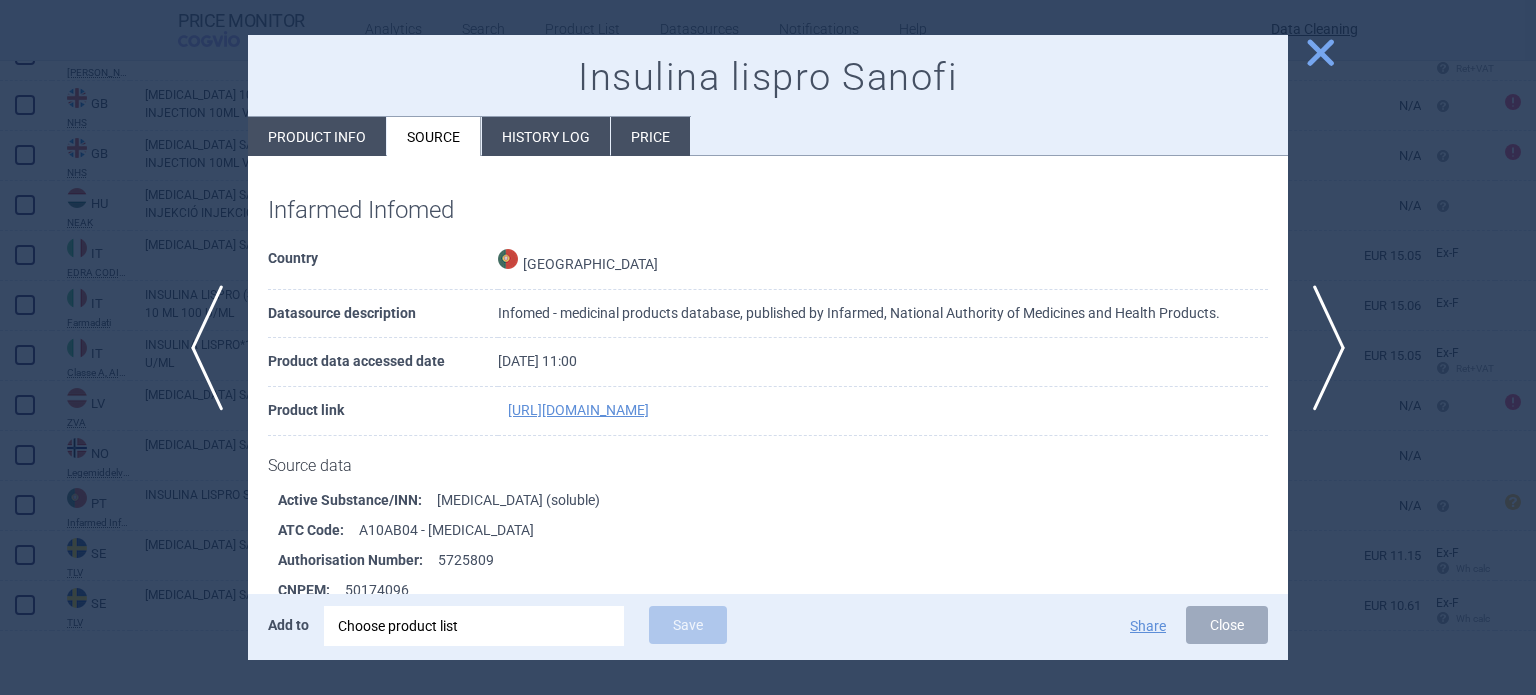 click on "Product info" at bounding box center [317, 136] 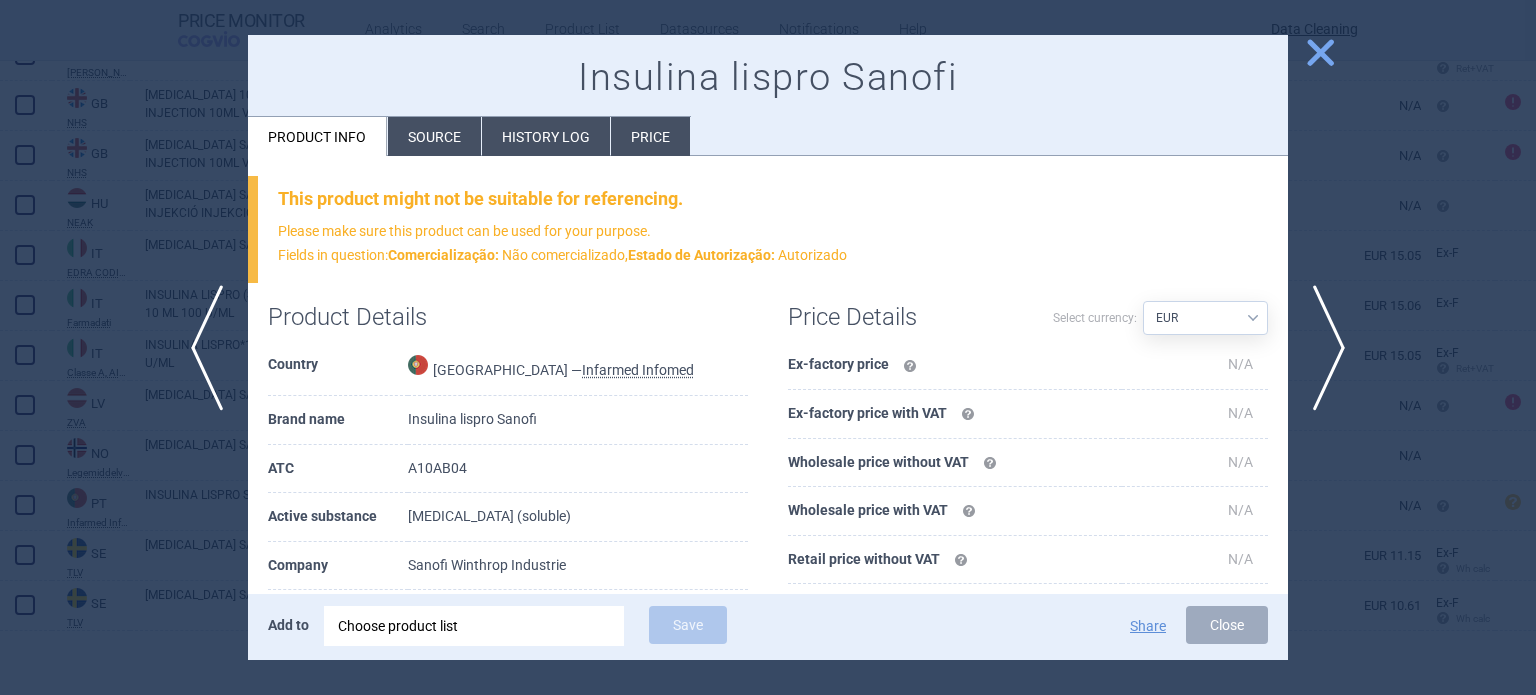 scroll, scrollTop: 200, scrollLeft: 0, axis: vertical 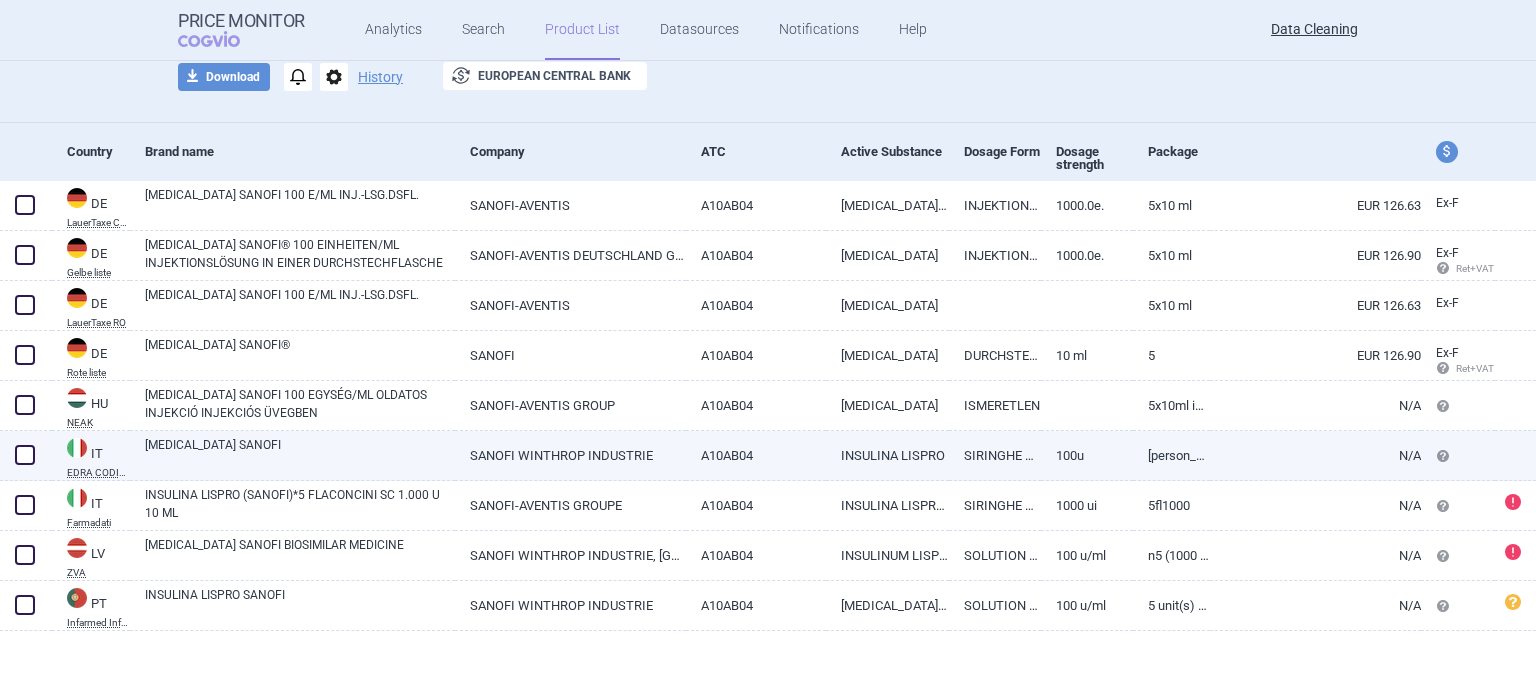 click on "INSULINA LISPRO" at bounding box center [887, 455] 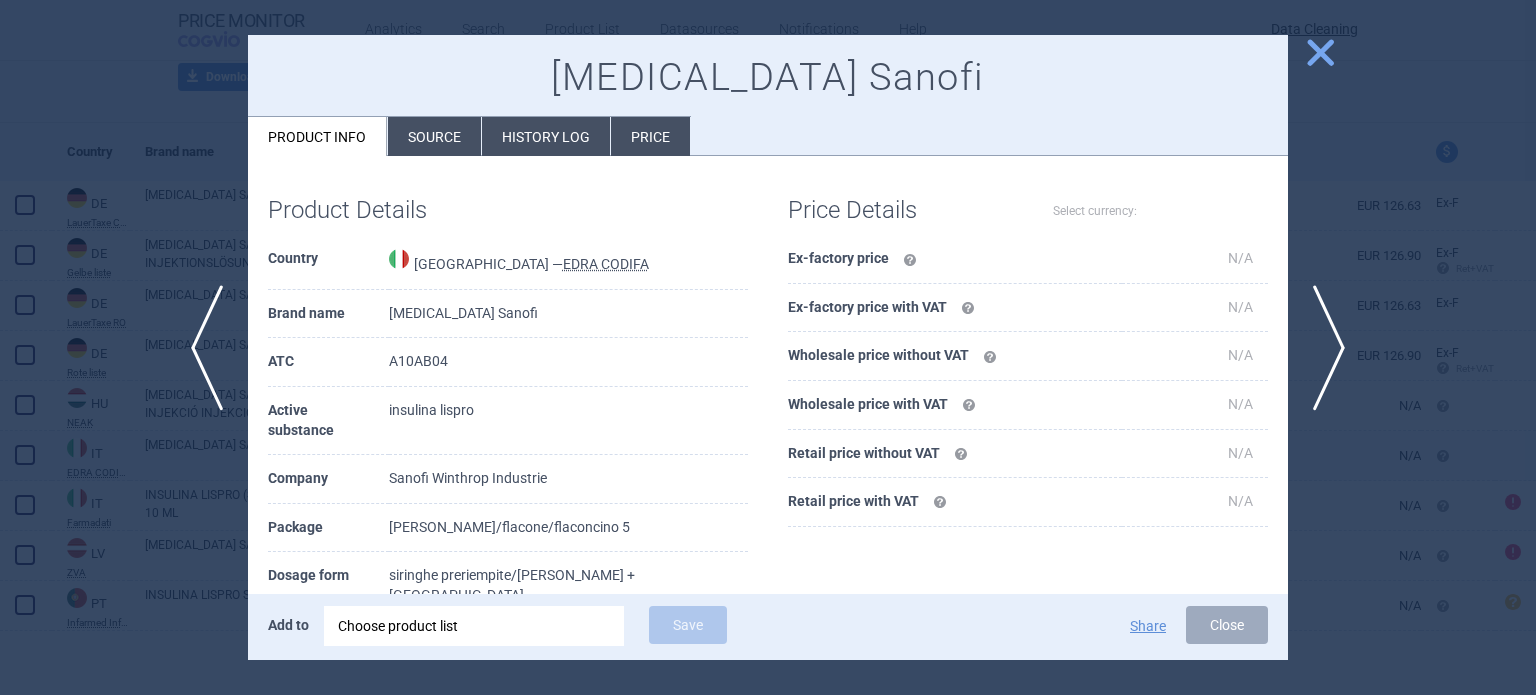 select on "EUR" 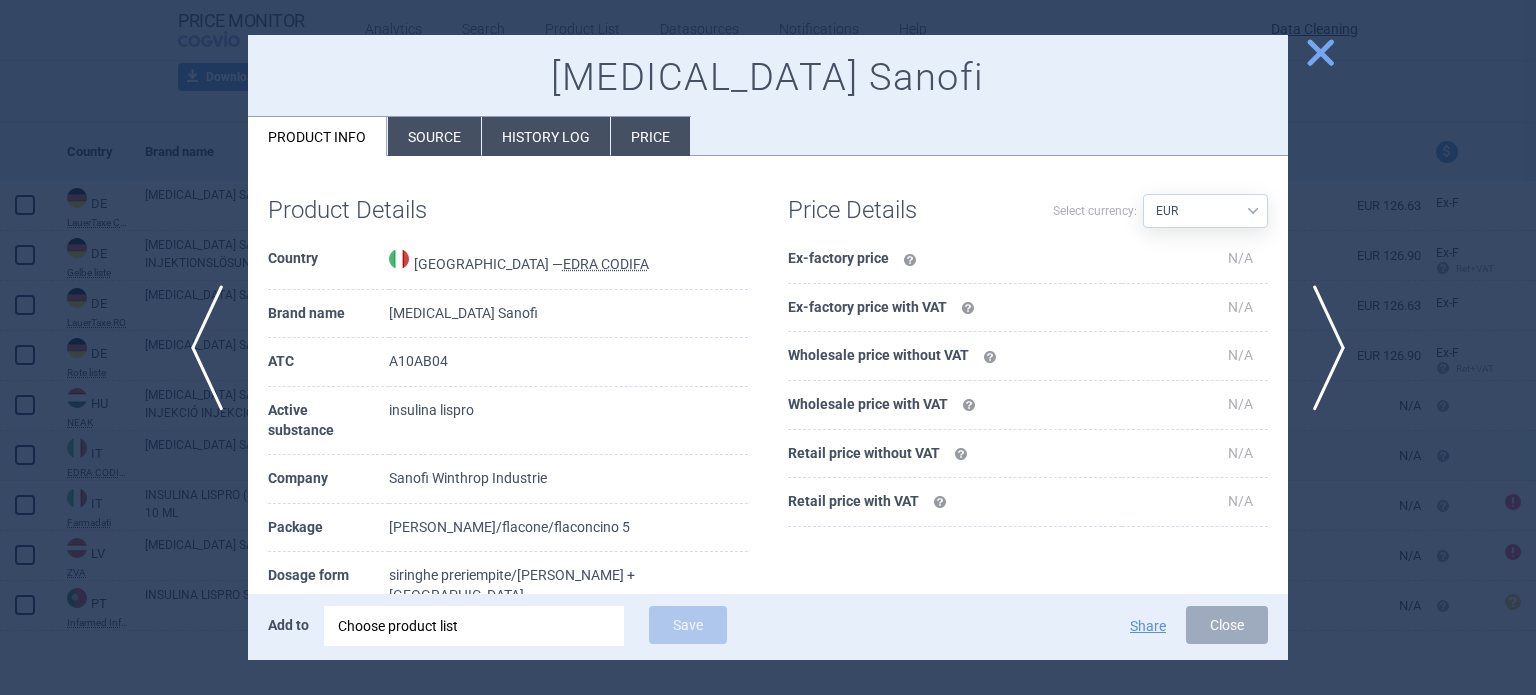 scroll, scrollTop: 100, scrollLeft: 0, axis: vertical 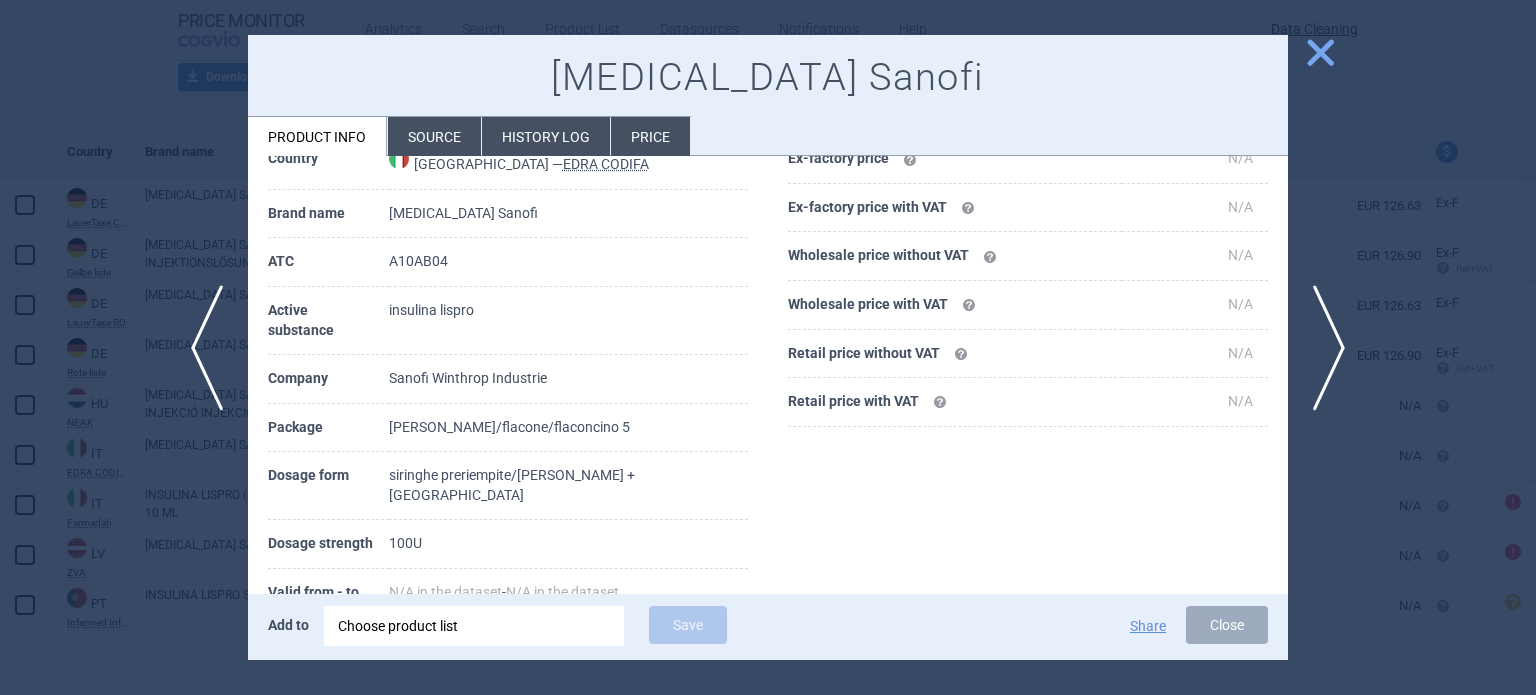 drag, startPoint x: 1448, startPoint y: 175, endPoint x: 1460, endPoint y: 167, distance: 14.422205 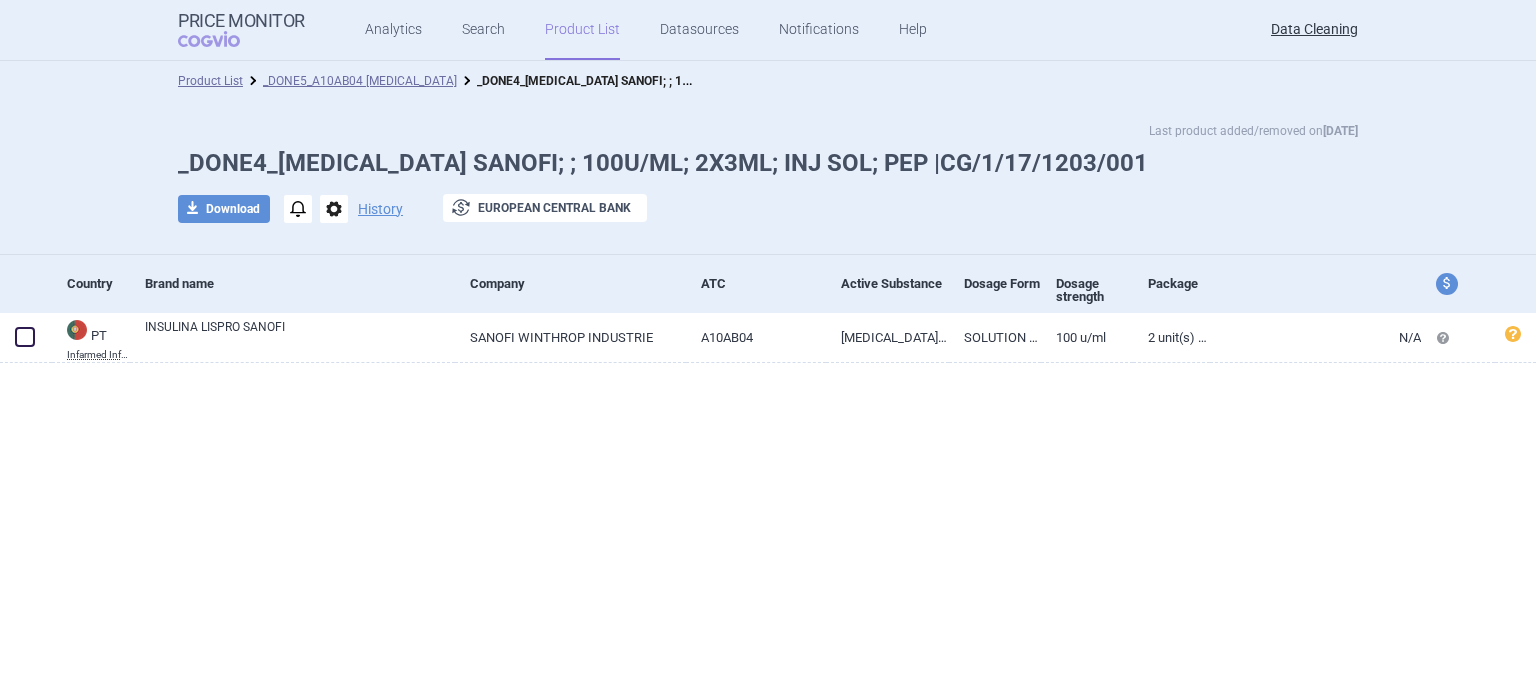 scroll, scrollTop: 0, scrollLeft: 0, axis: both 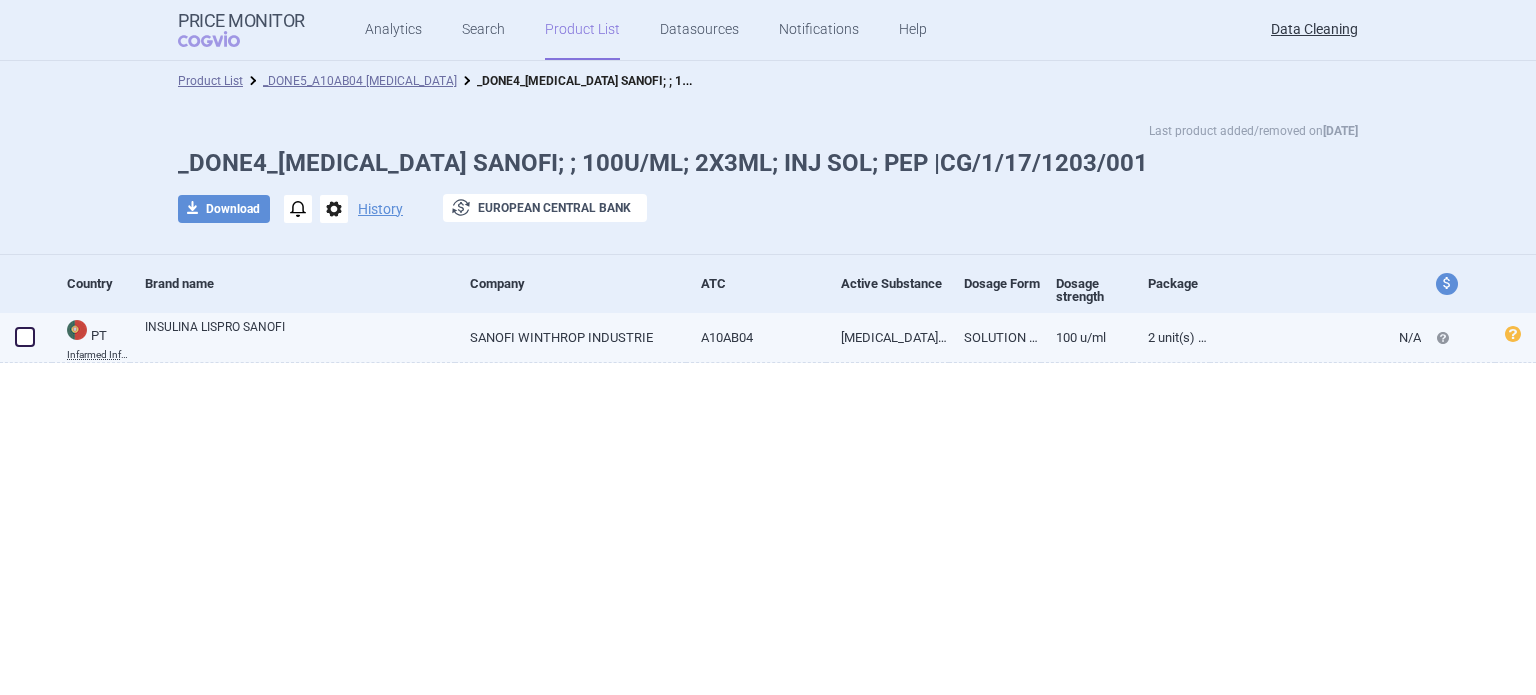 click on "SANOFI WINTHROP INDUSTRIE" at bounding box center (570, 337) 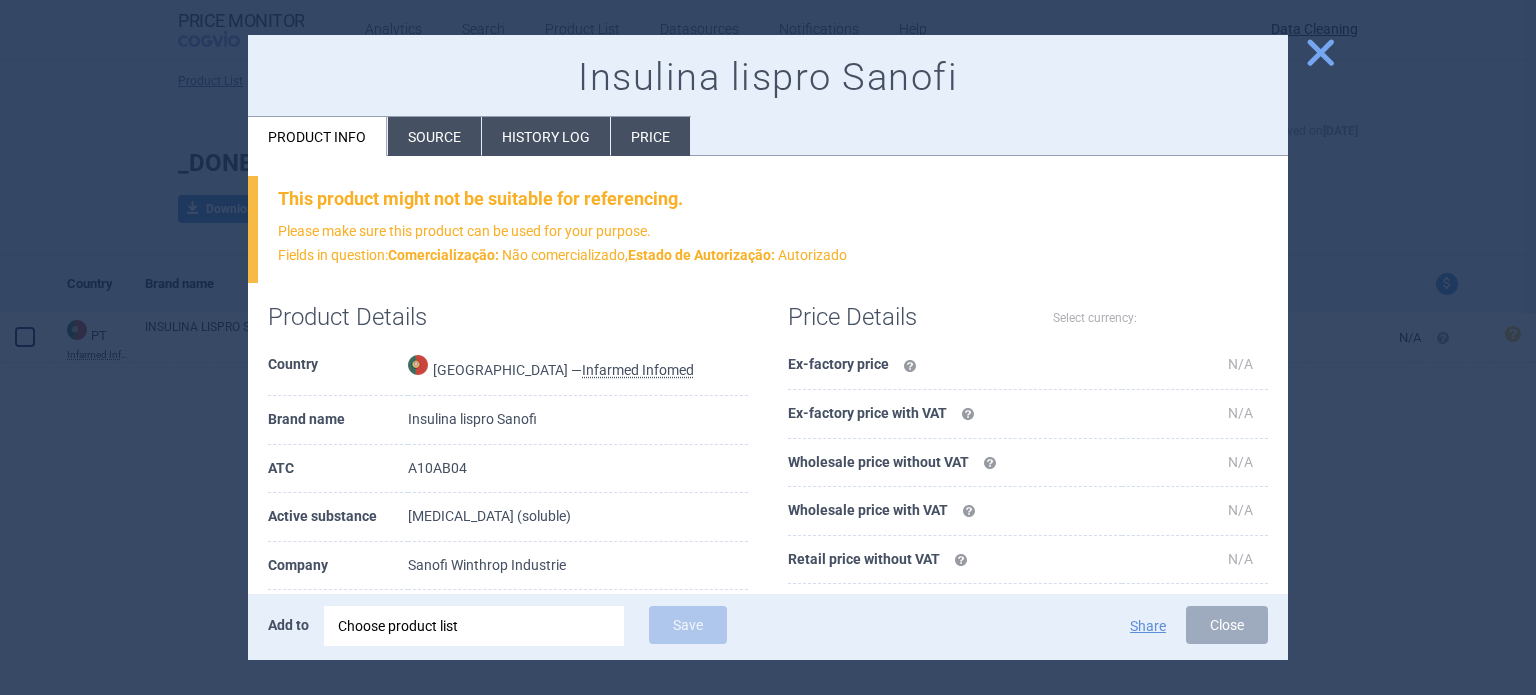 select on "EUR" 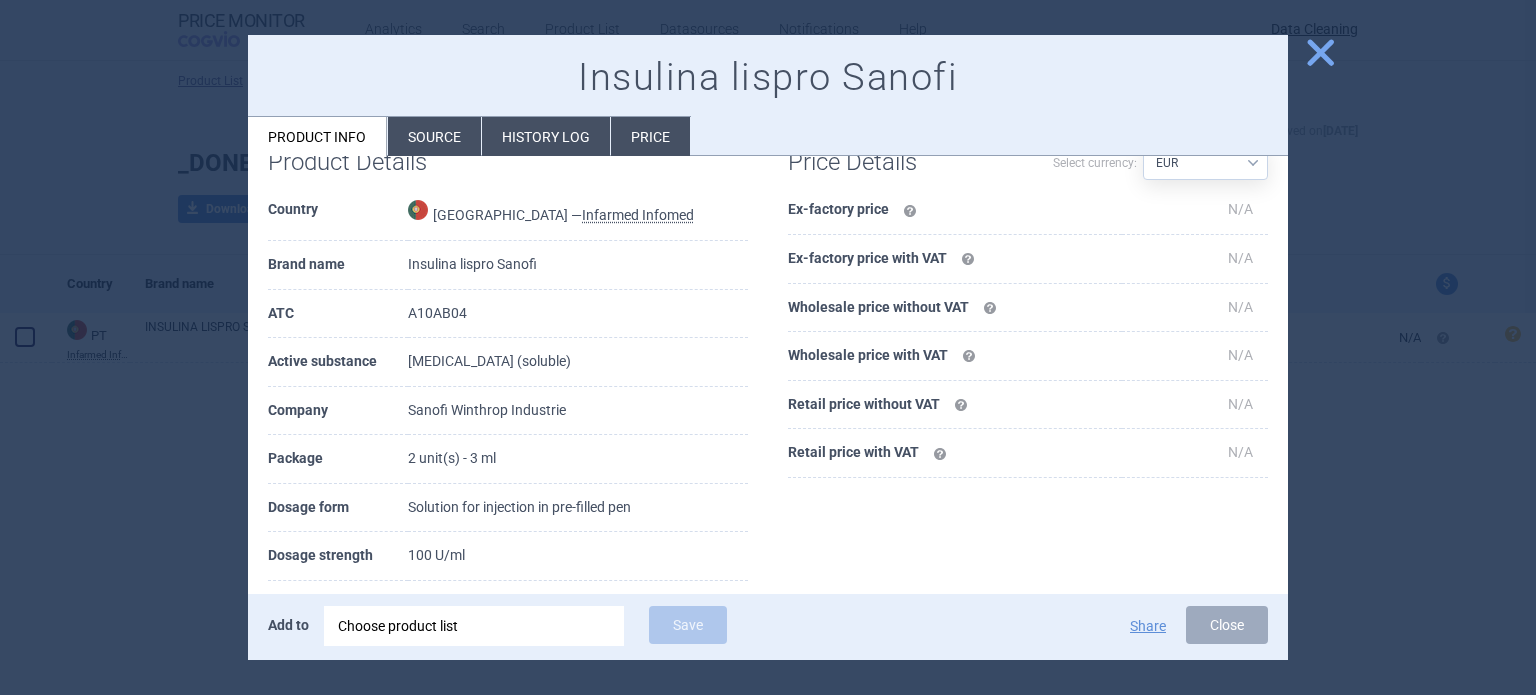 scroll, scrollTop: 200, scrollLeft: 0, axis: vertical 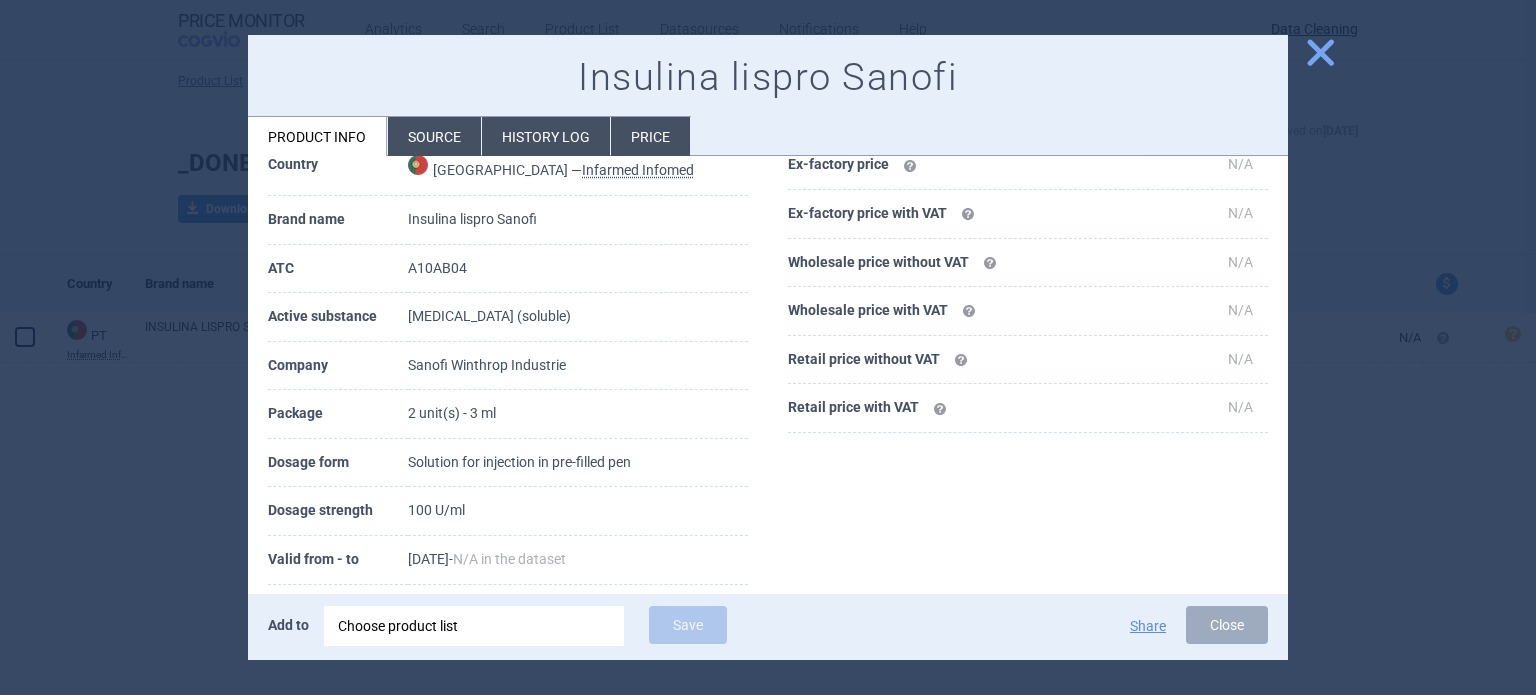 click at bounding box center (768, 347) 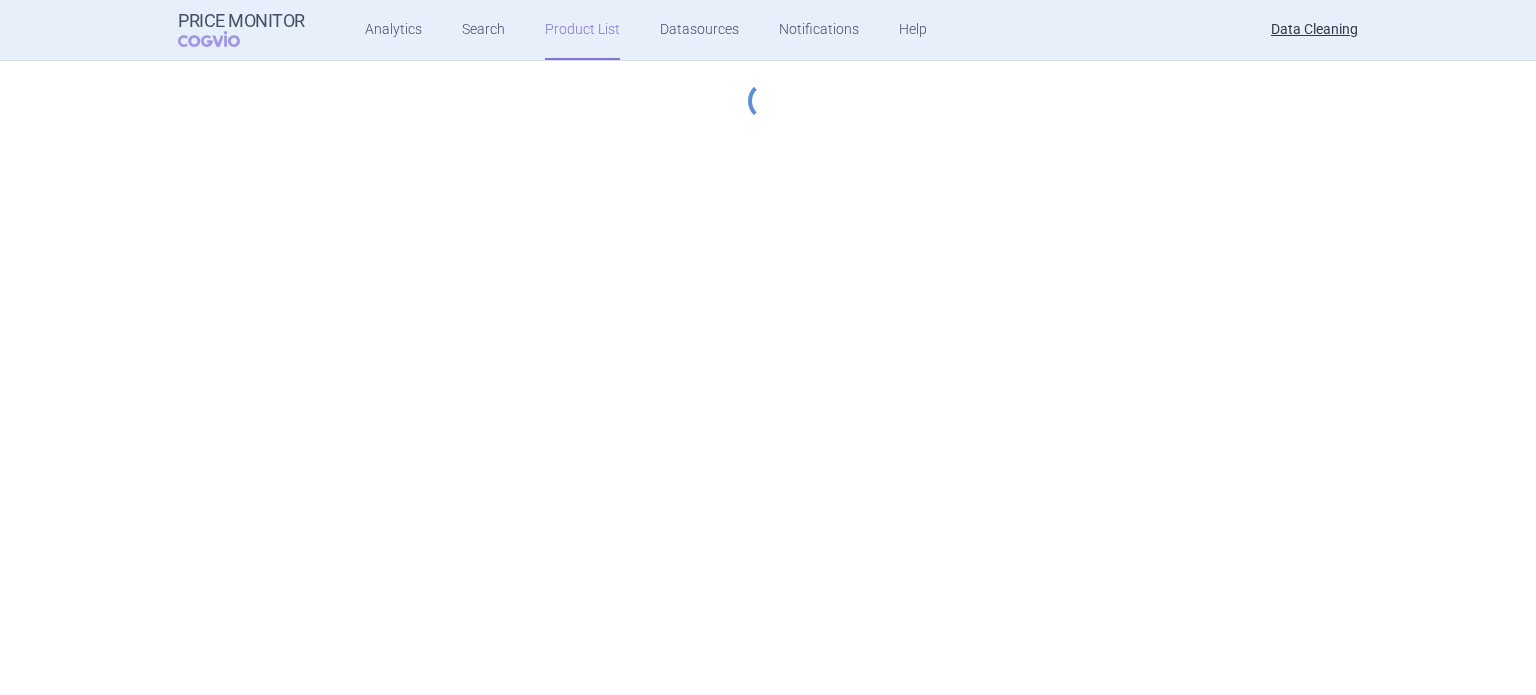 scroll, scrollTop: 0, scrollLeft: 0, axis: both 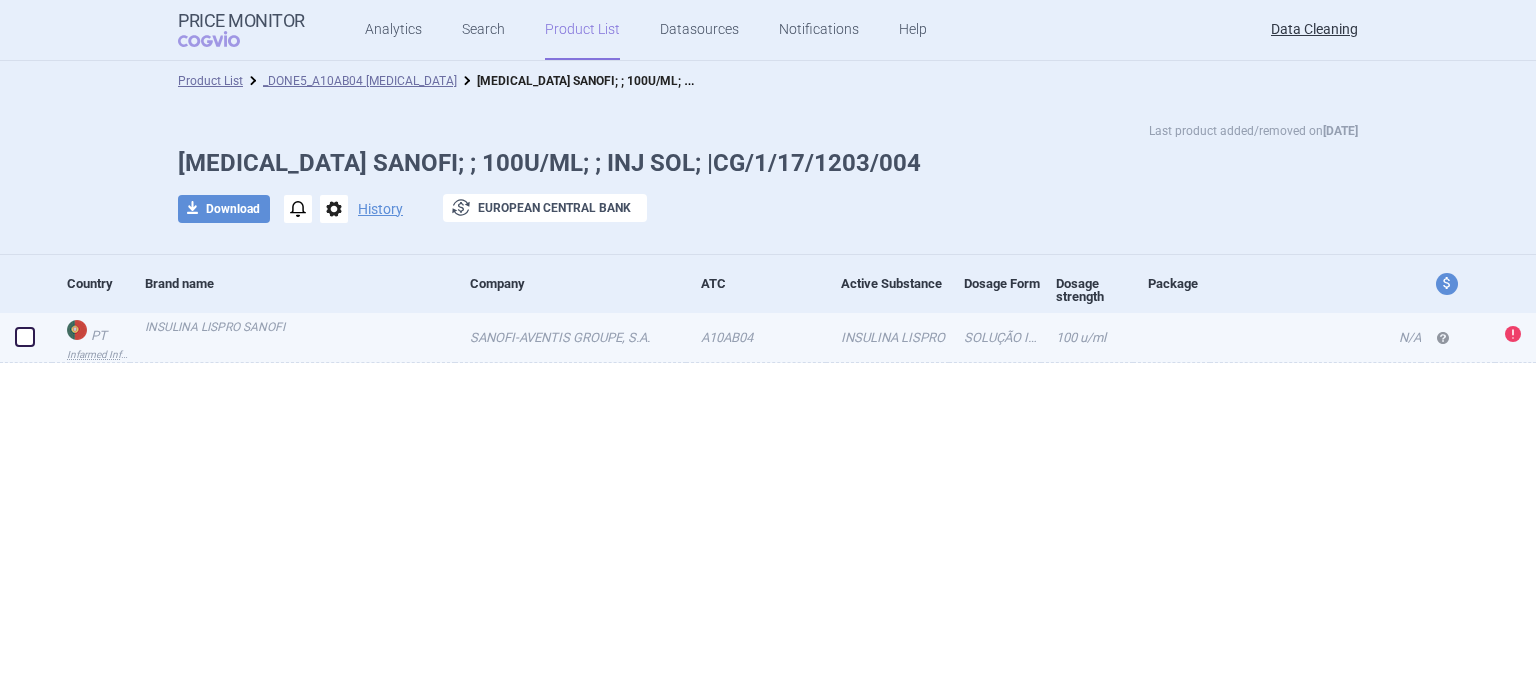 click on "INSULINA LISPRO" 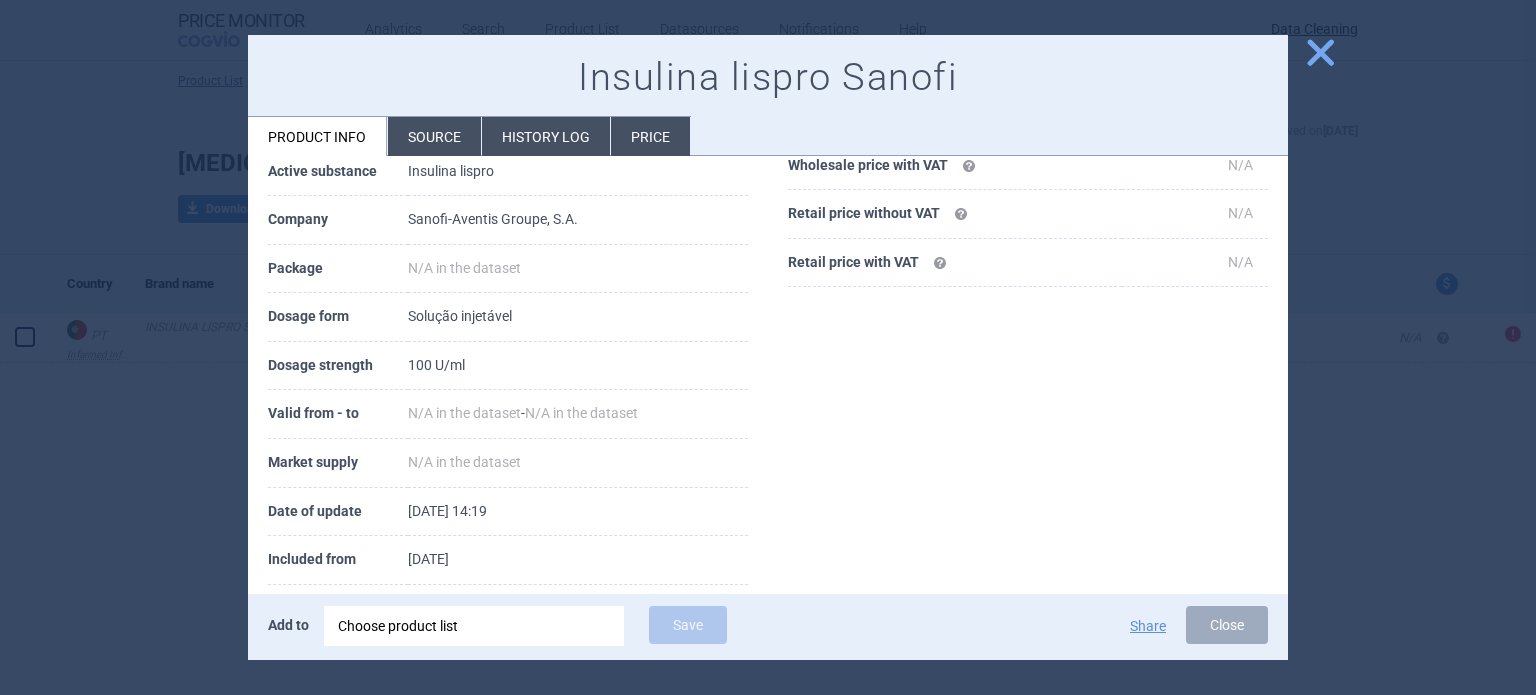 scroll, scrollTop: 300, scrollLeft: 0, axis: vertical 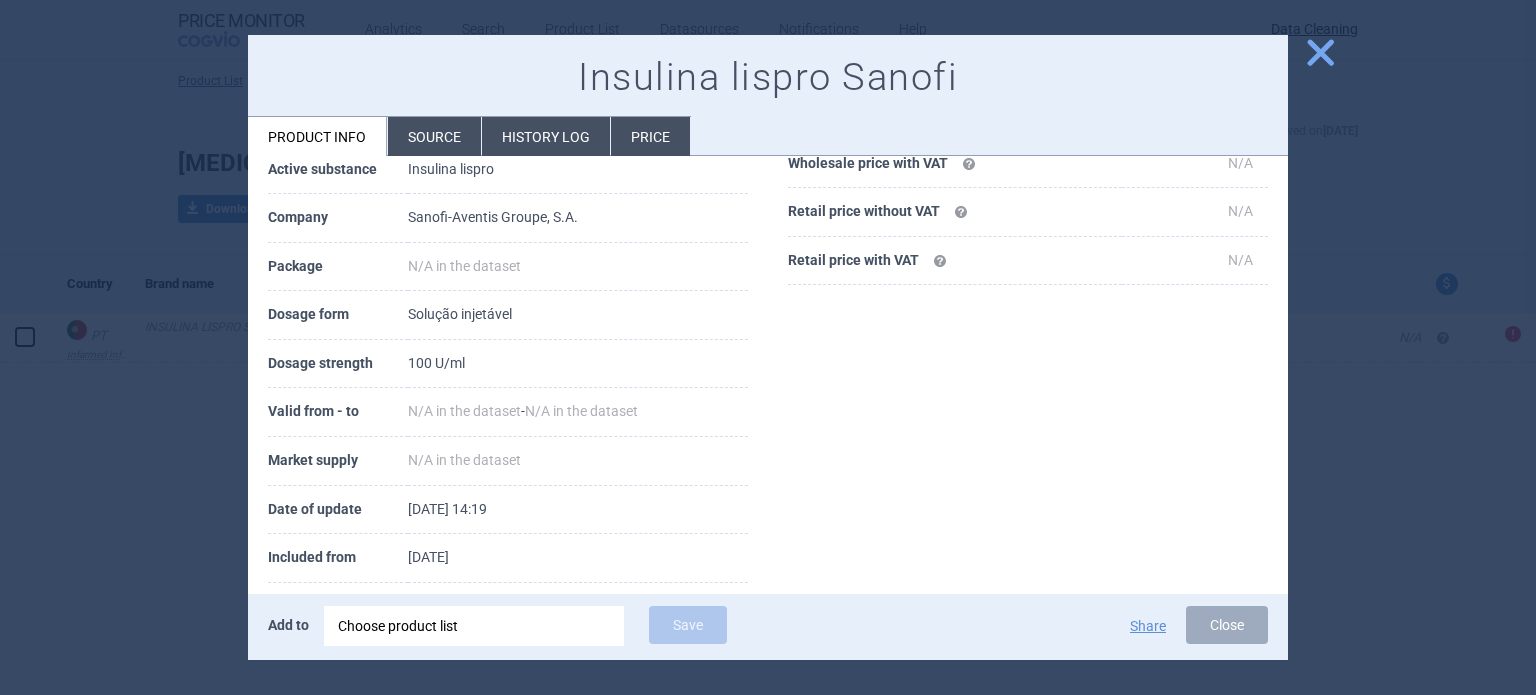 click 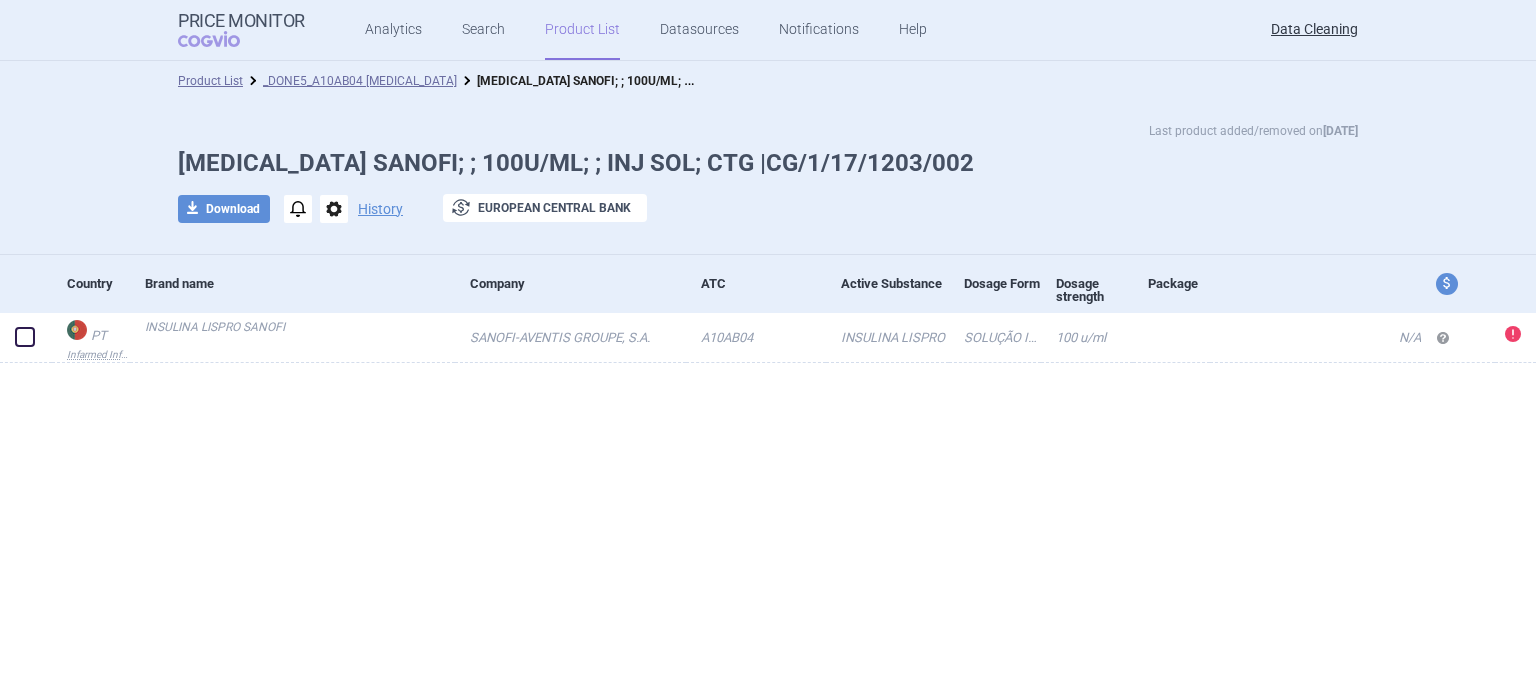 scroll, scrollTop: 0, scrollLeft: 0, axis: both 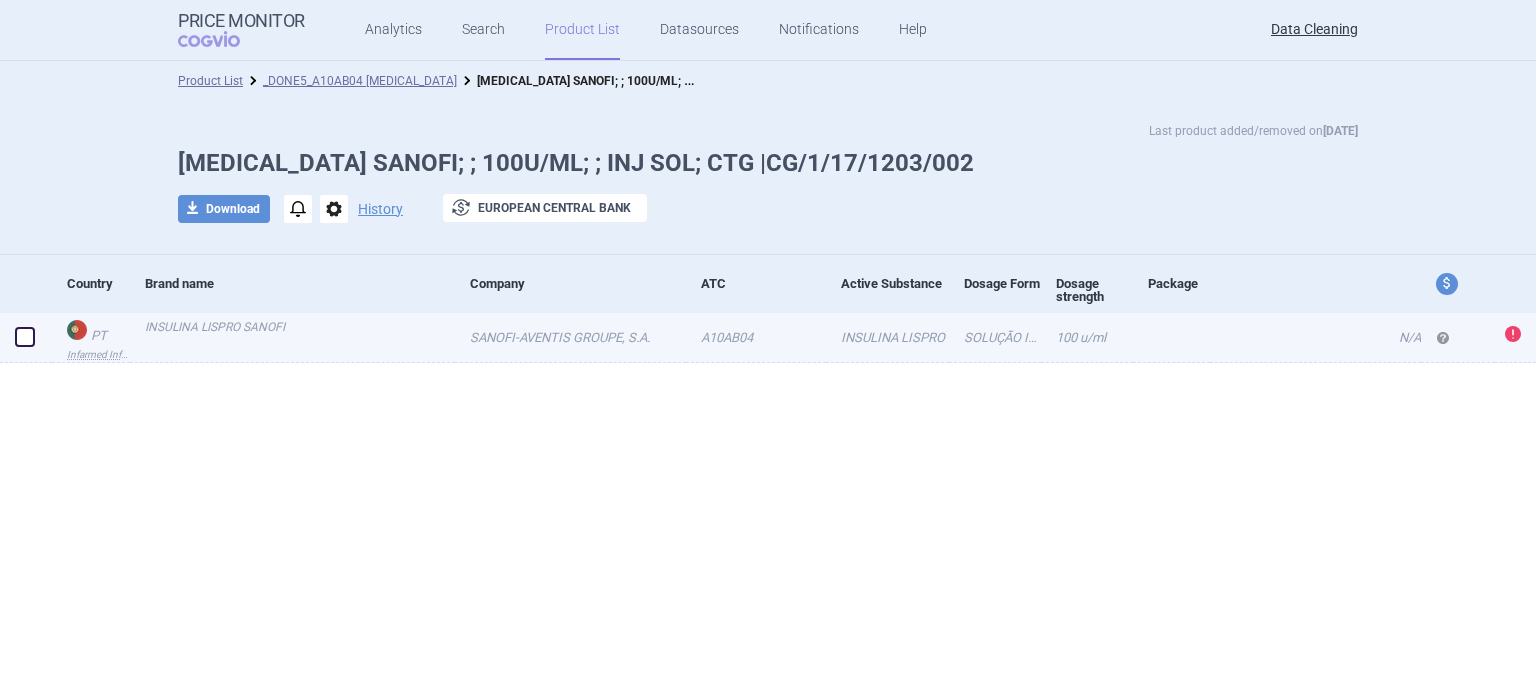 click on "INSULINA LISPRO" at bounding box center (887, 337) 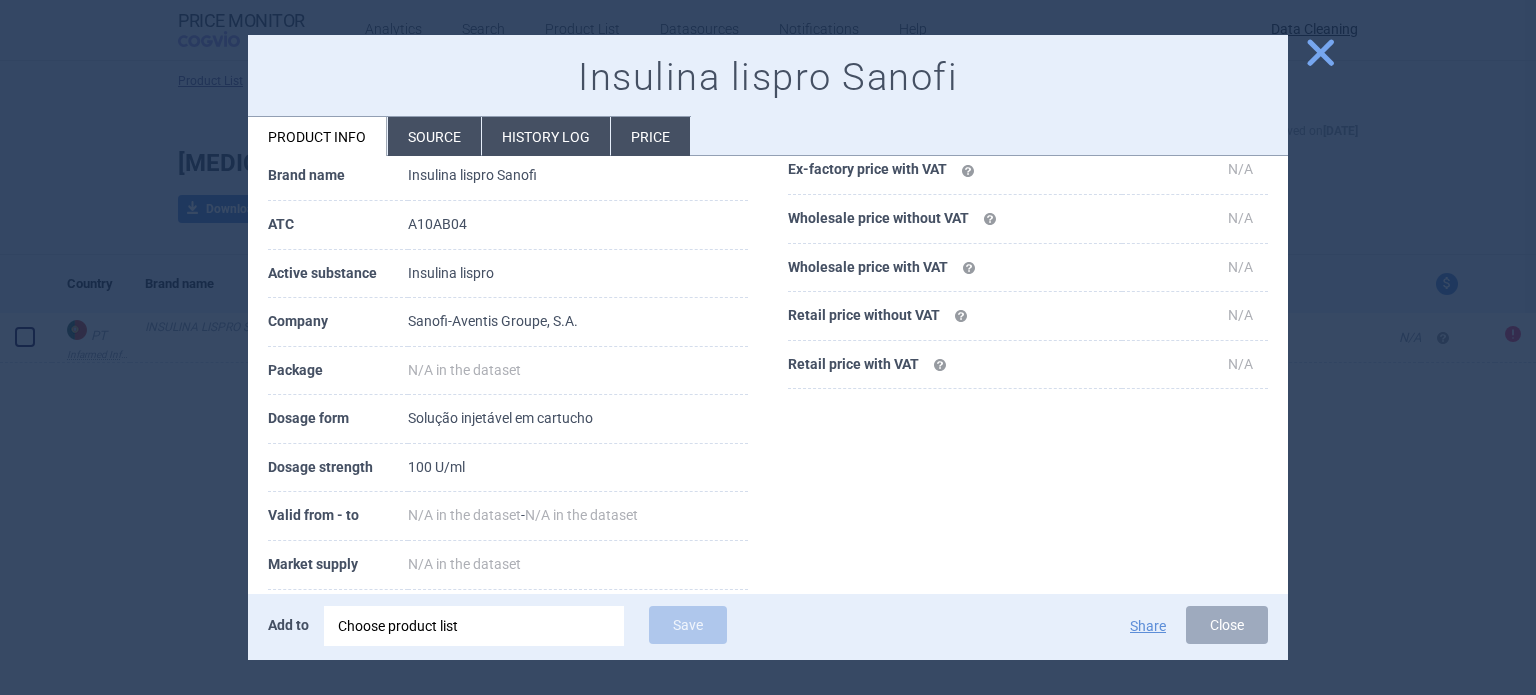 scroll, scrollTop: 200, scrollLeft: 0, axis: vertical 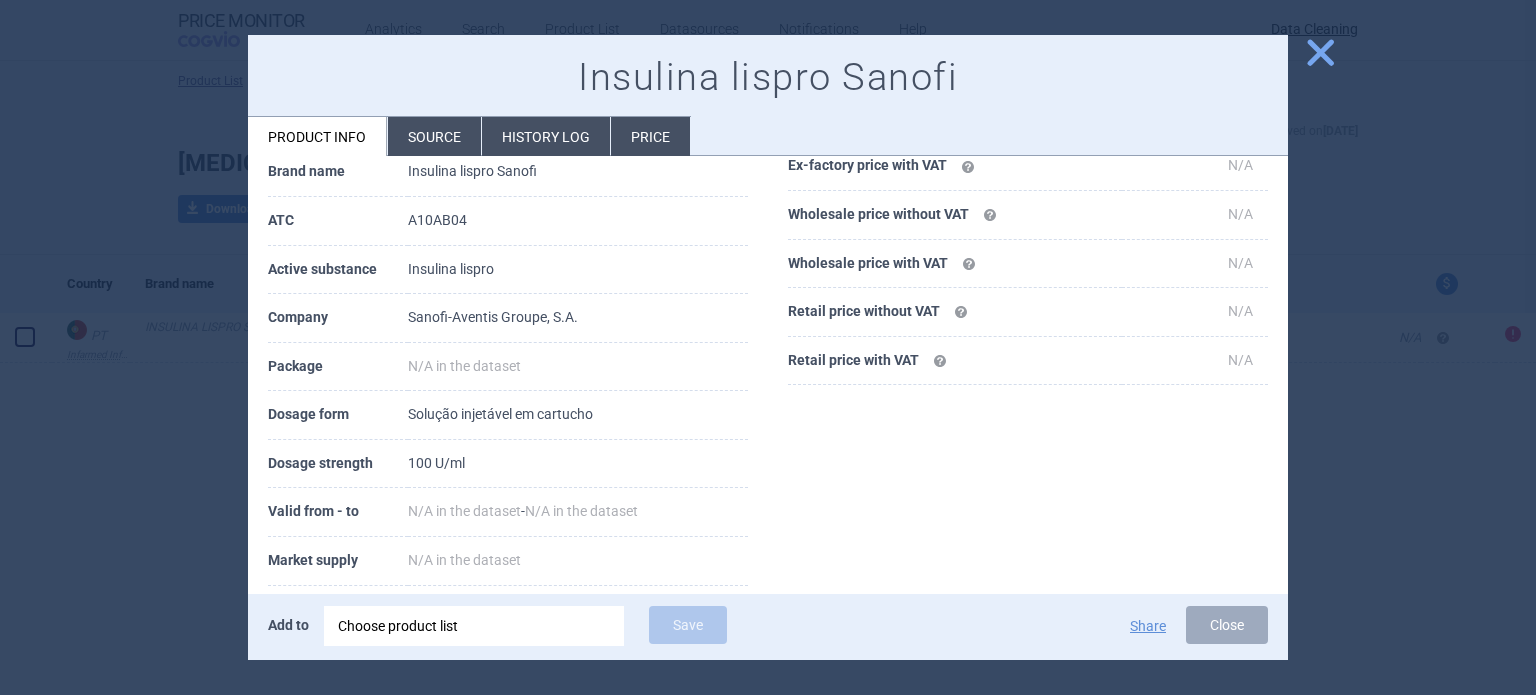 click at bounding box center [768, 347] 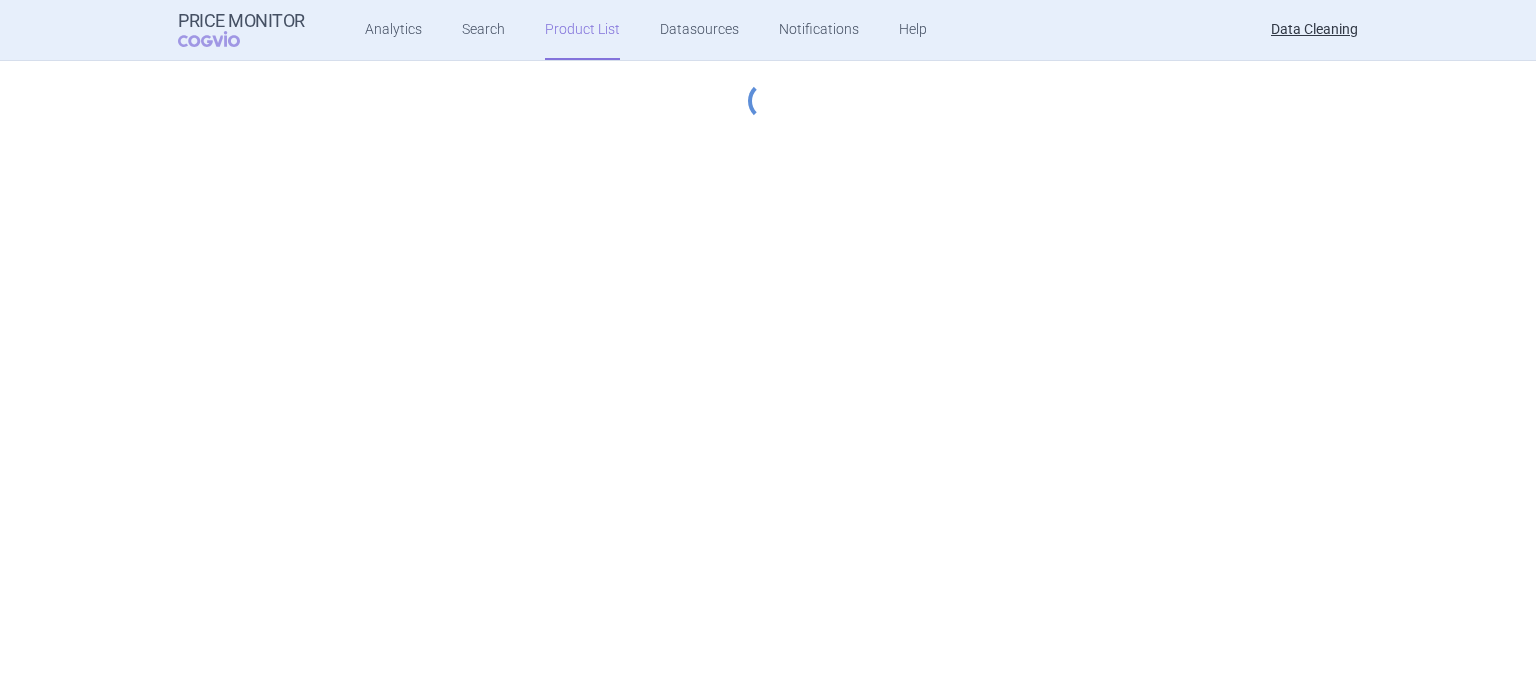 scroll, scrollTop: 0, scrollLeft: 0, axis: both 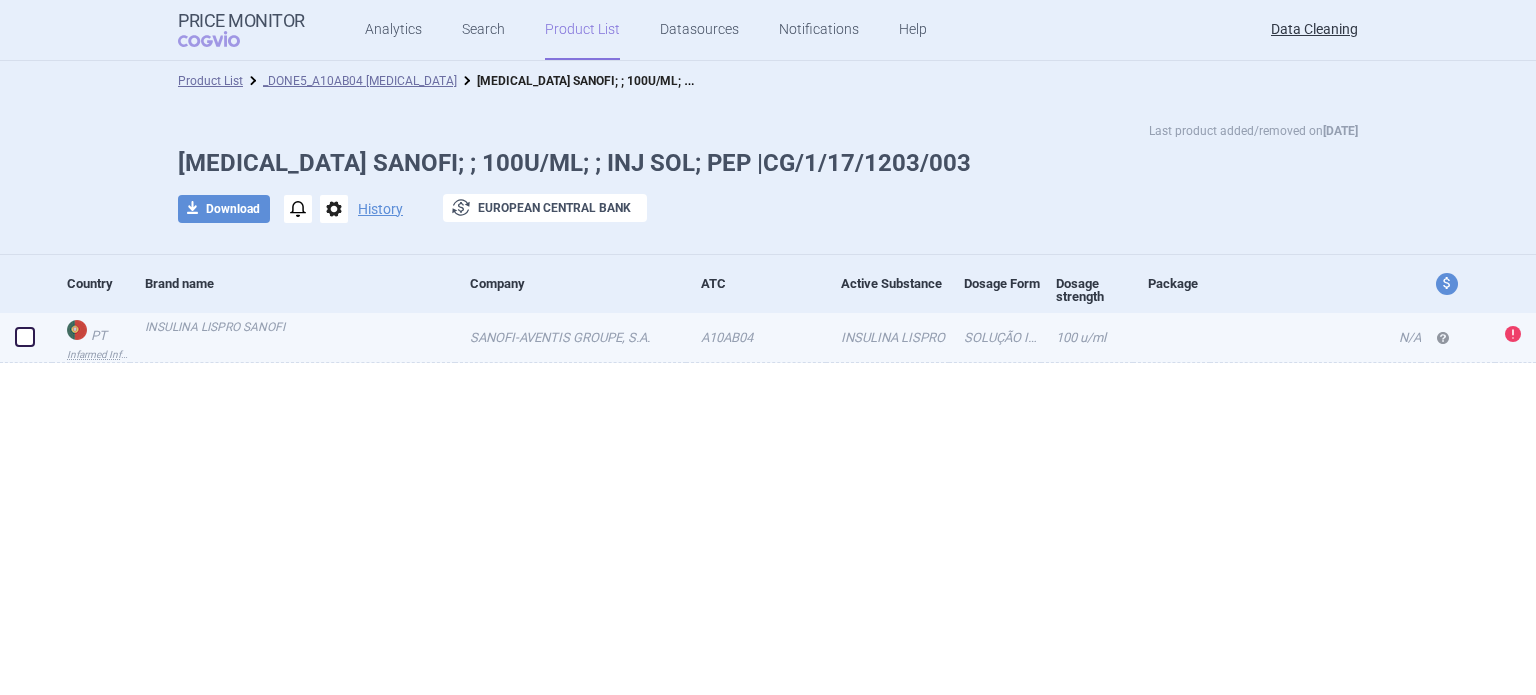 click on "INSULINA LISPRO" at bounding box center (887, 337) 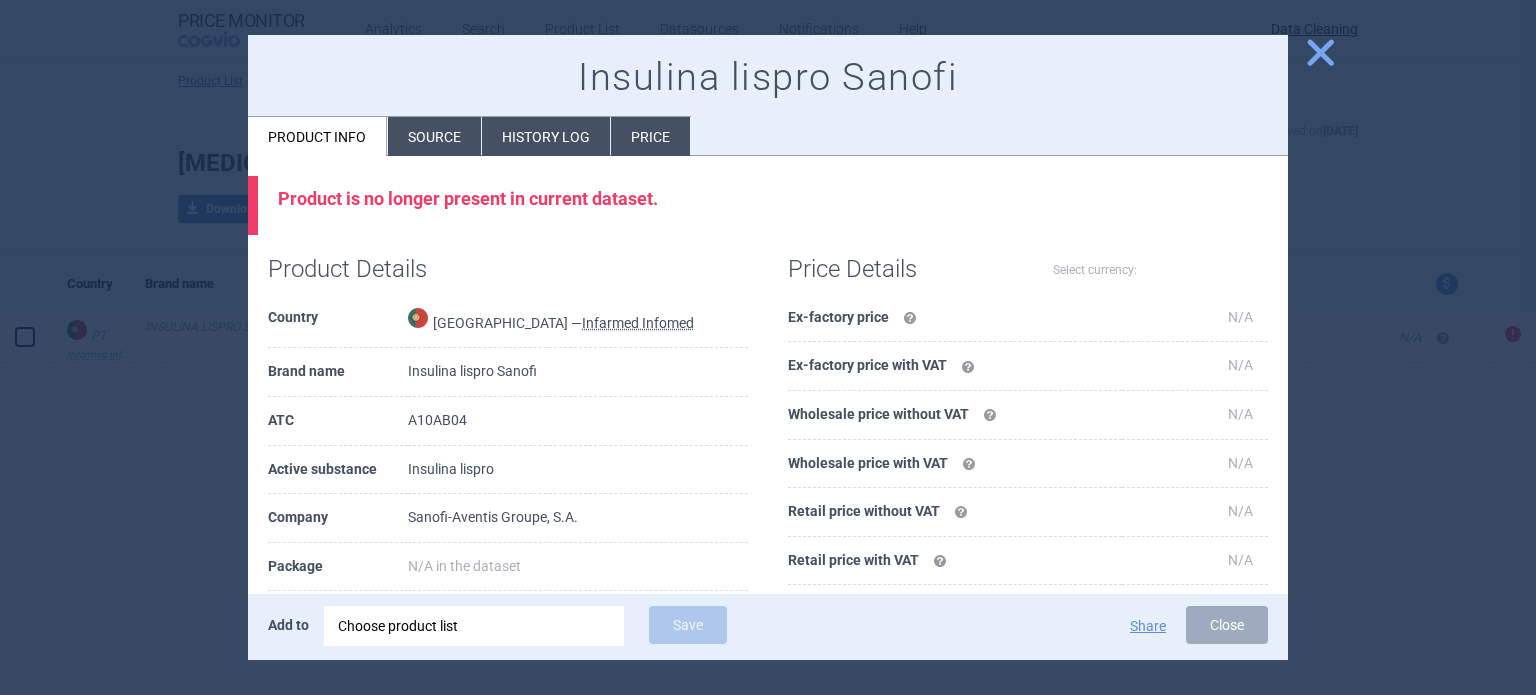 select on "EUR" 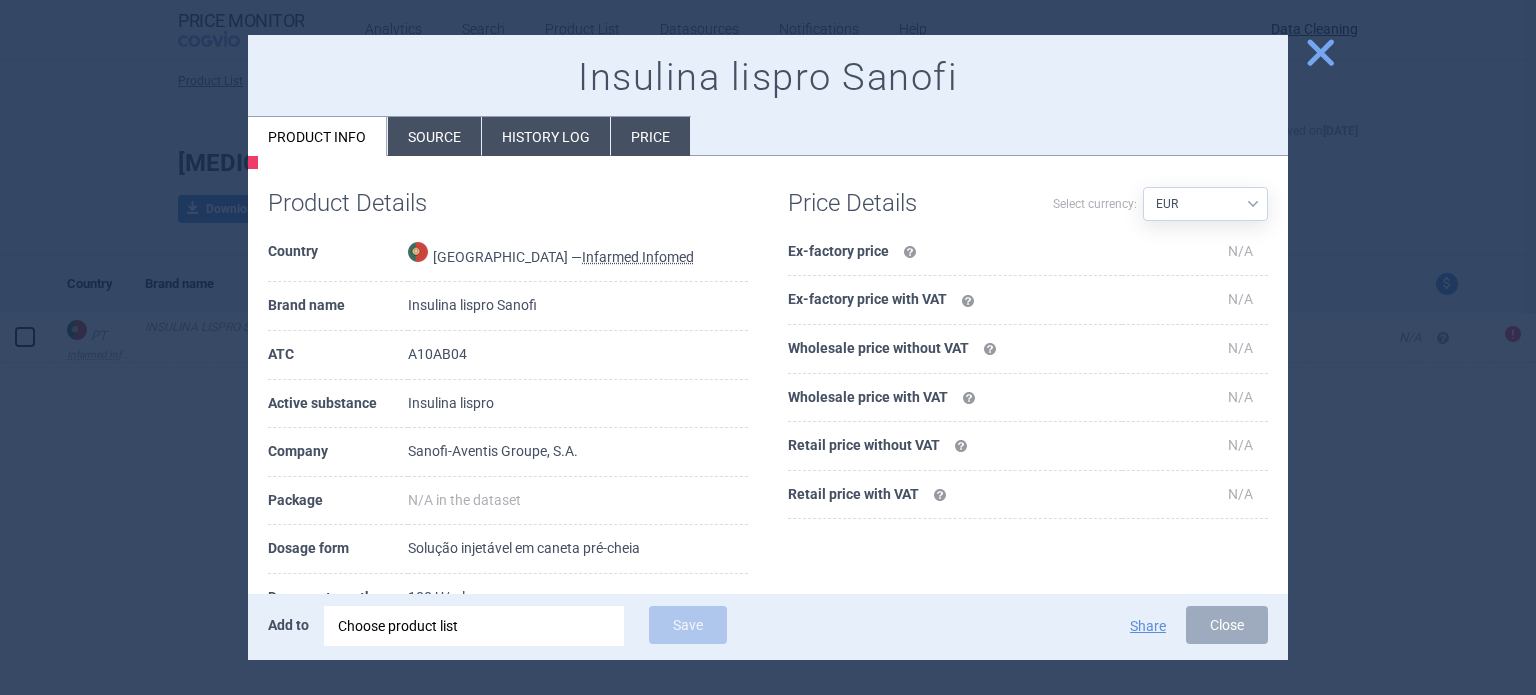 scroll, scrollTop: 100, scrollLeft: 0, axis: vertical 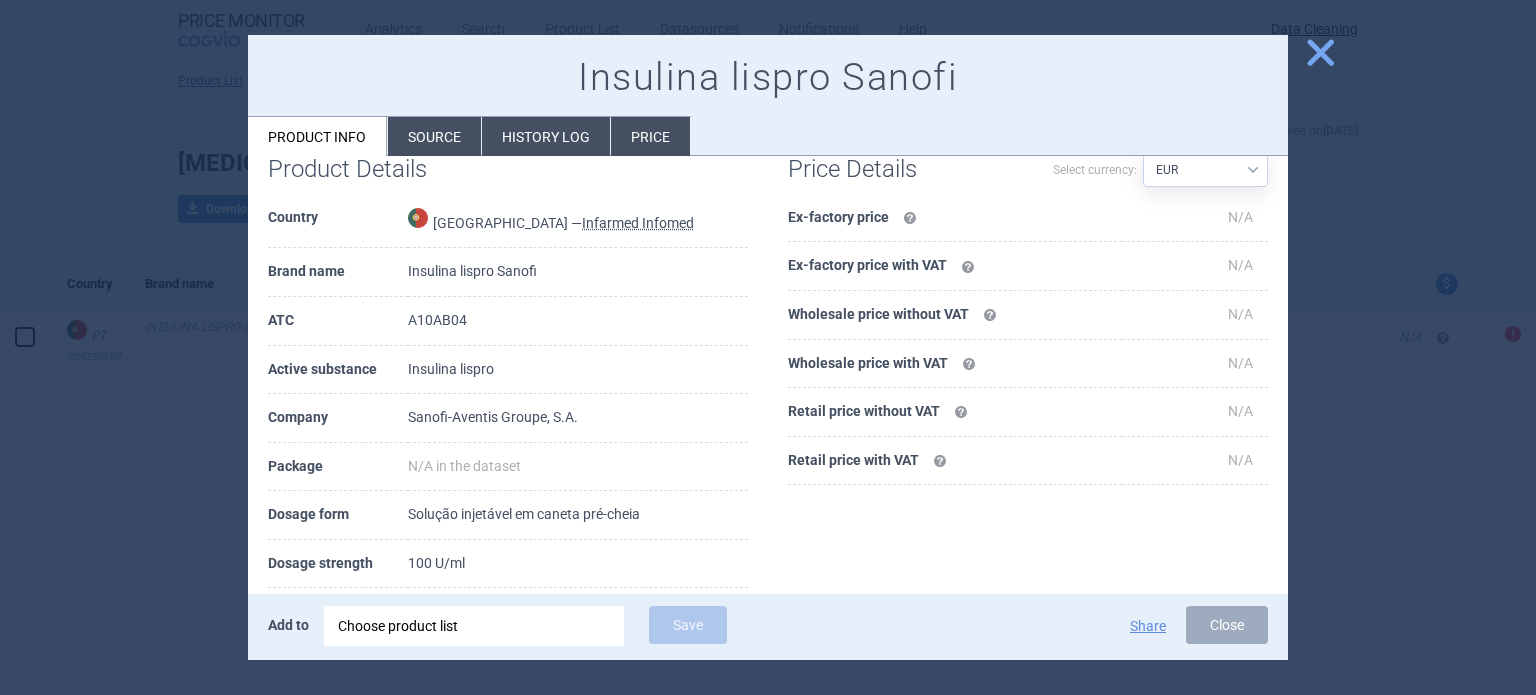 click at bounding box center (768, 347) 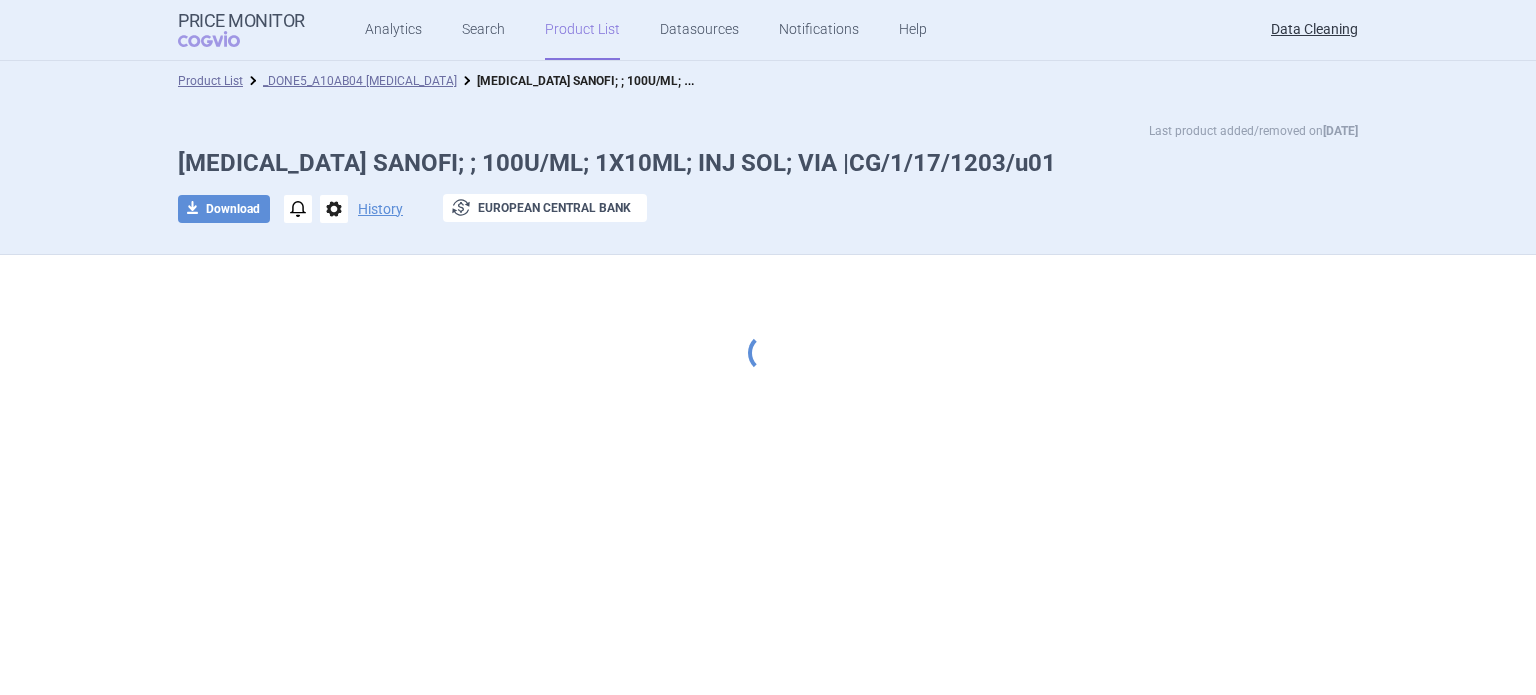 scroll, scrollTop: 0, scrollLeft: 0, axis: both 